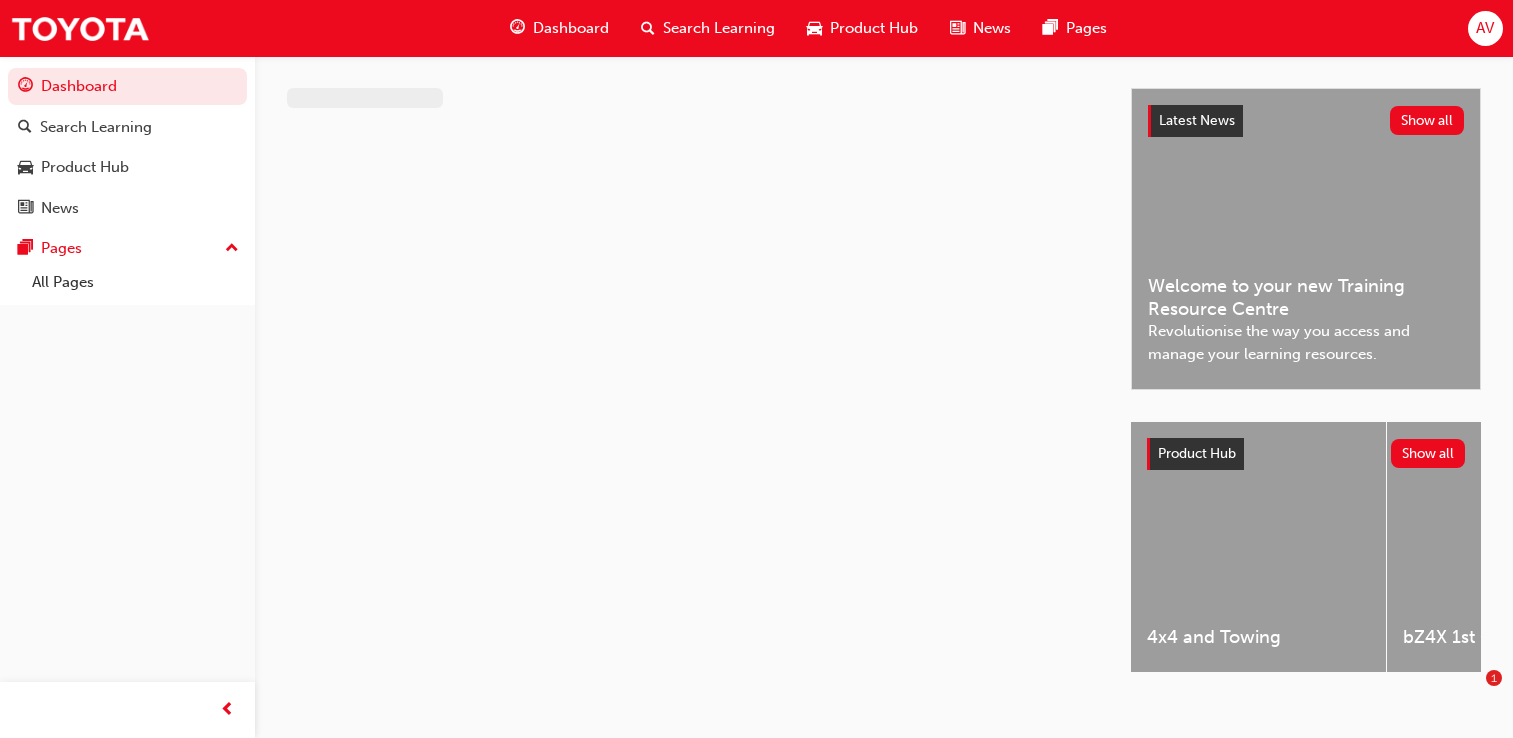 scroll, scrollTop: 0, scrollLeft: 0, axis: both 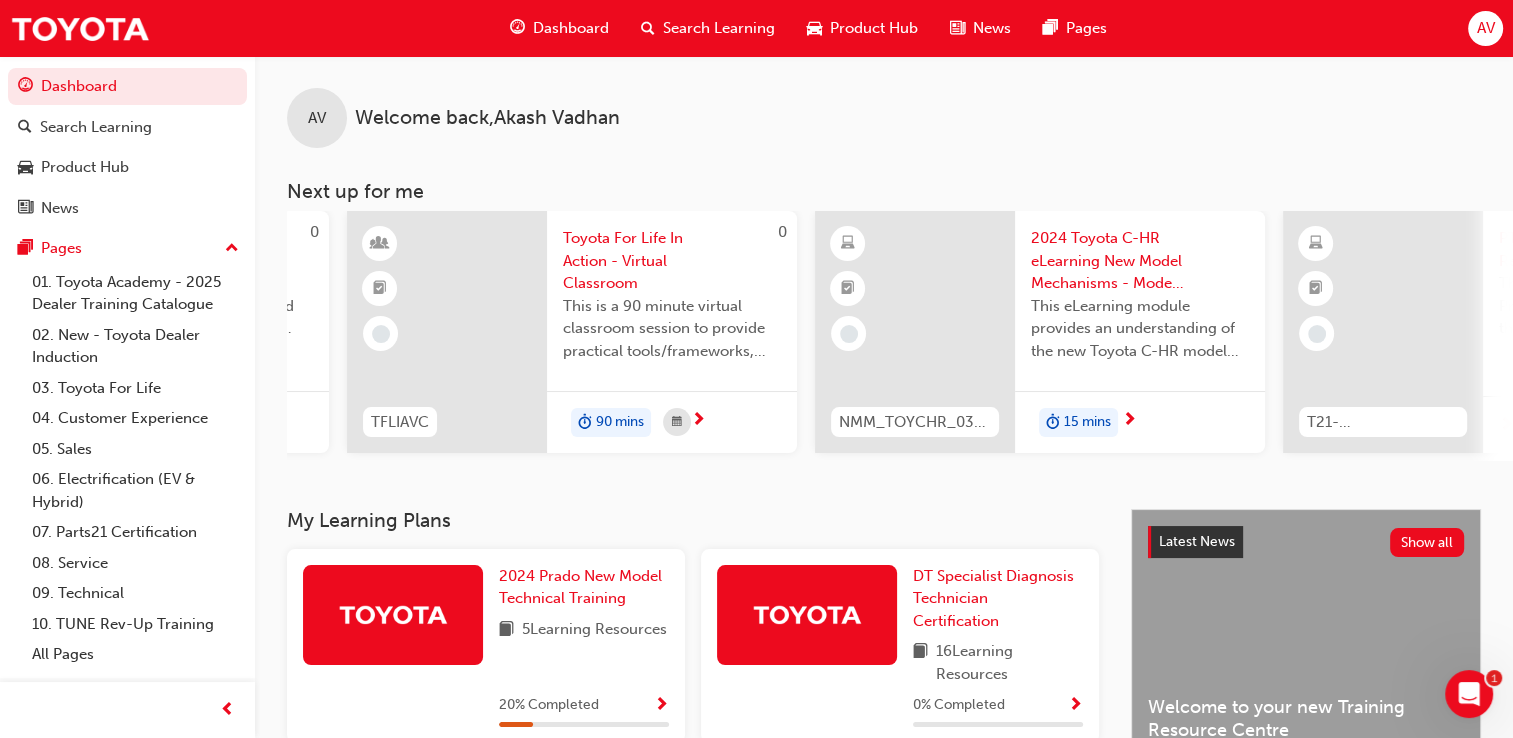 click on "2024 Toyota C-HR eLearning New Model Mechanisms - Model Outline (Module 1)" at bounding box center [1140, 261] 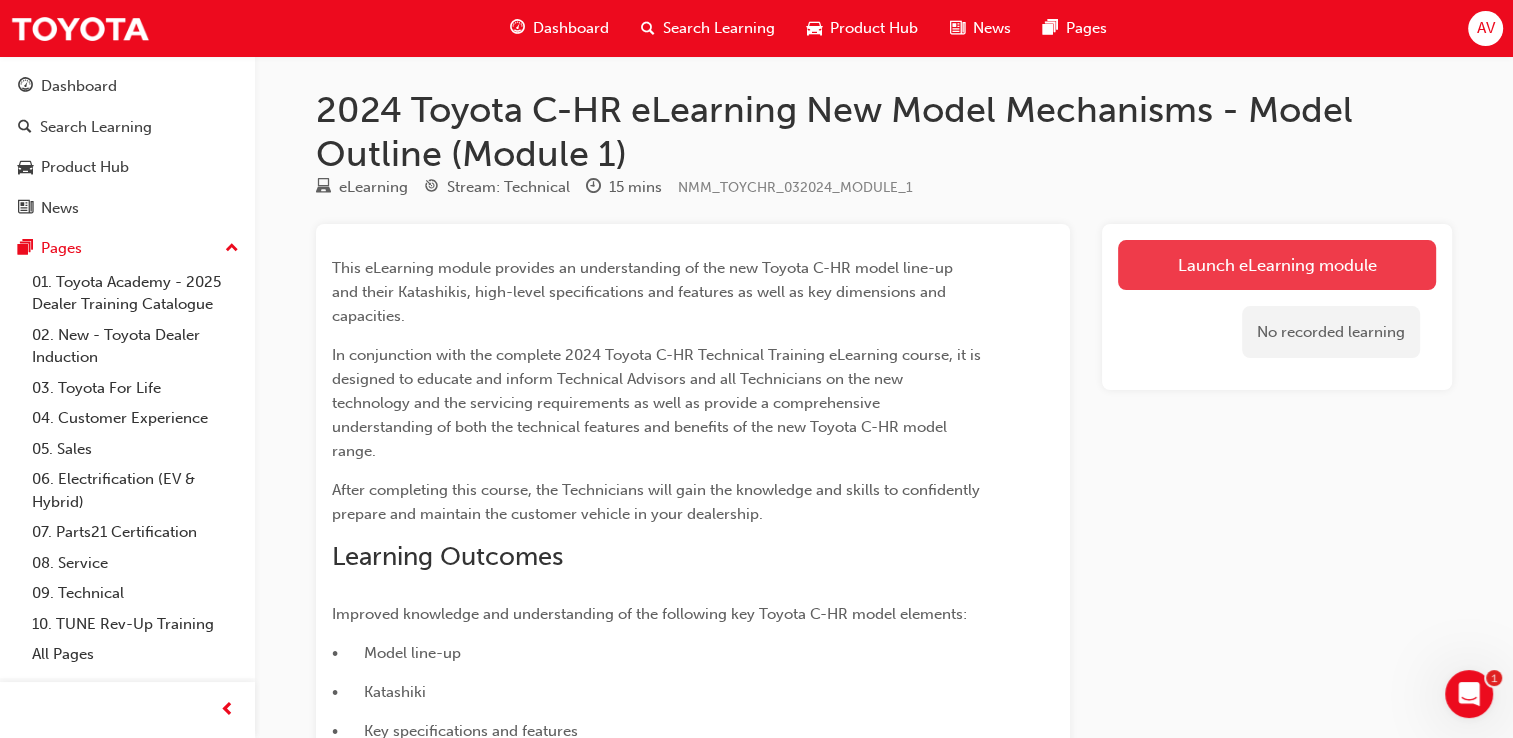 click on "Launch eLearning module" at bounding box center (1277, 265) 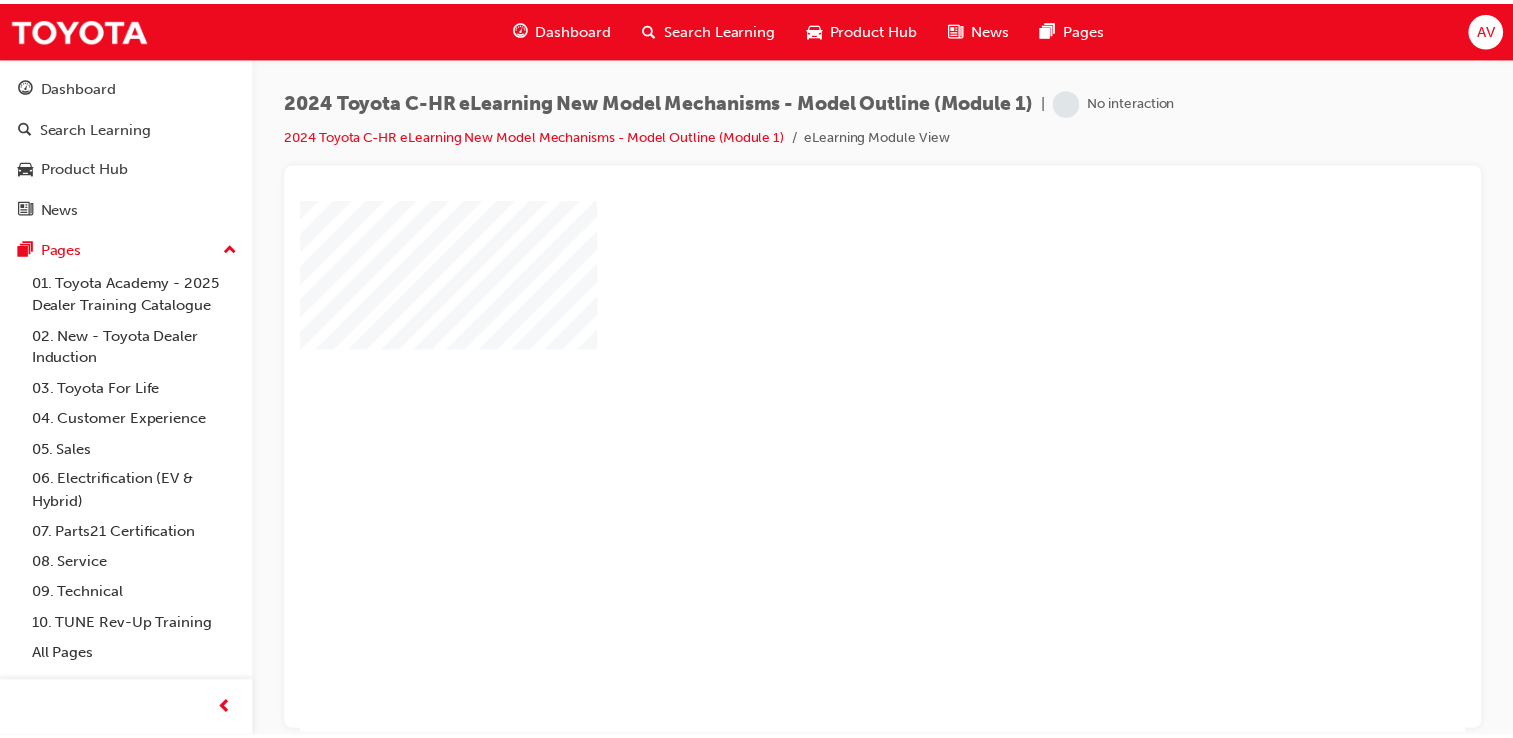 scroll, scrollTop: 0, scrollLeft: 0, axis: both 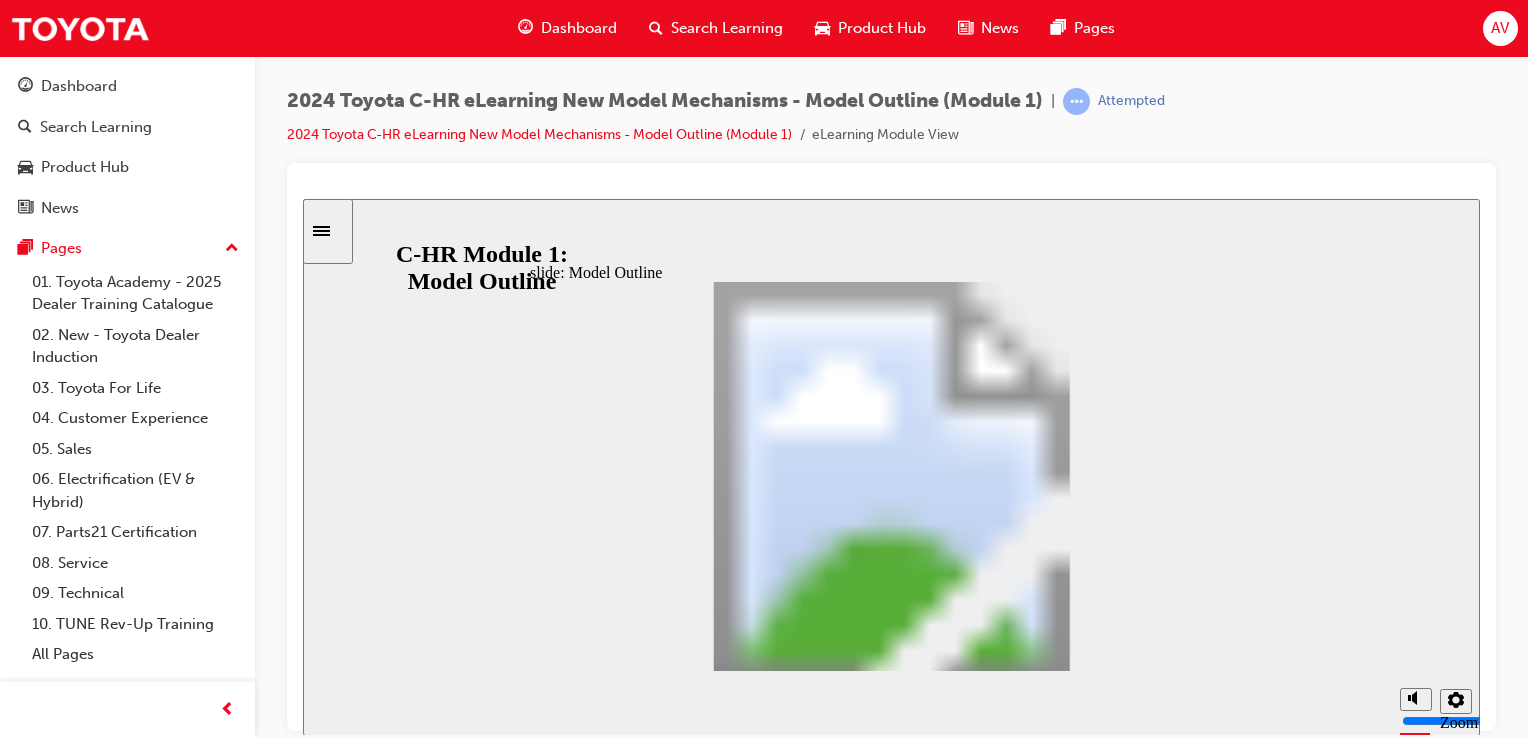 click 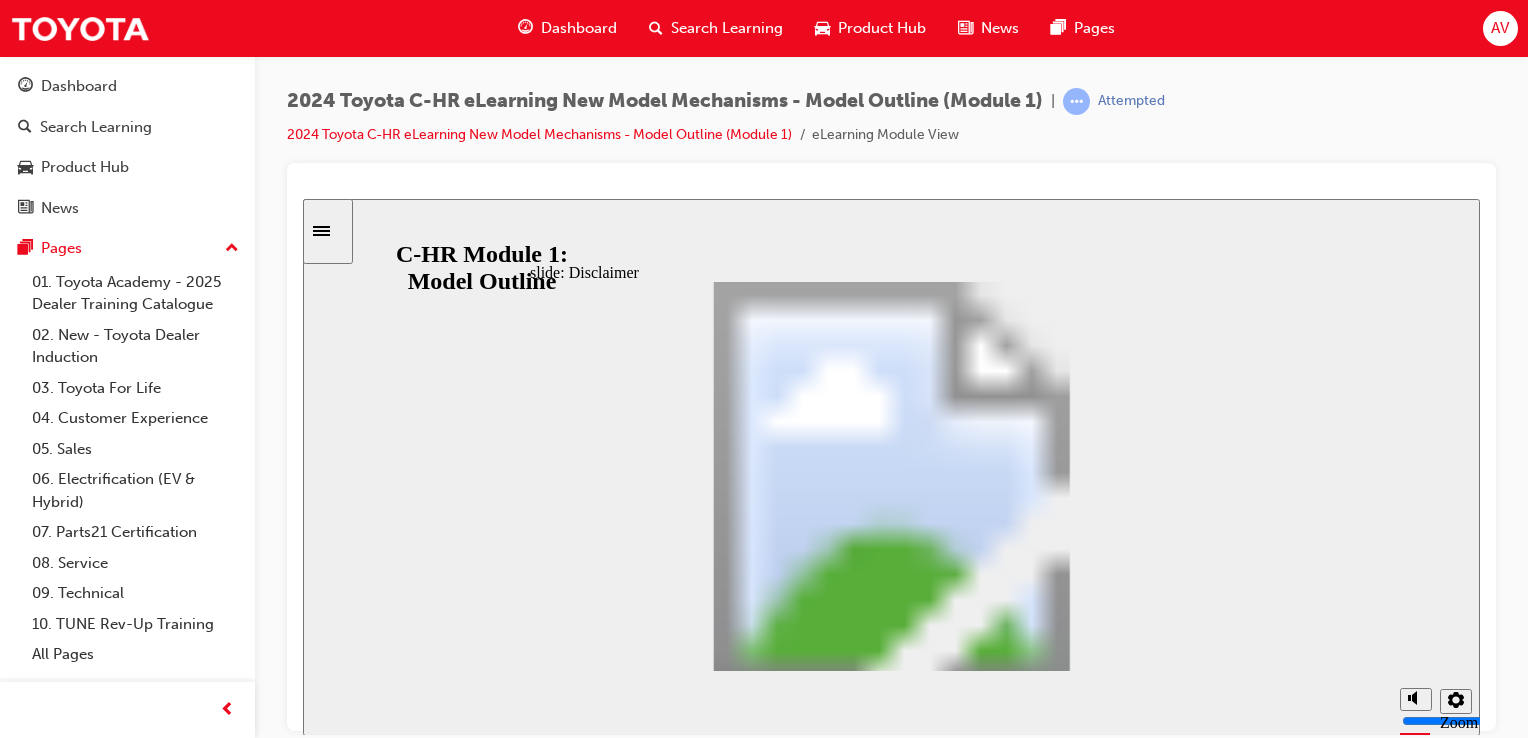 click at bounding box center (892, 1772) 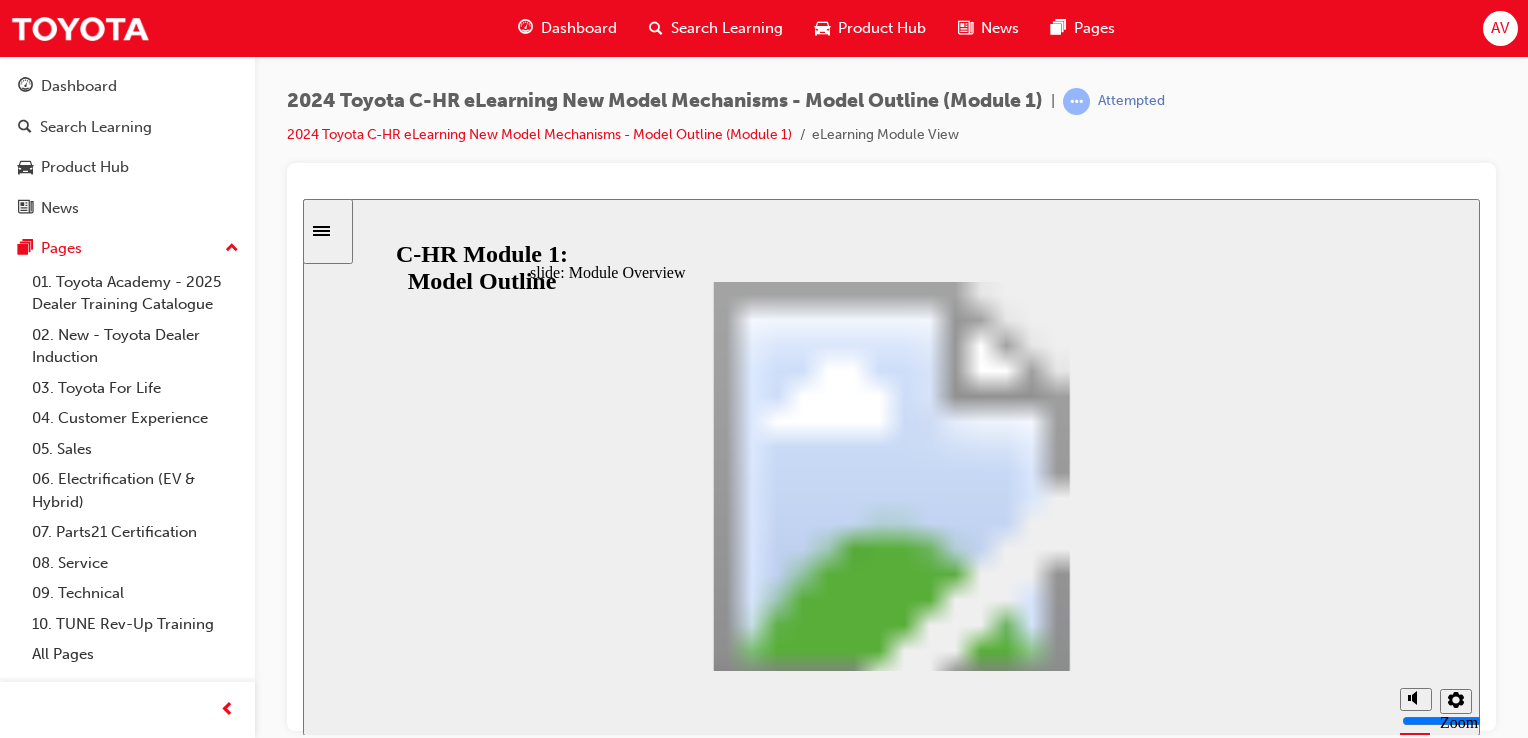 click 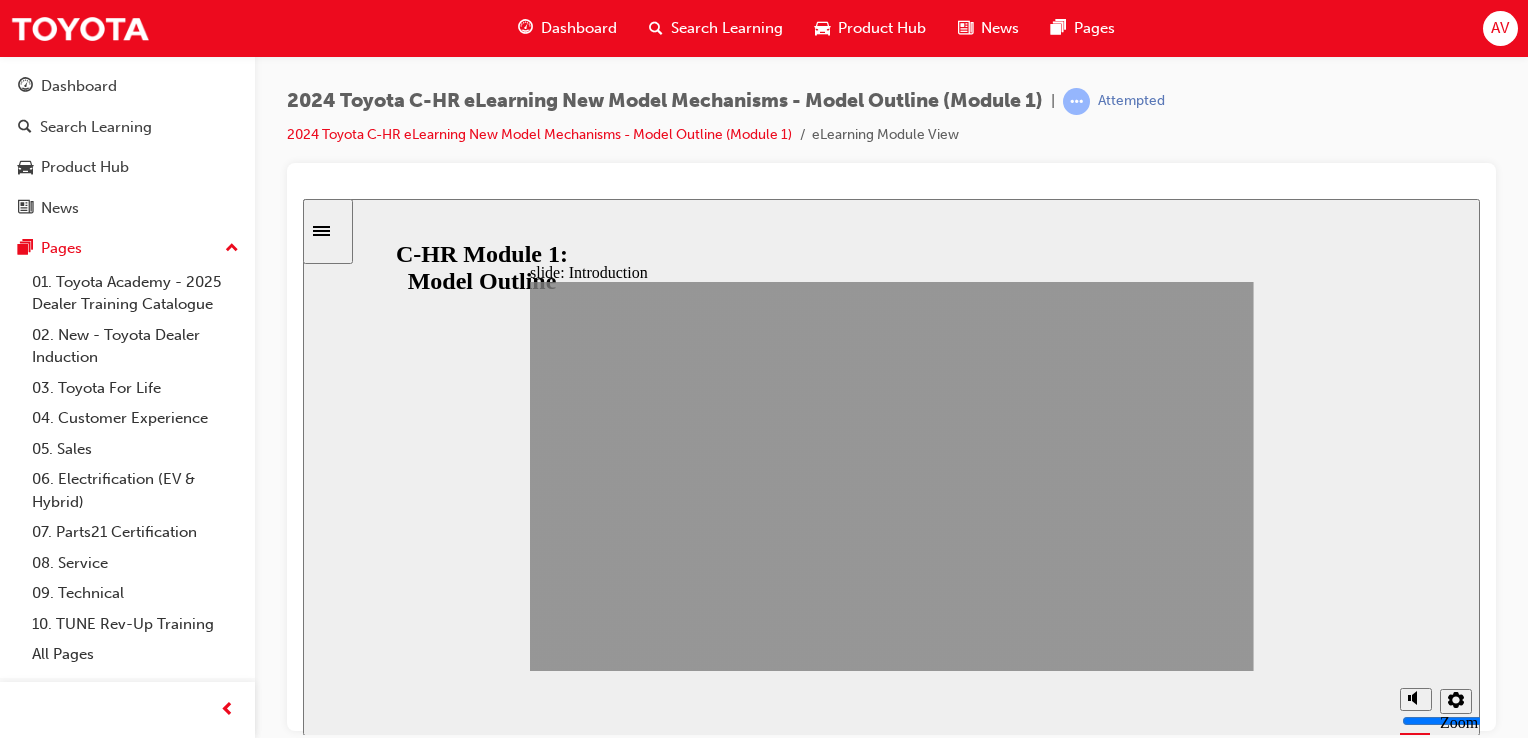 click 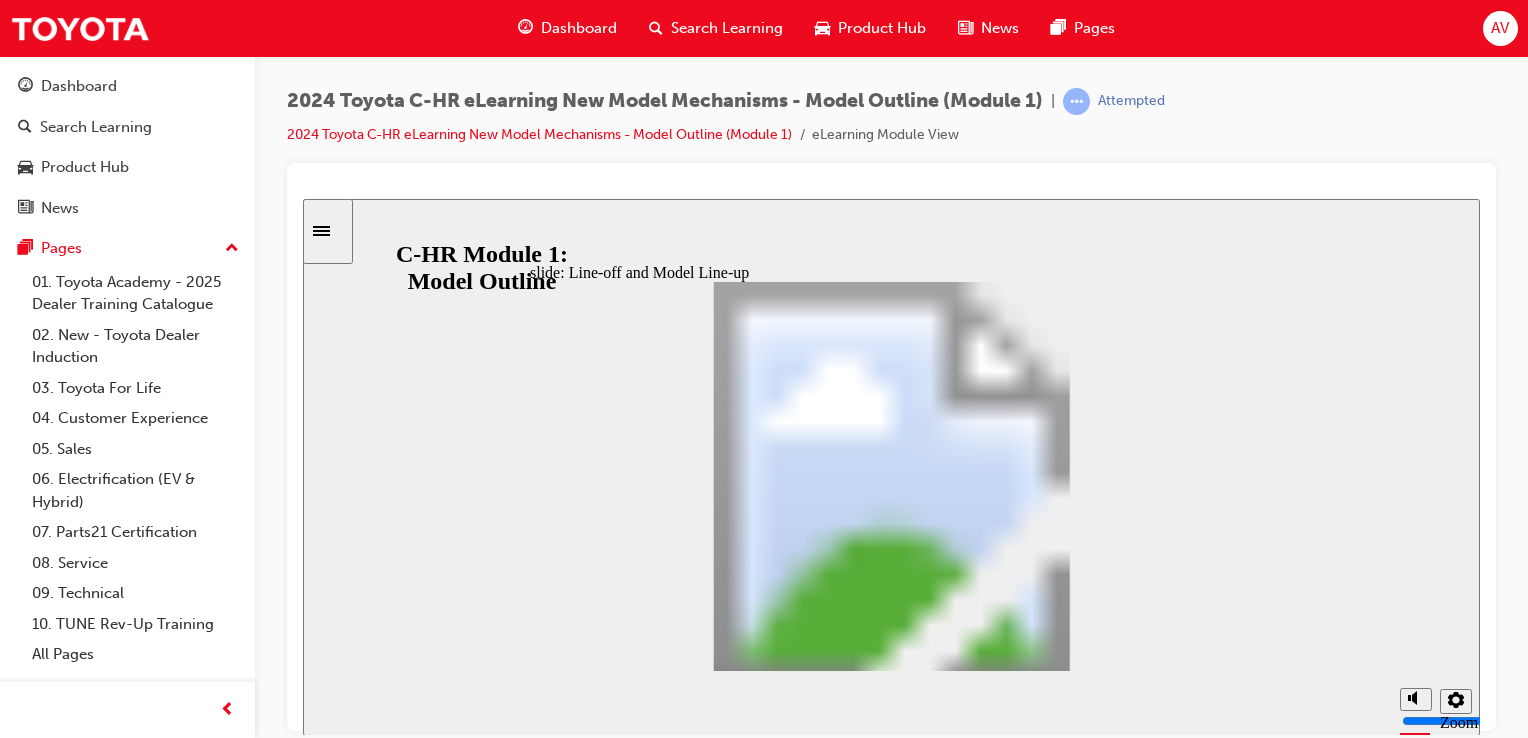click 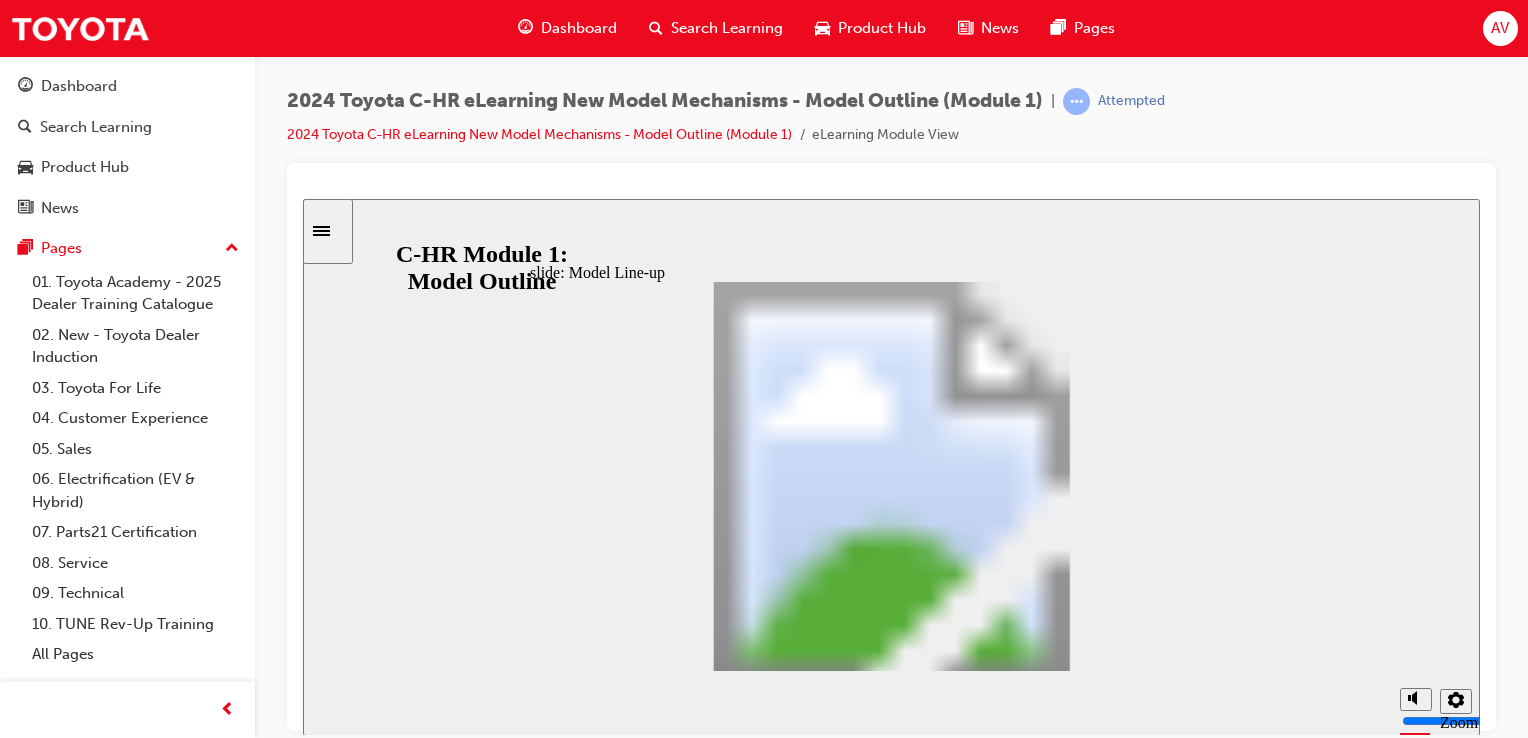 click 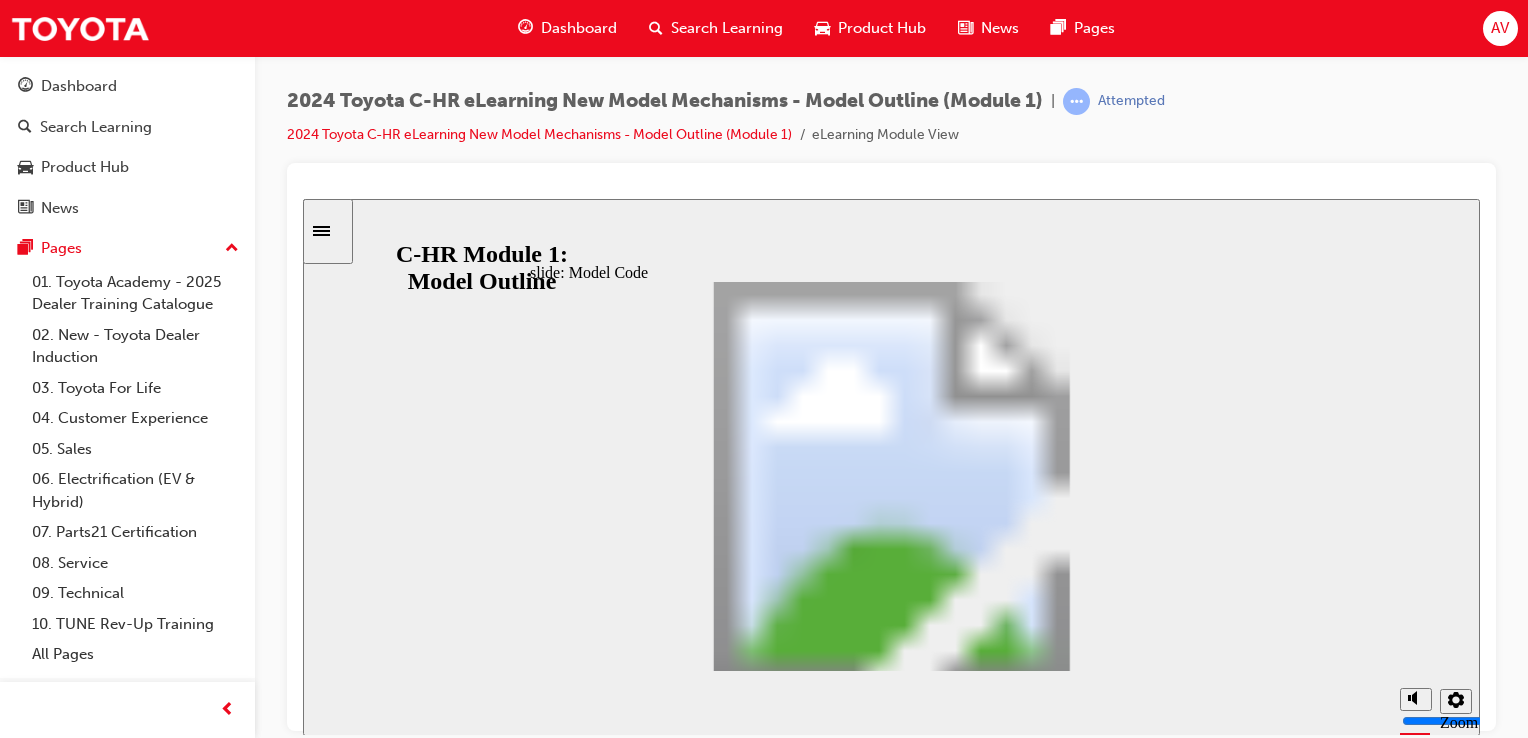 click 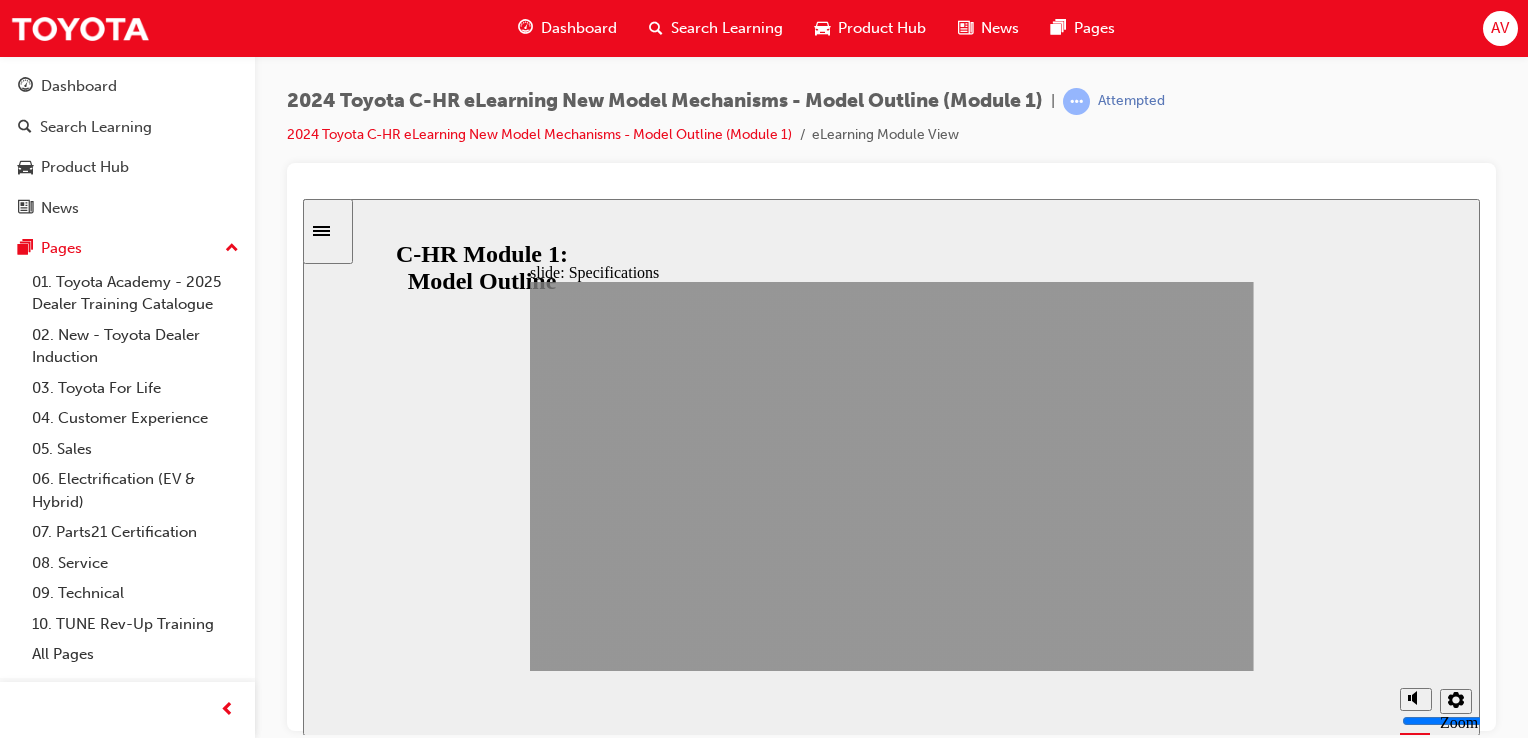 click 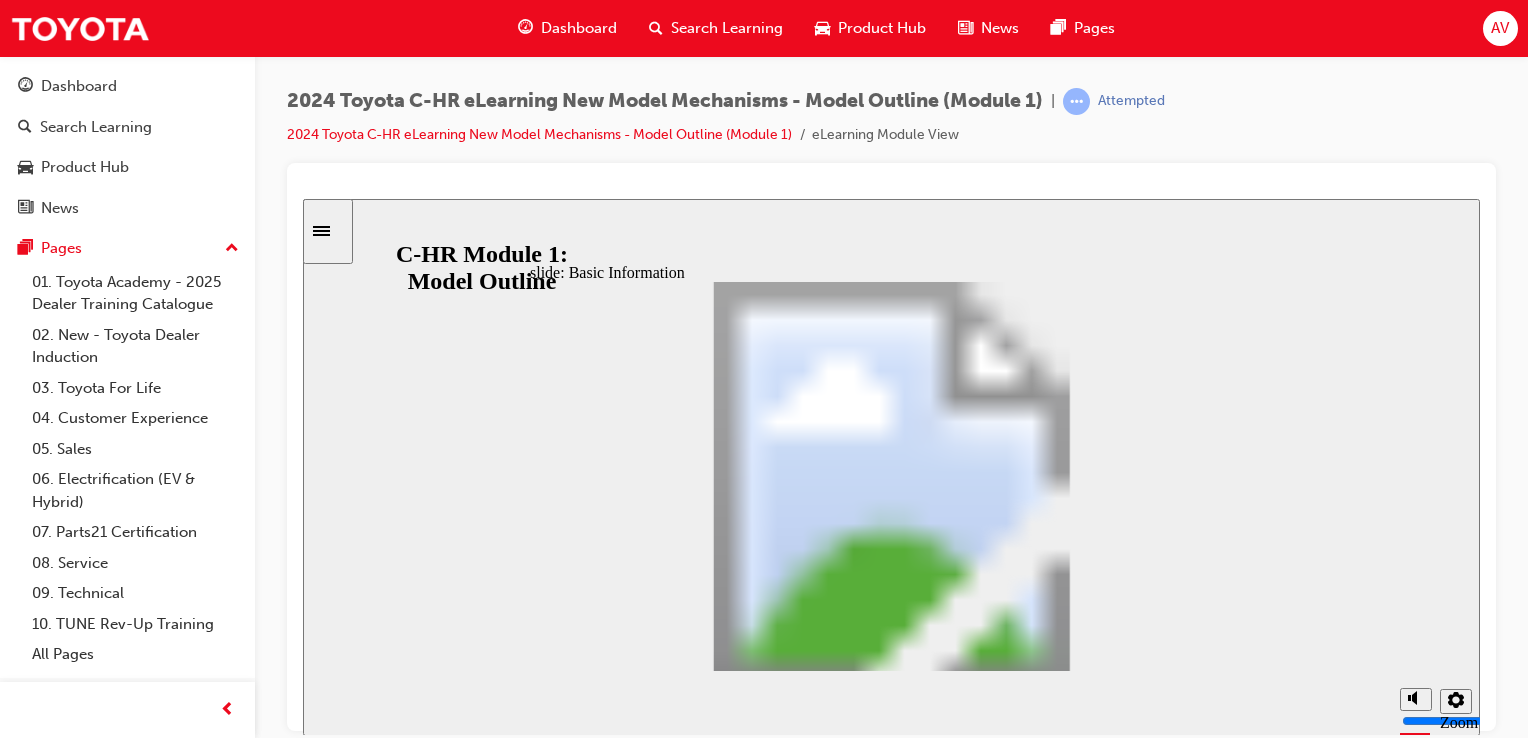 click 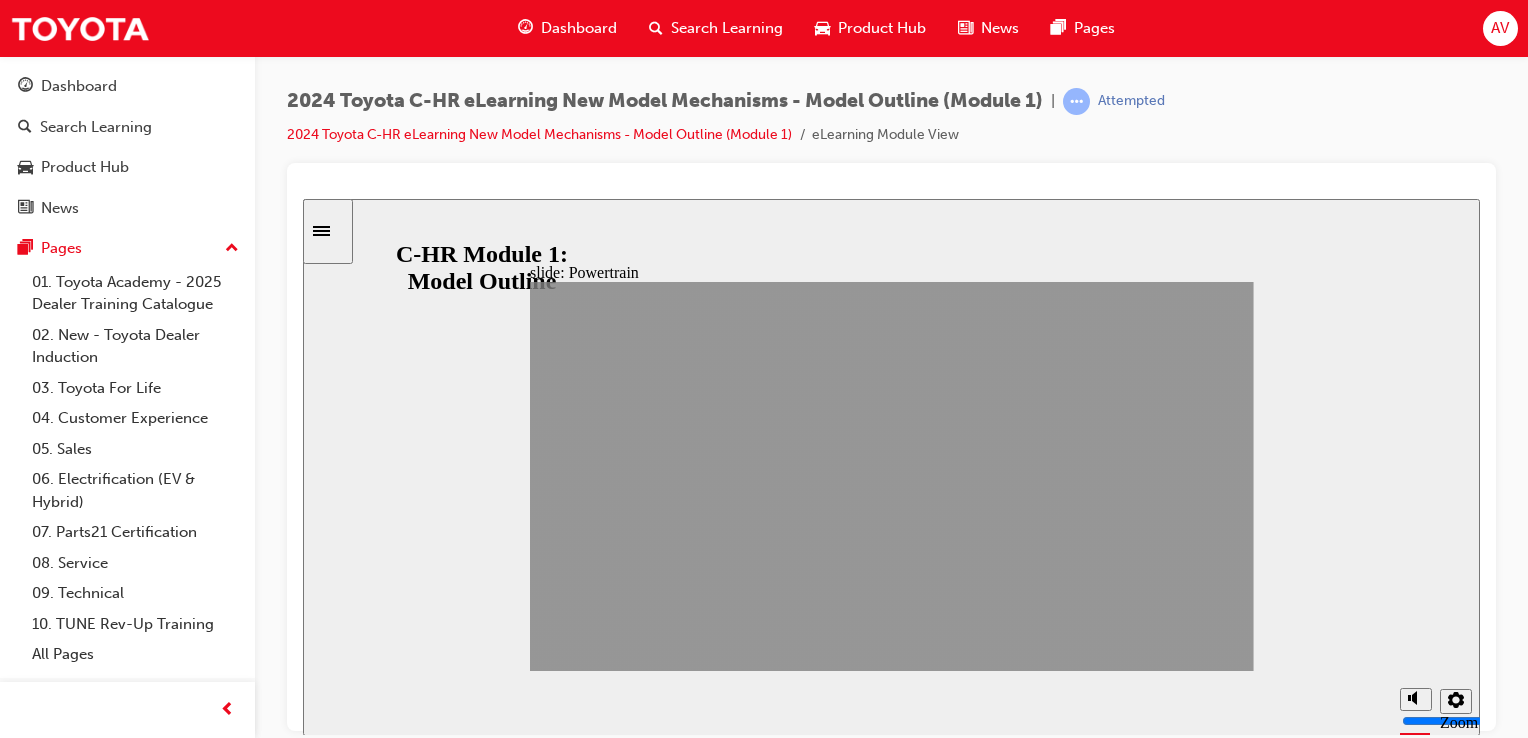 click 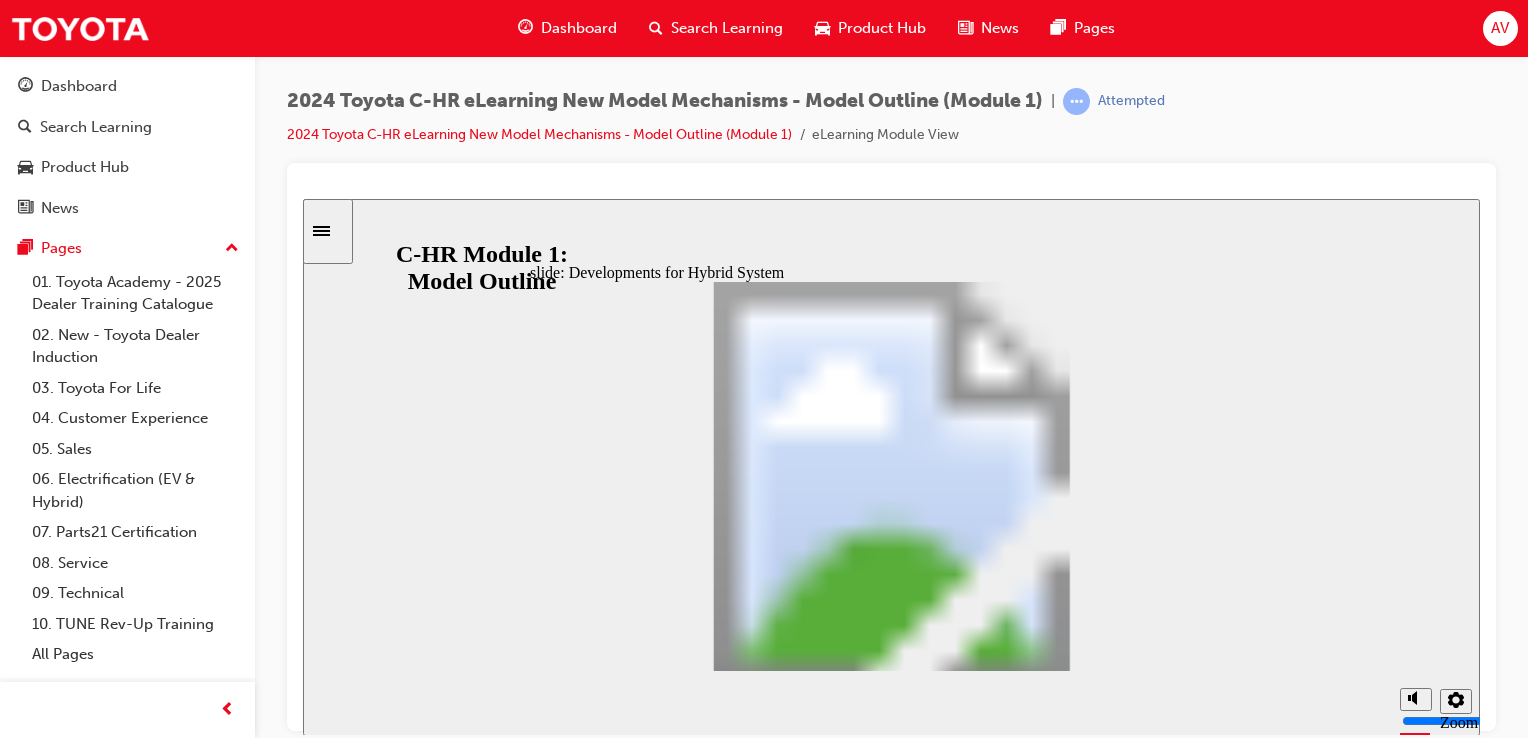 click 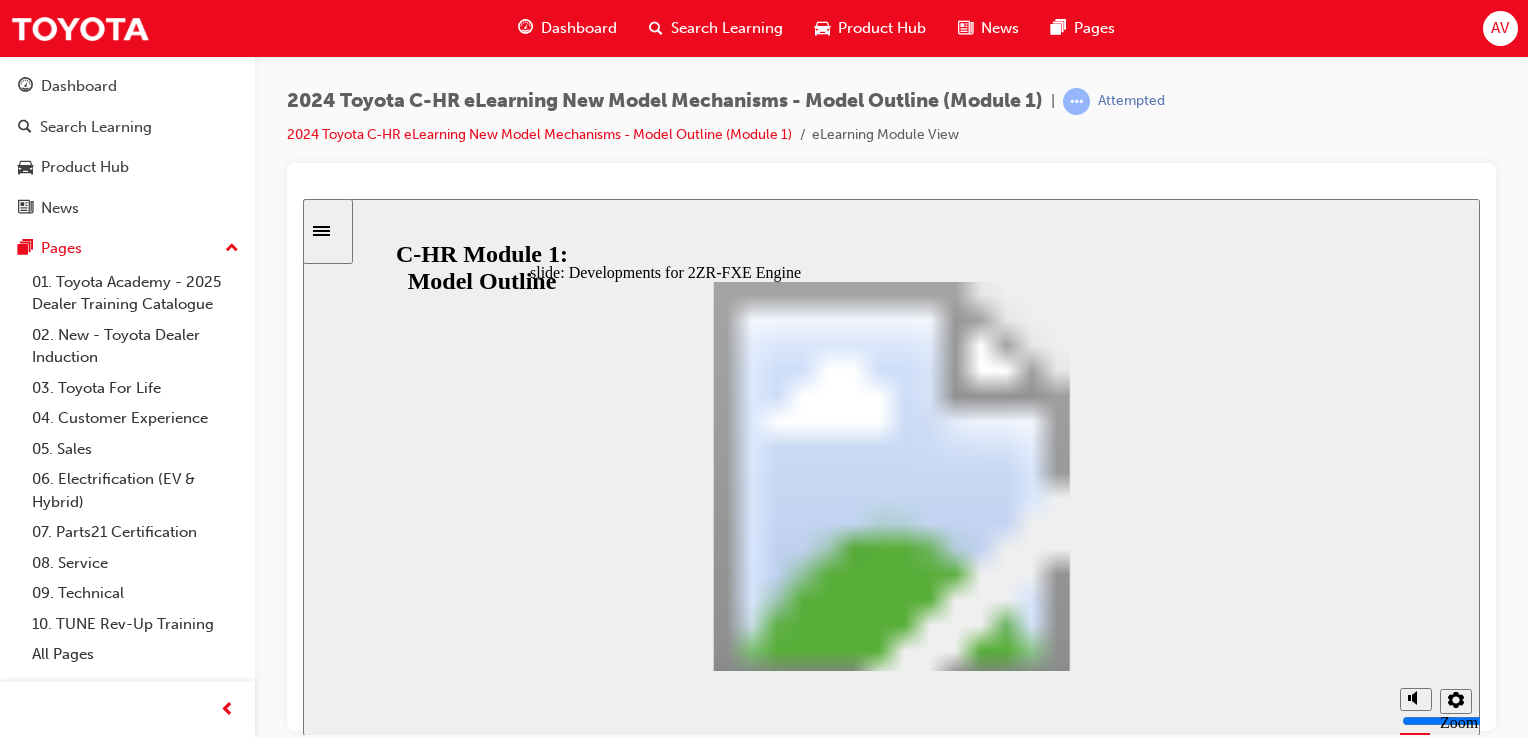 click 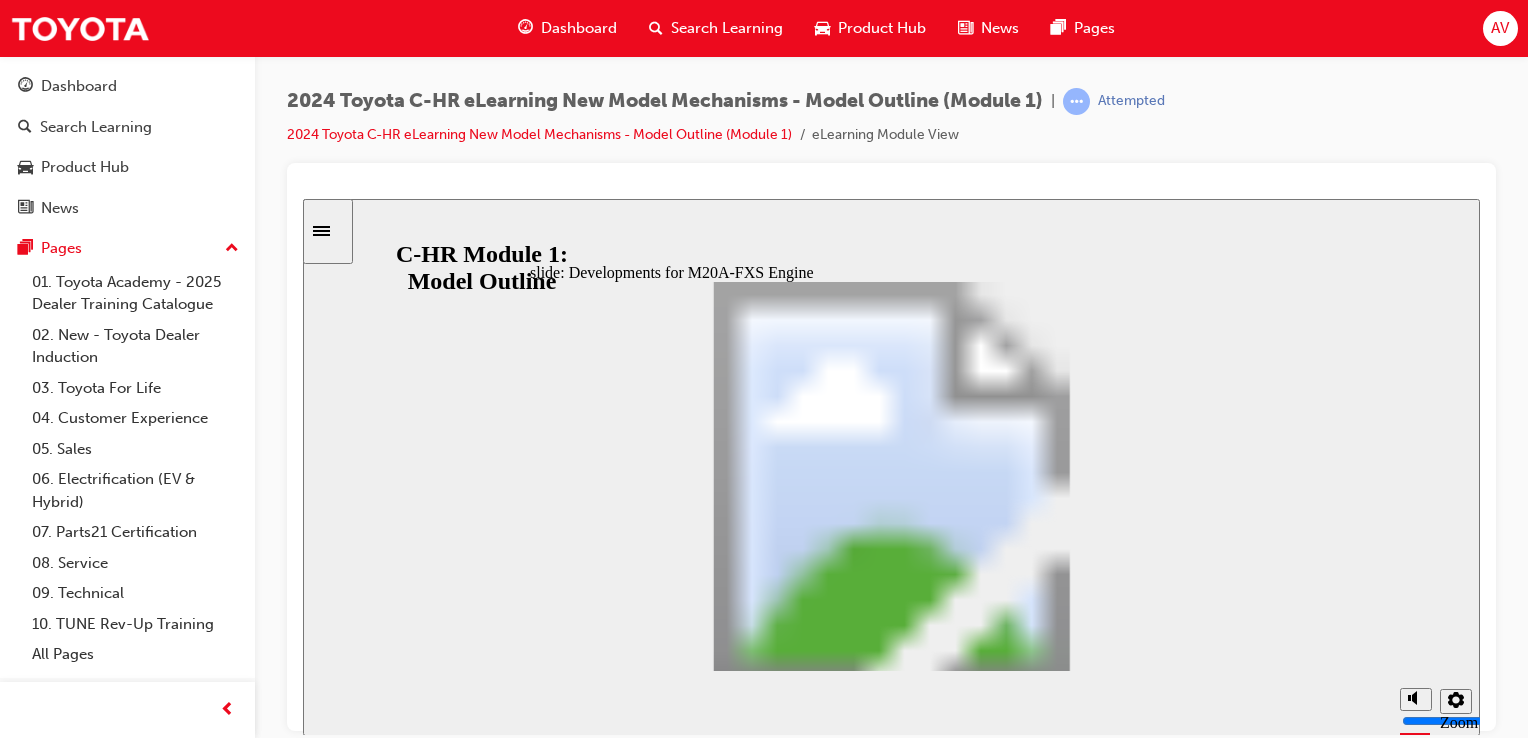 click 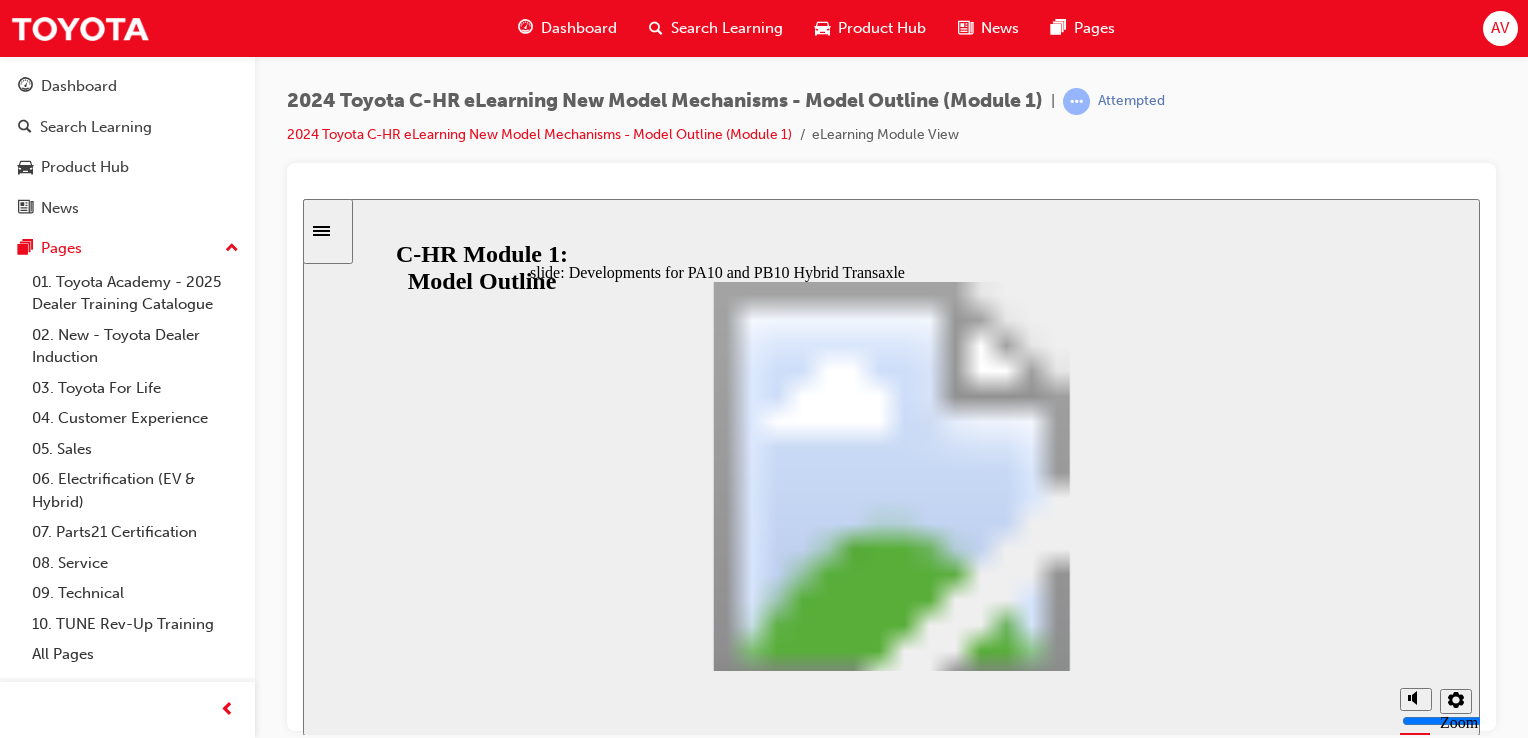 click 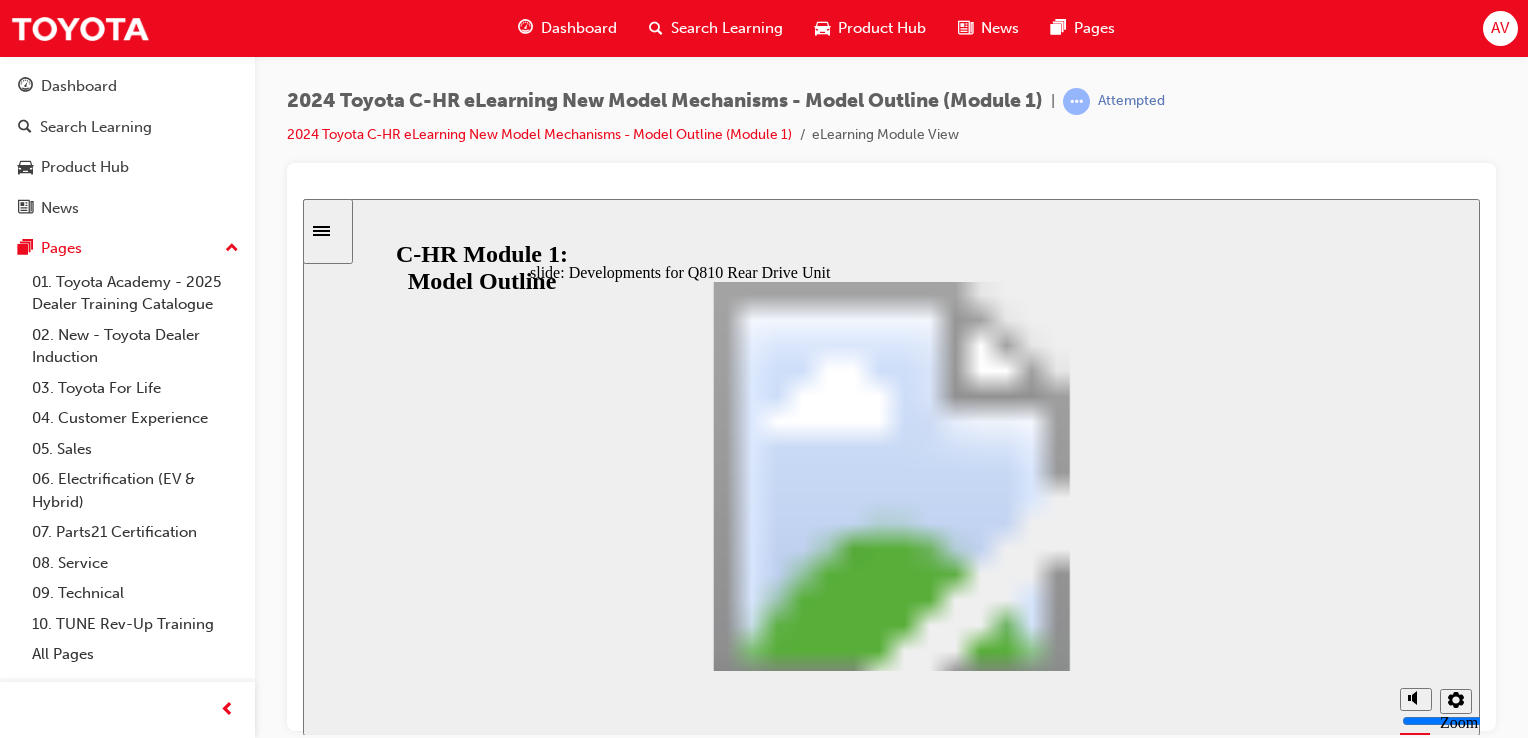 click 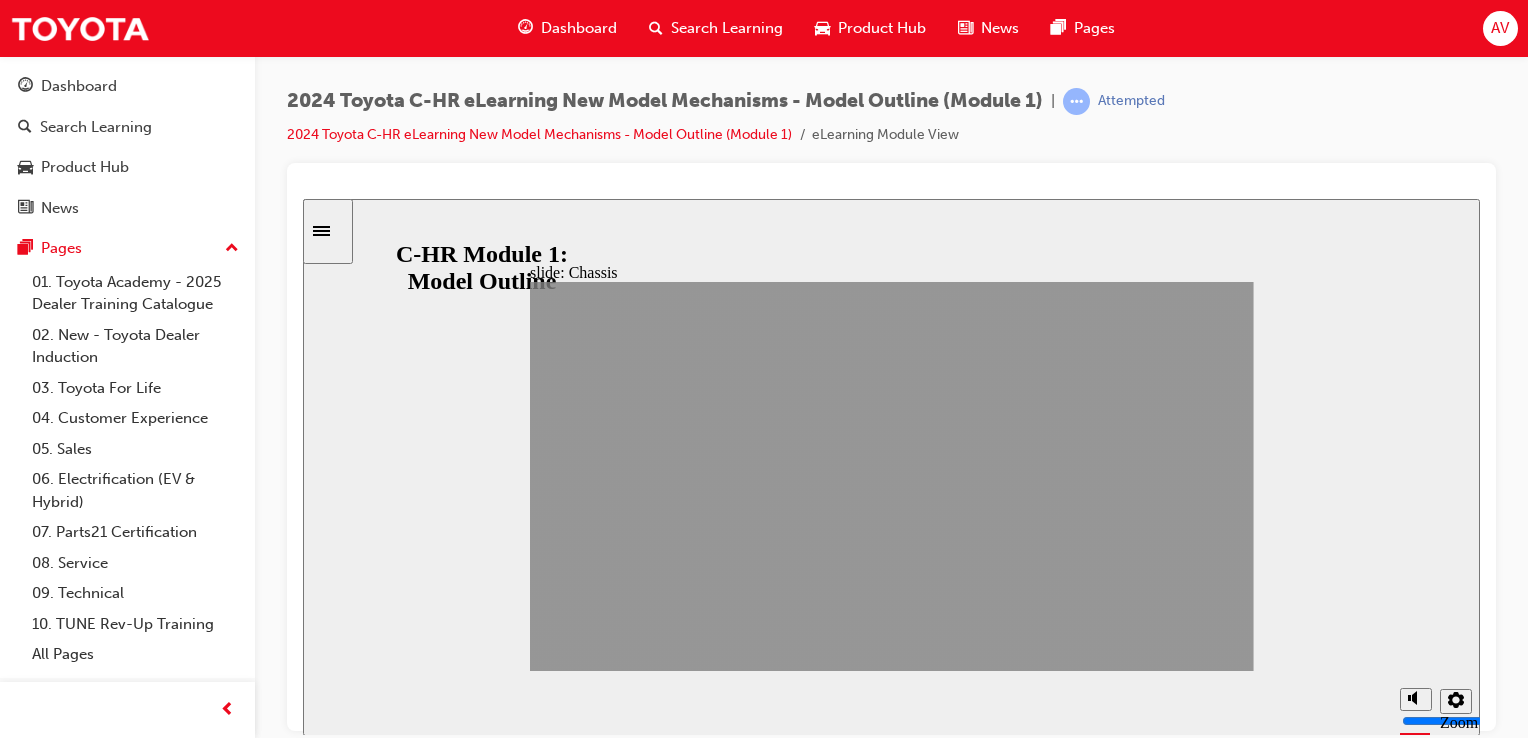 click 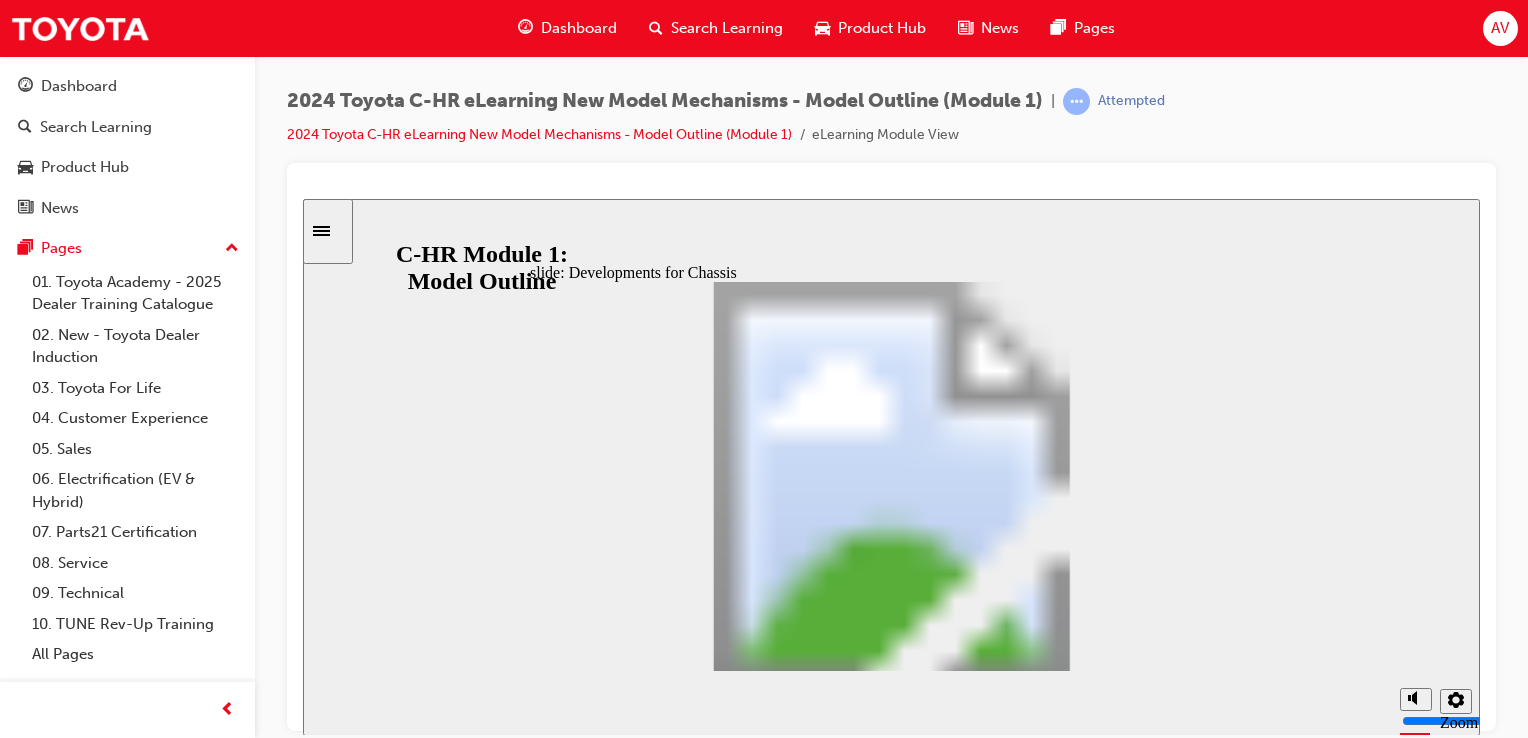 click 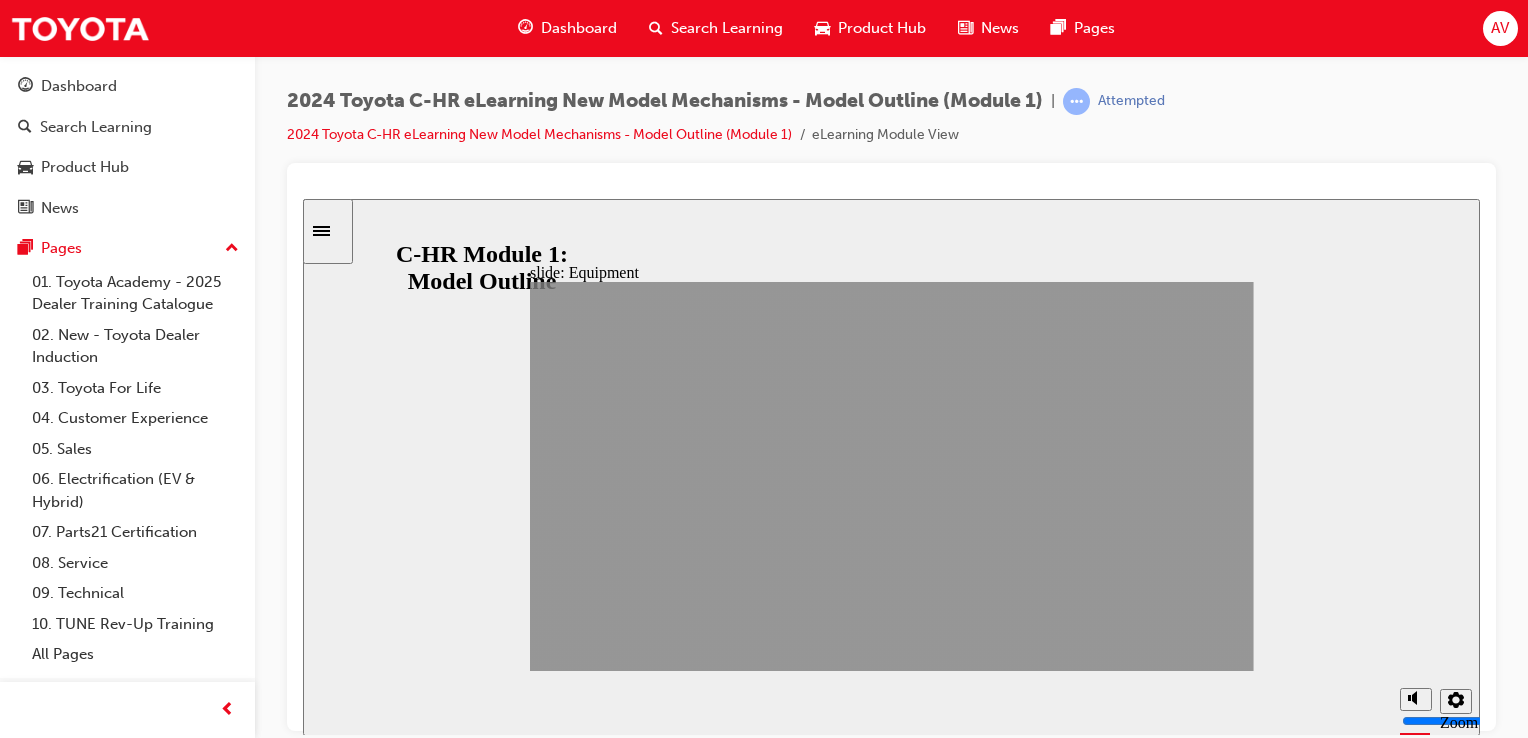 click 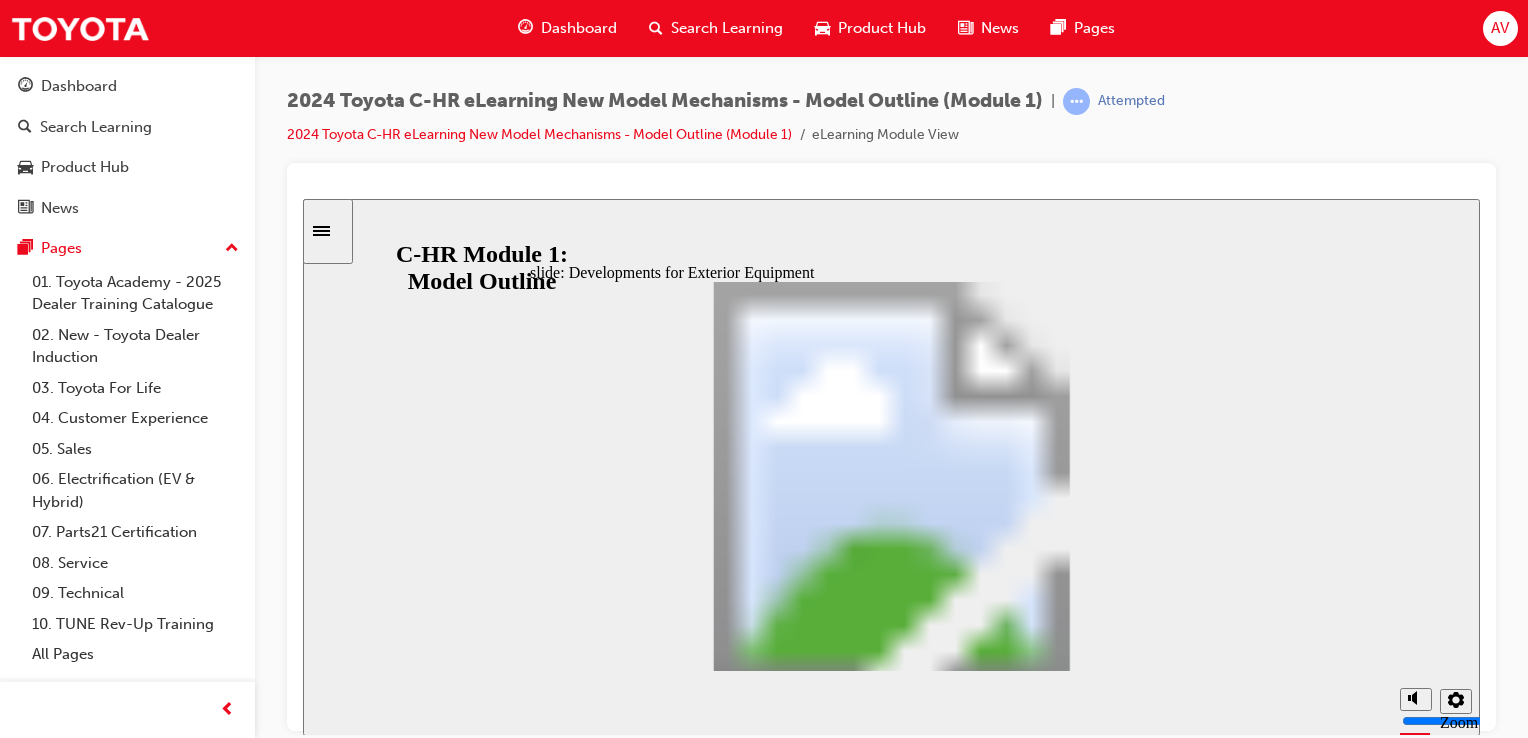 click 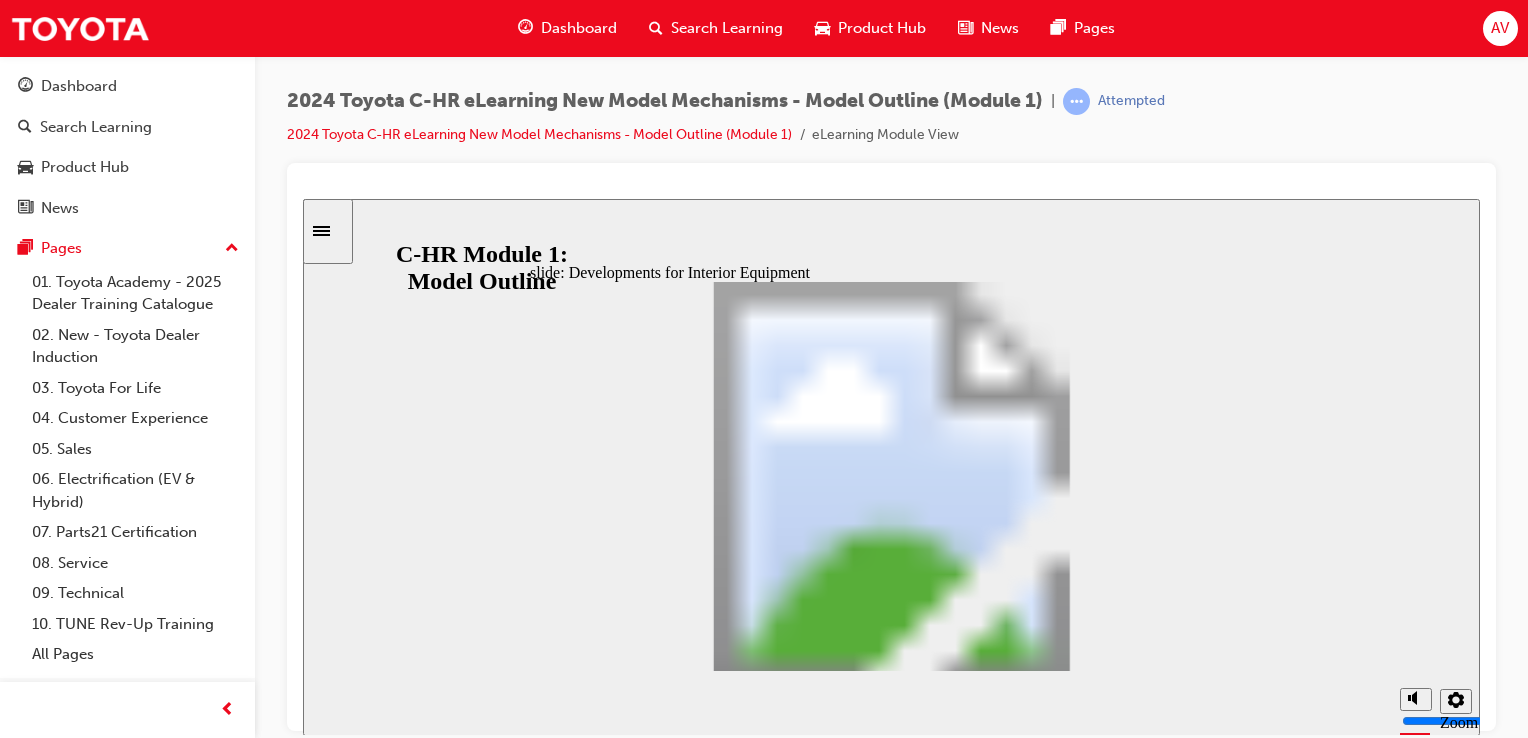 click 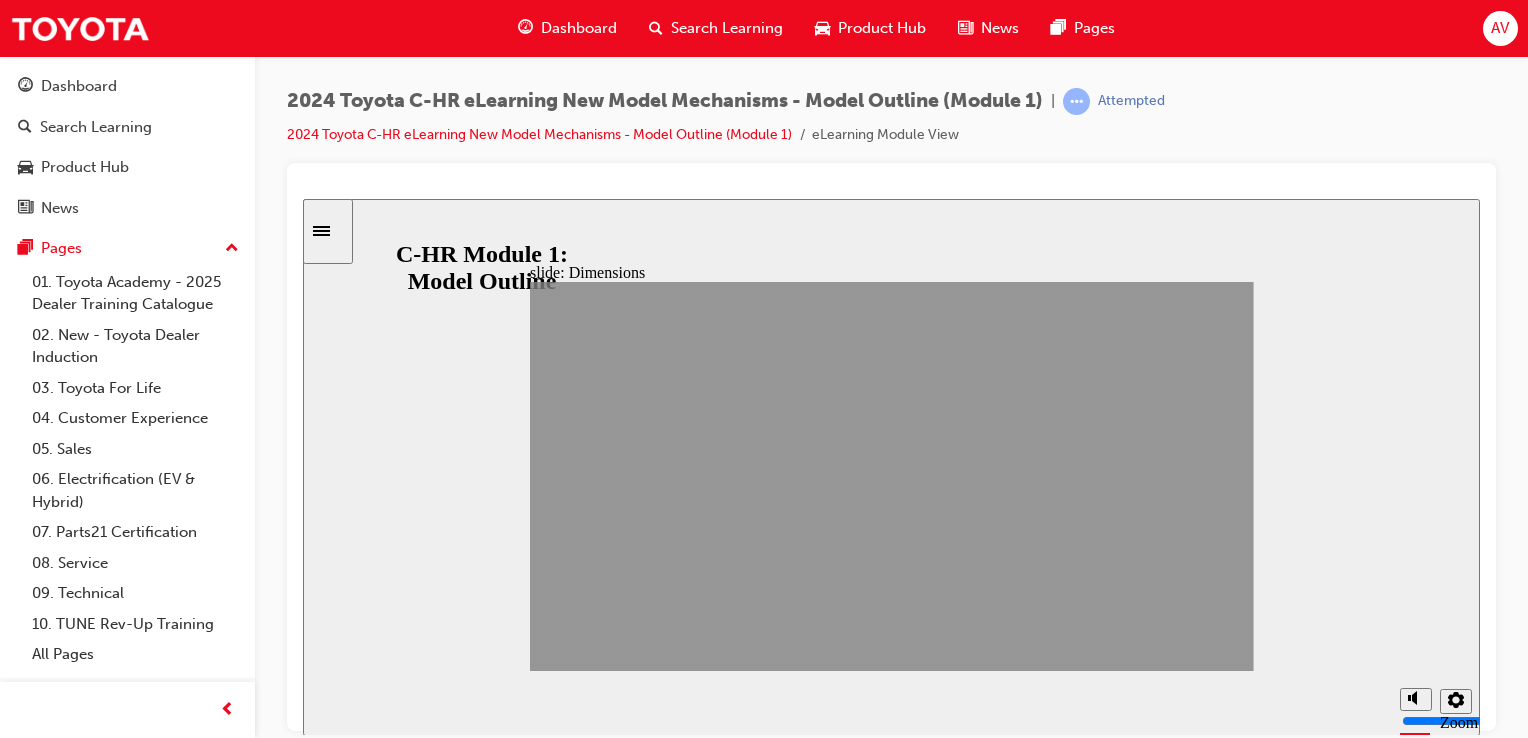 click 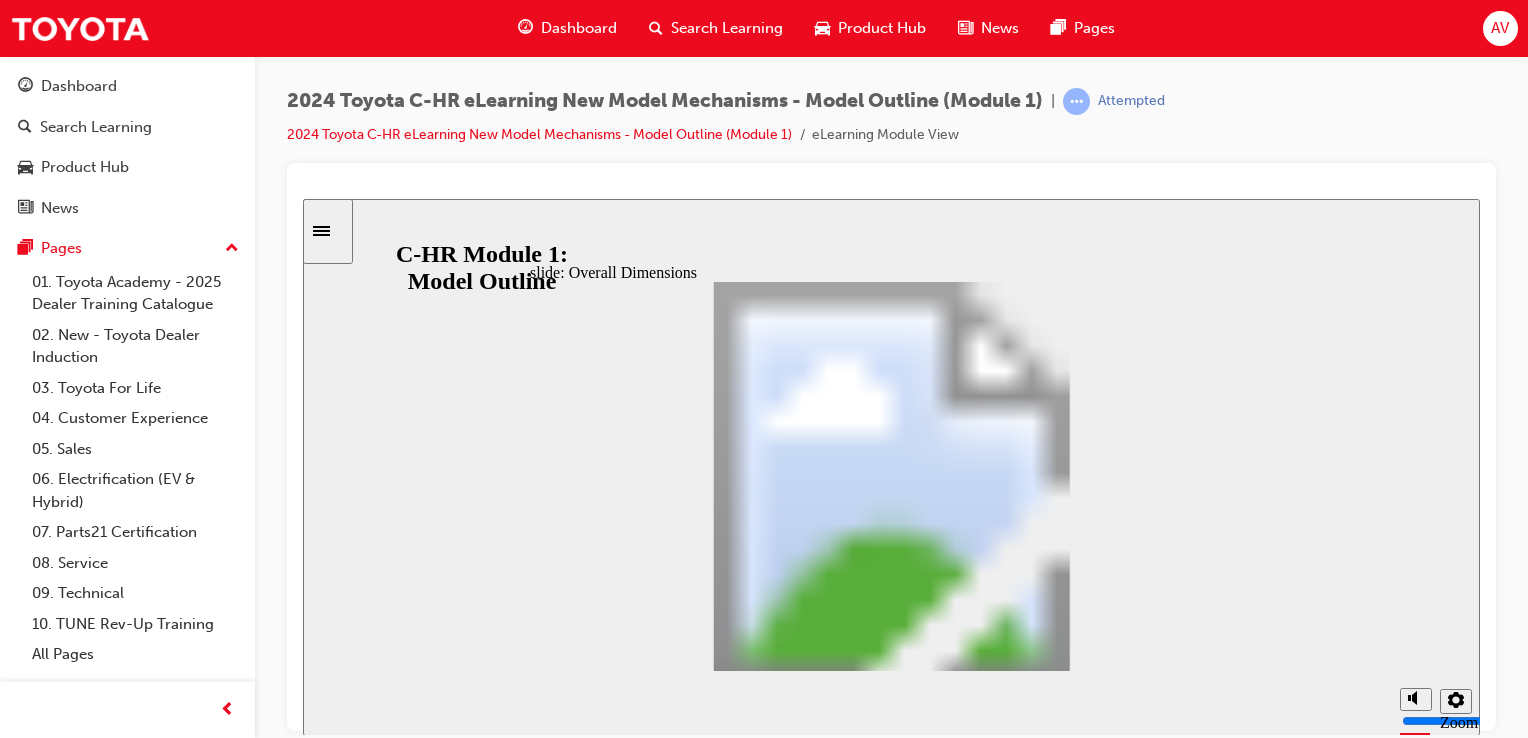 click 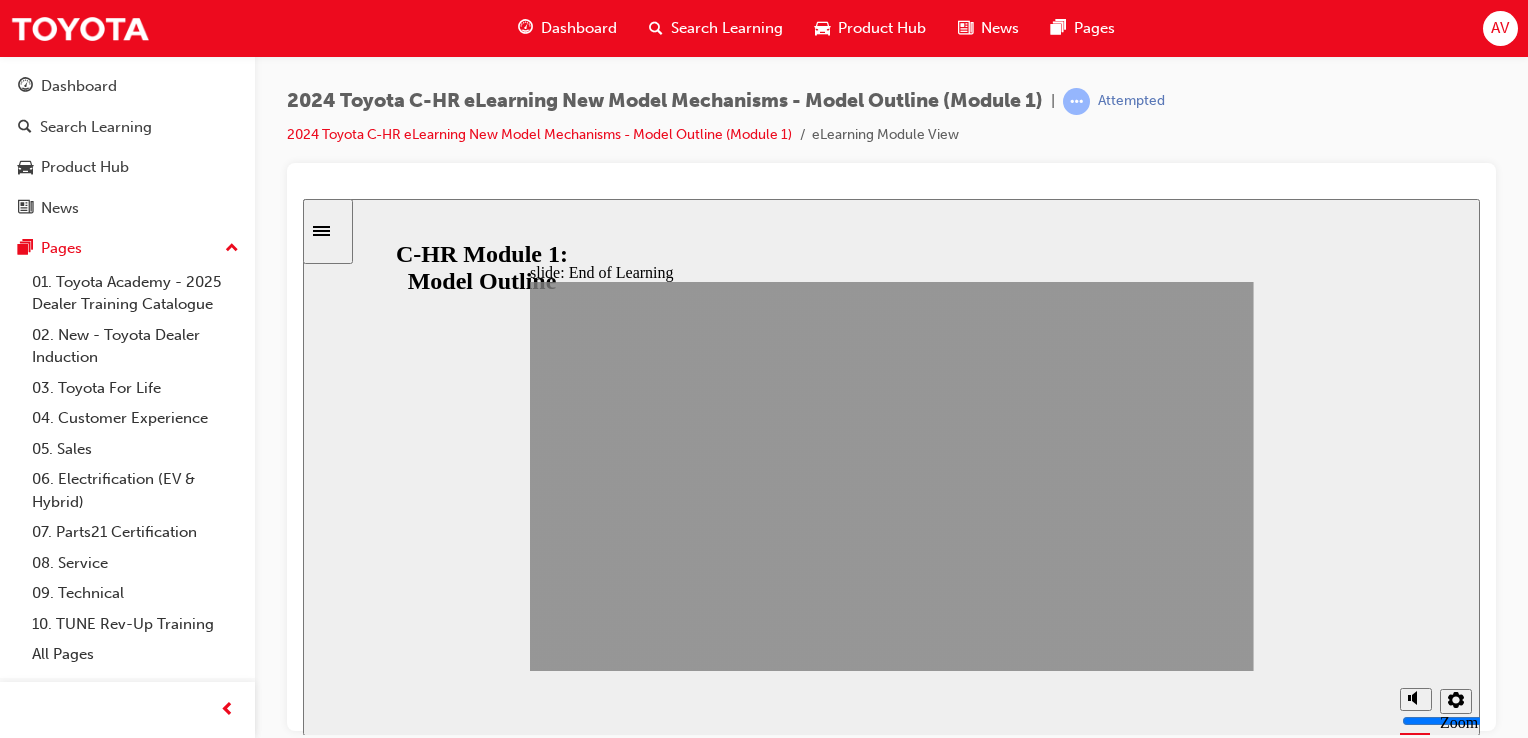 click 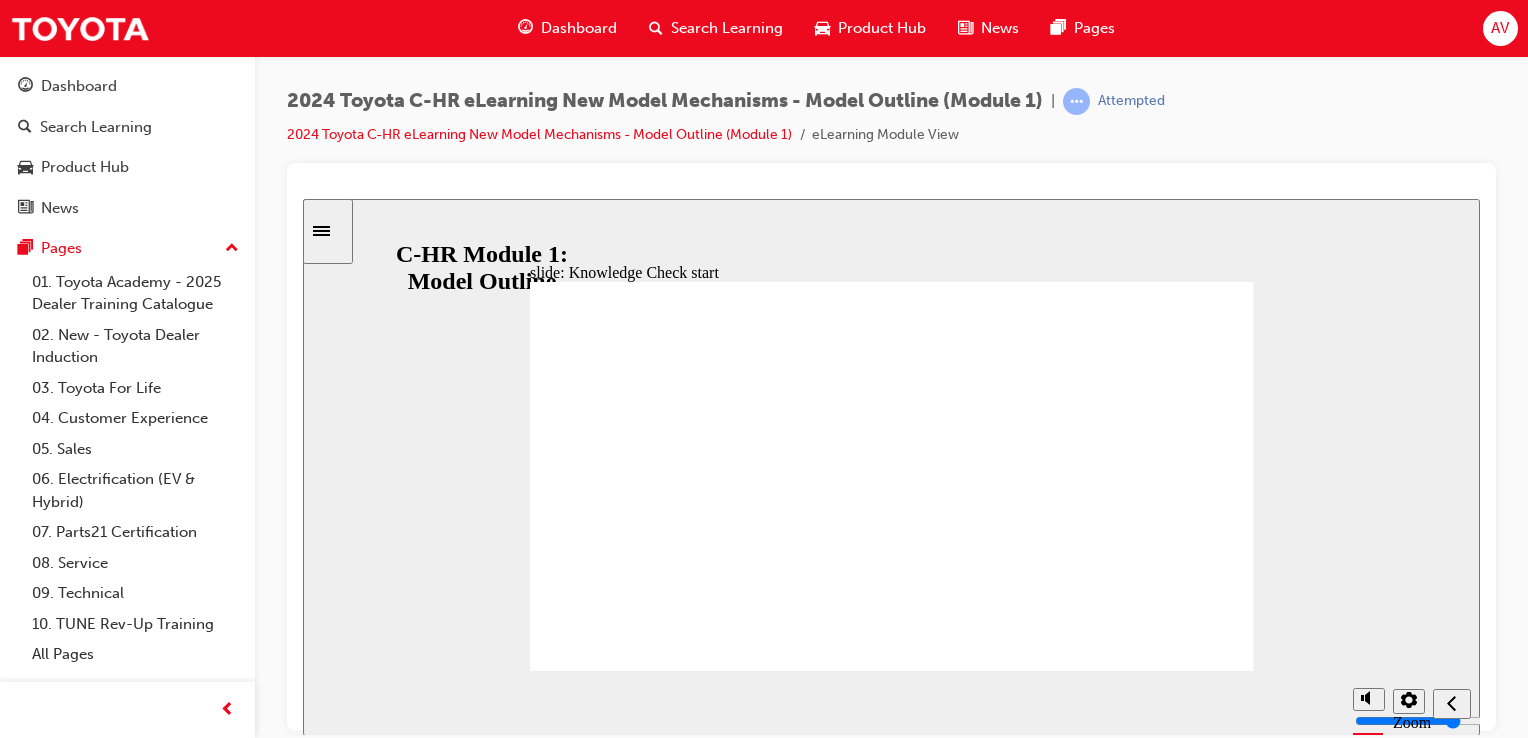 click 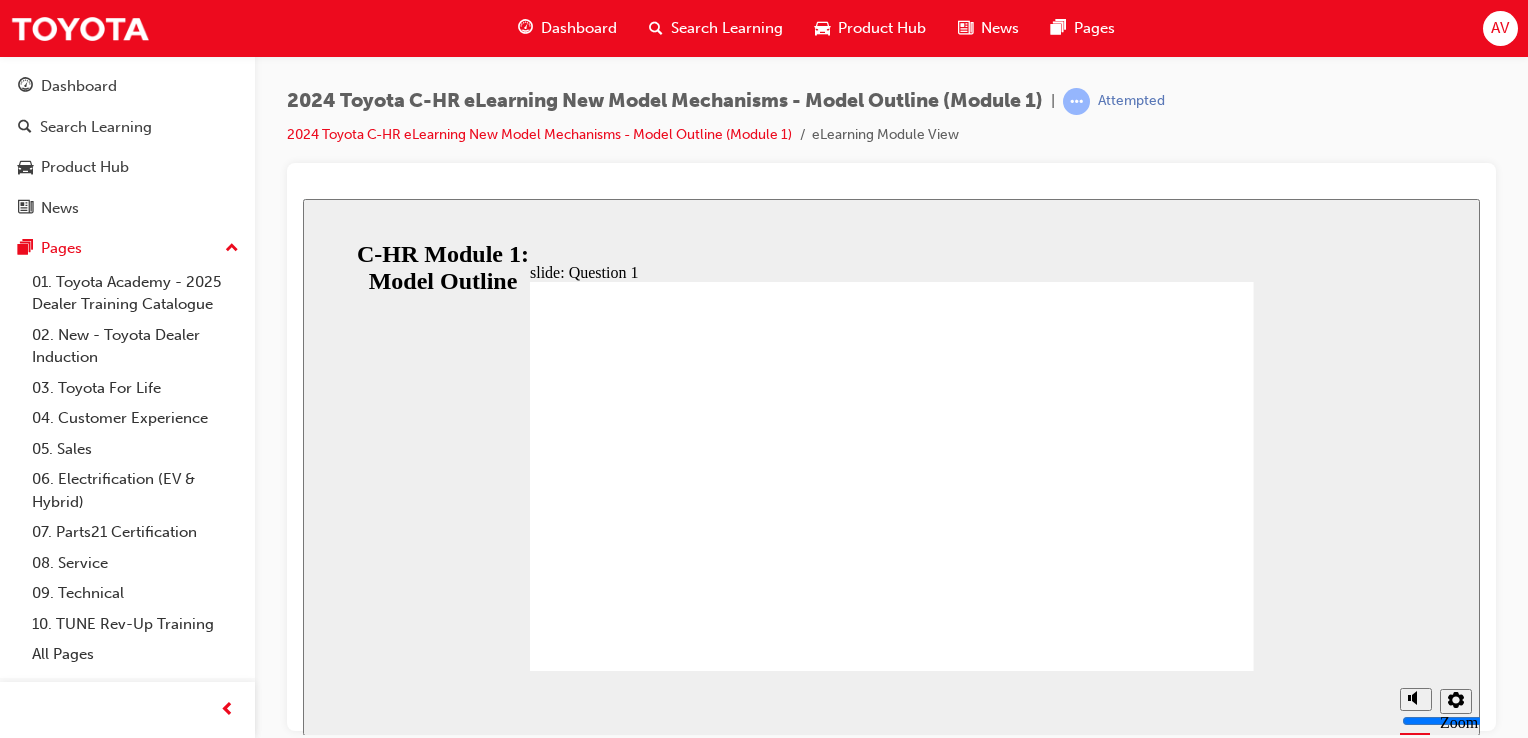 click 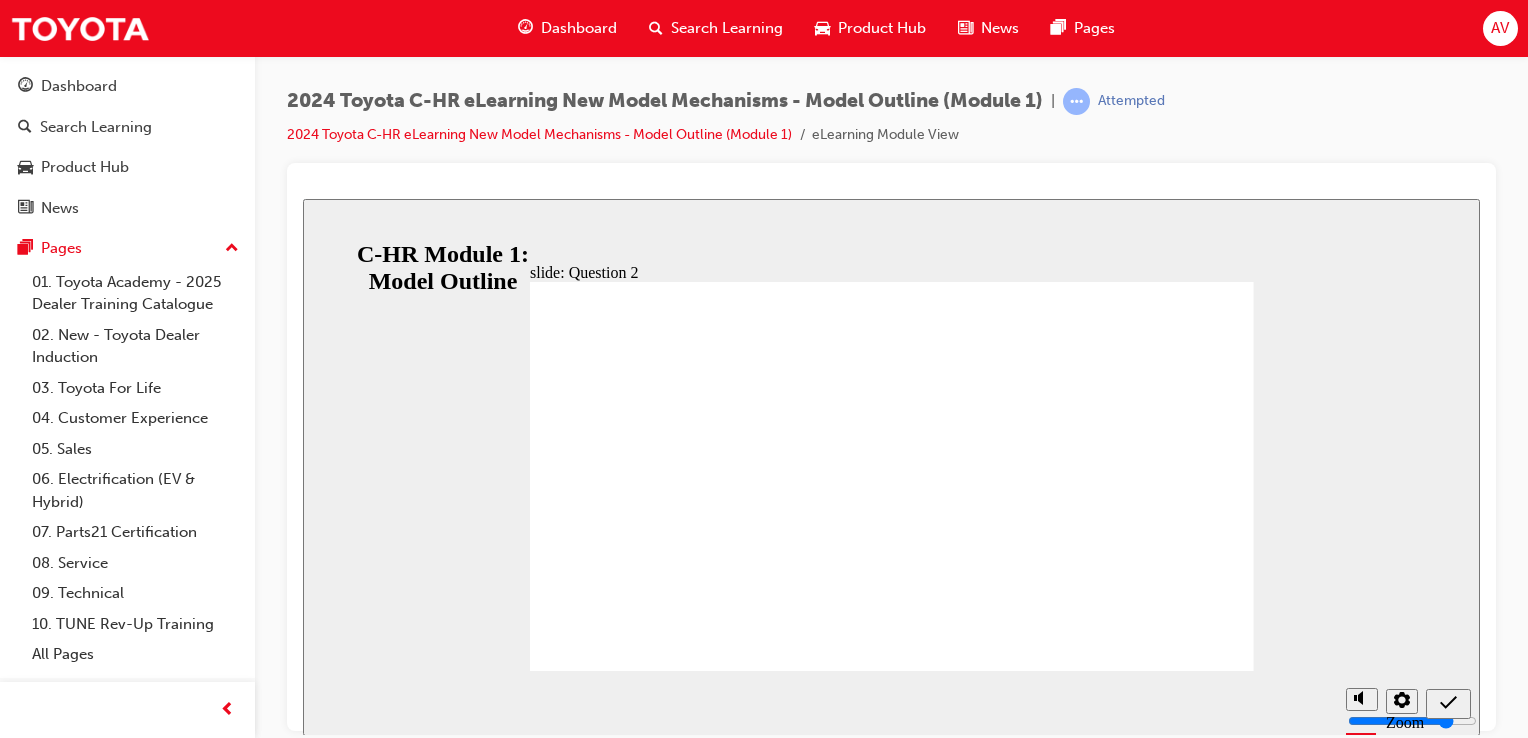 click 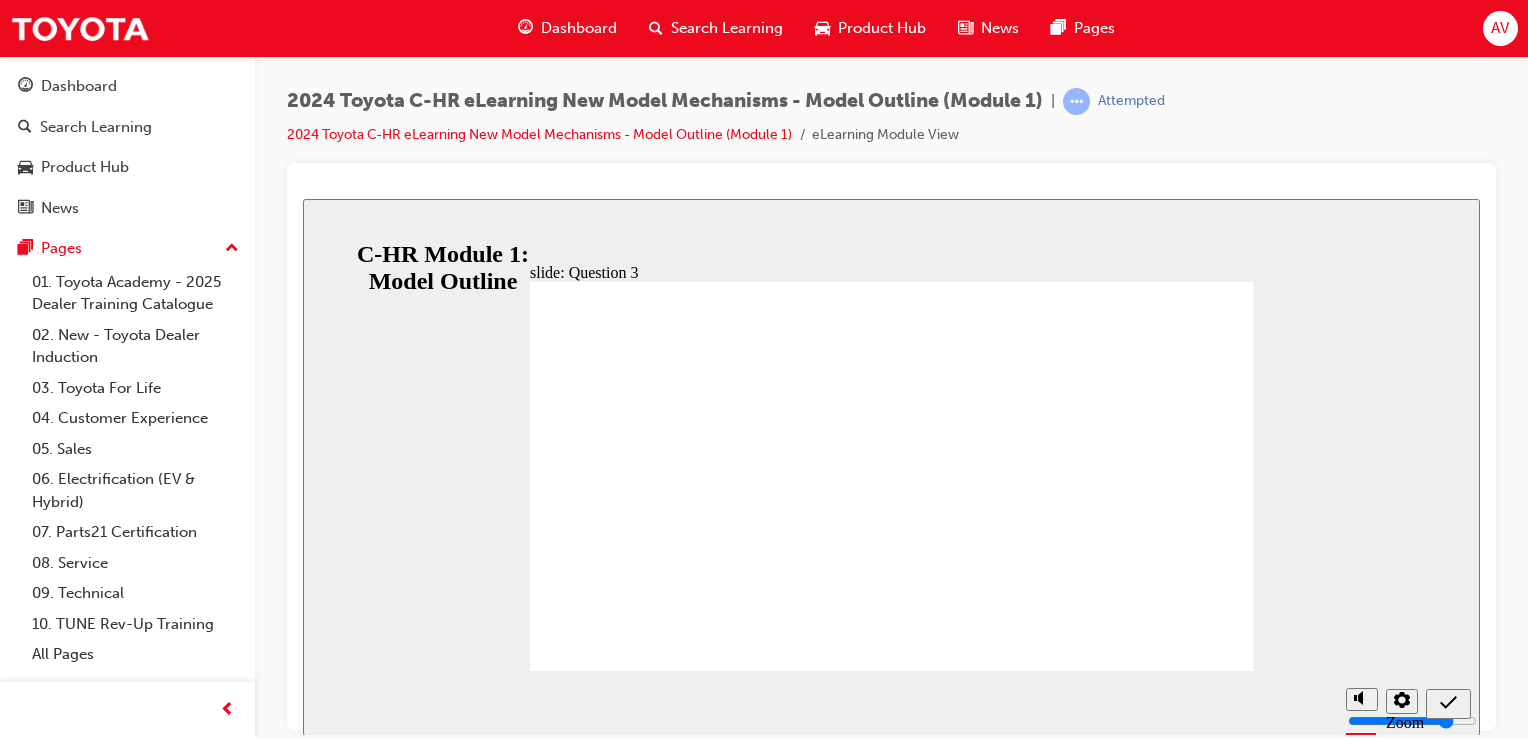 click on "False True" at bounding box center (813, 2282) 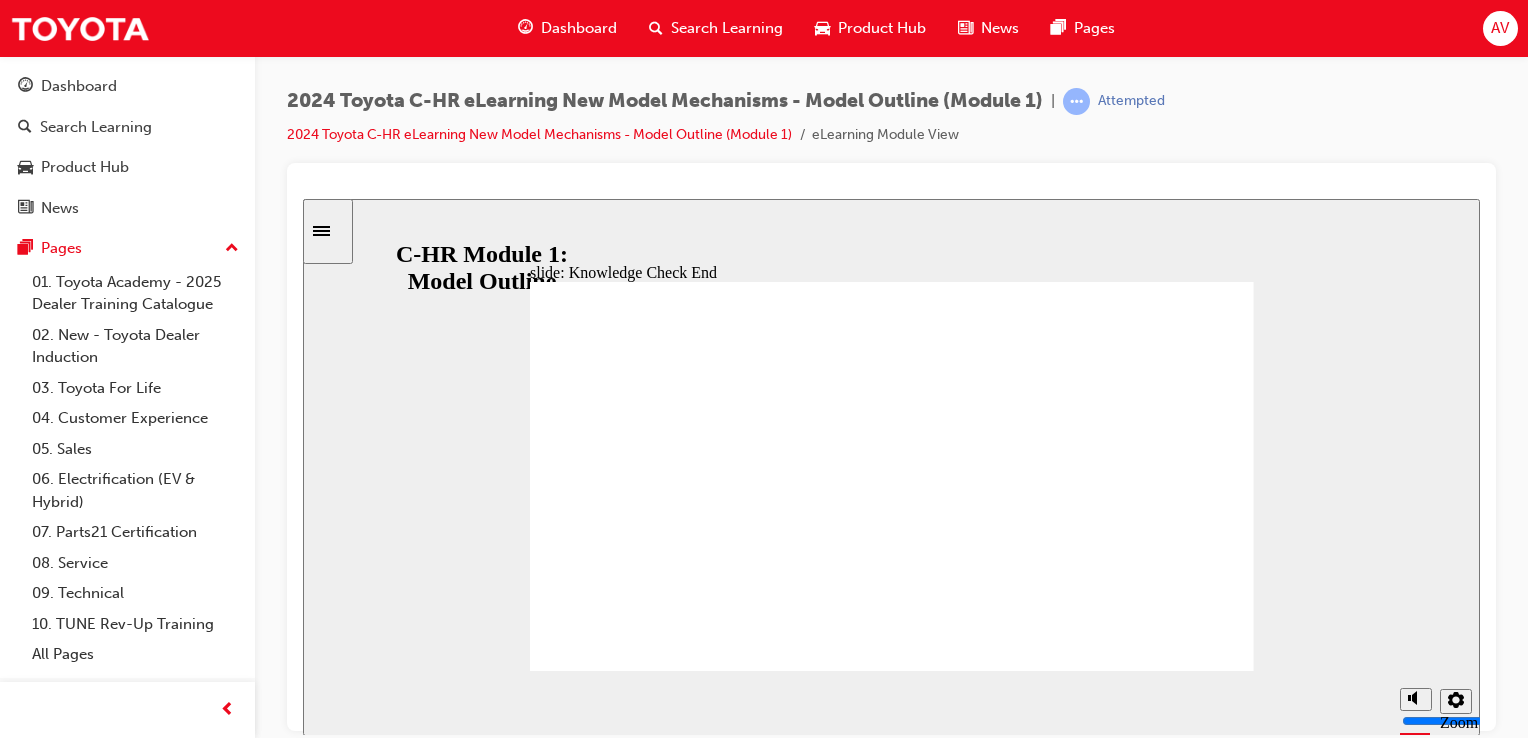 click at bounding box center [892, 1772] 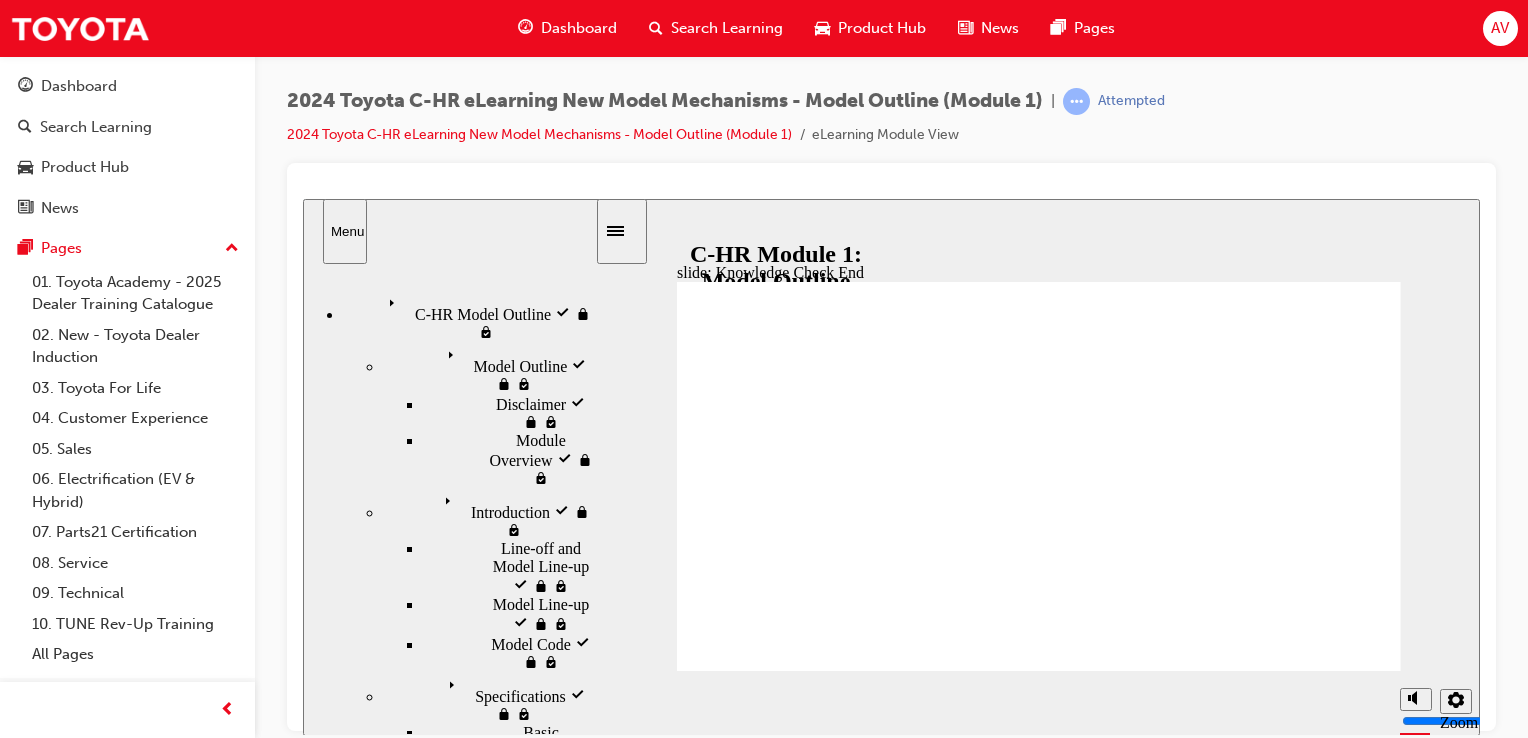 click on "Knowledge Check start visited" at bounding box center (516, 1653) 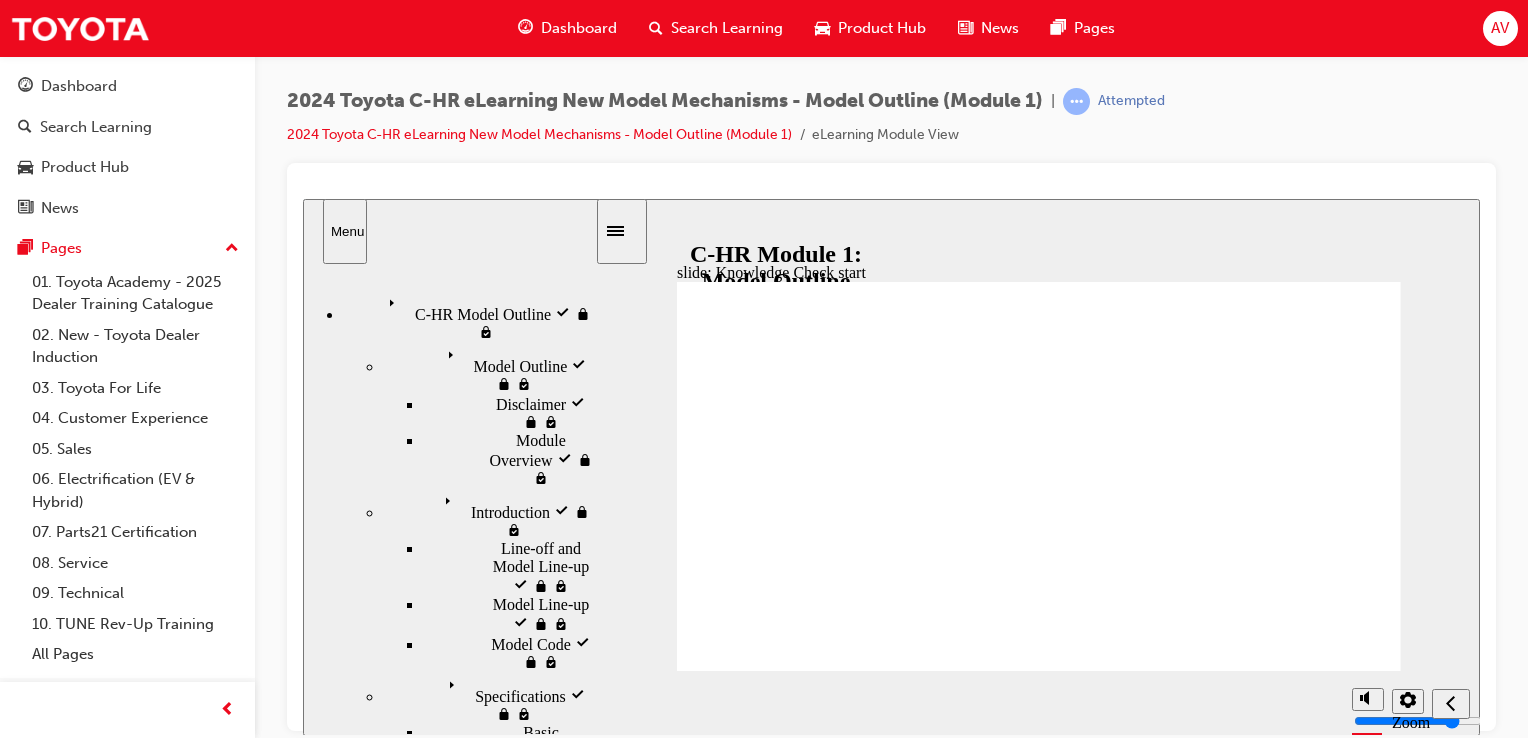 click 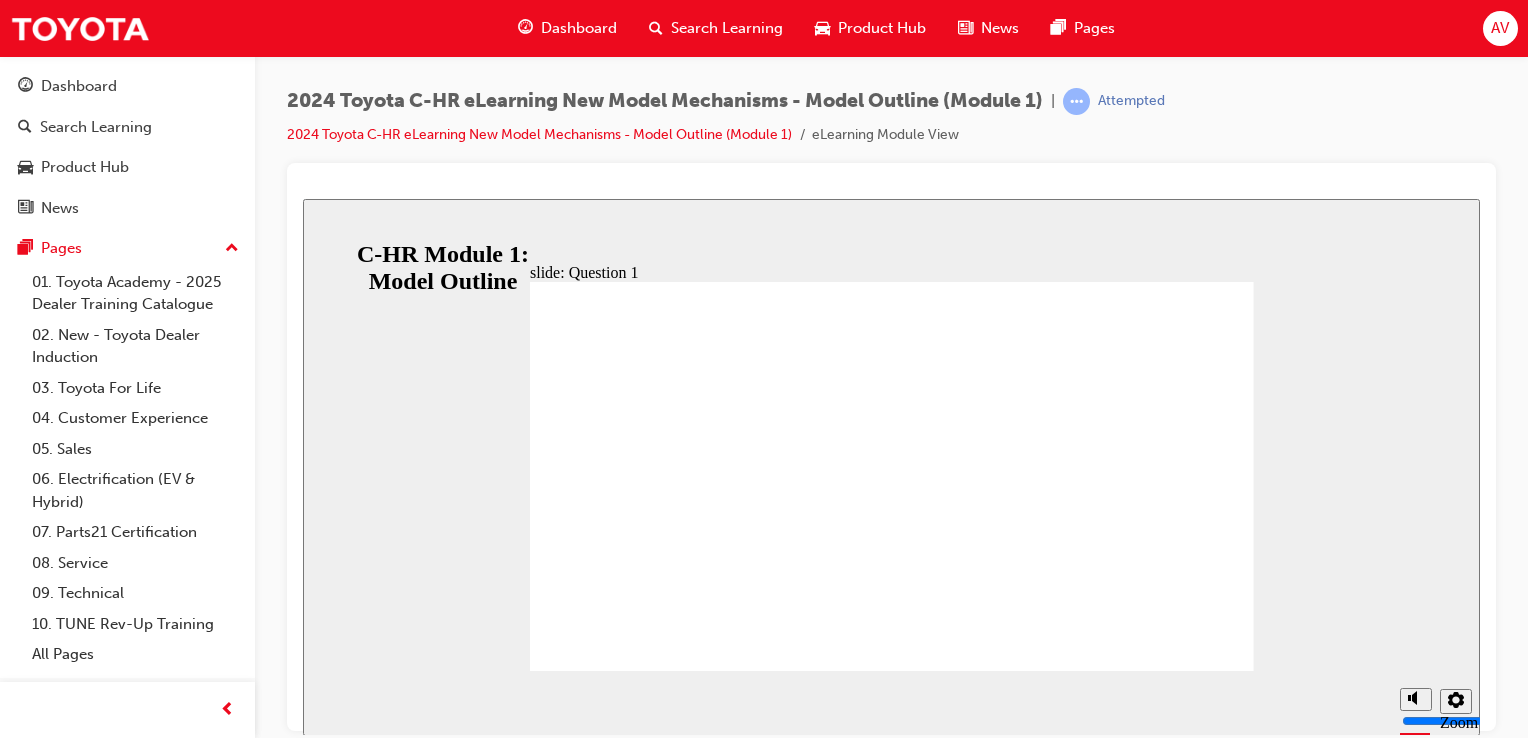click 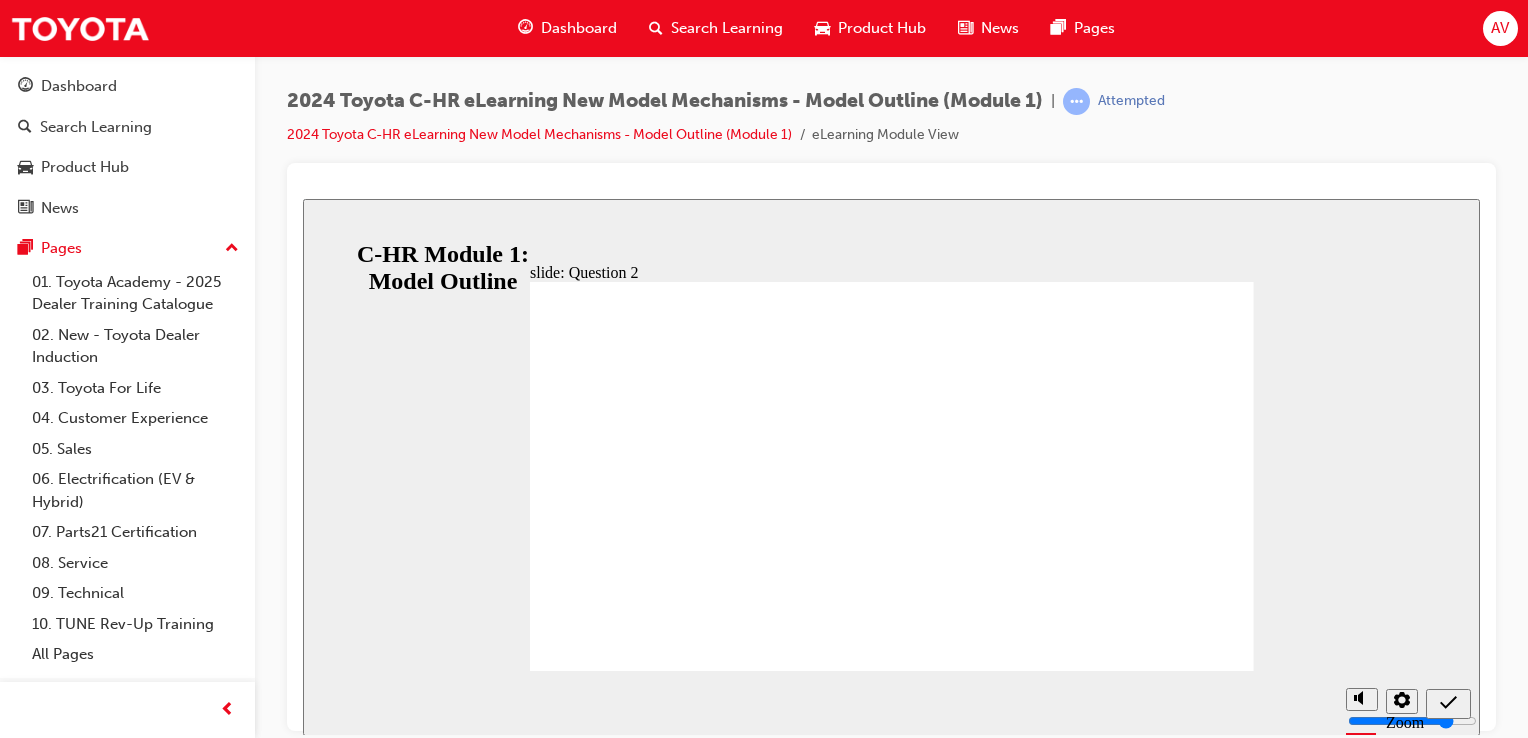 click 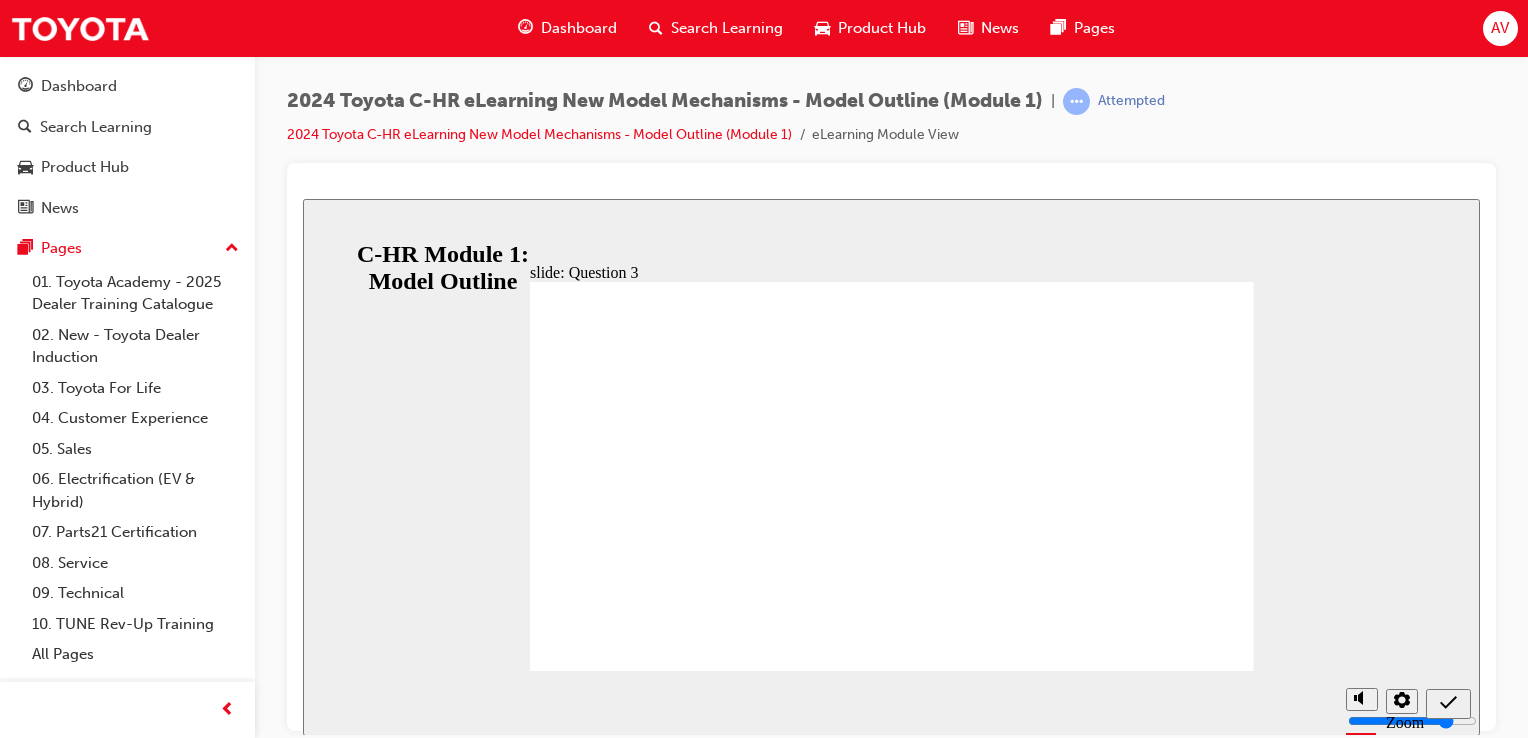 click 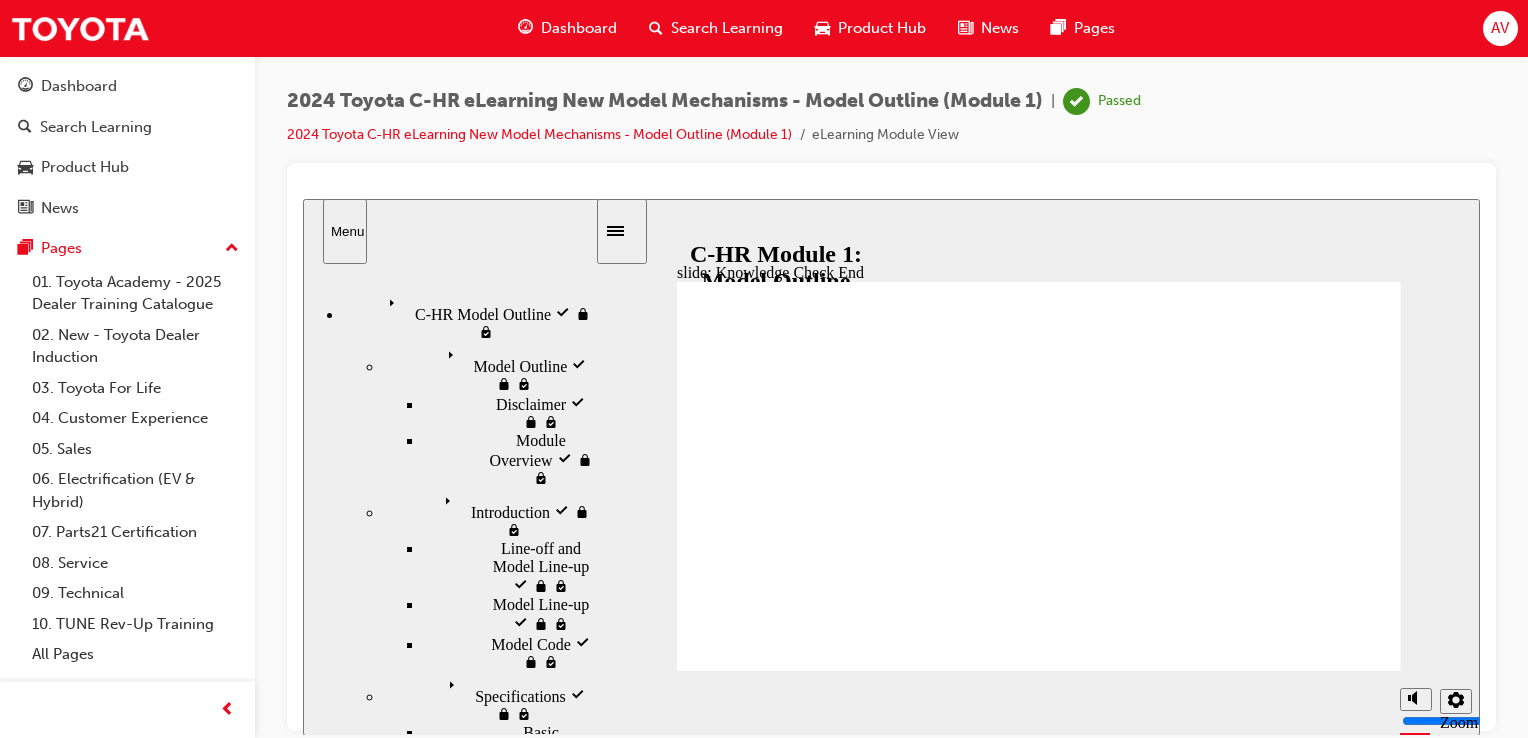 click 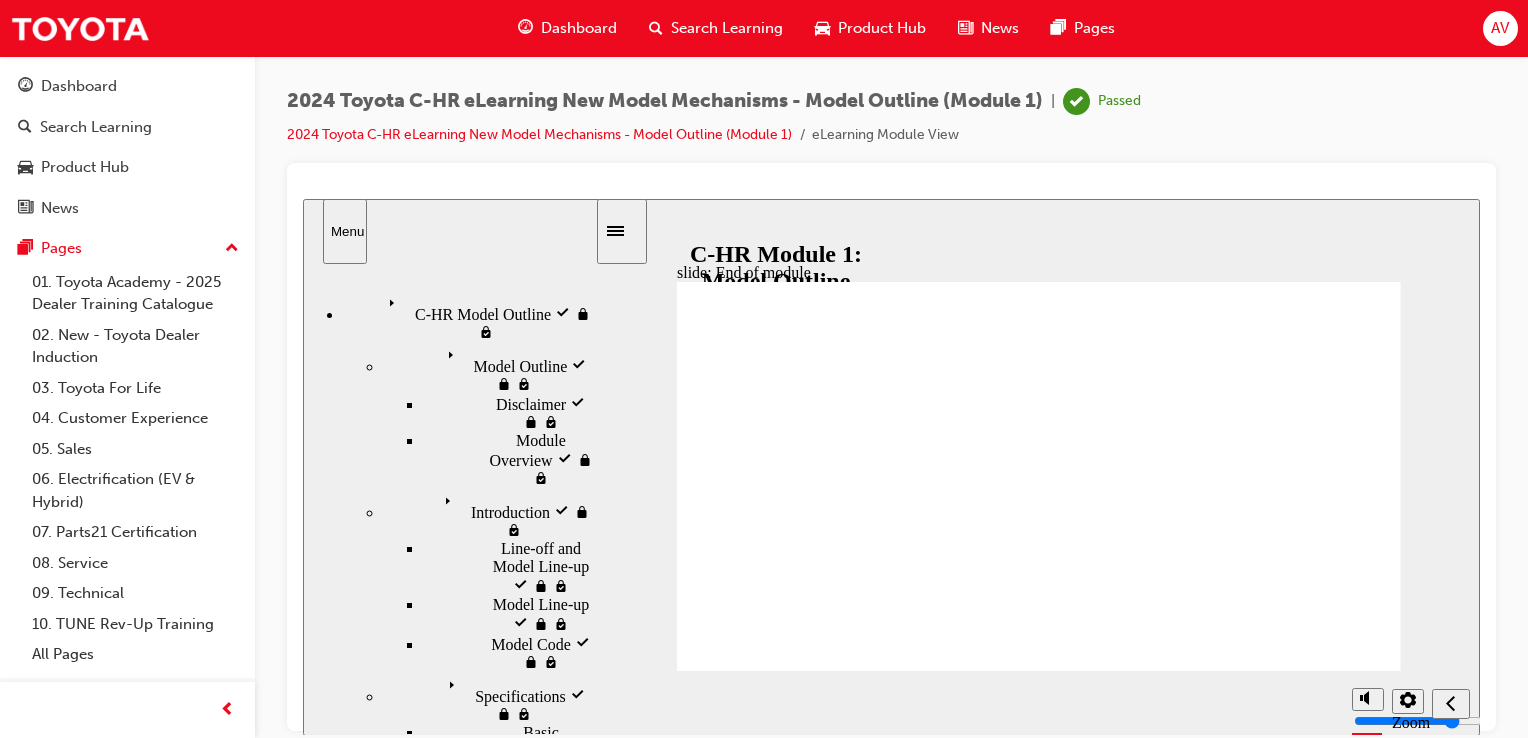 click 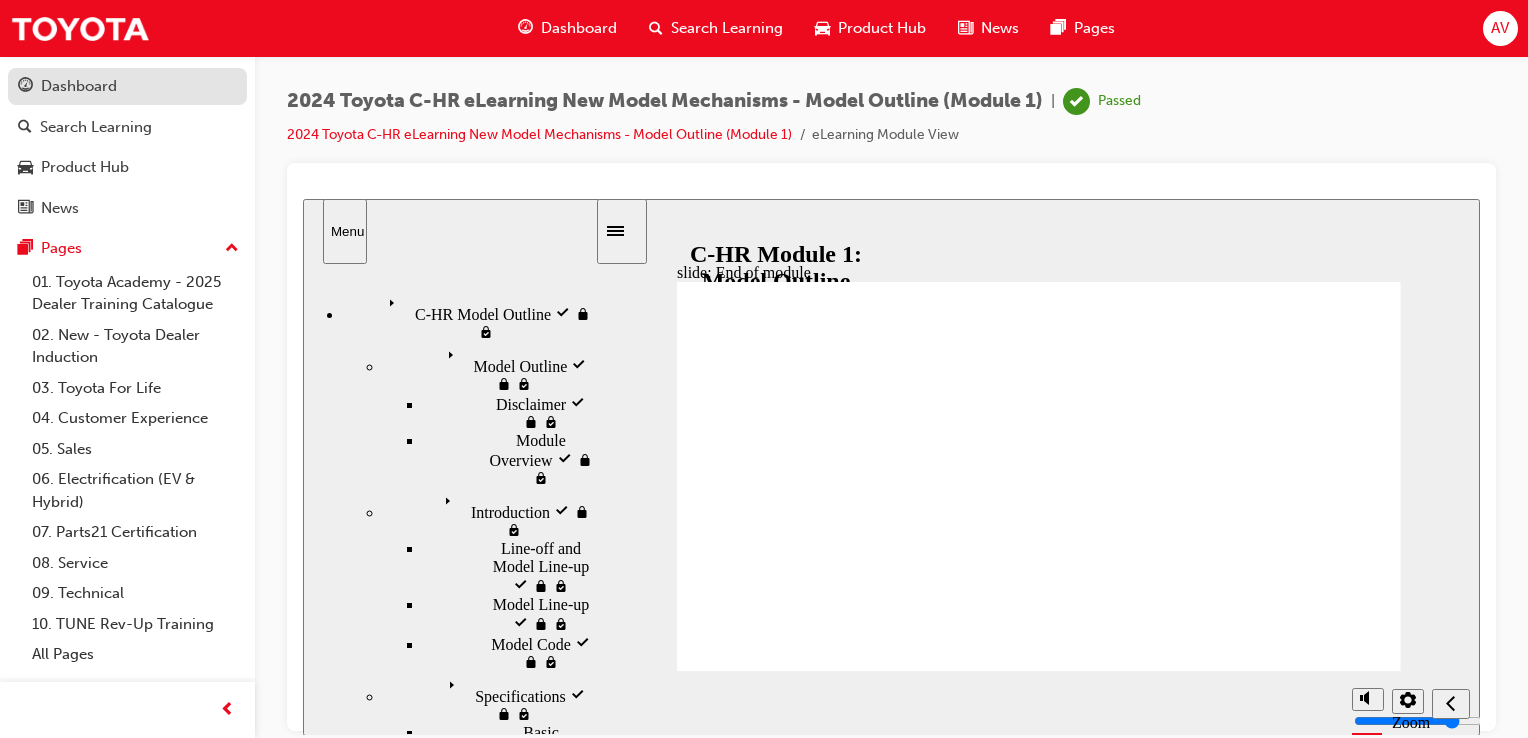 click on "Dashboard" at bounding box center [79, 86] 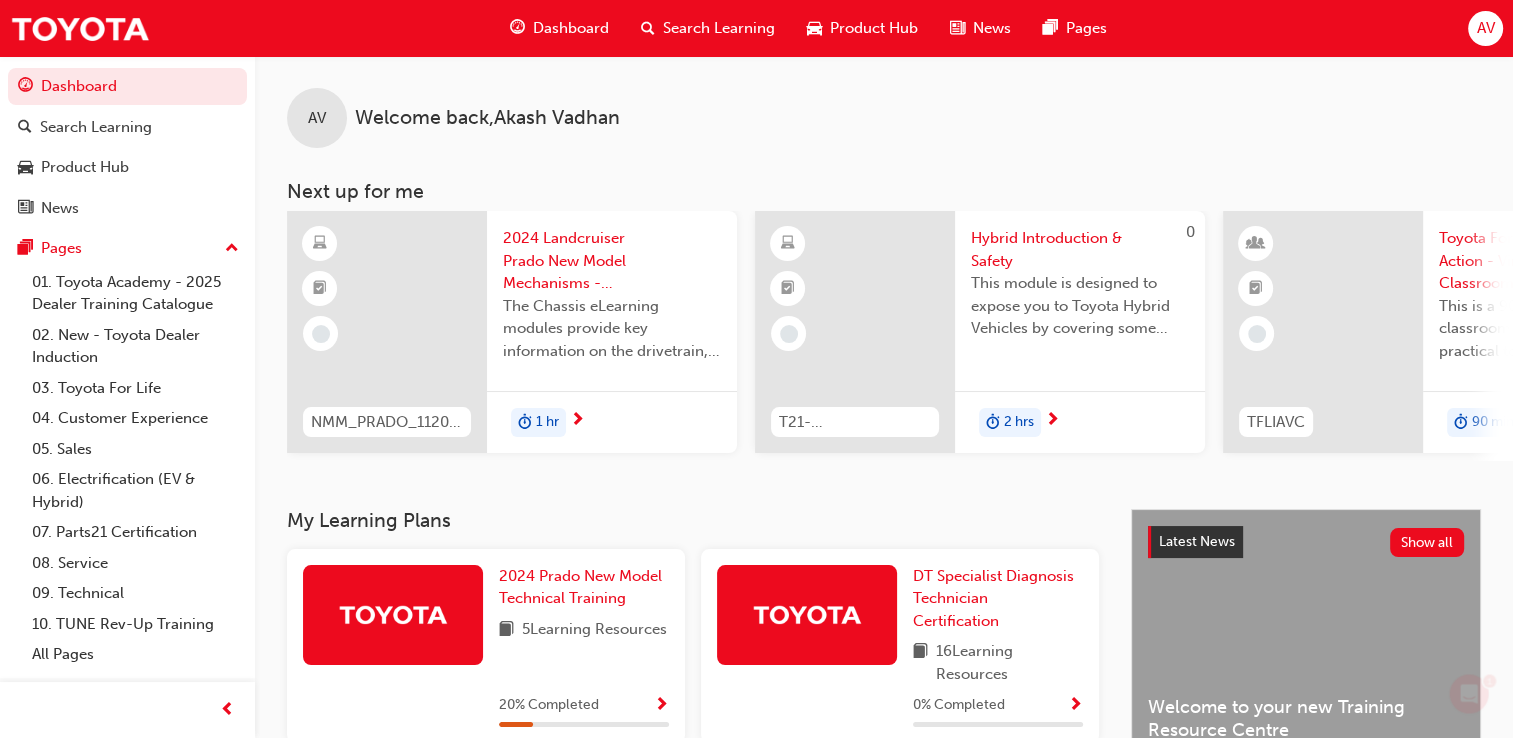 scroll, scrollTop: 0, scrollLeft: 1072, axis: horizontal 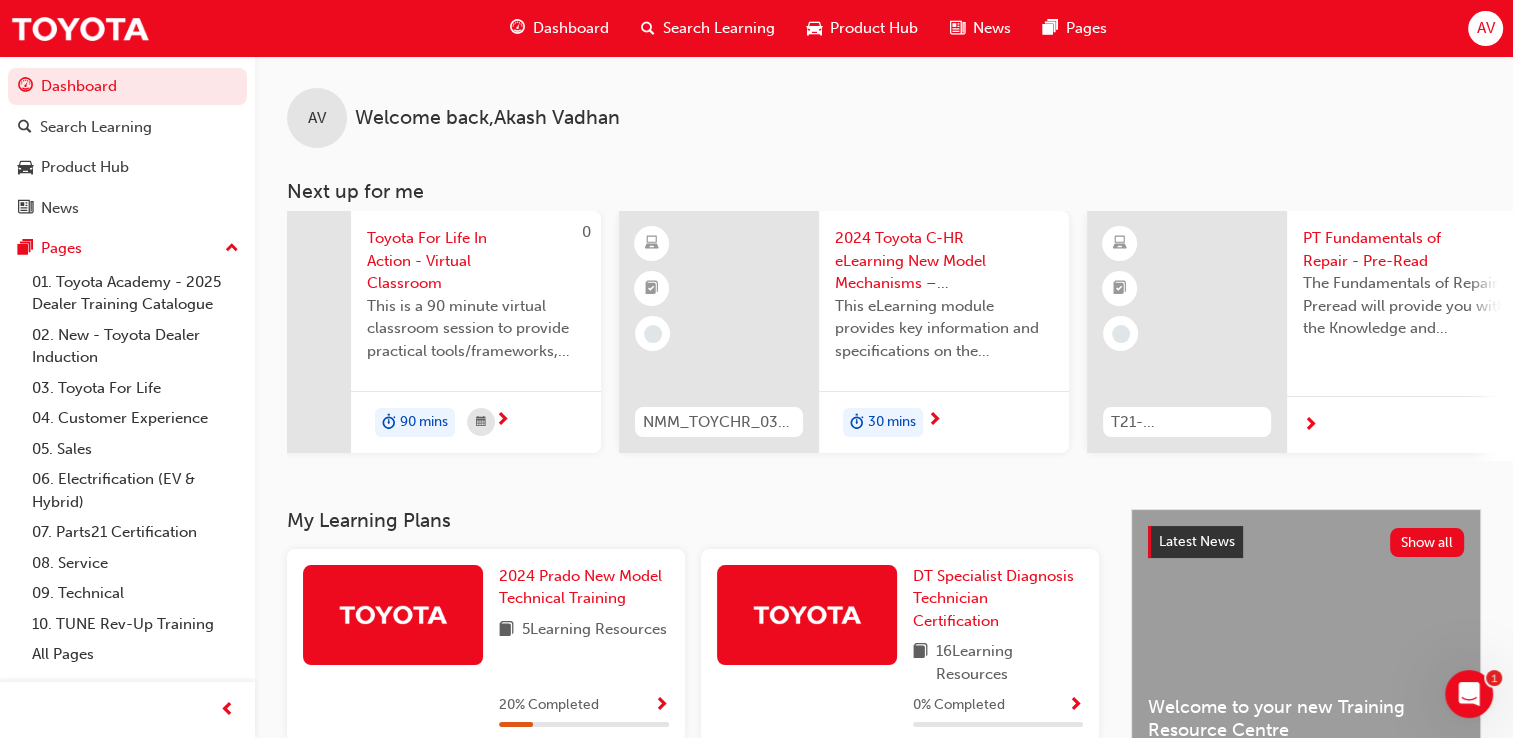 click on "2024 Toyota C-HR eLearning New Model Mechanisms – Powertrains (Module 2)" at bounding box center (944, 261) 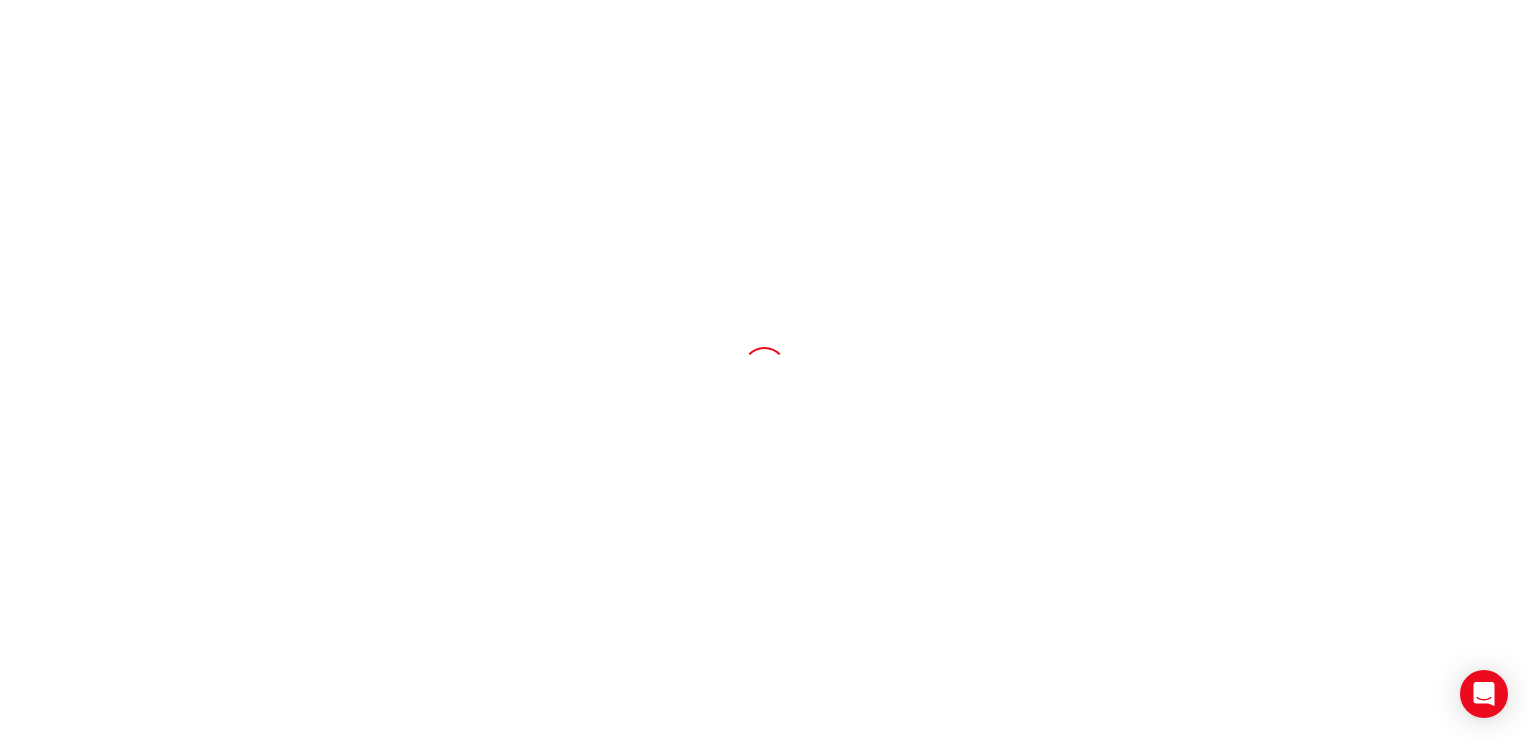 scroll, scrollTop: 0, scrollLeft: 0, axis: both 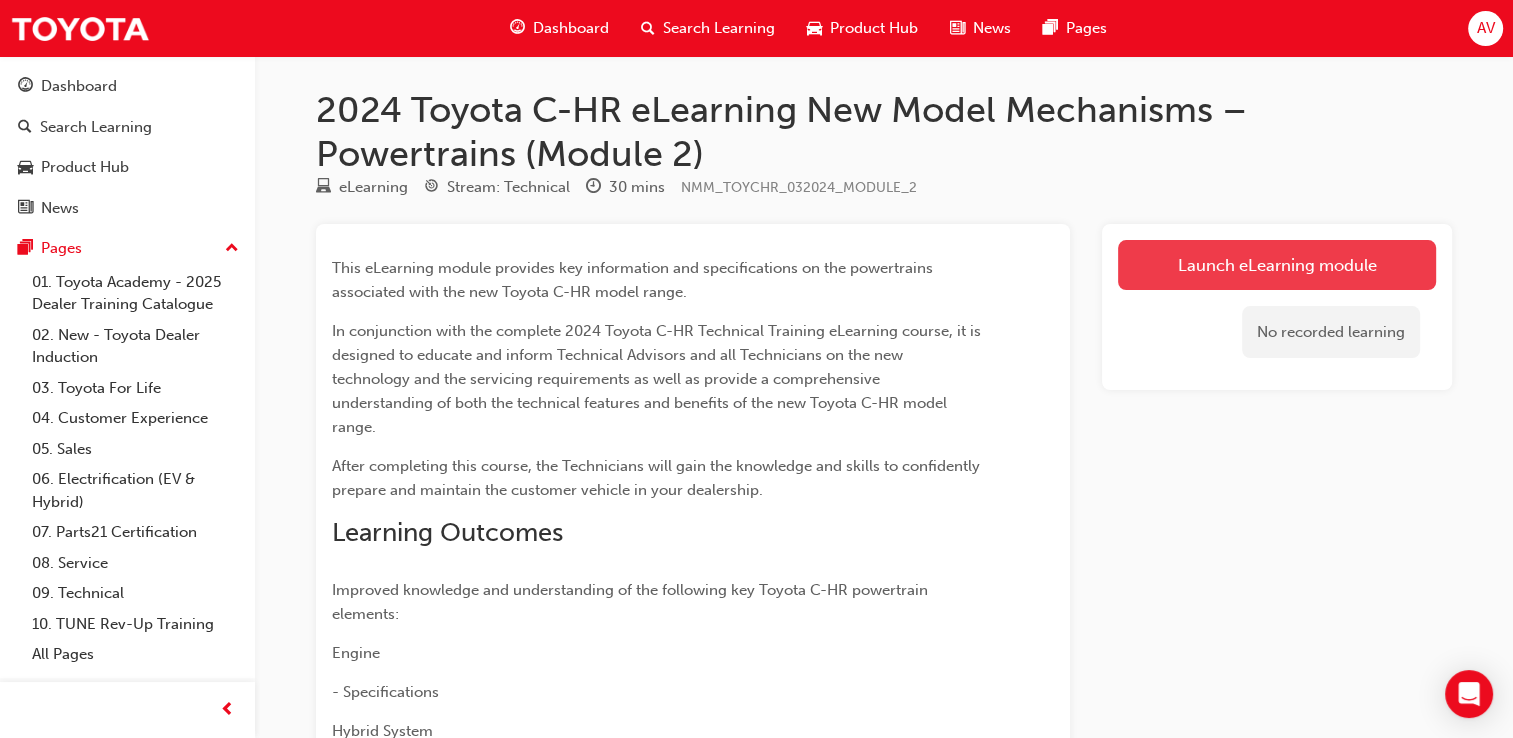 click on "Launch eLearning module" at bounding box center [1277, 265] 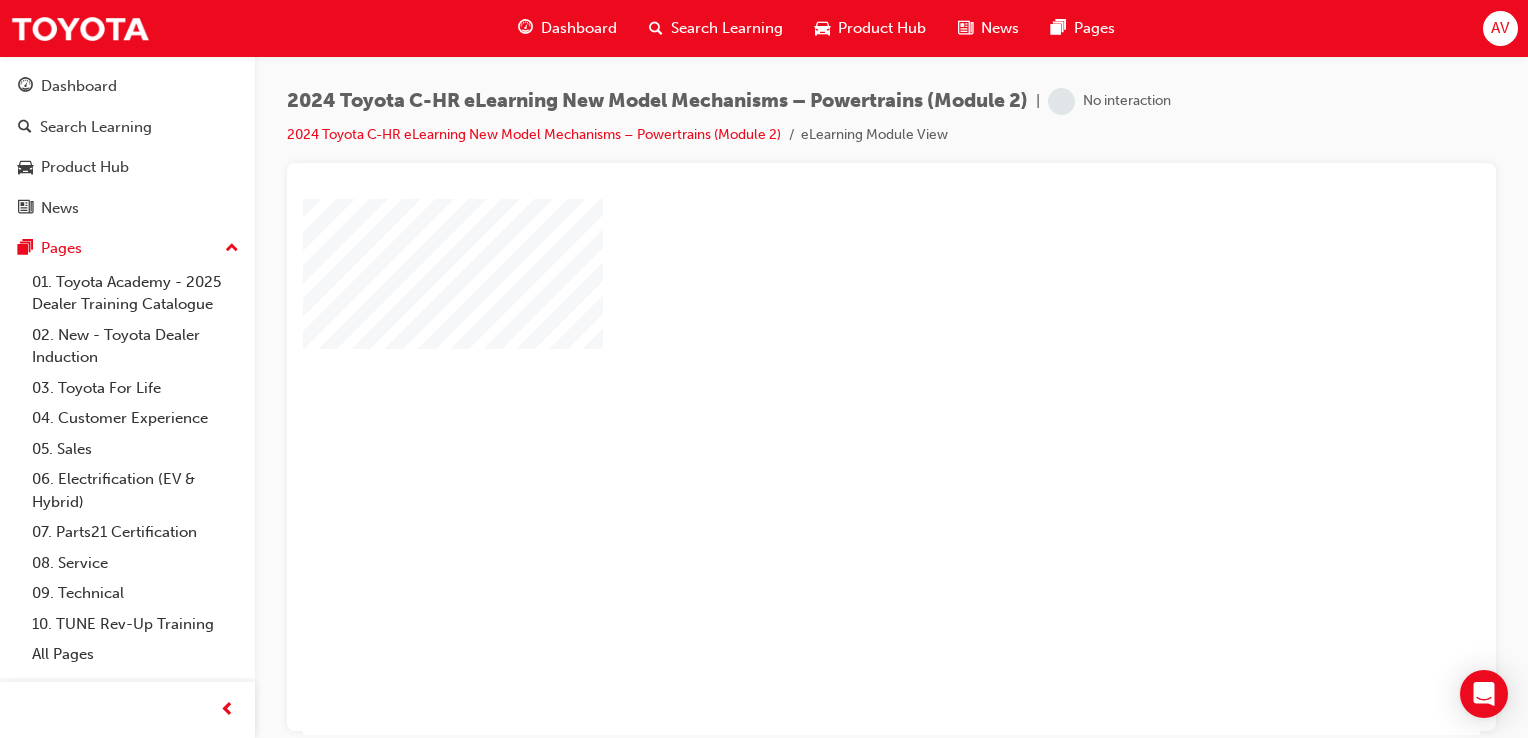 scroll, scrollTop: 0, scrollLeft: 0, axis: both 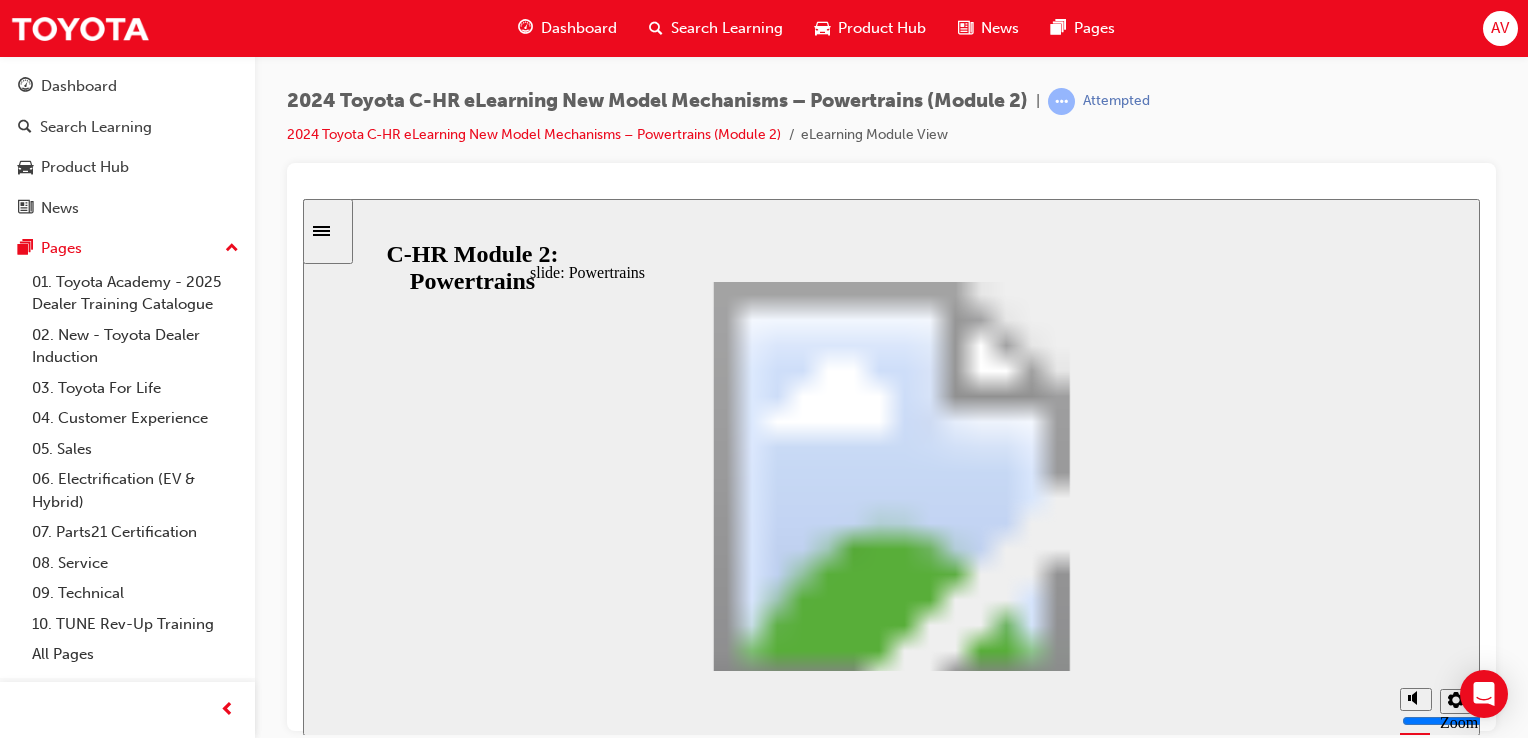 click 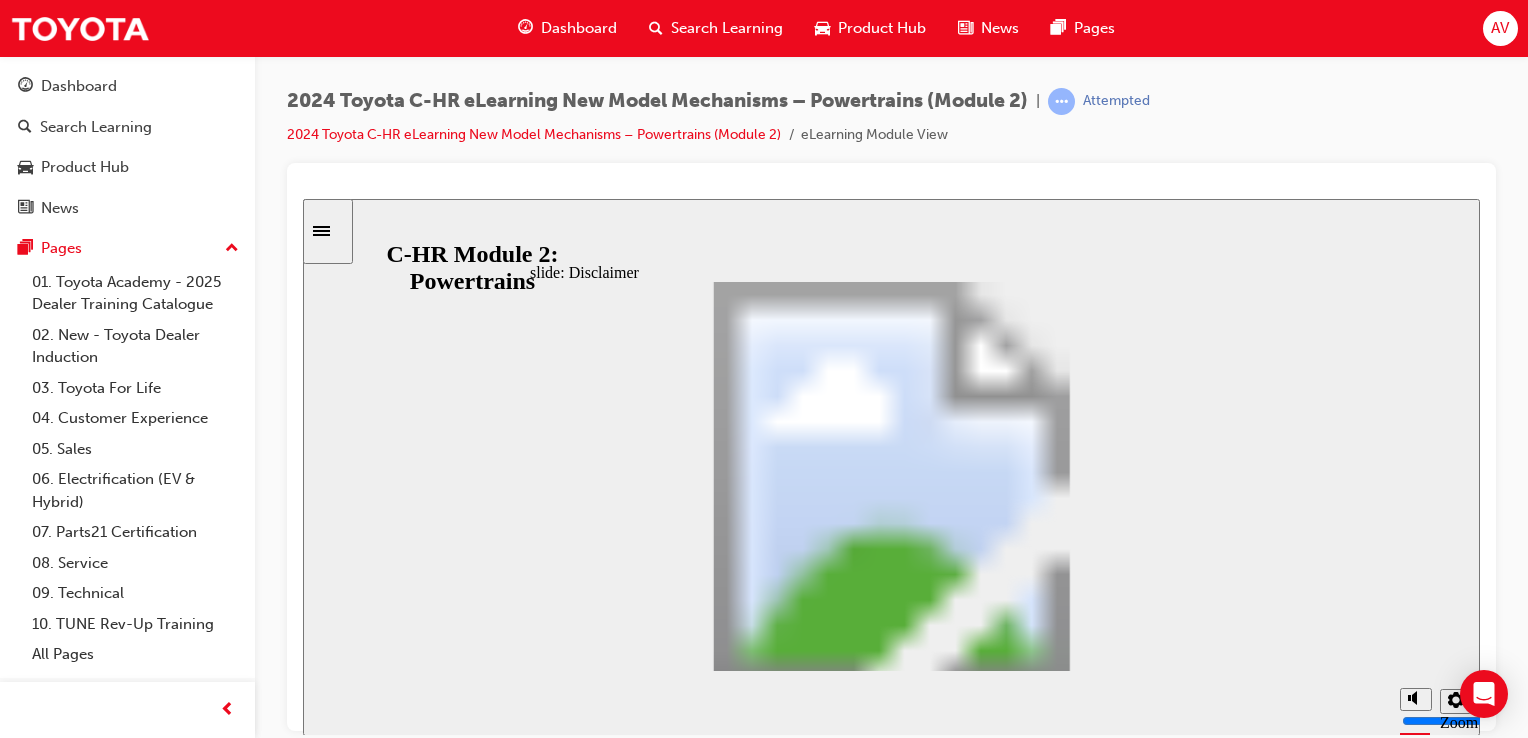 click 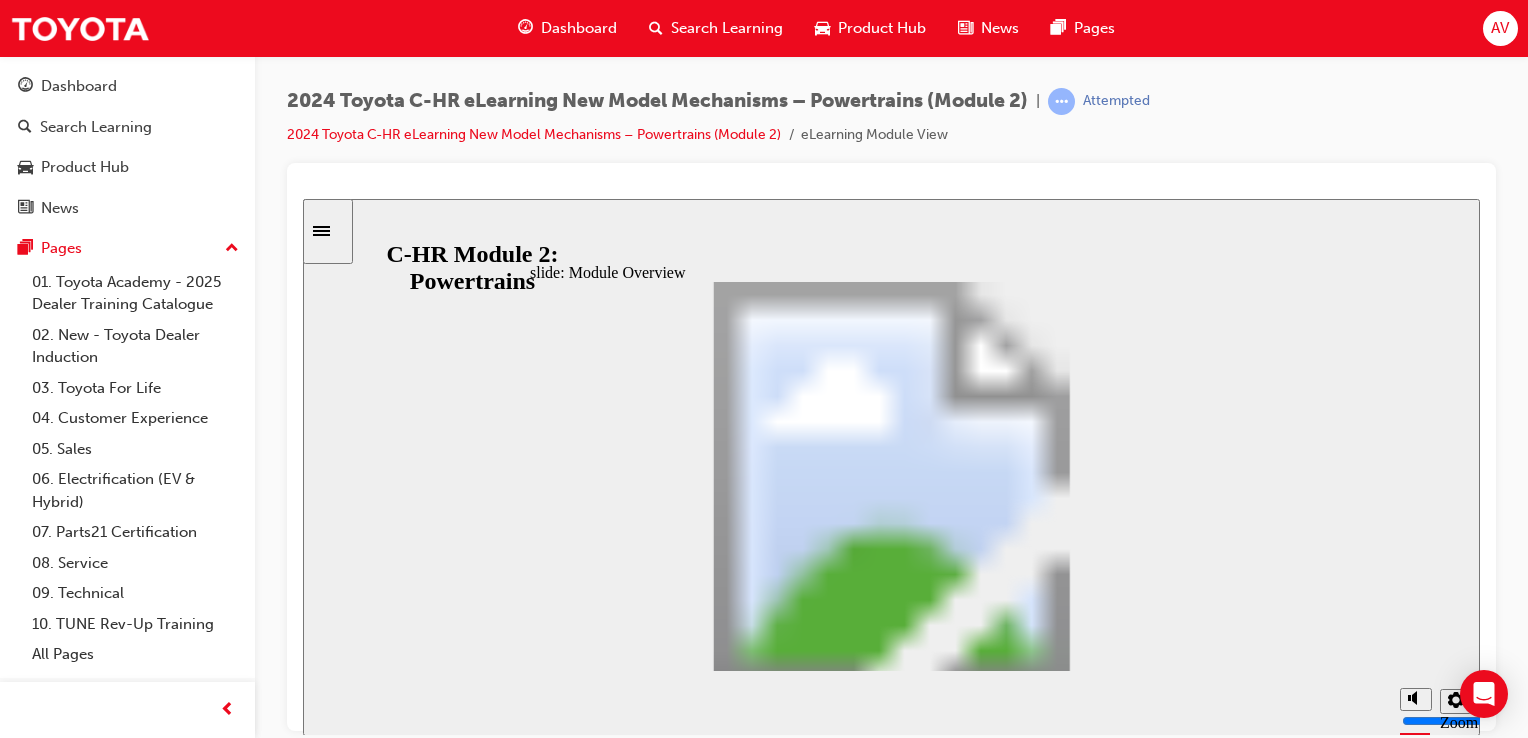 click 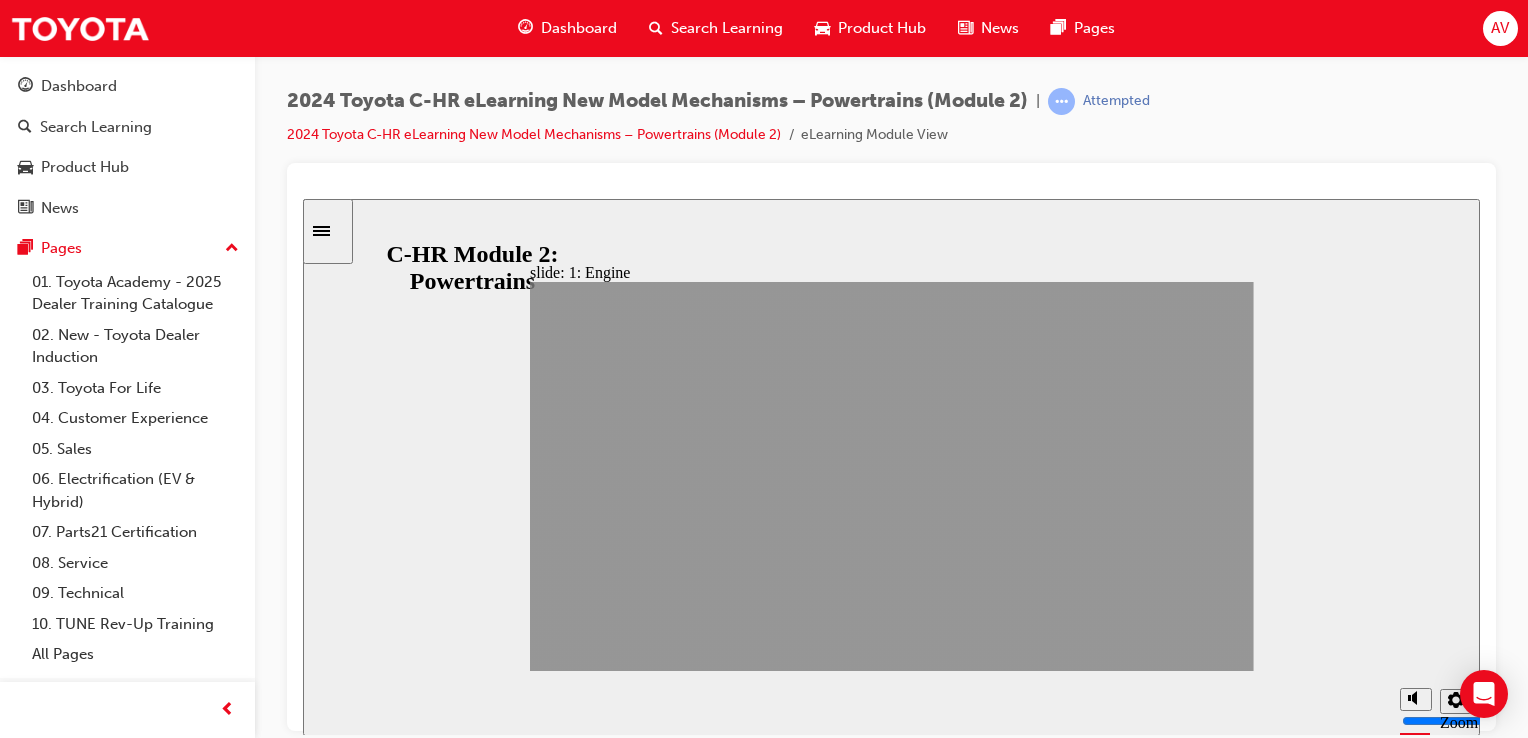 click 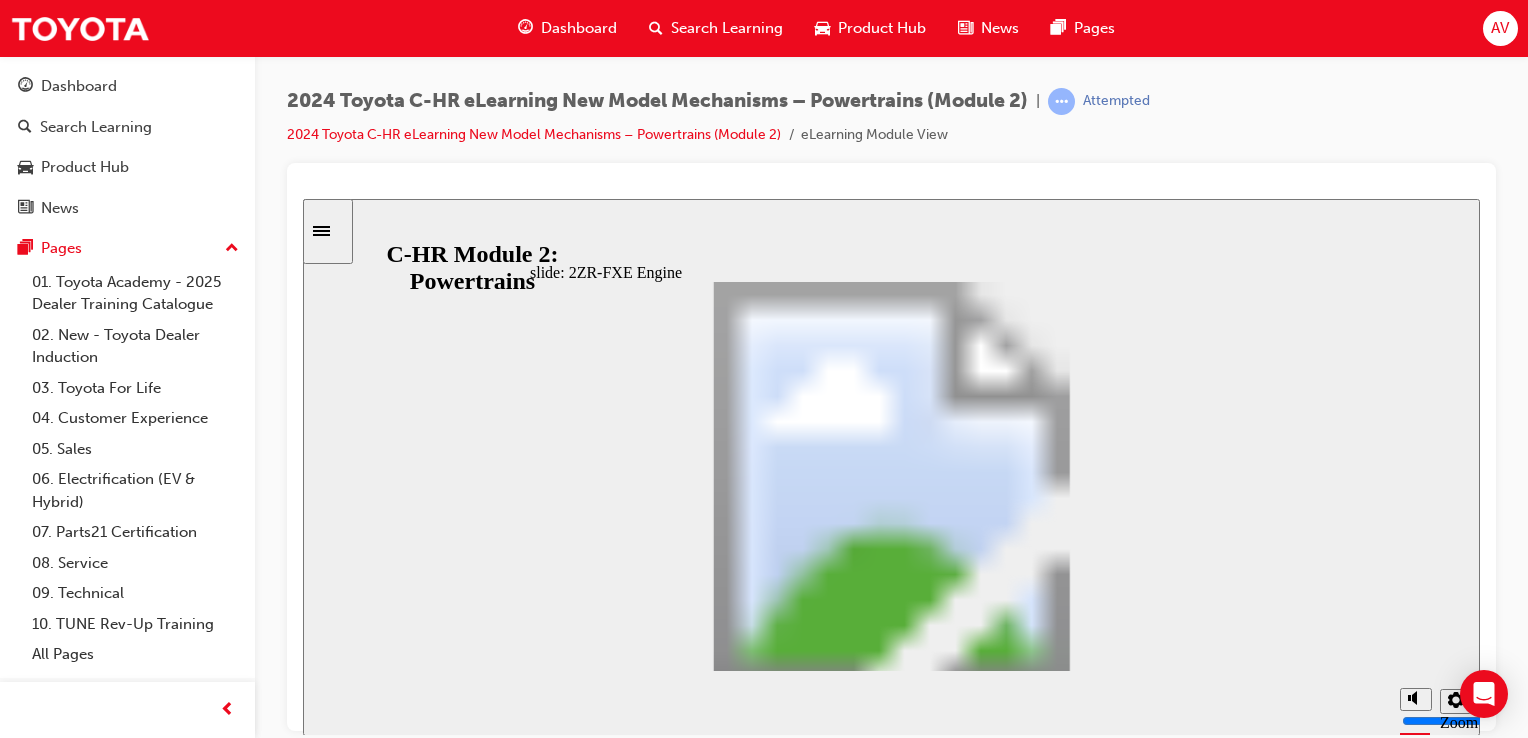 click 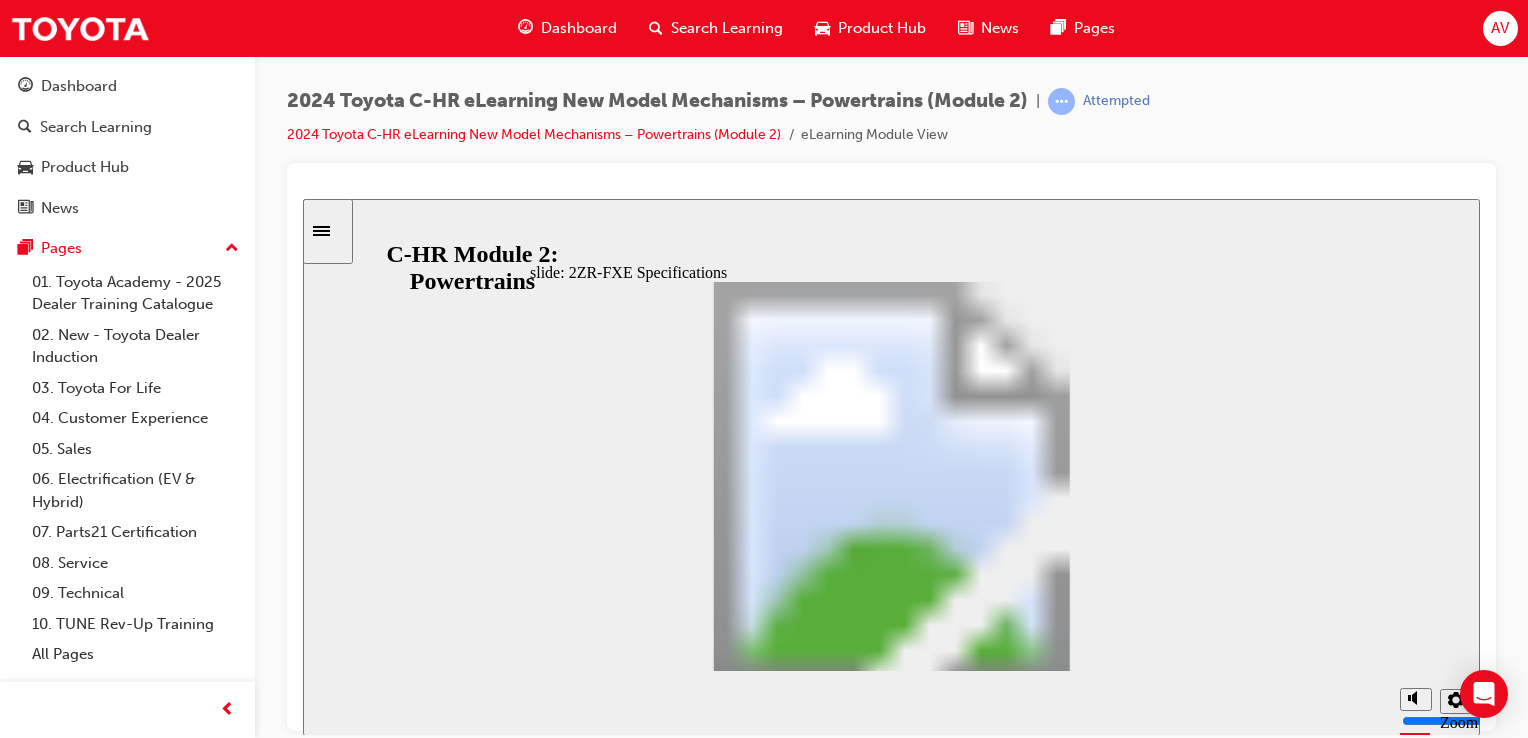 click 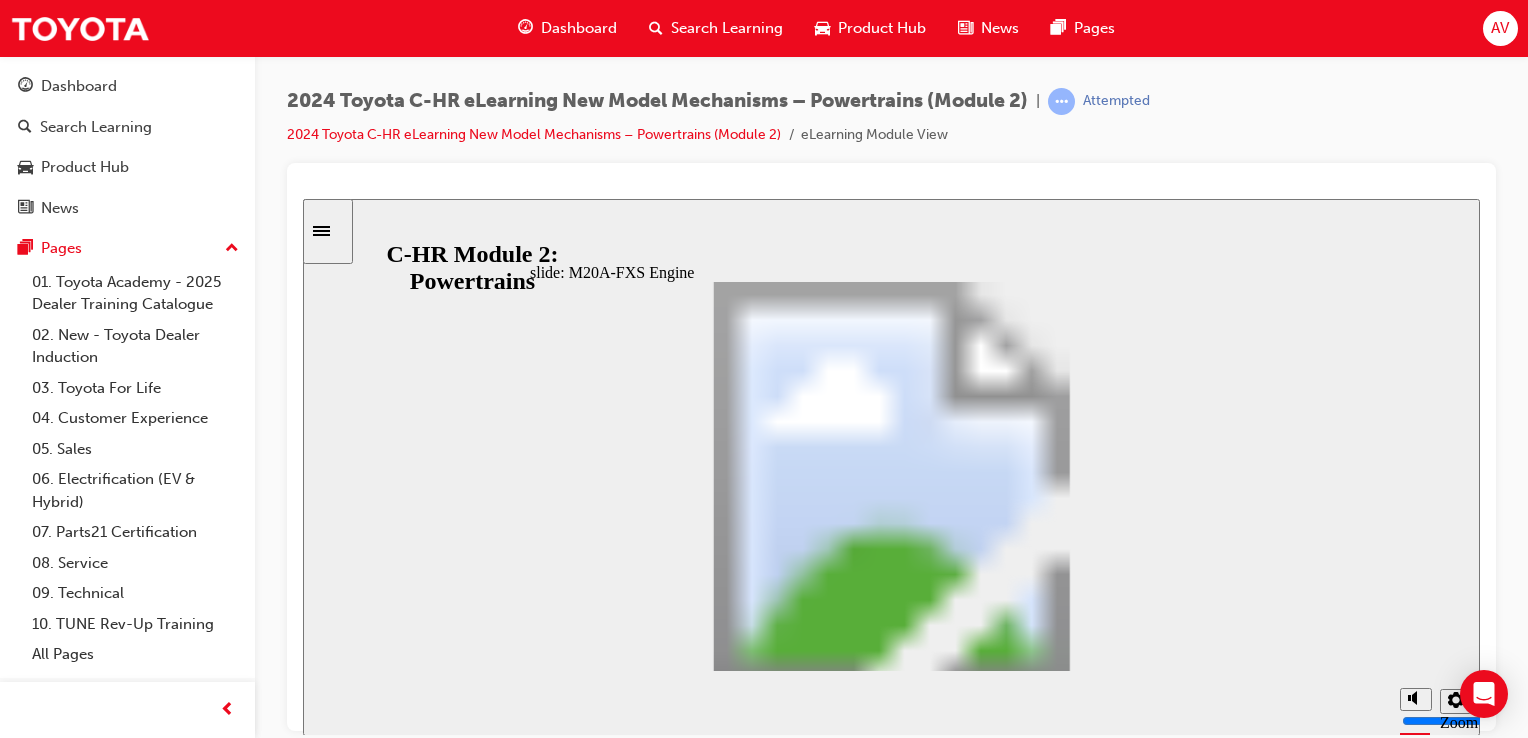 click 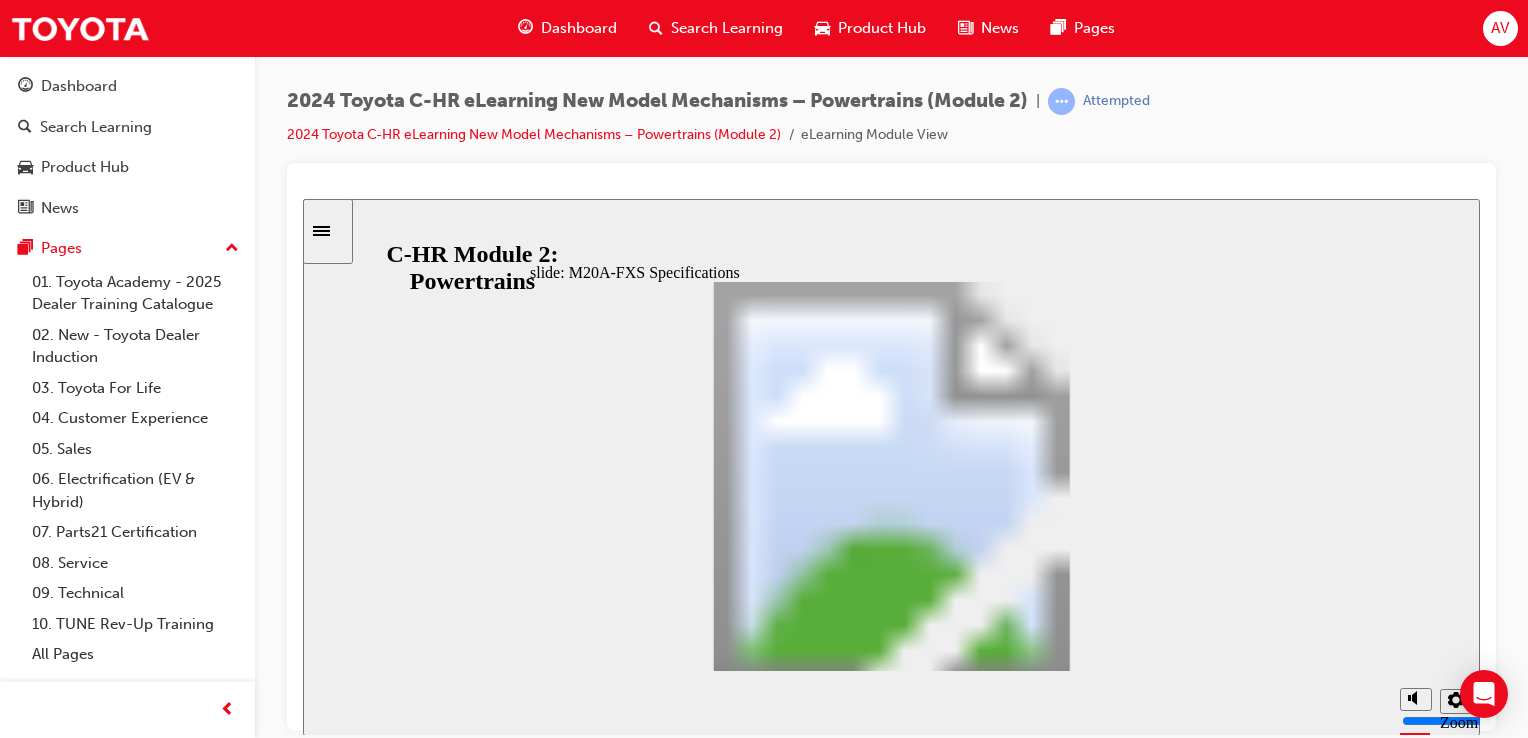 click 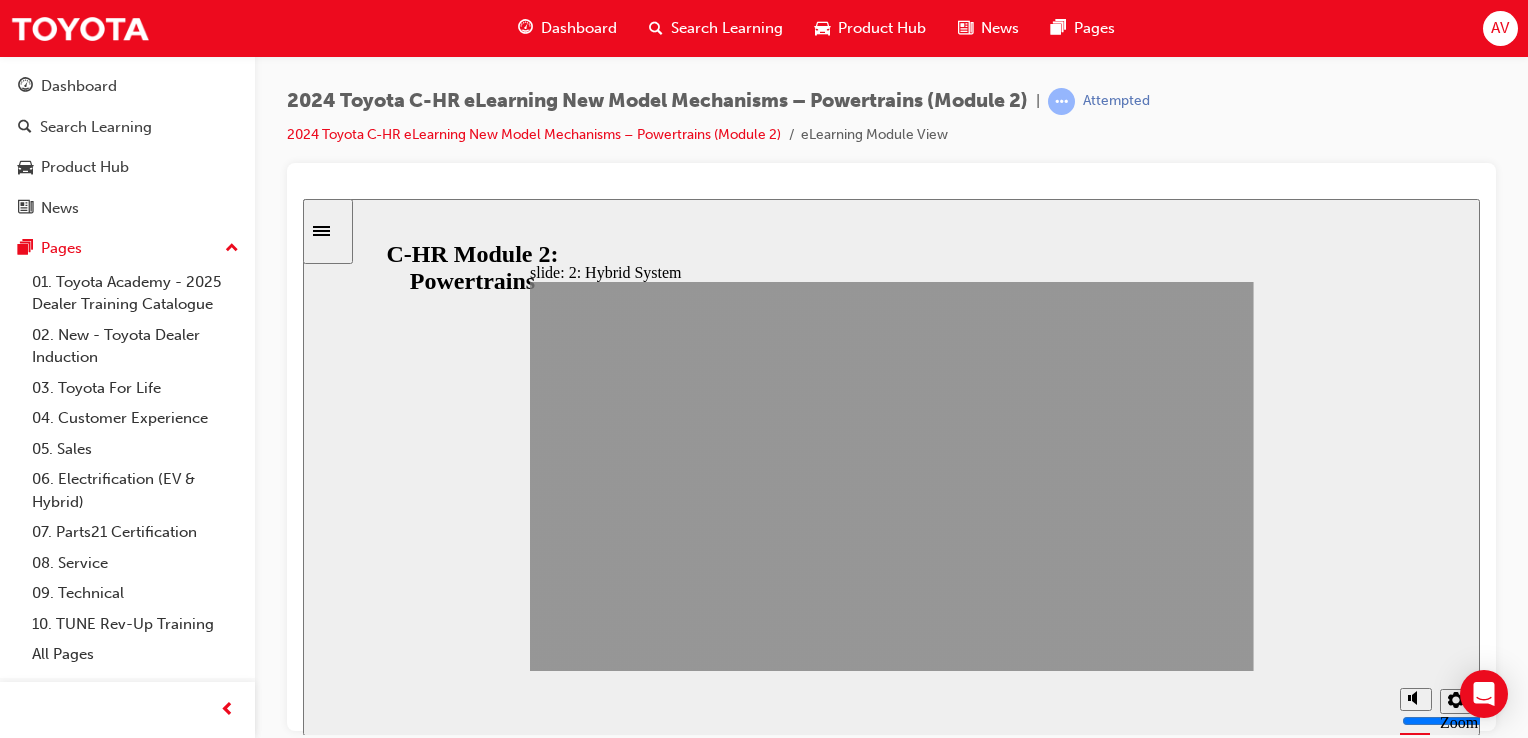 click 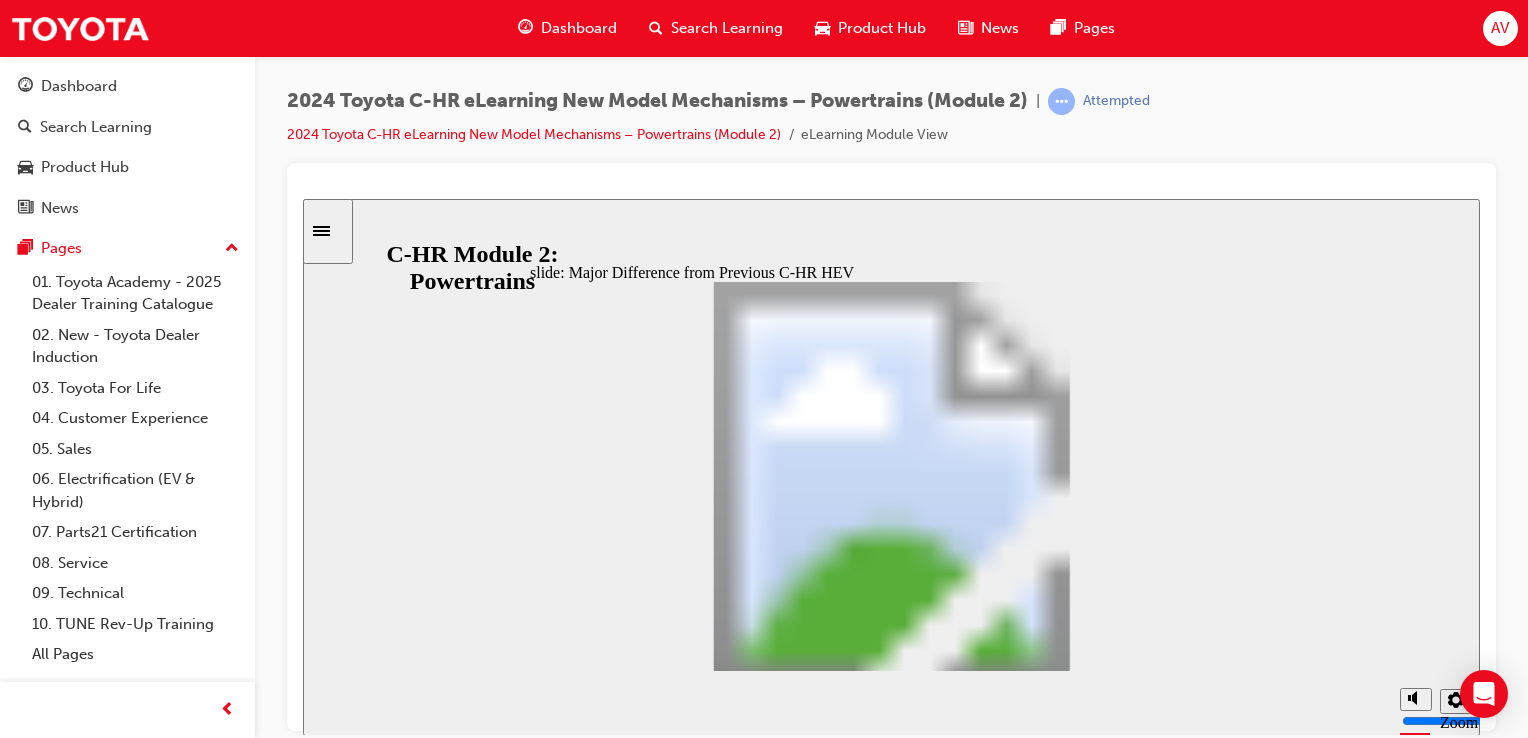 click 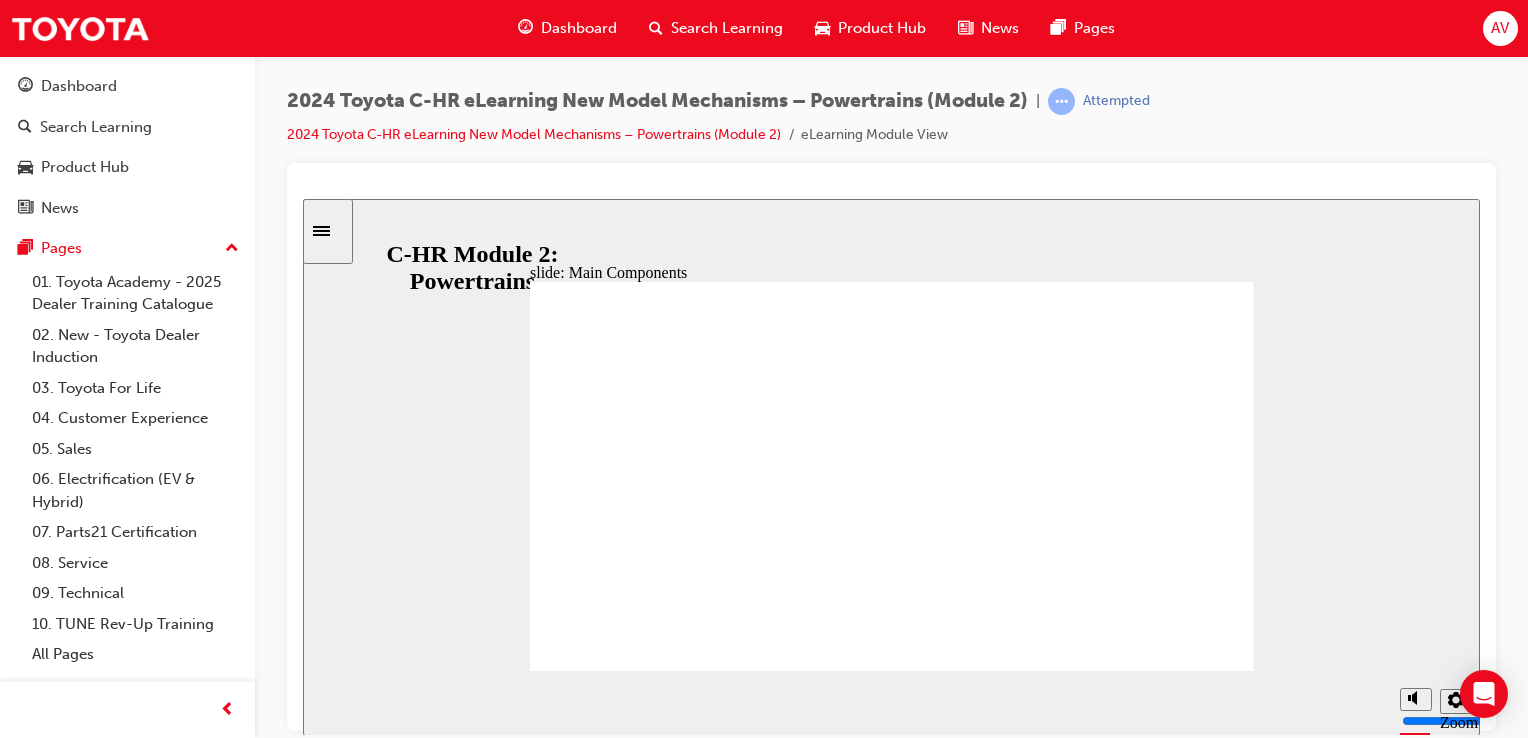 click 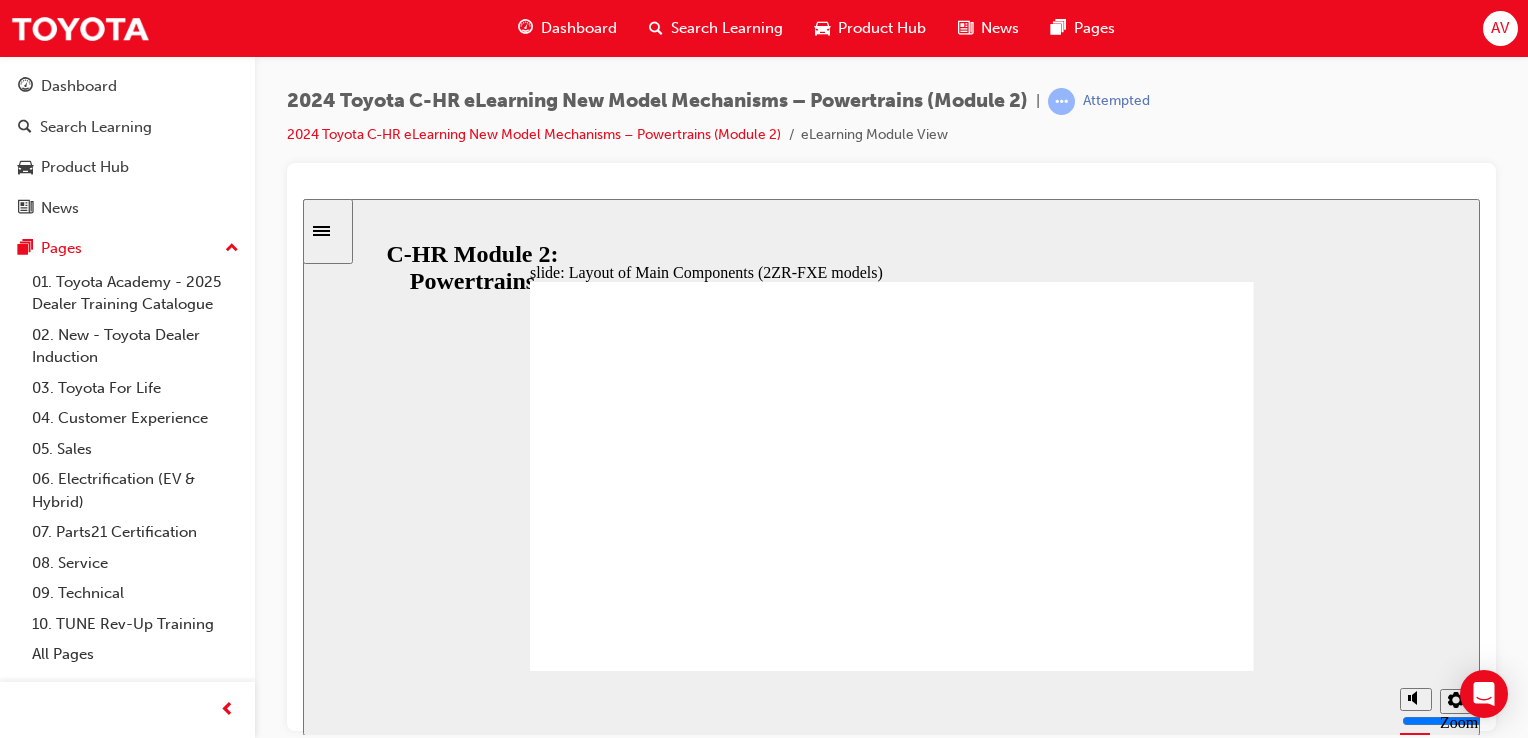 click 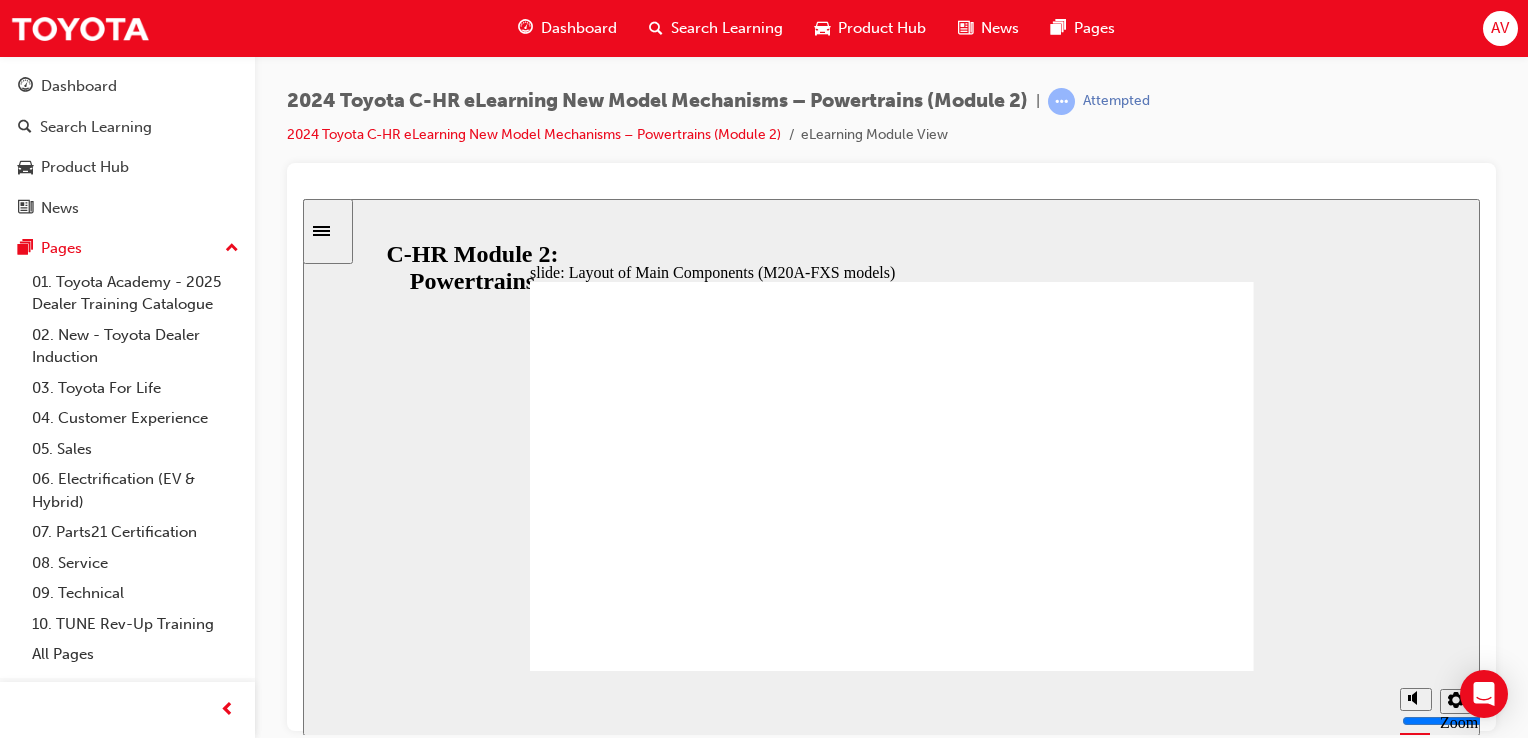 click 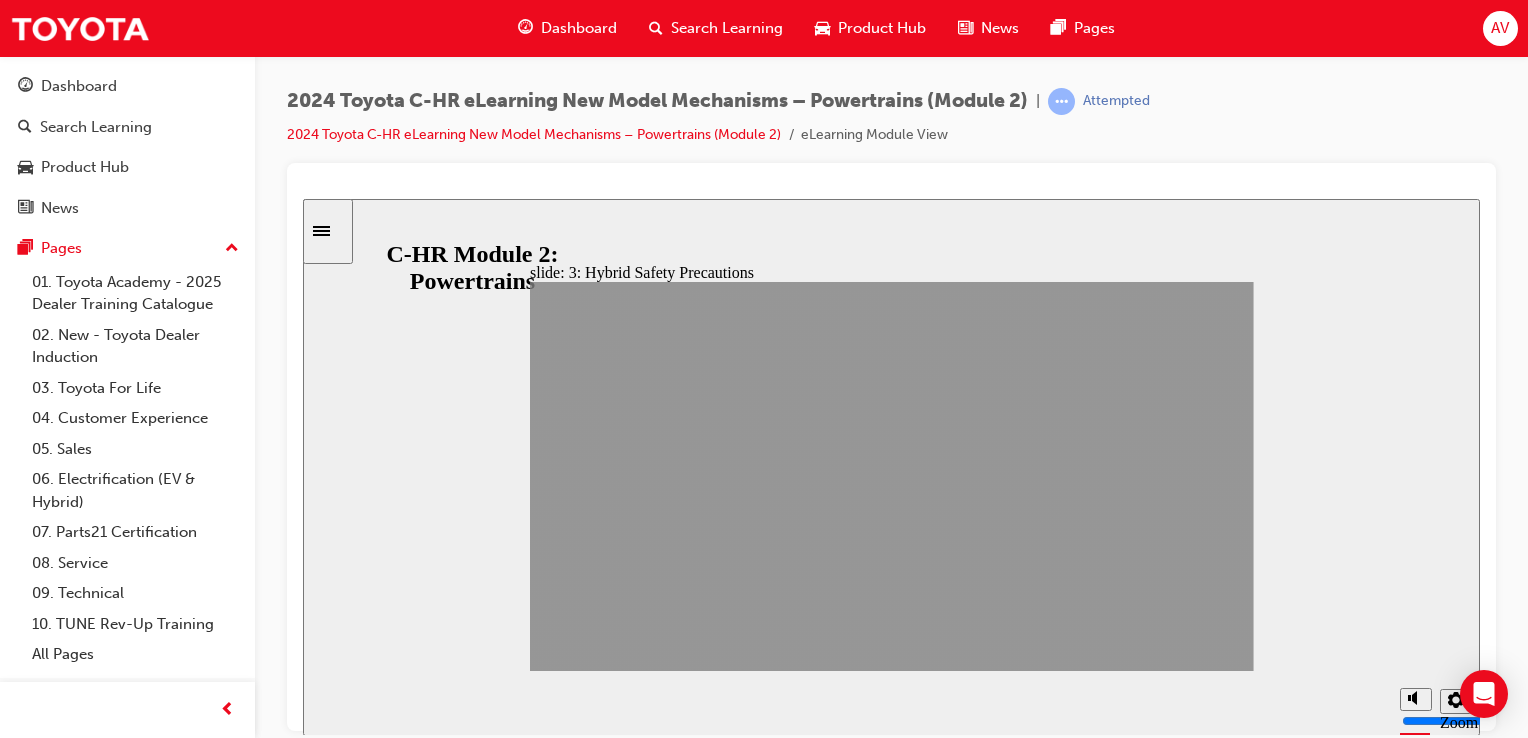 click 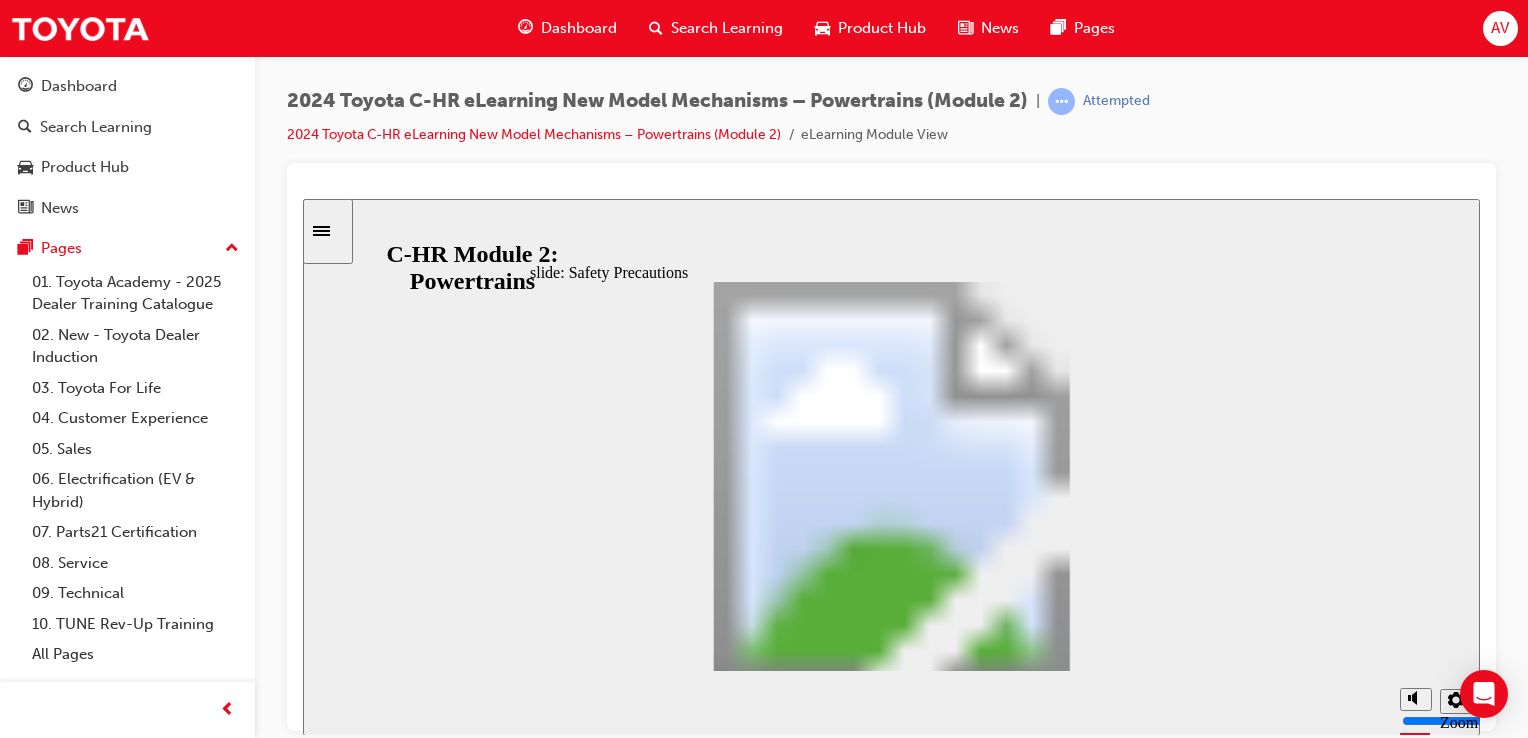 click 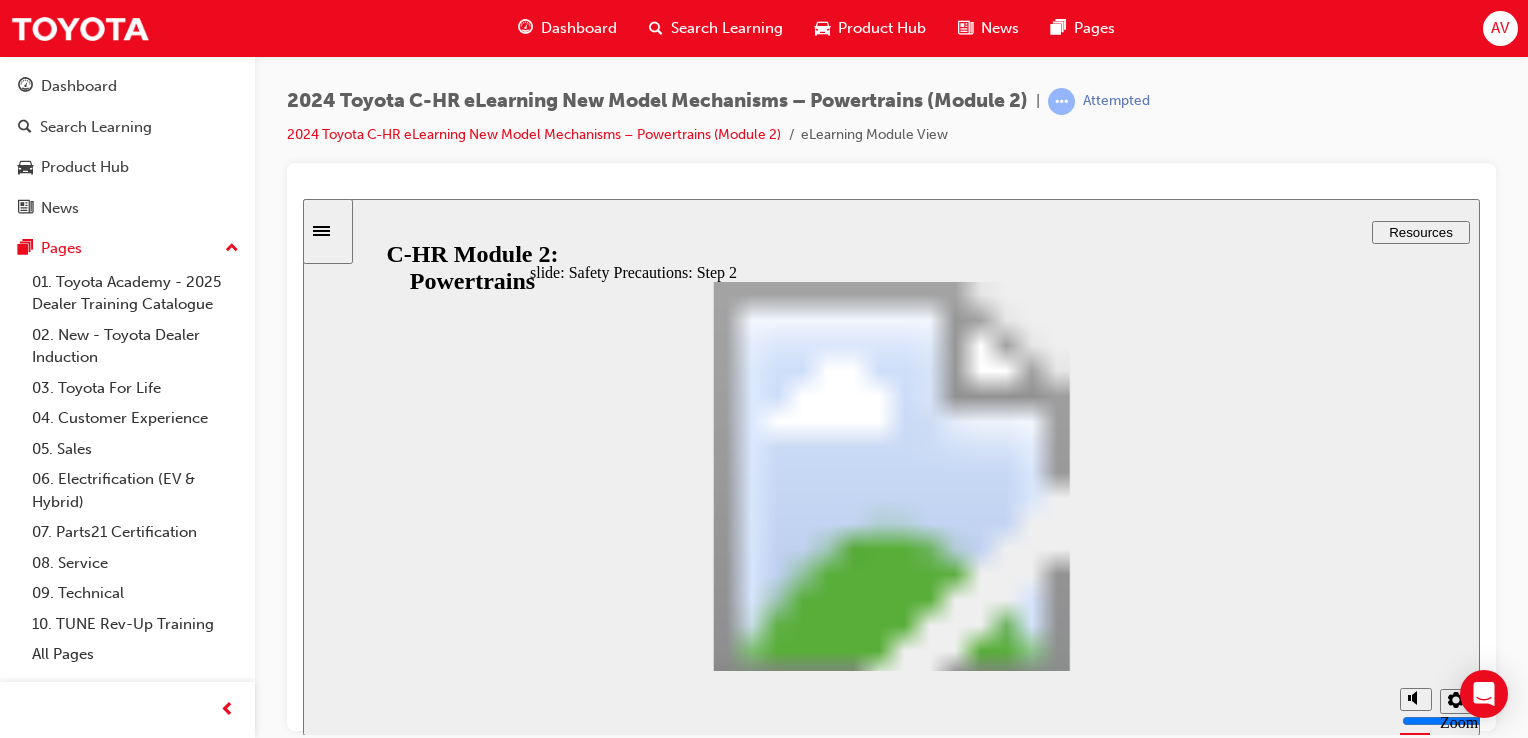 click 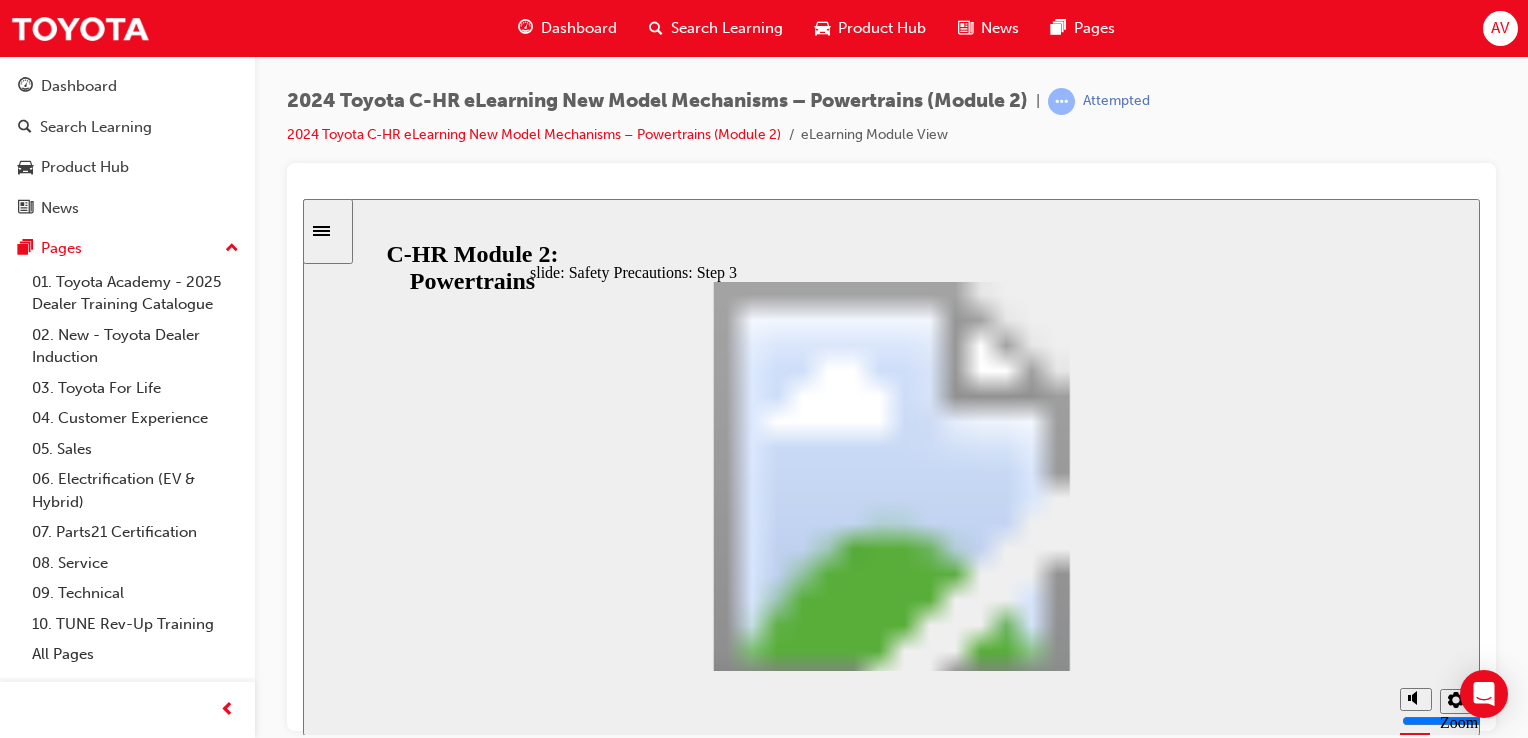 click 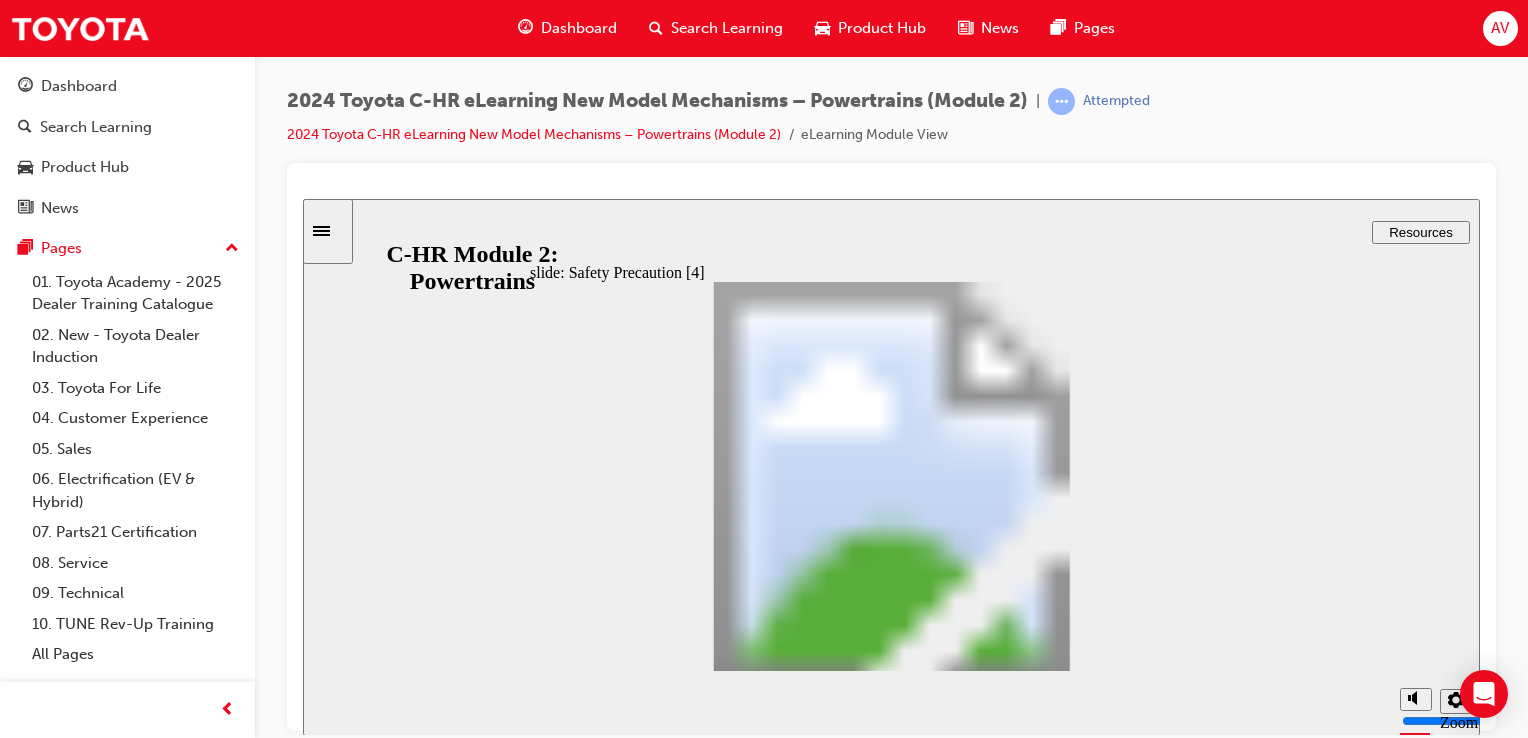 click 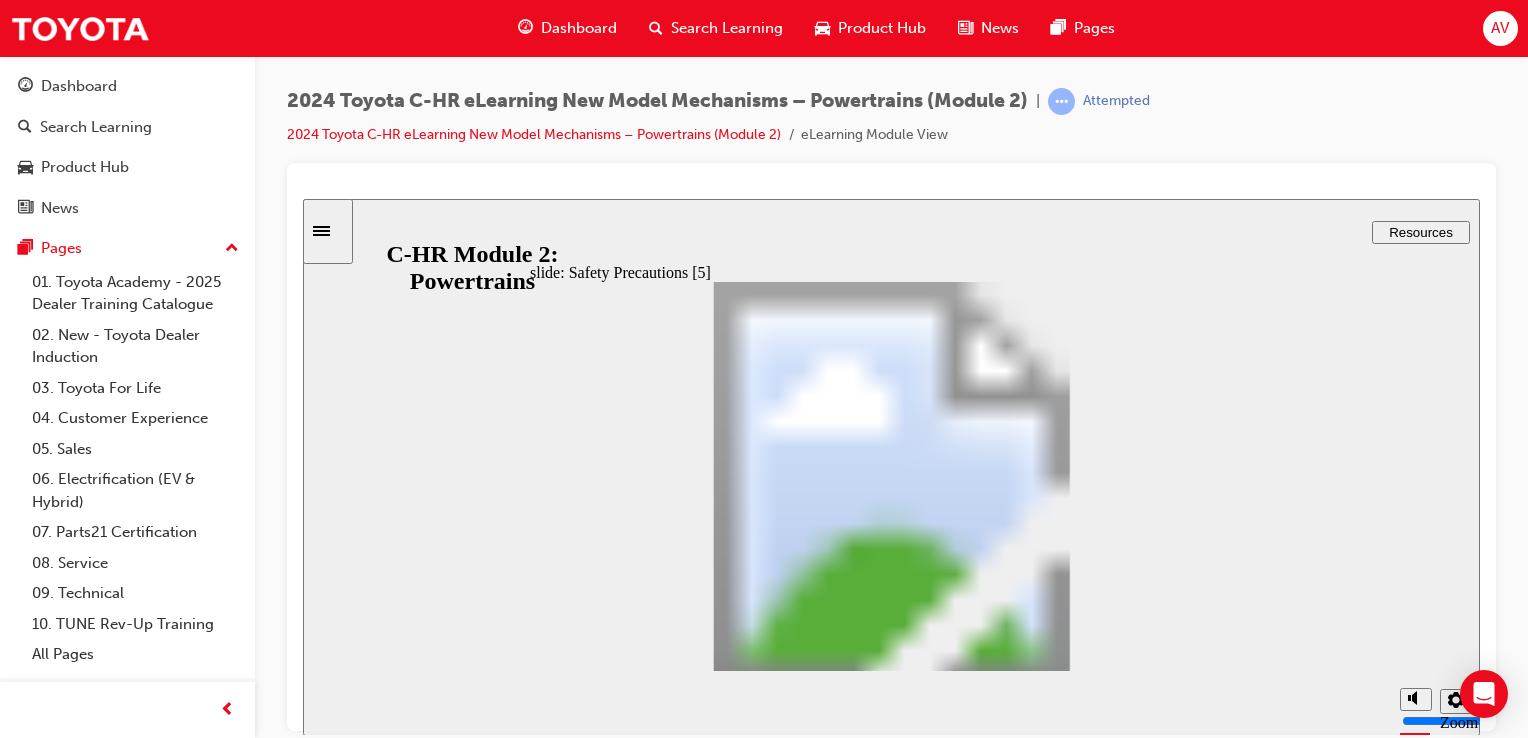 click 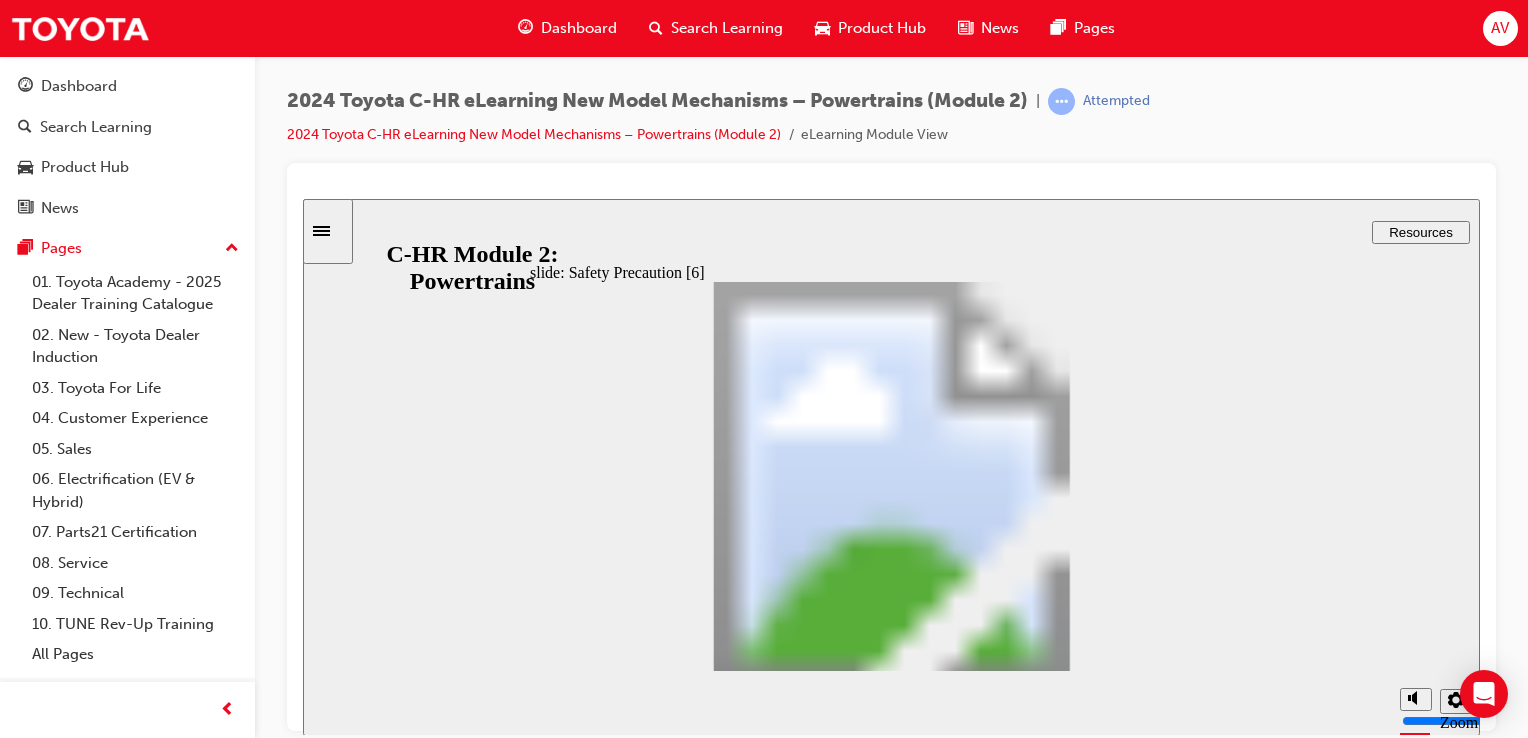 click 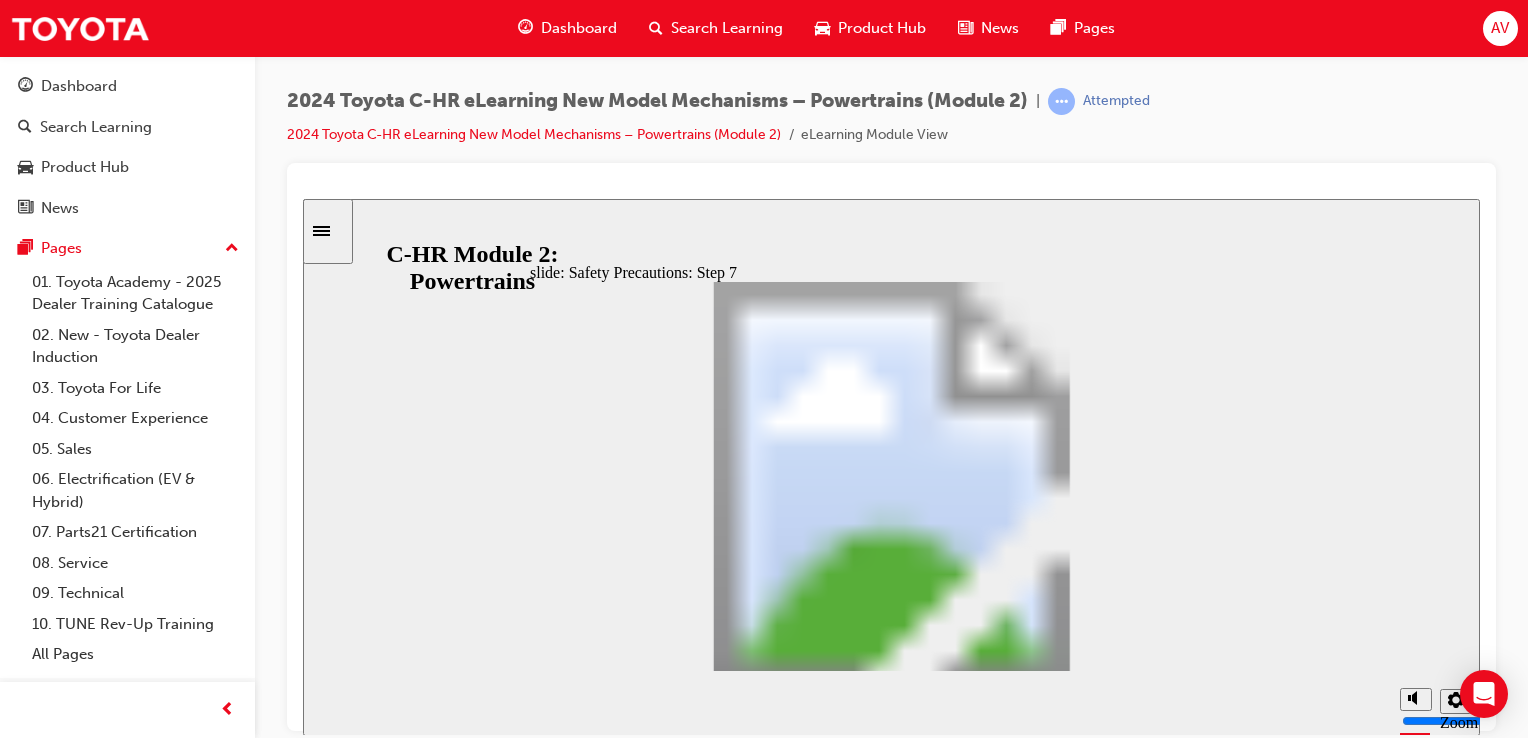 click 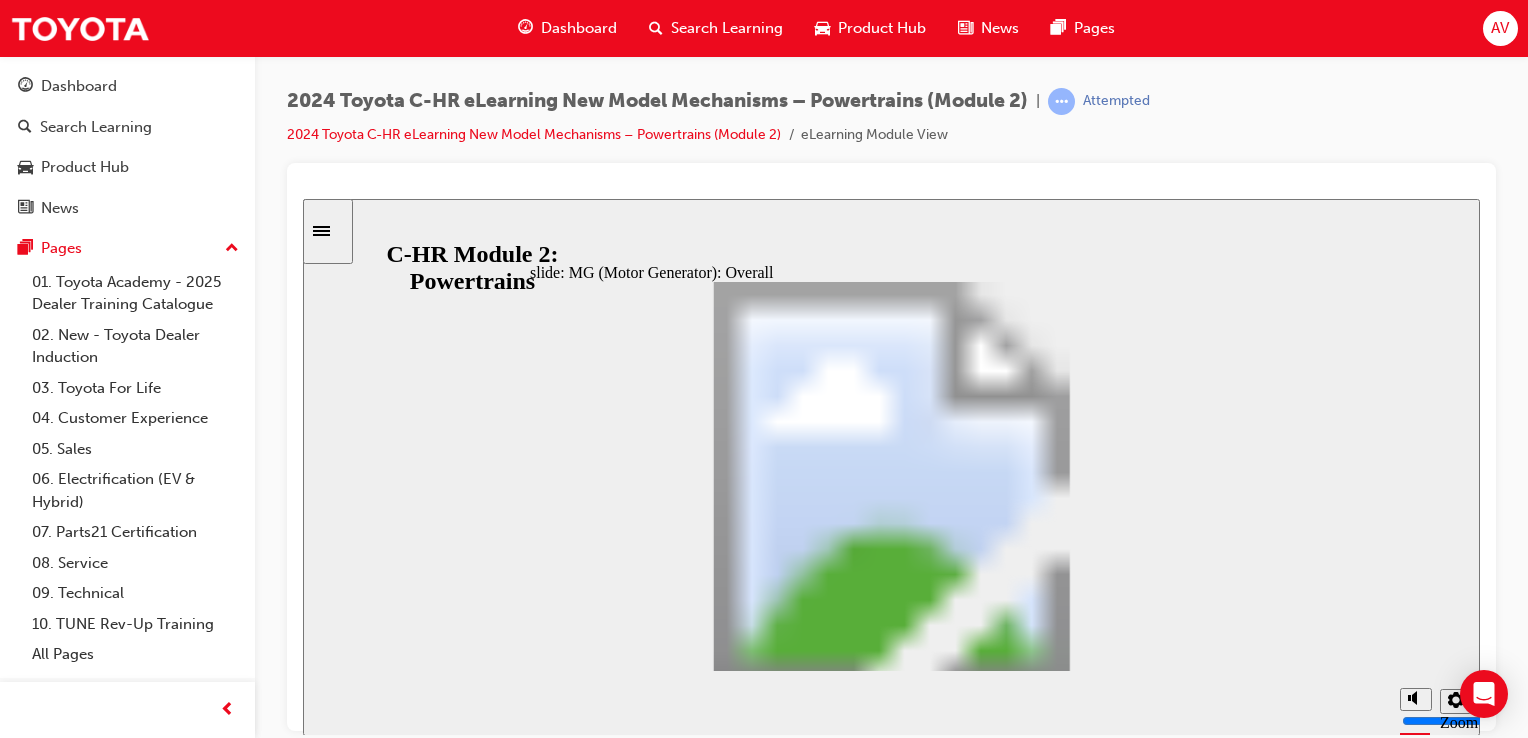 click 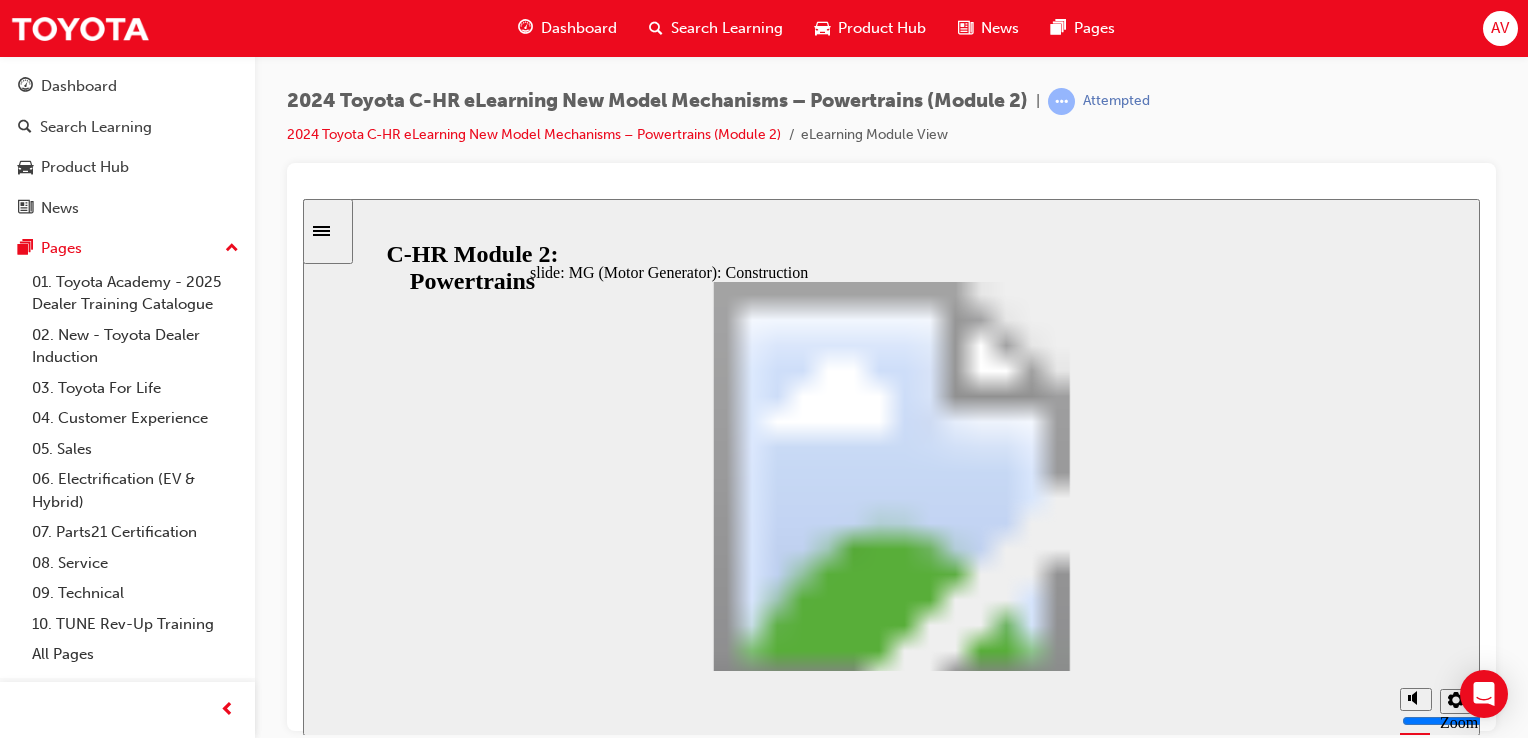 click 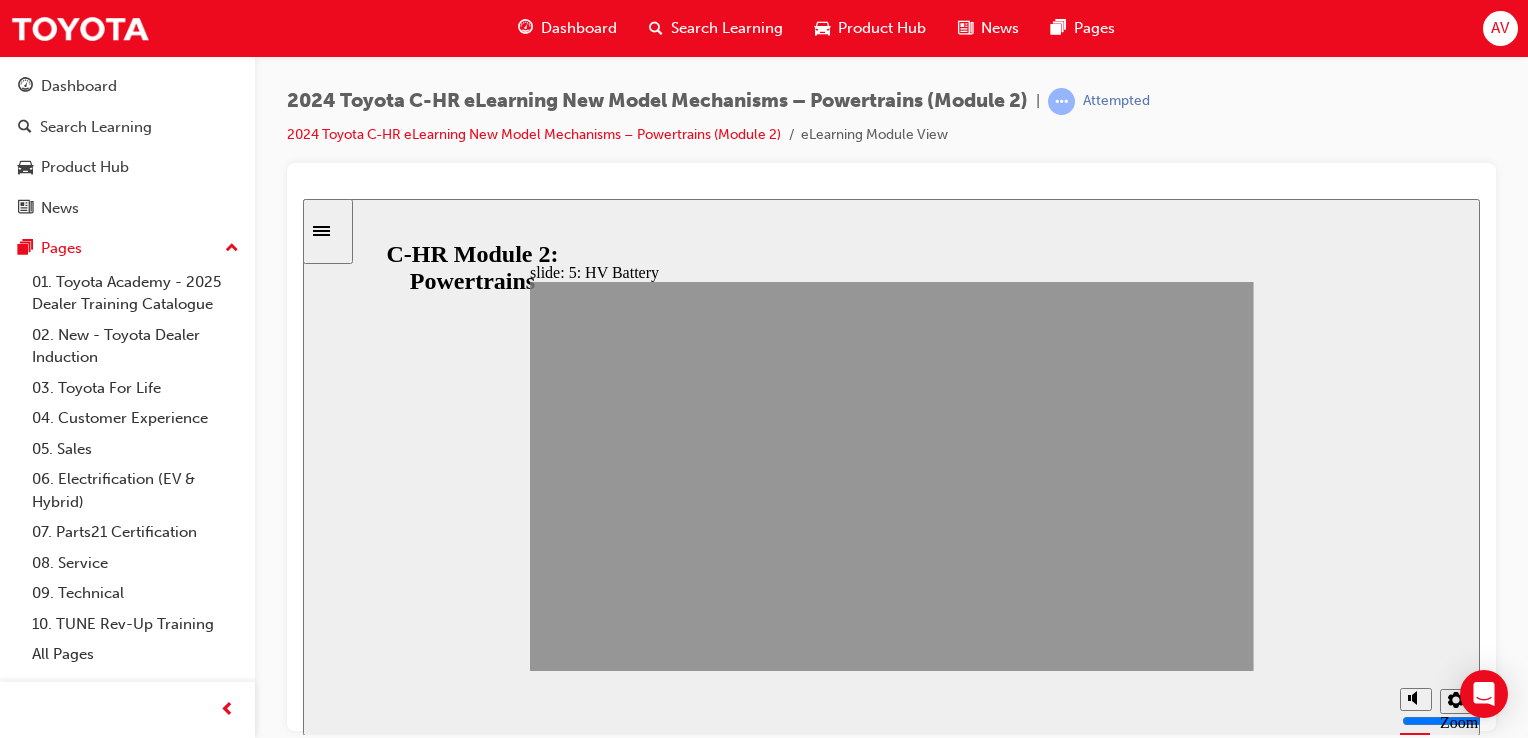 click 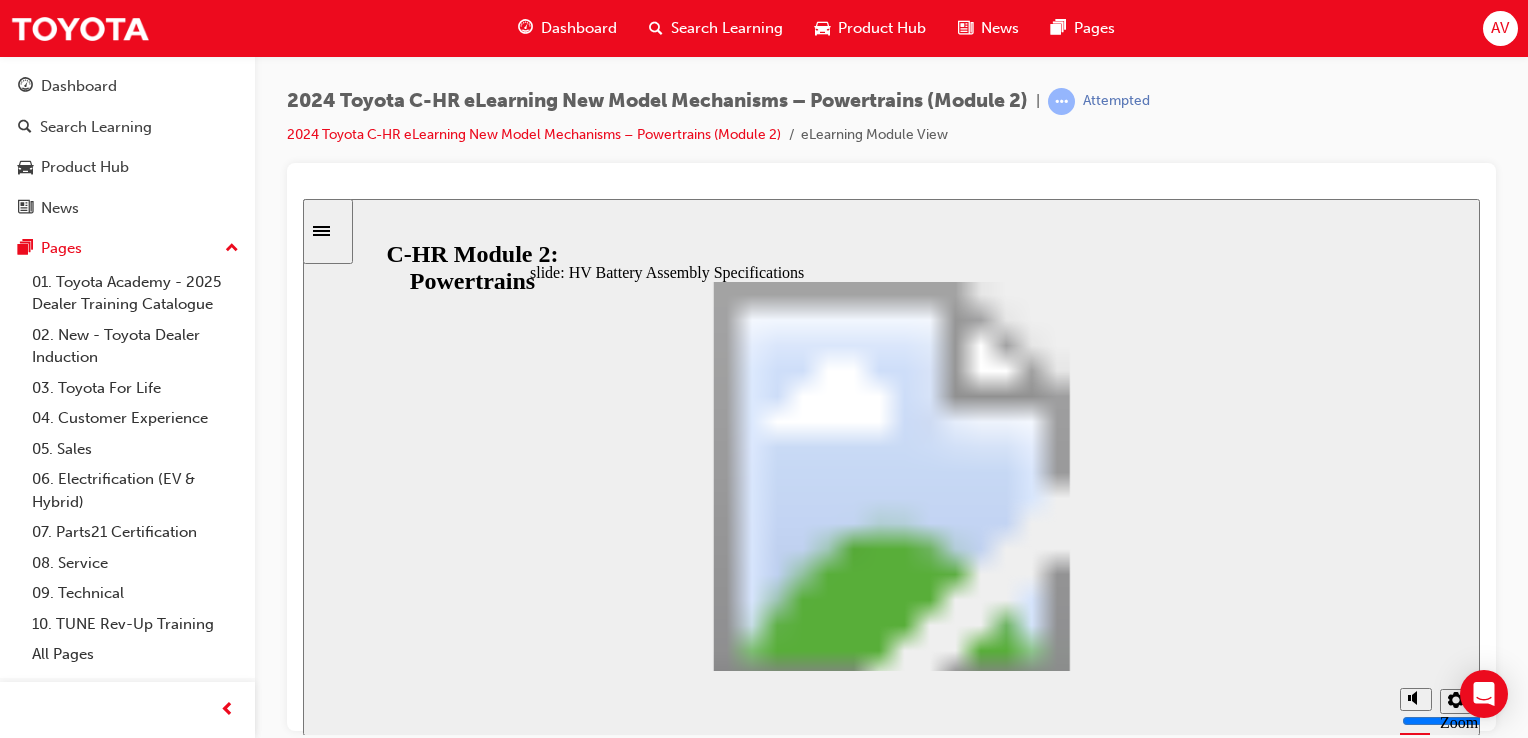 click 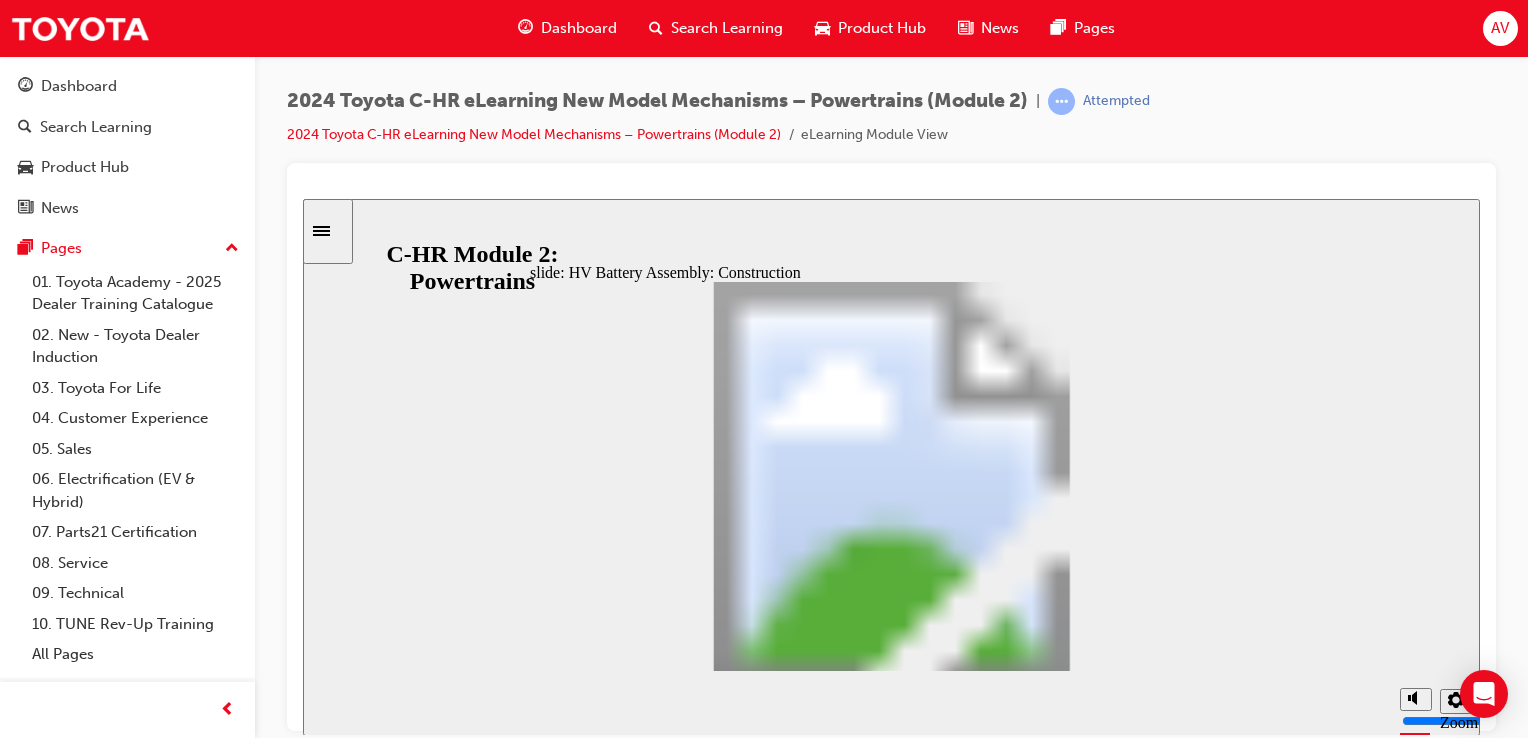 click 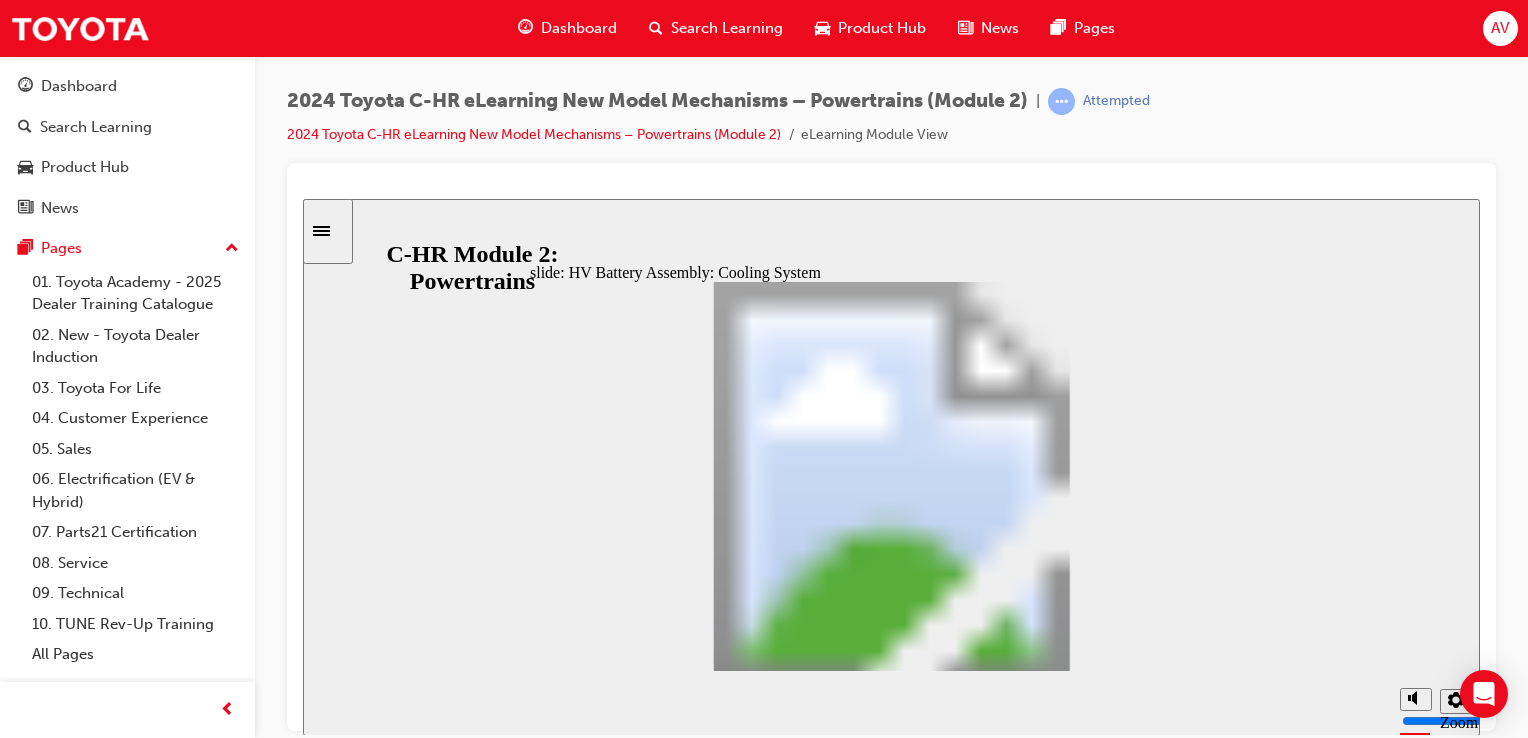 click 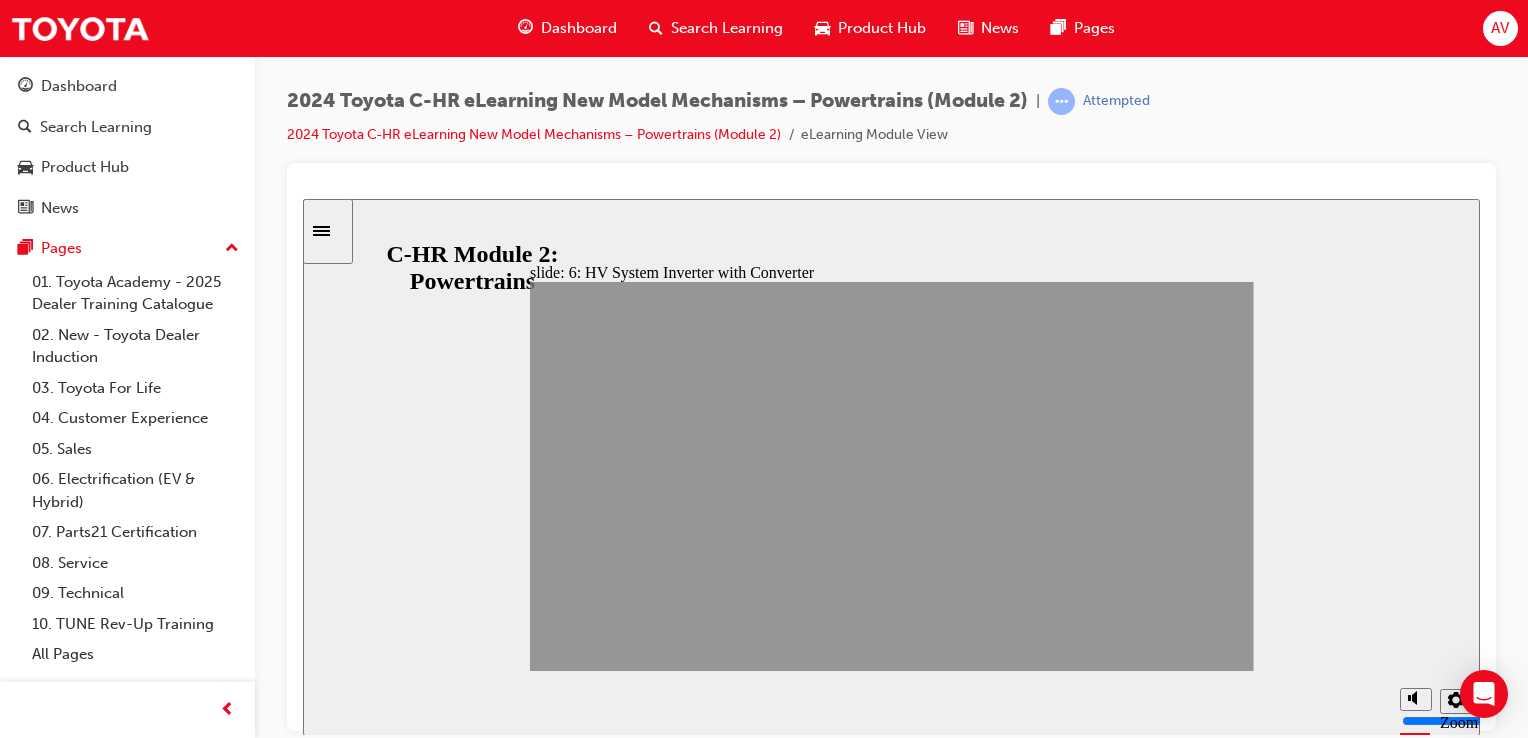 click 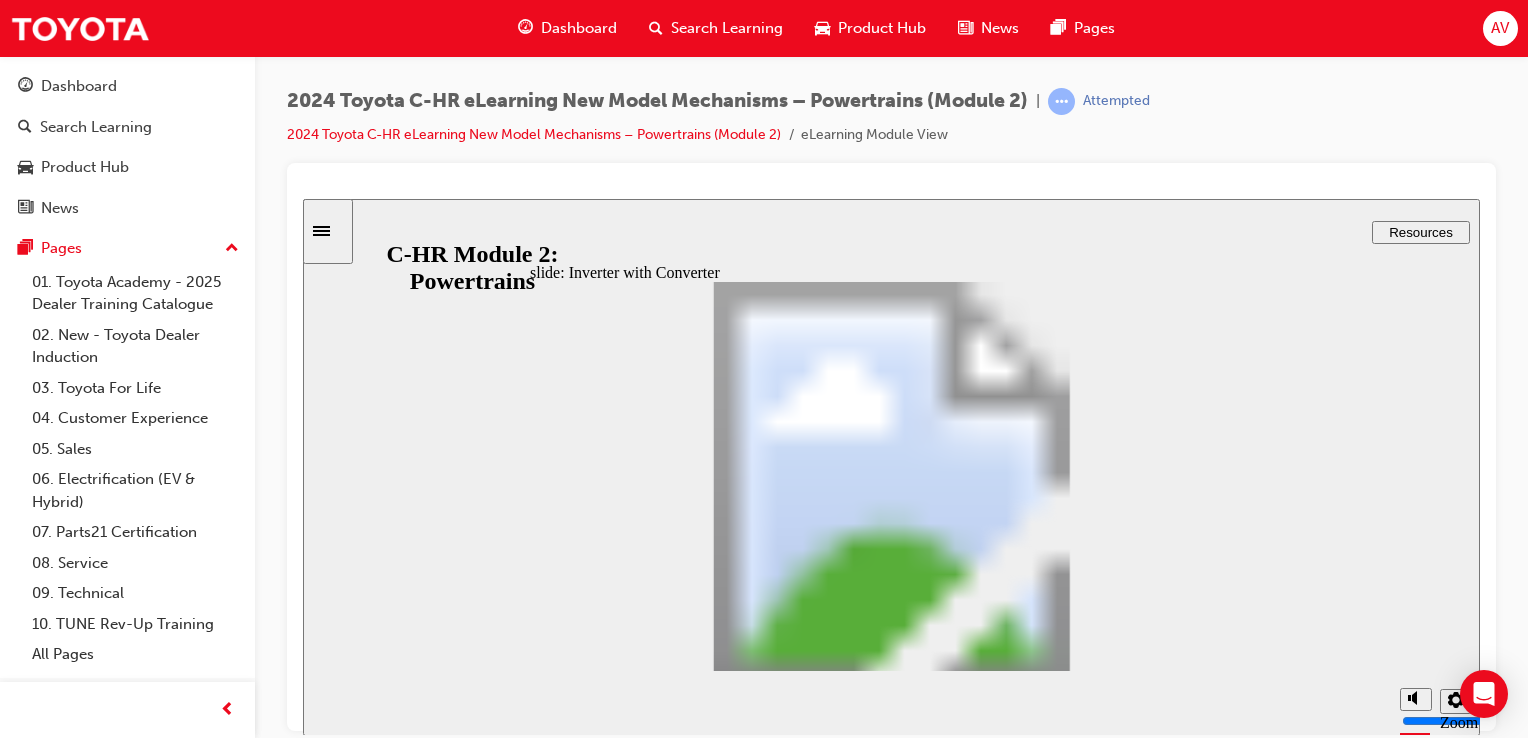 click 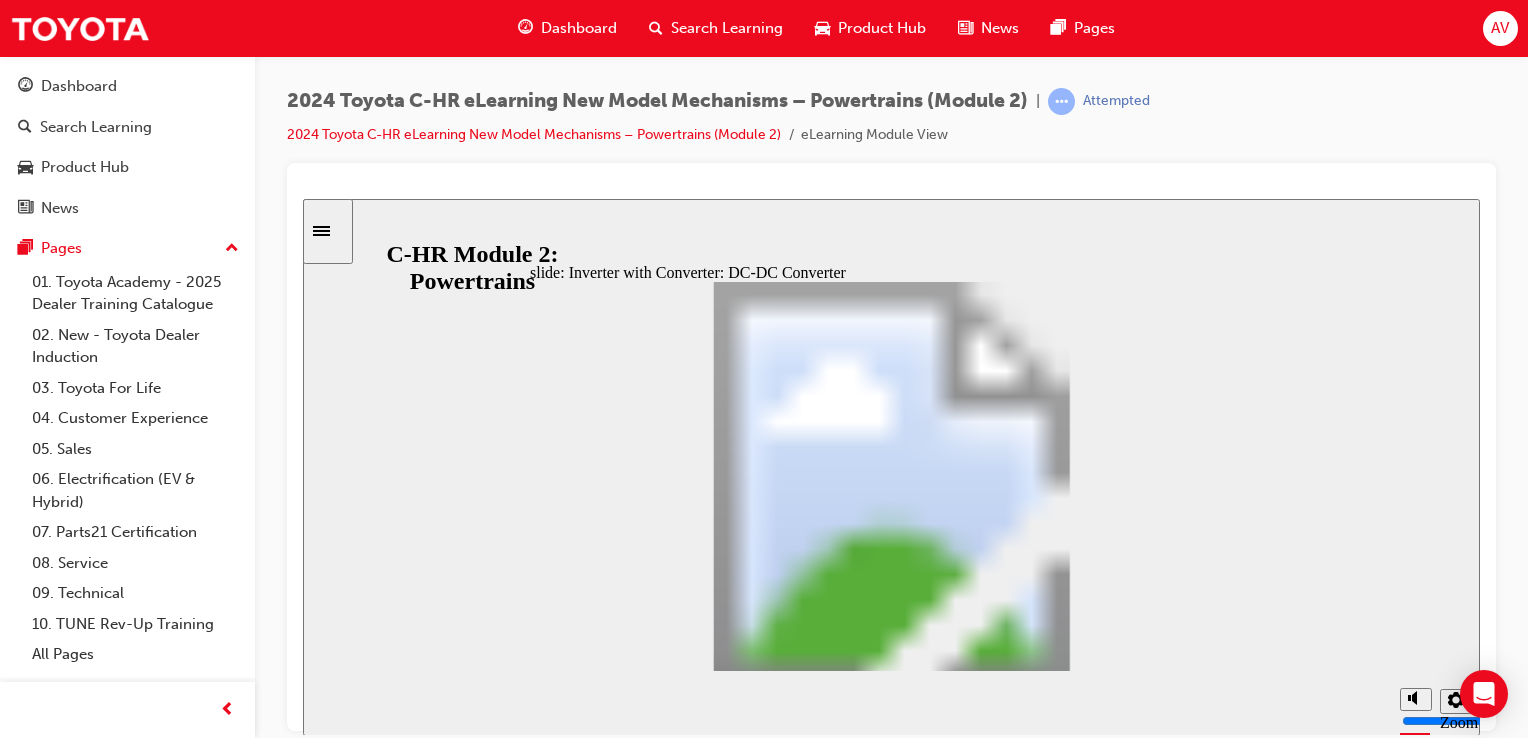 click 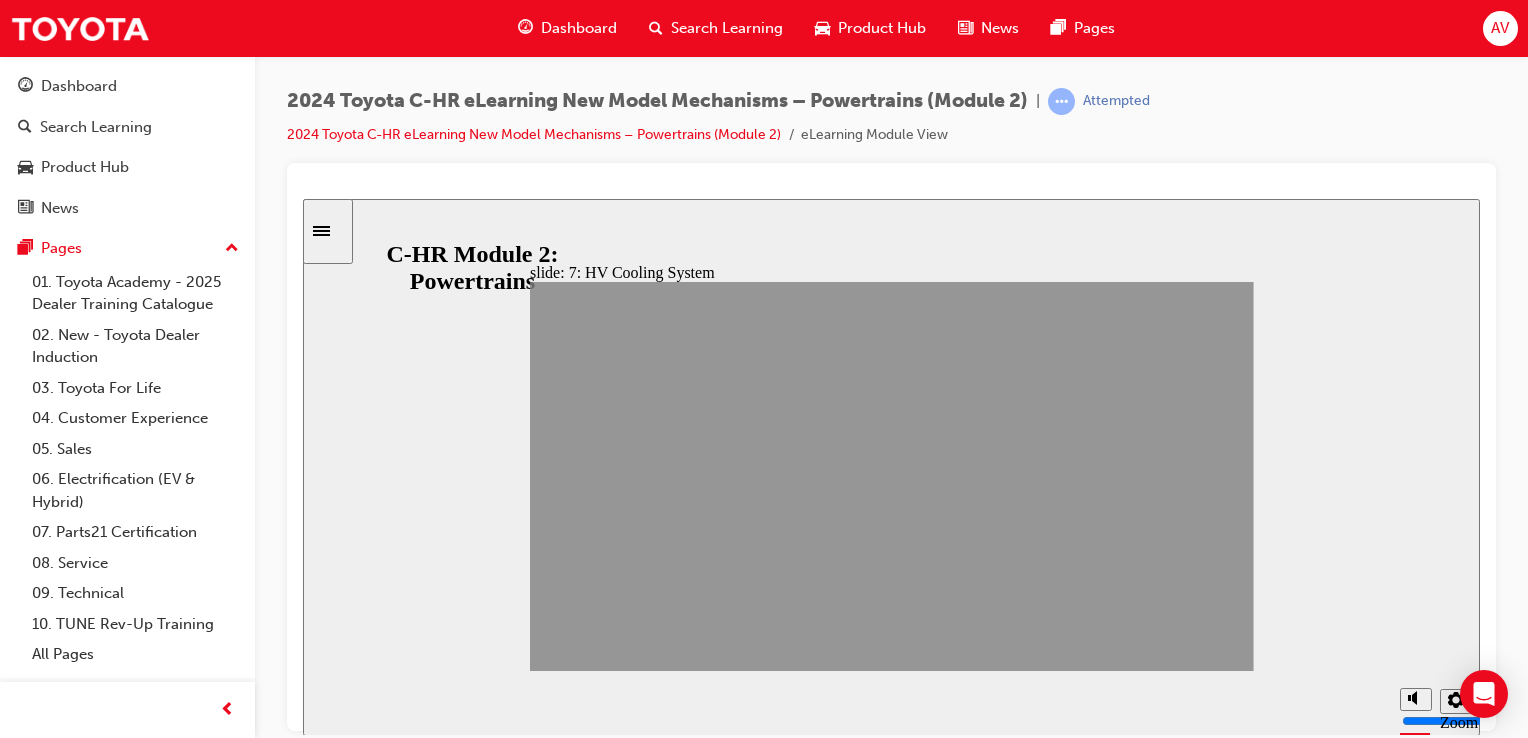 click 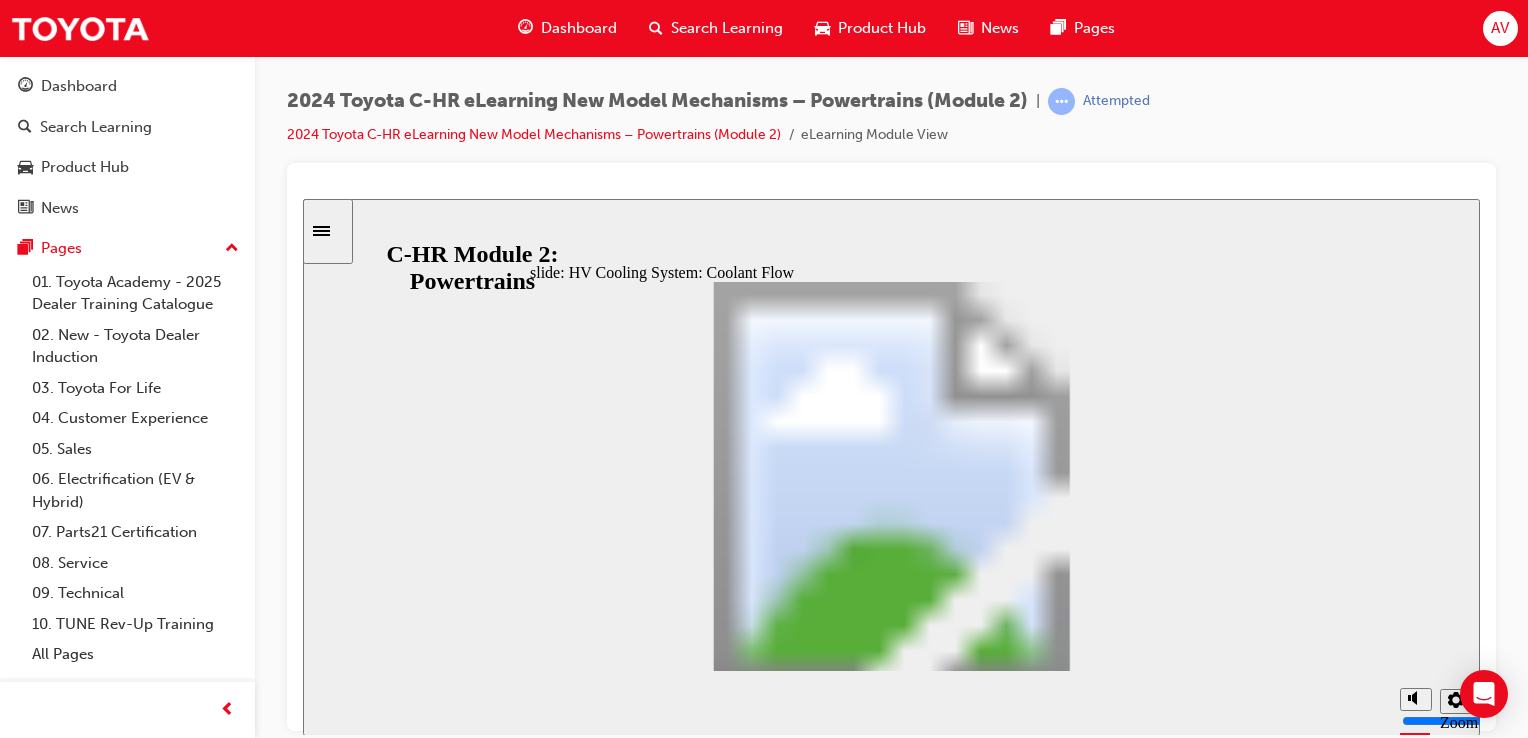 click 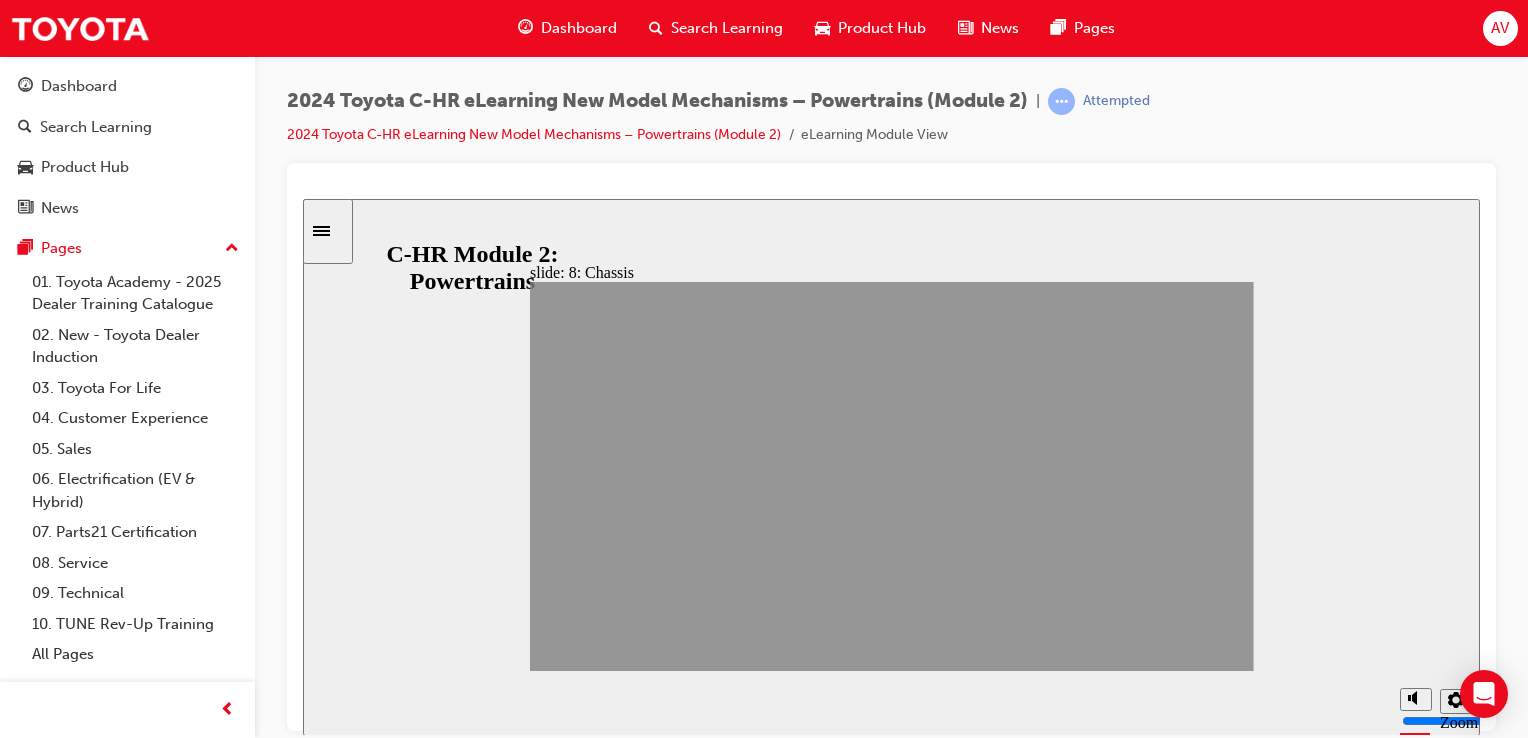 click 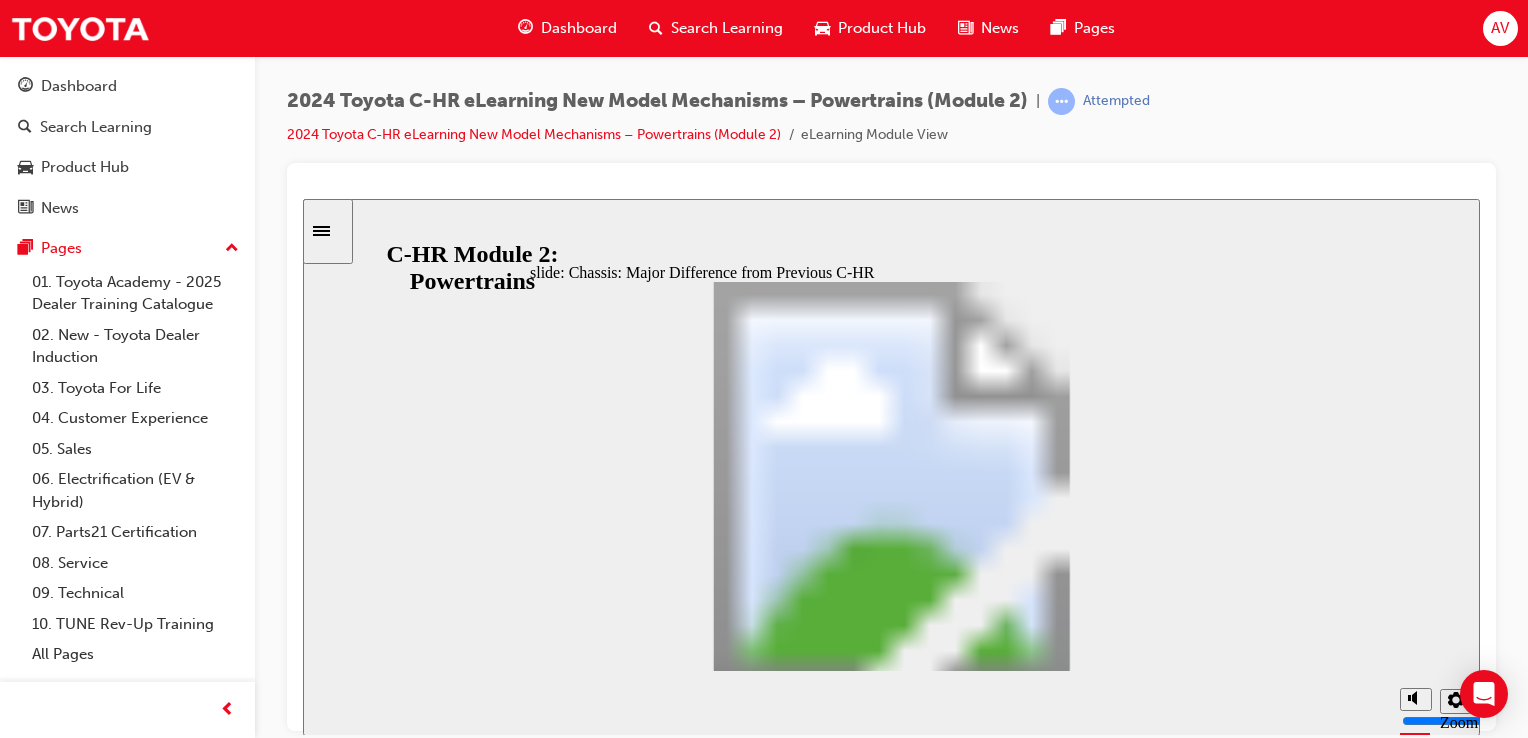 click 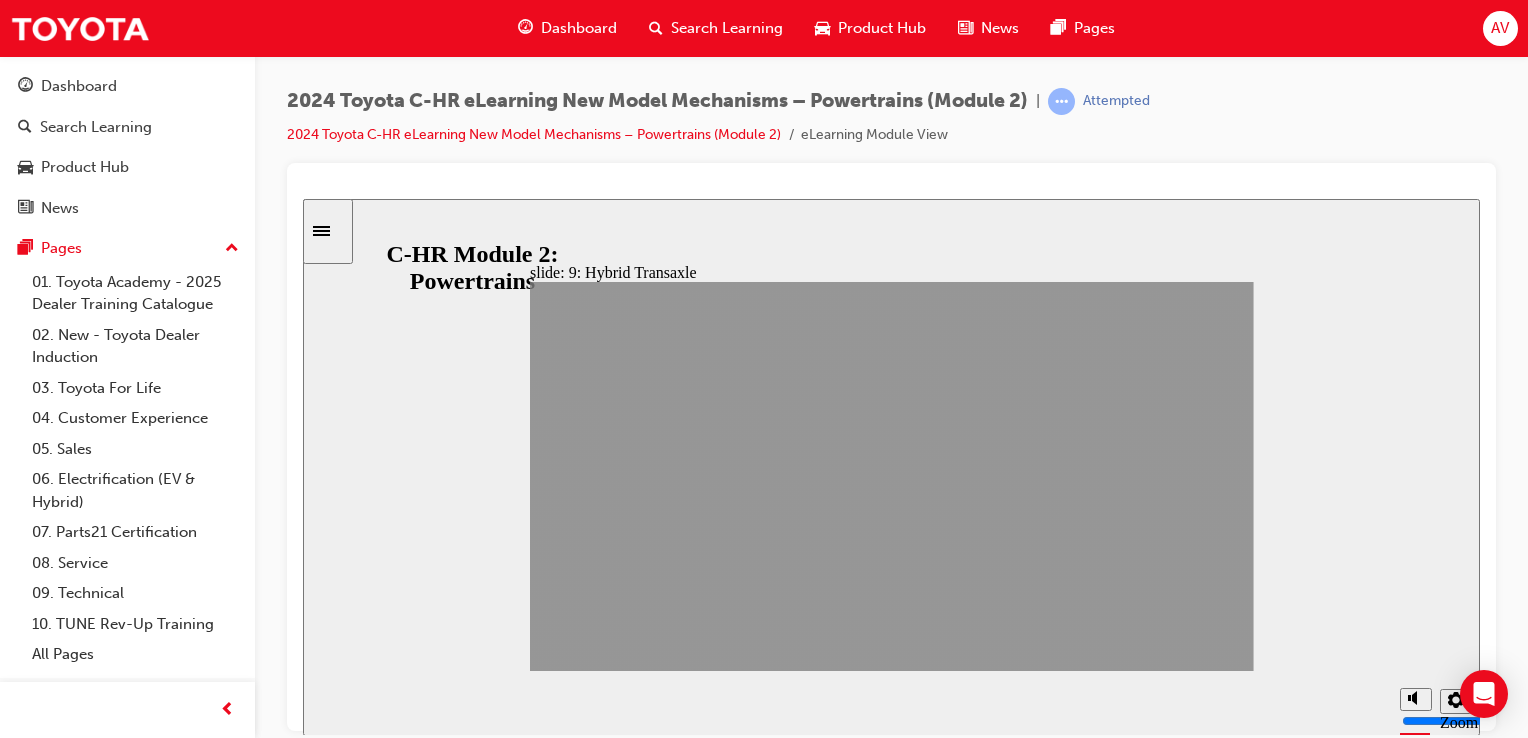 click 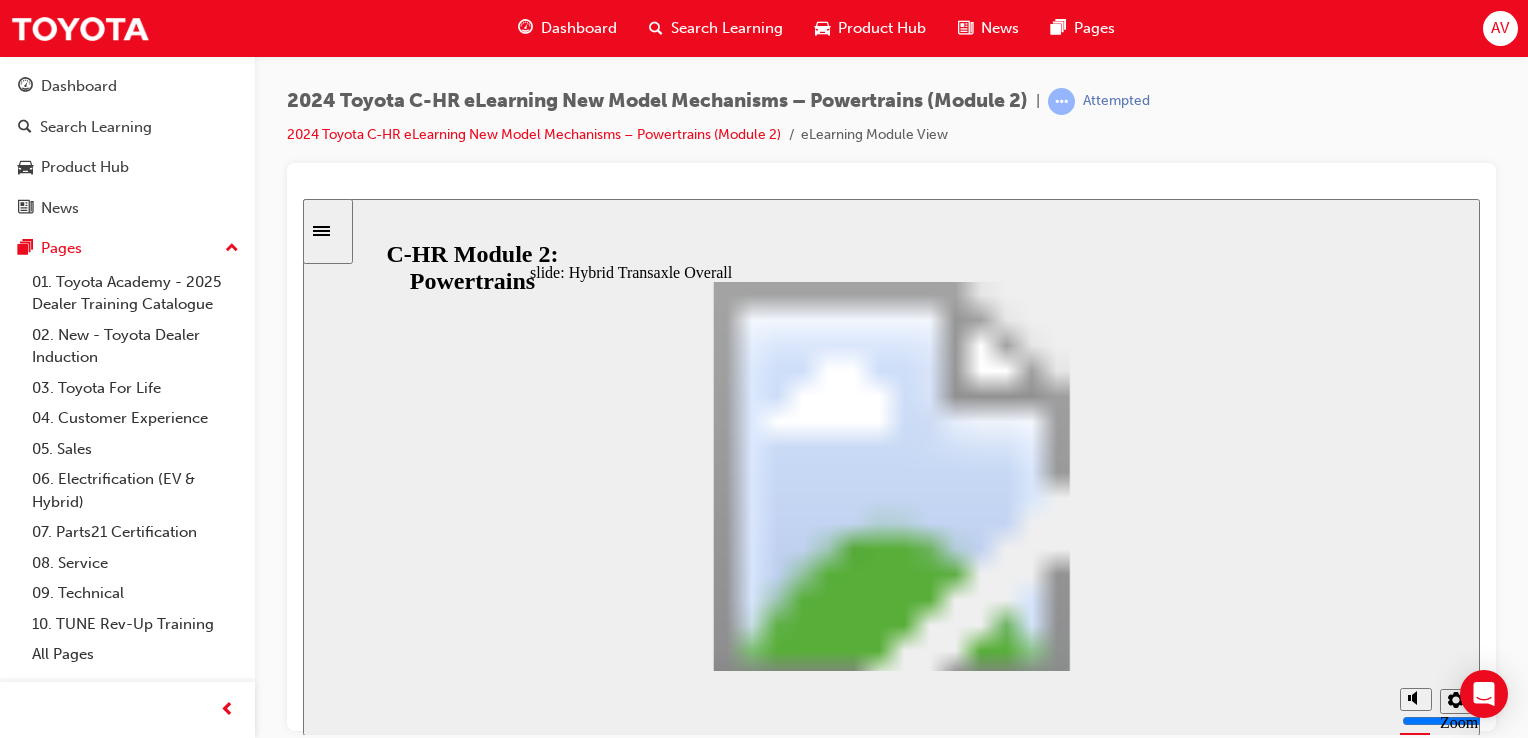 click 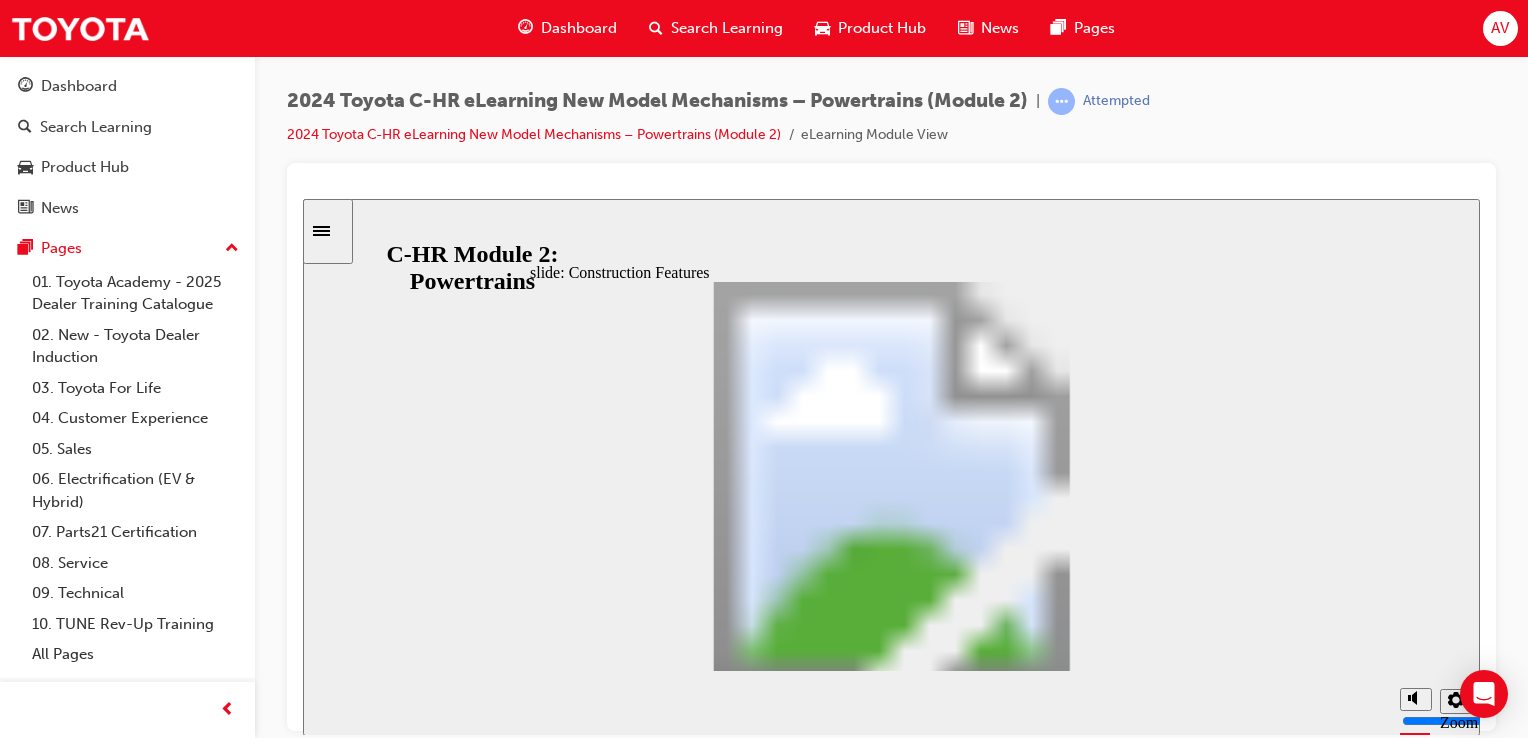 click 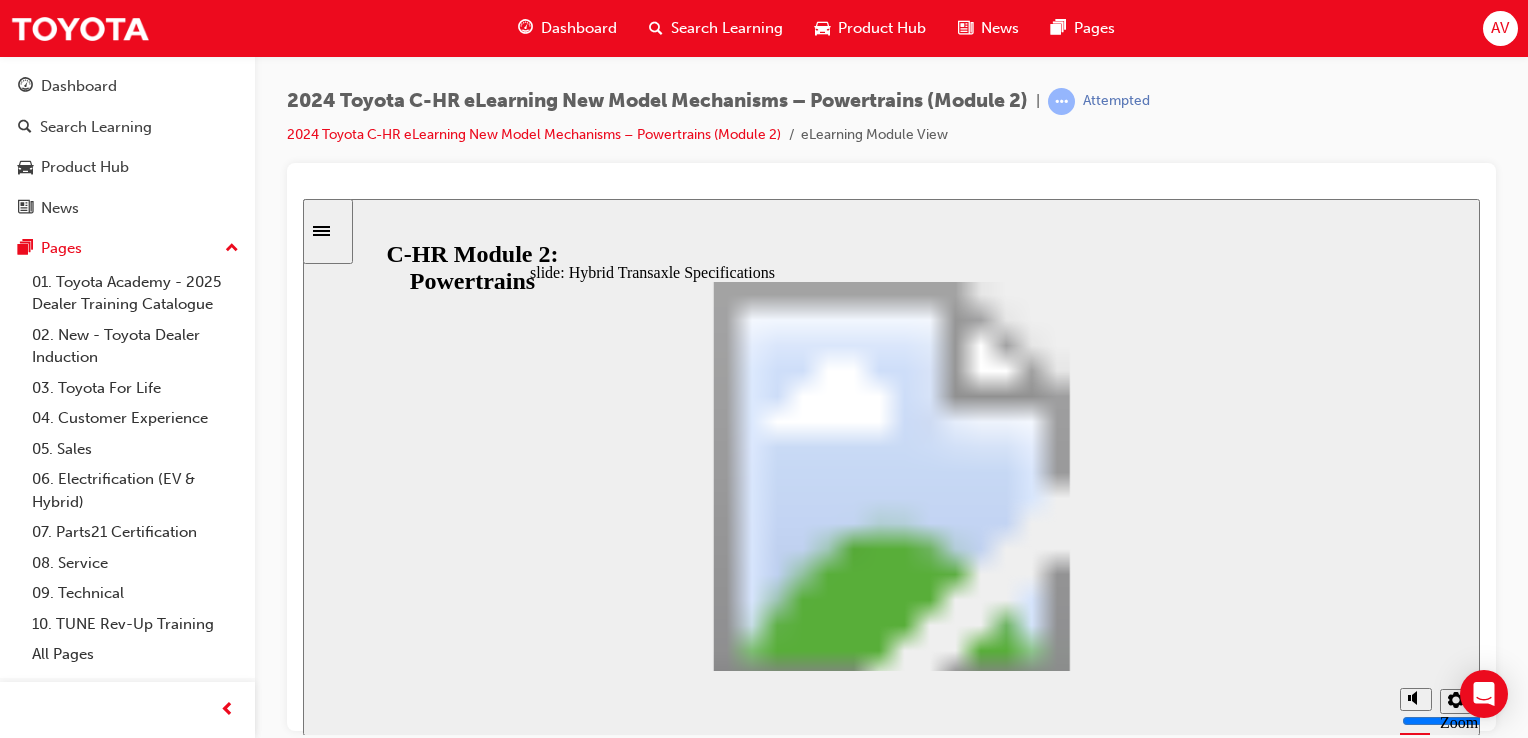 click 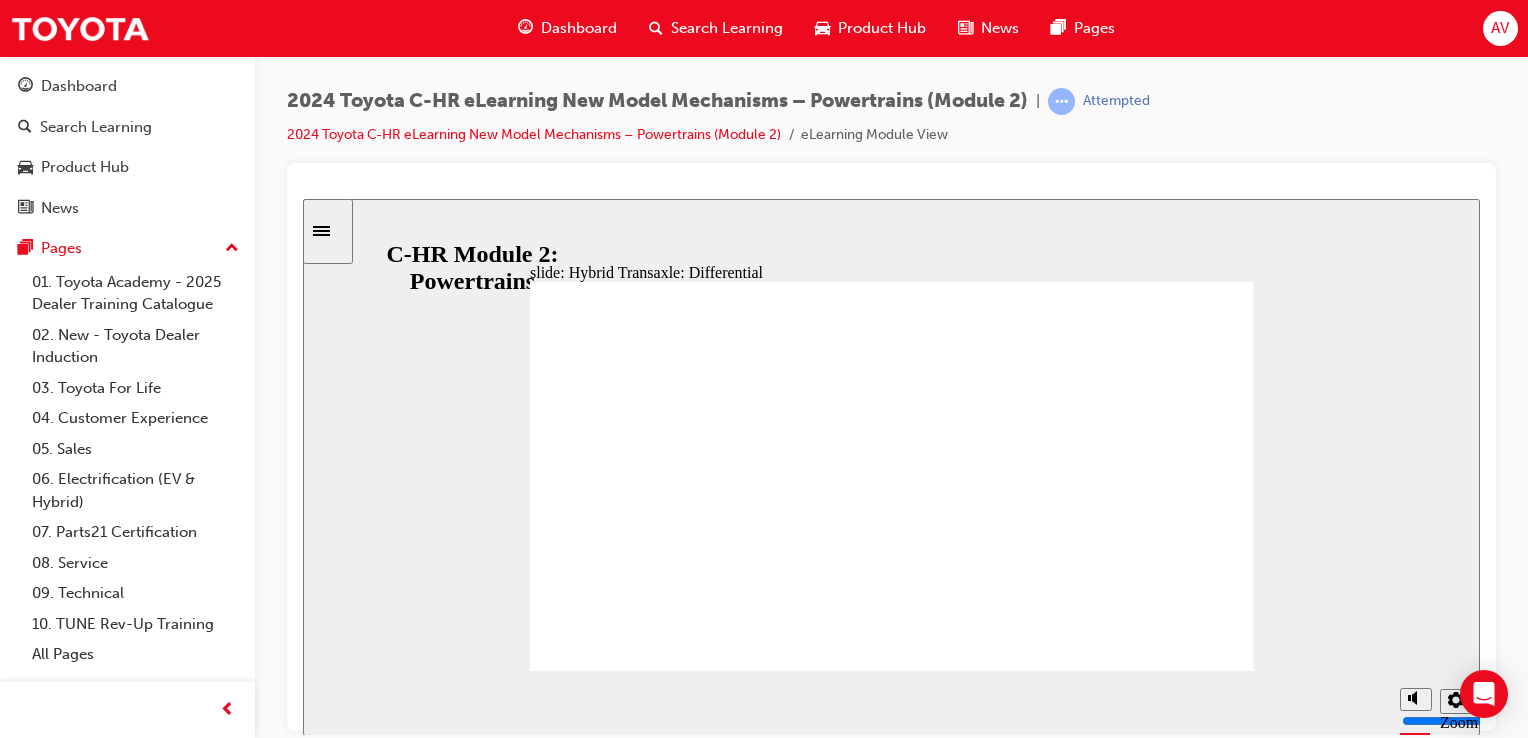 click 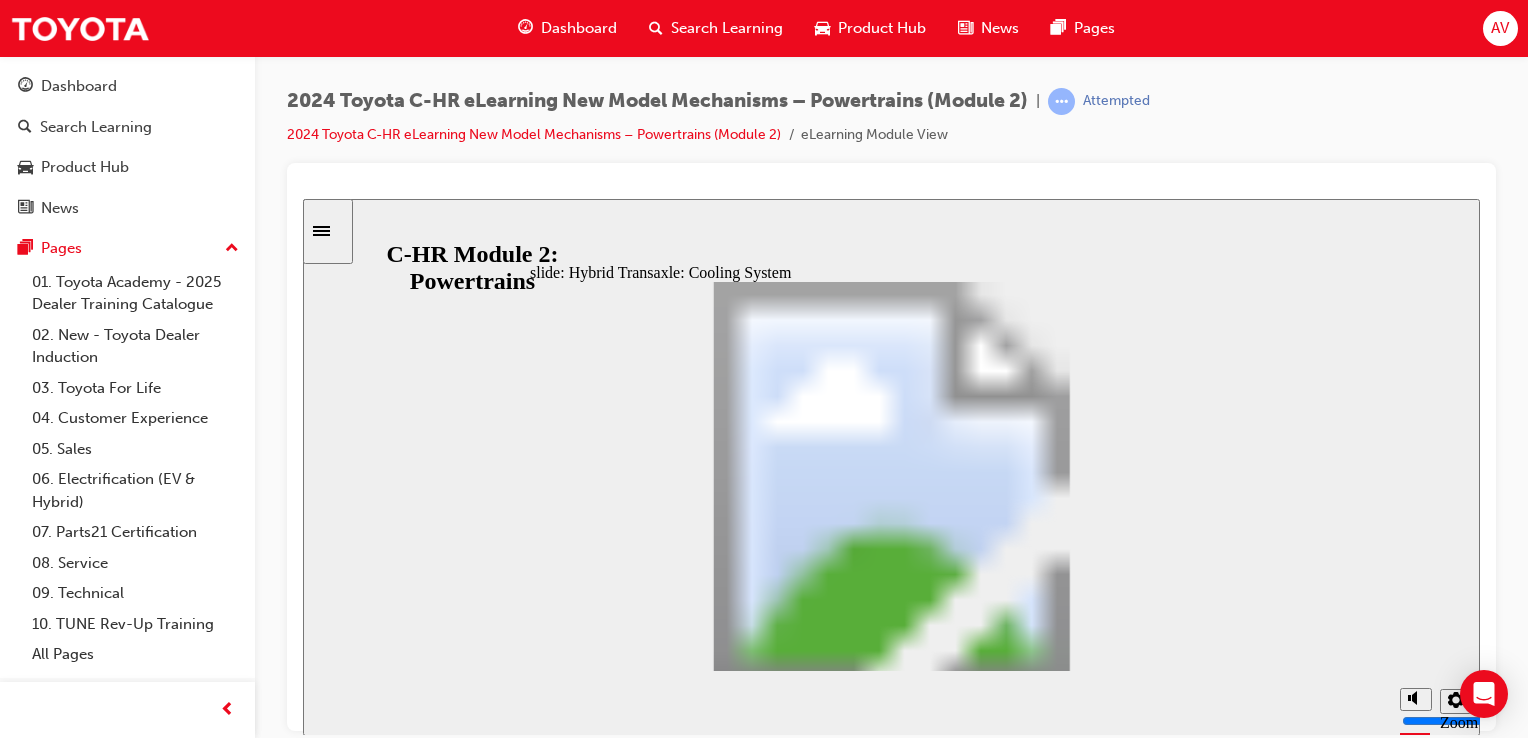 click 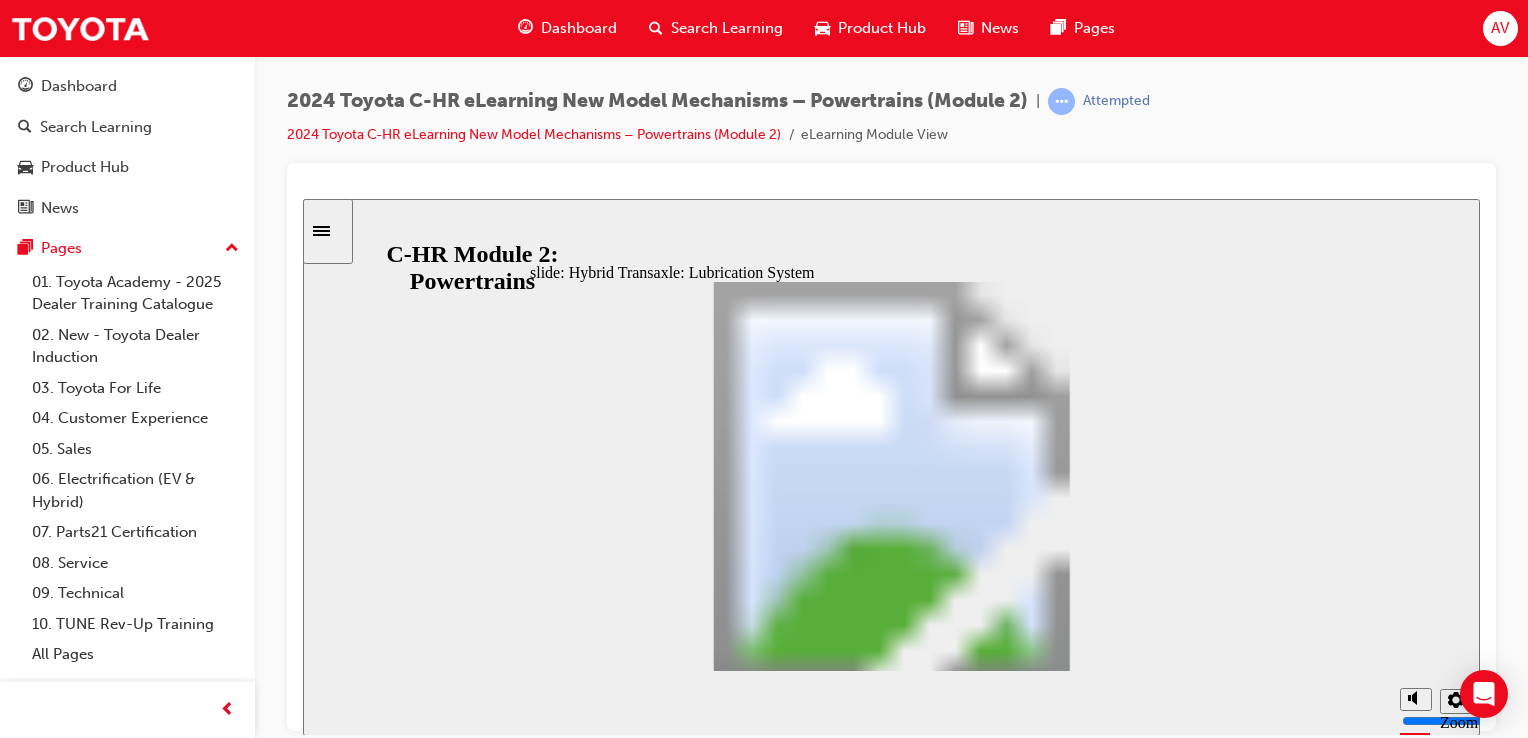 click 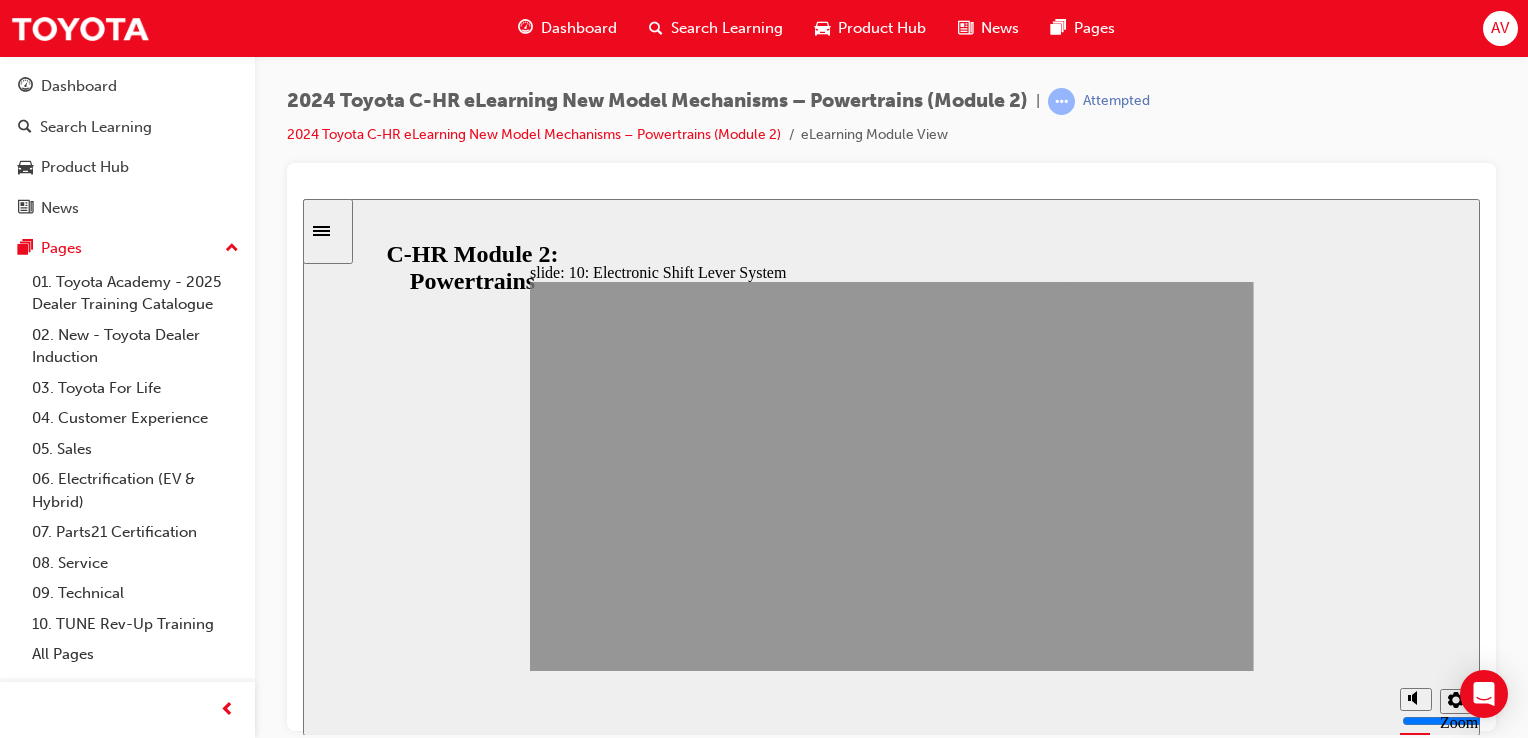 click 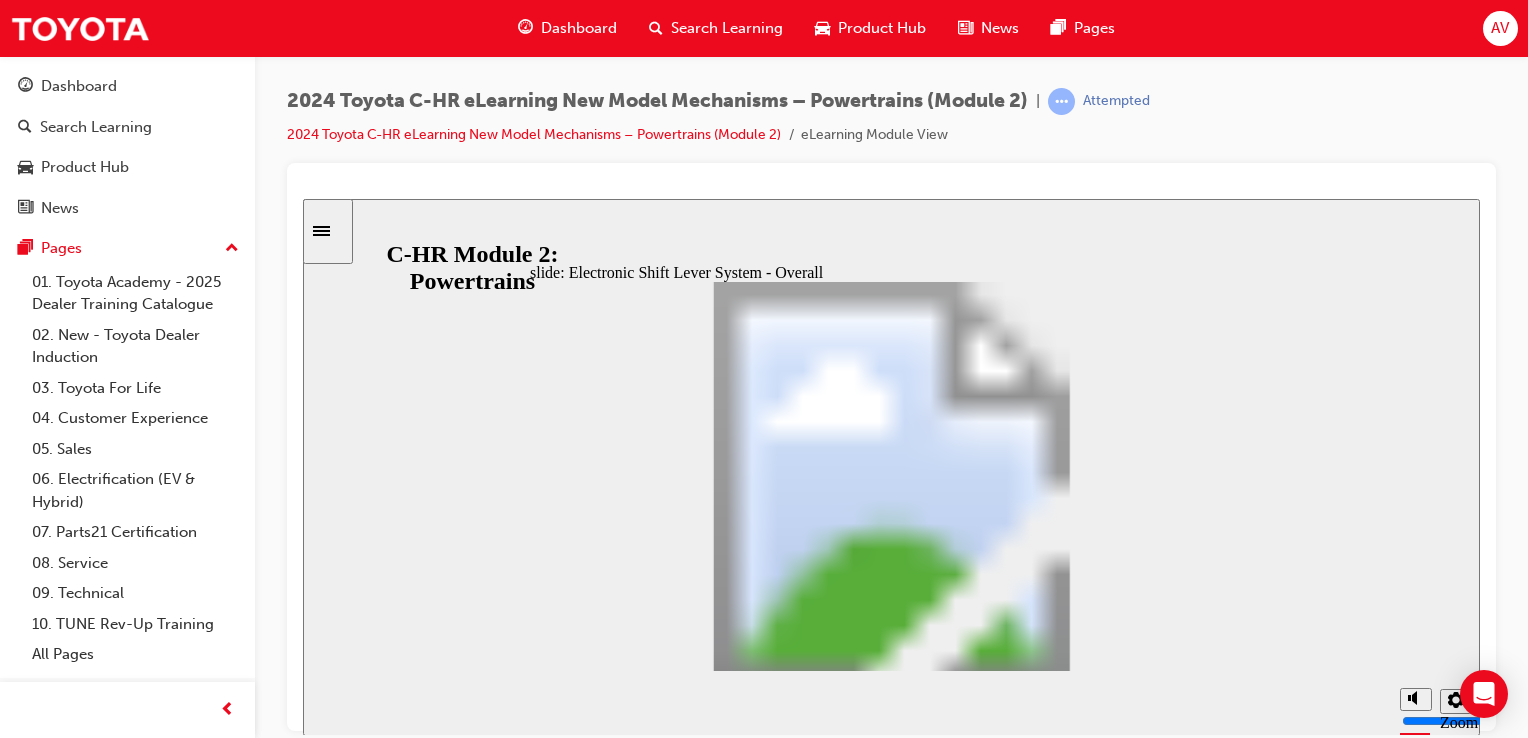 click 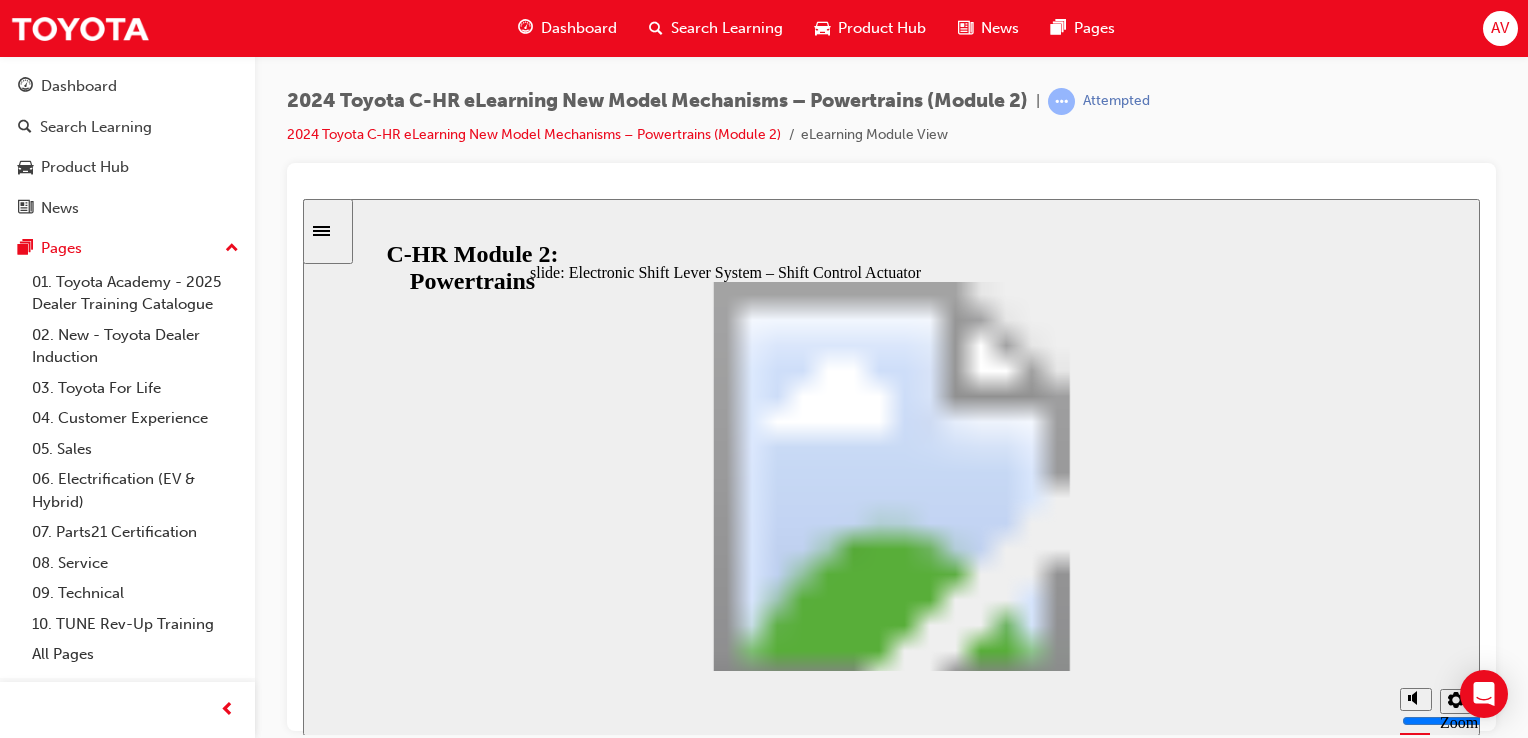 click 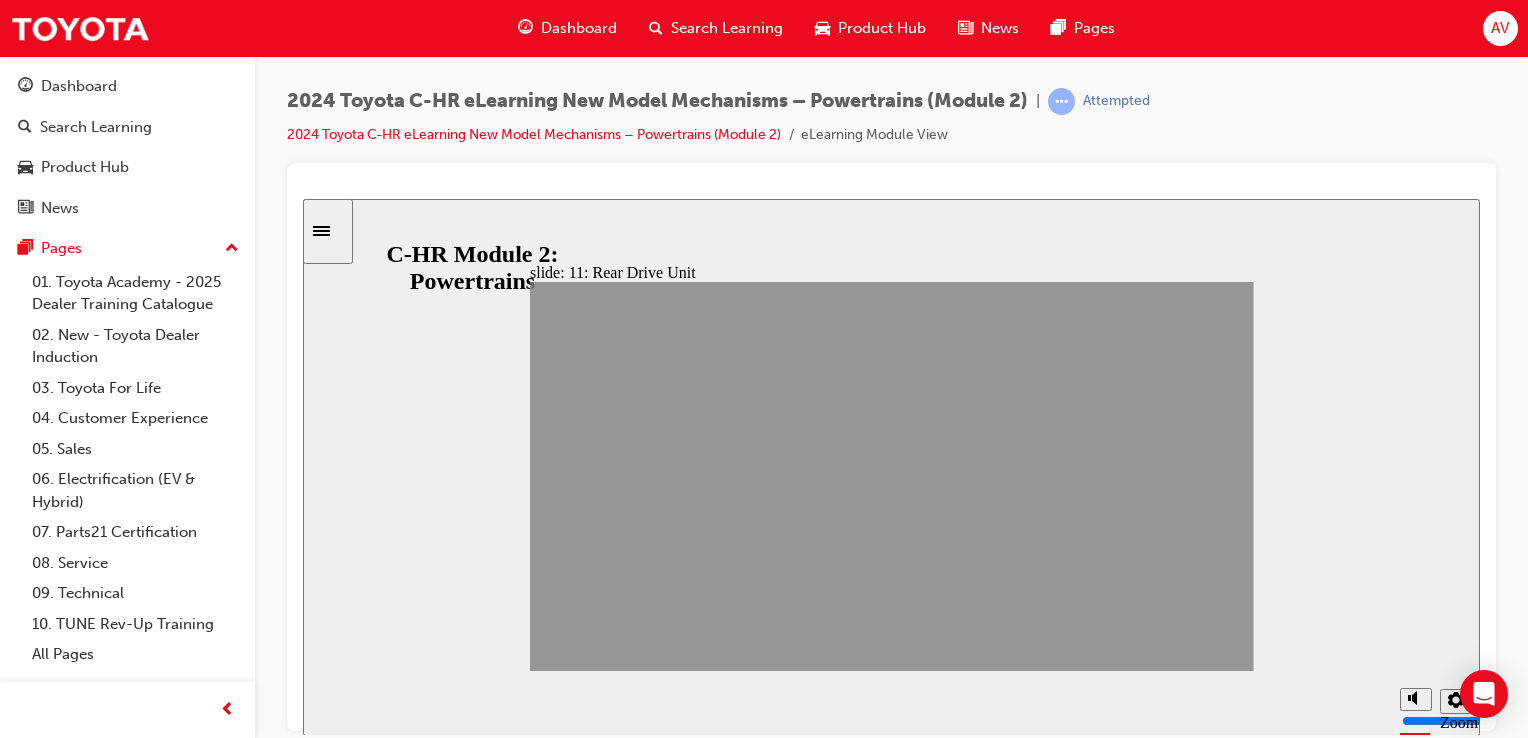 click 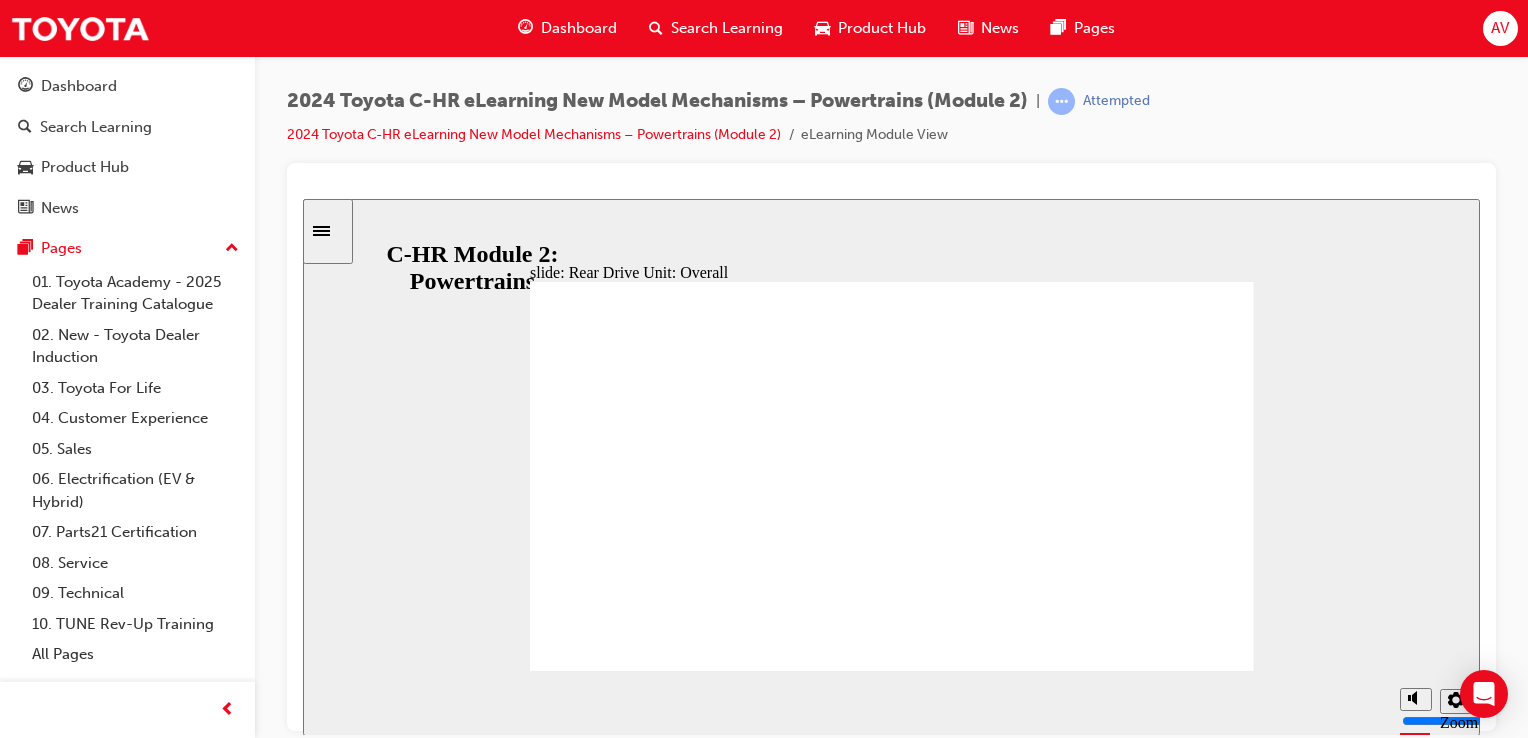 click 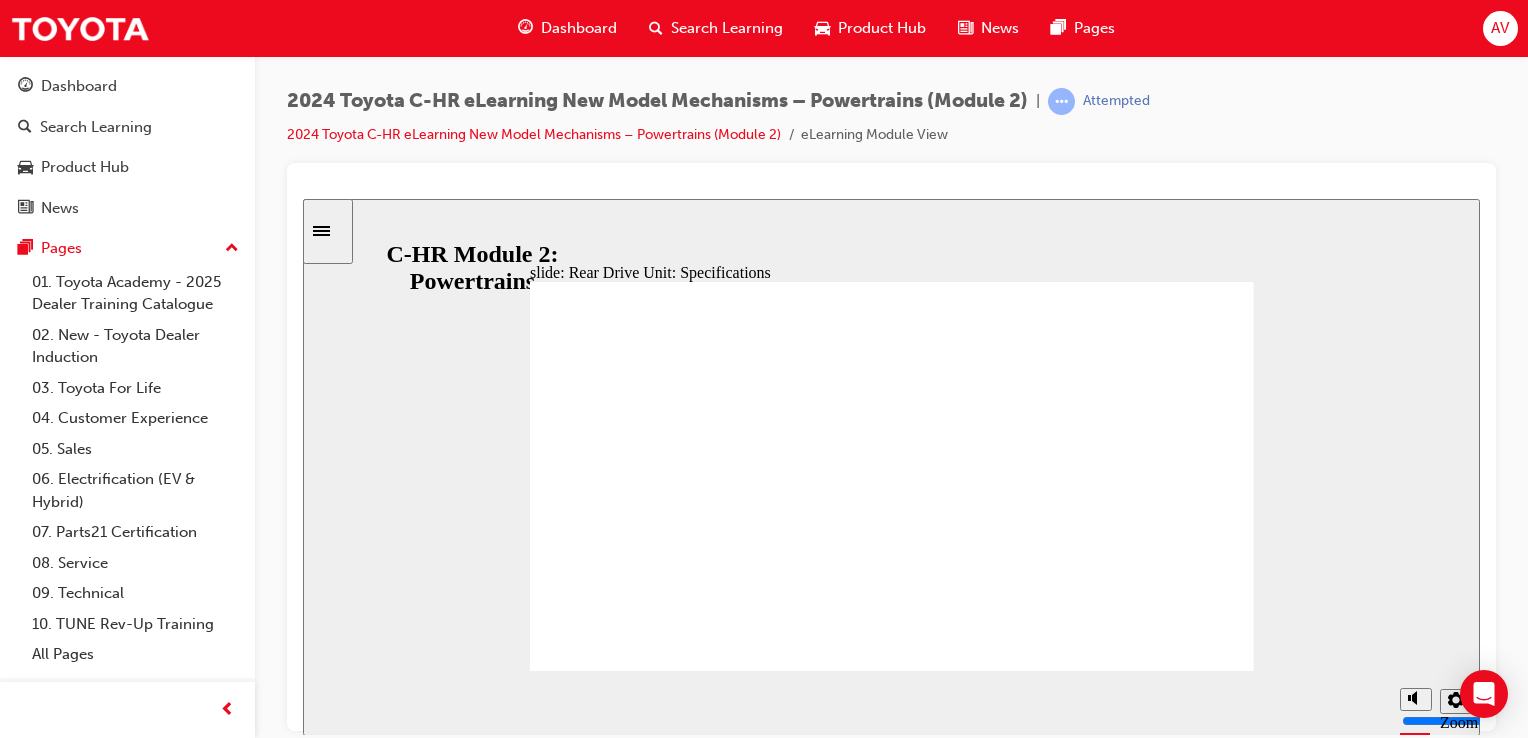 click 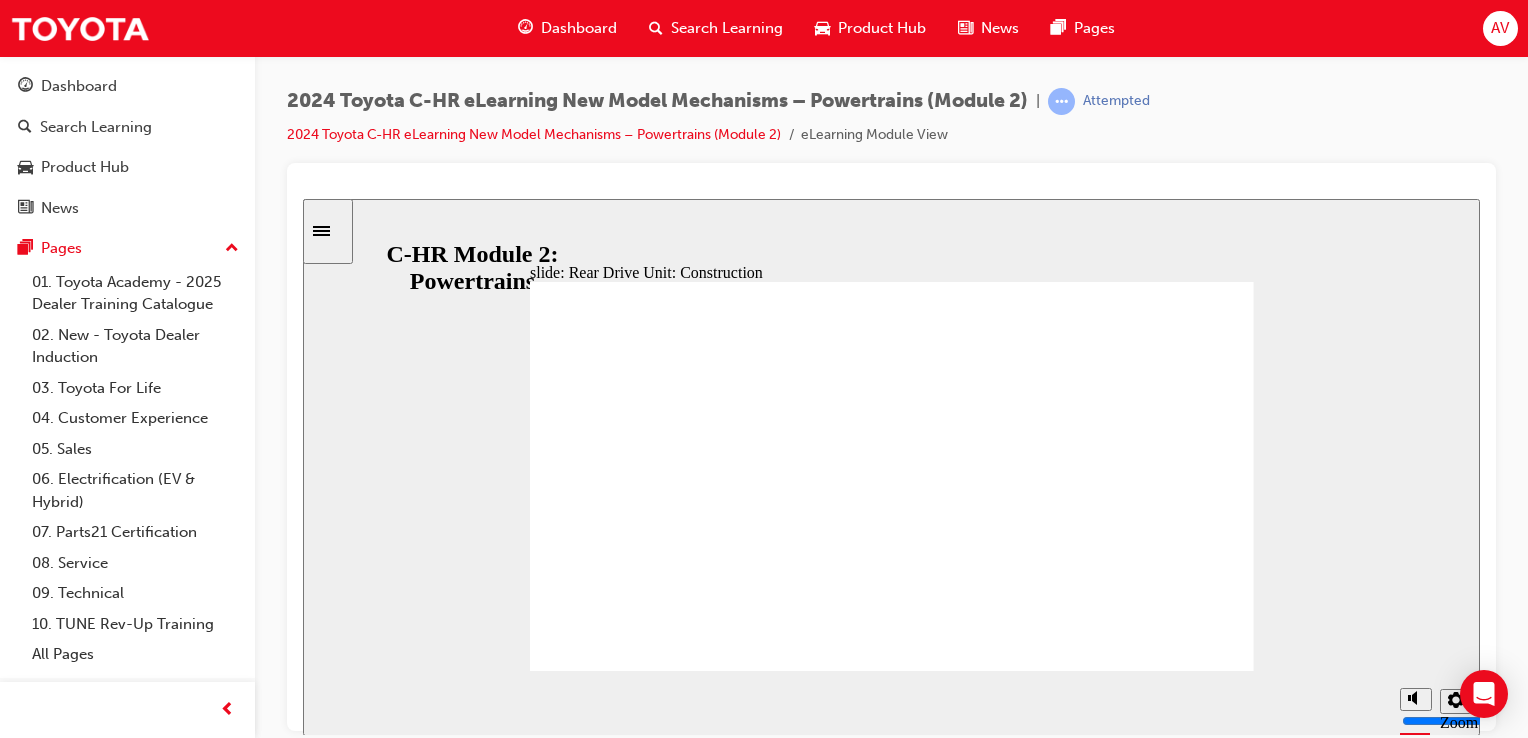 click 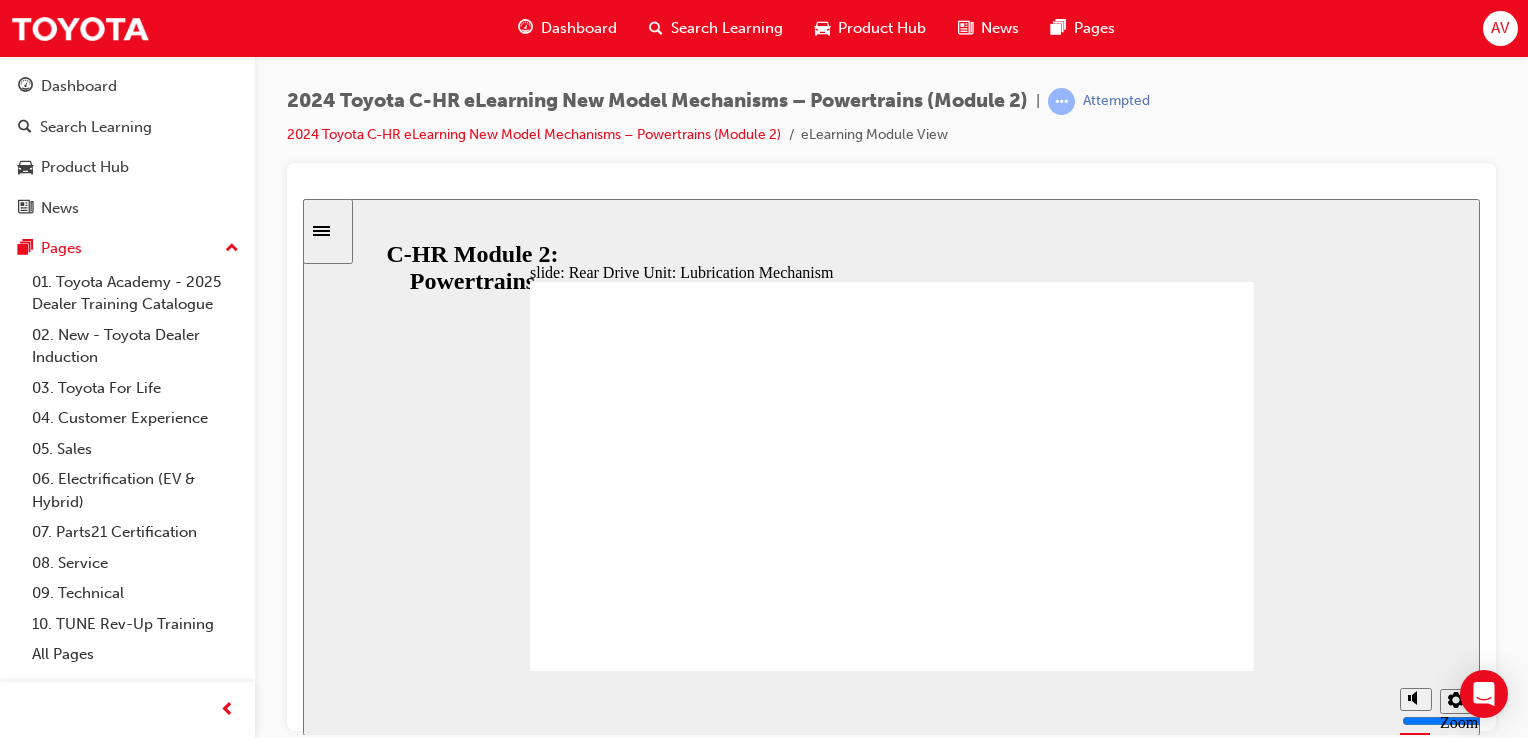 click 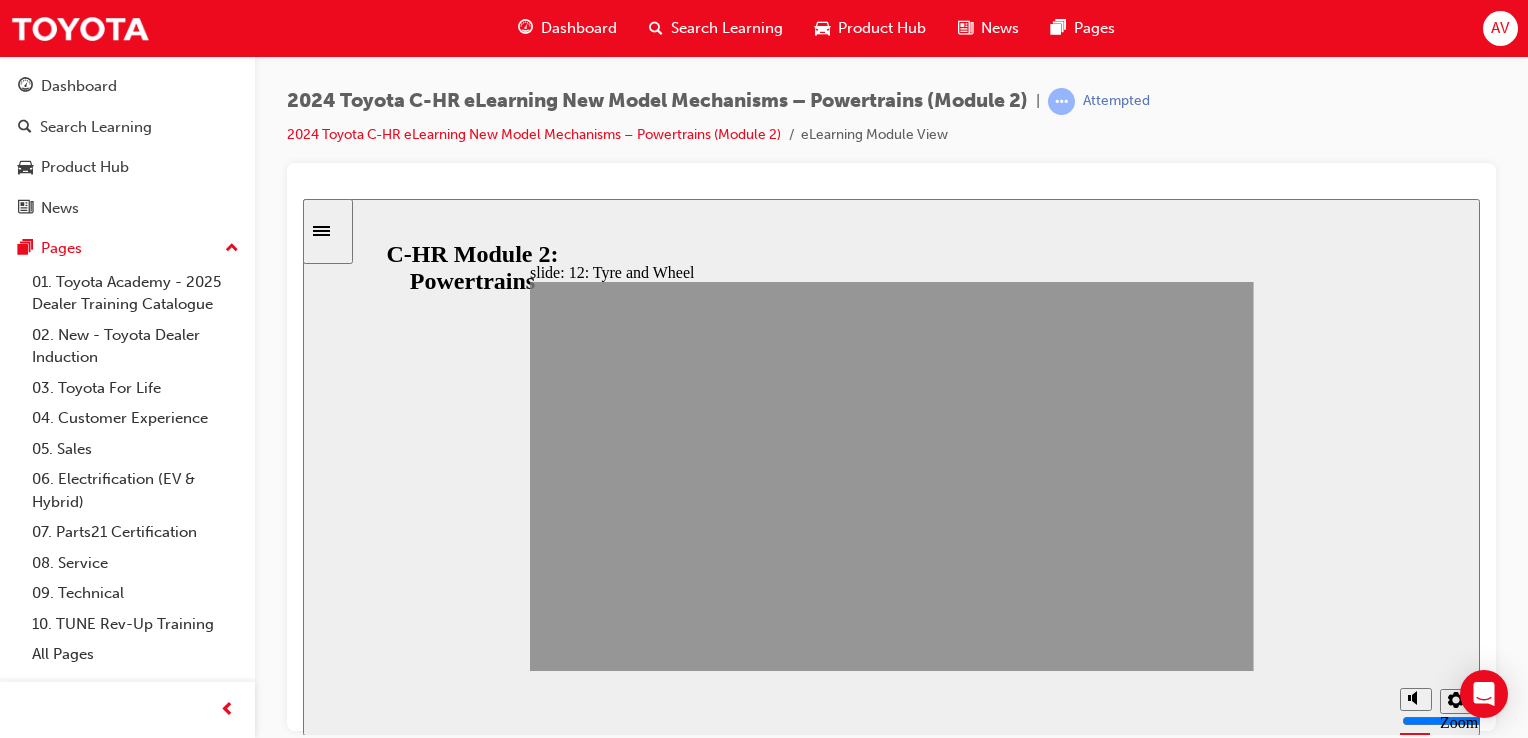 click 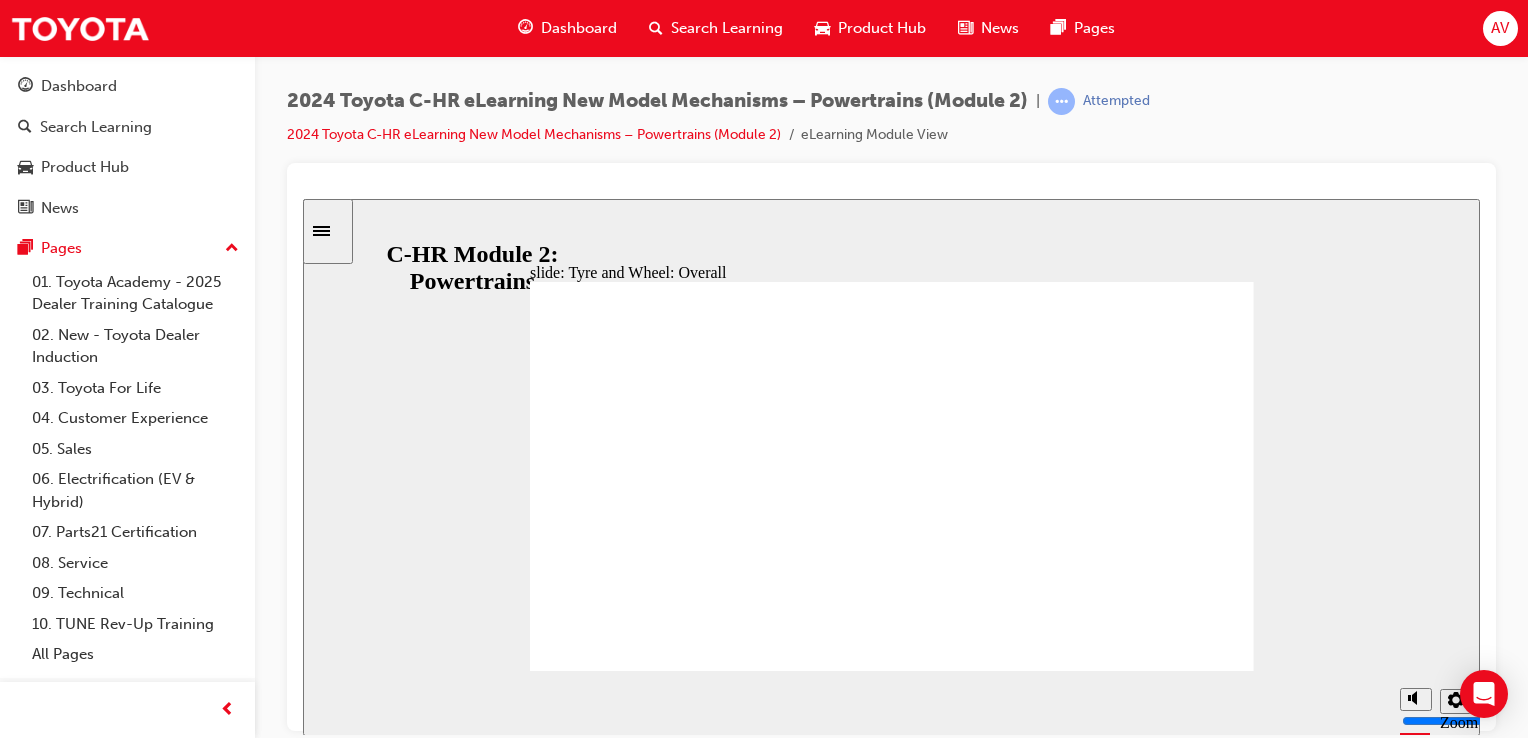 scroll, scrollTop: 141, scrollLeft: 0, axis: vertical 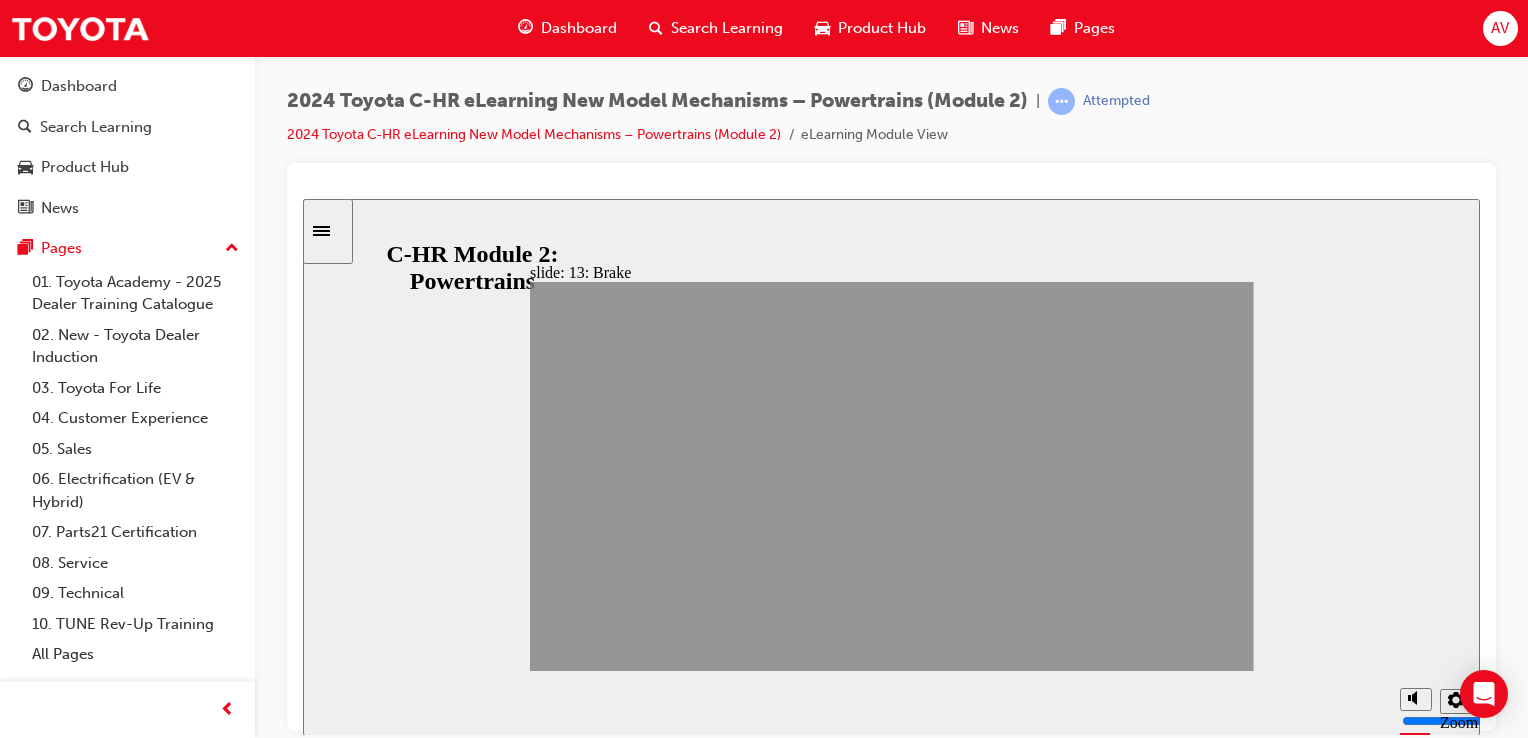 click 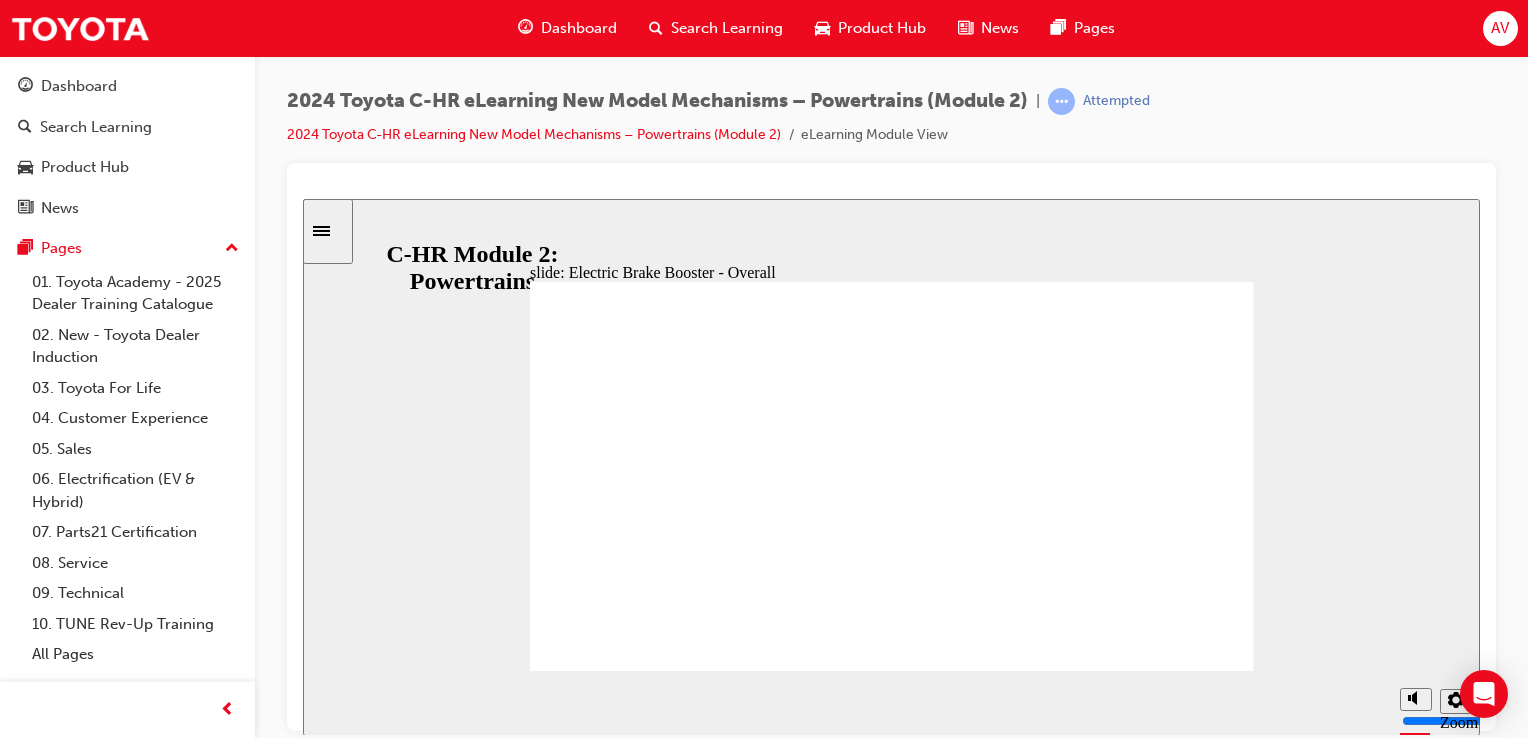 click 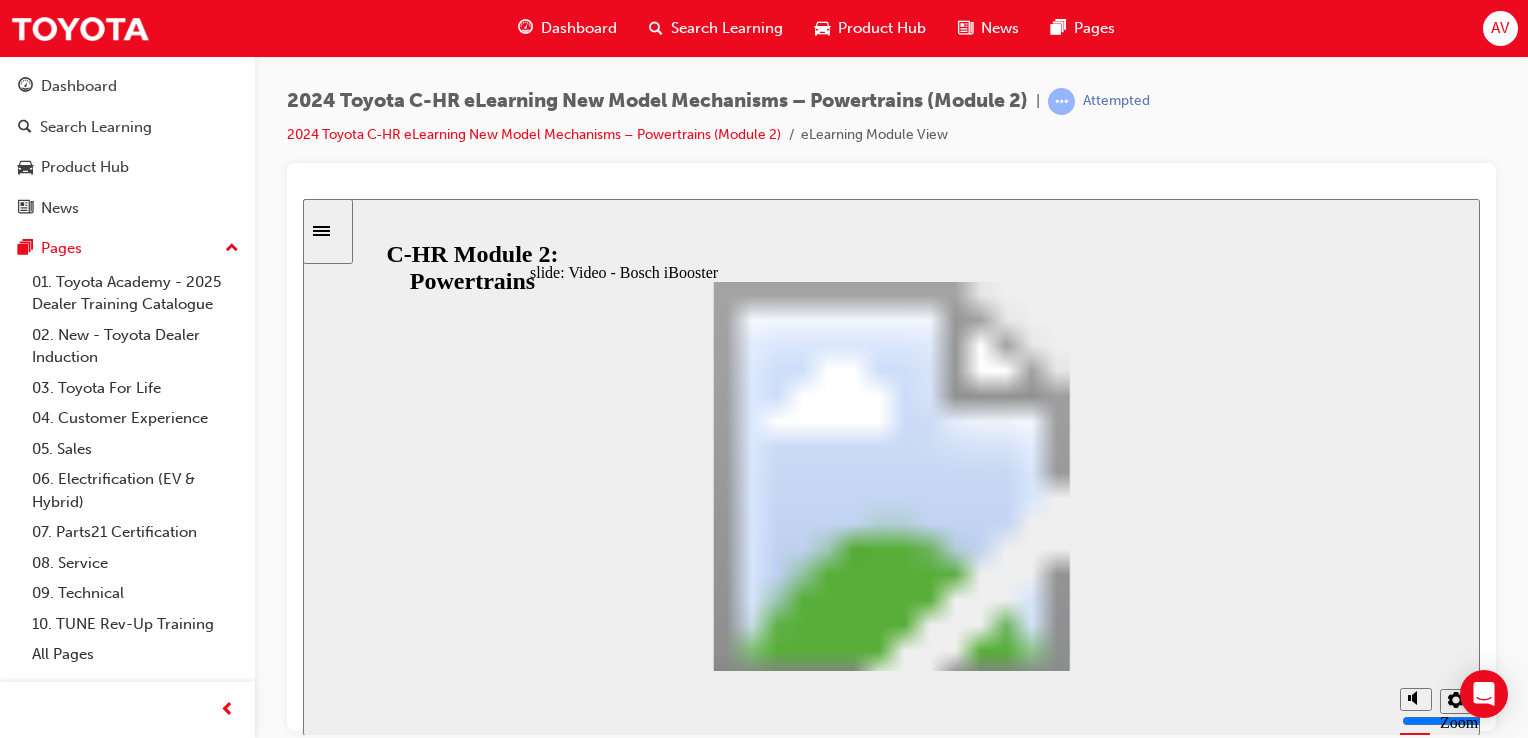 scroll, scrollTop: 0, scrollLeft: 0, axis: both 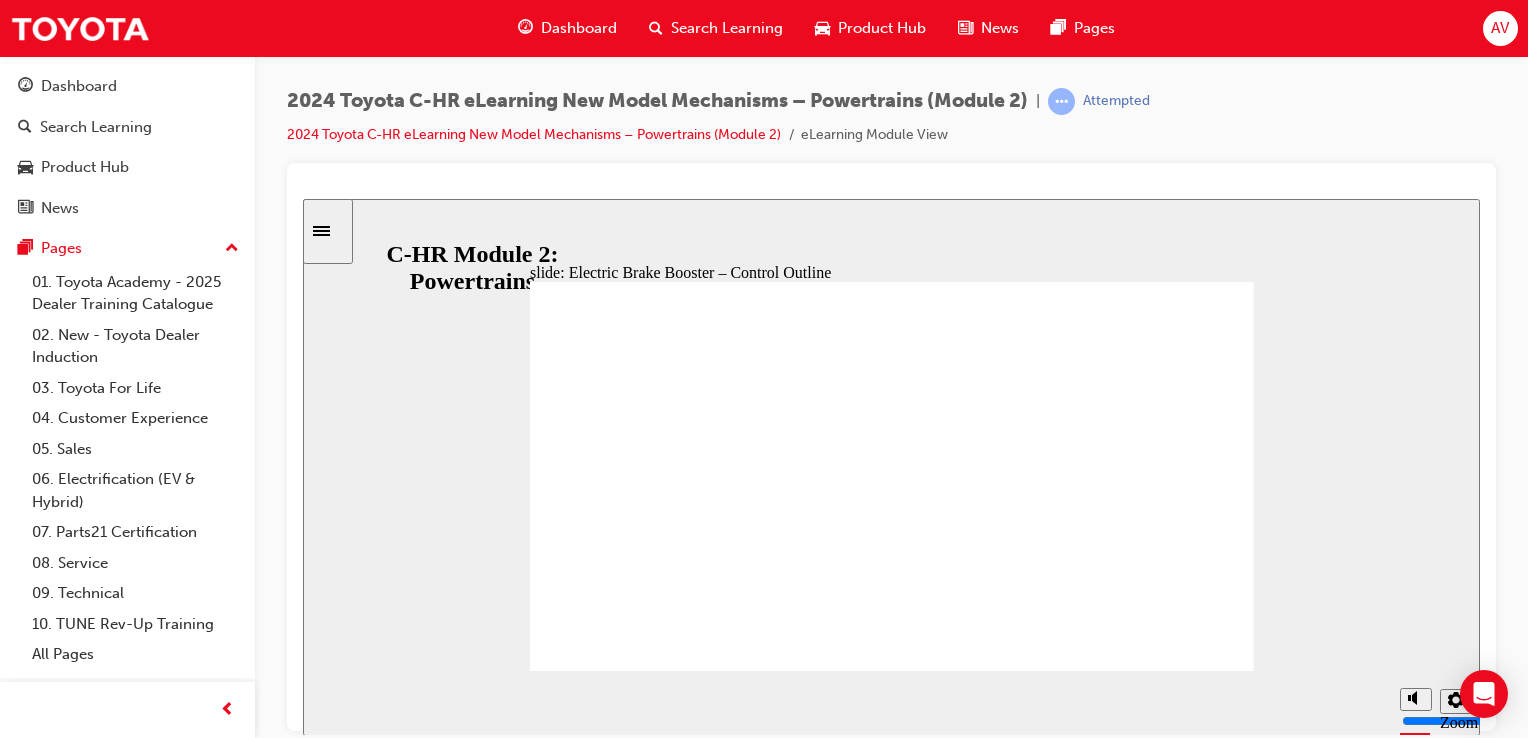 click 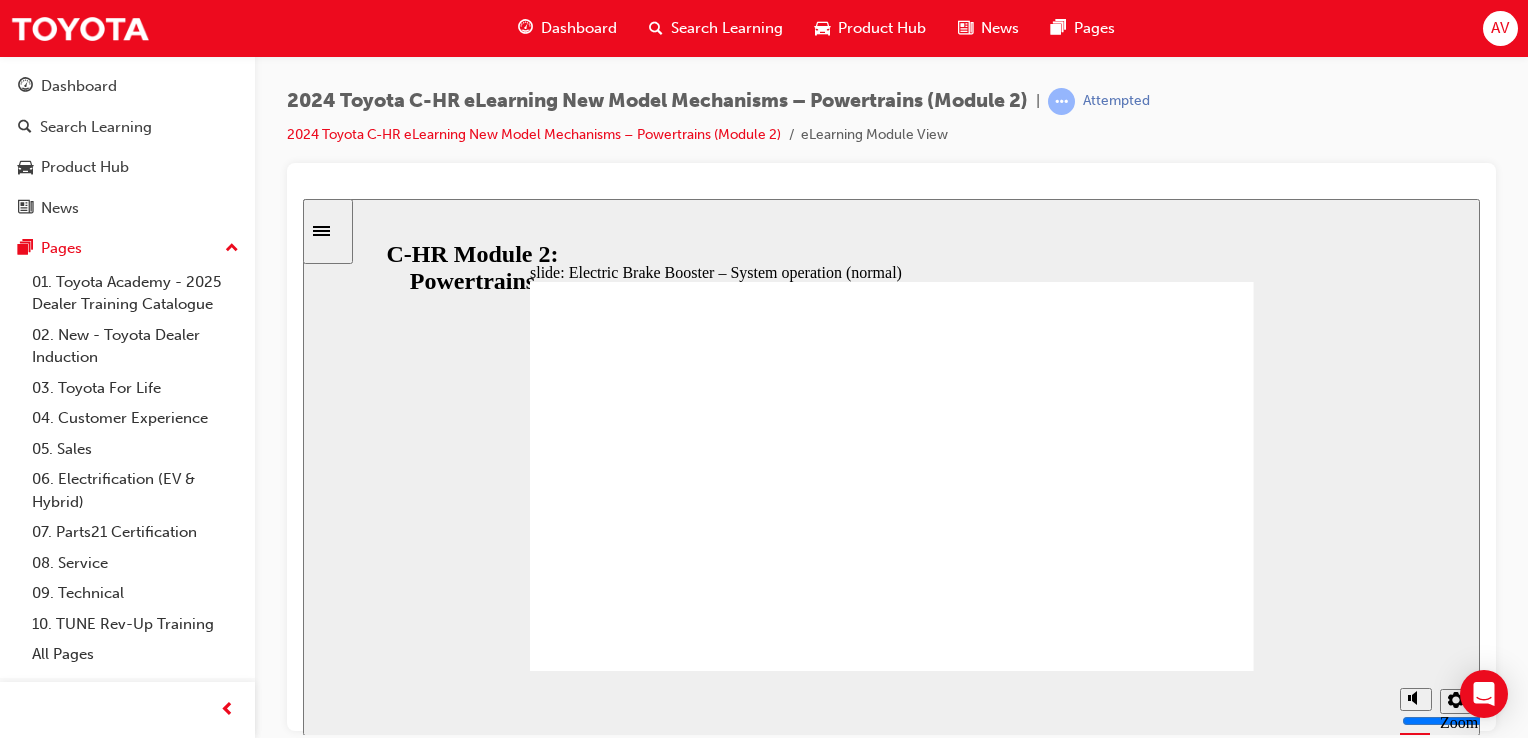 click 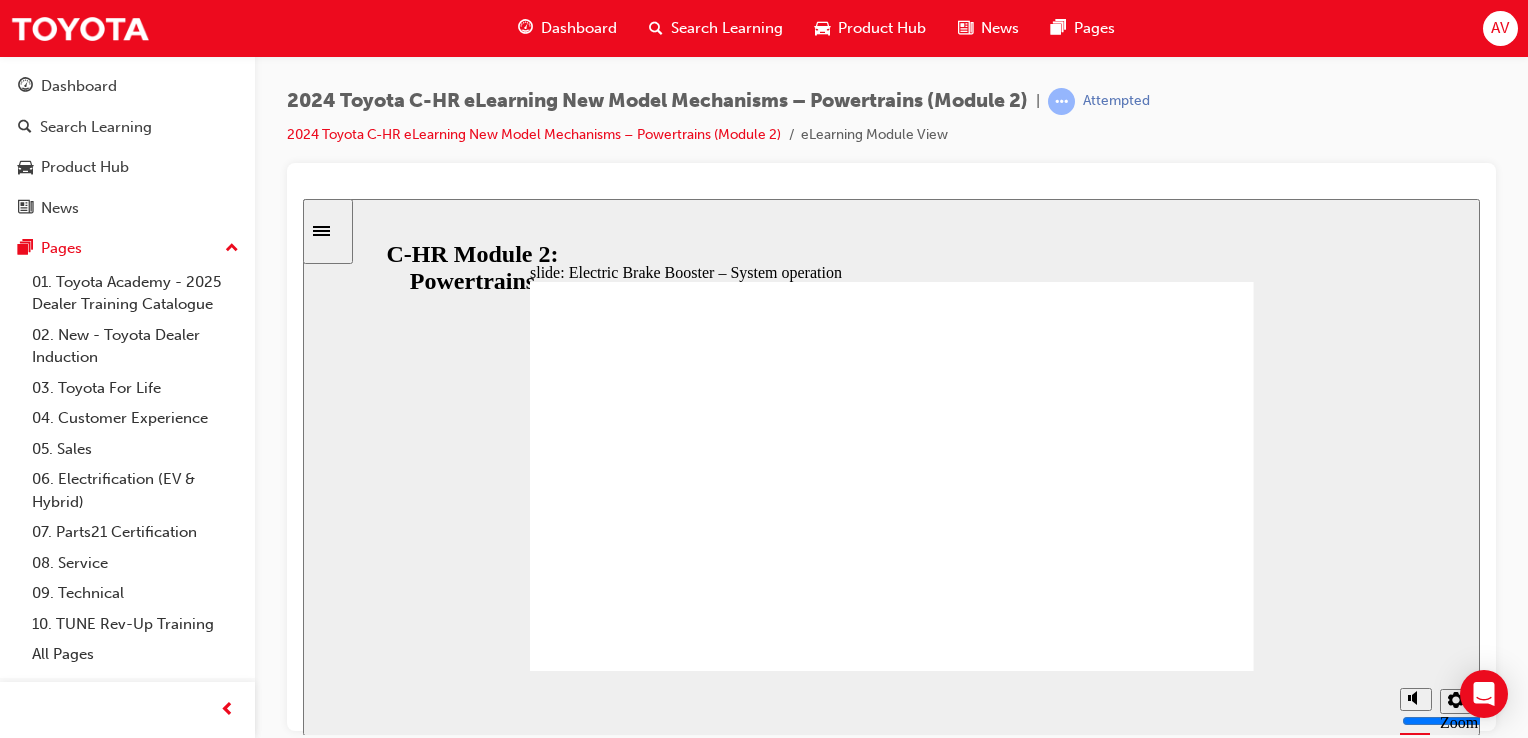click 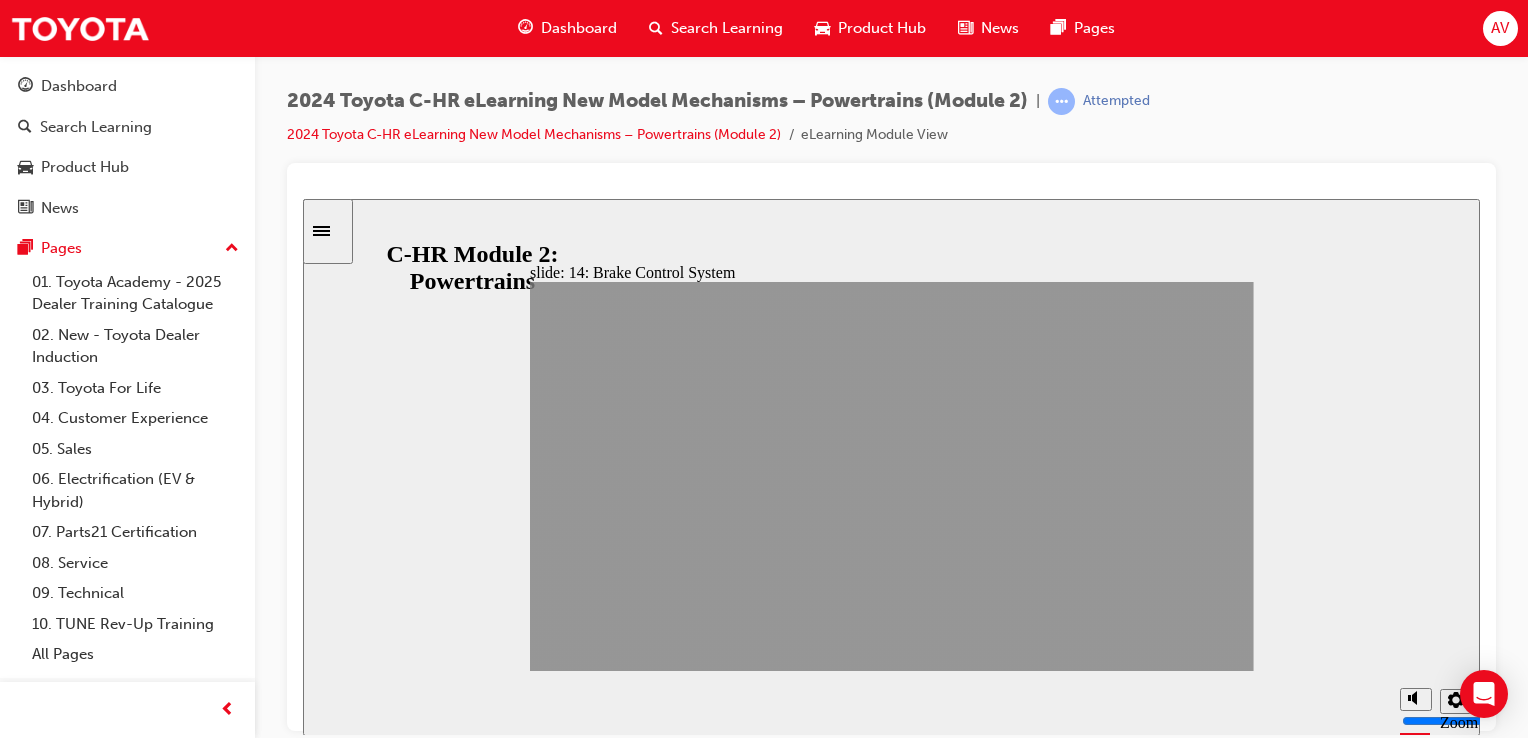 click 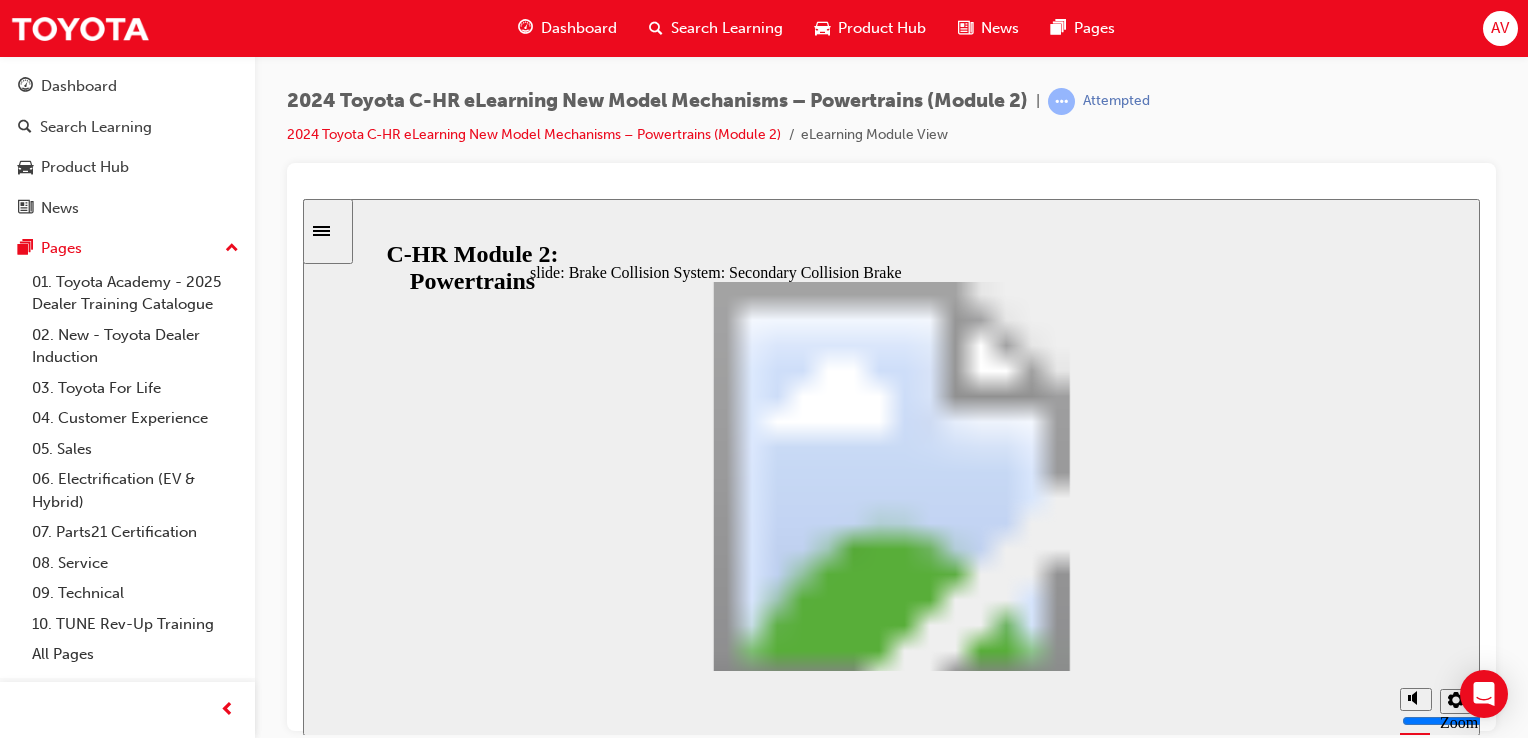 click 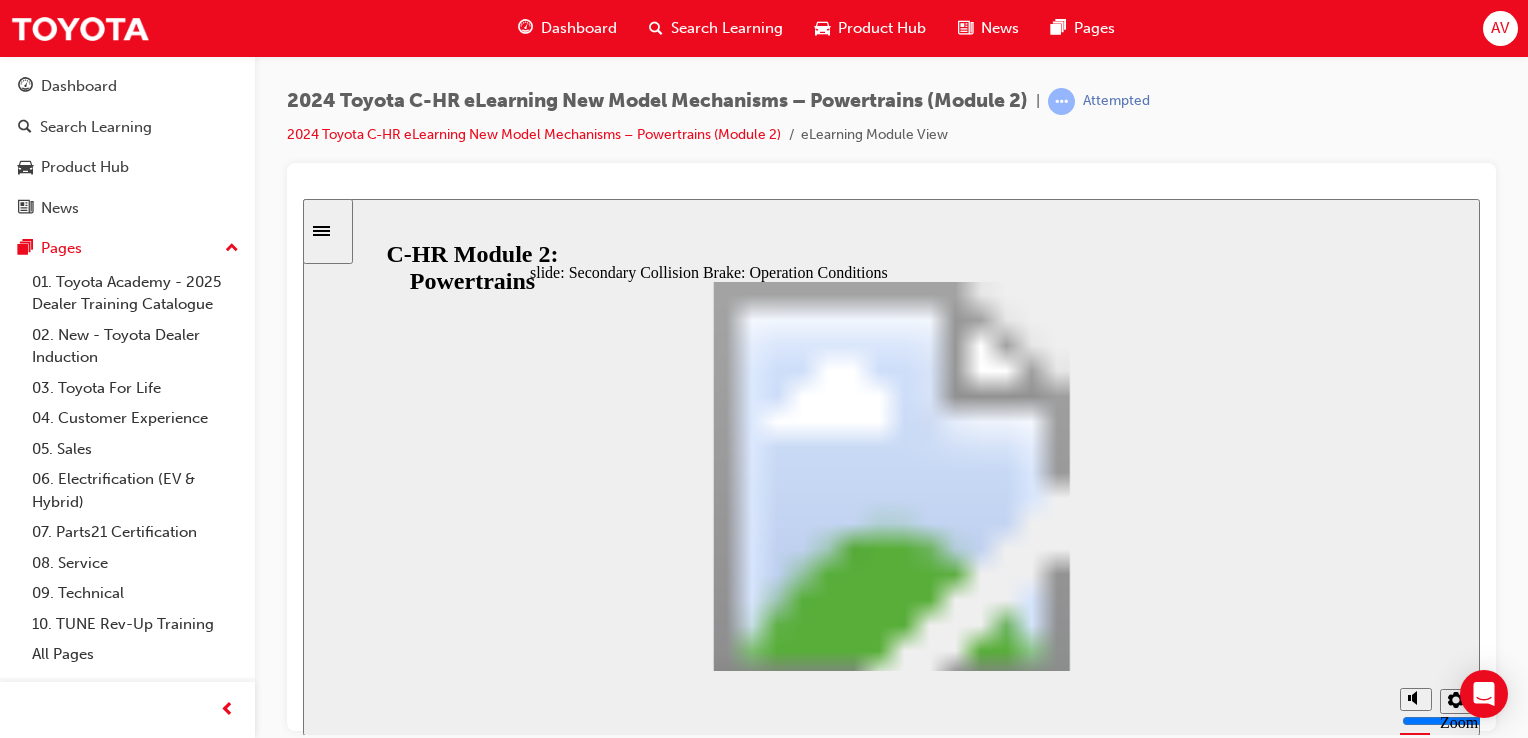 click 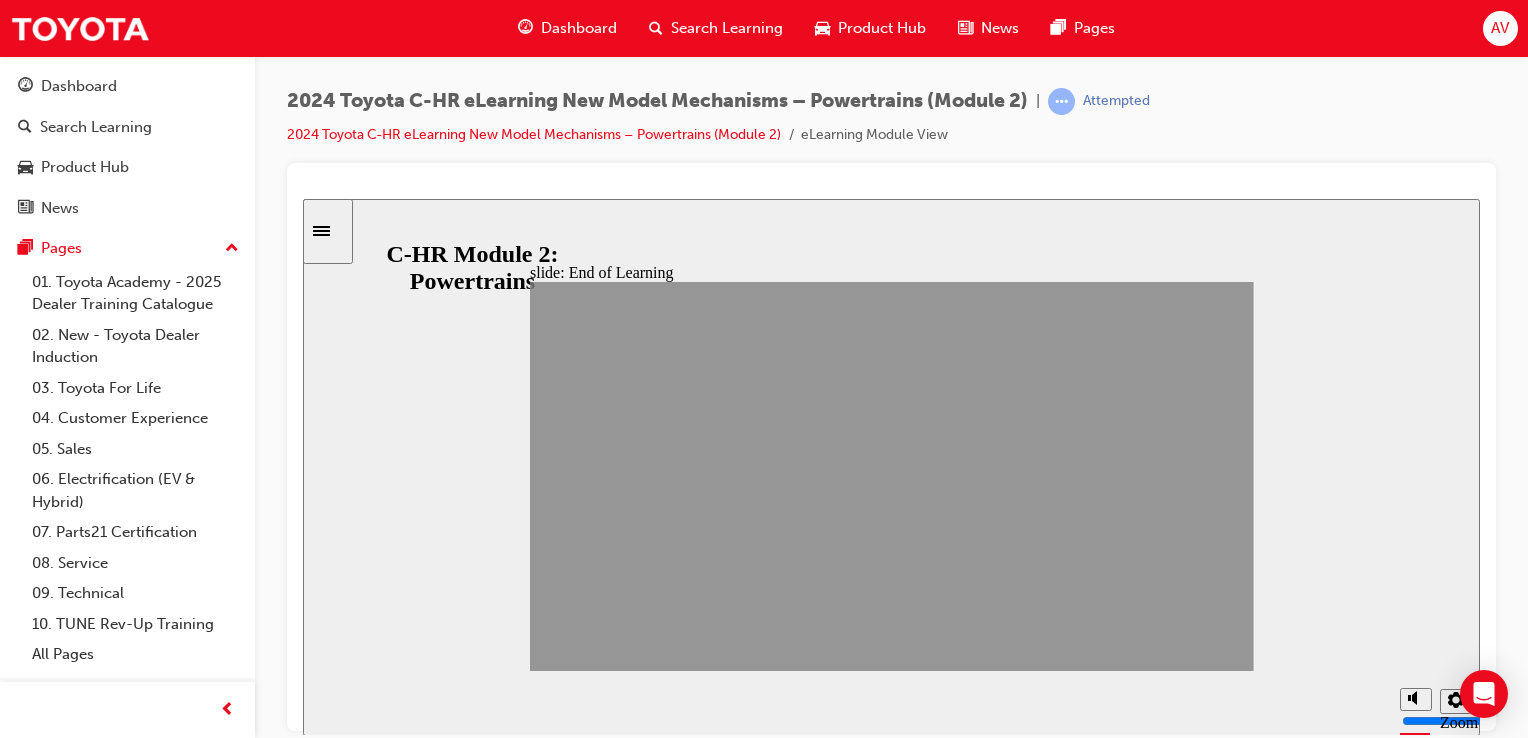 click 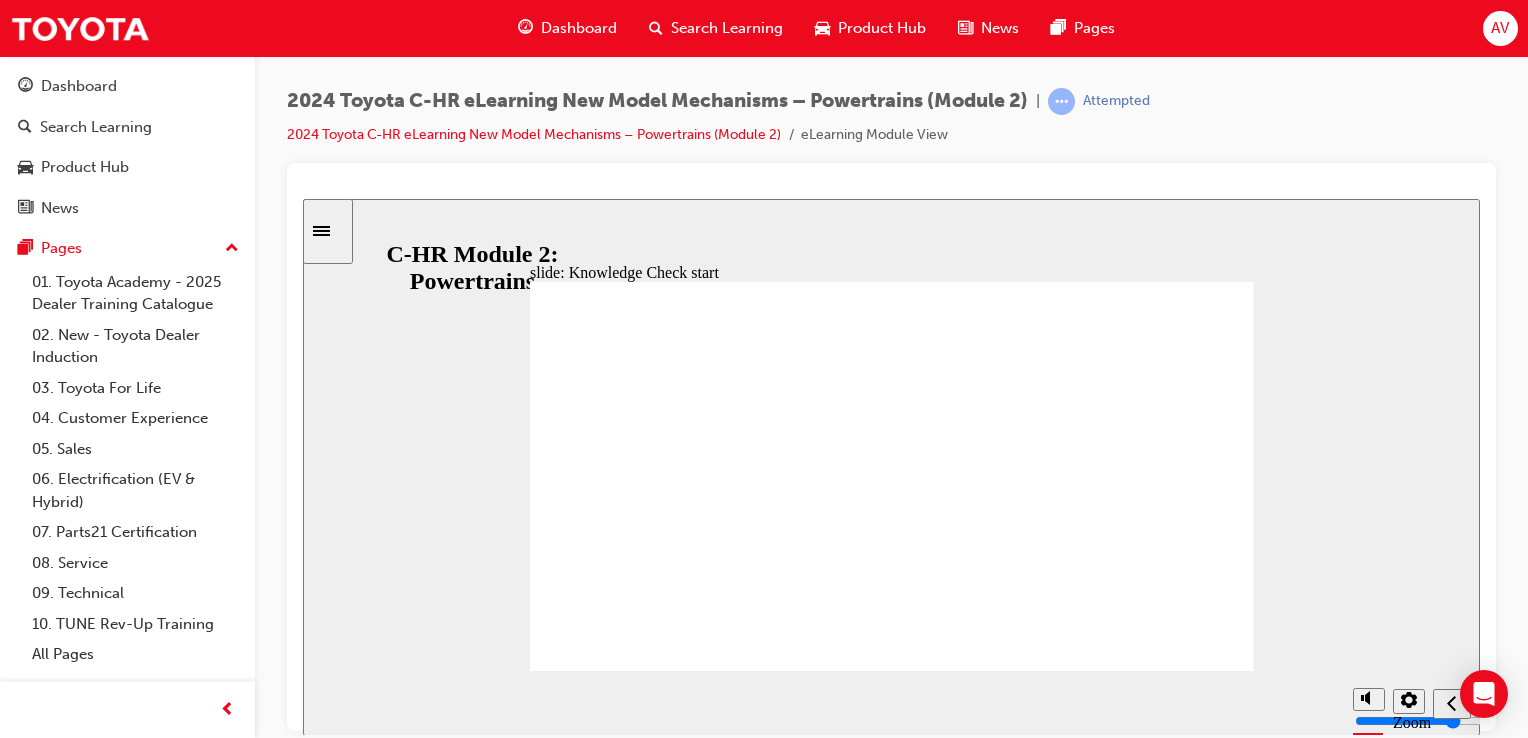 click 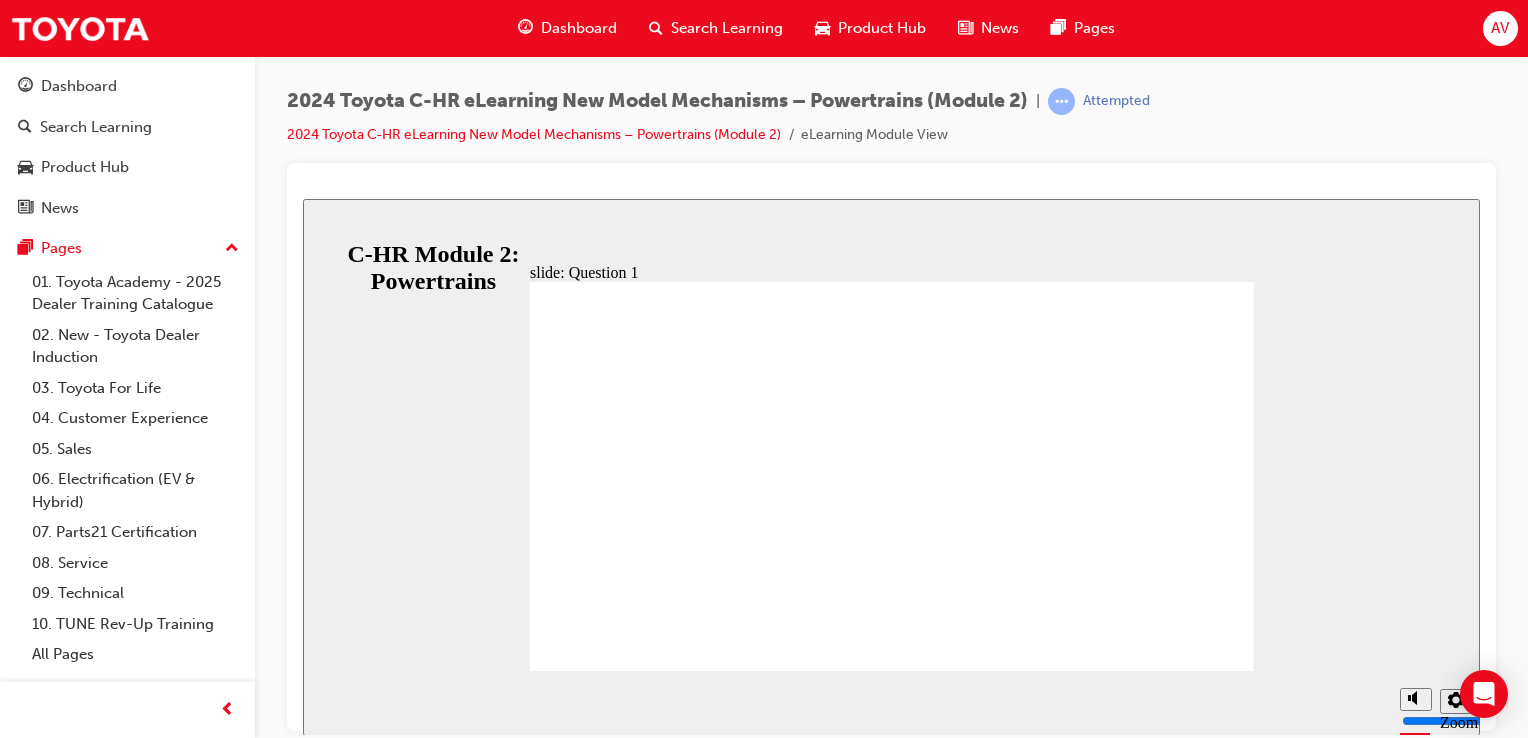 click 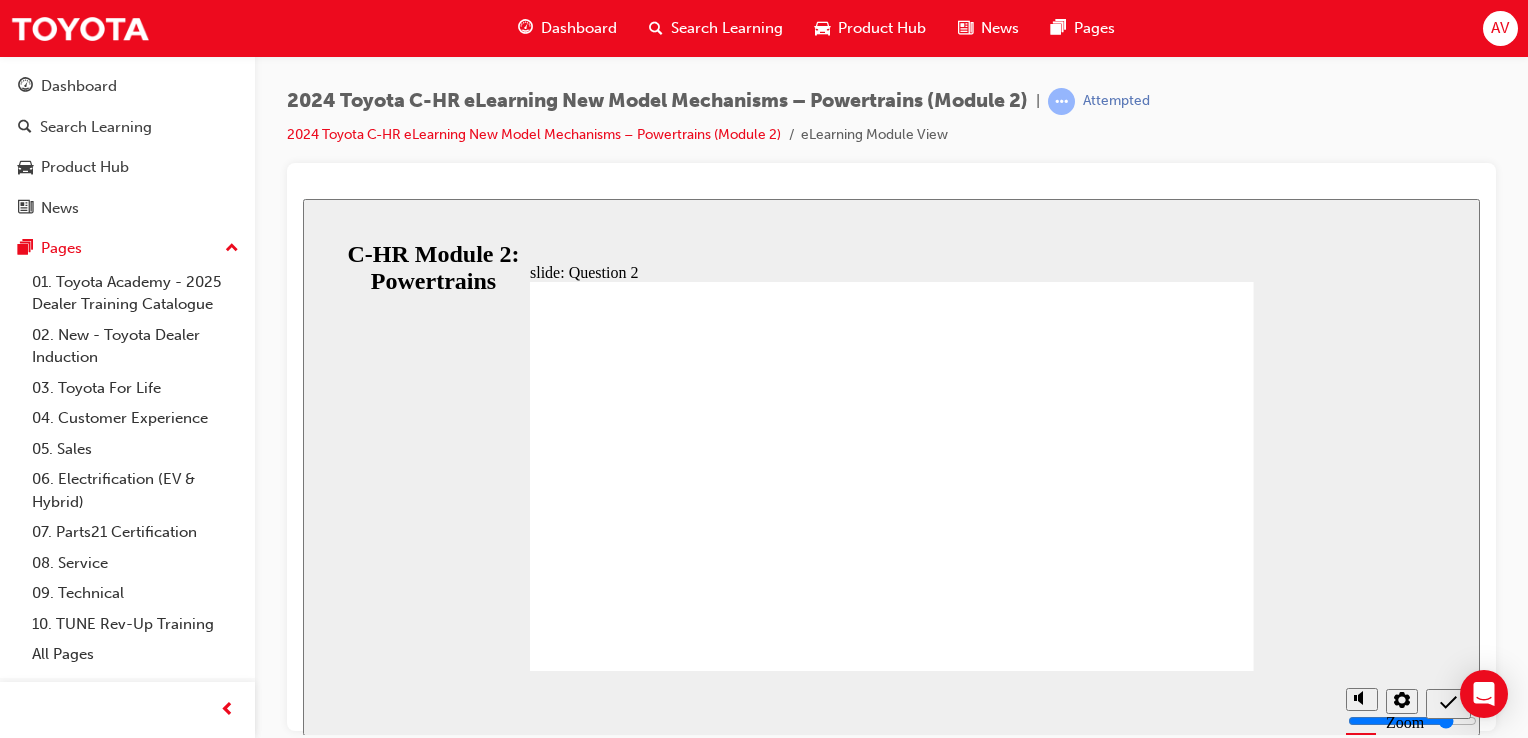 click 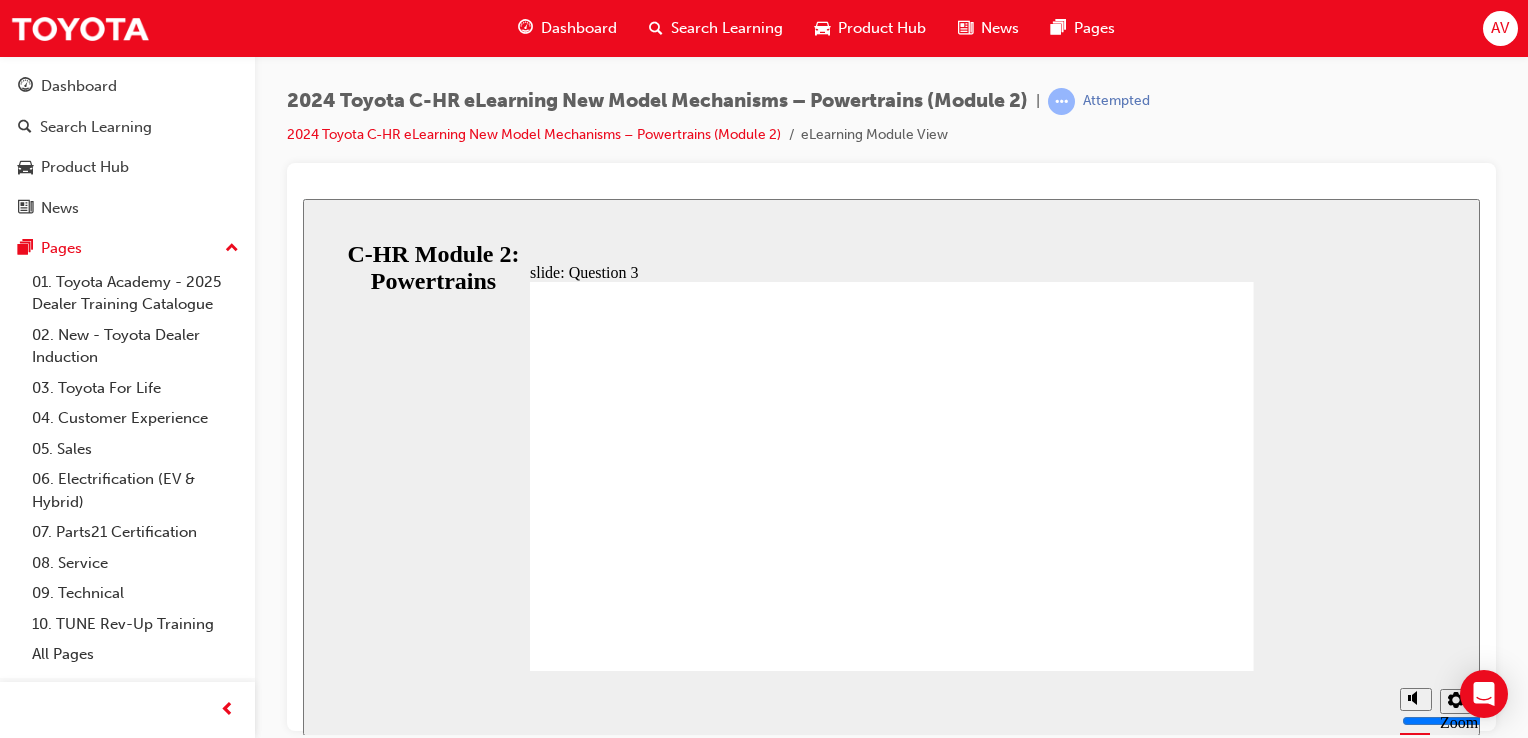 click 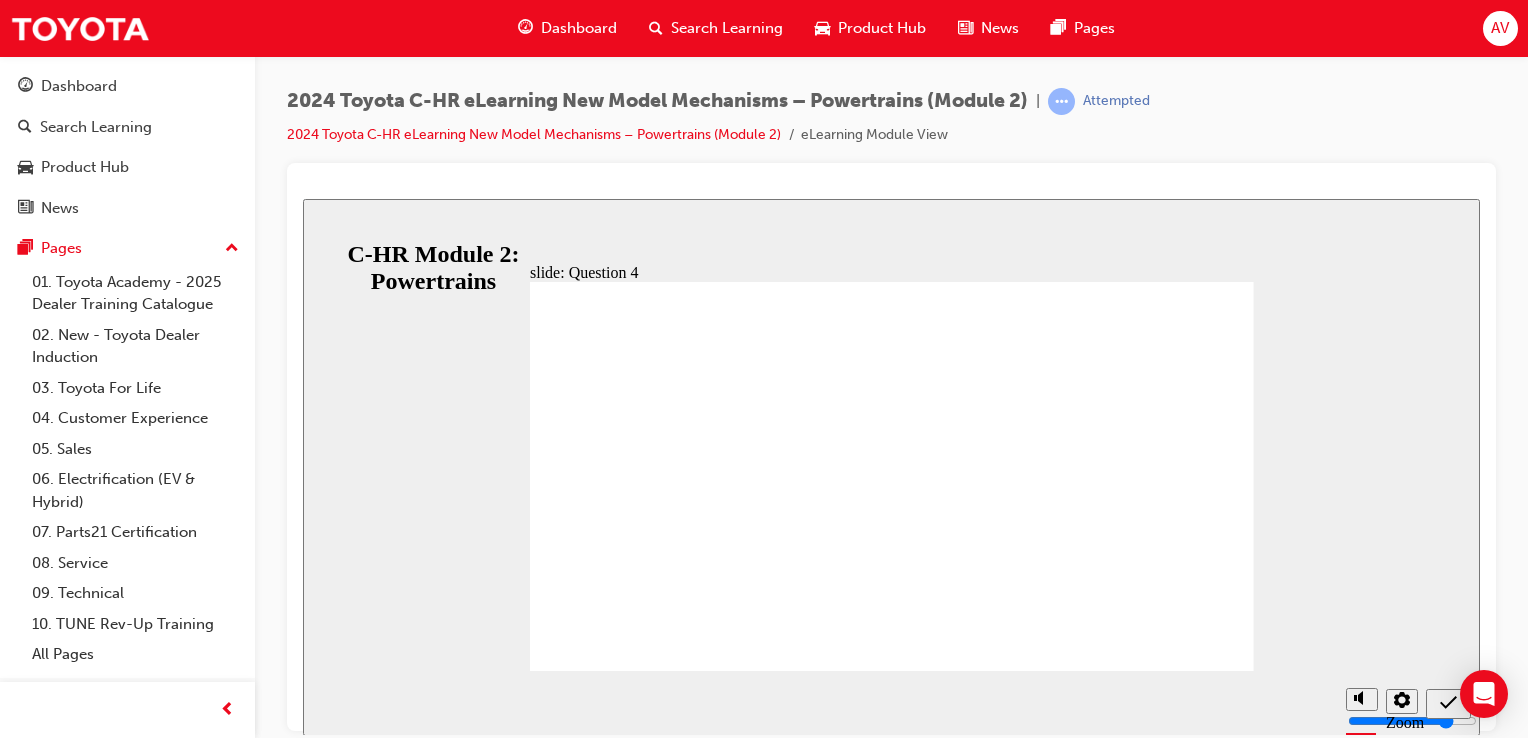 click on "False True" at bounding box center (813, 2282) 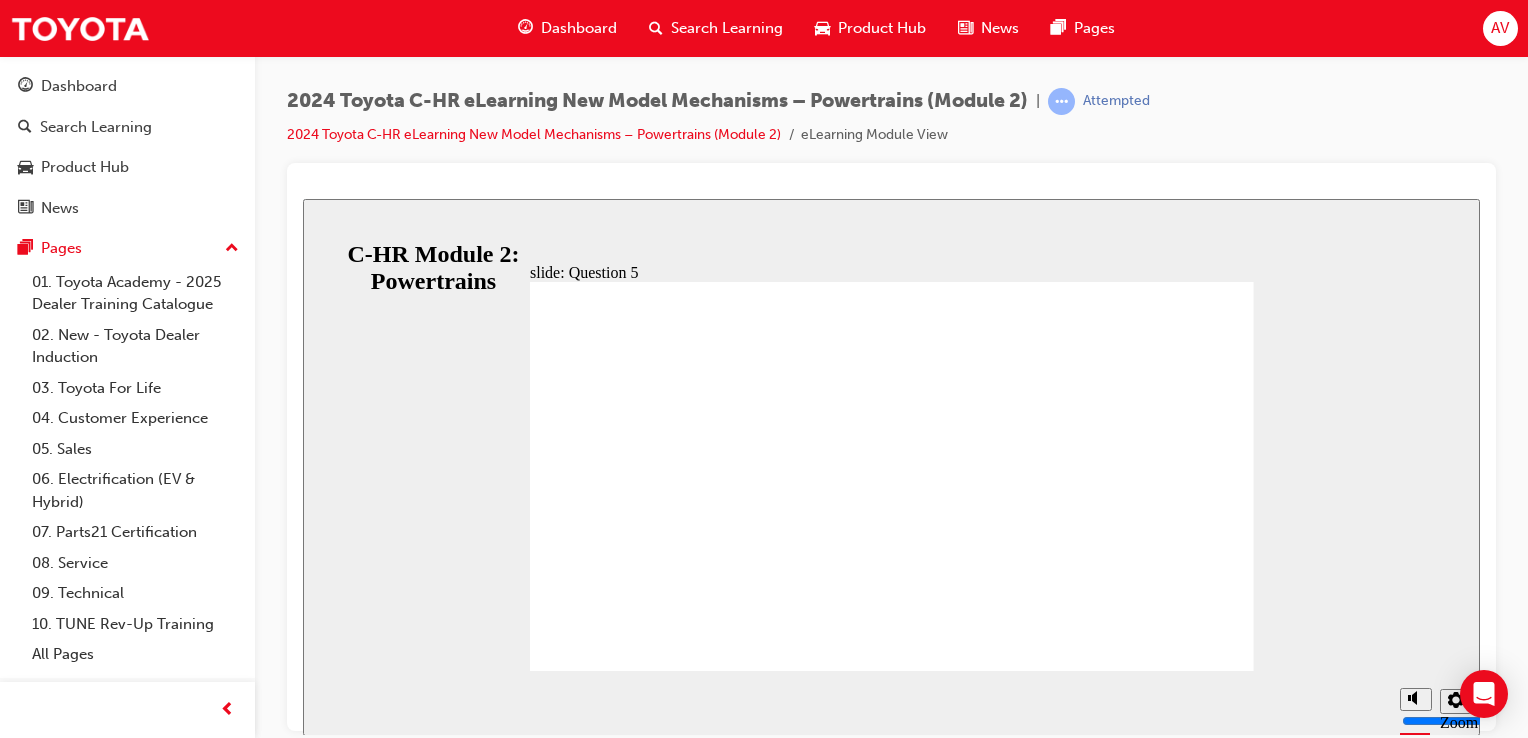 click 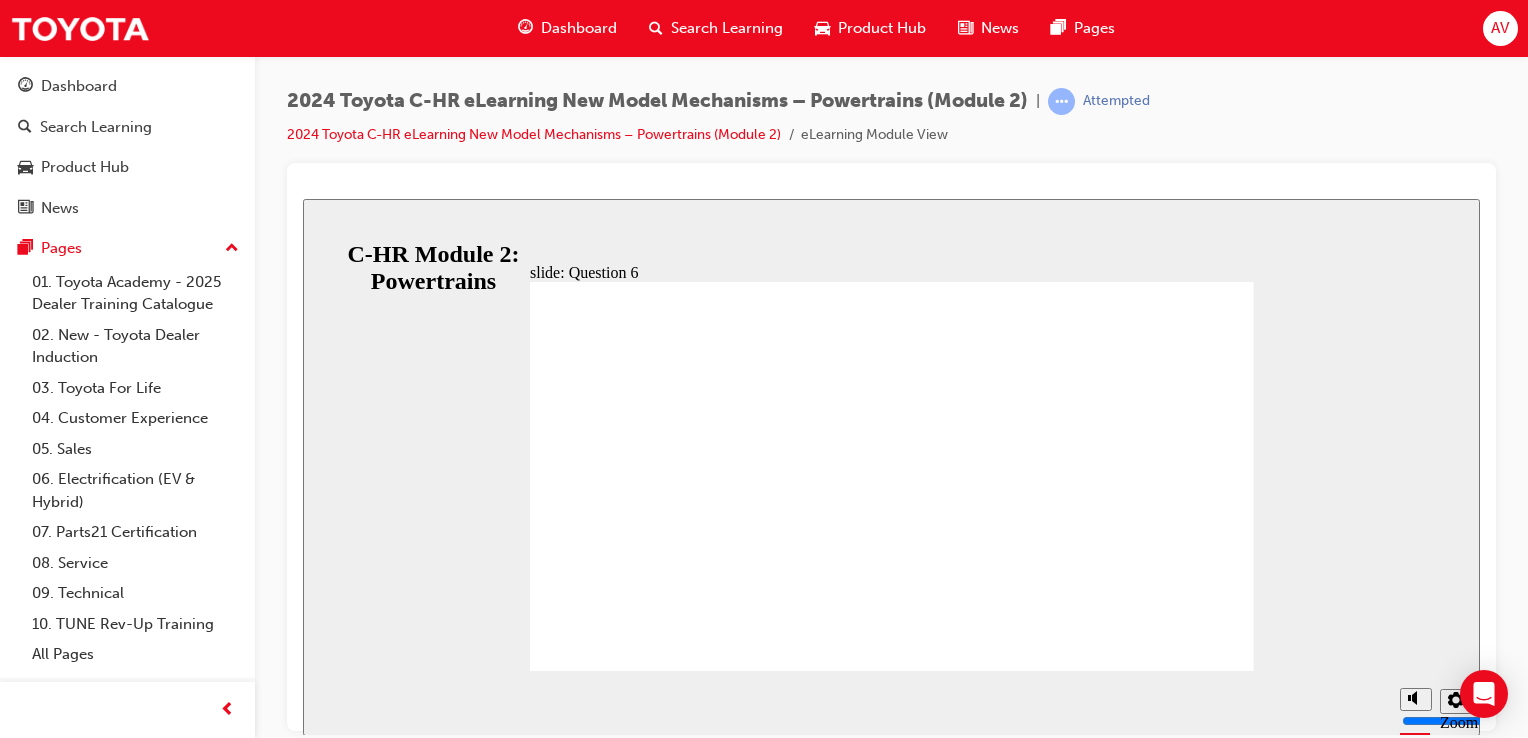 click 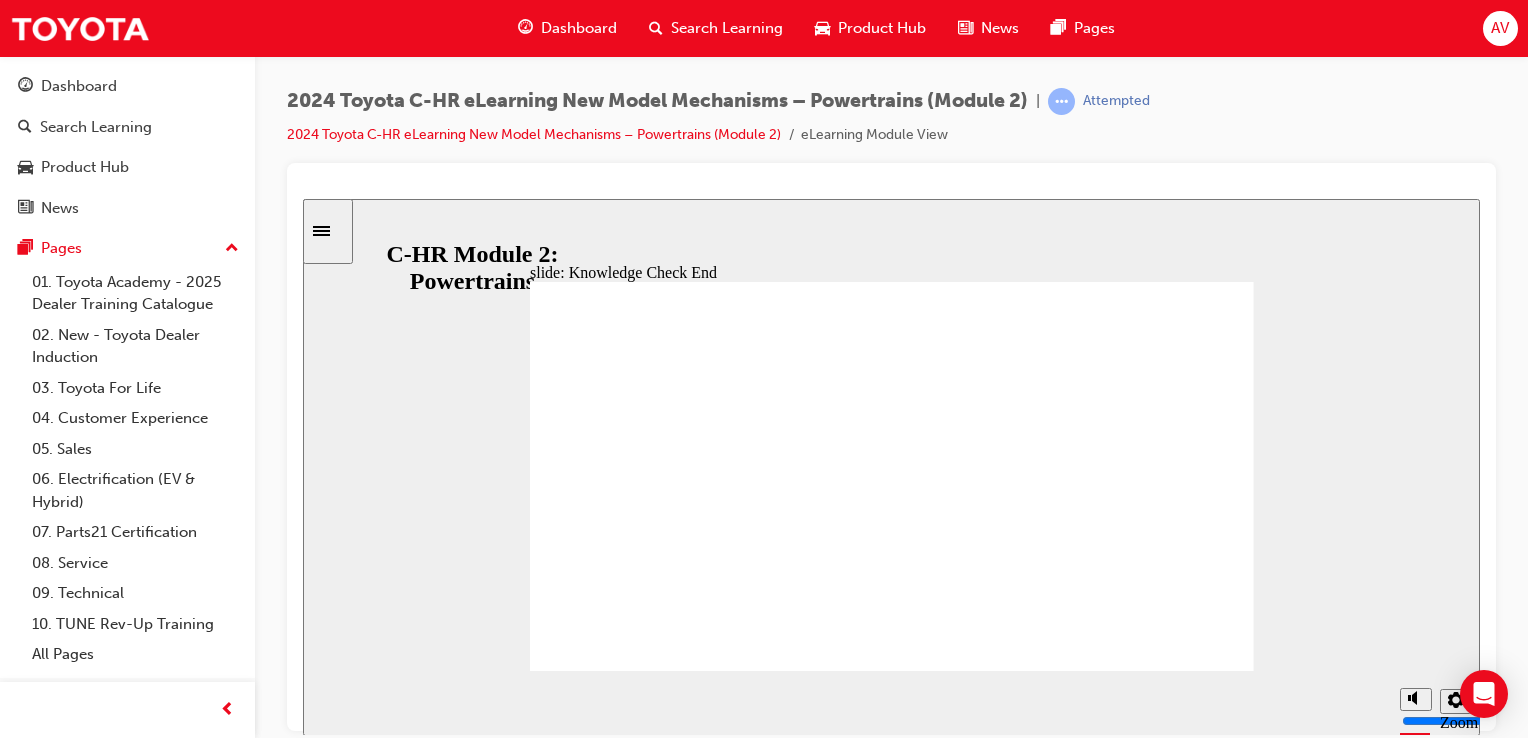click at bounding box center [892, 1772] 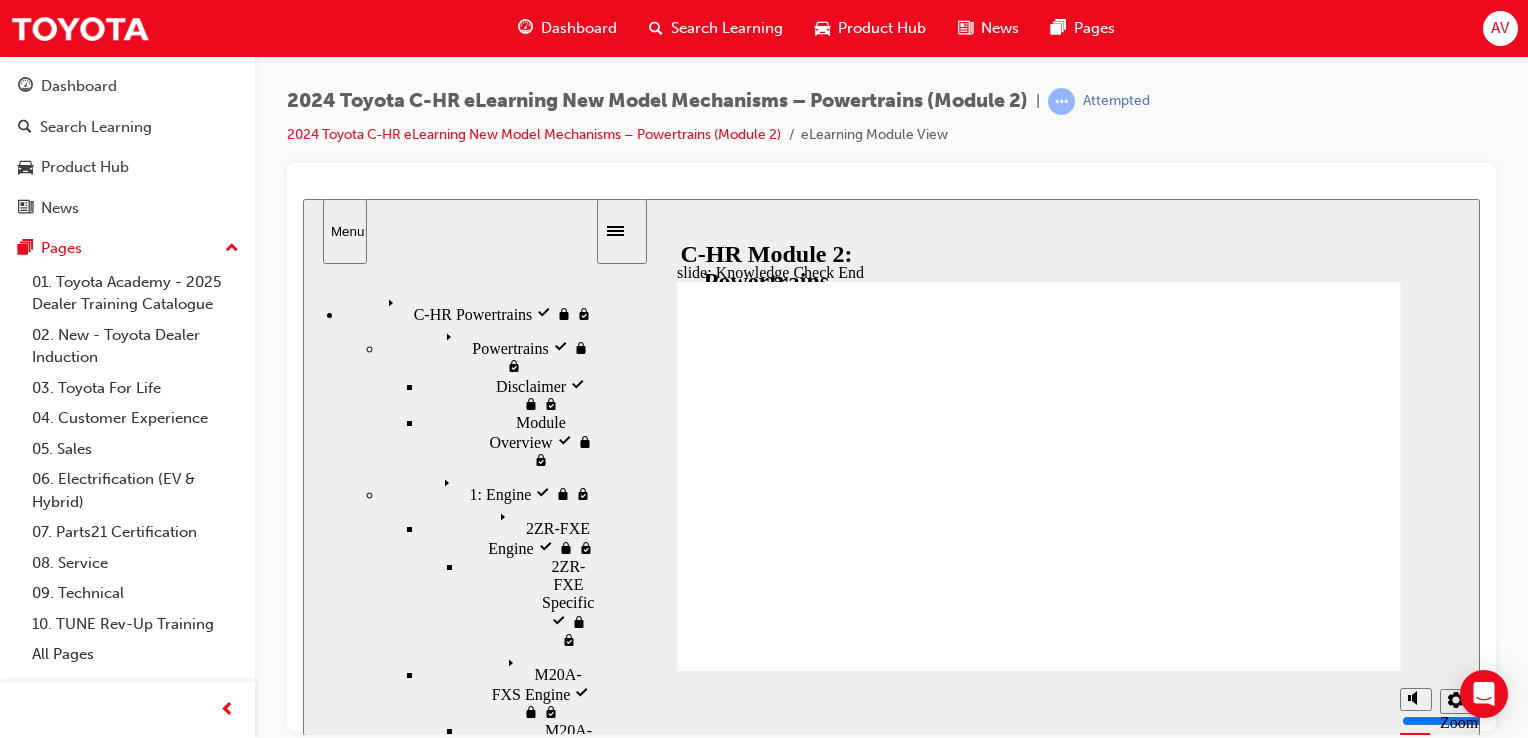 click on "Knowledge Check start visited" at bounding box center [516, 4817] 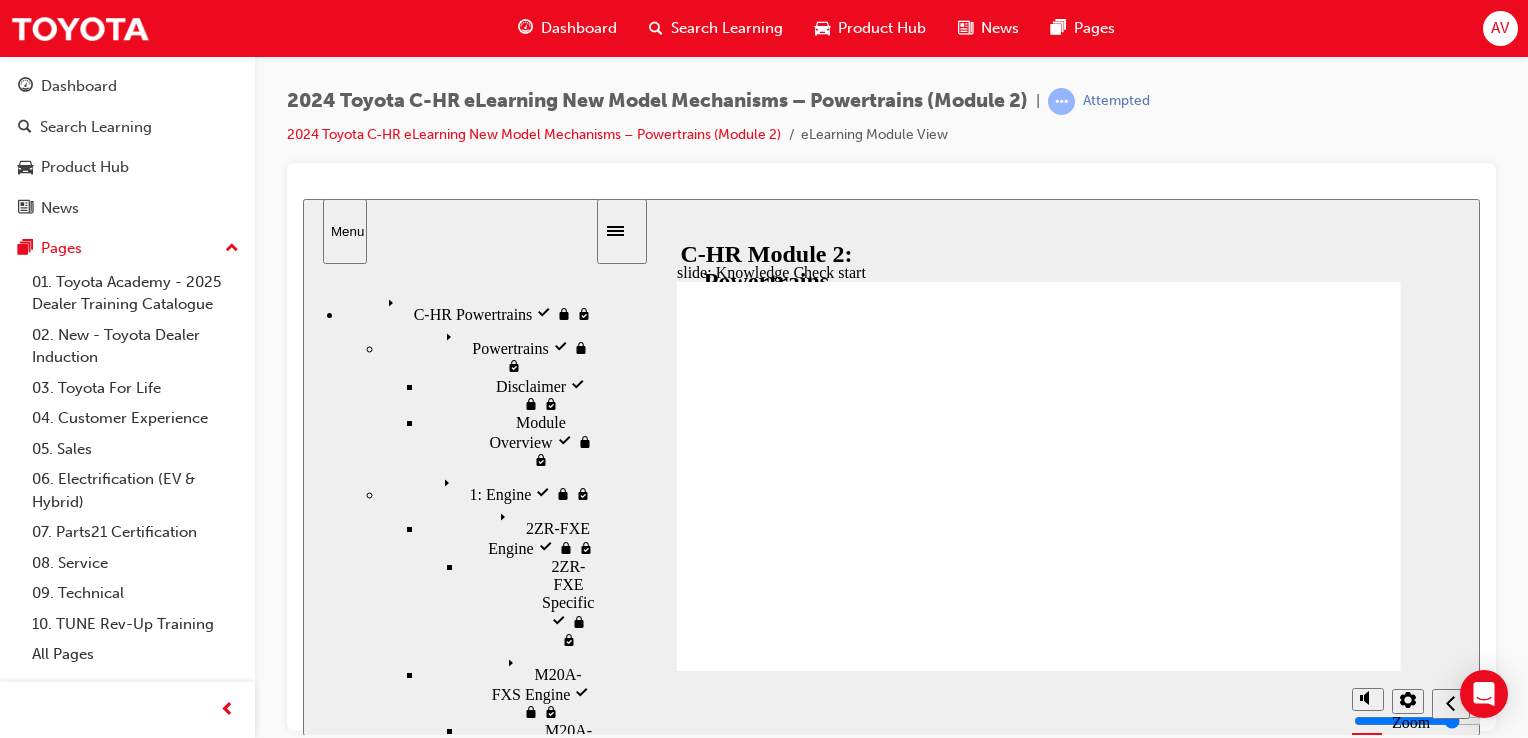 click 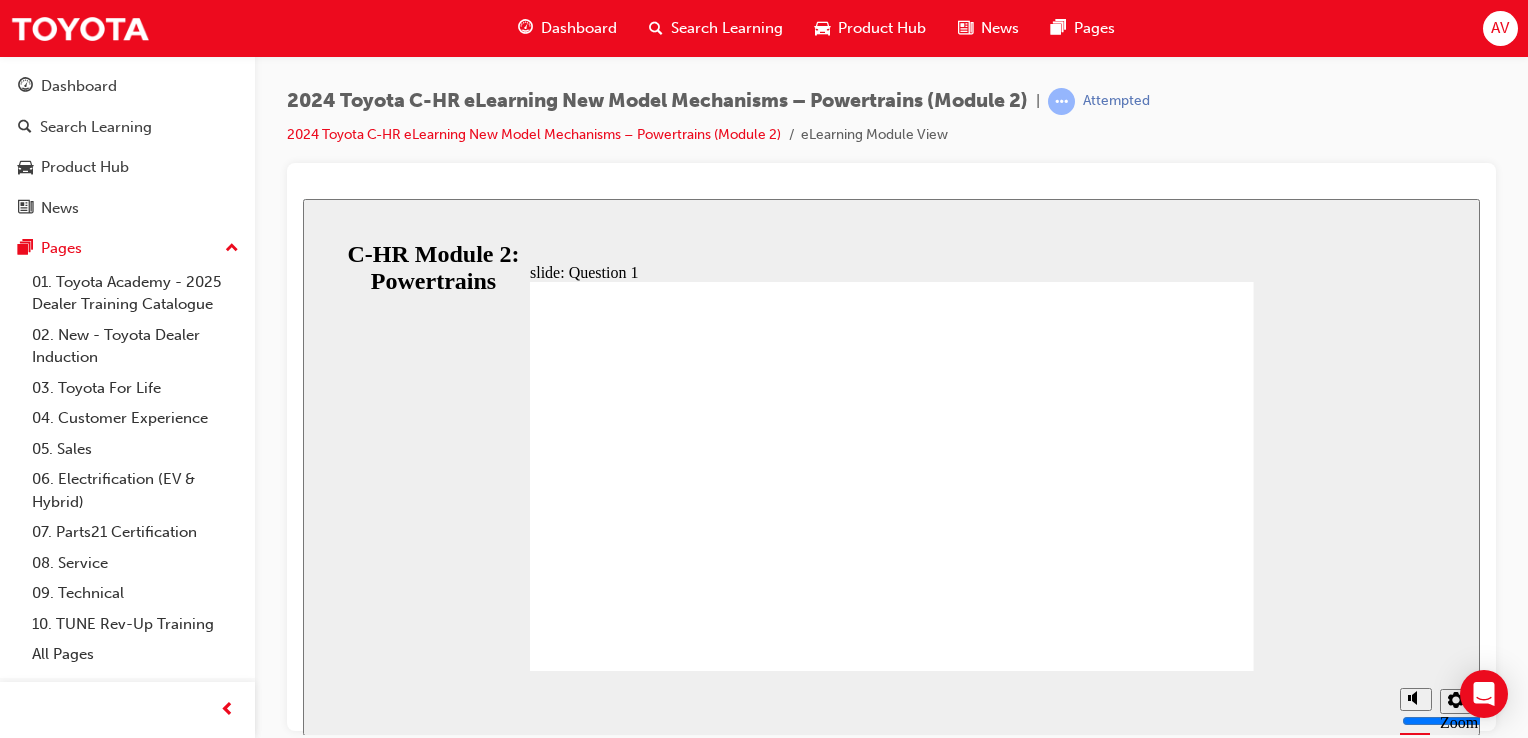click 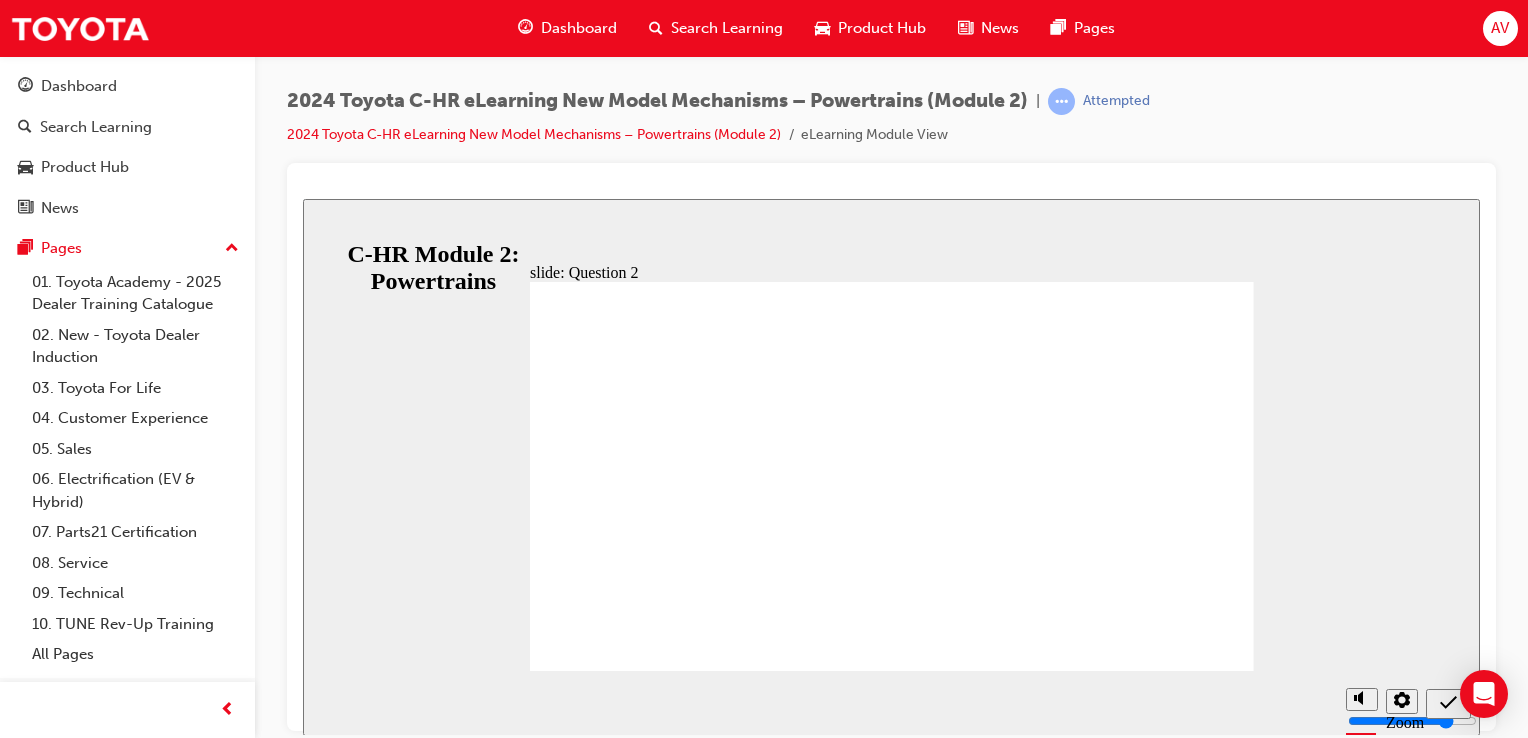 click 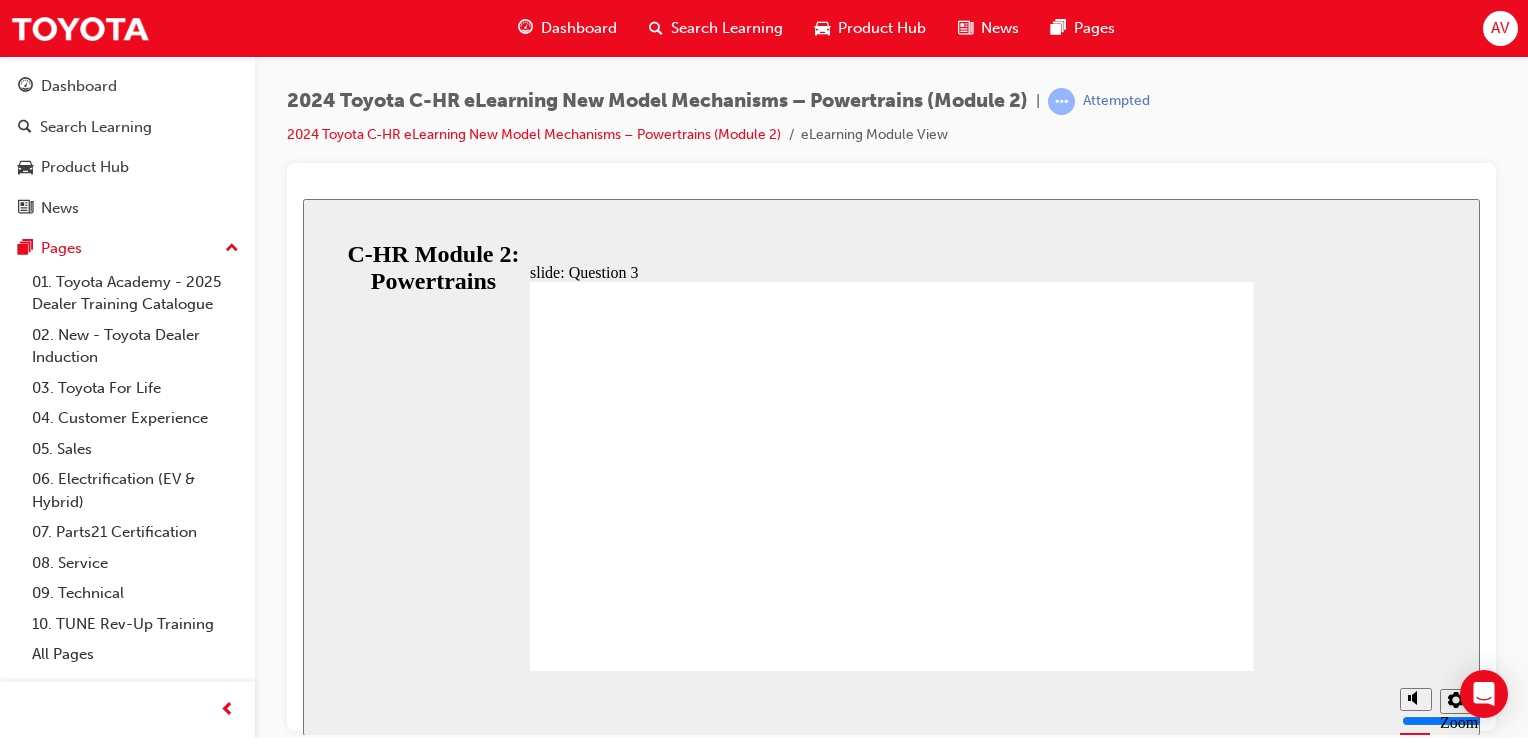 click 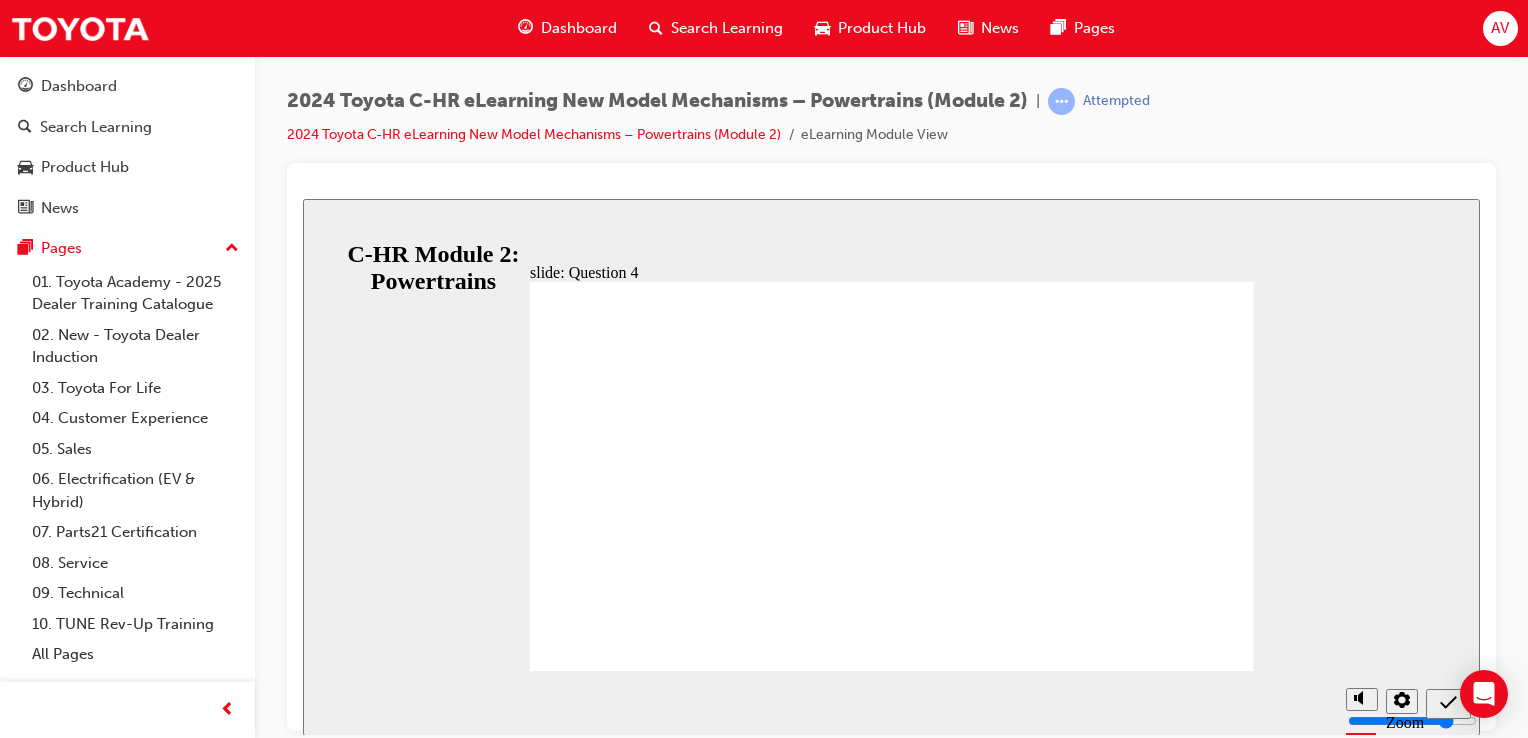 click 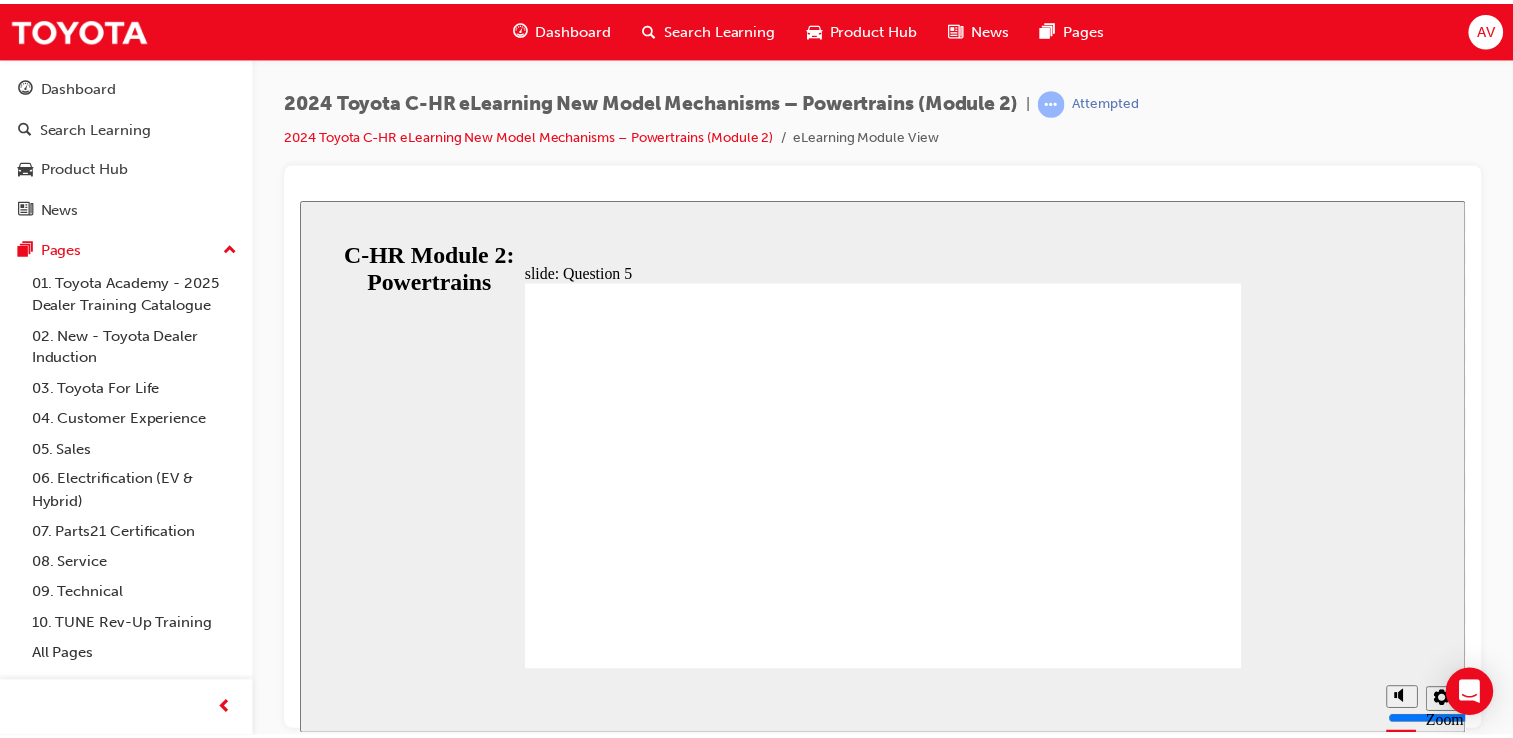scroll, scrollTop: 0, scrollLeft: 0, axis: both 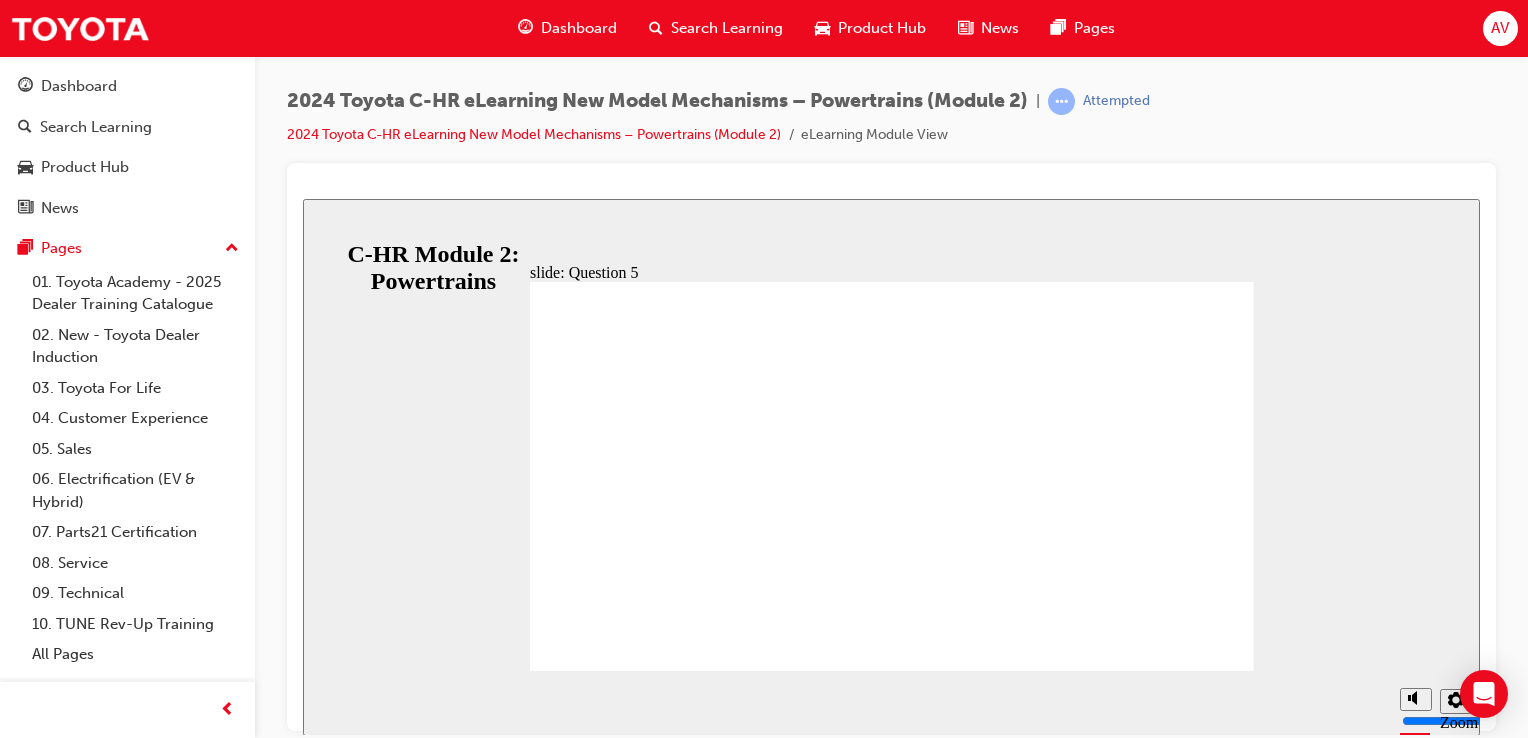 click on "Valve body Output driven oil pump Motor cooling cooler Trochoid oil pump" at bounding box center [847, 2320] 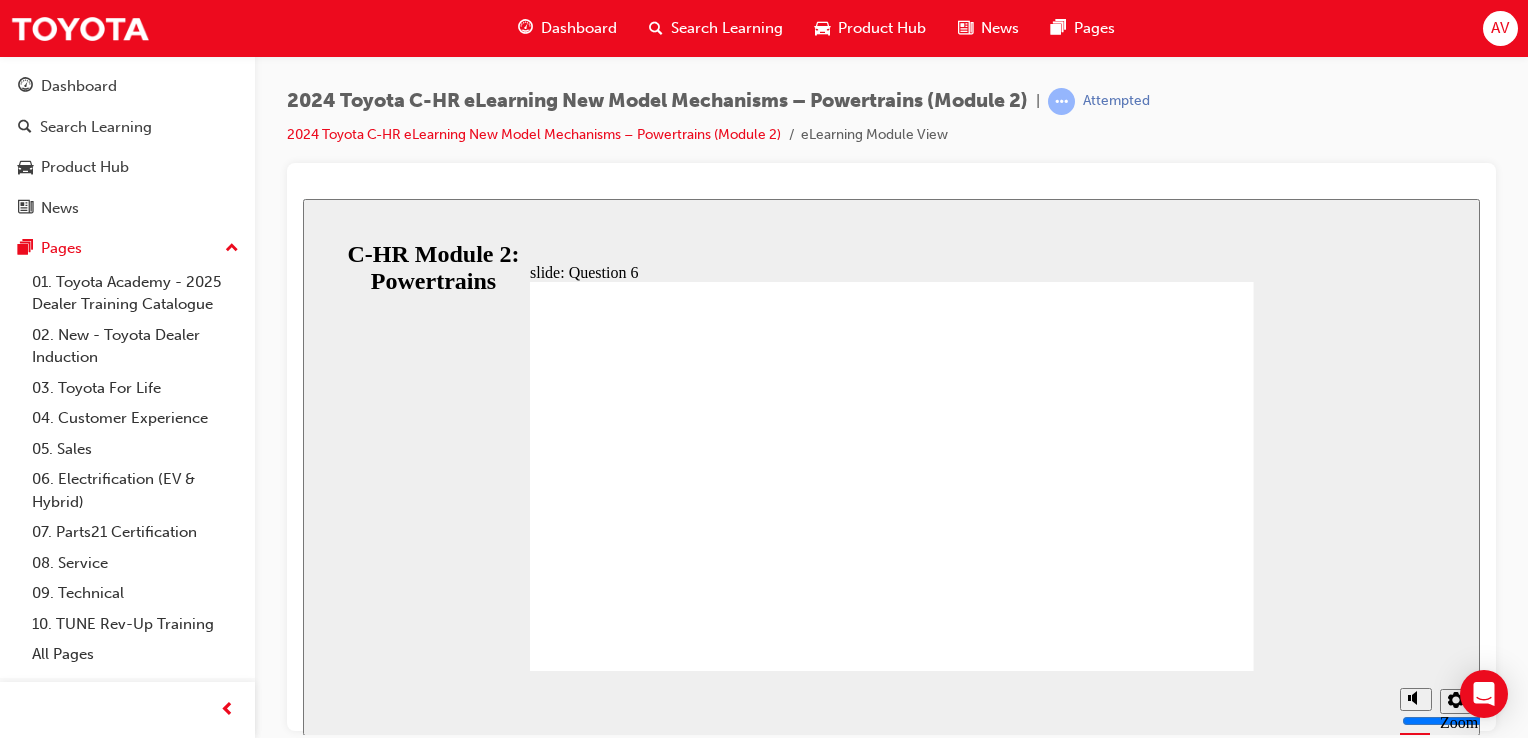 click 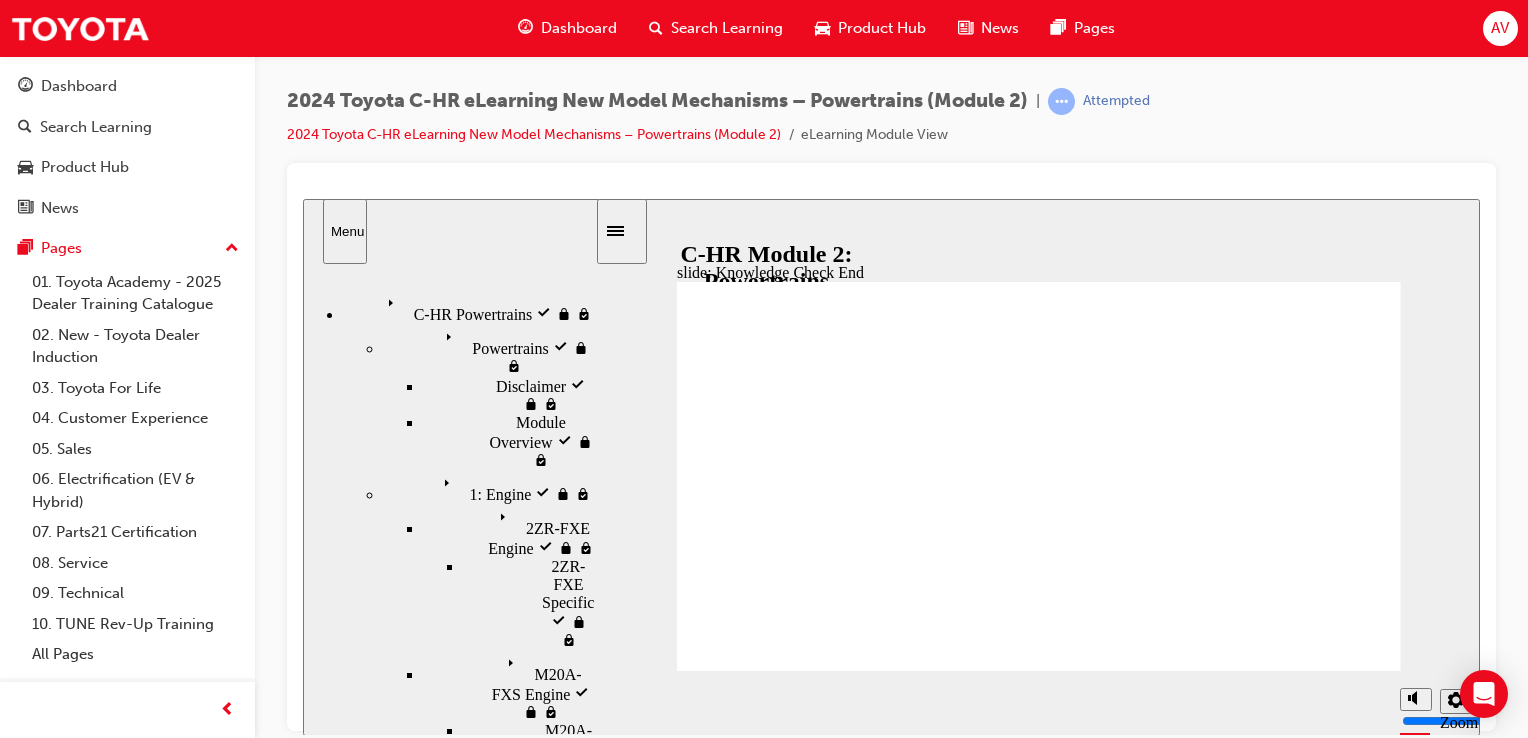 click at bounding box center [1039, 1772] 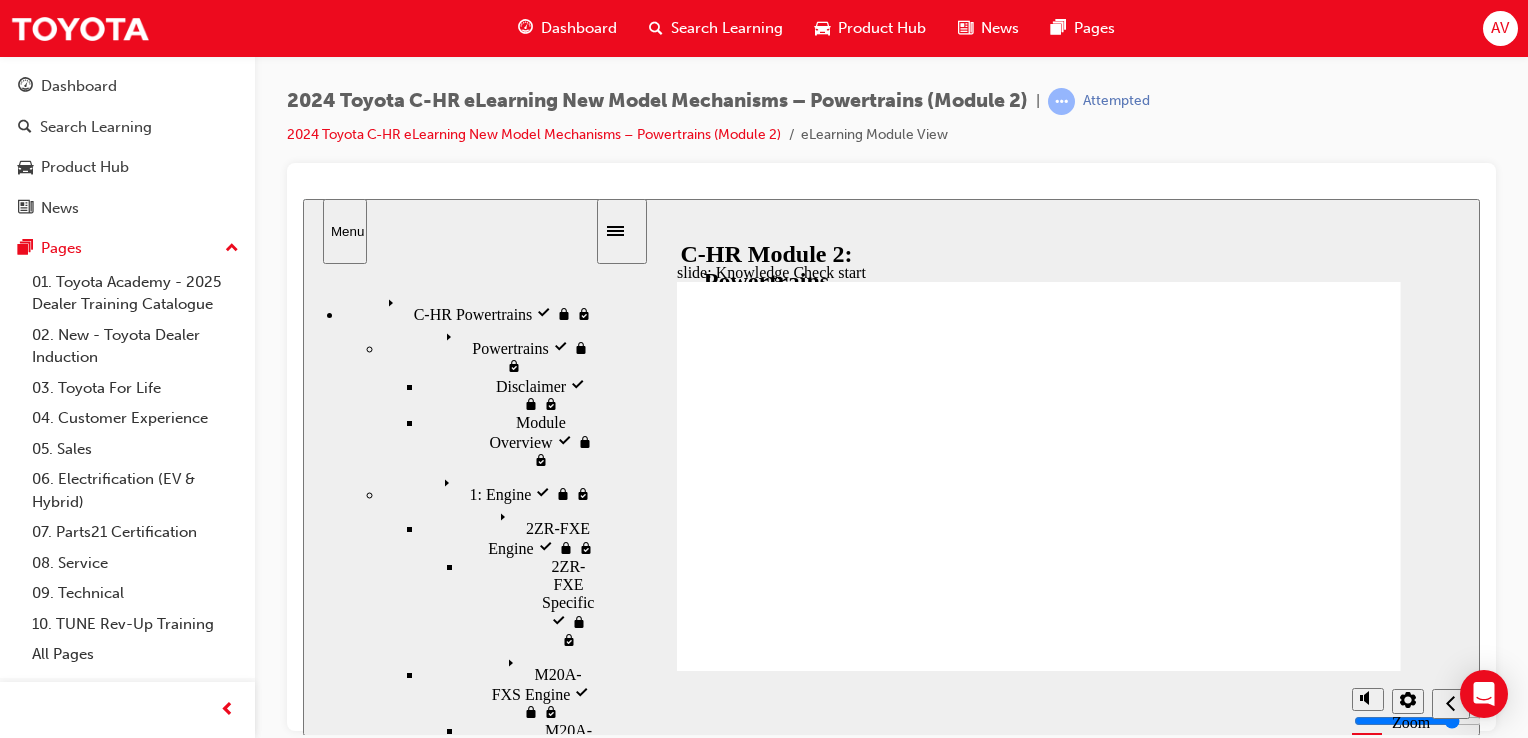 click 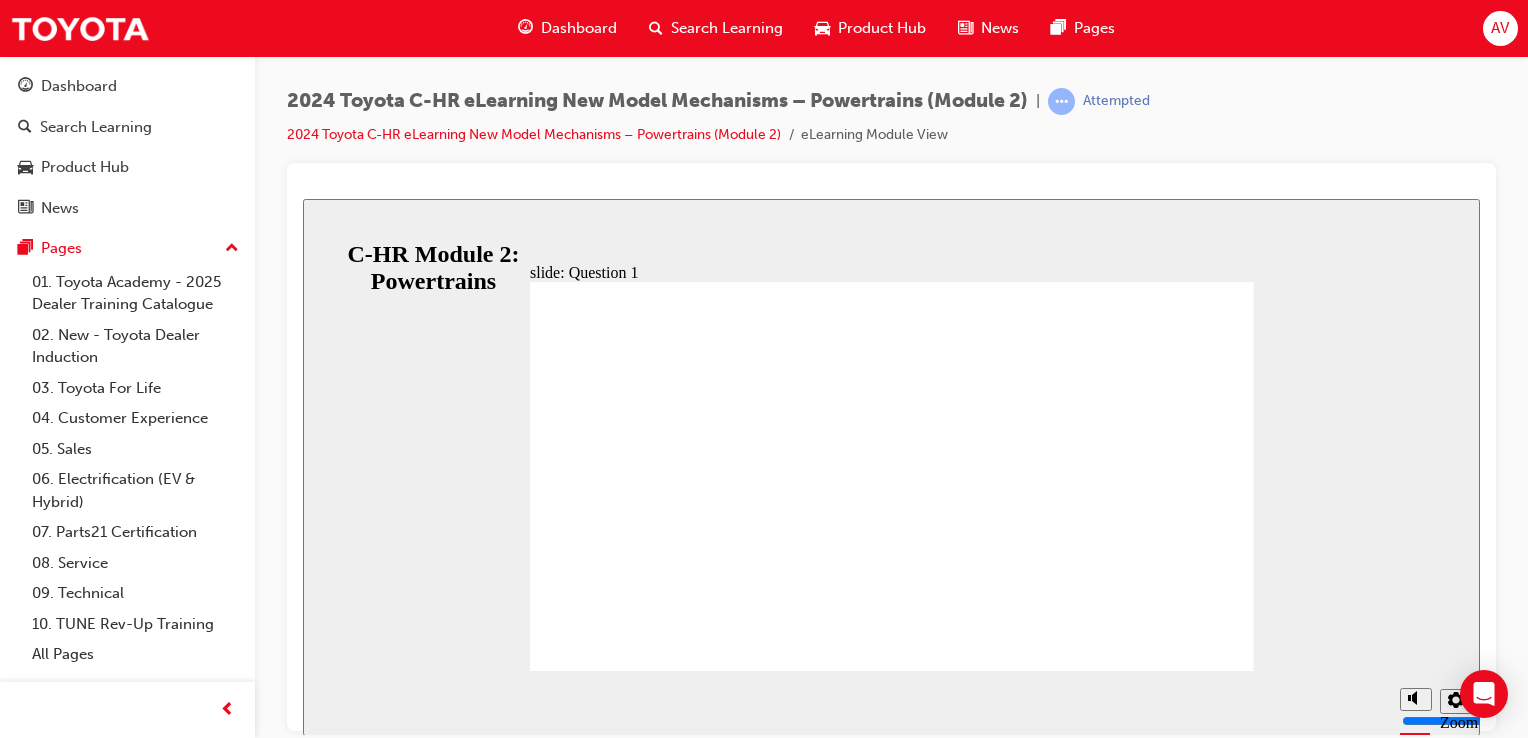 click 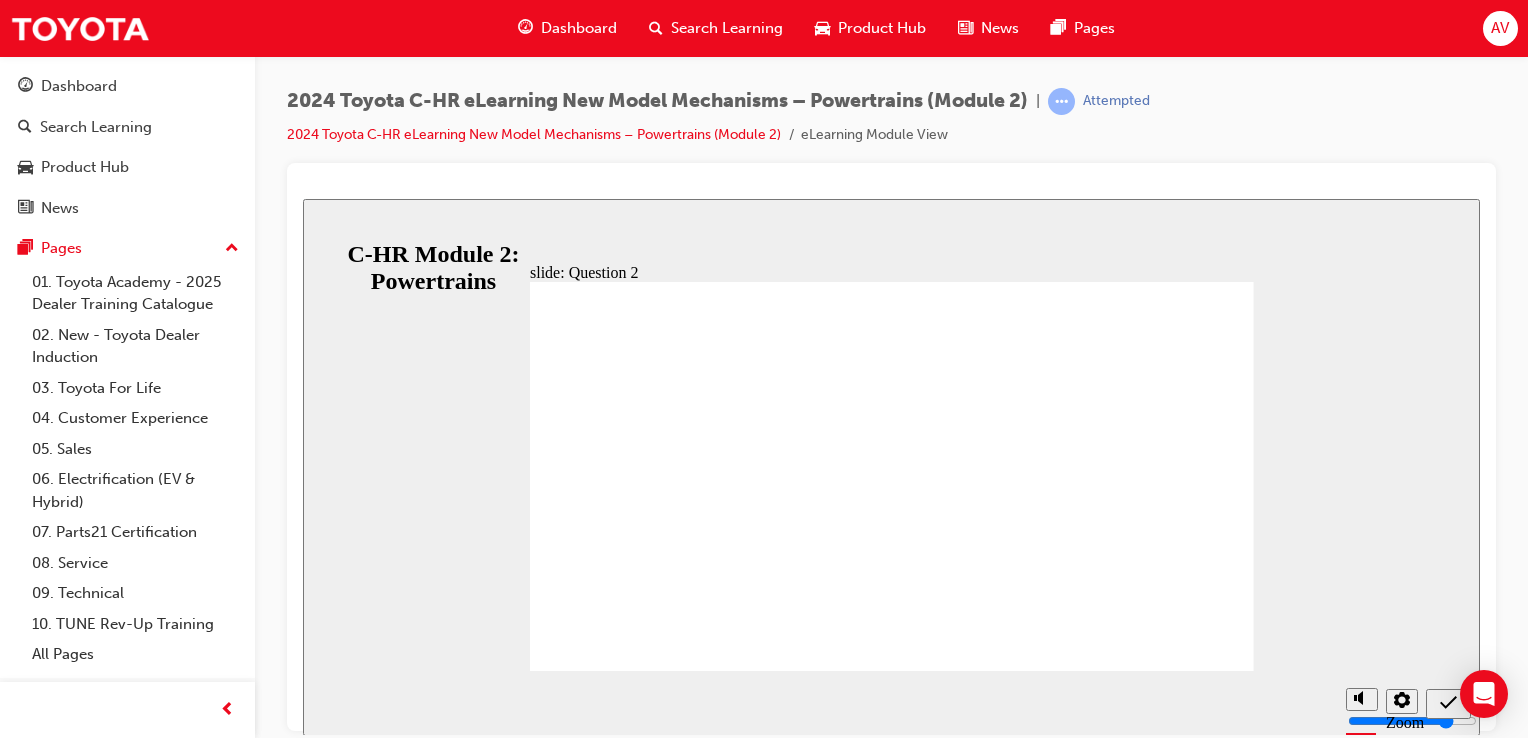 click 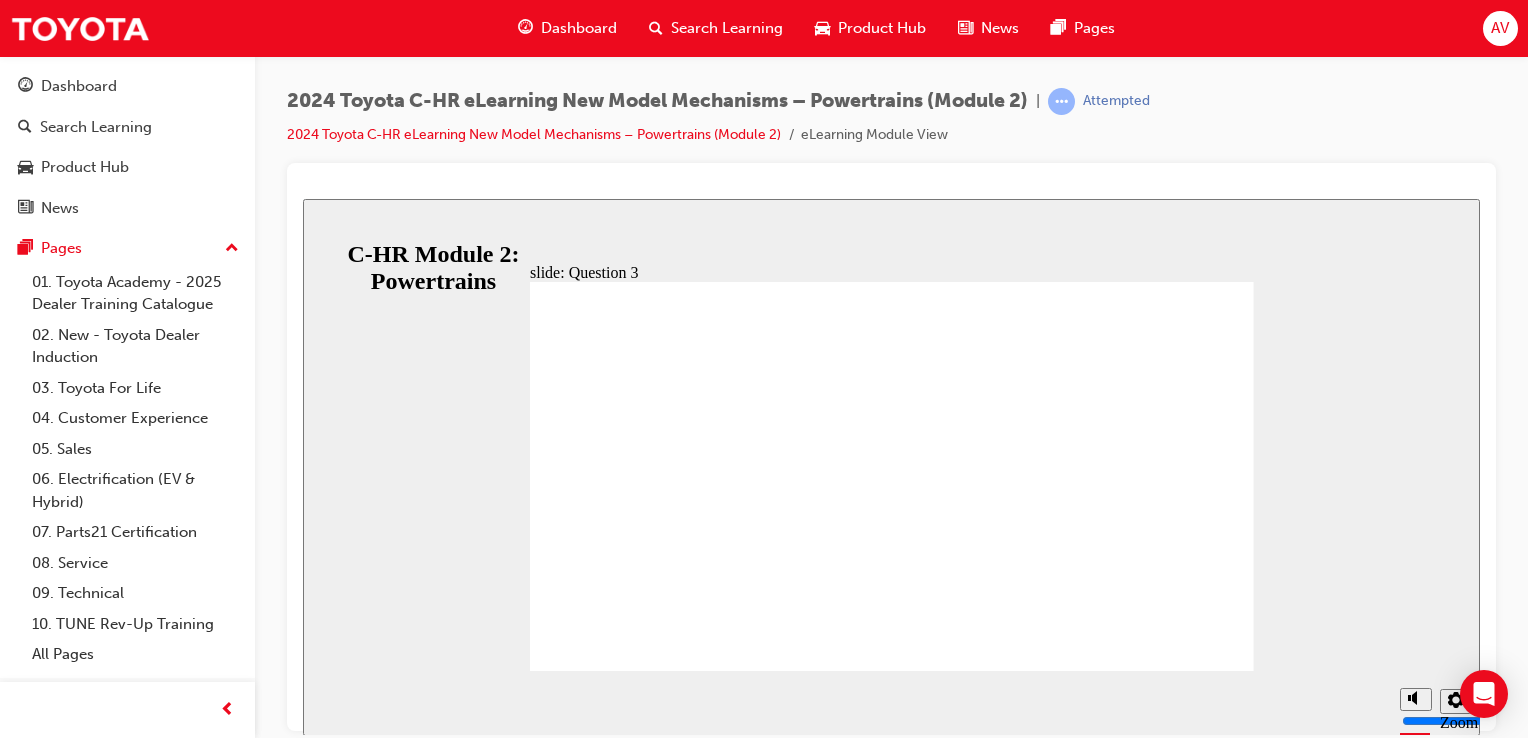 click 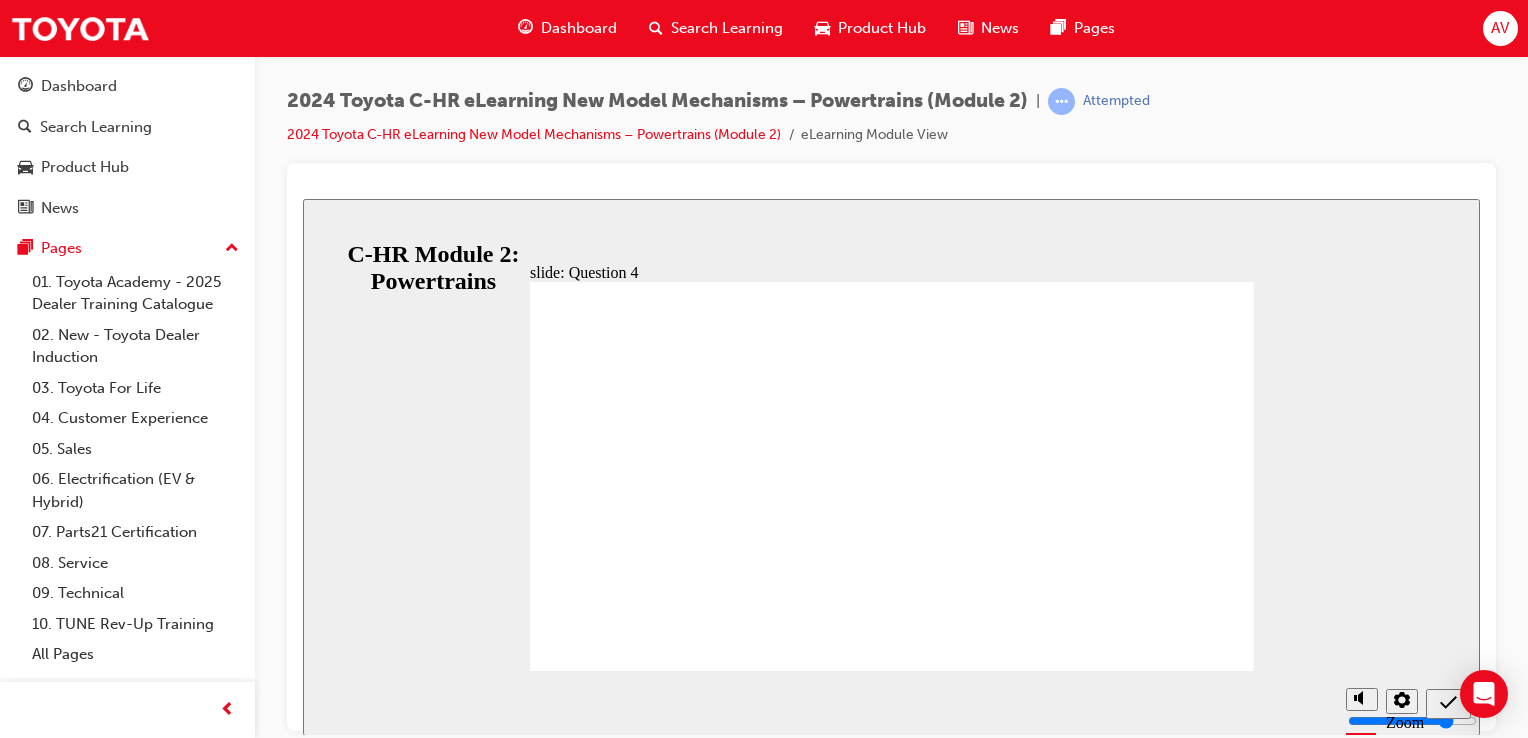 click 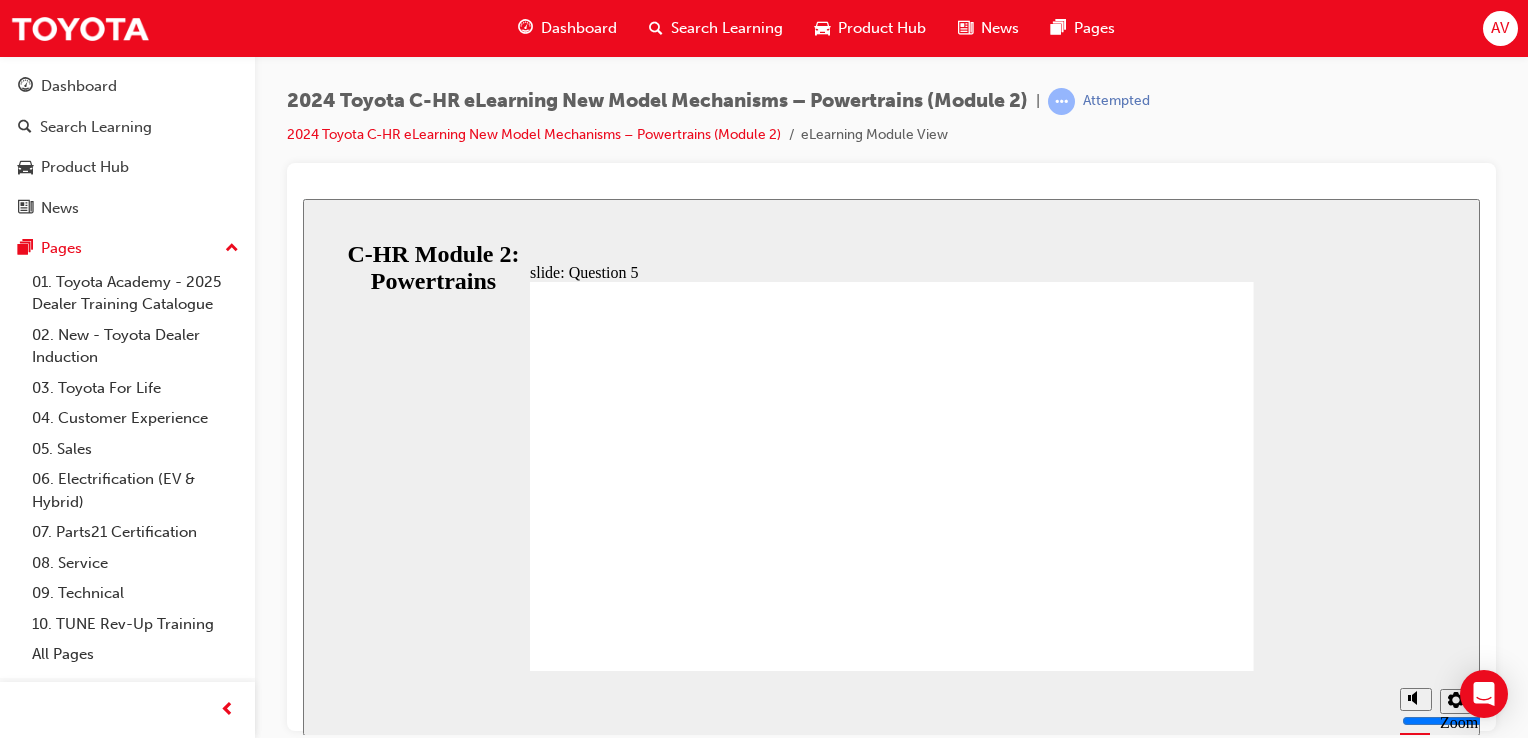 click 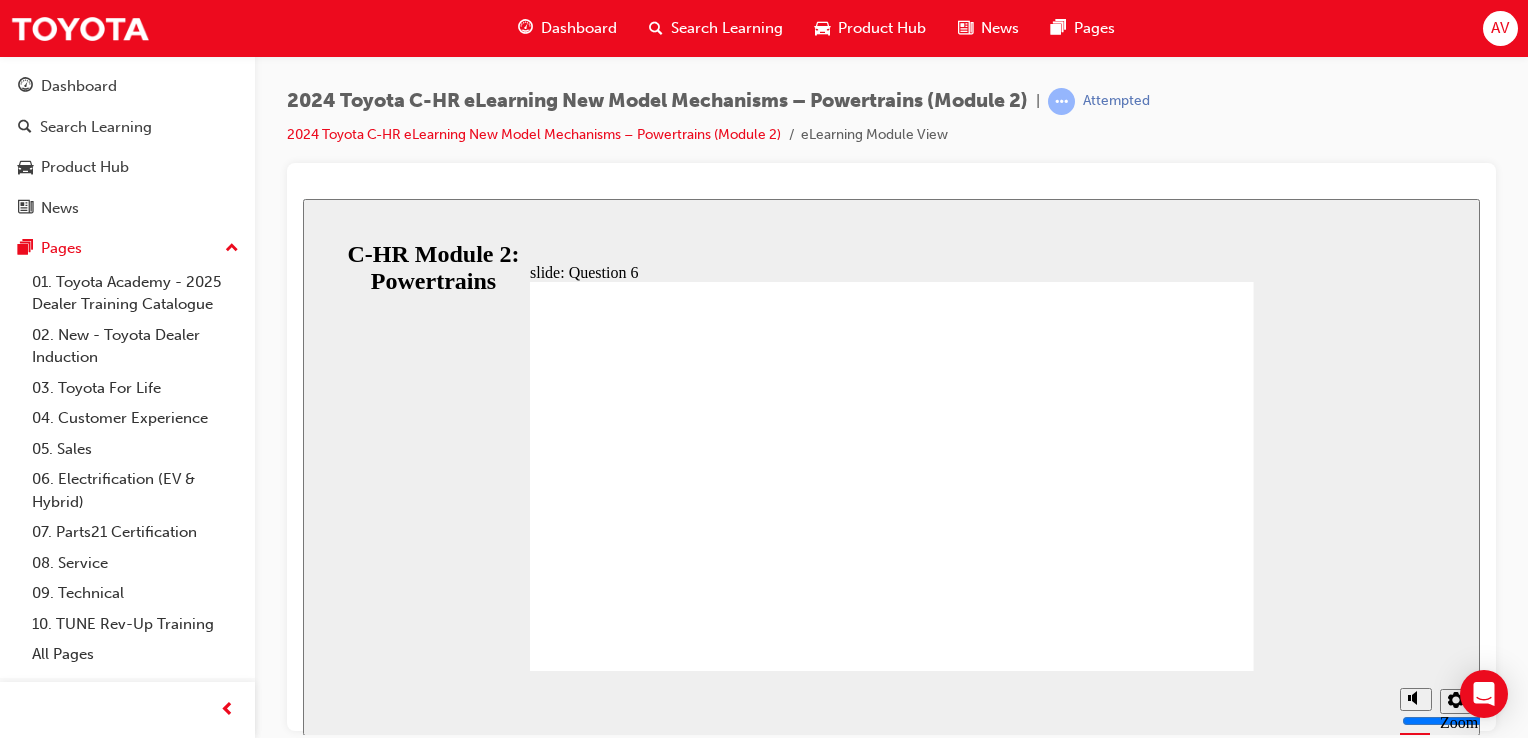 click 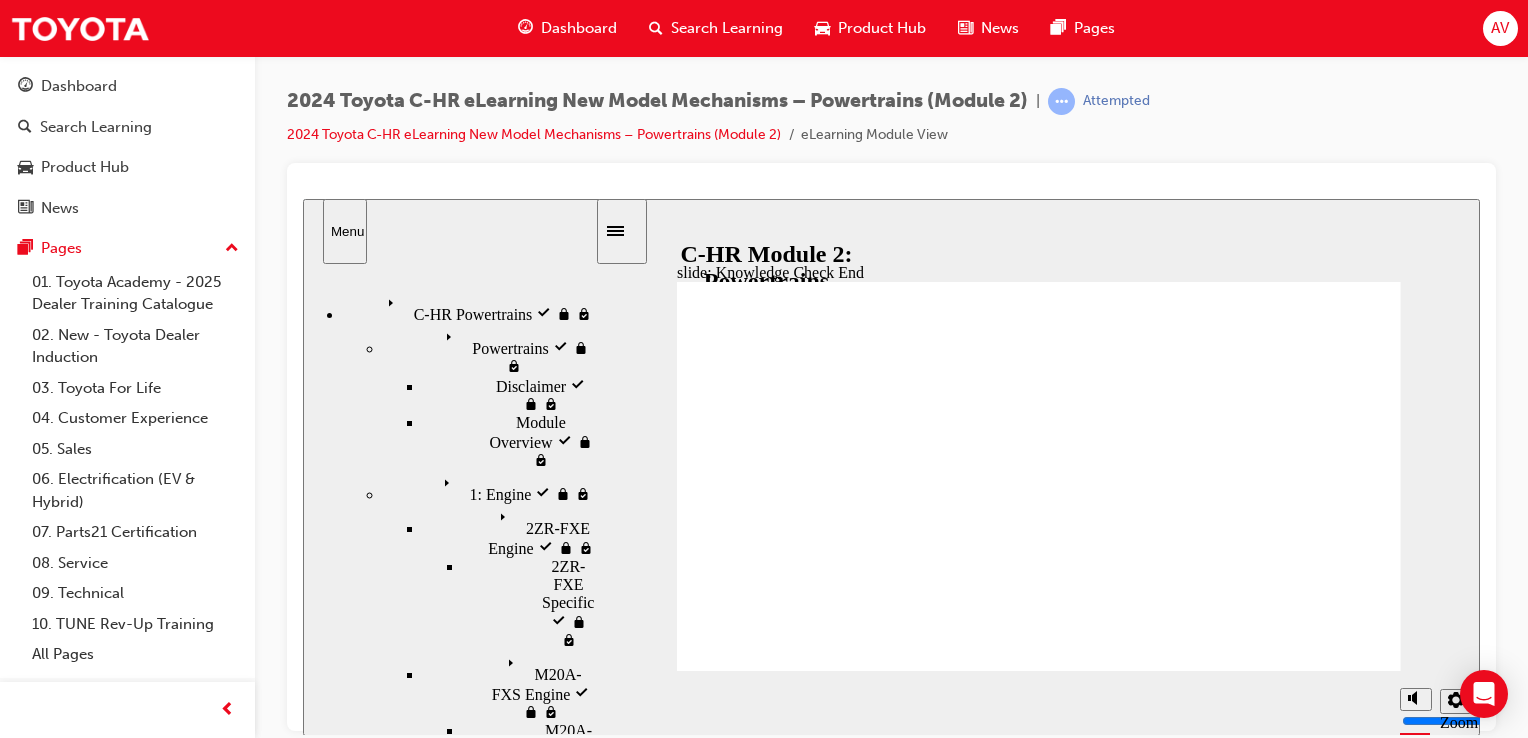 click 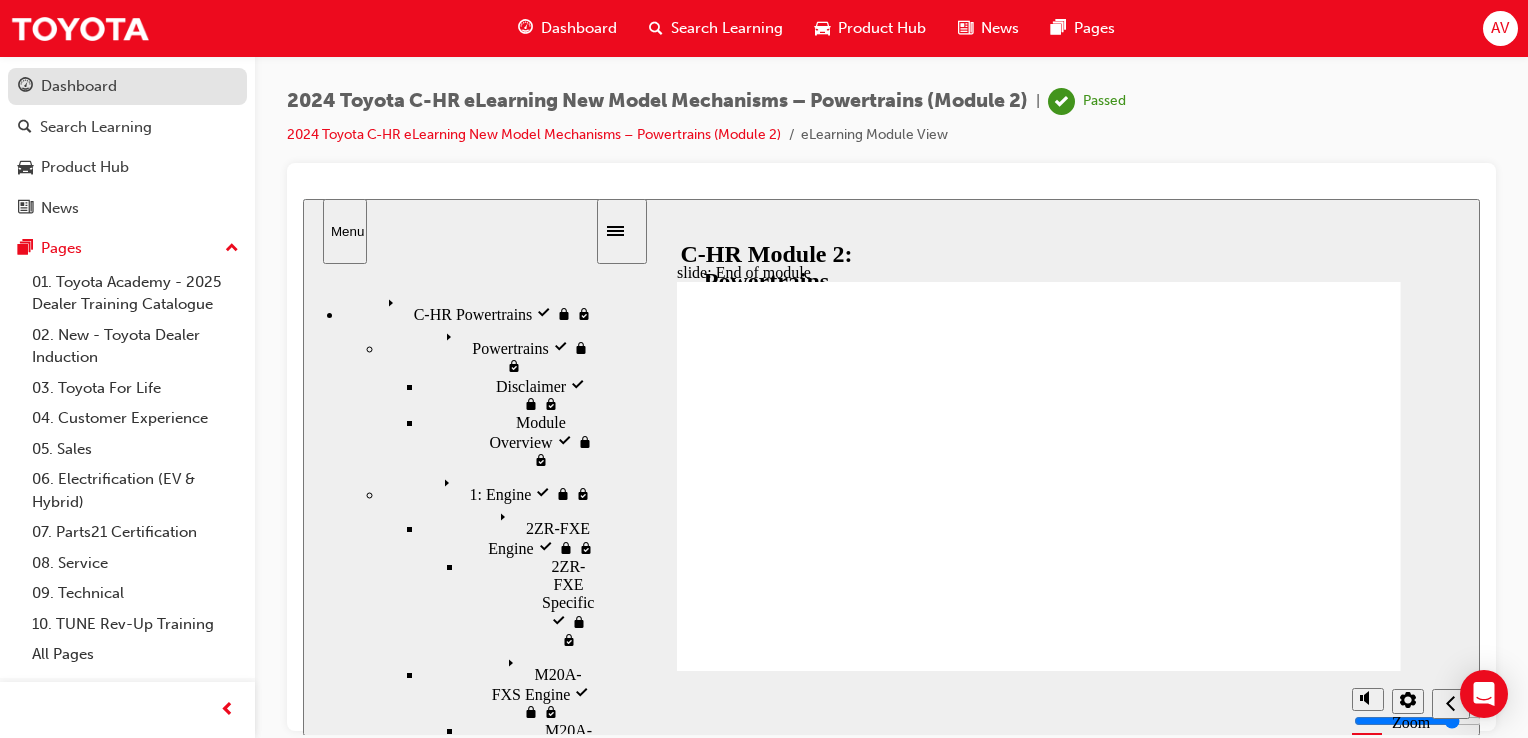 click on "Dashboard" at bounding box center (79, 86) 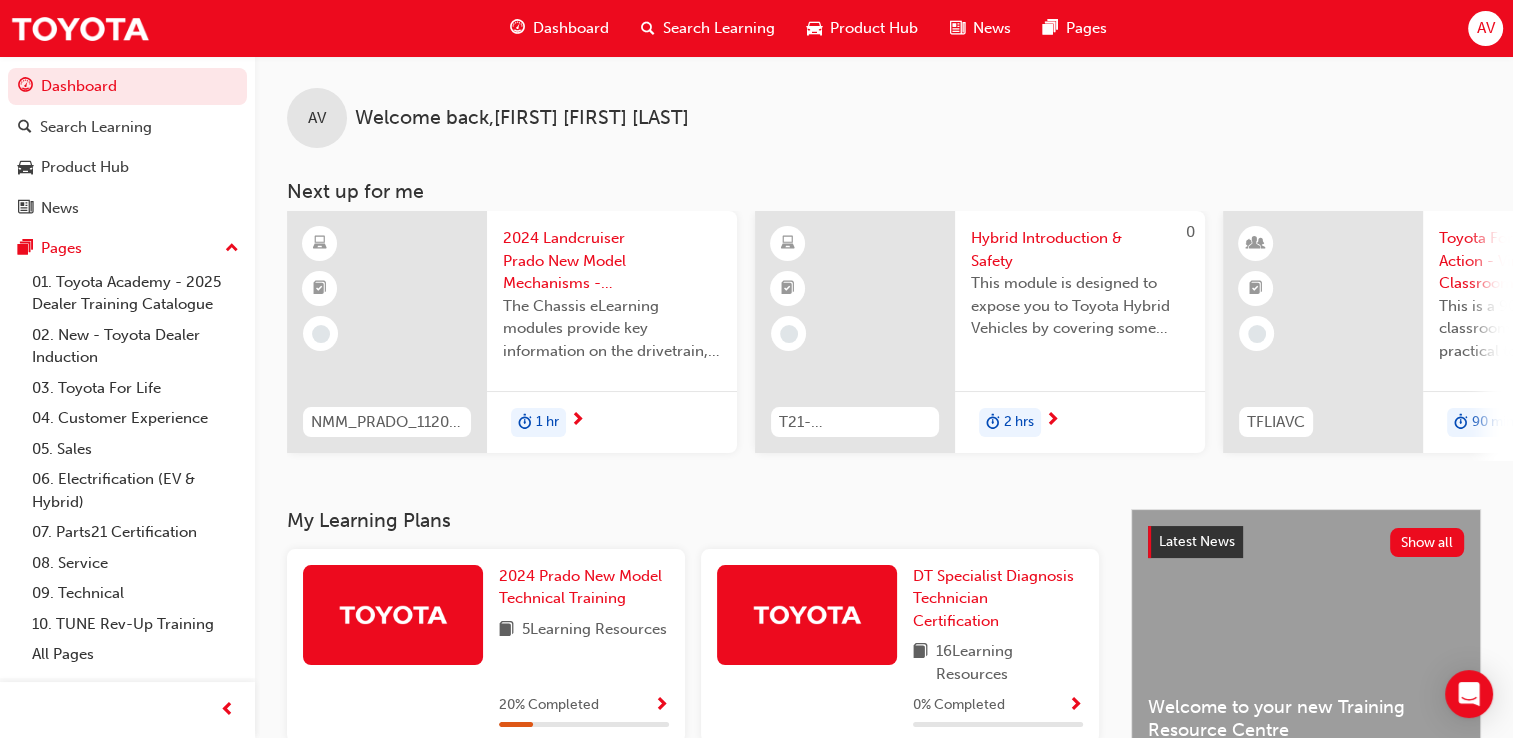 scroll, scrollTop: 0, scrollLeft: 1072, axis: horizontal 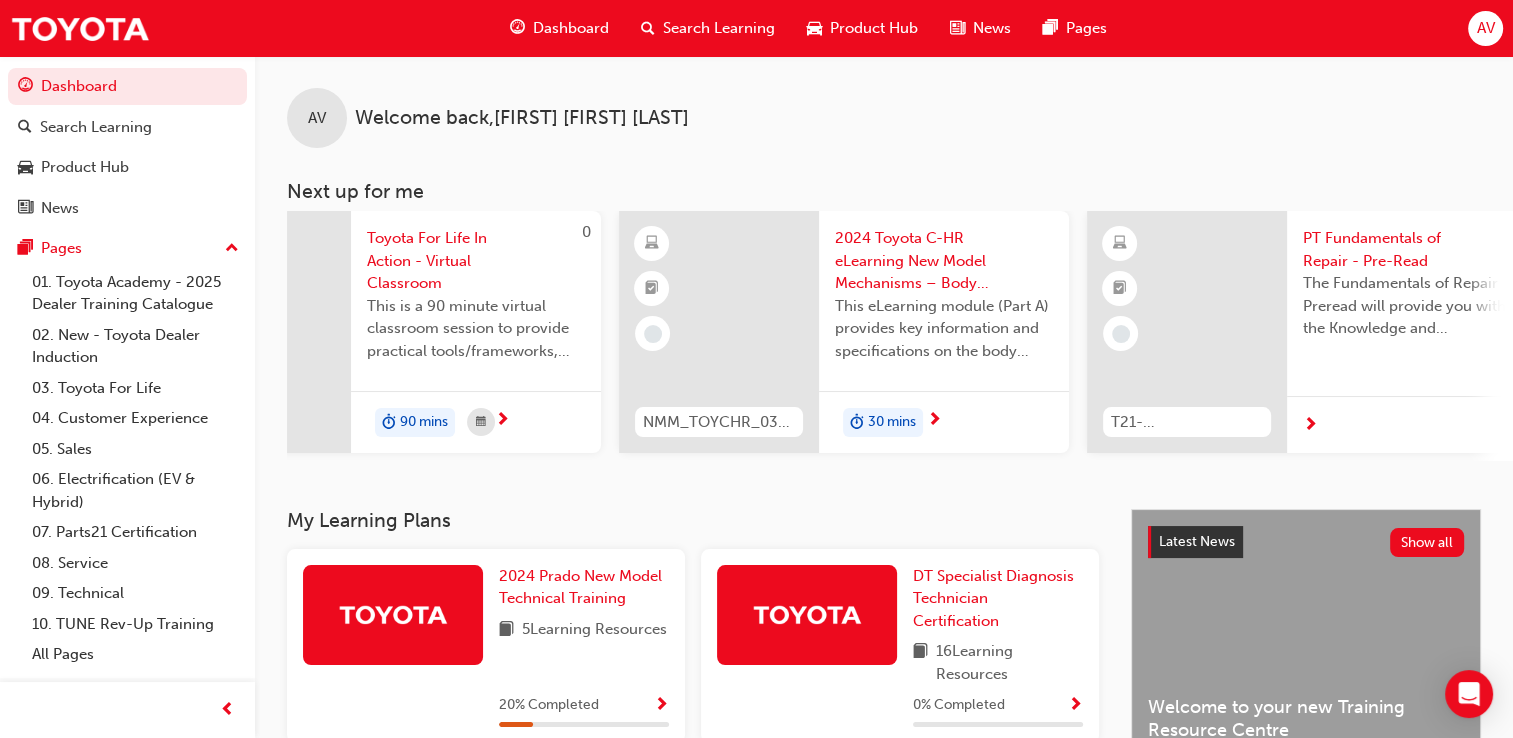 click on "AV Welcome back ,  Akash   Vadhan Next up for me NMM_PRADO_112024_MODULE_2 2024 Landcruiser Prado New Model Mechanisms - Chassis 2 The Chassis eLearning modules provide key information on the drivetrain, suspension, brake and steering system features and functions associated with the Toyota Prado range. 1 hr 0 T21-FOD_HVIS_PREREQ Hybrid Introduction & Safety This module is designed to expose you to Toyota Hybrid Vehicles by covering some history of the Hybrid, learning about their components and how they work together to power the vehicle down the road.  2 hrs 0 TFLIAVC Toyota For Life In Action - Virtual Classroom This is a 90 minute virtual classroom session to provide practical tools/frameworks, behaviours and processes to support new starters to apply TFL in every interaction.  90 mins NMM_TOYCHR_032024_MODULE_3 2024 Toyota C-HR eLearning New Model Mechanisms – Body Electrical – Part A (Module 3) 30 mins 0 T21-PTFOR_PRE_READ PT Fundamentals of Repair - Pre-Read View all" at bounding box center (884, 282) 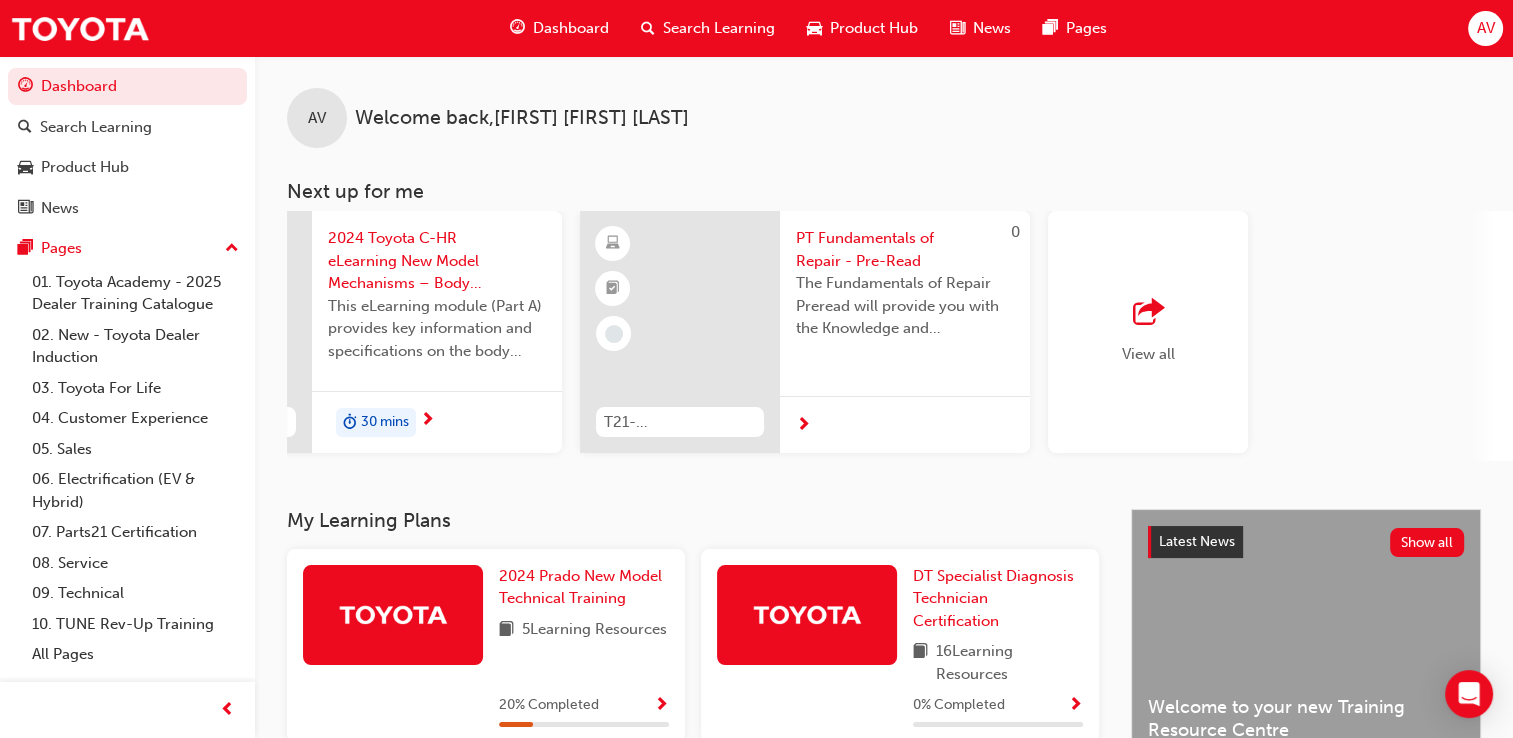 scroll, scrollTop: 0, scrollLeft: 507, axis: horizontal 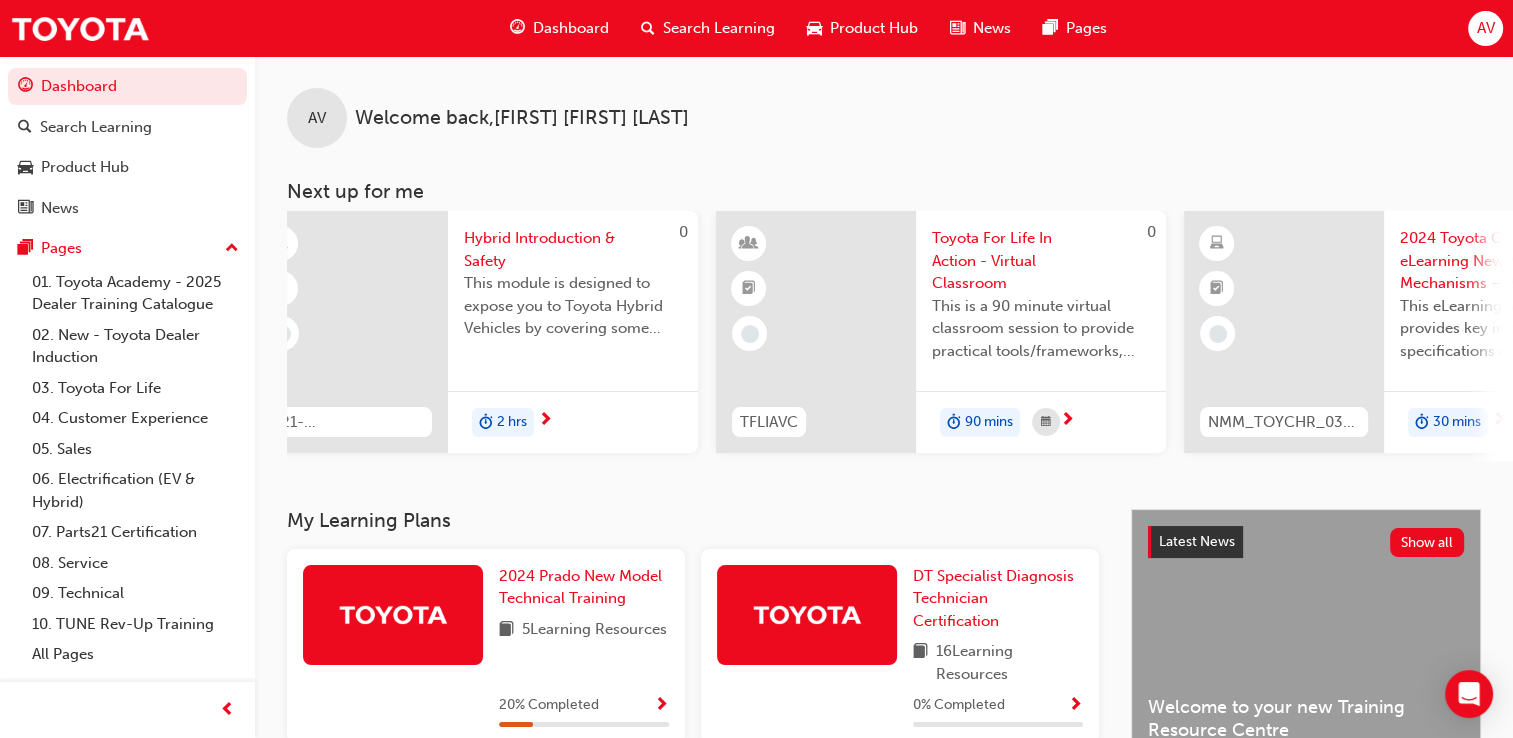 click on "2024 Toyota C-HR eLearning New Model Mechanisms – Body Electrical – Part A (Module 3)" at bounding box center (1509, 261) 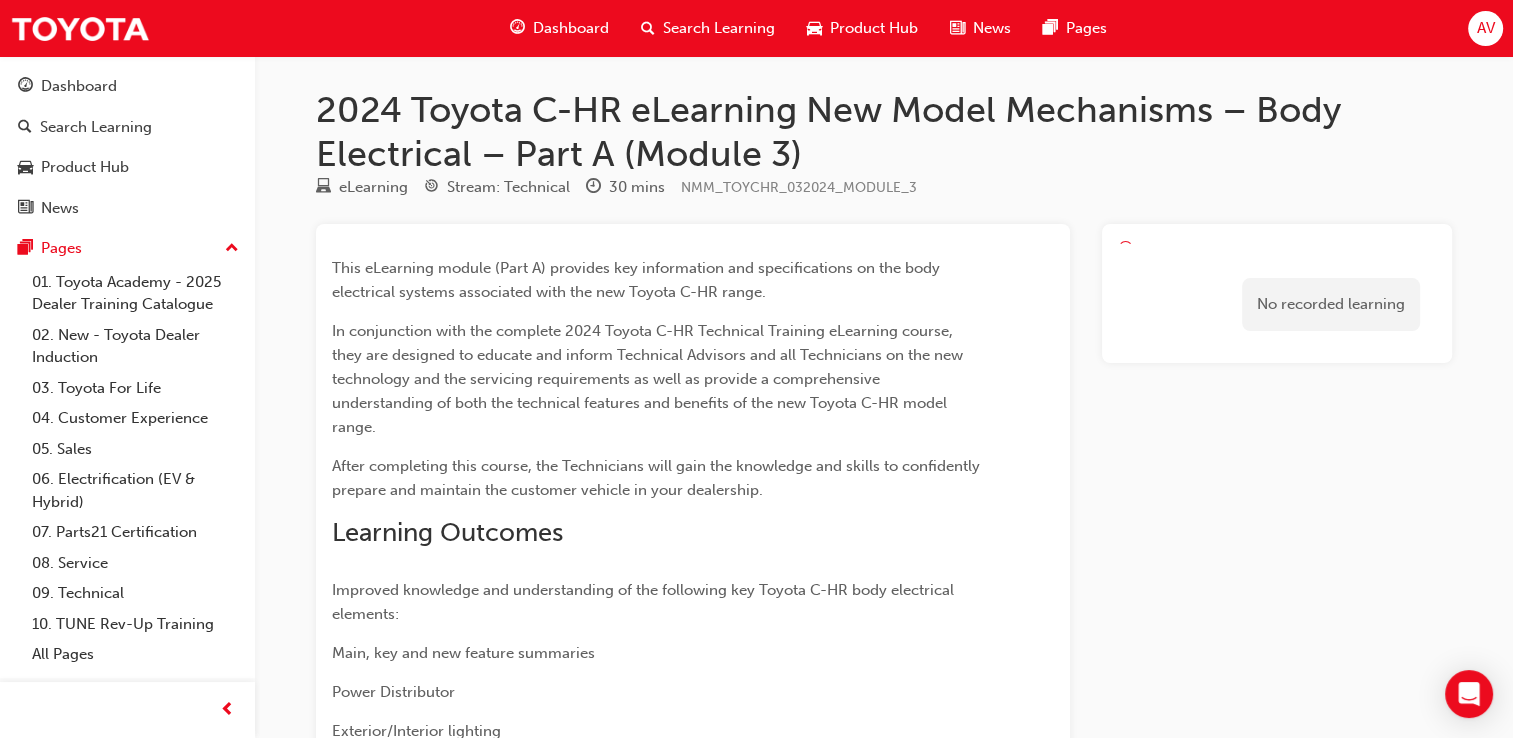 click on "No recorded learning" at bounding box center [1277, 679] 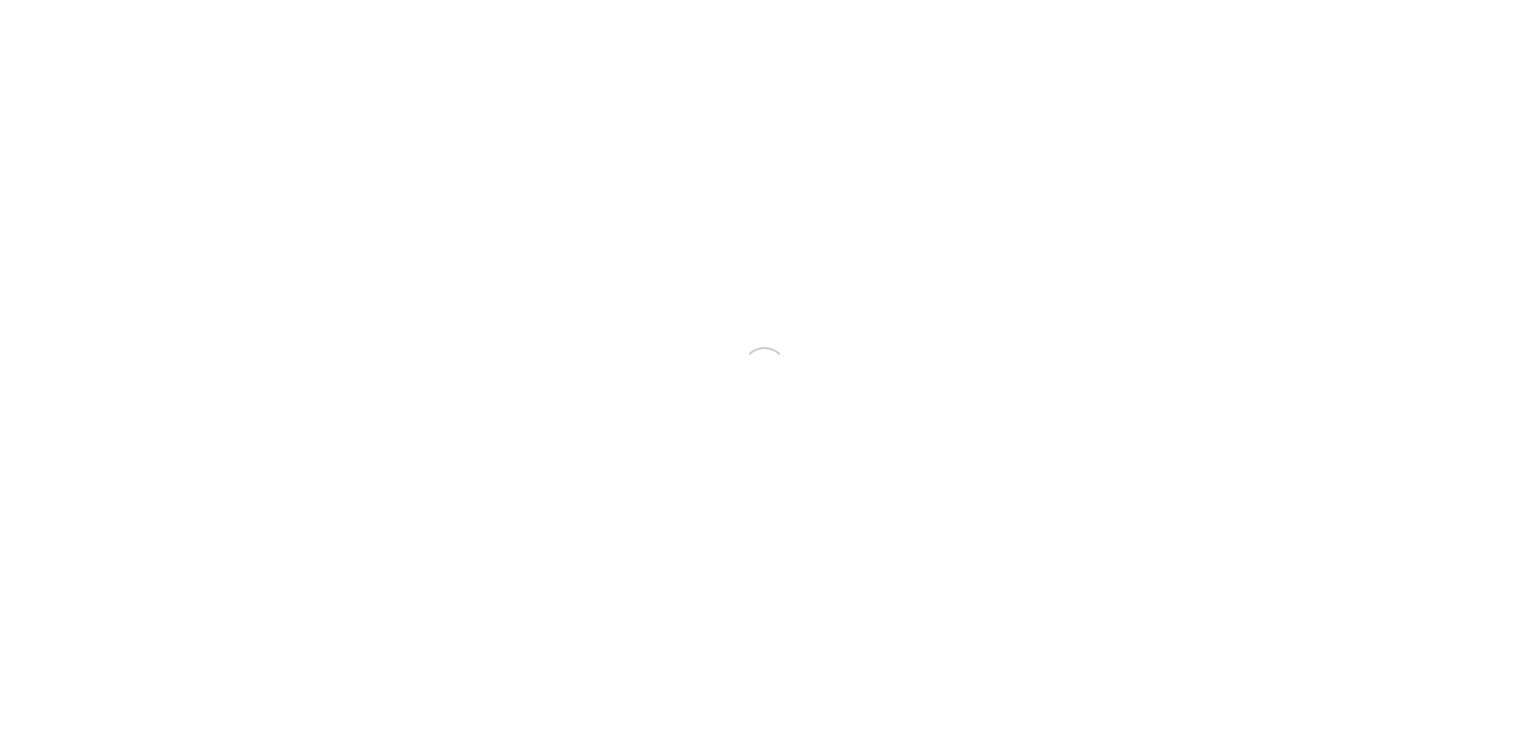 scroll, scrollTop: 0, scrollLeft: 0, axis: both 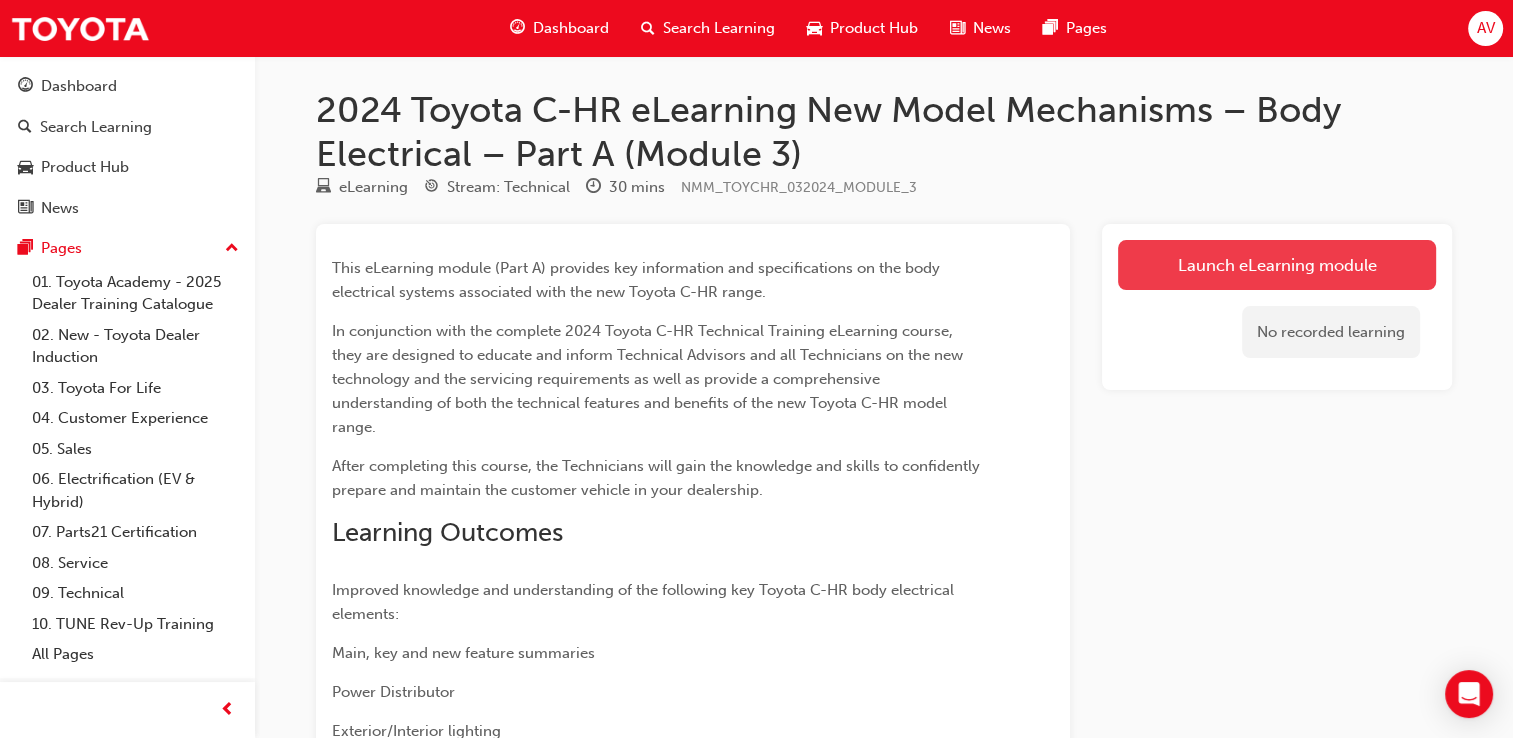 click on "Launch eLearning module" at bounding box center (1277, 265) 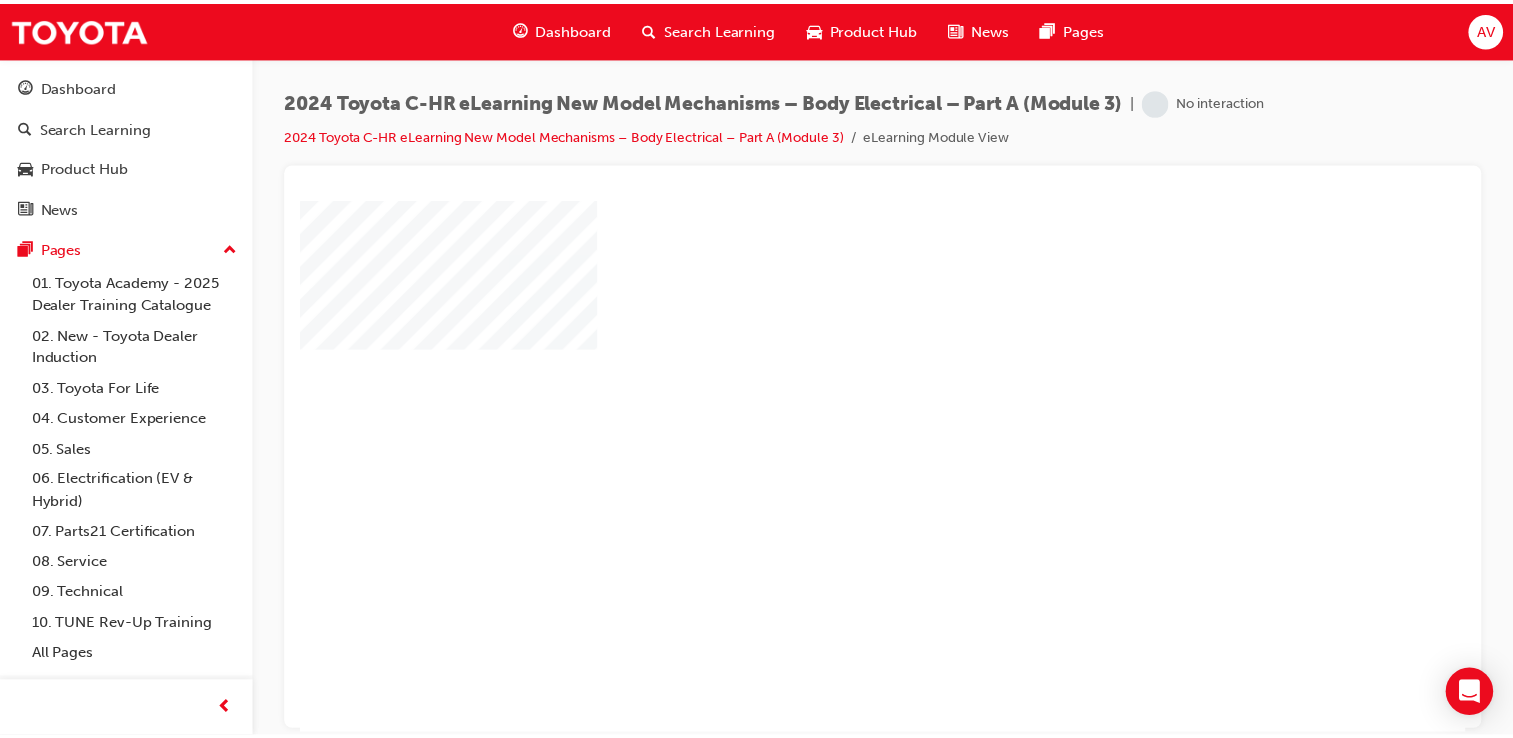 scroll, scrollTop: 0, scrollLeft: 0, axis: both 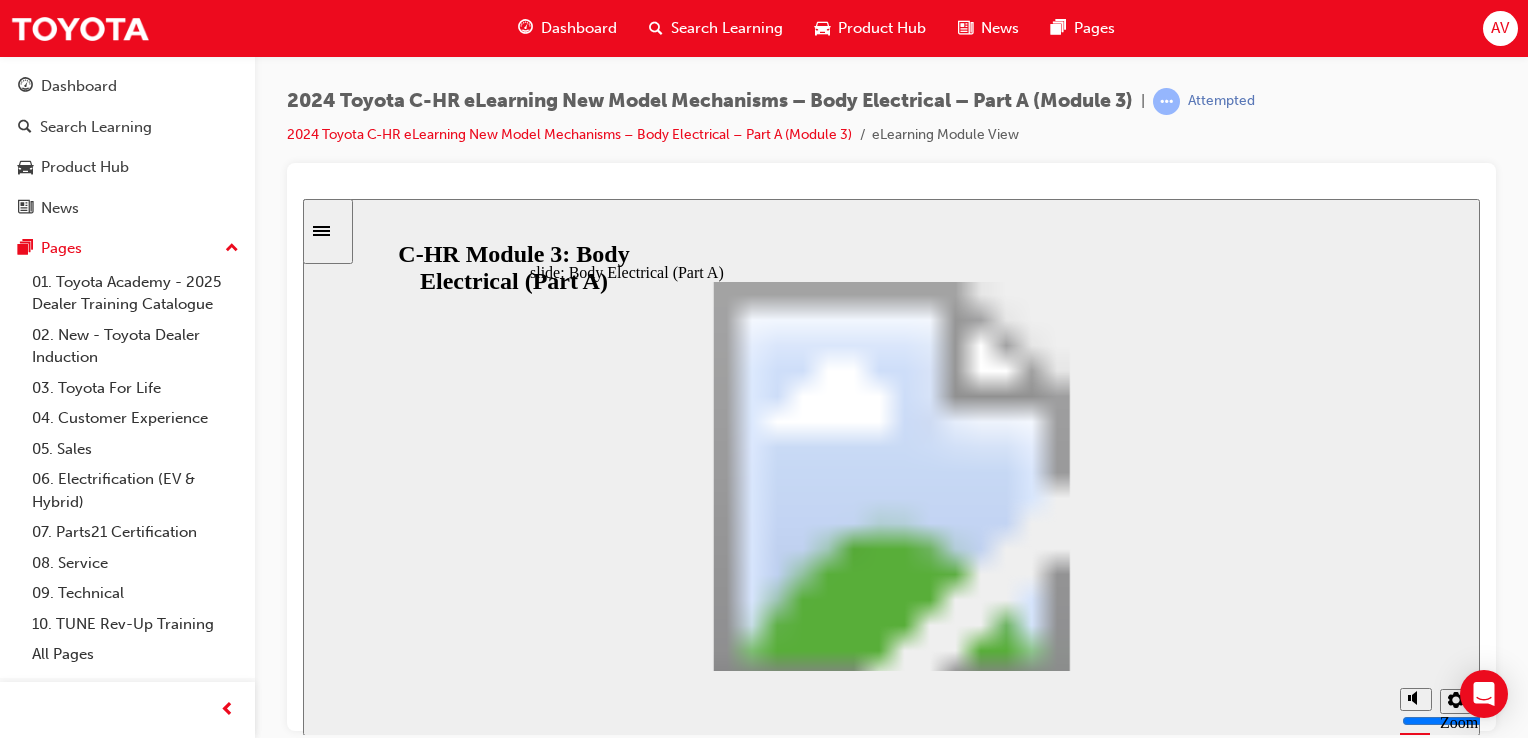 click 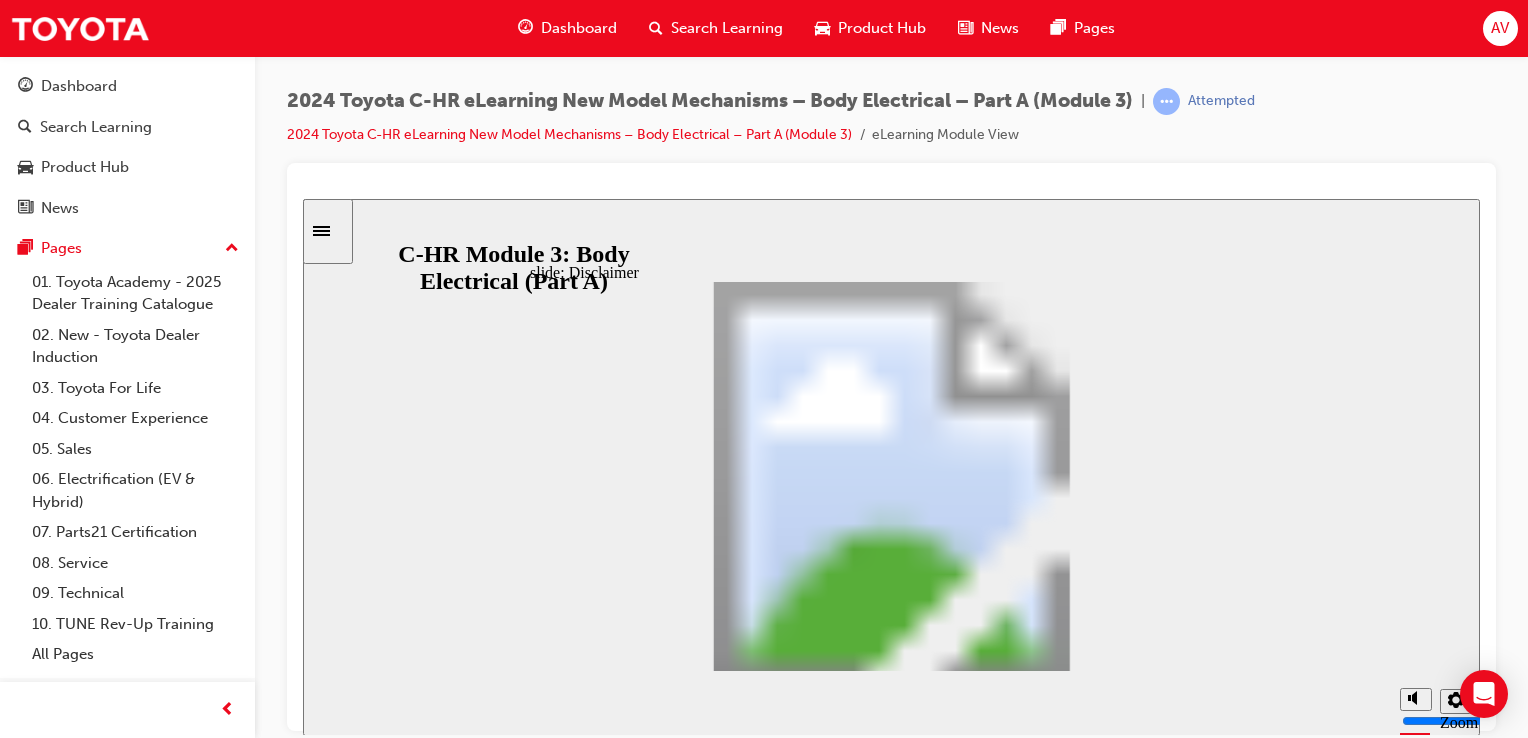 click 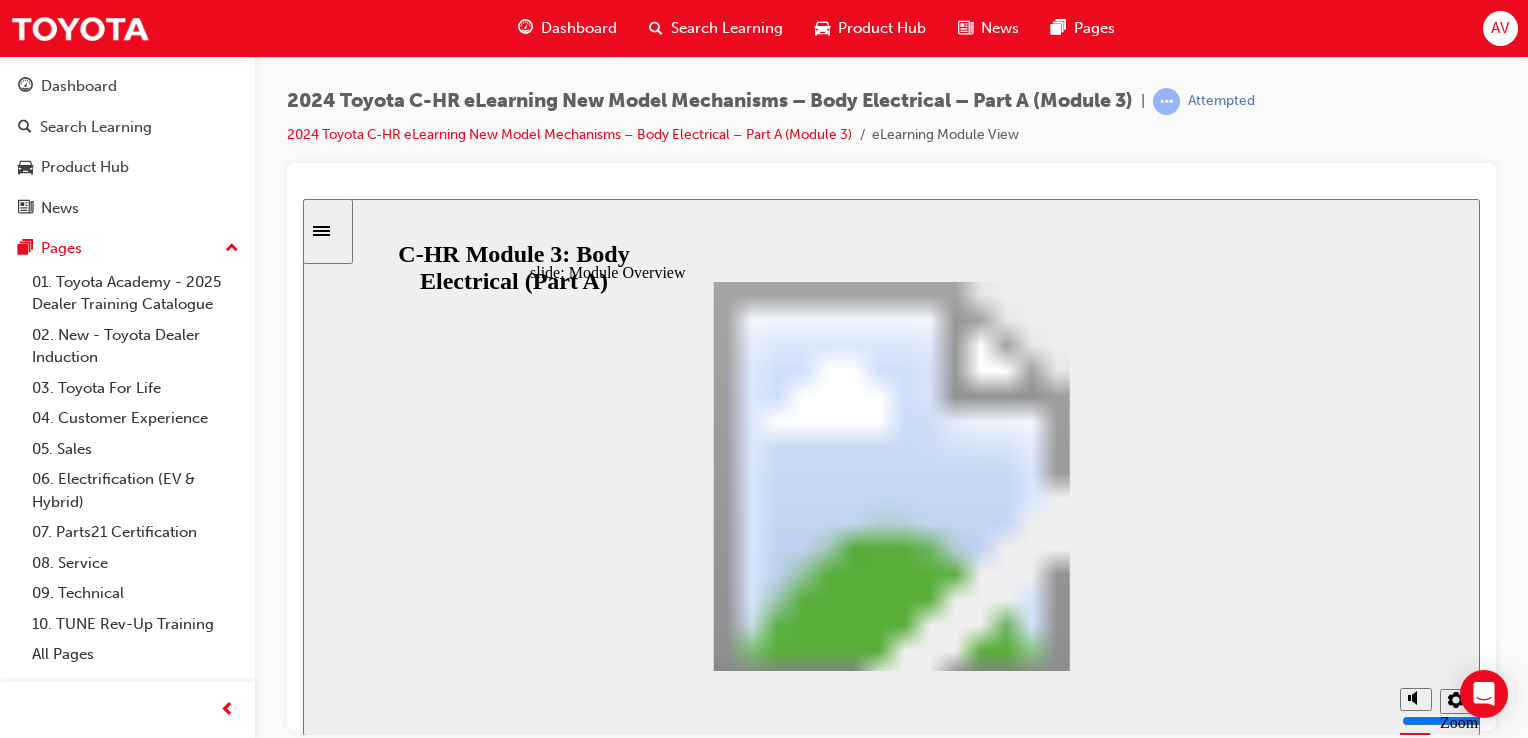 click 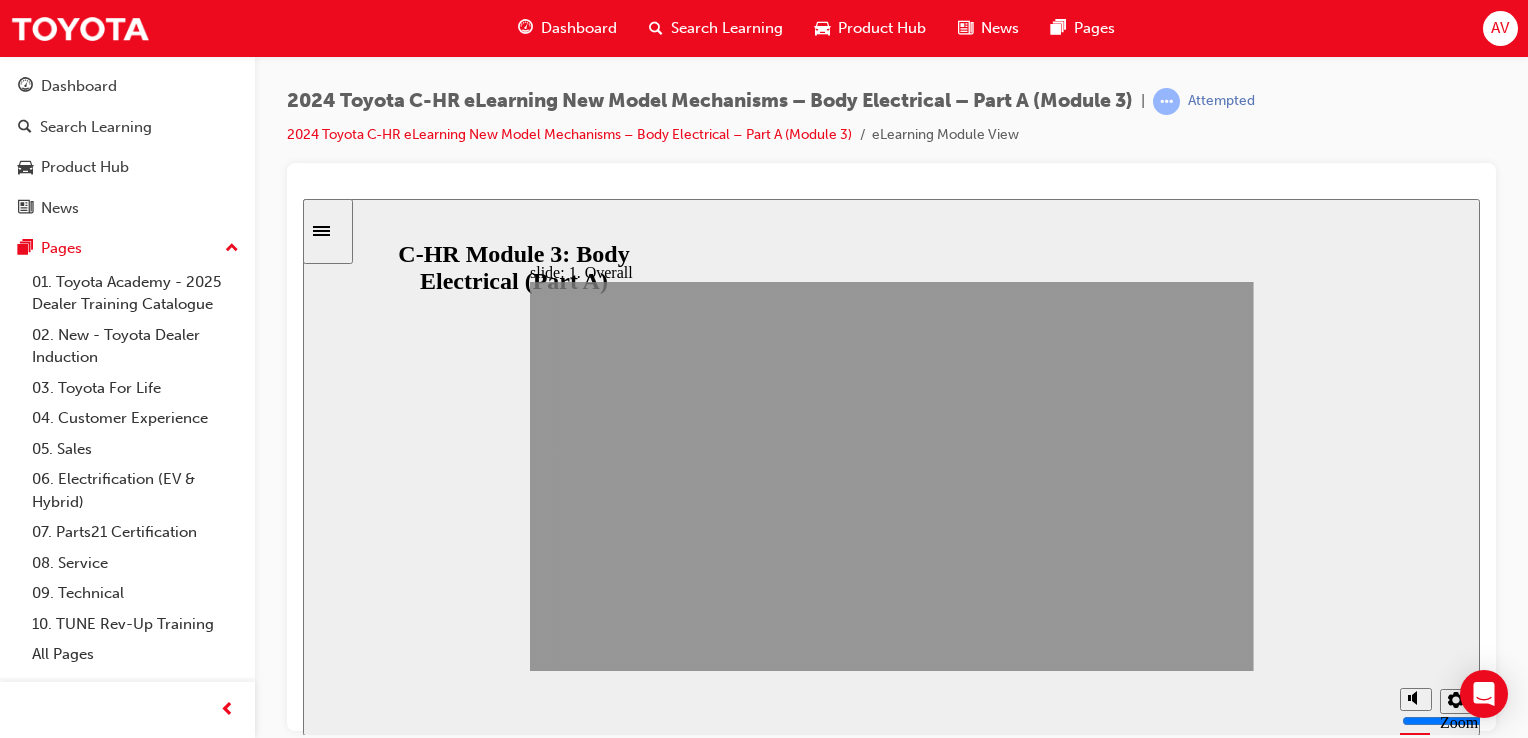 click 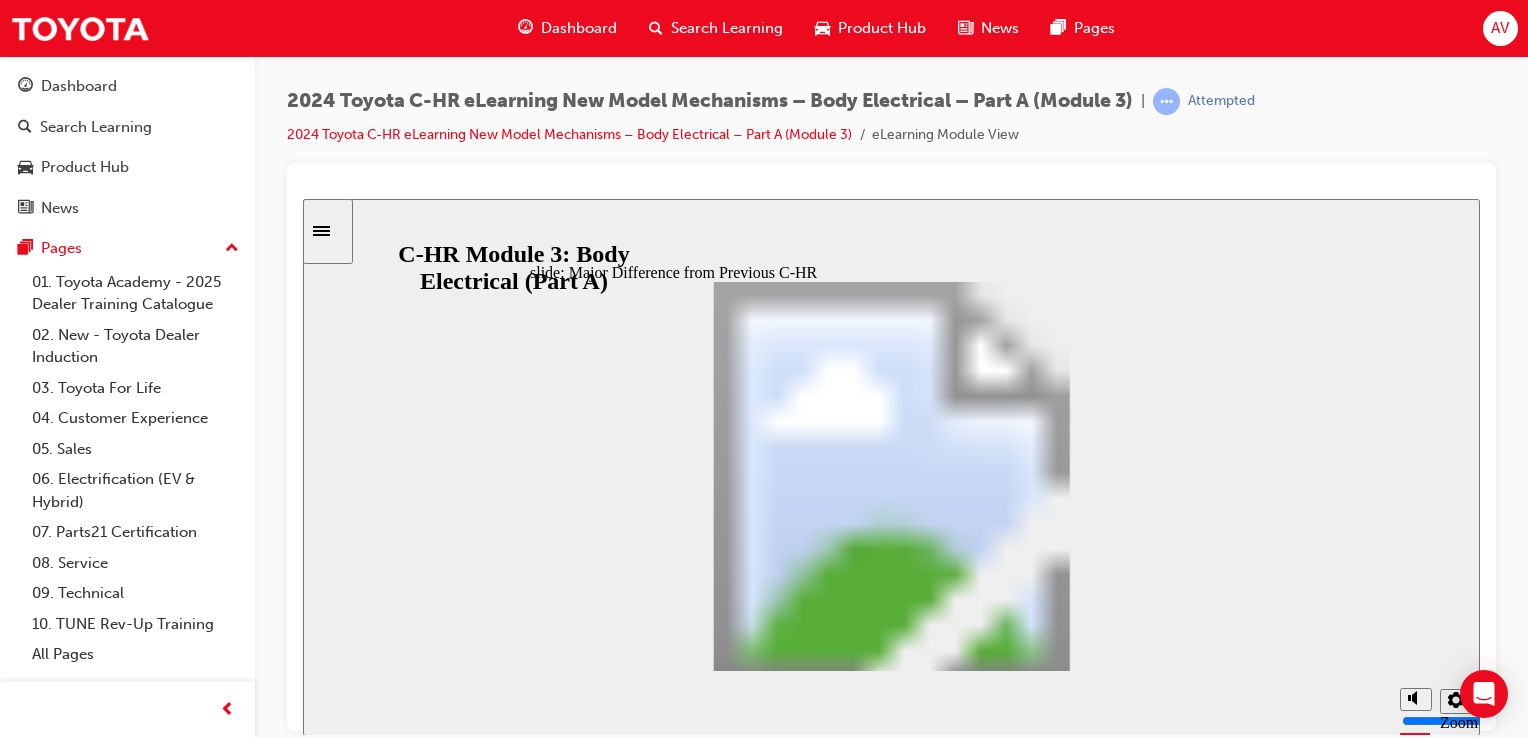click 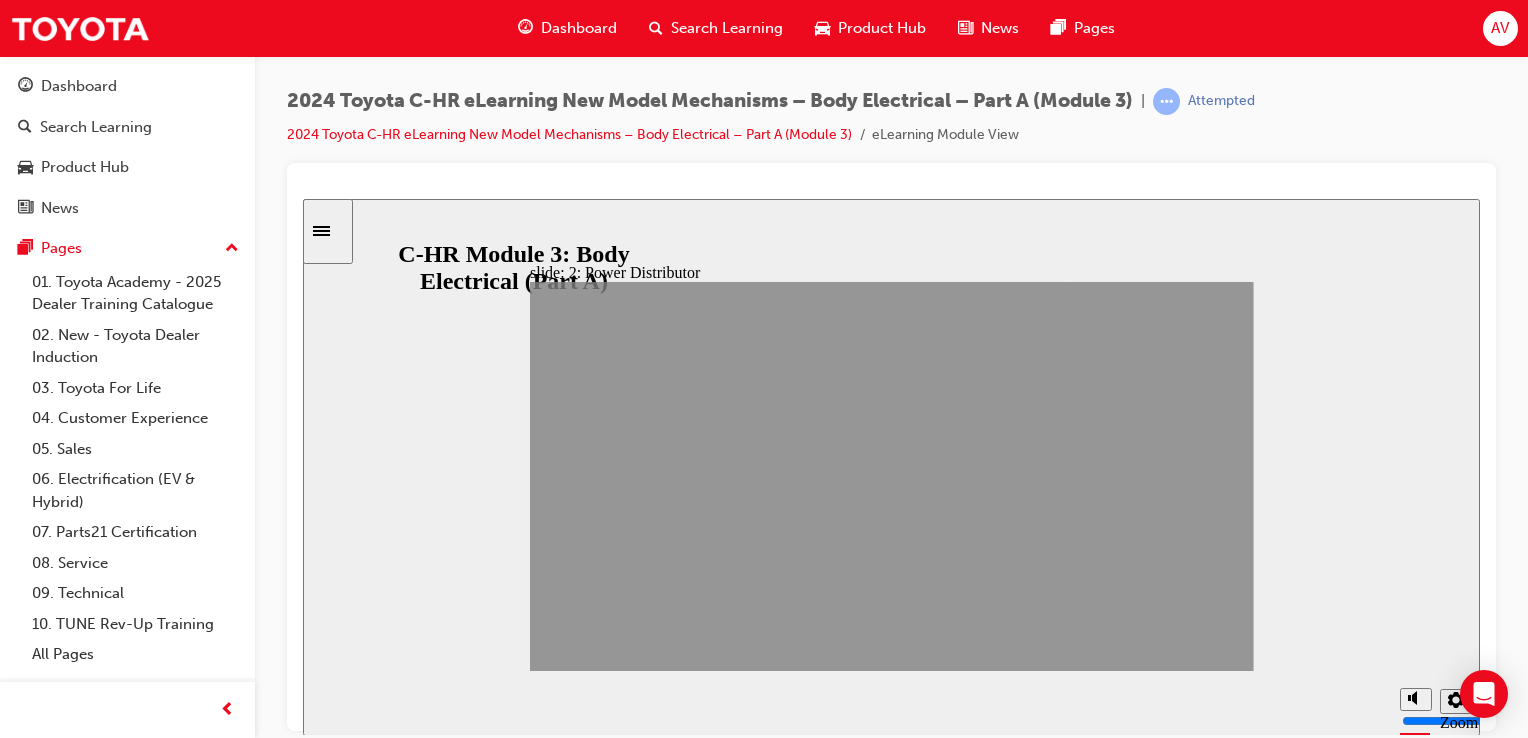 click 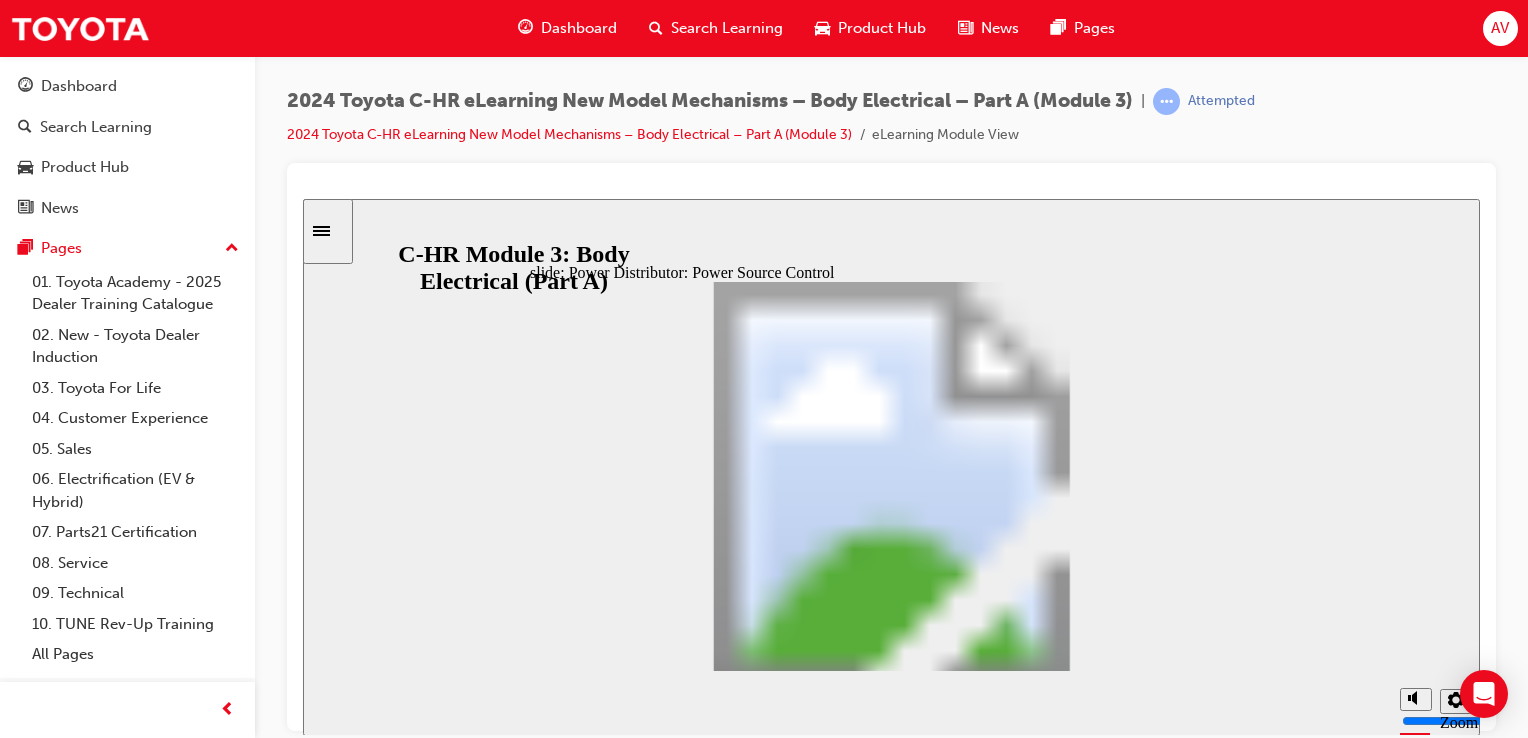 click at bounding box center [892, 1772] 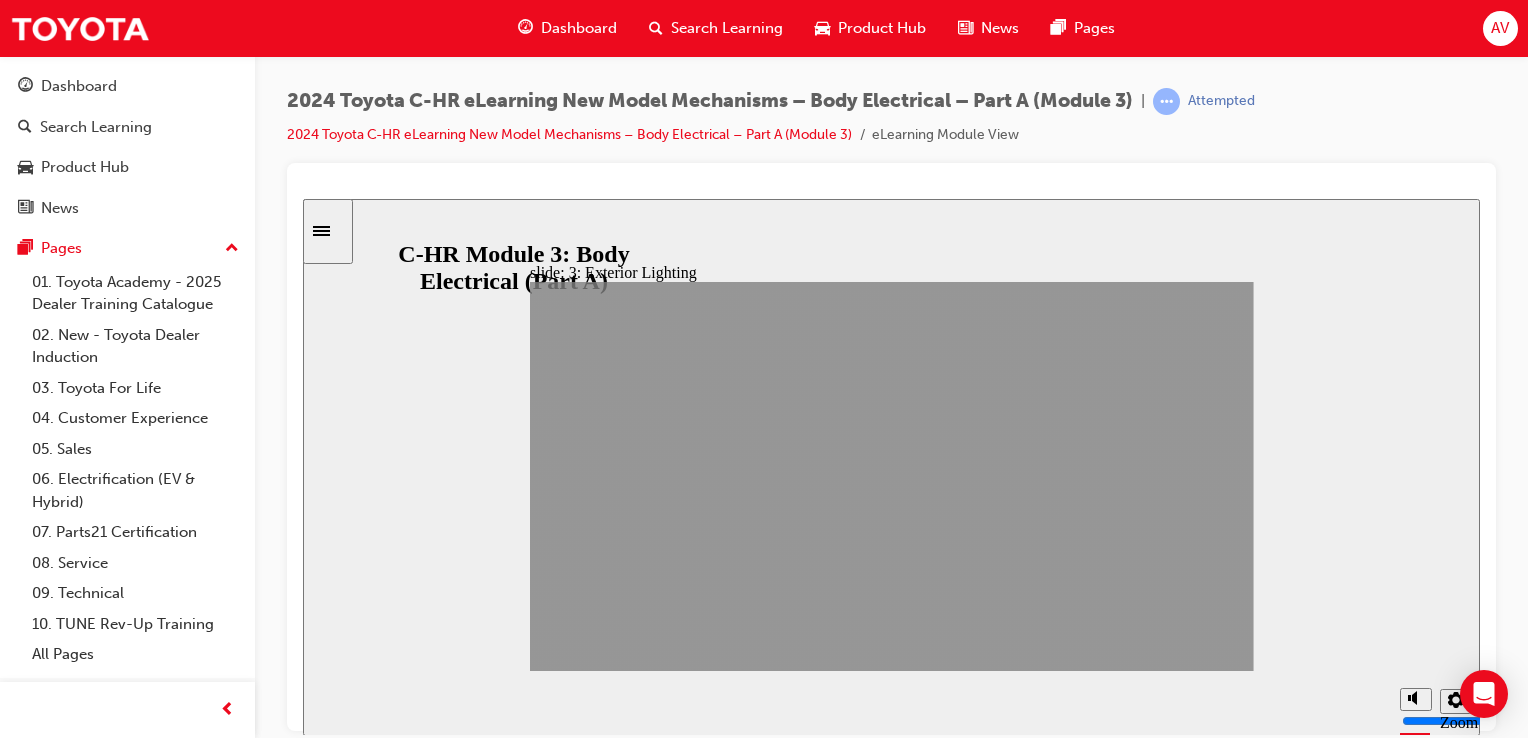 click 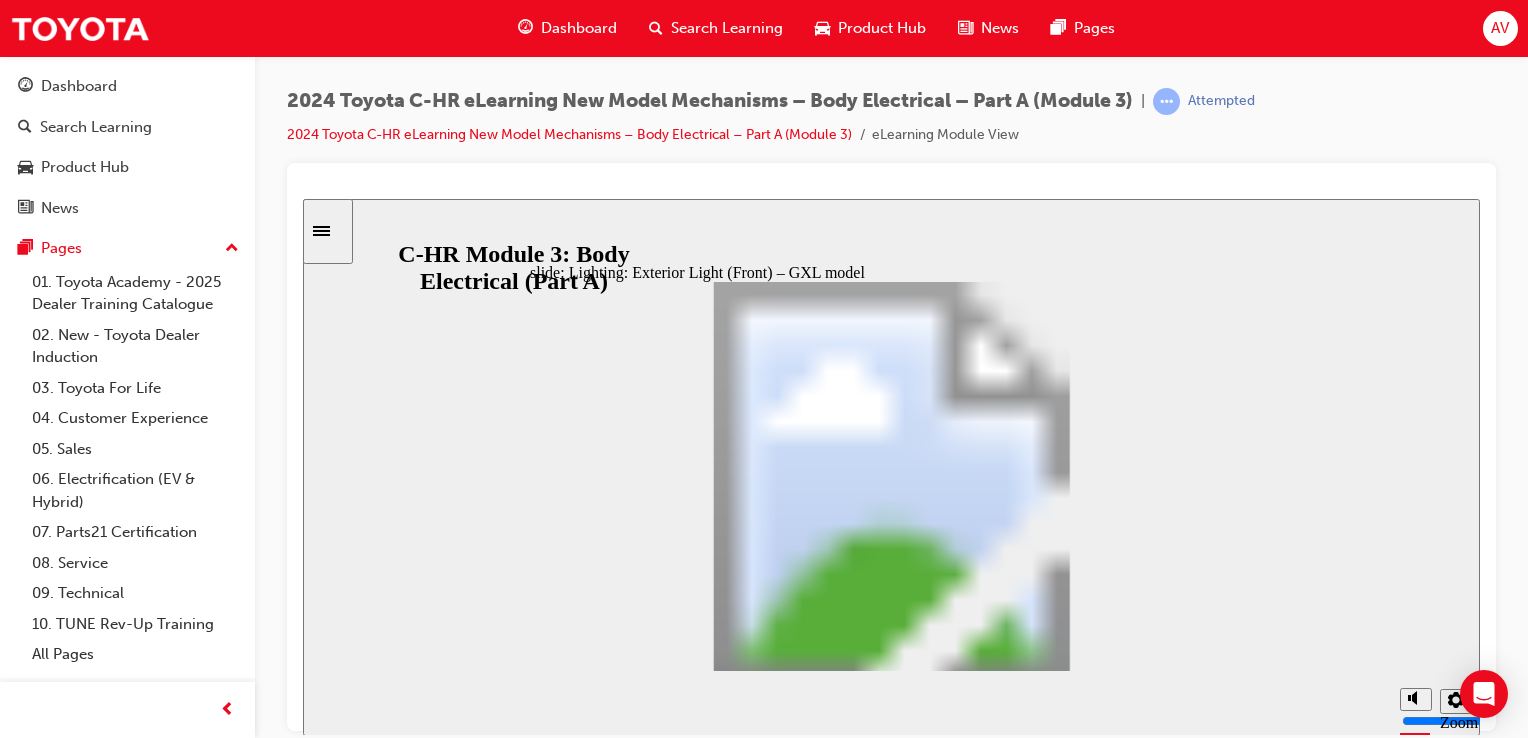 click 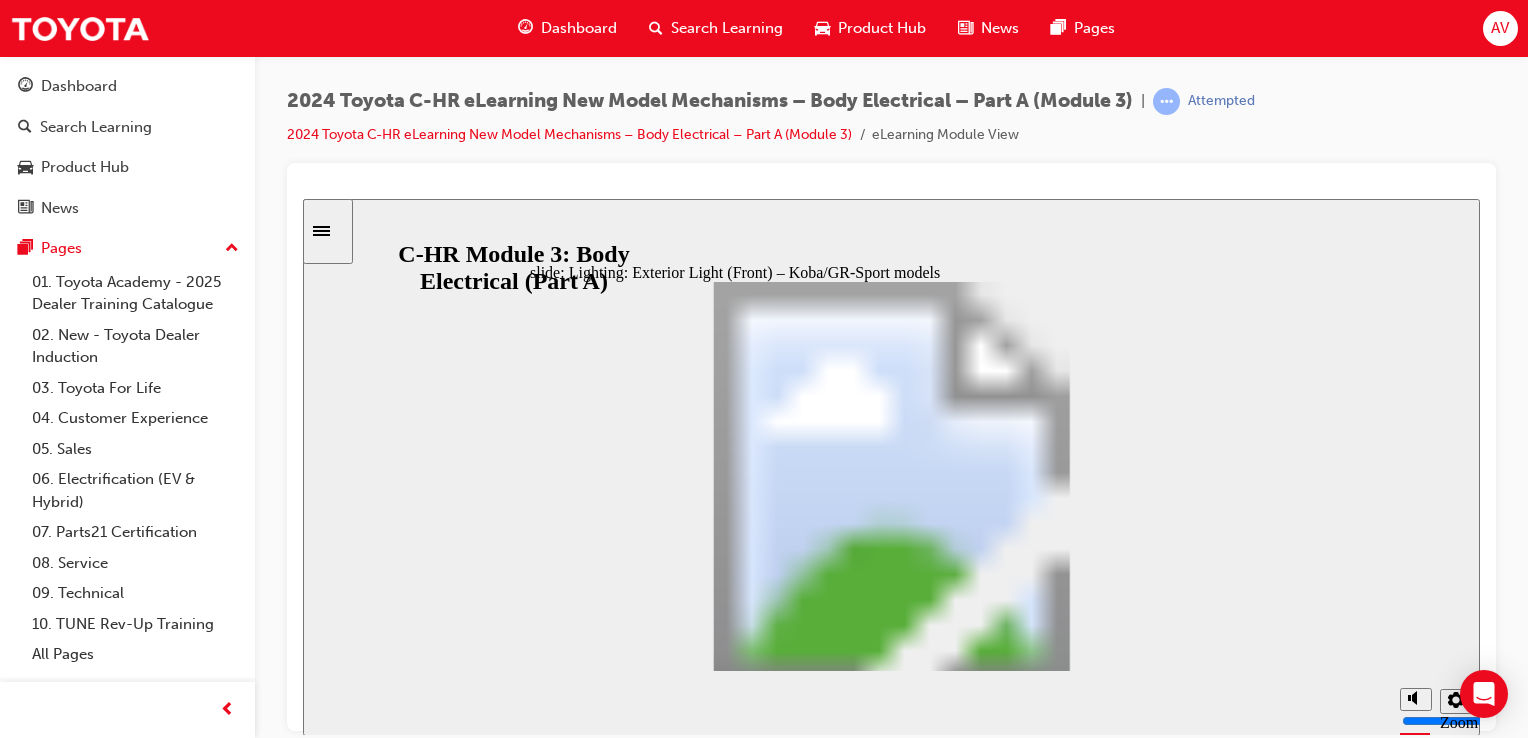 click 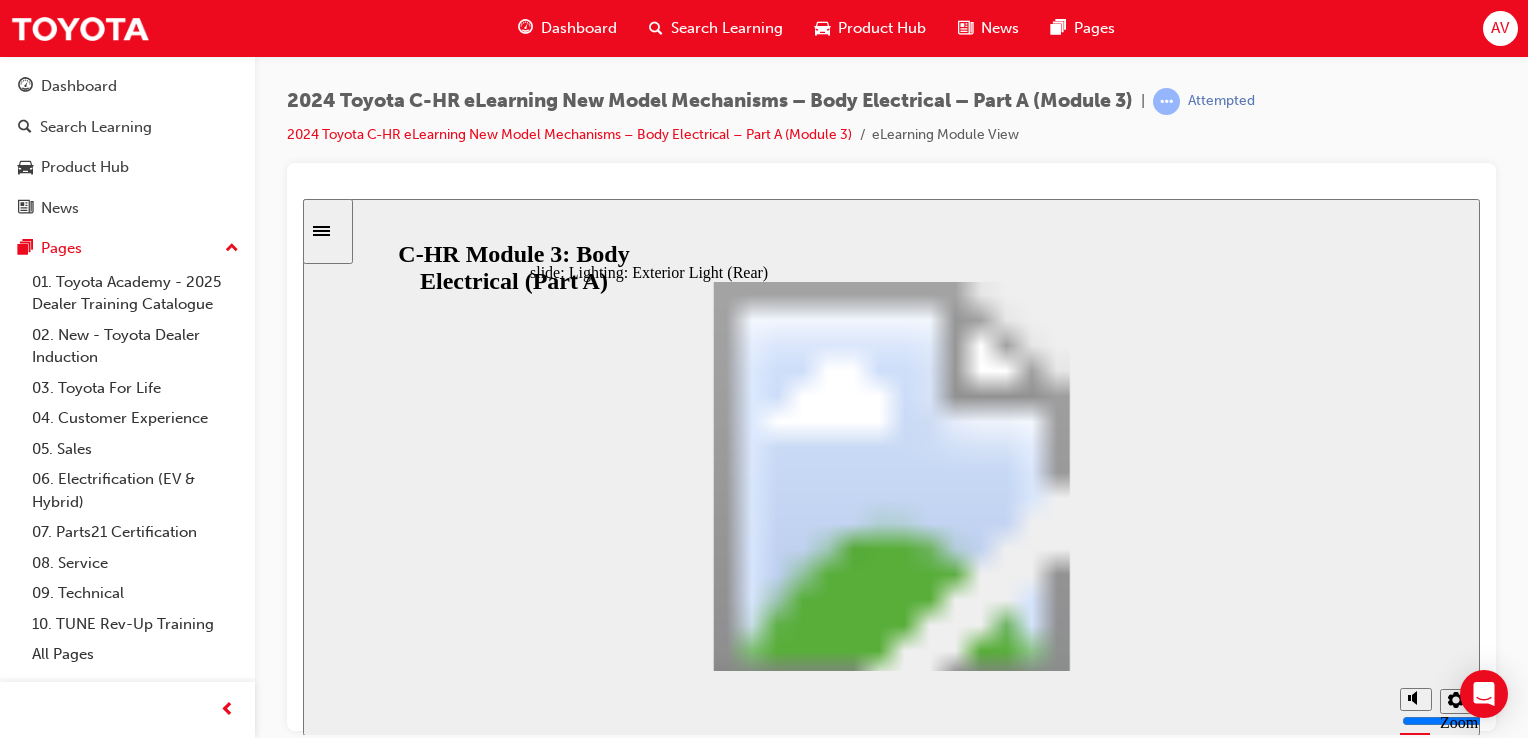 click 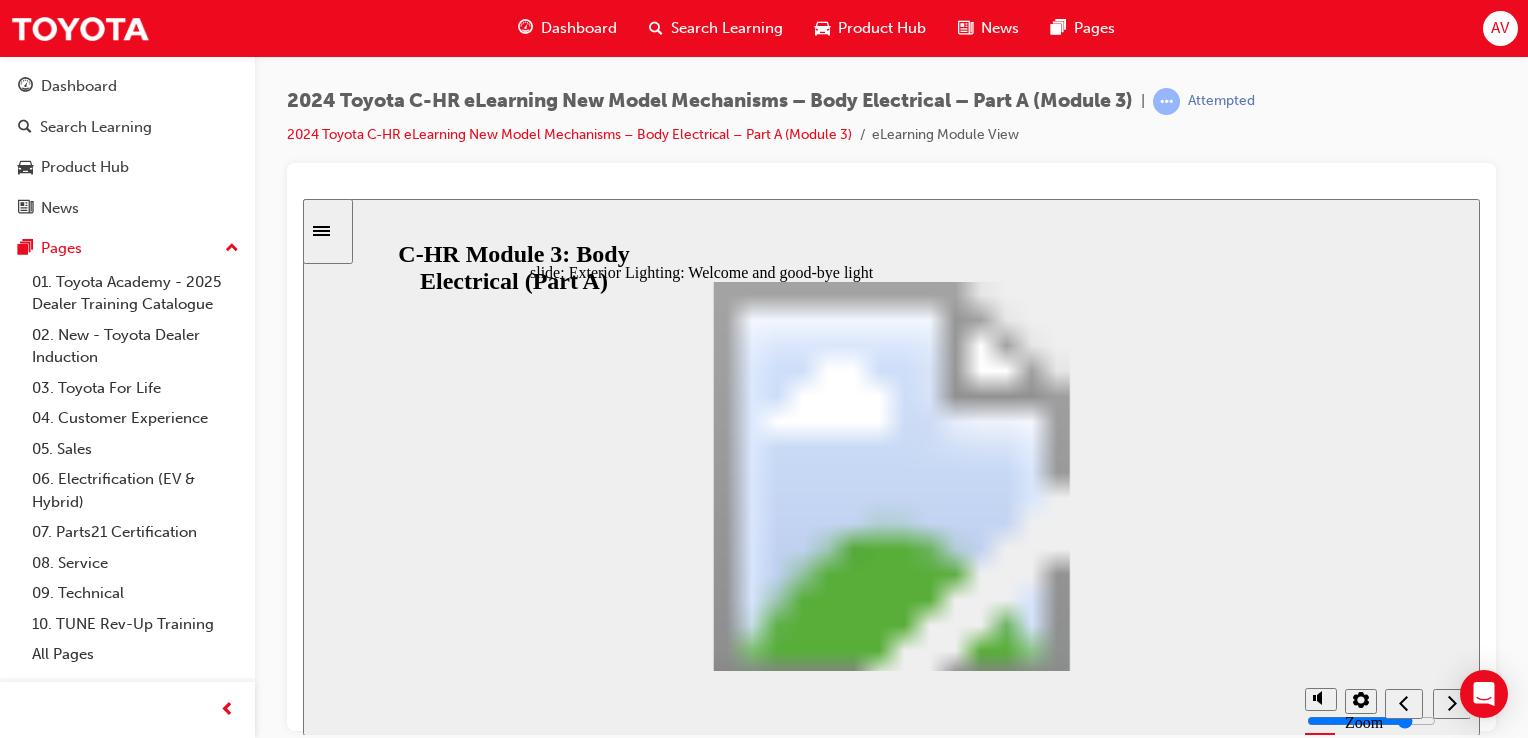 click 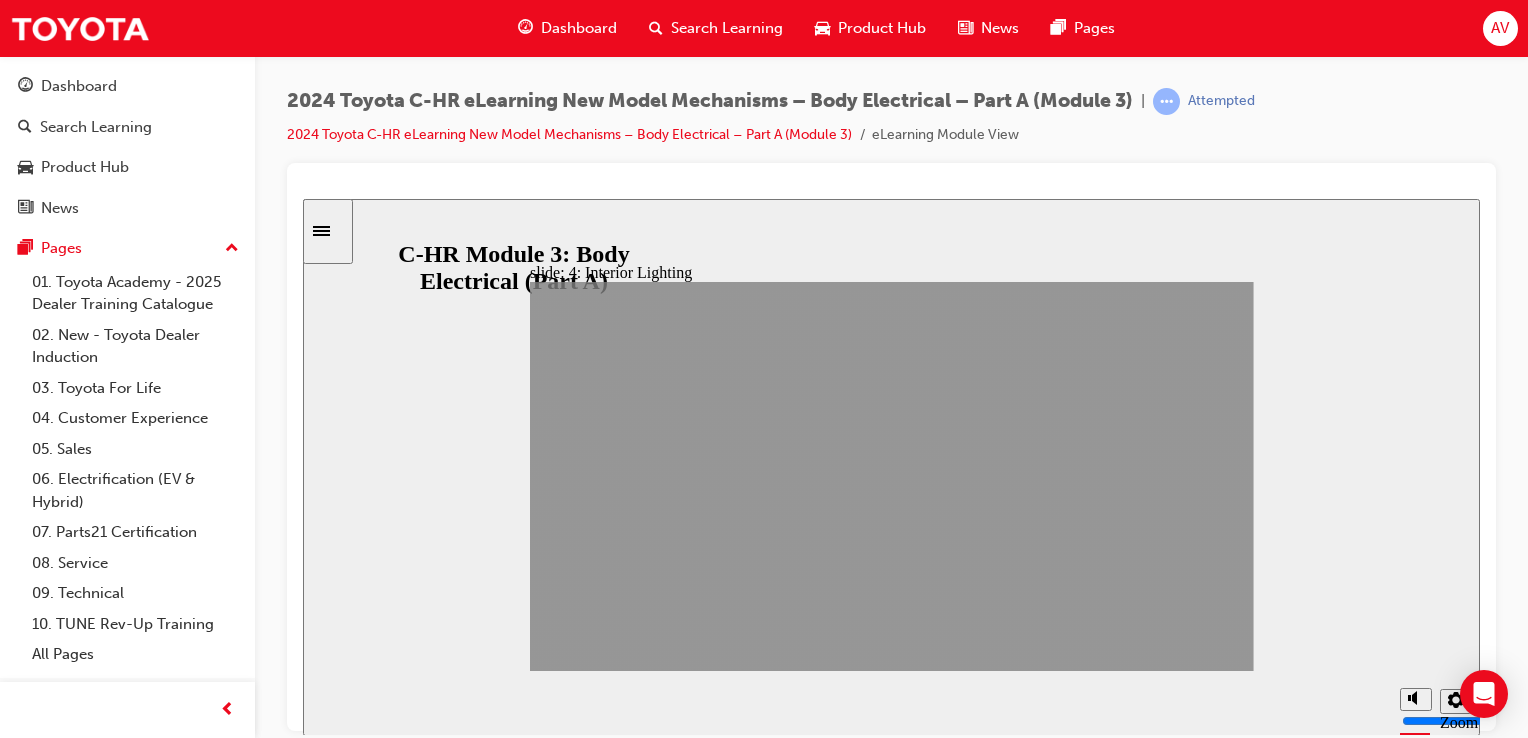 click 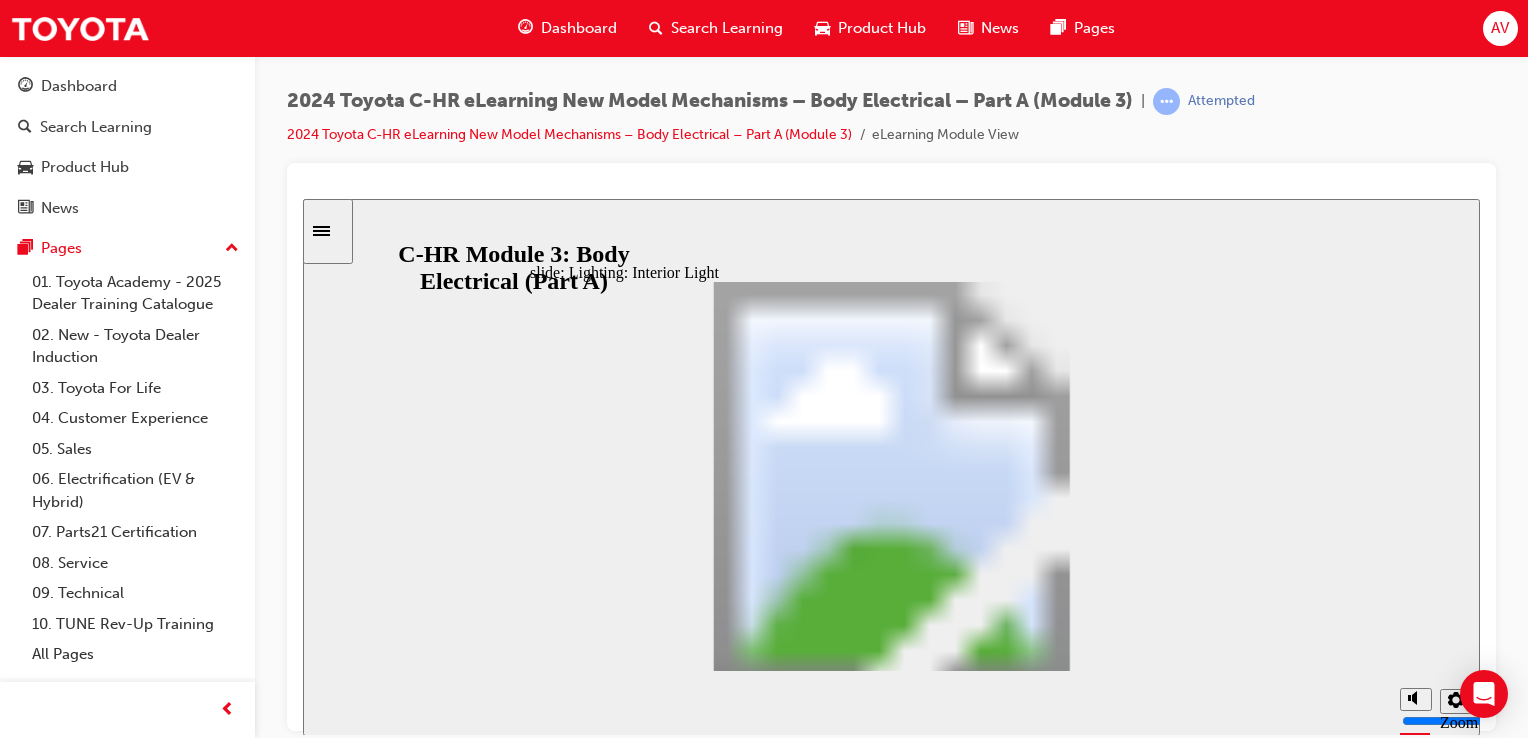 click 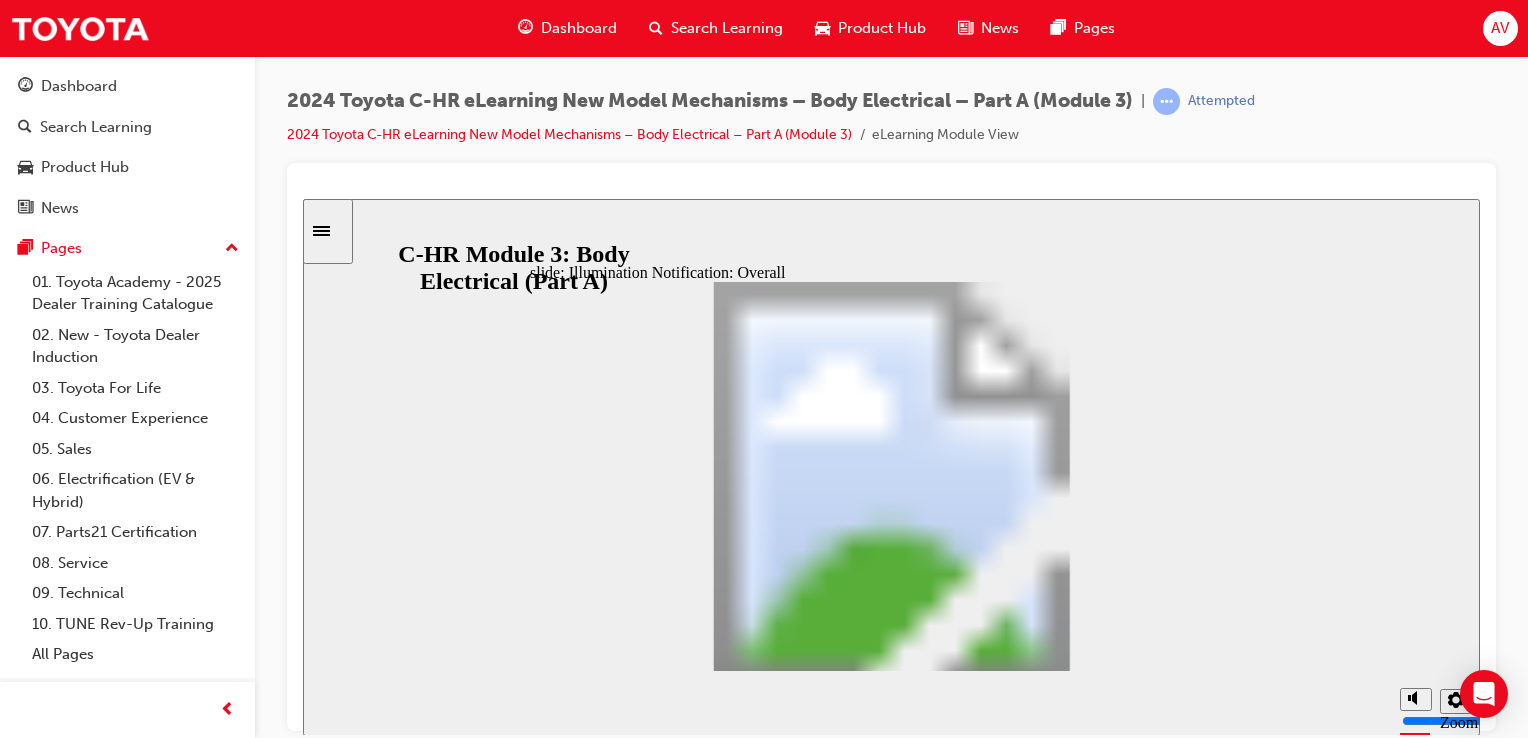 click 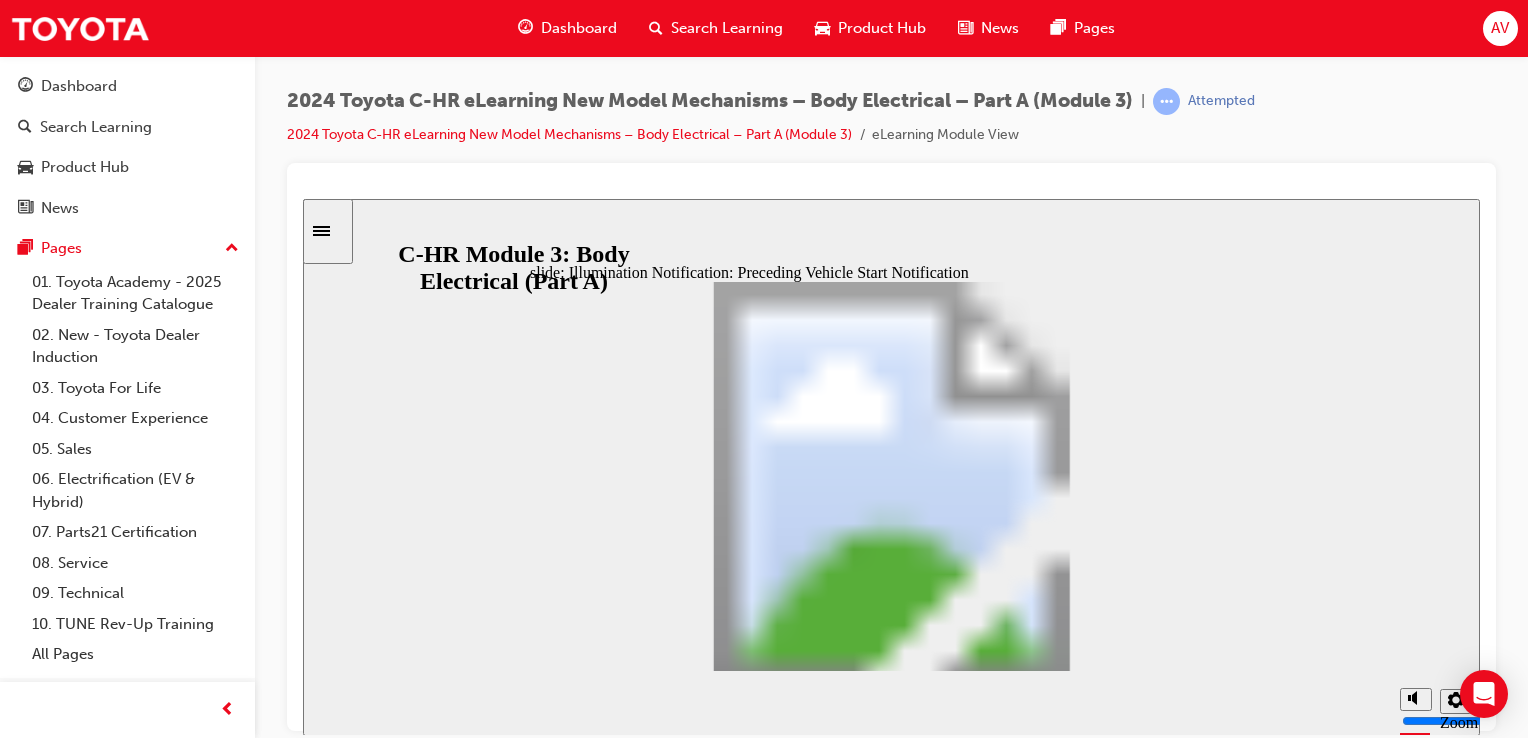 click 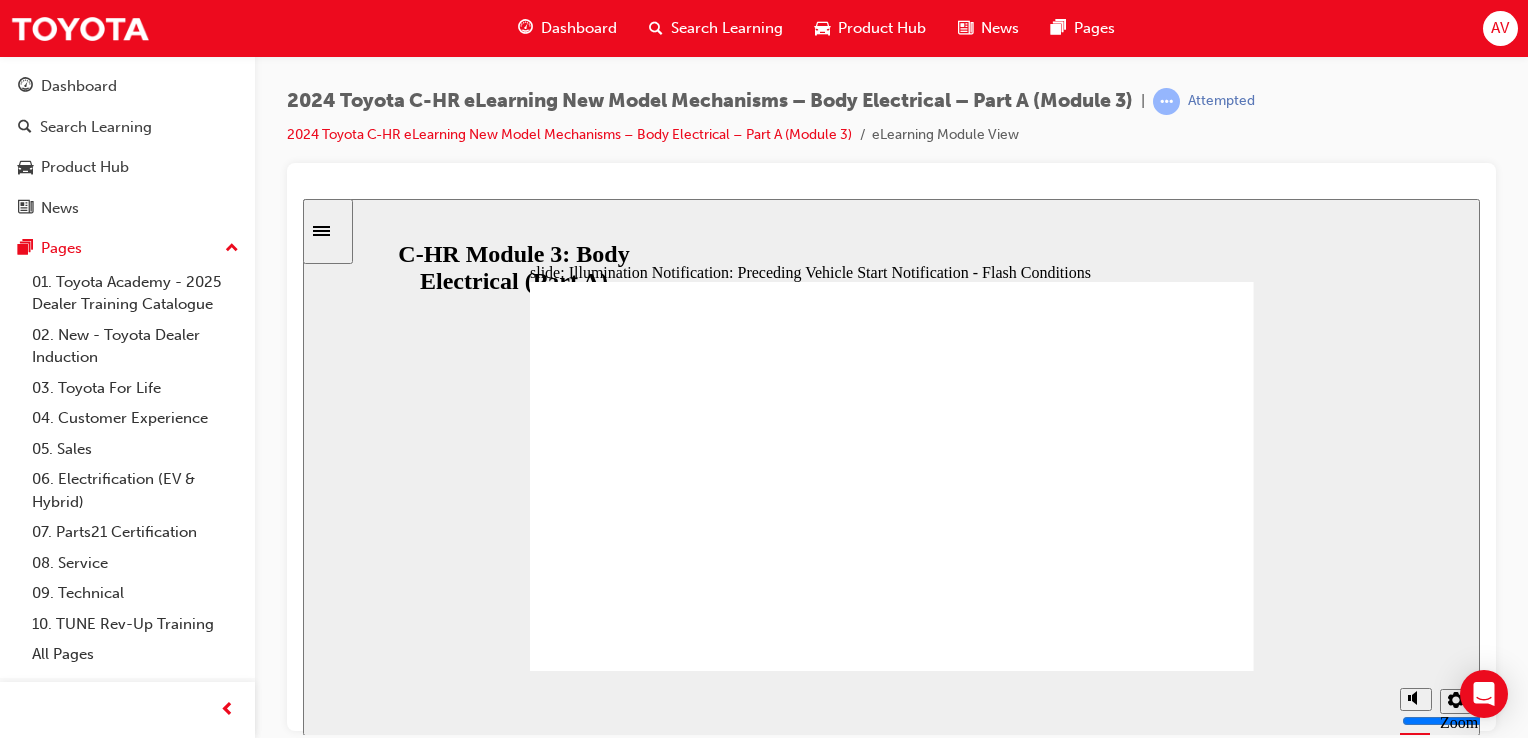 click 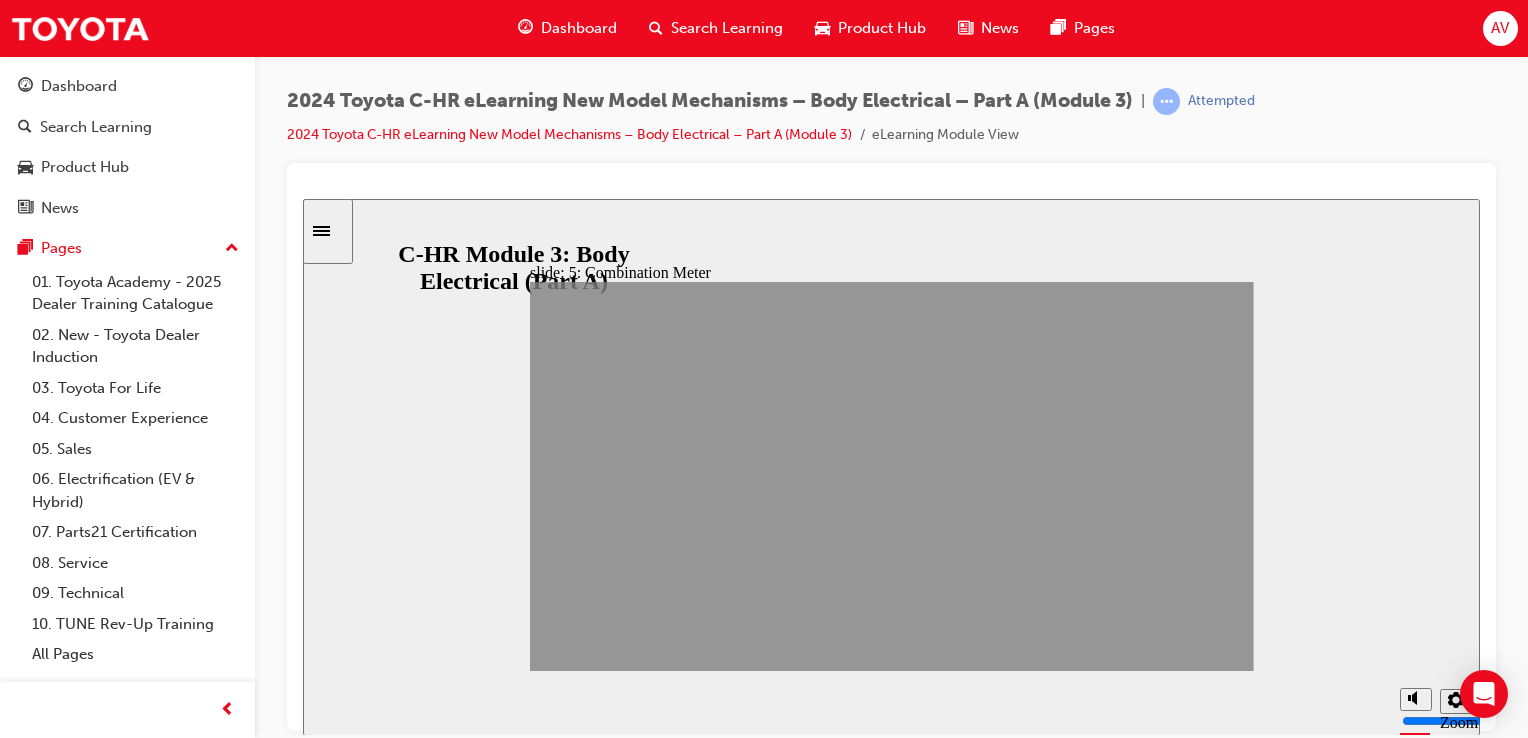 click 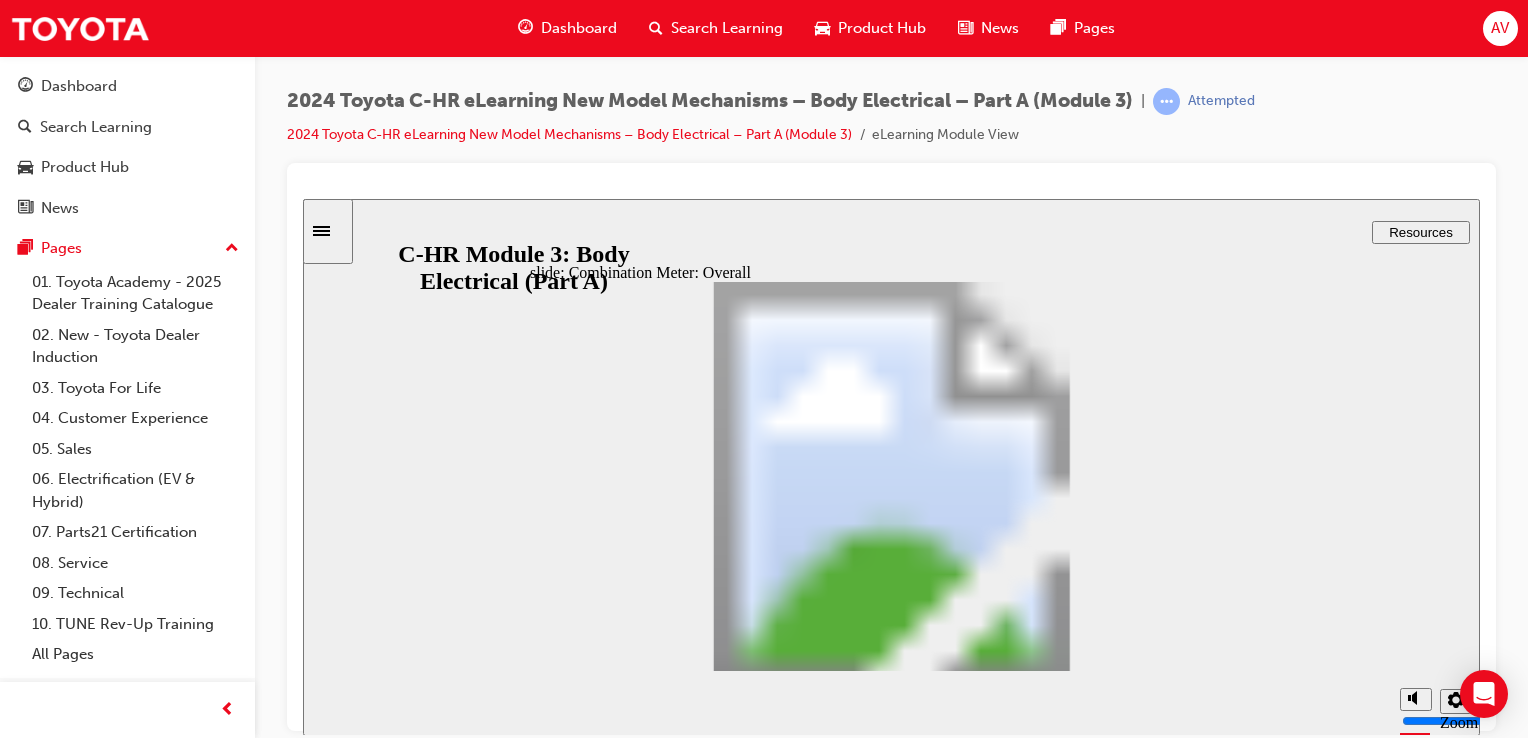 click 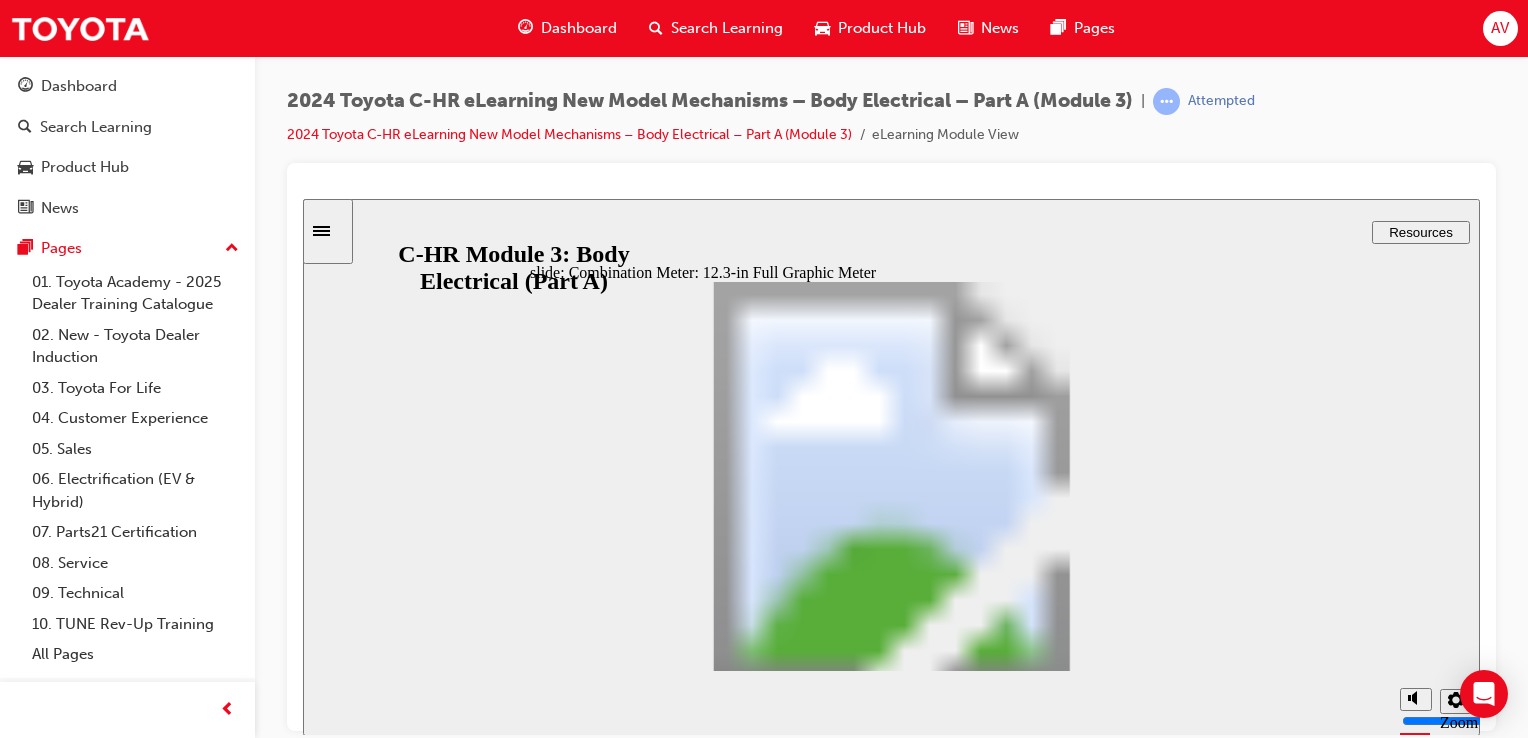 click 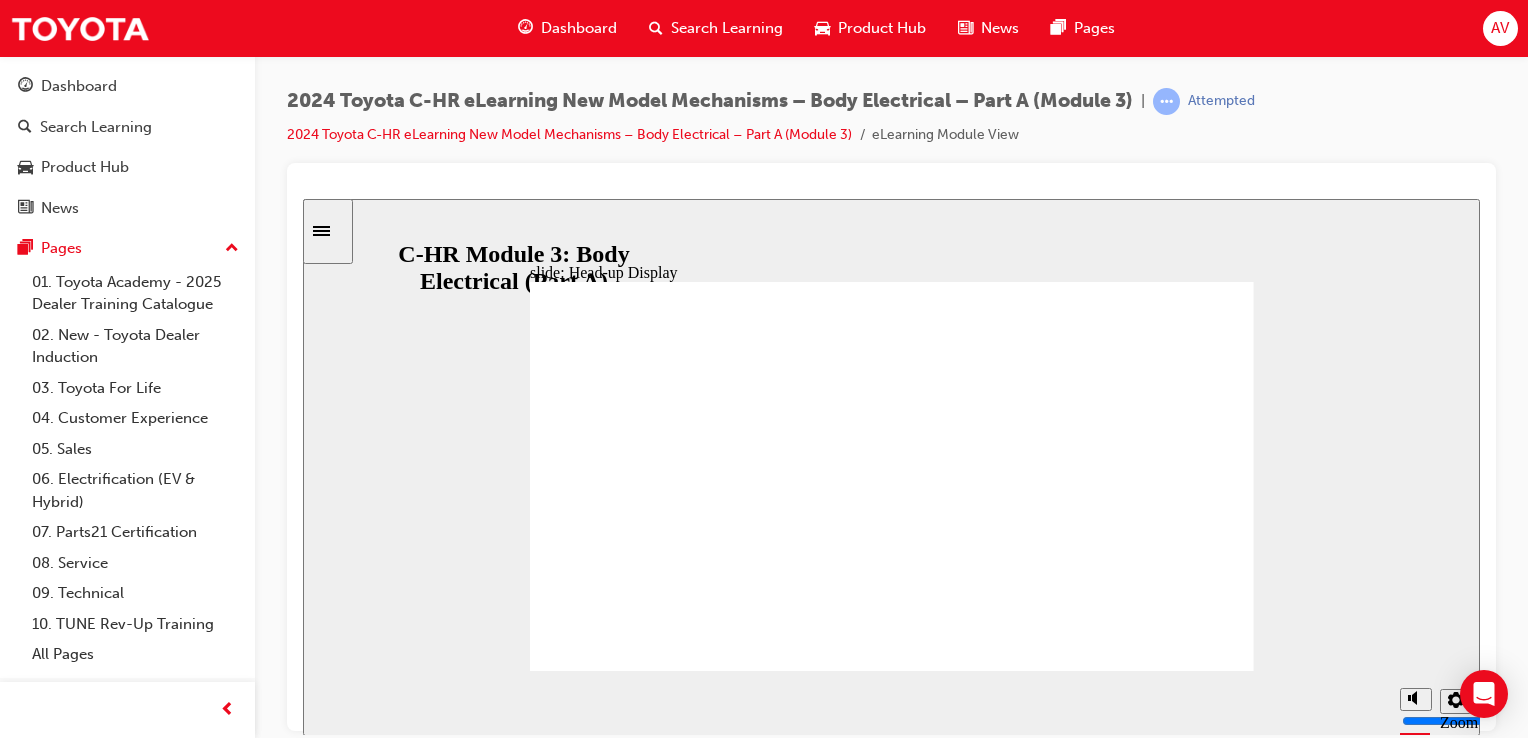 click 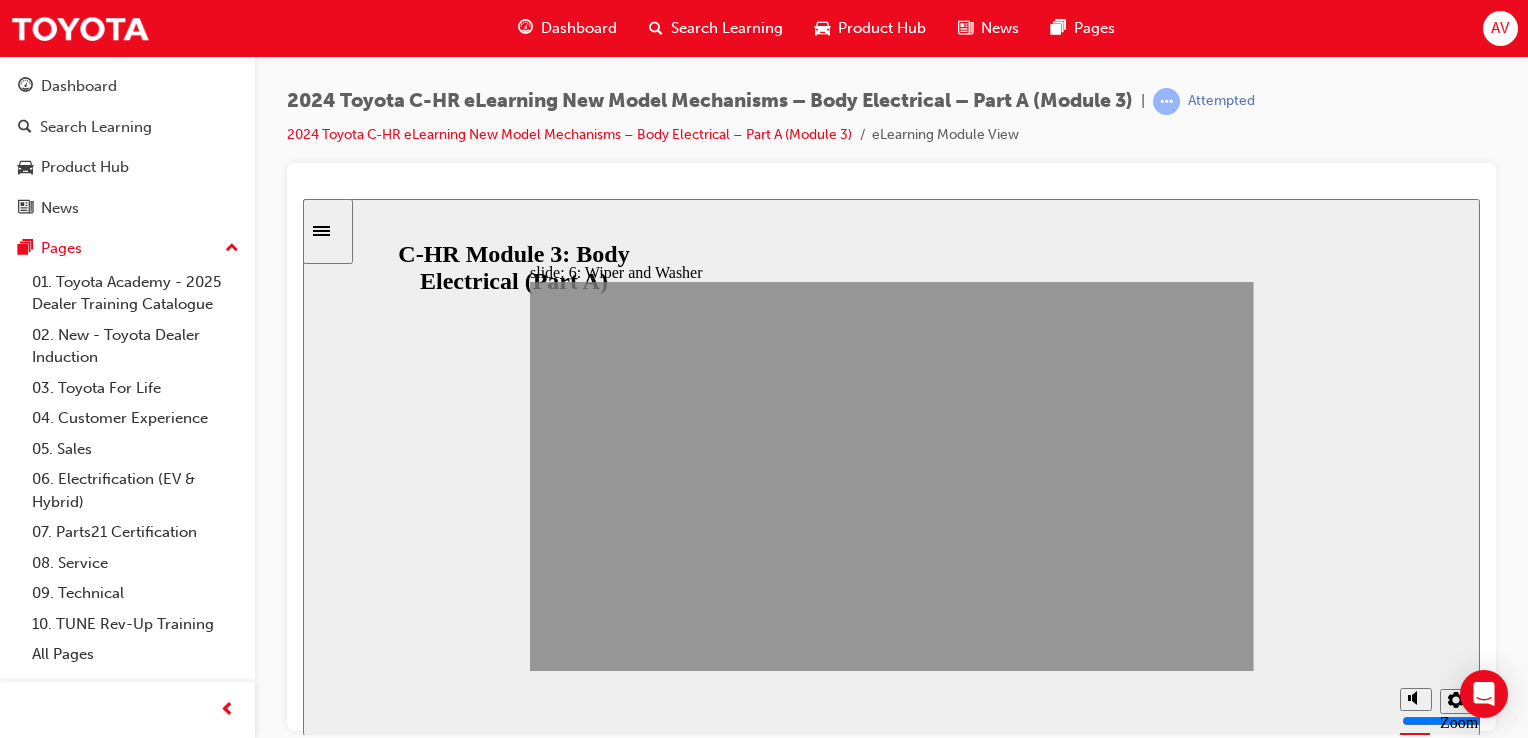 click 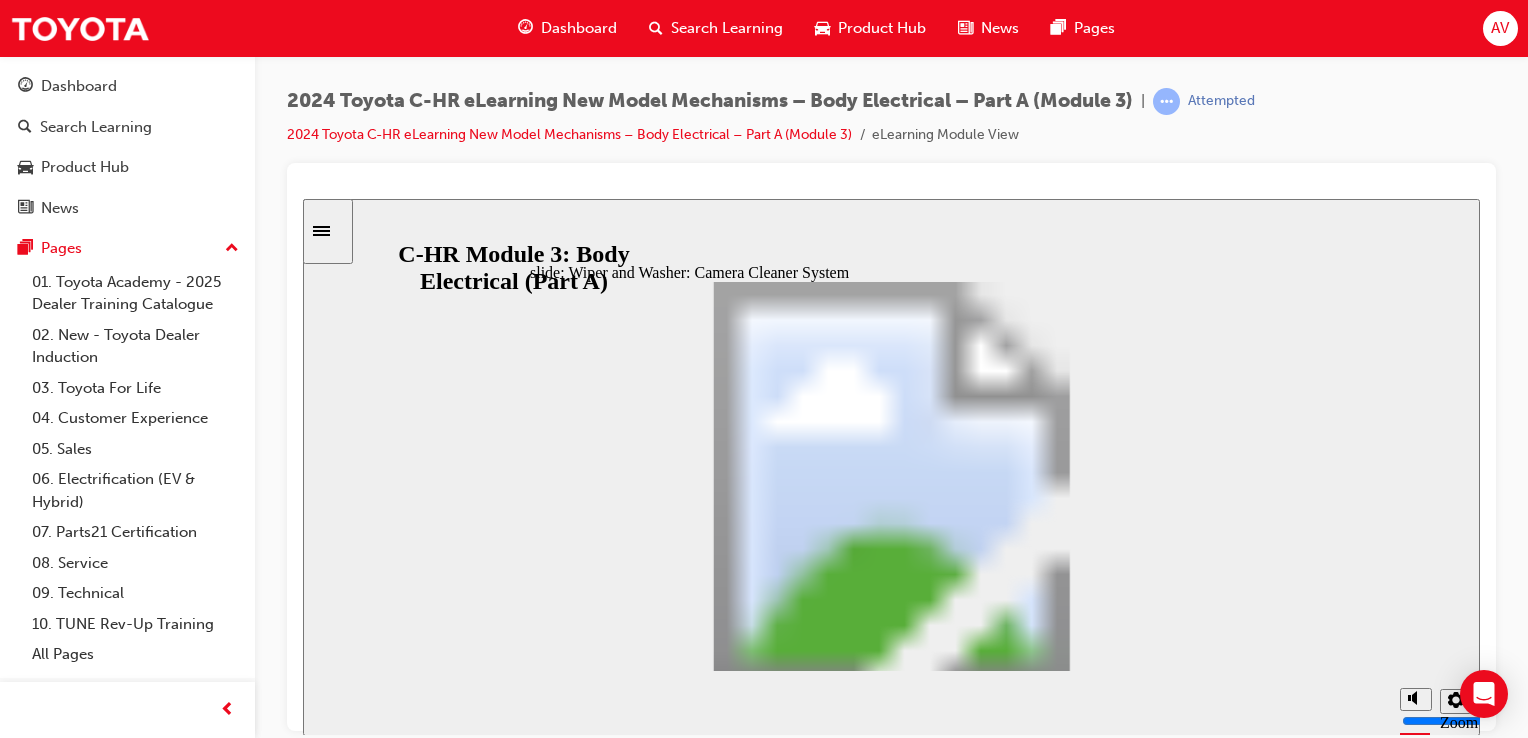 click 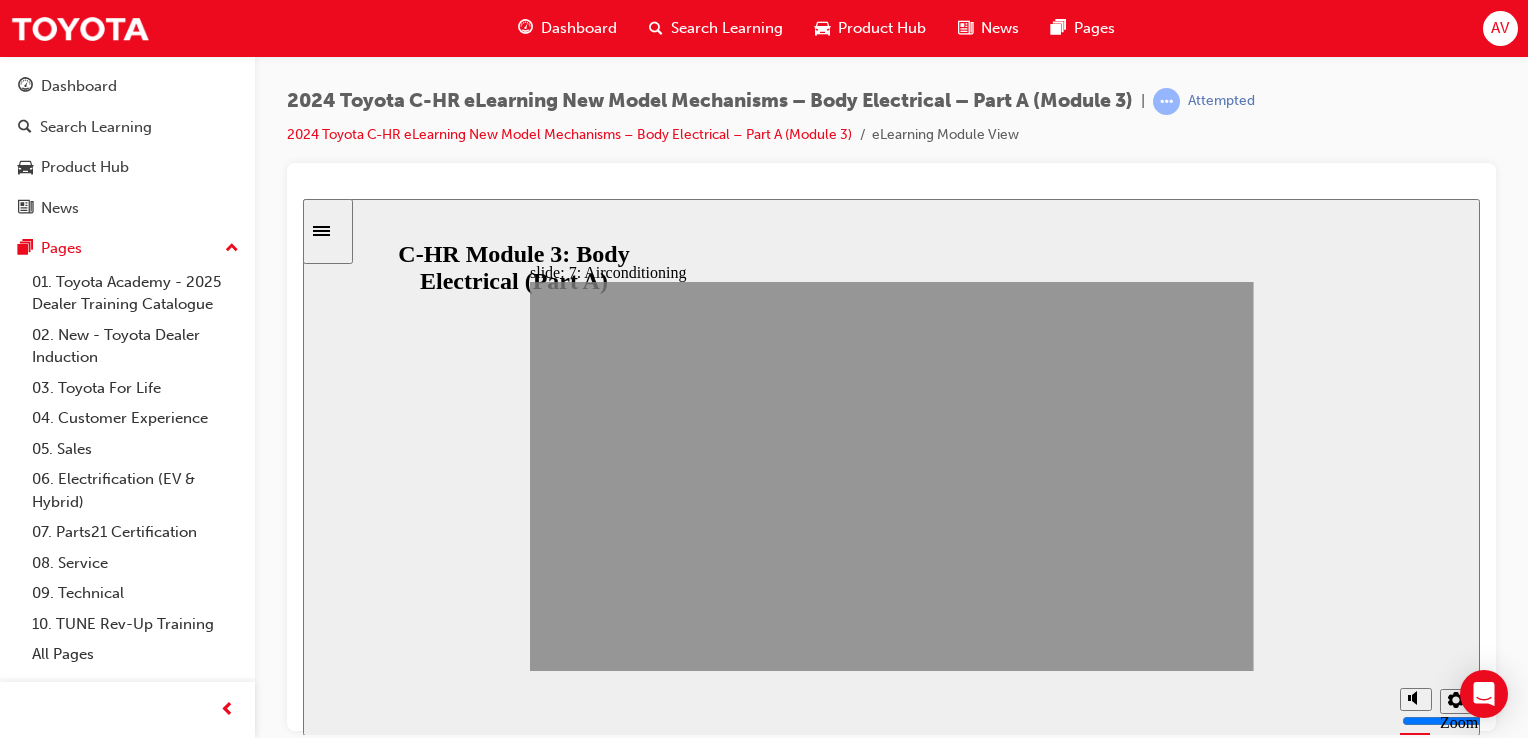 click 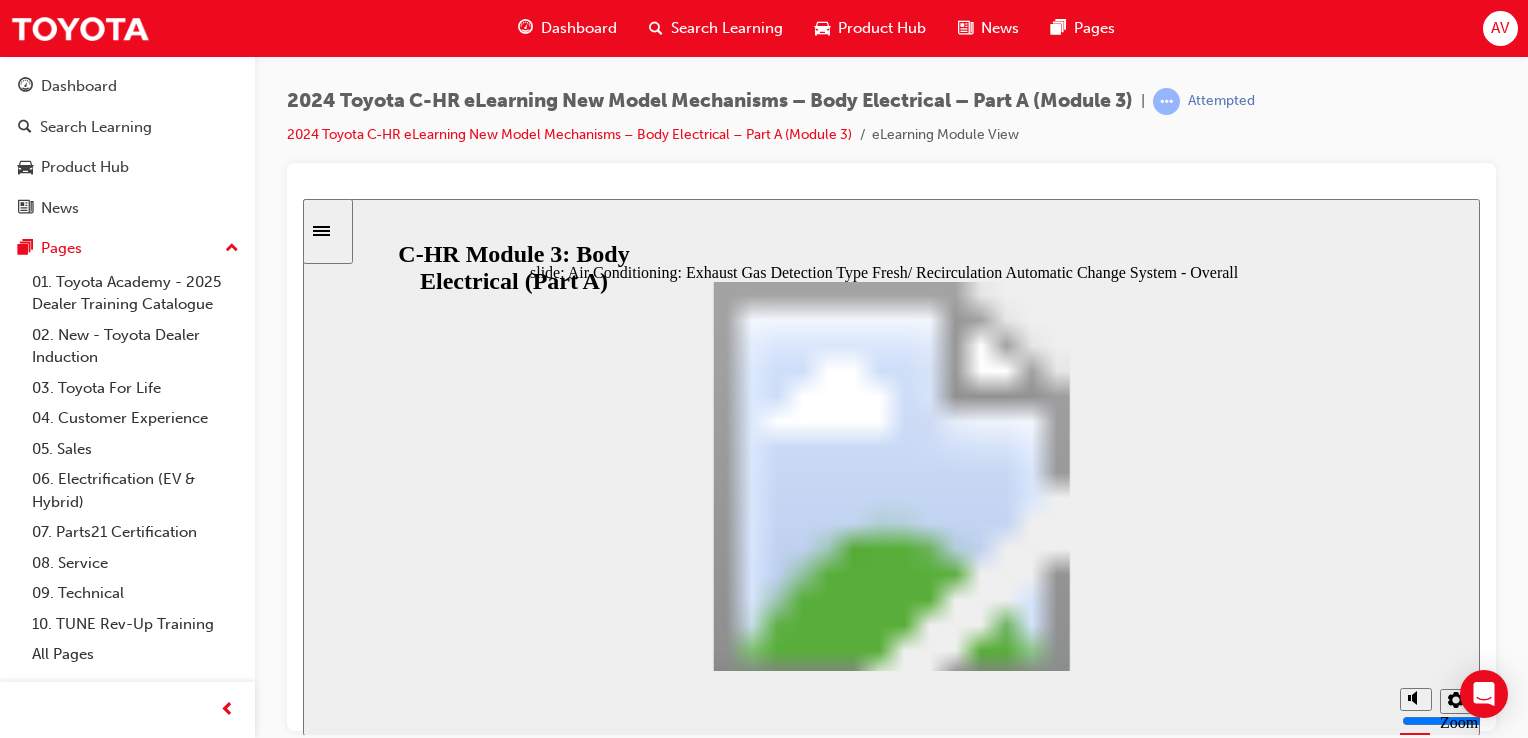 click 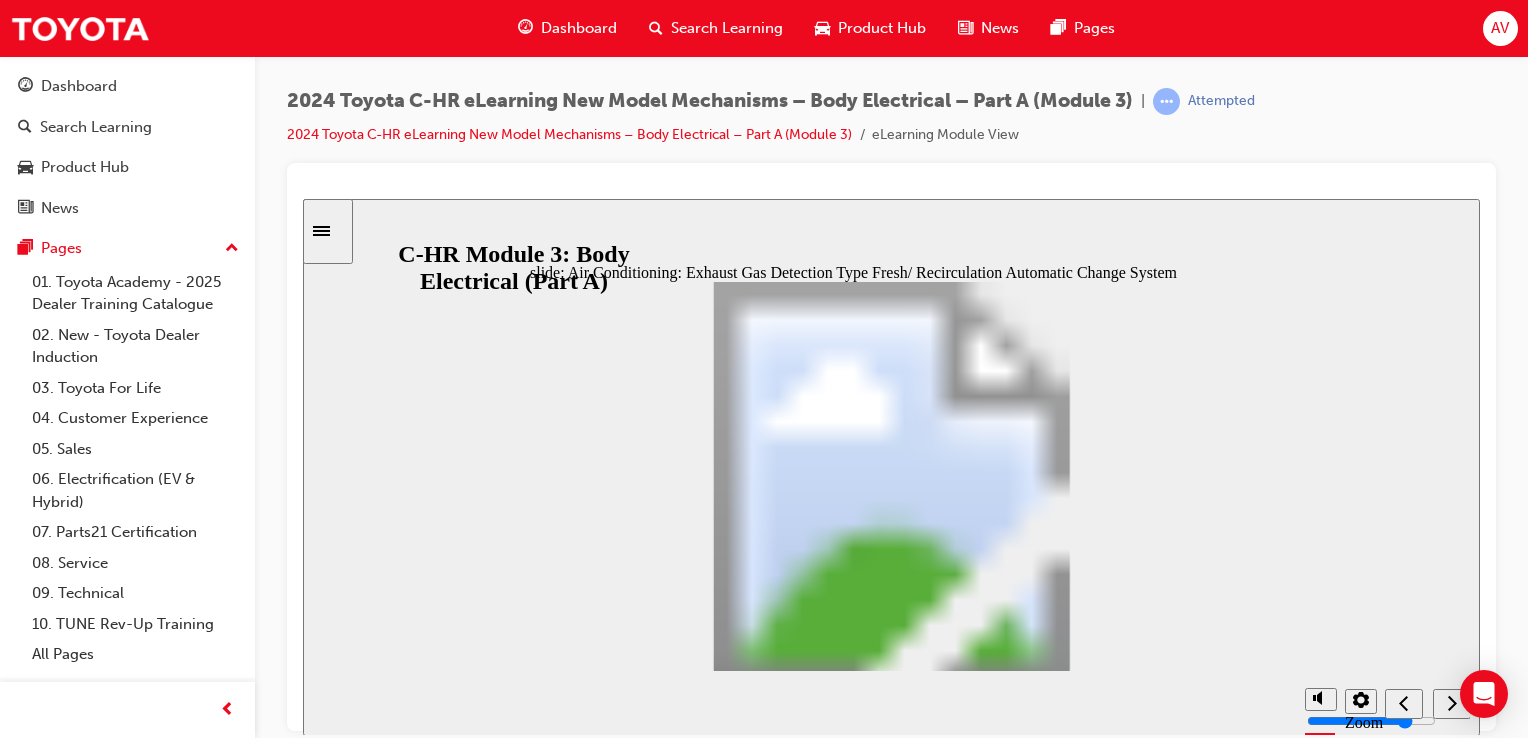 click 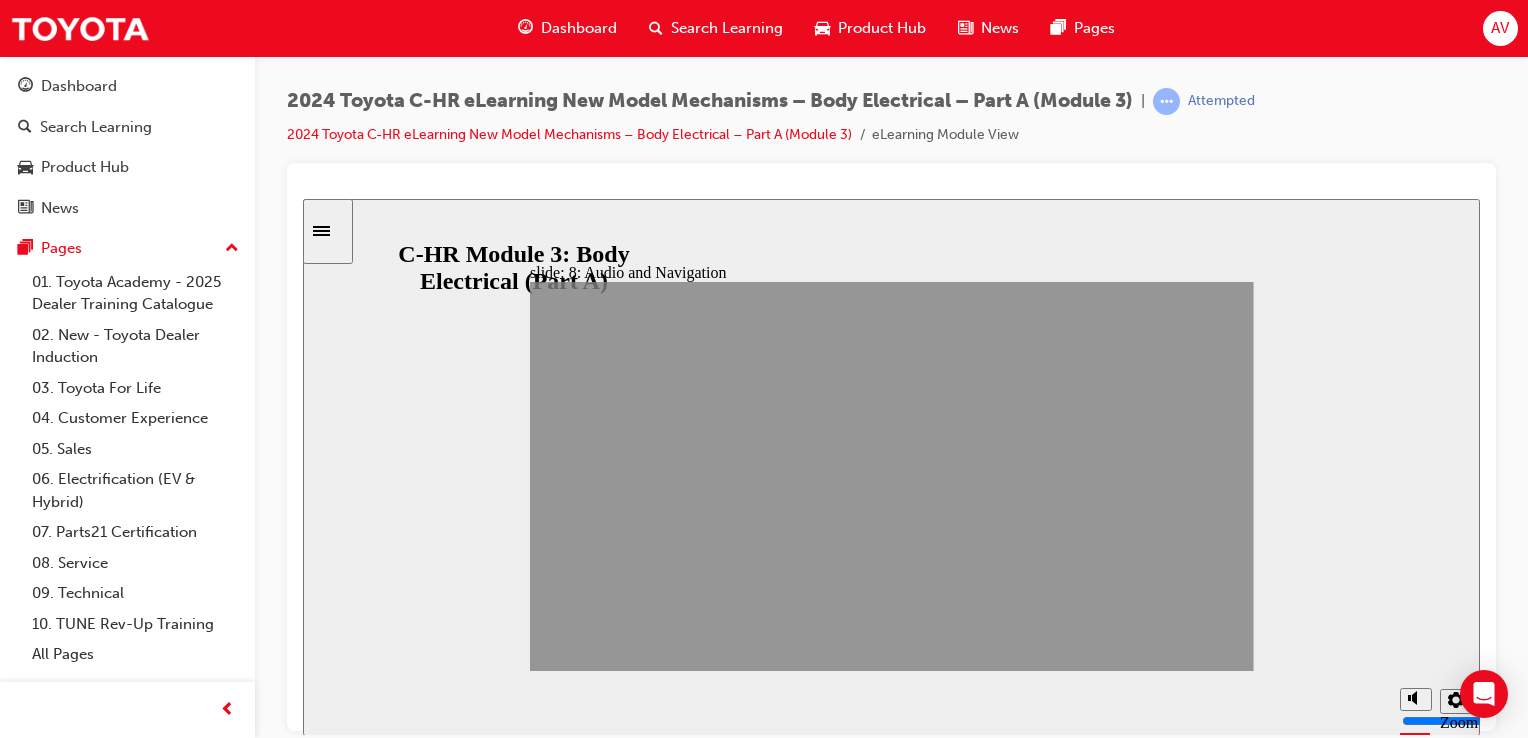 click 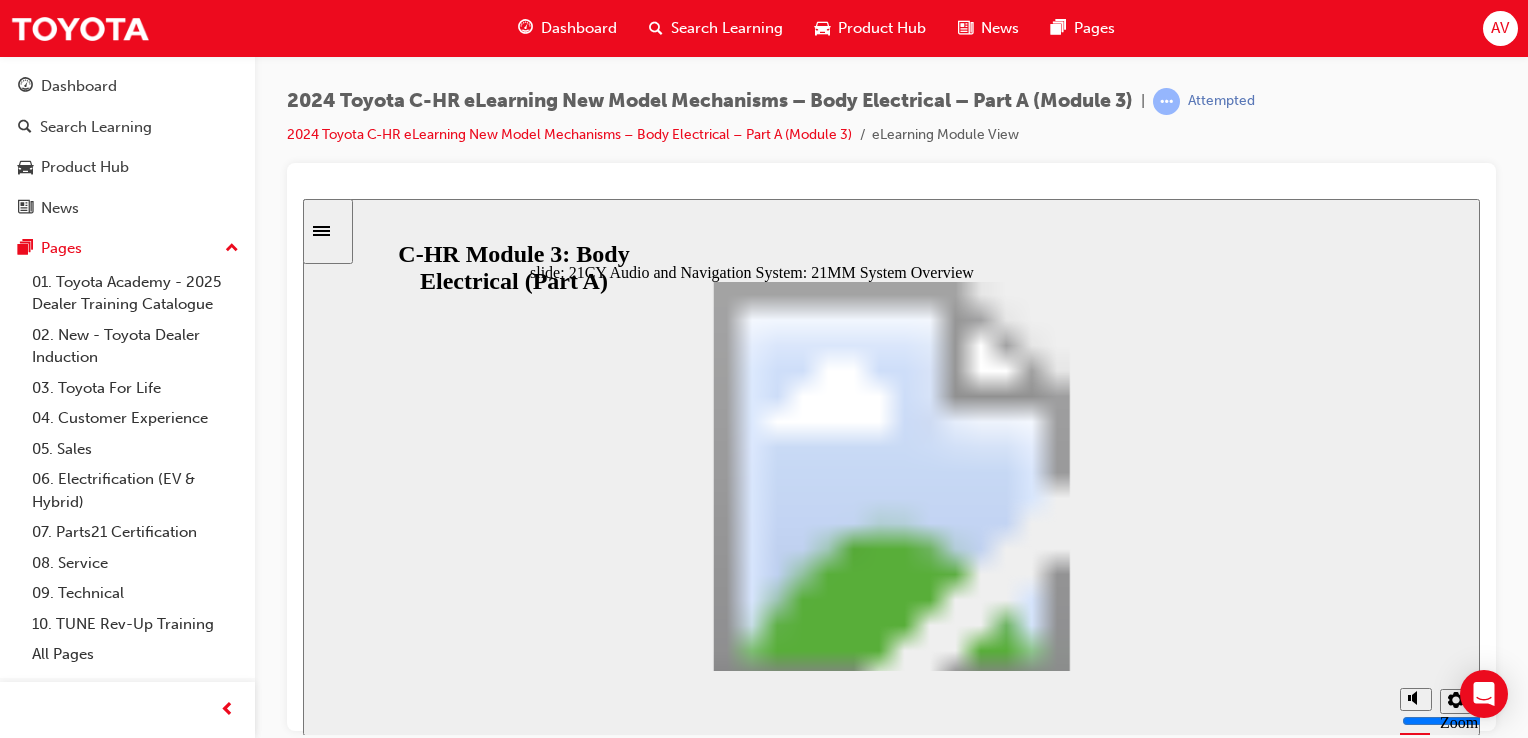 click at bounding box center (887, 2744) 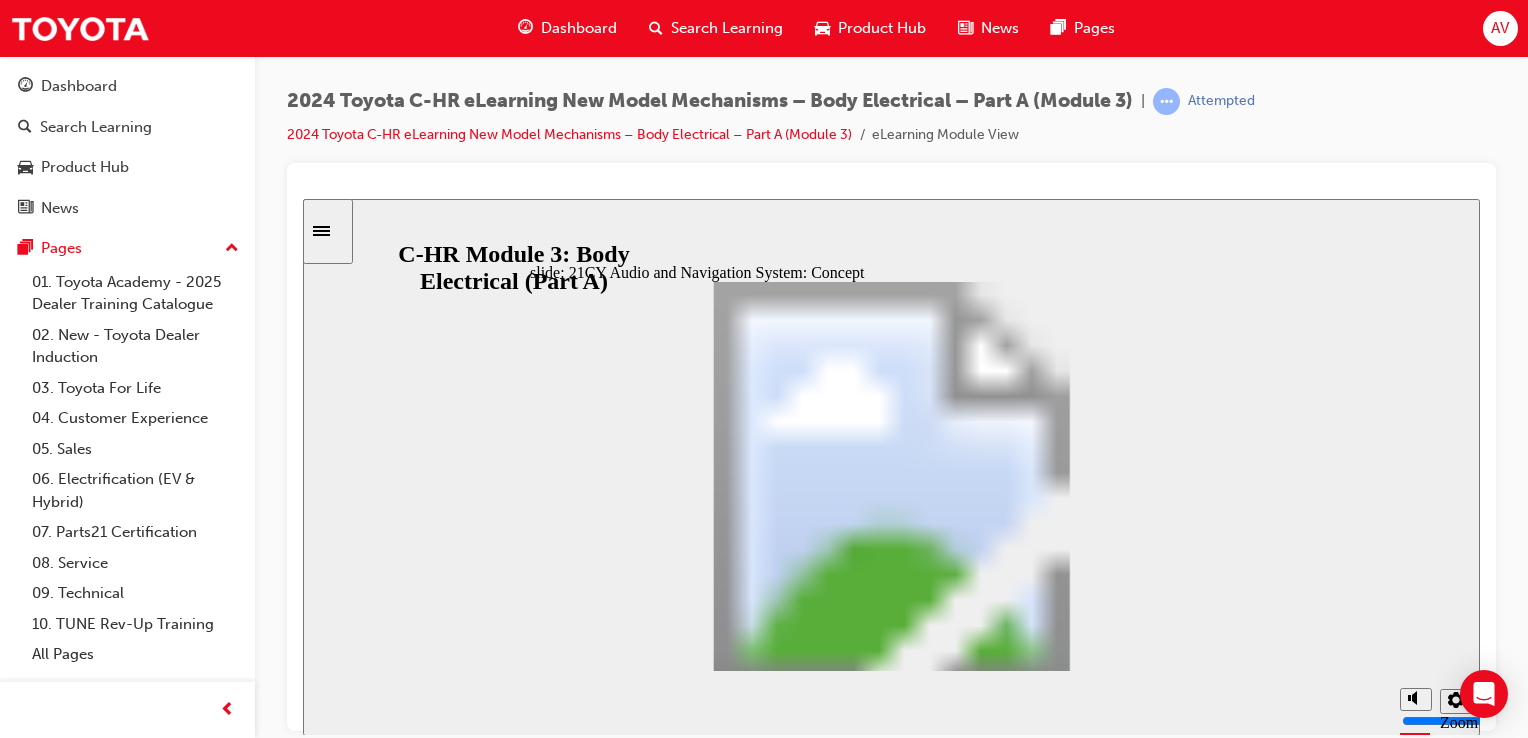 click 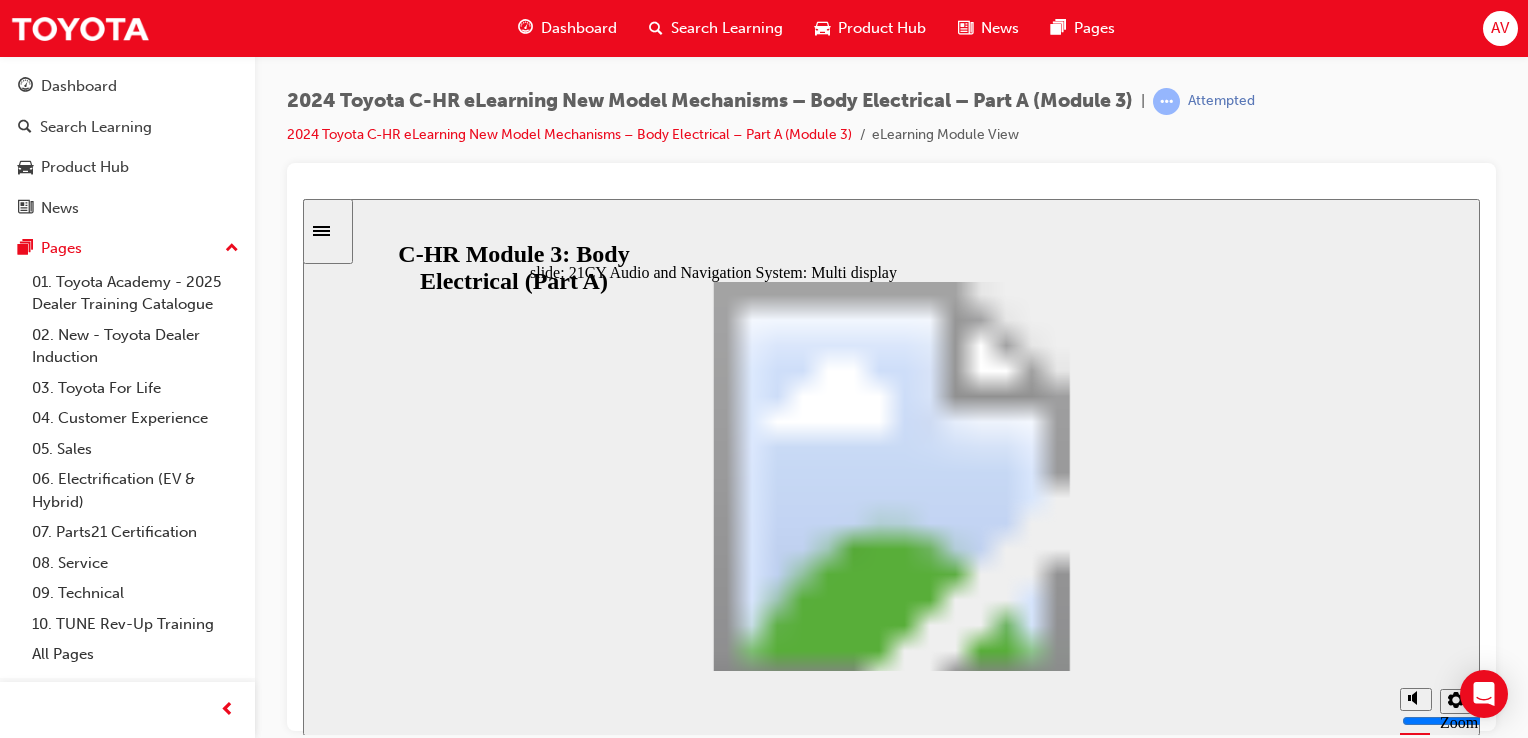 click 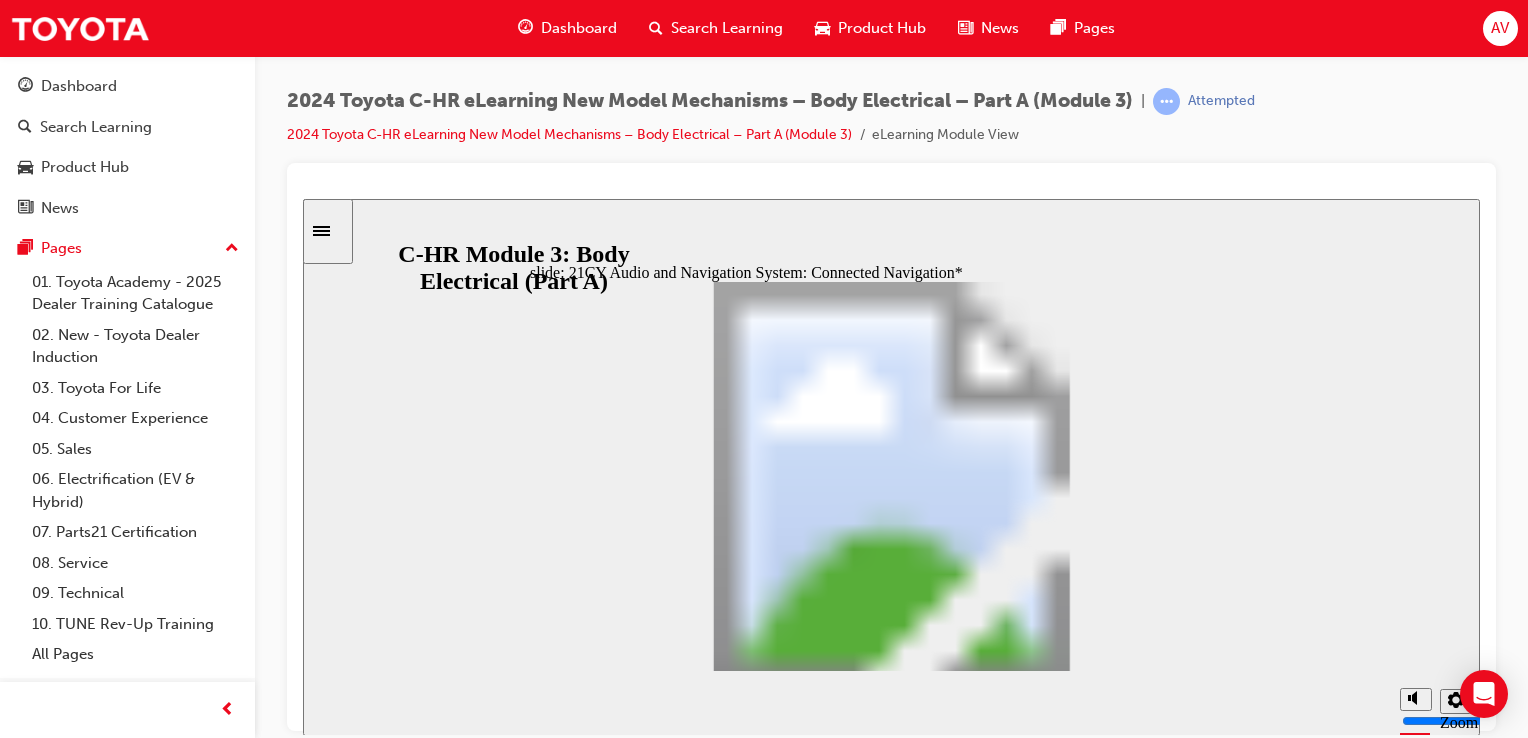 click 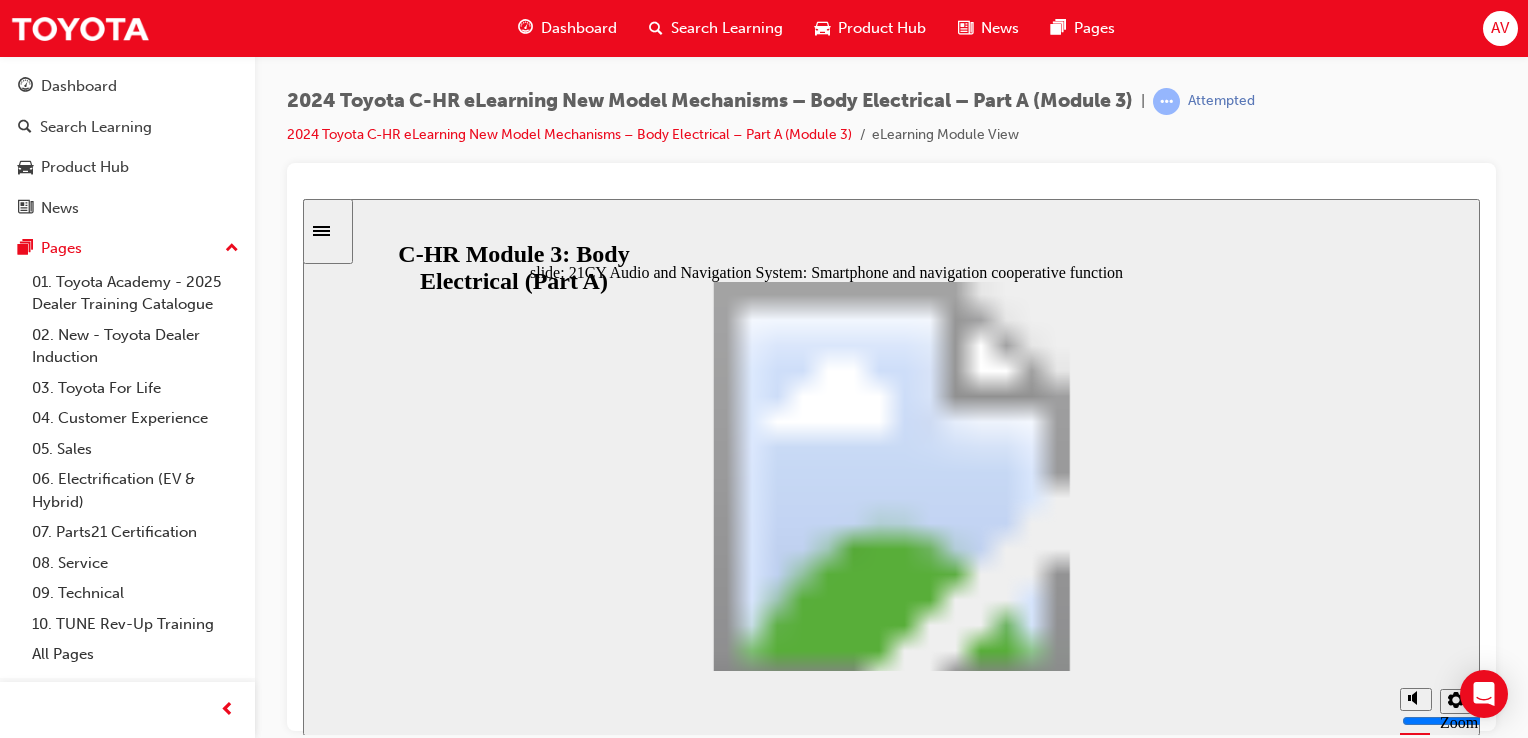 click 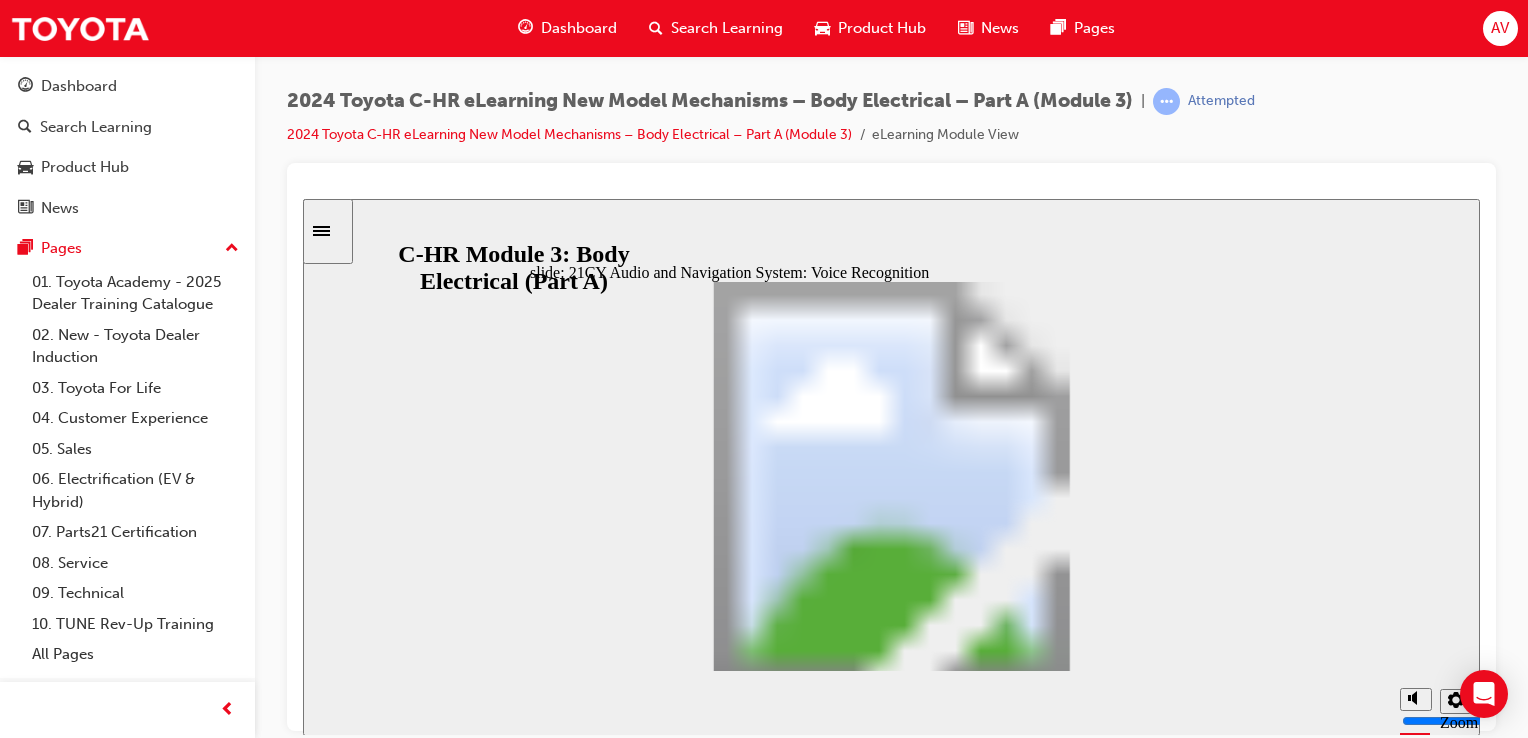 click 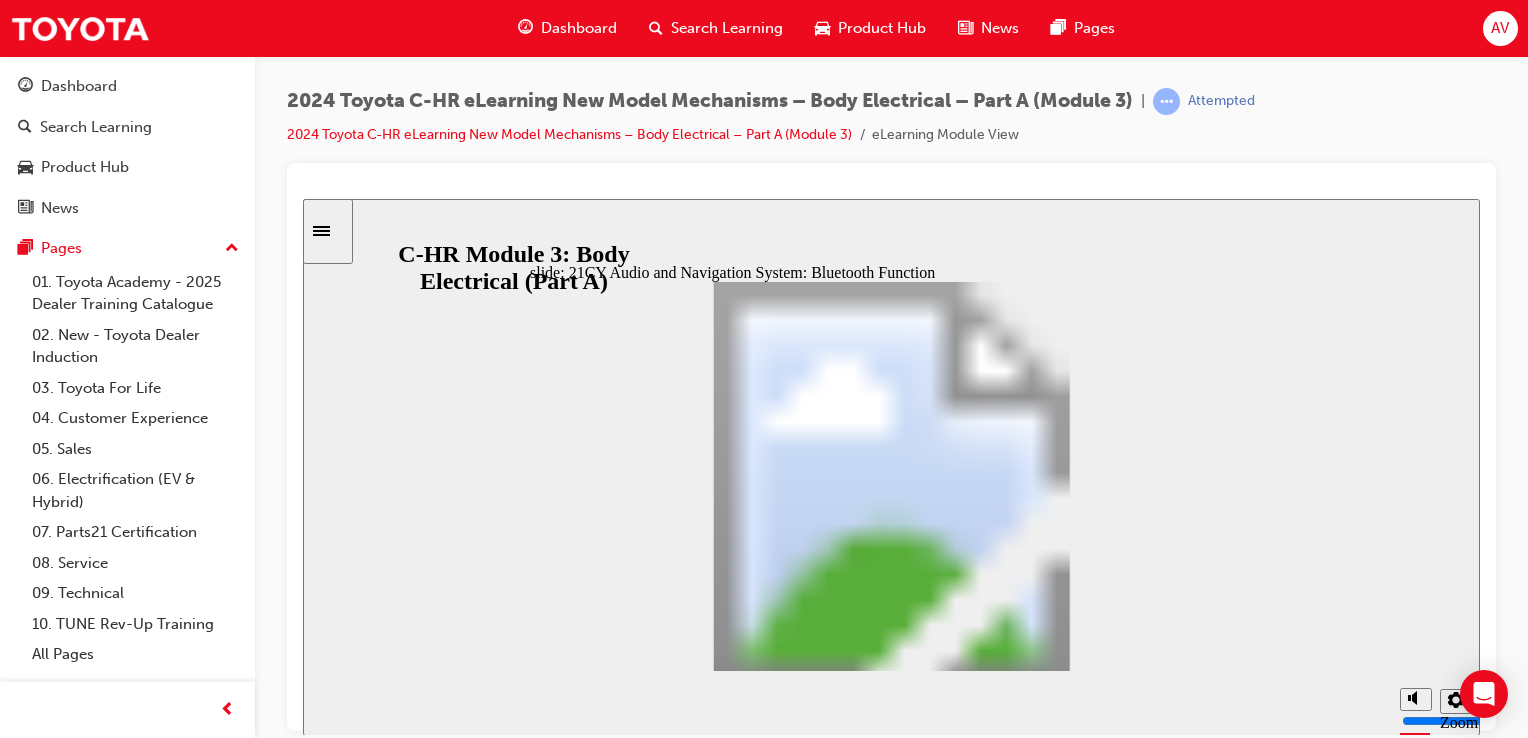 click 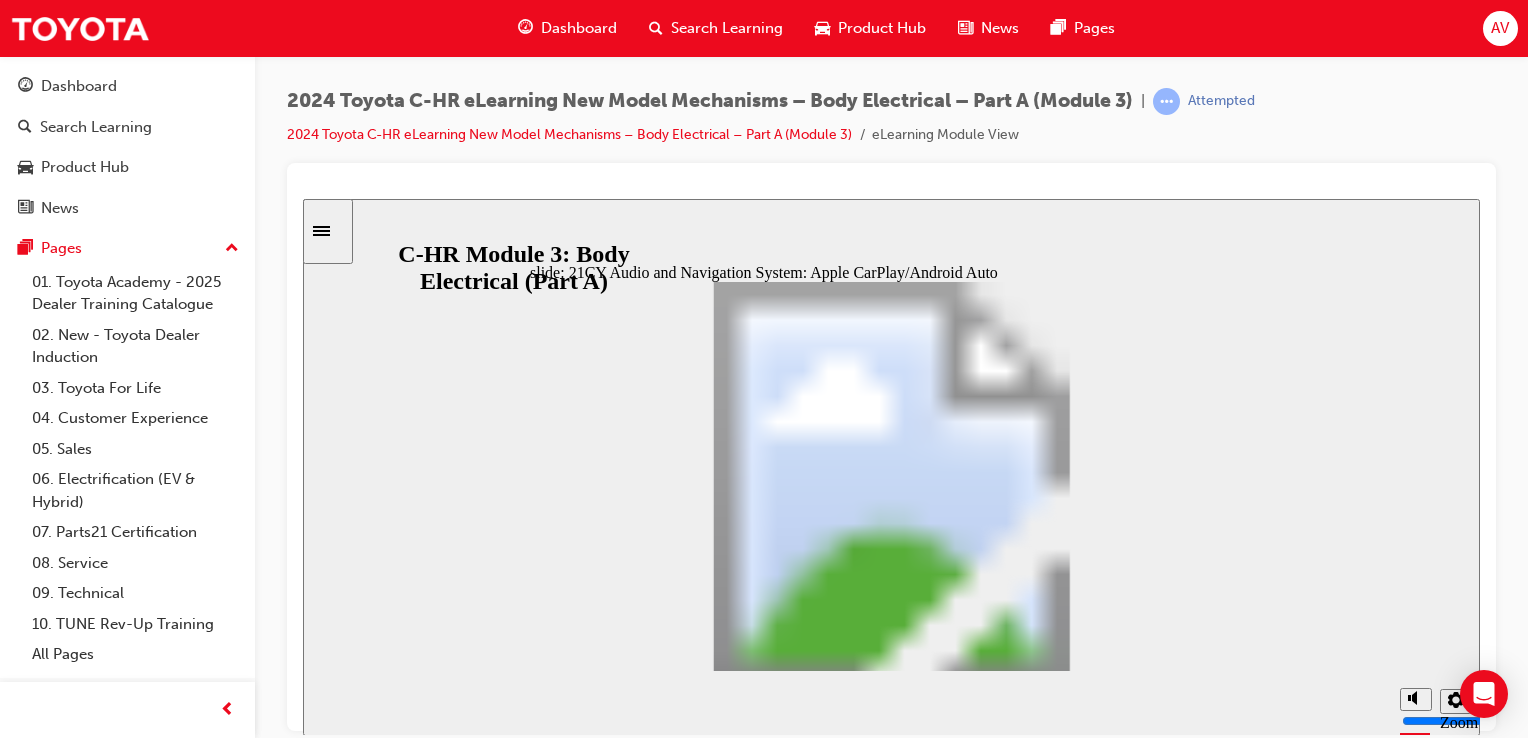 click 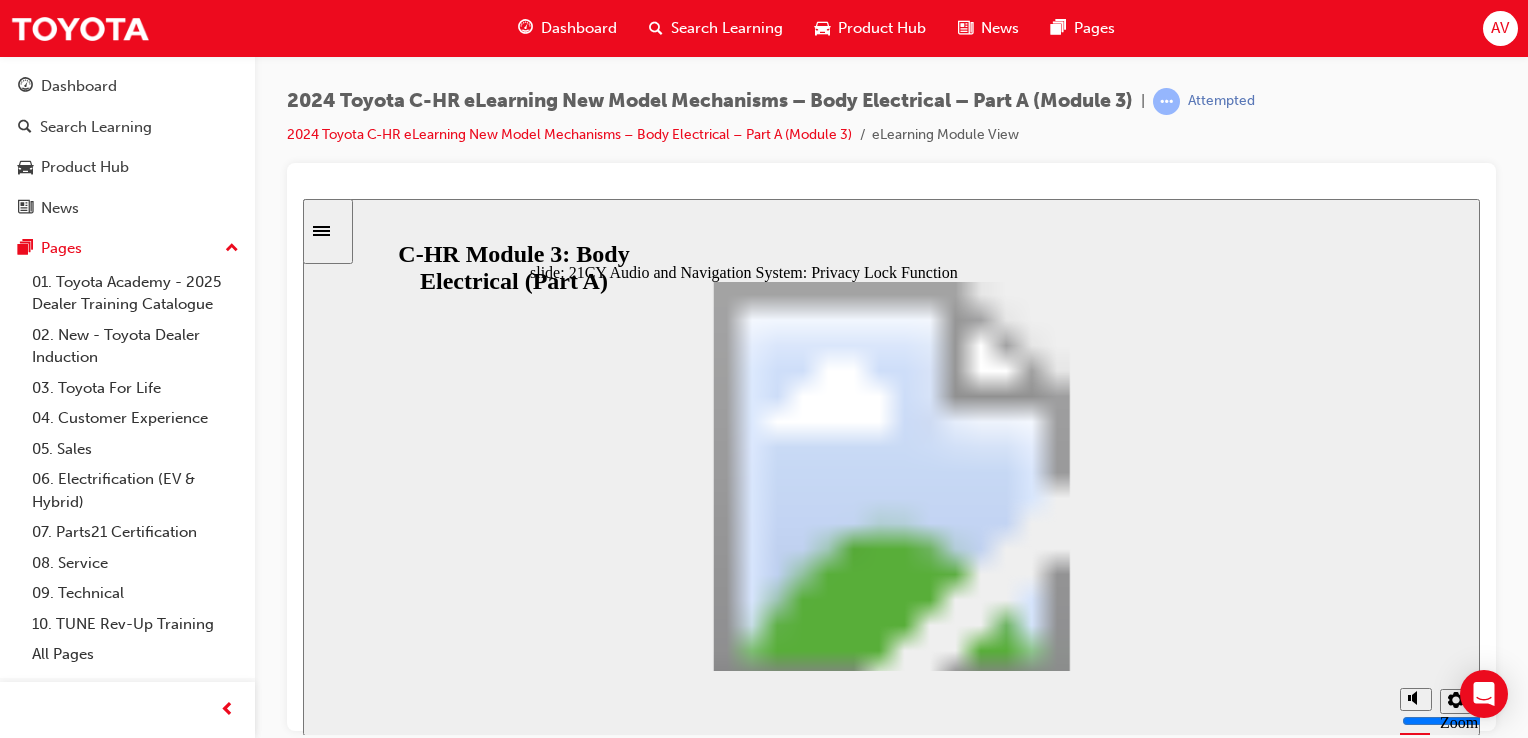 click 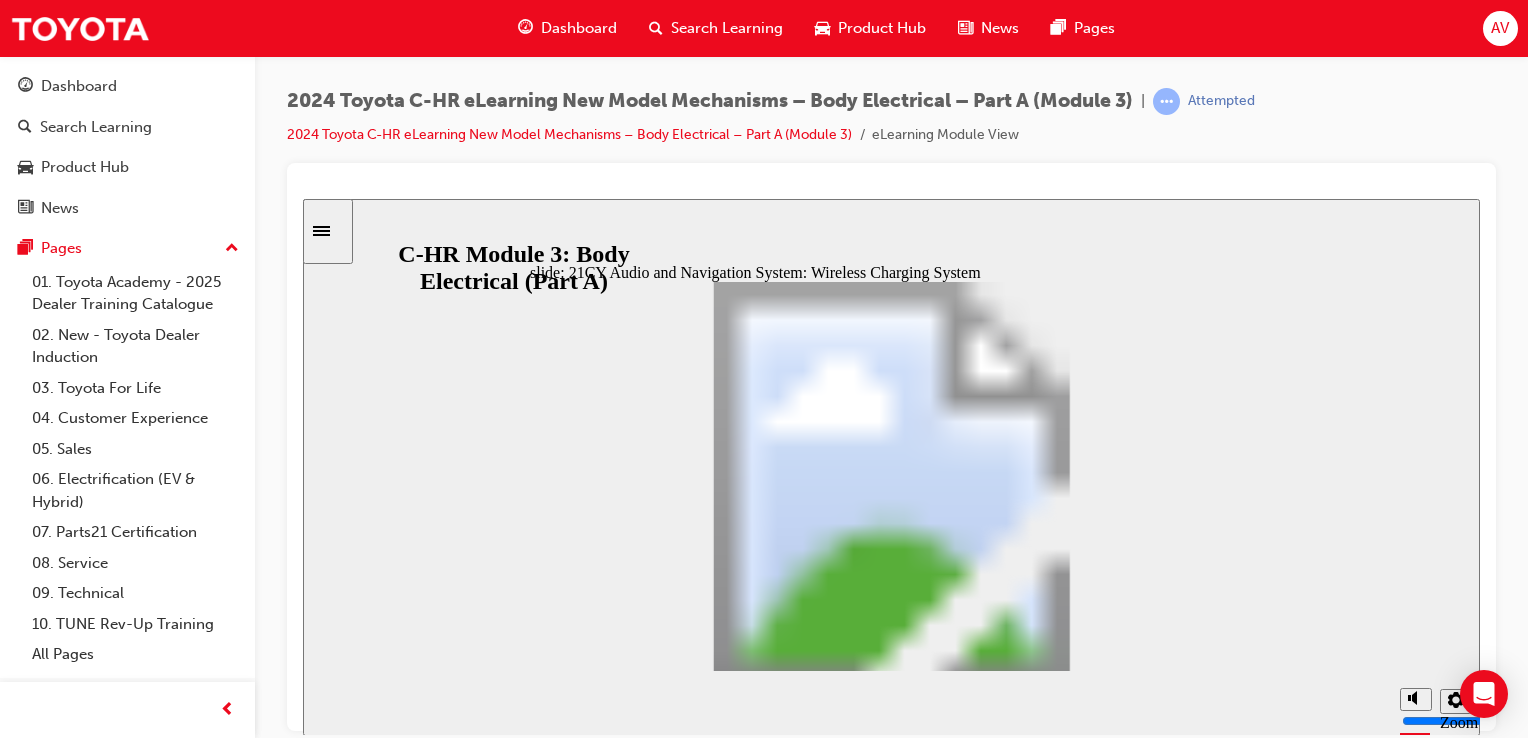 click 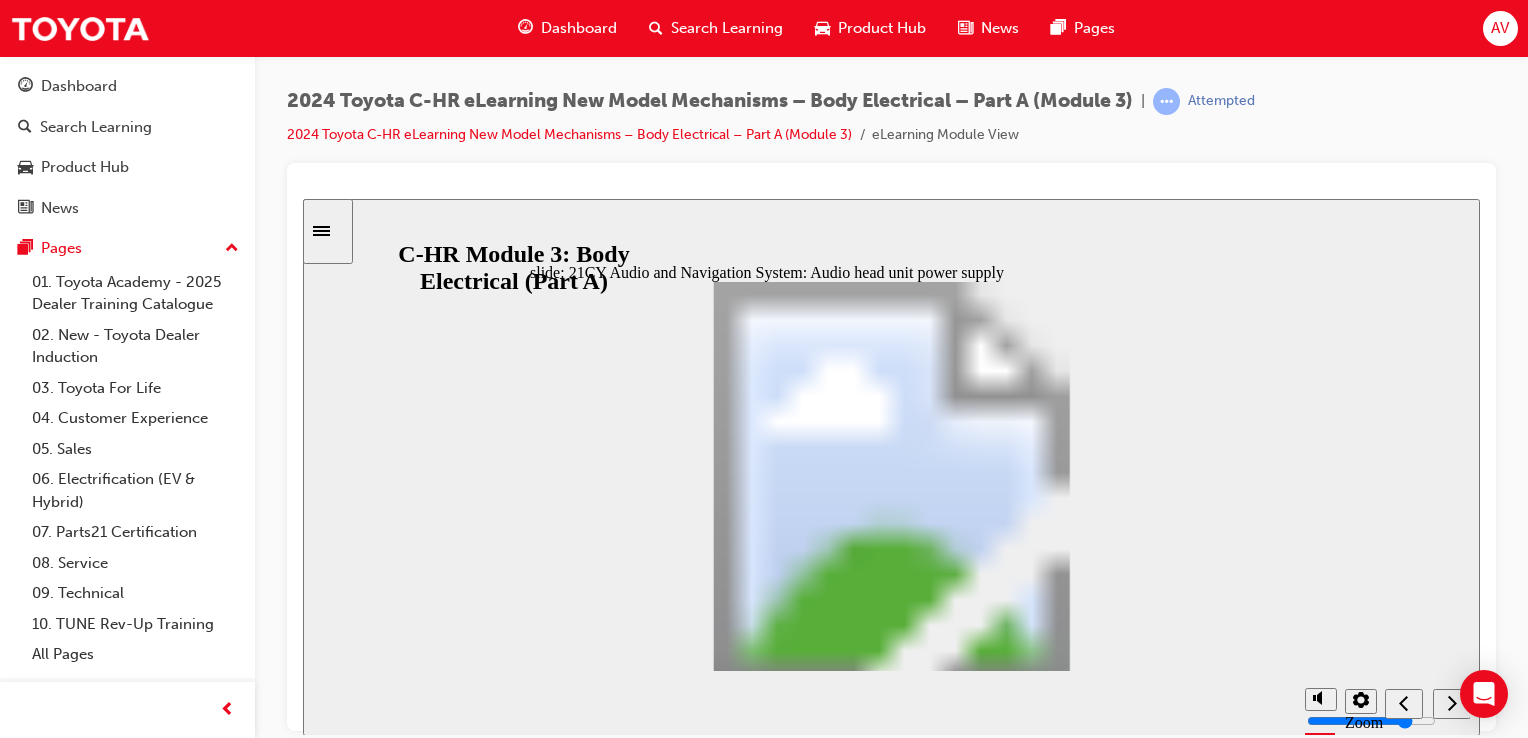 click 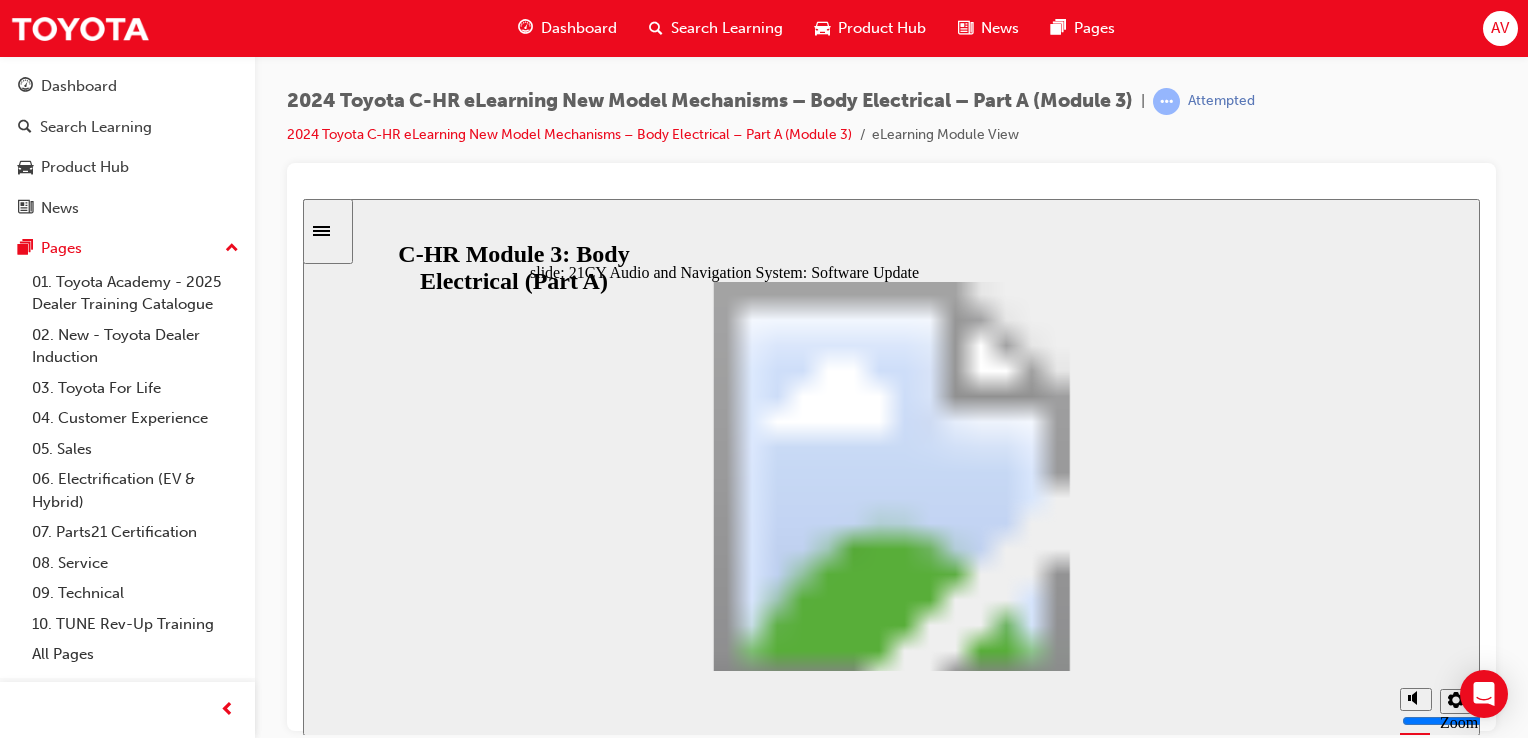 click 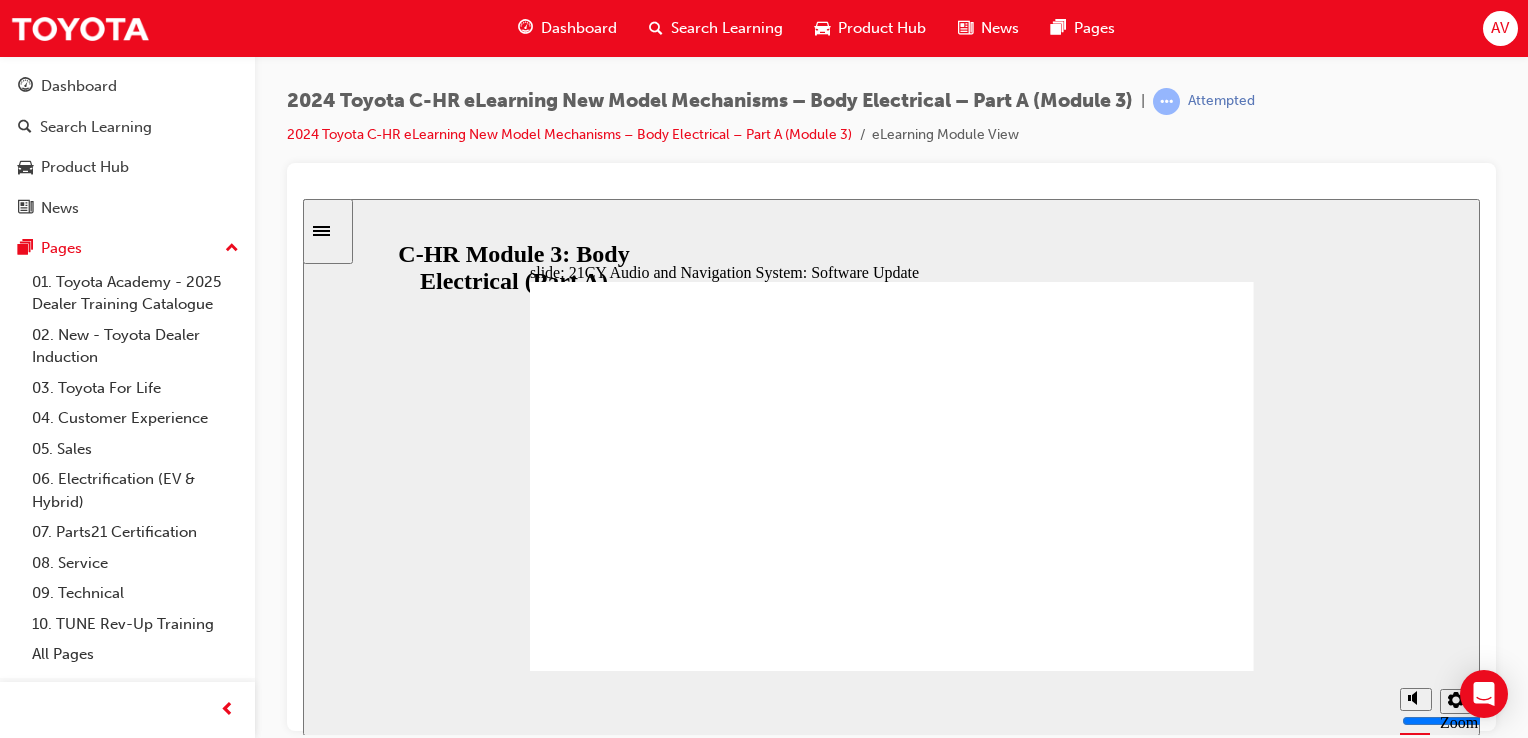 click 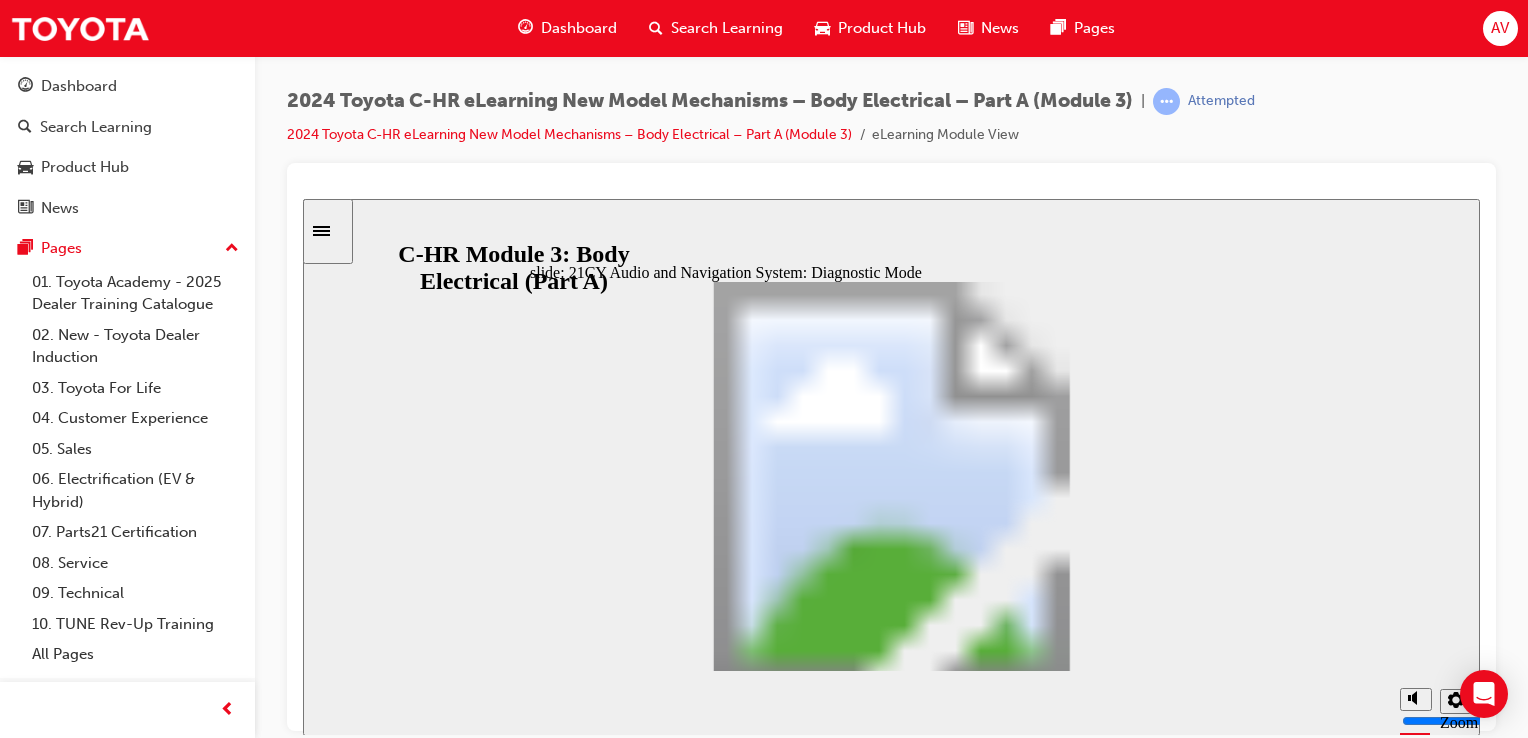 click 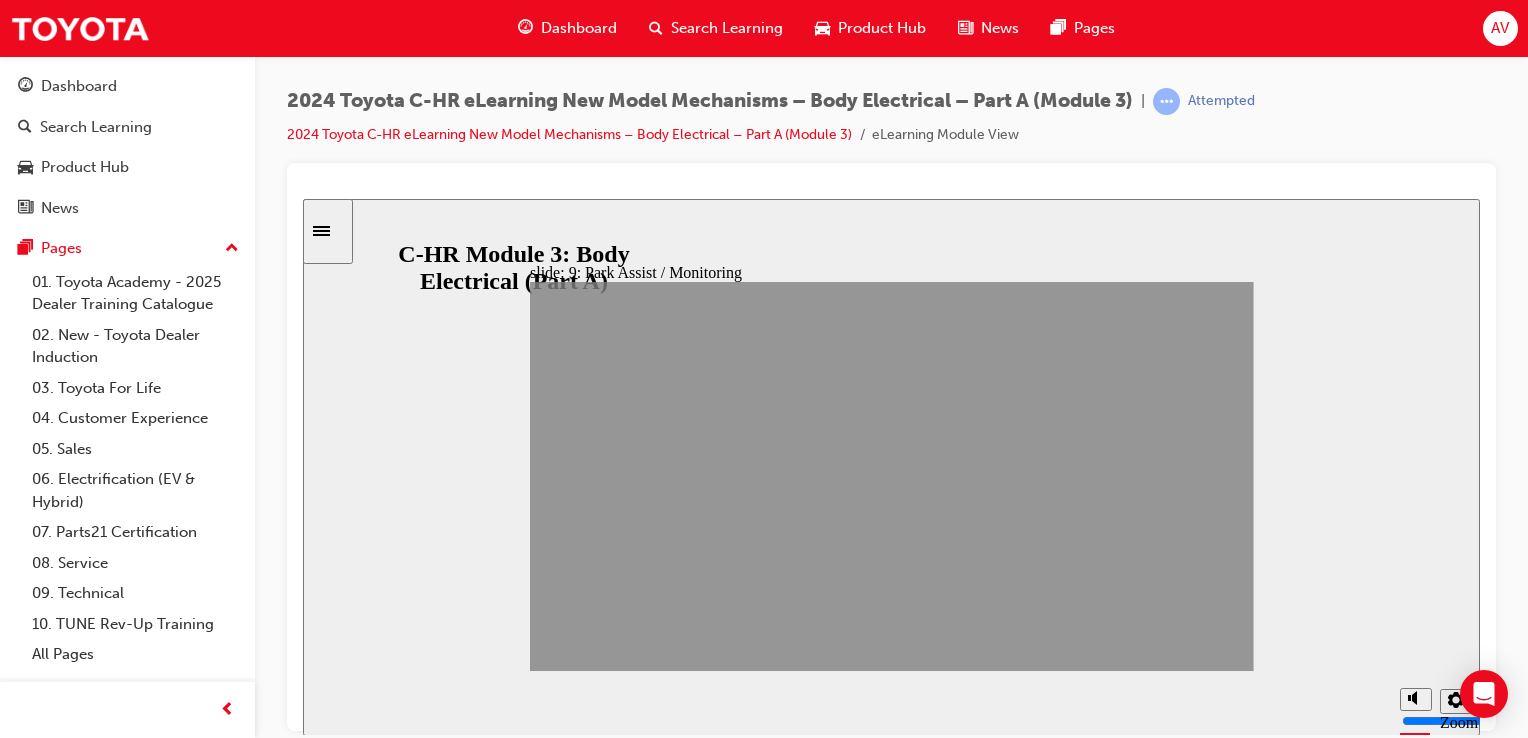 click 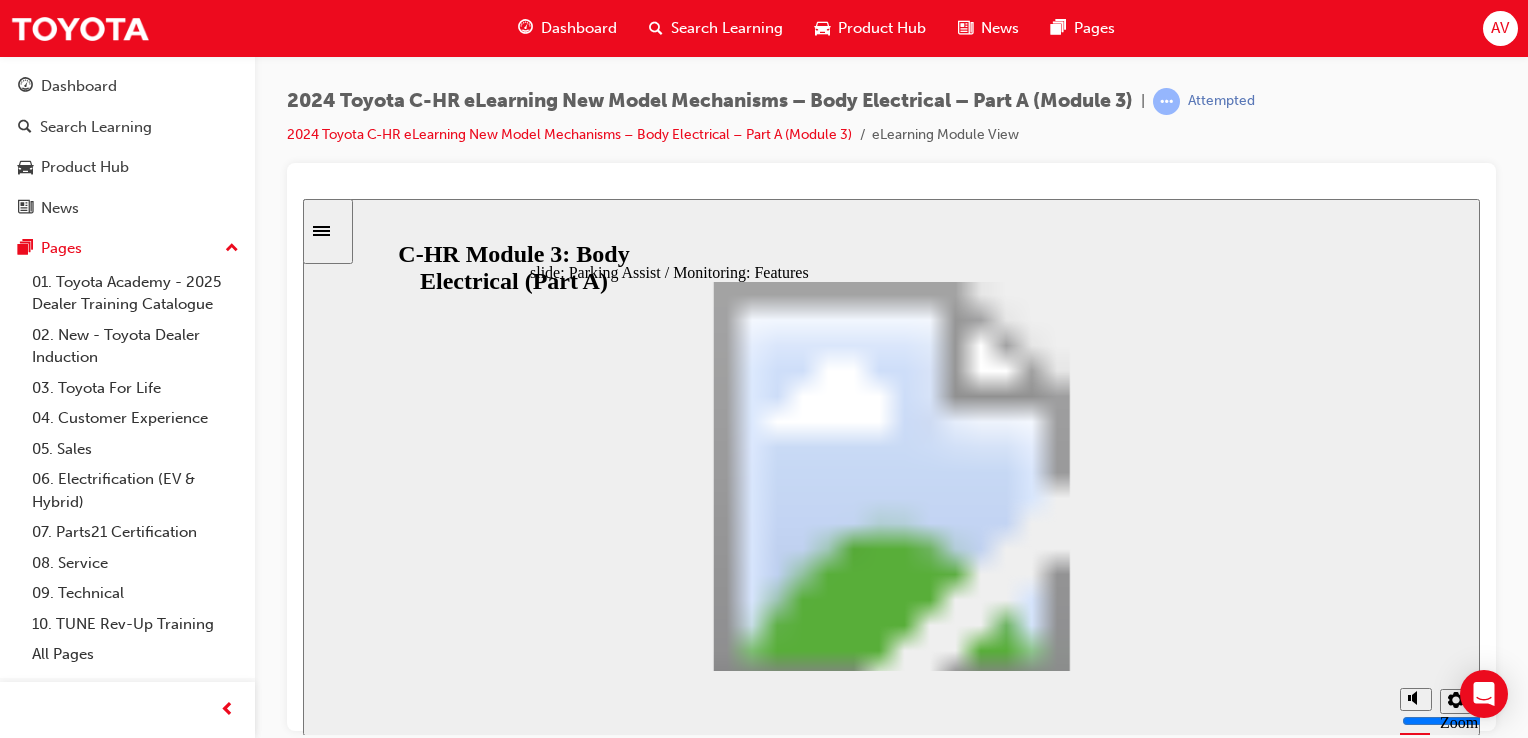 click 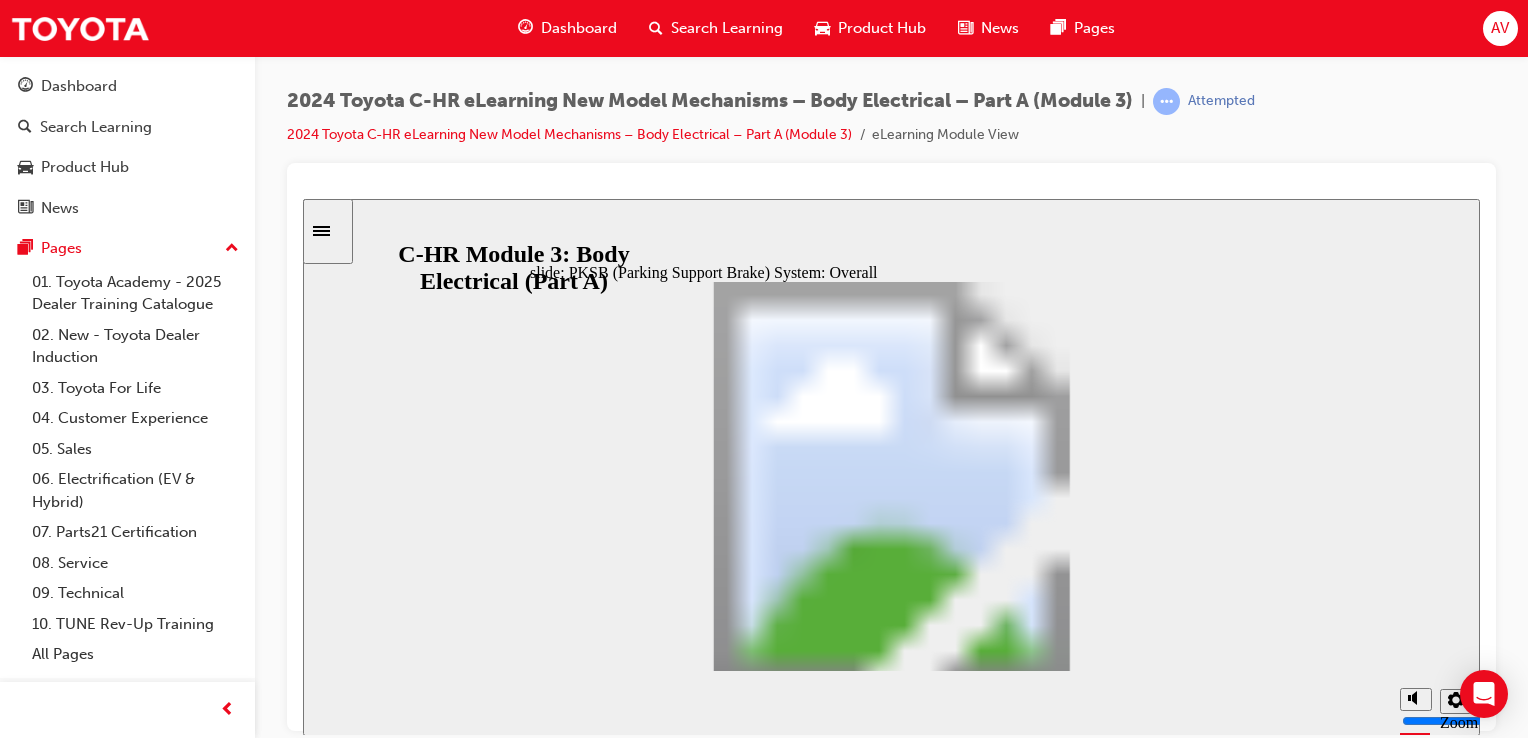 click 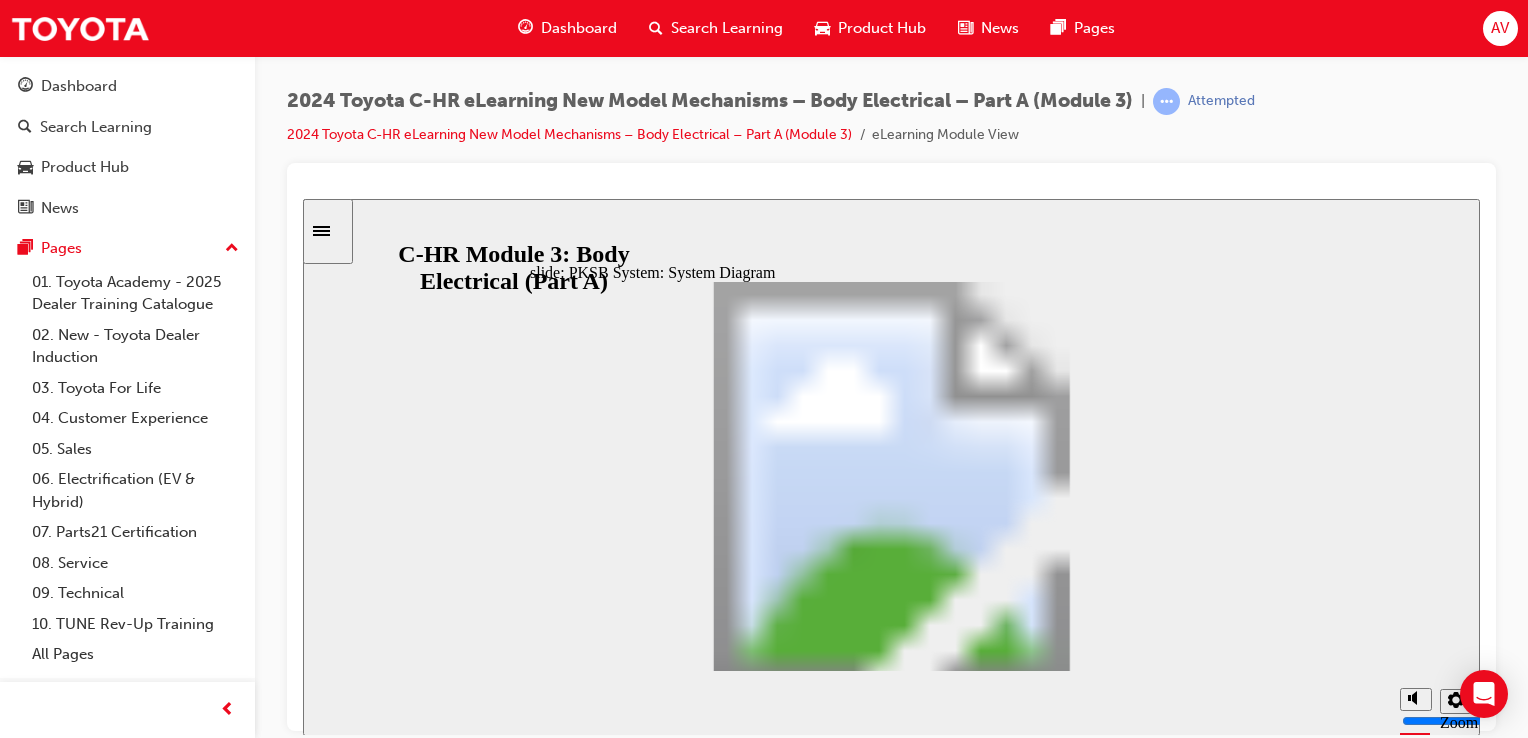 click 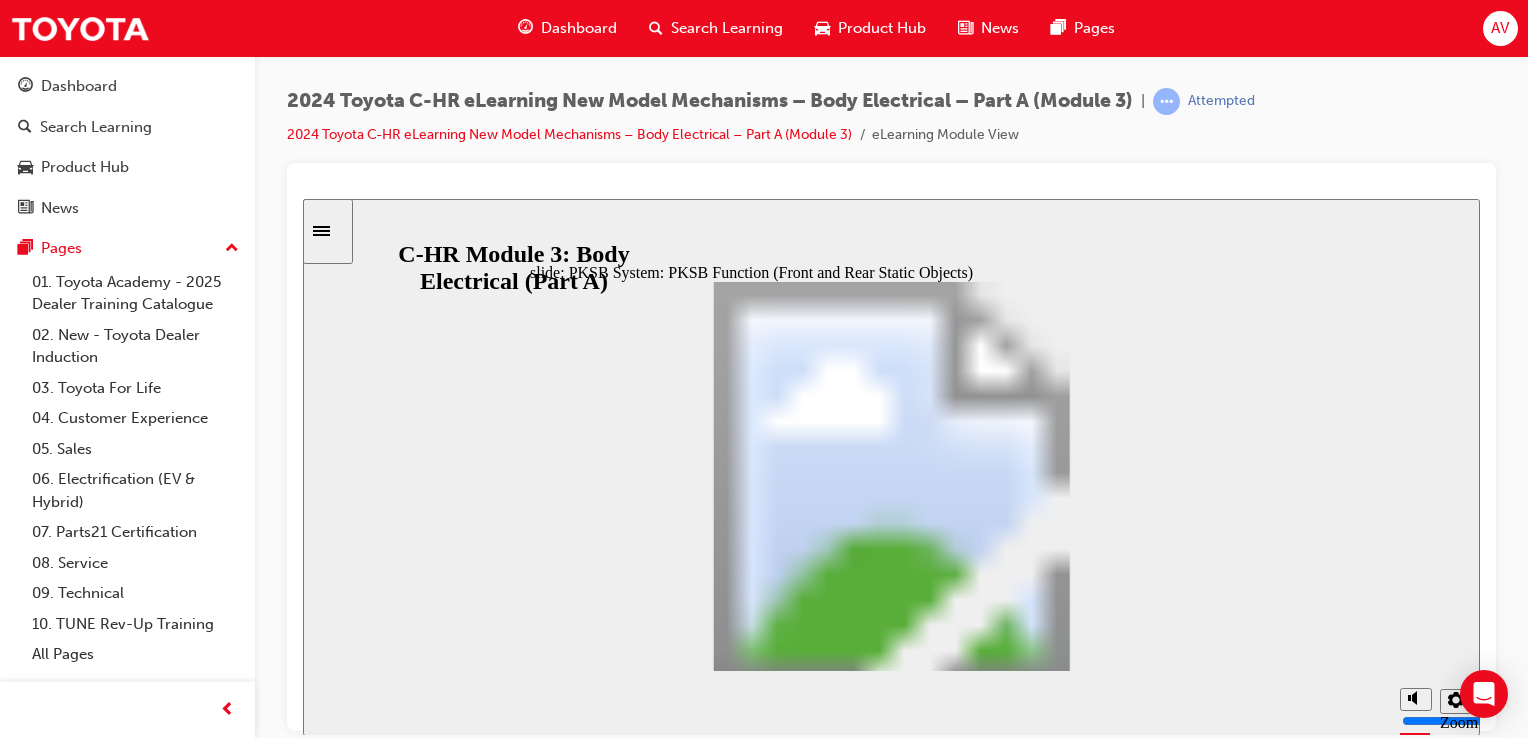 click 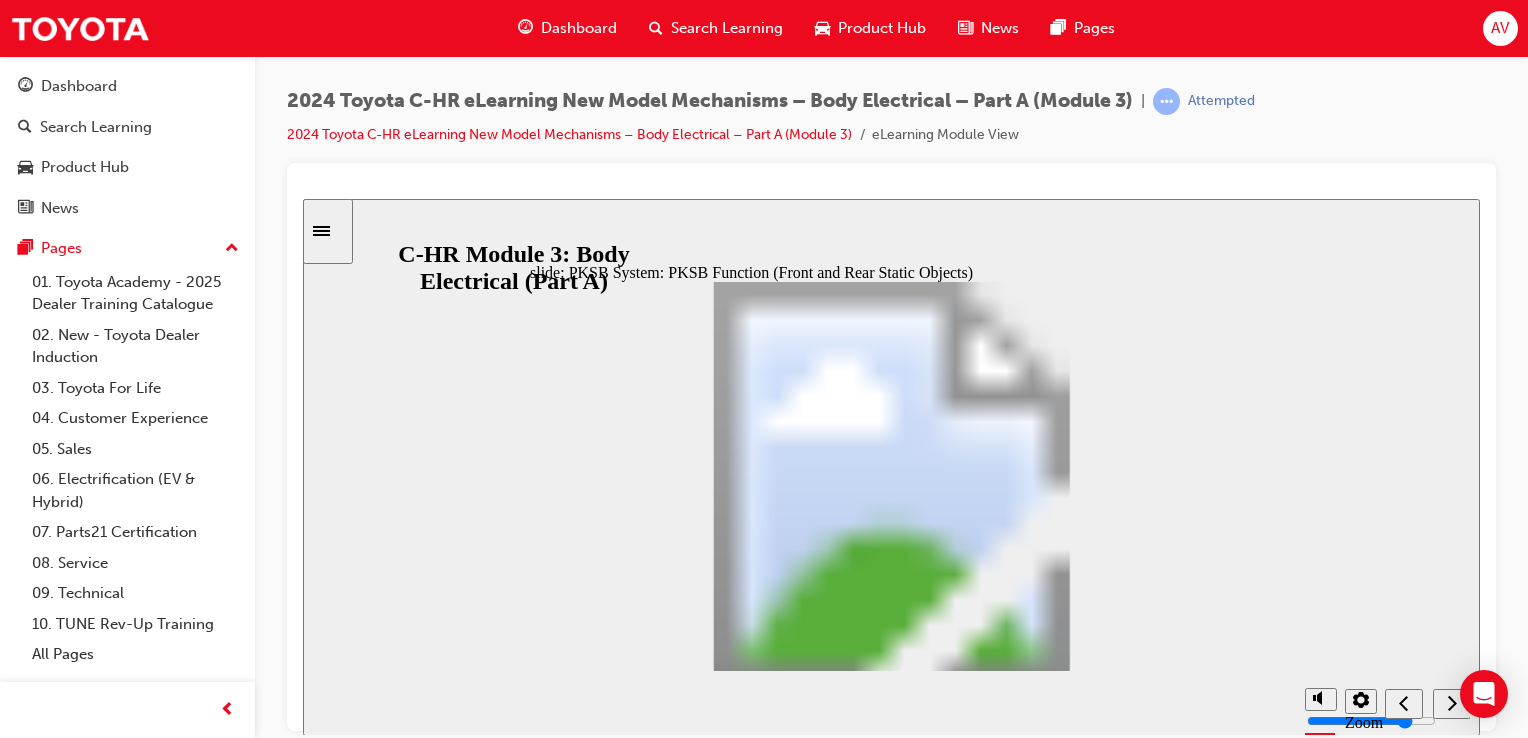click 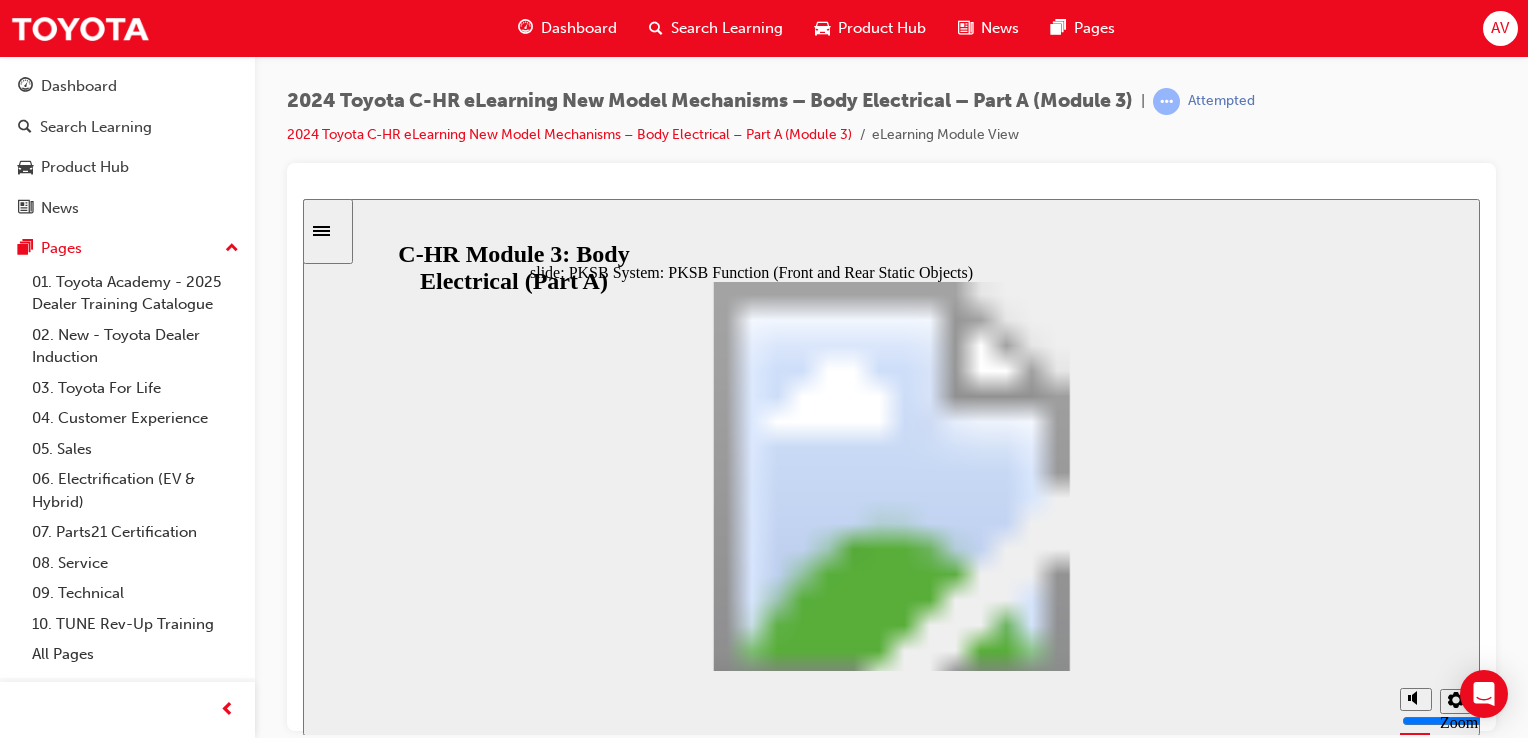 click 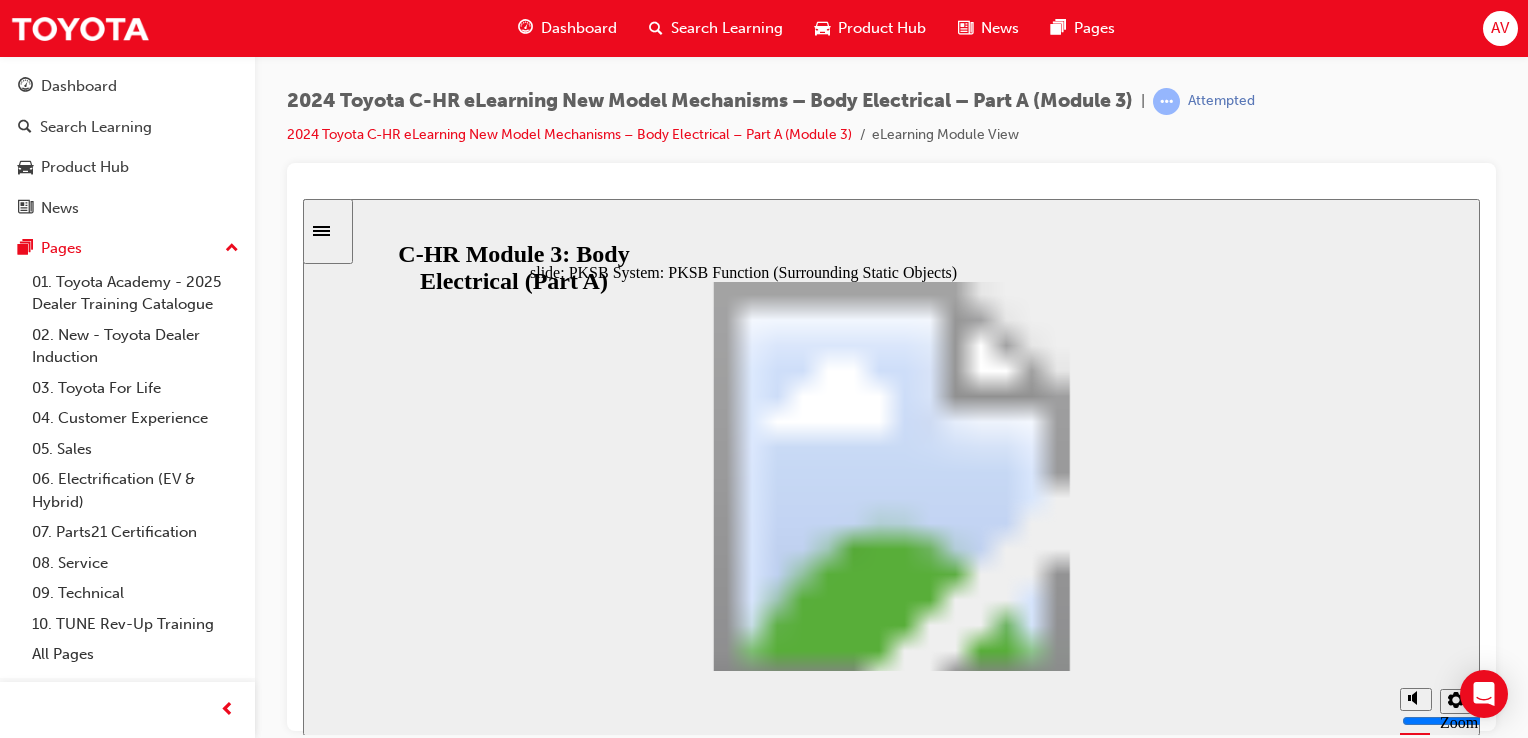 click 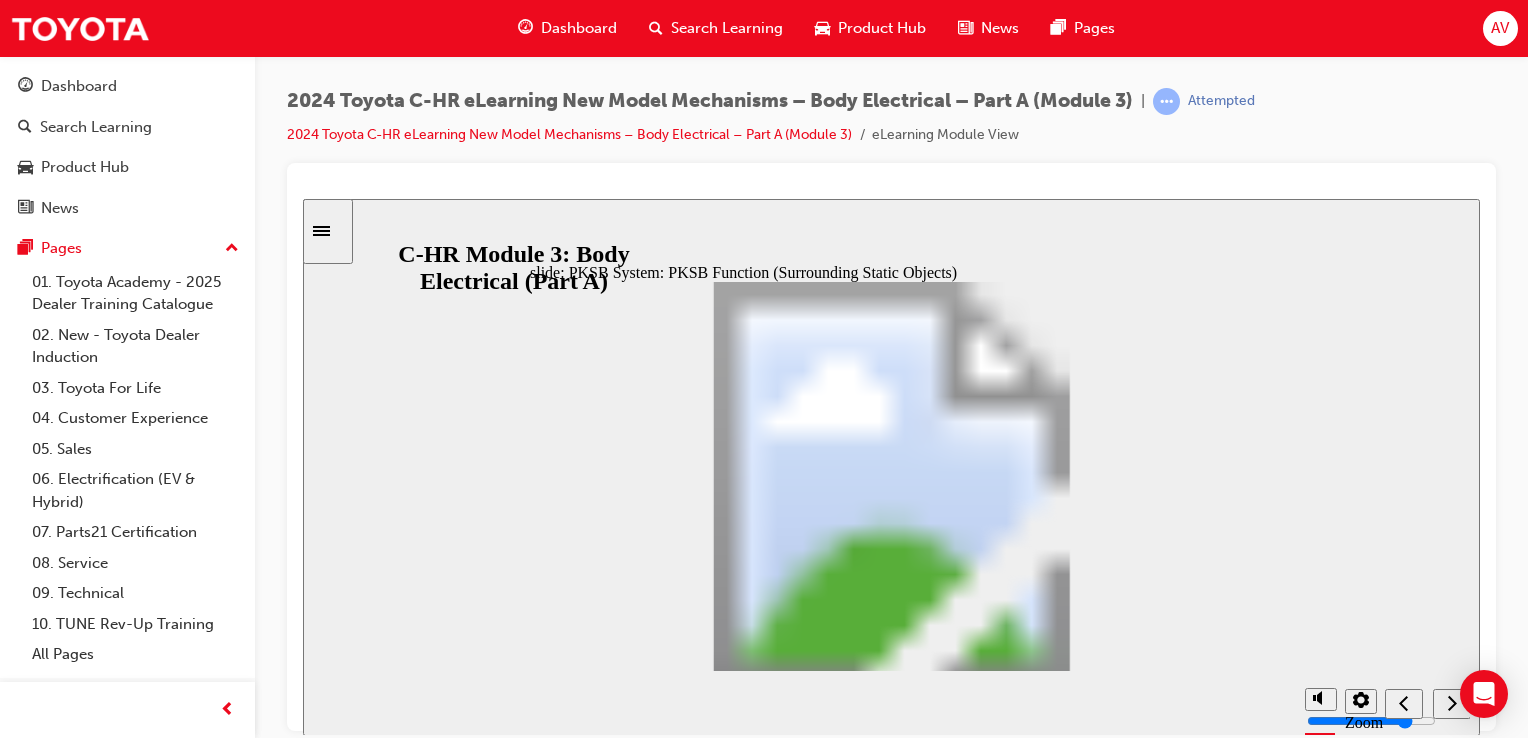 click 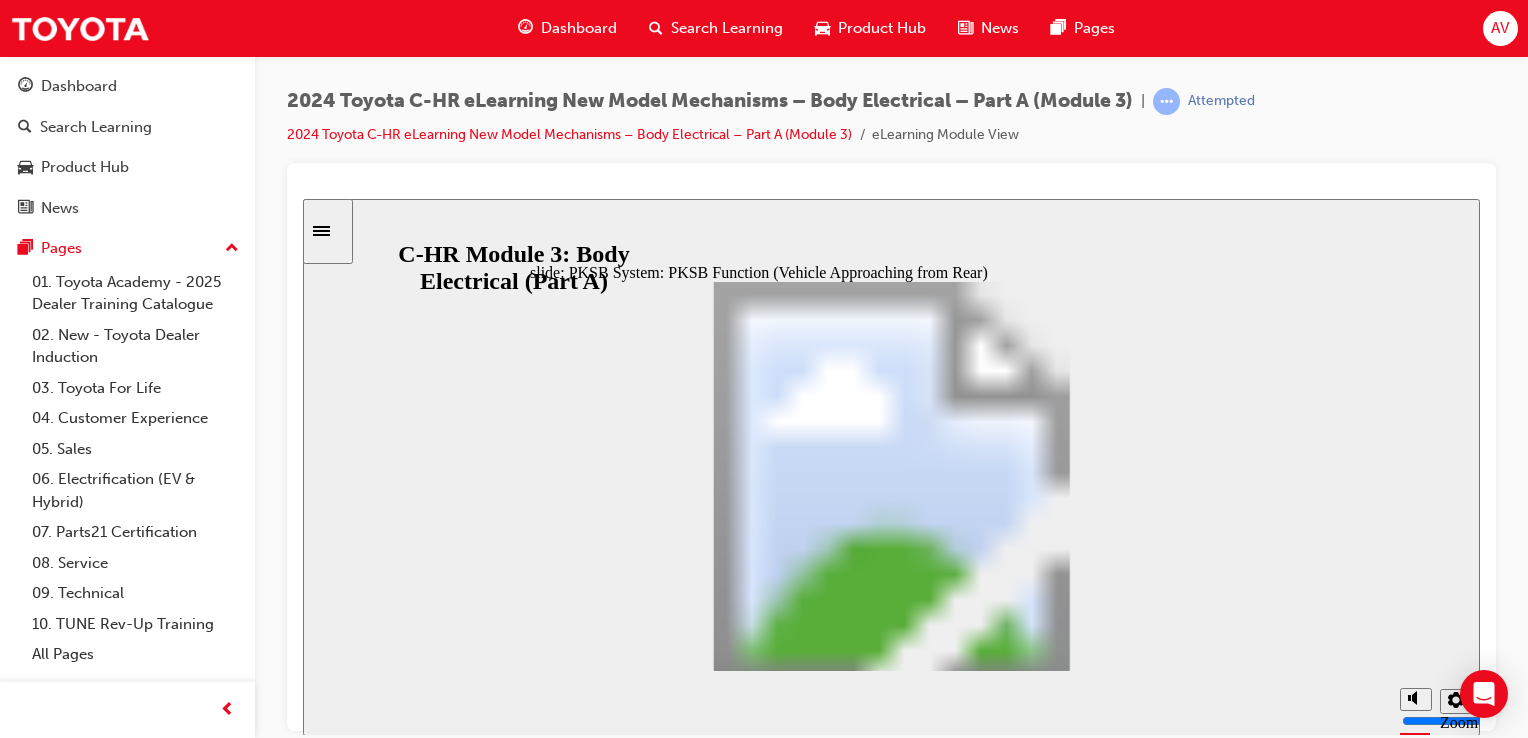 click 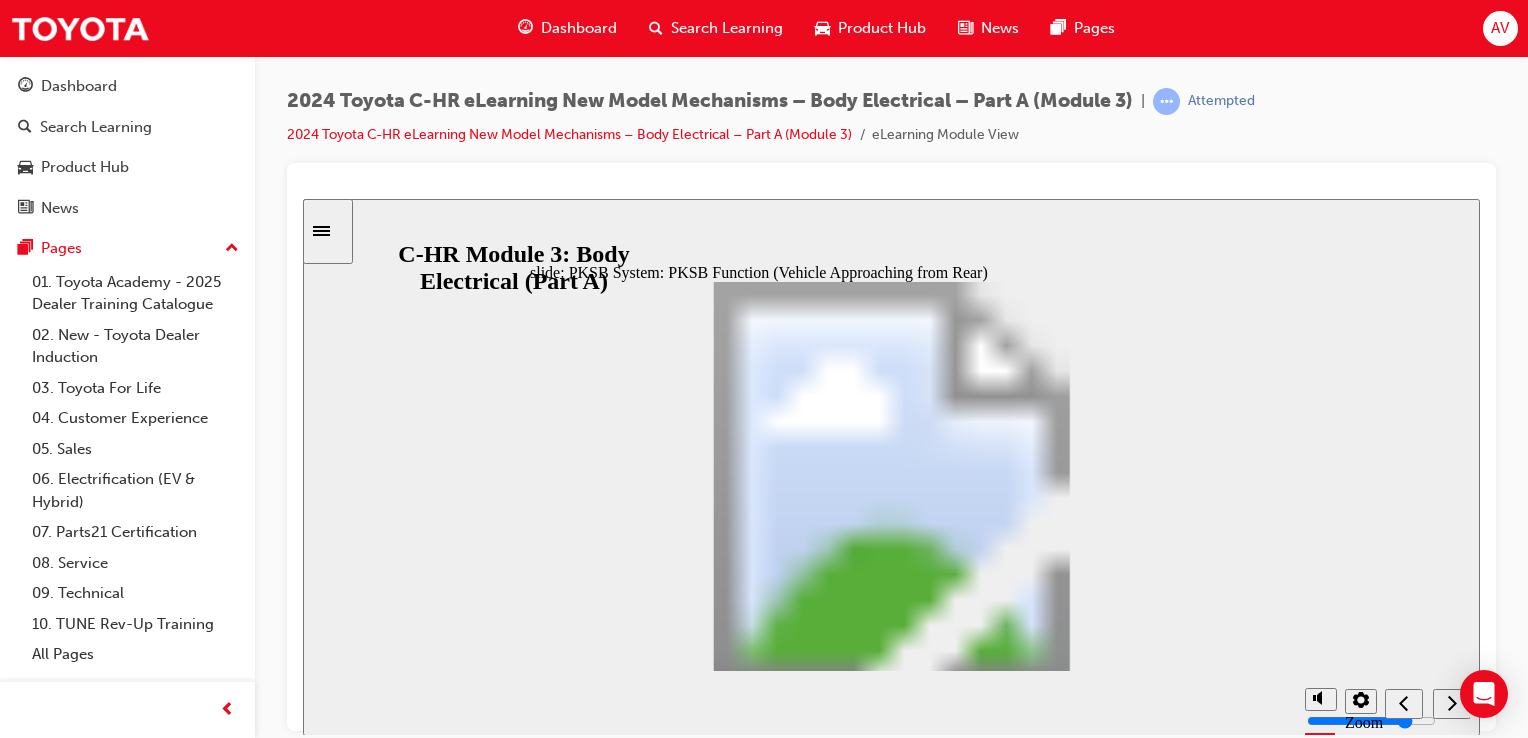 click 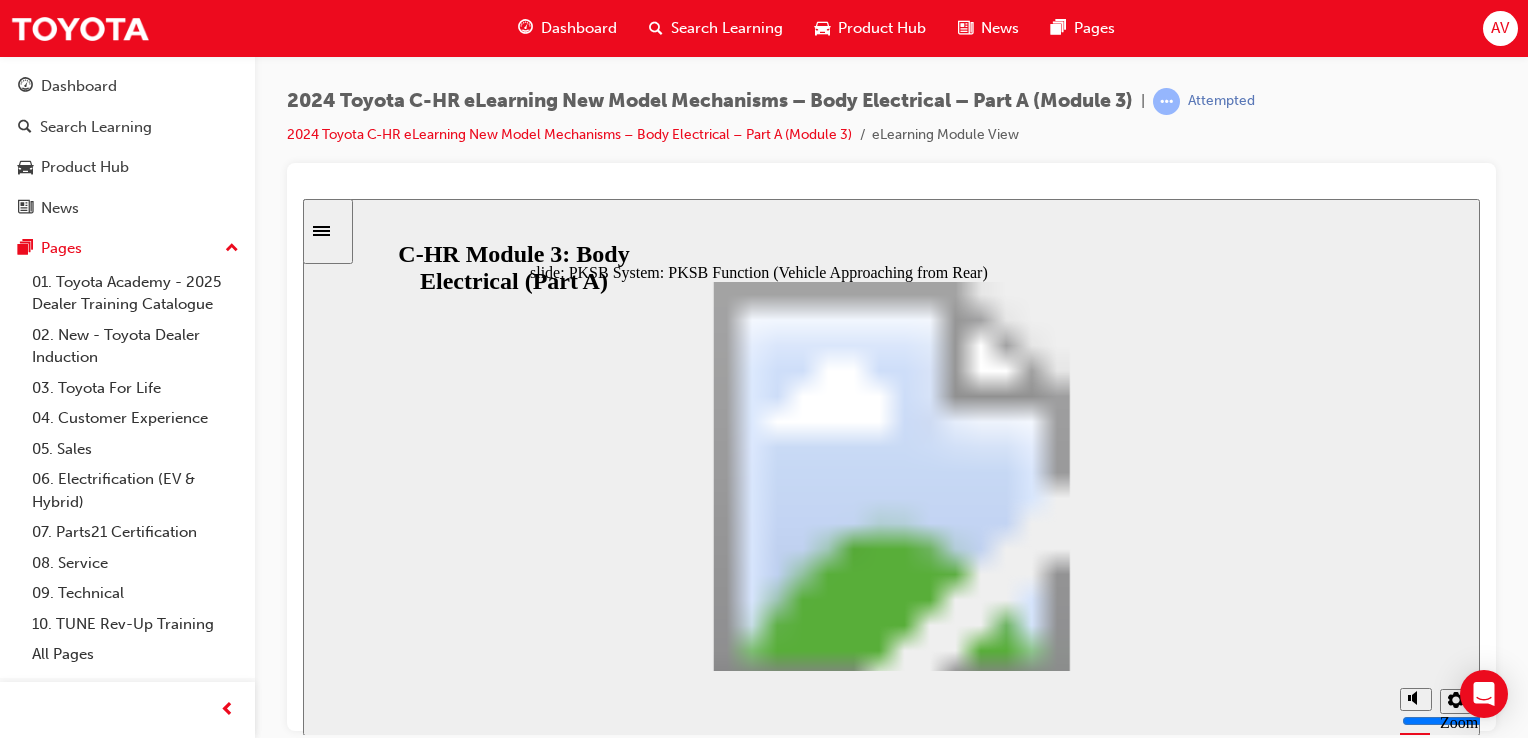 click 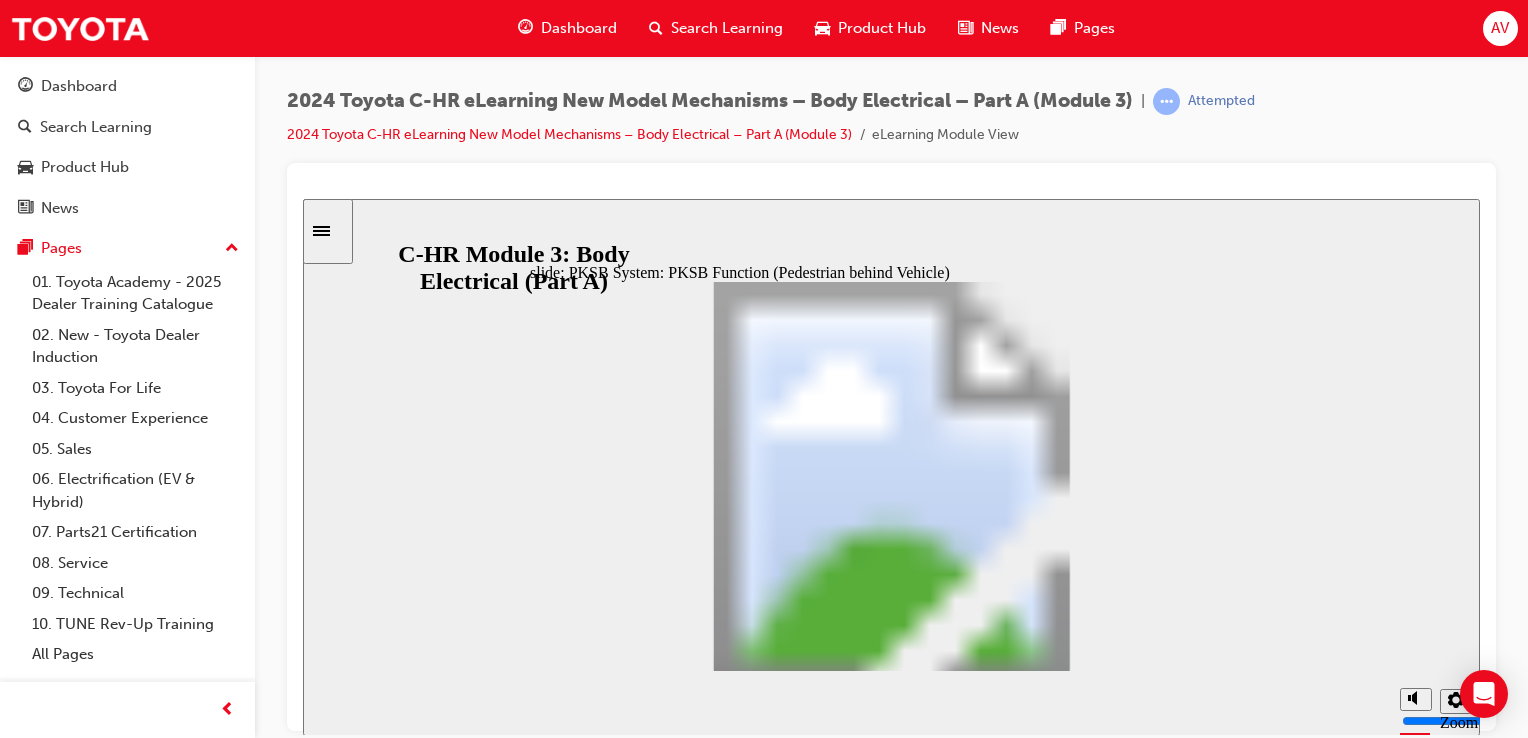 click 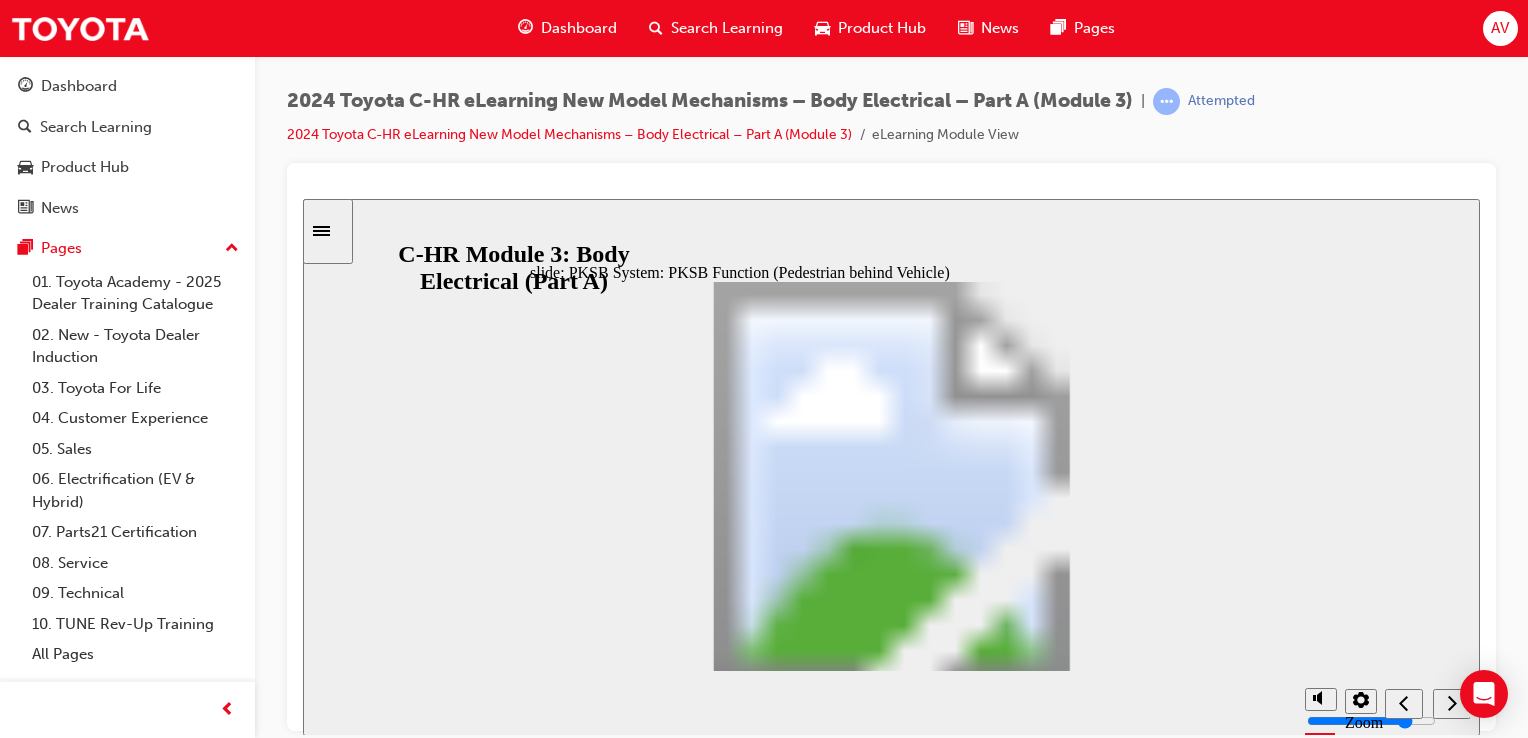 click 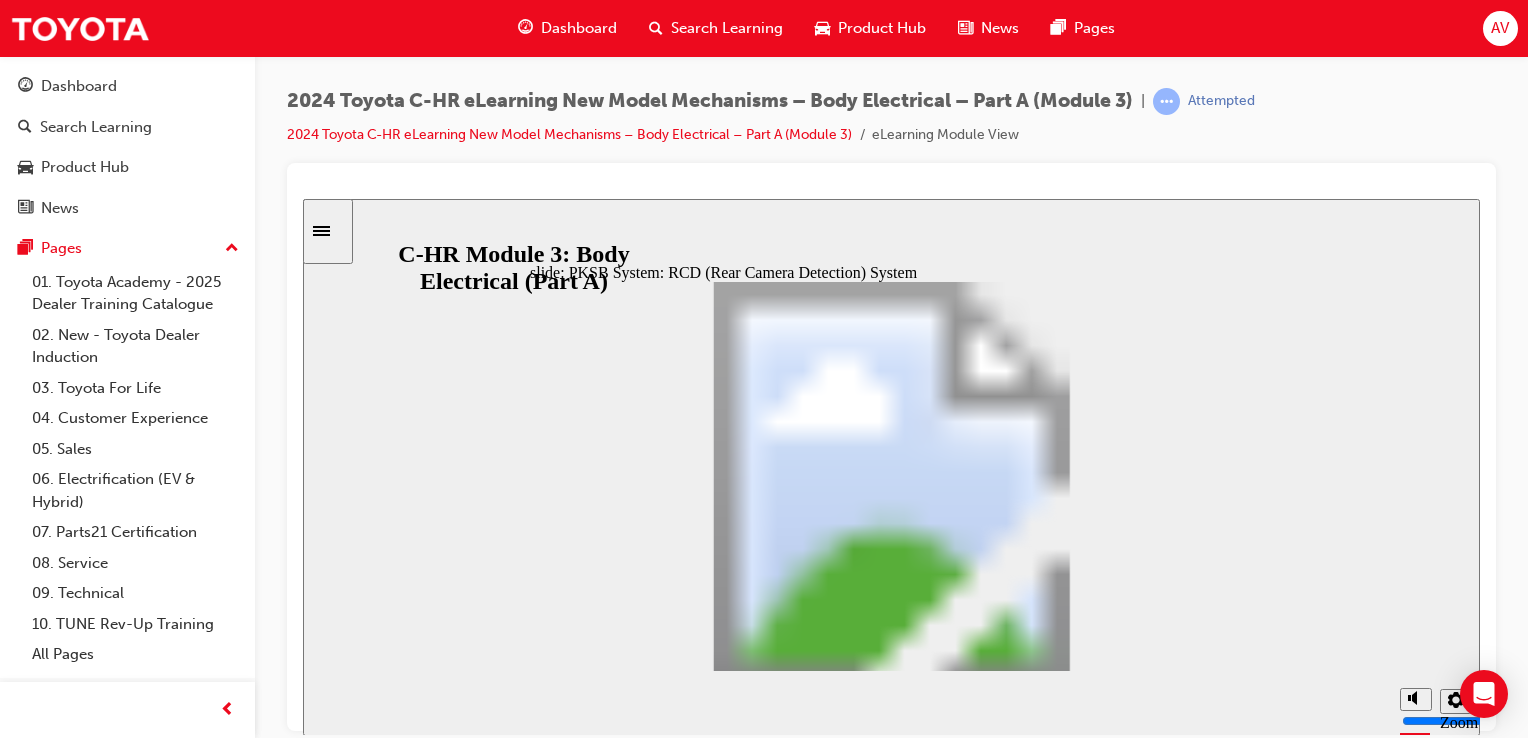 click 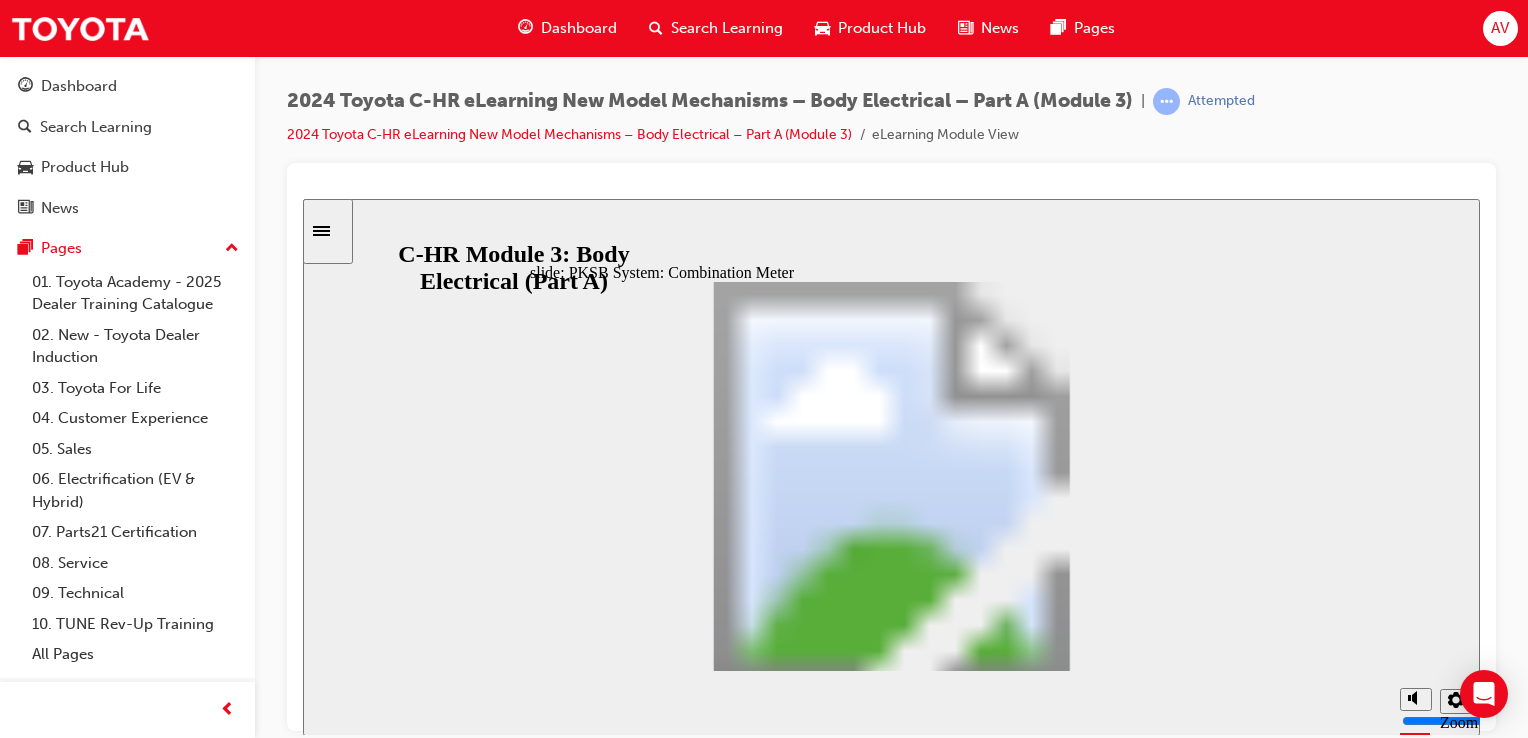 click 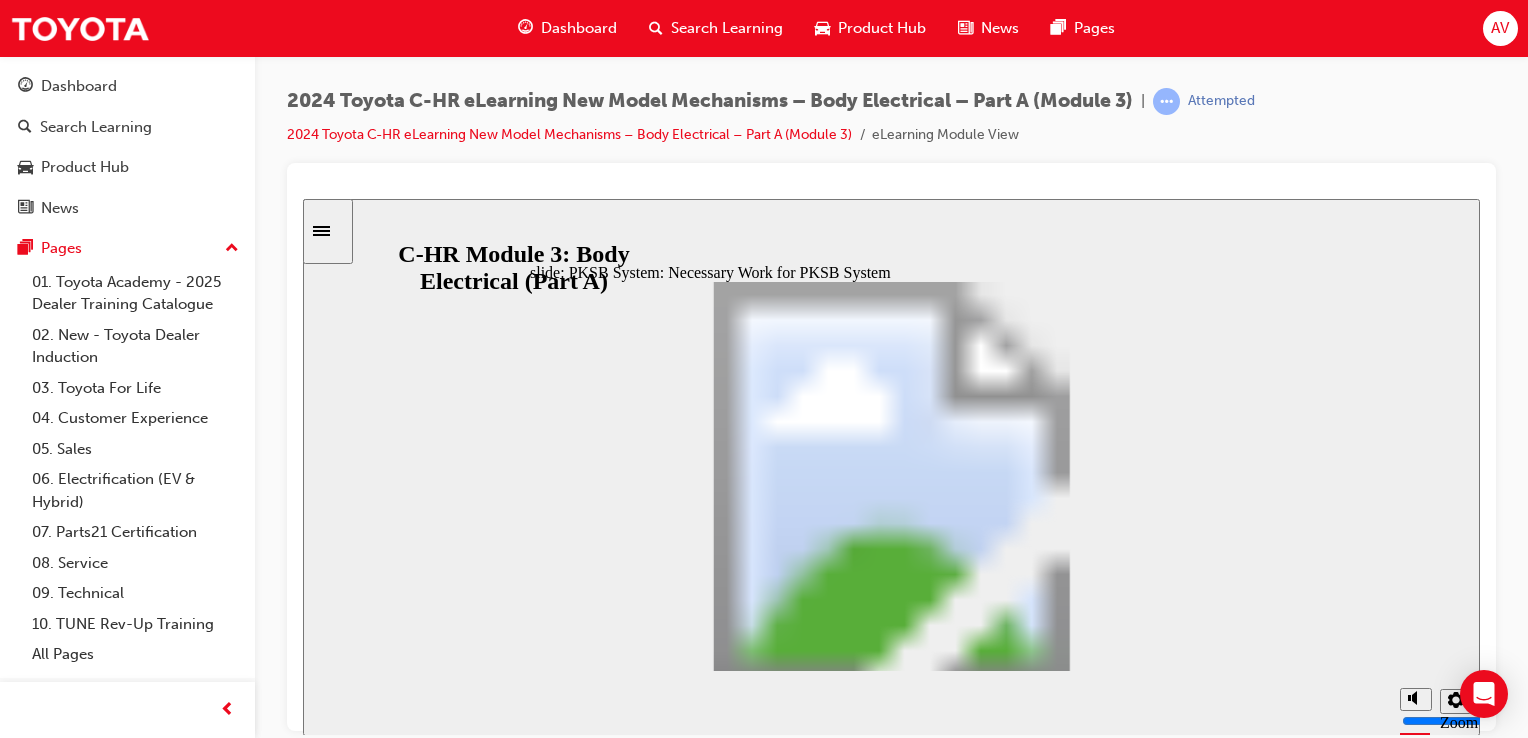 click 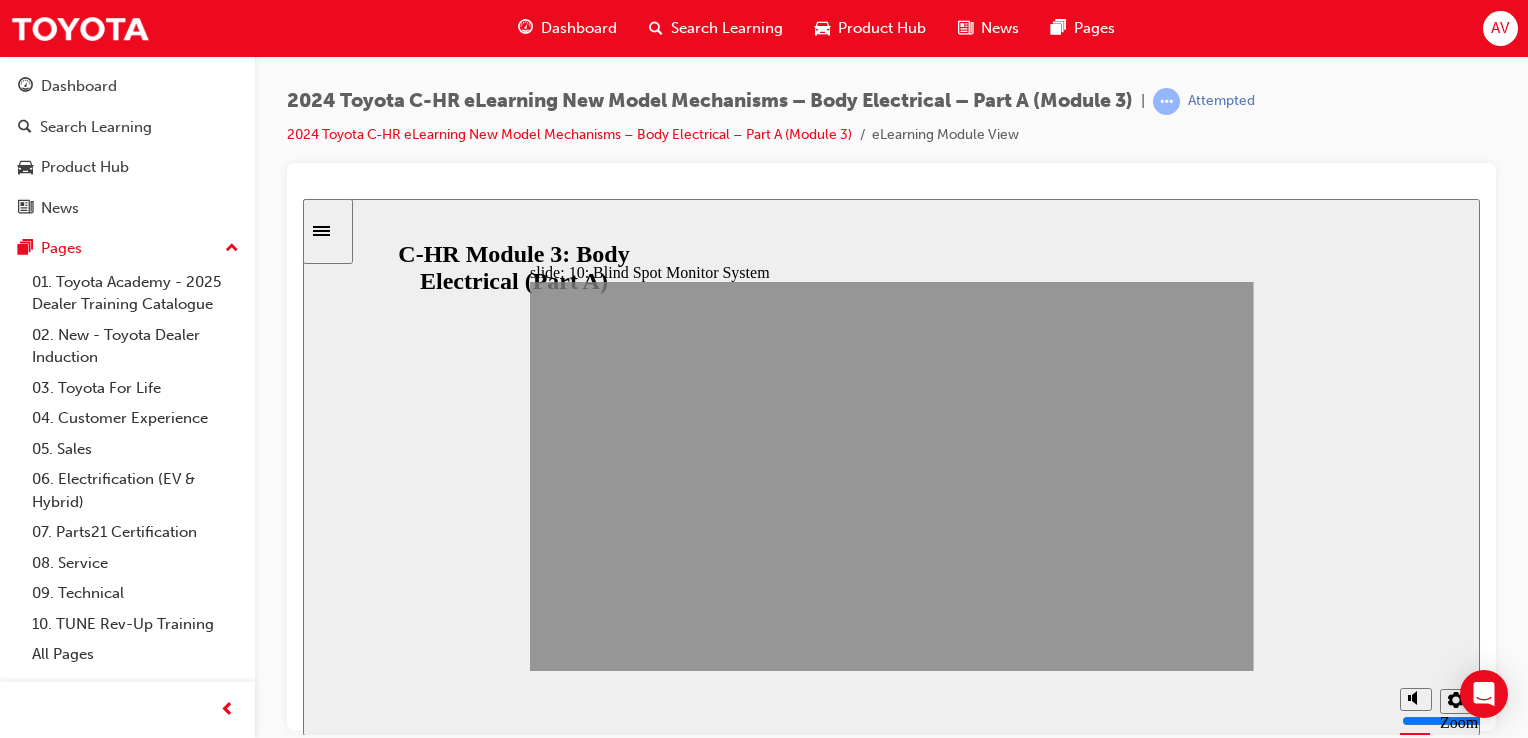 click 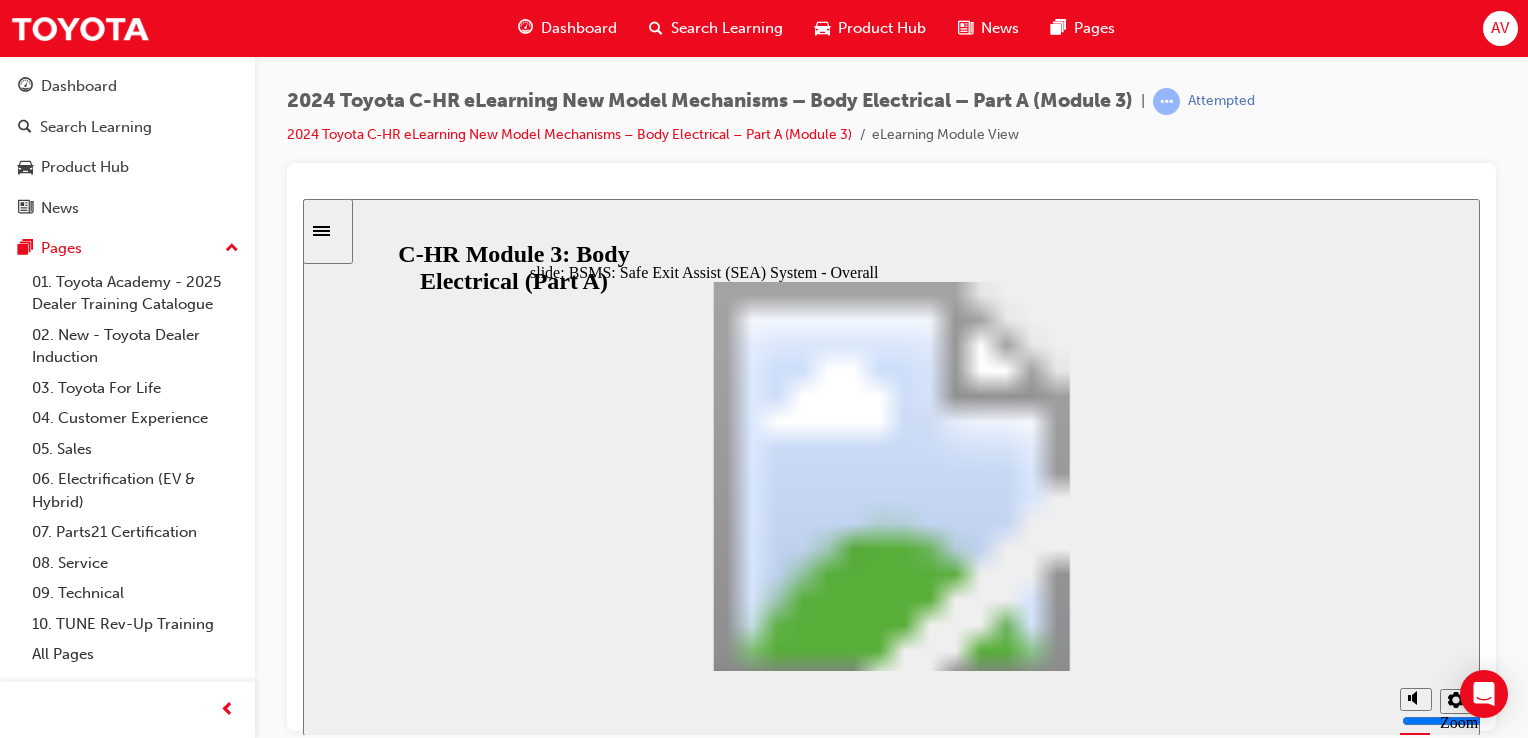 click 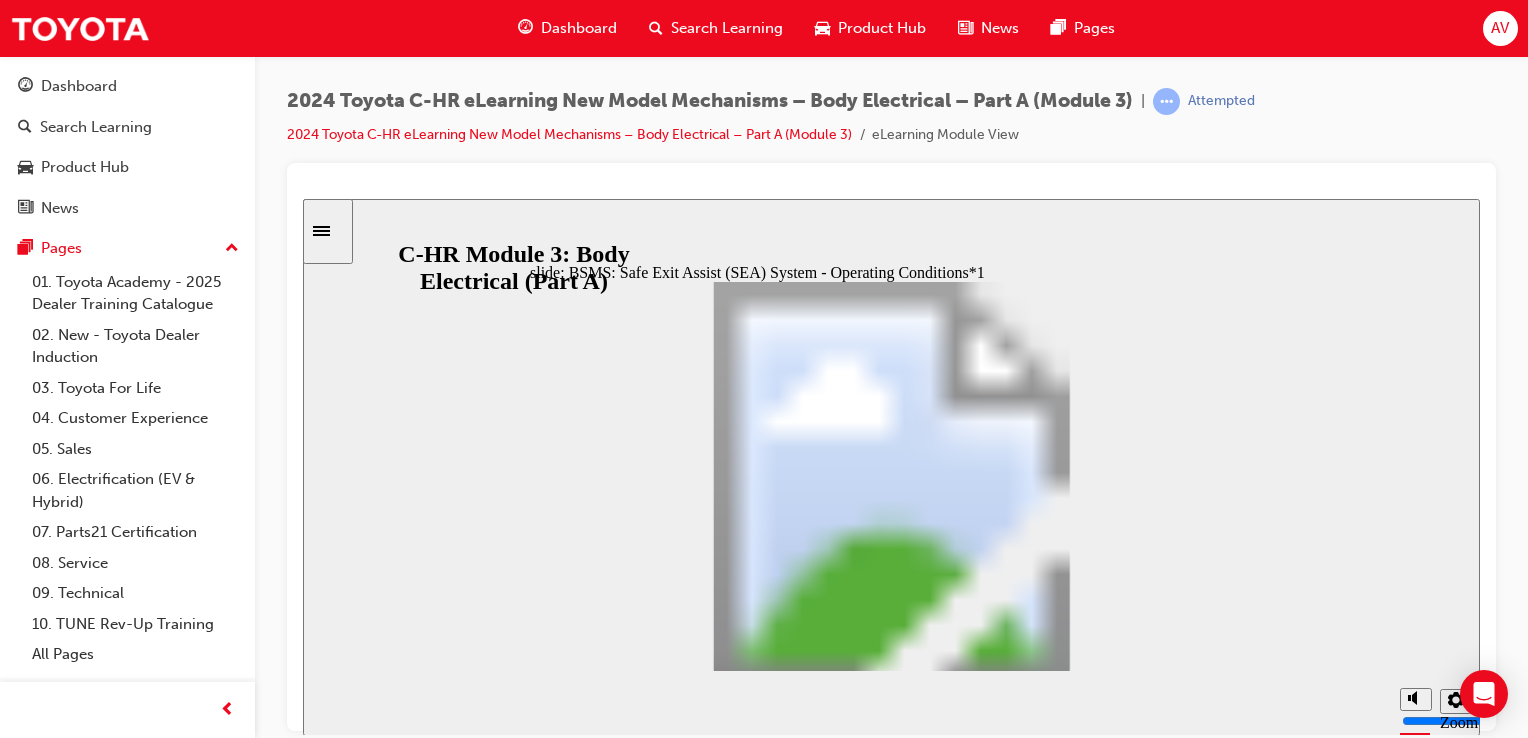 click 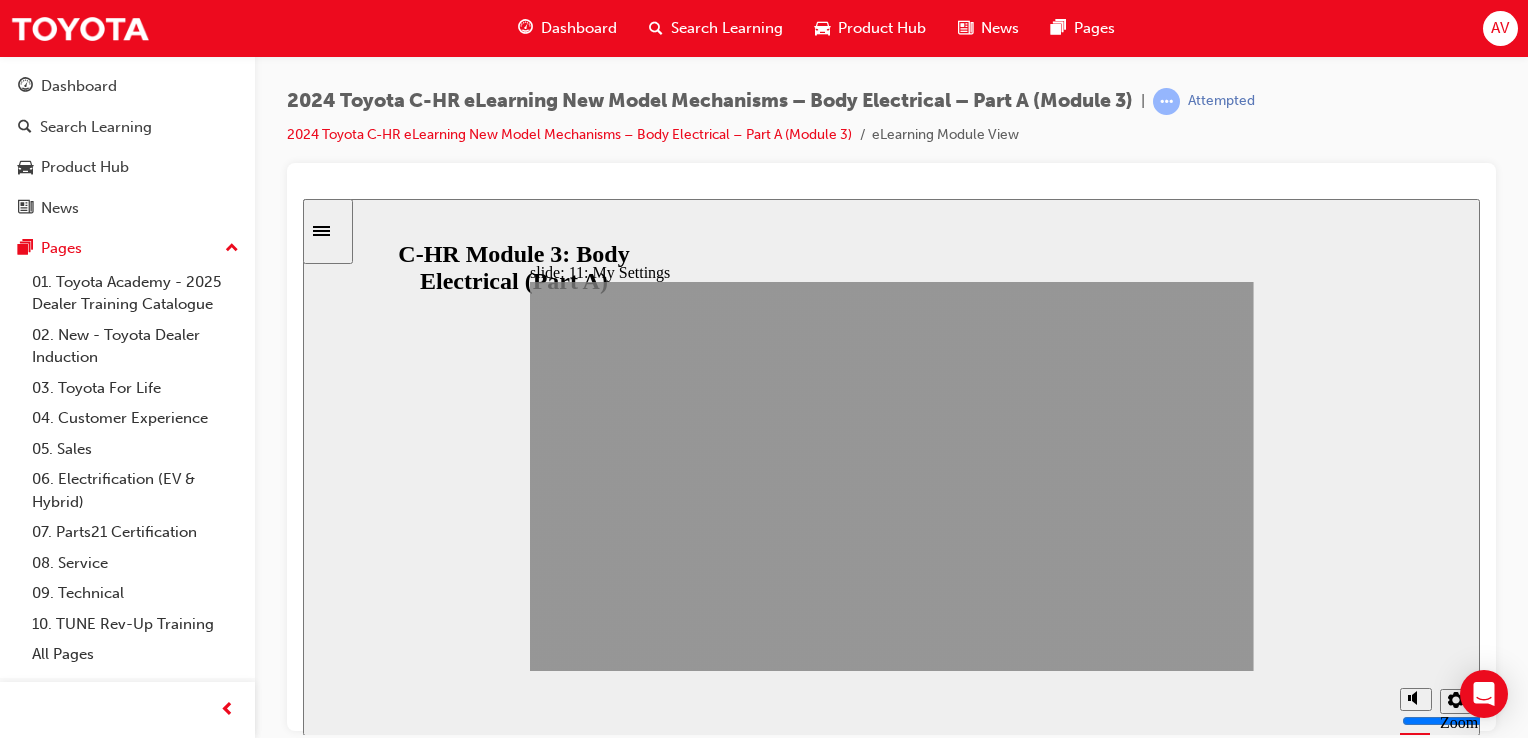 click 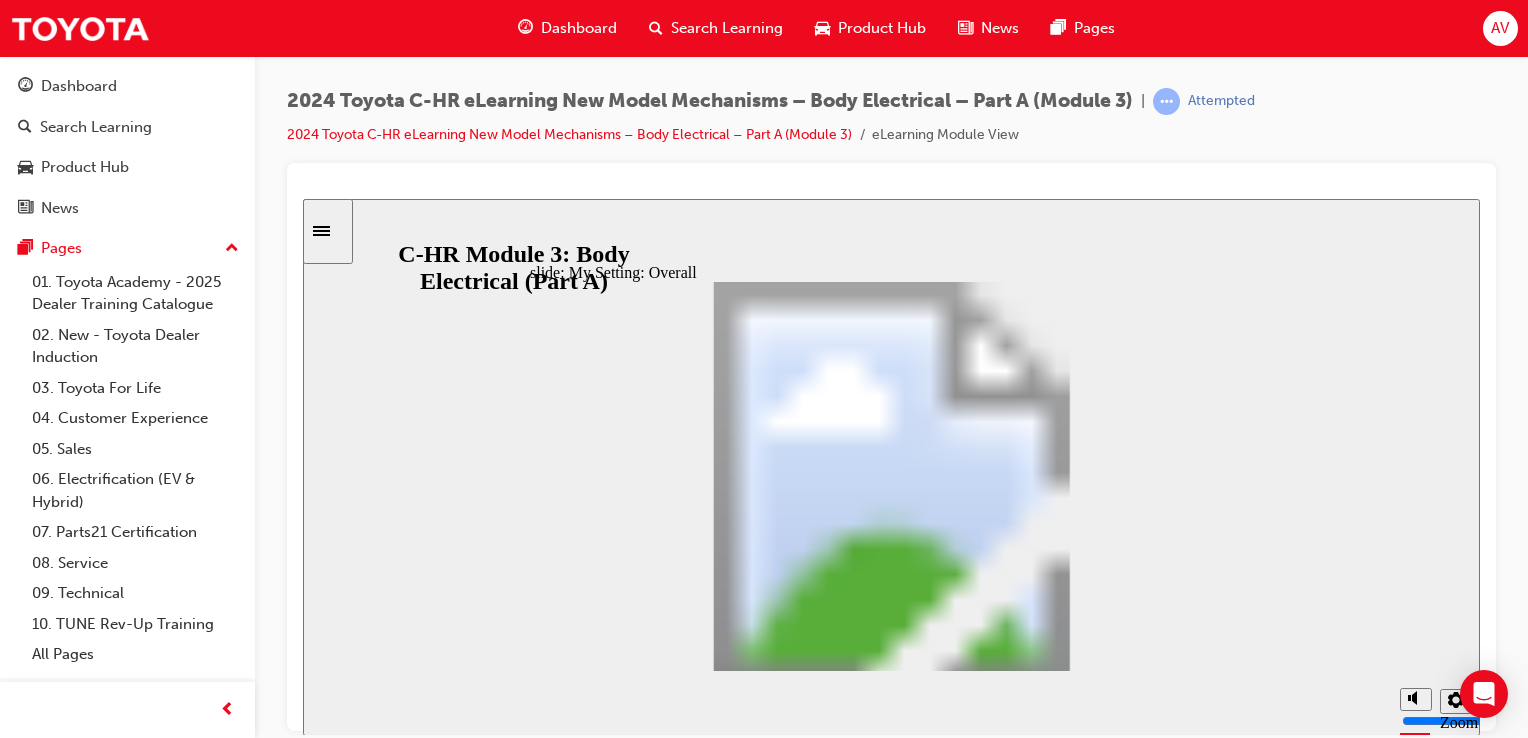 click 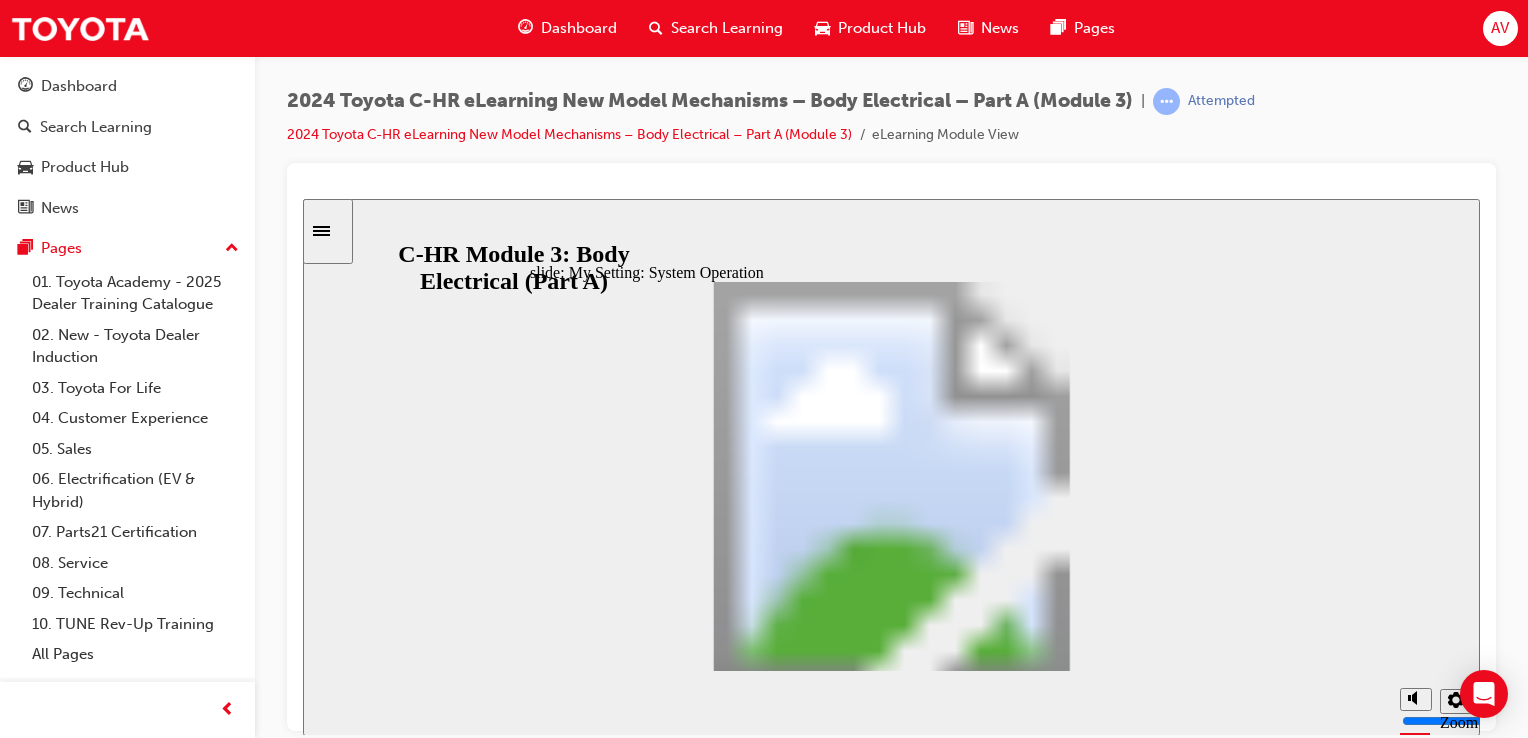 click 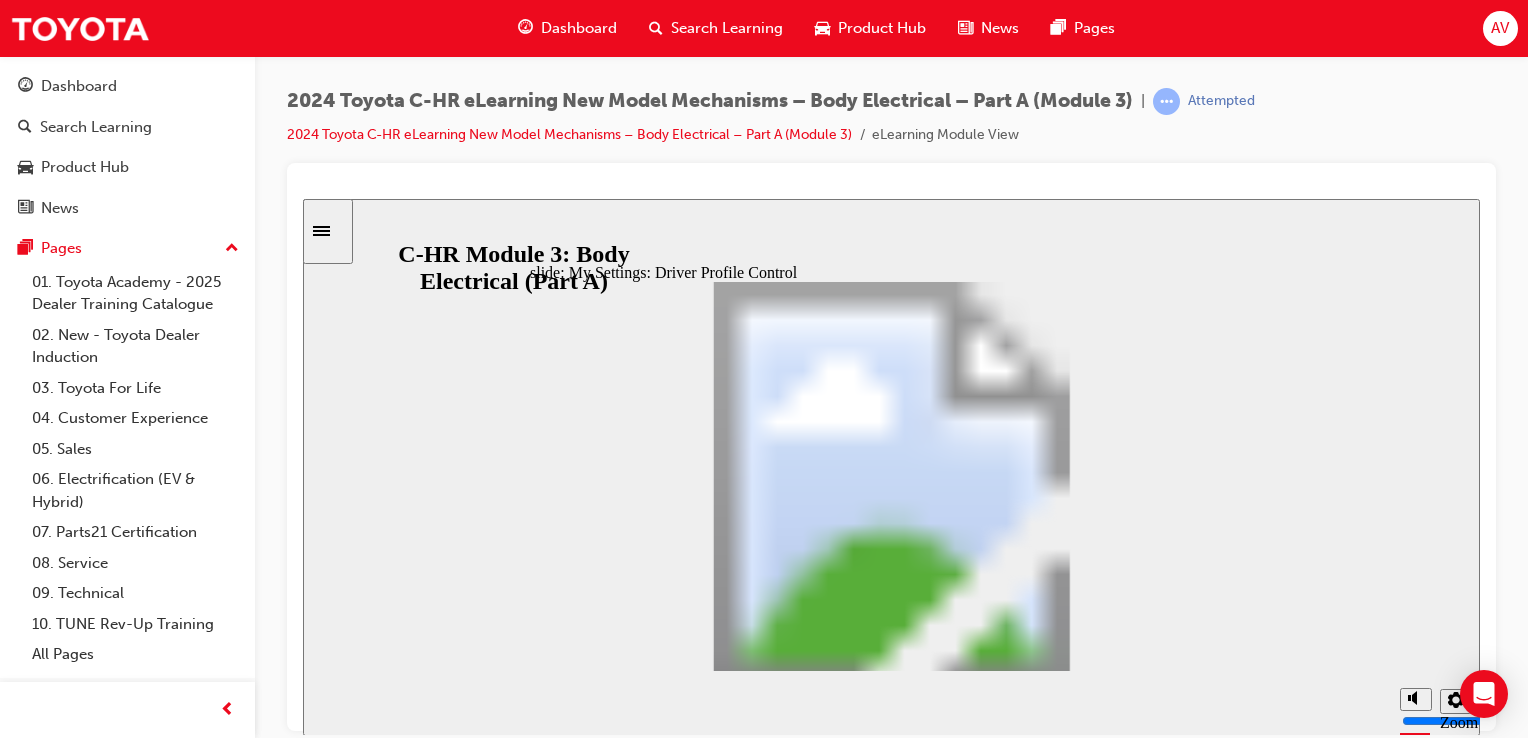 click 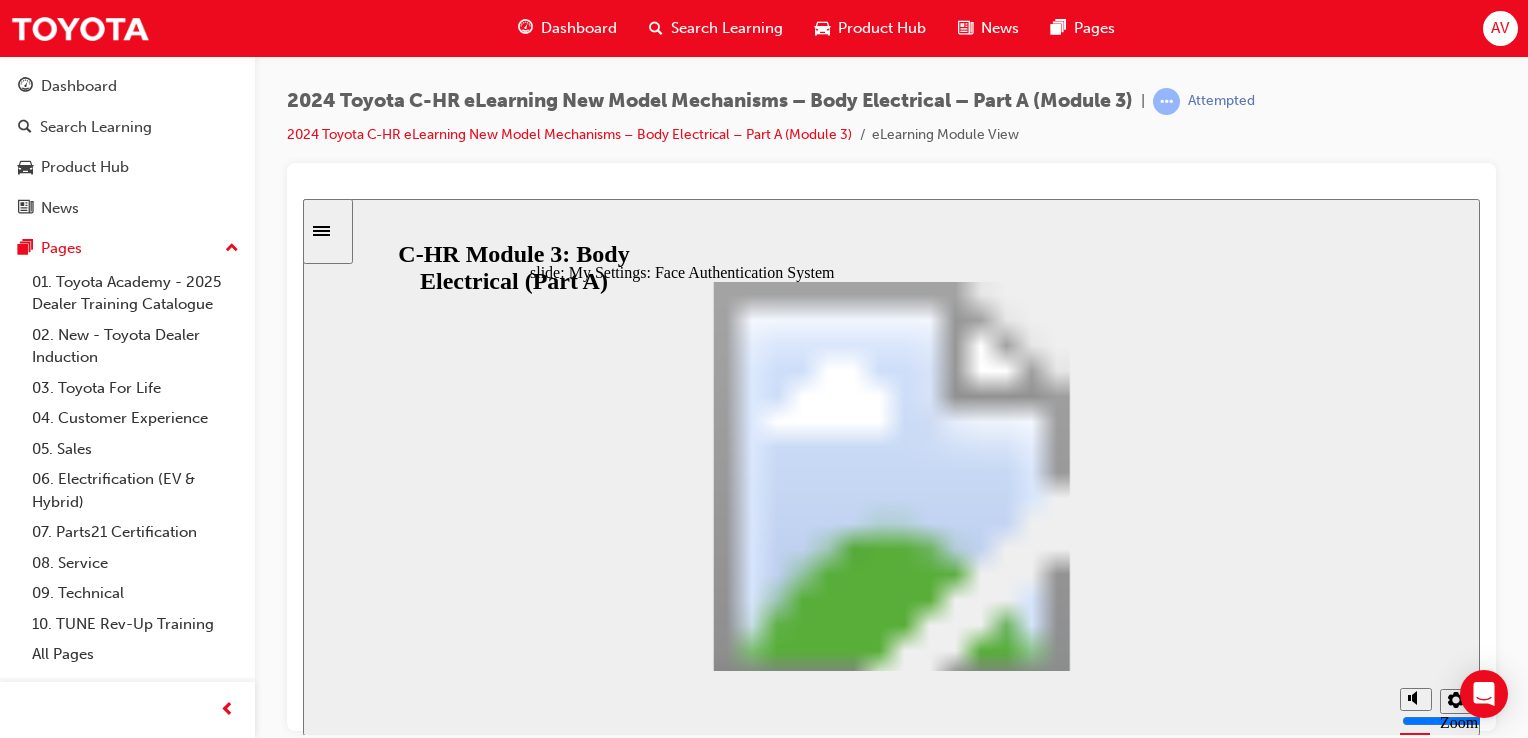 click 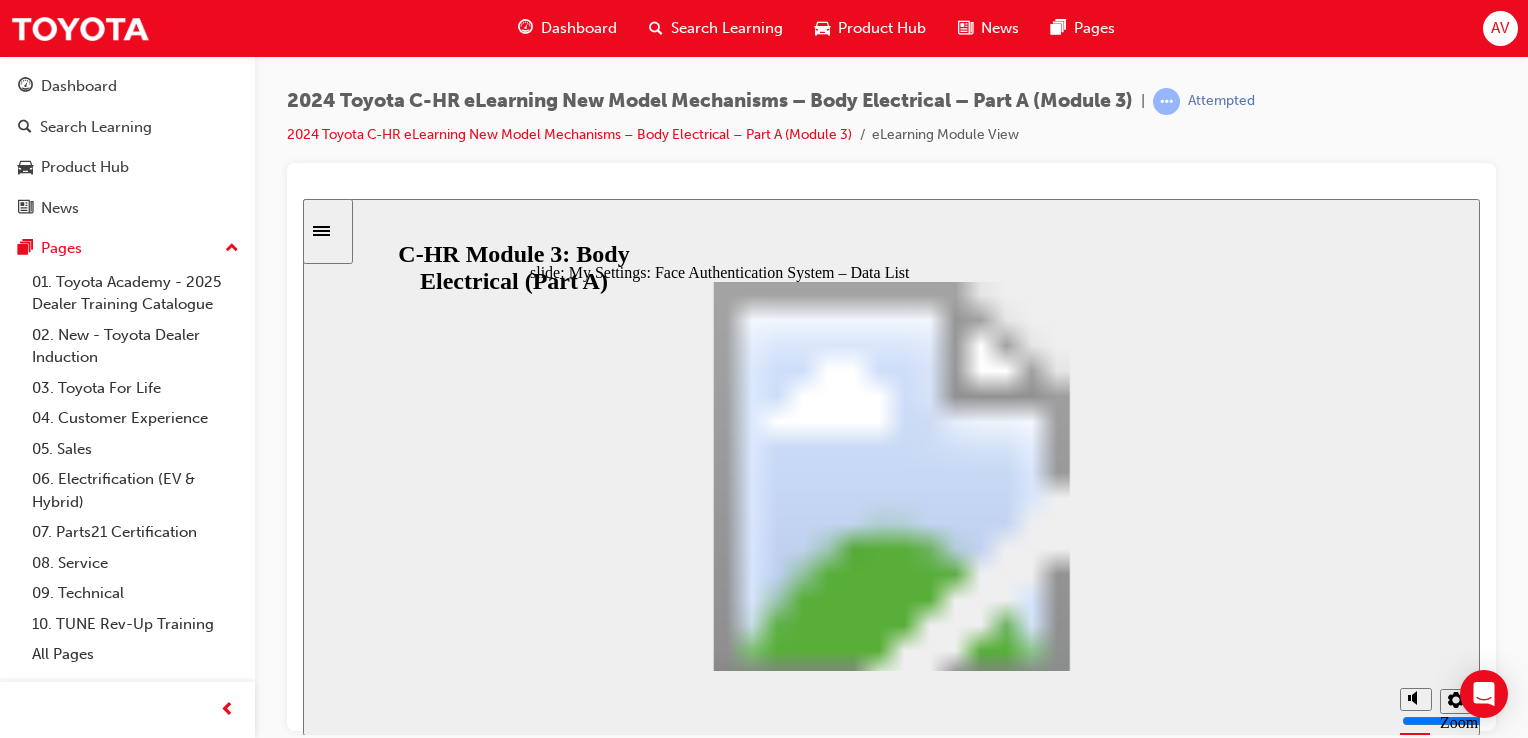 click 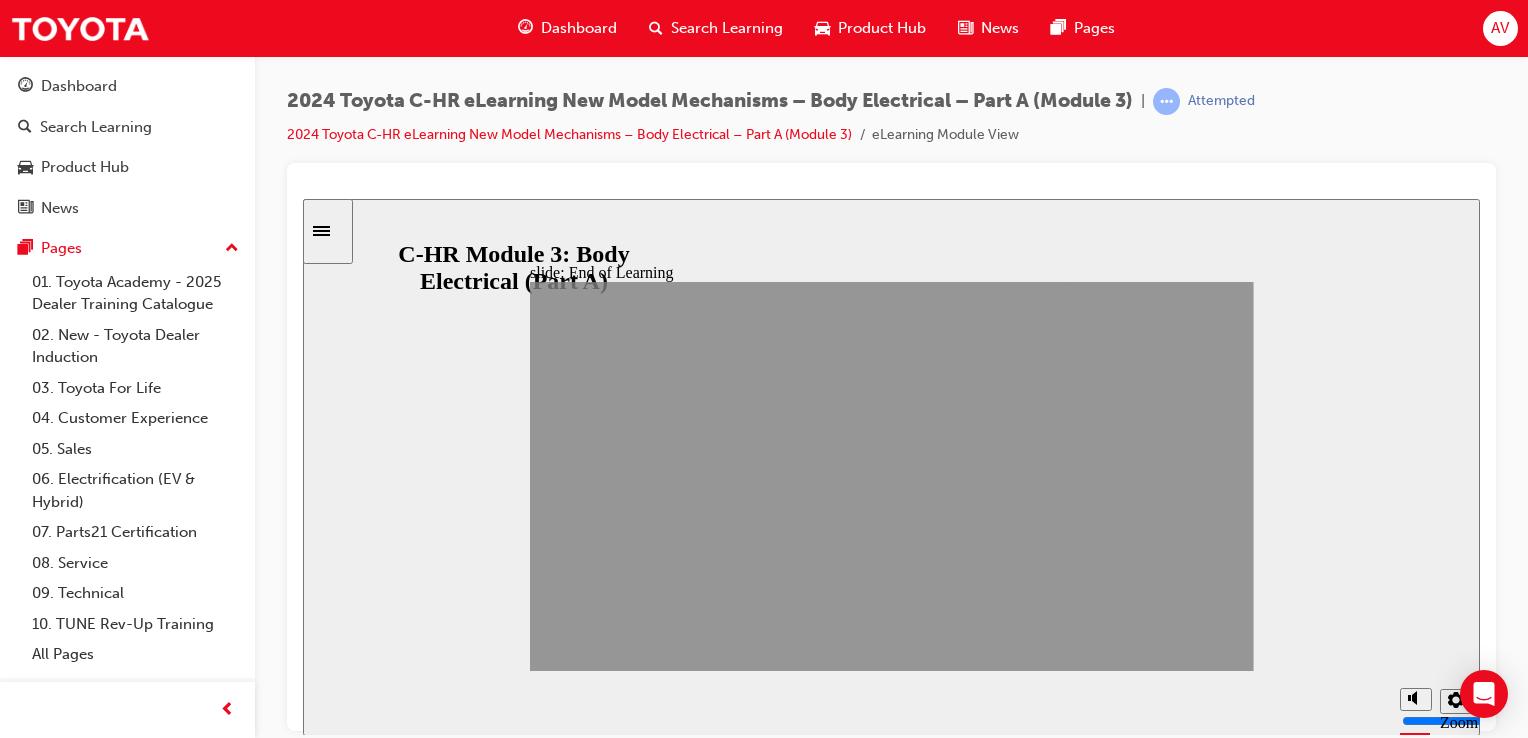 click 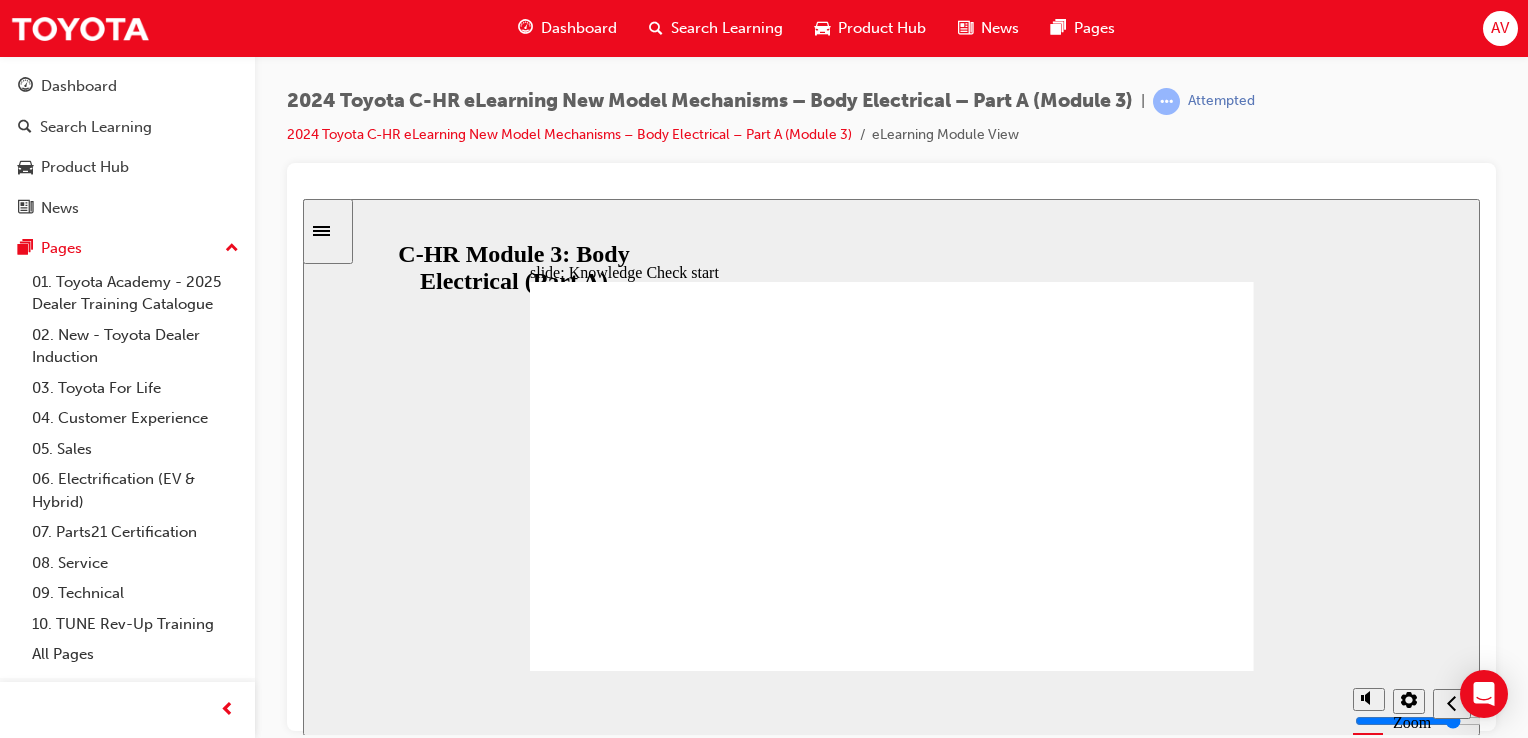 click 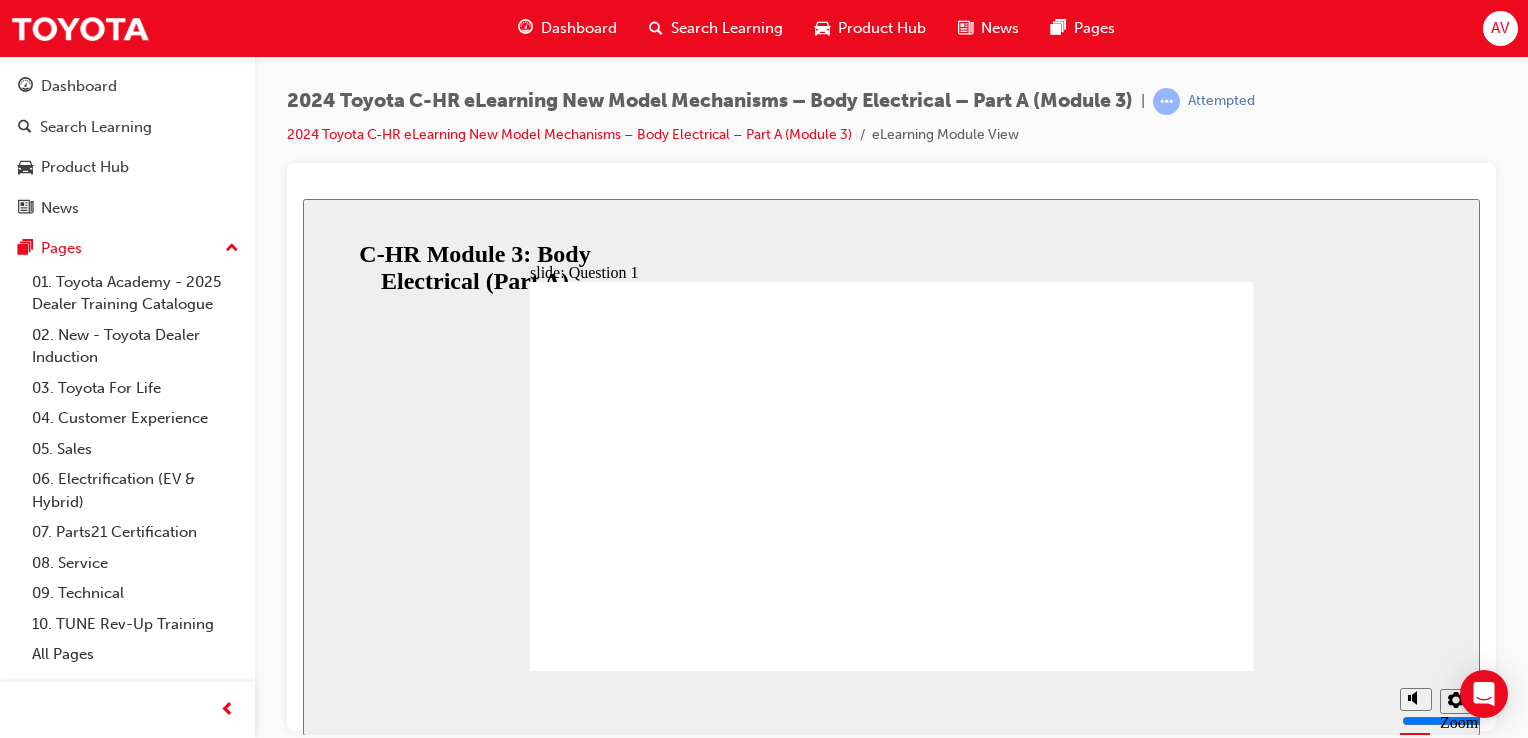 click 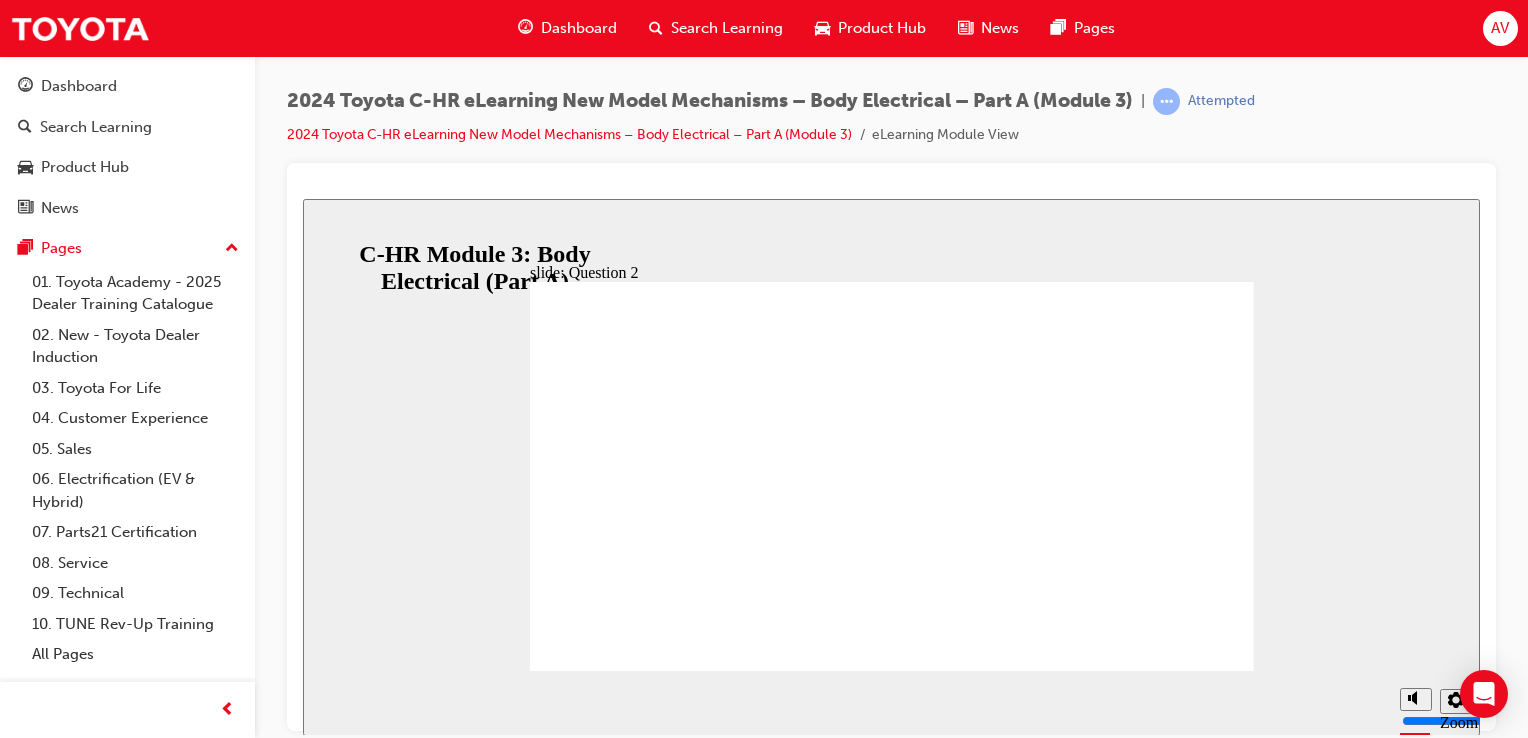 click 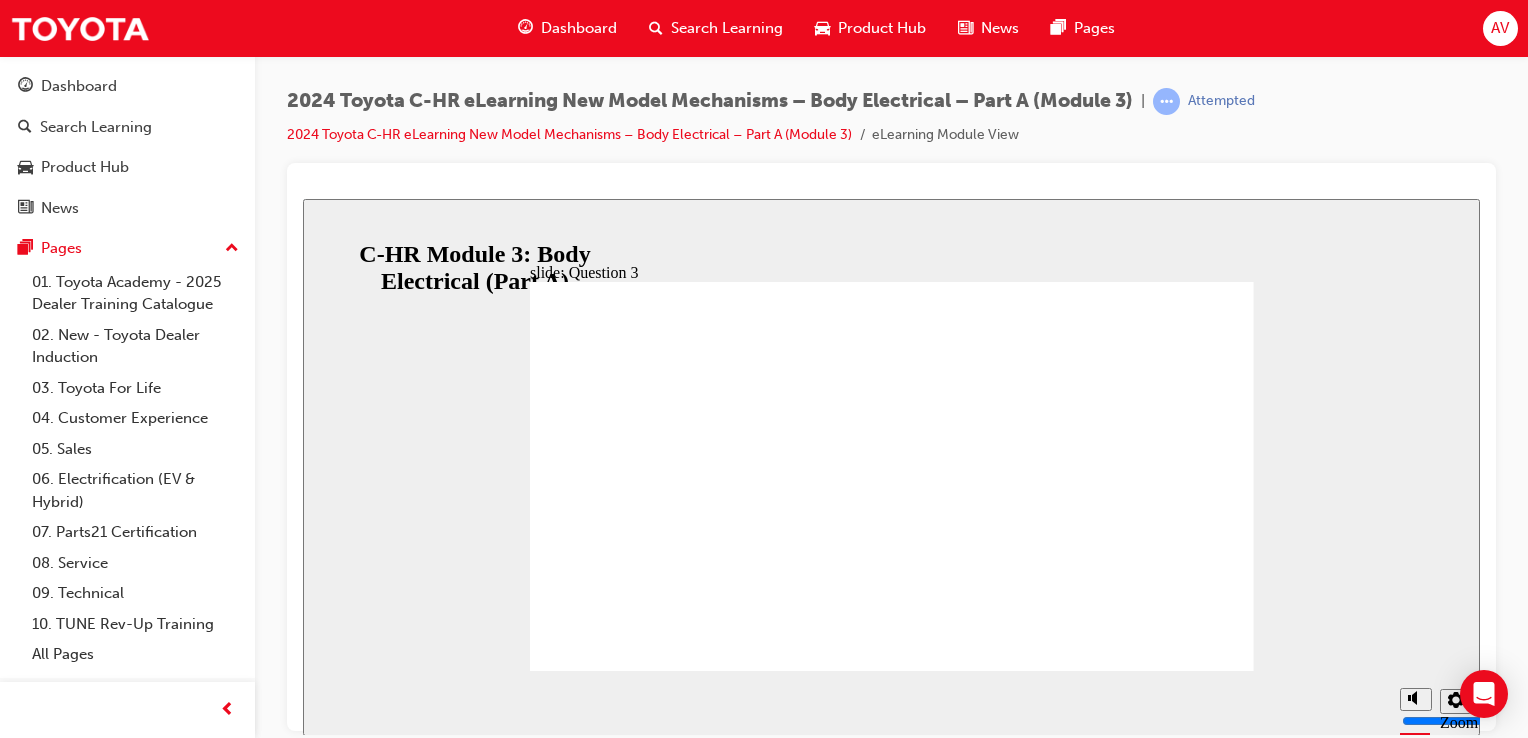 click 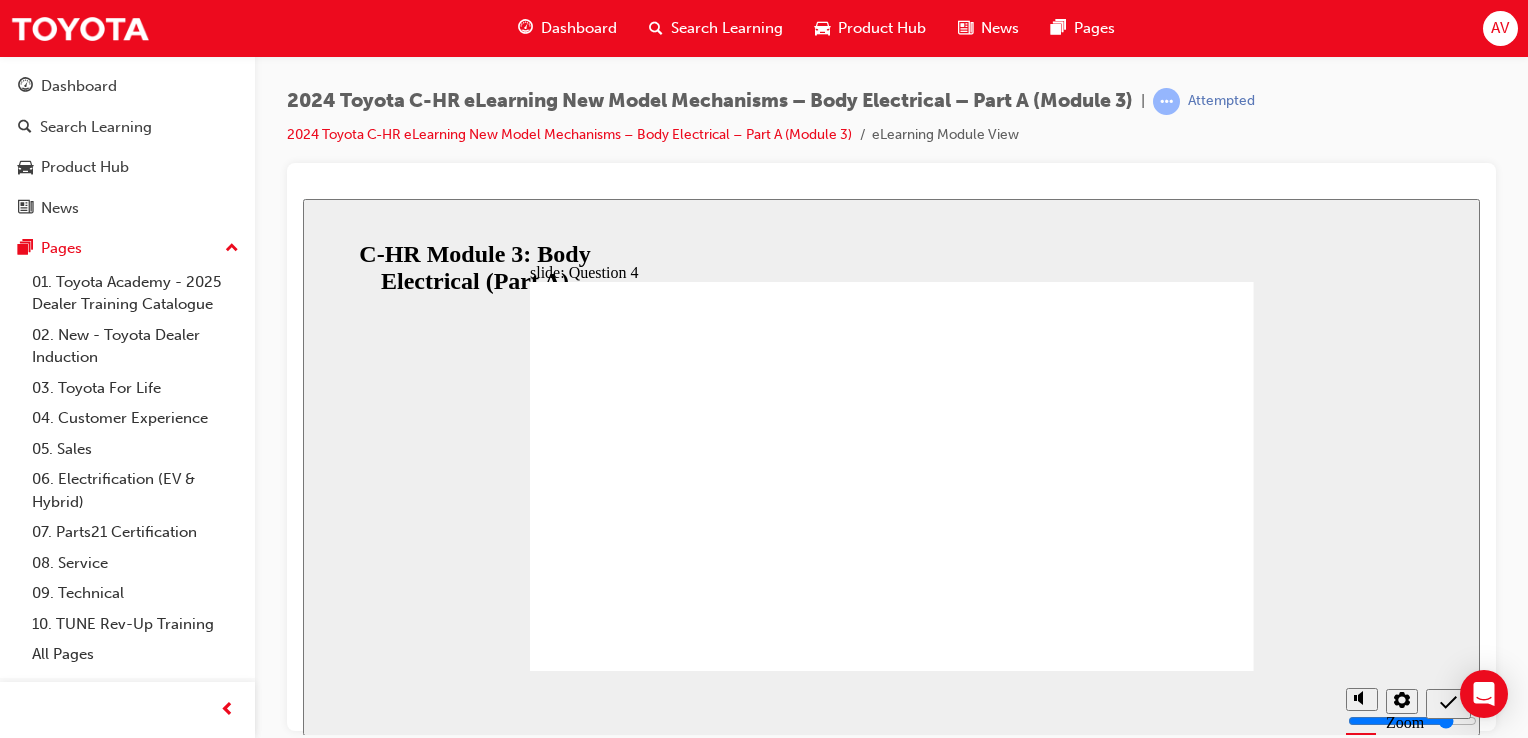 click 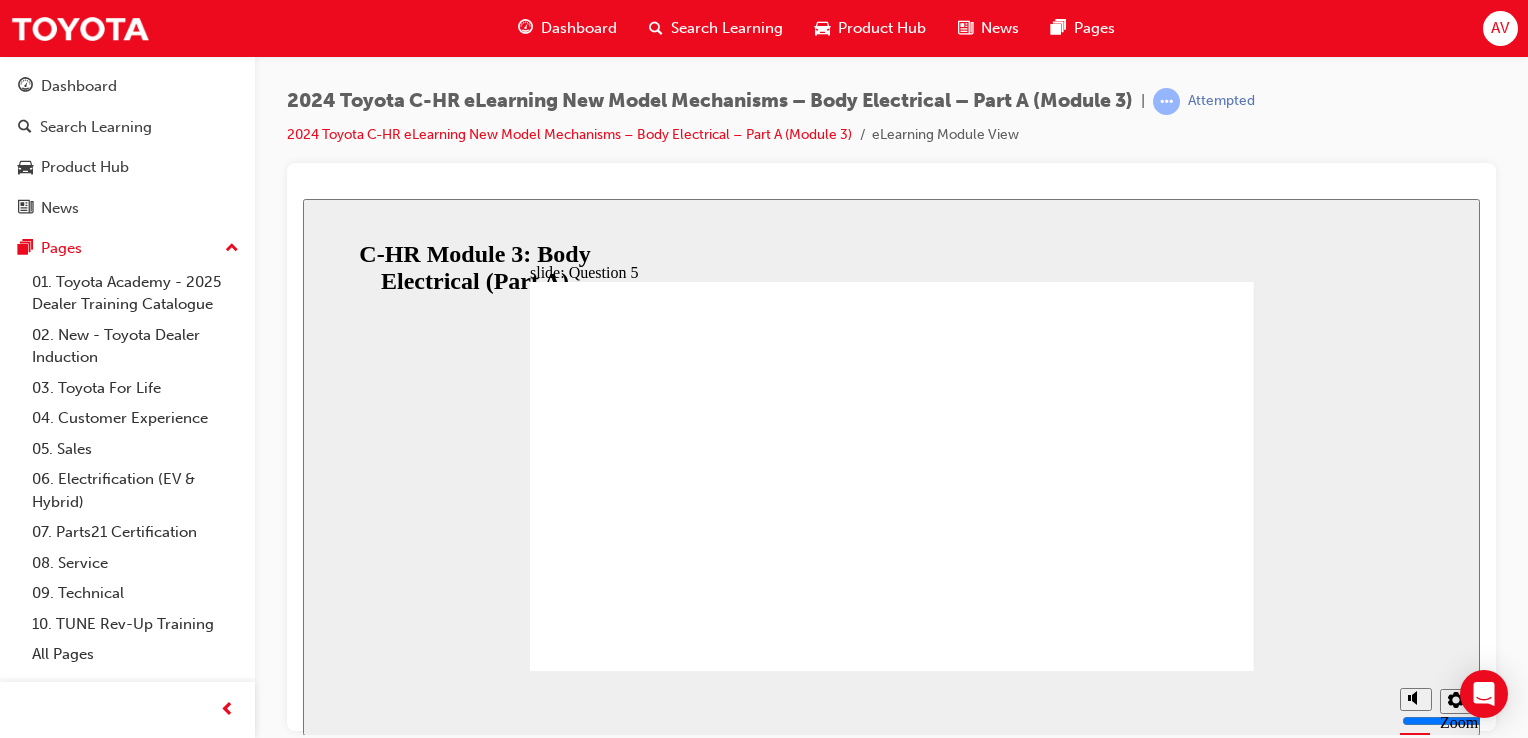 click 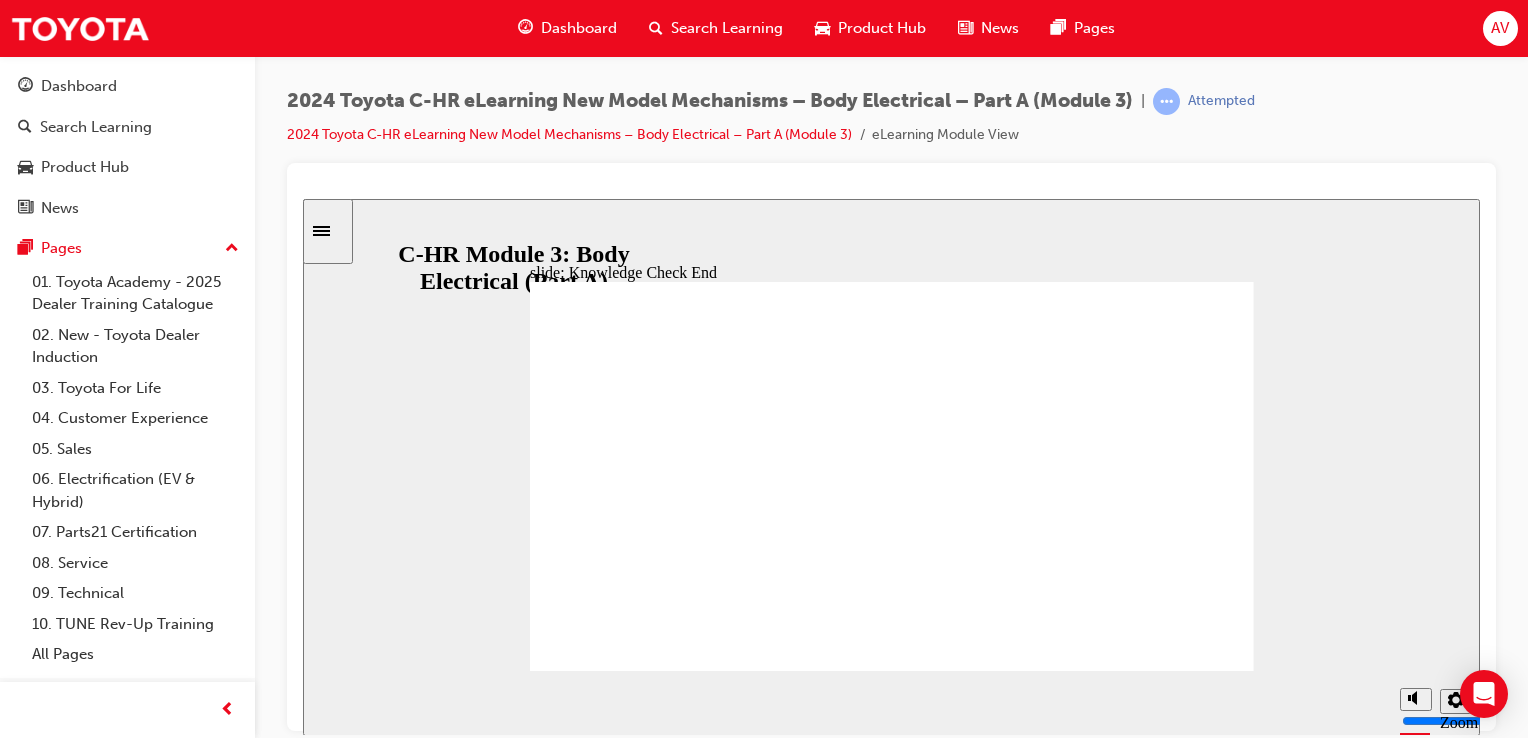 click 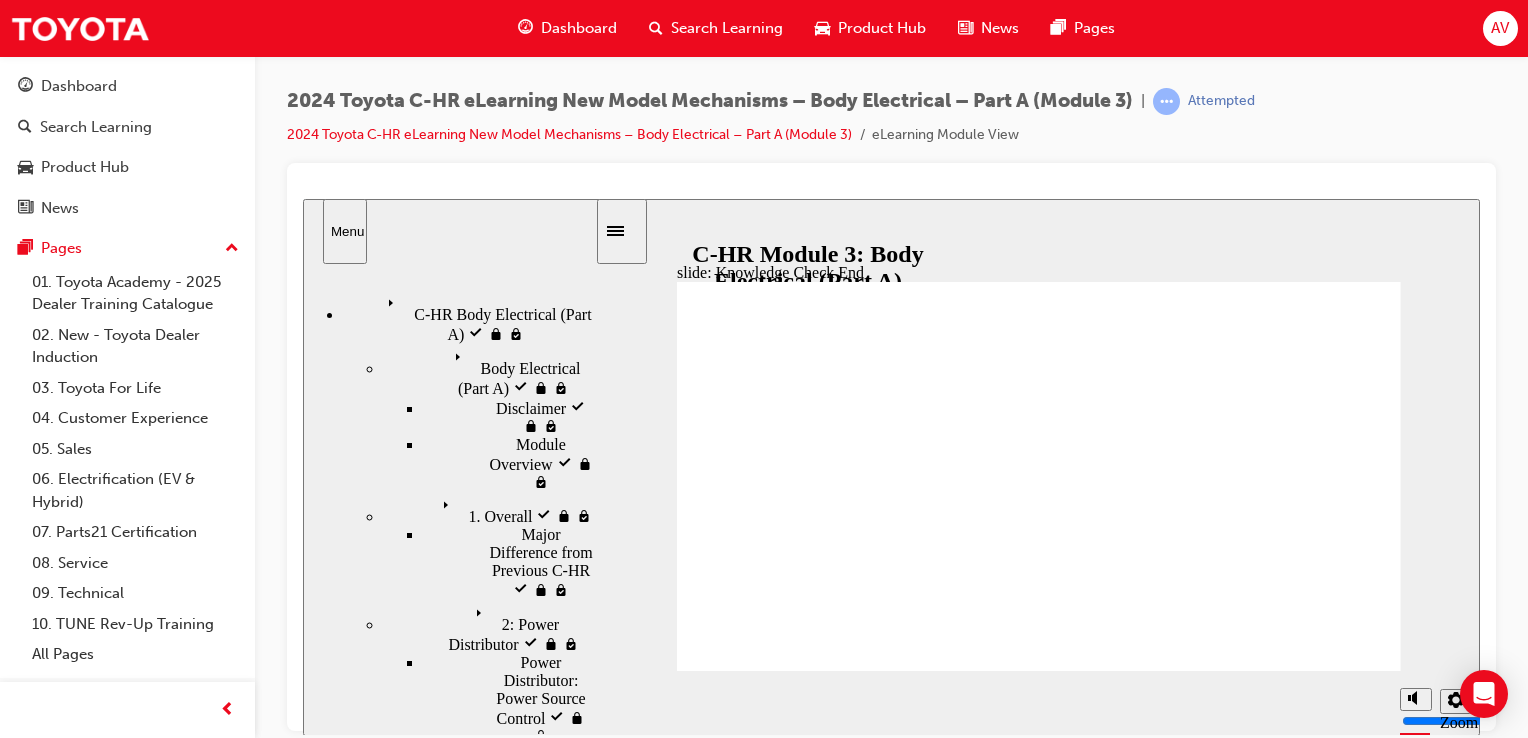 click on "Knowledge Check start visited" at bounding box center [516, 6529] 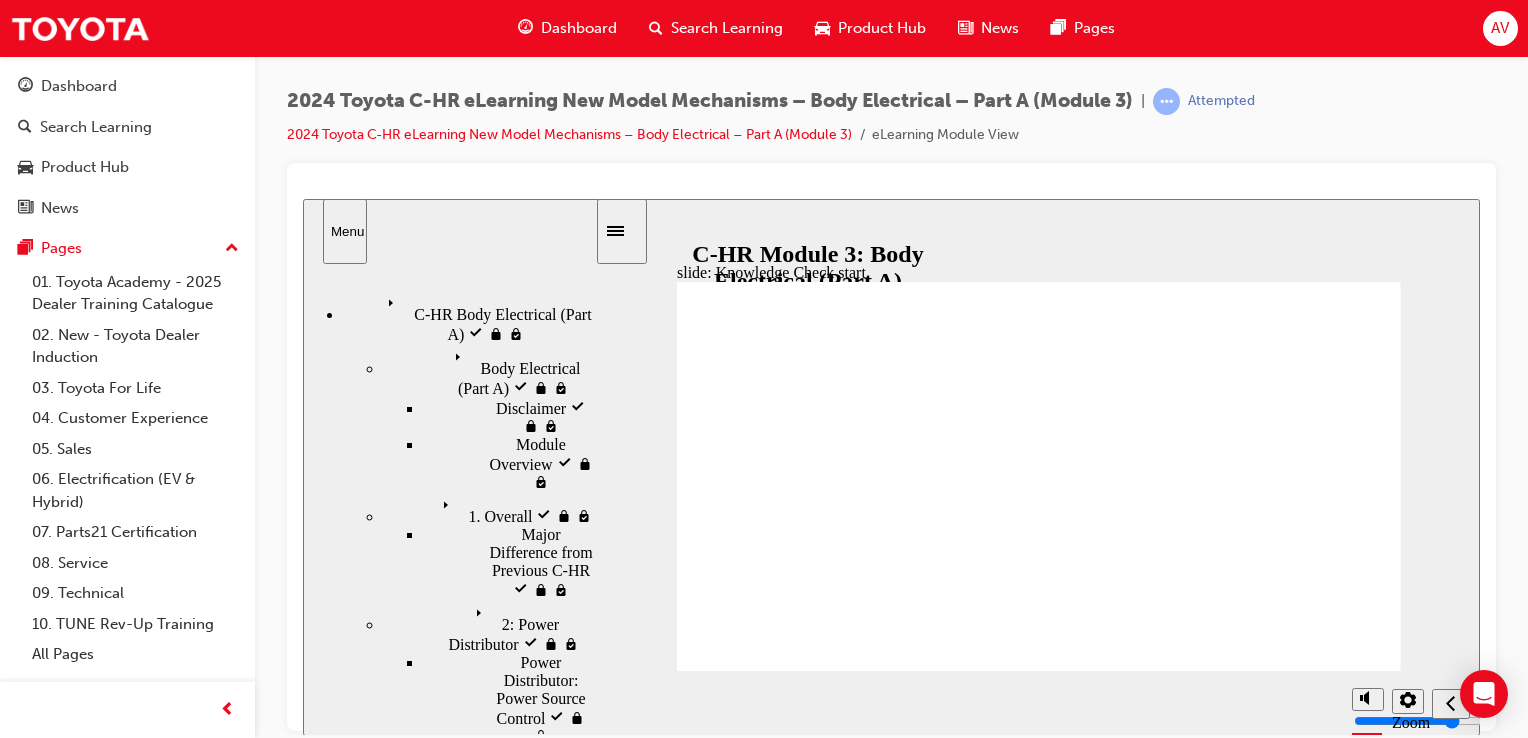 click 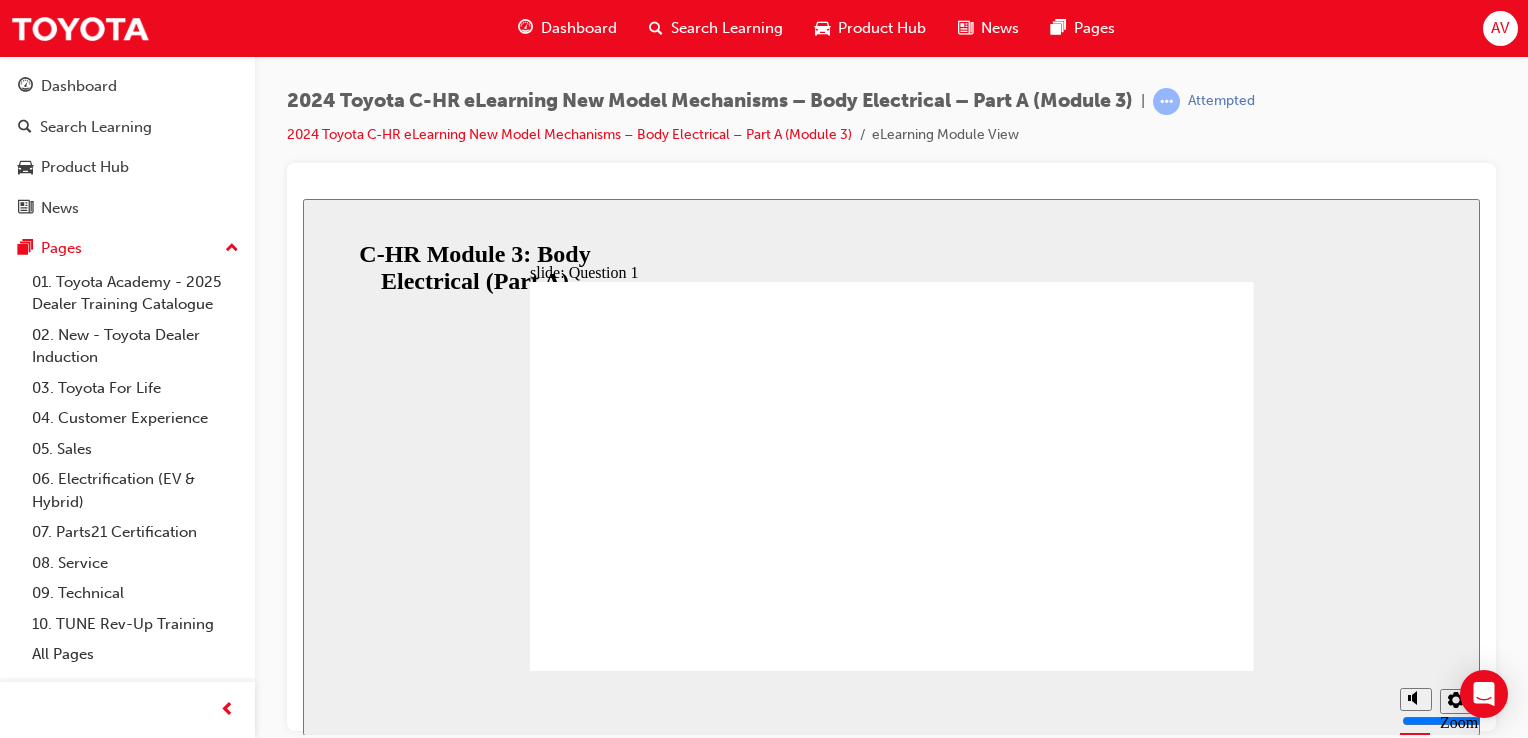 click 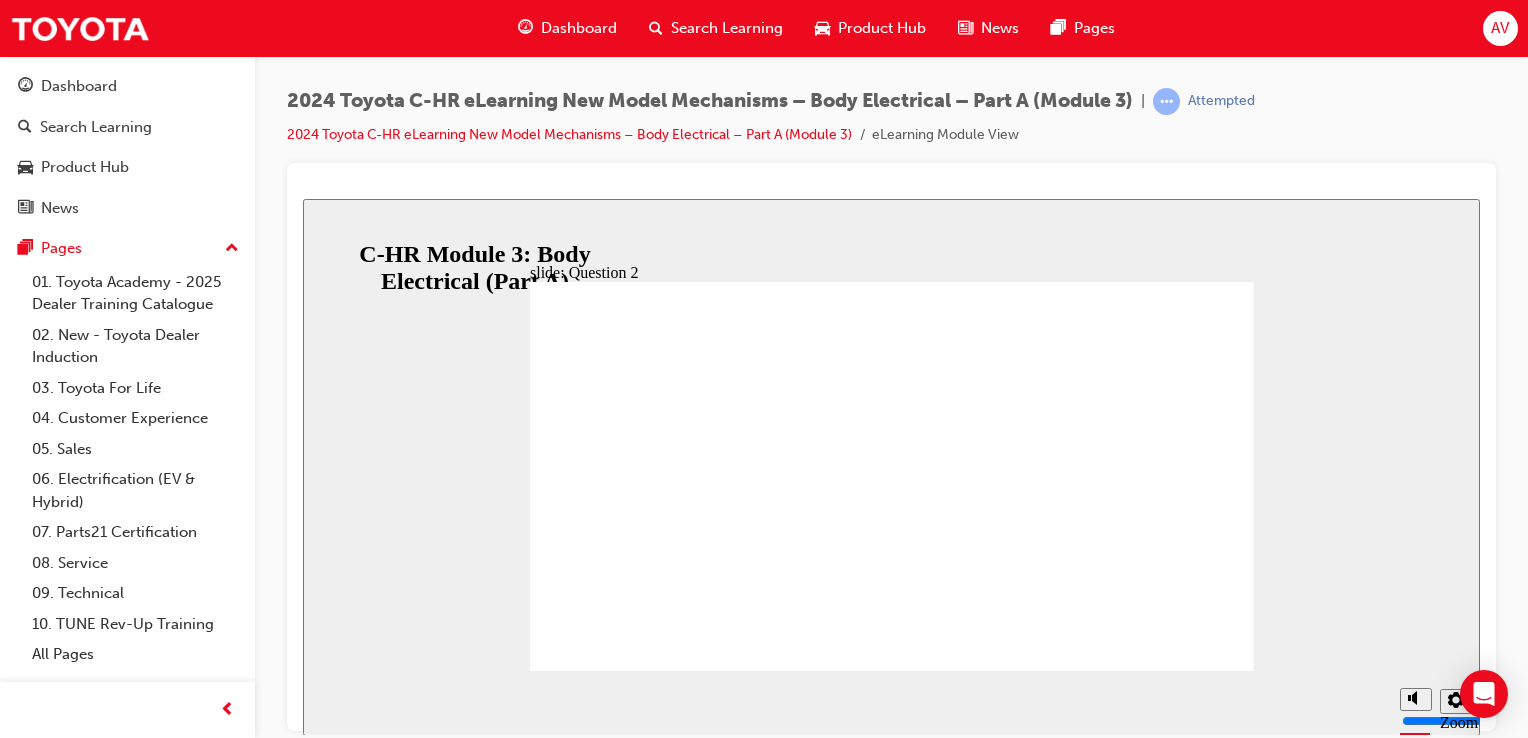 click 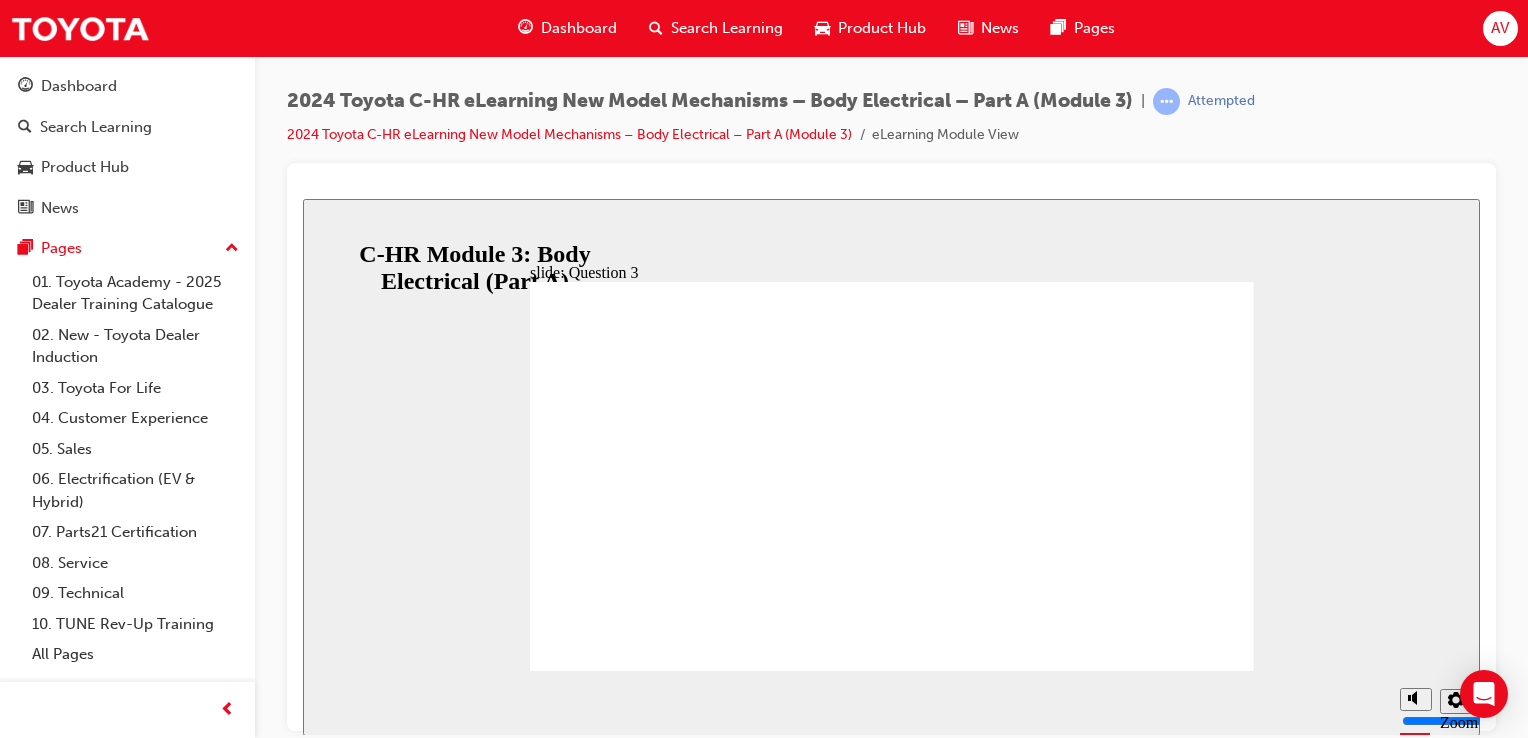 click 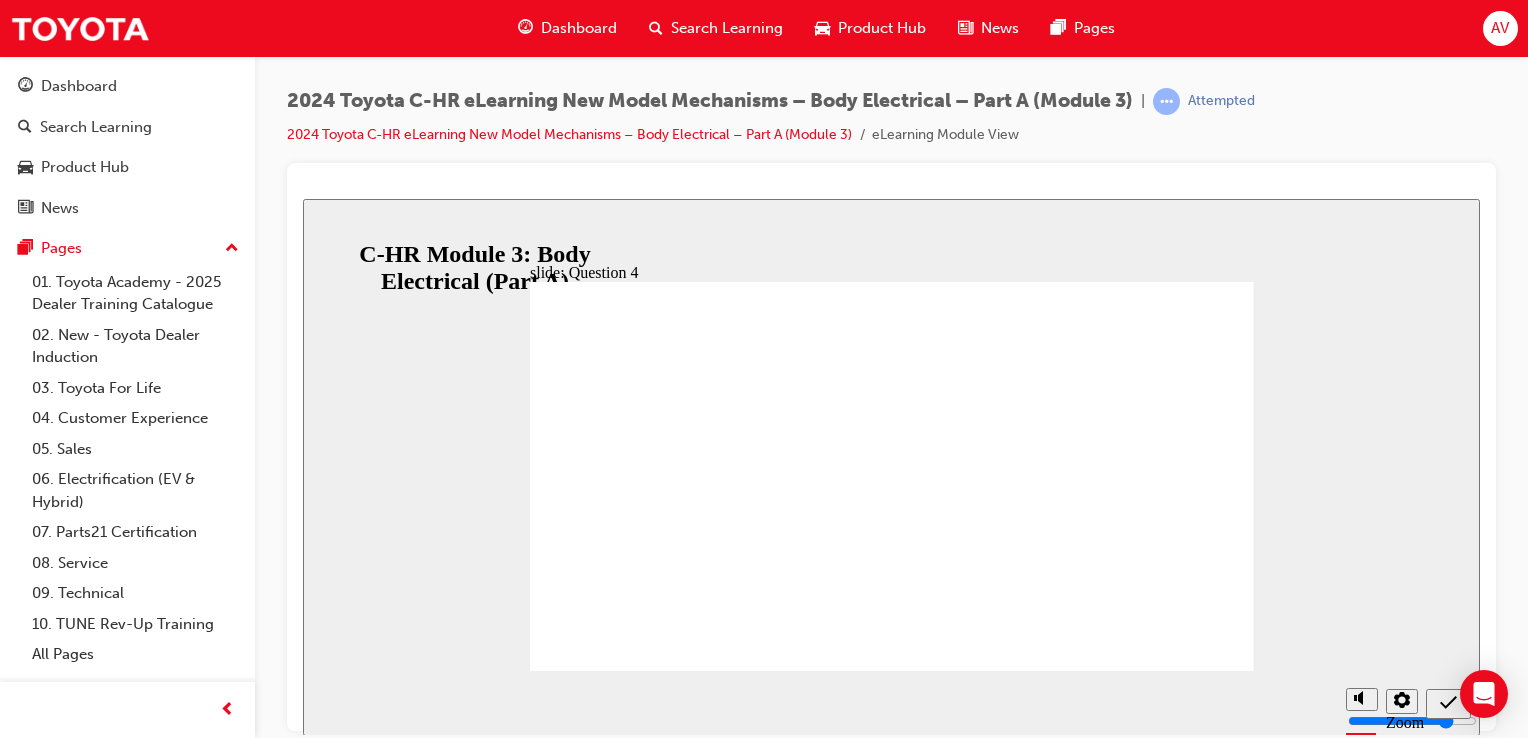 click 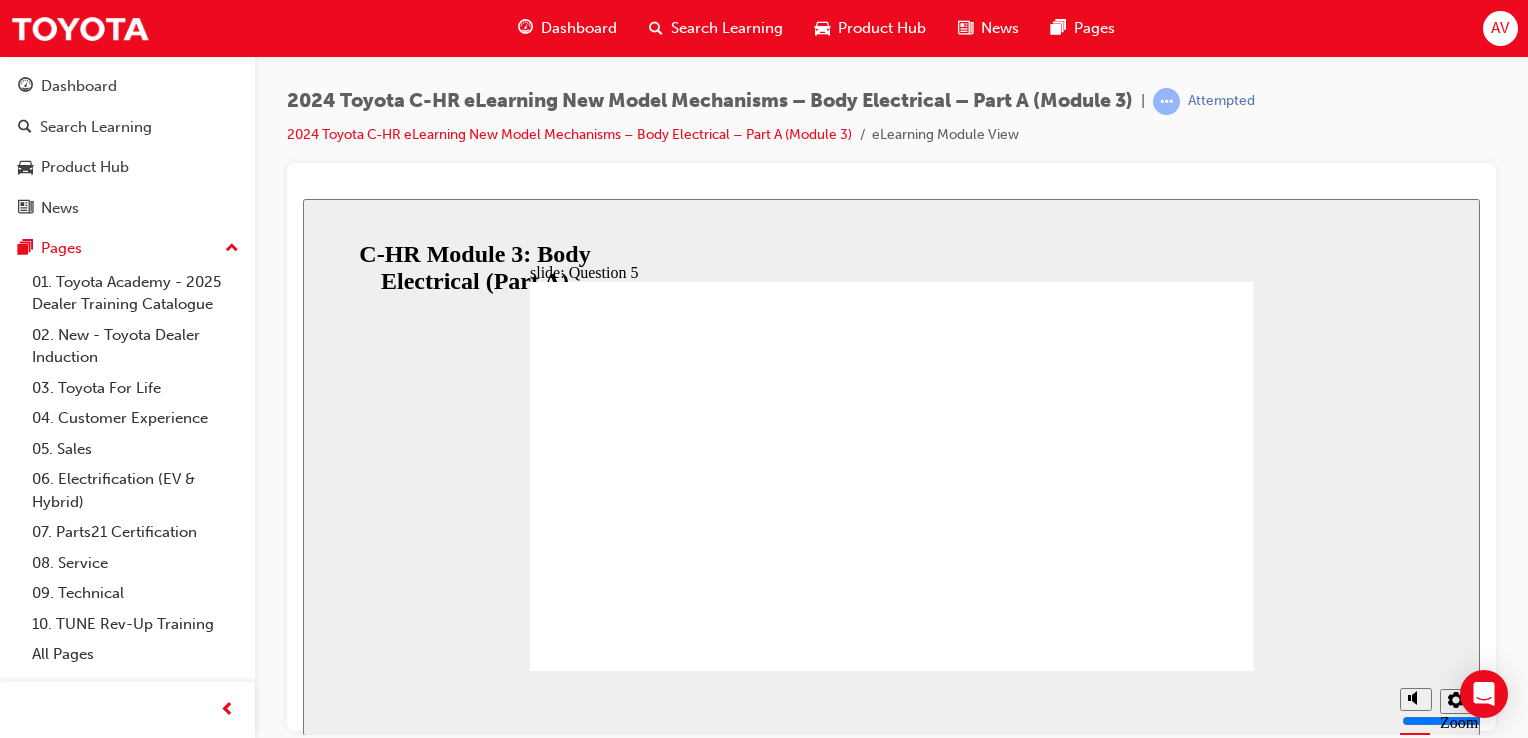 click 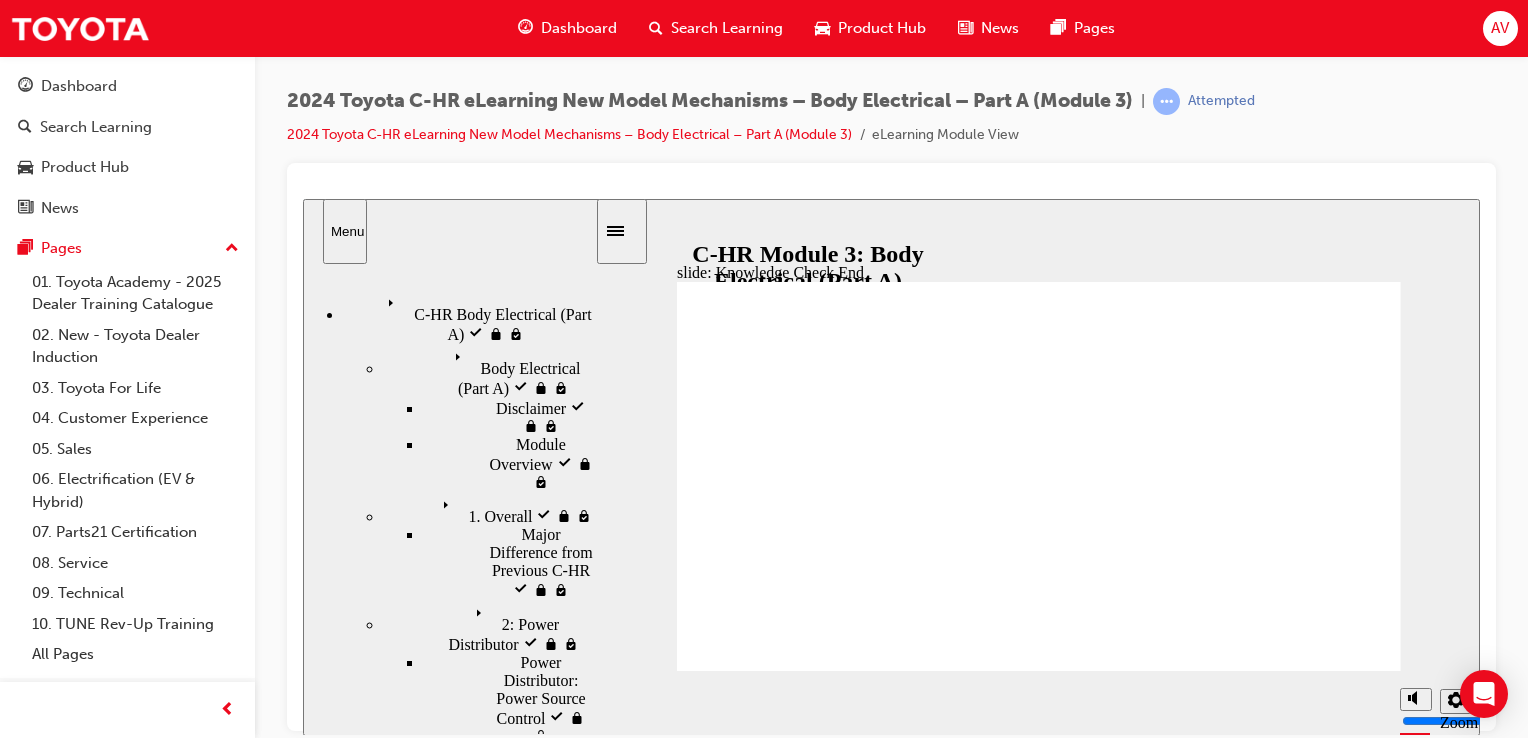 click 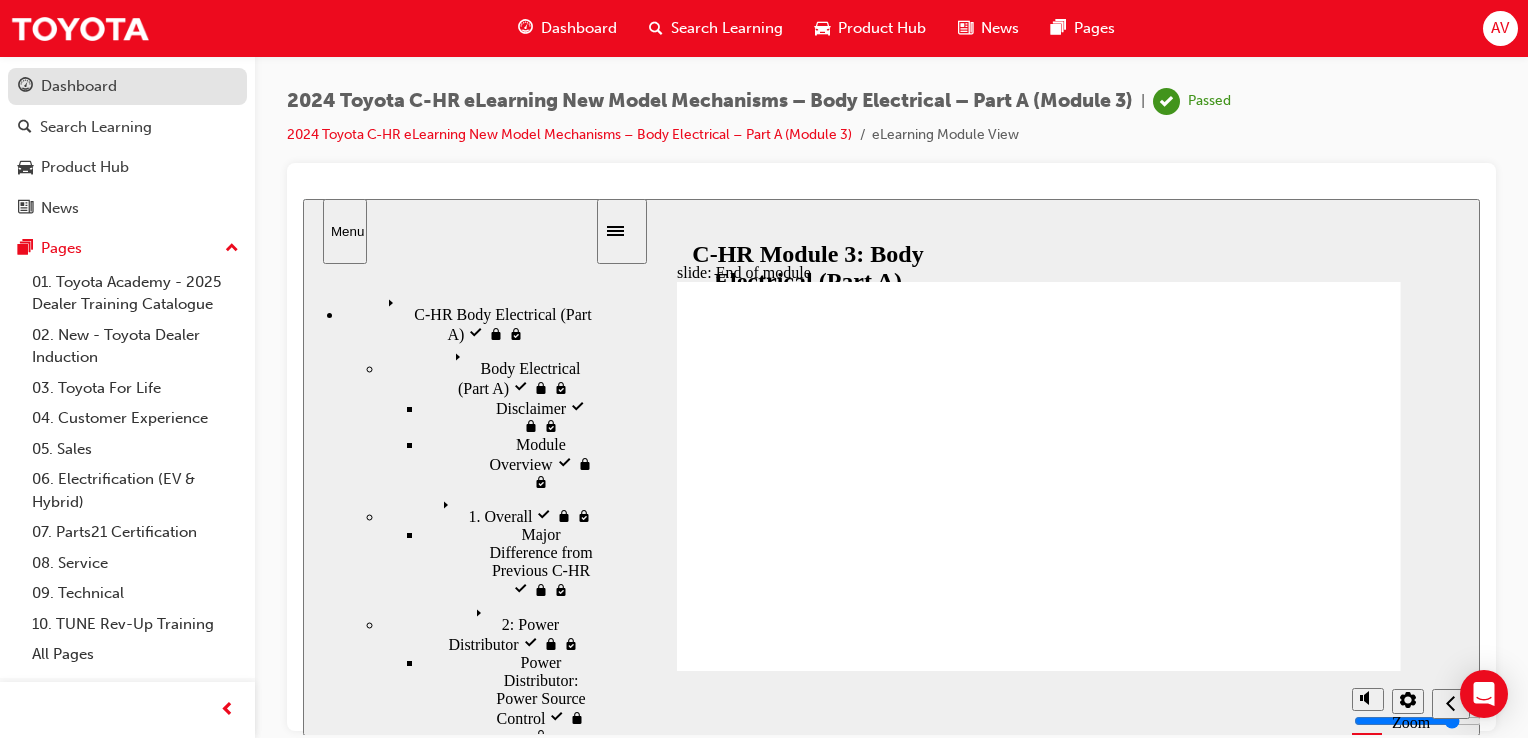 click on "Dashboard" at bounding box center (79, 86) 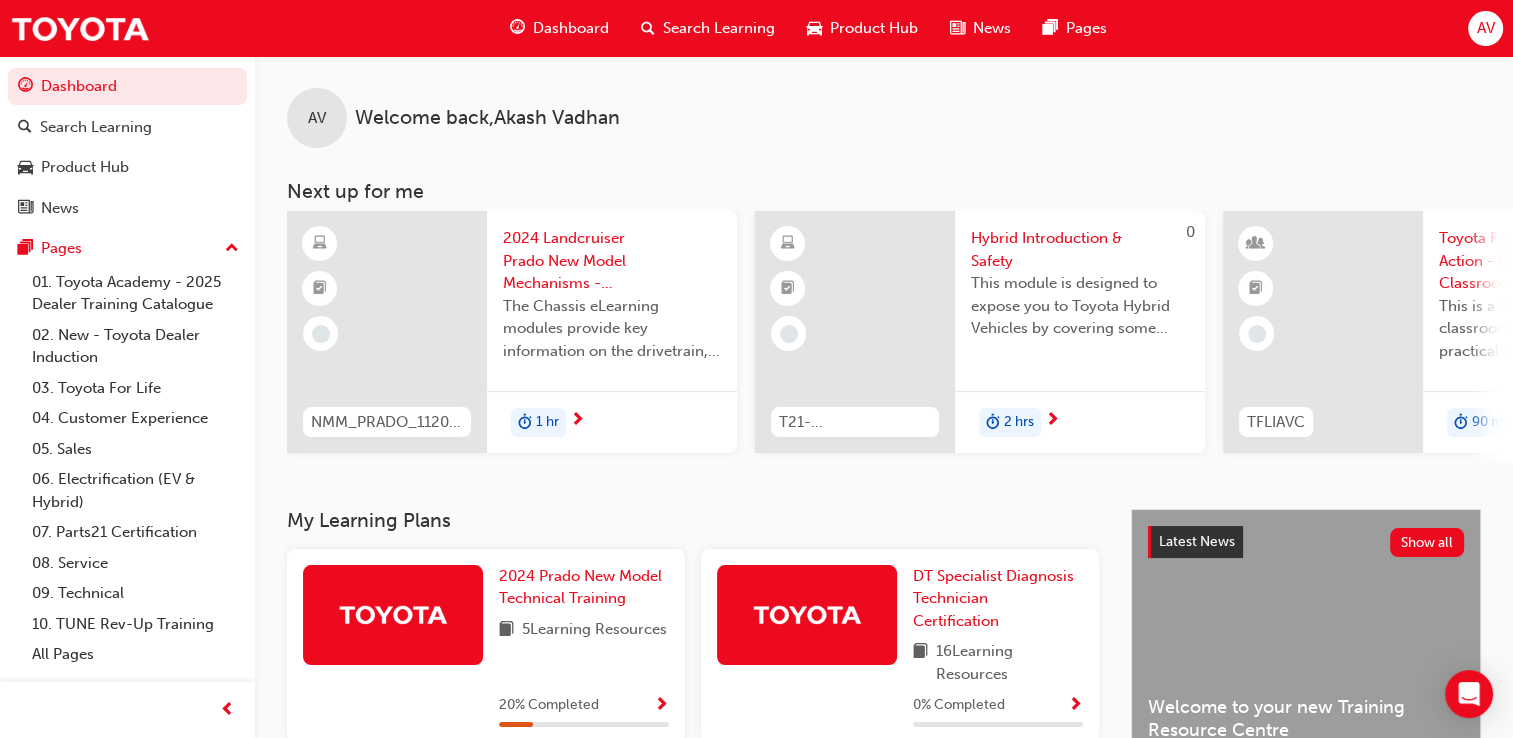 scroll, scrollTop: 0, scrollLeft: 1072, axis: horizontal 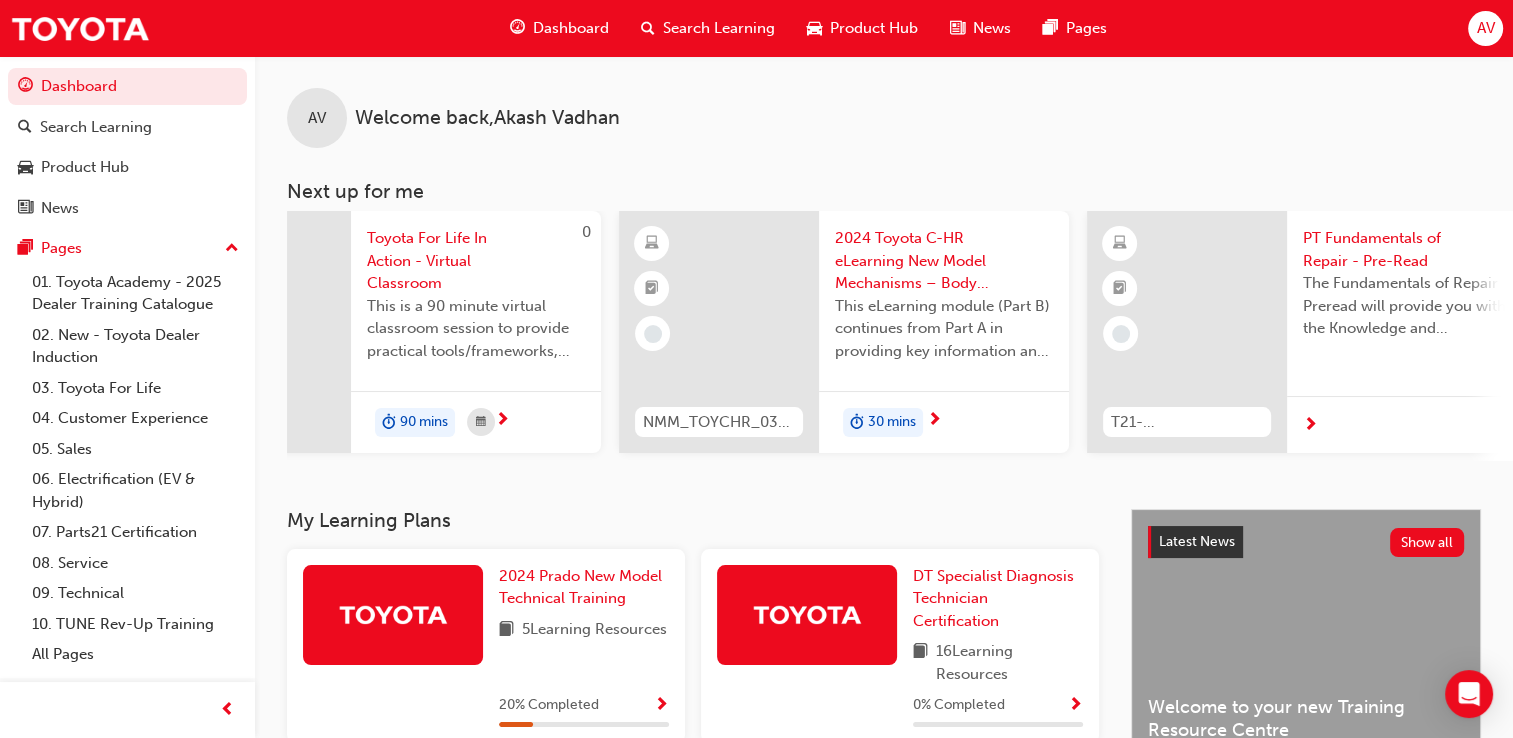 click on "2024 Toyota C-HR eLearning New Model Mechanisms – Body Electrical – Part B (Module 4)" at bounding box center (944, 261) 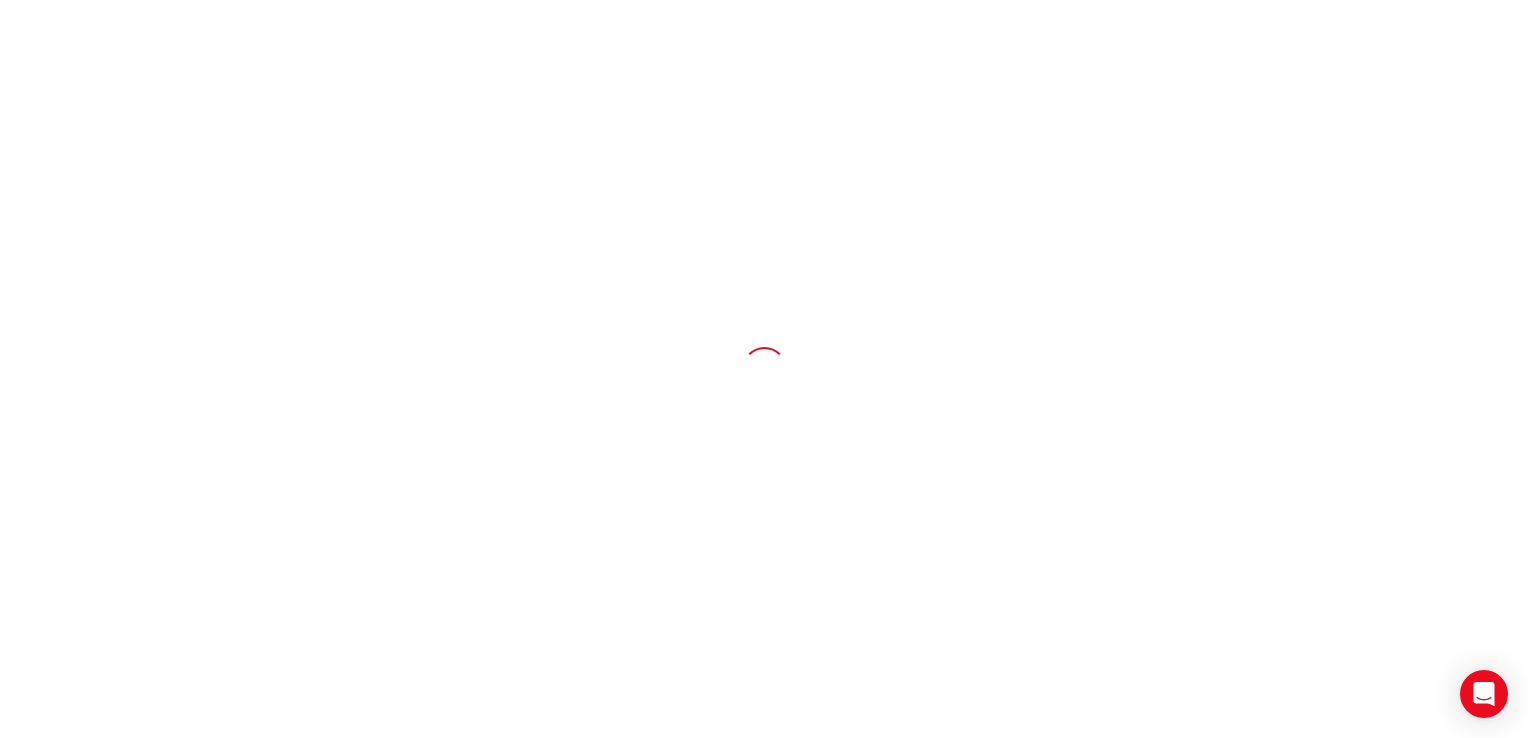 scroll, scrollTop: 0, scrollLeft: 0, axis: both 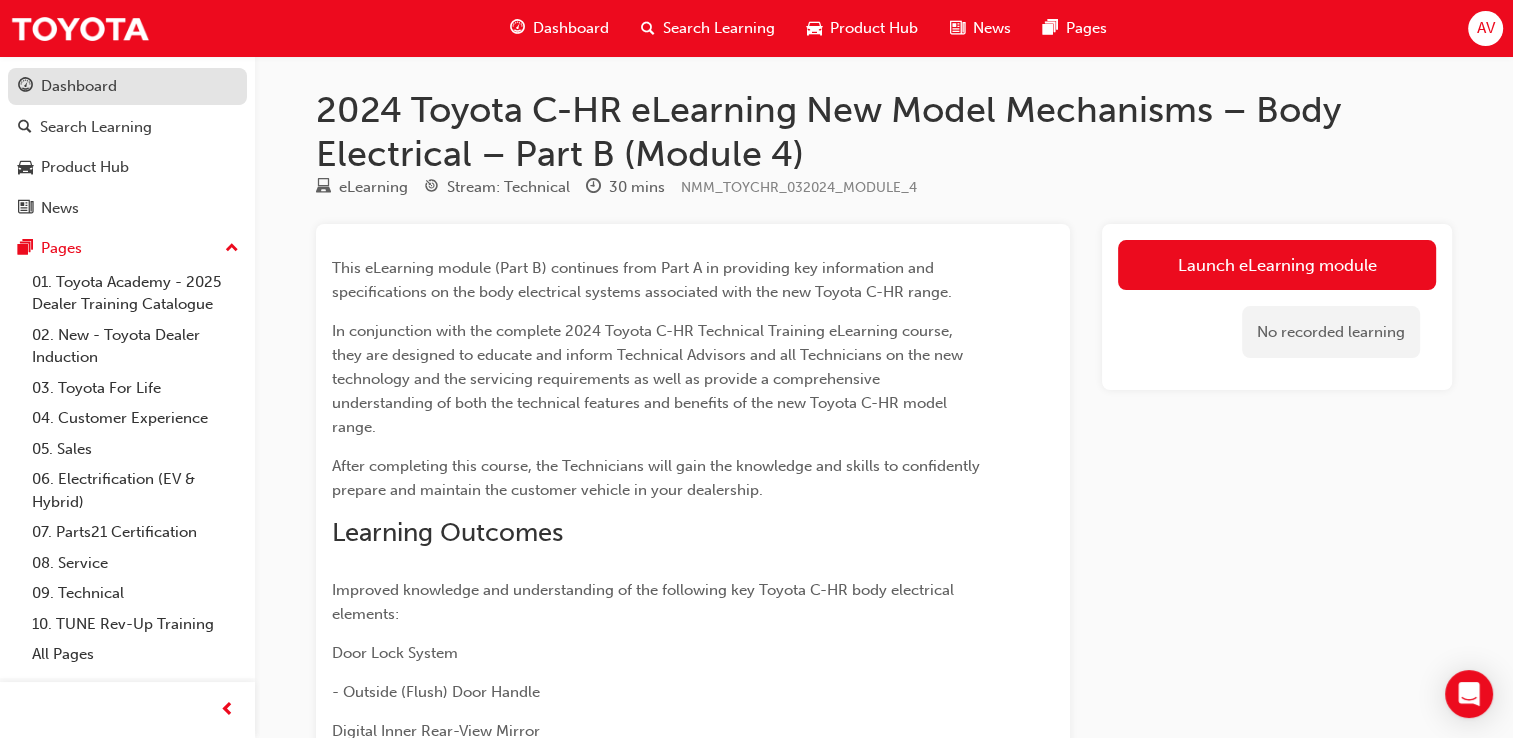 click on "Dashboard" at bounding box center (127, 86) 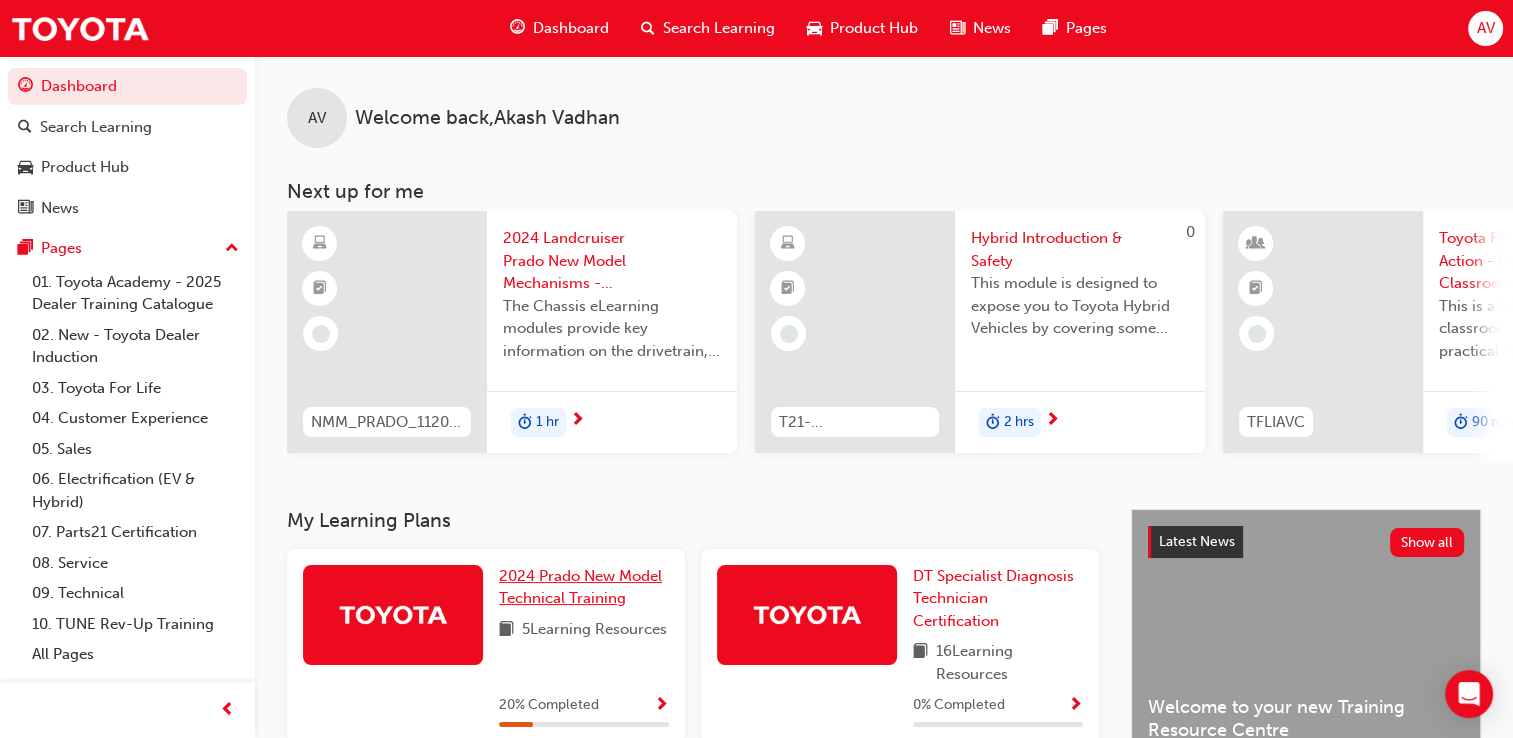 click on "2024 Prado New Model Technical Training" at bounding box center (580, 587) 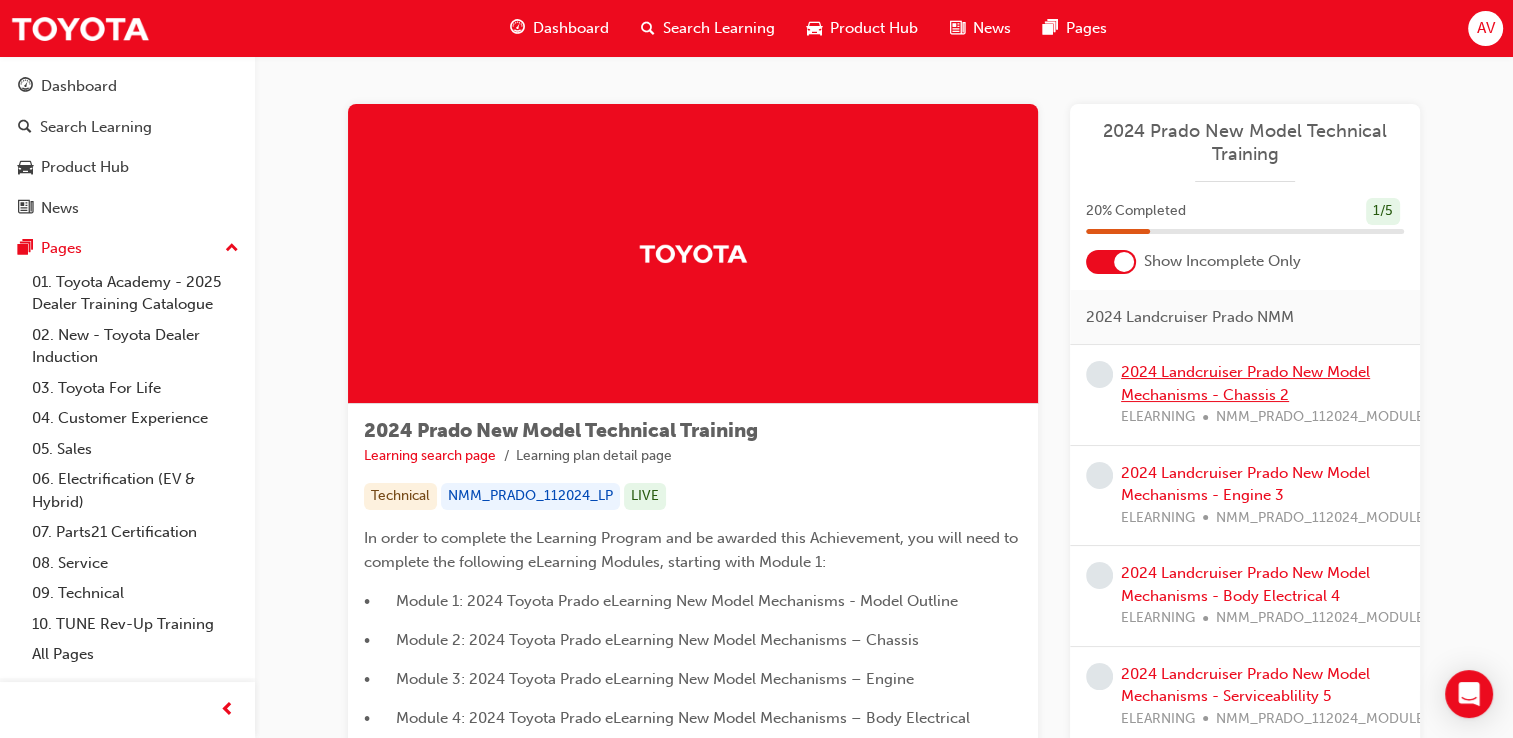 click on "2024 Landcruiser Prado New Model Mechanisms - Chassis 2" at bounding box center [1245, 383] 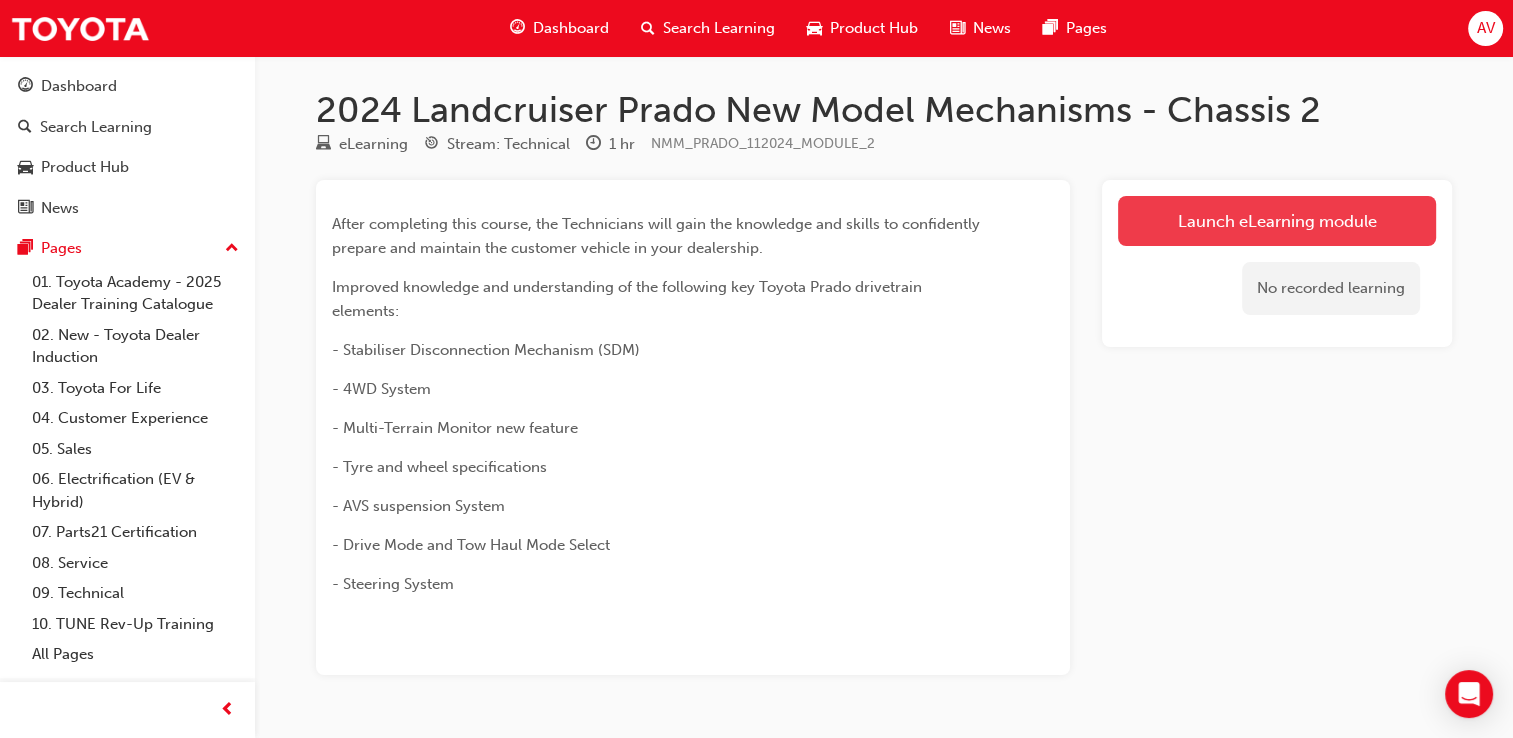 click on "Launch eLearning module" at bounding box center (1277, 221) 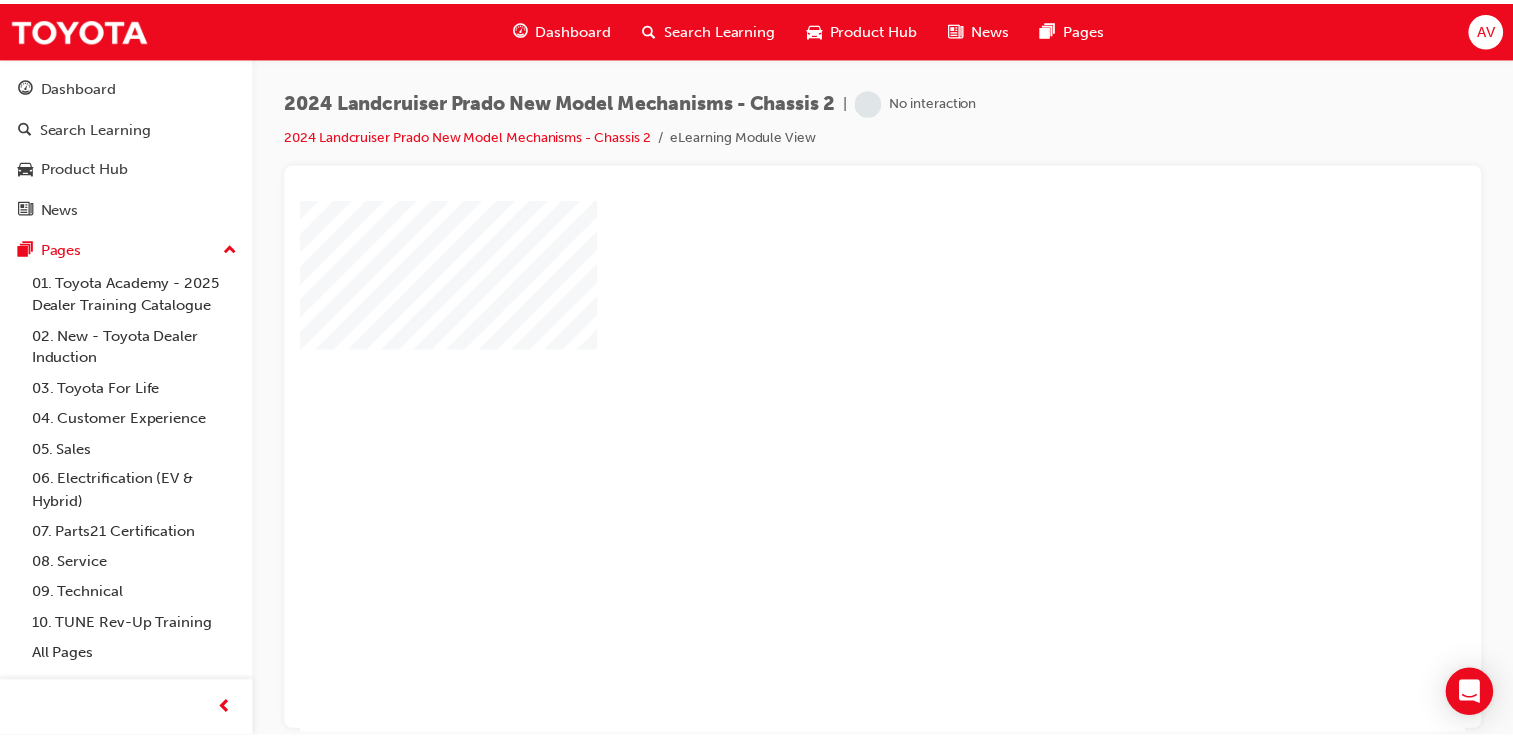 scroll, scrollTop: 0, scrollLeft: 0, axis: both 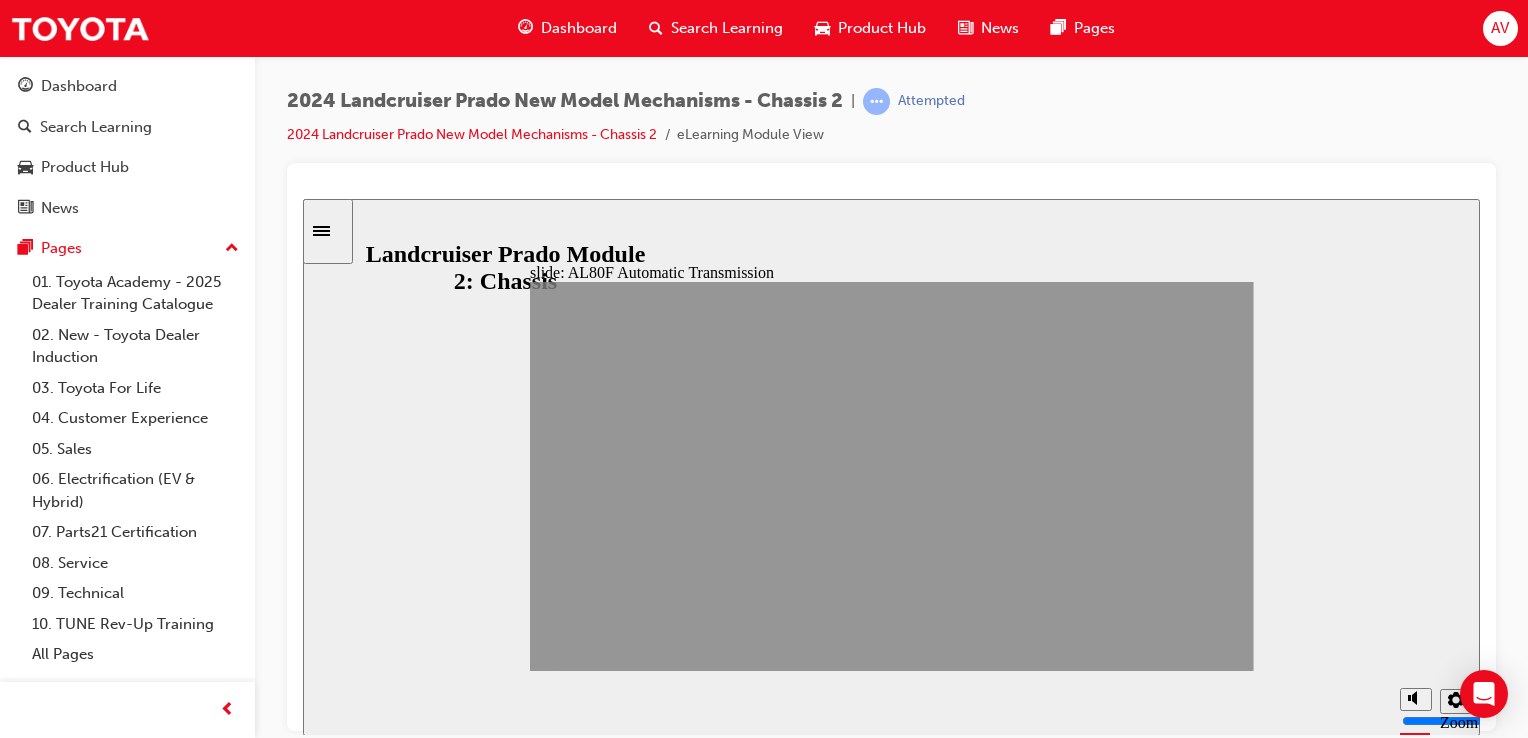 click 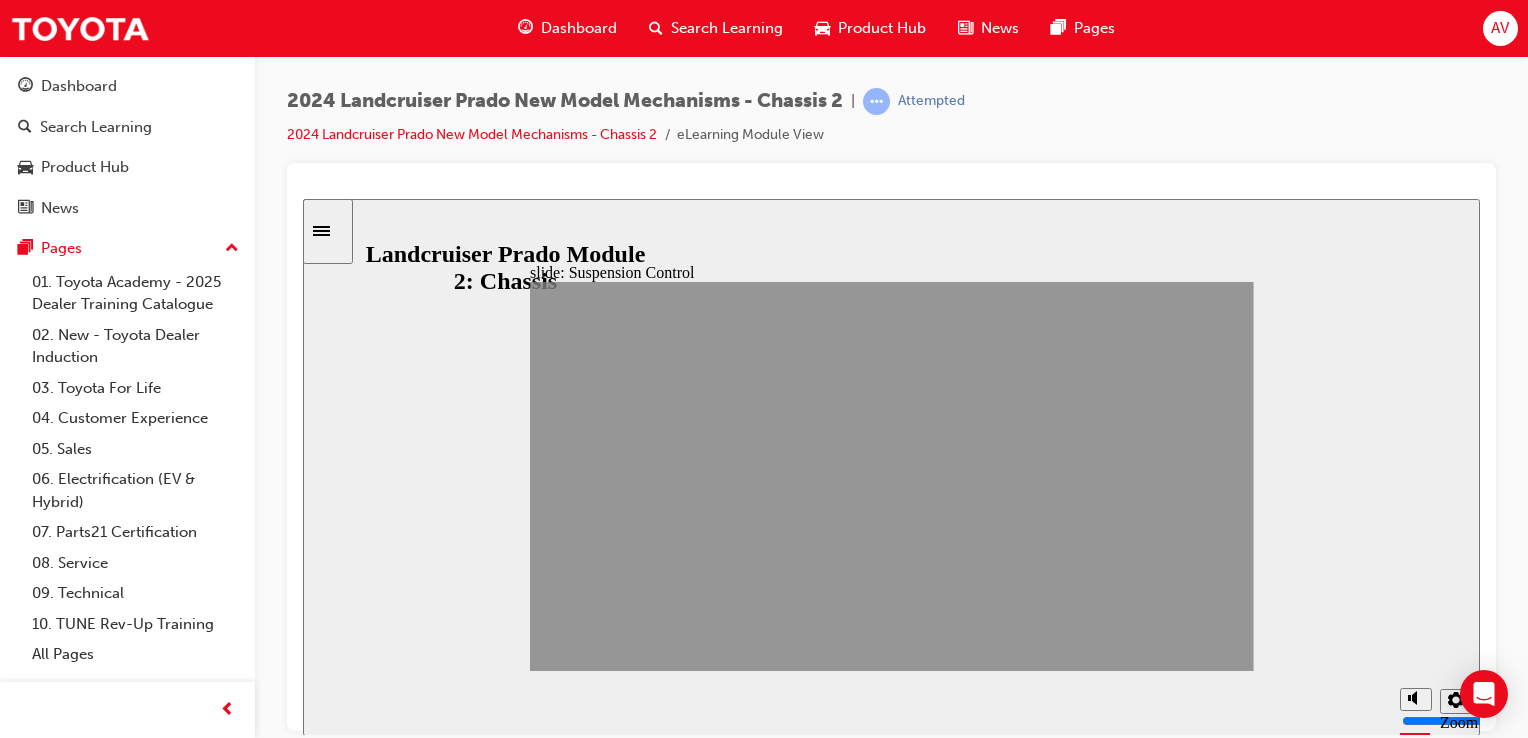 click 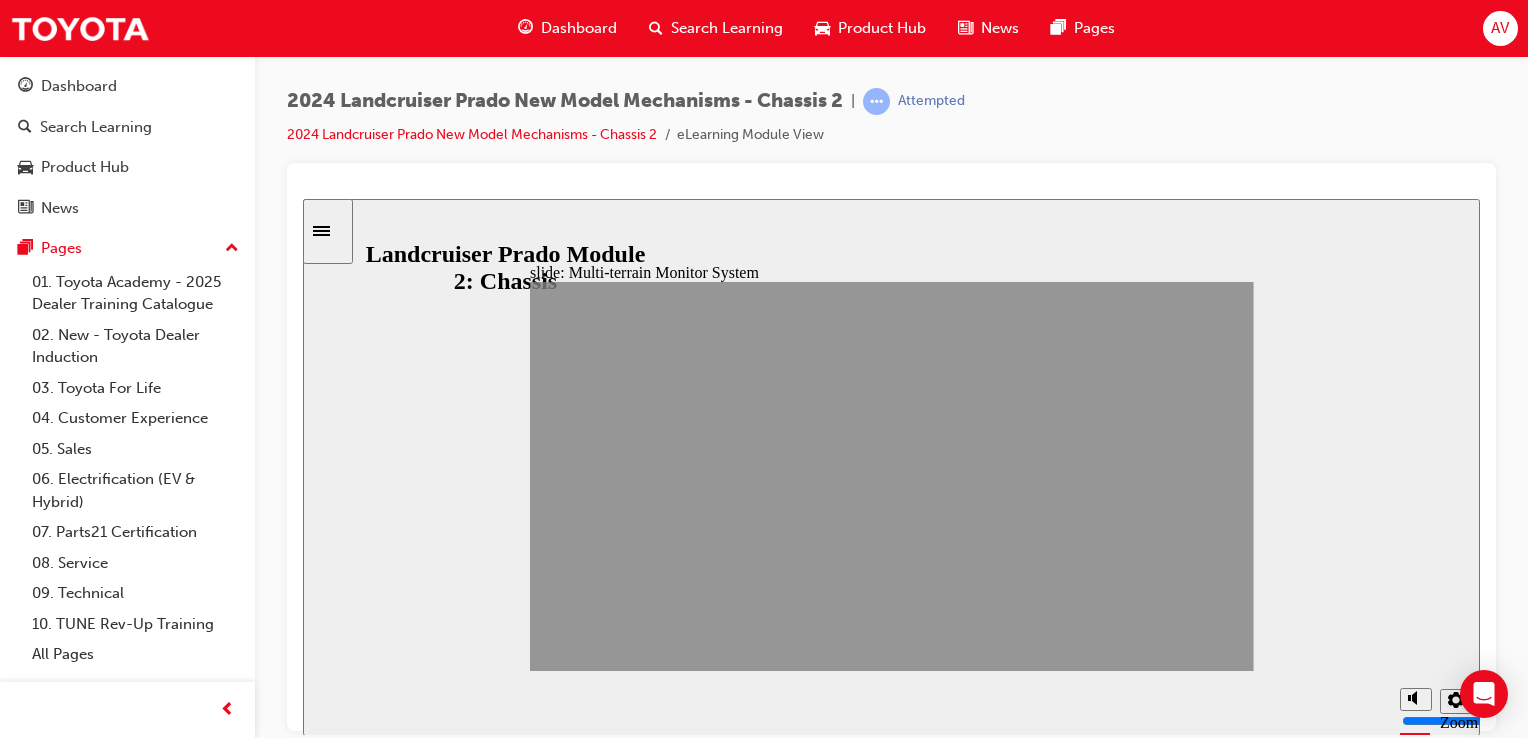 click 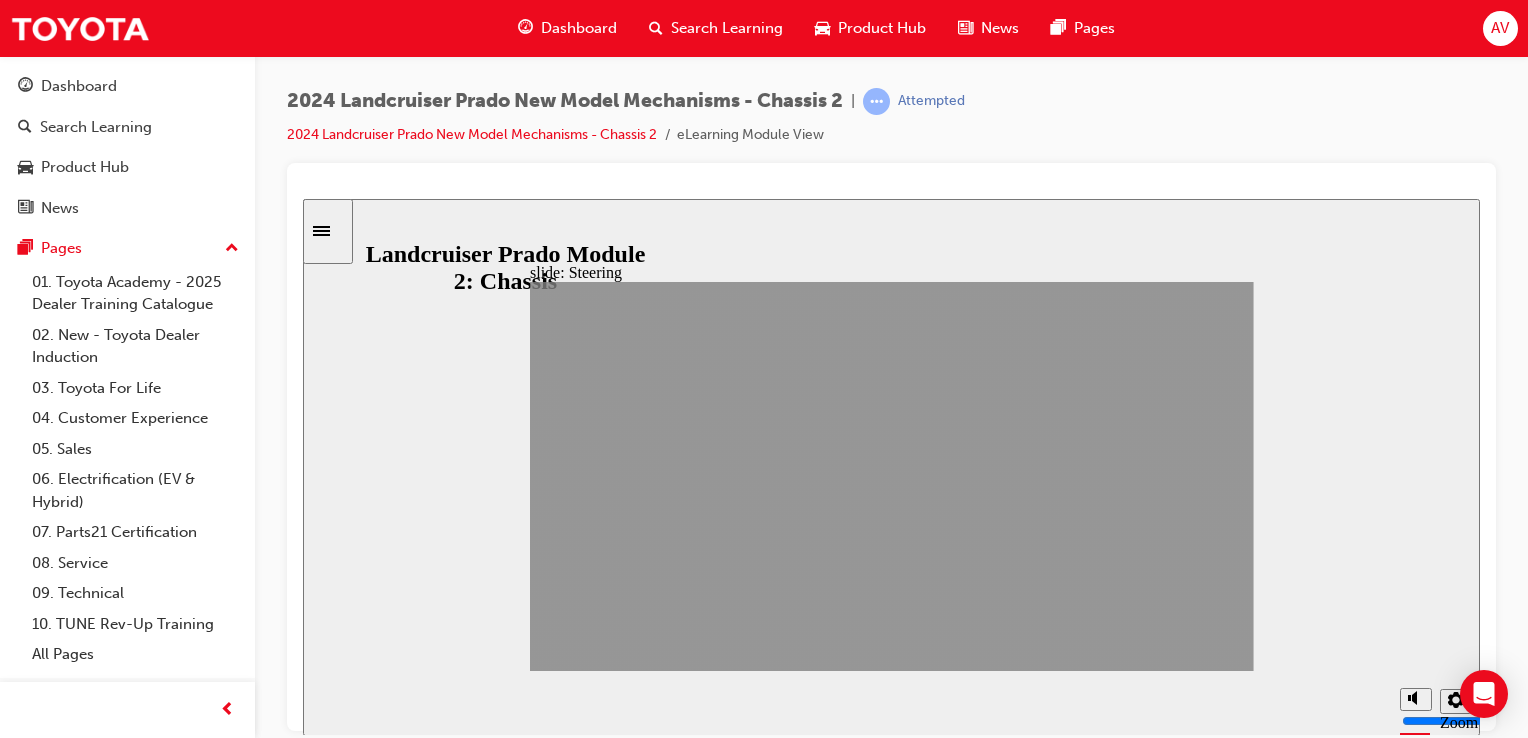 click 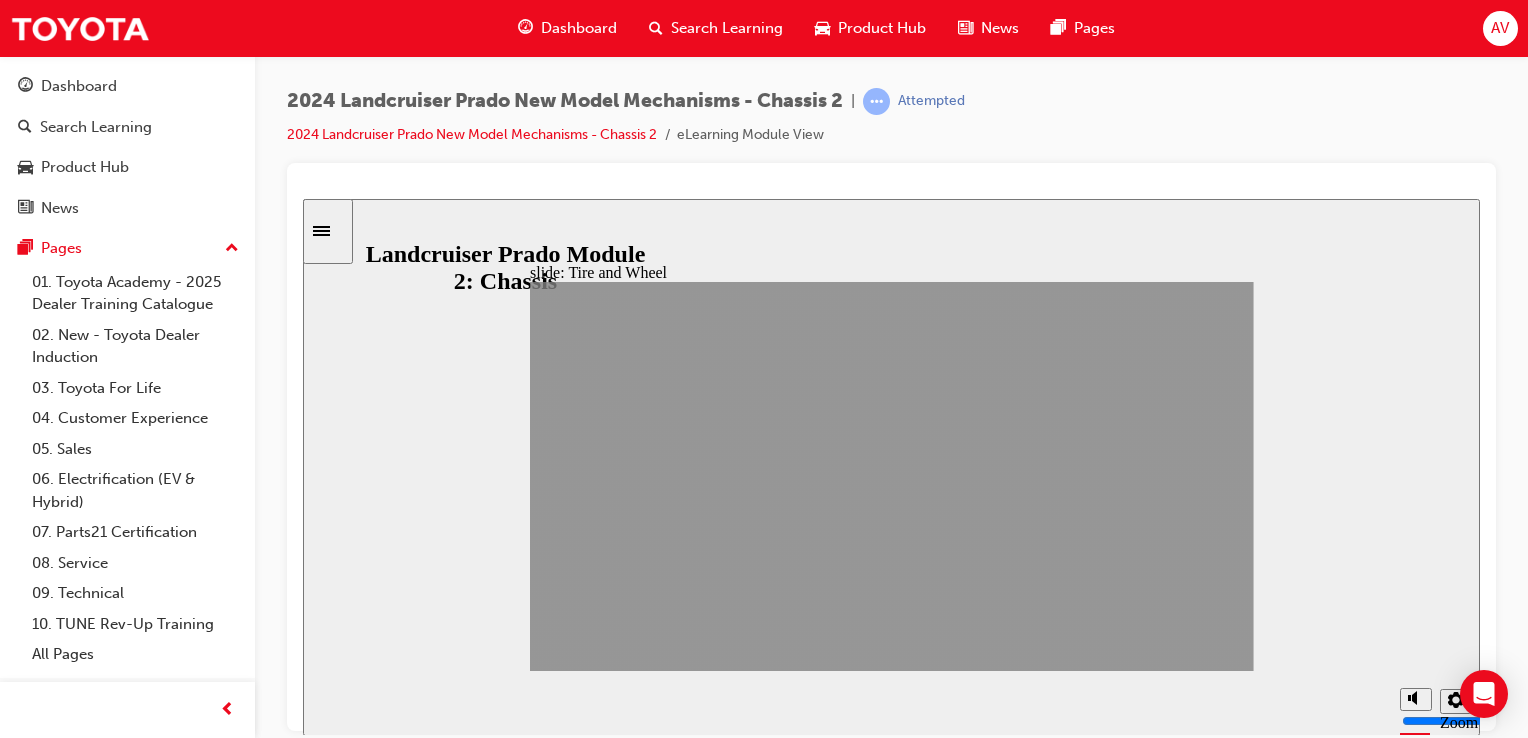 click 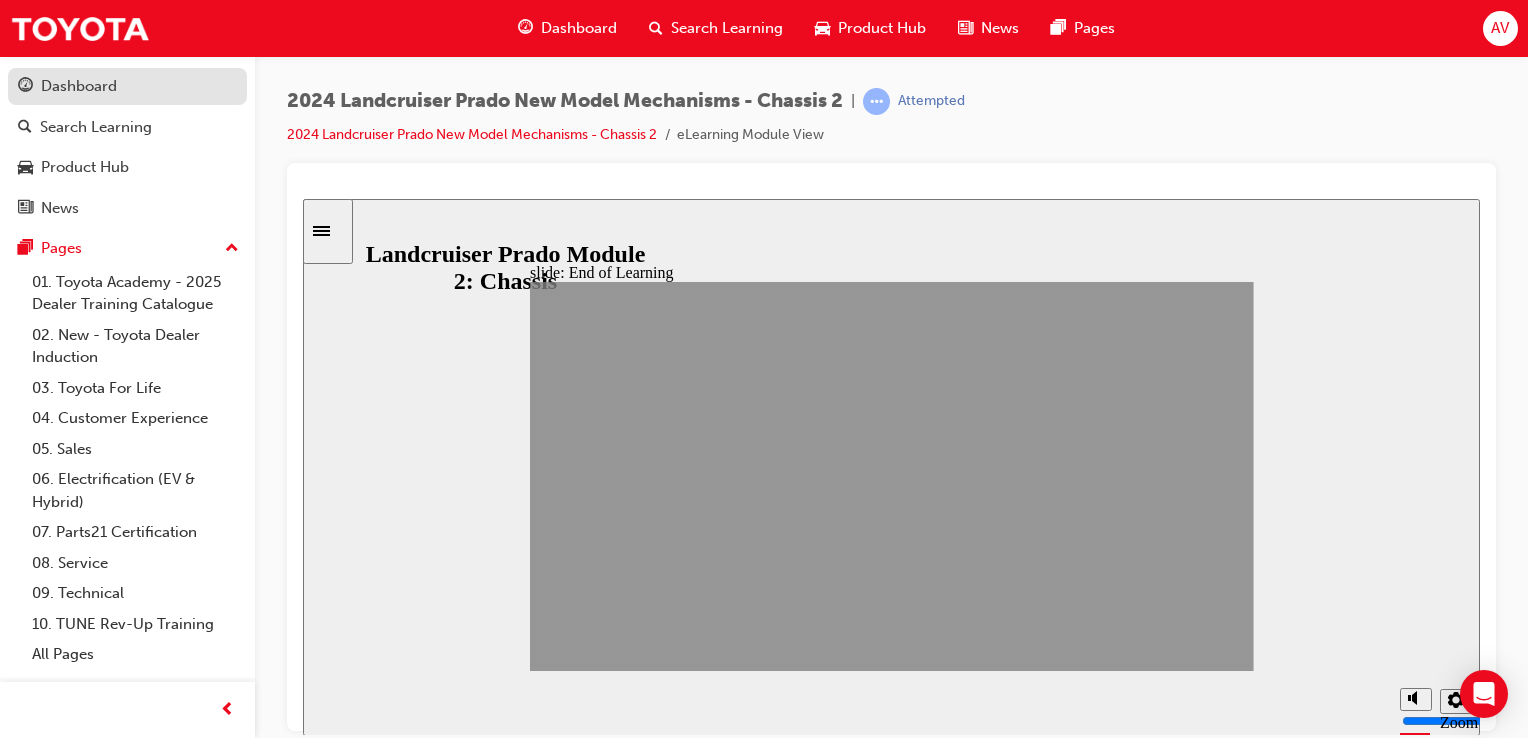 click on "Dashboard" at bounding box center (79, 86) 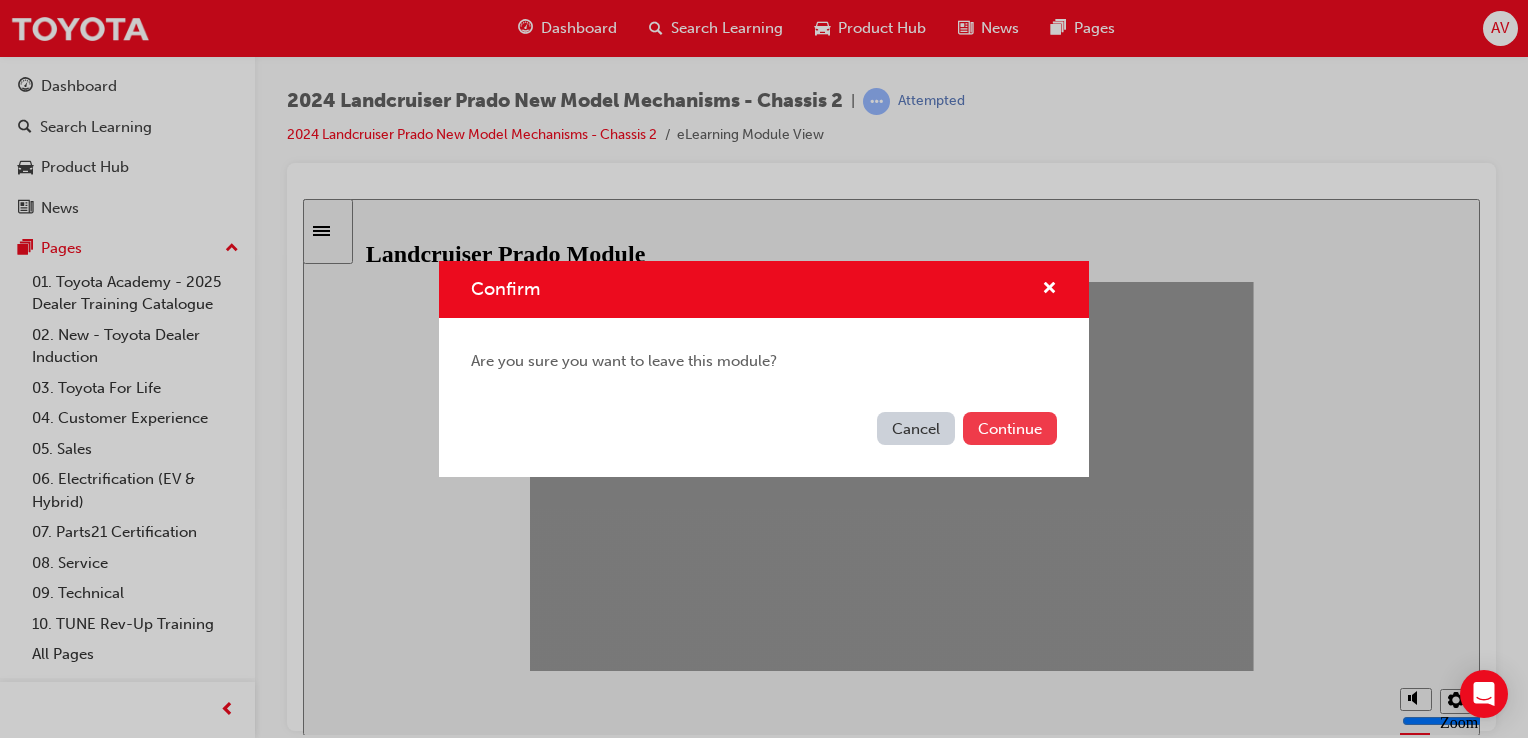click on "Continue" at bounding box center (1010, 428) 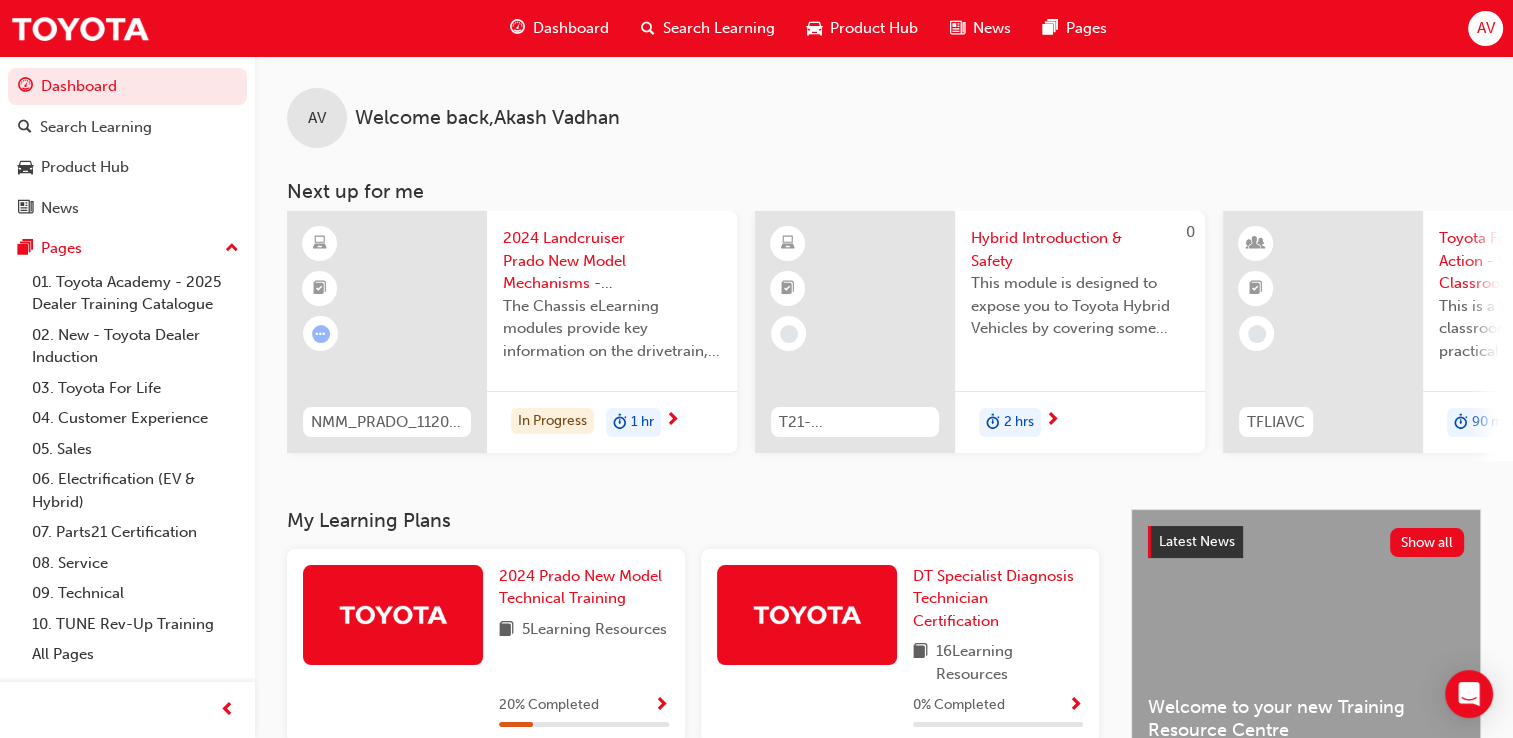 click on "AV Welcome back , [NAME] [LAST] Next up for me NMM_PRADO_112024_MODULE_2 2024 Landcruiser Prado New Model Mechanisms - Chassis 2 The Chassis eLearning modules provide key information on the drivetrain, suspension, brake and steering system features and functions associated with the Toyota Prado range. In Progress 1 hr 0 T21-FOD_HVIS_PREREQ Hybrid Introduction & Safety This module is designed to expose you to Toyota Hybrid Vehicles by covering some history of the Hybrid, learning about their components and how they work together to power the vehicle down the road. 2 hrs 0 TFLIAVC Toyota For Life In Action - Virtual Classroom This is a 90 minute virtual classroom session to provide practical tools/frameworks, behaviours and processes to support new starters to apply TFL in every interaction. 90 mins NMM_TOYCHR_032024_MODULE_4 2024 Toyota C-HR eLearning New Model Mechanisms – Body Electrical – Part B (Module 4) 30 mins 0 T21-PTFOR_PRE_READ PT Fundamentals of Repair - Pre-Read View all" at bounding box center [884, 282] 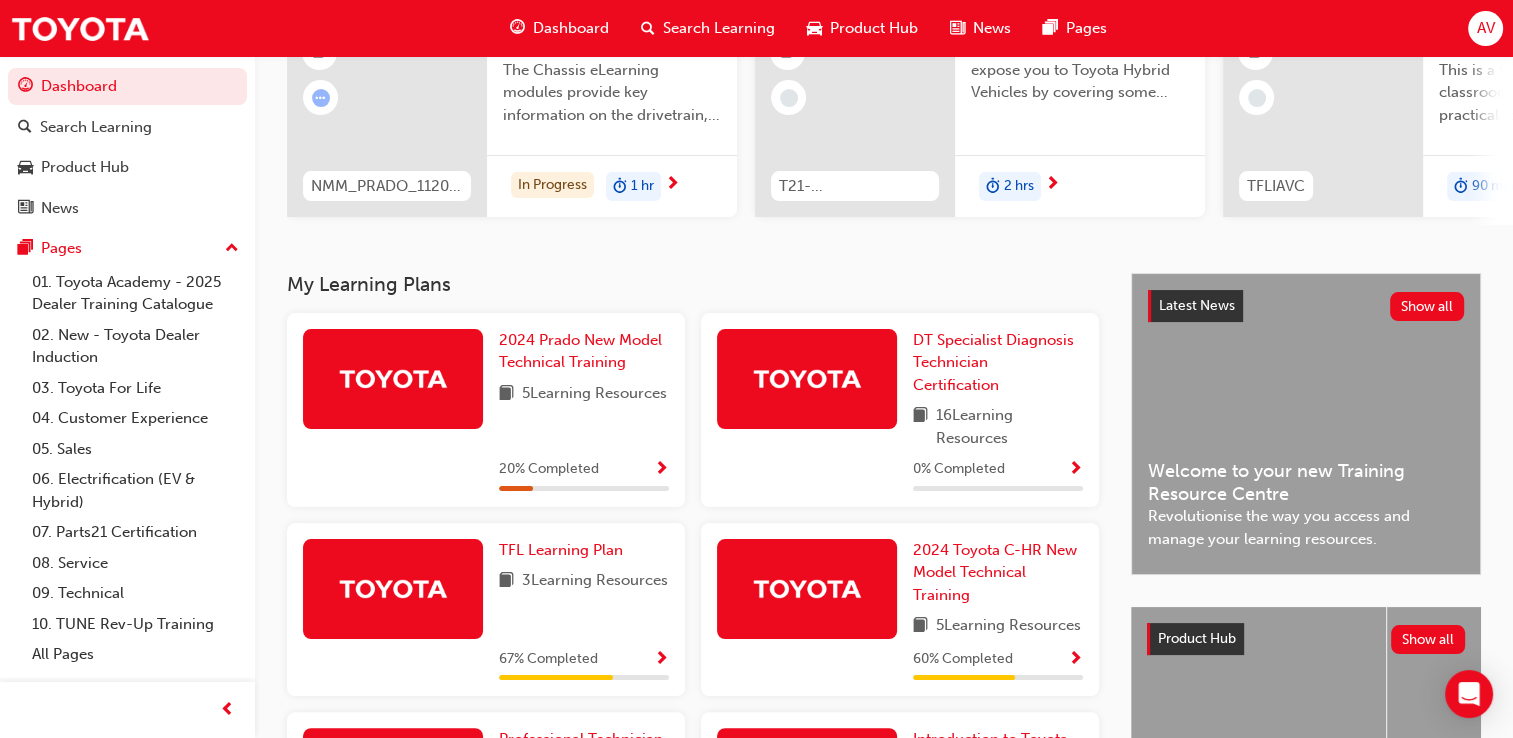 scroll, scrollTop: 240, scrollLeft: 0, axis: vertical 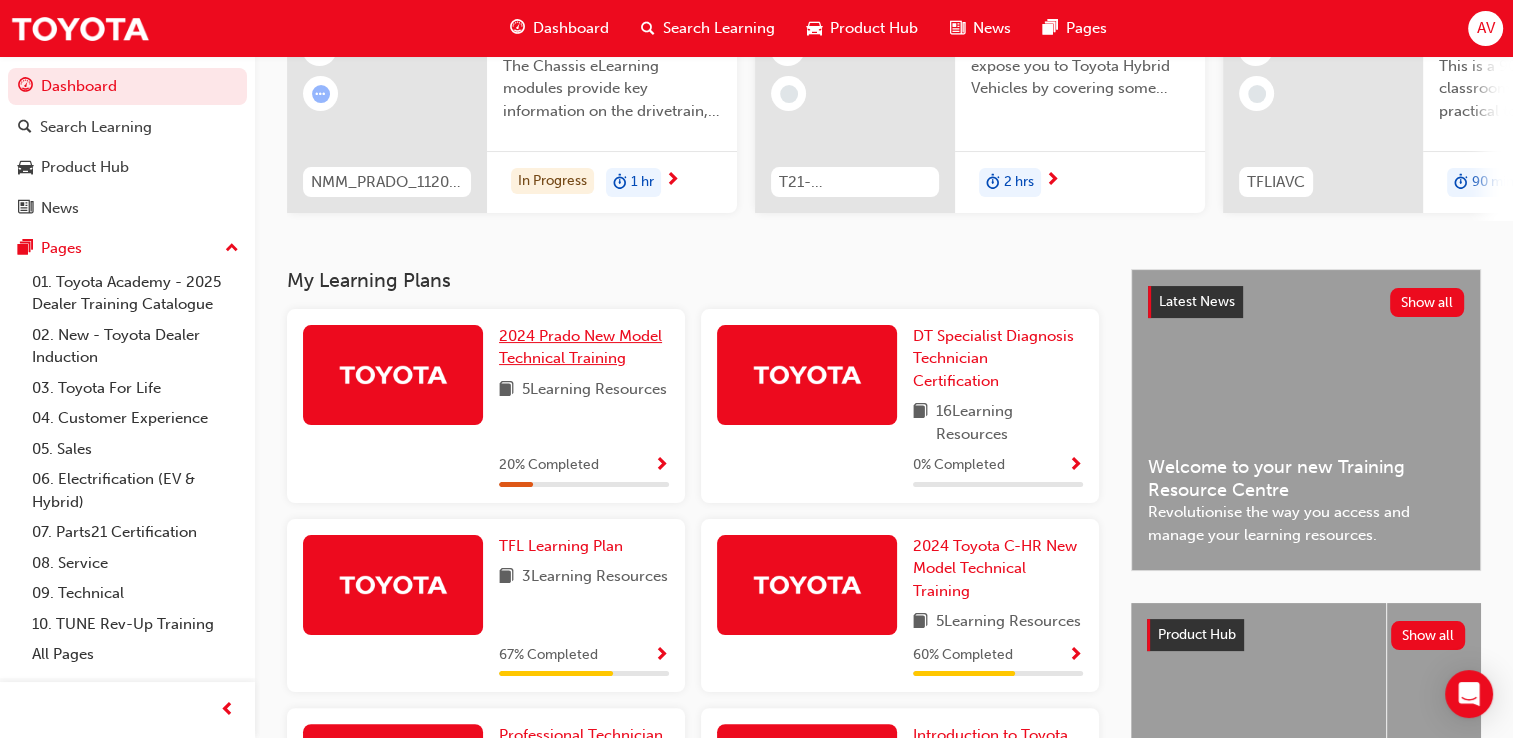 click on "2024 Prado New Model Technical Training" at bounding box center [580, 347] 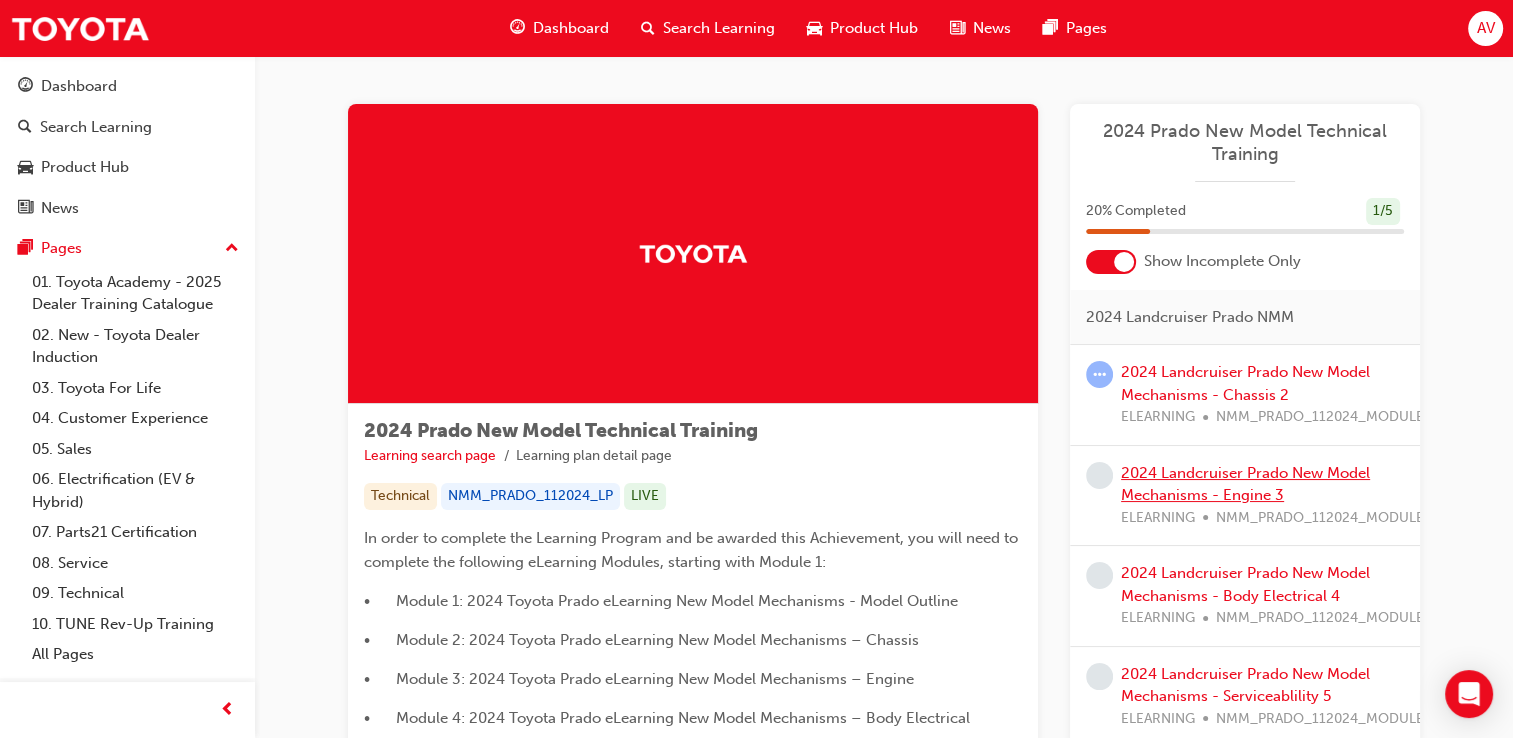 click on "2024 Landcruiser Prado New Model Mechanisms - Engine 3" at bounding box center [1245, 484] 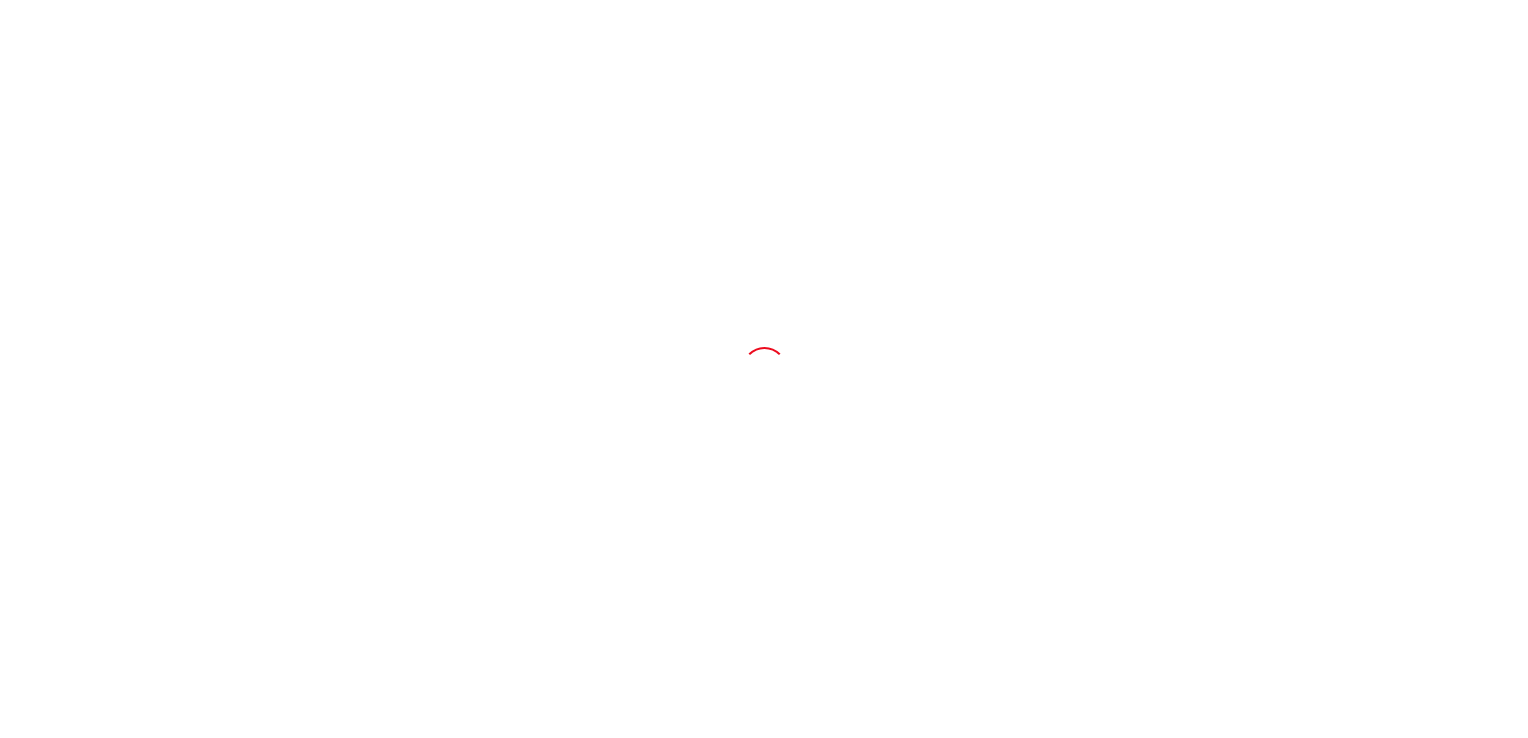 scroll, scrollTop: 0, scrollLeft: 0, axis: both 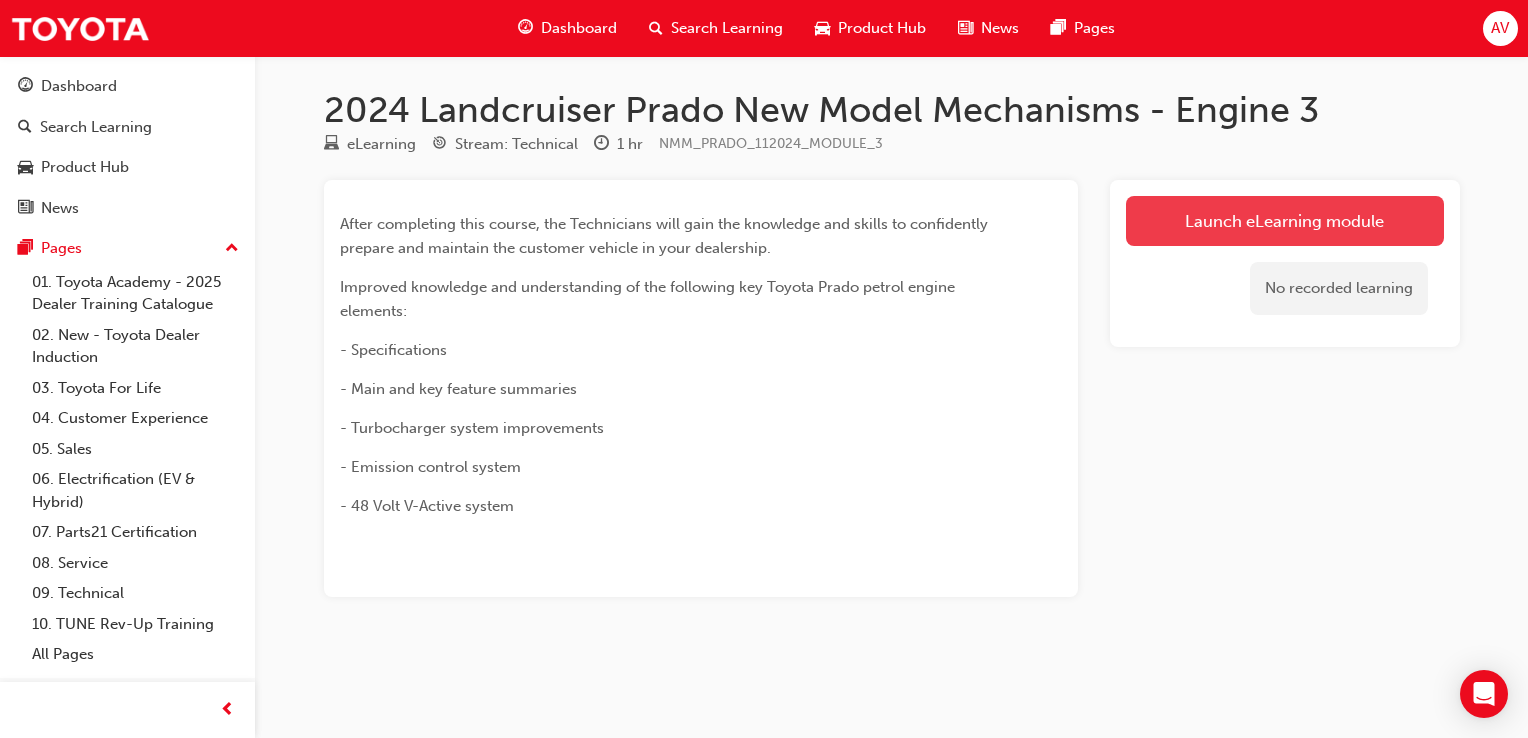click on "Launch eLearning module" at bounding box center [1285, 221] 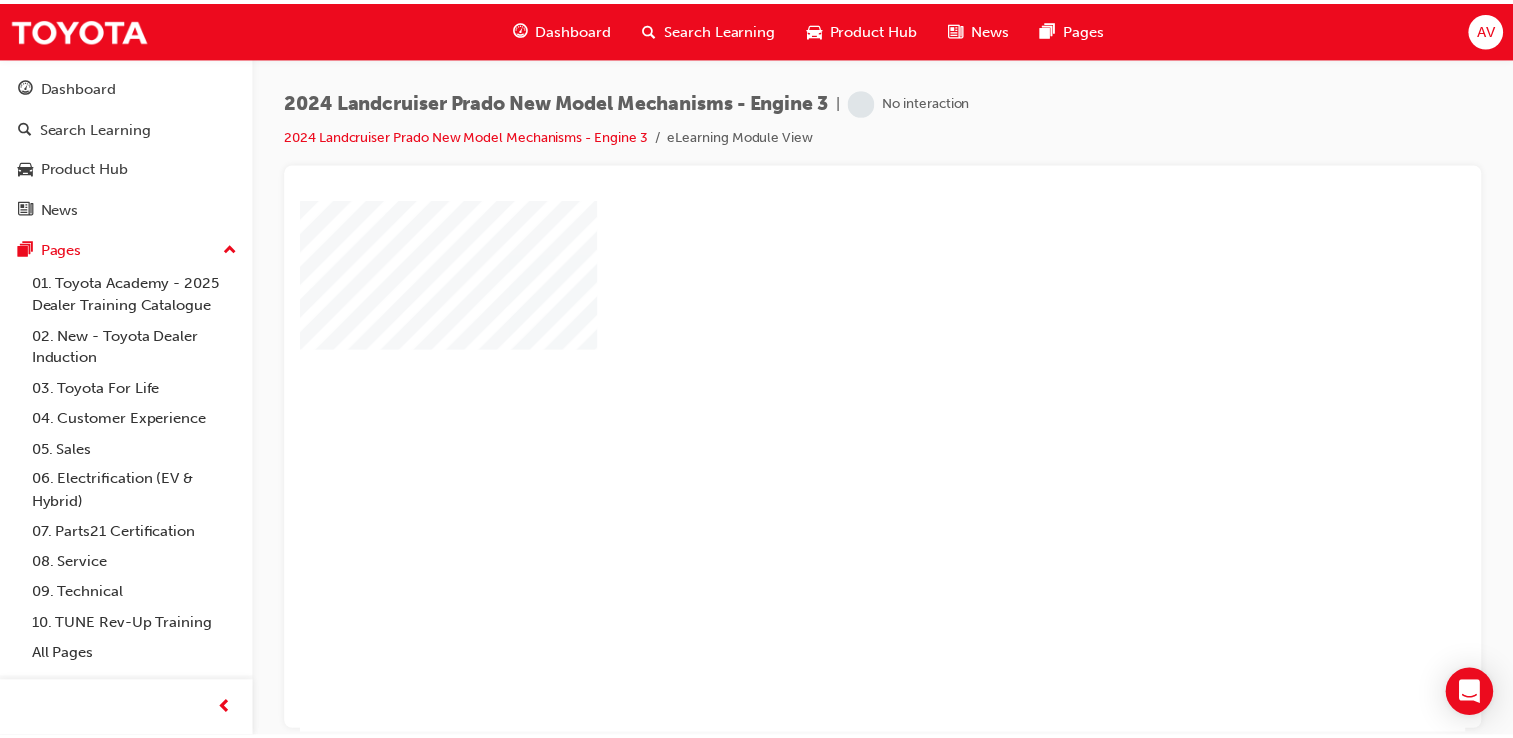 scroll, scrollTop: 0, scrollLeft: 0, axis: both 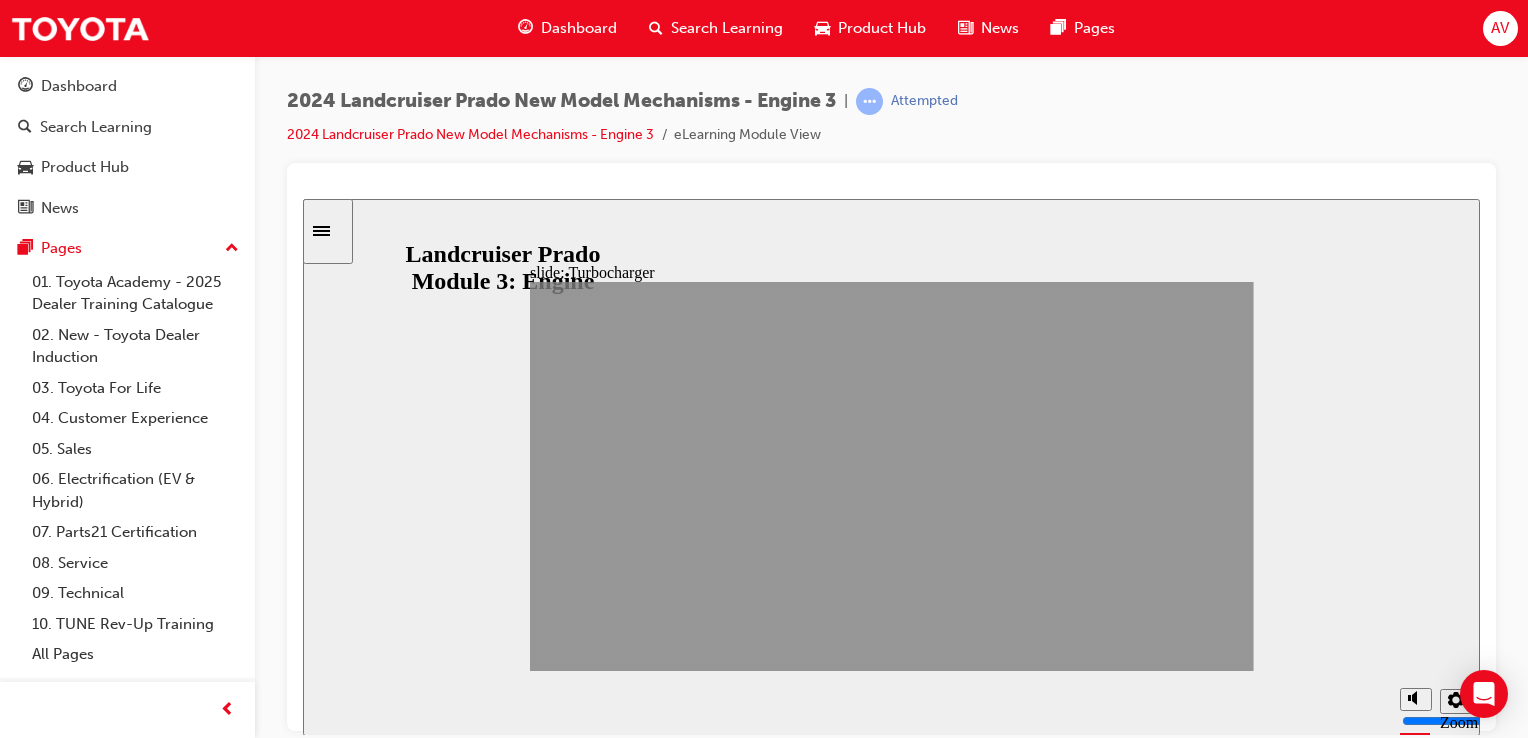 click 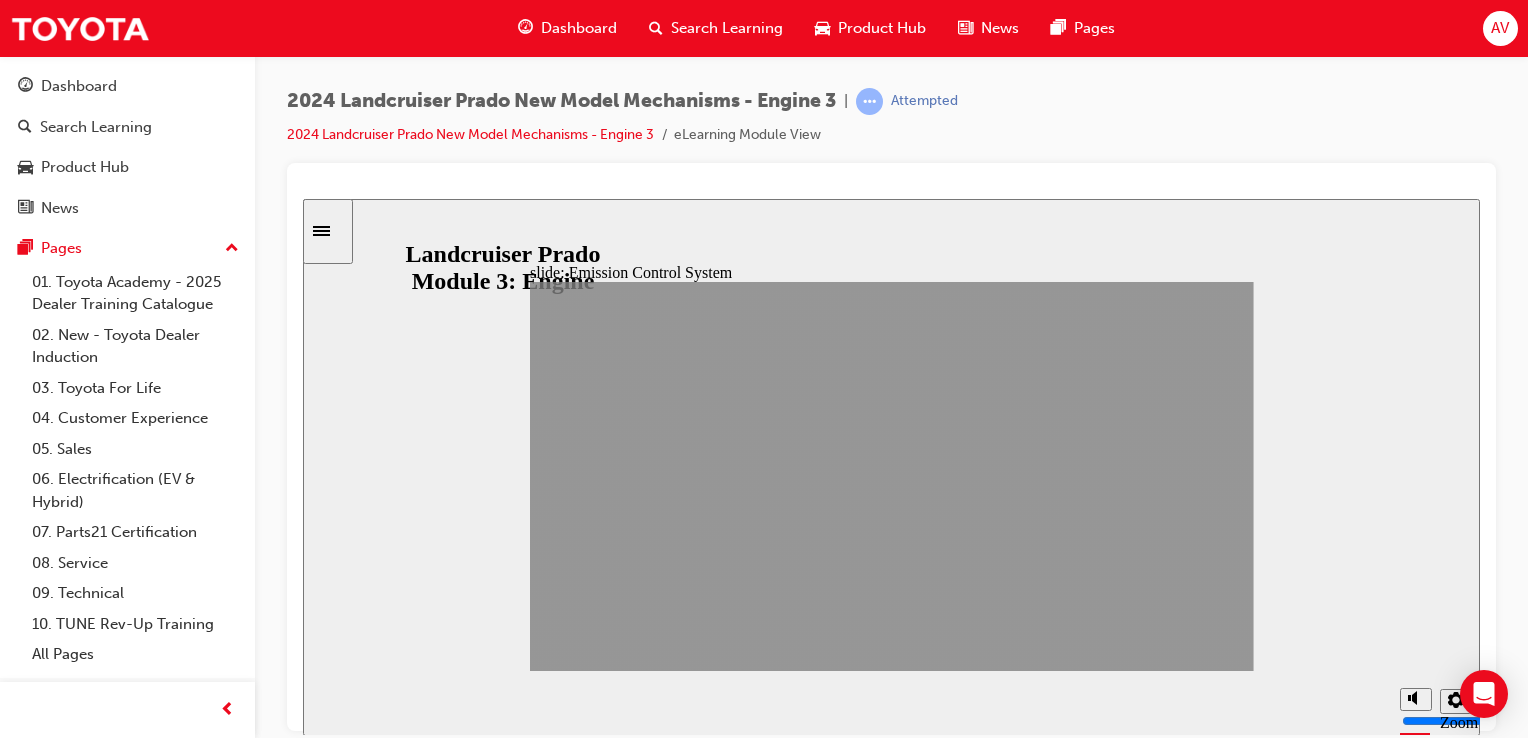 click 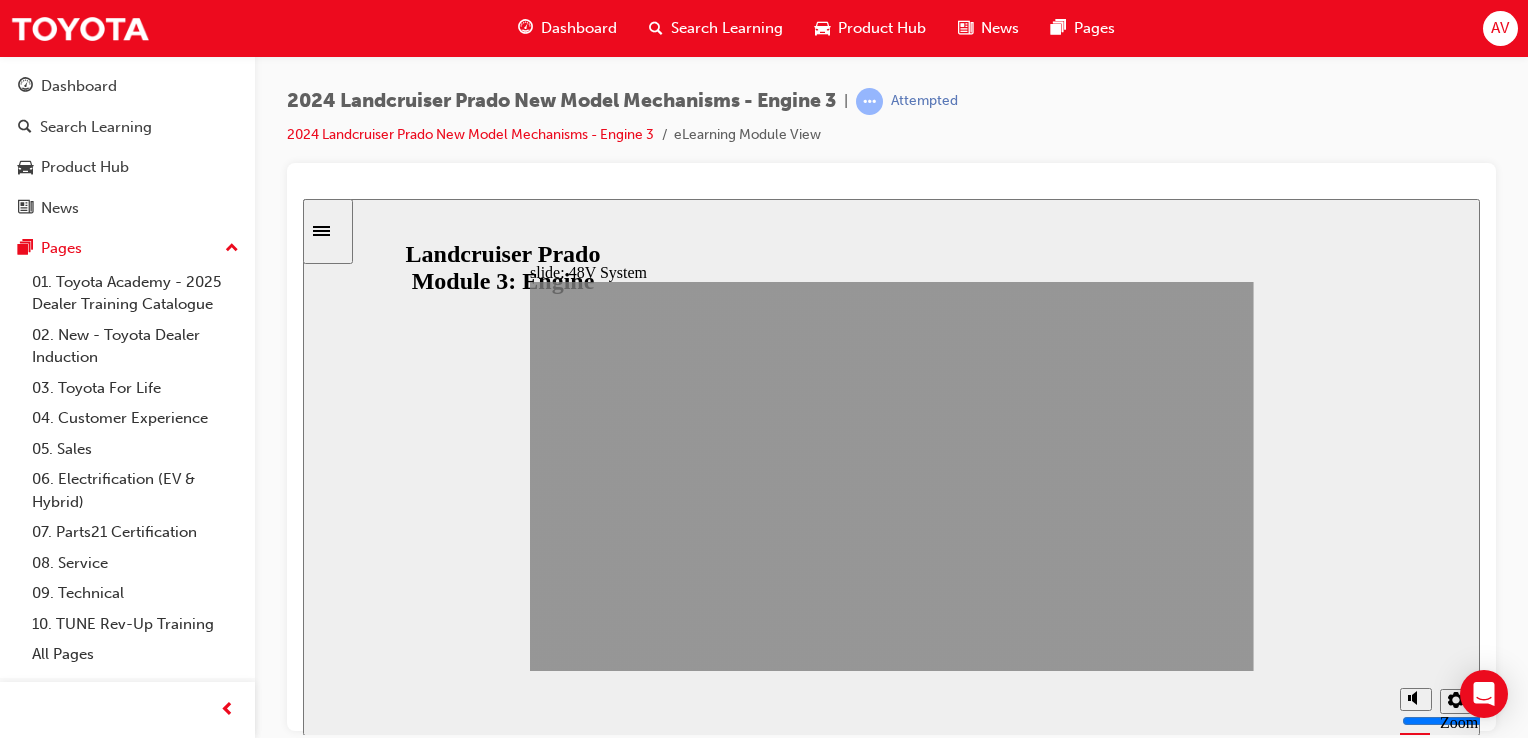 click 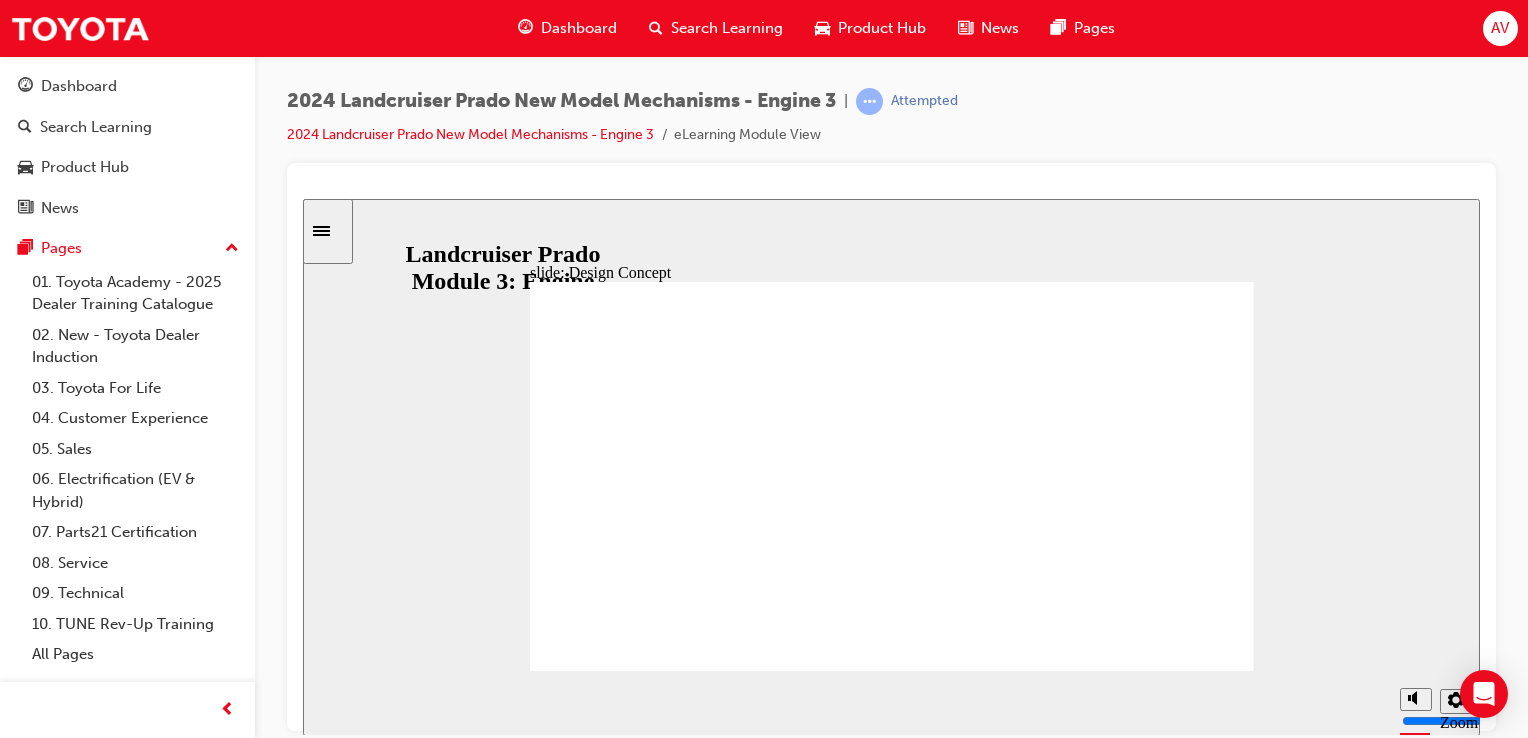 click 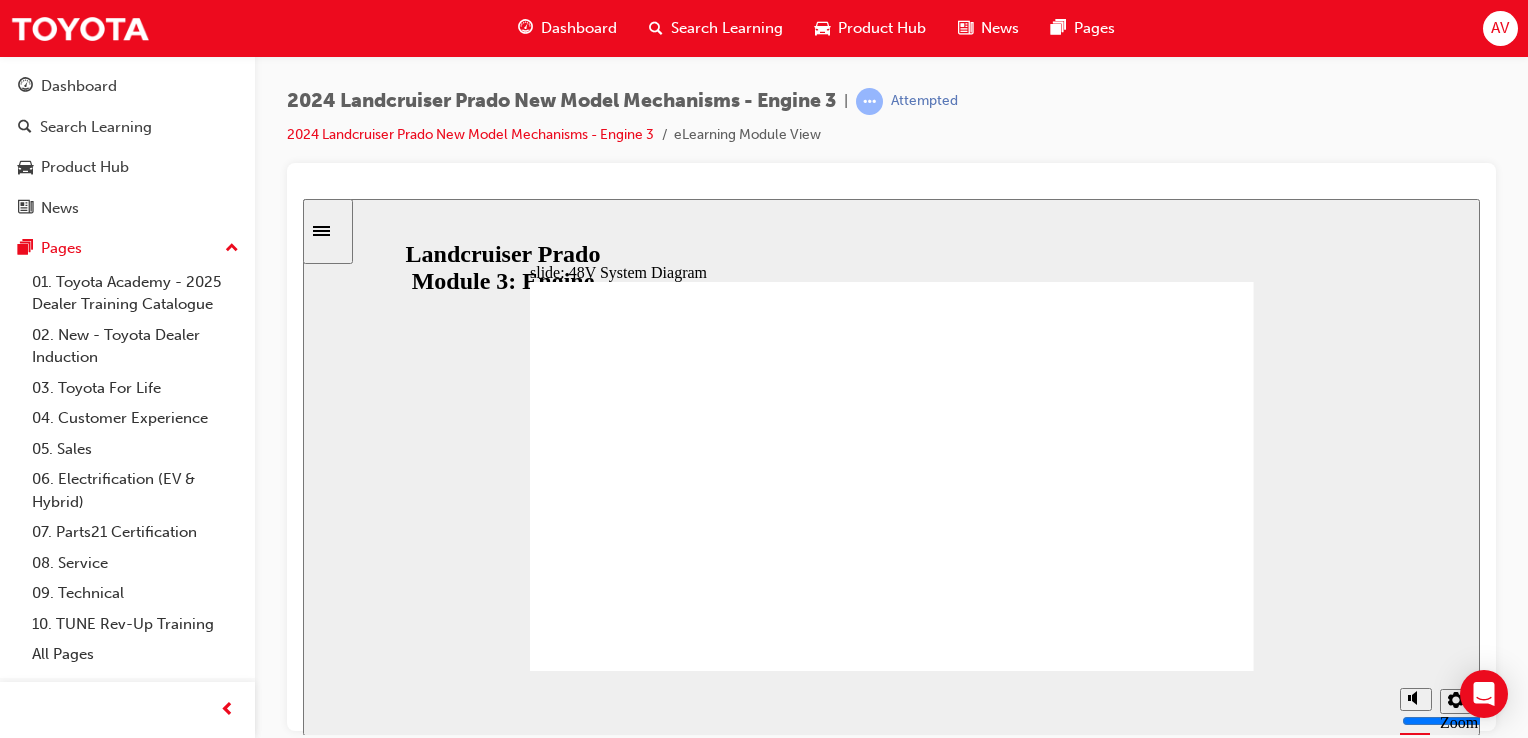click 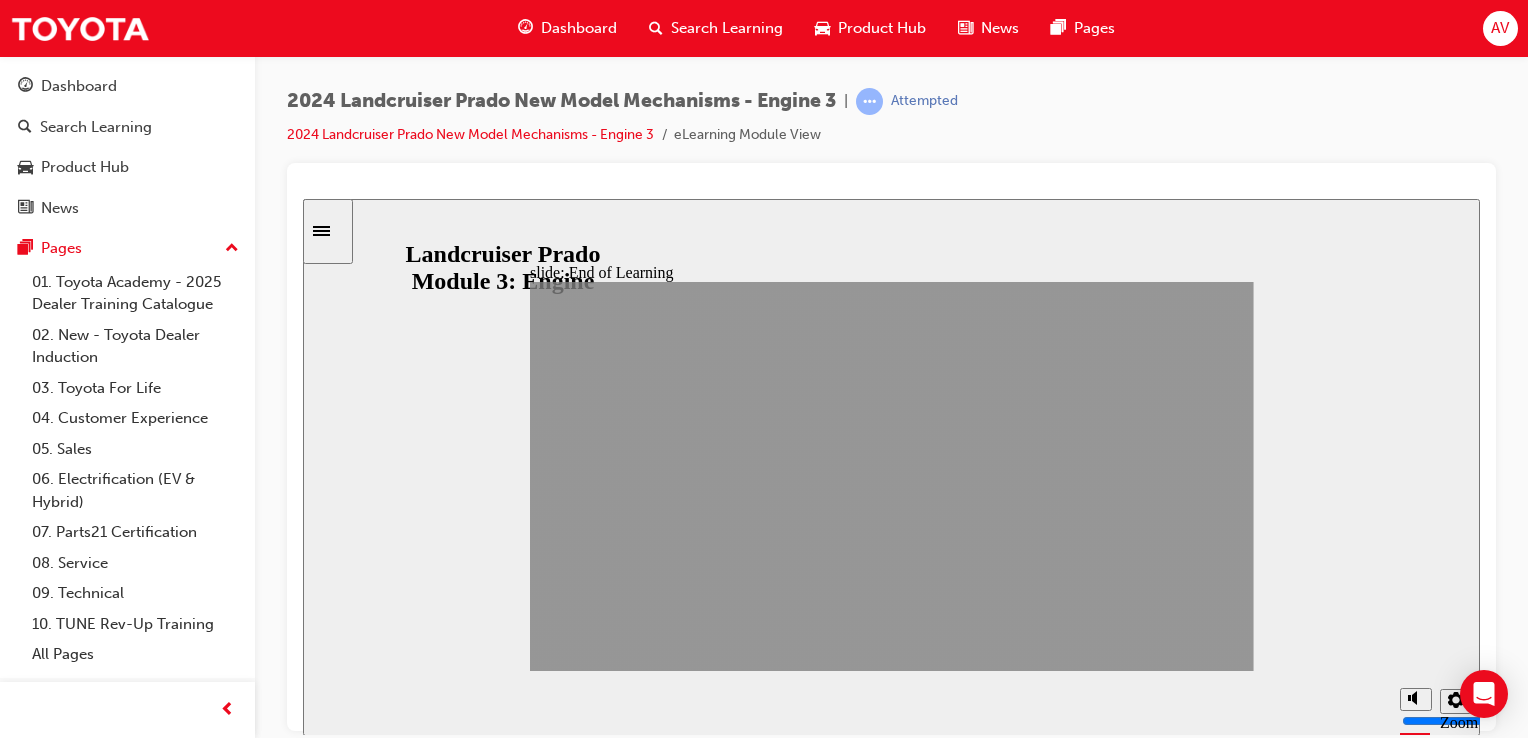 click 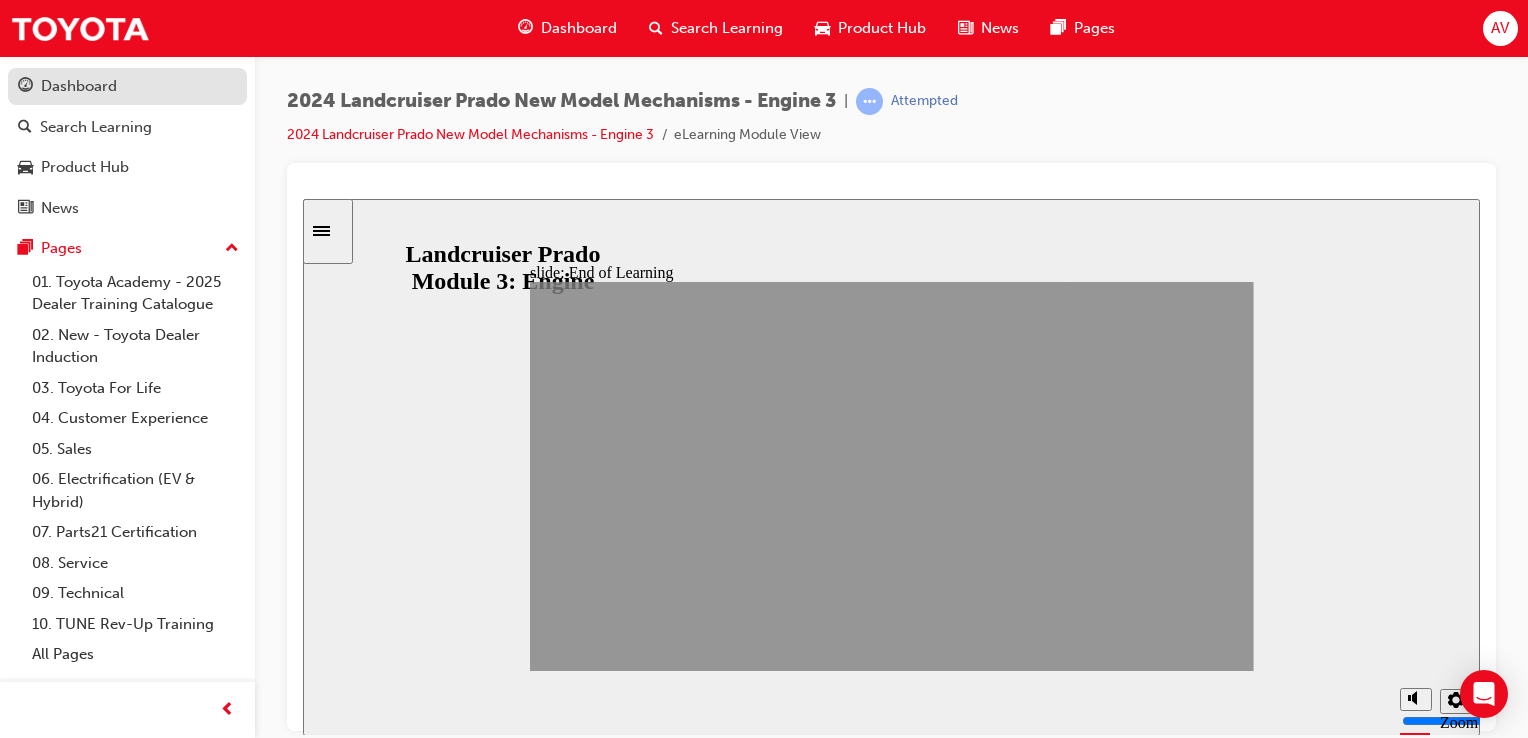 click on "Dashboard" at bounding box center (79, 86) 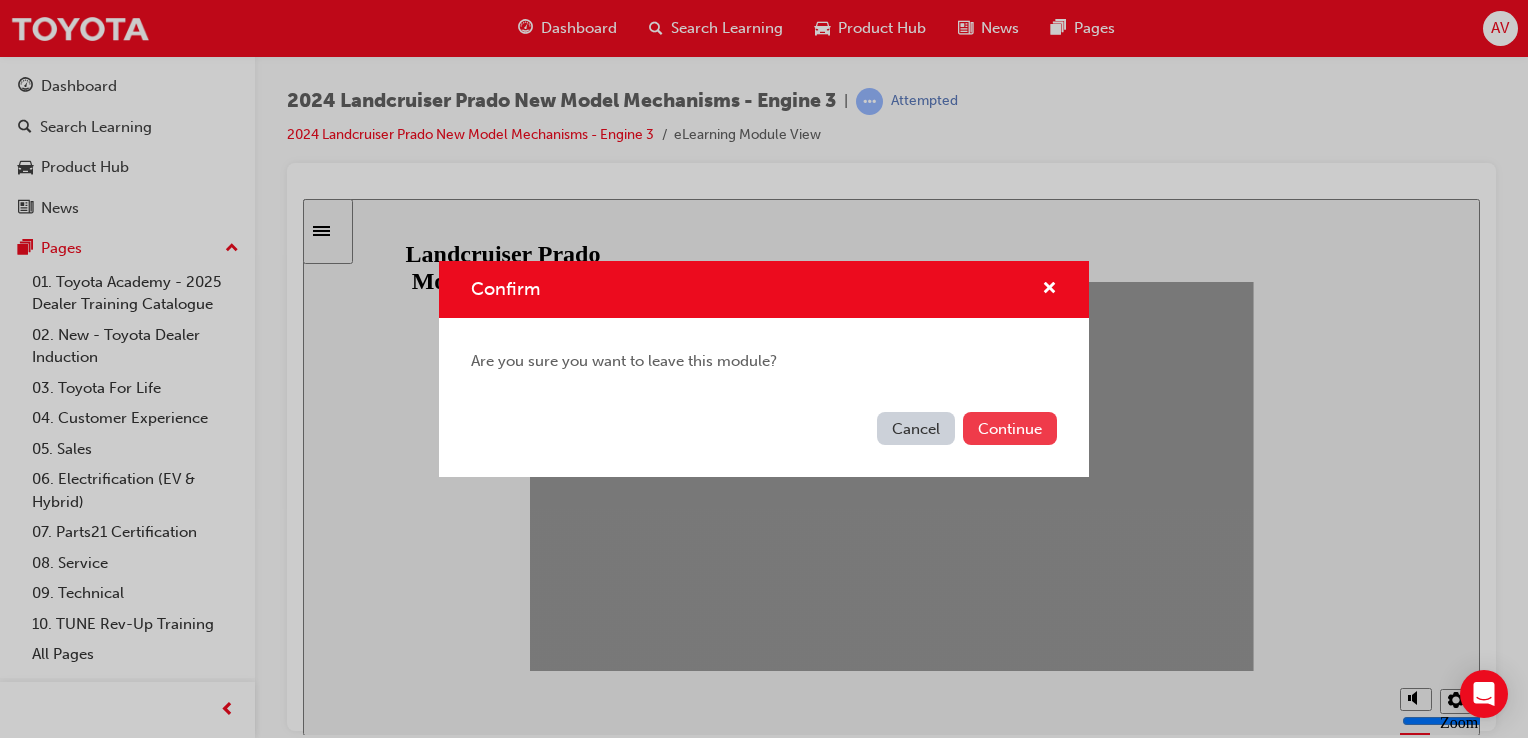 click on "Continue" at bounding box center (1010, 428) 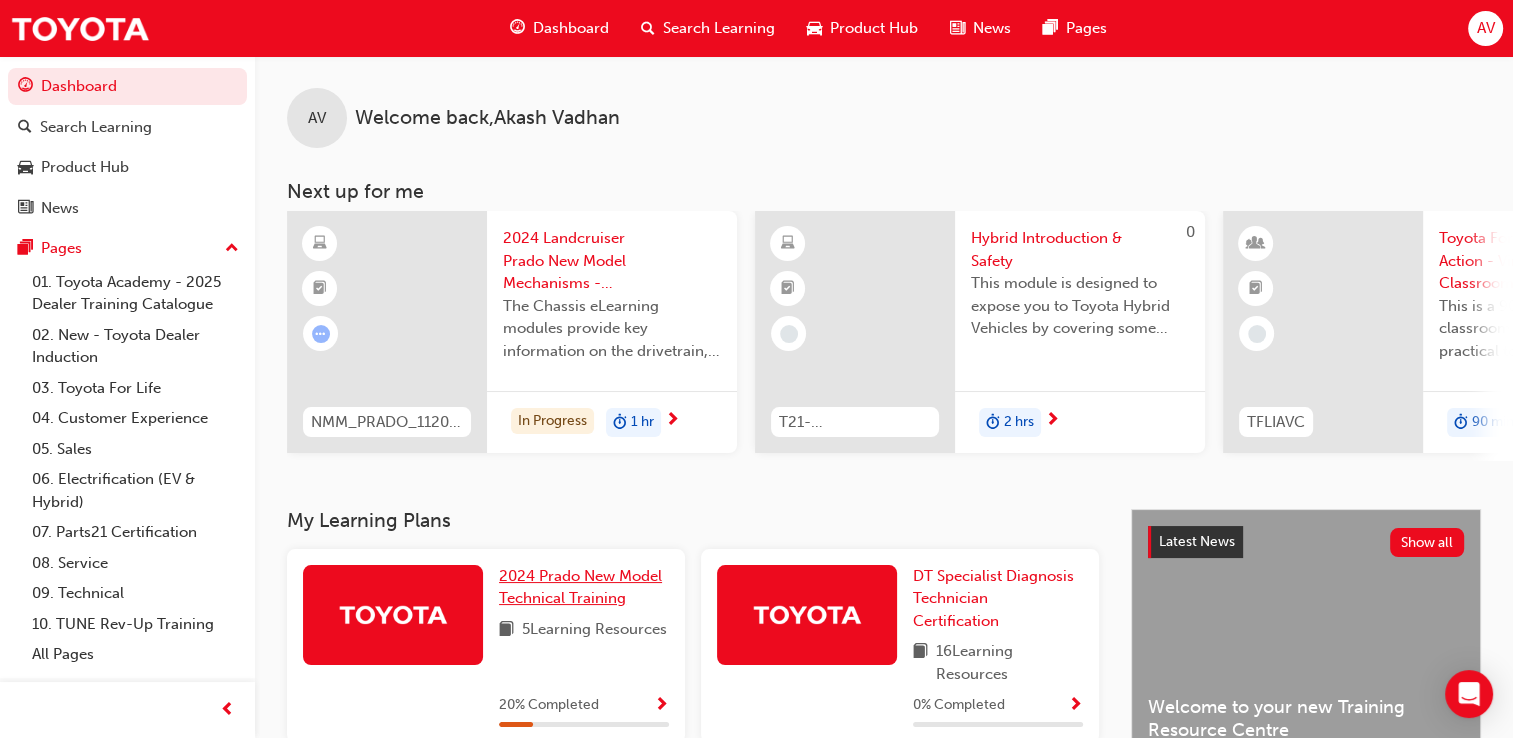click on "2024 Prado New Model Technical Training" at bounding box center (584, 587) 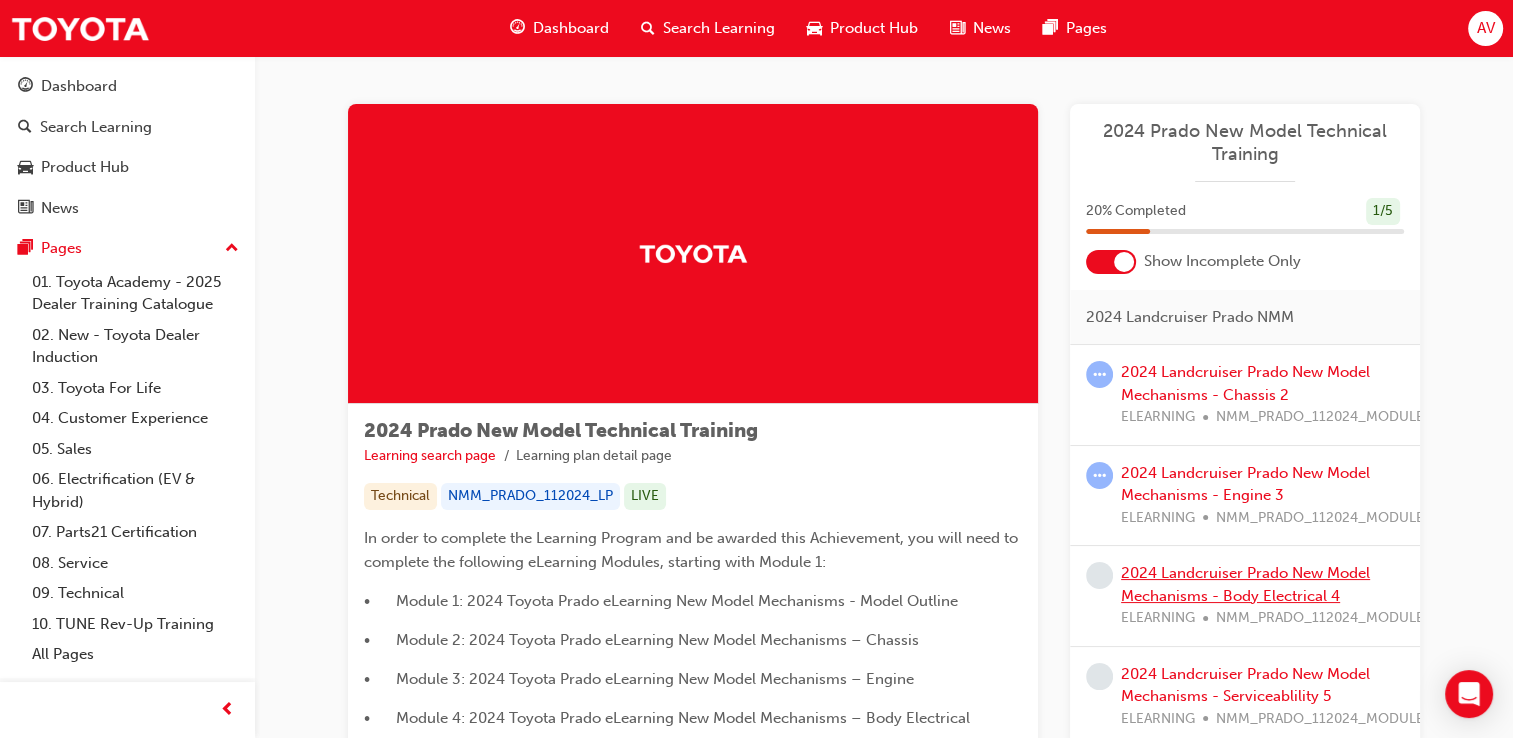 click on "2024 Landcruiser Prado New Model Mechanisms - Body Electrical 4" at bounding box center [1245, 584] 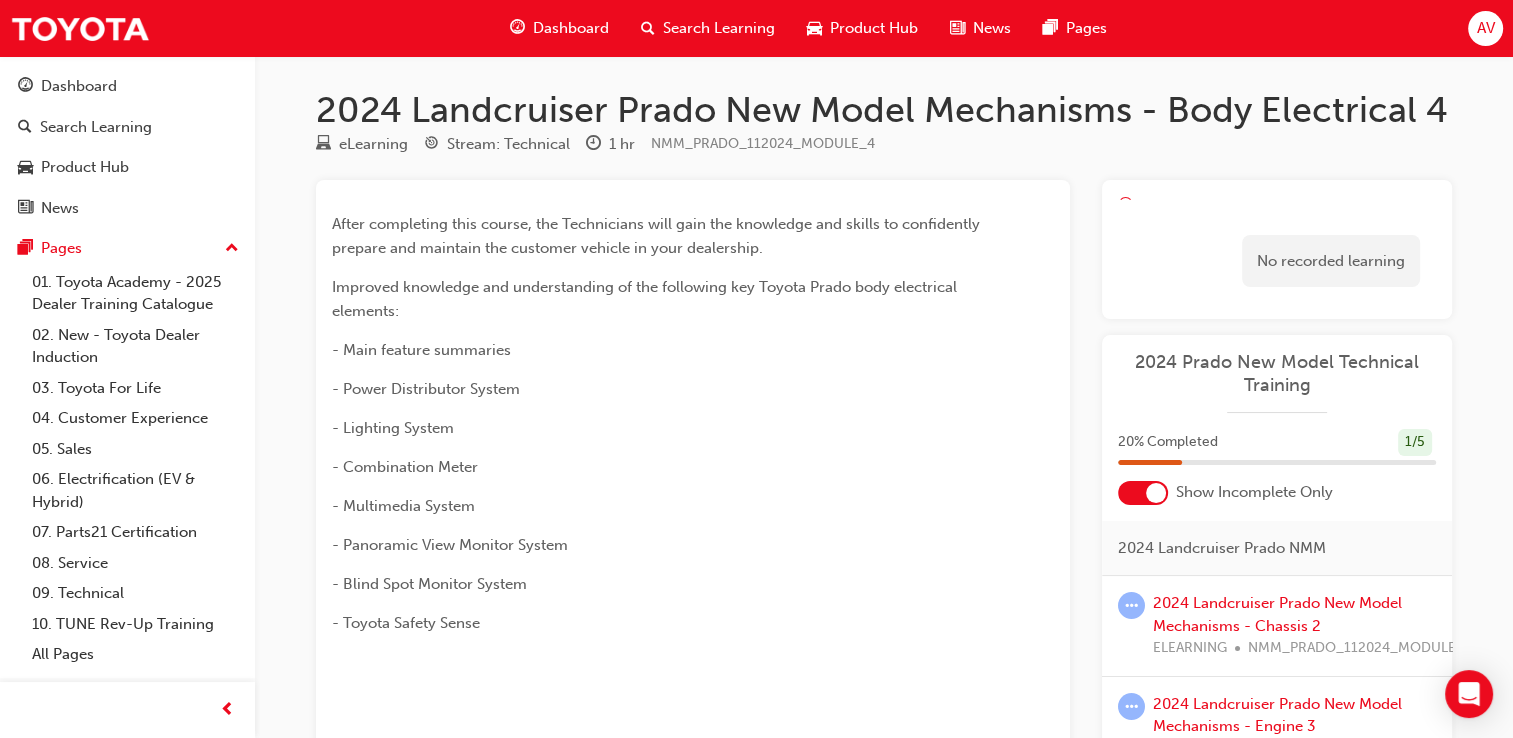 scroll, scrollTop: 296, scrollLeft: 0, axis: vertical 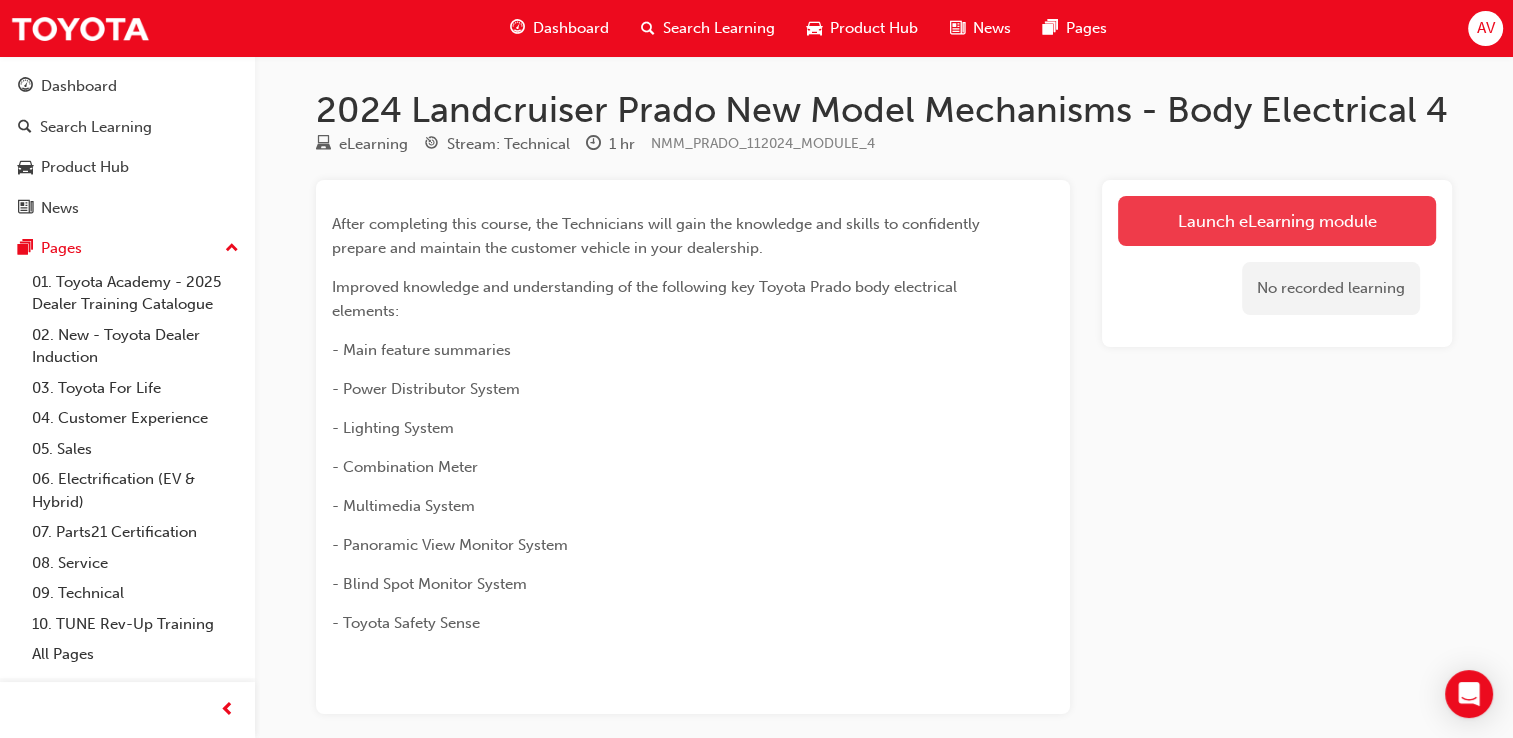 click on "Launch eLearning module" at bounding box center [1277, 221] 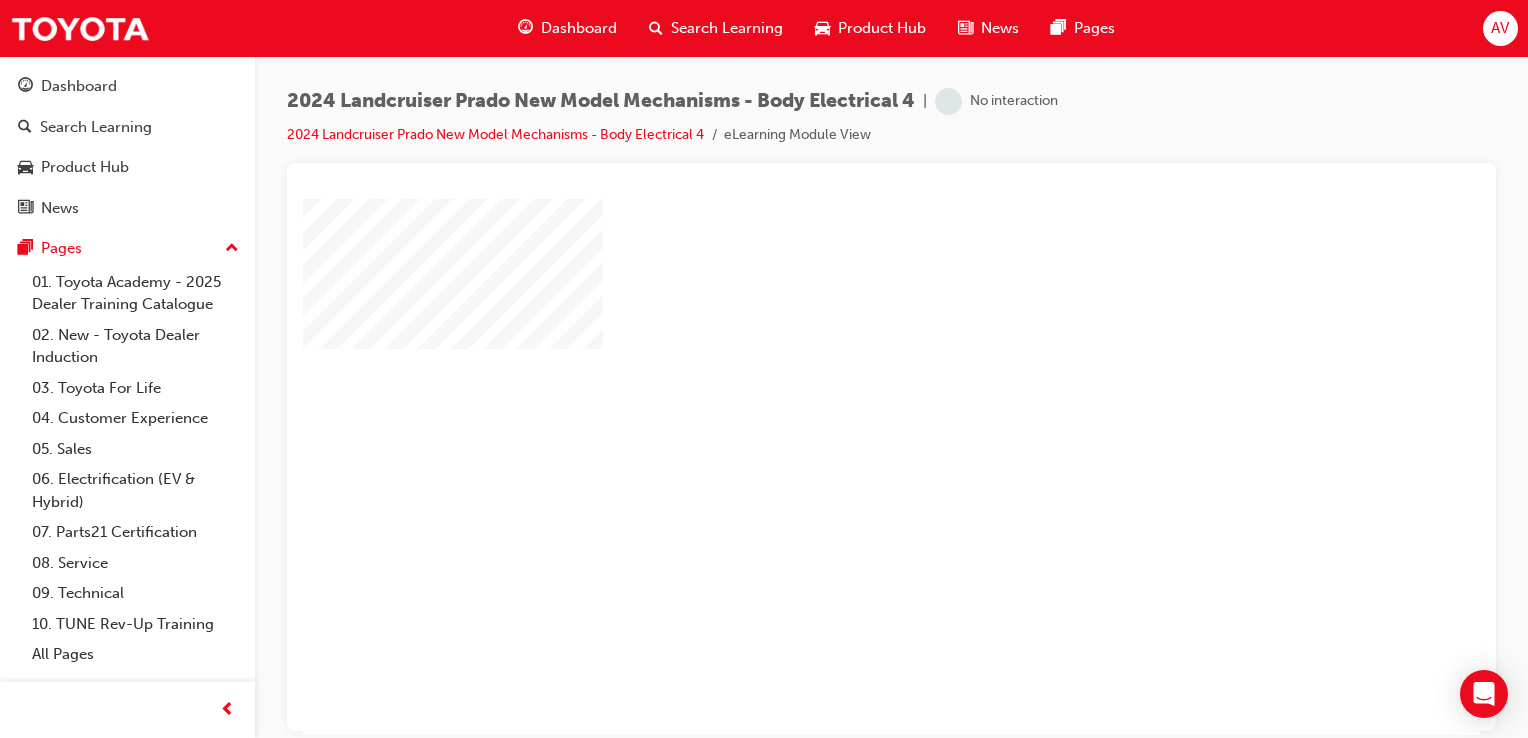scroll, scrollTop: 0, scrollLeft: 0, axis: both 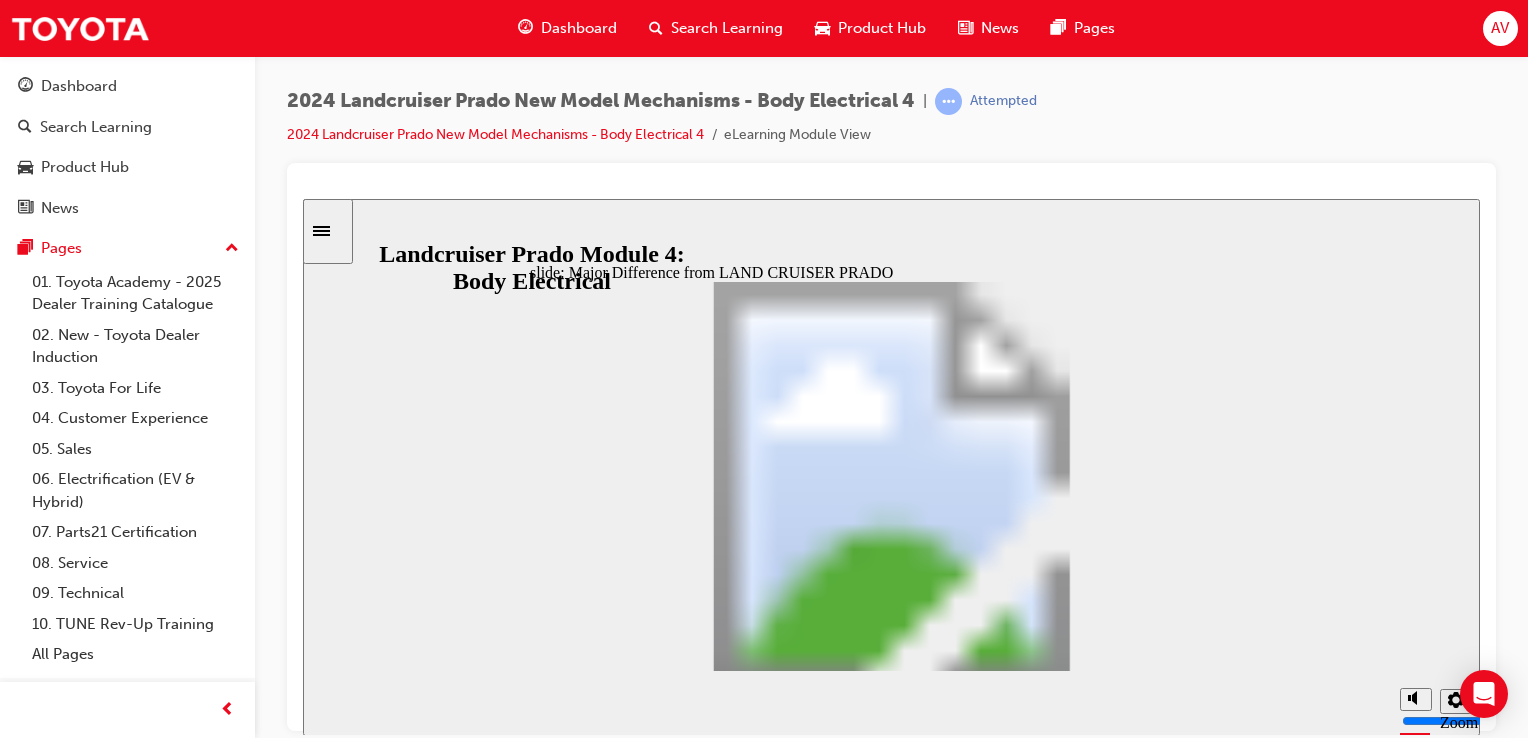 click at bounding box center (835, 2703) 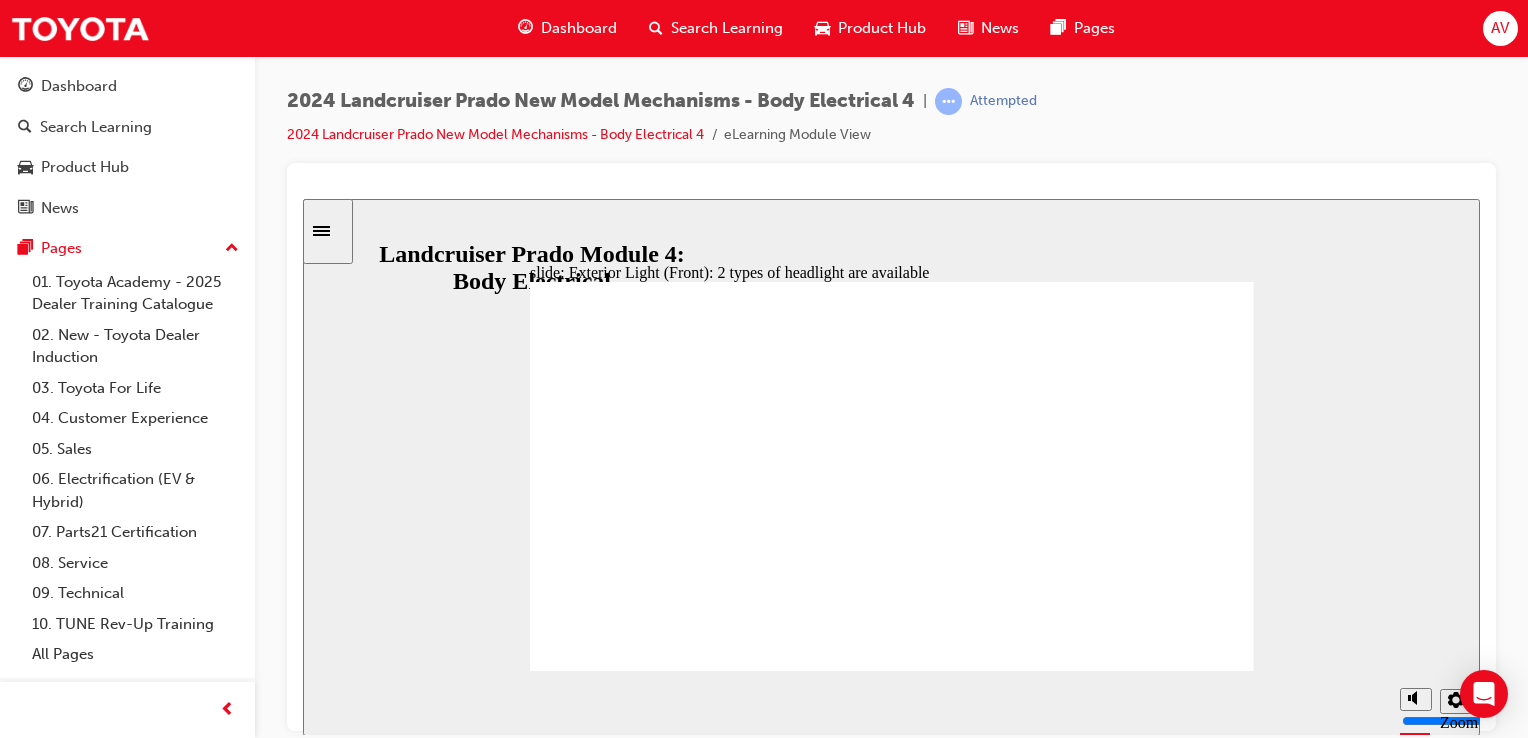 click 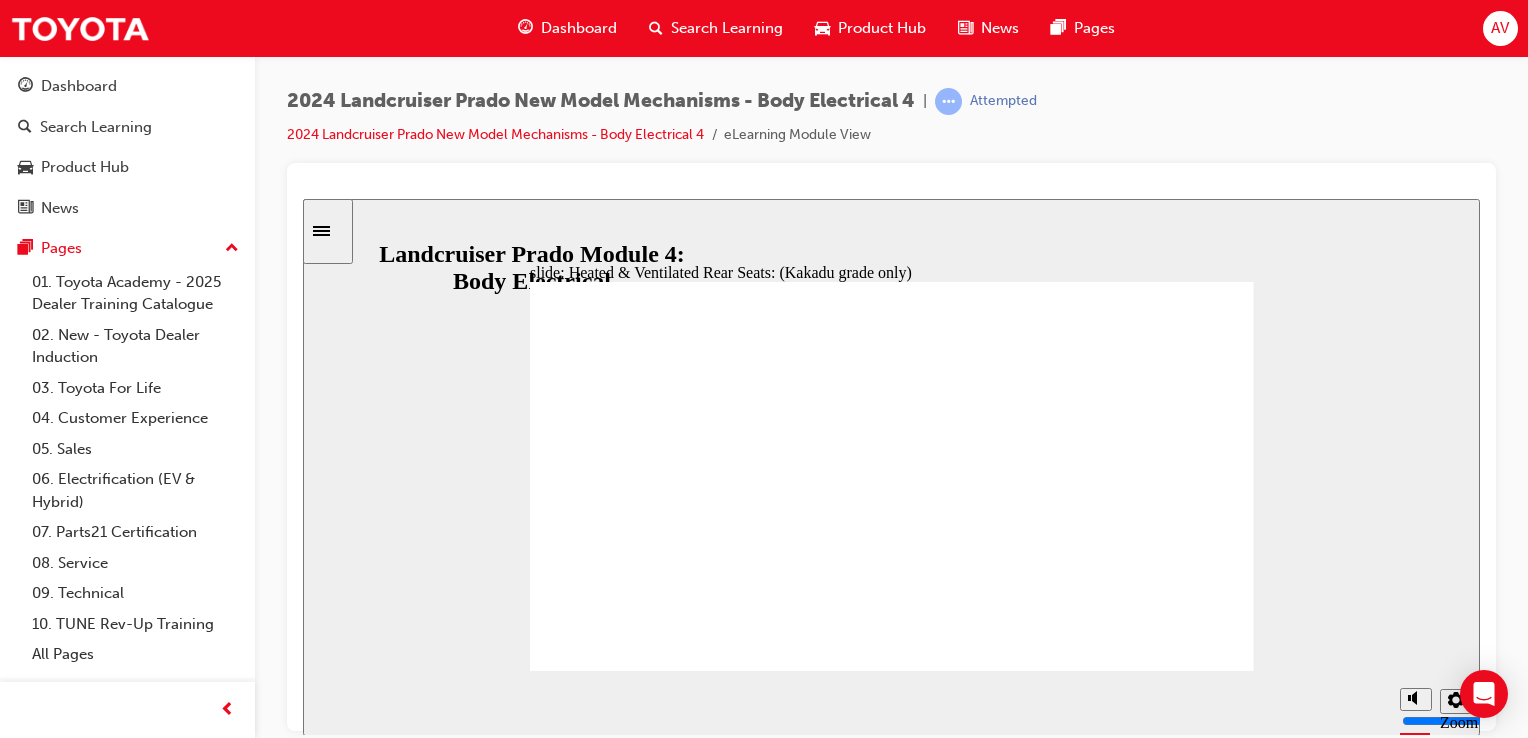 click 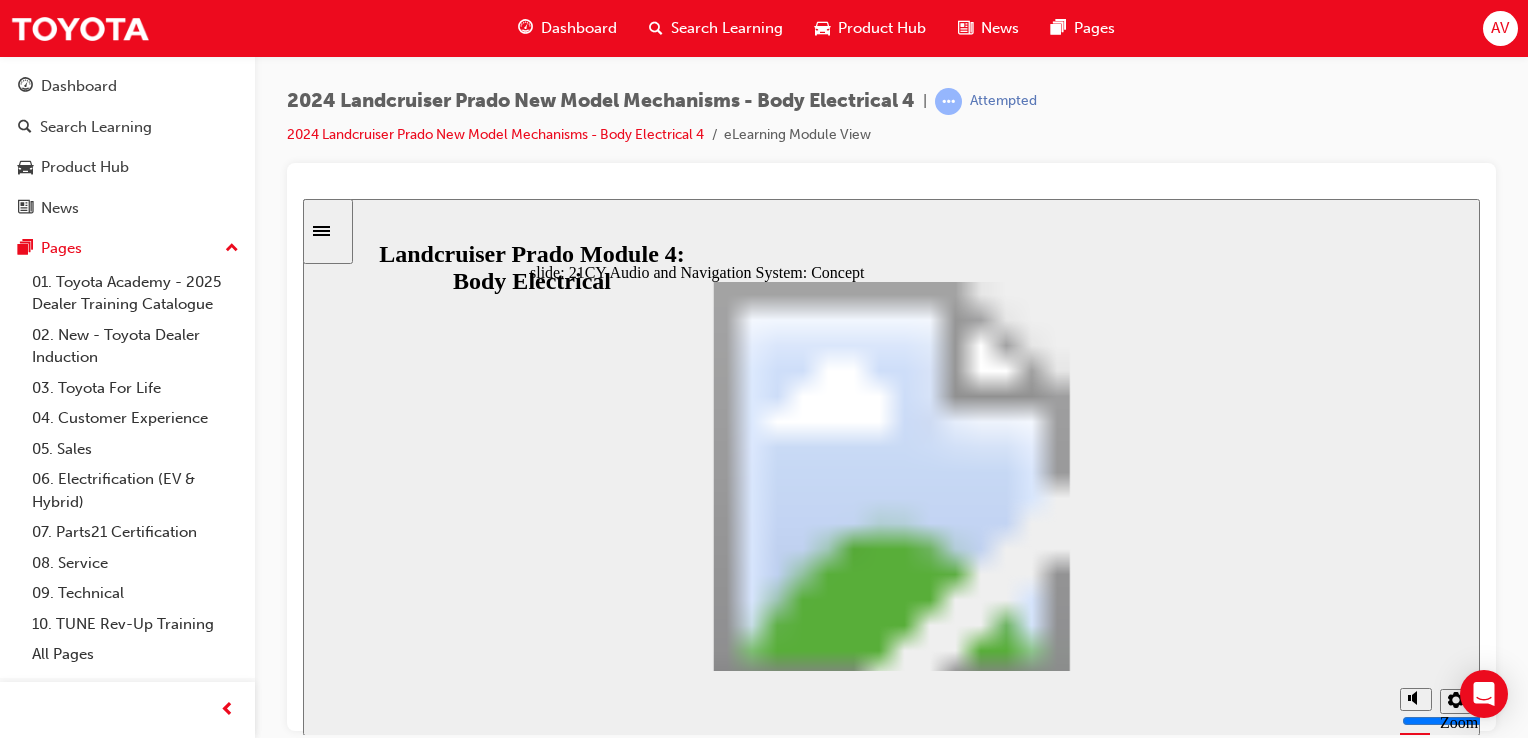 click at bounding box center [892, 1772] 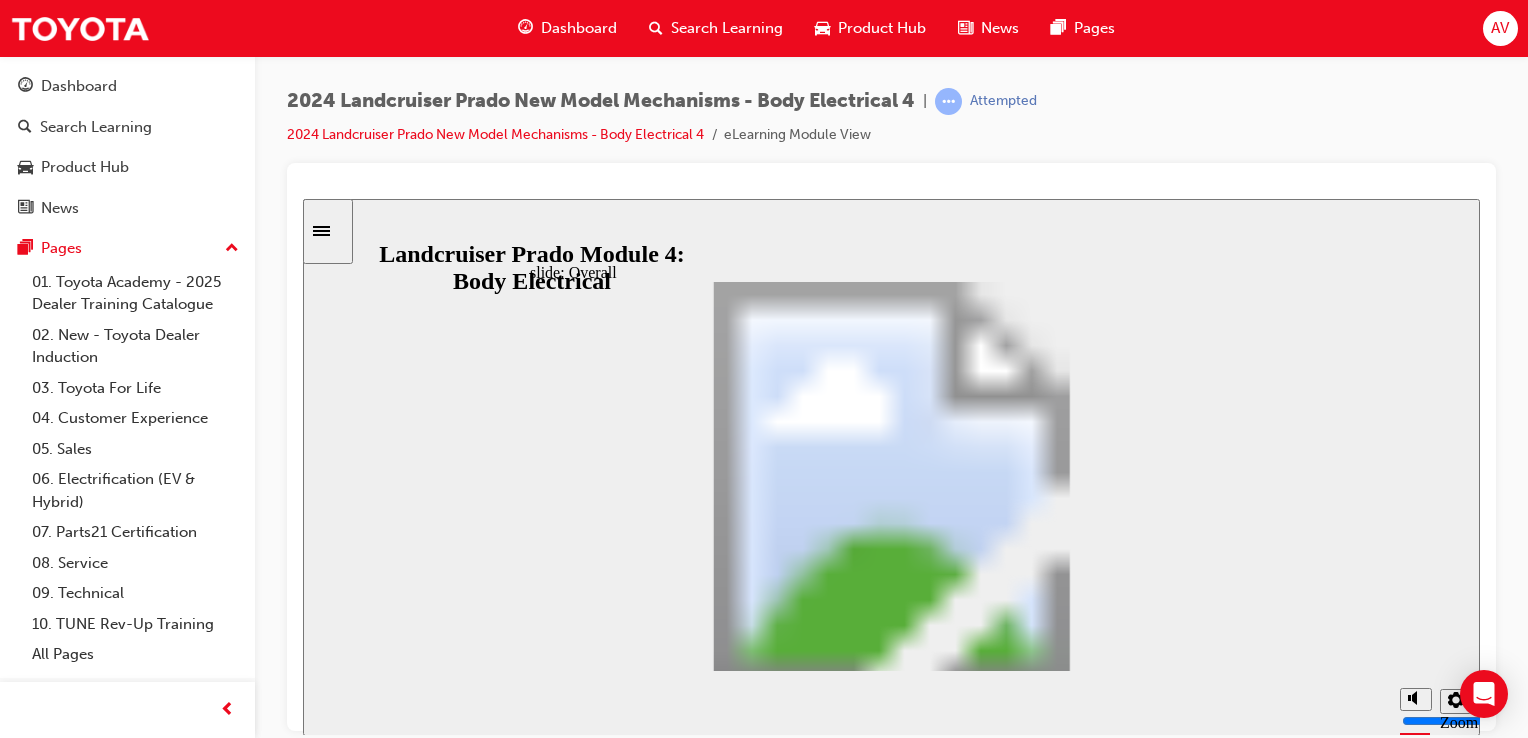 click at bounding box center (892, 1772) 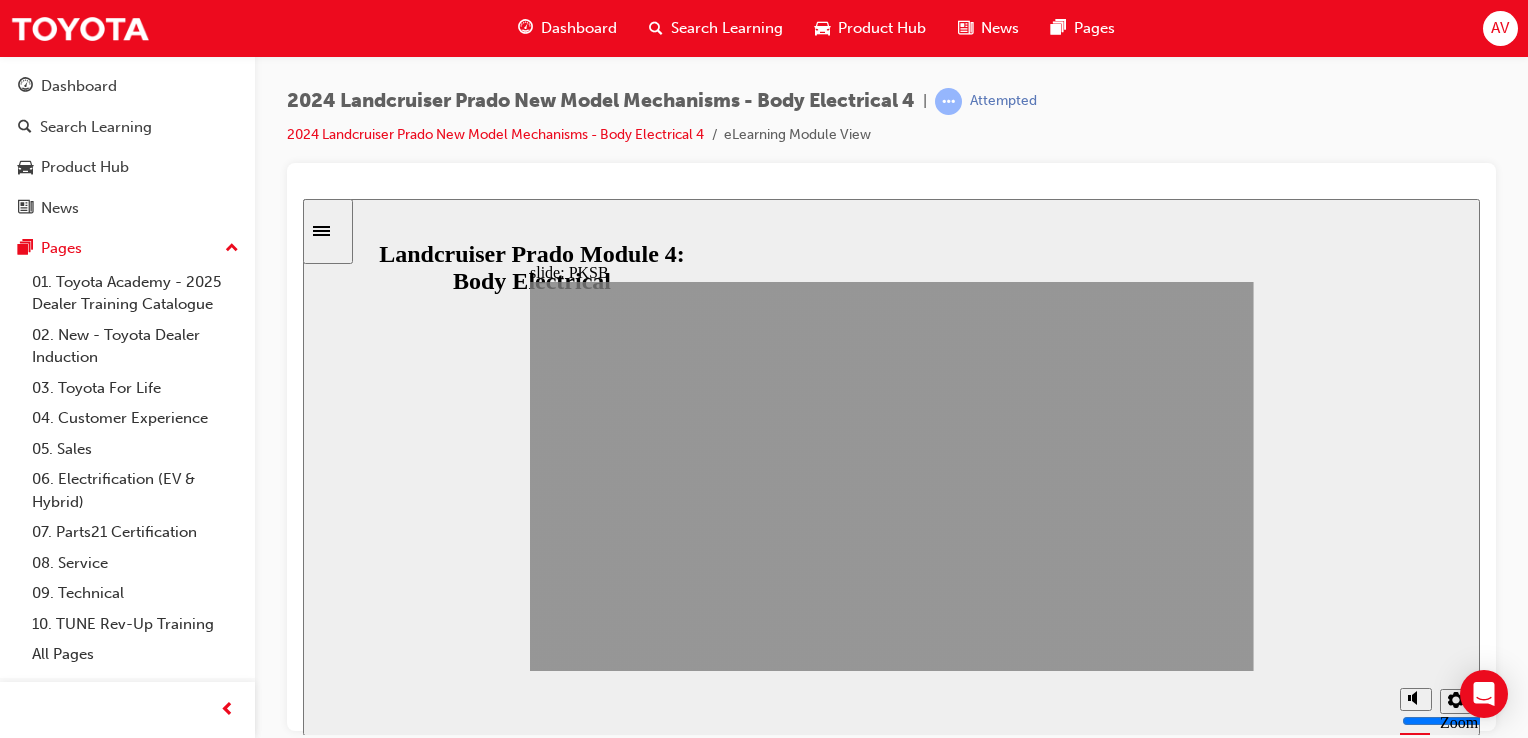 click 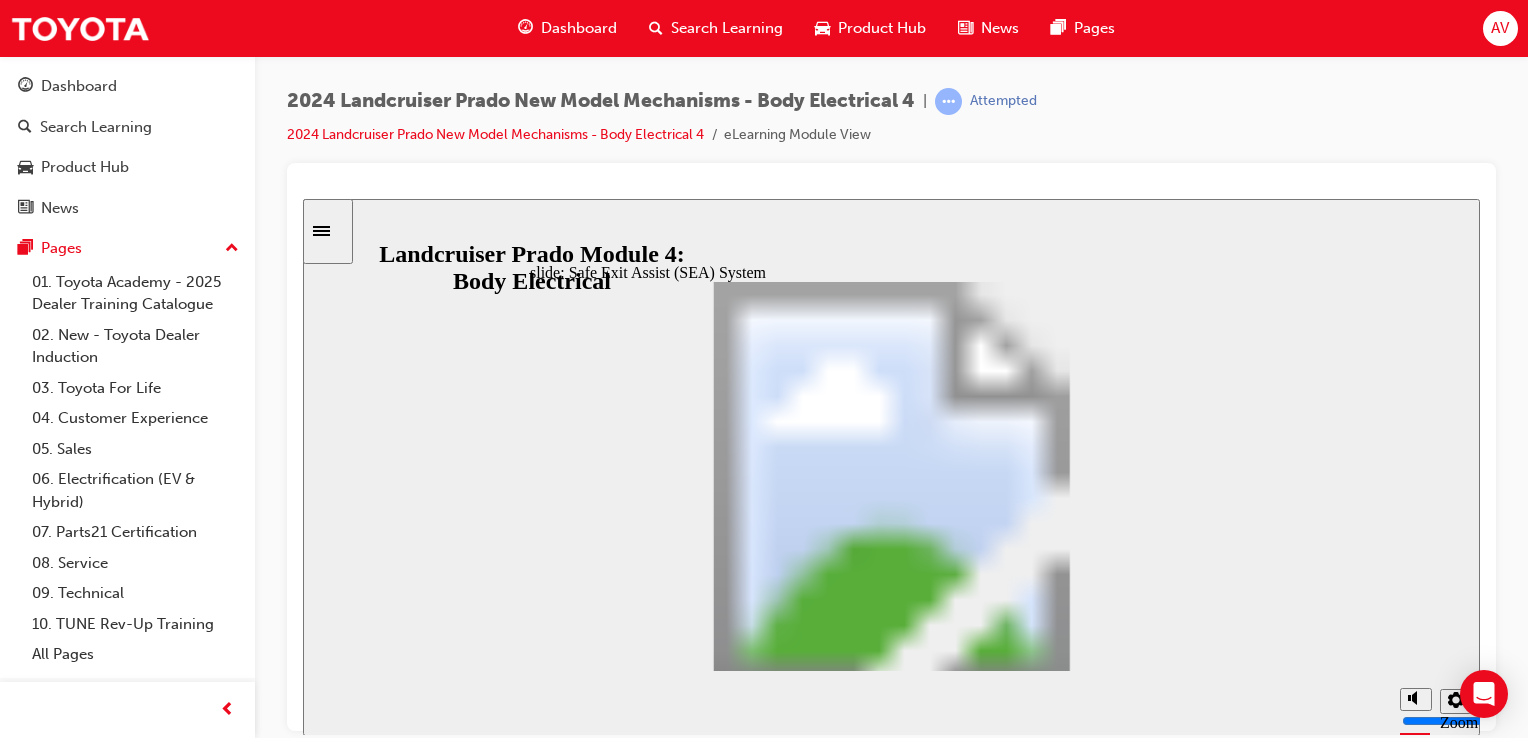 click at bounding box center [892, 1772] 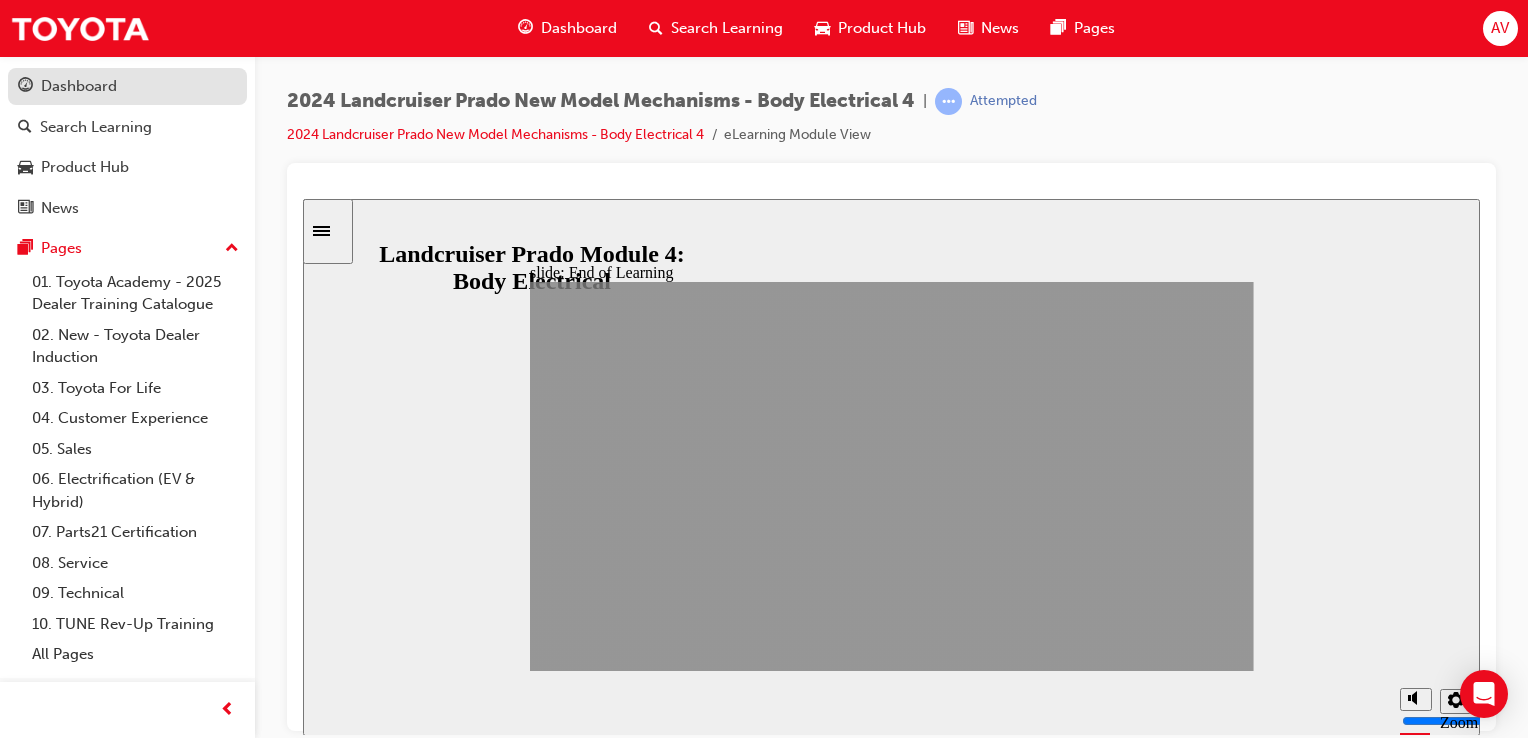 click on "Dashboard" at bounding box center (79, 86) 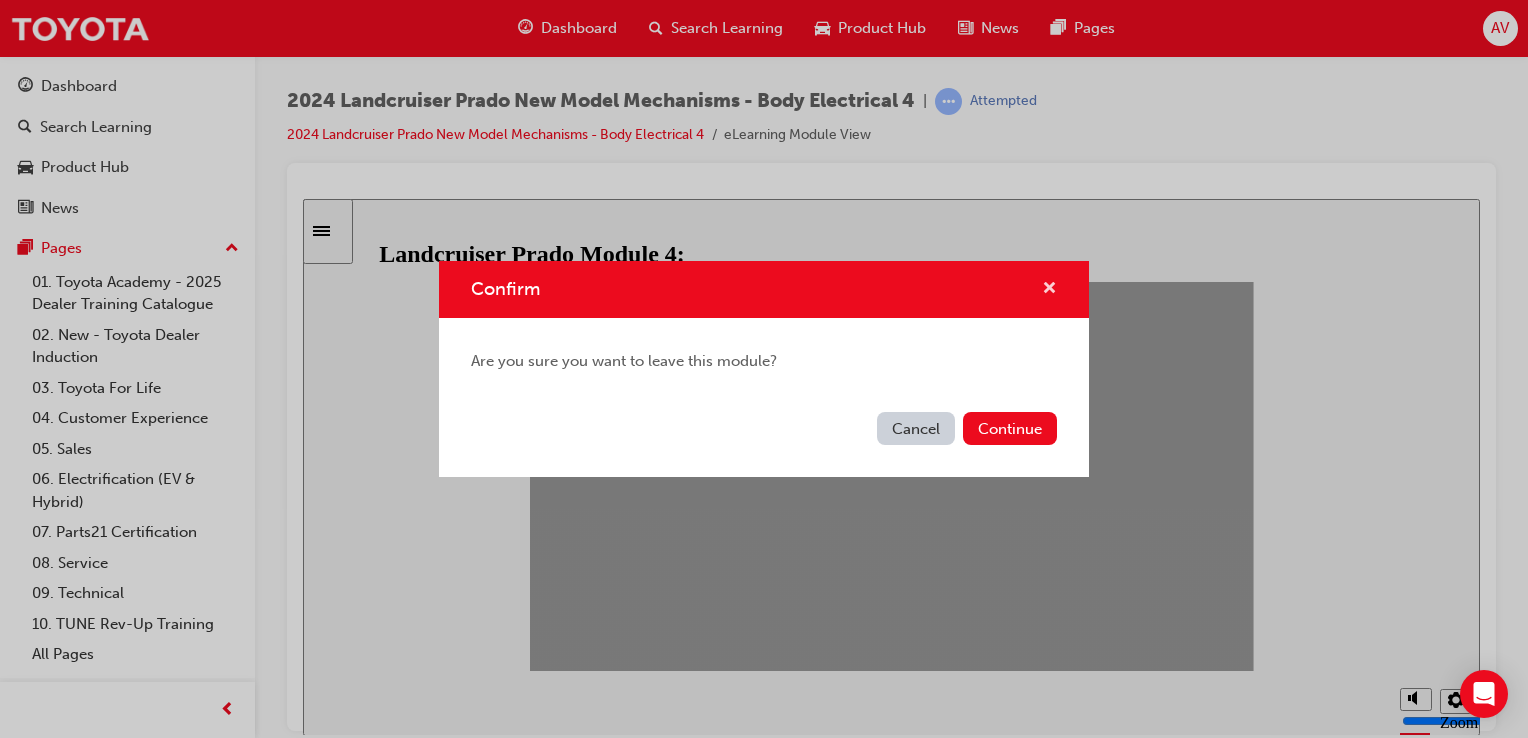 click at bounding box center (1049, 290) 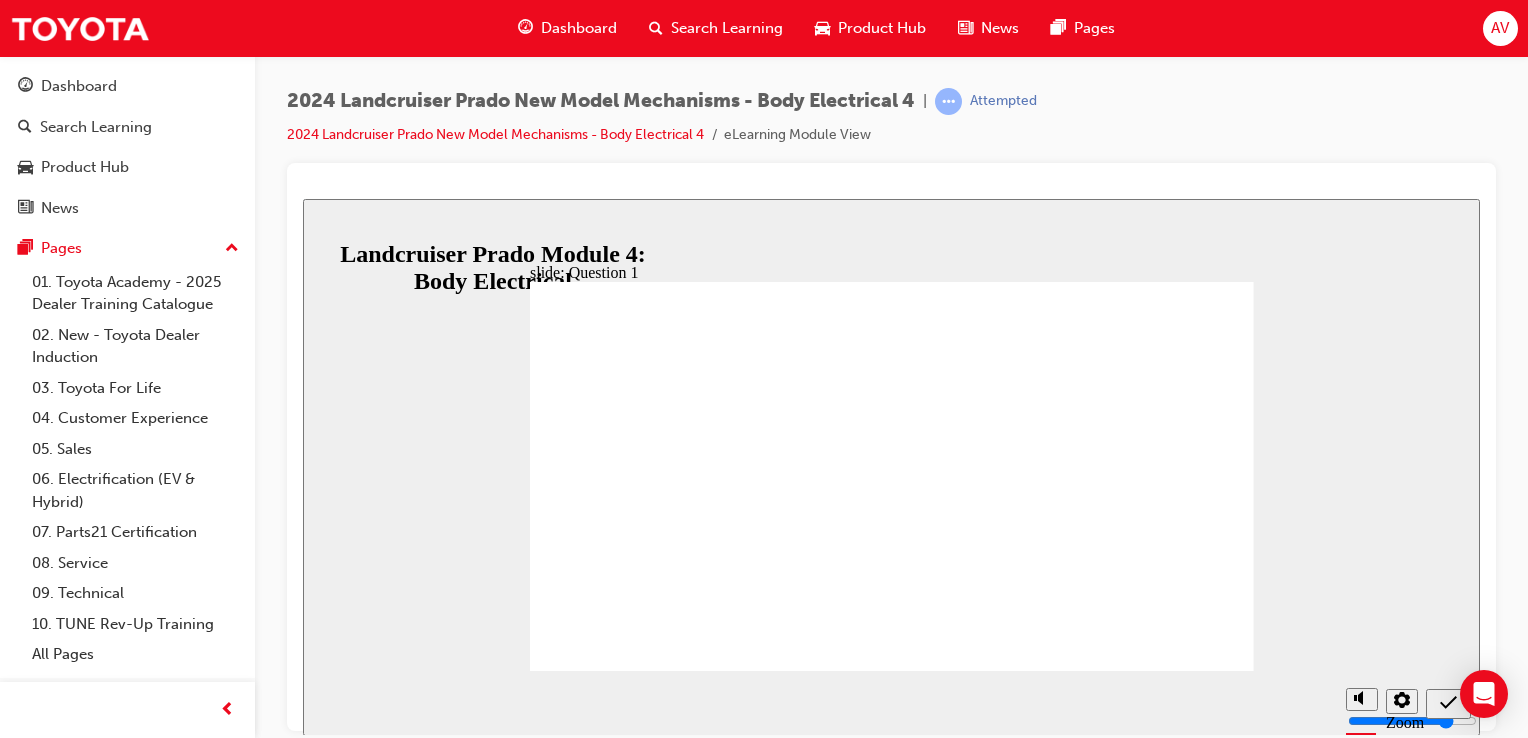 radio on "true" 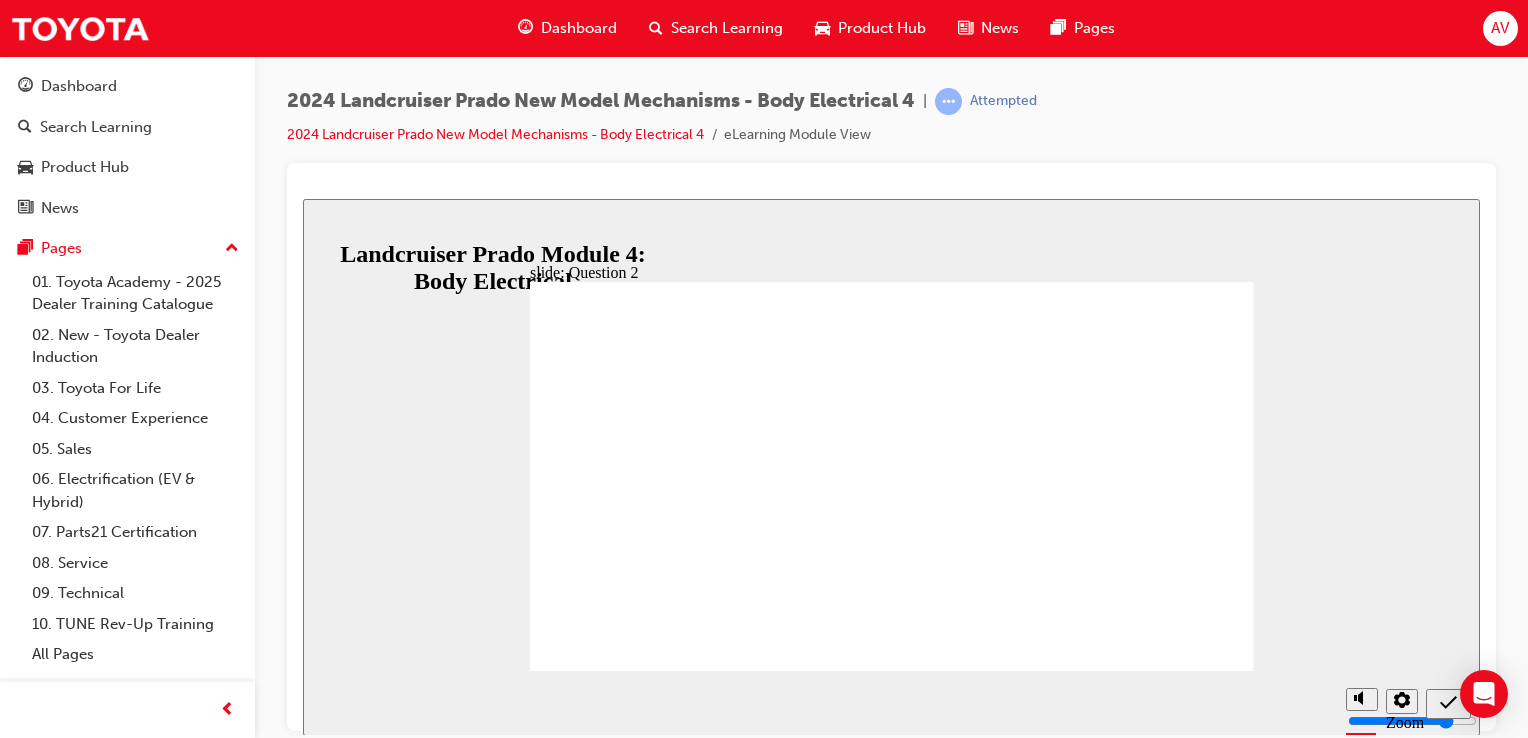 radio on "true" 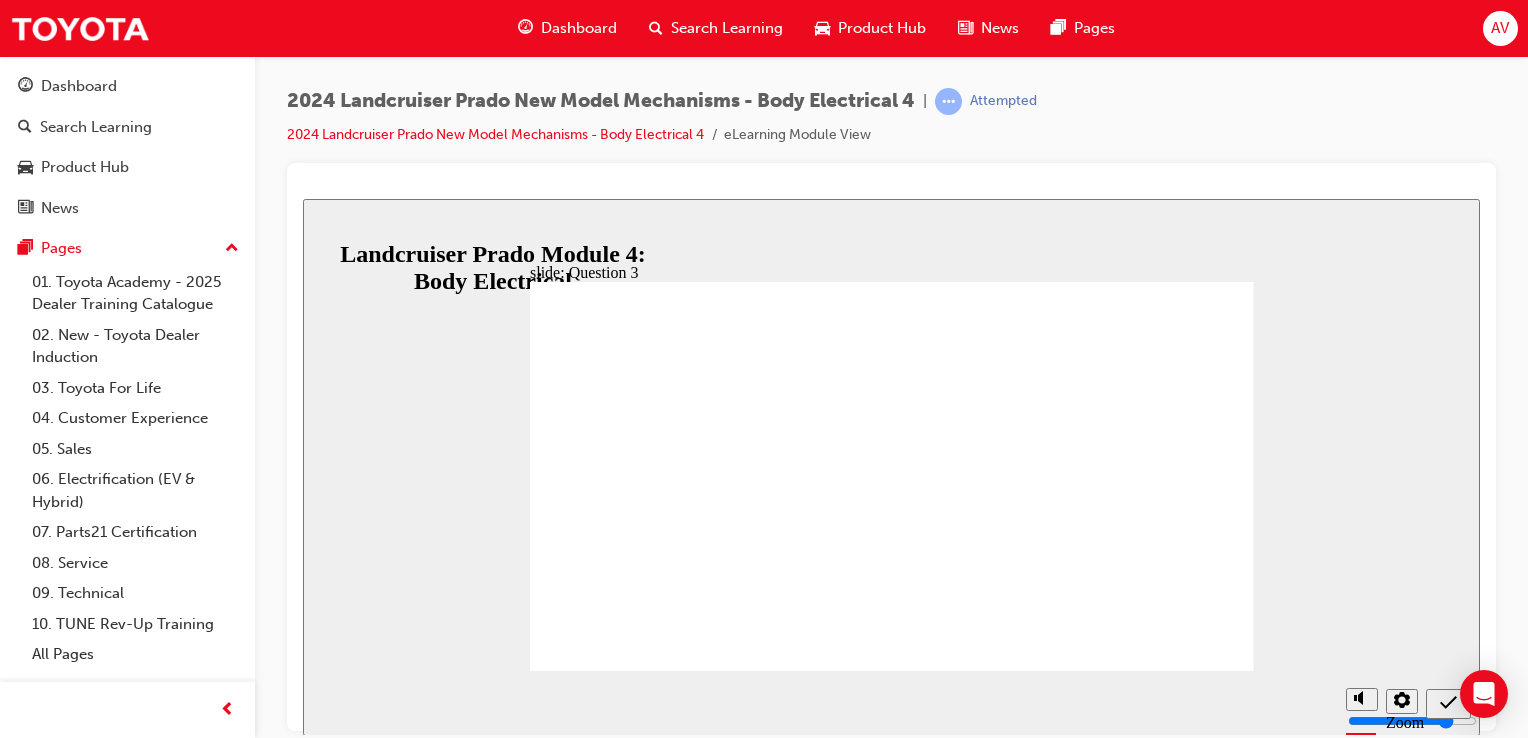 radio on "true" 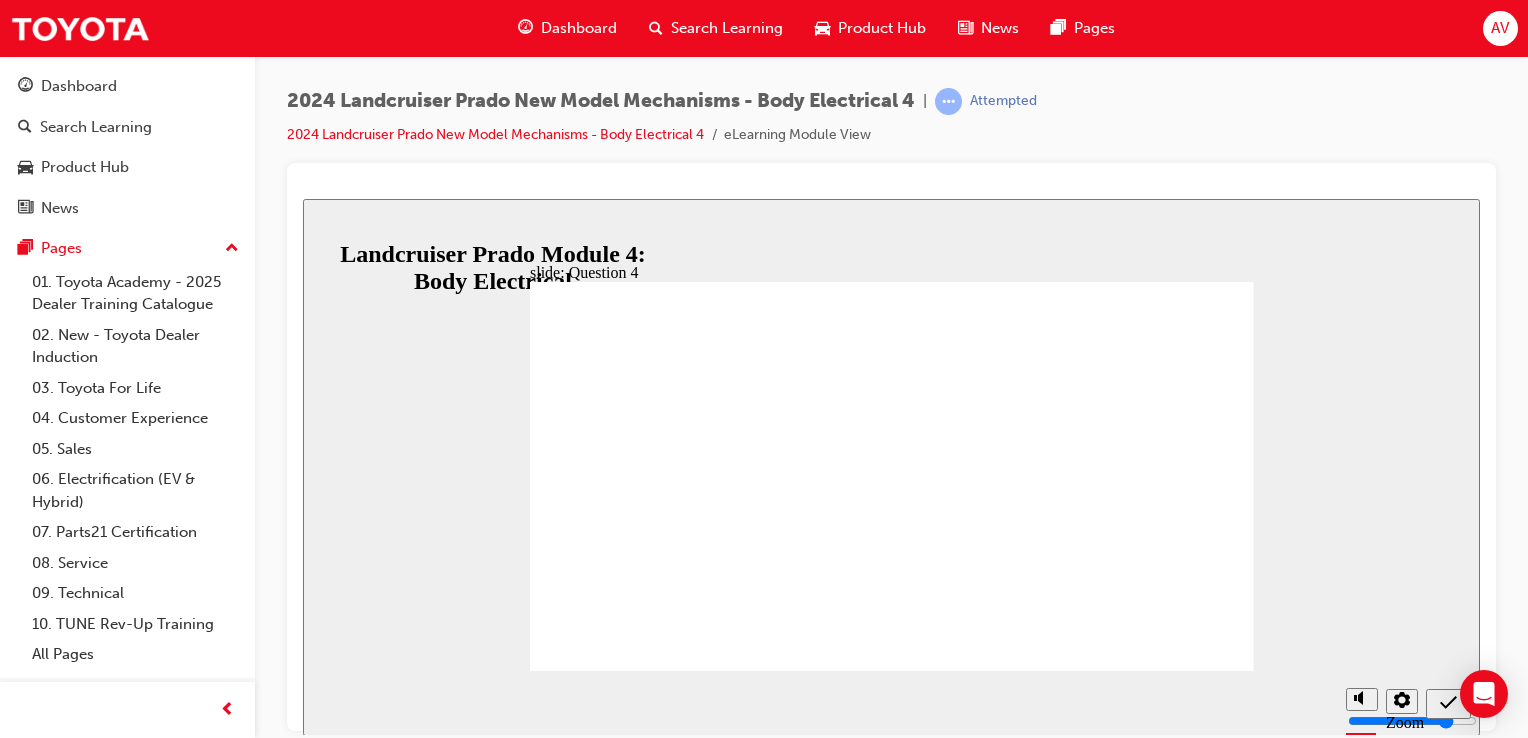 click on "False True" at bounding box center (813, 2282) 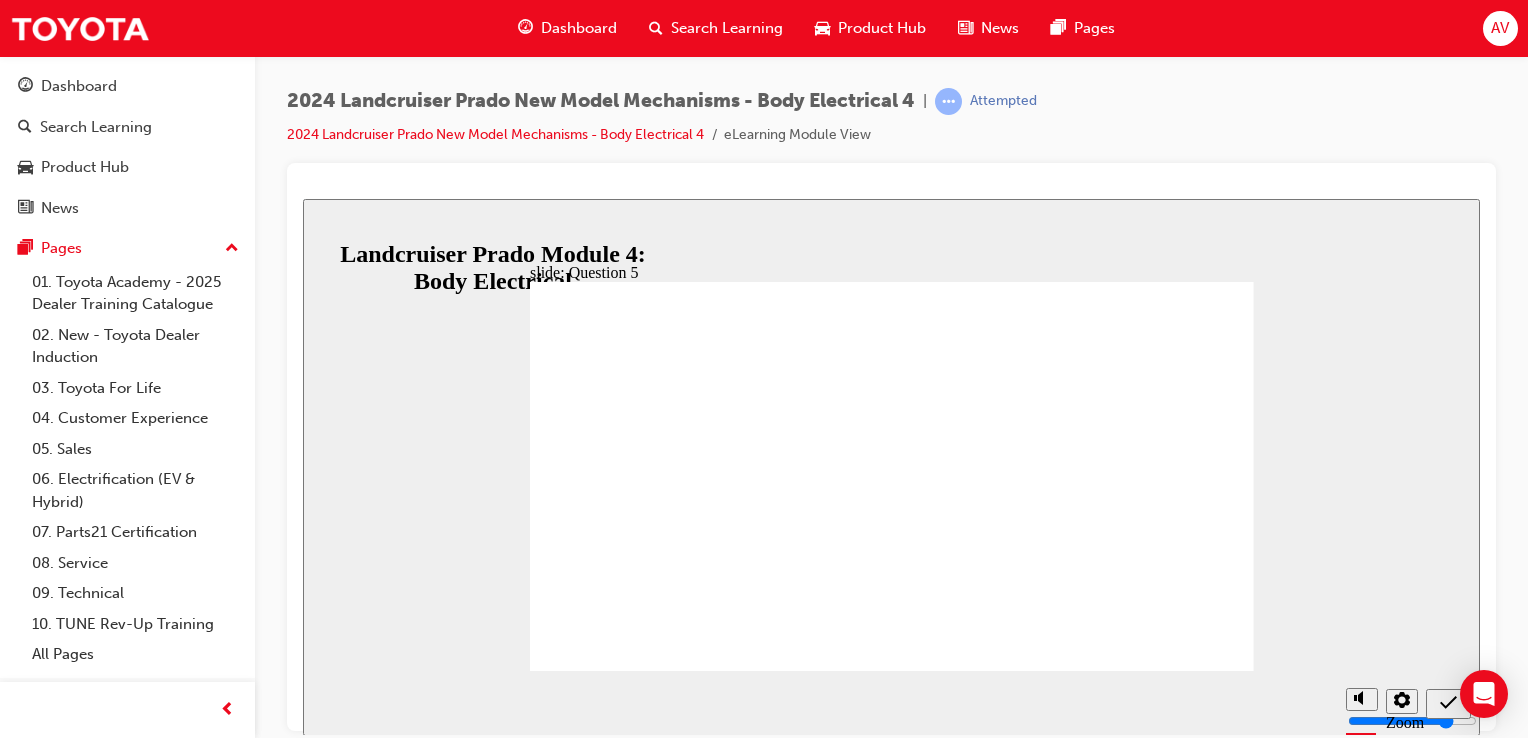 radio on "true" 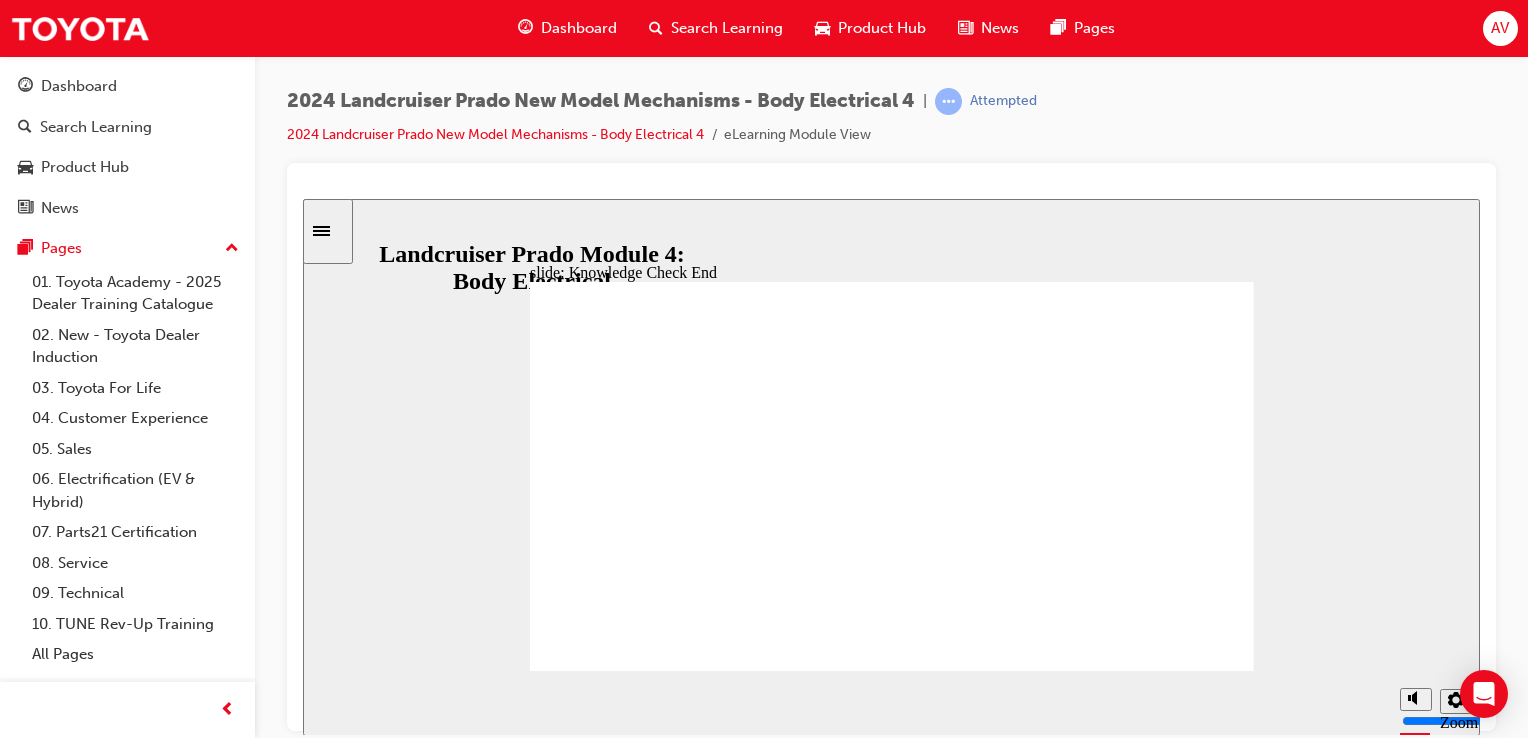 click 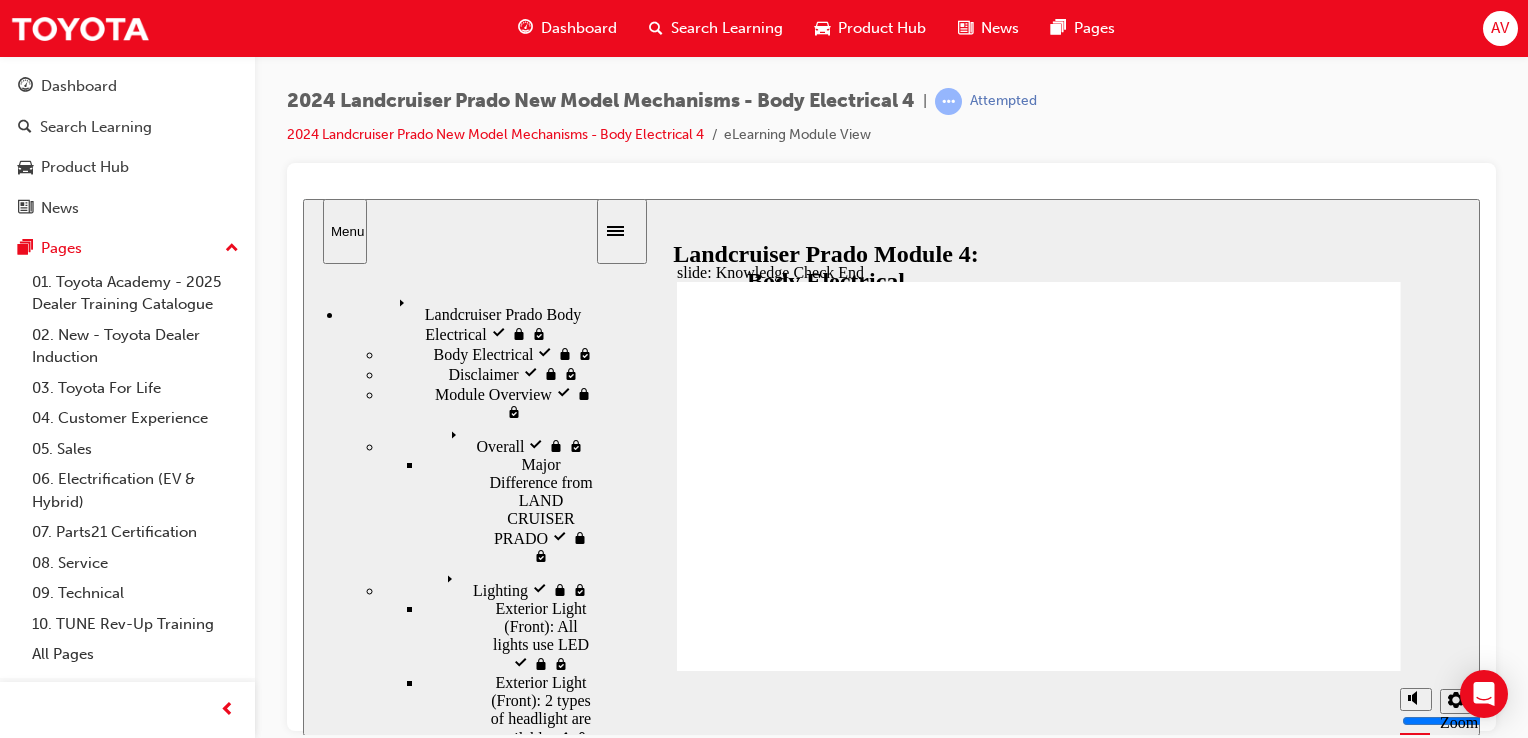 click on "Knowledge Check start visited" at bounding box center [516, 5893] 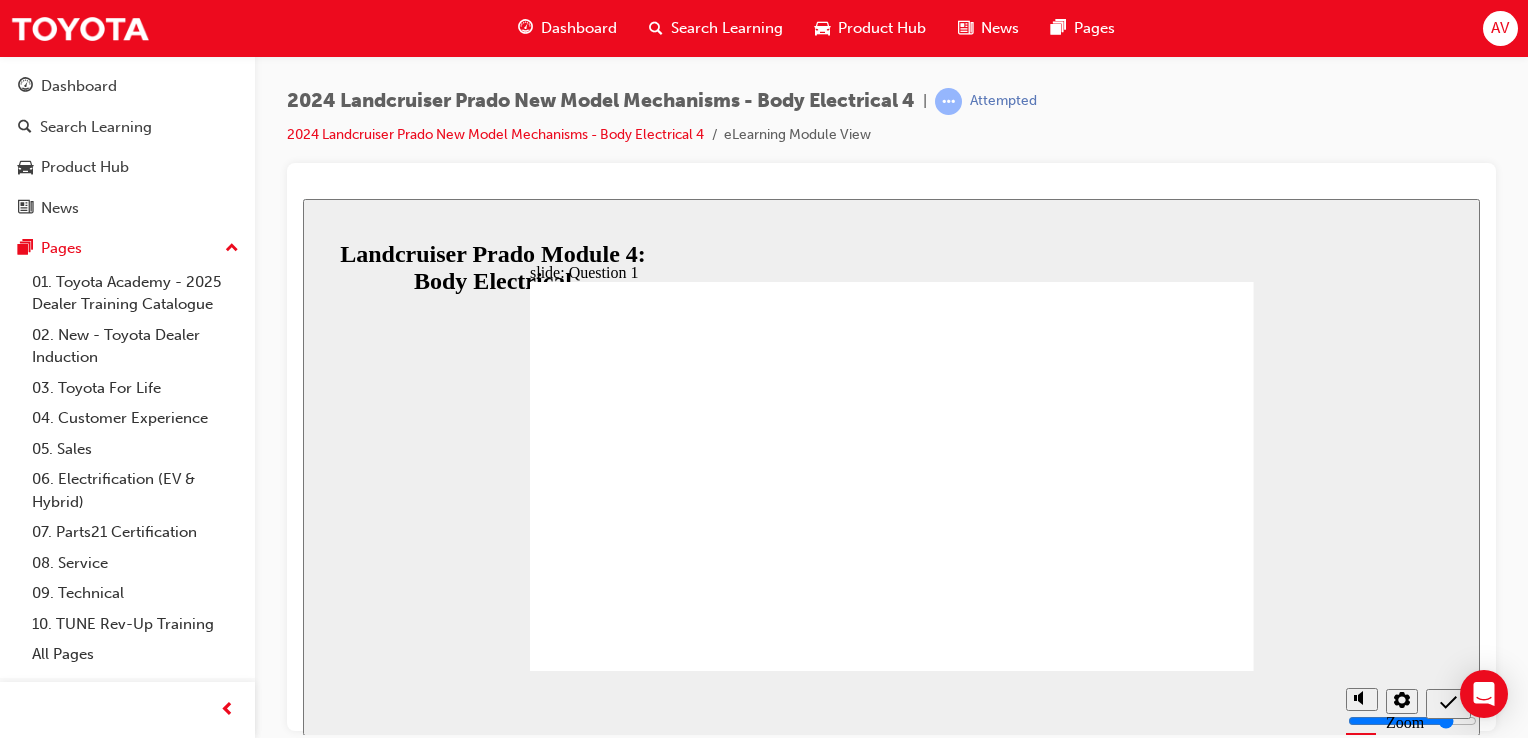 radio on "true" 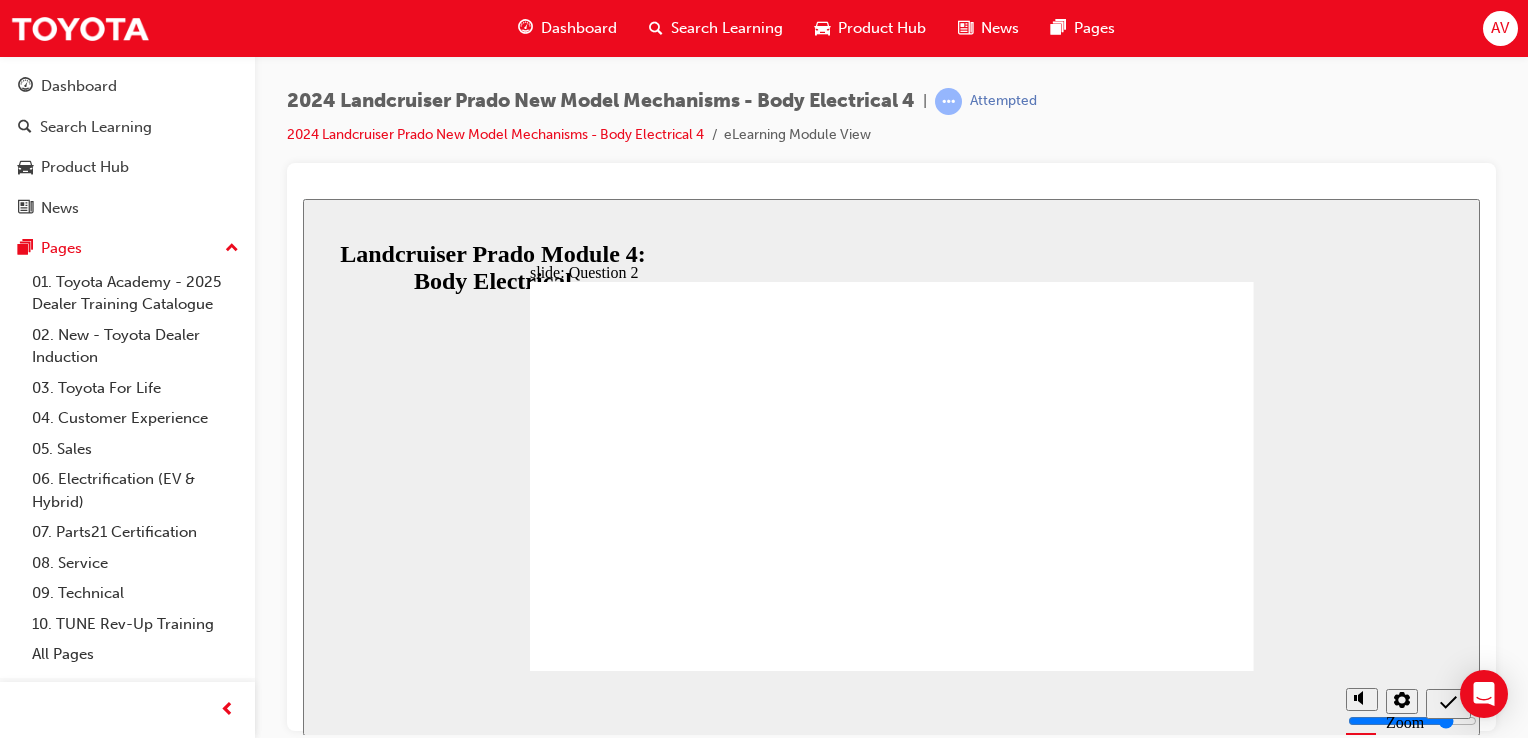 radio on "true" 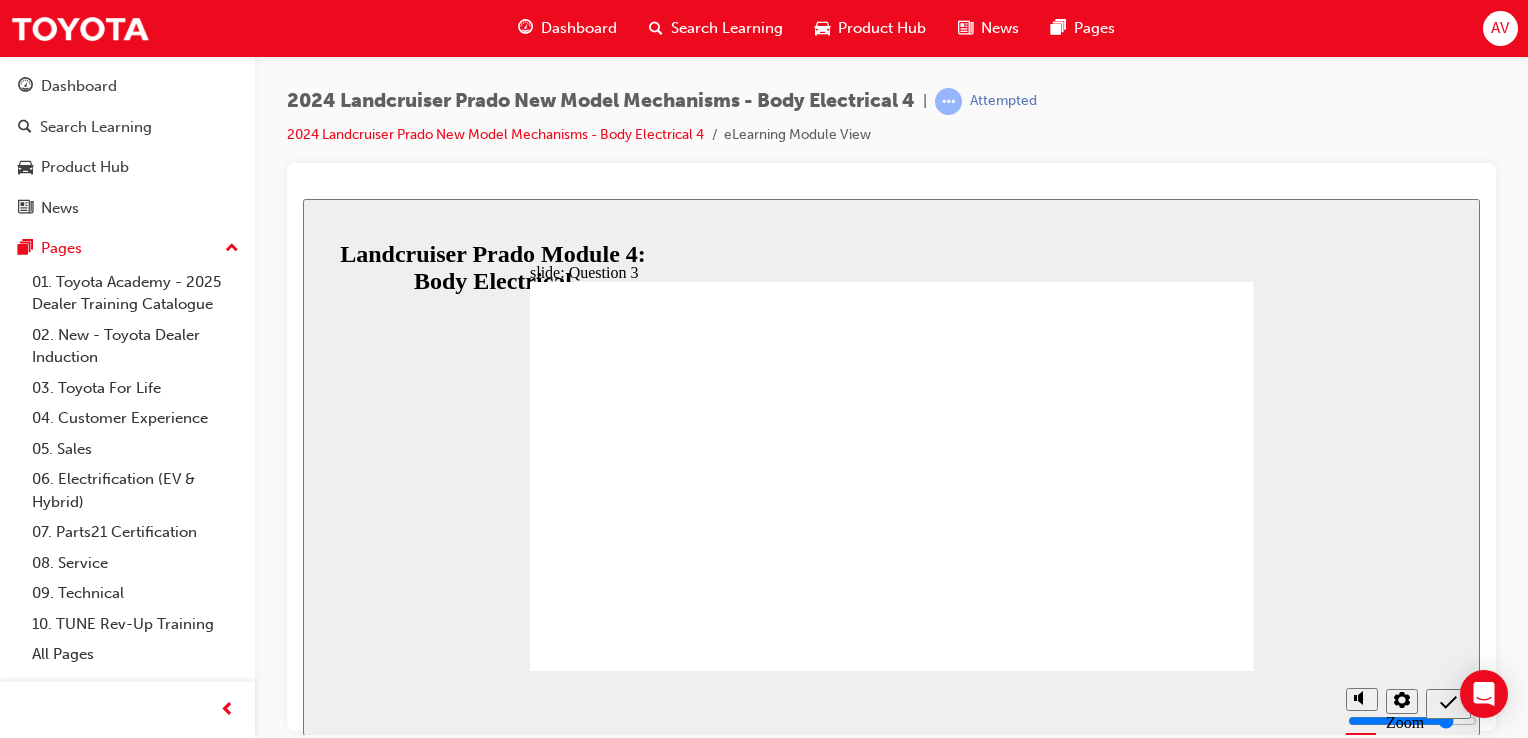 radio on "true" 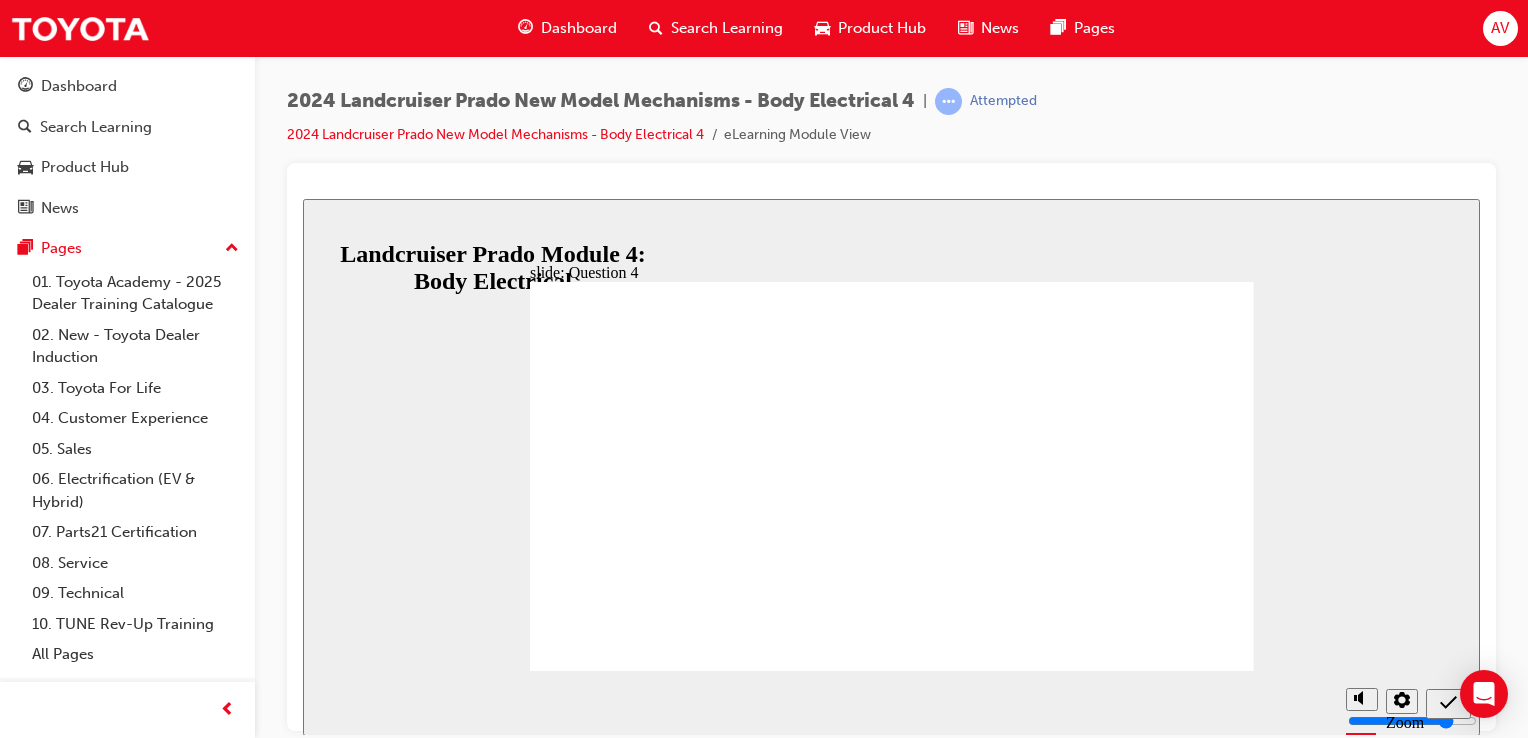 radio on "true" 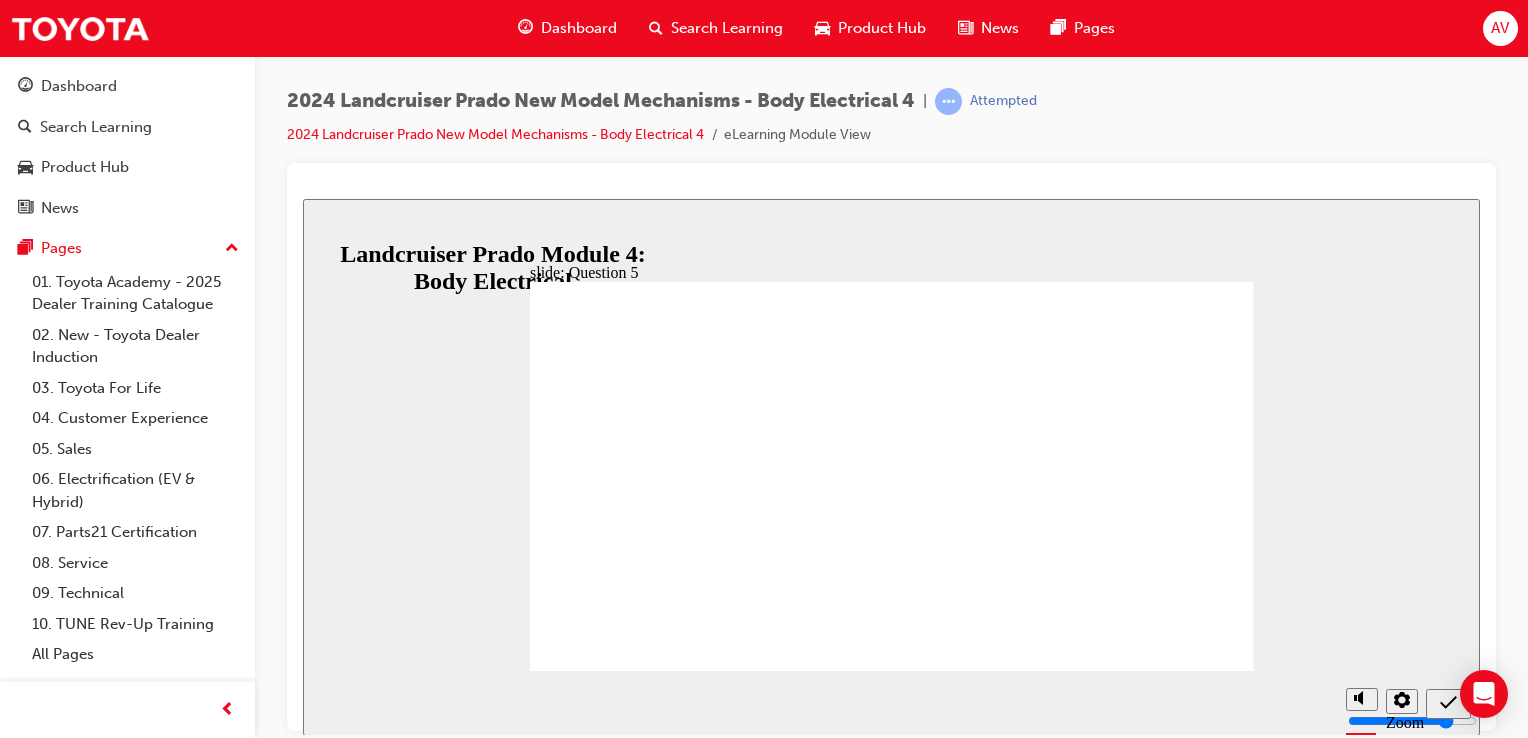 radio on "true" 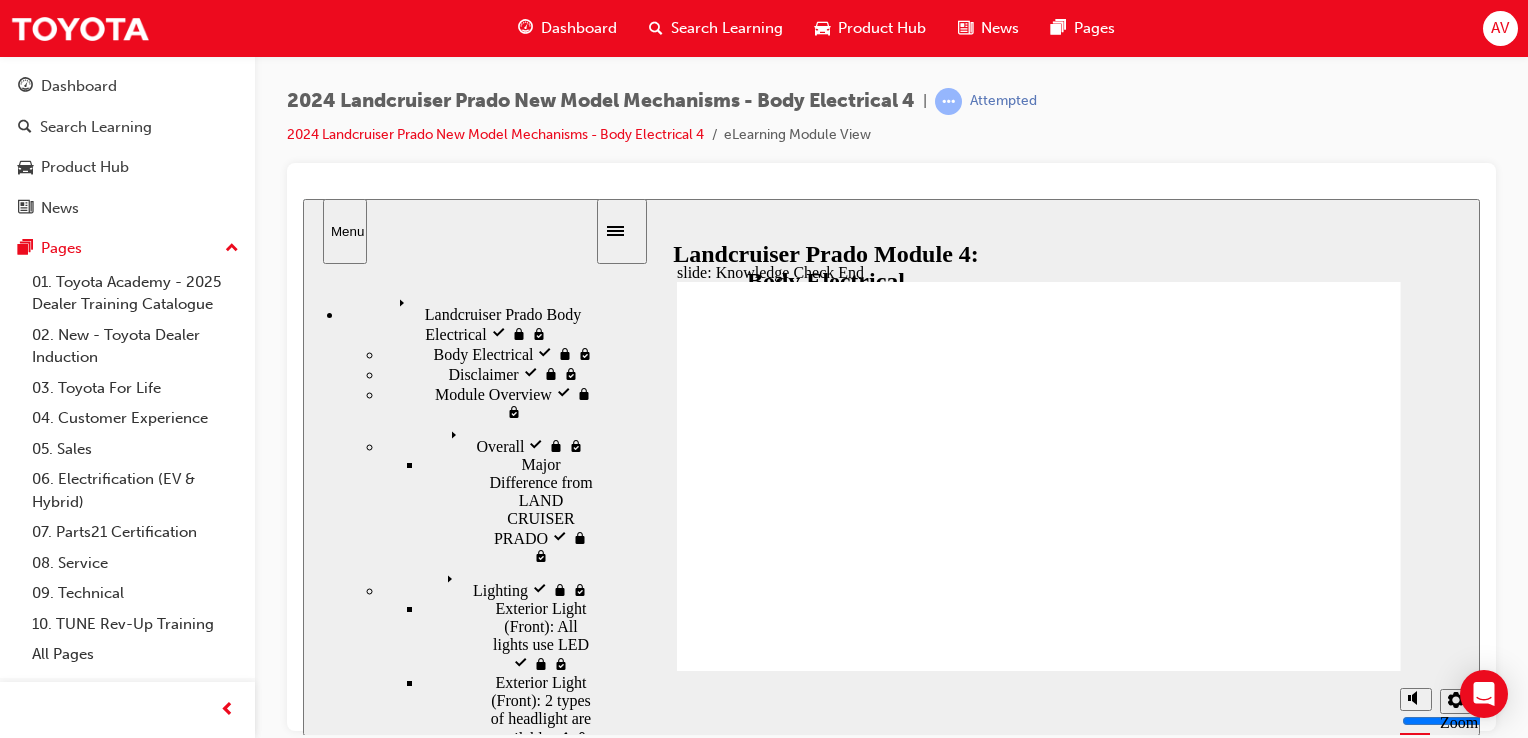 click on "Knowledge Check start visited" at bounding box center (516, 5893) 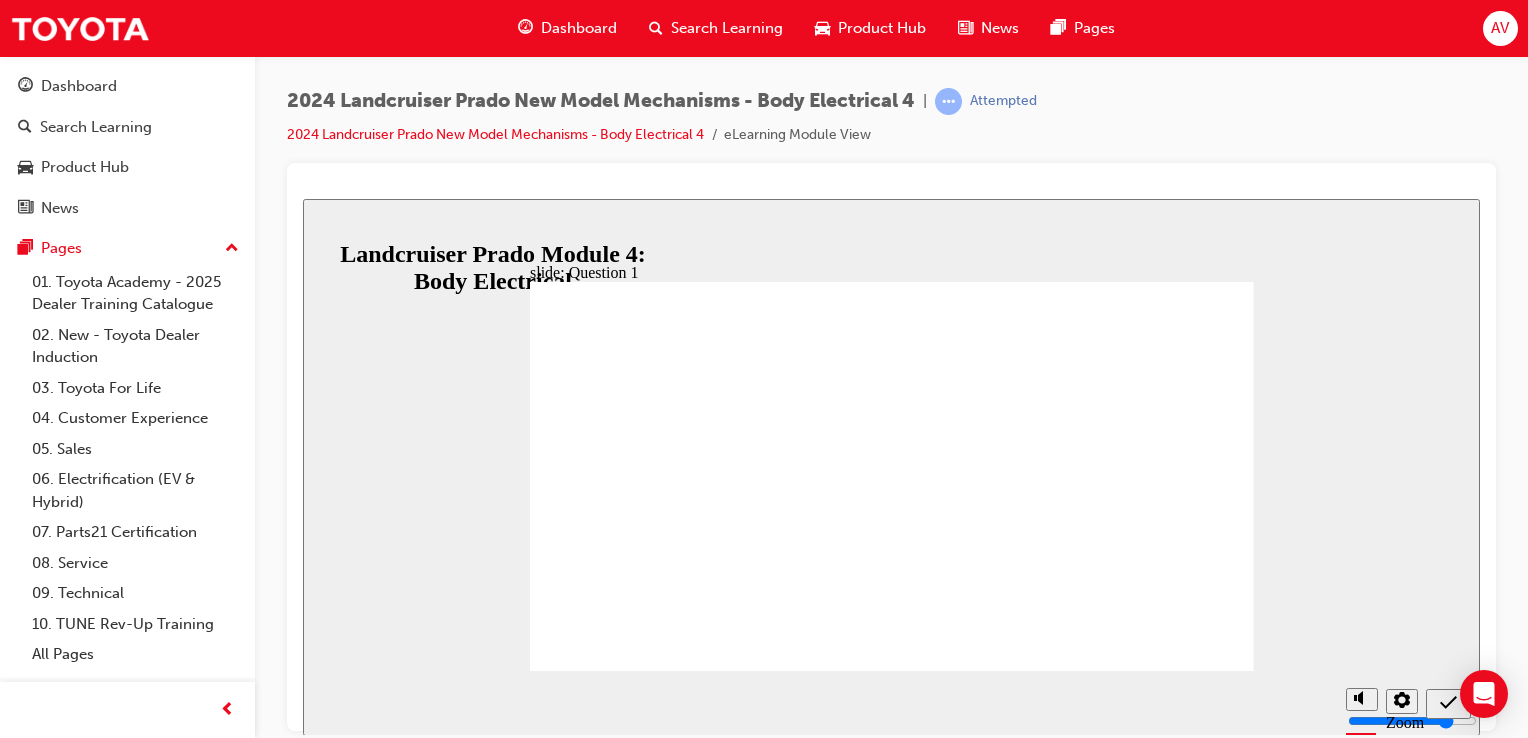 radio on "true" 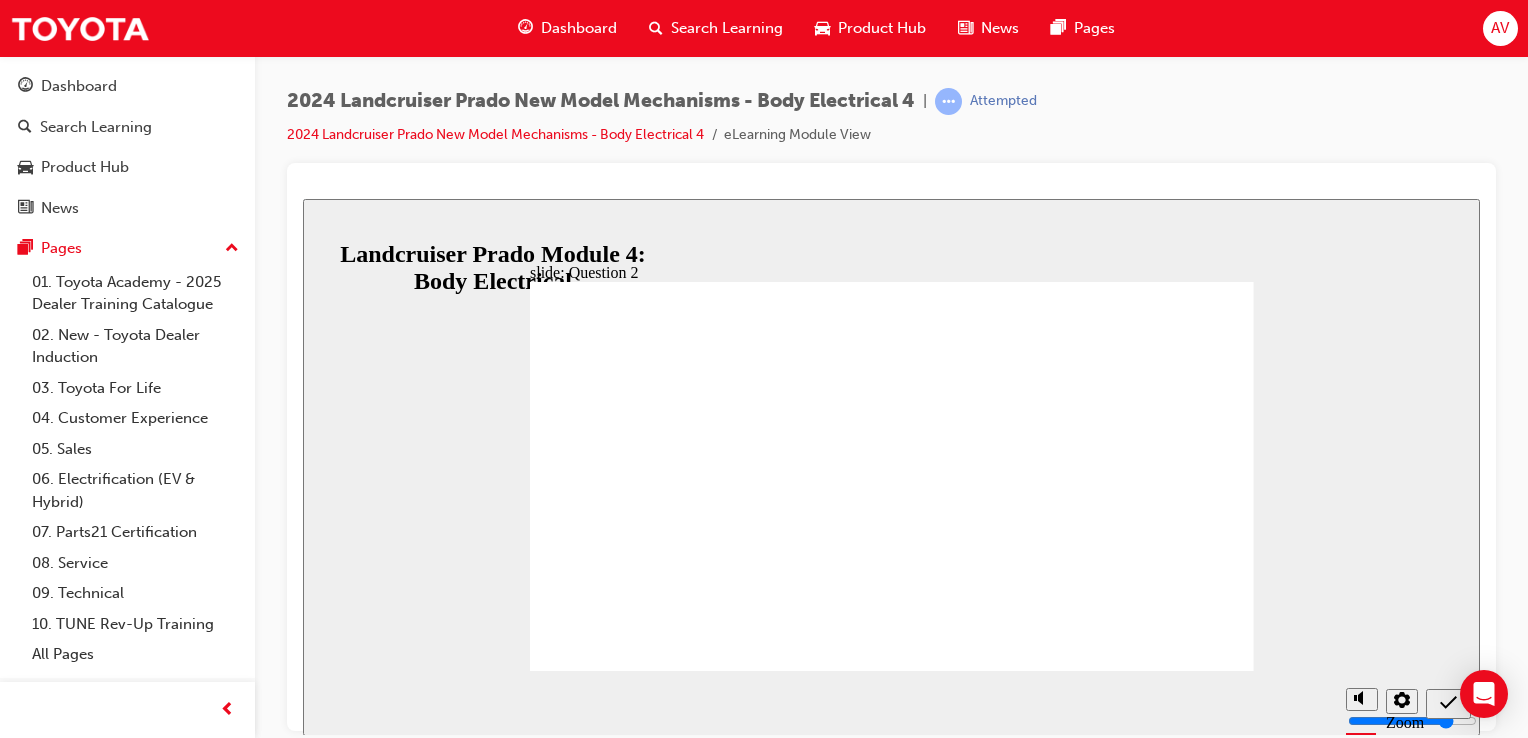 radio on "true" 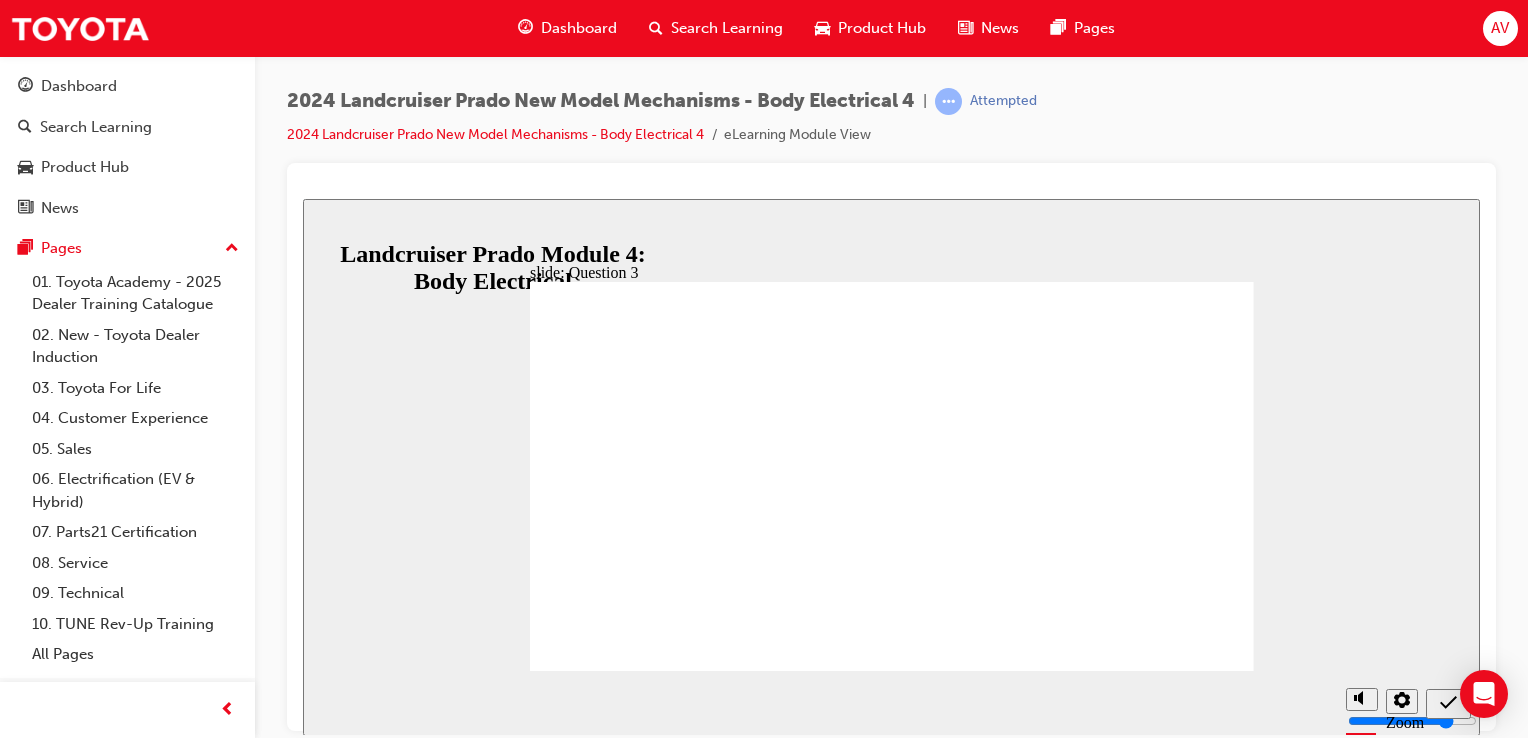 radio on "true" 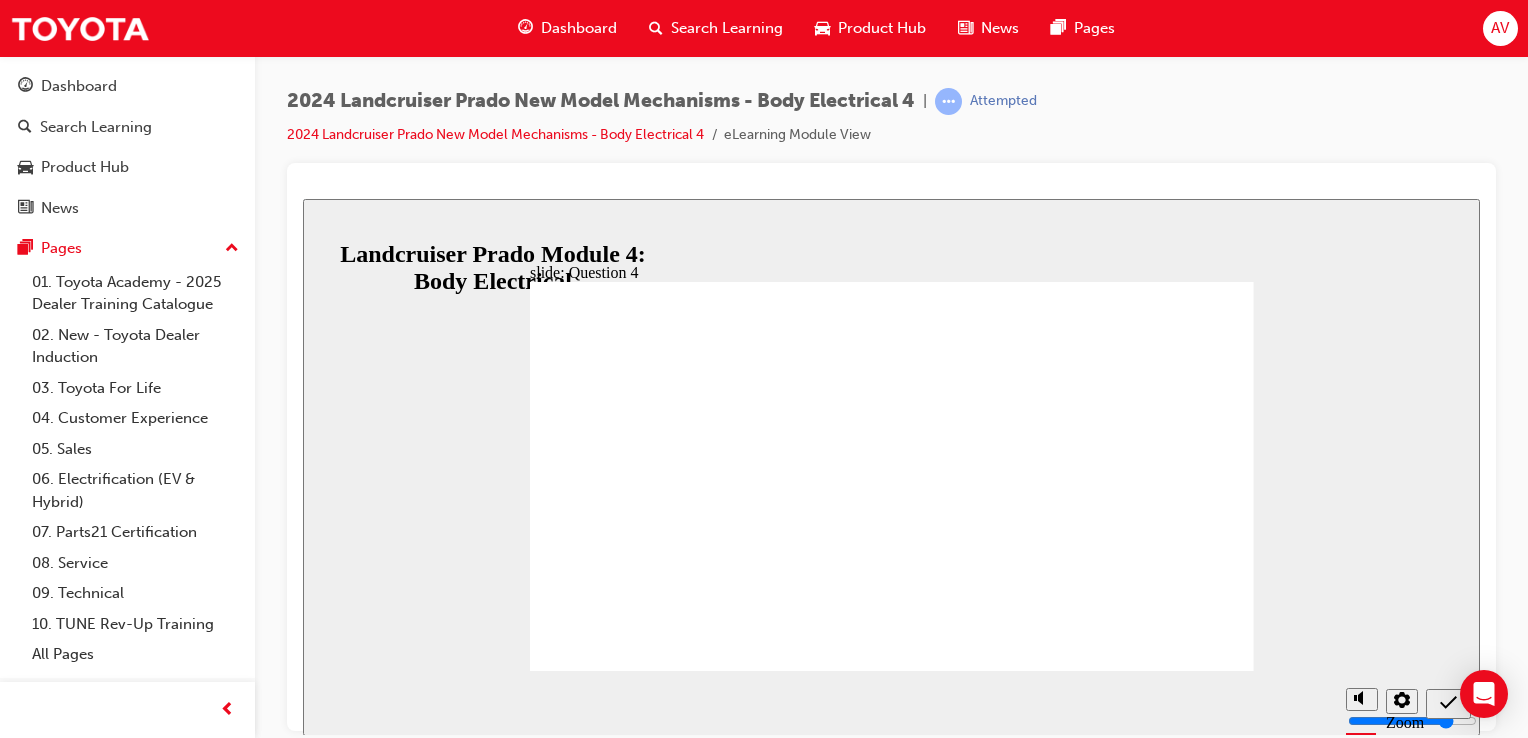 radio on "true" 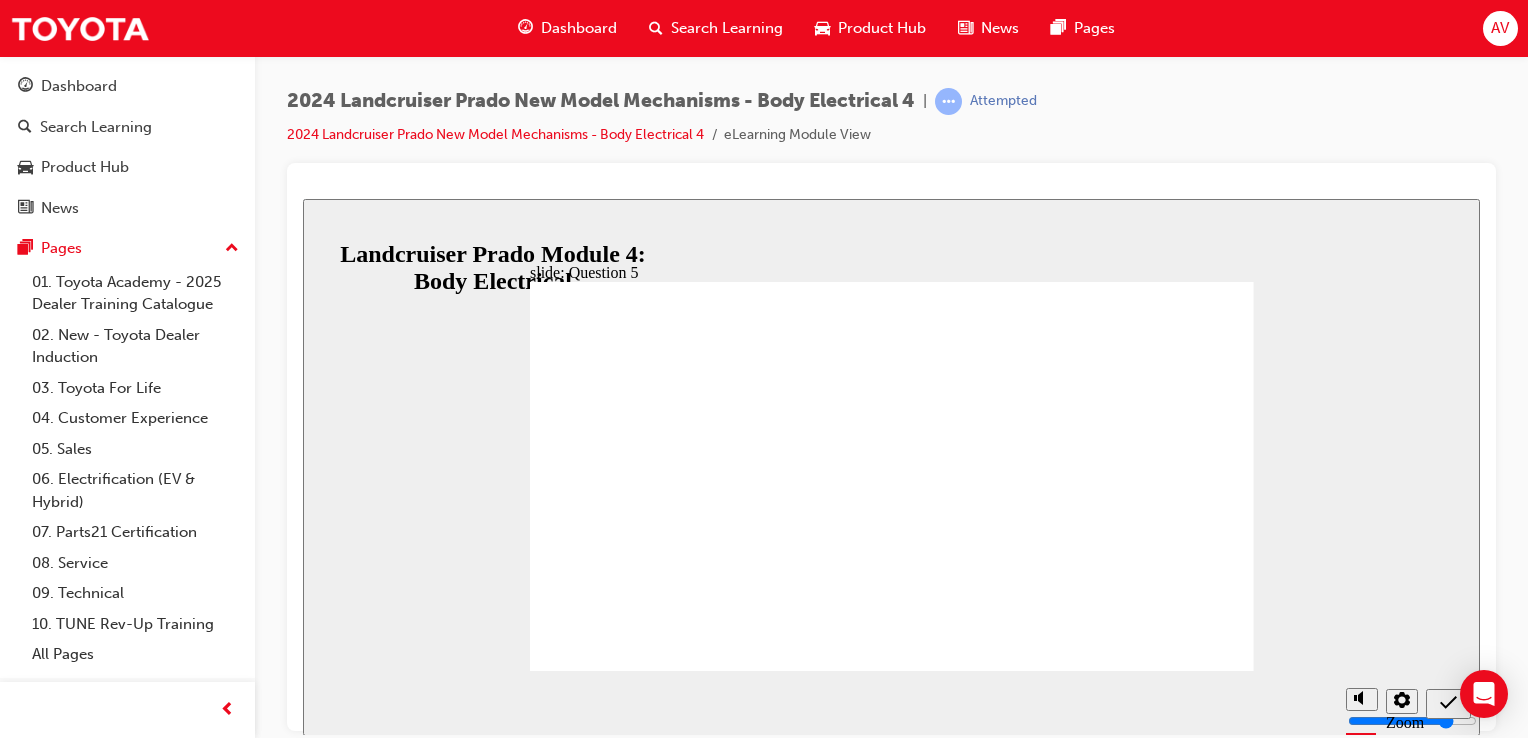 radio on "true" 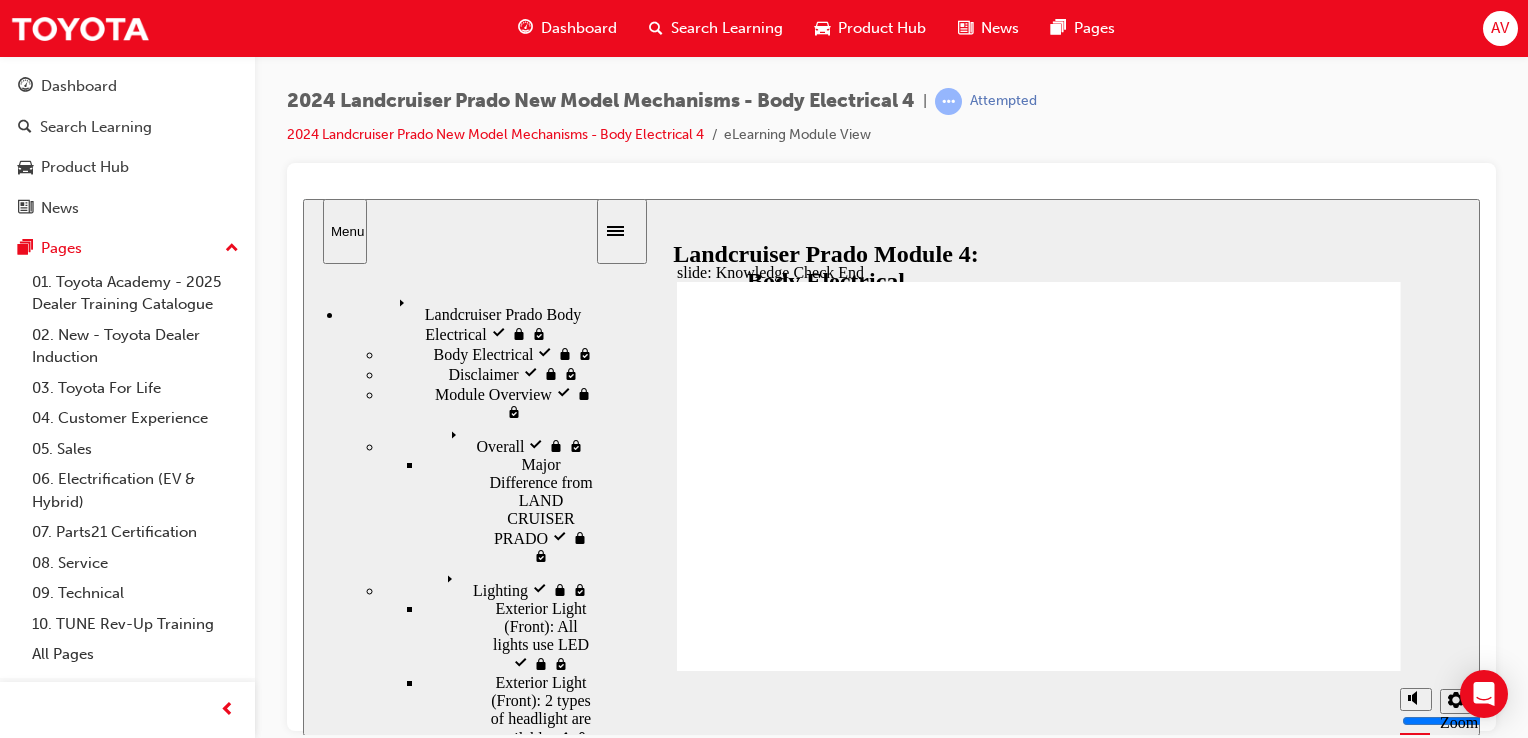 click on "Knowledge Check start visited
Knowledge Check start" at bounding box center [489, 5894] 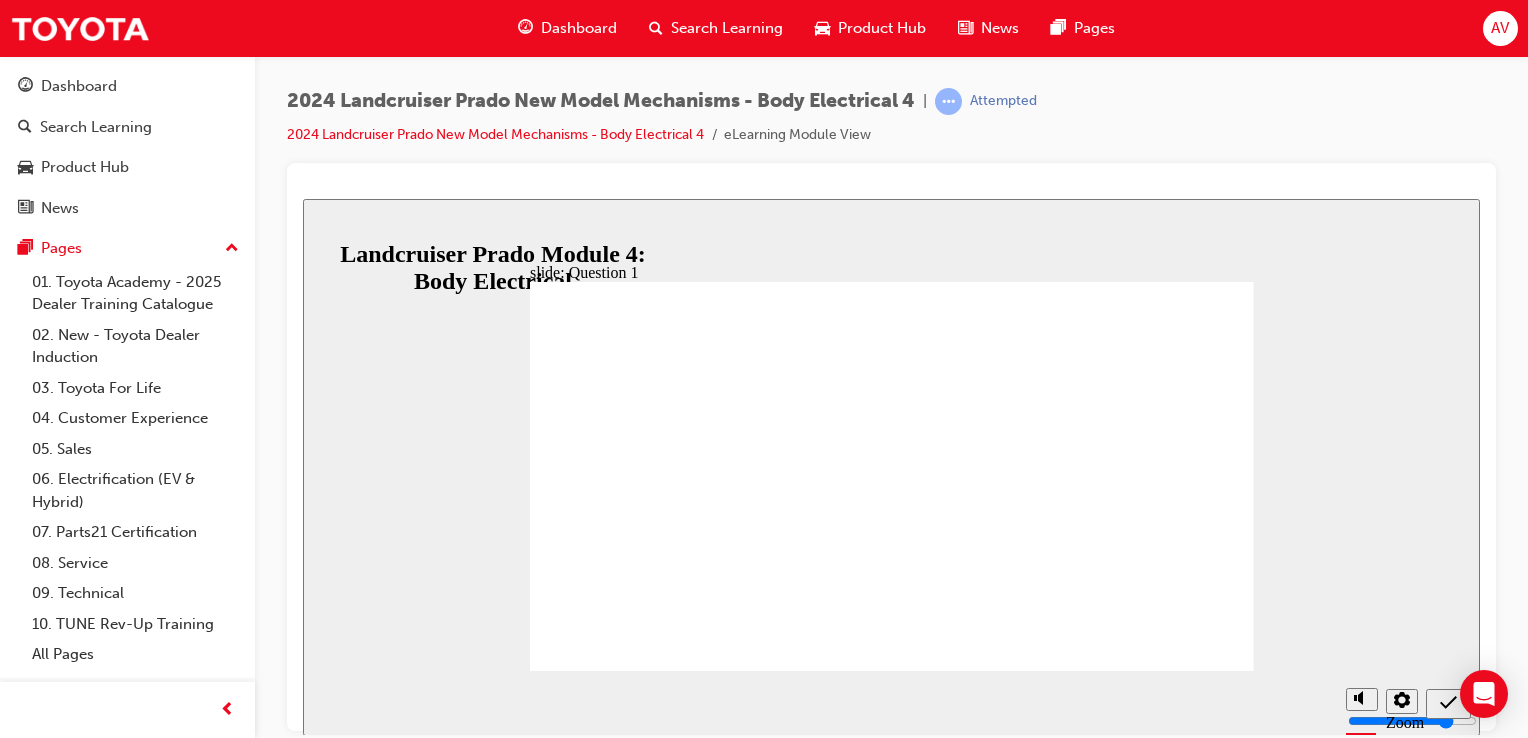 radio on "true" 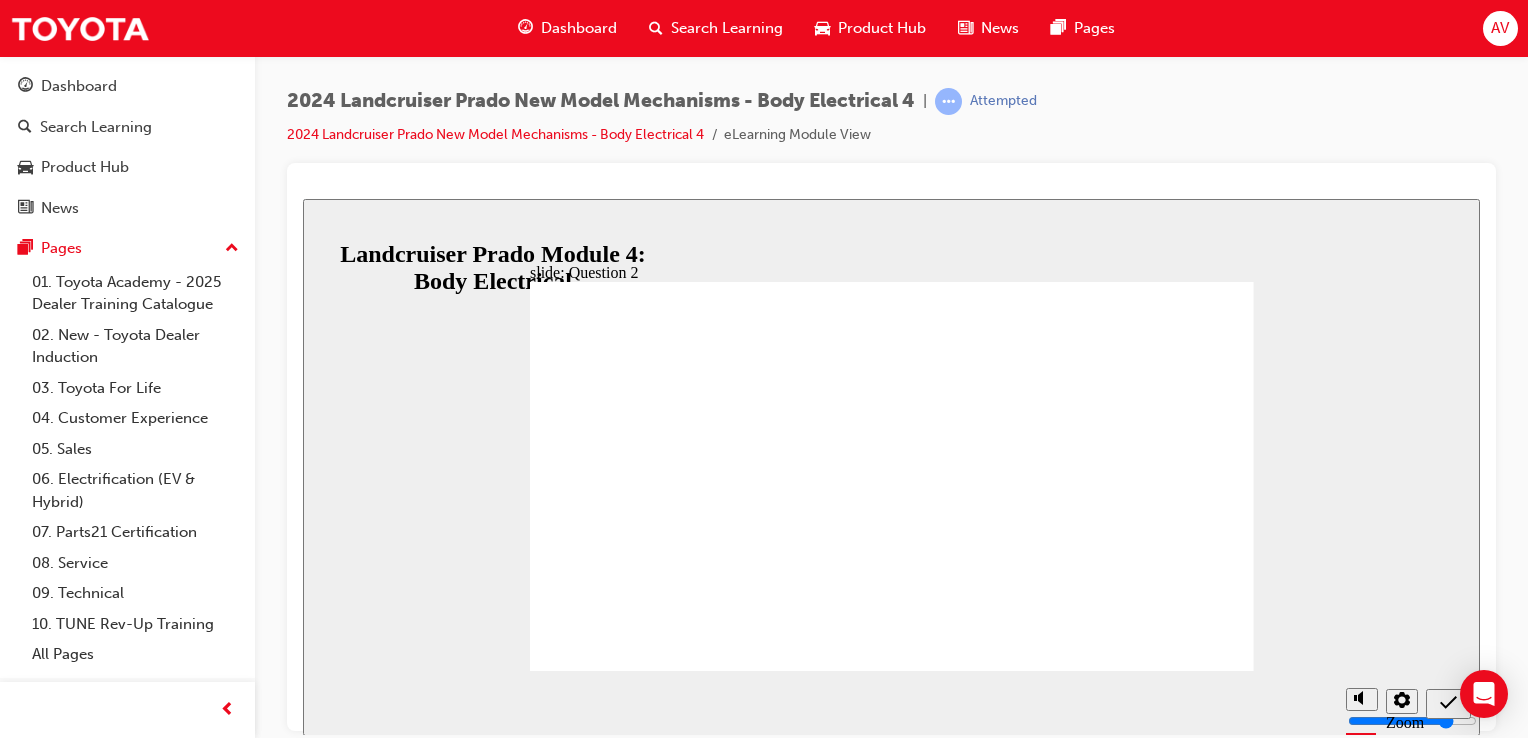 radio on "true" 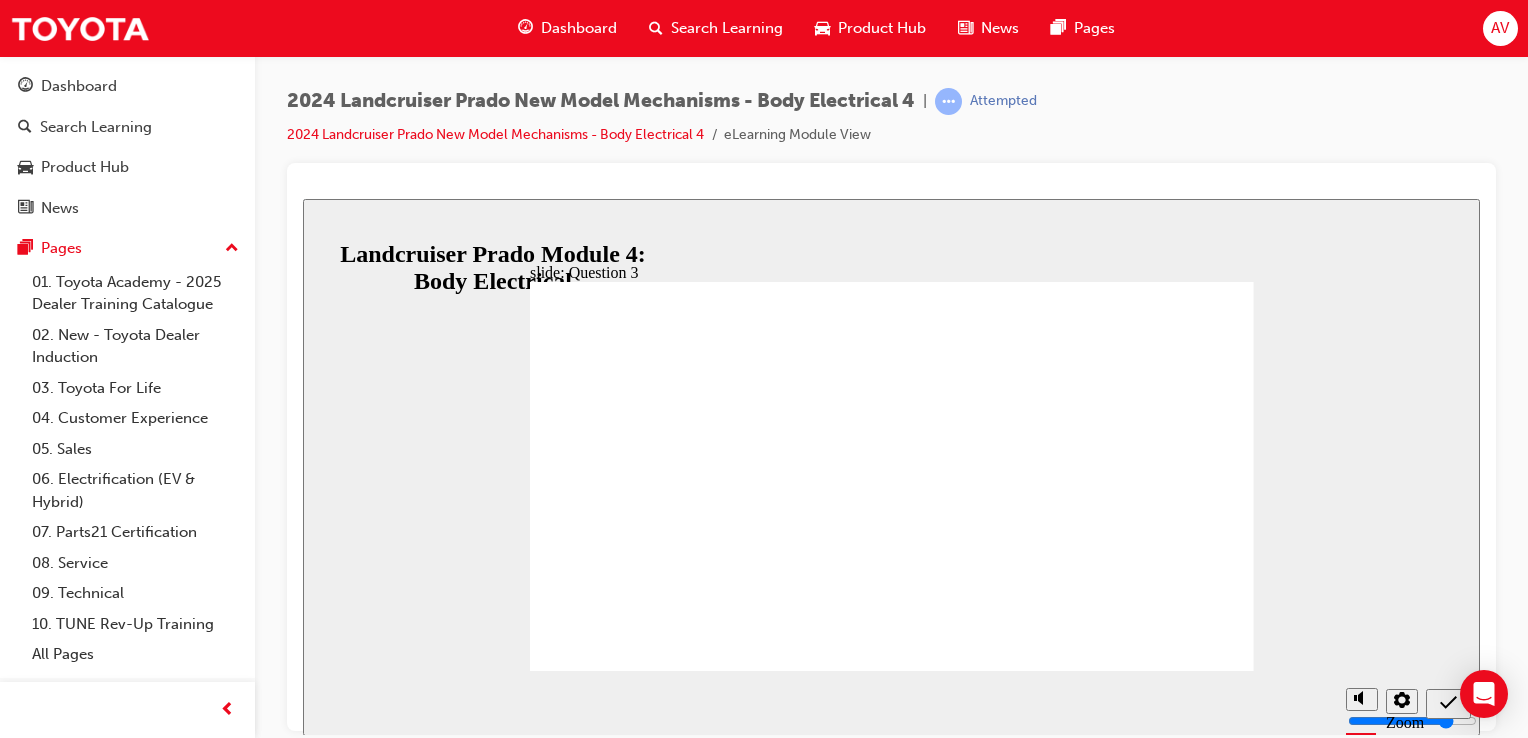 radio on "true" 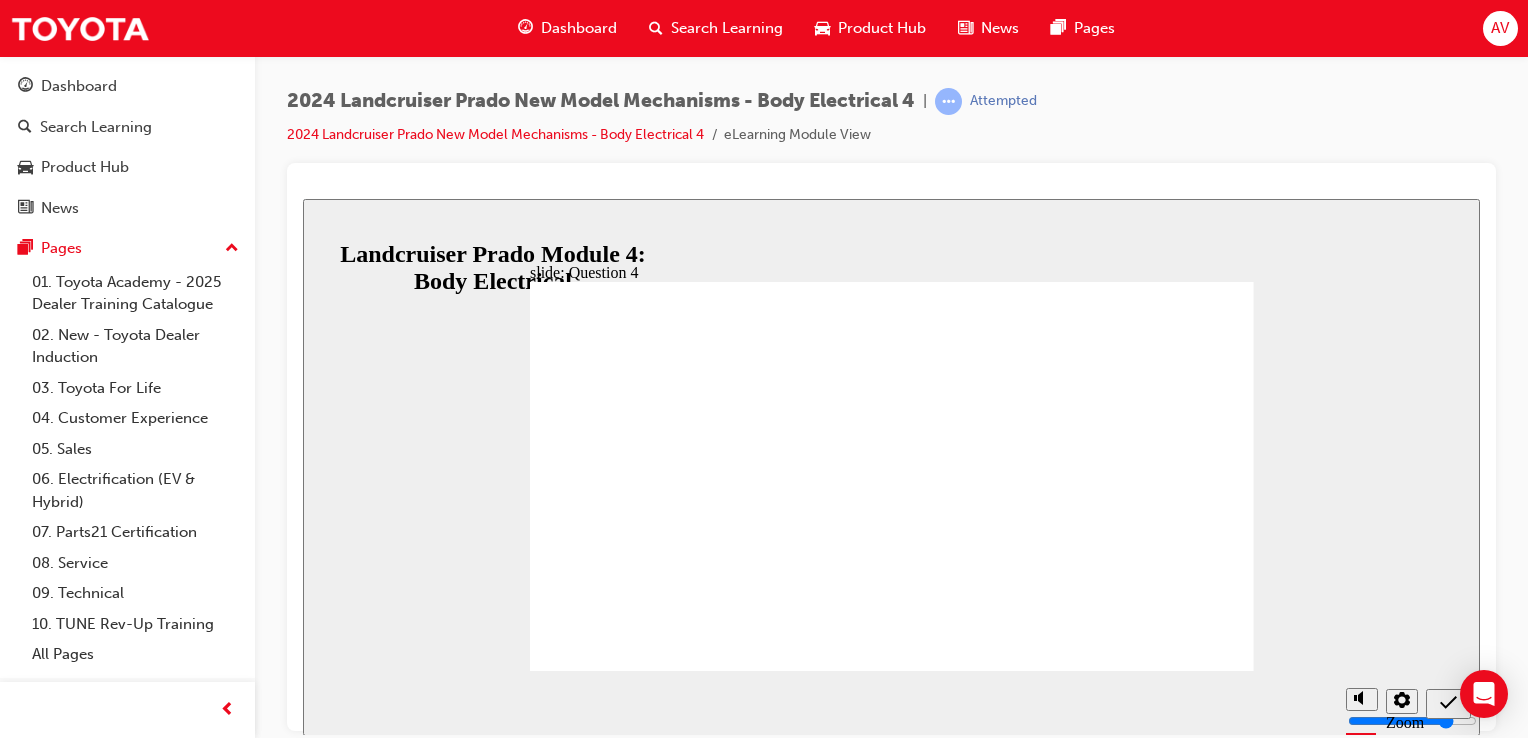radio on "true" 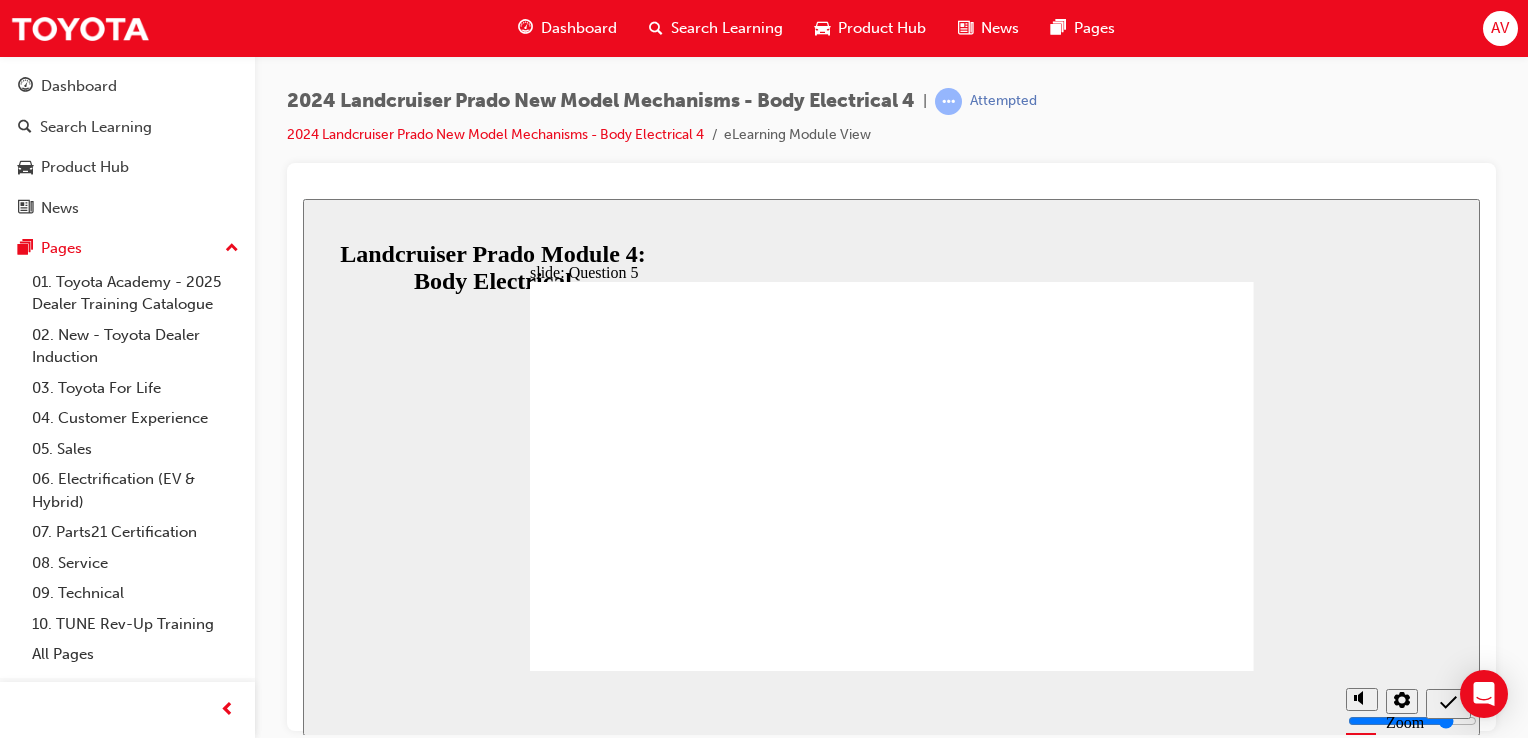 radio on "true" 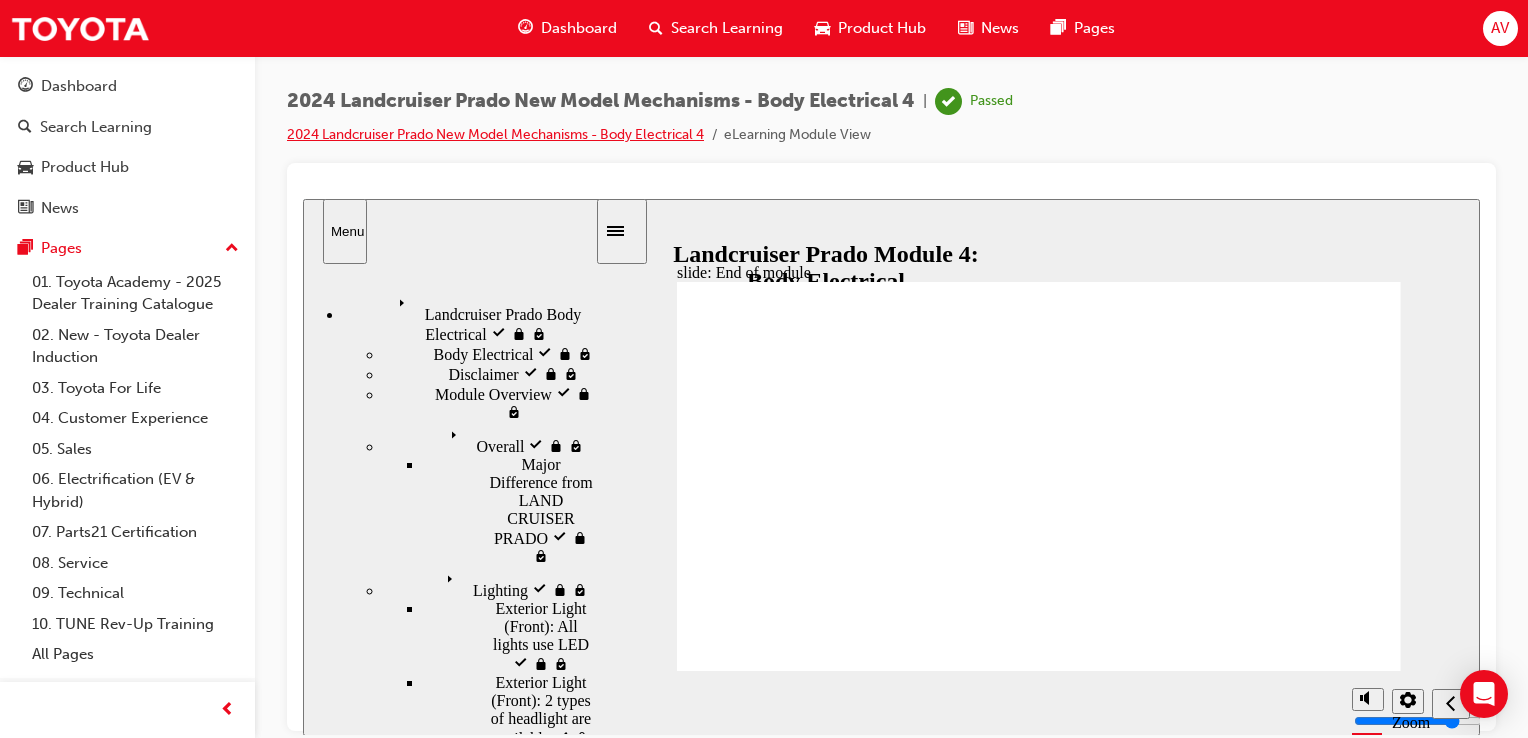 click on "2024 Landcruiser Prado New Model Mechanisms - Body Electrical 4" at bounding box center (495, 134) 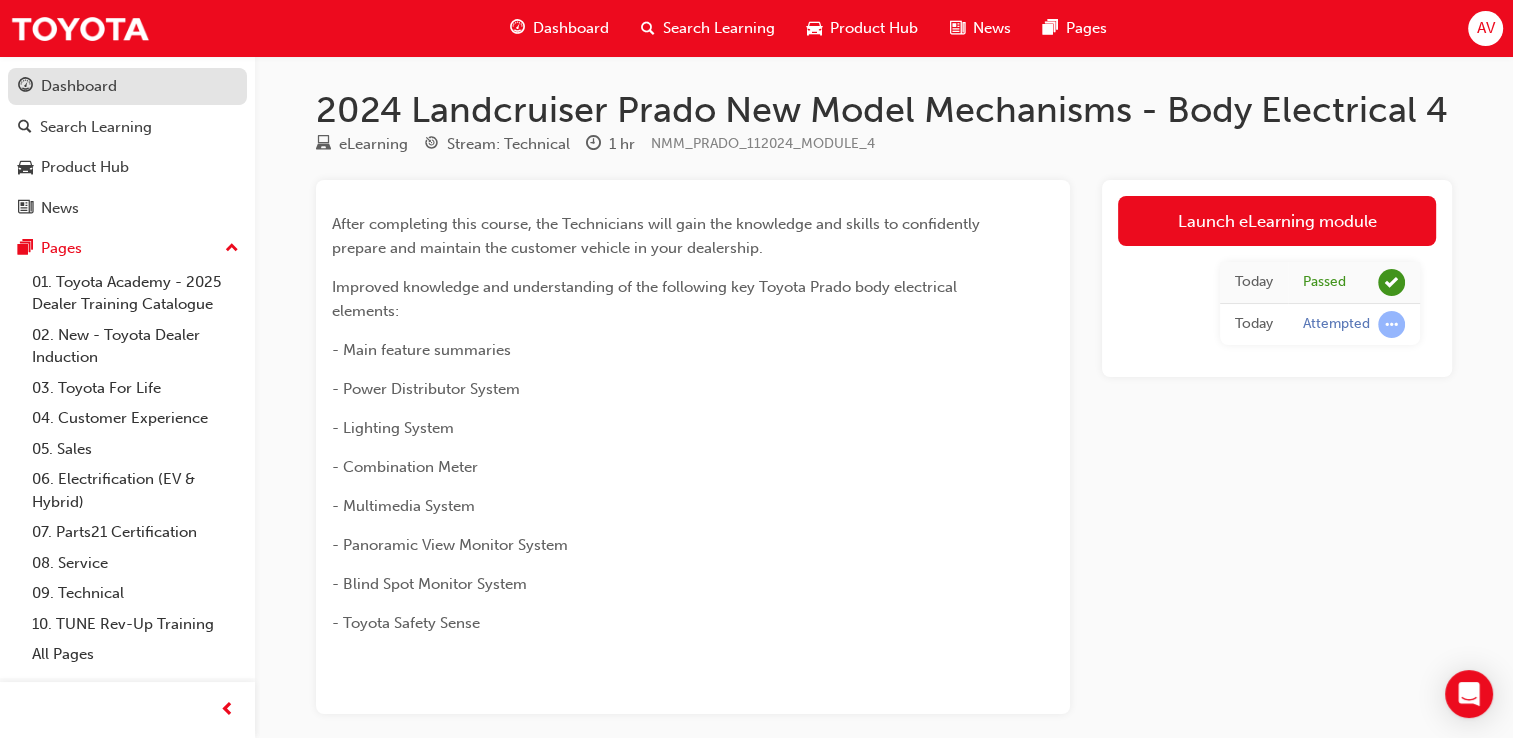 click on "Dashboard" at bounding box center (79, 86) 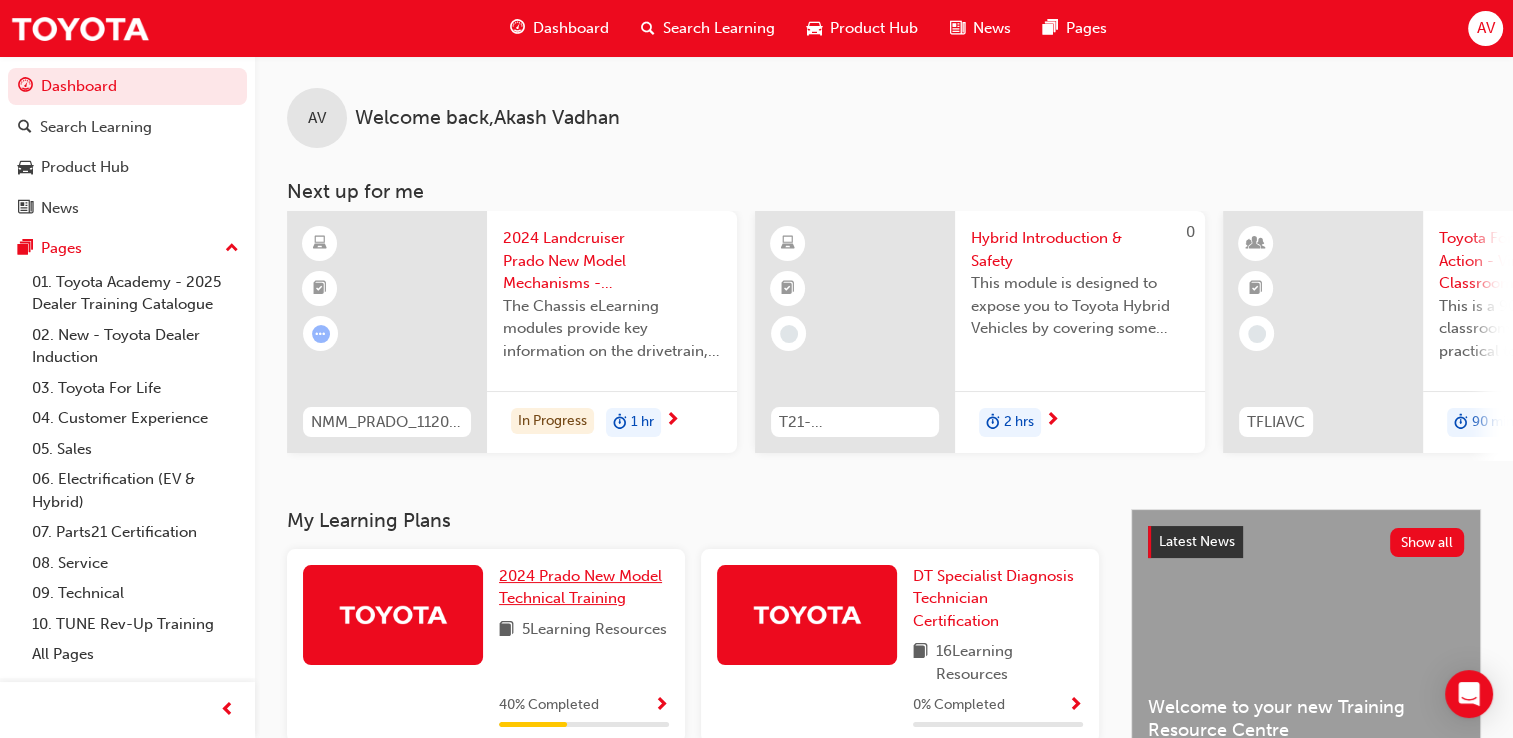 click on "2024 Prado New Model Technical Training" at bounding box center [580, 587] 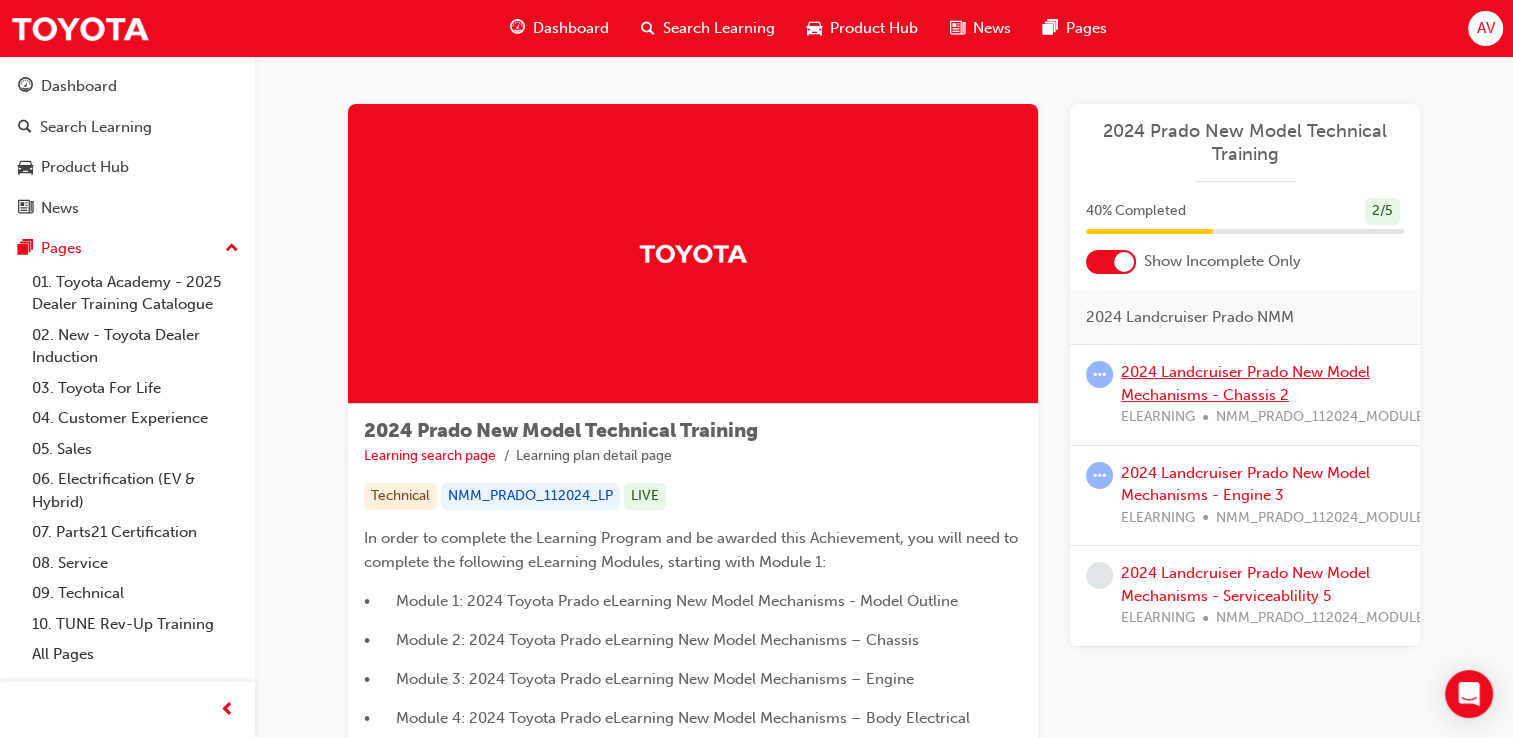 click on "2024 Landcruiser Prado New Model Mechanisms - Chassis 2" at bounding box center [1245, 383] 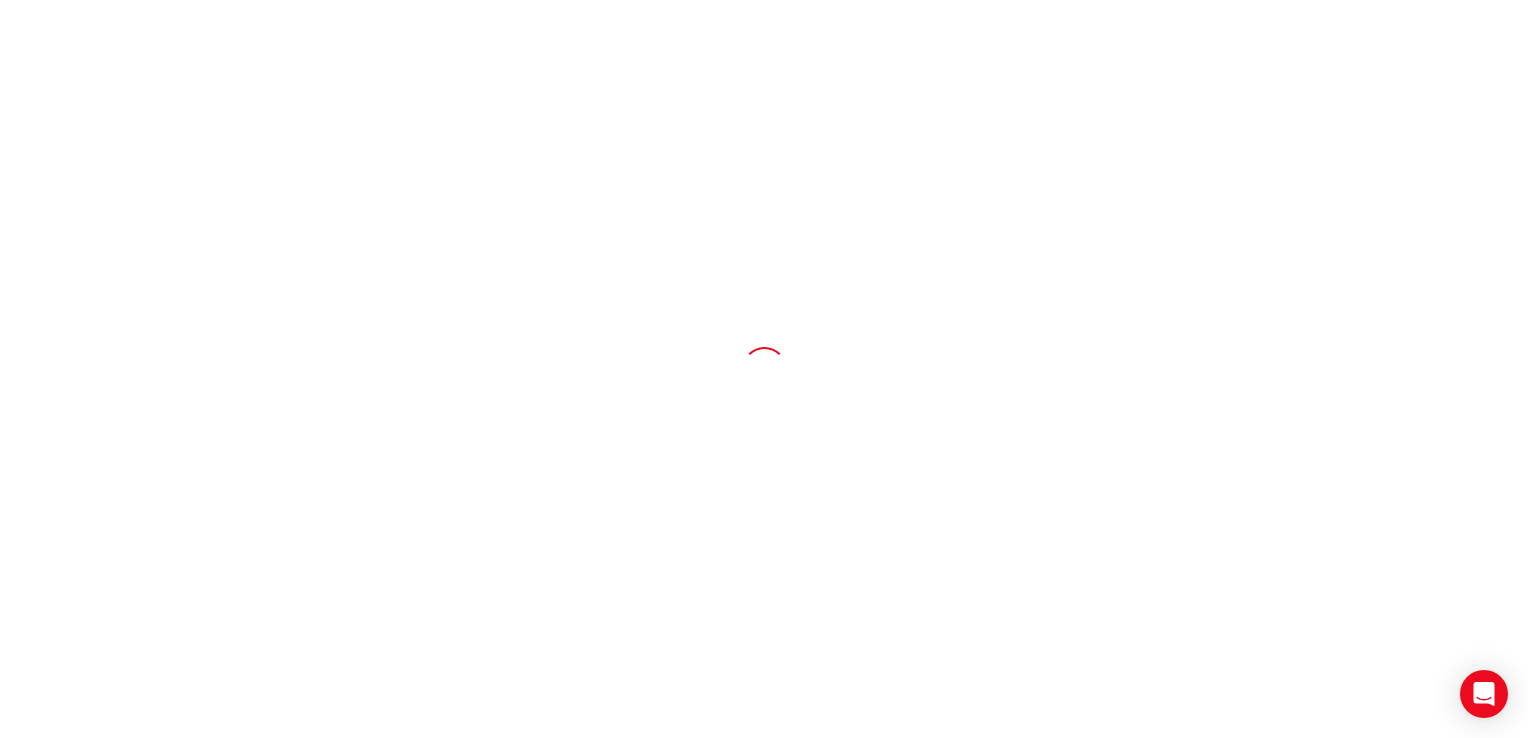 scroll, scrollTop: 0, scrollLeft: 0, axis: both 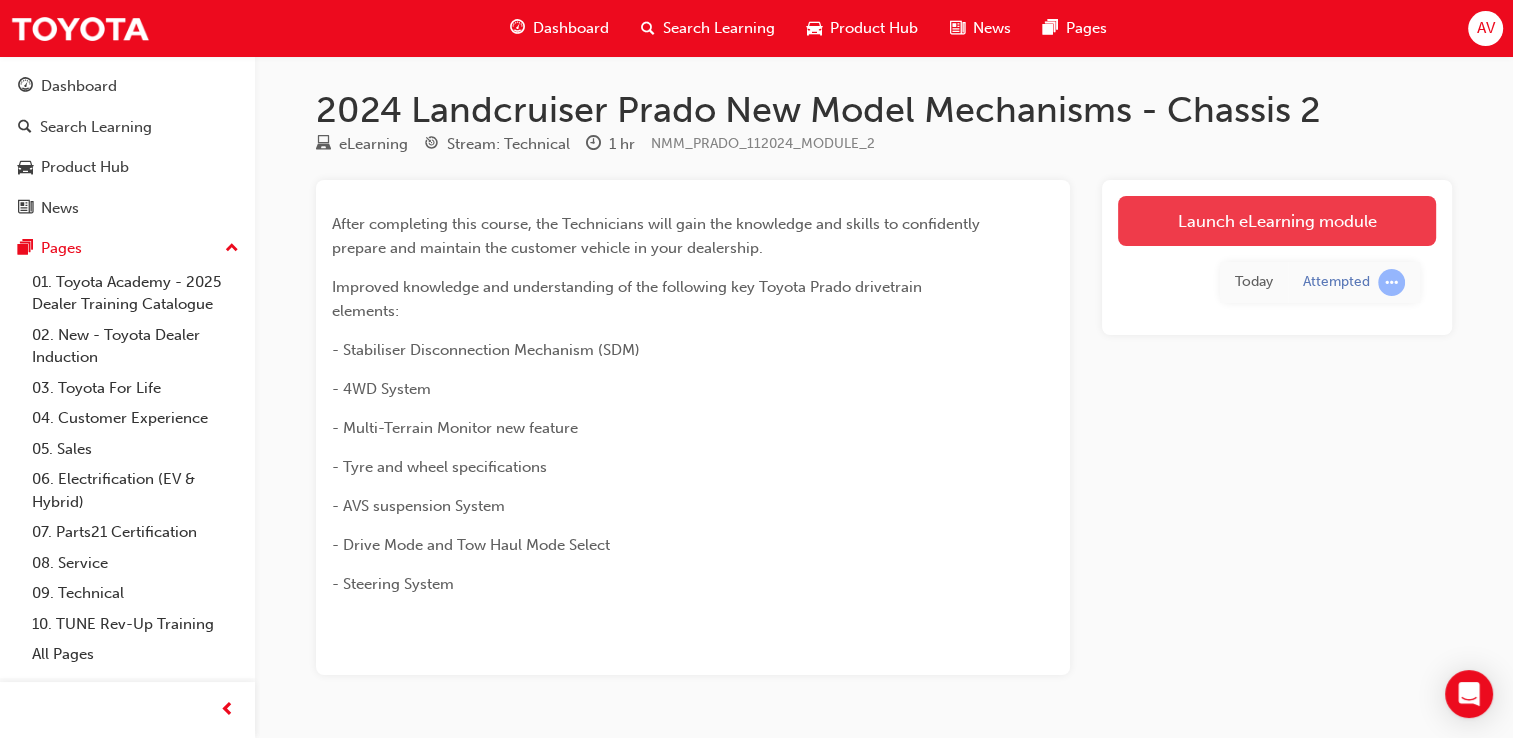 click on "Launch eLearning module" at bounding box center (1277, 221) 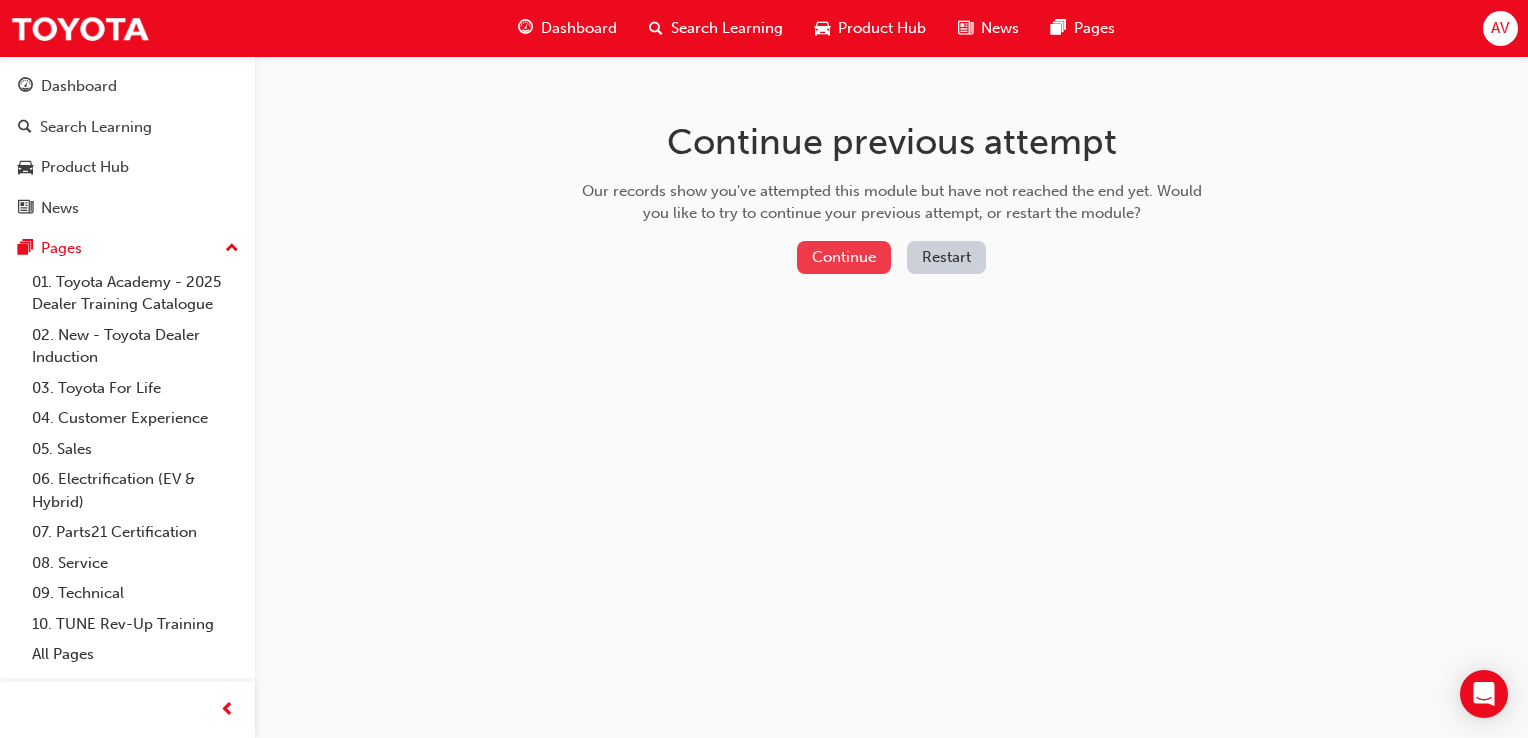 click on "Continue" at bounding box center [844, 257] 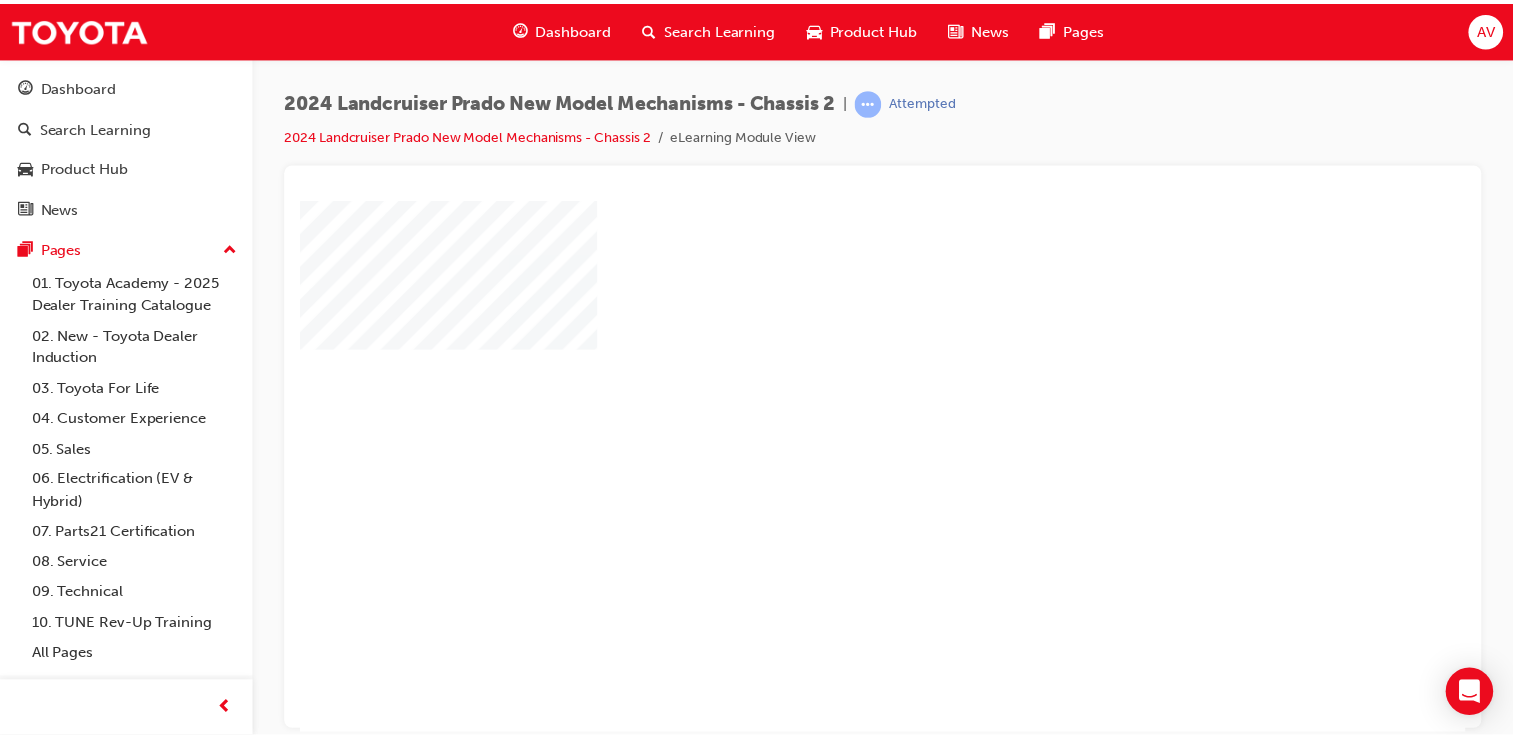 scroll, scrollTop: 0, scrollLeft: 0, axis: both 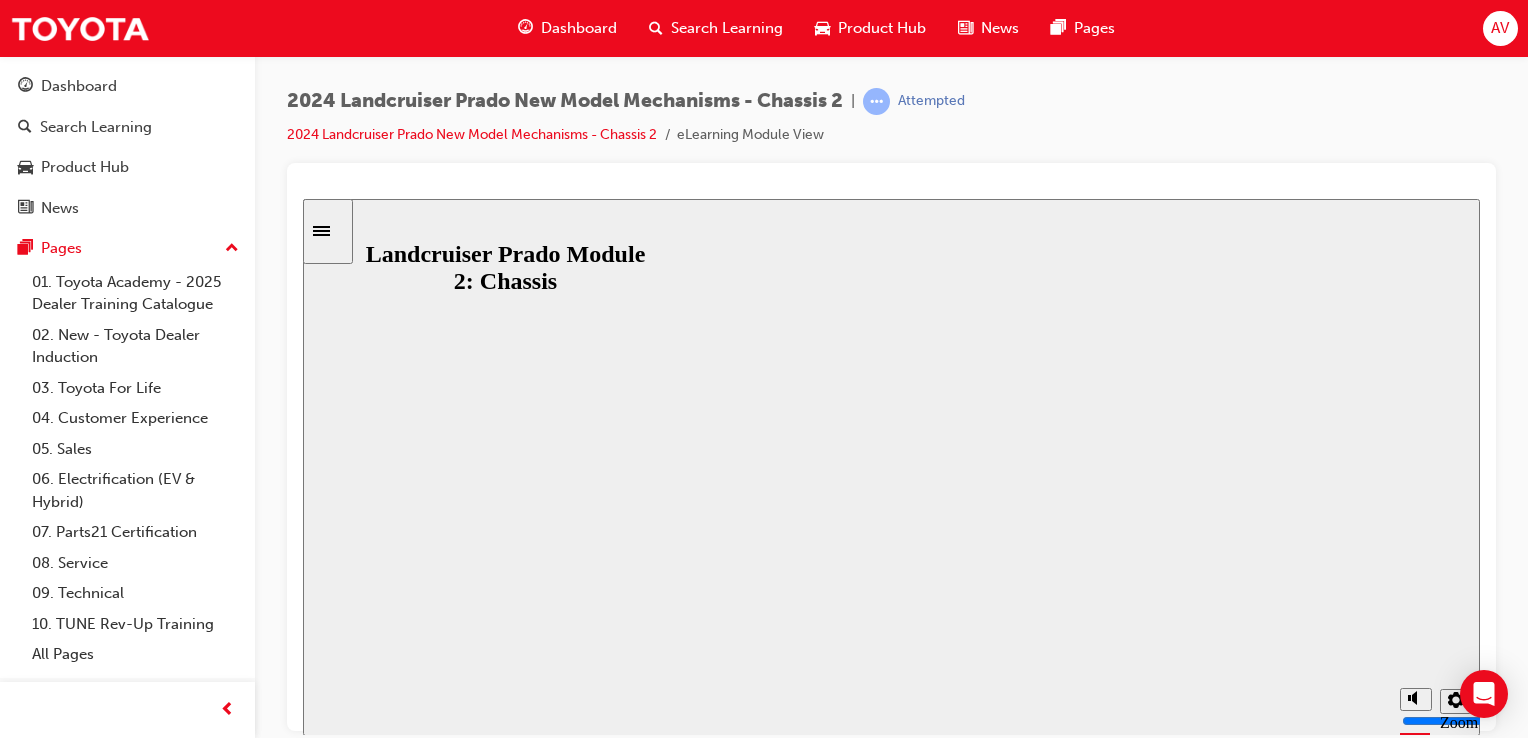 click on "Resume" at bounding box center [341, 840] 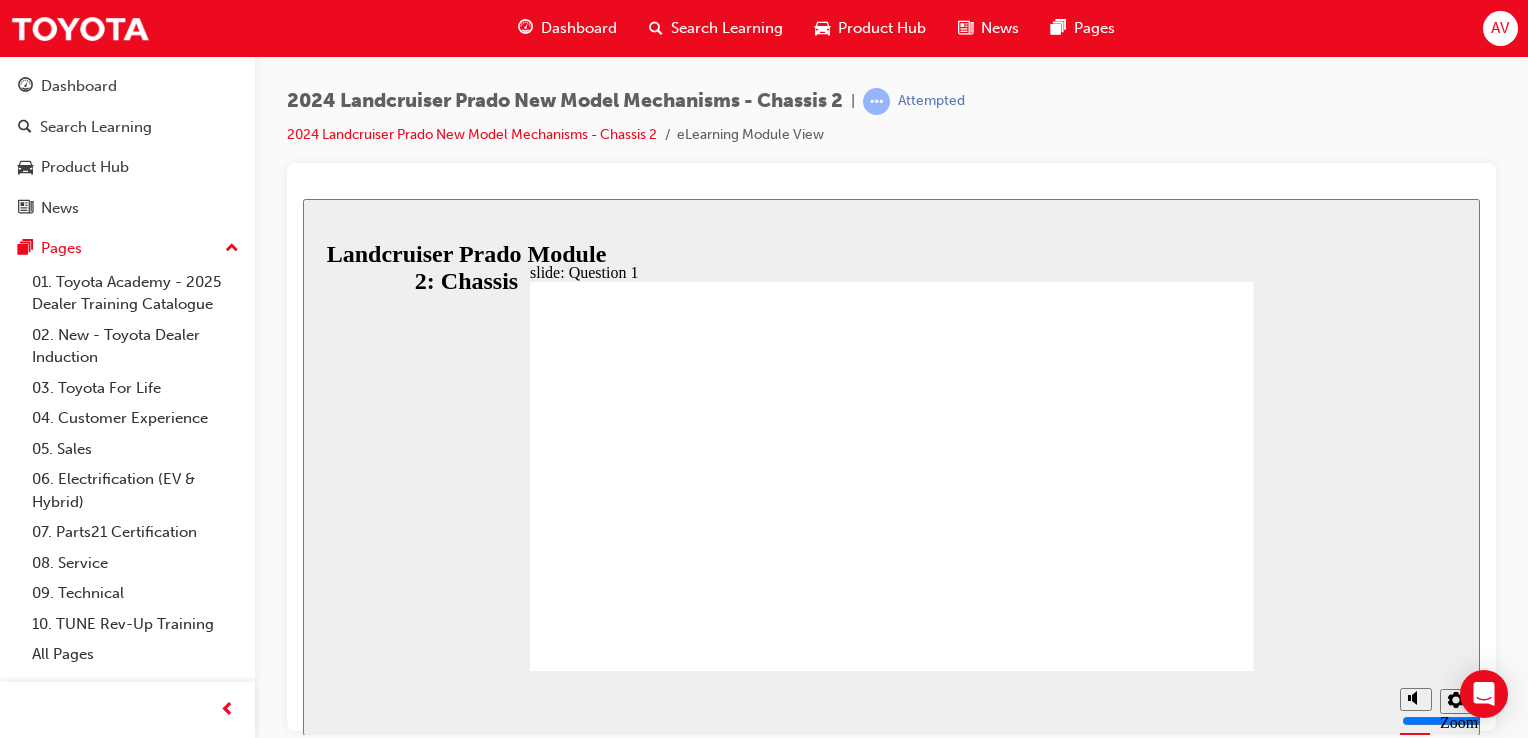 radio on "true" 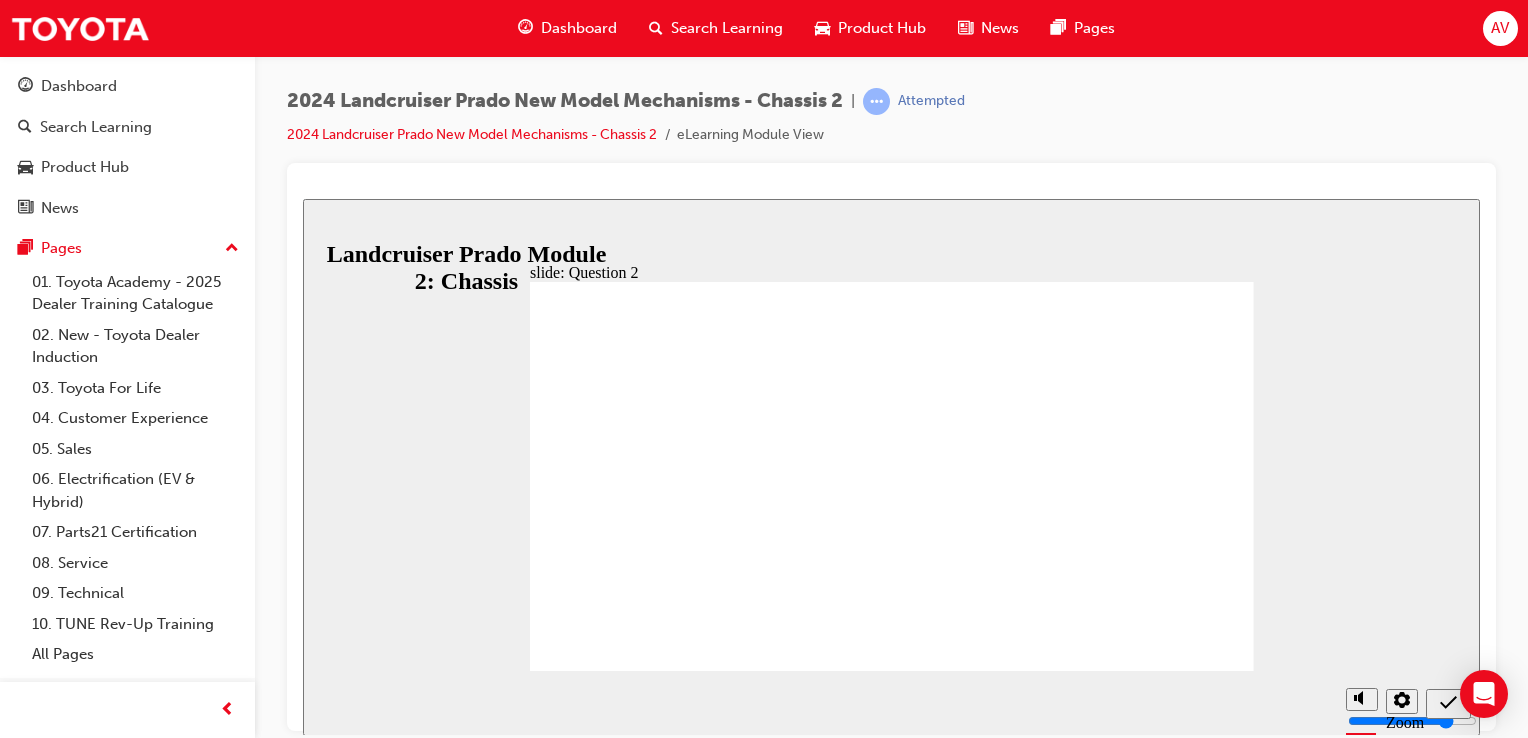 radio on "true" 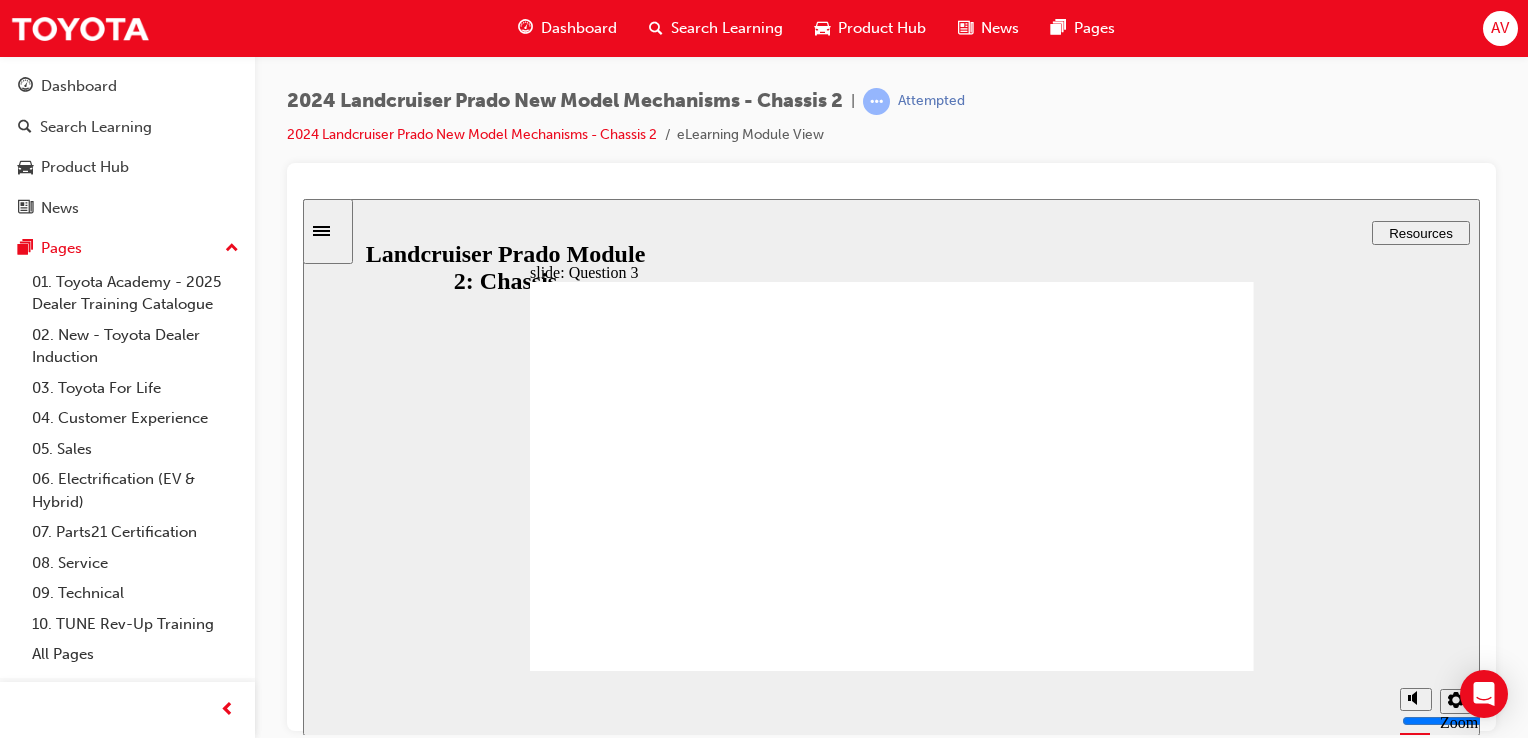radio on "true" 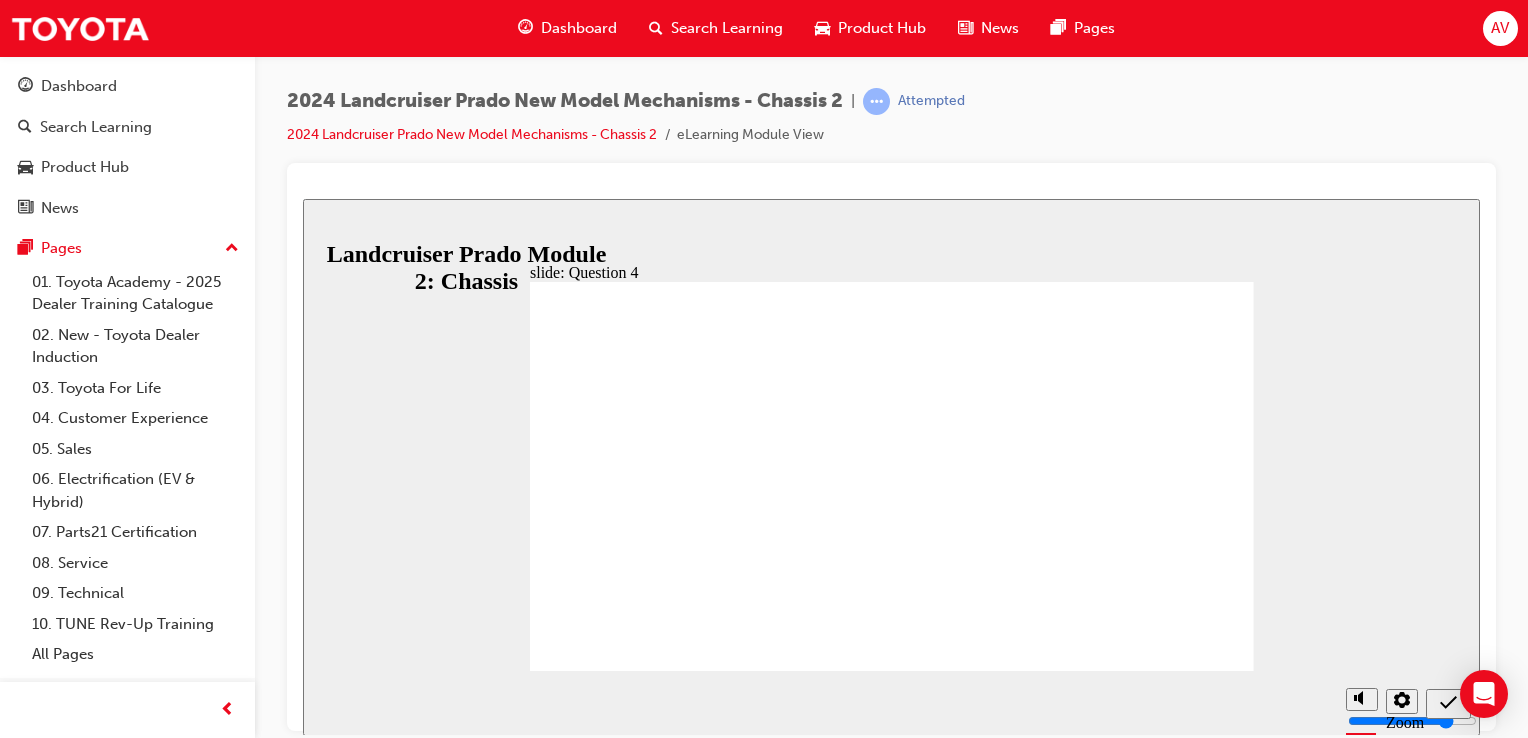 radio on "true" 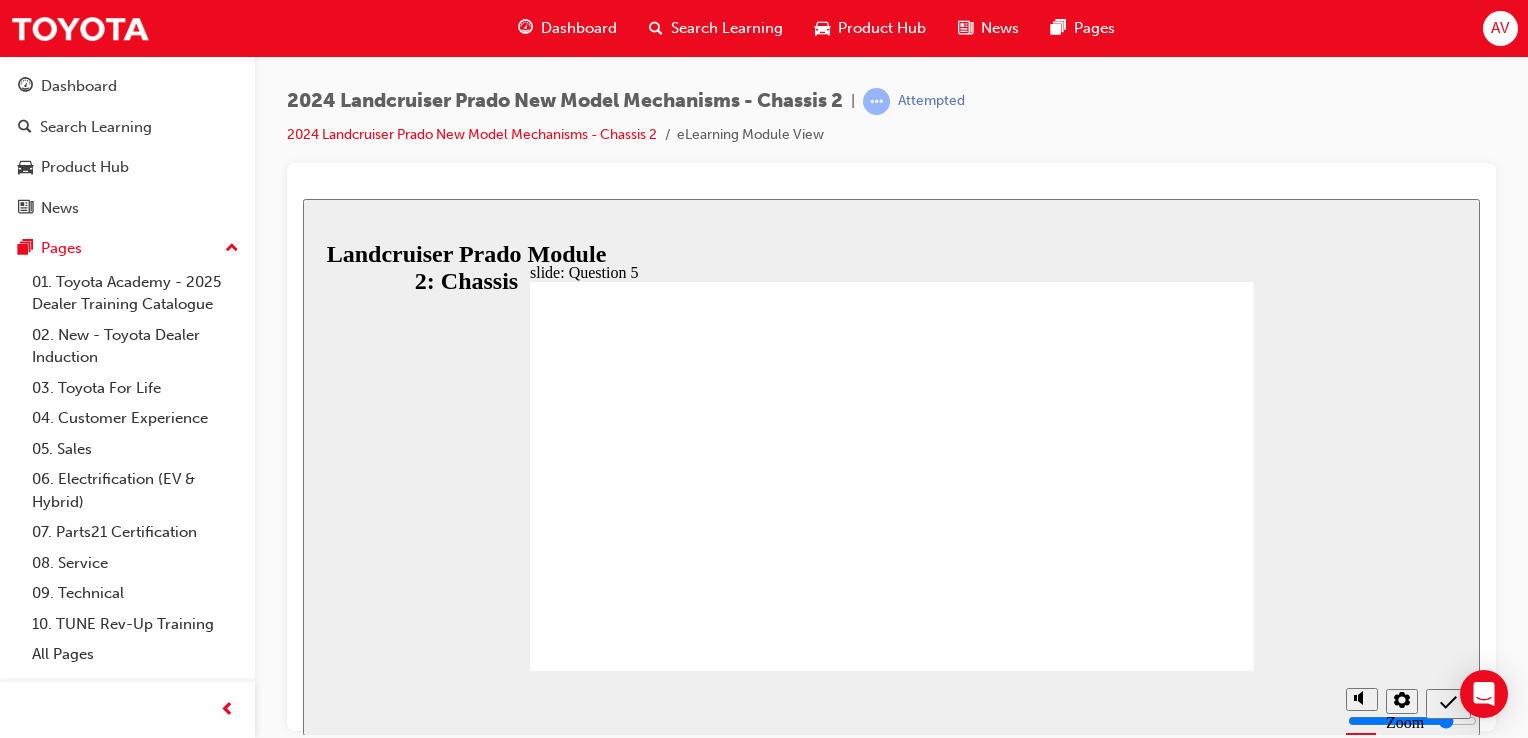 radio on "true" 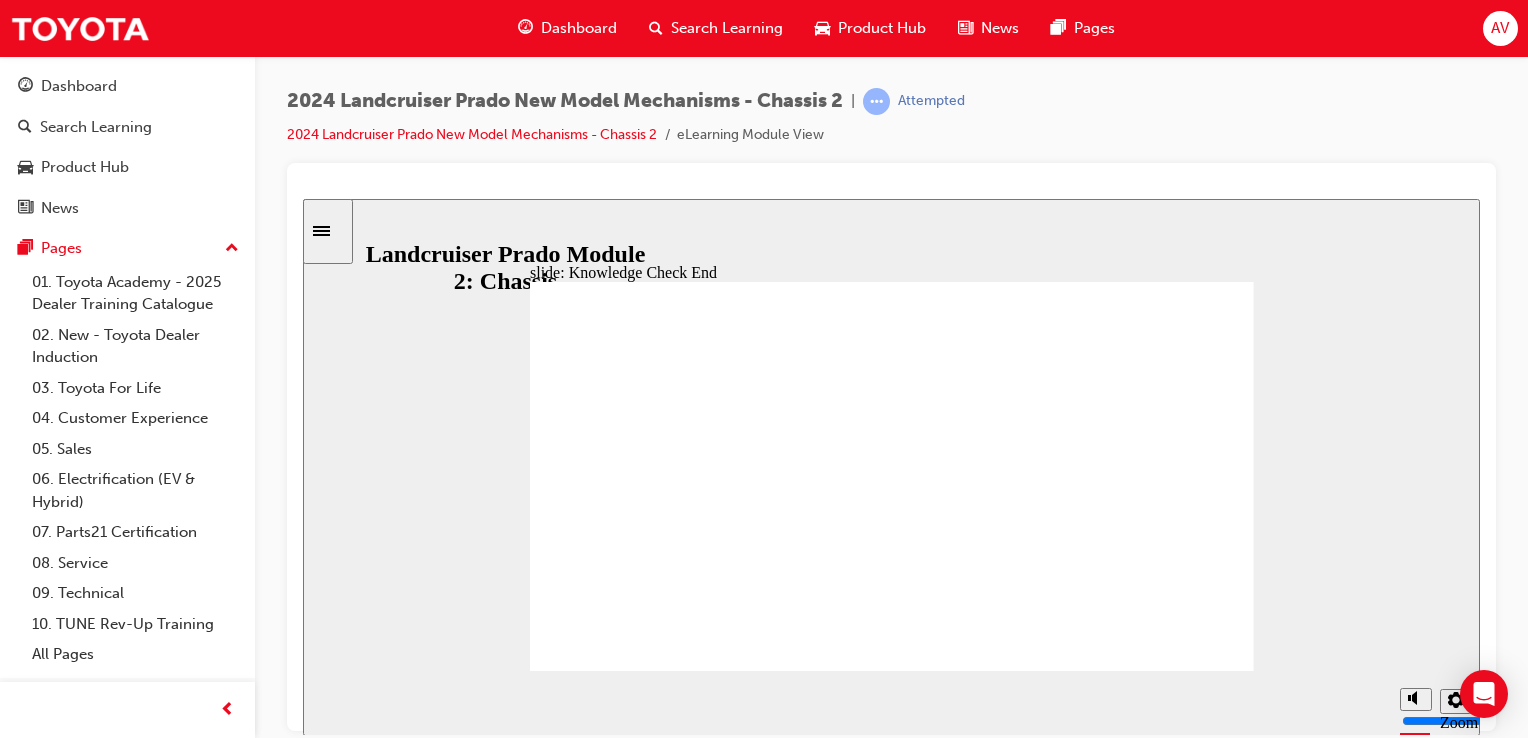 click 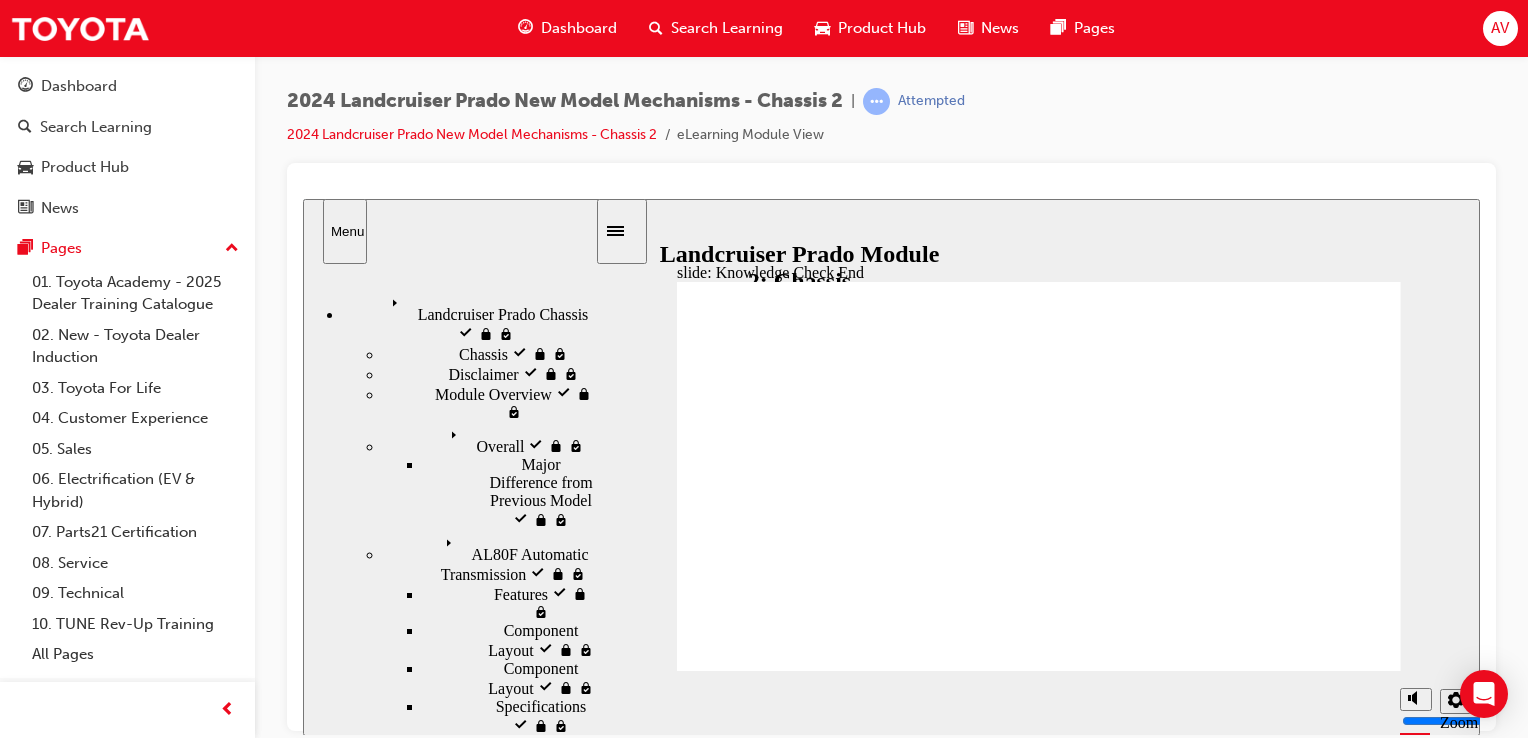 click on "Knowledge Check start visited" at bounding box center (516, 3845) 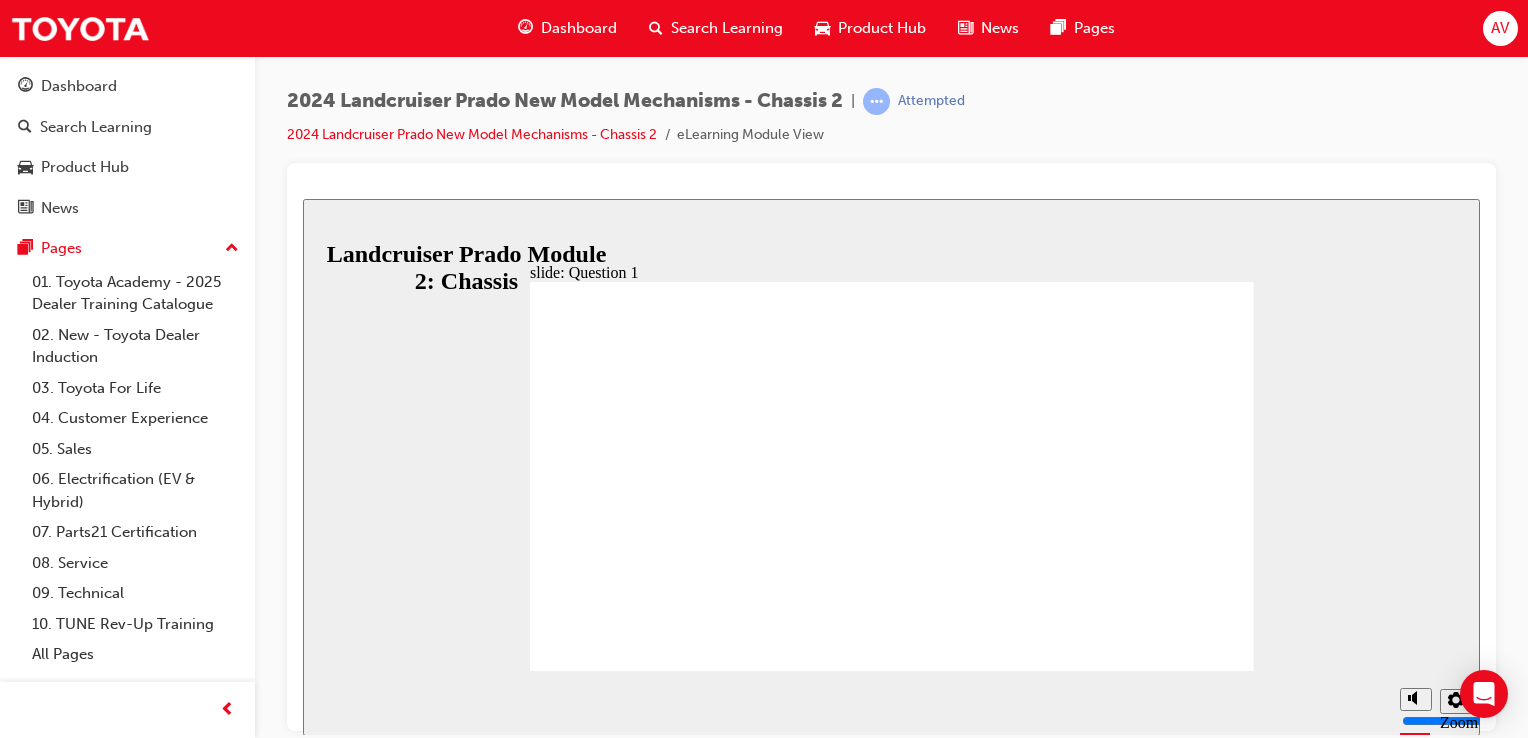 radio on "false" 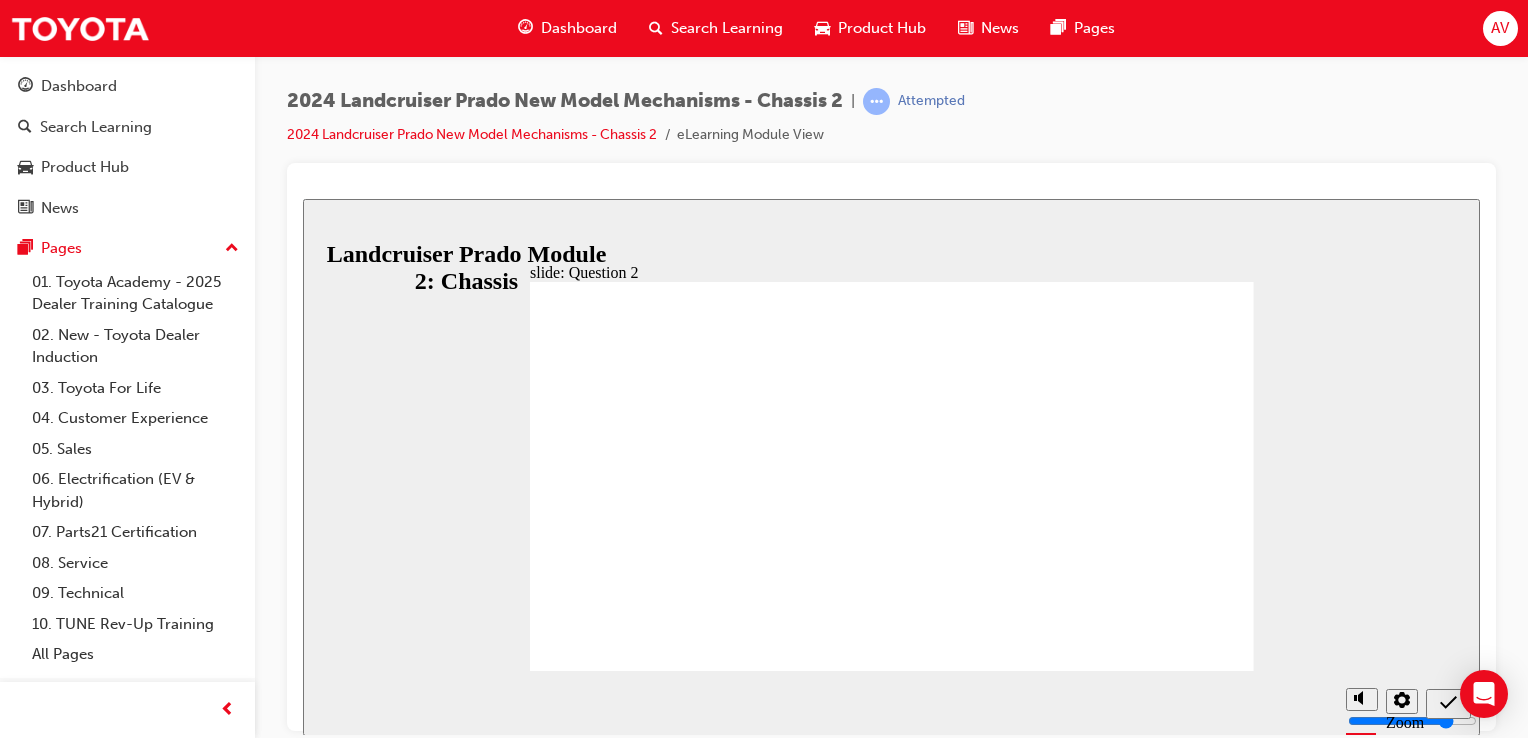 radio on "true" 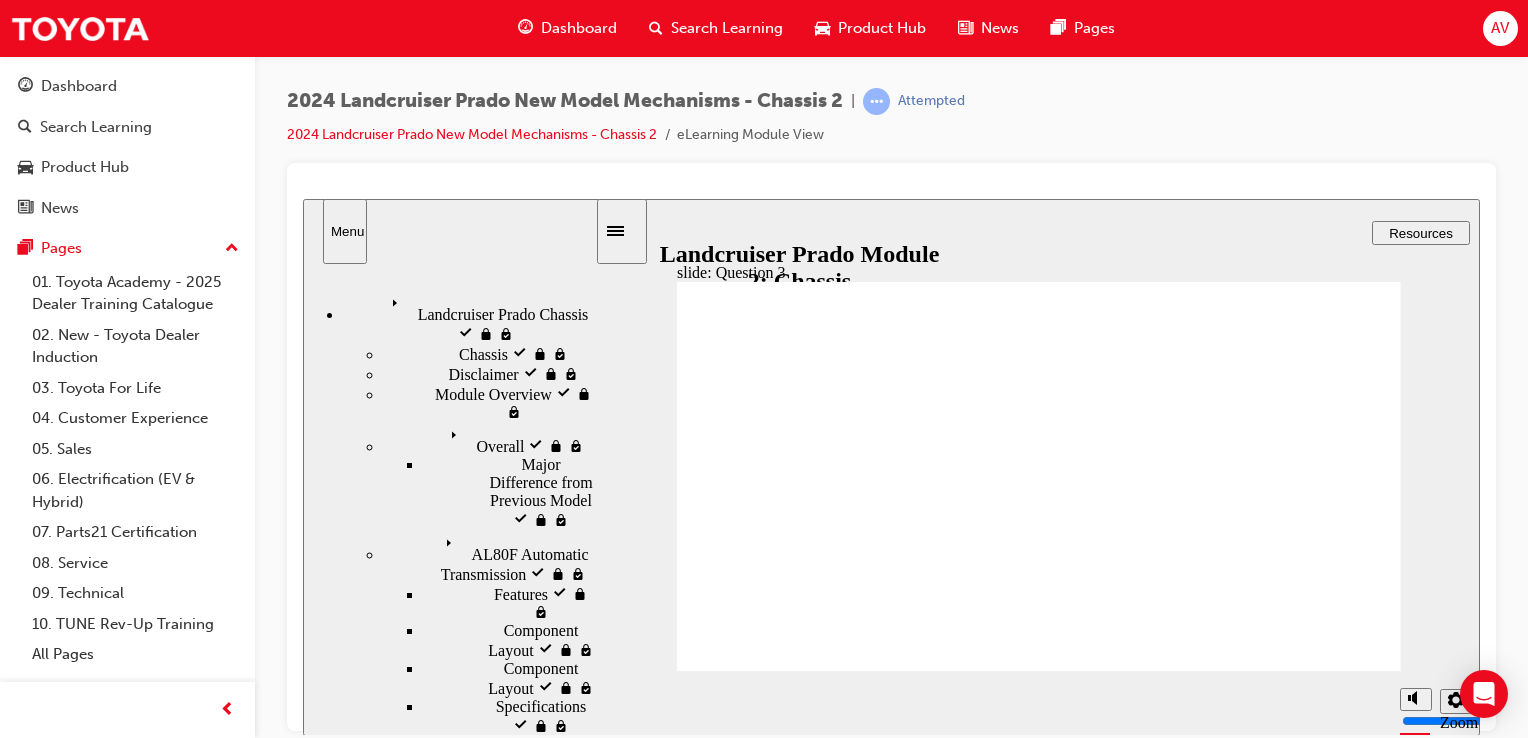 click on "False True" at bounding box center [960, 2767] 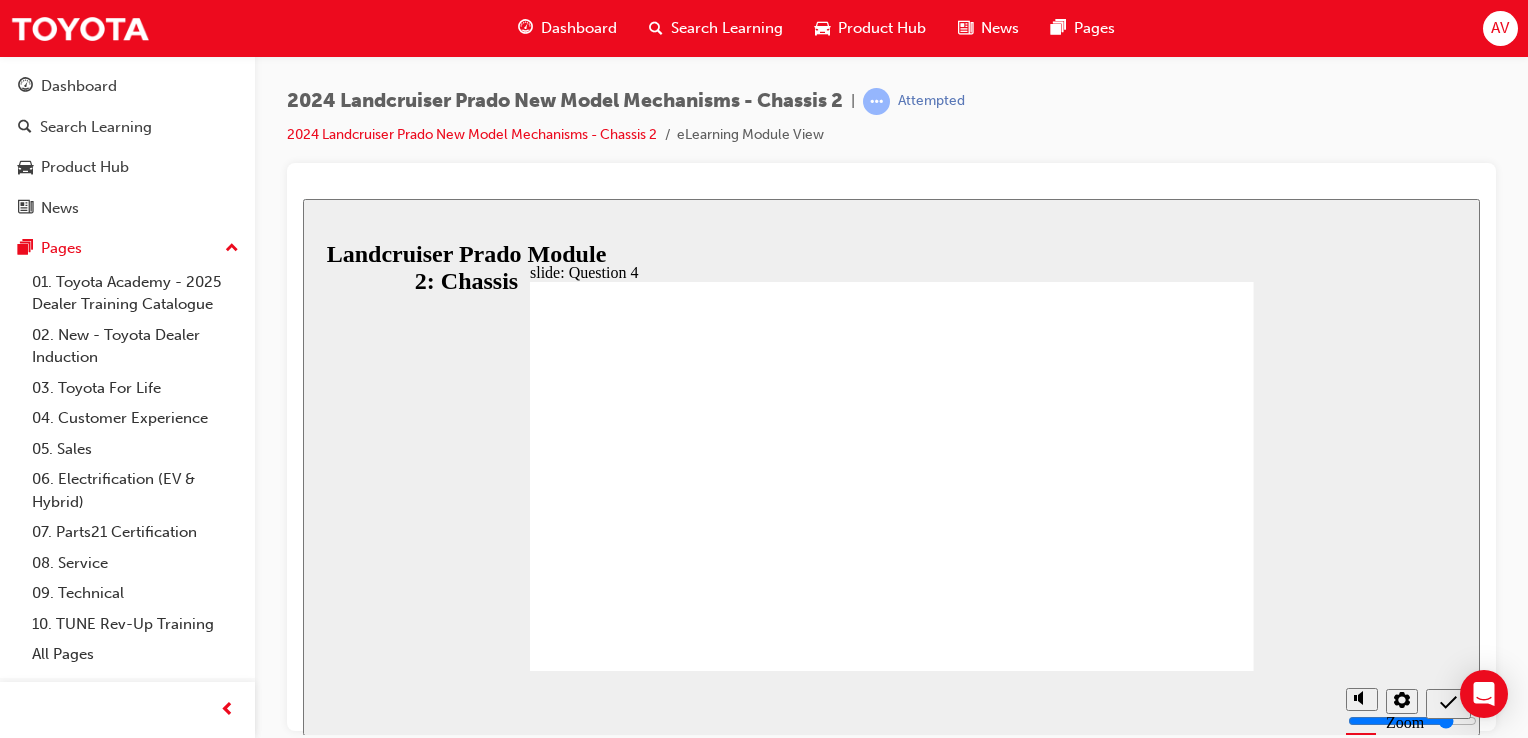 radio on "true" 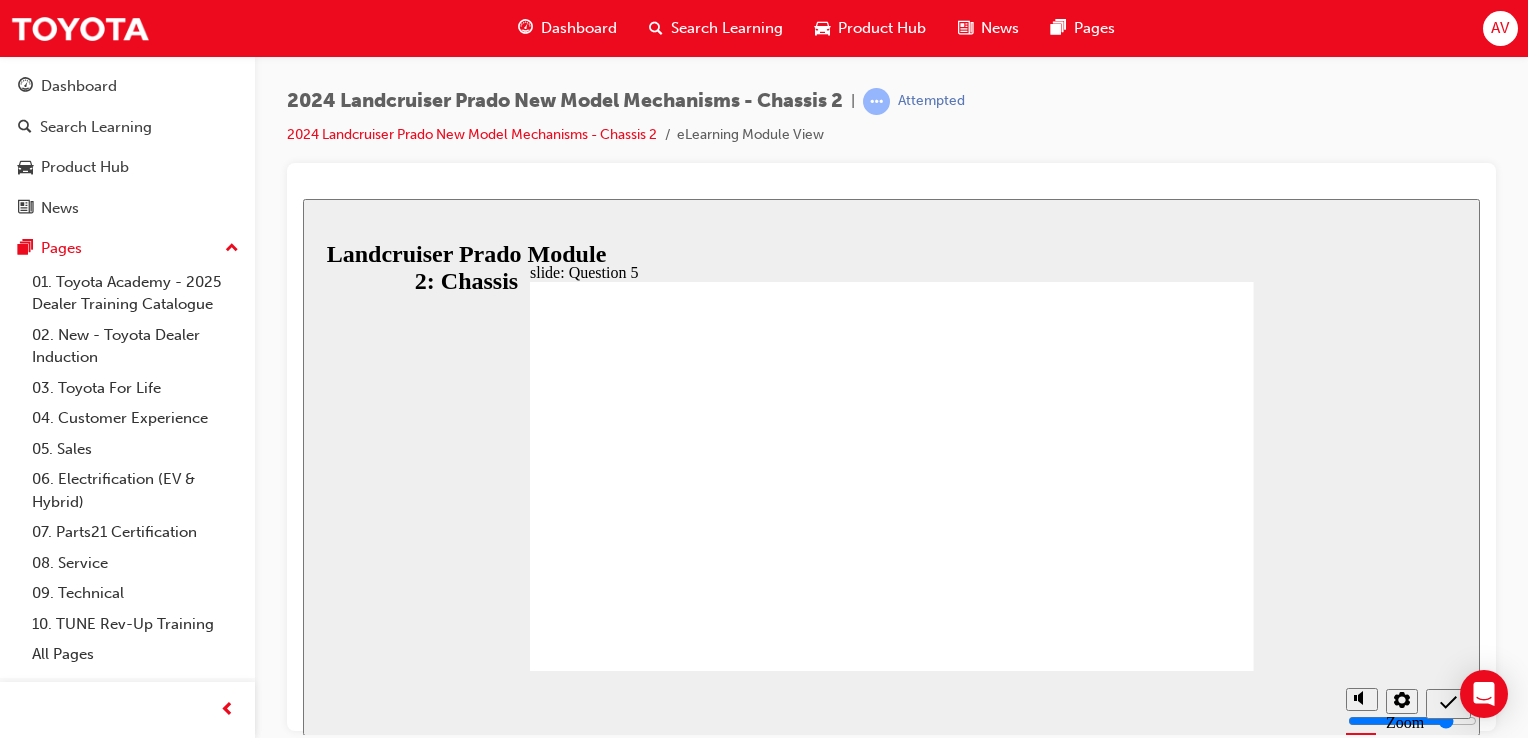 radio on "true" 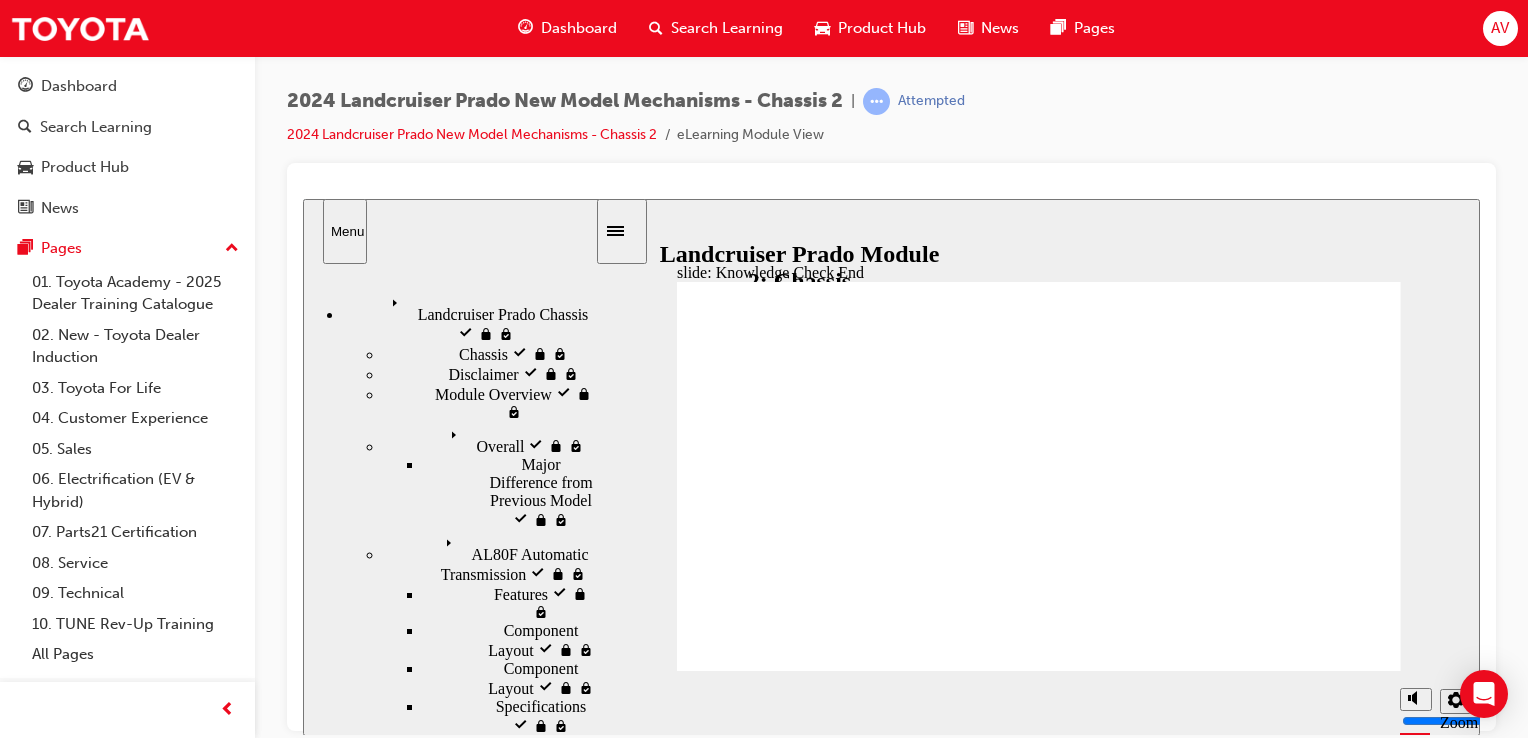click on "Knowledge Check start visited" at bounding box center (516, 3845) 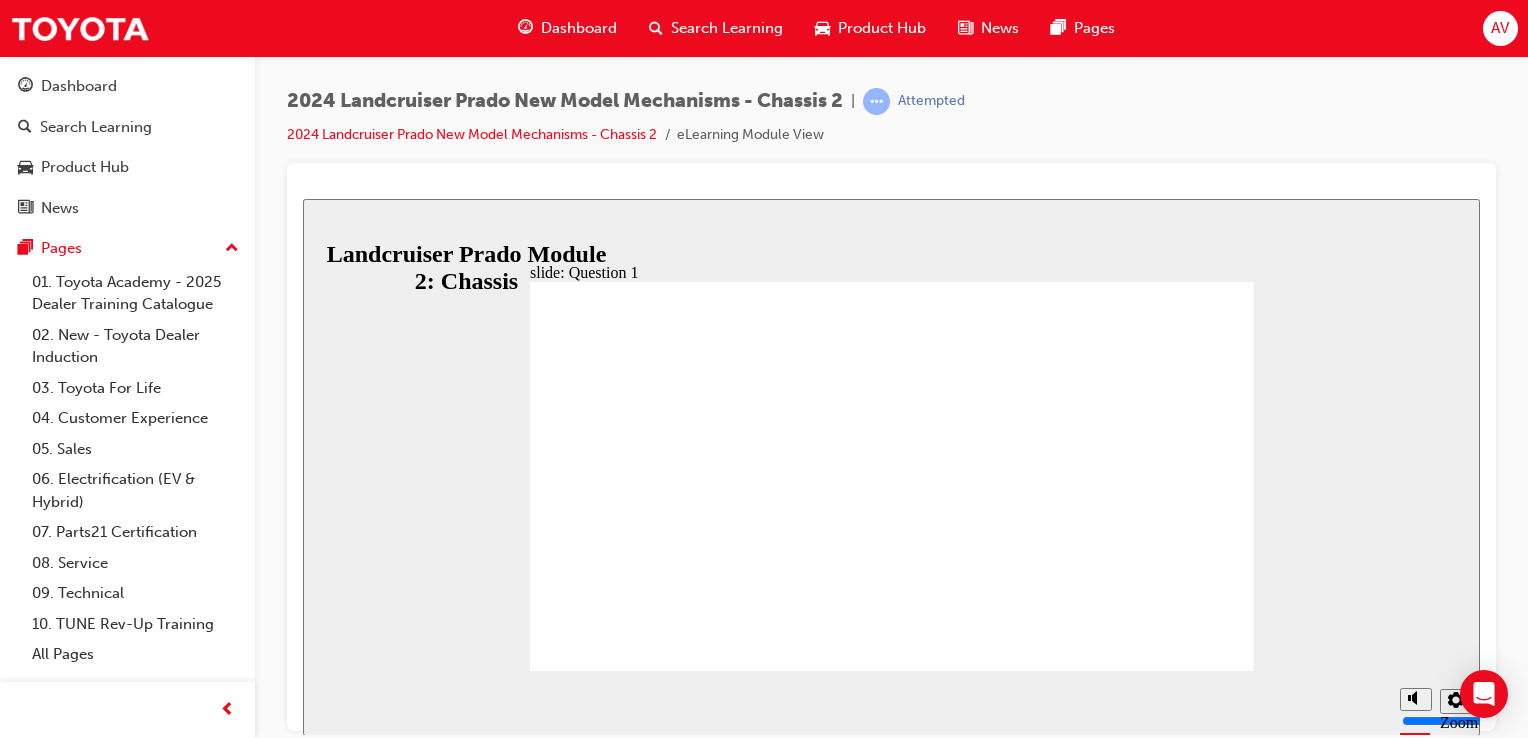 radio on "true" 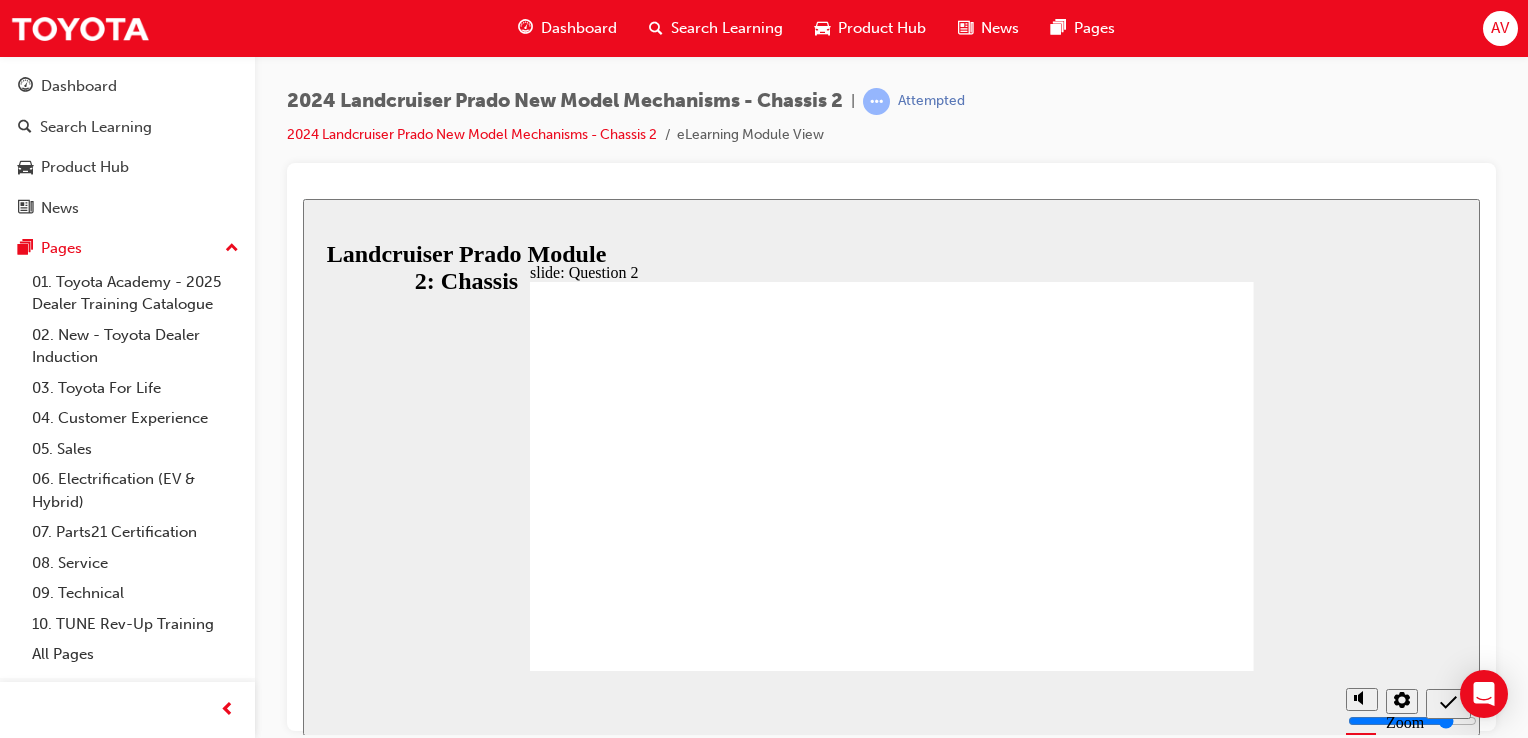 radio on "true" 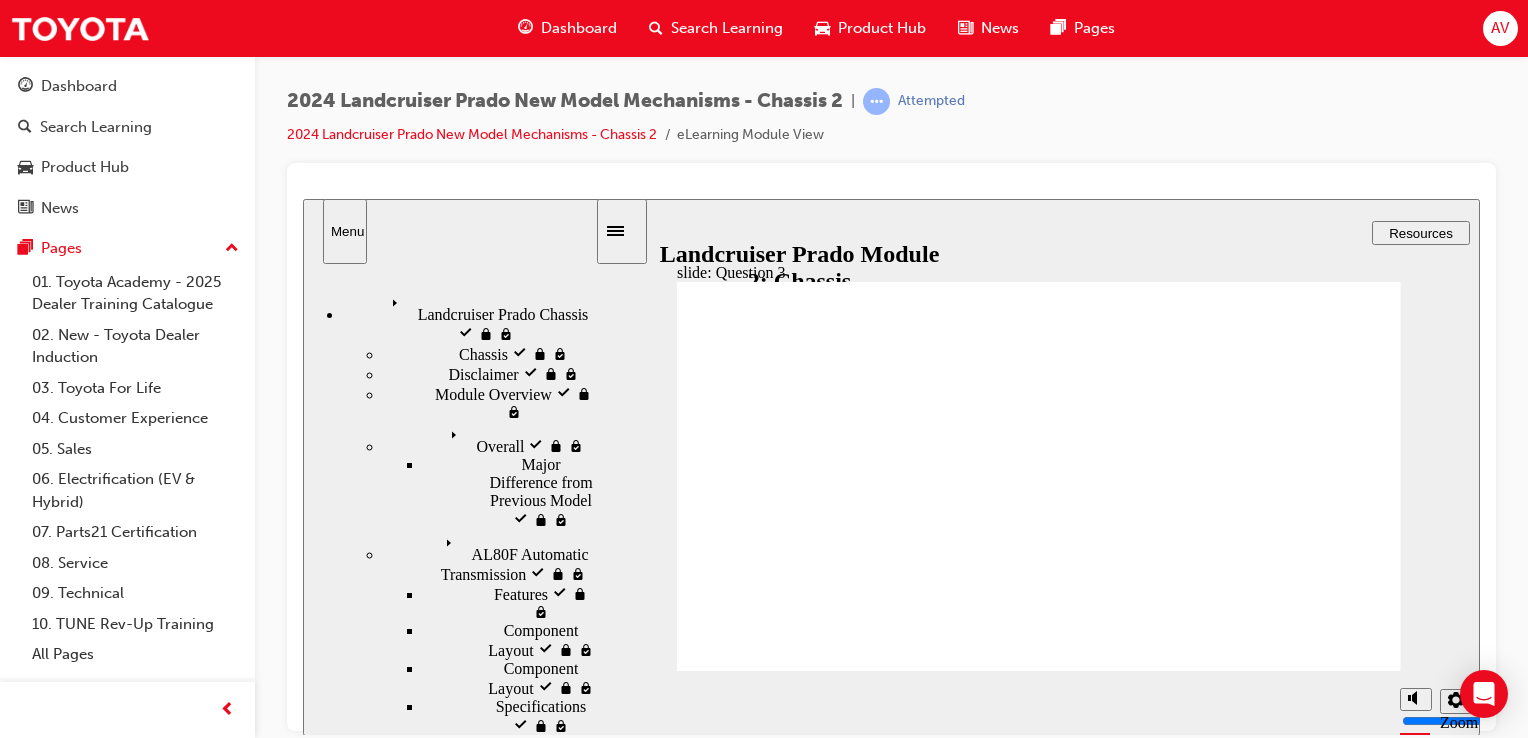radio on "true" 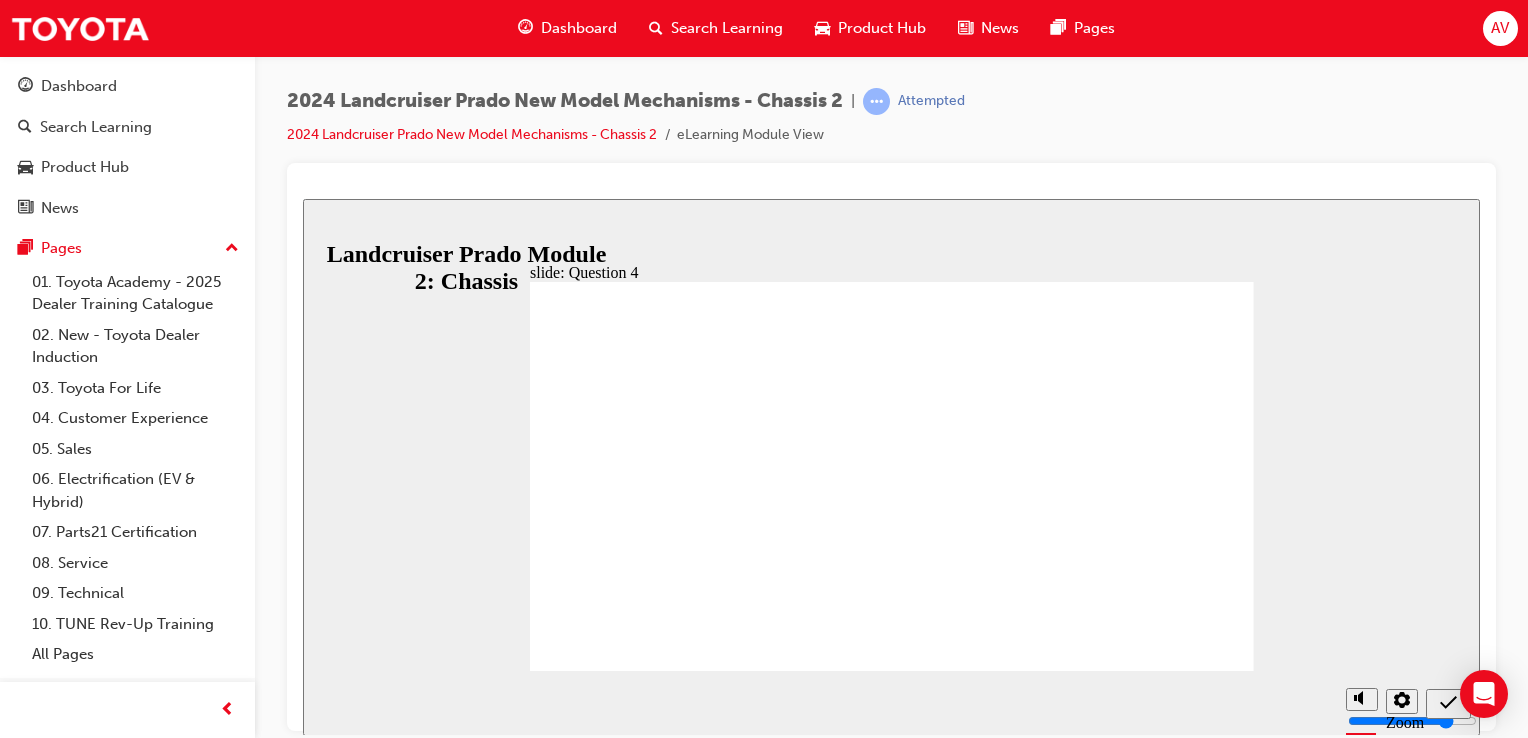 radio on "true" 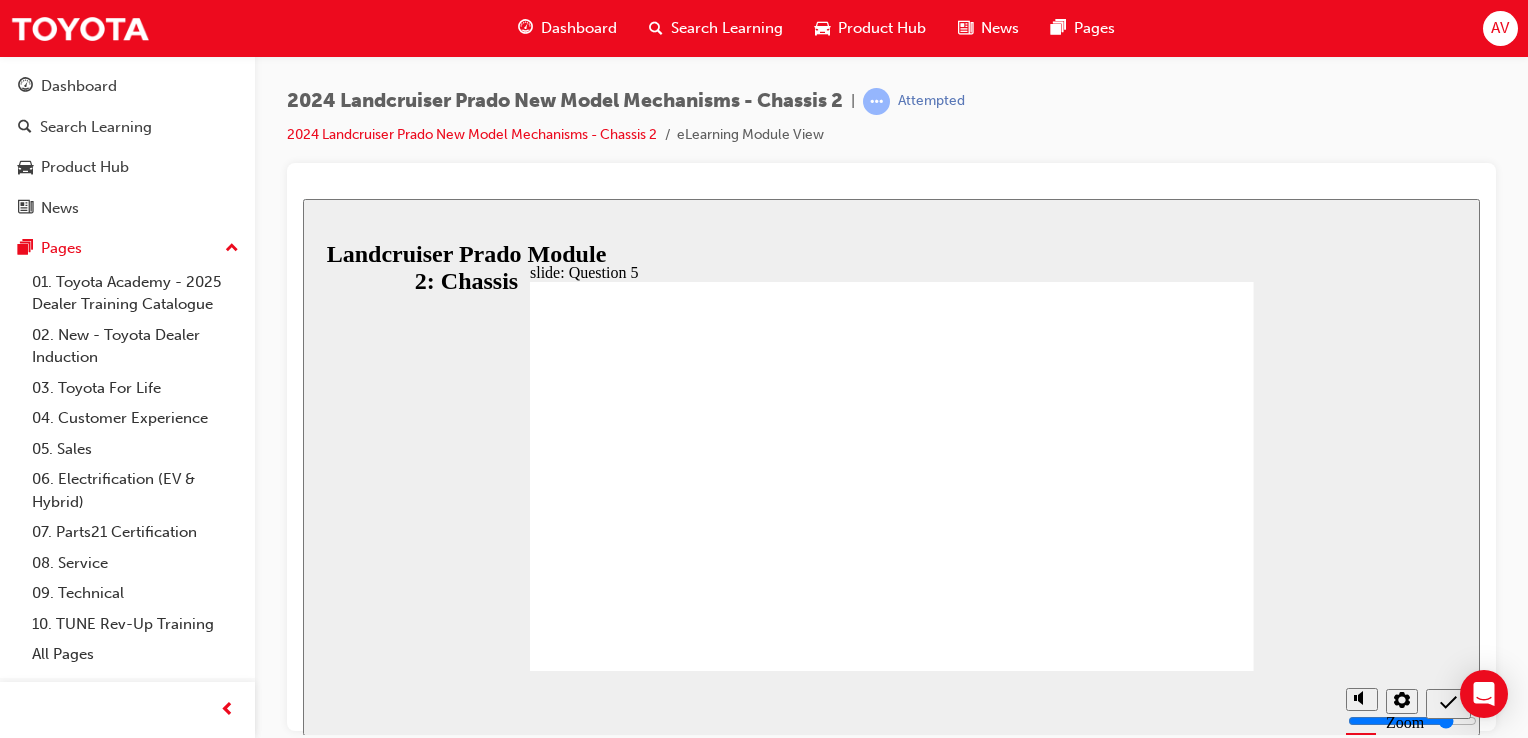 radio on "true" 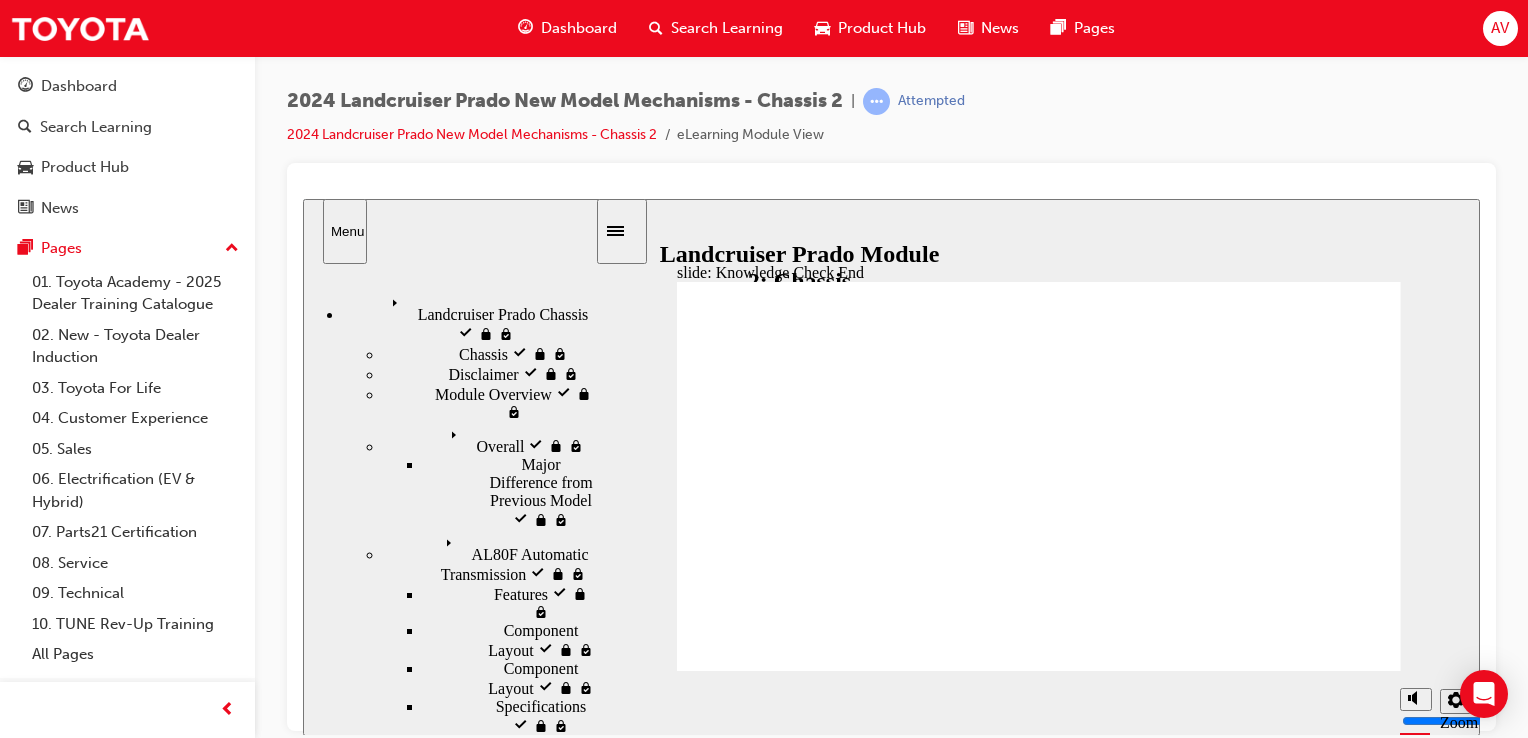 click on "Knowledge Check start visited" at bounding box center (516, 3845) 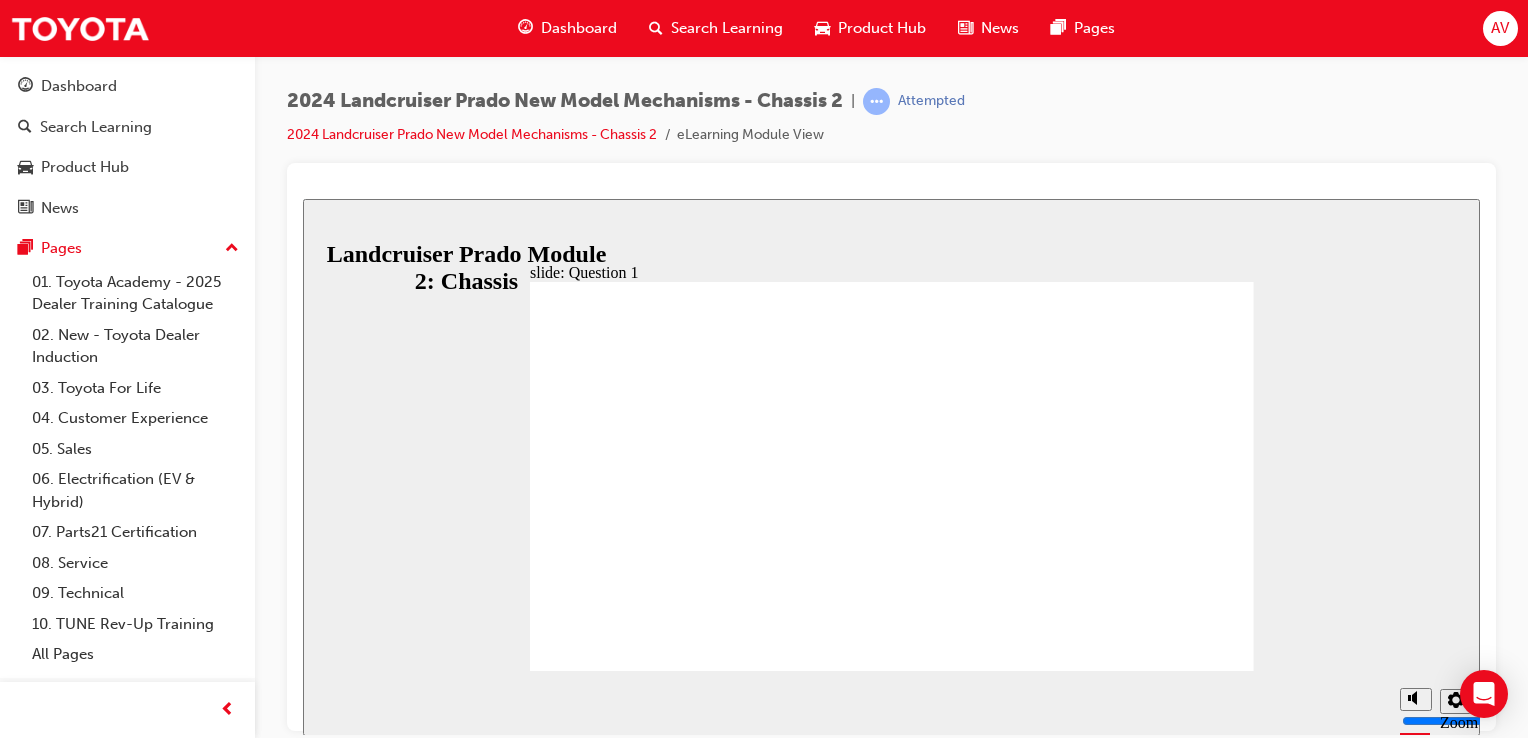 radio on "true" 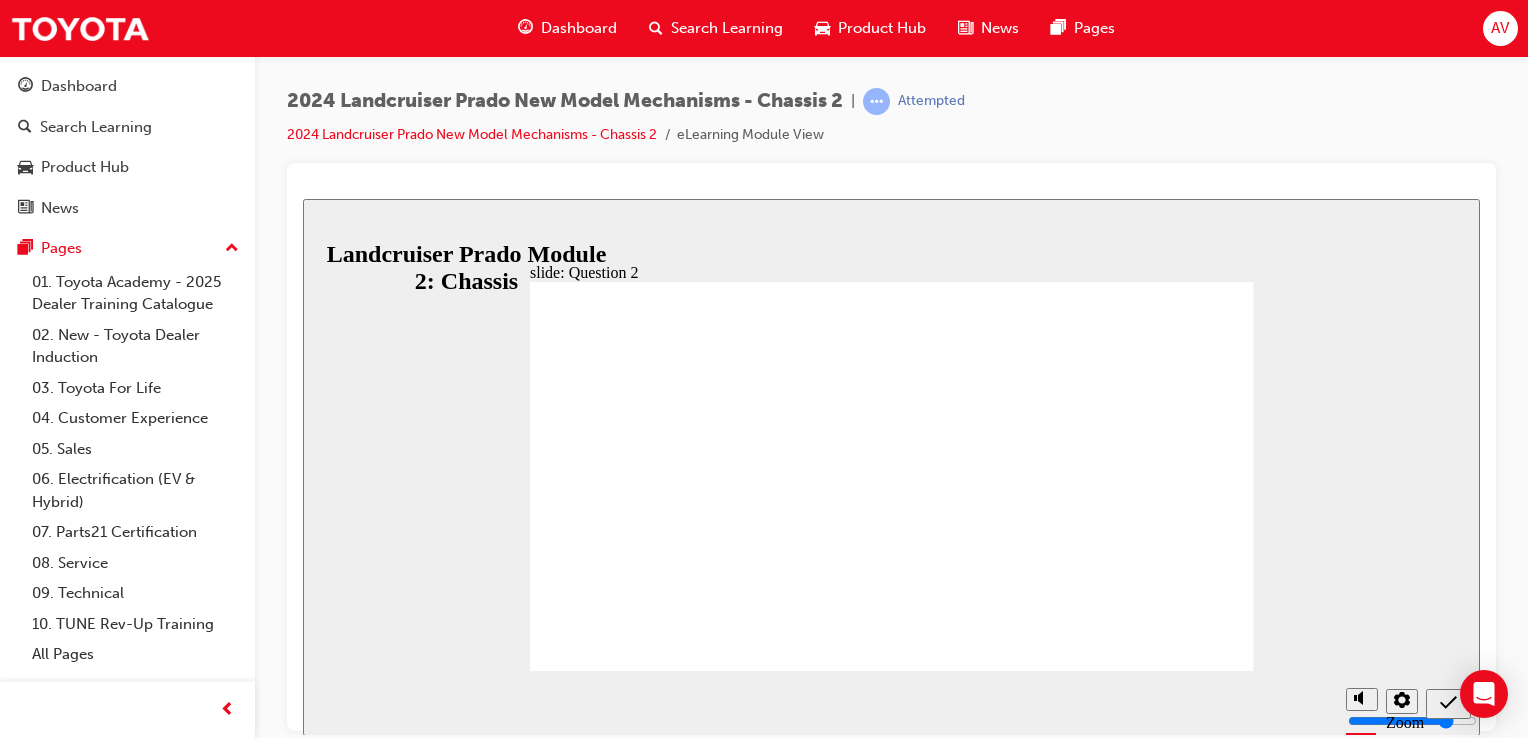 radio on "true" 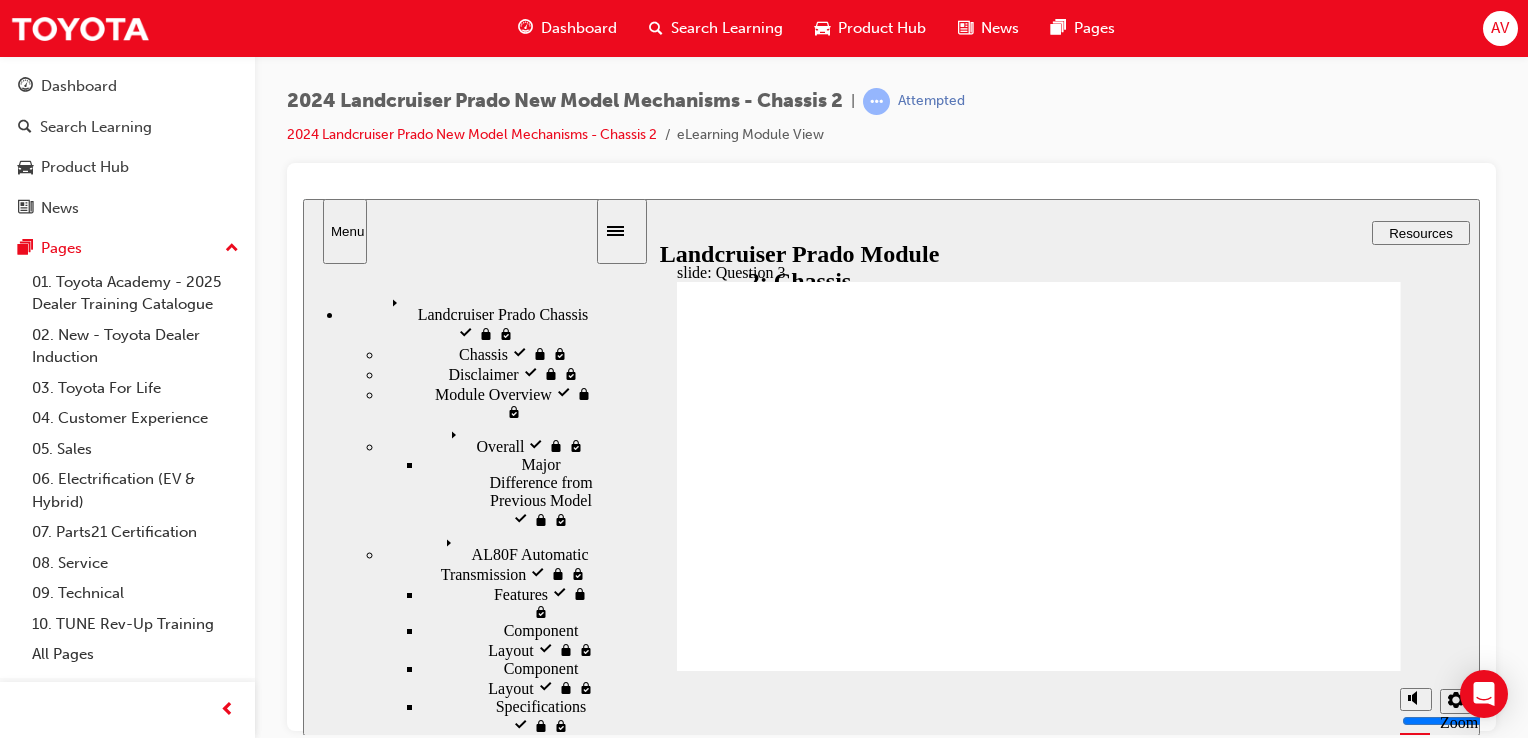 radio on "true" 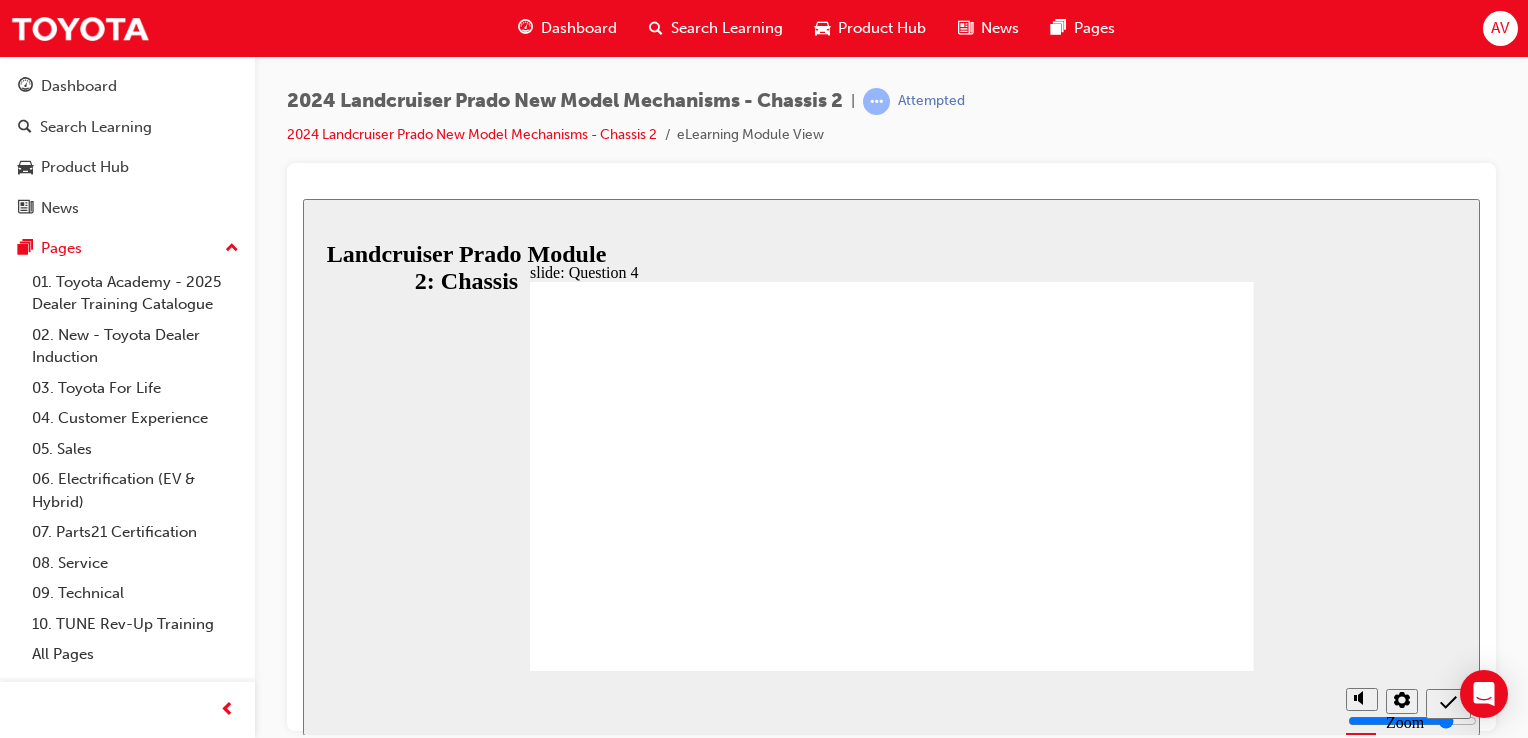 radio on "true" 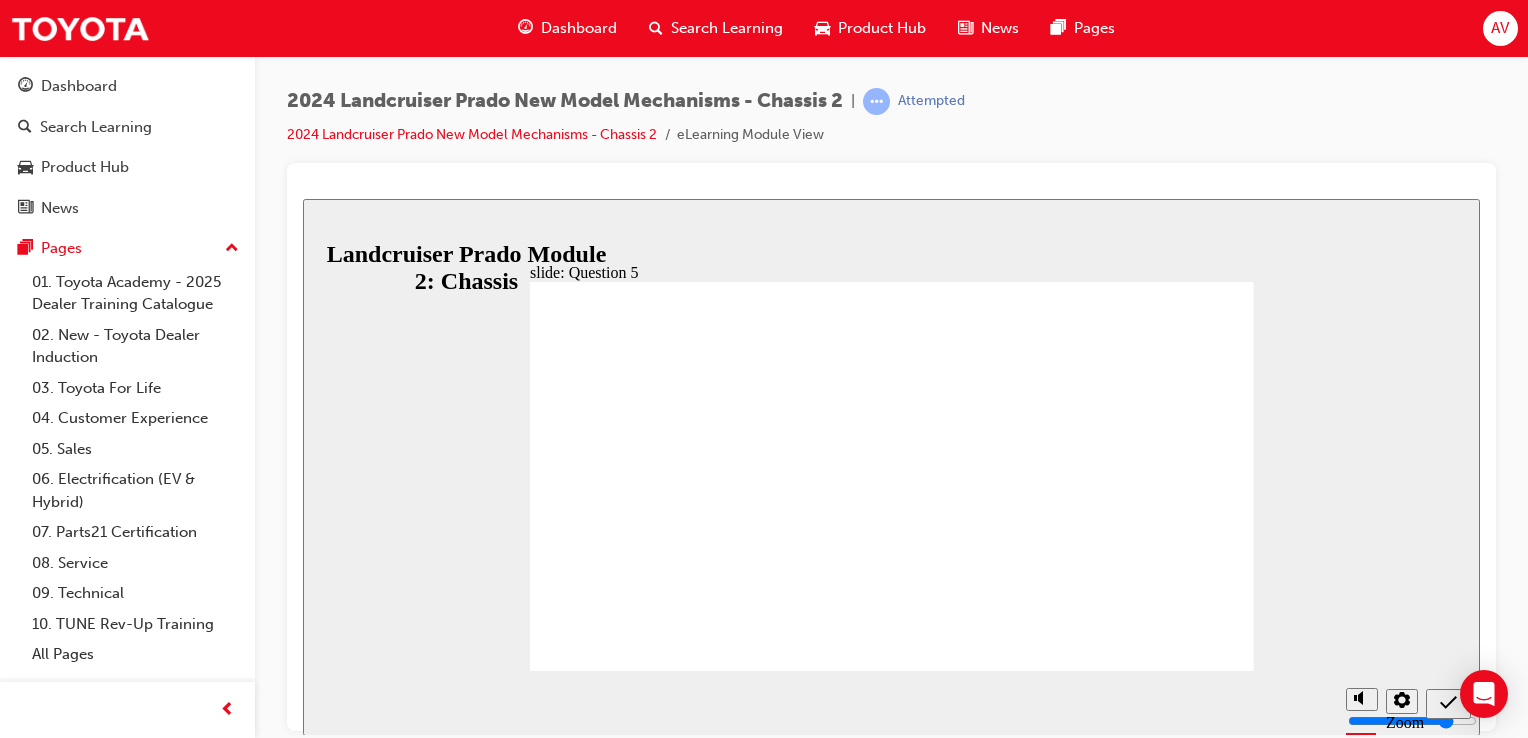 radio on "true" 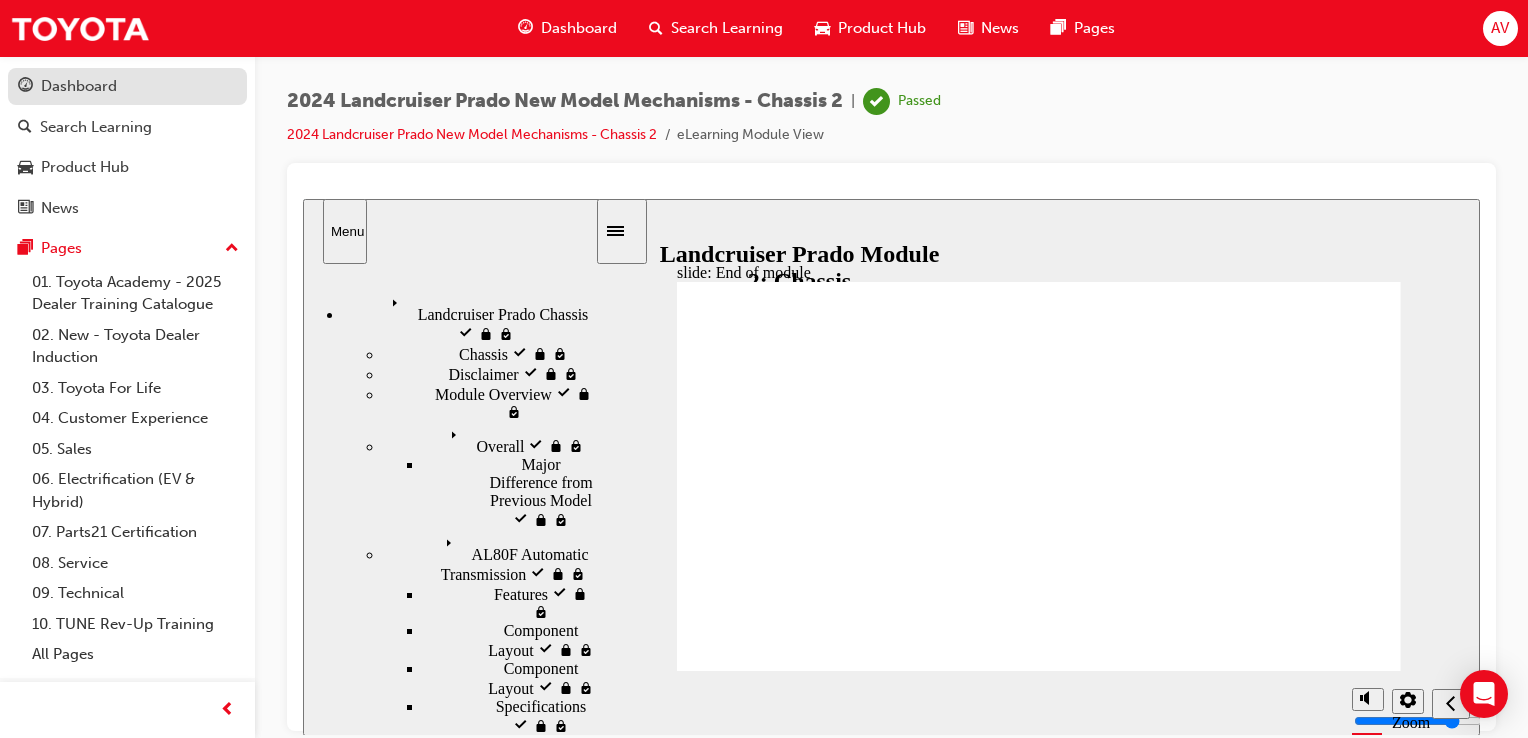 click on "Dashboard" at bounding box center (79, 86) 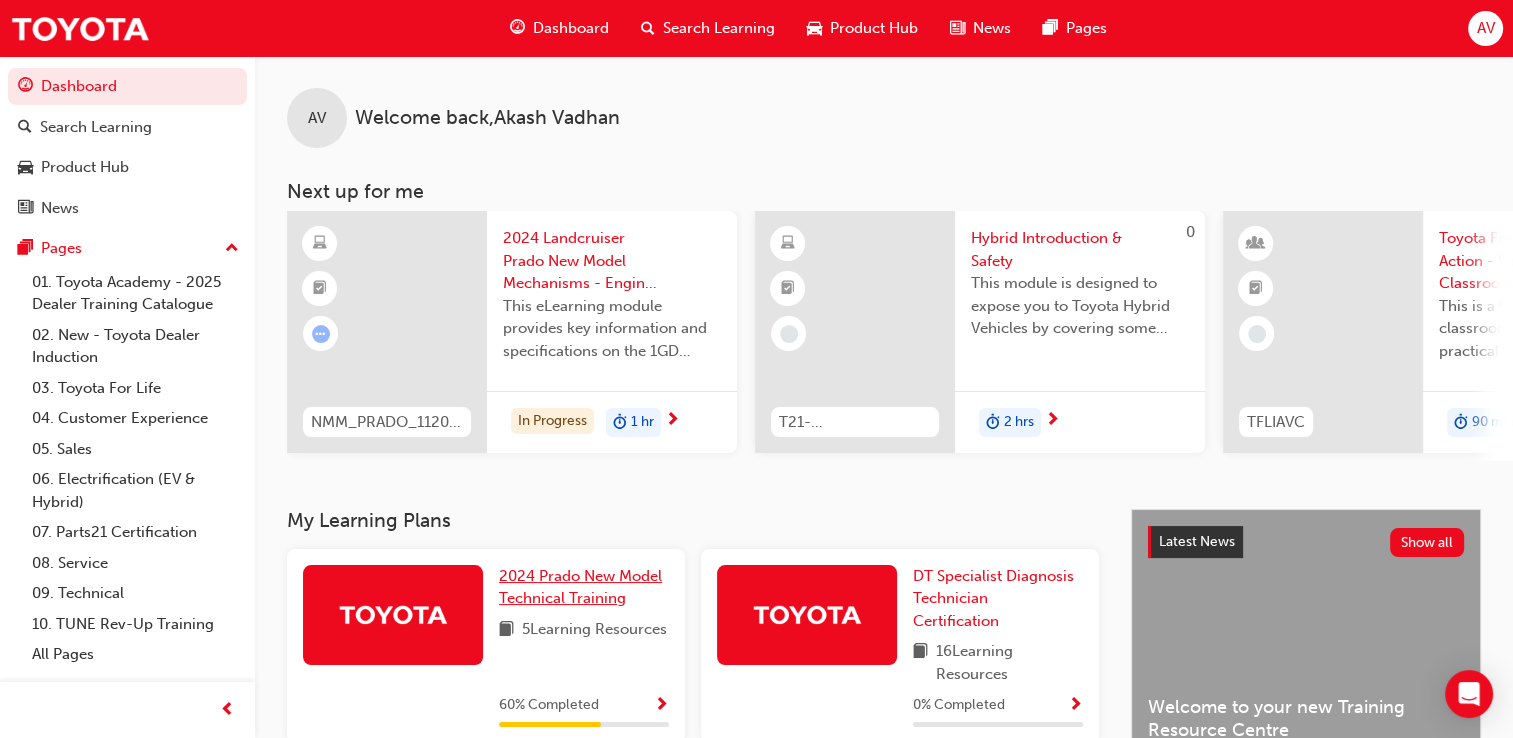 click on "2024 Prado New Model Technical Training" at bounding box center [580, 587] 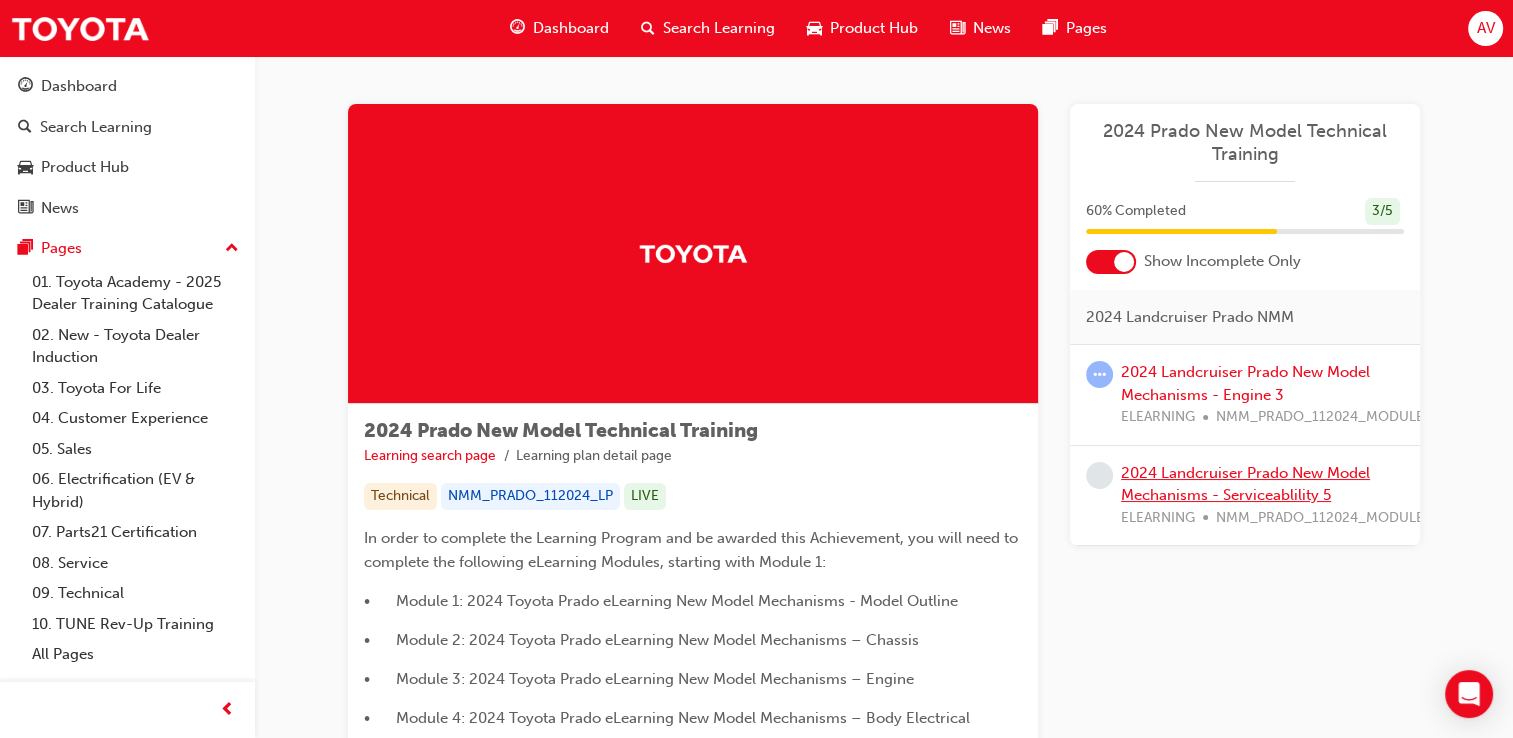 click on "2024 Landcruiser Prado New Model Mechanisms - Serviceablility 5" at bounding box center [1245, 484] 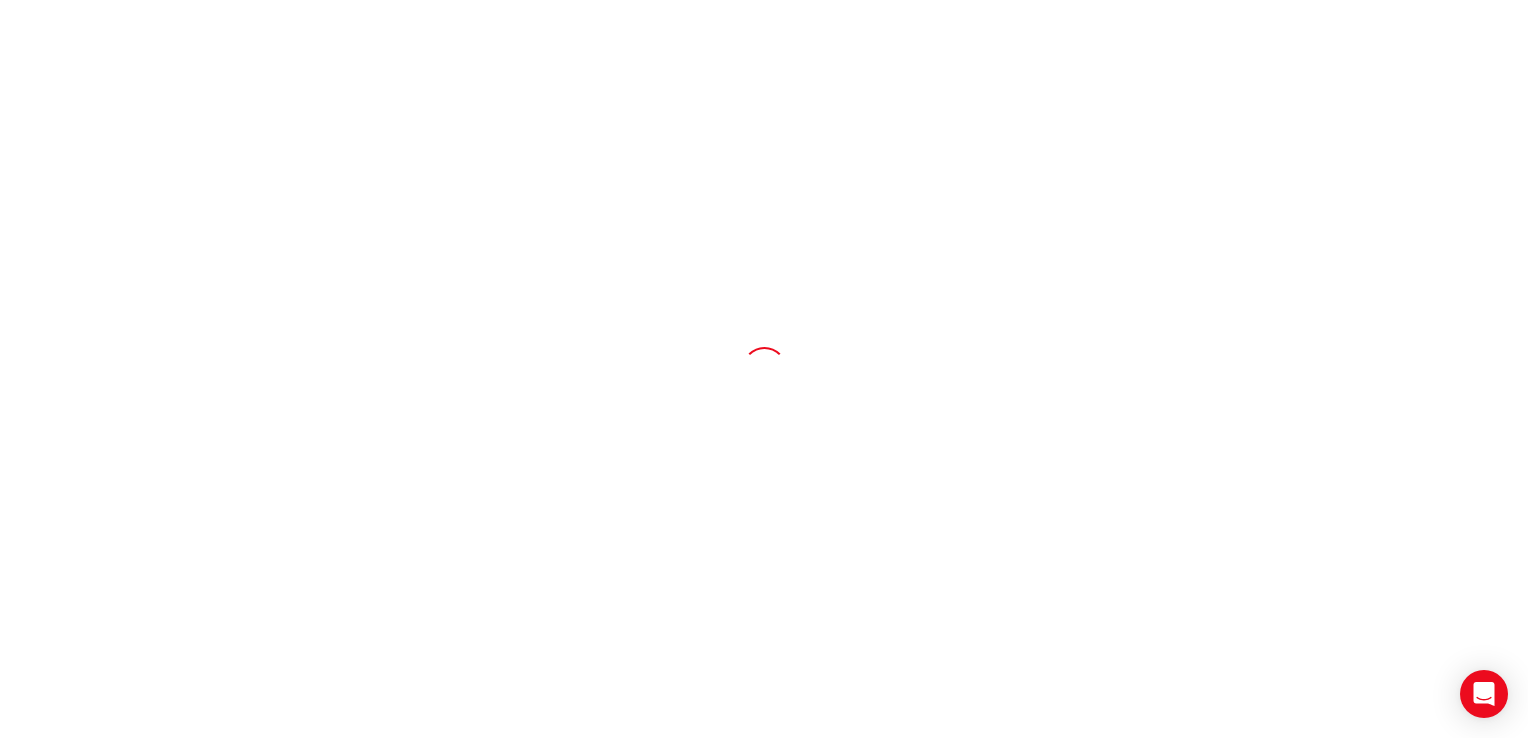 scroll, scrollTop: 0, scrollLeft: 0, axis: both 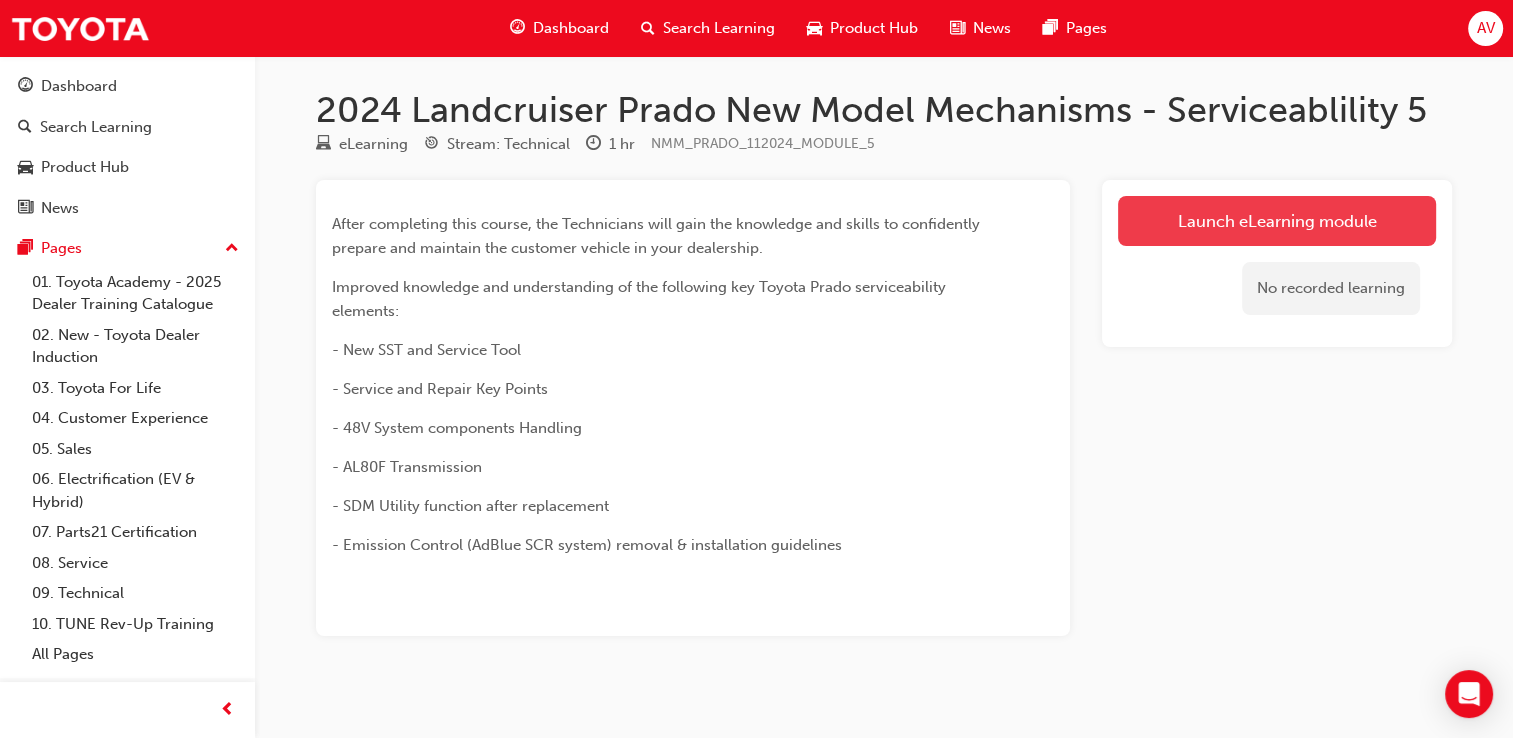 click on "Launch eLearning module" at bounding box center (1277, 221) 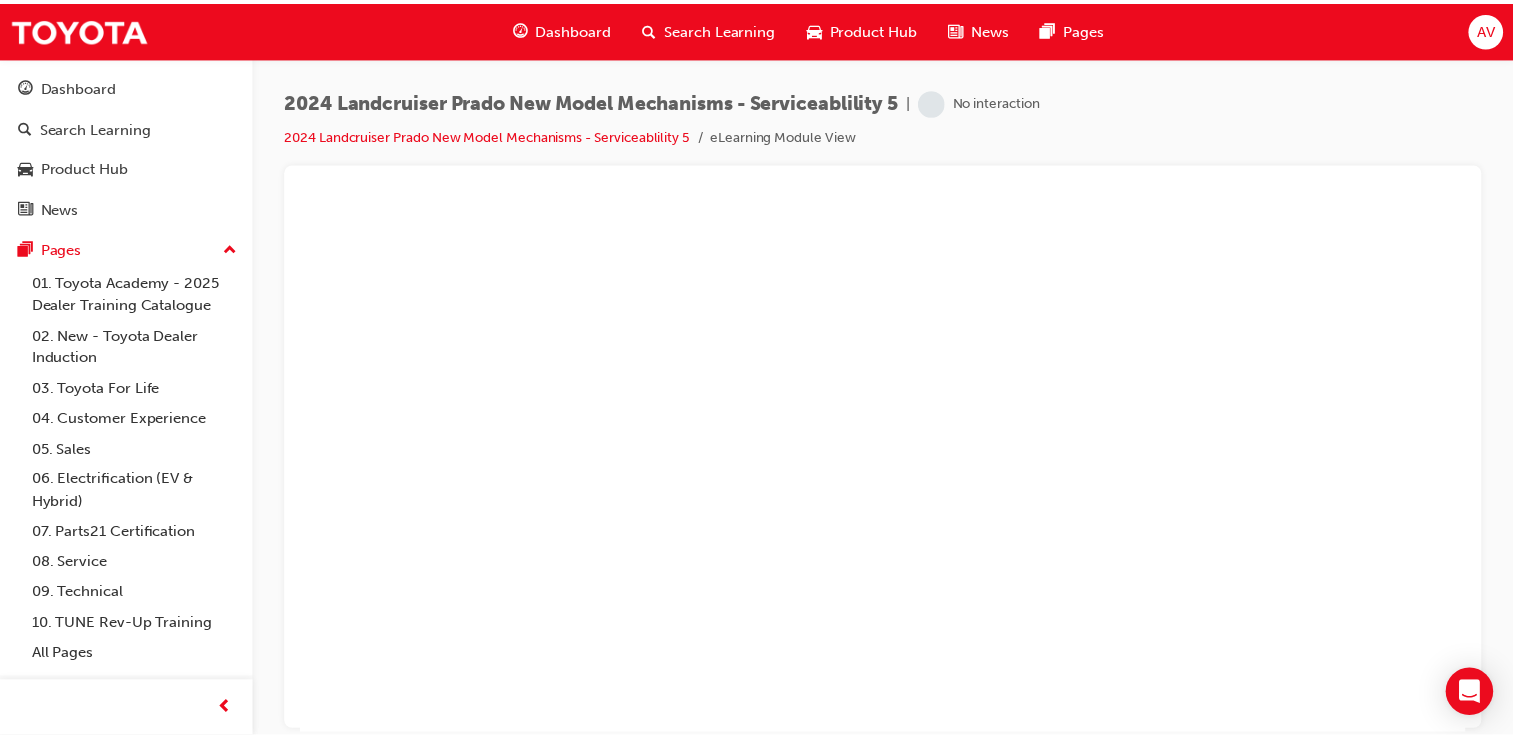 scroll, scrollTop: 0, scrollLeft: 0, axis: both 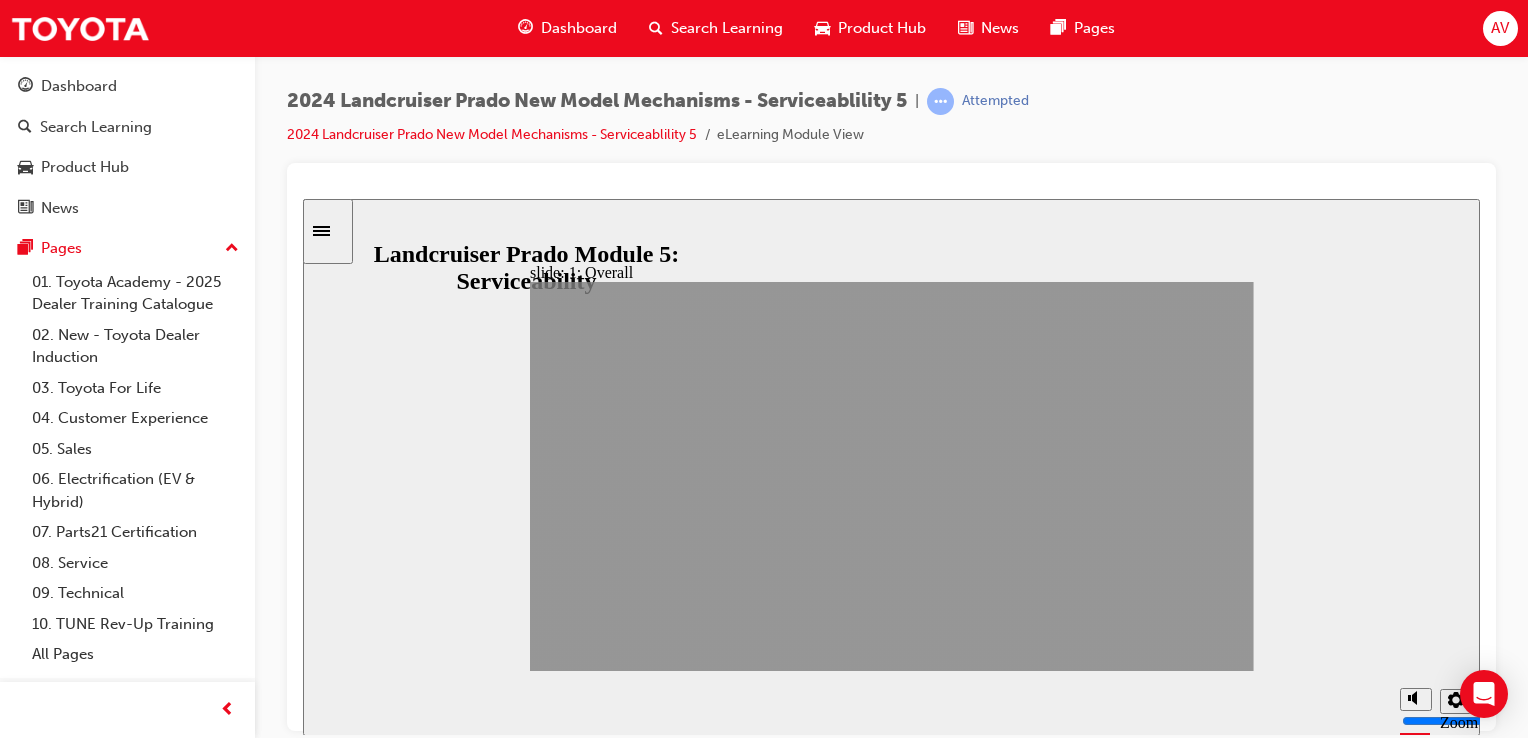 click 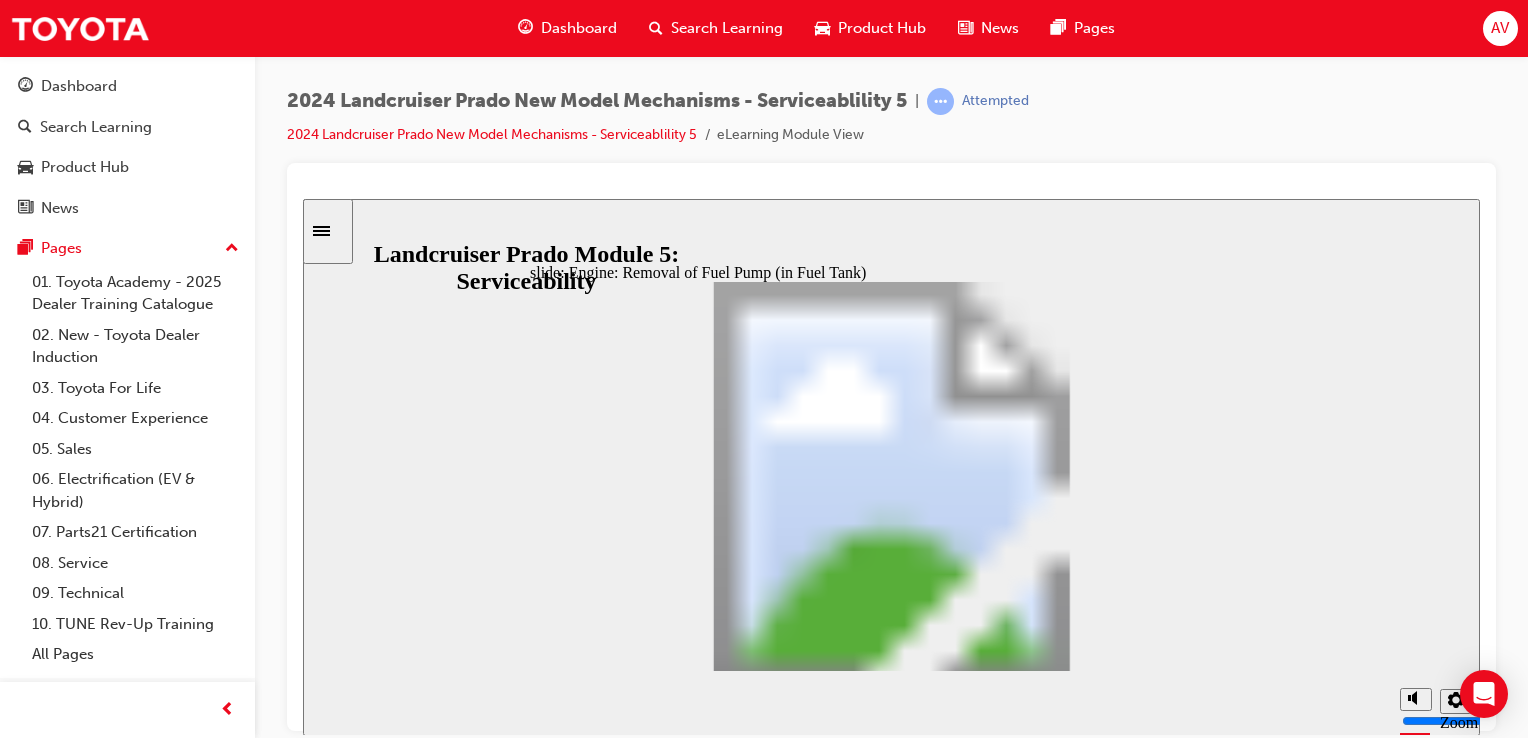 click at bounding box center (997, 2995) 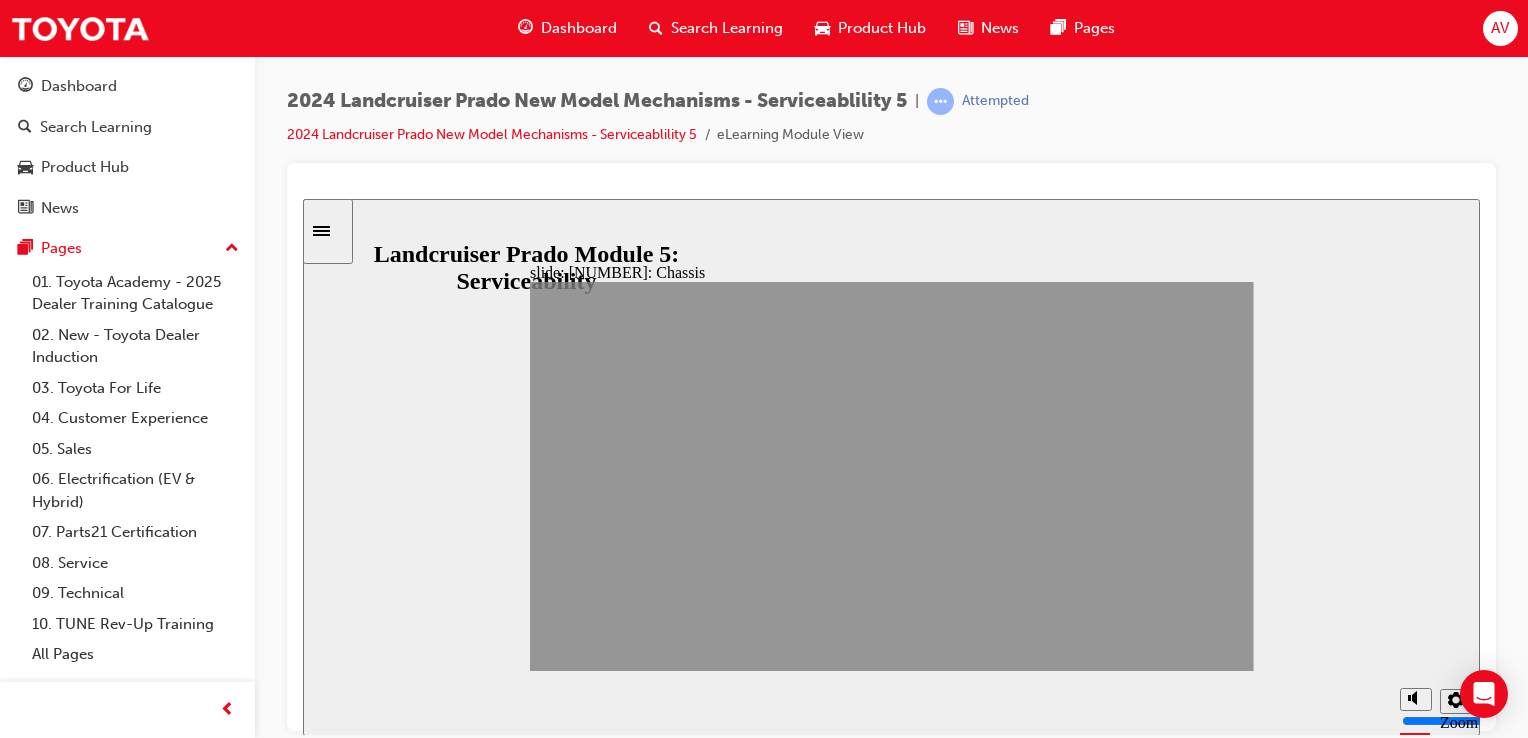 click 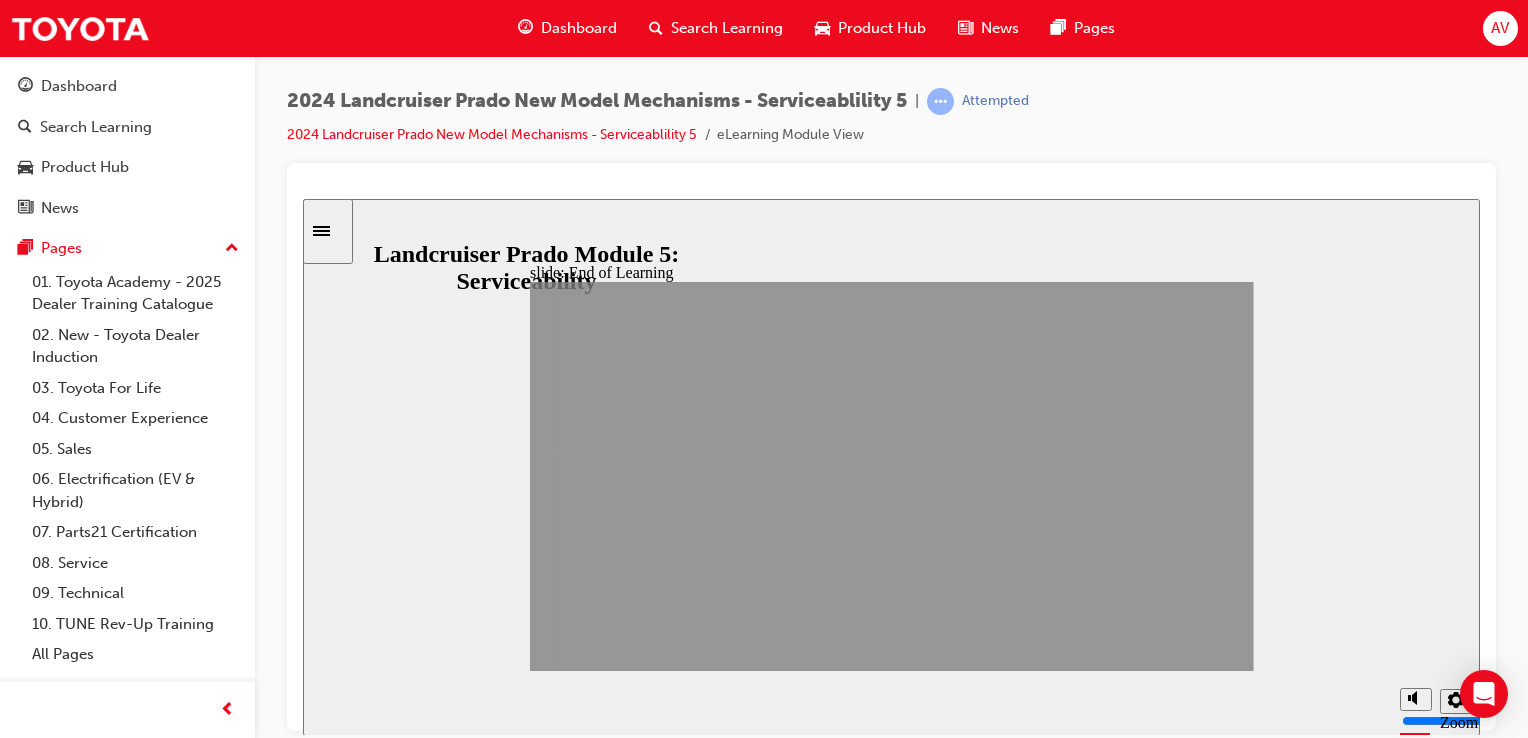 click 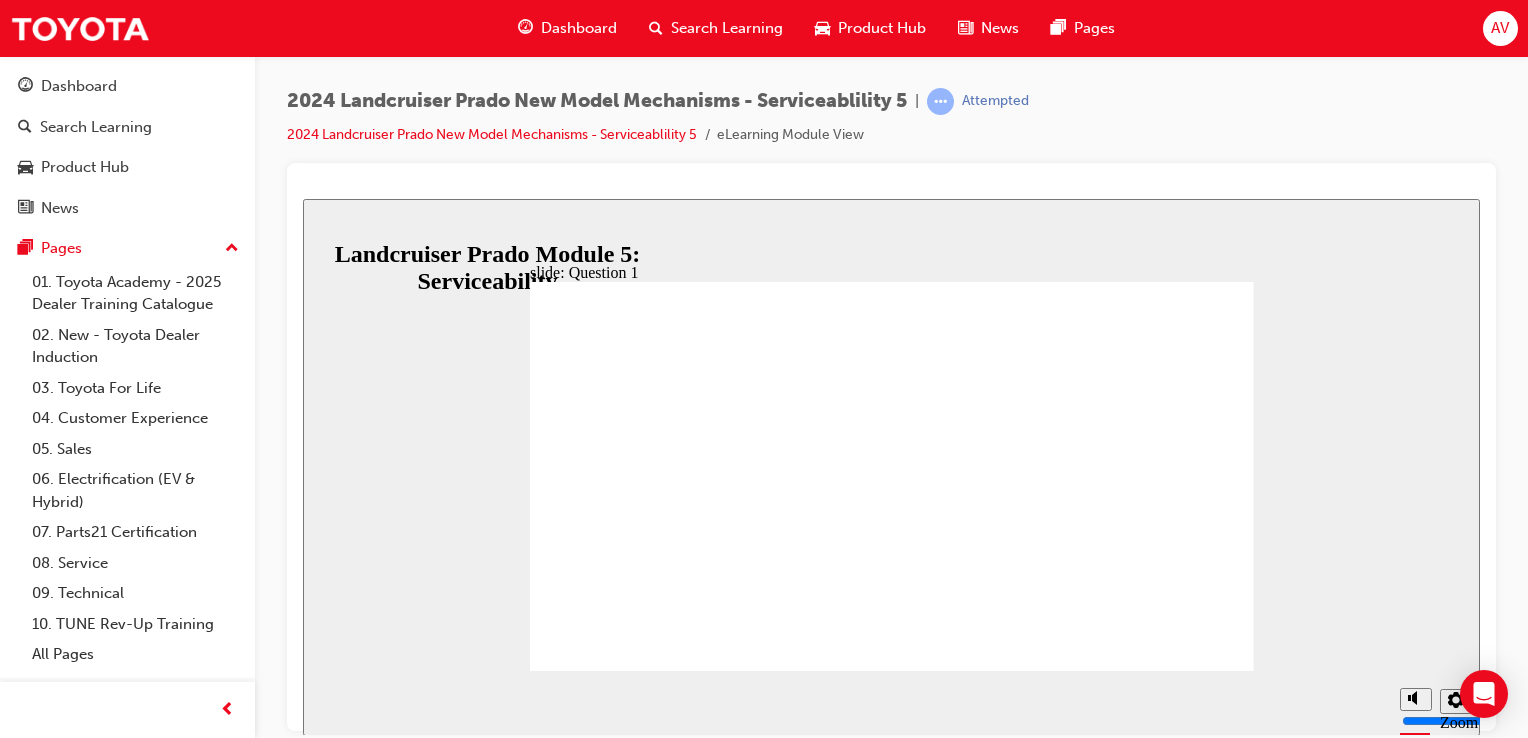 radio on "true" 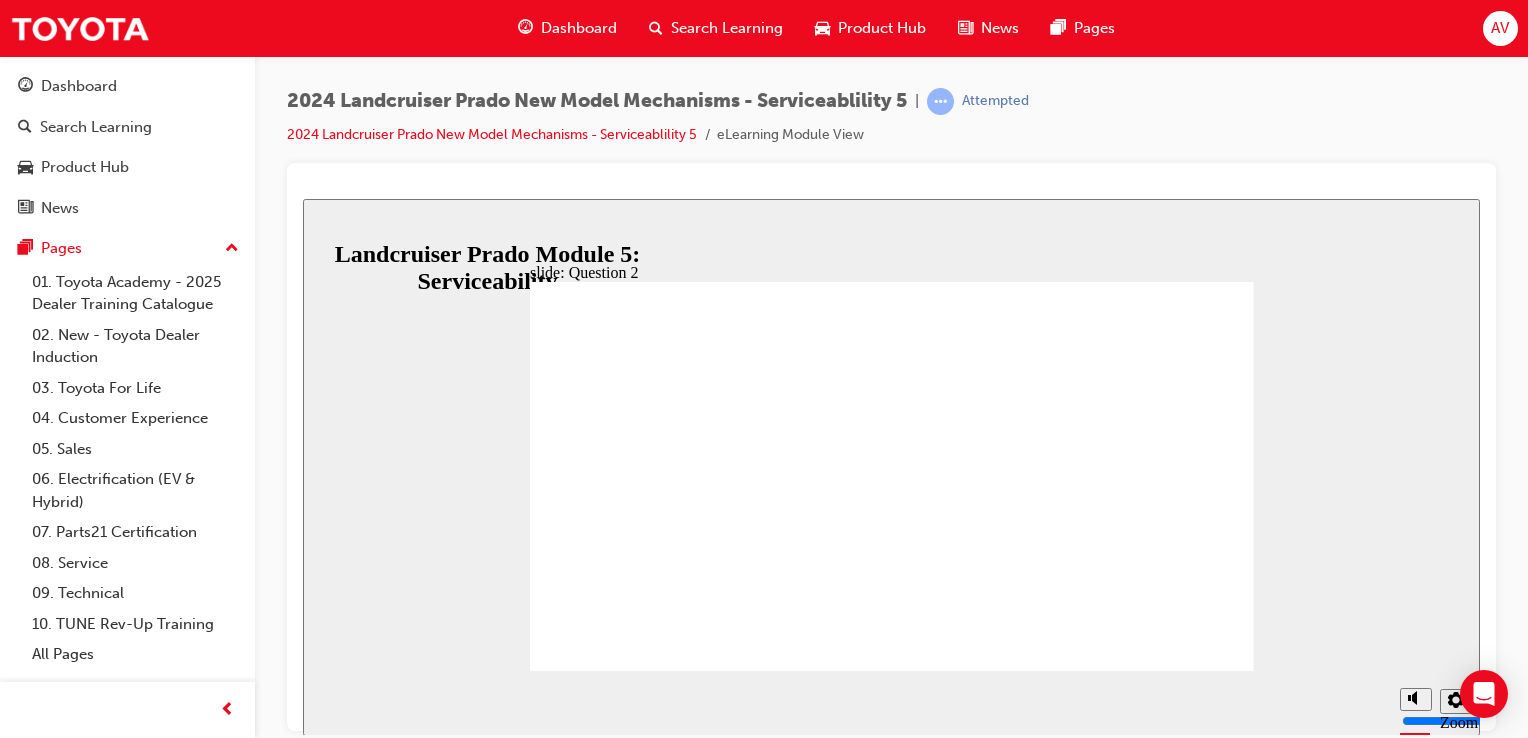 radio on "true" 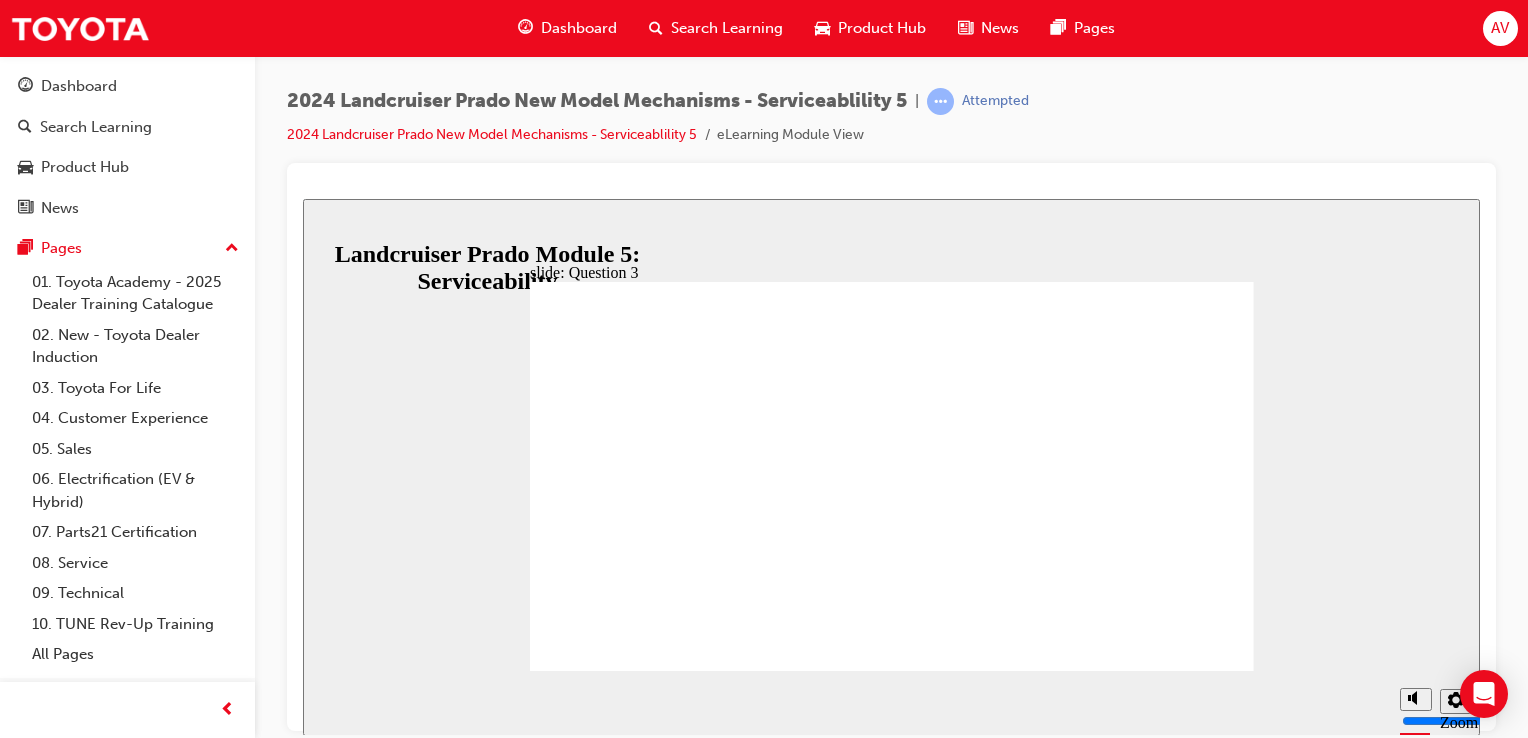 radio on "true" 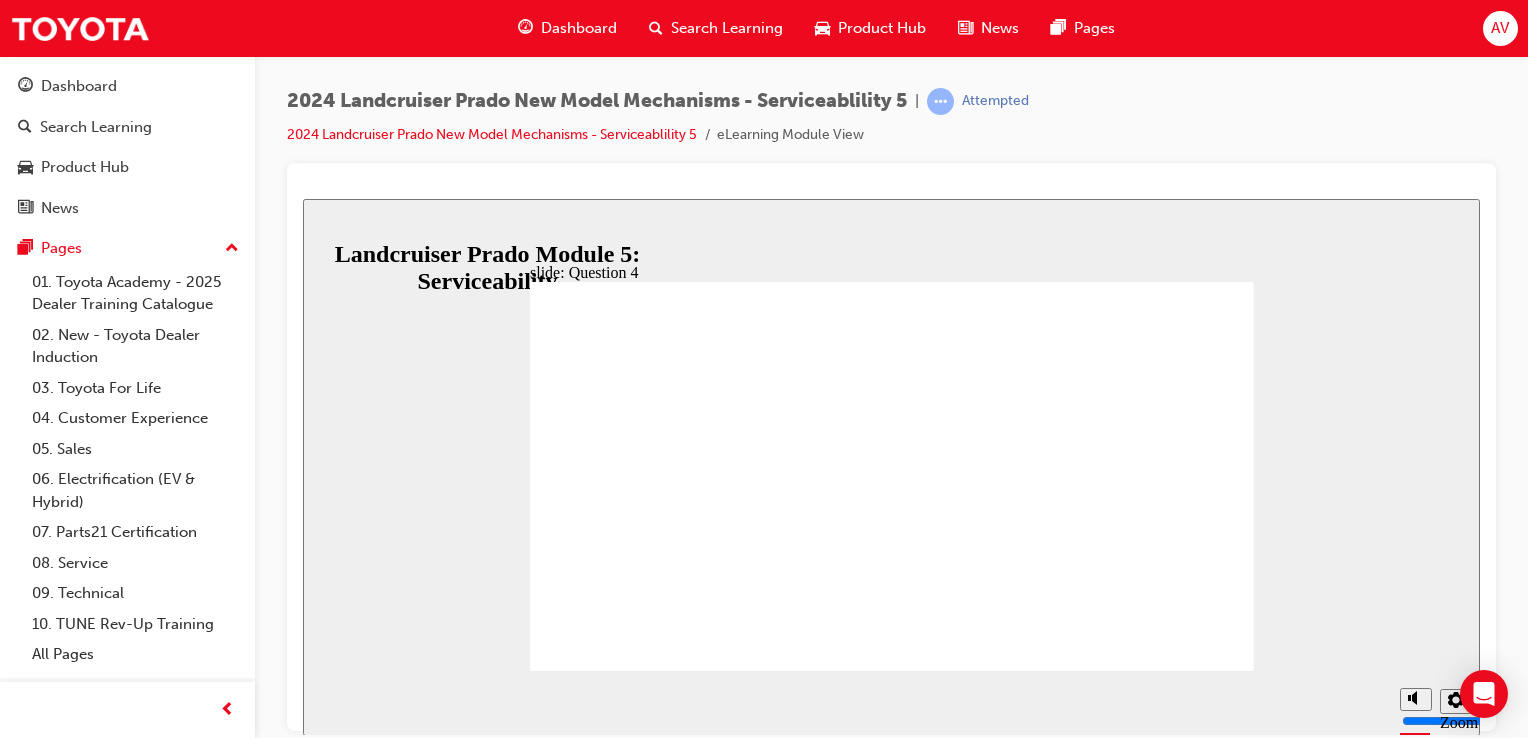 radio on "true" 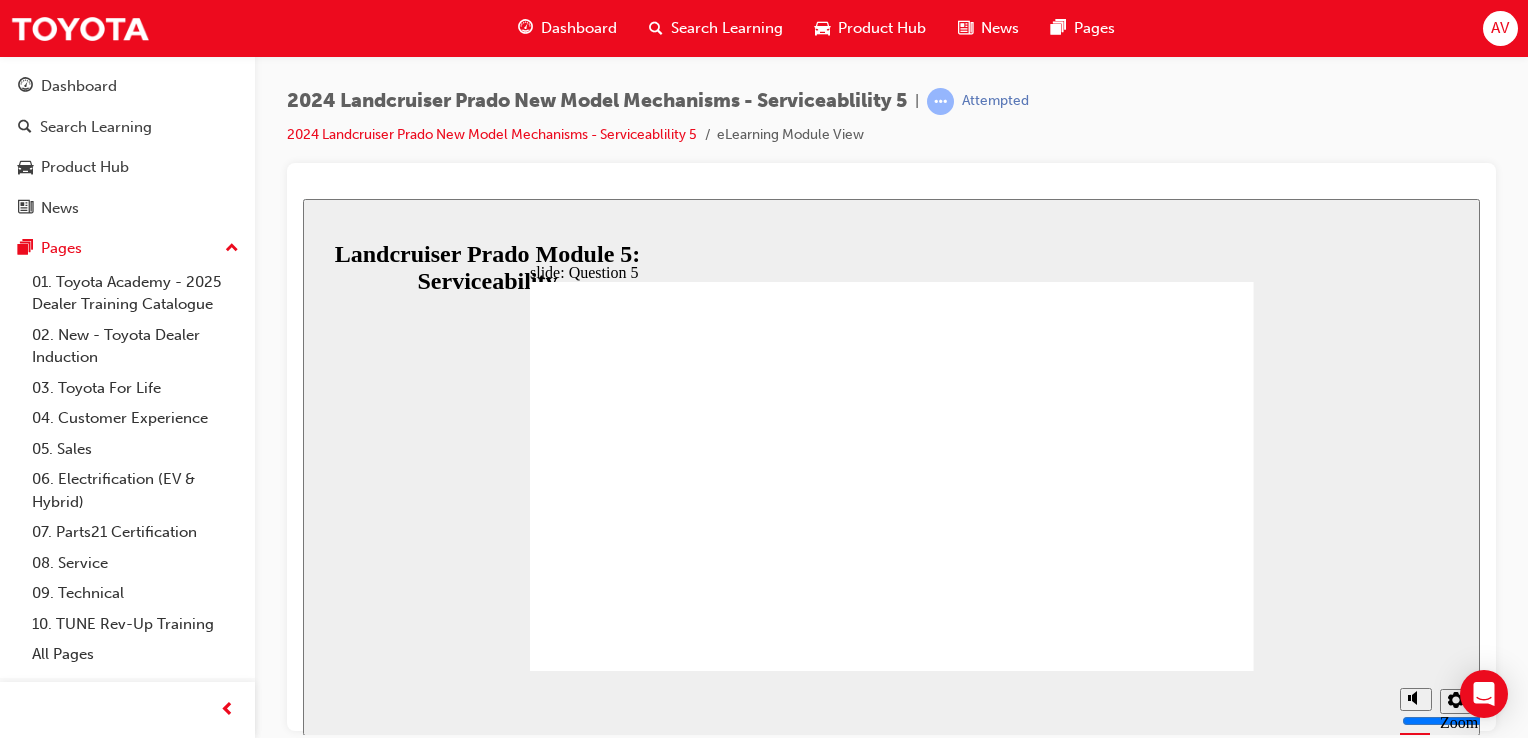 radio on "true" 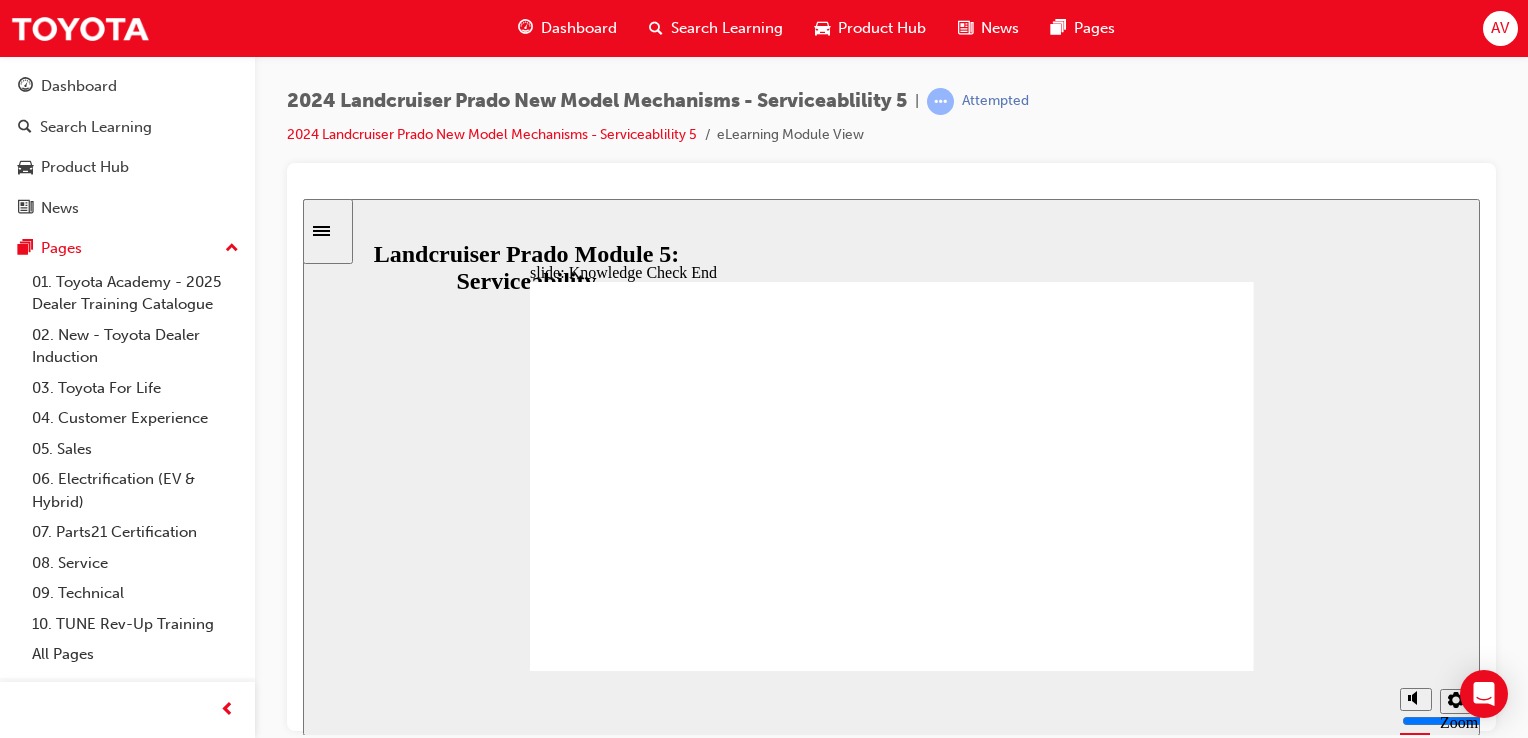 click at bounding box center [328, 230] 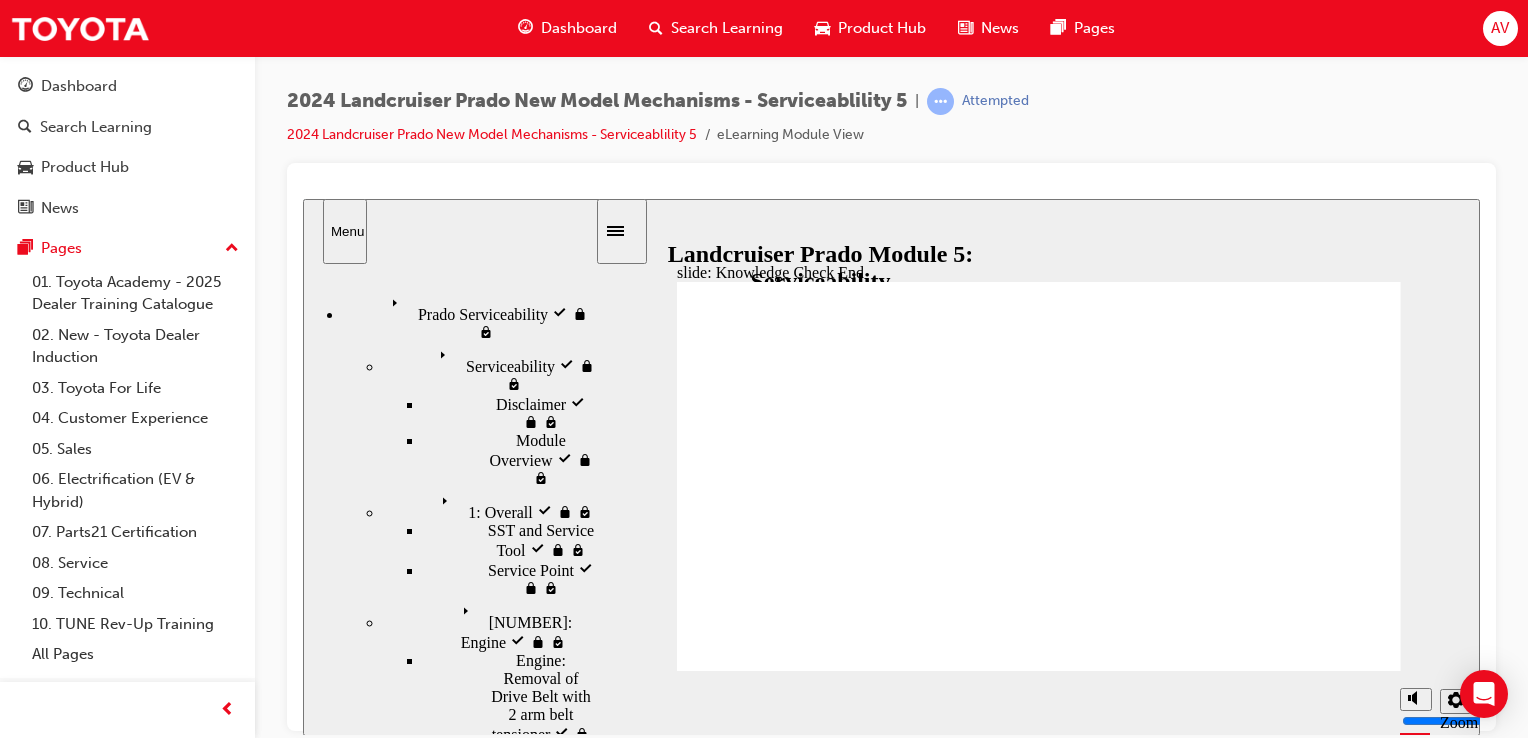 click on "Knowledge Check start visited" at bounding box center [516, 2491] 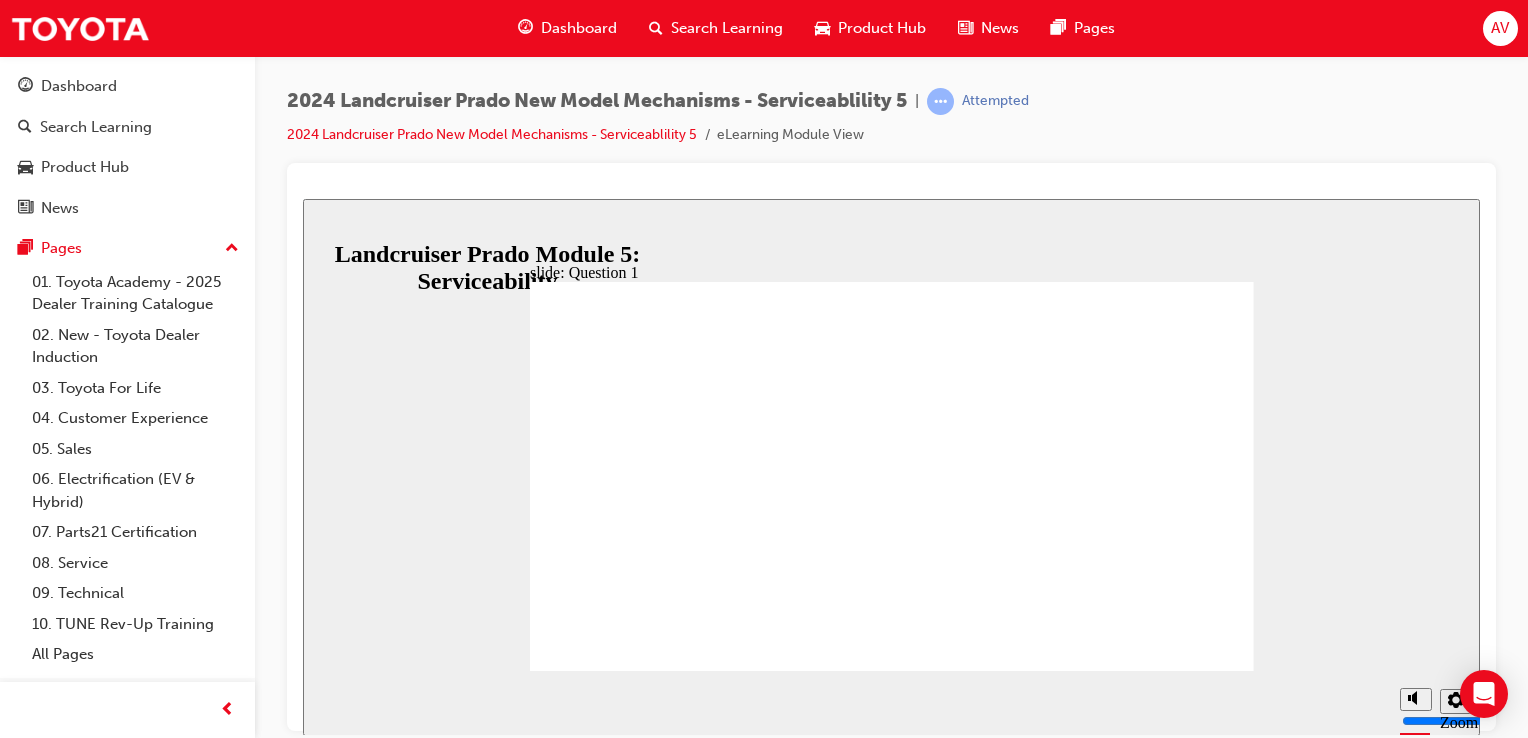 radio on "true" 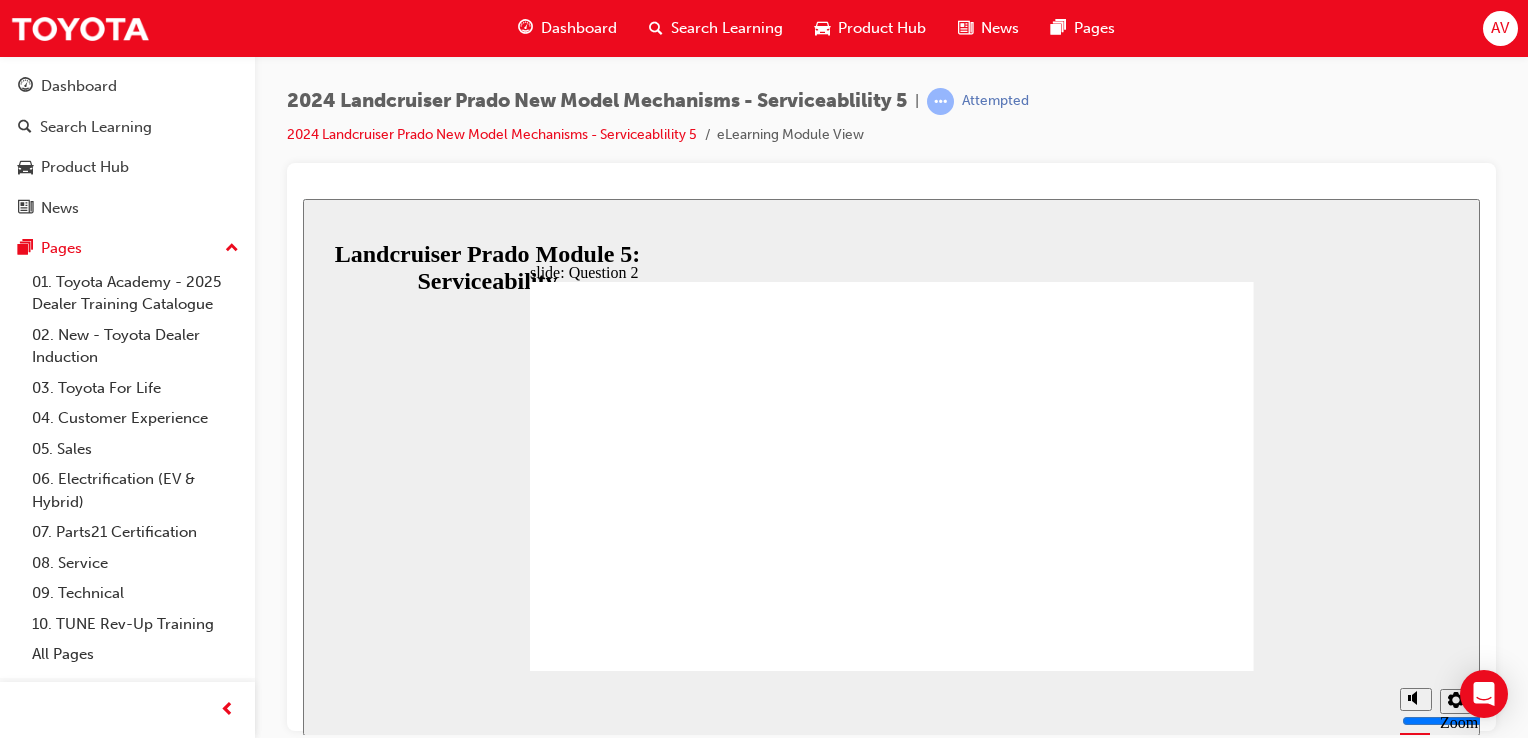 radio on "true" 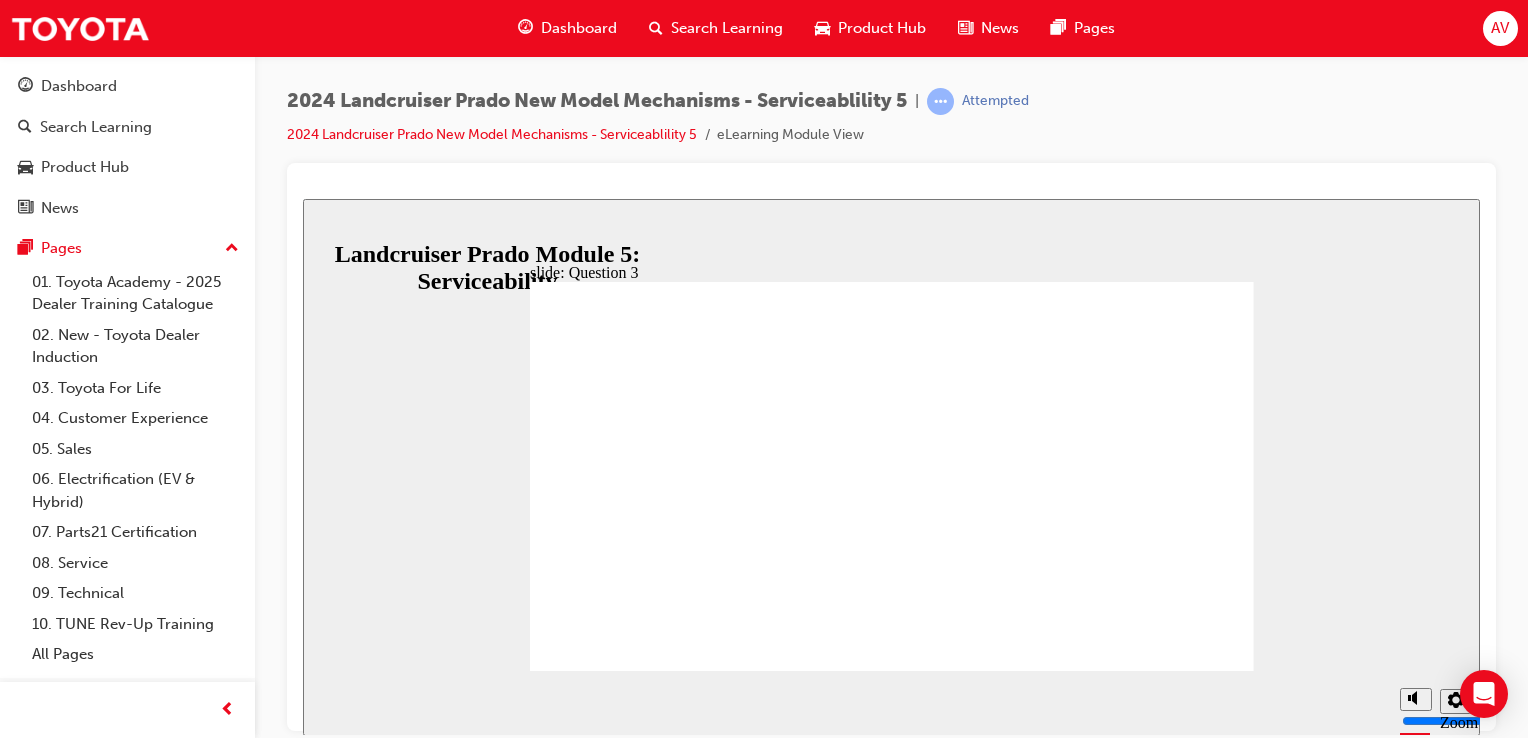 radio on "true" 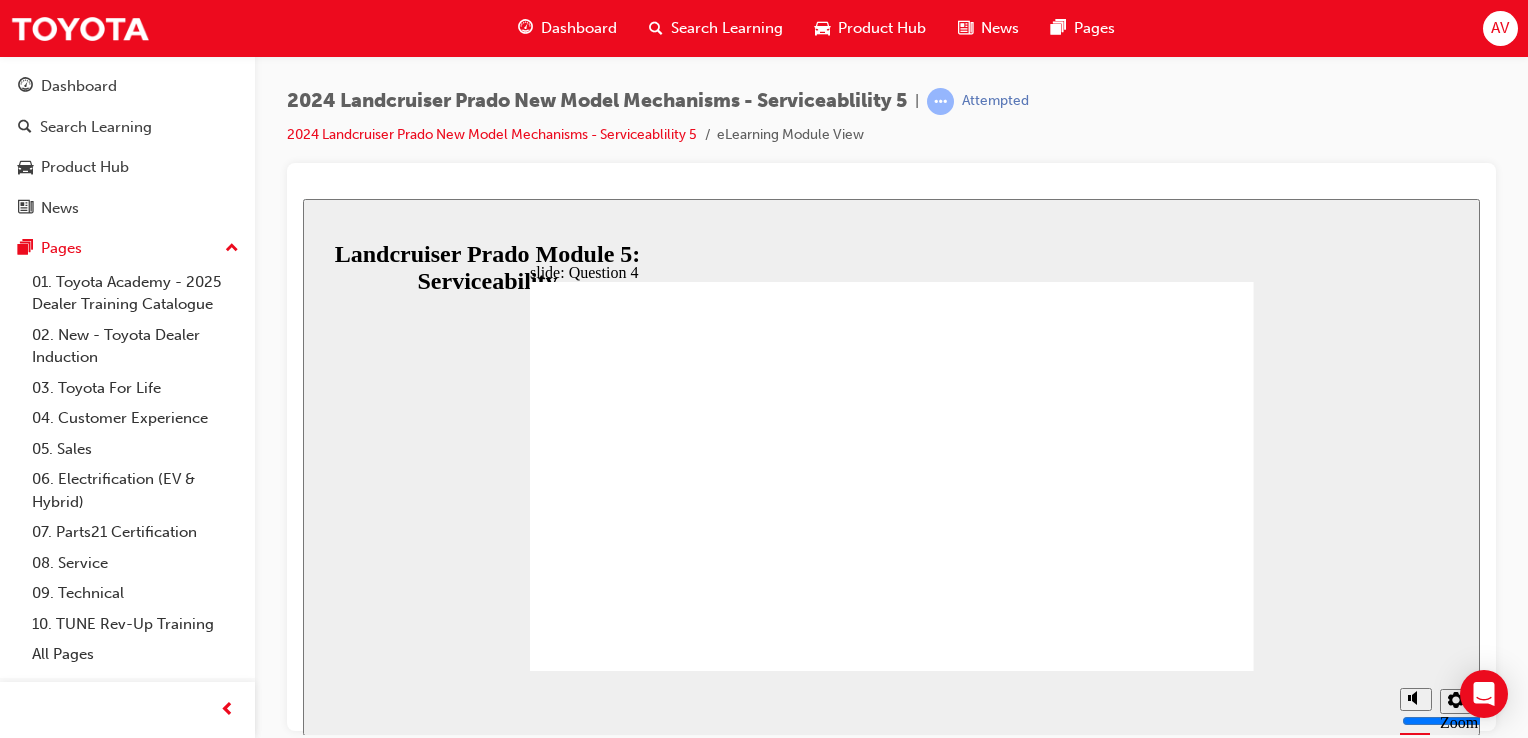 radio on "true" 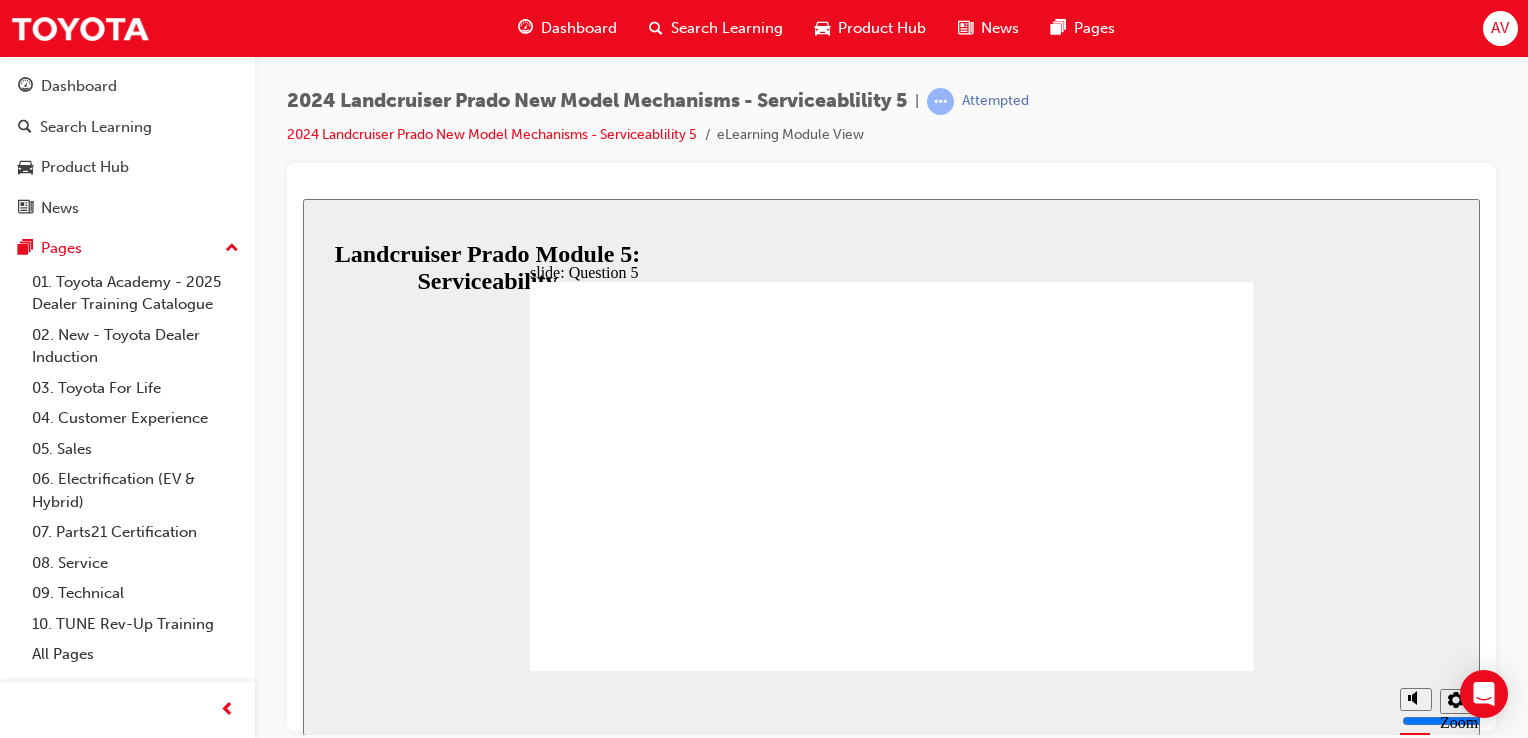 radio on "true" 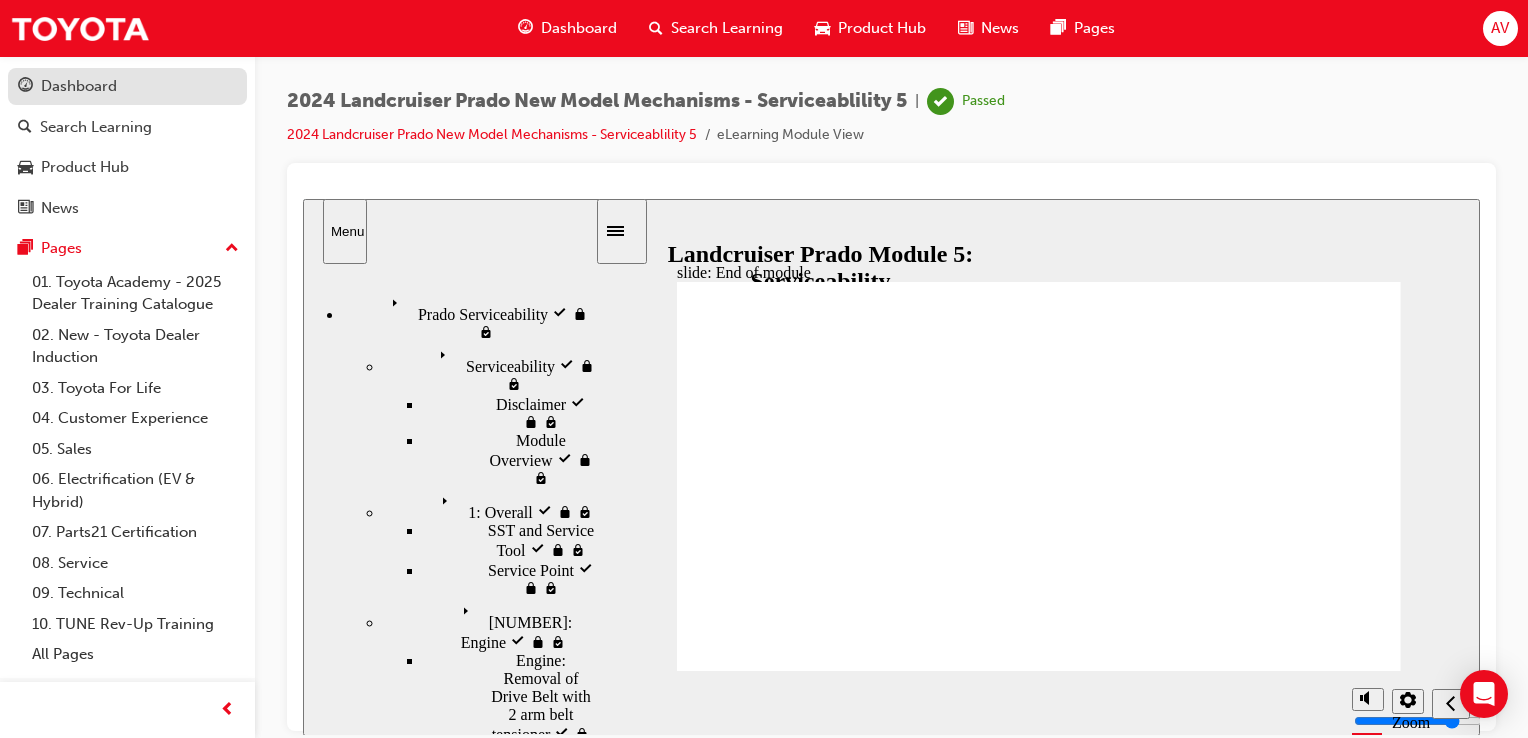click on "Dashboard" at bounding box center (127, 86) 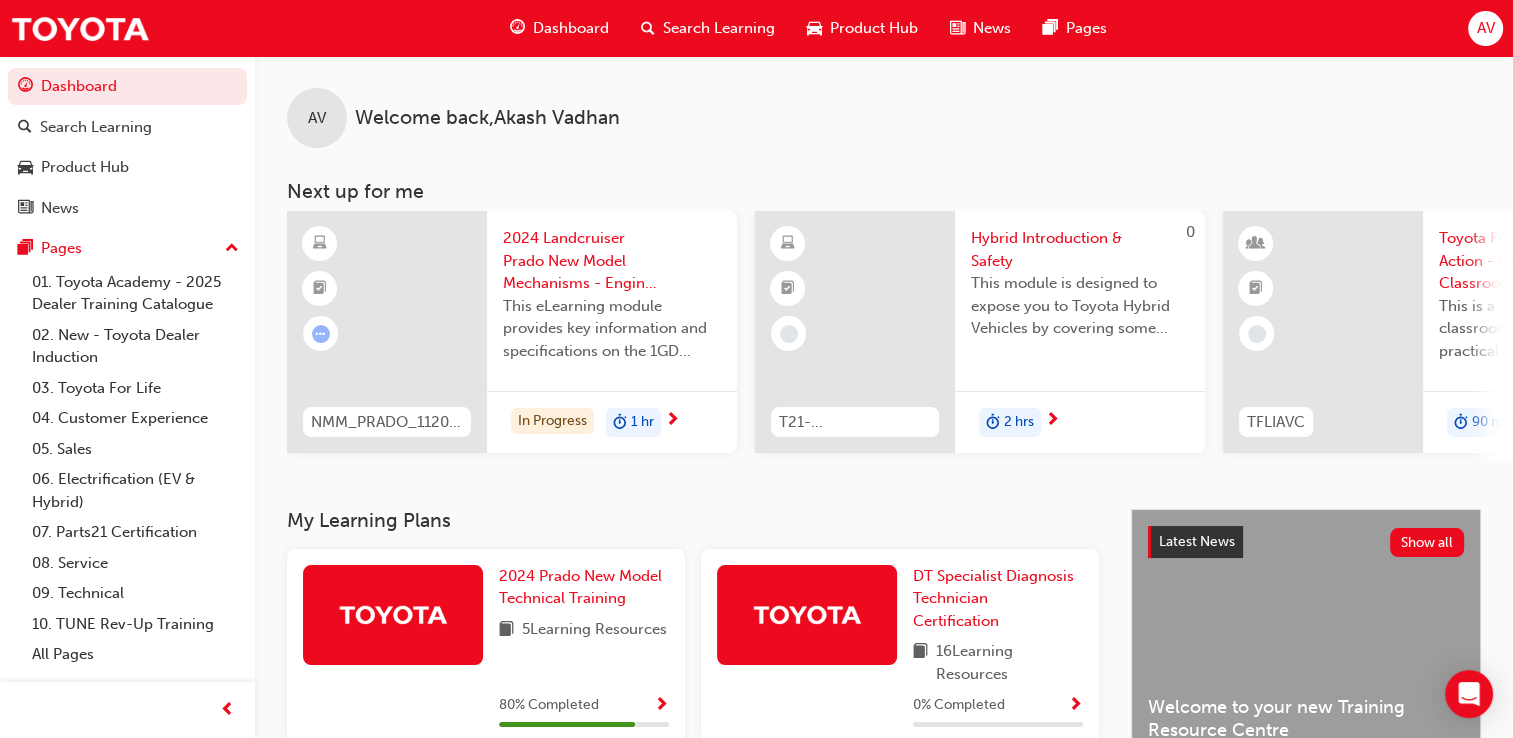 click on "AV Welcome back ,  Akash   Vadhan Next up for me NMM_PRADO_112024_MODULE_3 2024 Landcruiser Prado New Model Mechanisms - Engine 3 This eLearning module provides key information and specifications on the 1GD Diesel engine and its new features. In Progress 1 hr 0 T21-FOD_HVIS_PREREQ Hybrid Introduction & Safety This module is designed to expose you to Toyota Hybrid Vehicles by covering some history of the Hybrid, learning about their components and how they work together to power the vehicle down the road.  2 hrs 0 TFLIAVC Toyota For Life In Action - Virtual Classroom This is a 90 minute virtual classroom session to provide practical tools/frameworks, behaviours and processes to support new starters to apply TFL in every interaction.  90 mins NMM_TOYCHR_032024_MODULE_4 2024 Toyota C-HR eLearning New Model Mechanisms – Body Electrical – Part B (Module 4) 30 mins 0 T21-PTFOR_PRE_READ PT Fundamentals of Repair - Pre-Read View all" at bounding box center (884, 282) 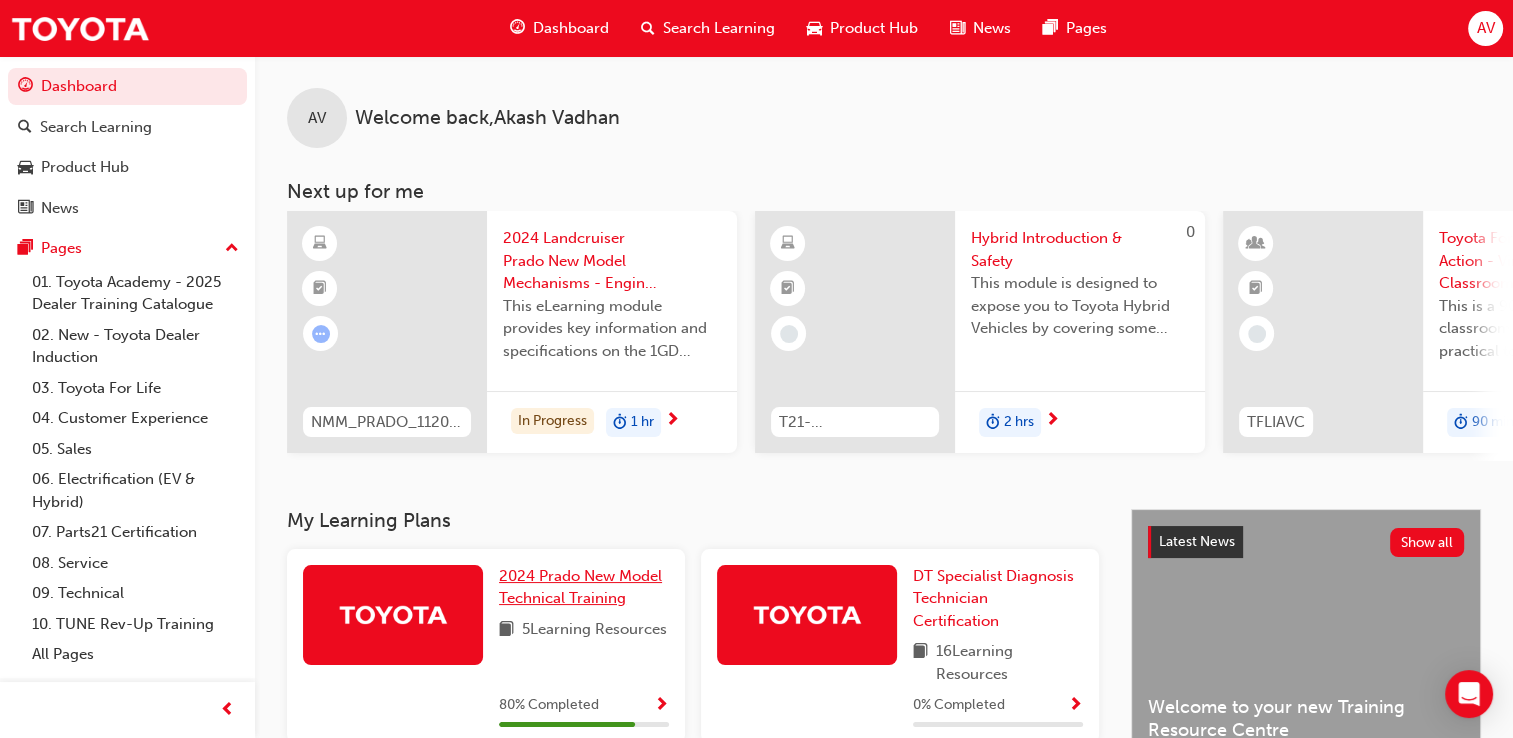 click on "2024 Prado New Model Technical Training" at bounding box center (580, 587) 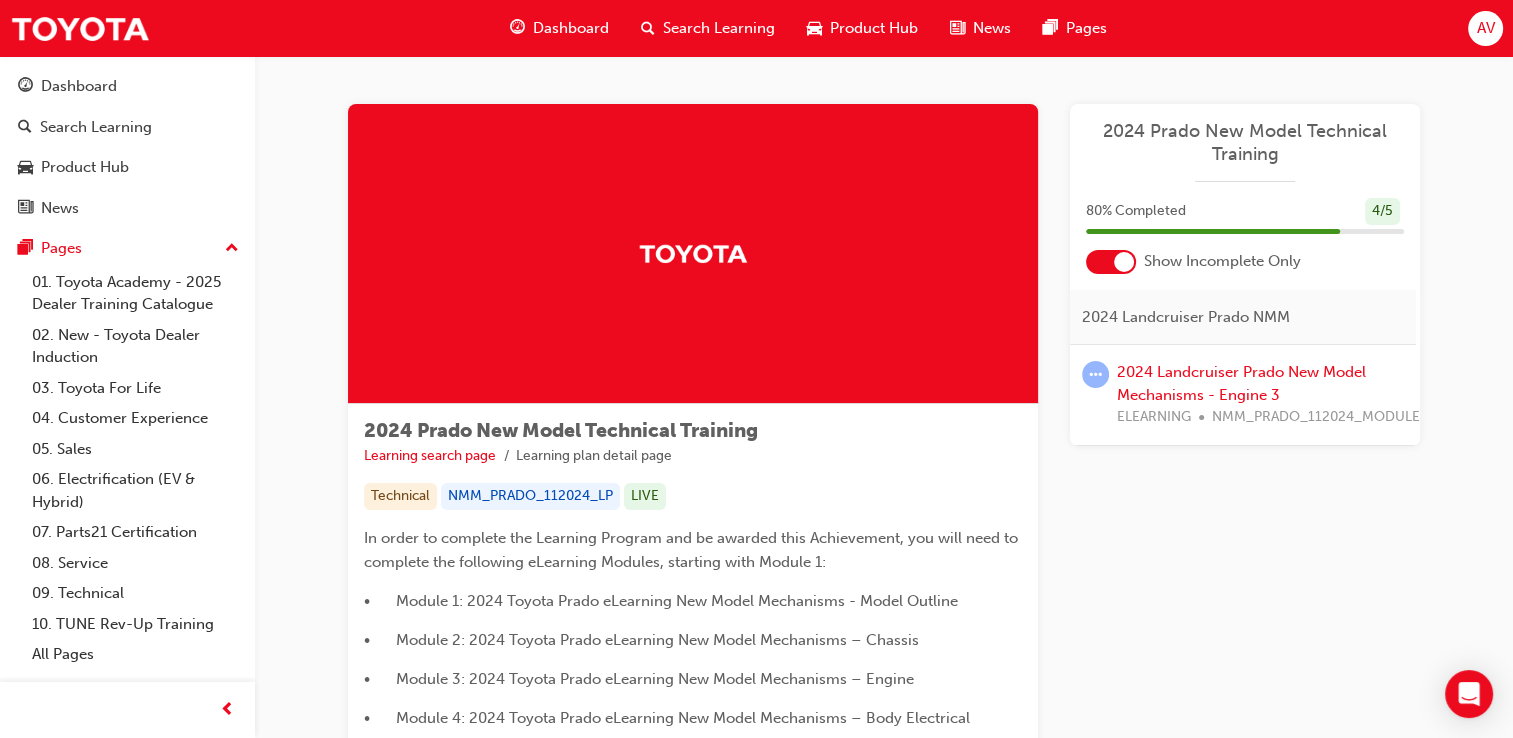 scroll, scrollTop: 0, scrollLeft: 0, axis: both 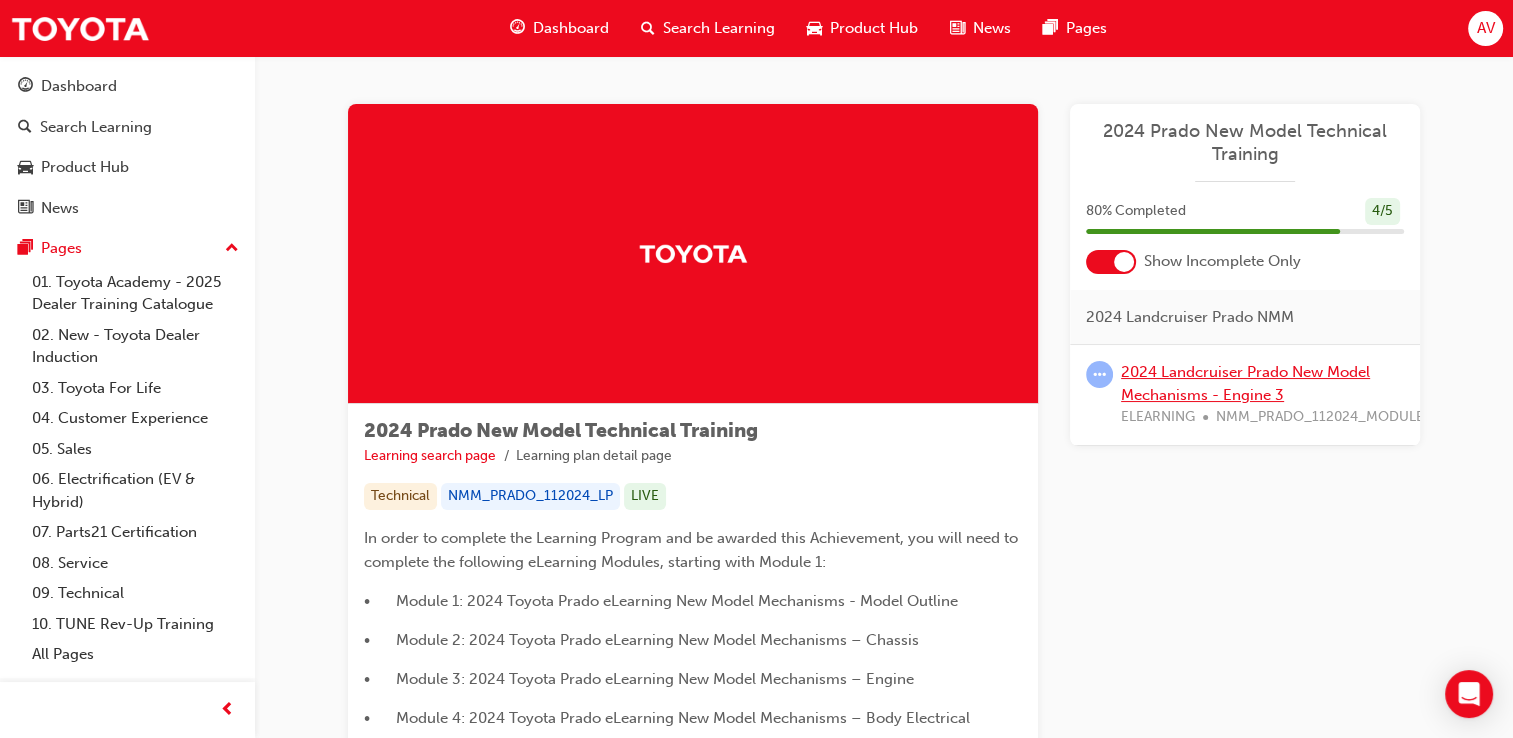 click on "2024 Landcruiser Prado New Model Mechanisms - Engine 3" at bounding box center [1245, 383] 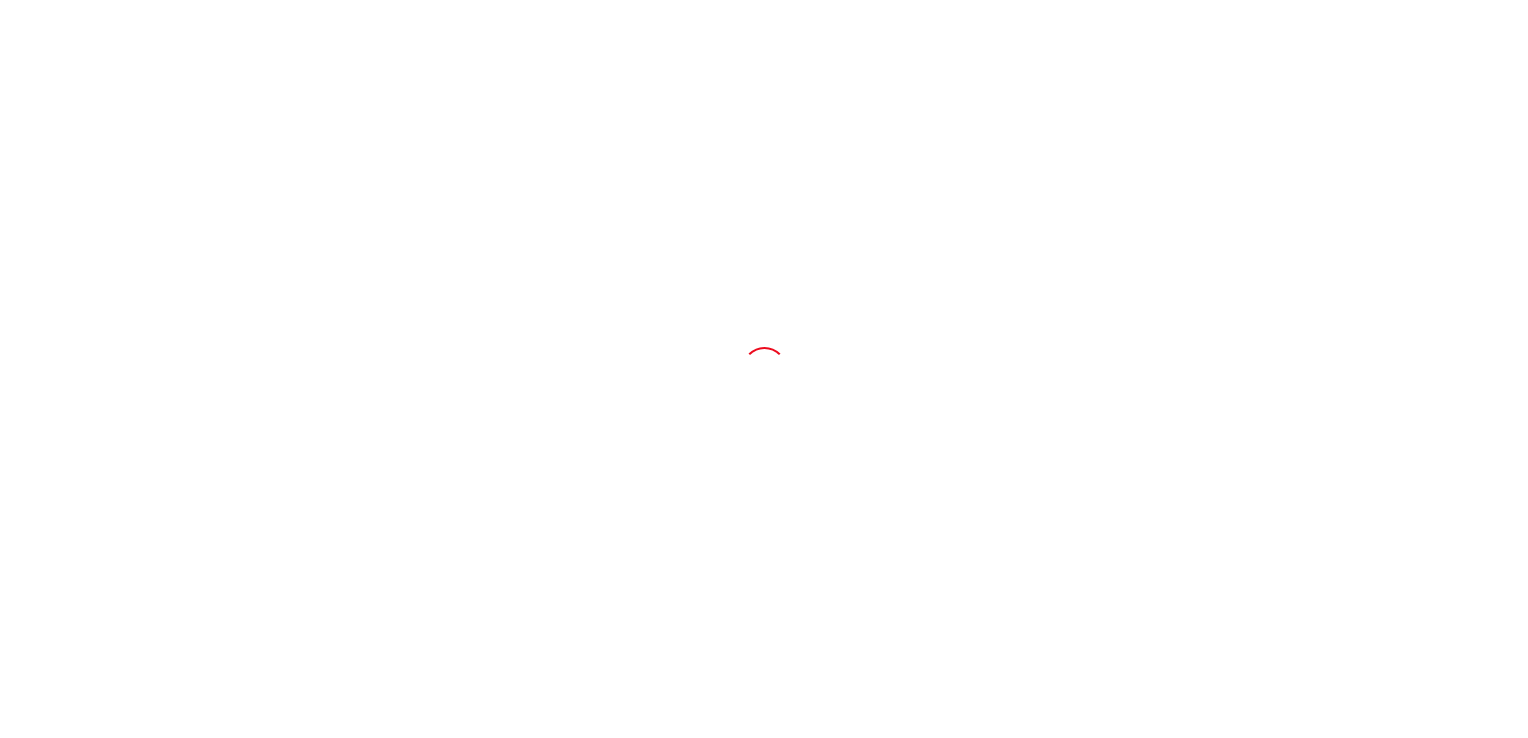 scroll, scrollTop: 0, scrollLeft: 0, axis: both 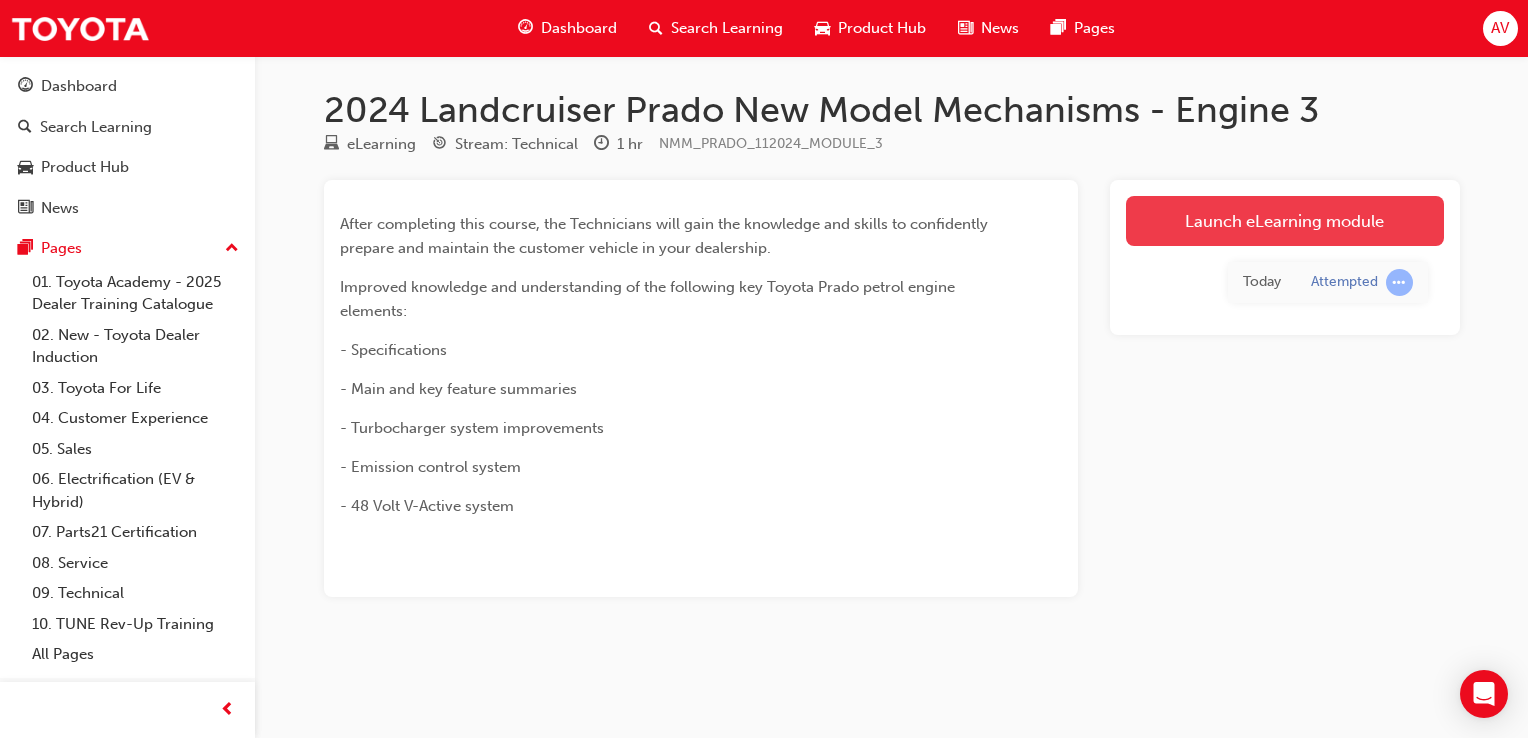 click on "Launch eLearning module" at bounding box center [1285, 221] 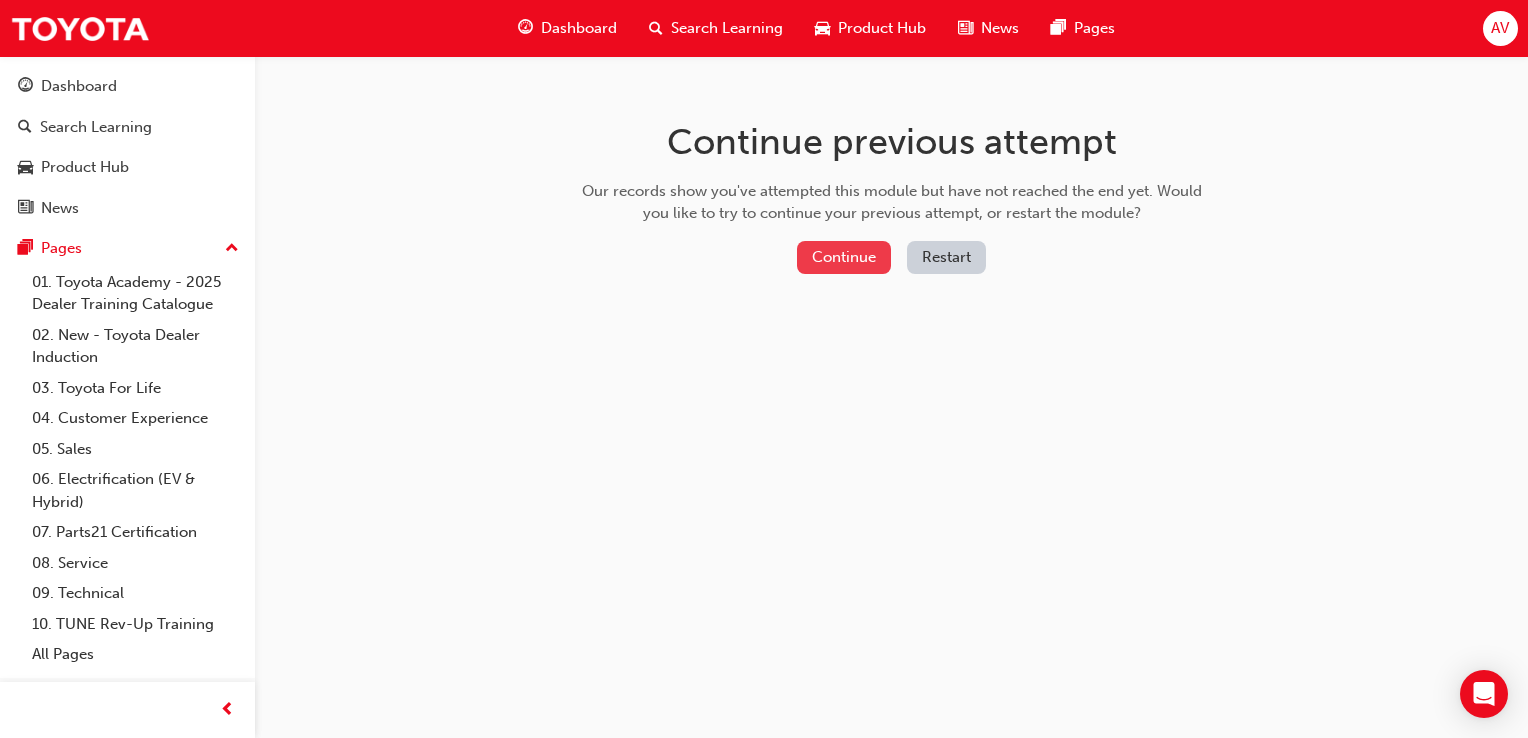 click on "Continue" at bounding box center (844, 257) 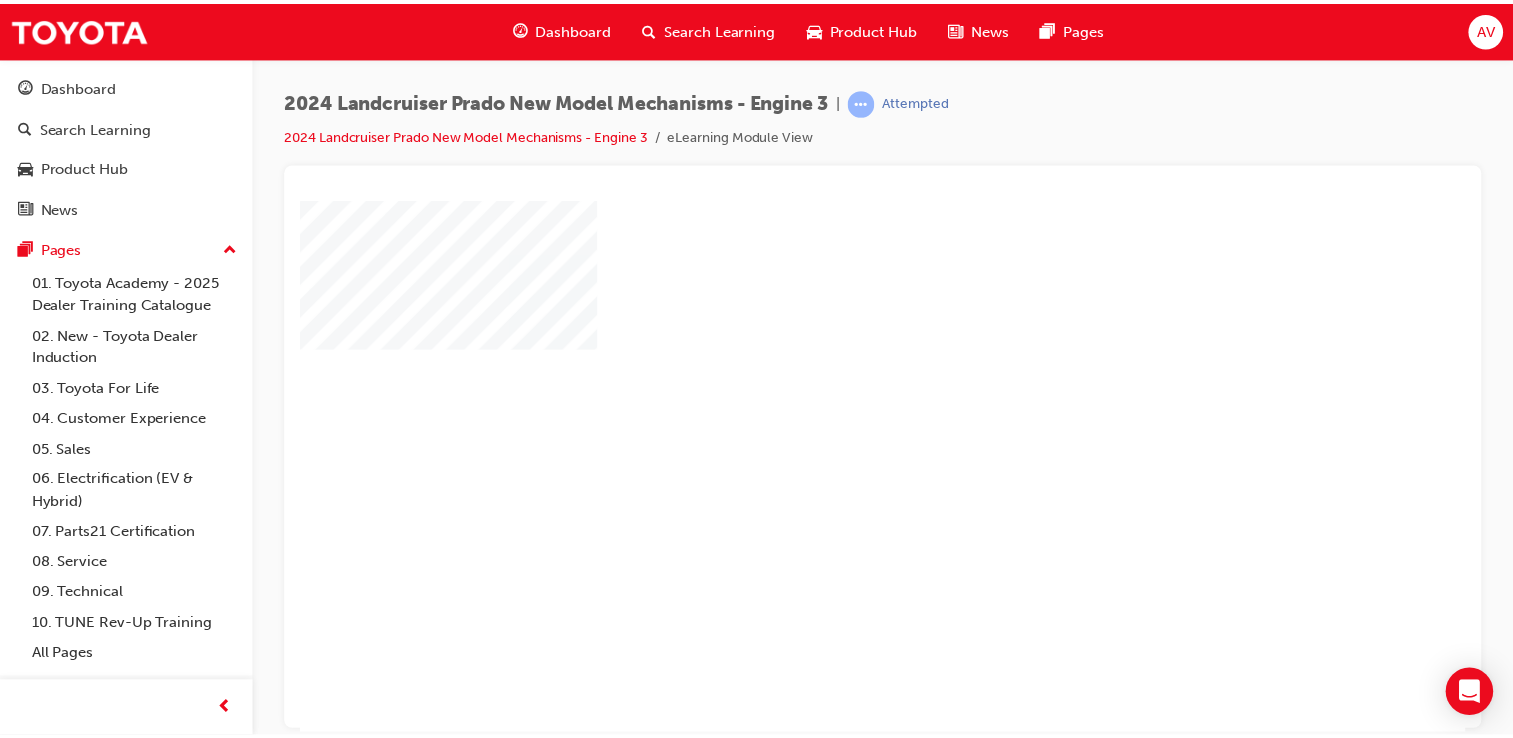 scroll, scrollTop: 0, scrollLeft: 0, axis: both 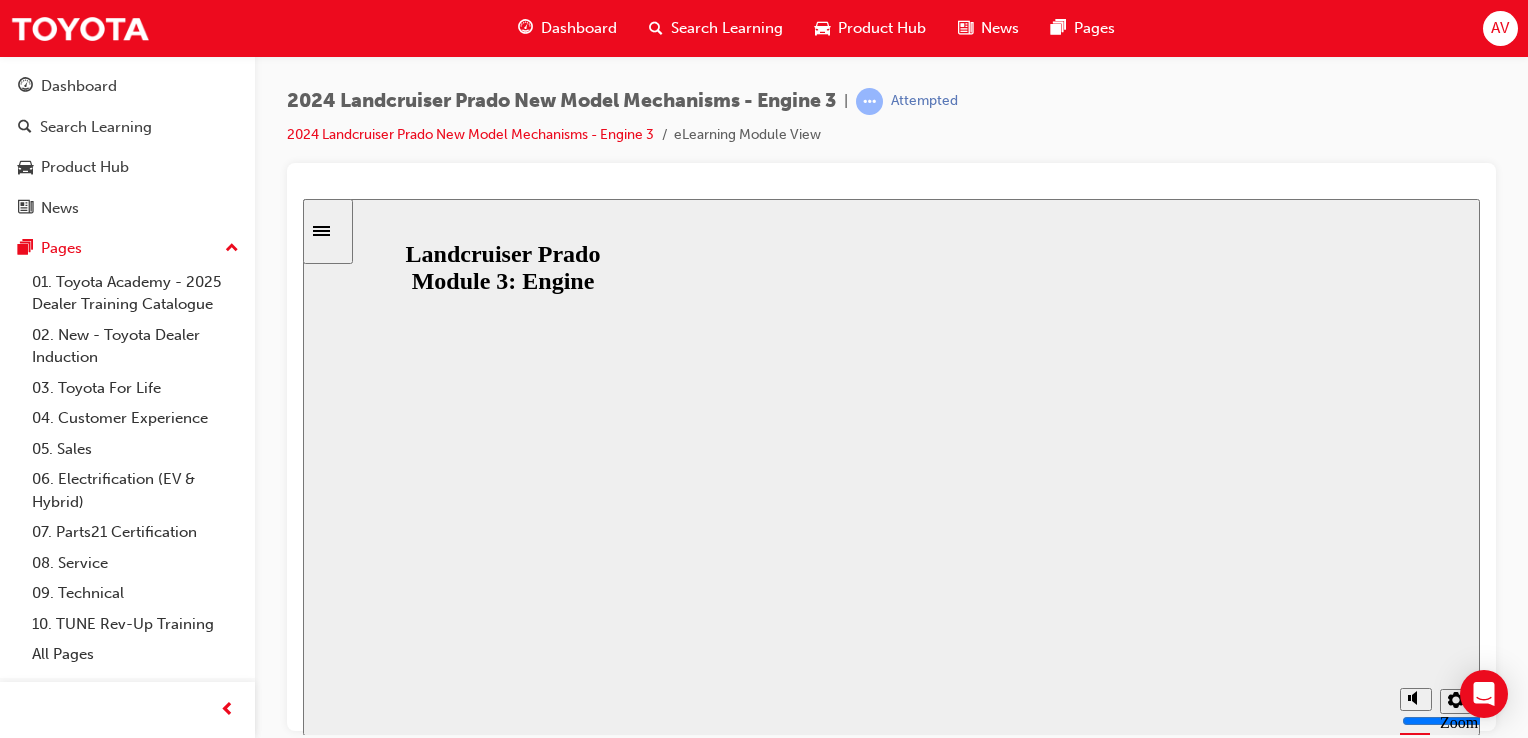 click on "Resume" at bounding box center [341, 840] 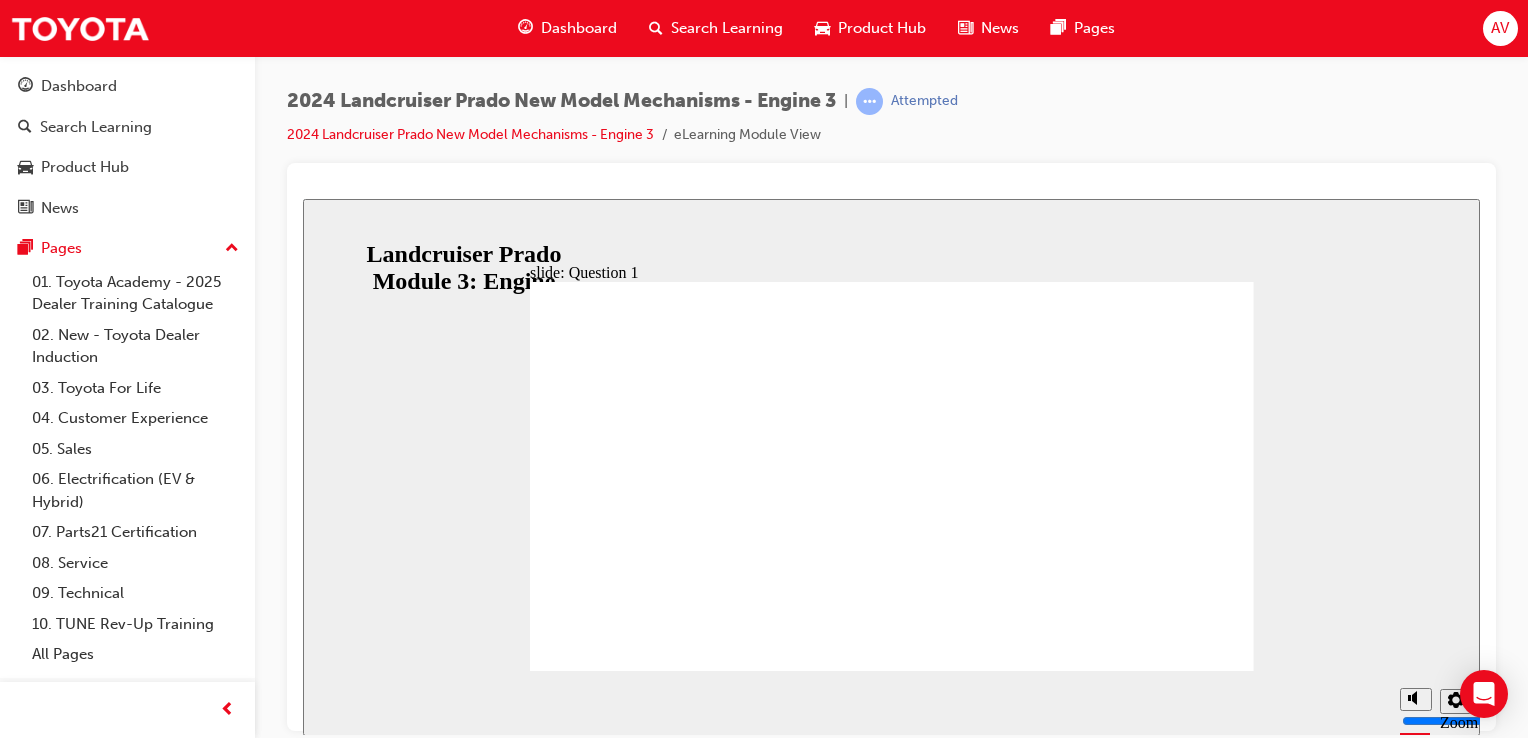 radio on "true" 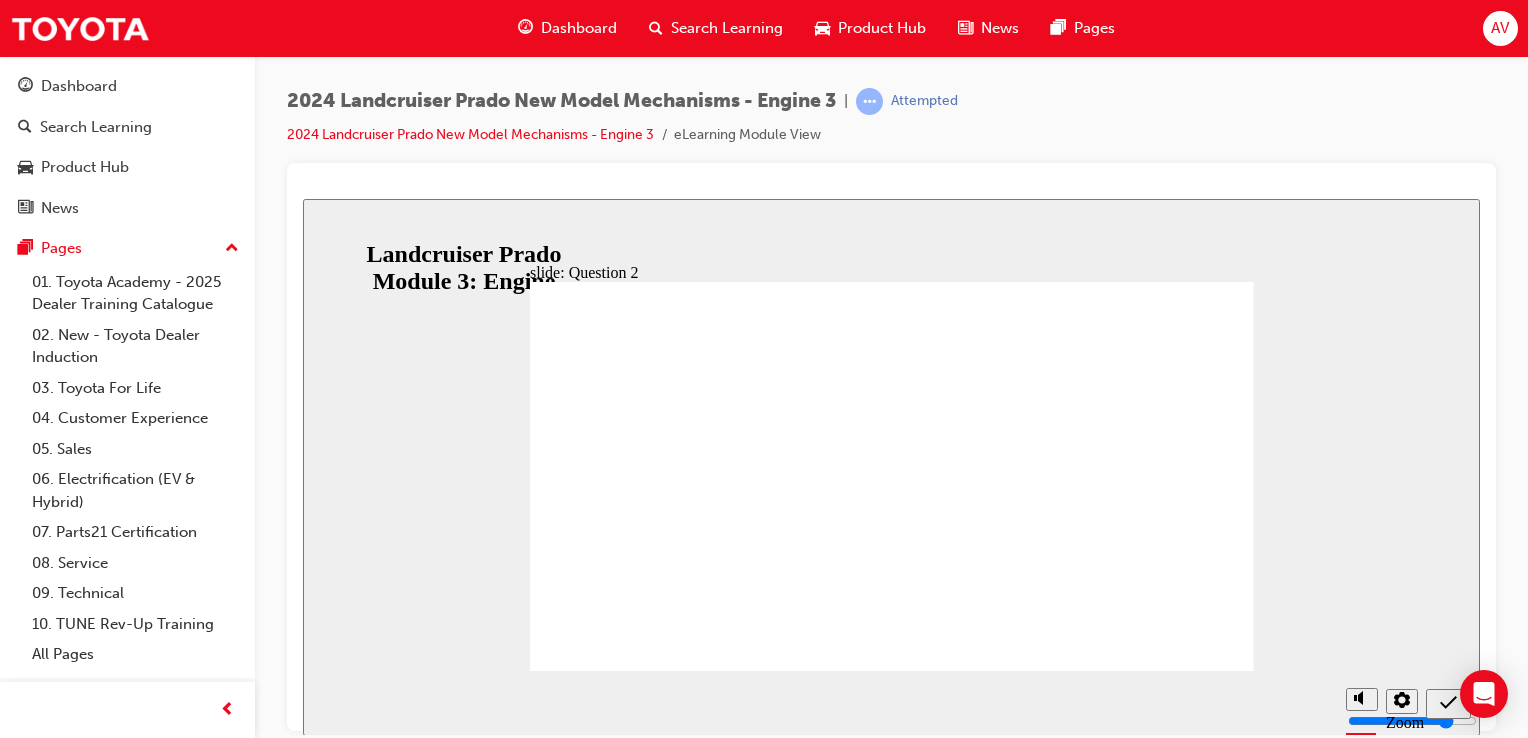 radio on "true" 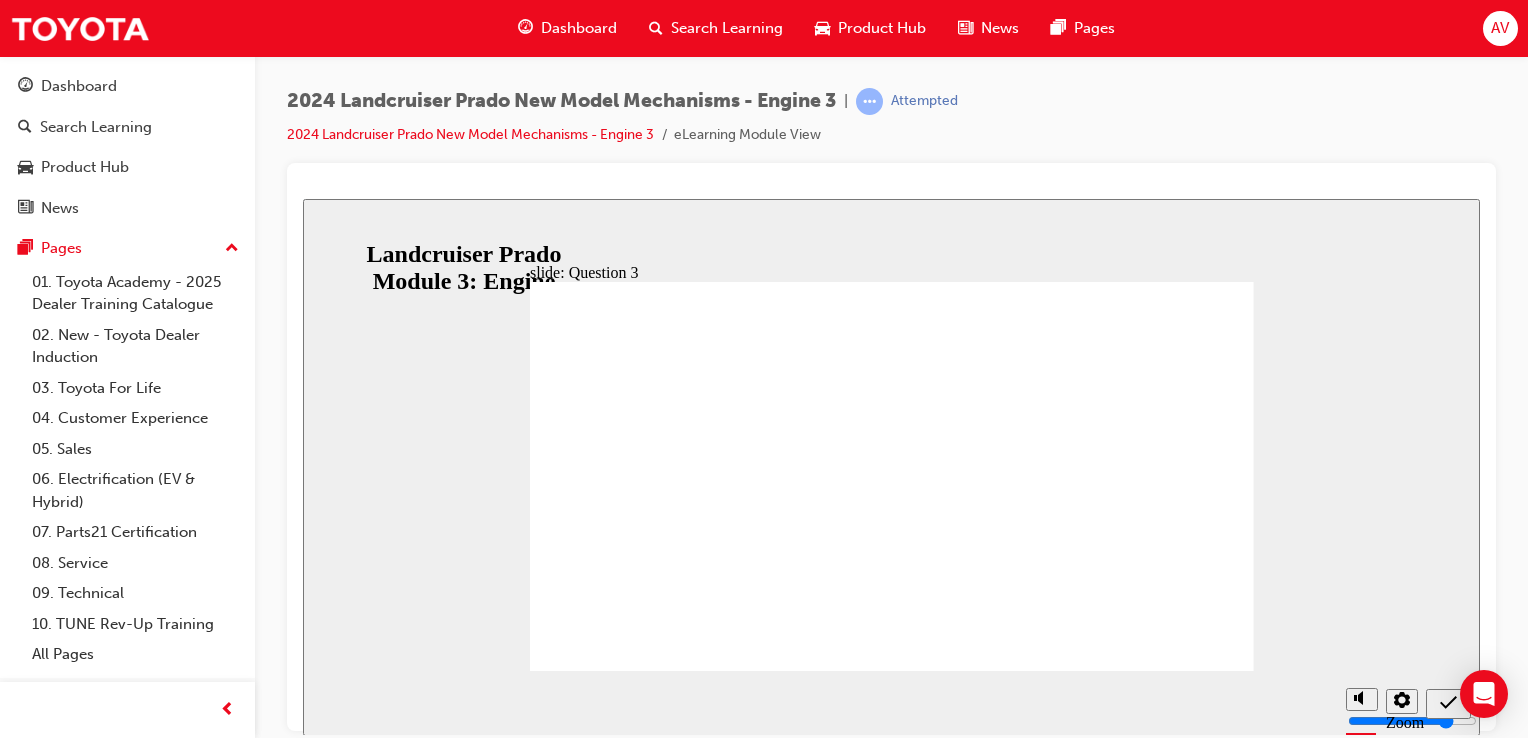 radio on "true" 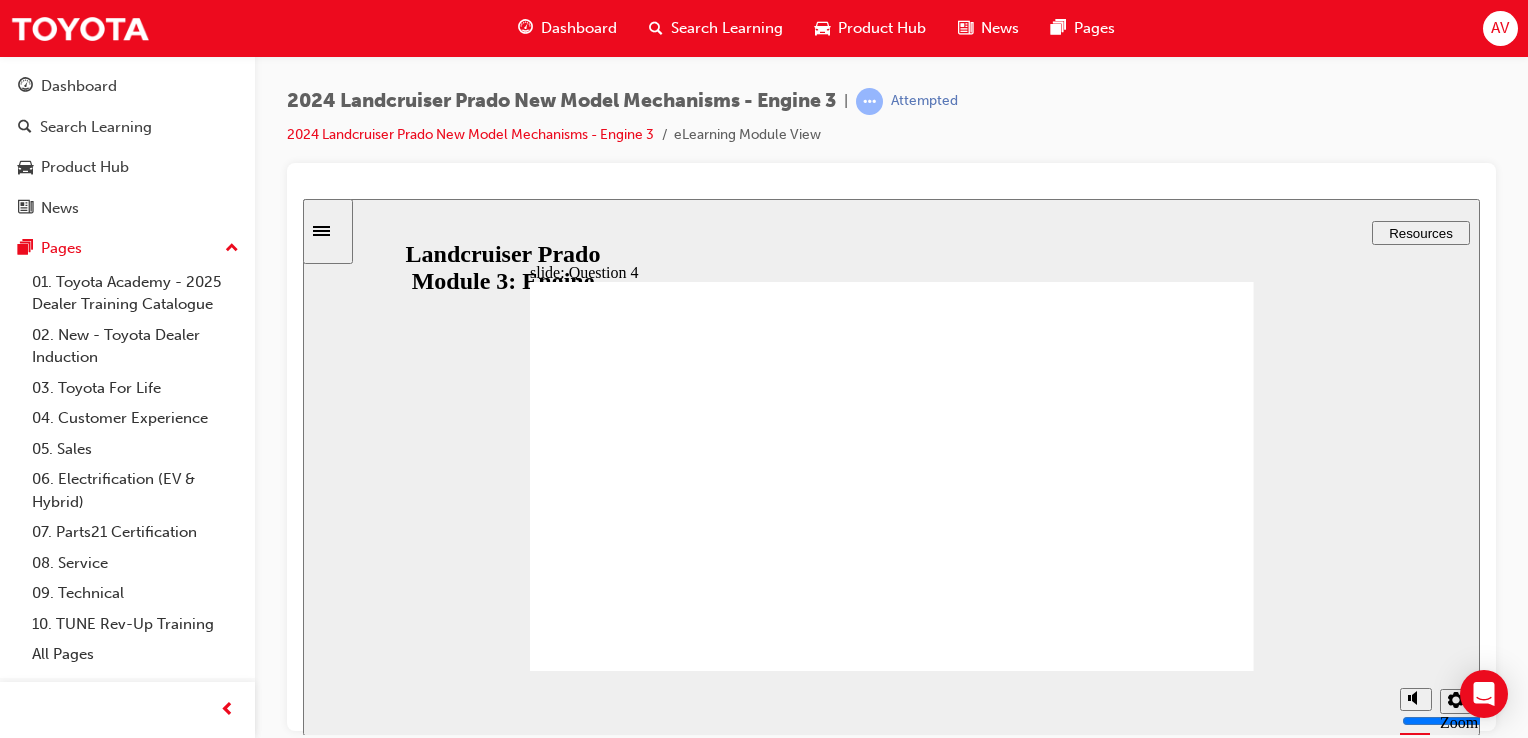 radio on "true" 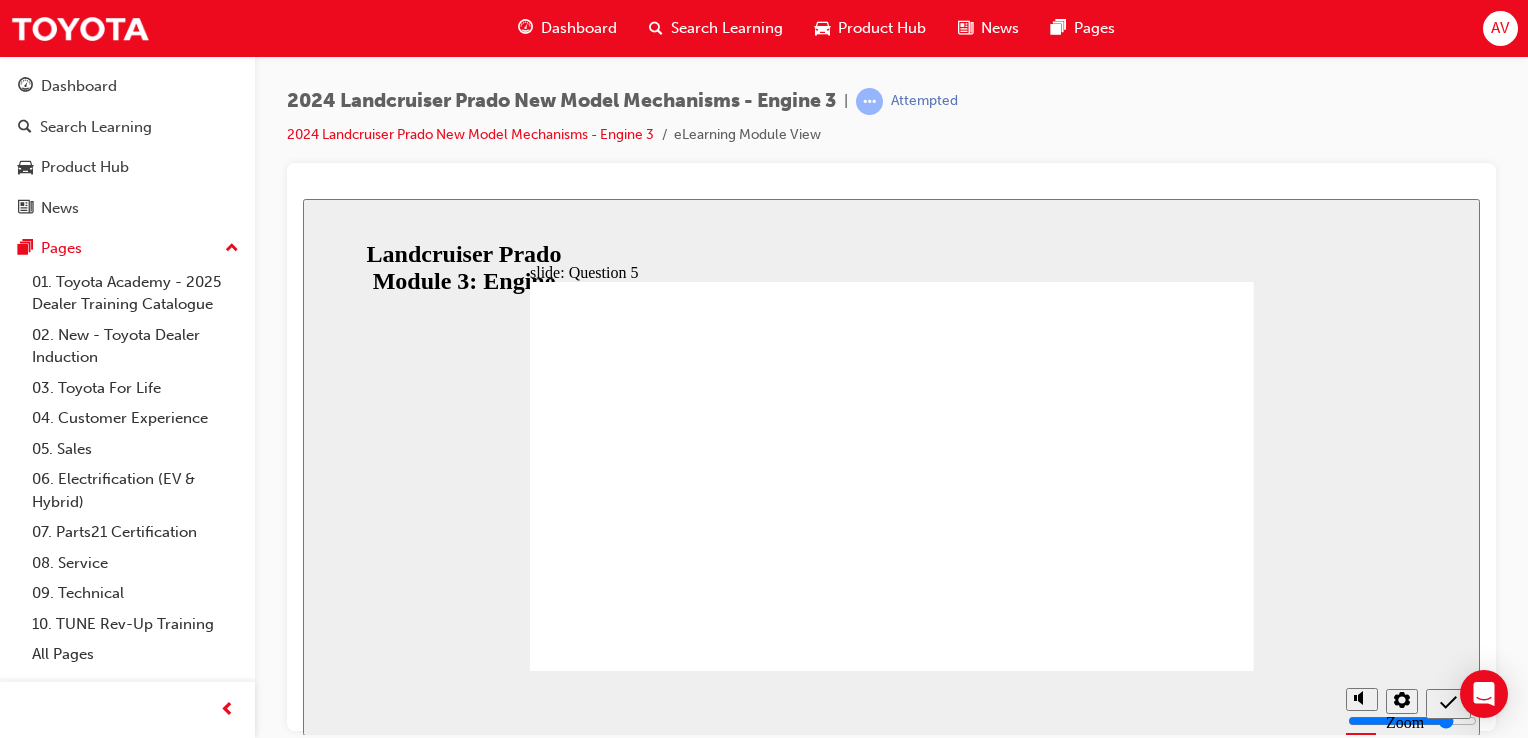 radio on "true" 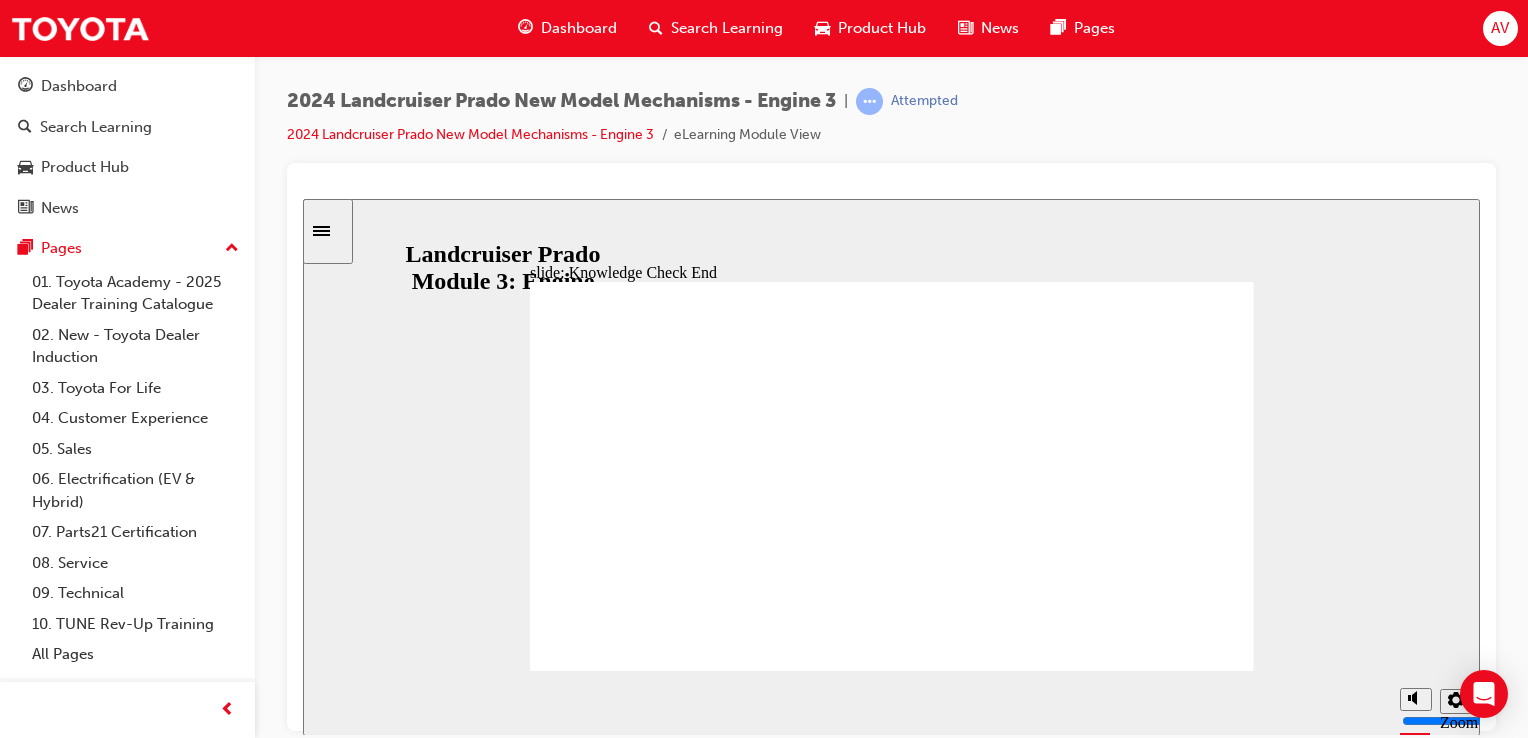click 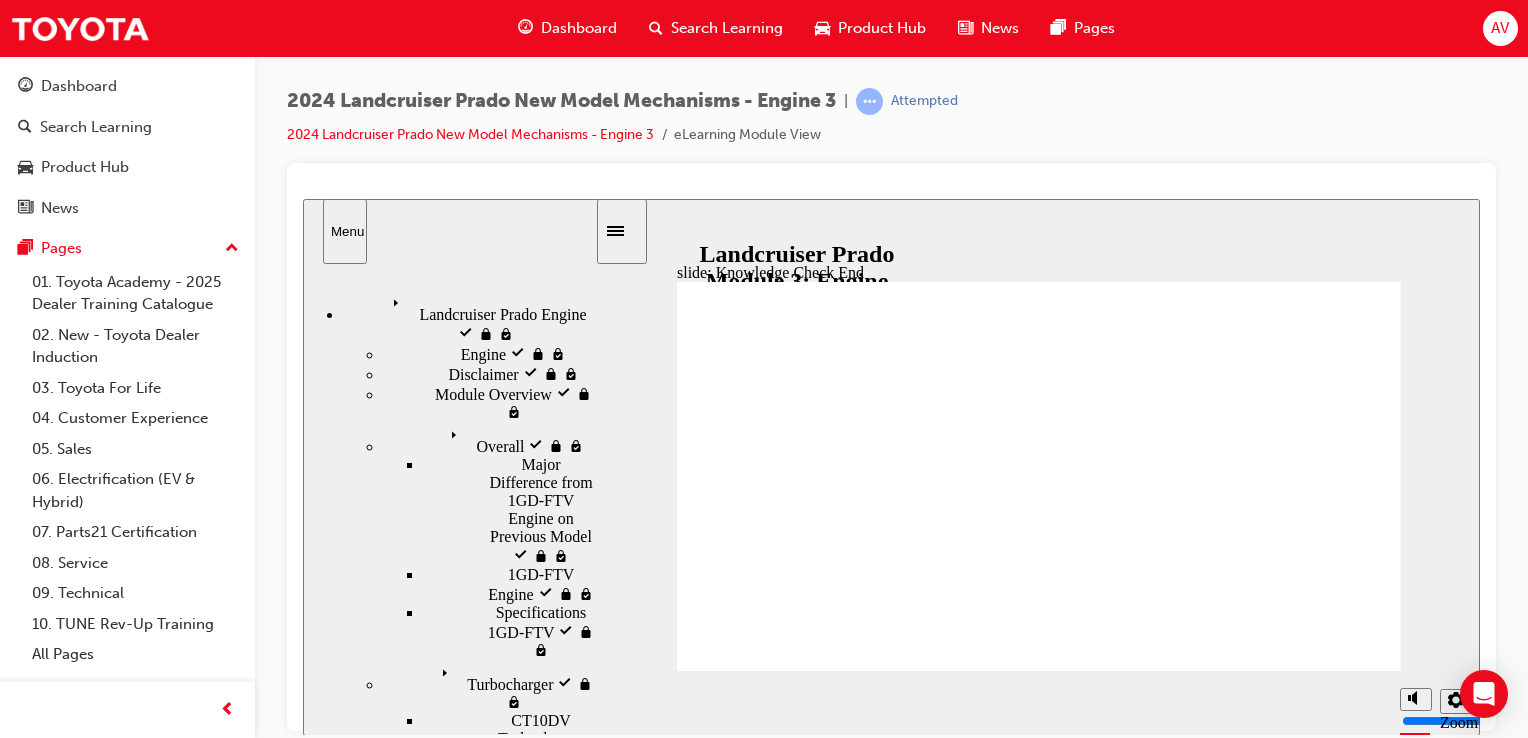 click on "Knowledge Check start visited" at bounding box center (516, 3481) 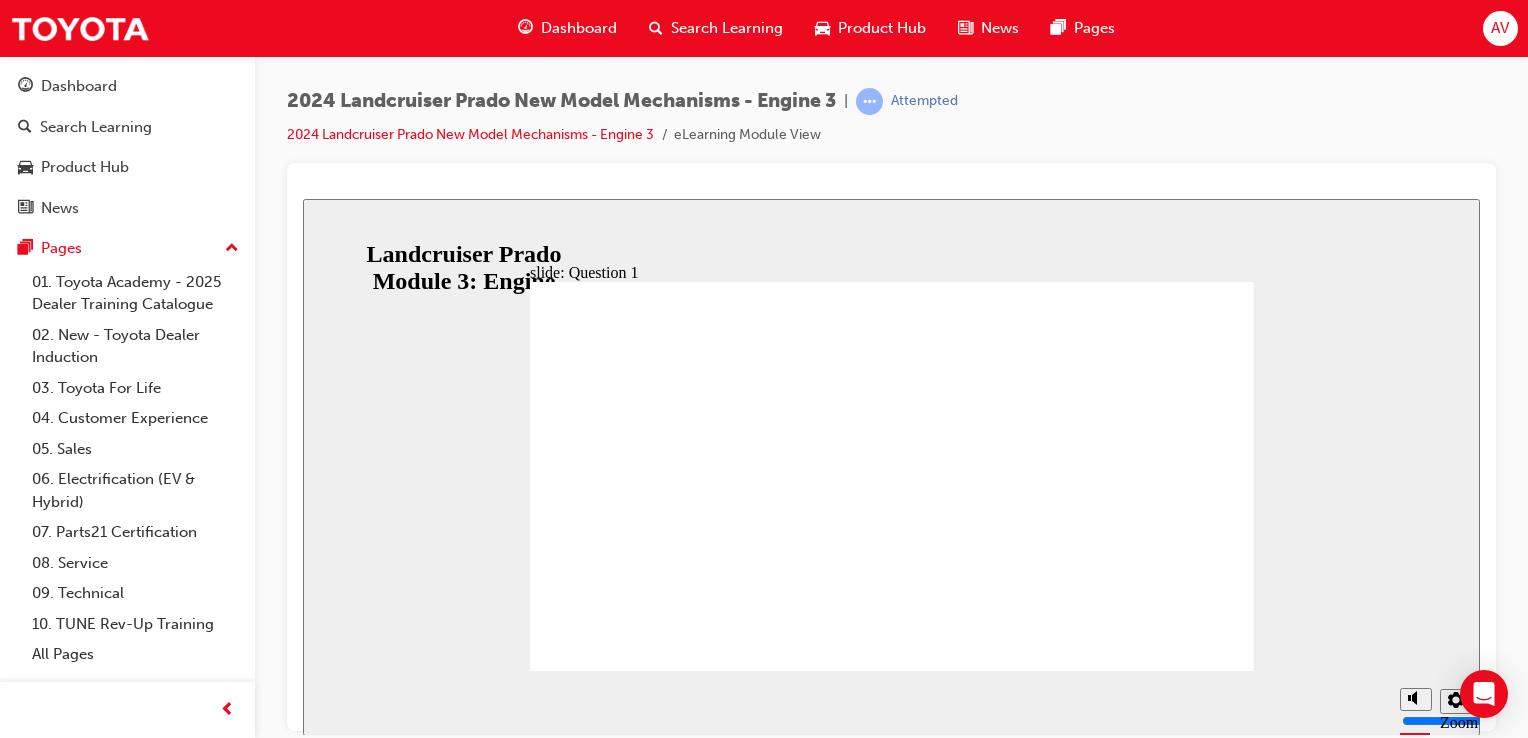 radio on "true" 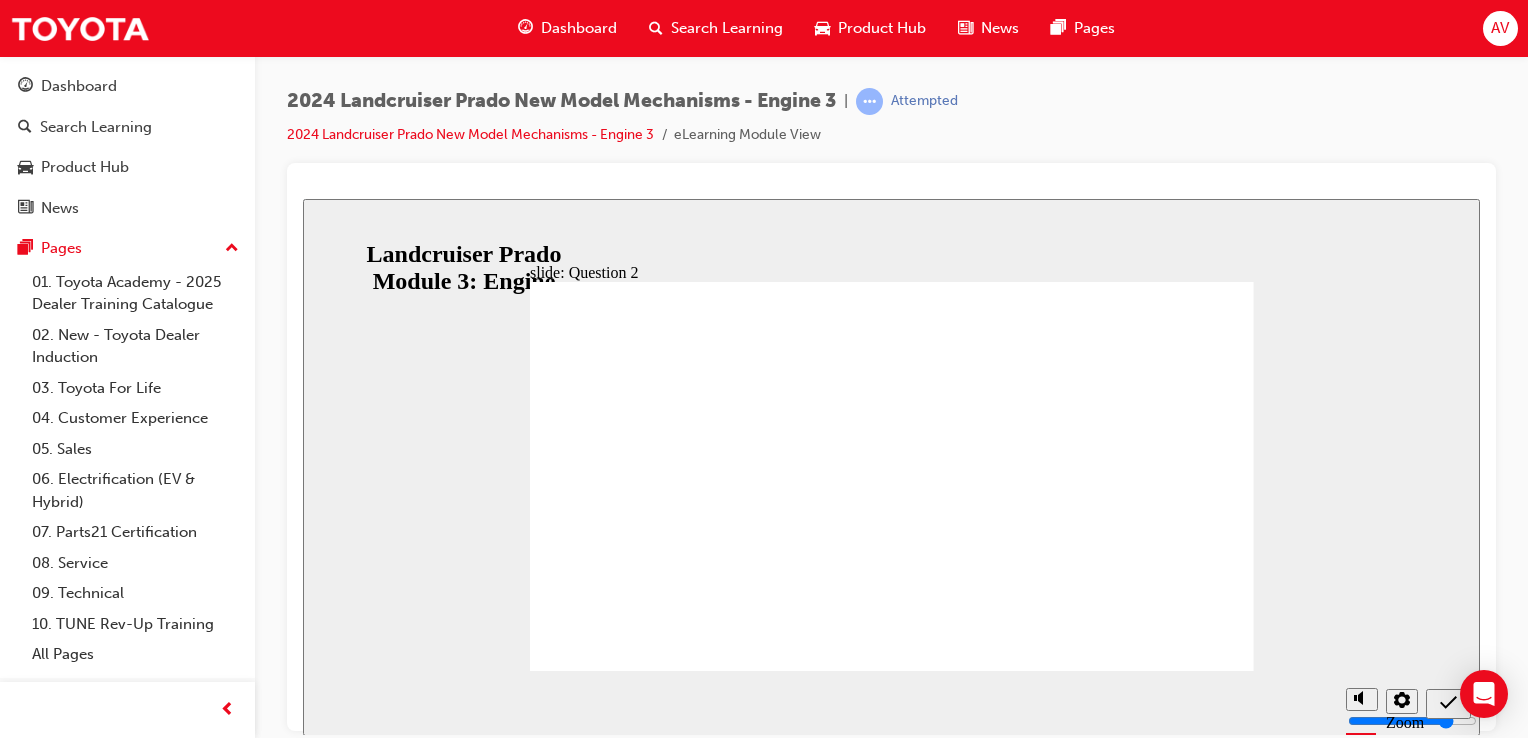 radio on "true" 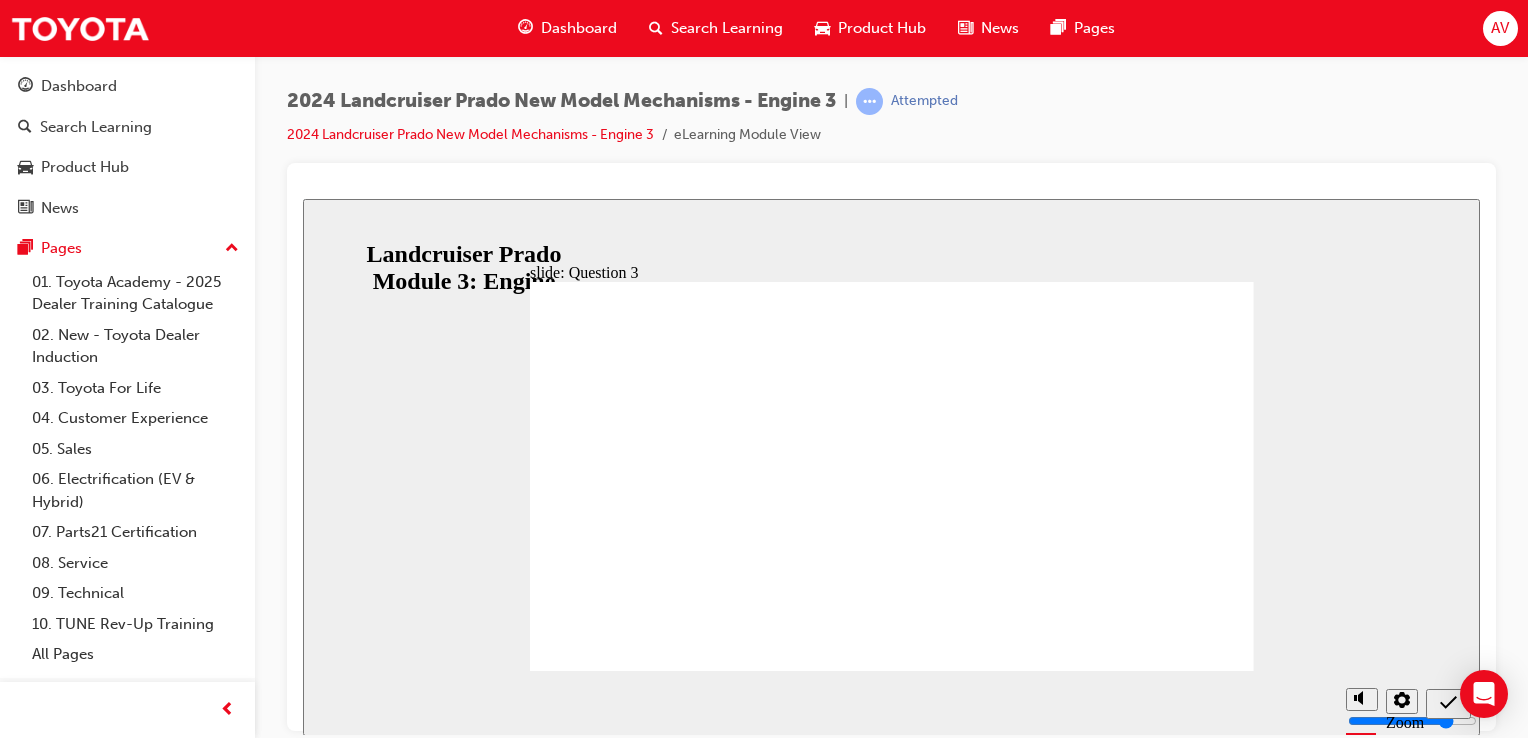 radio on "true" 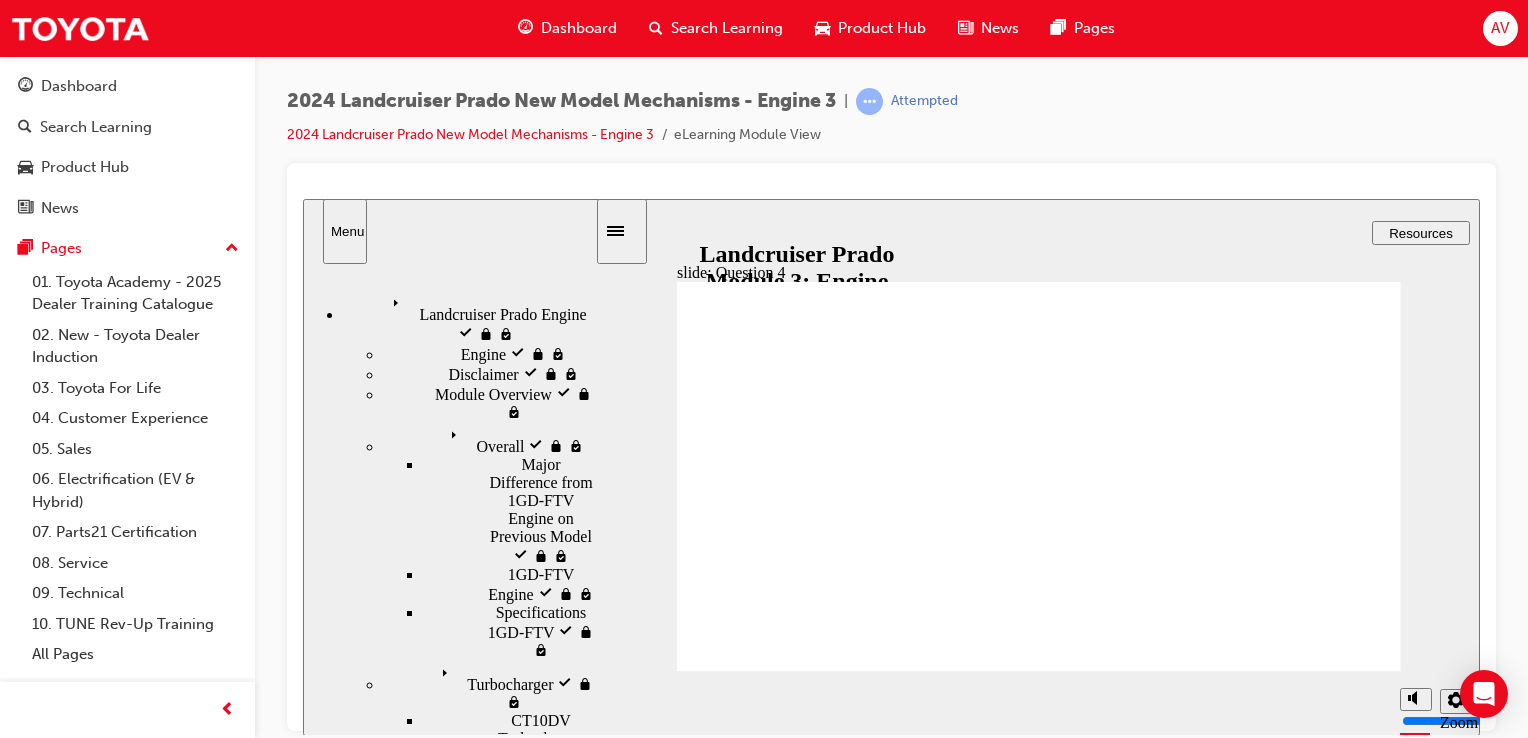 radio on "true" 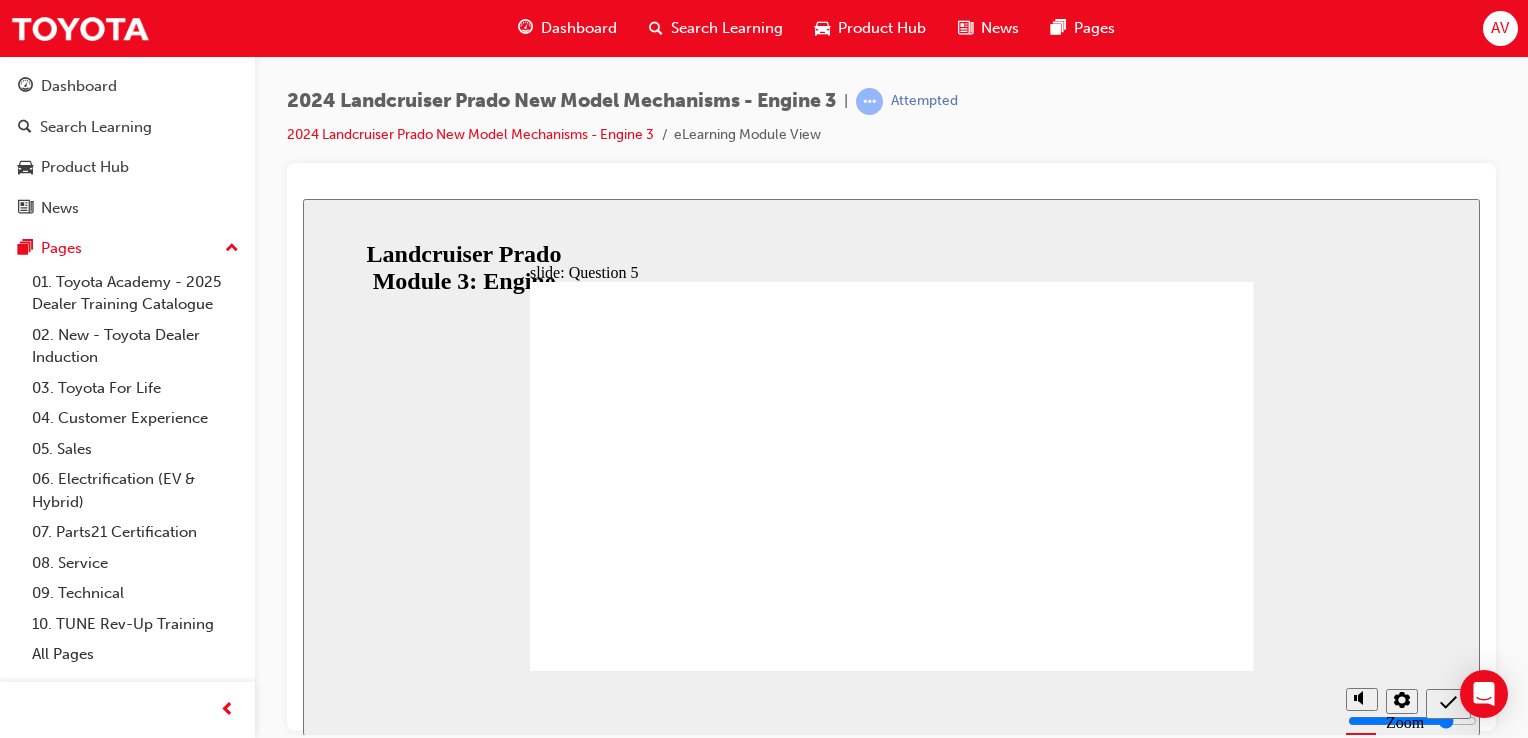 radio on "true" 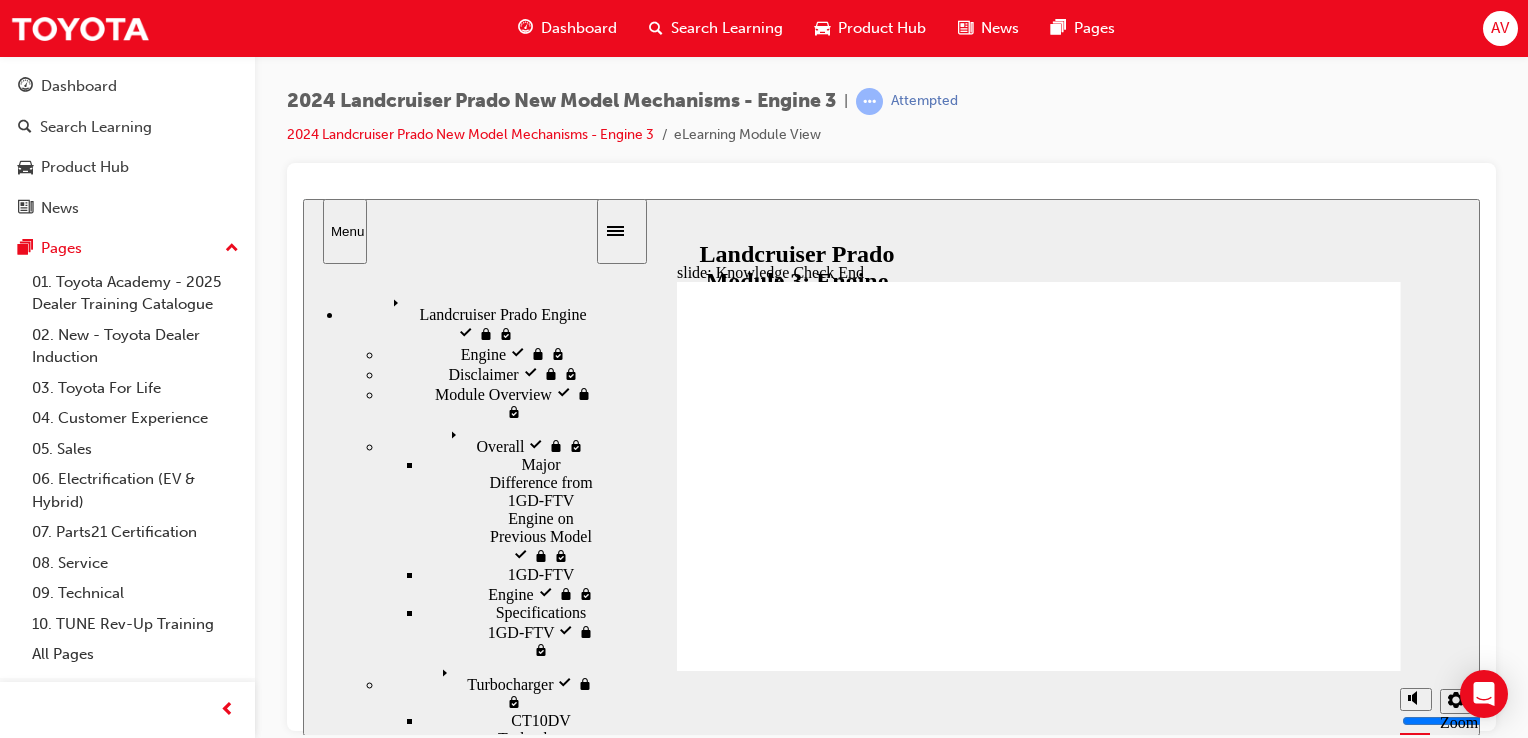 click on "Knowledge Check start visited" at bounding box center (516, 3481) 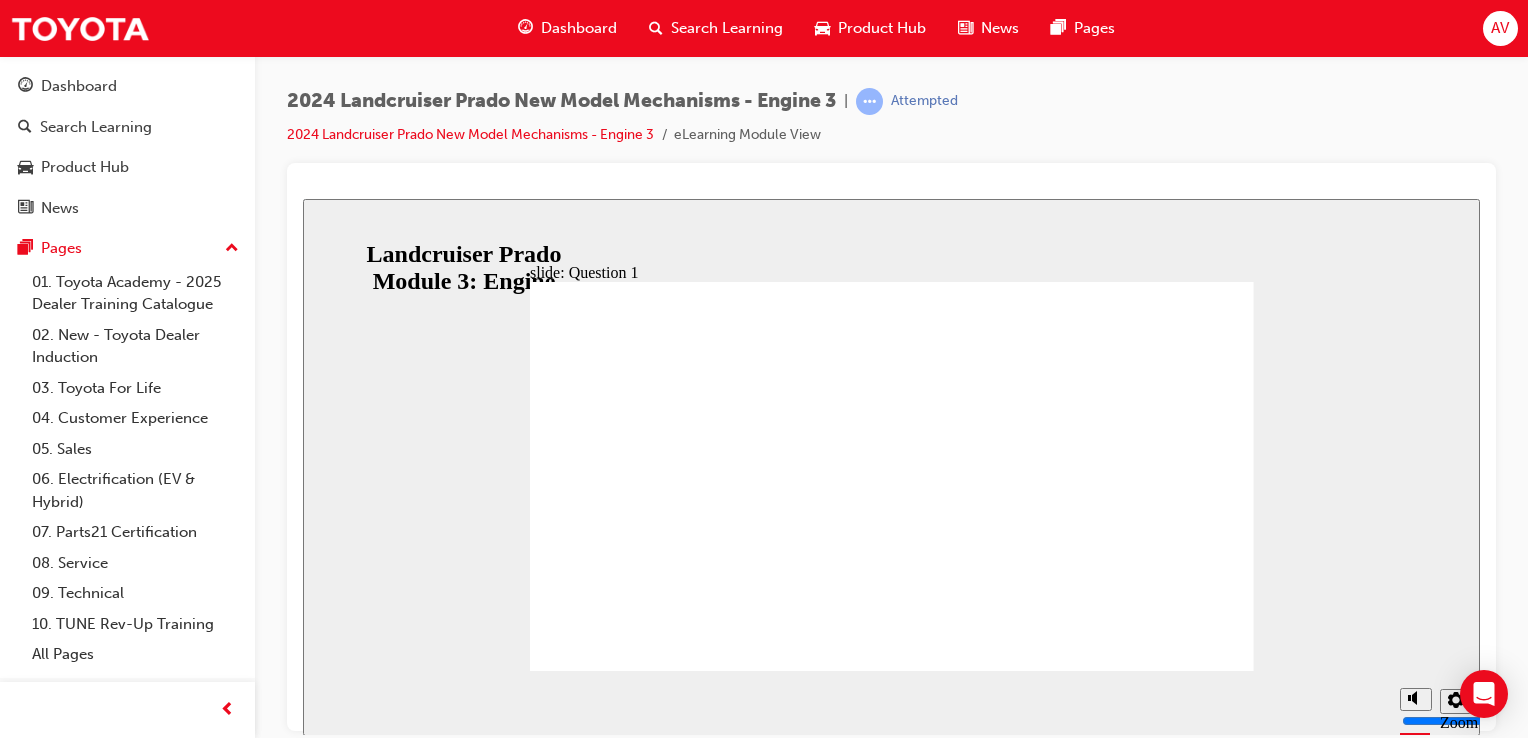 radio on "true" 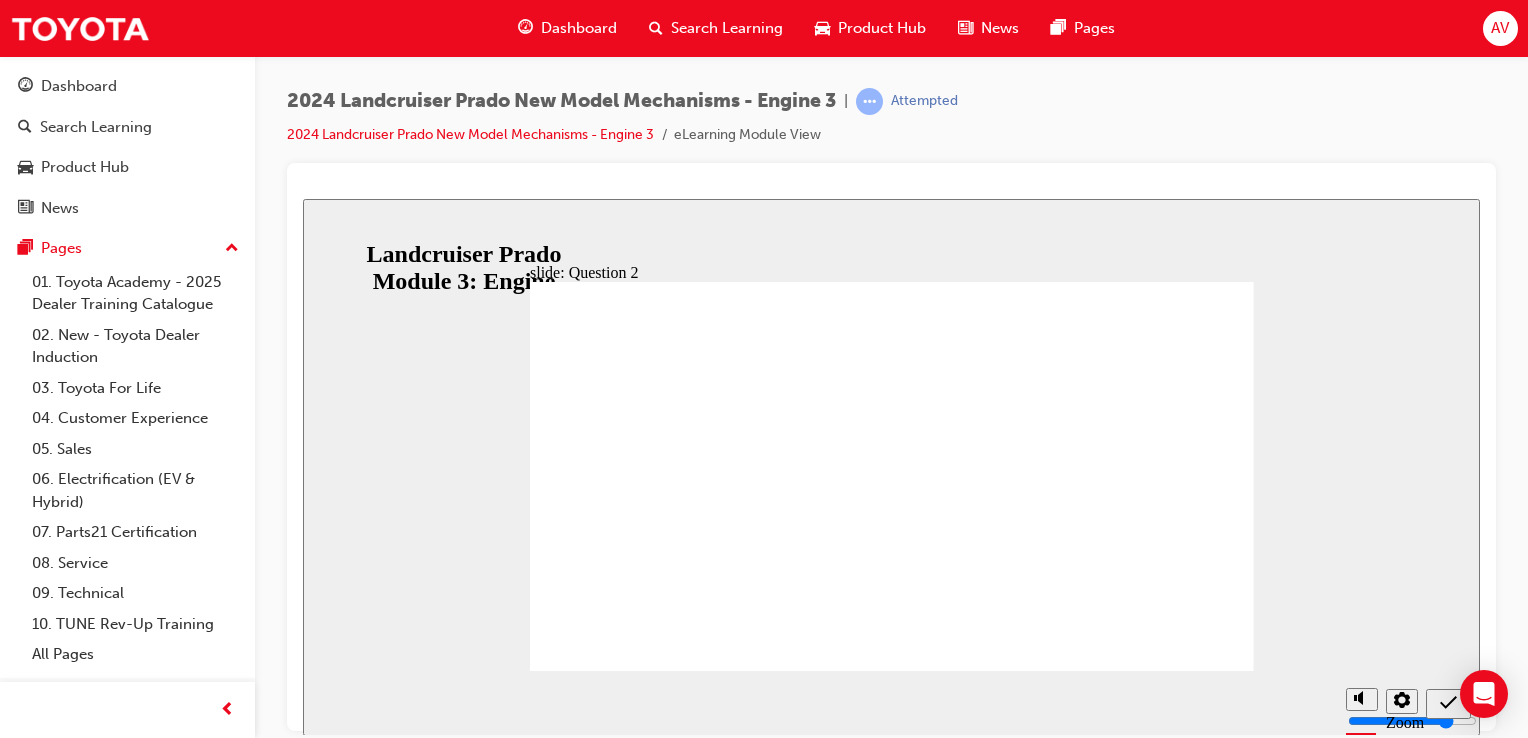 radio on "true" 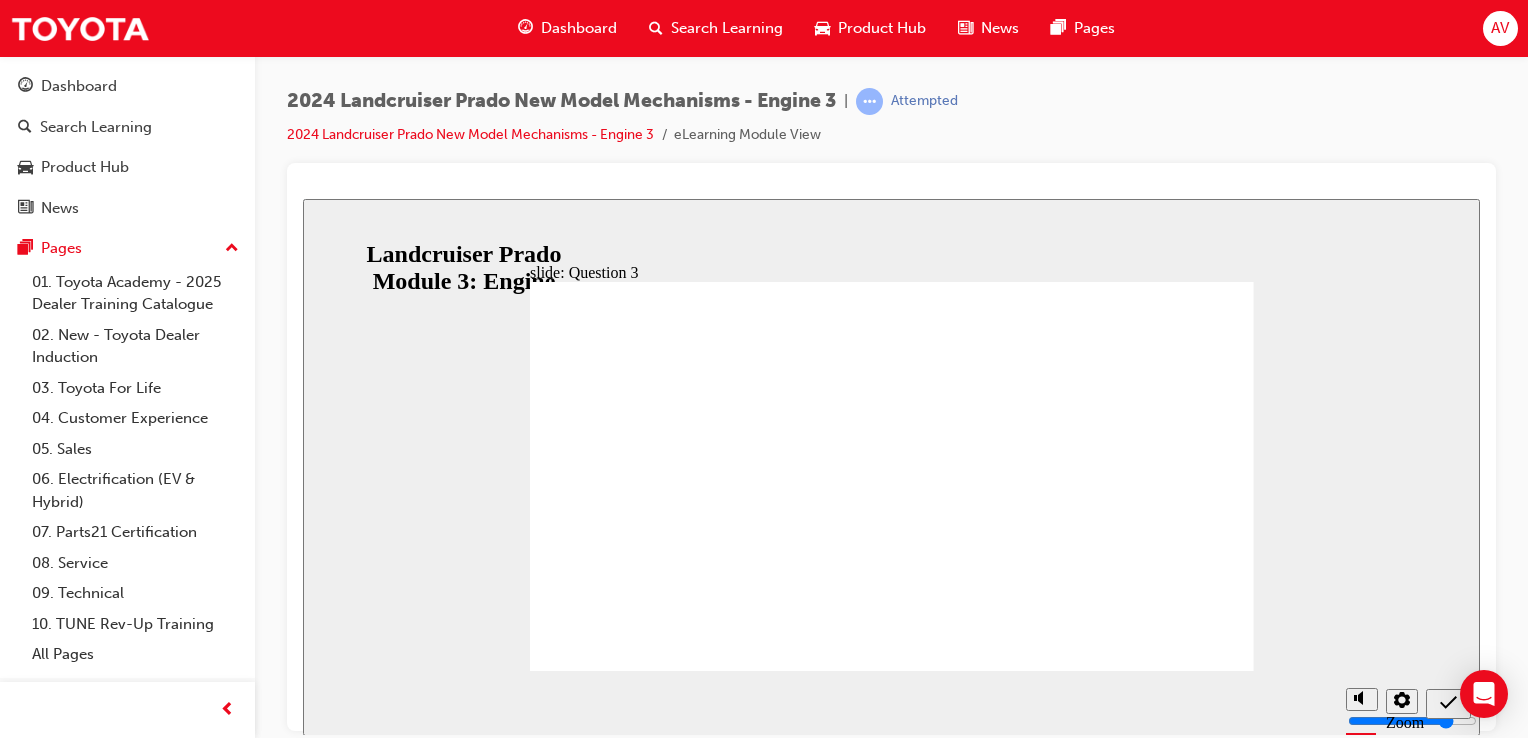 radio on "true" 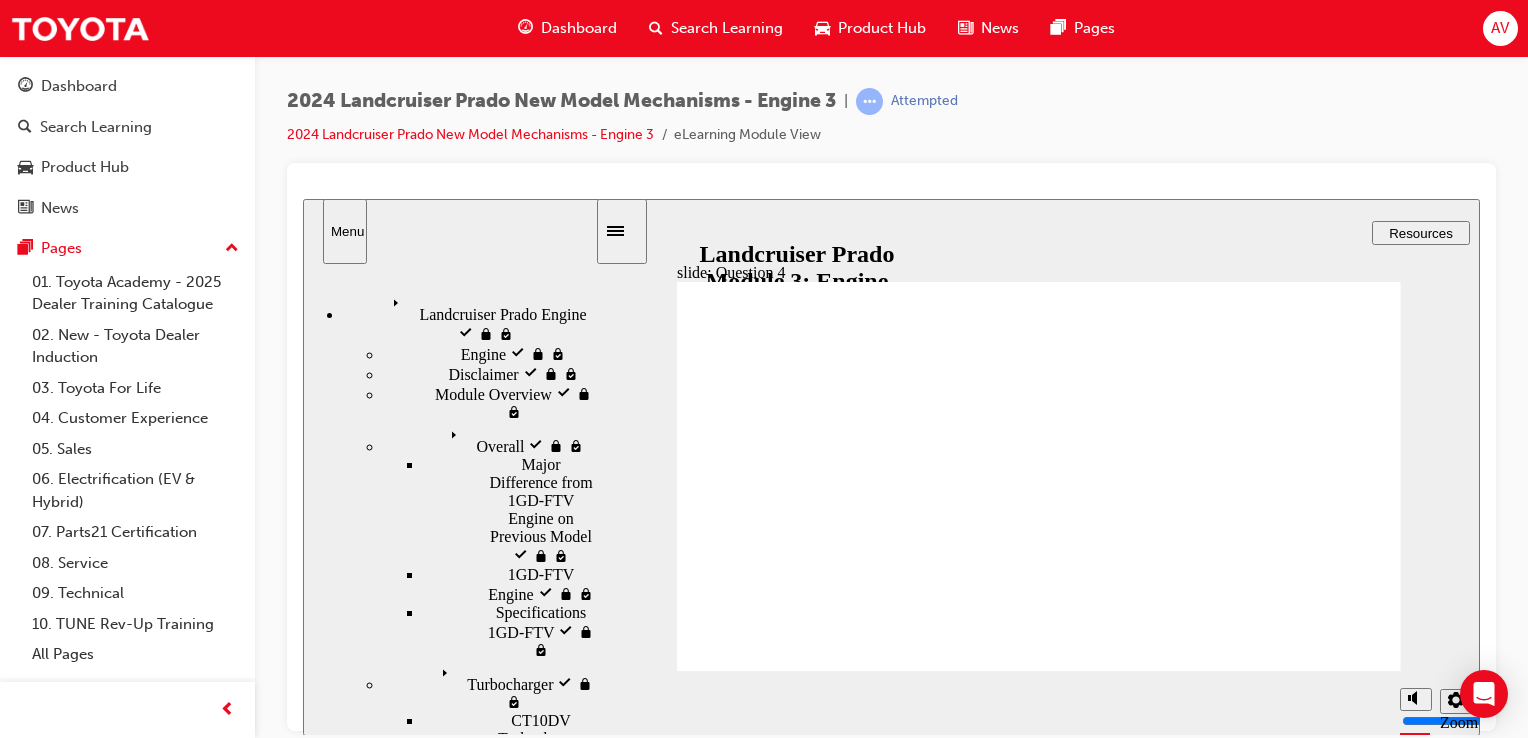 radio on "true" 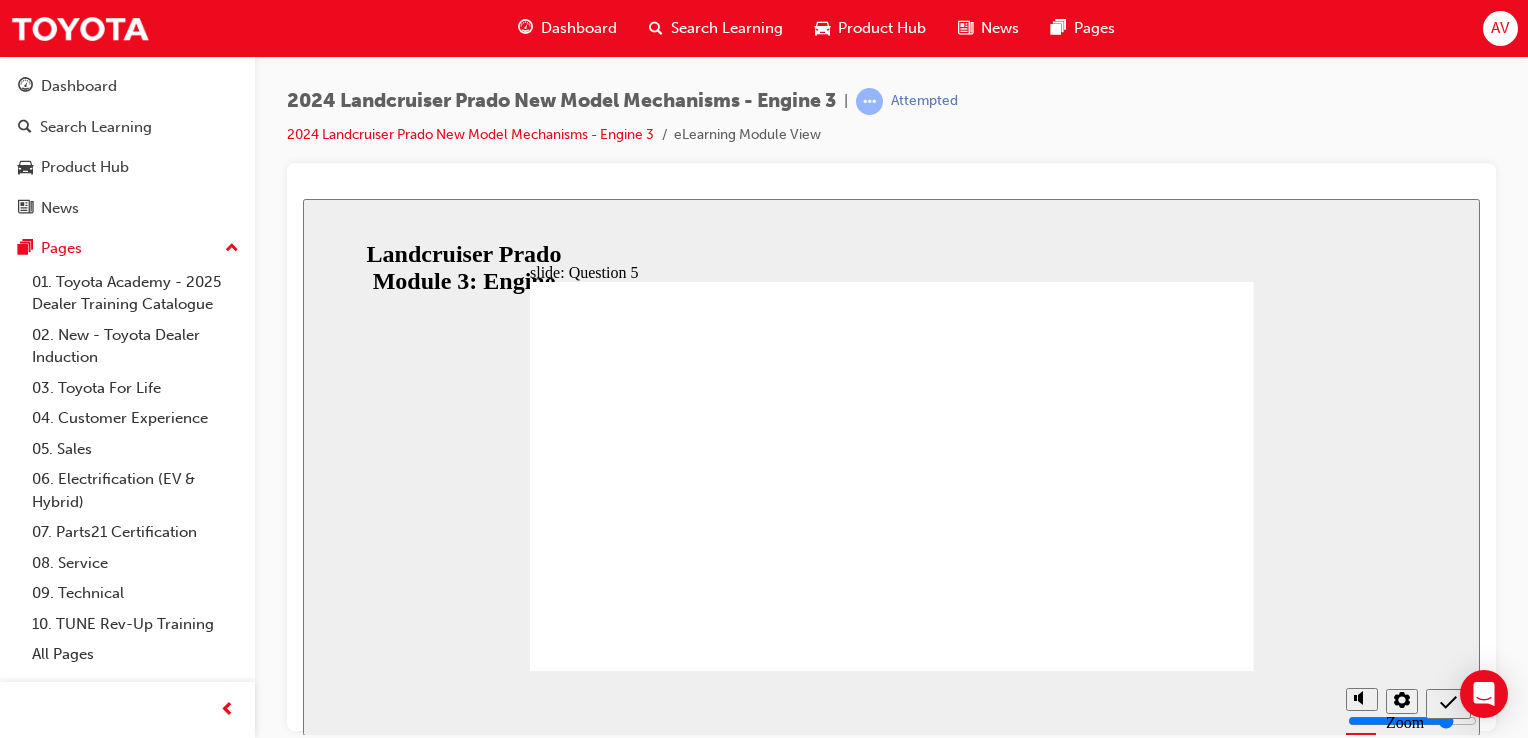 radio on "true" 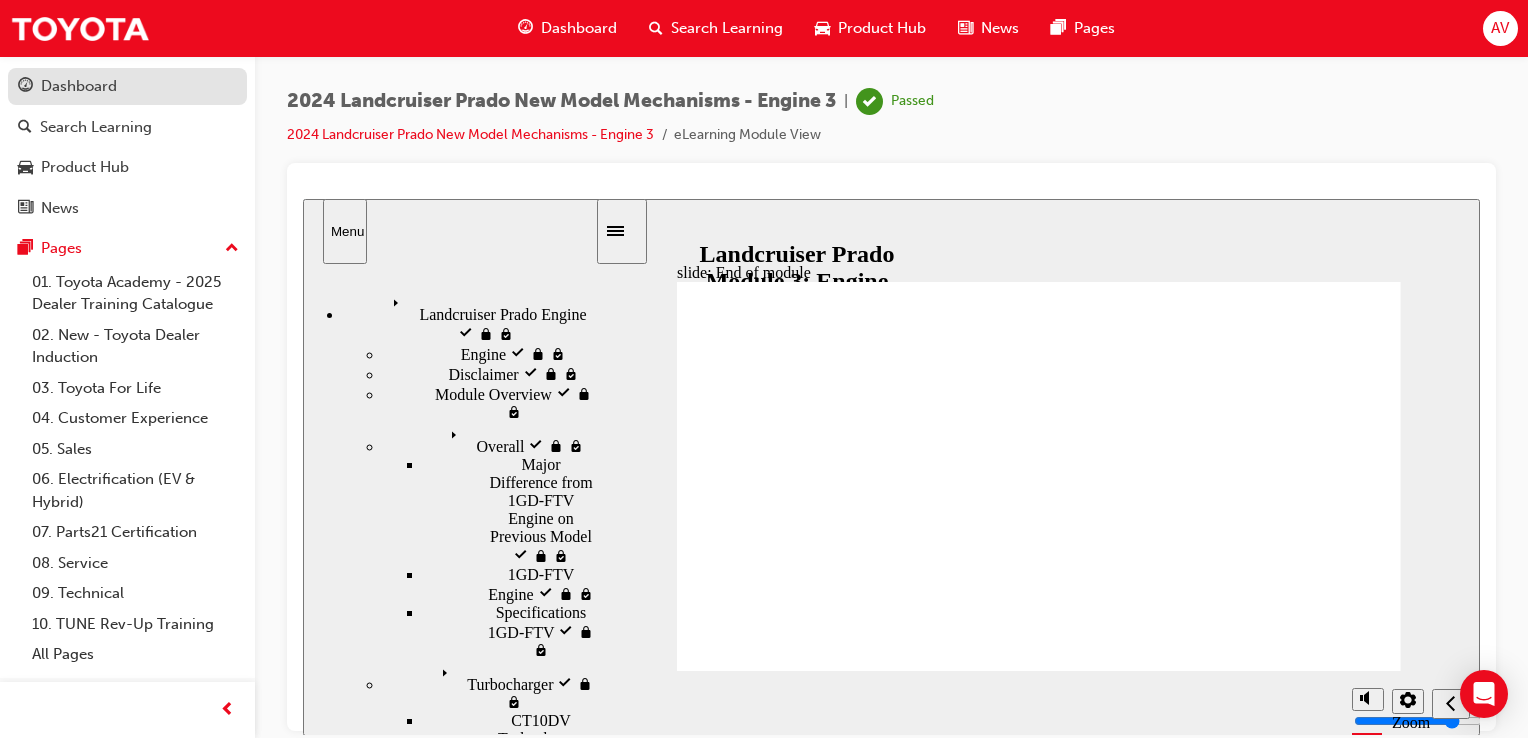click on "Dashboard" at bounding box center [79, 86] 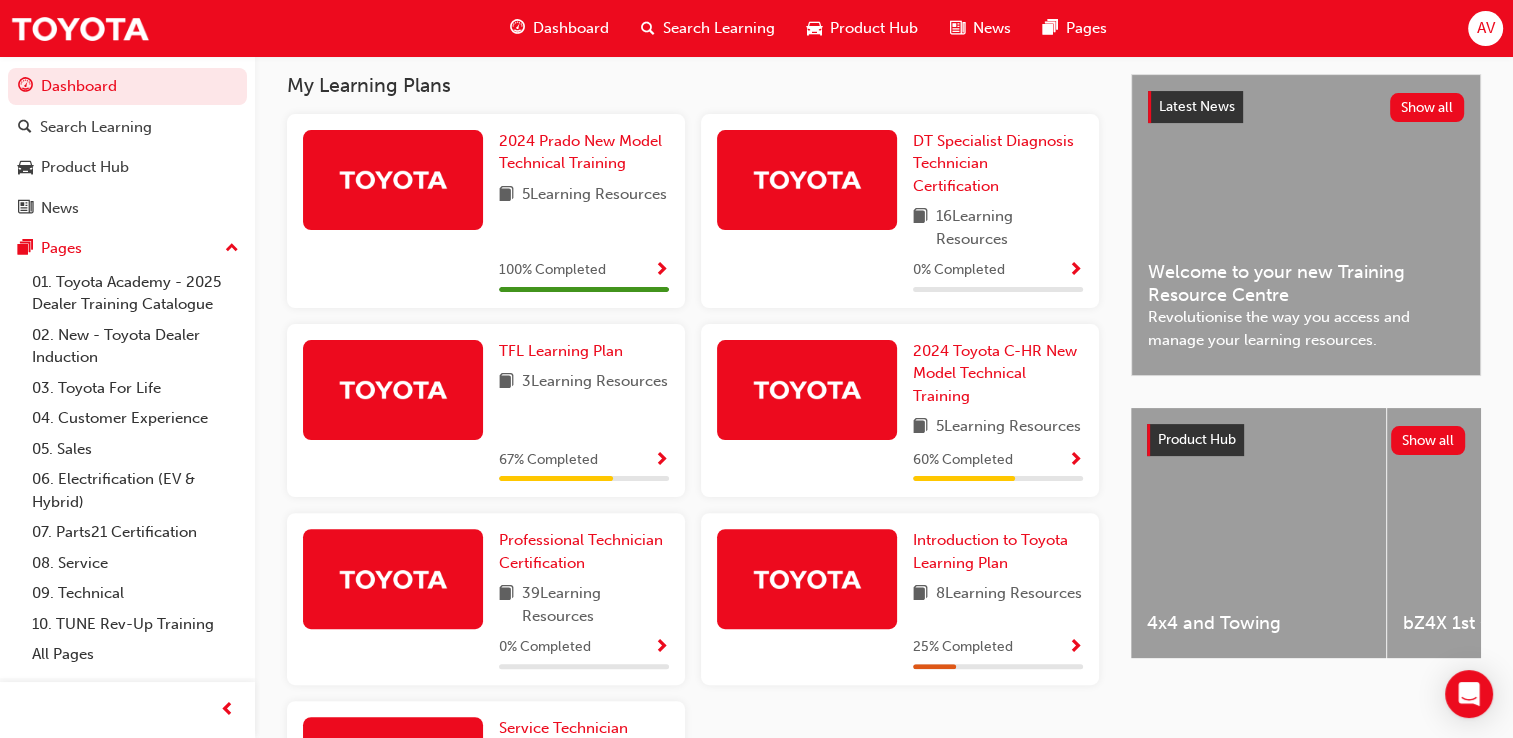 scroll, scrollTop: 440, scrollLeft: 0, axis: vertical 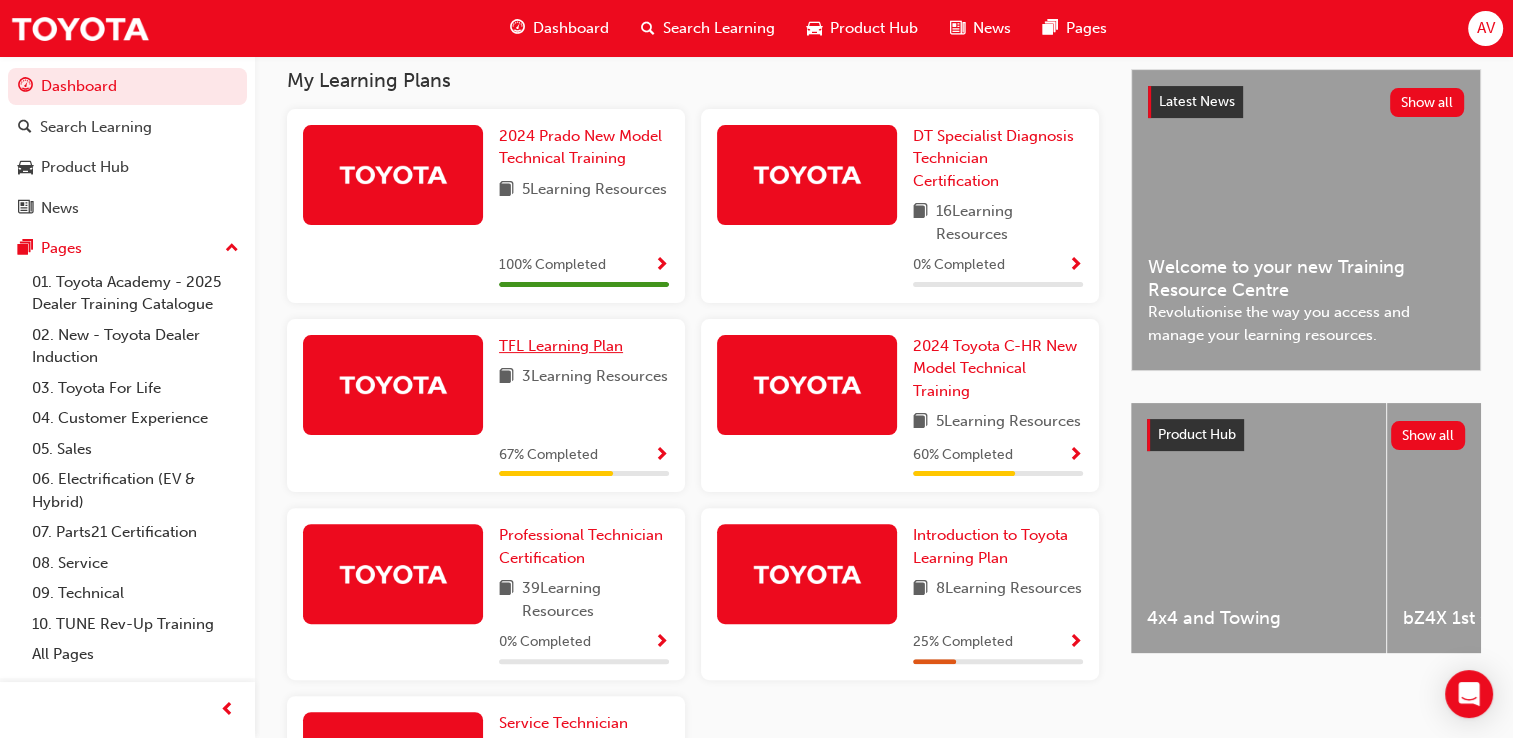 click on "TFL Learning Plan" at bounding box center [561, 346] 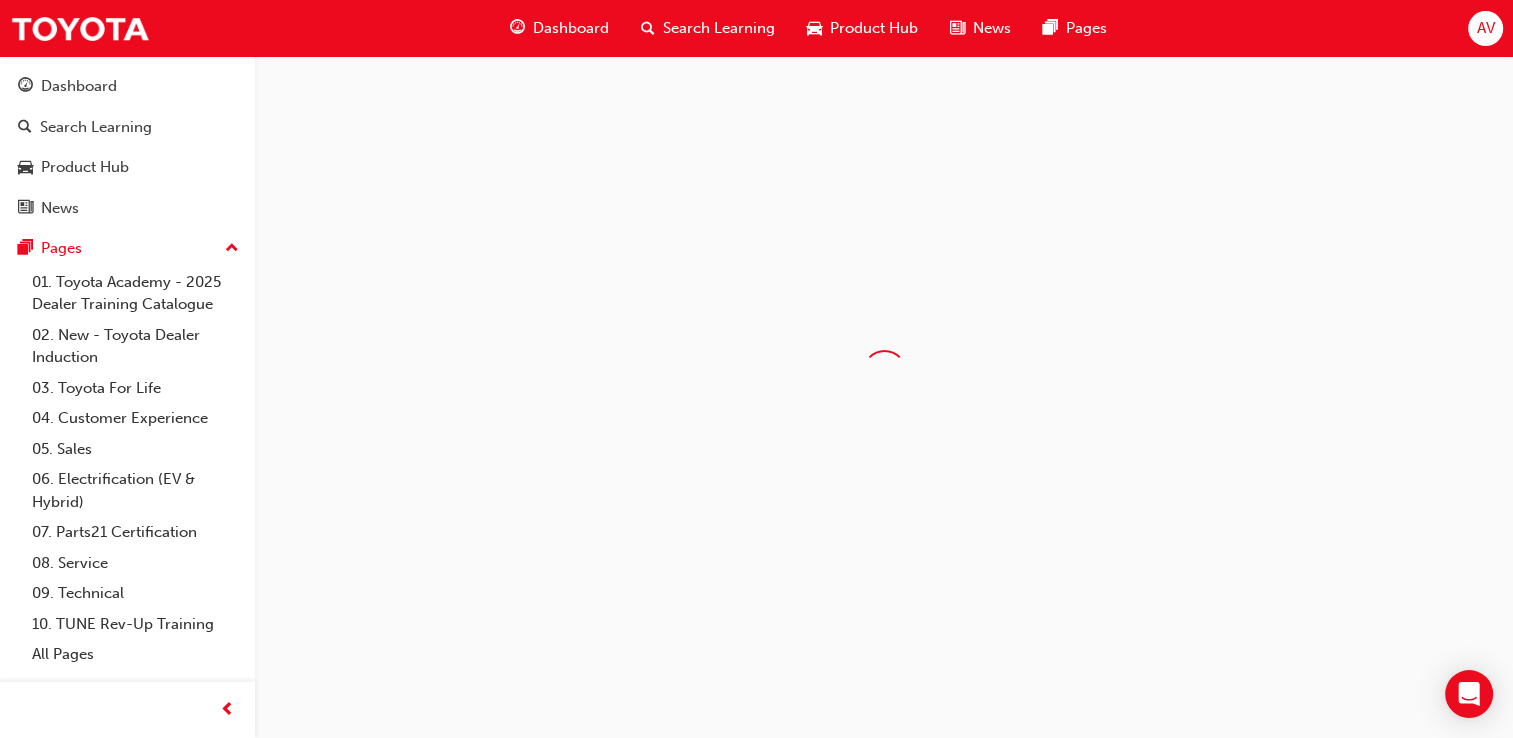 scroll, scrollTop: 0, scrollLeft: 0, axis: both 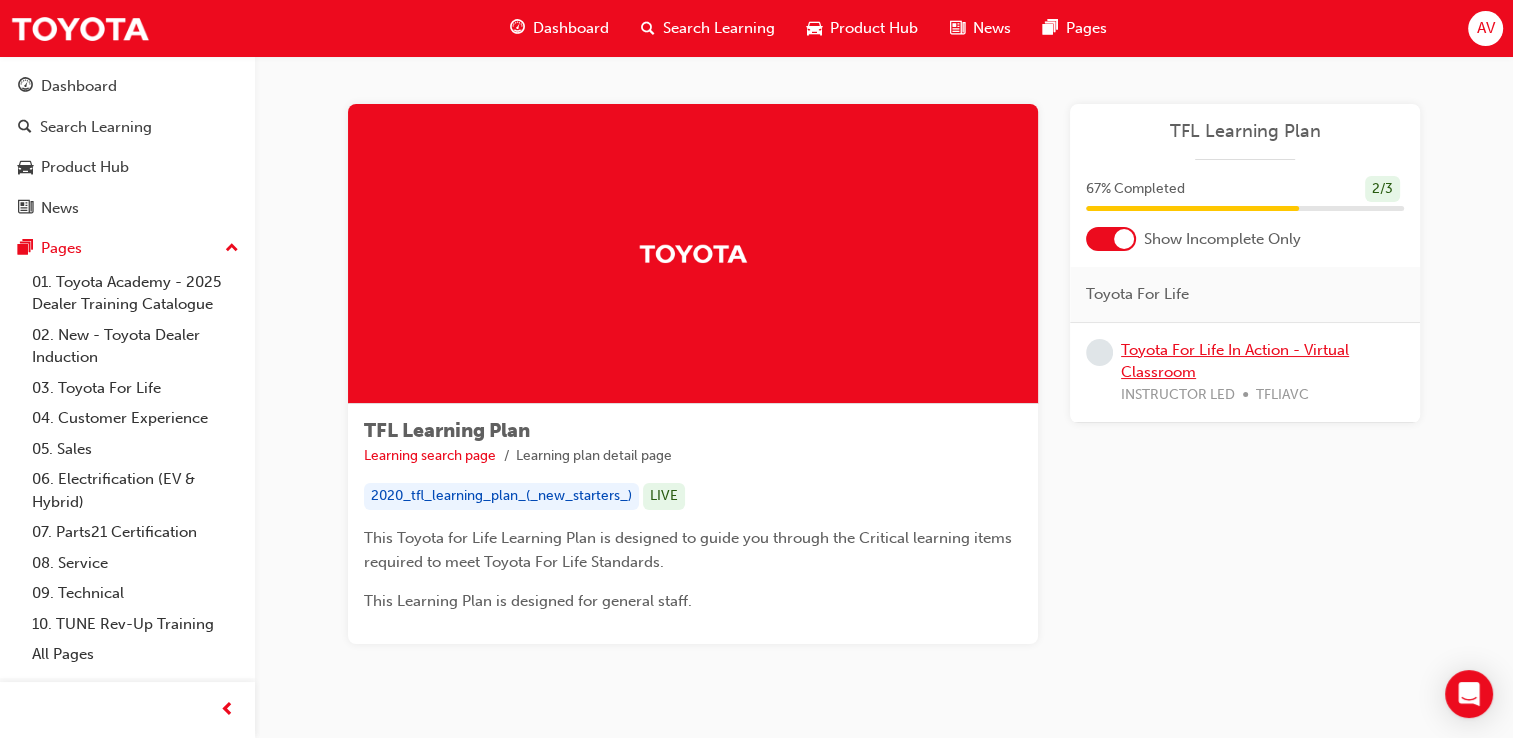 click on "Toyota For Life In Action - Virtual Classroom" at bounding box center [1235, 361] 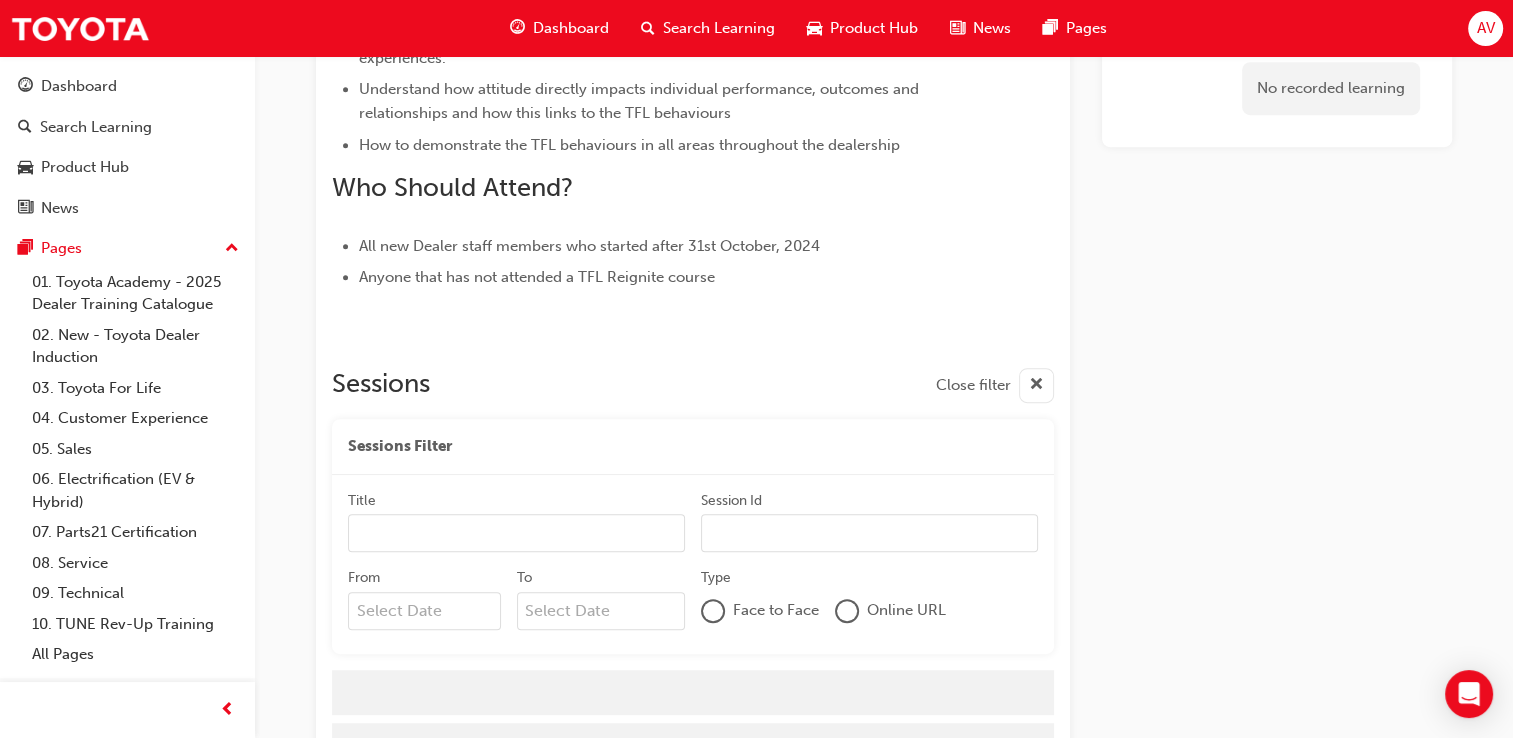 scroll, scrollTop: 1006, scrollLeft: 0, axis: vertical 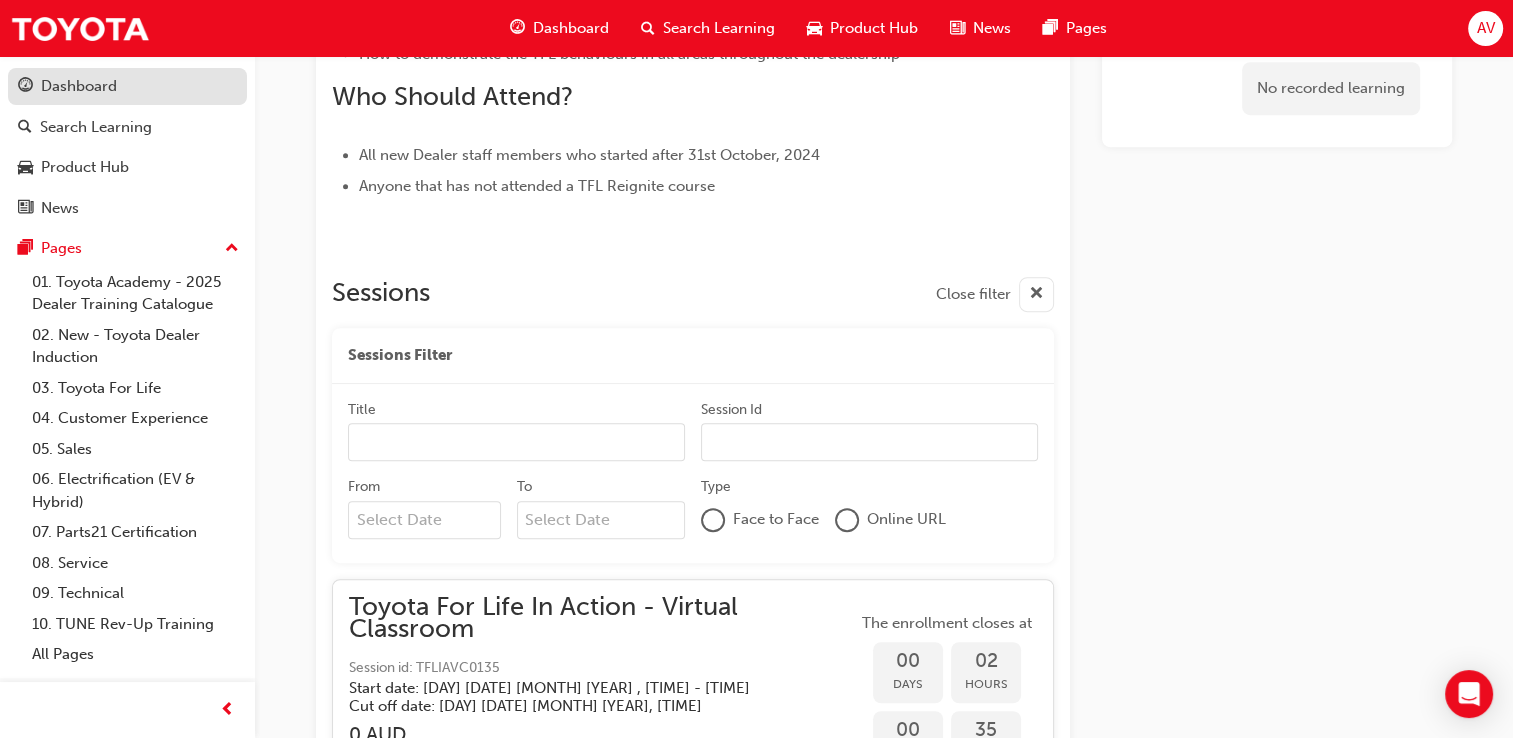 click on "Dashboard" at bounding box center [79, 86] 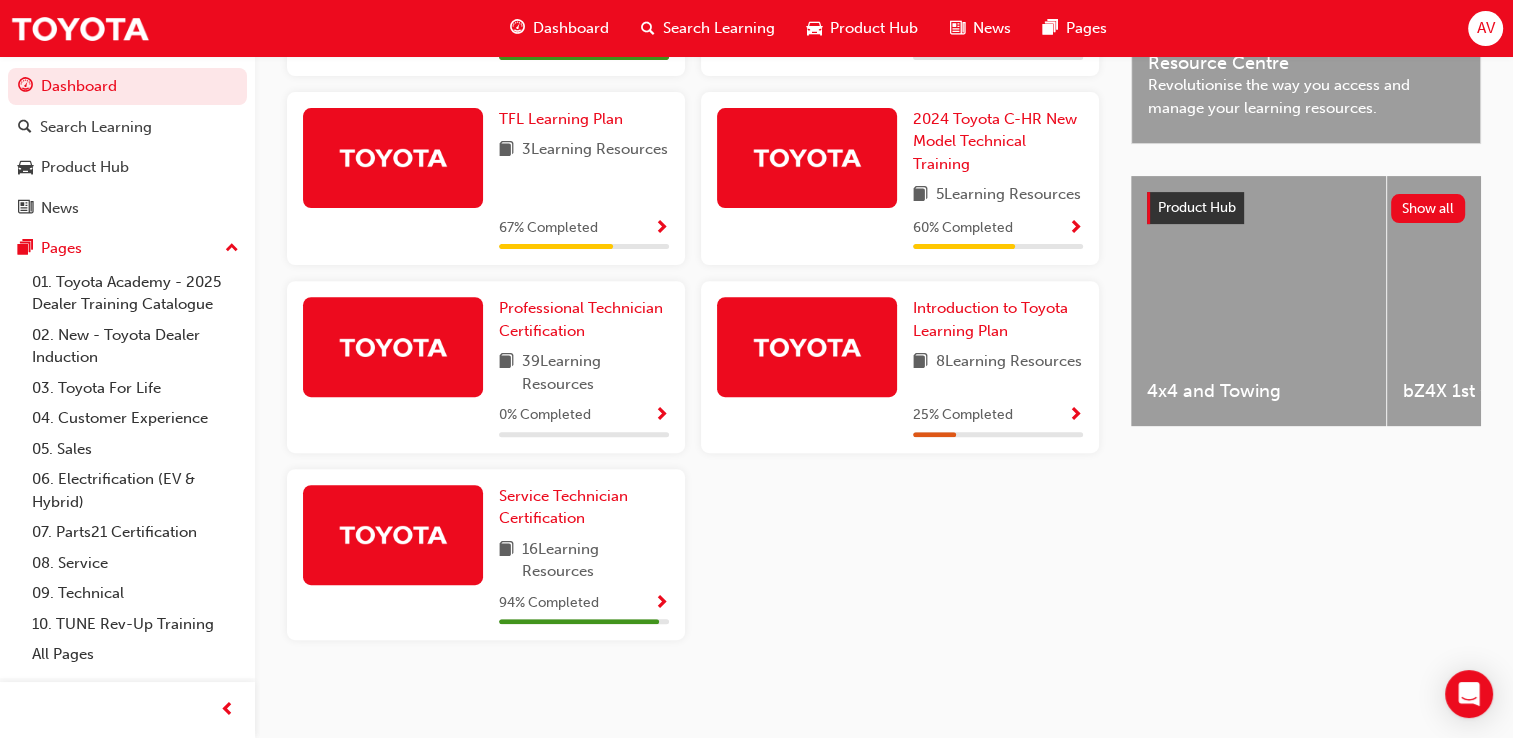 scroll, scrollTop: 695, scrollLeft: 0, axis: vertical 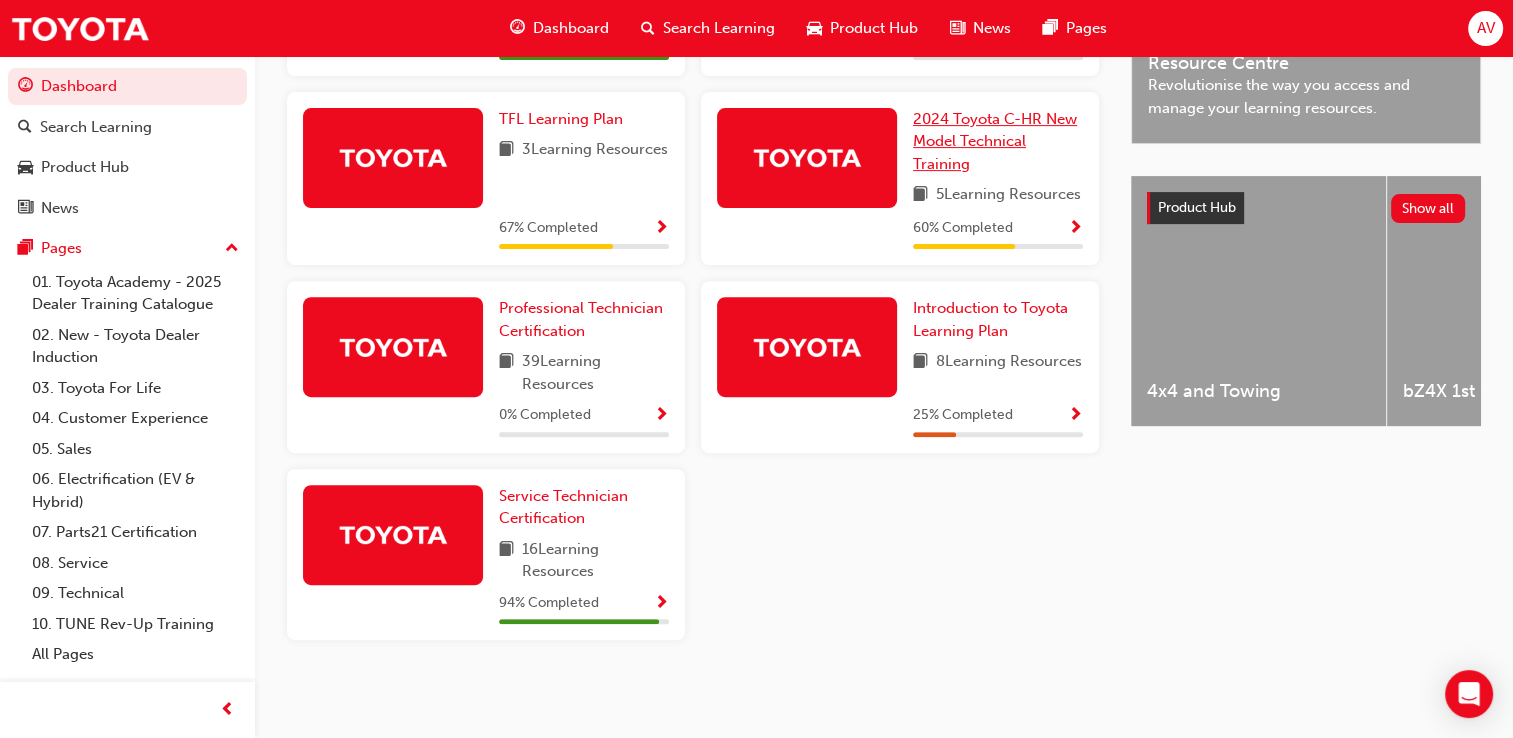 click on "2024 Toyota C-HR New Model Technical Training" at bounding box center (995, 141) 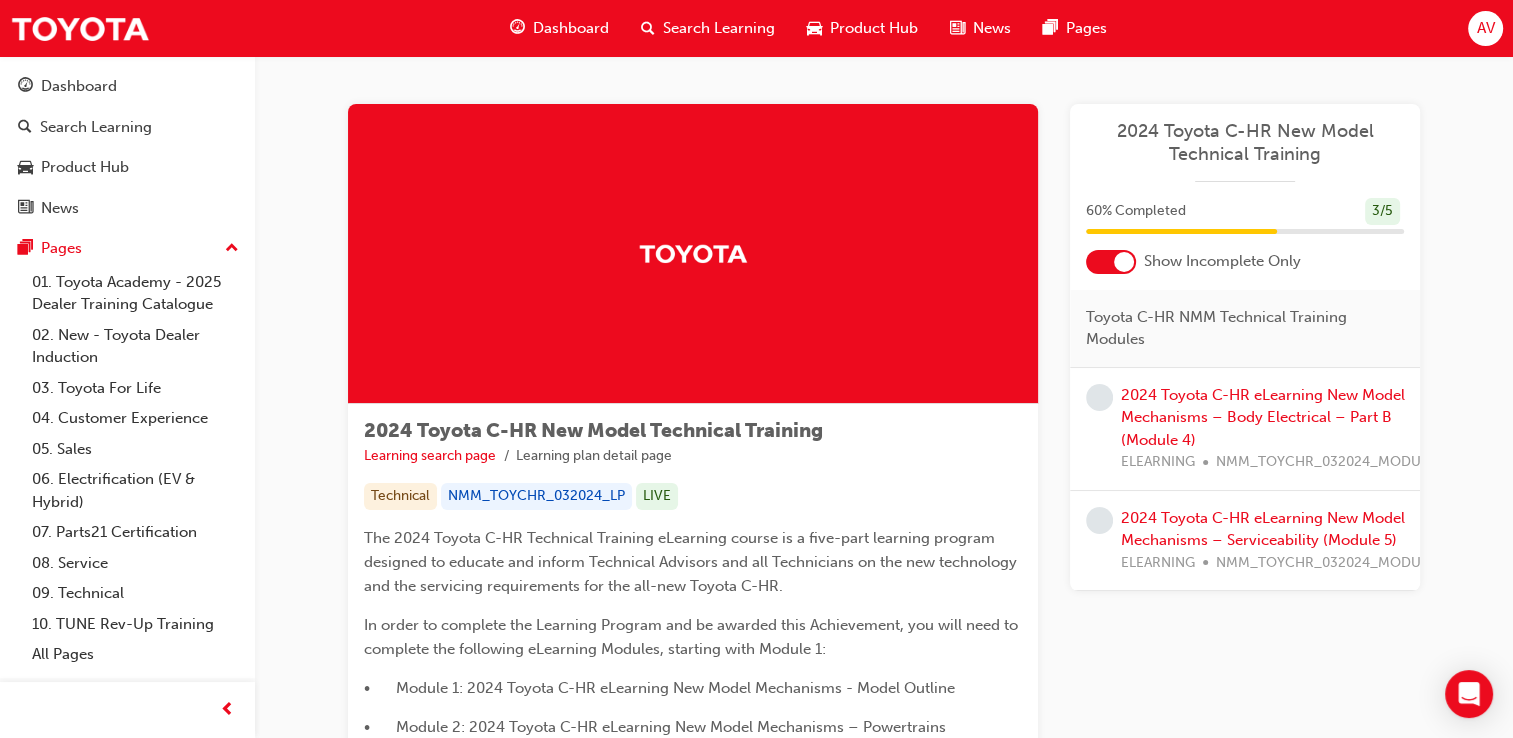 click on "Learning search page Learning plan detail page" at bounding box center (693, 456) 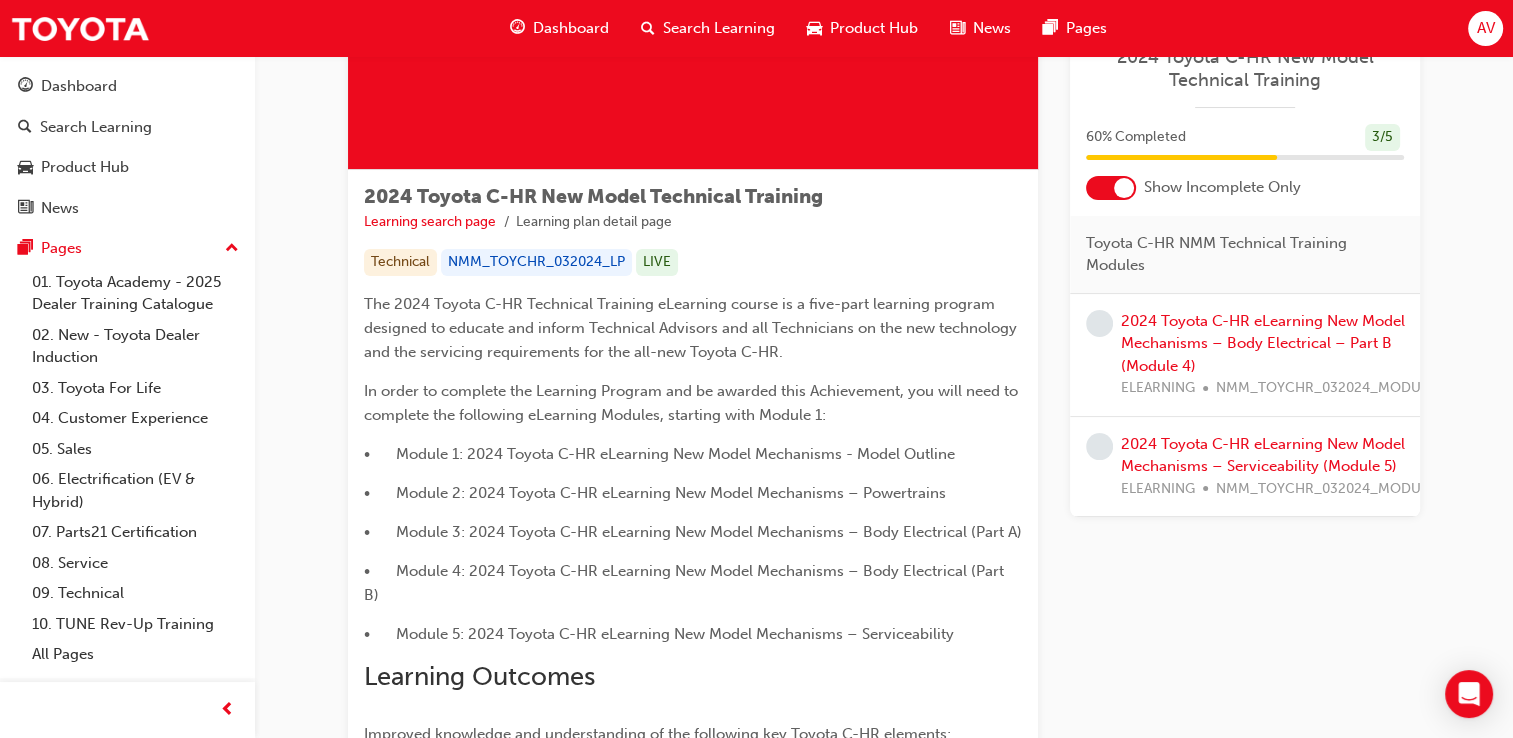 scroll, scrollTop: 320, scrollLeft: 0, axis: vertical 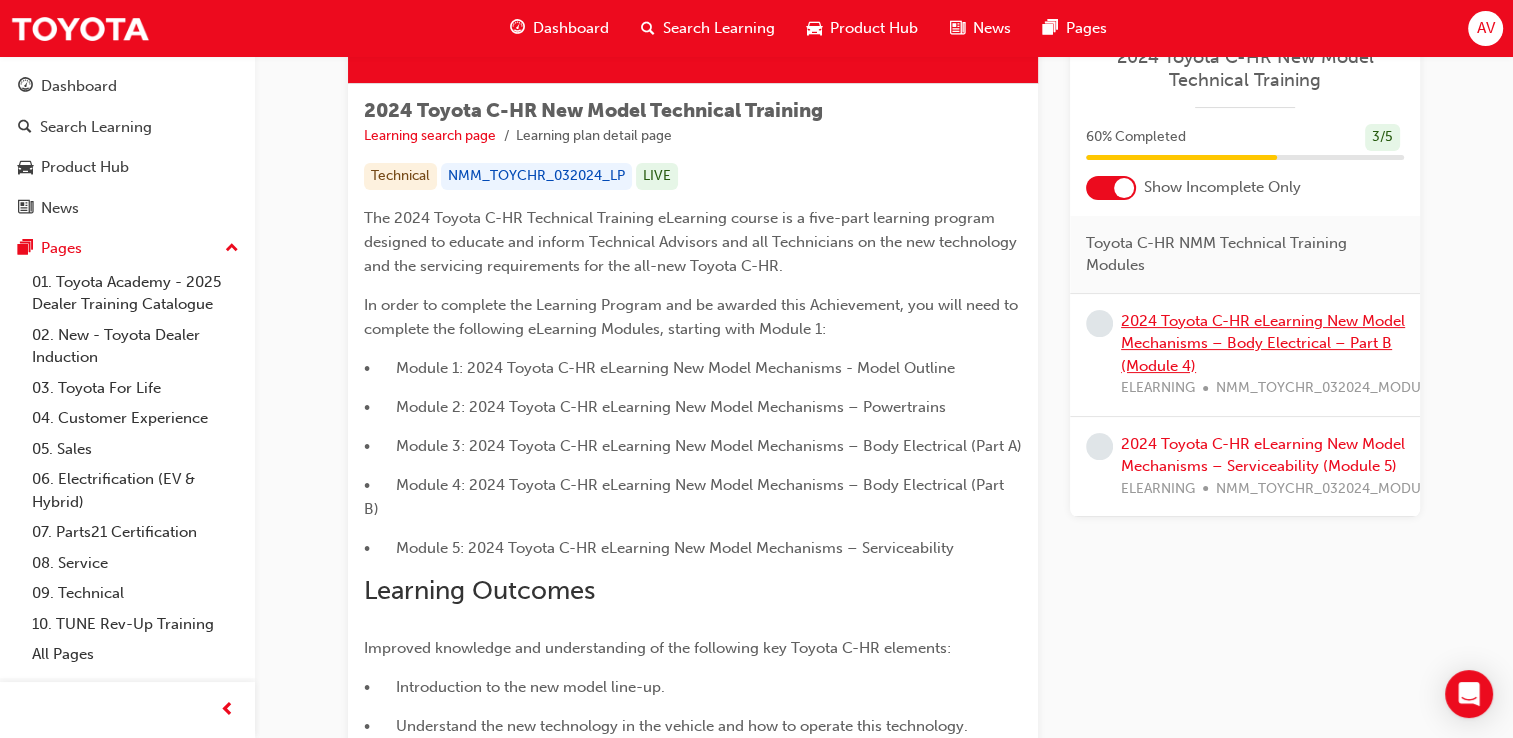 click on "2024 Toyota C-HR eLearning New Model Mechanisms – Body Electrical – Part B (Module 4)" at bounding box center [1263, 343] 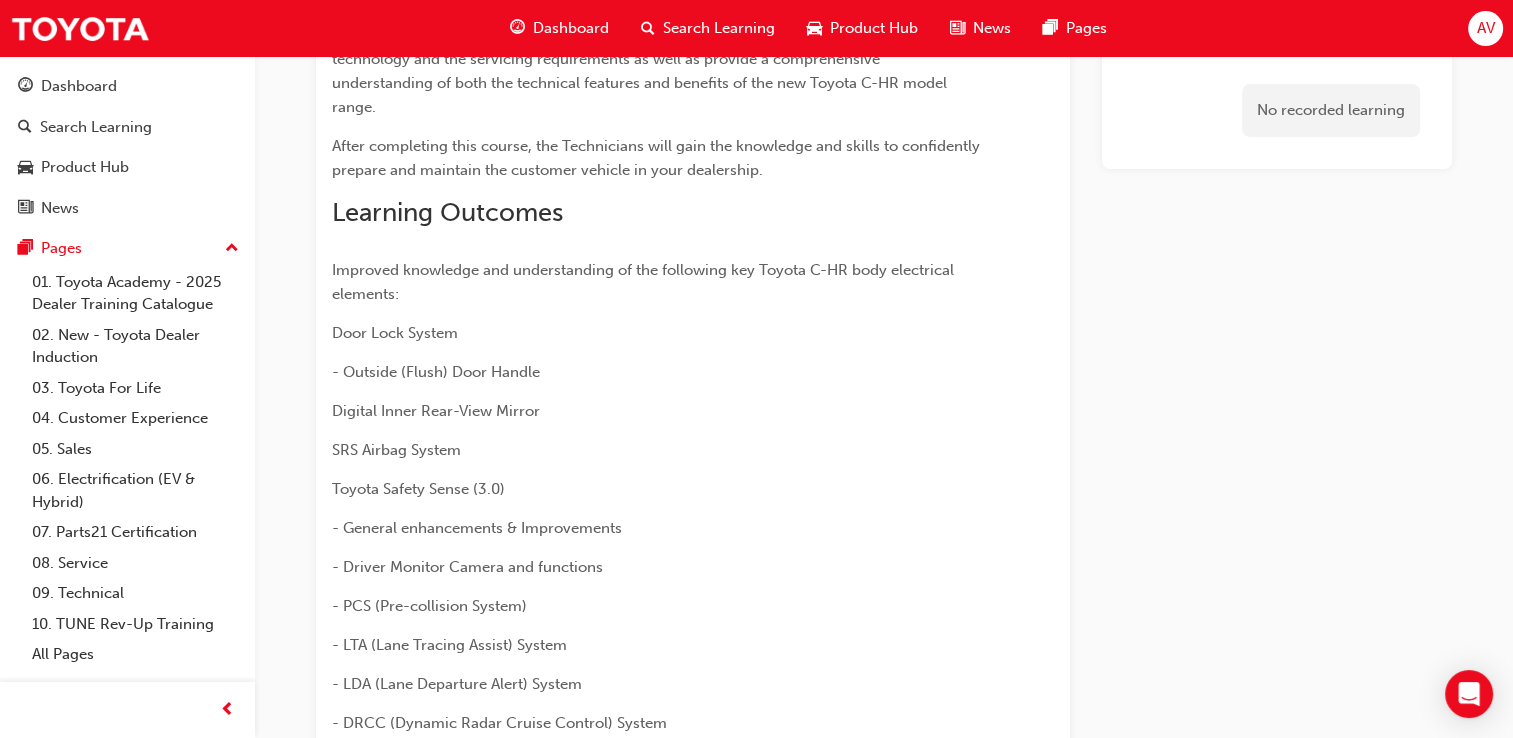 scroll, scrollTop: 0, scrollLeft: 0, axis: both 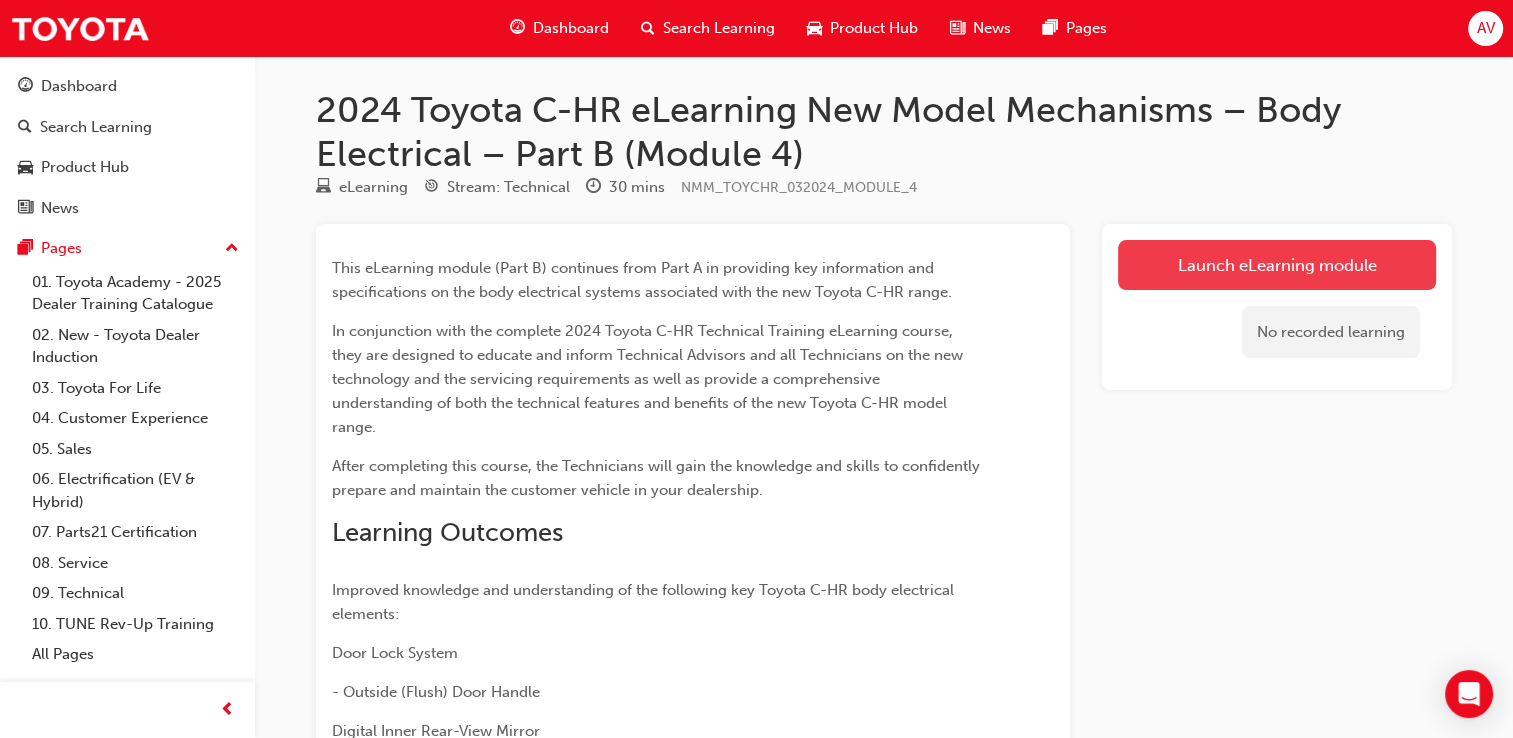 click on "Launch eLearning module" at bounding box center (1277, 265) 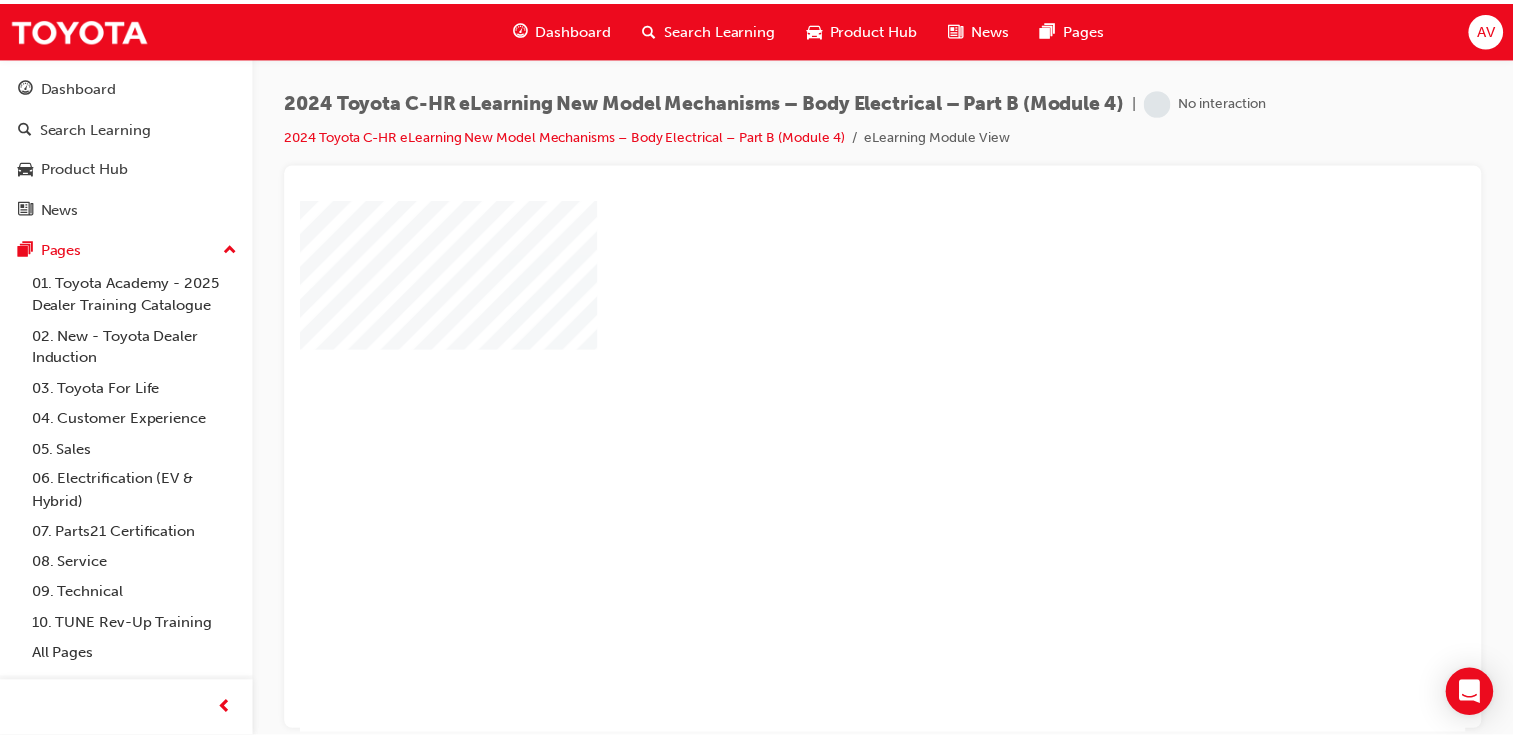 scroll, scrollTop: 0, scrollLeft: 0, axis: both 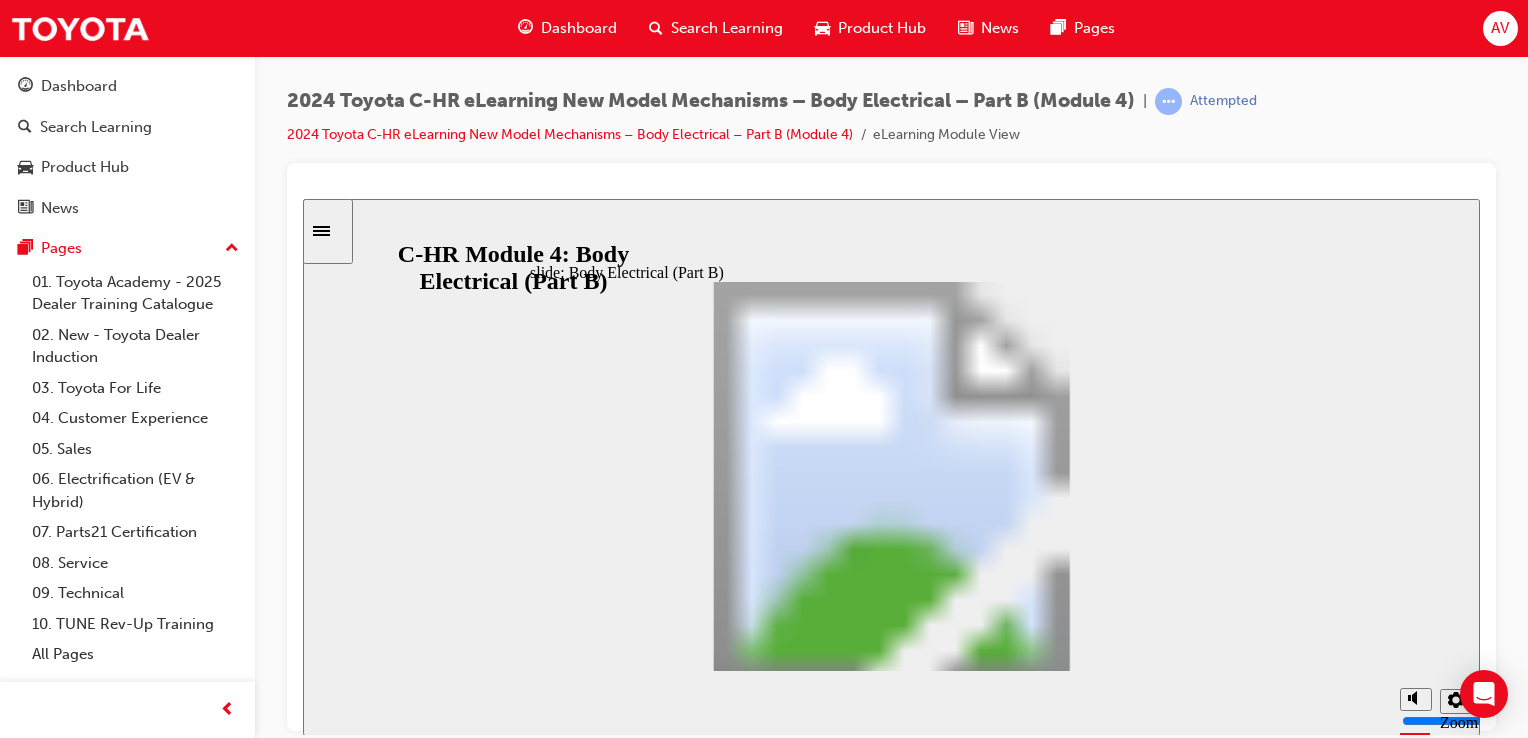 click 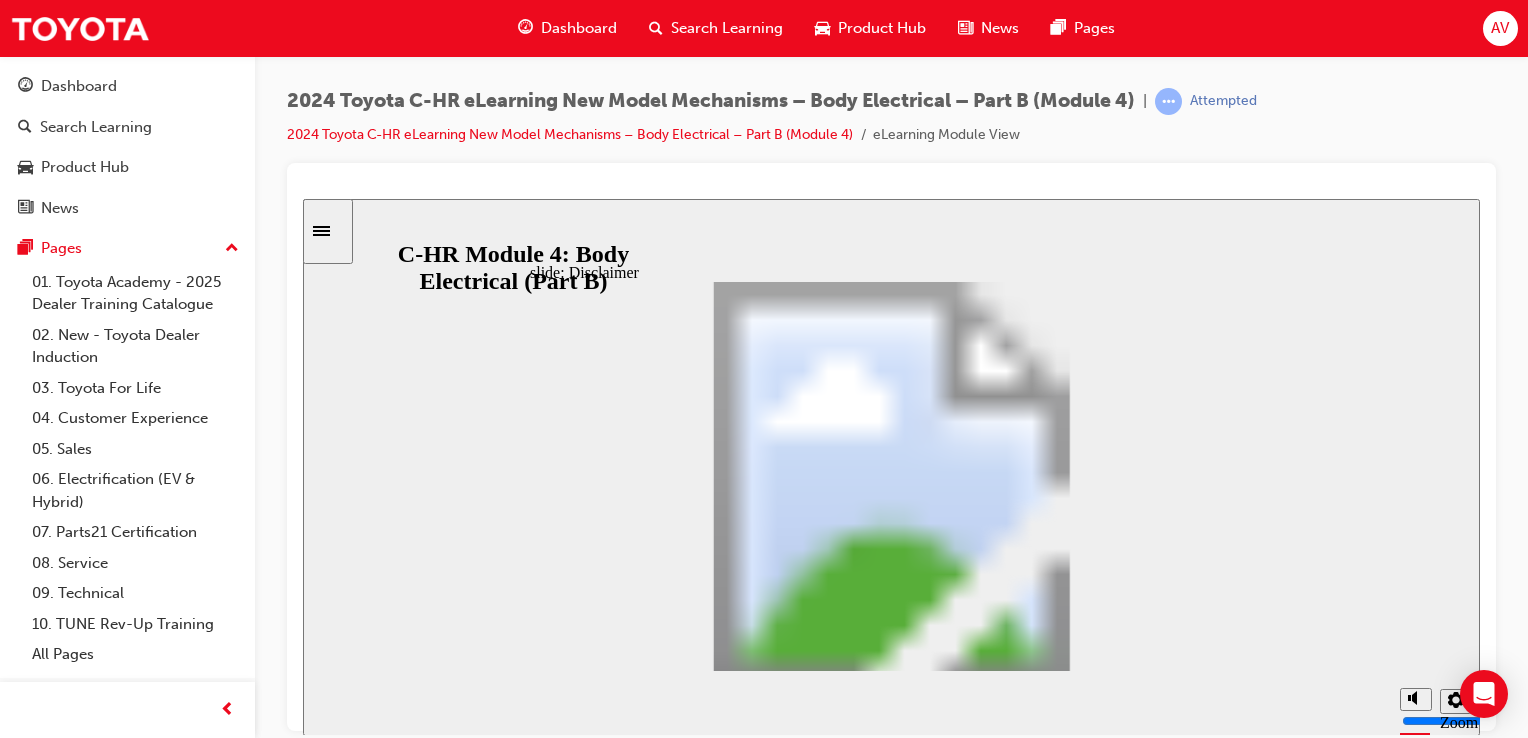 click 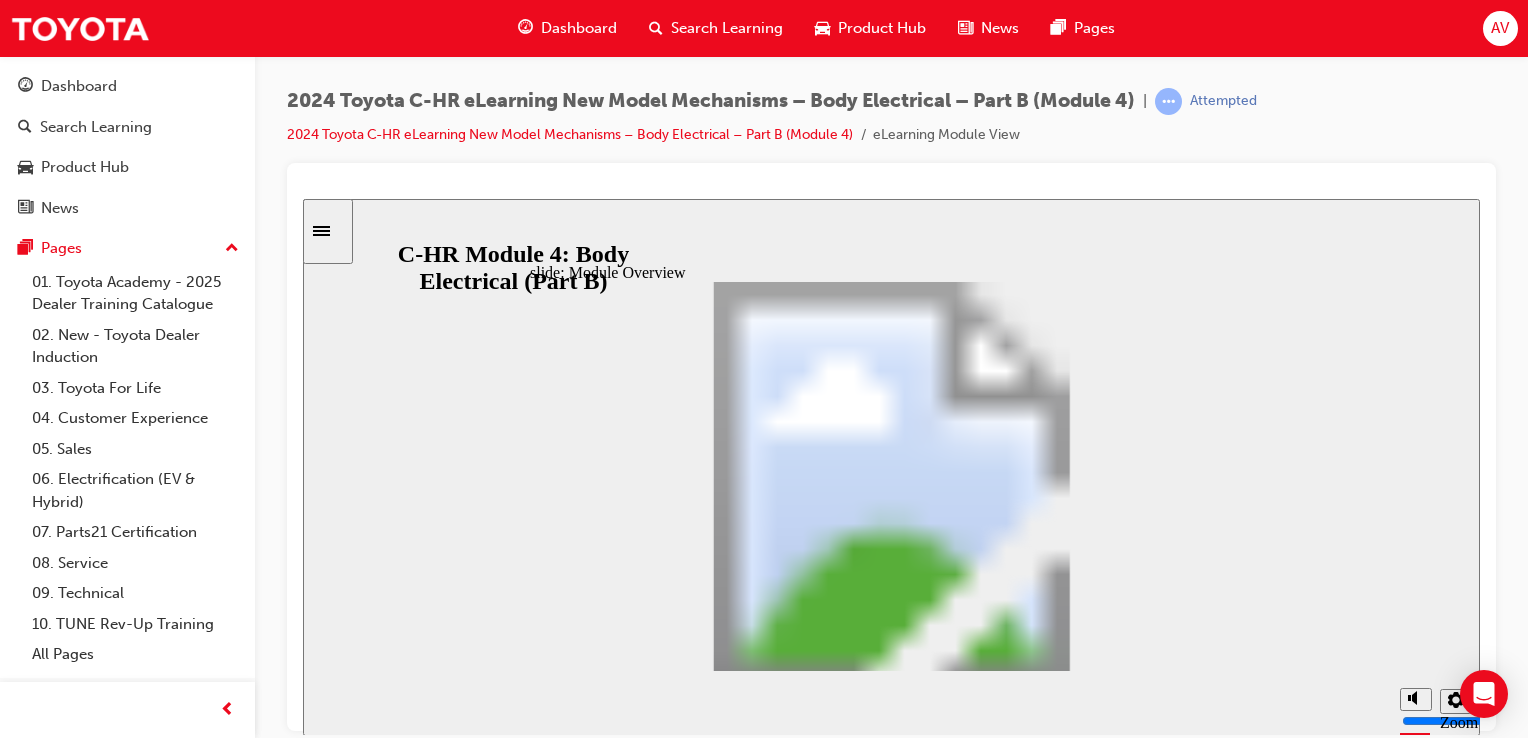 click 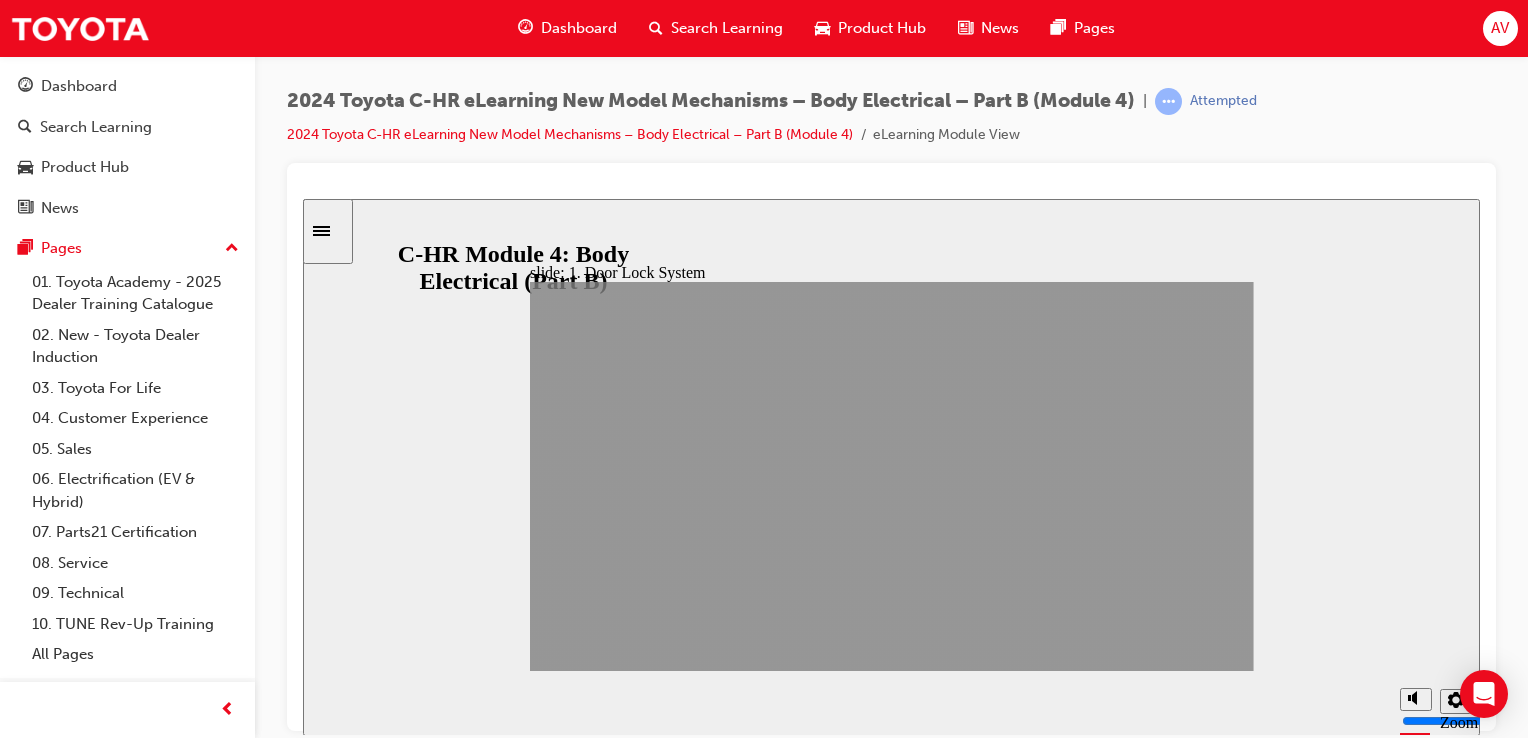 click 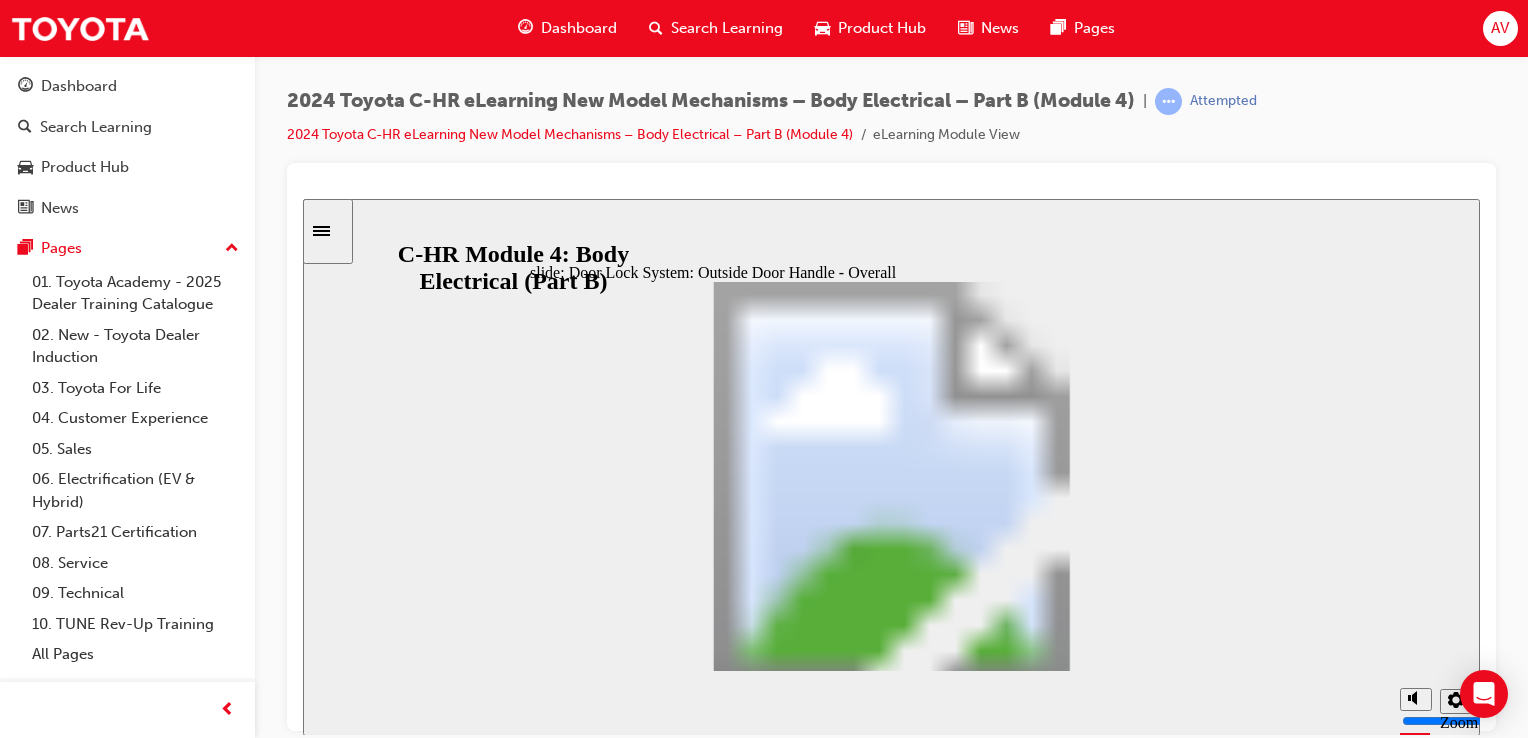 click 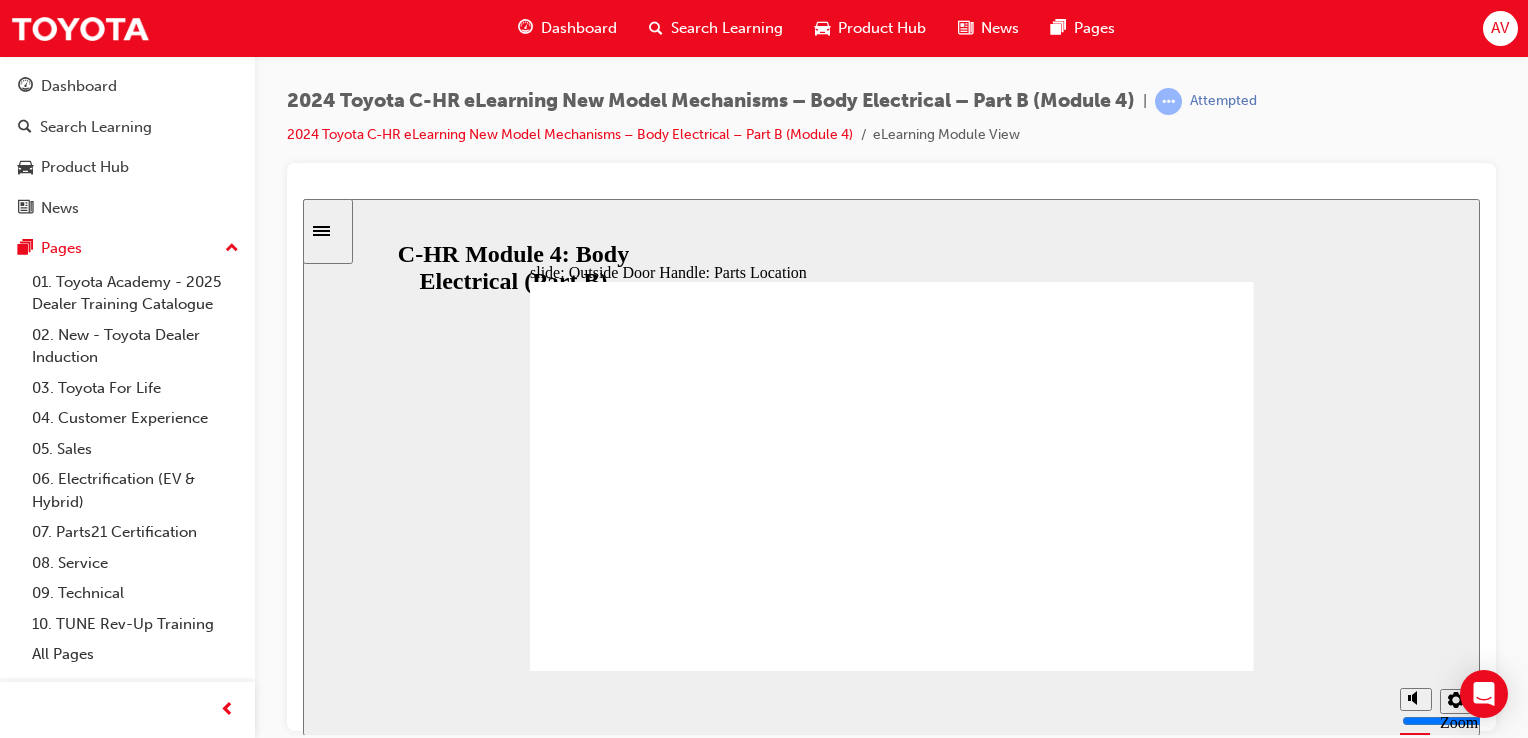 click 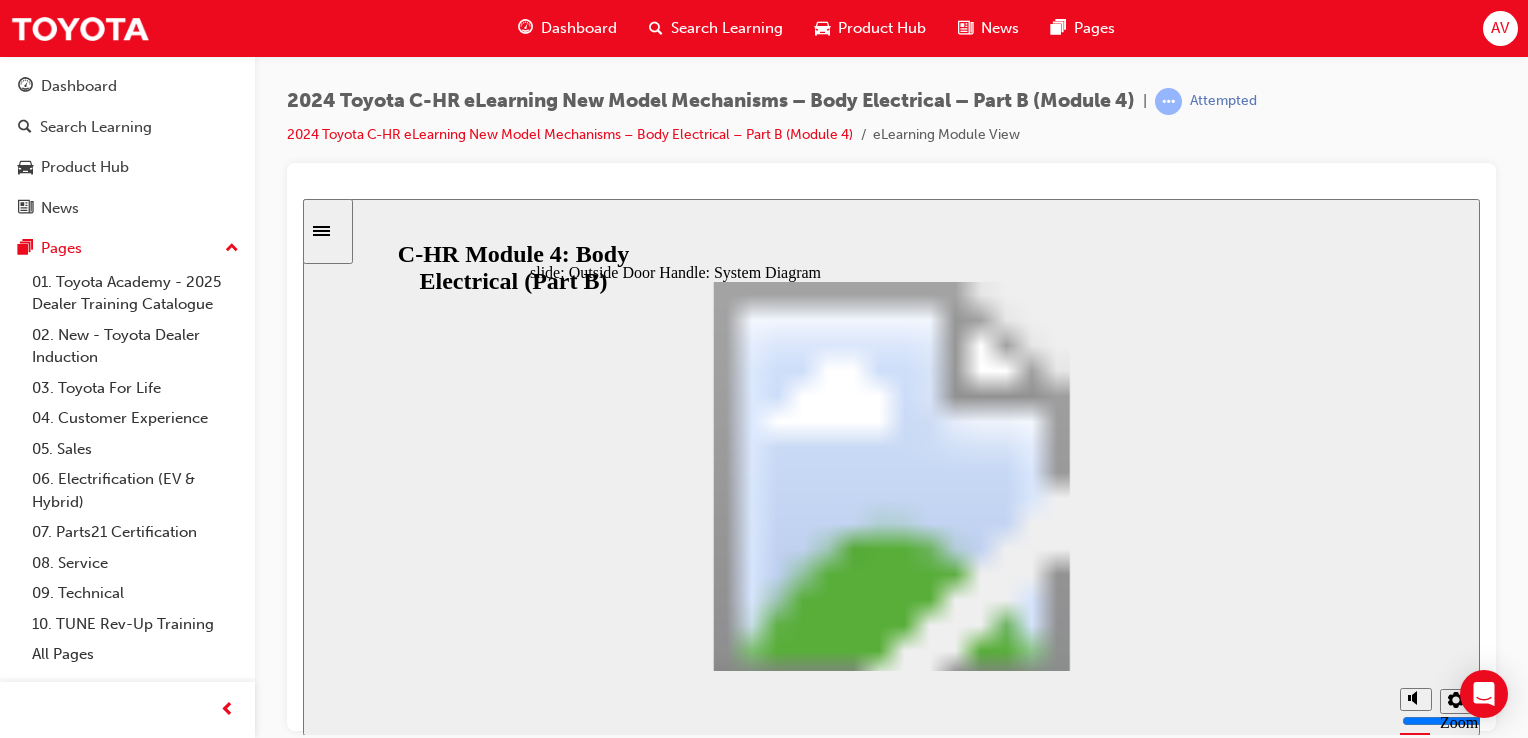 click 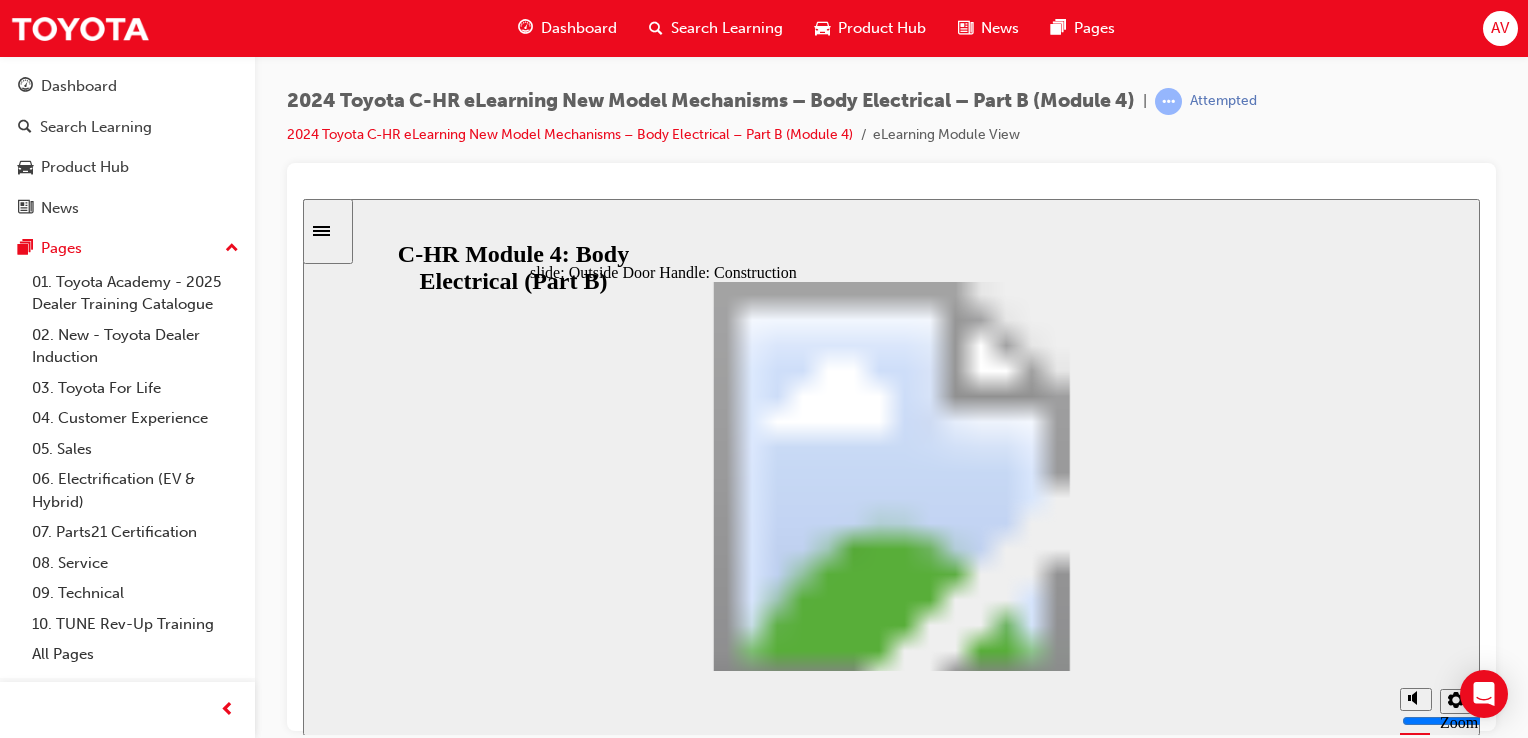 click 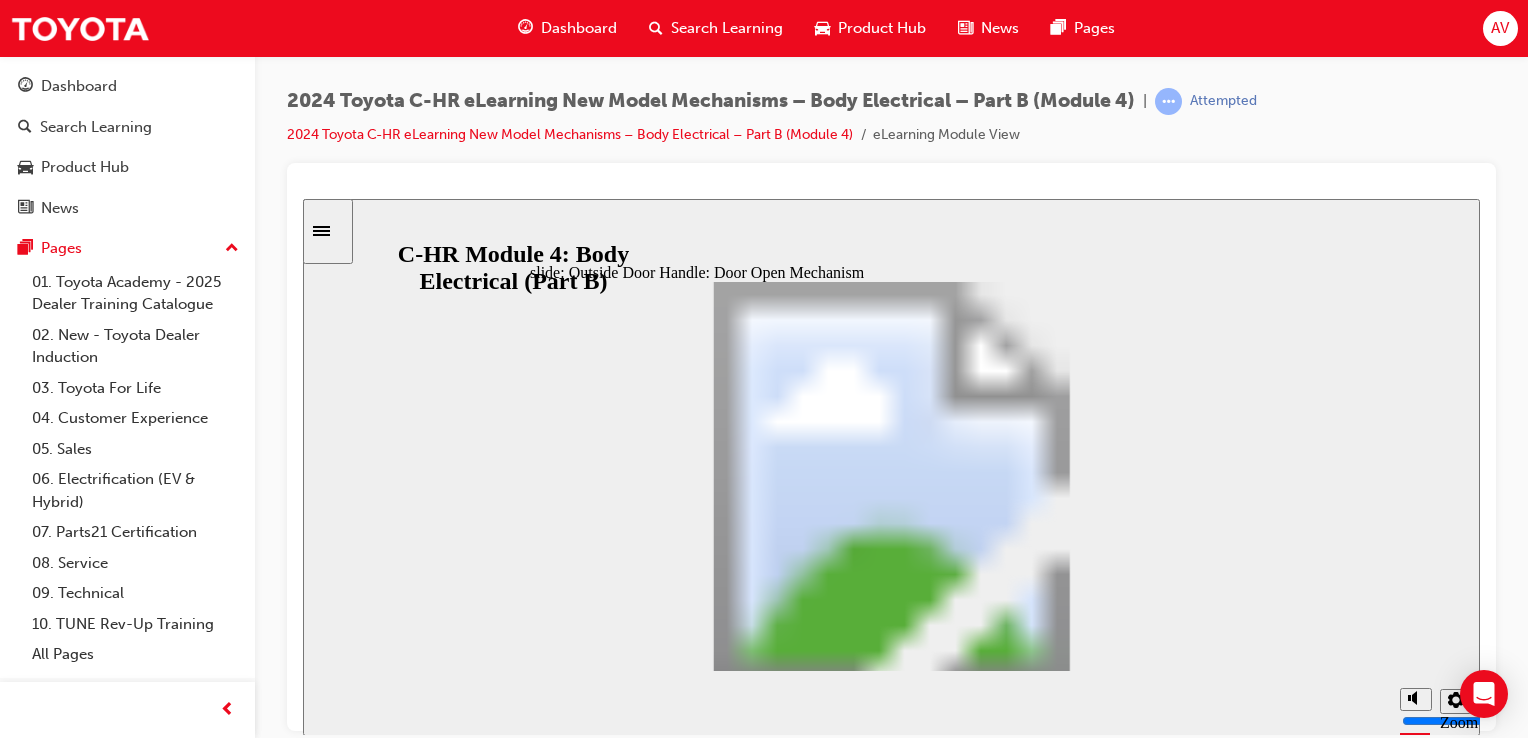 click 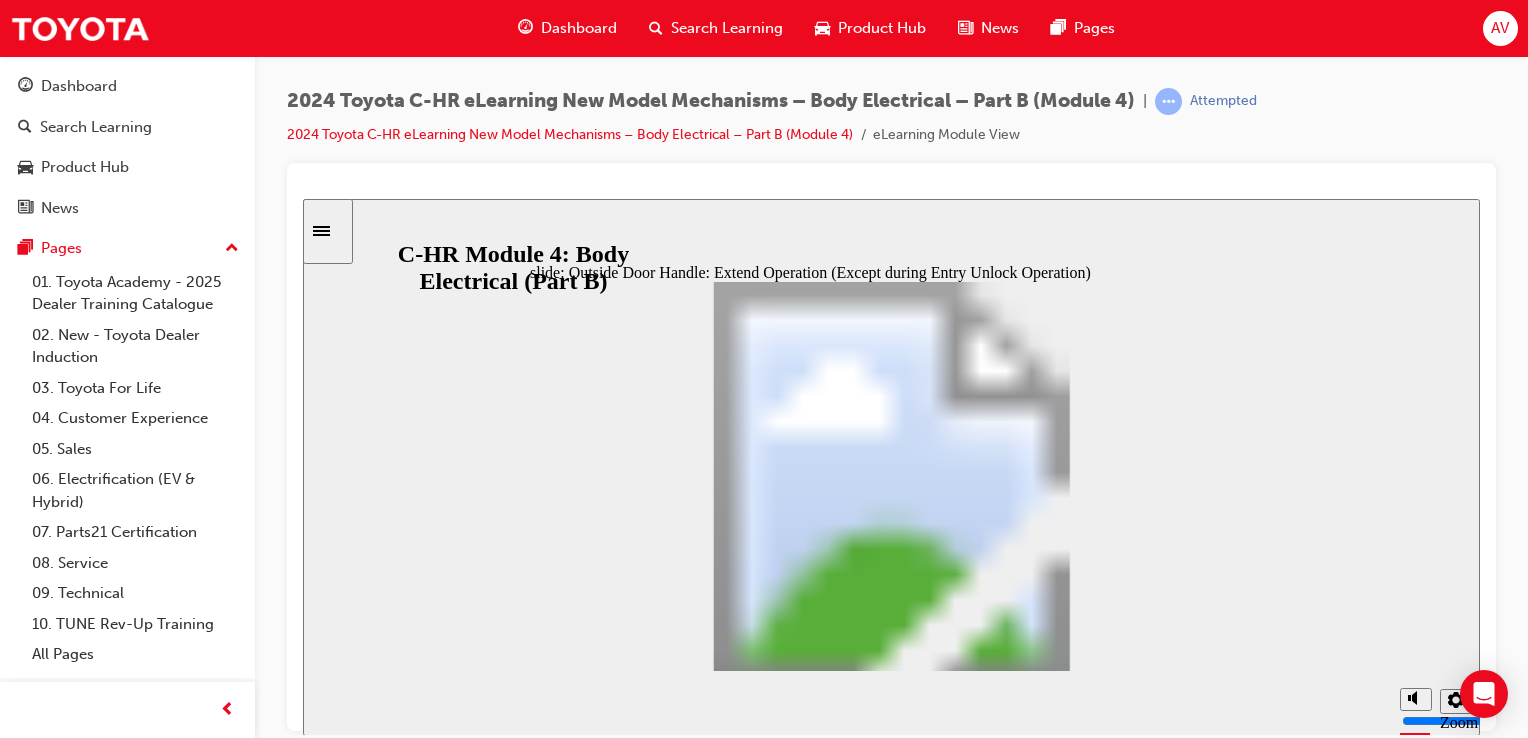 click 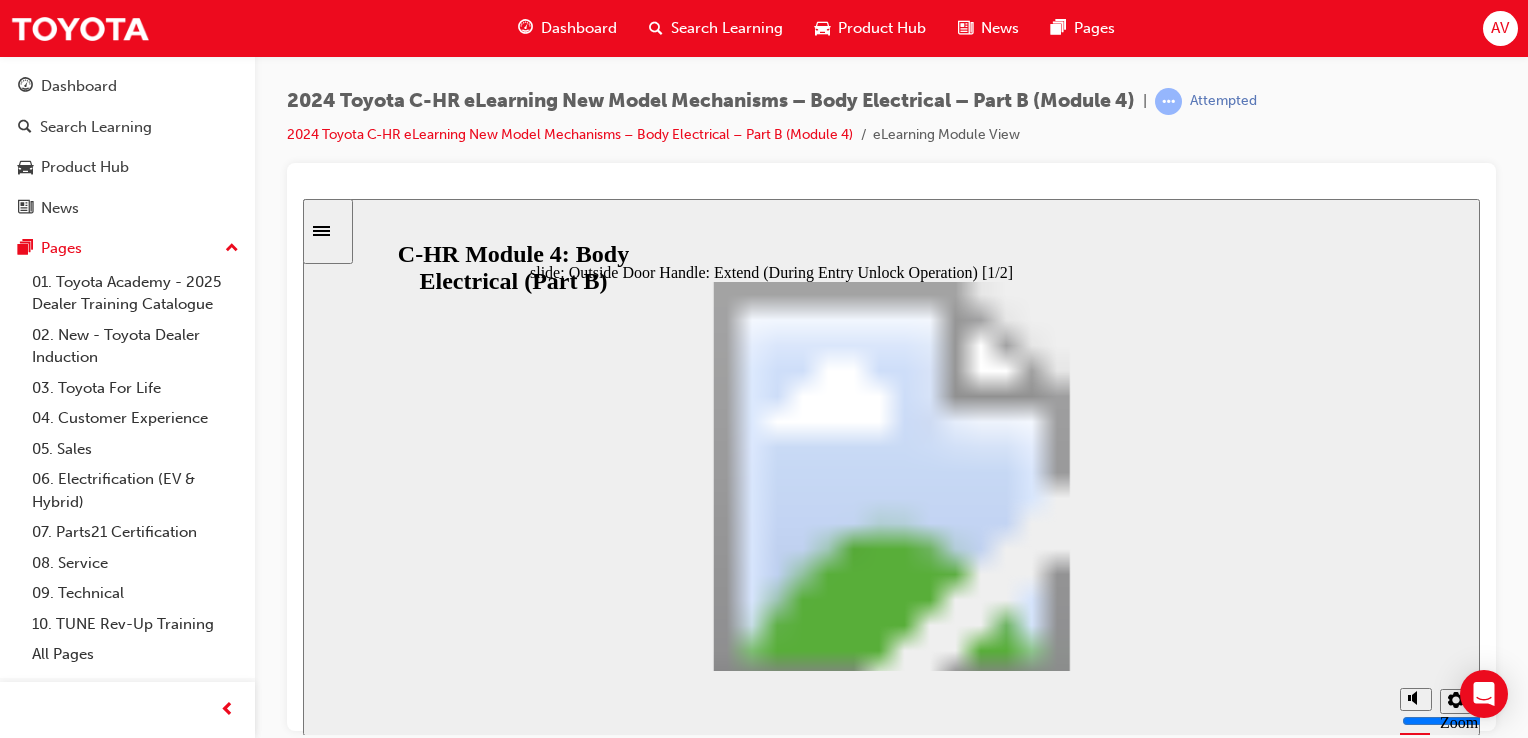 click 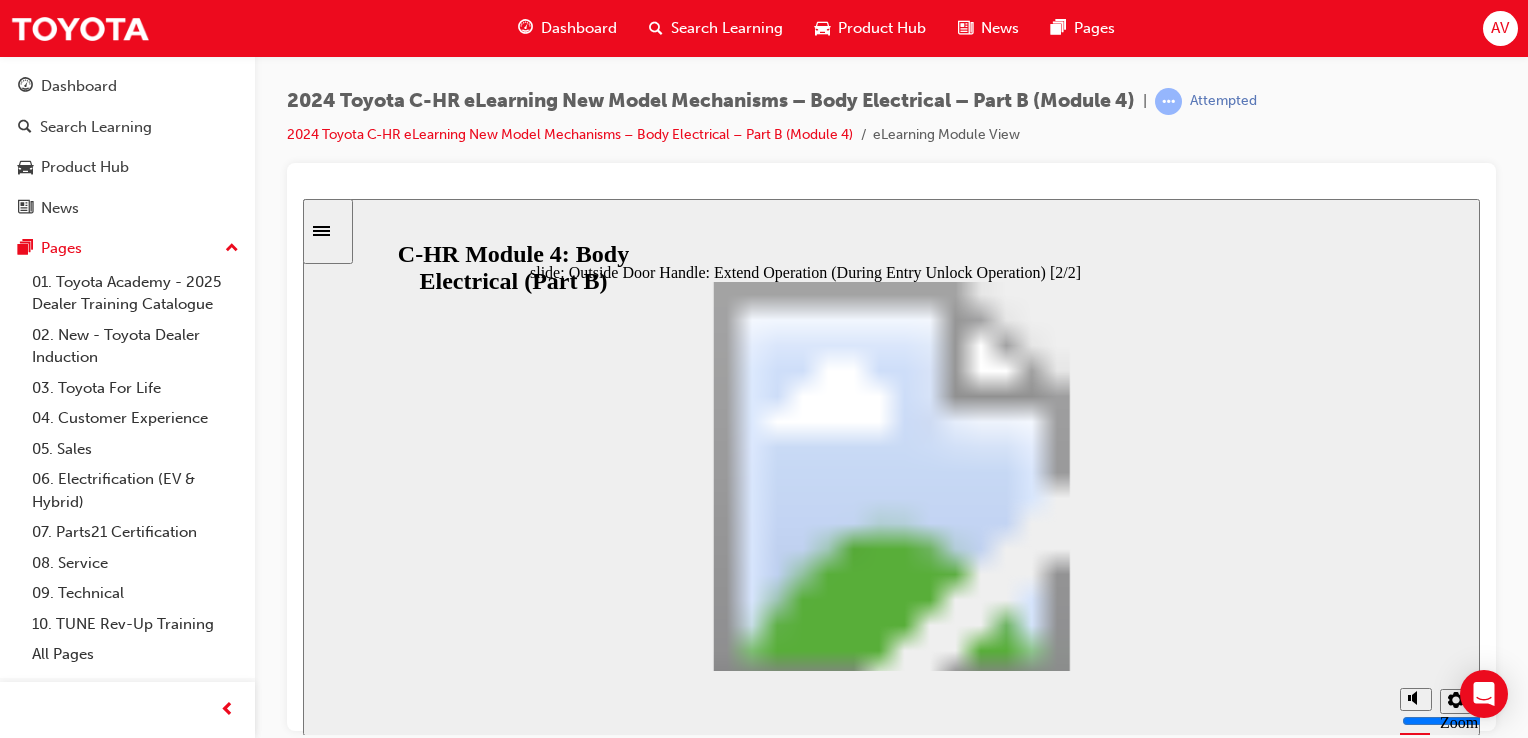 click 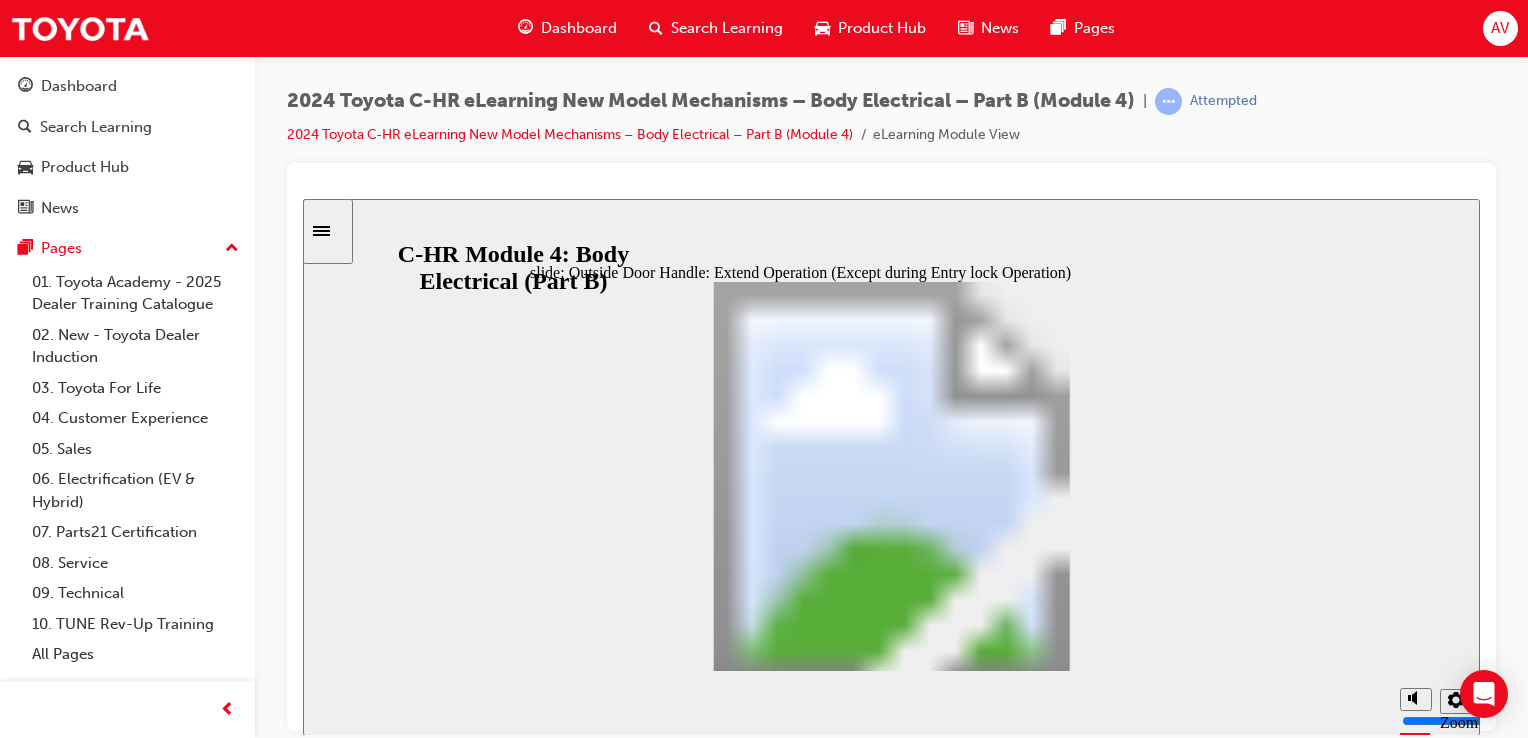 click 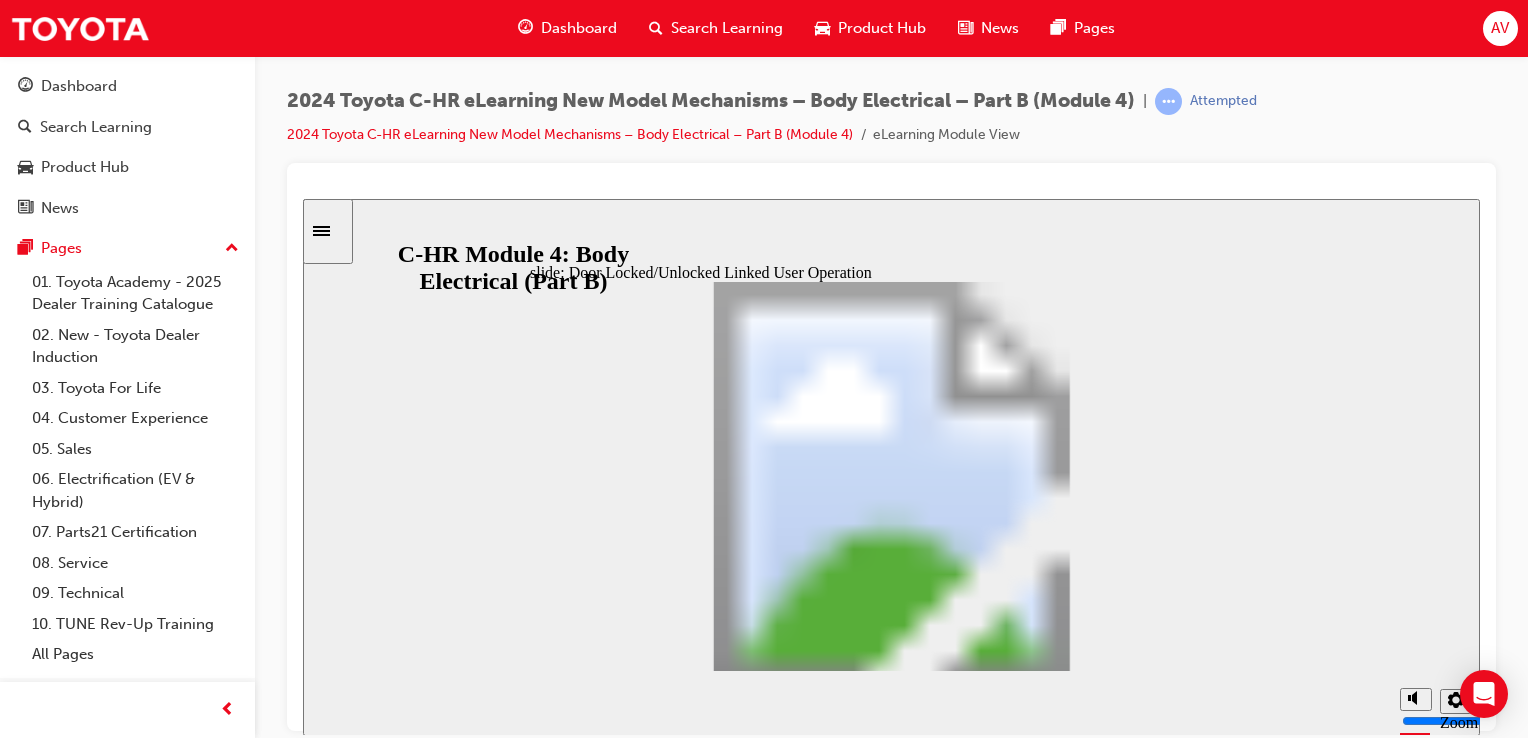 click 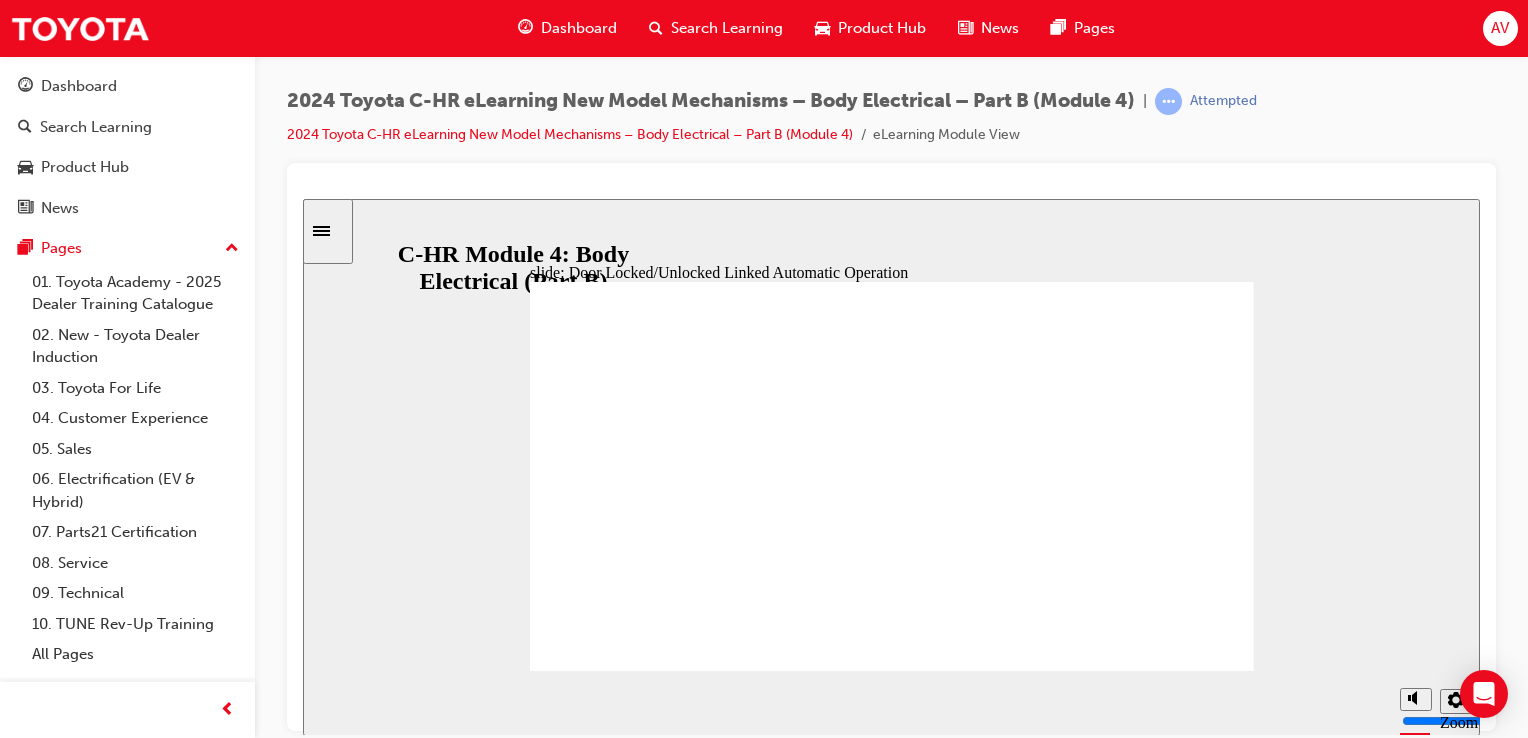 click 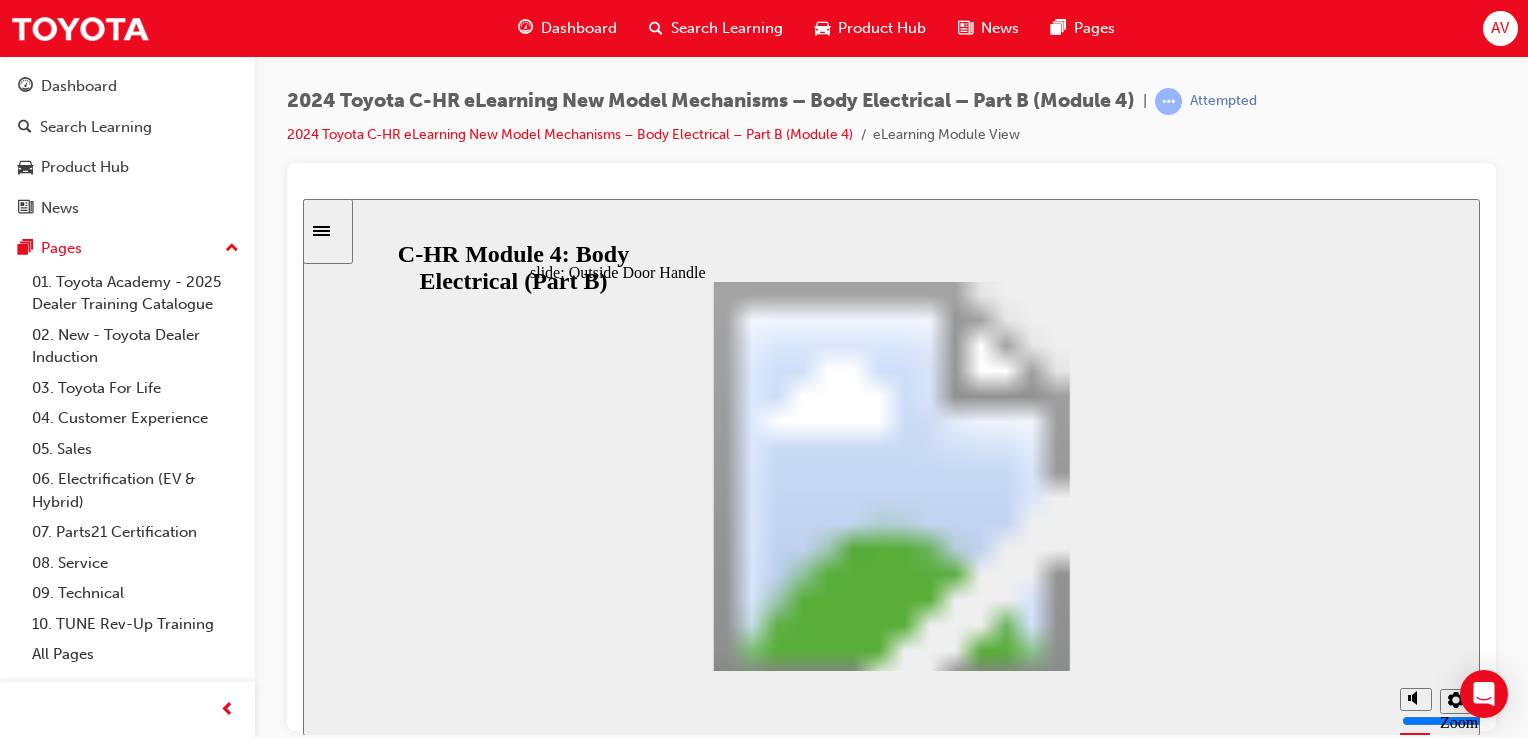 click 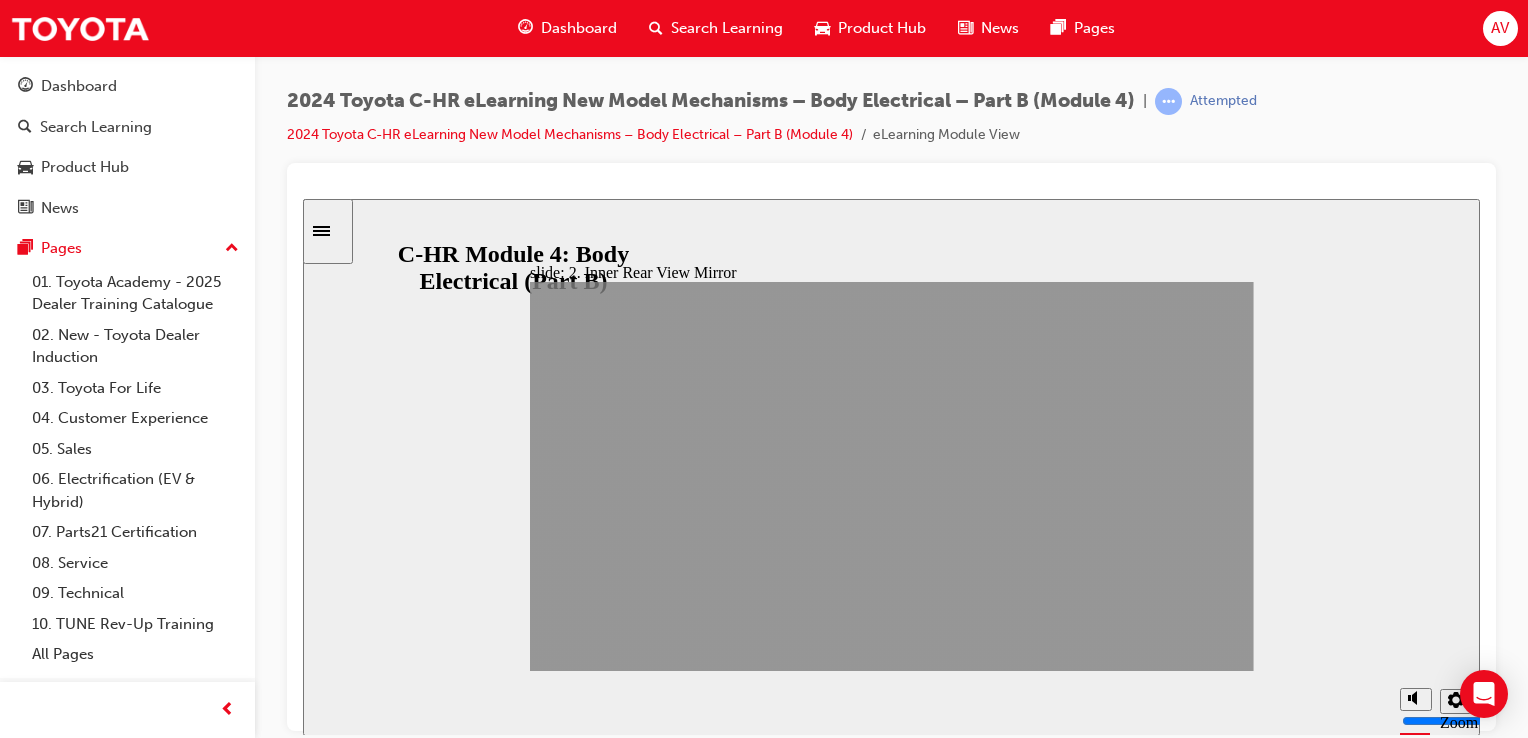 click 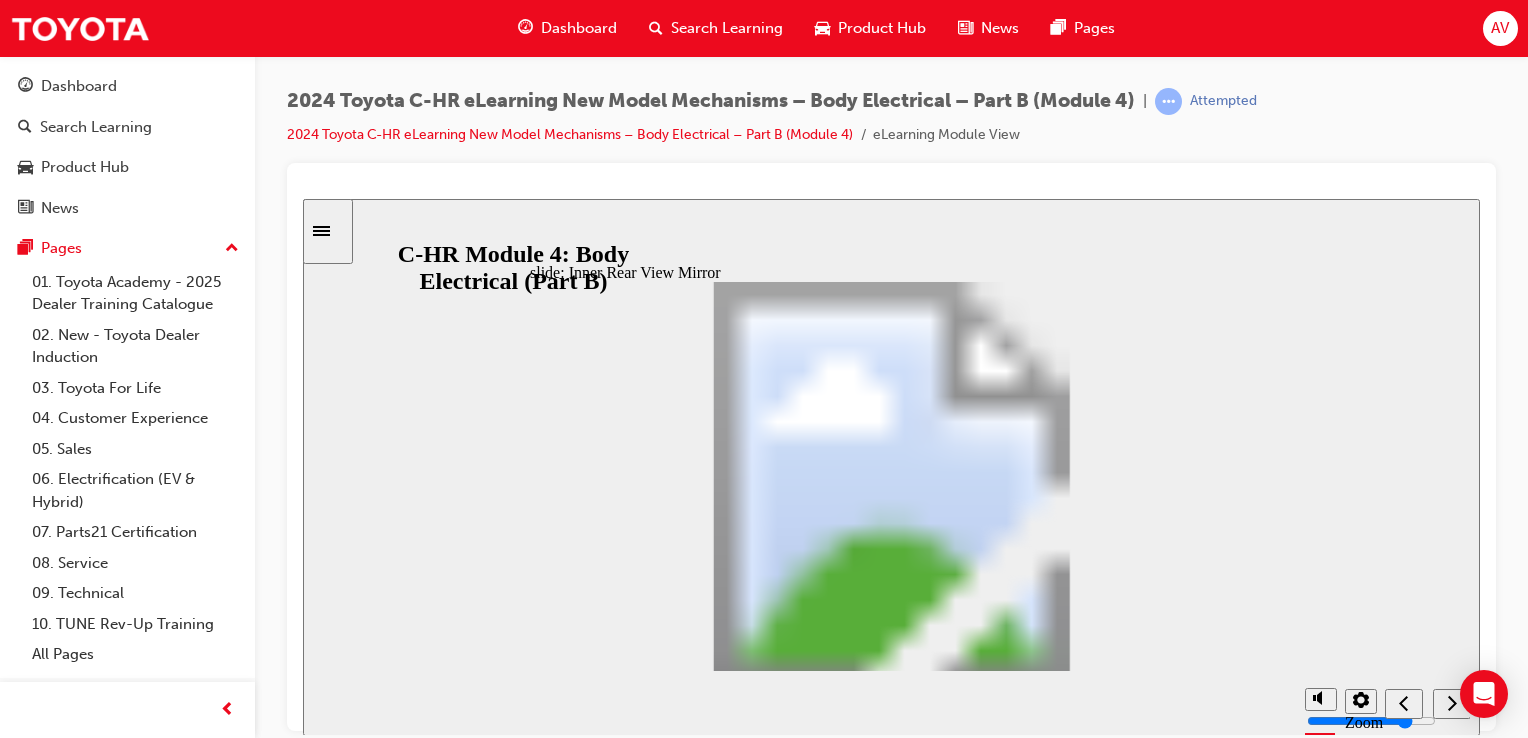 click 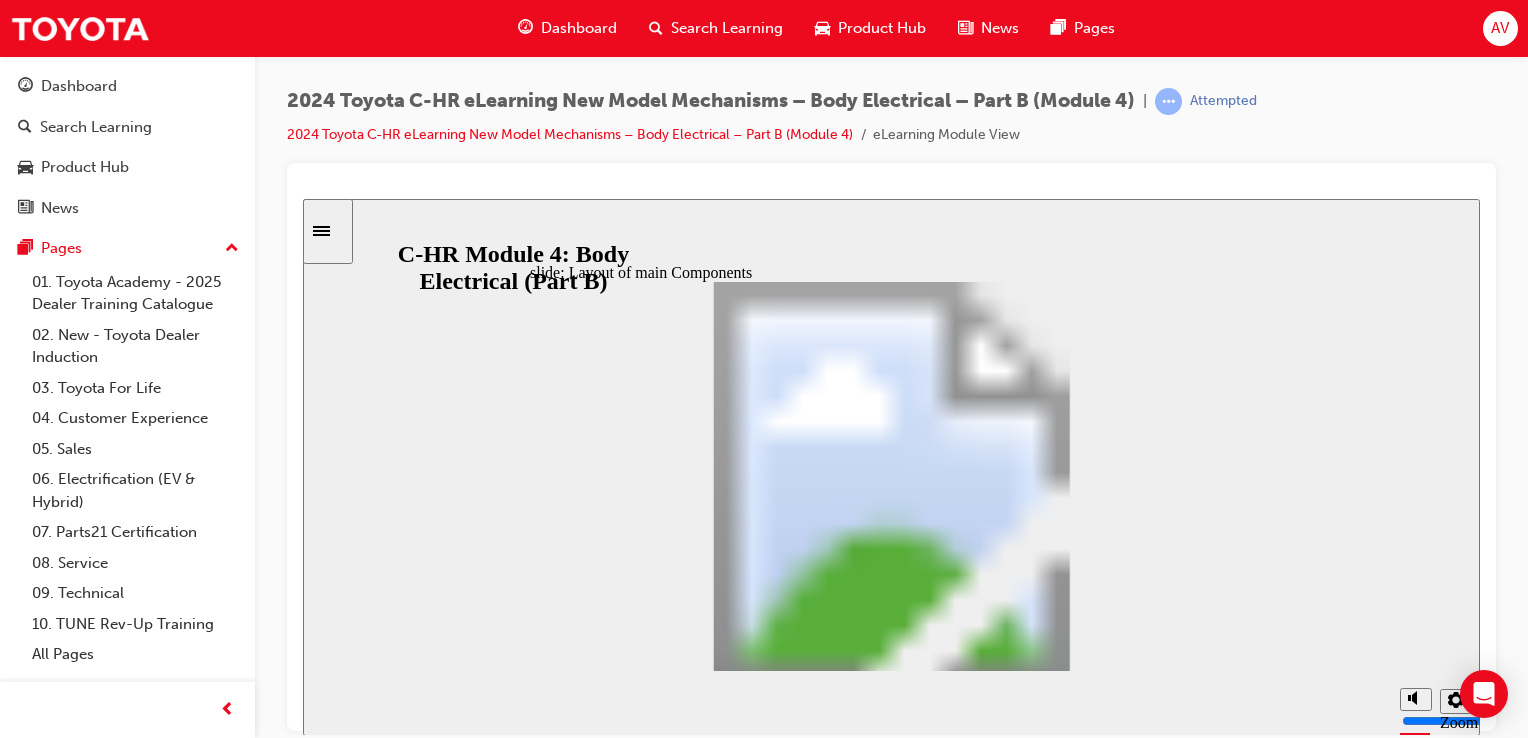 click 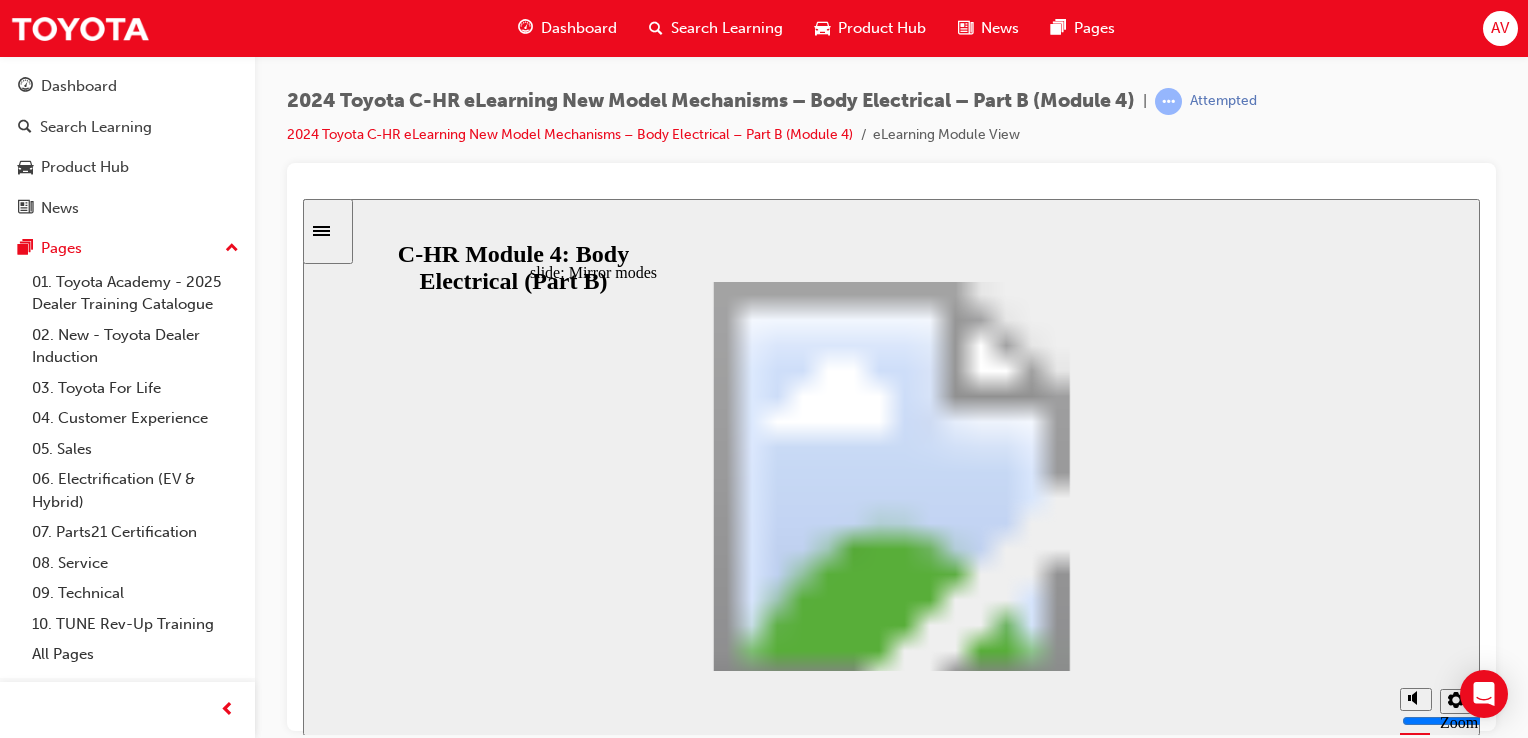 click 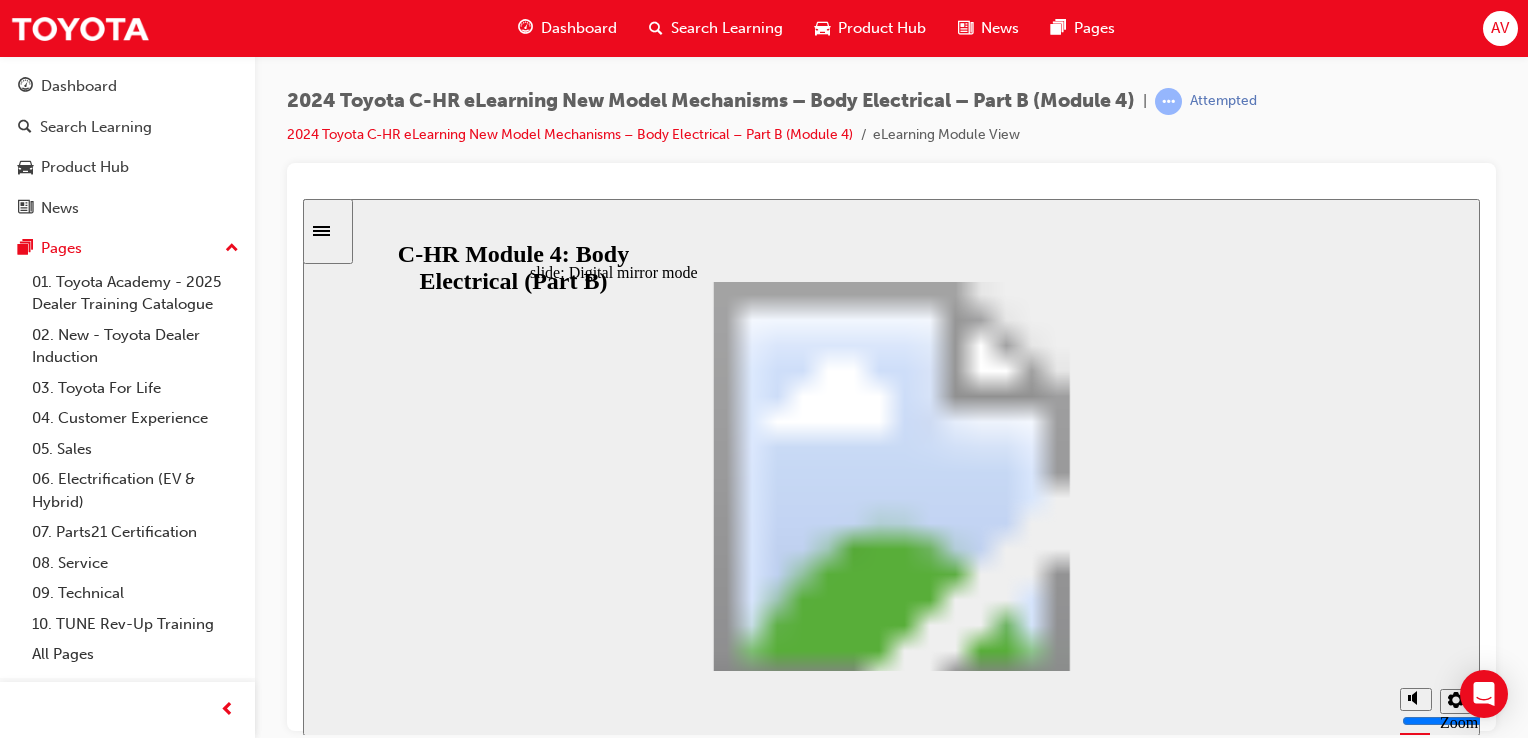 click 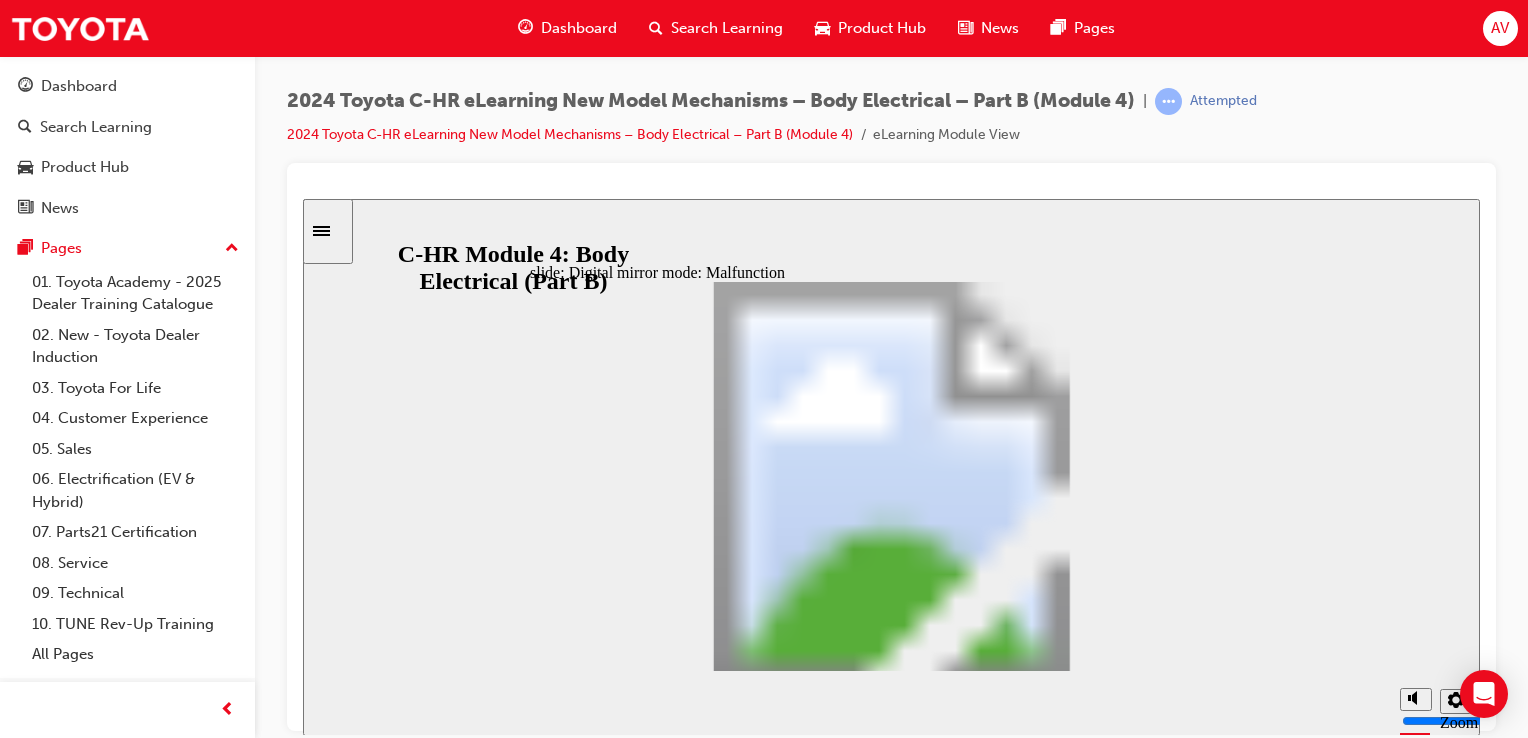 click 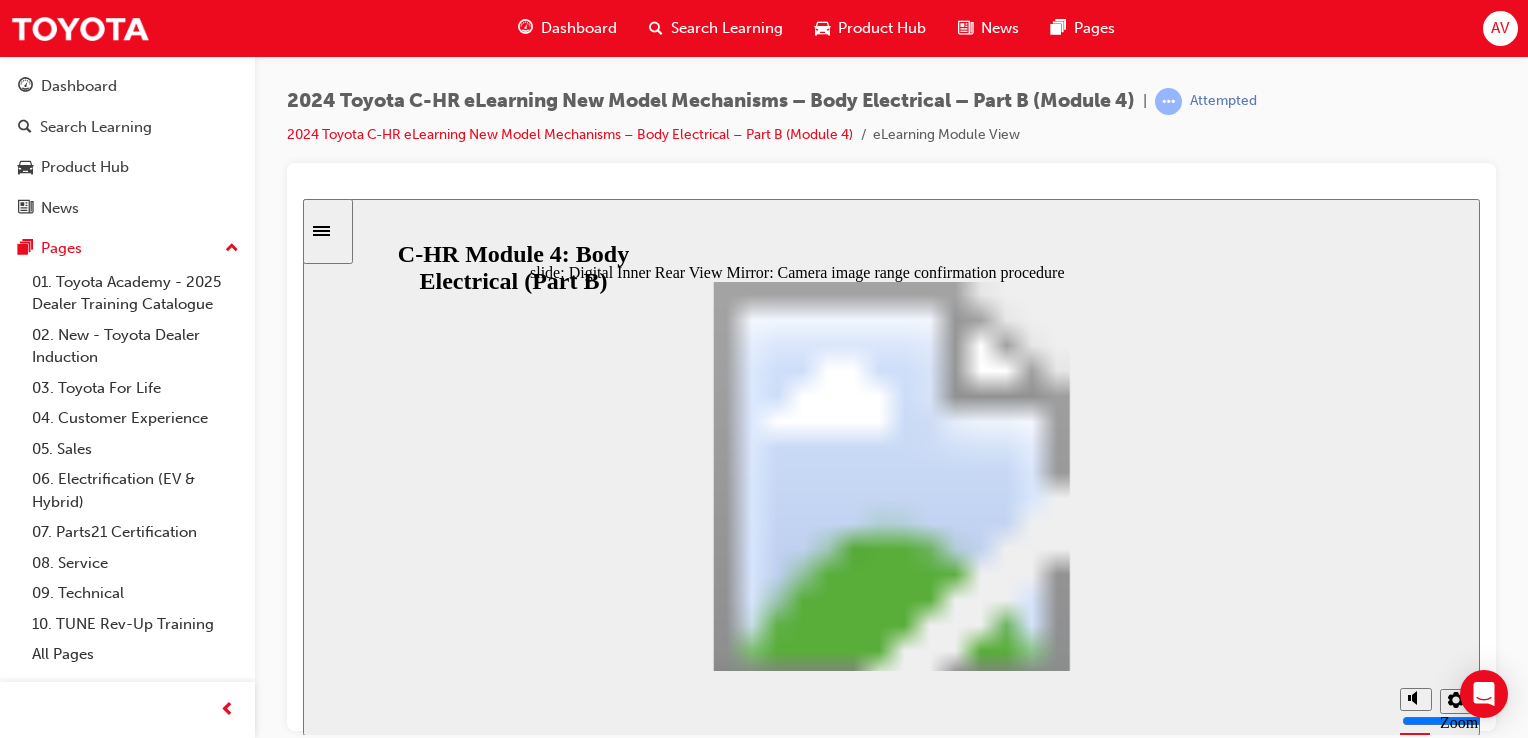 click 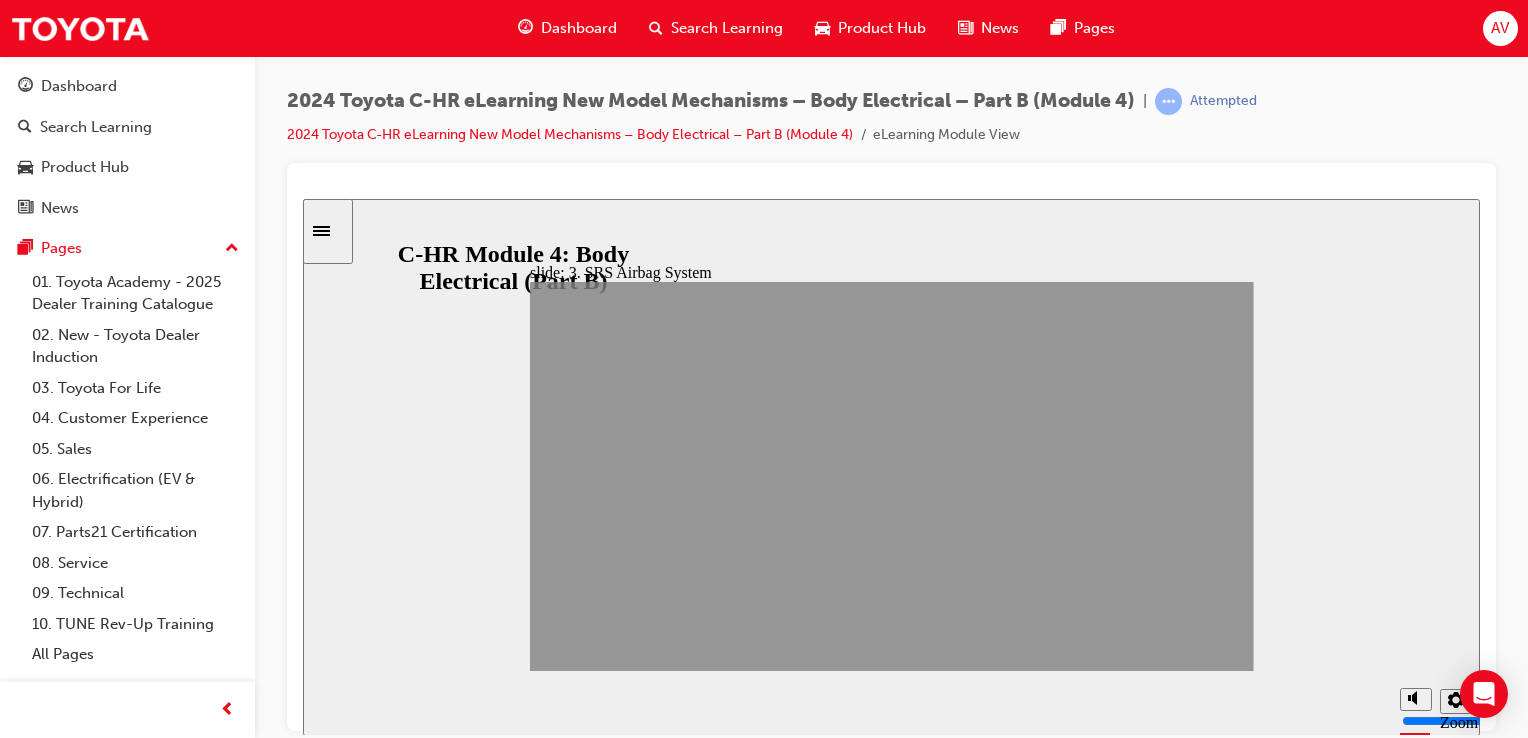 click 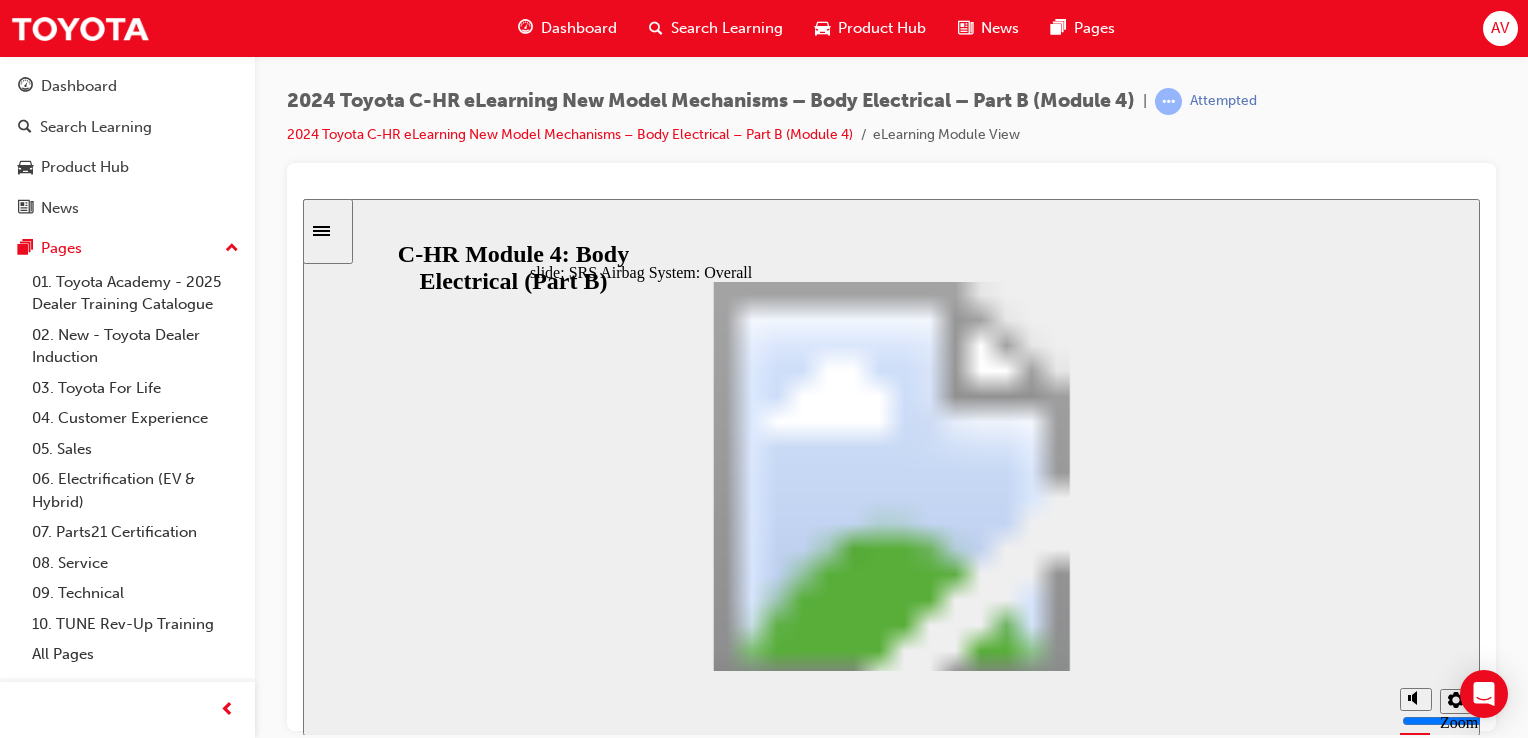 click at bounding box center [892, 1772] 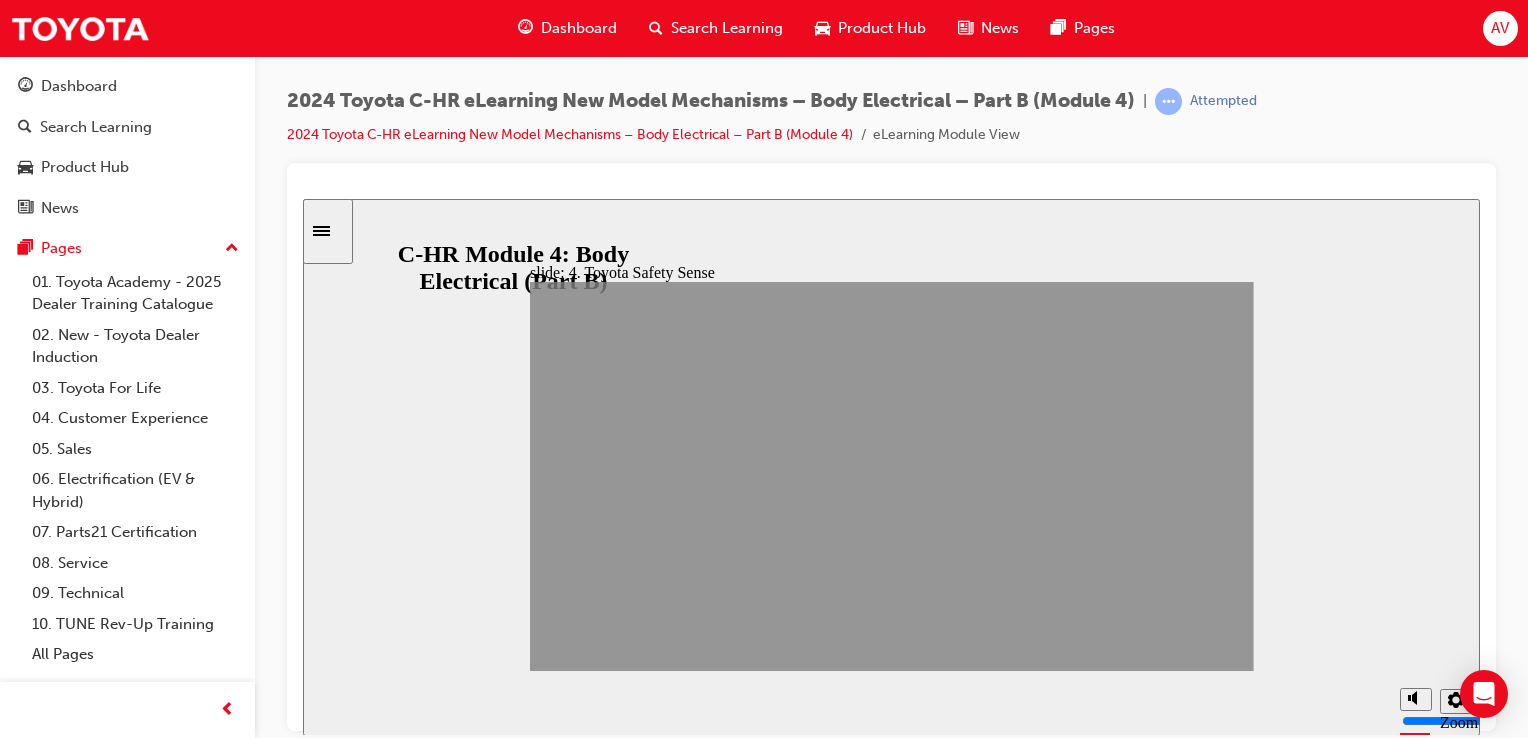 click 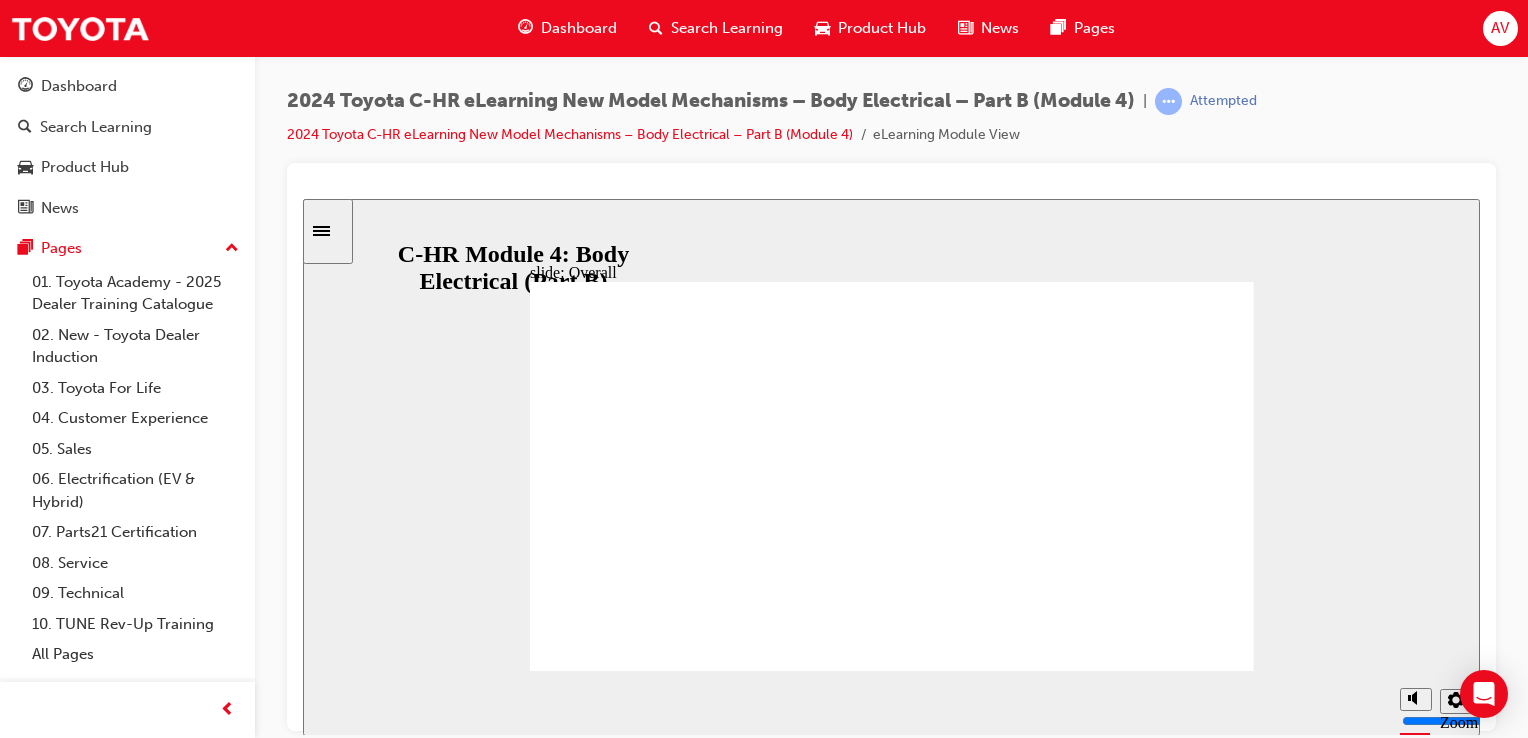 click 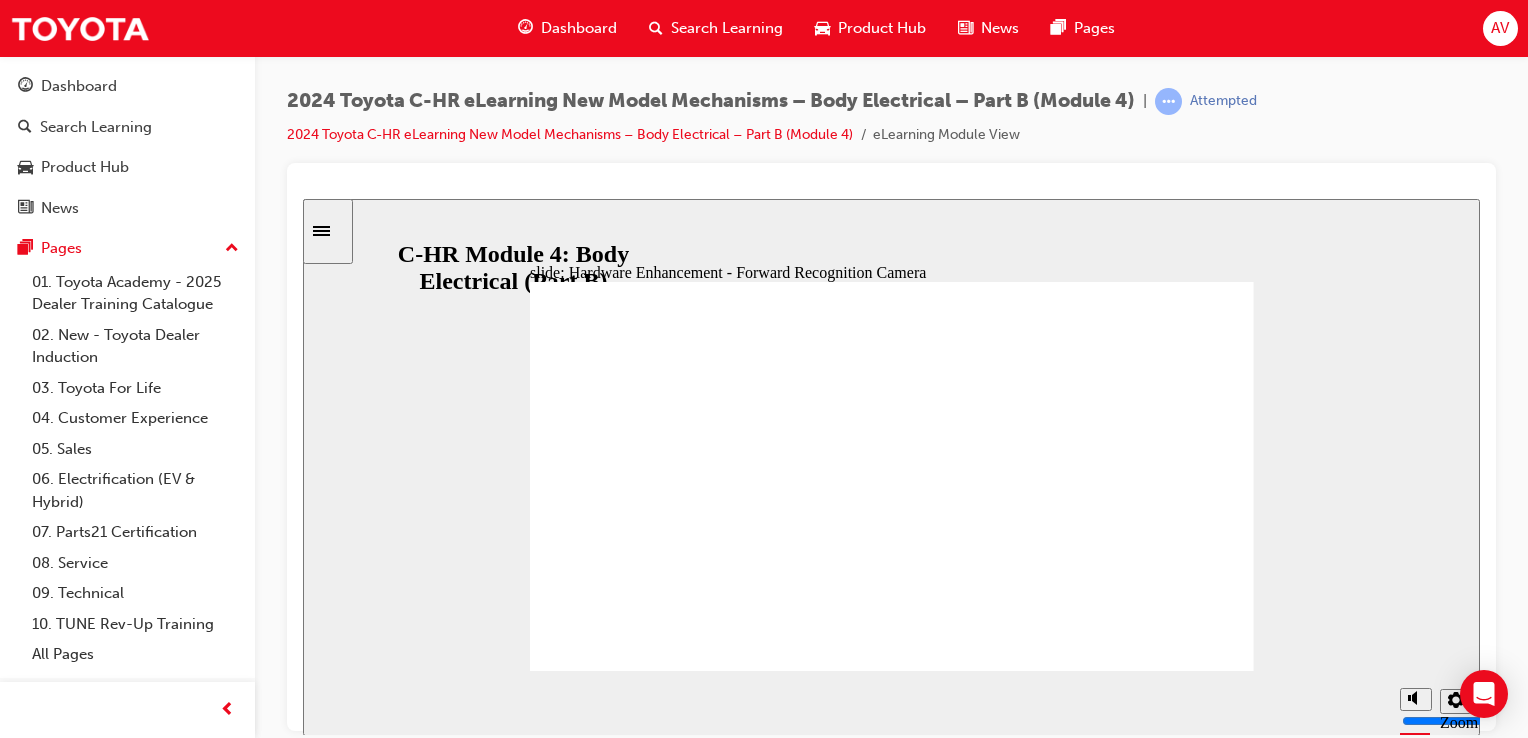 click 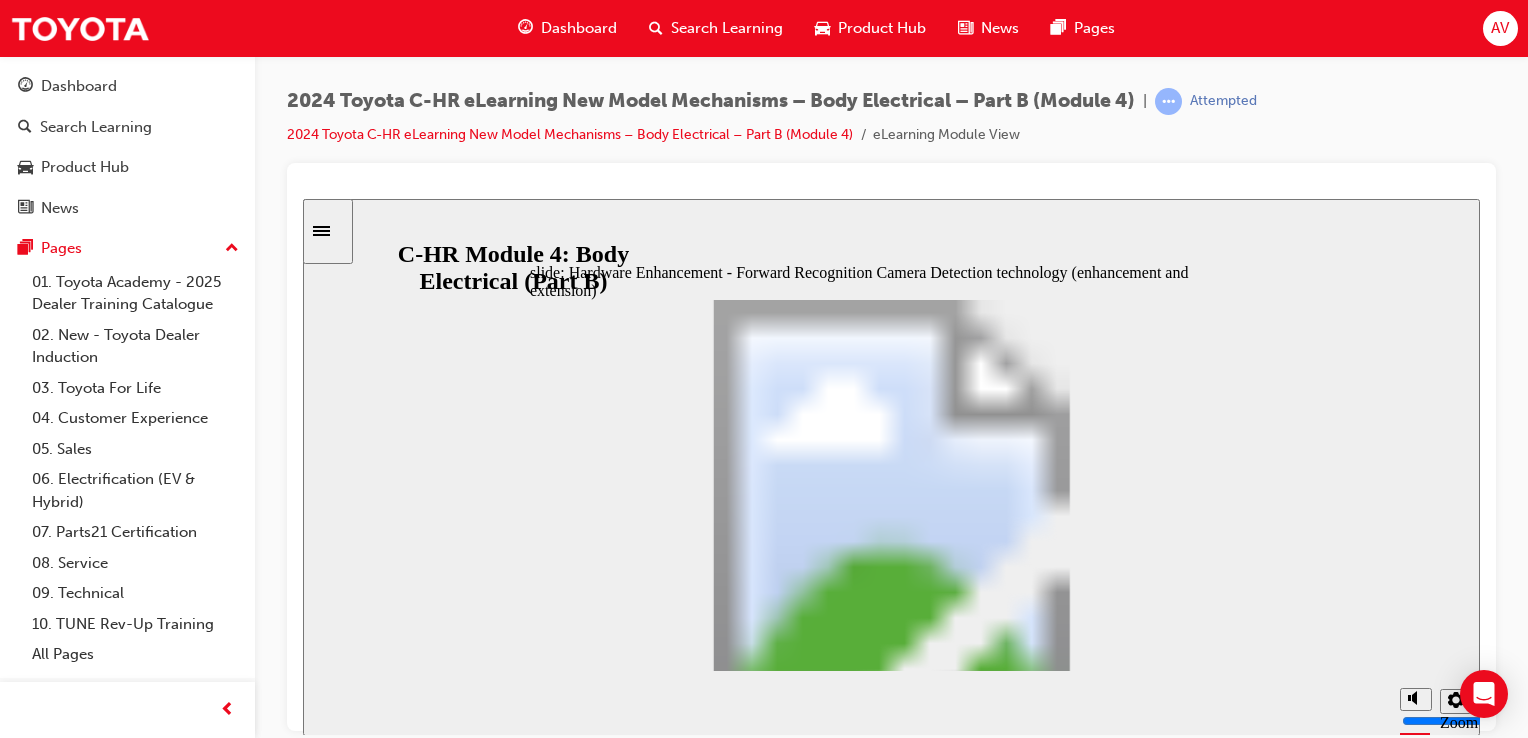 click 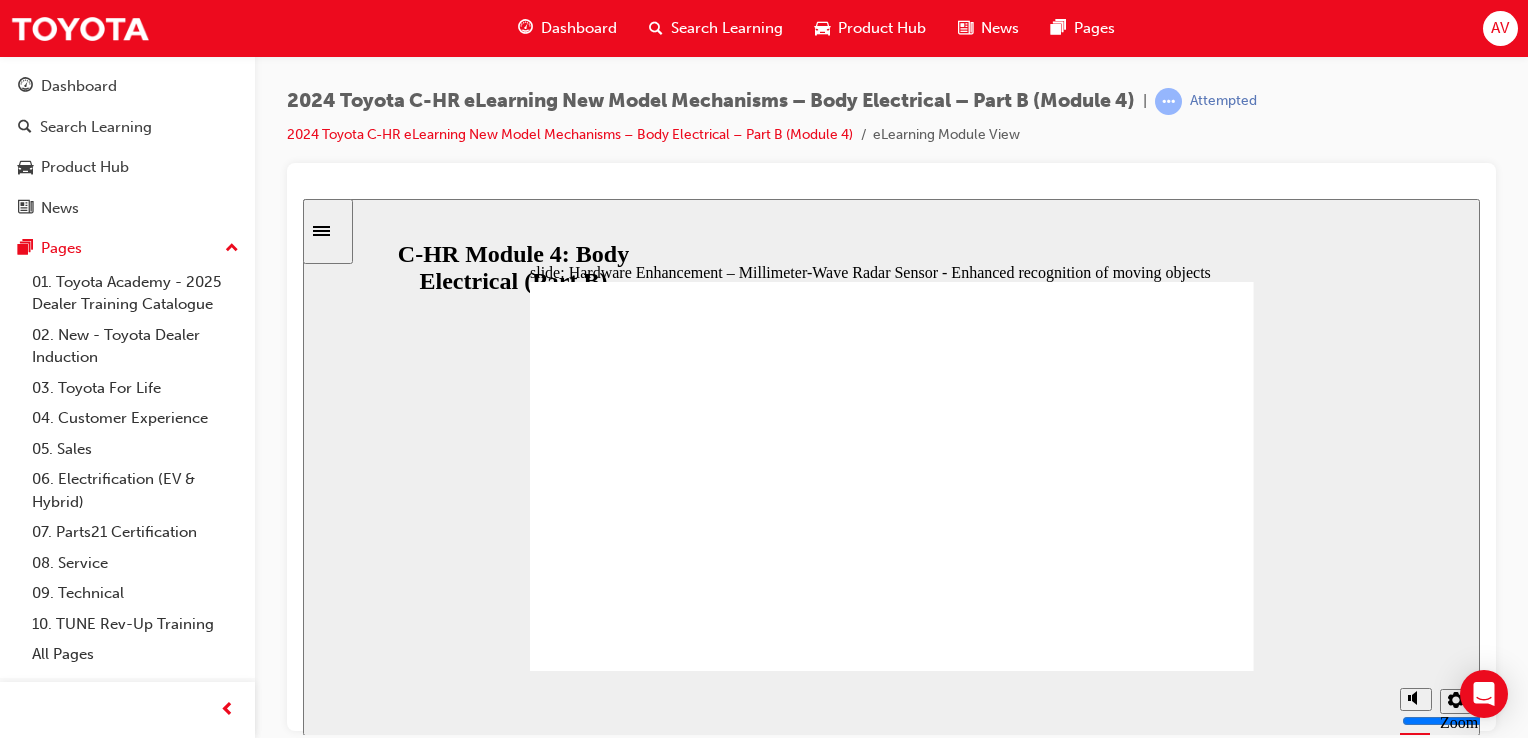 click 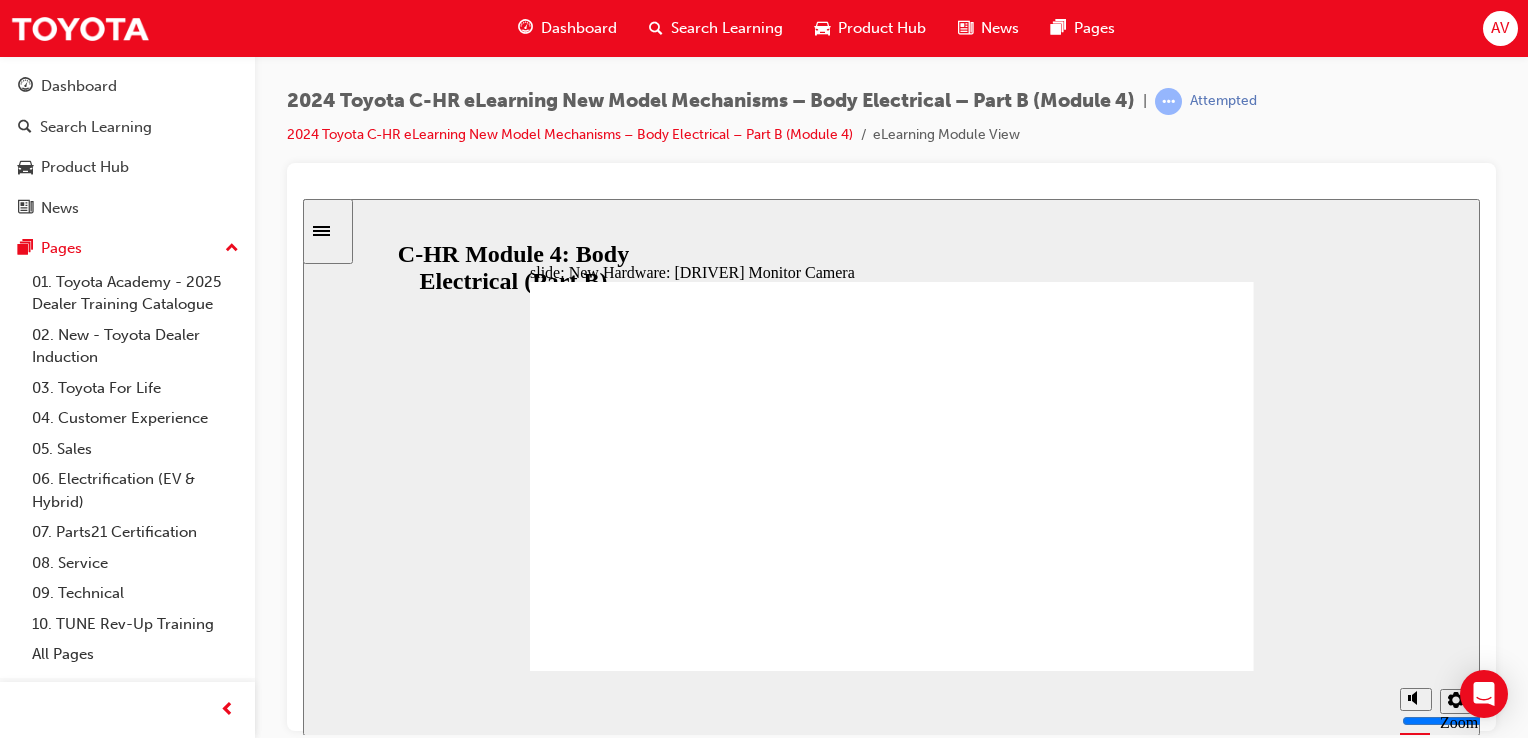 click 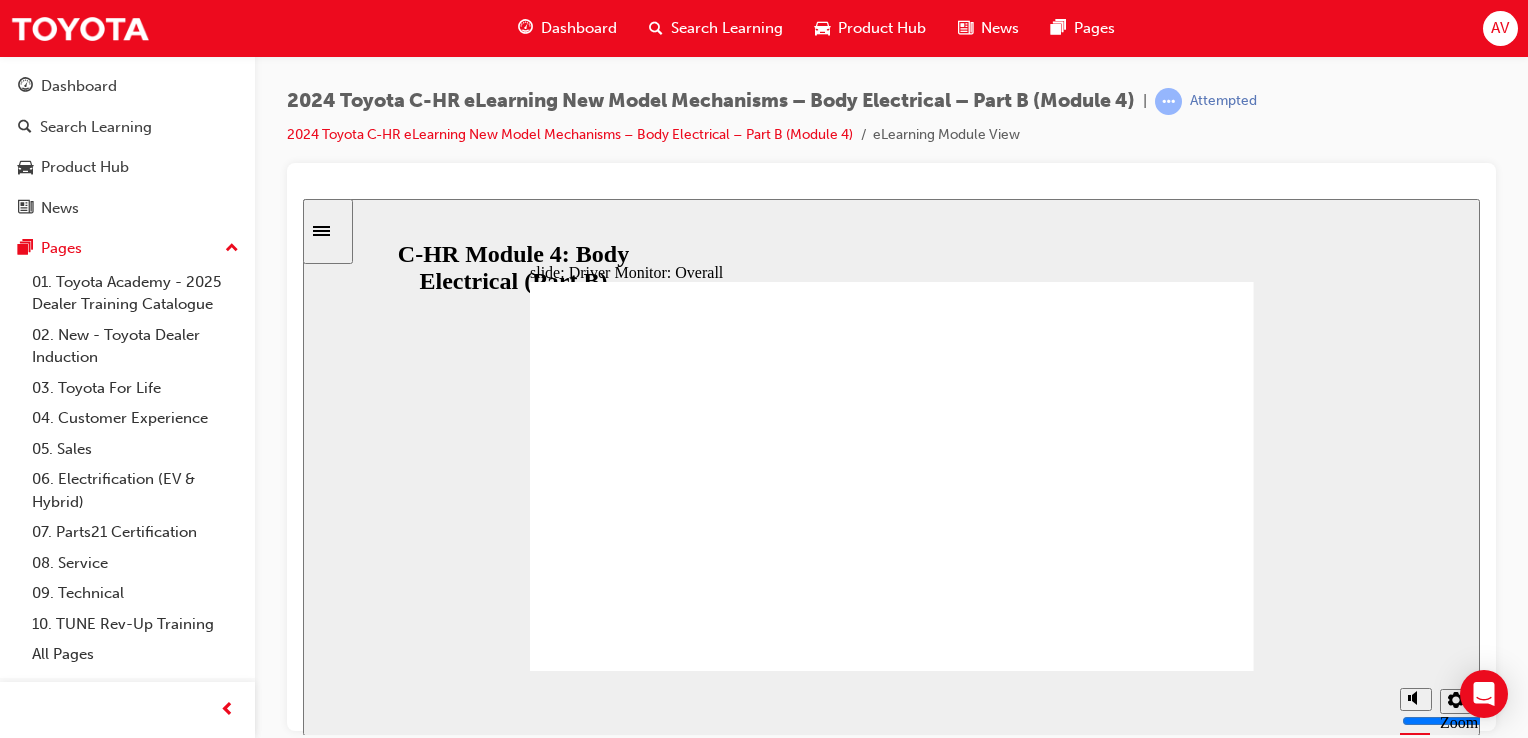 click 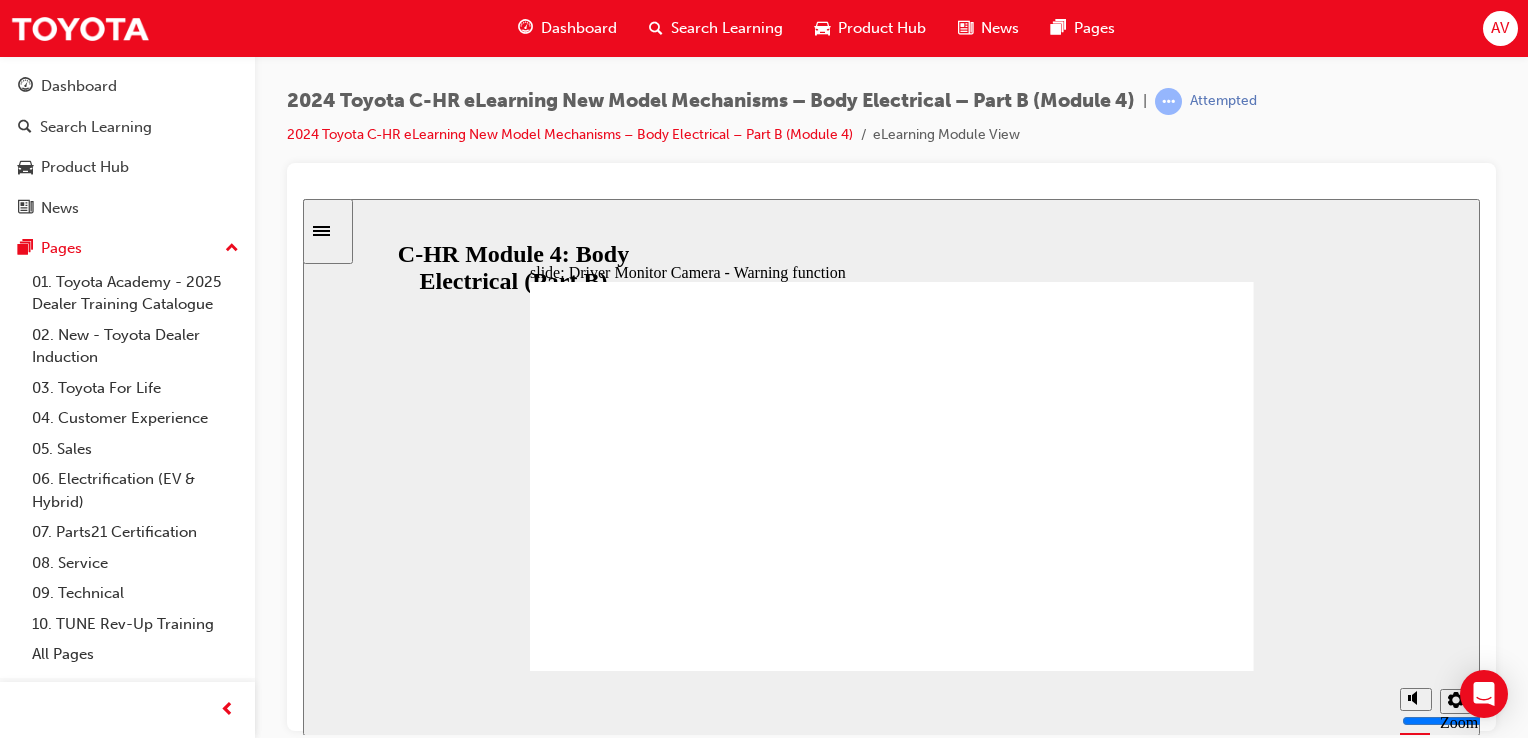 click 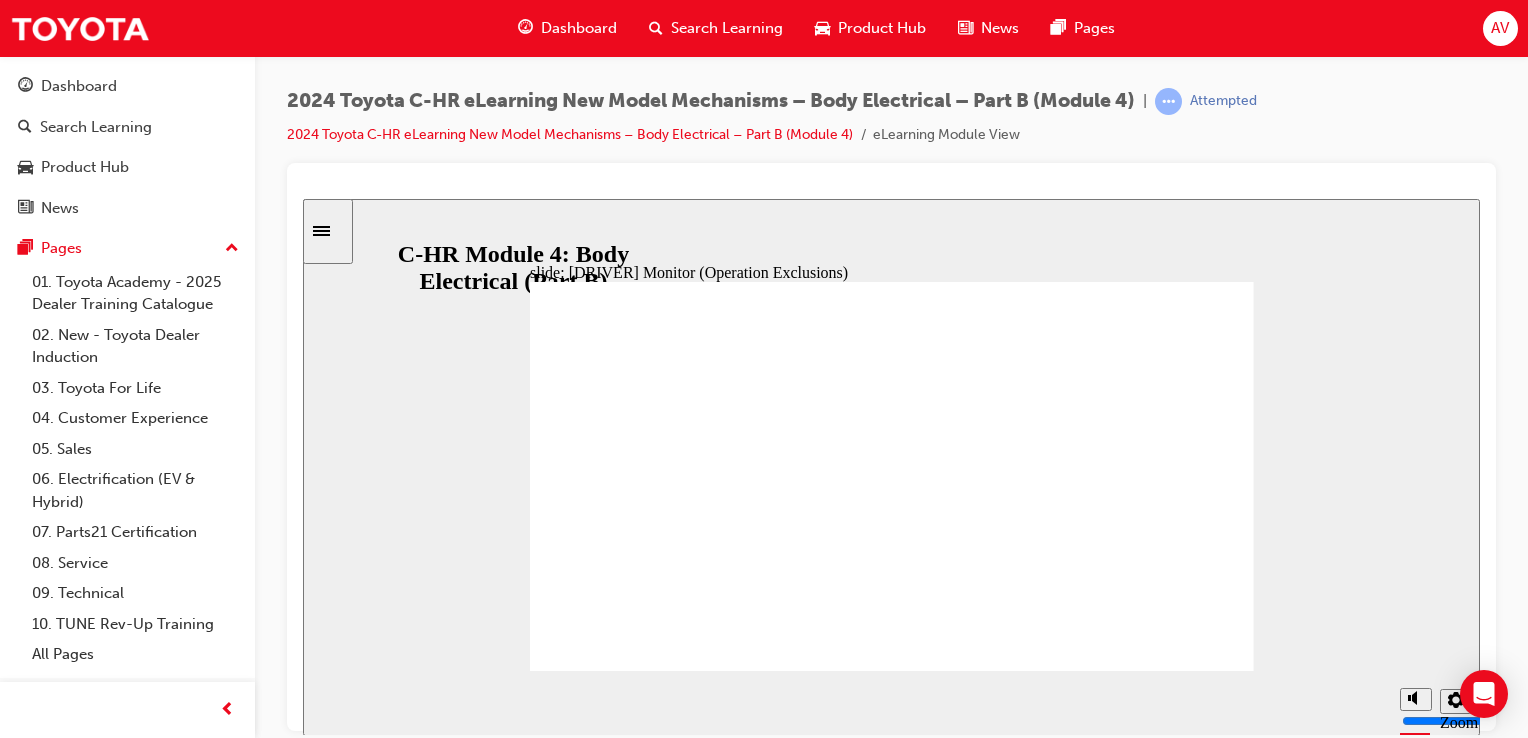 click 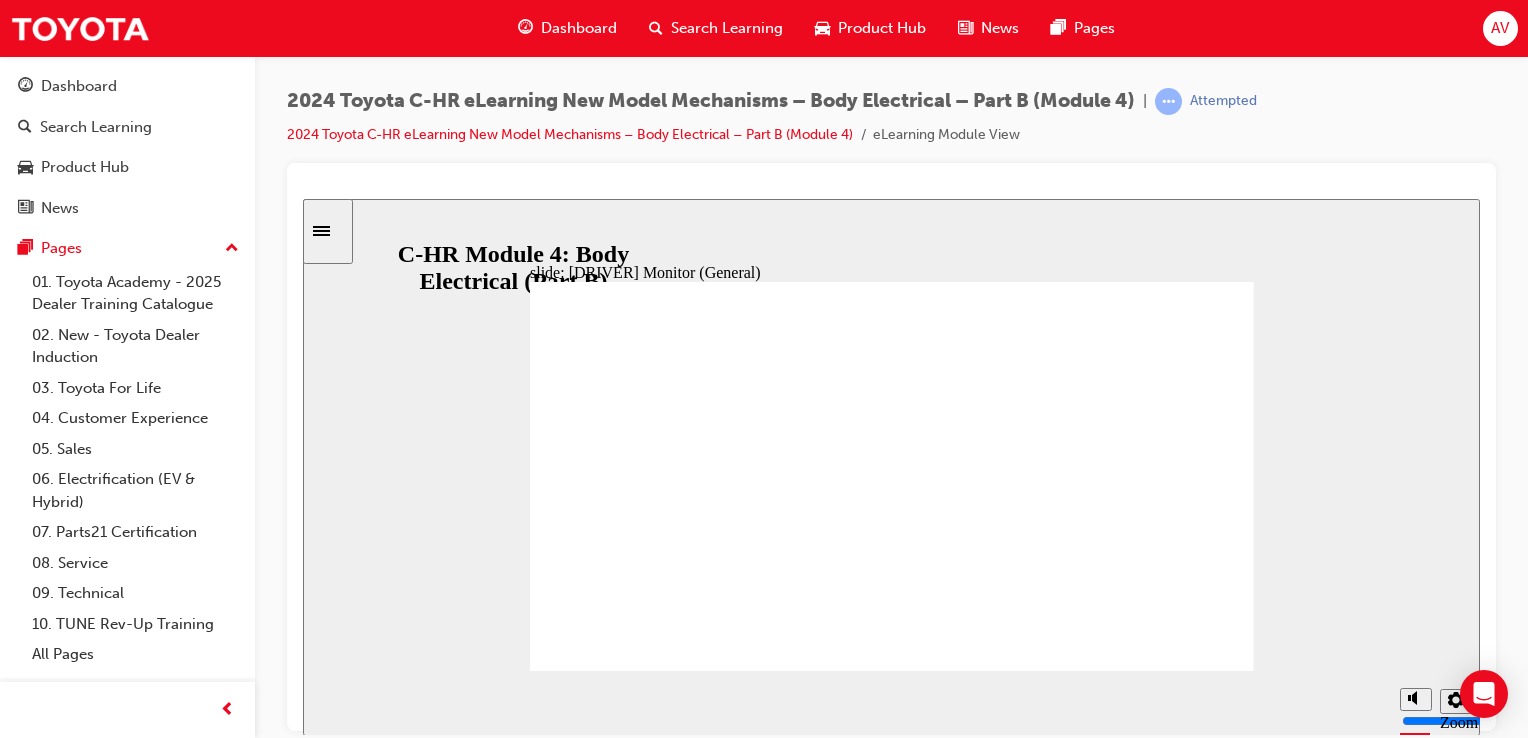 click 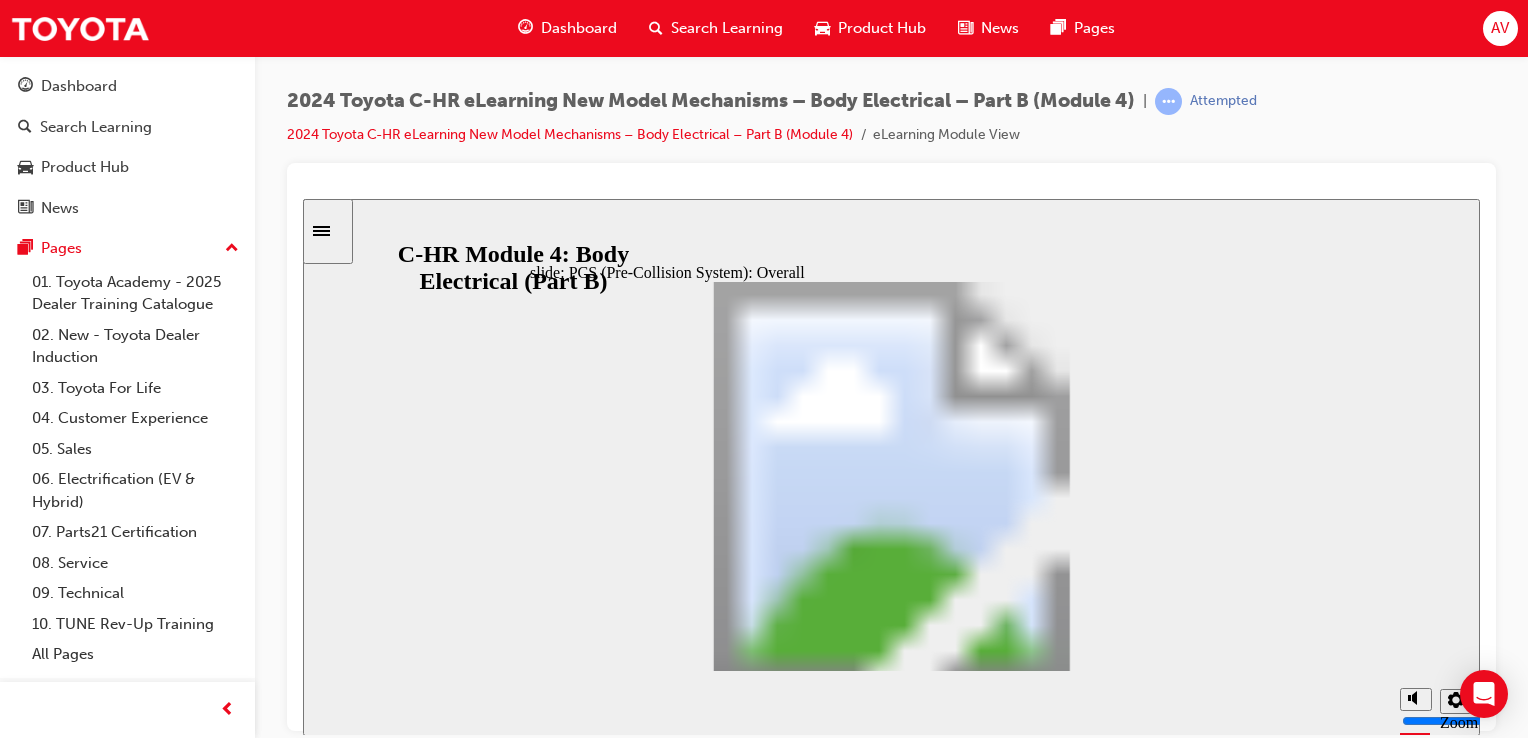 click 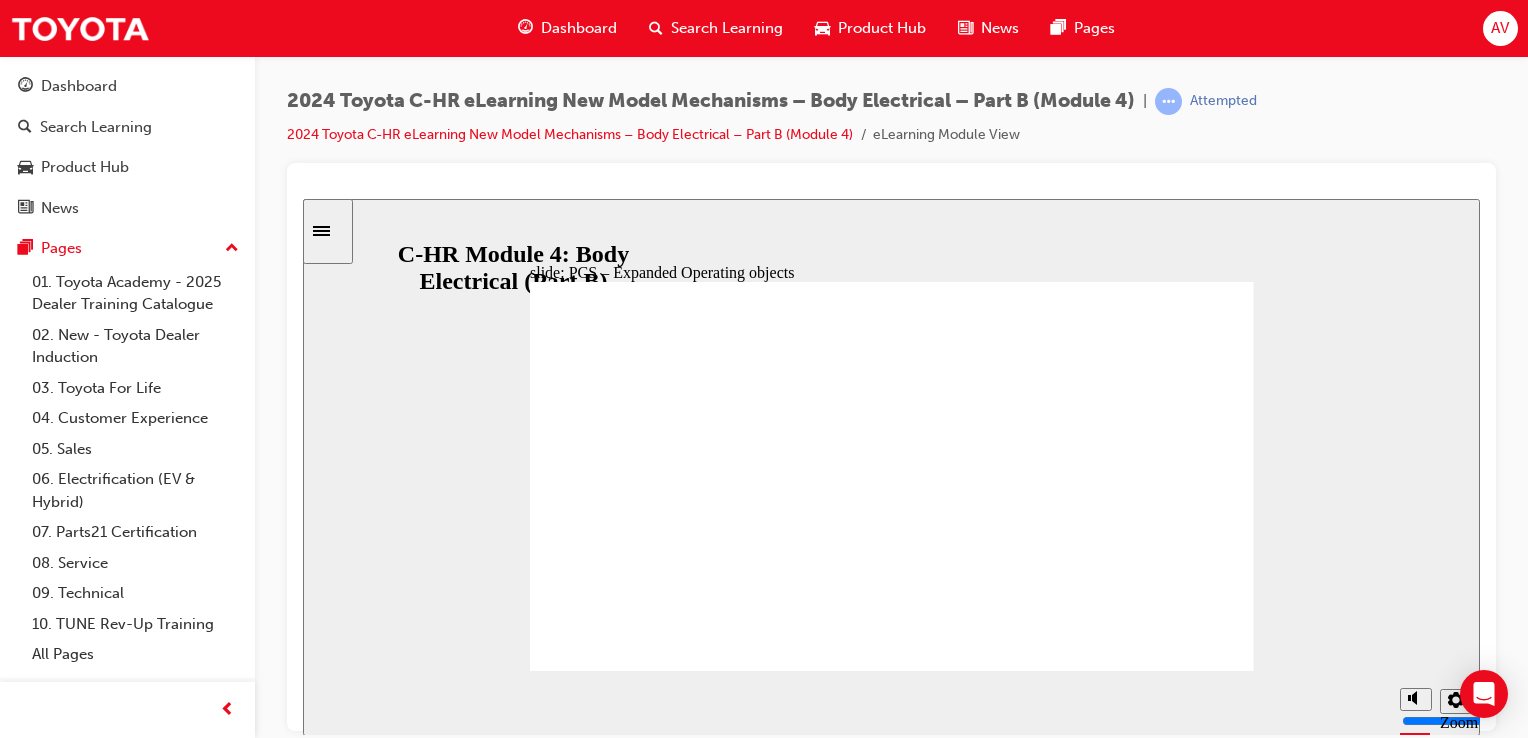 click 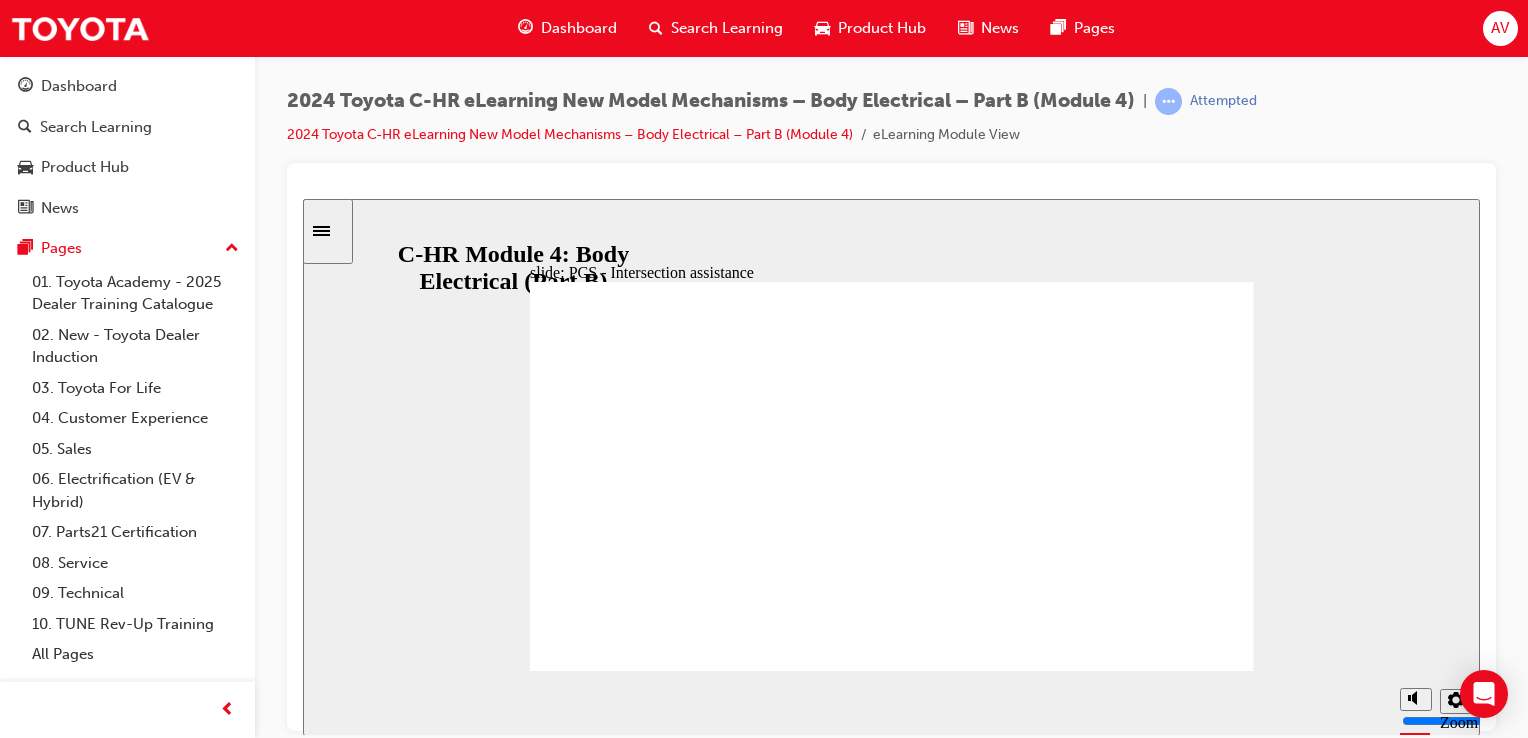 click 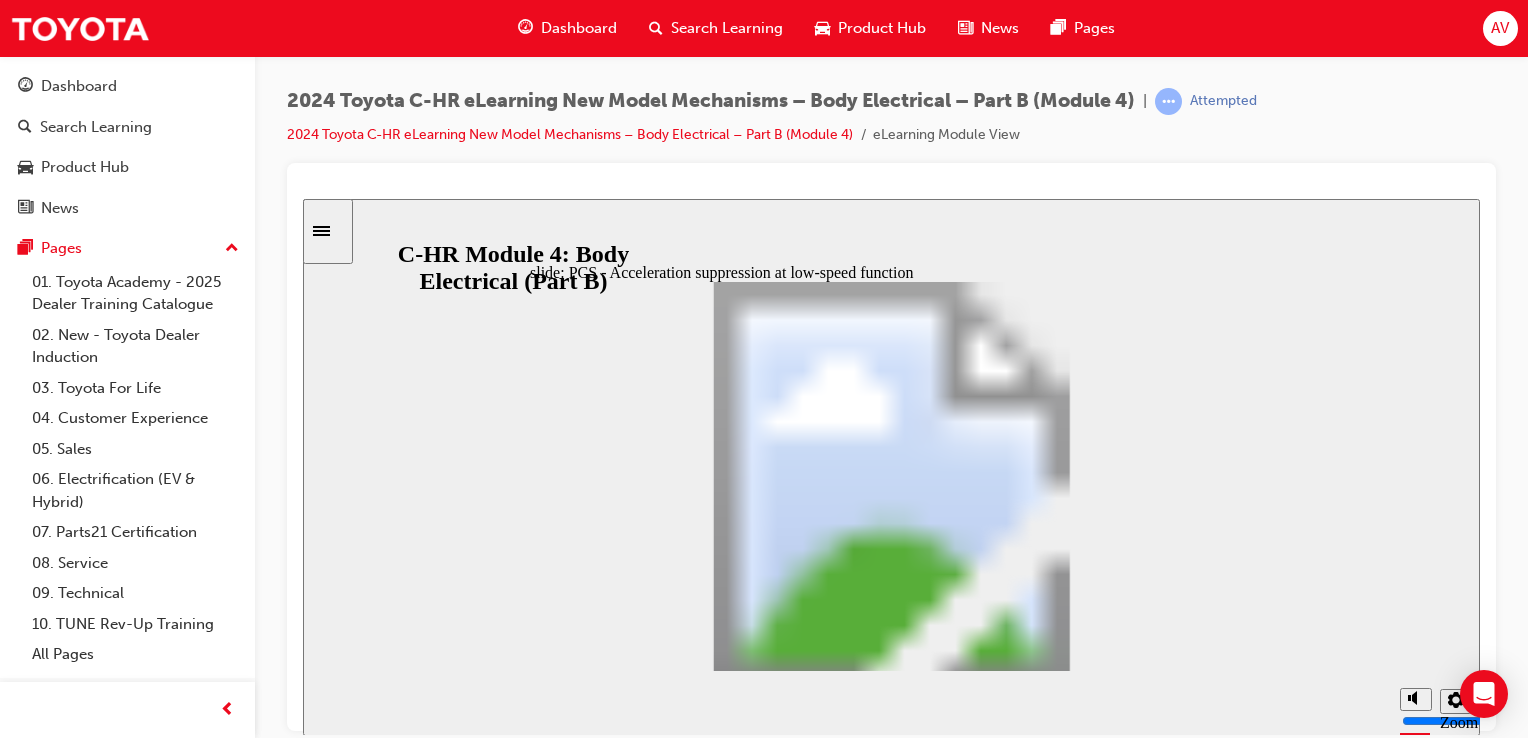 click 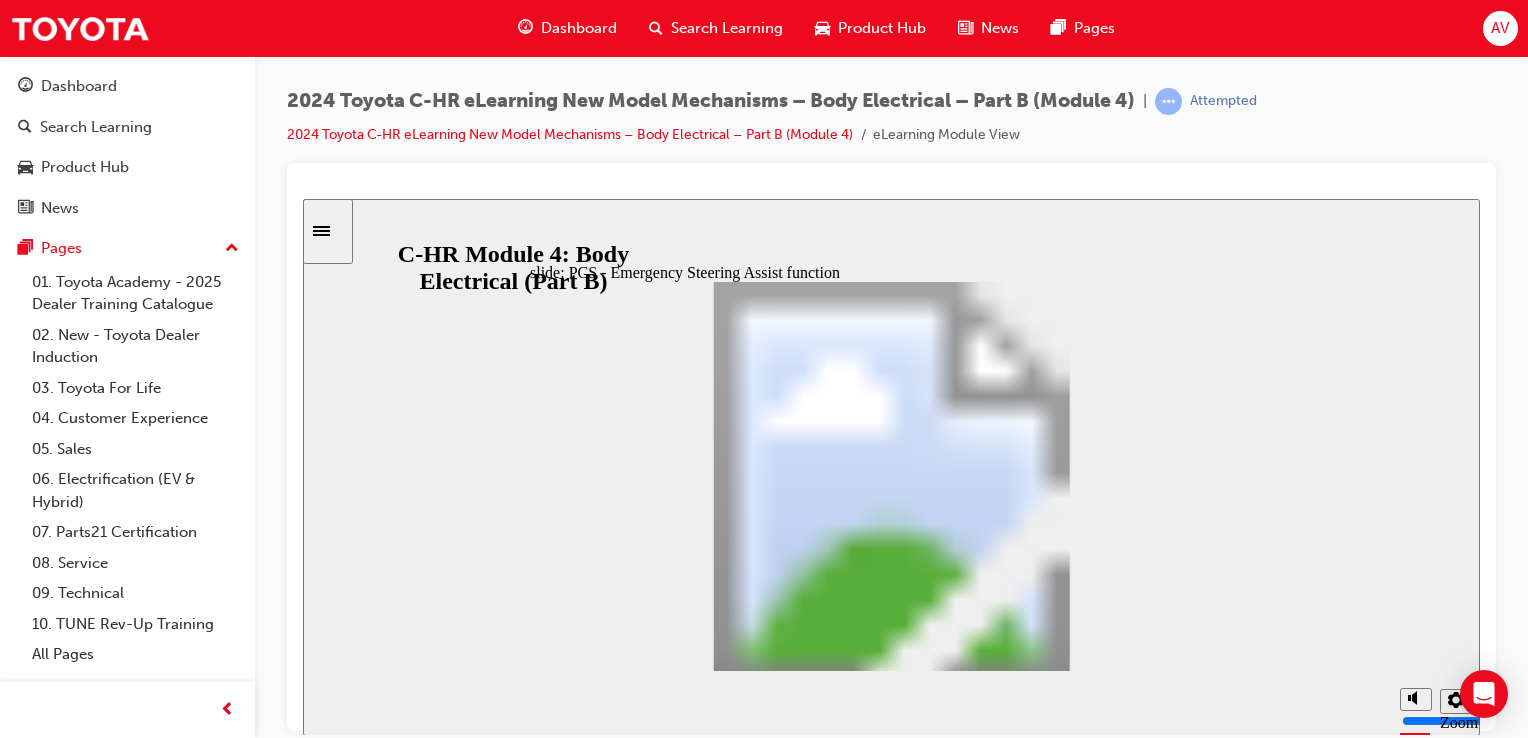 click 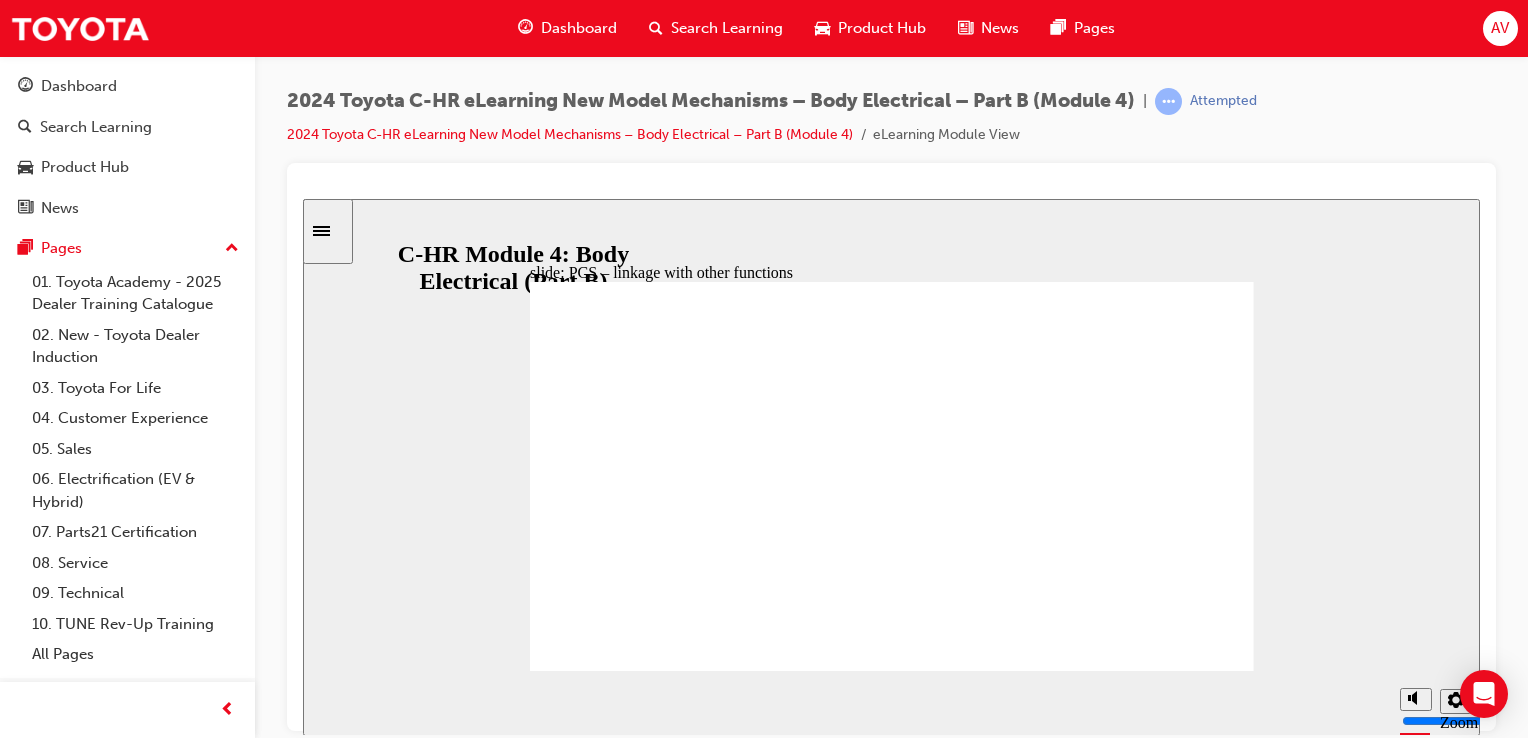 click 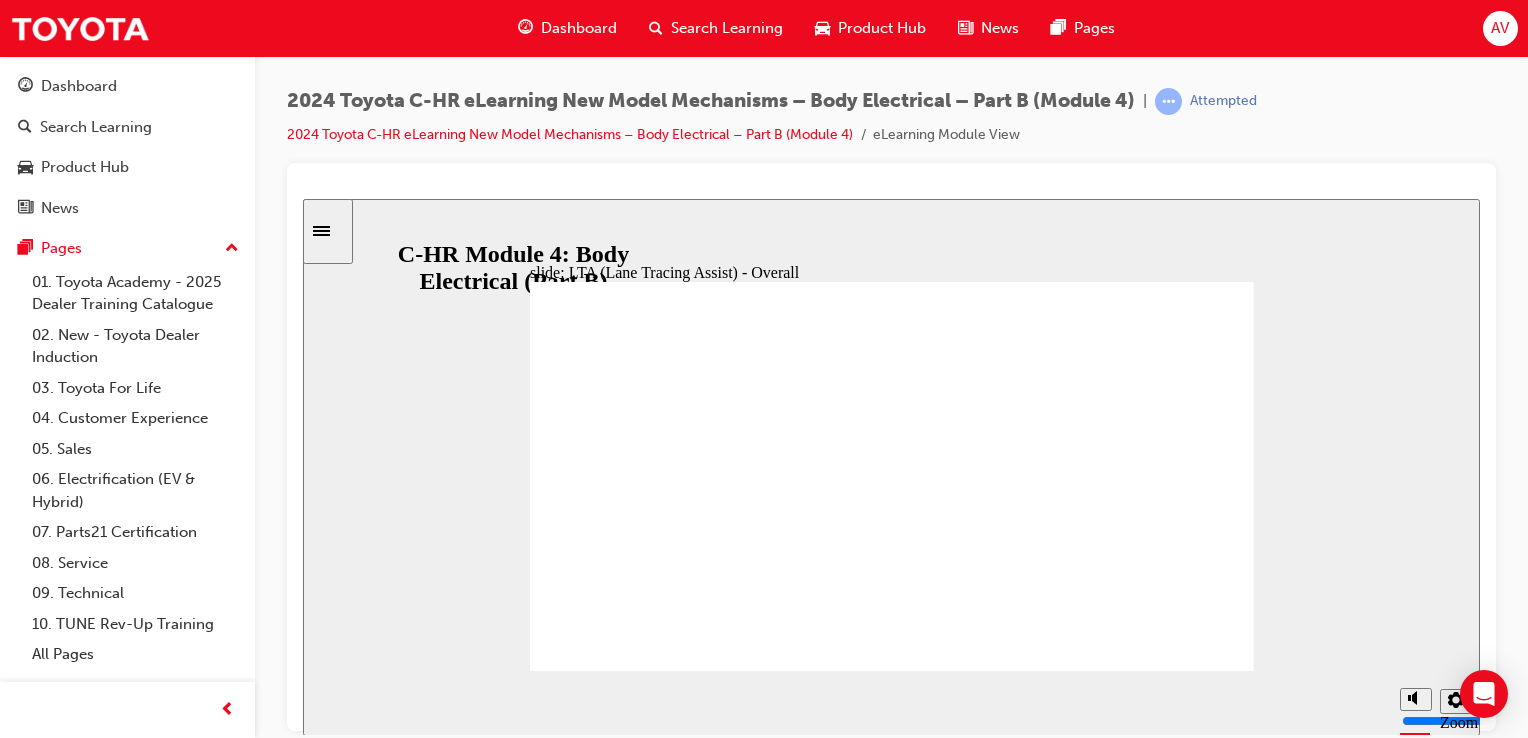 click 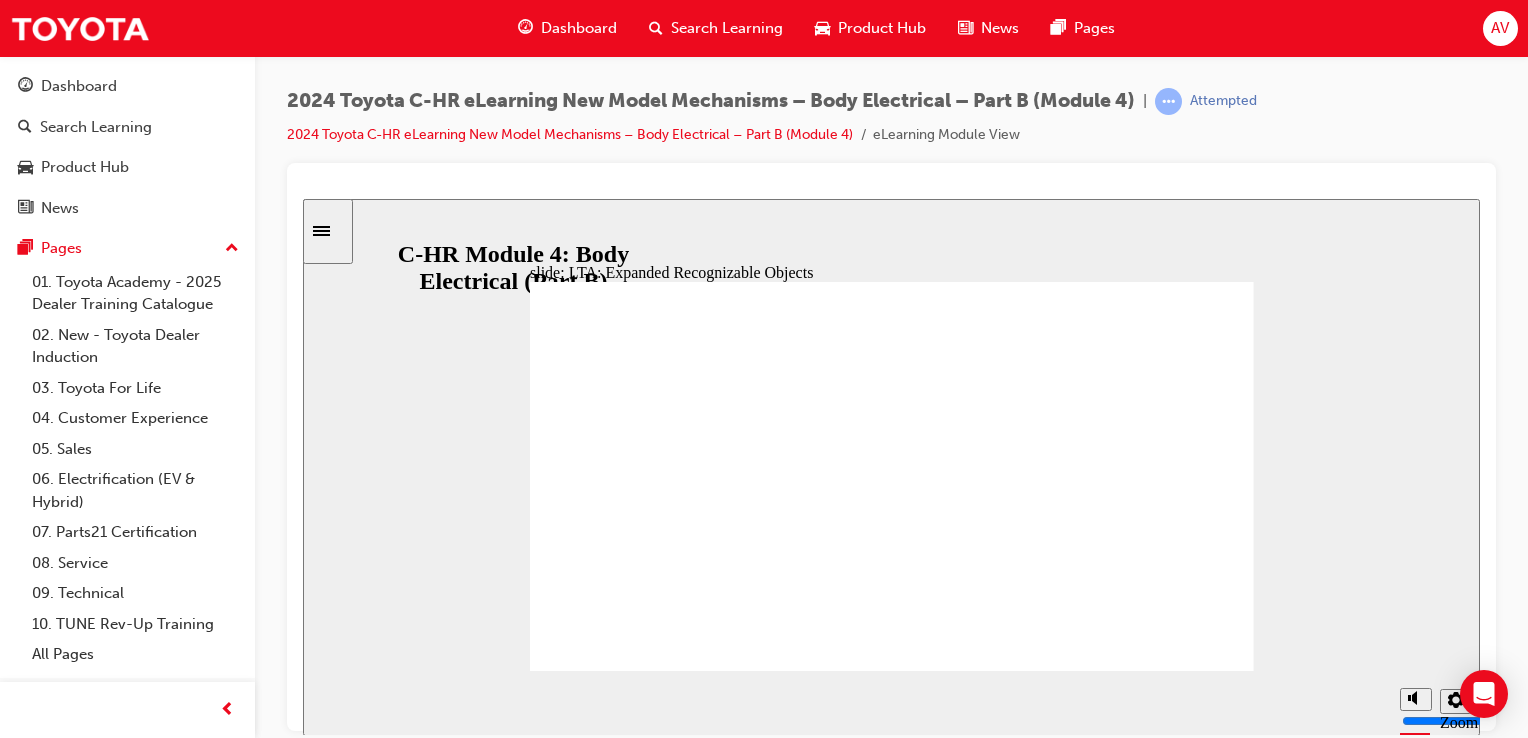 click 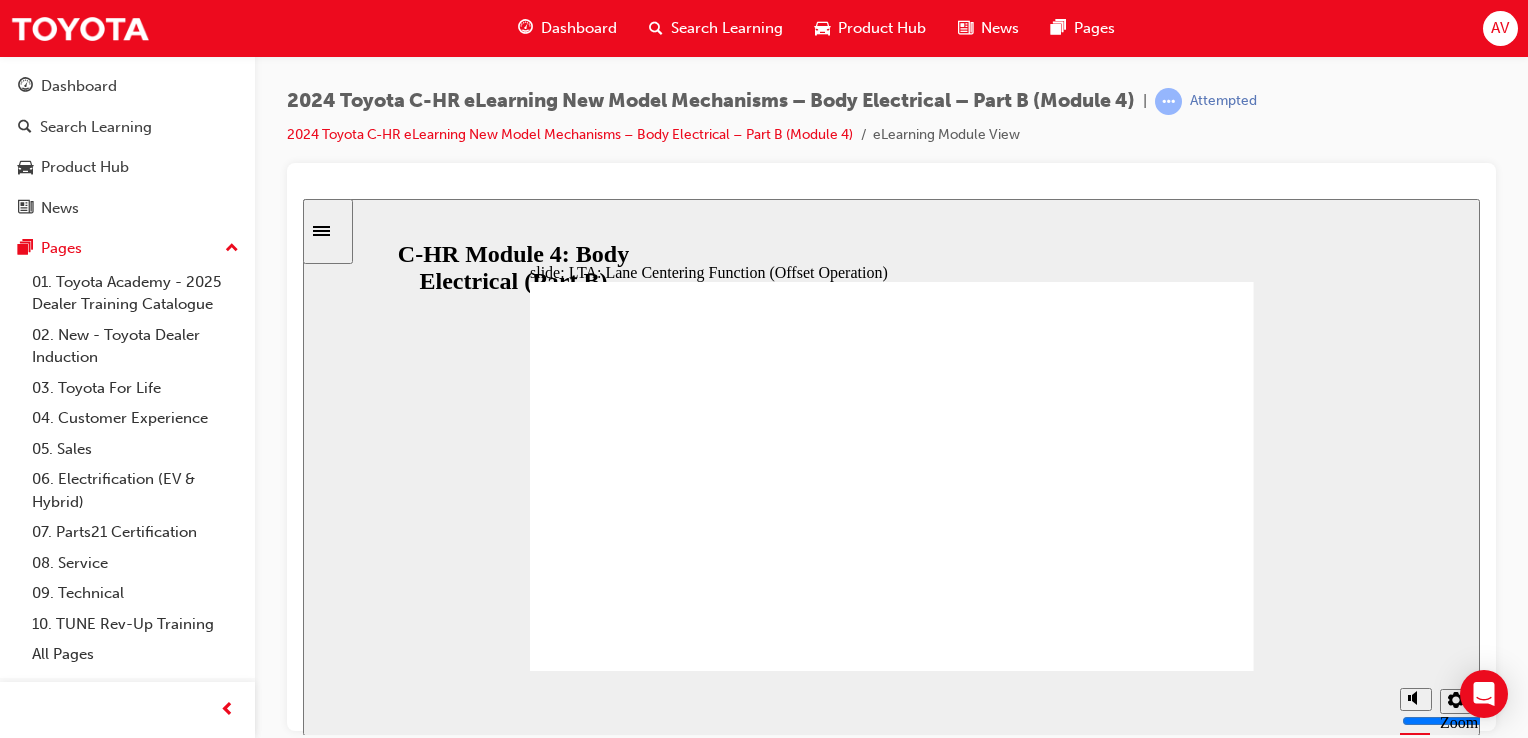 click 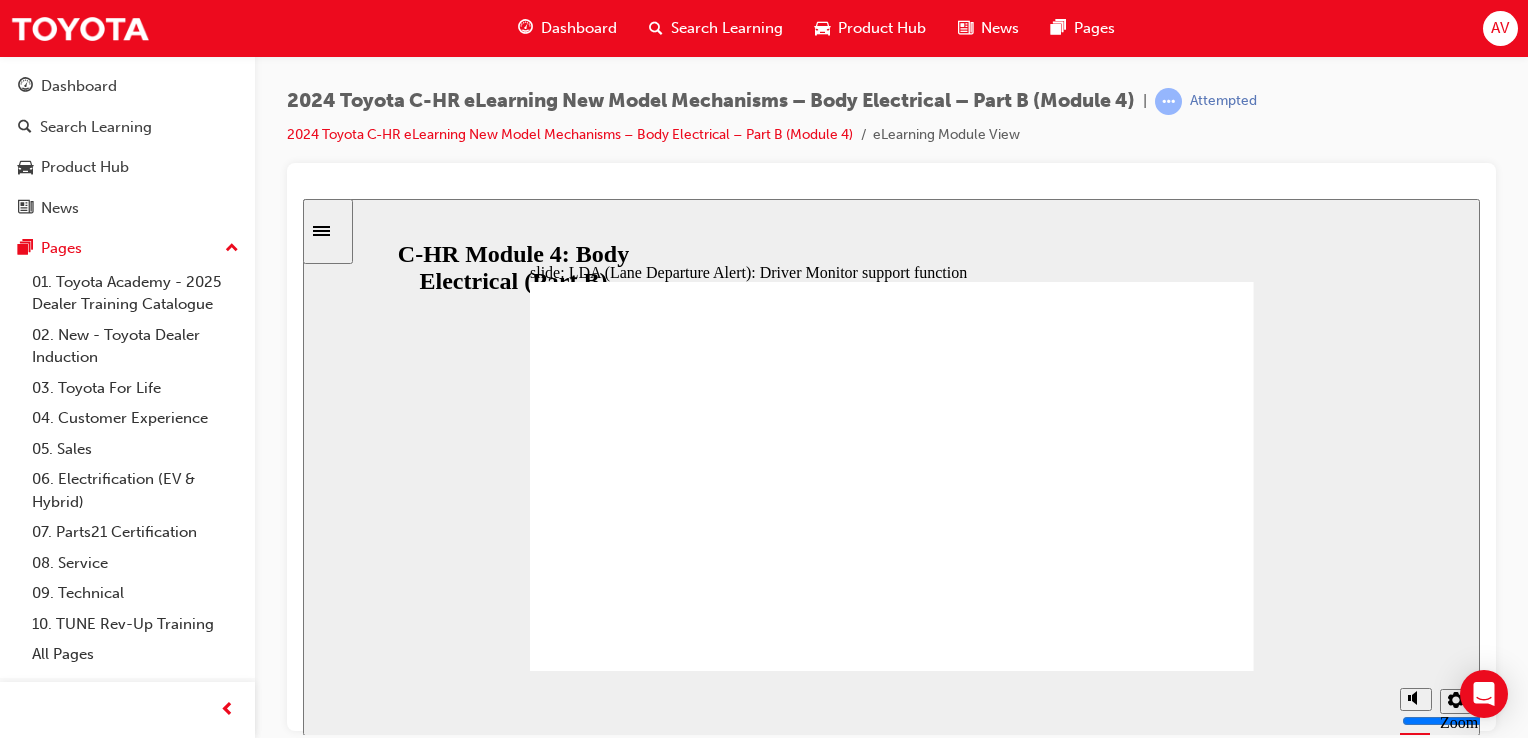 click 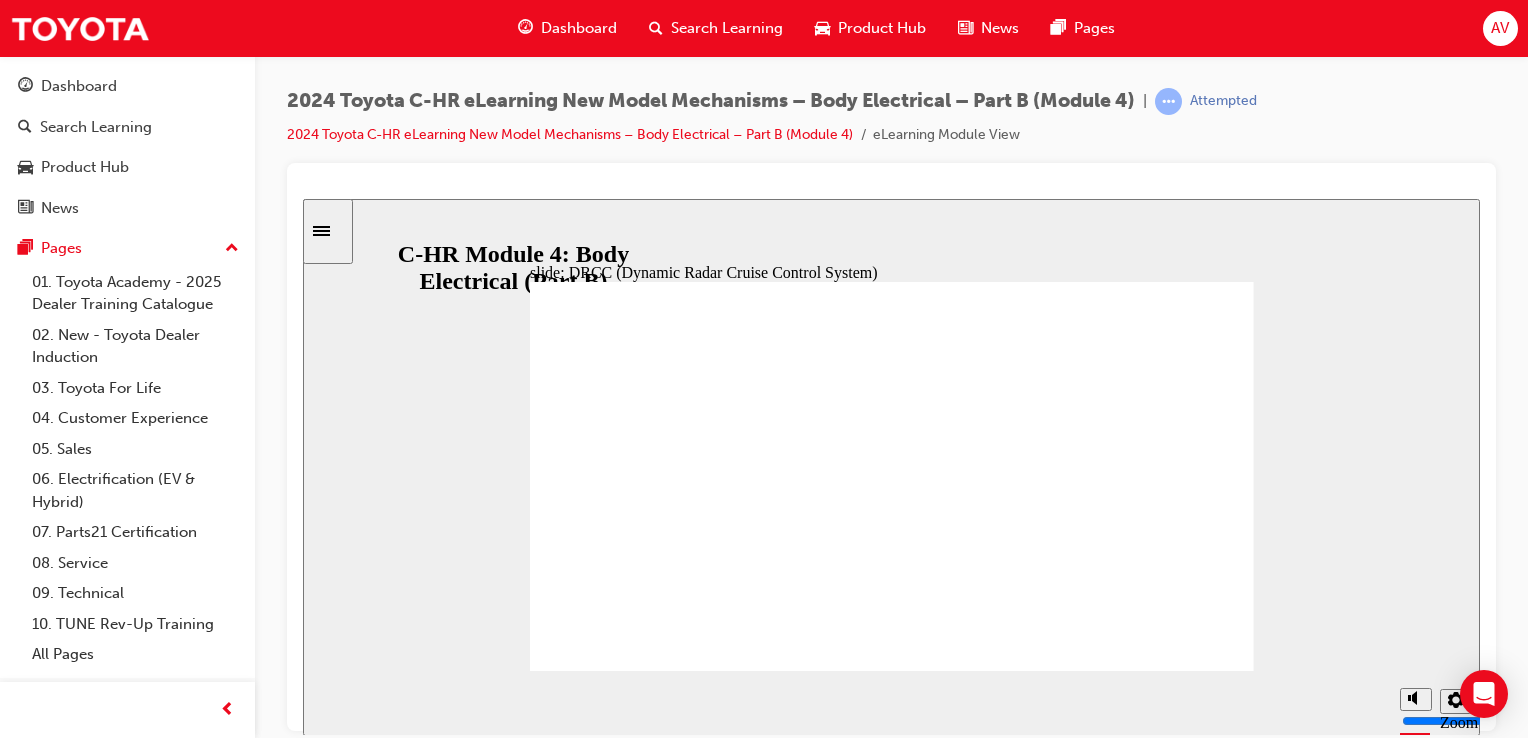 click 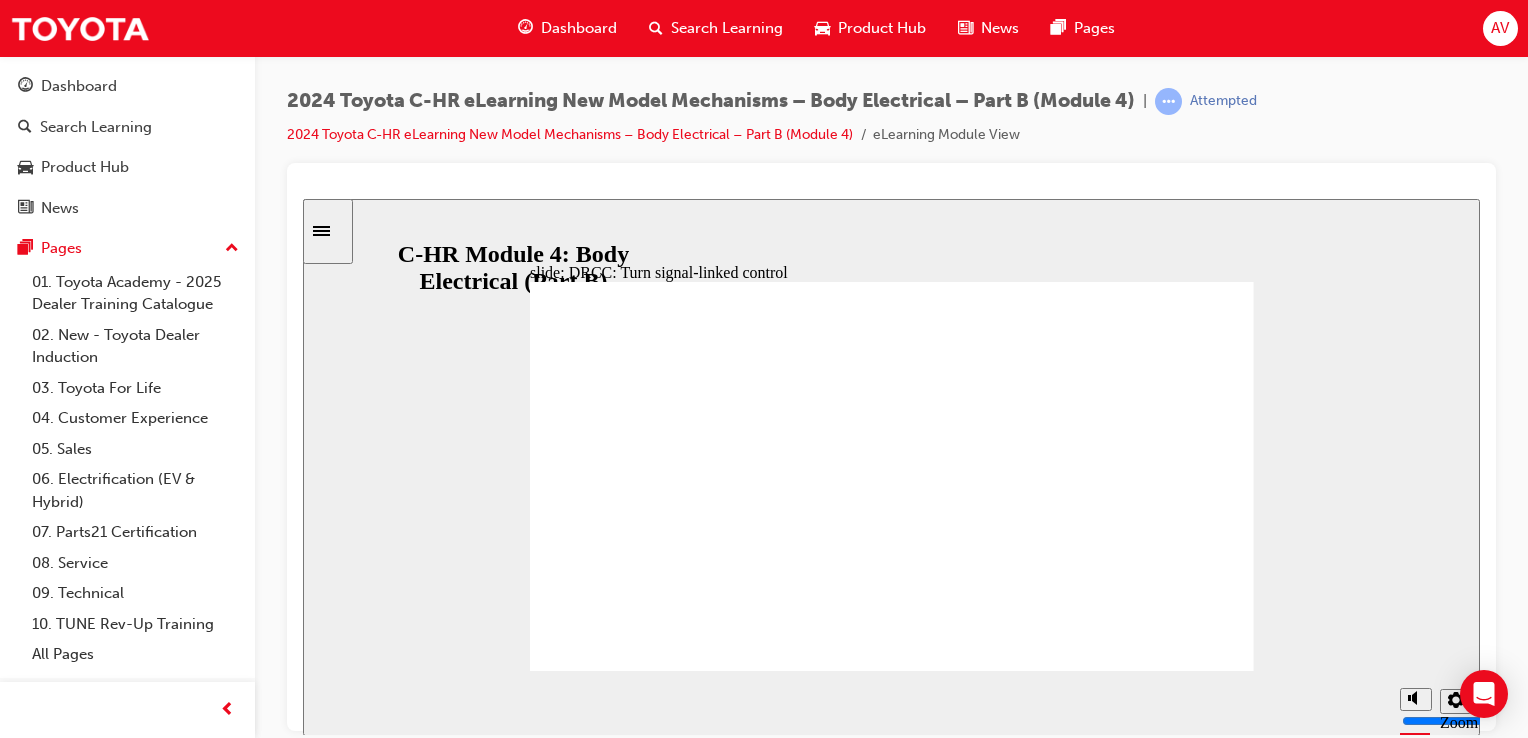 click 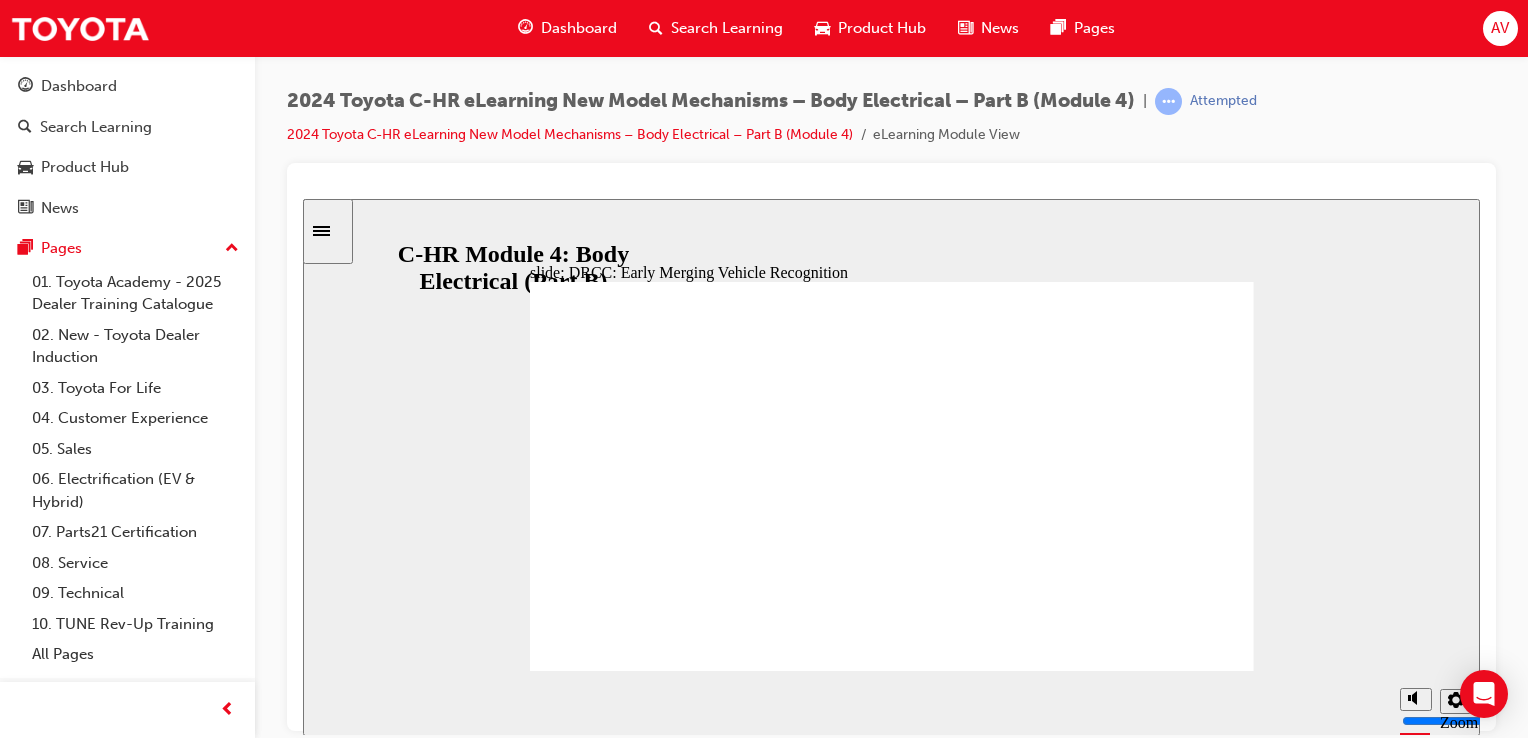 click 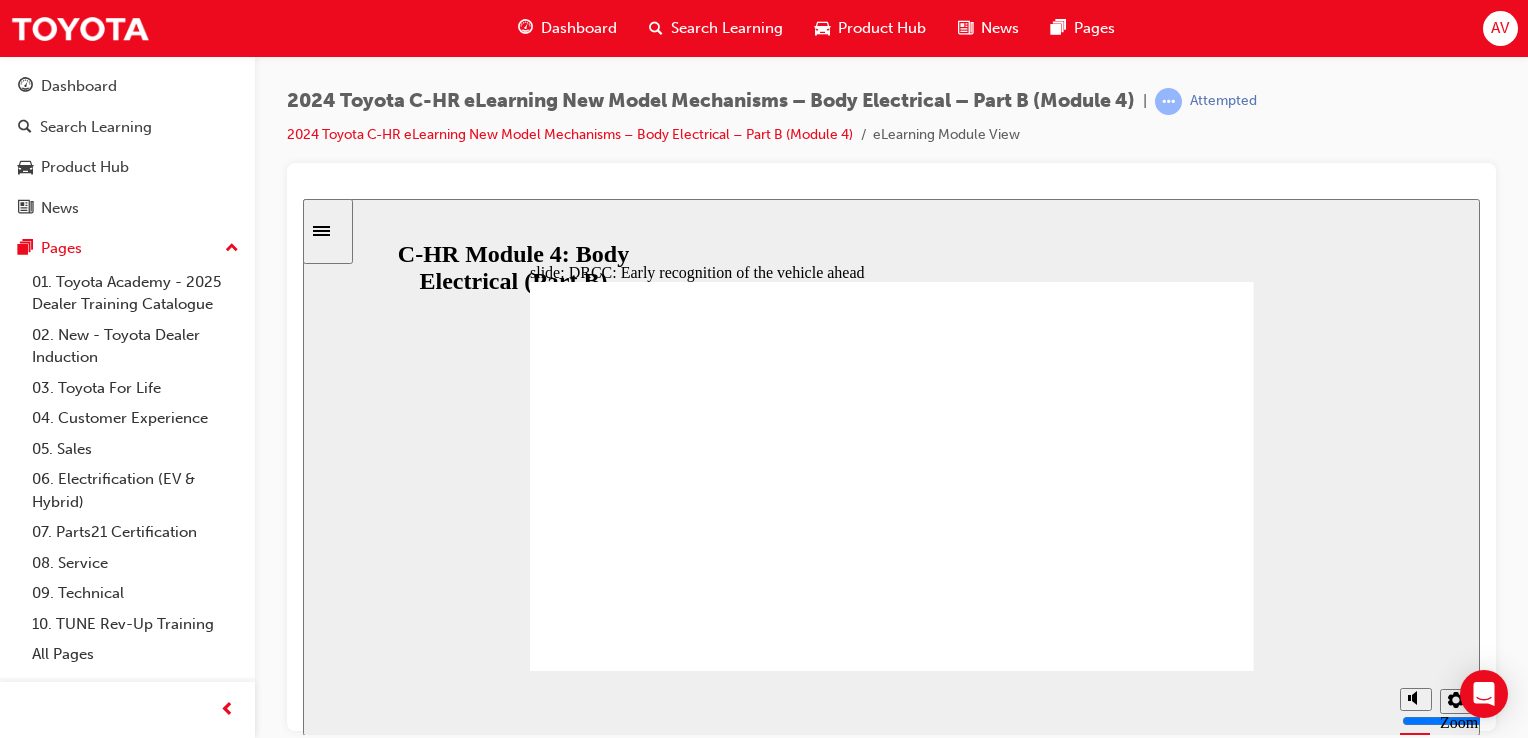 click 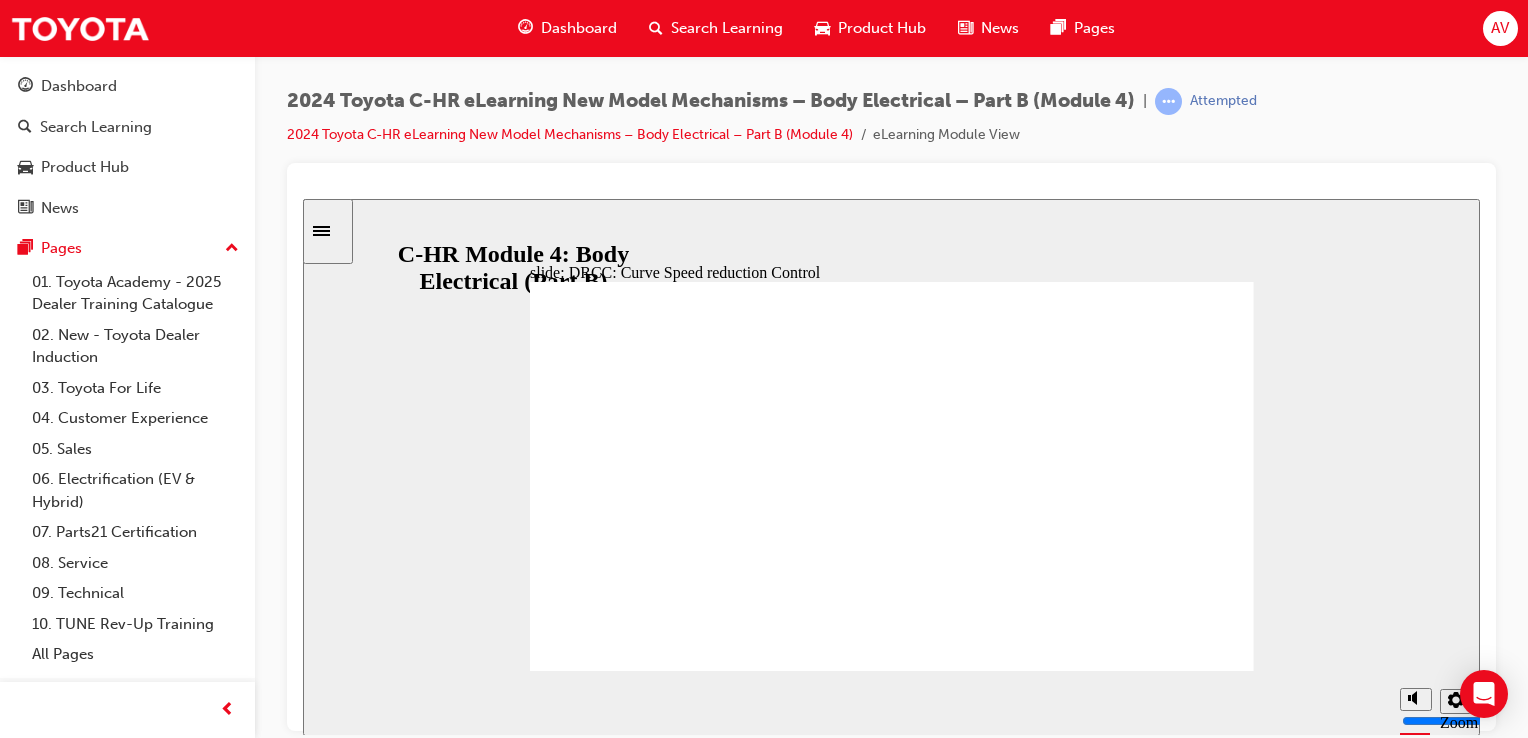 click 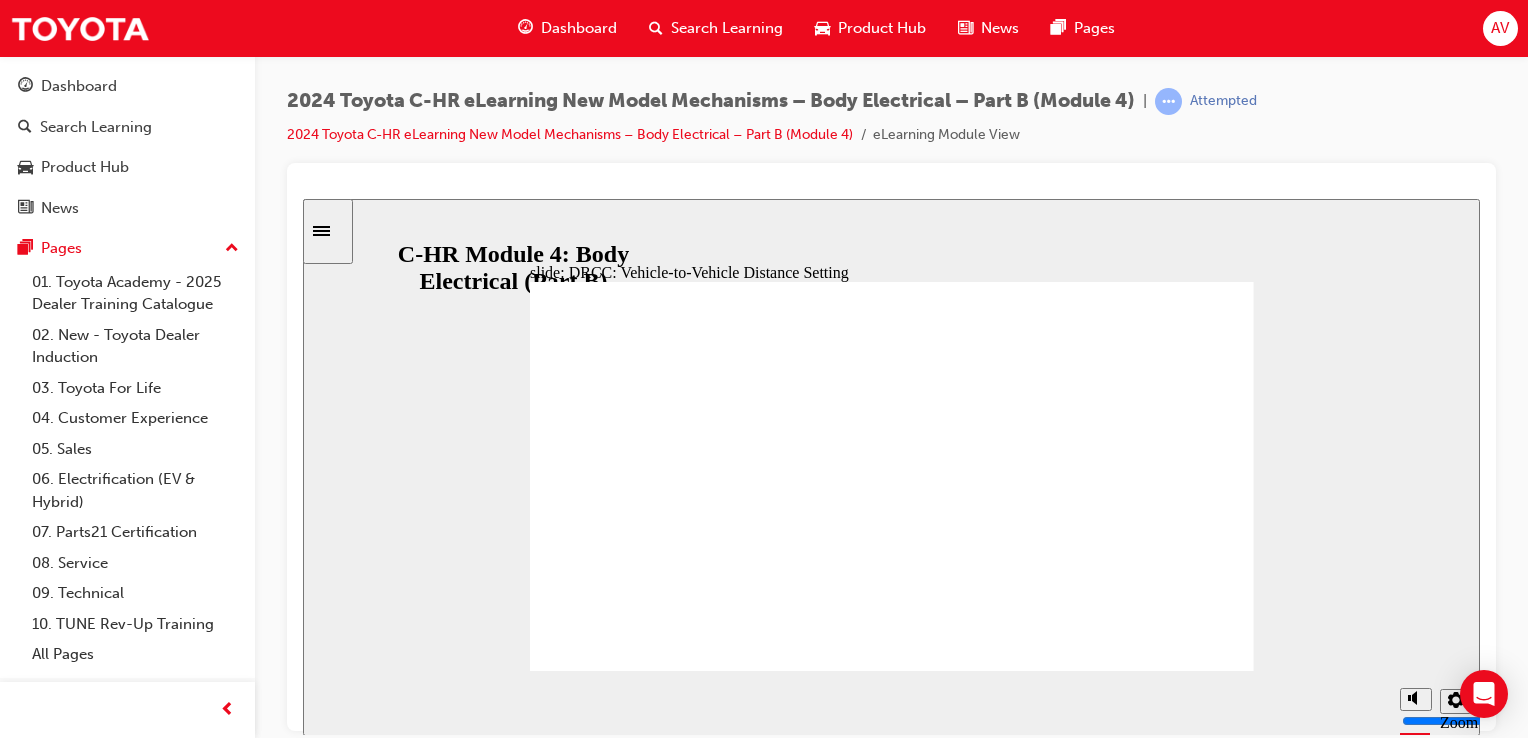 click 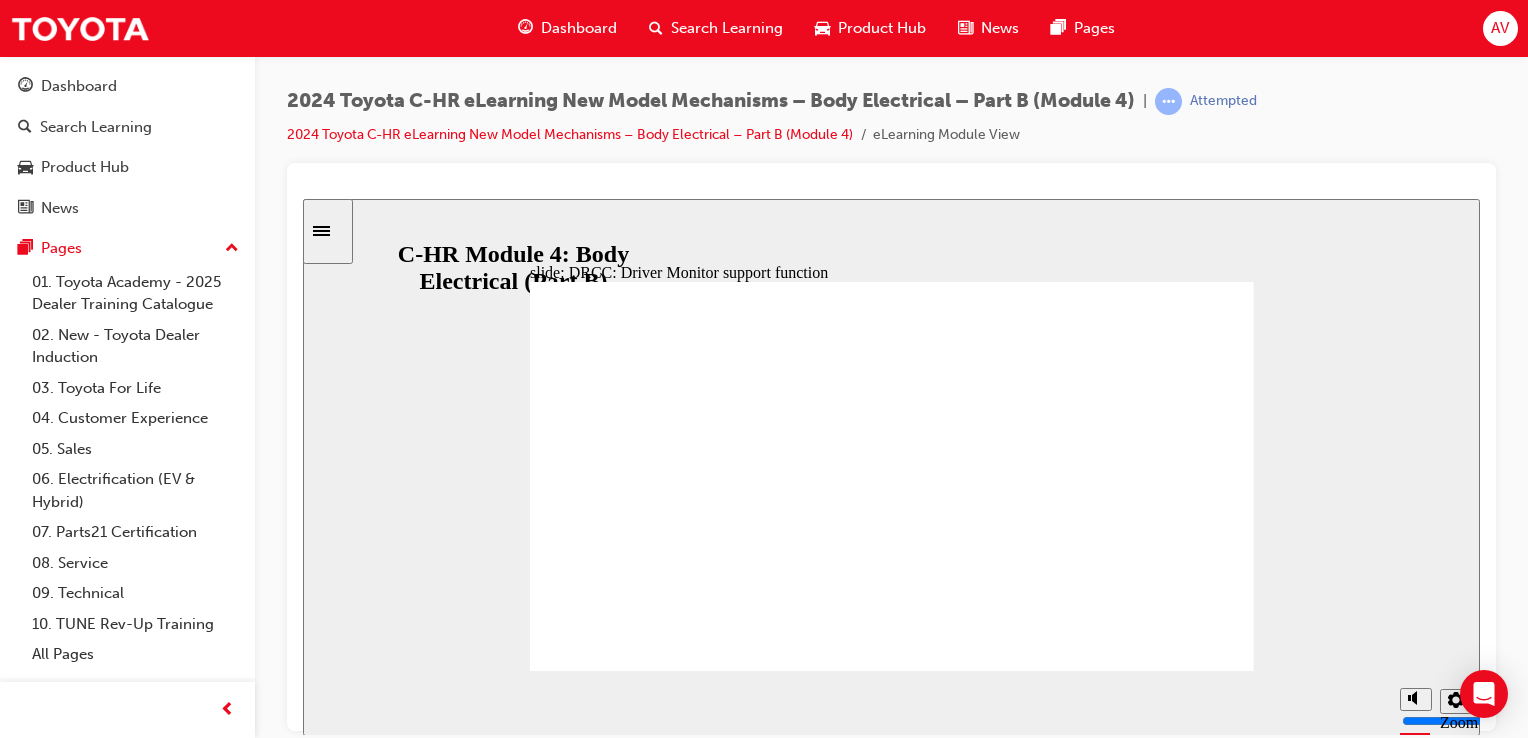 click 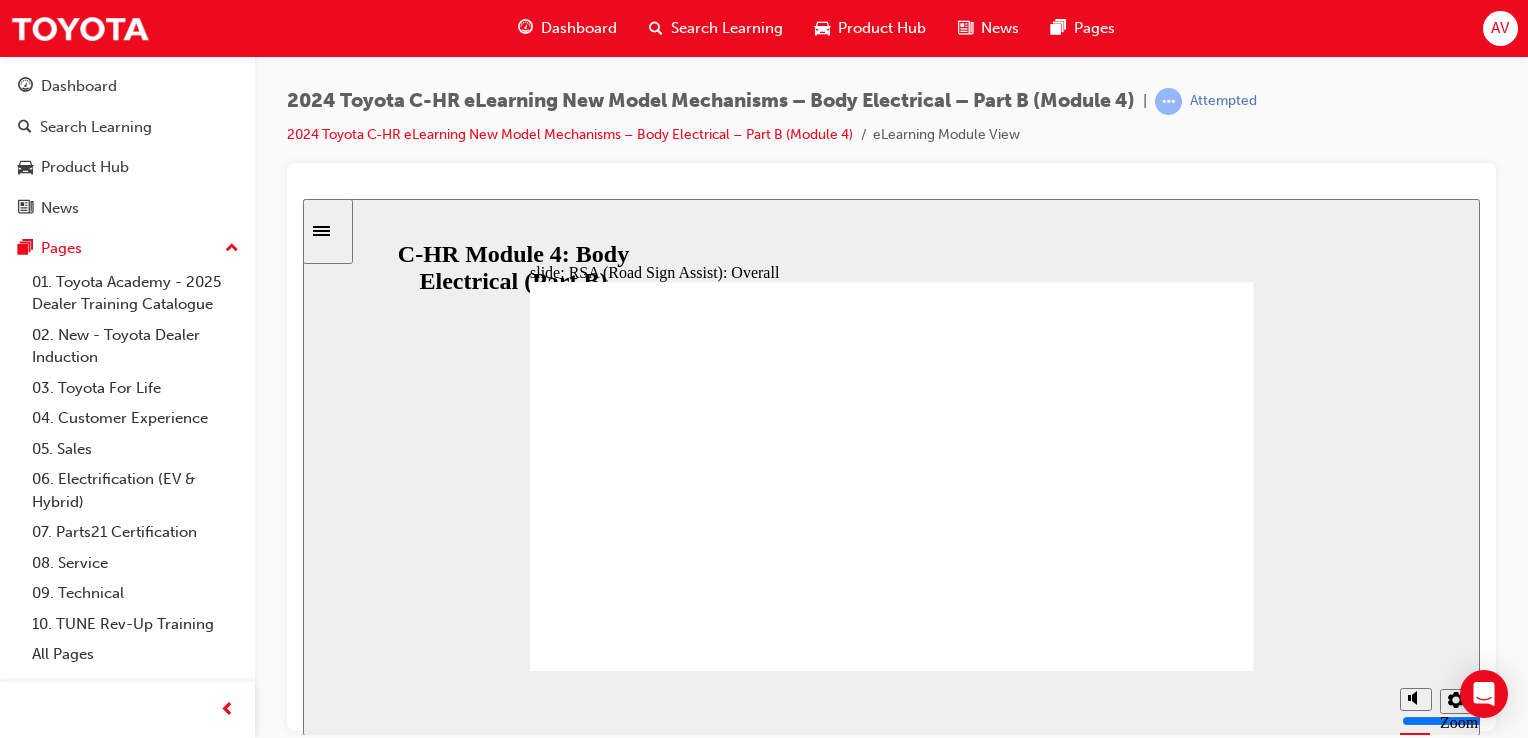 click 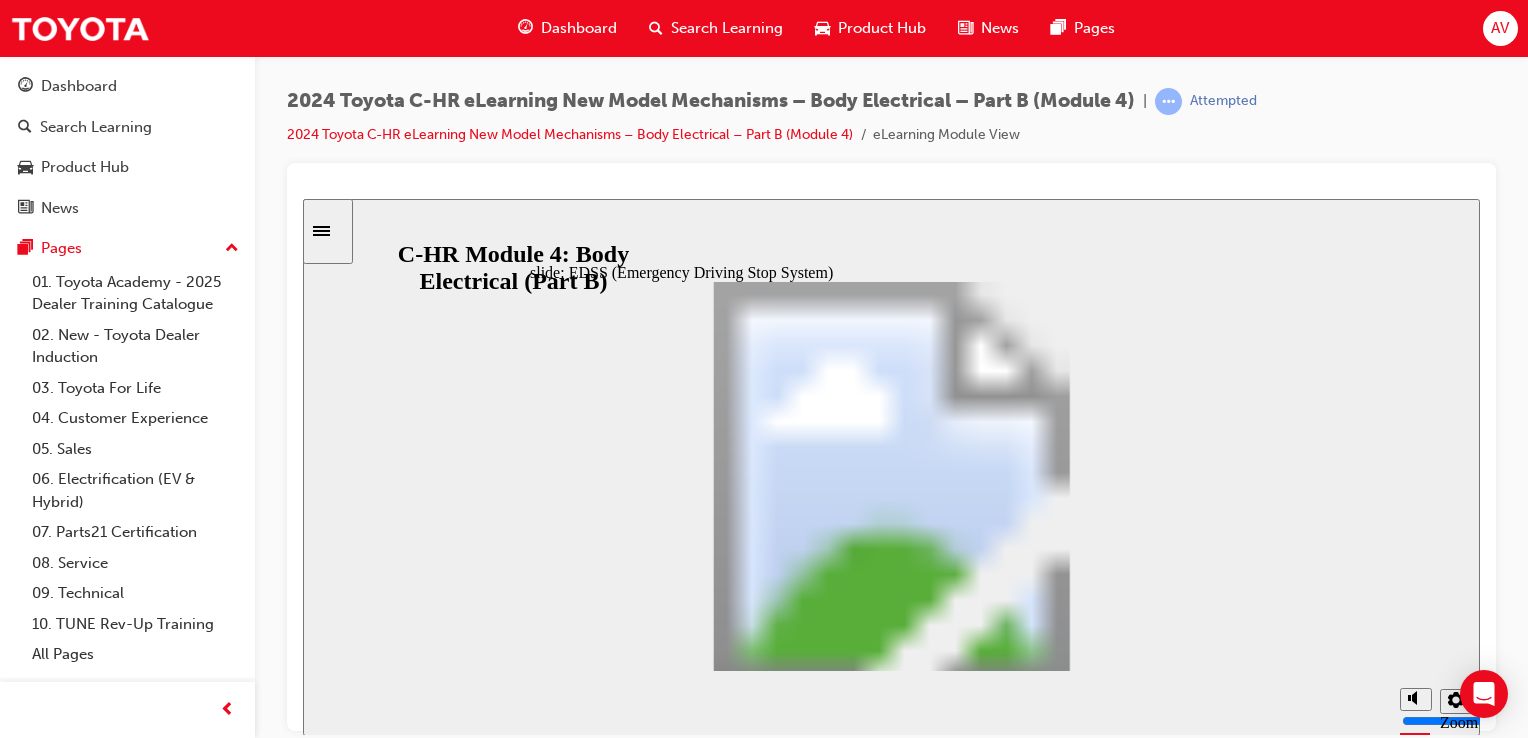 click 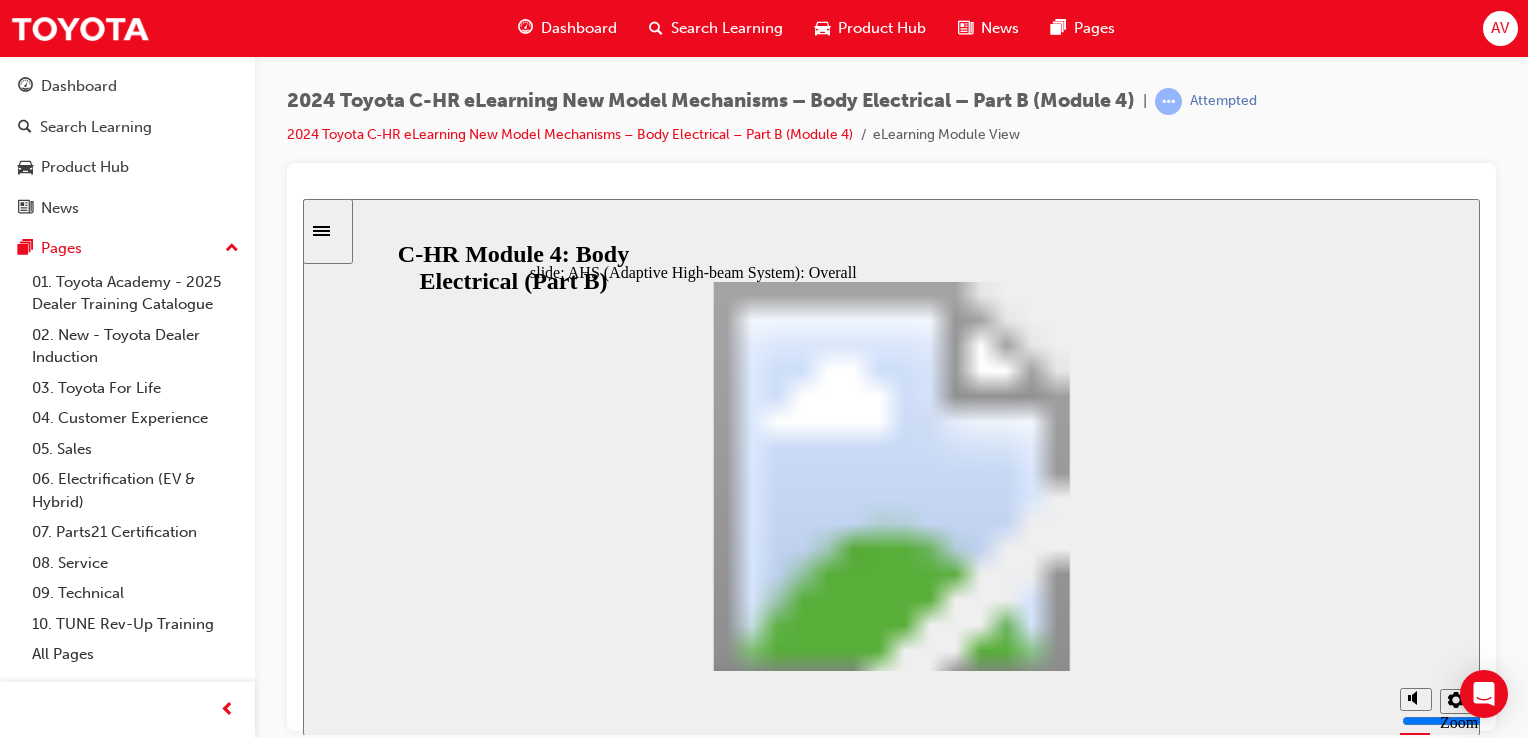 click 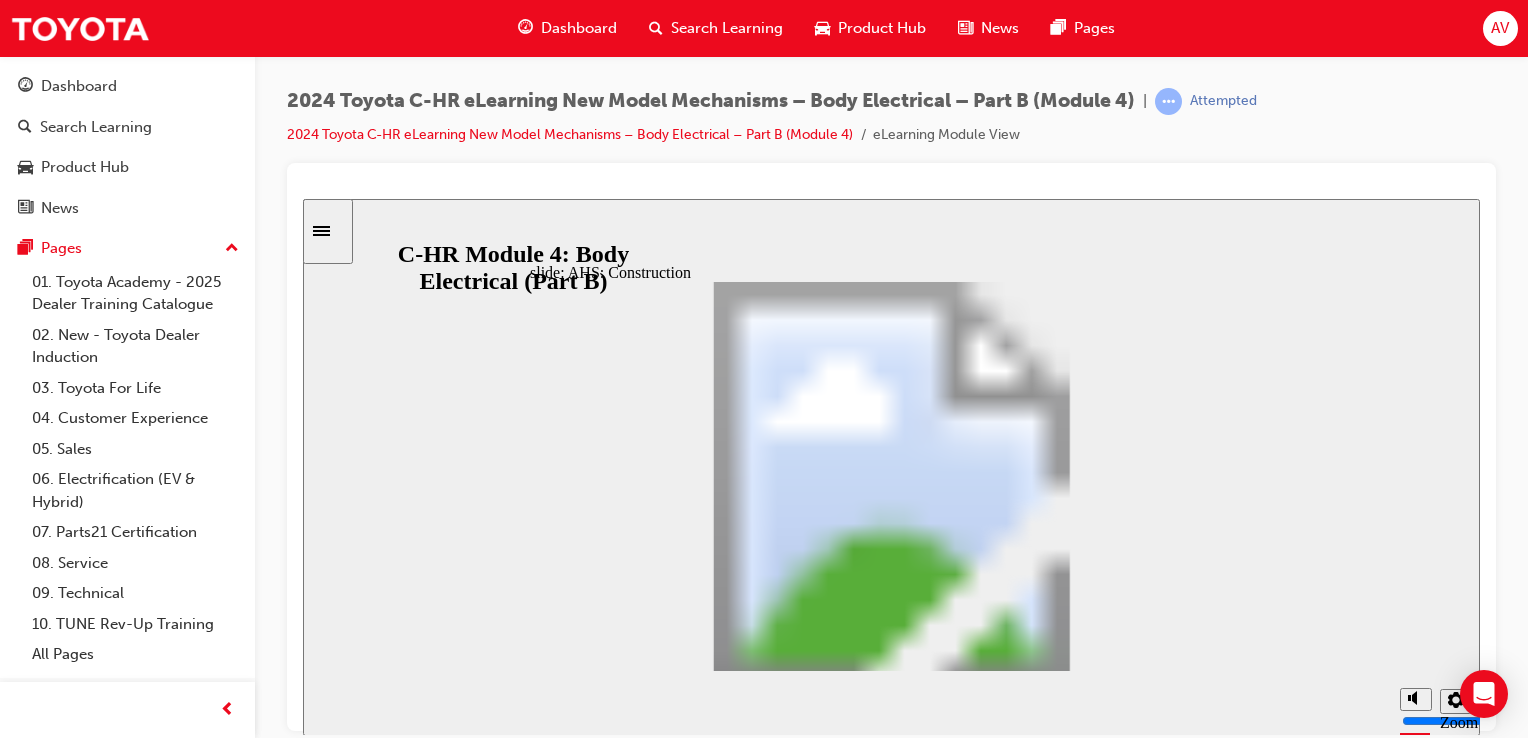 click 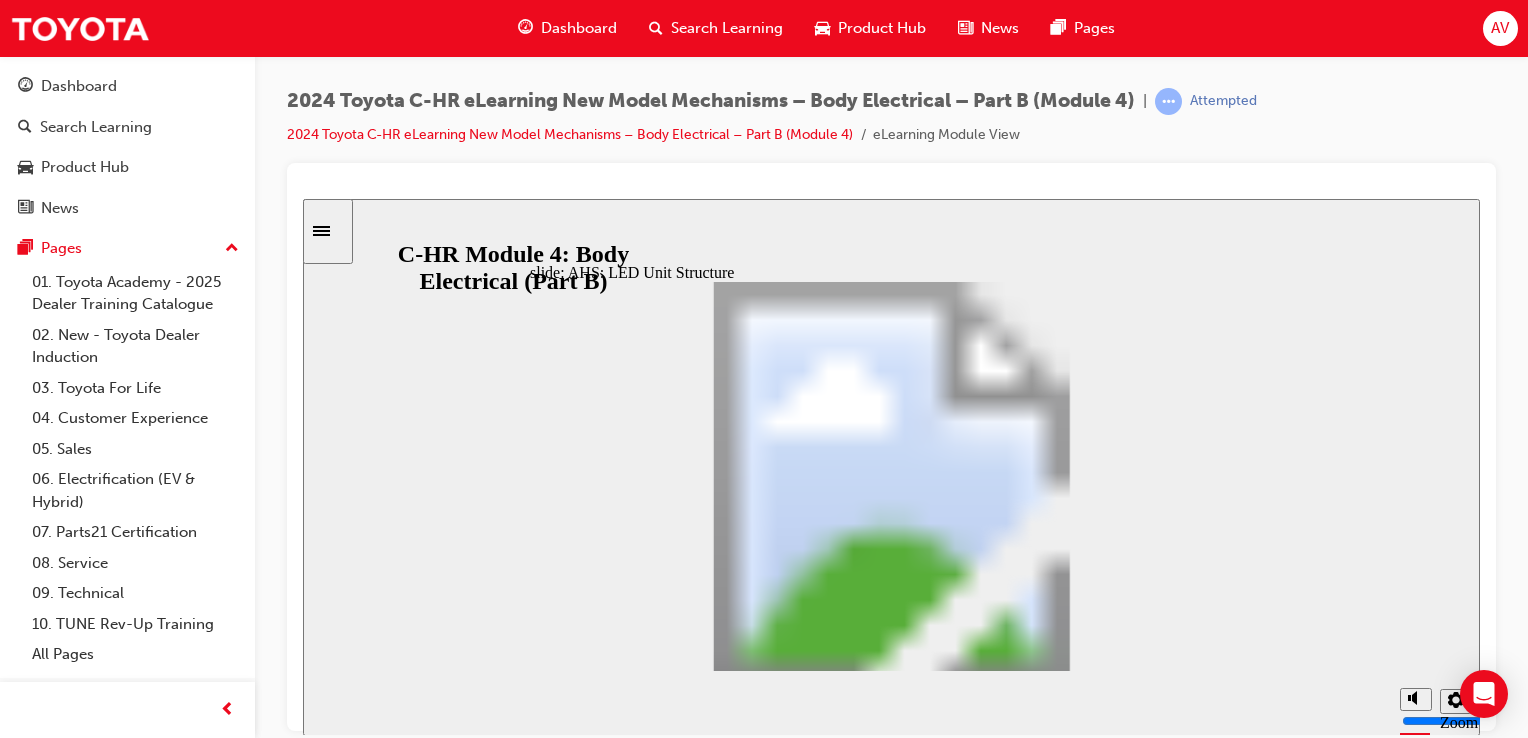 click 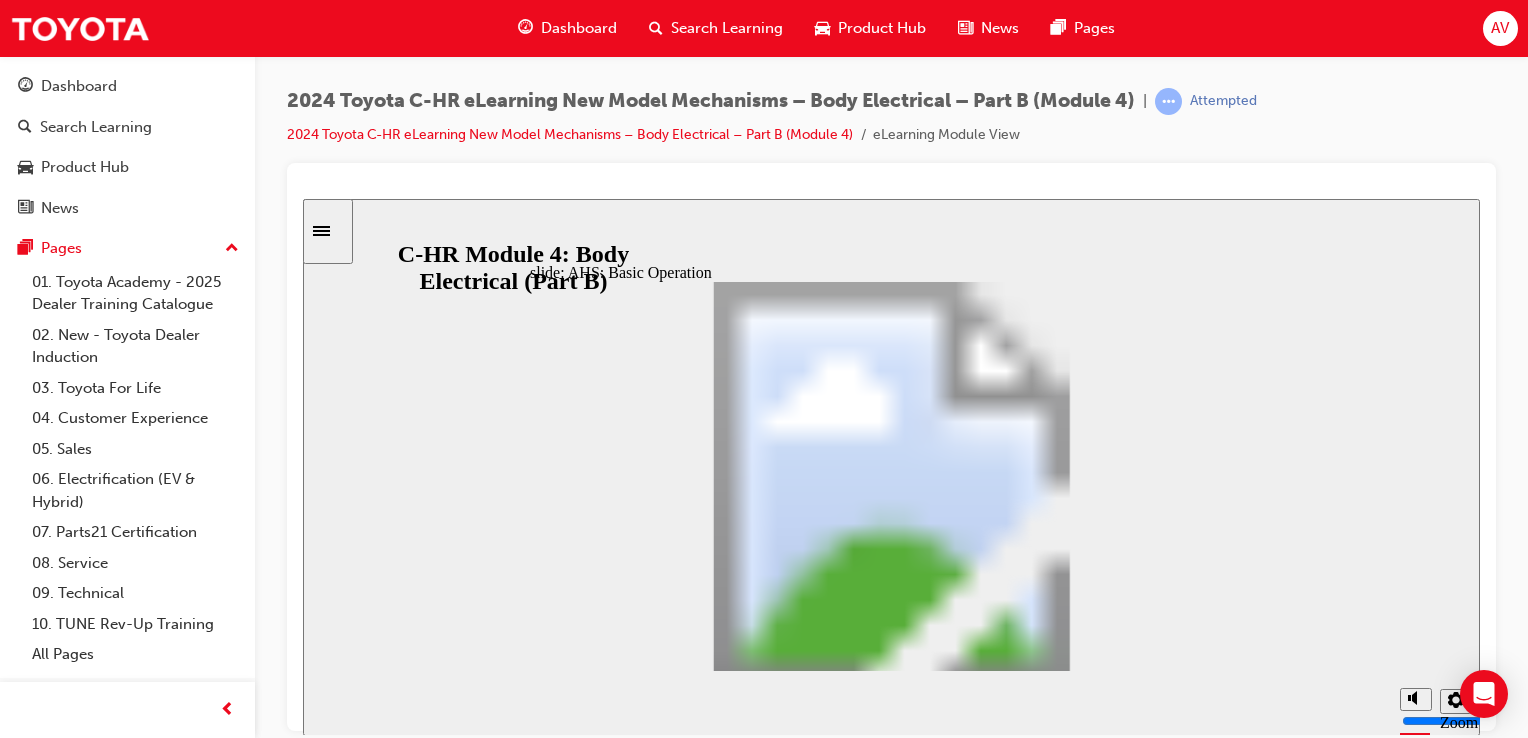 click 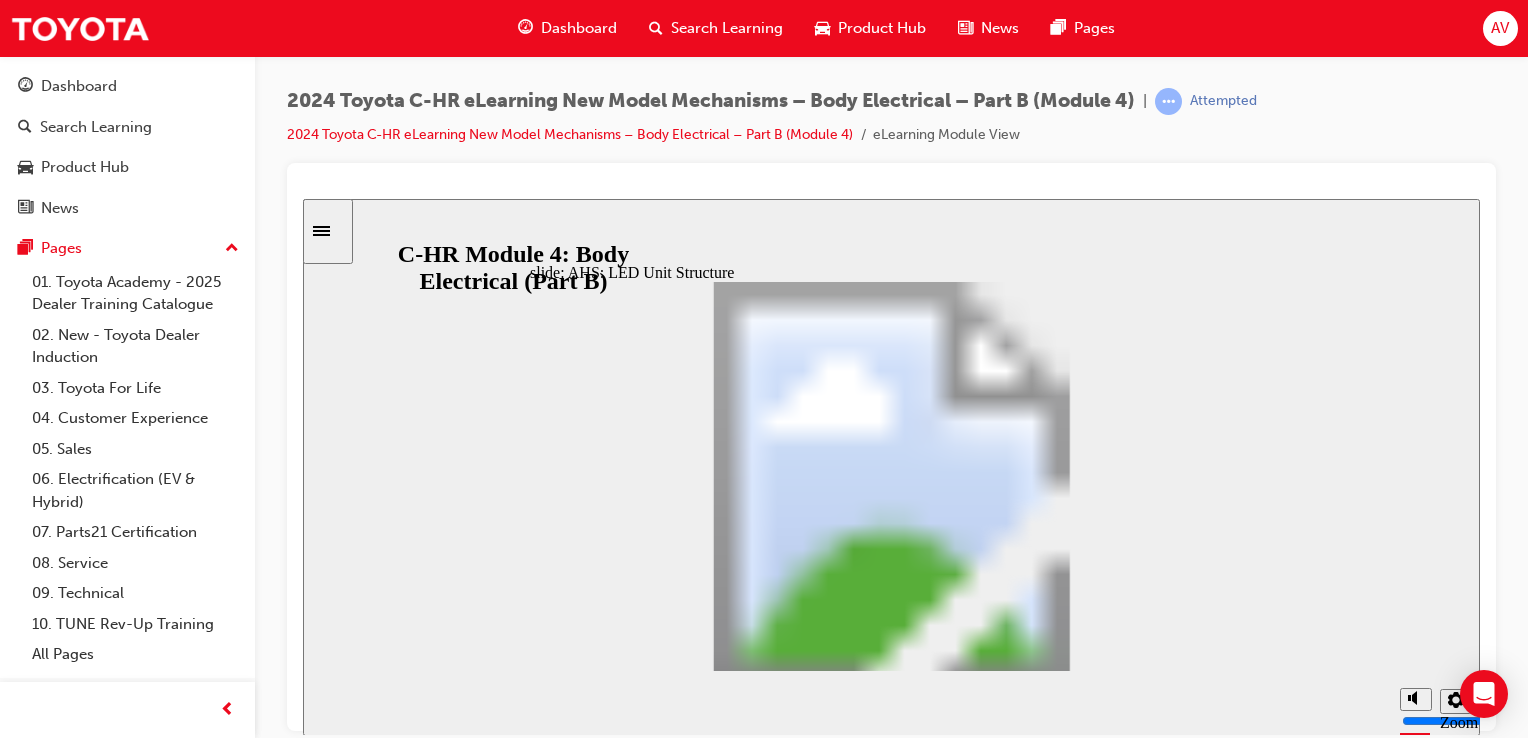 click 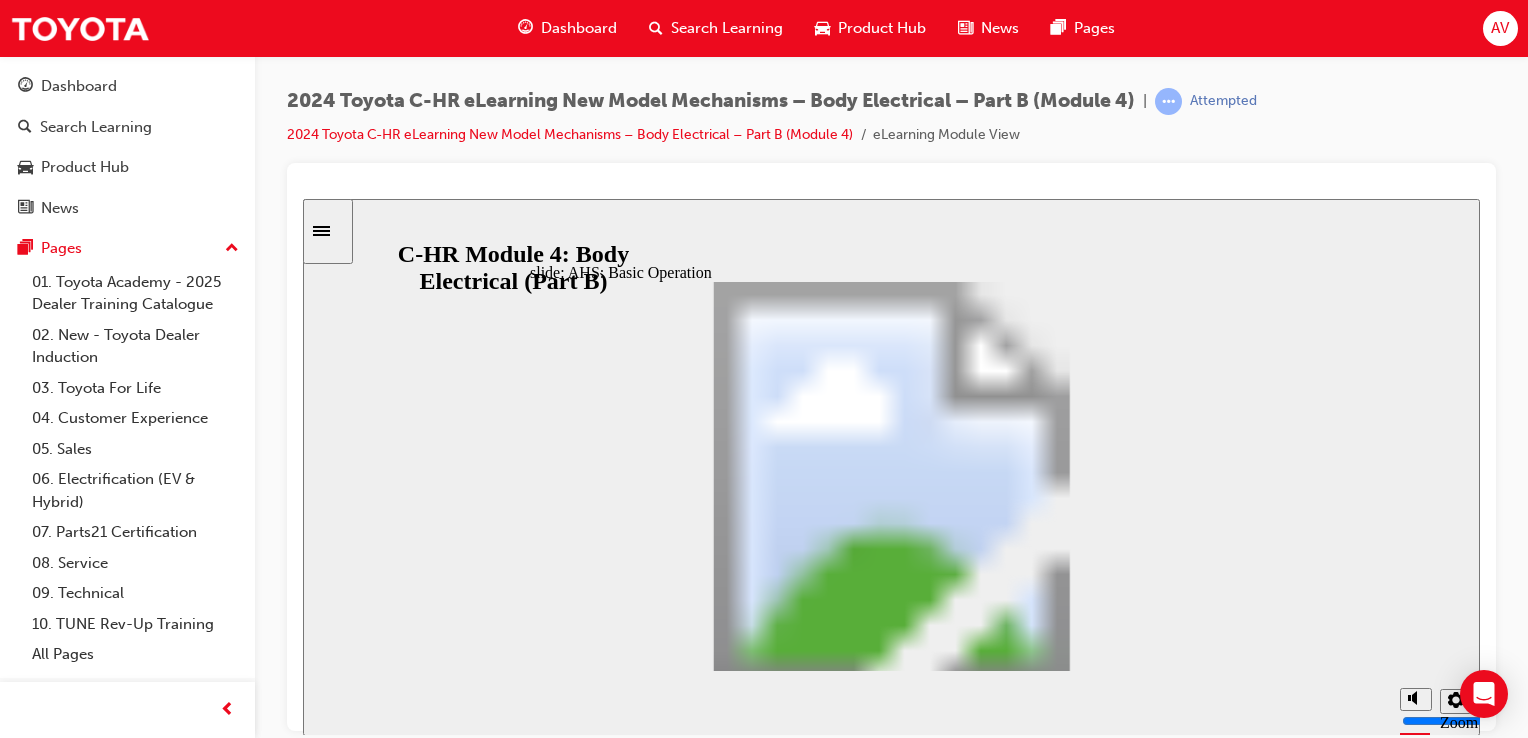 click 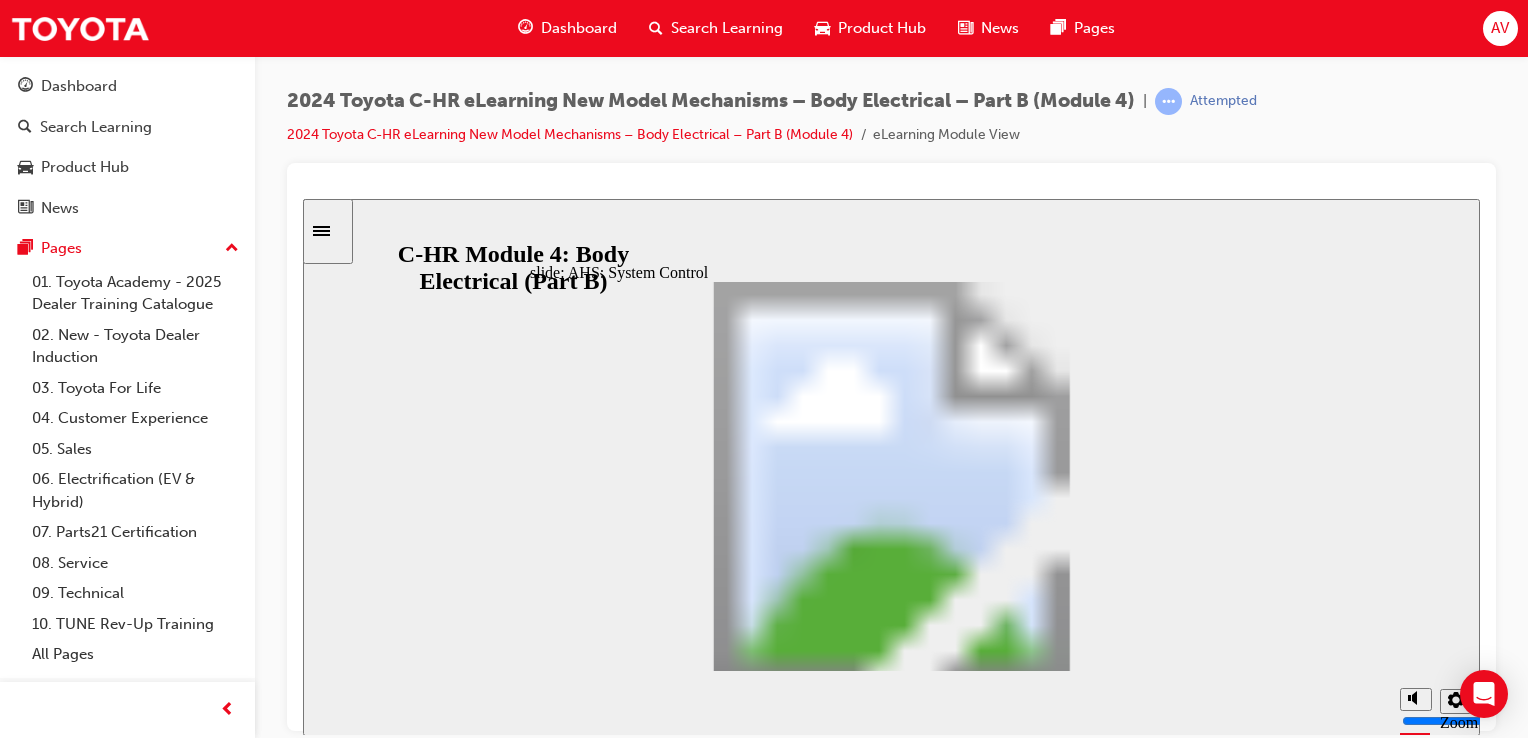 click 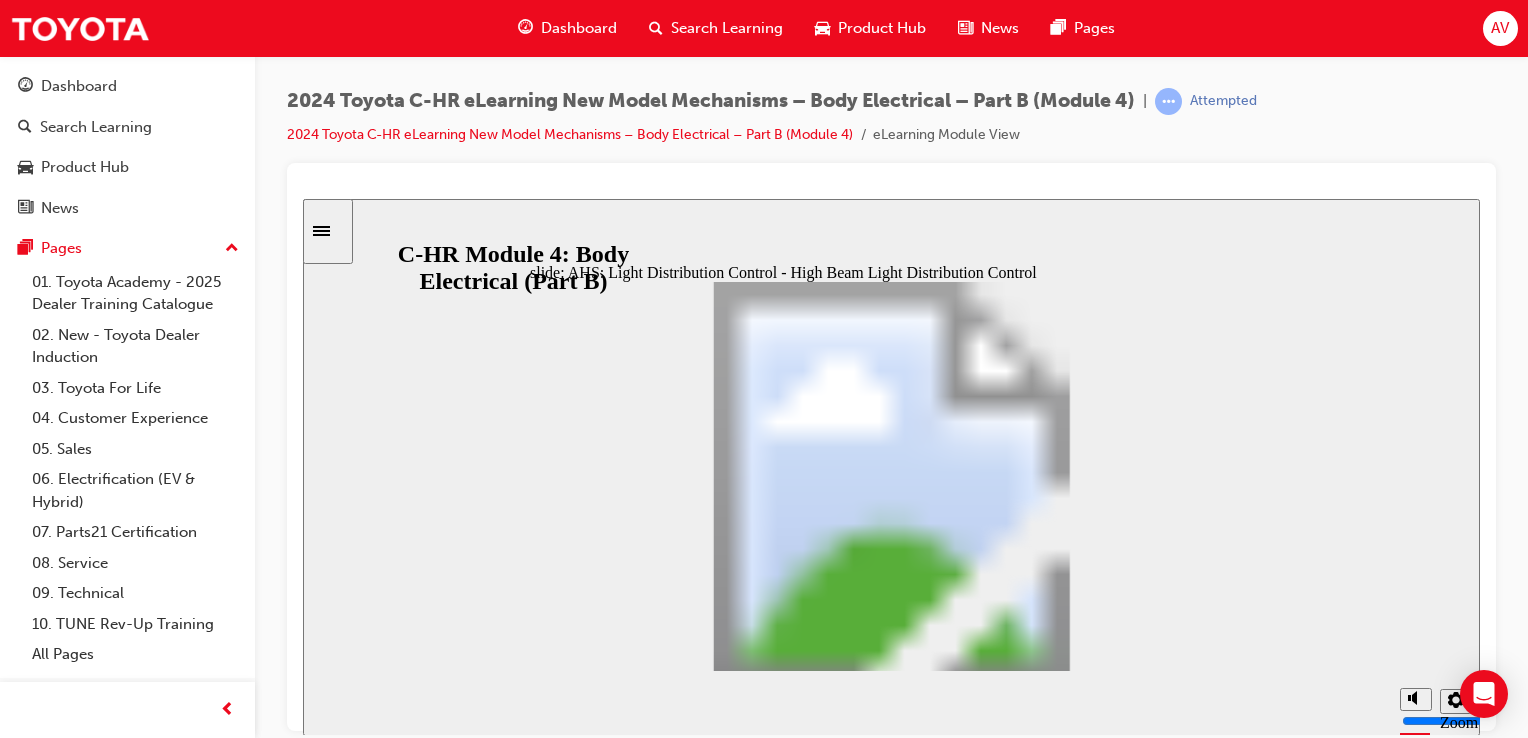click 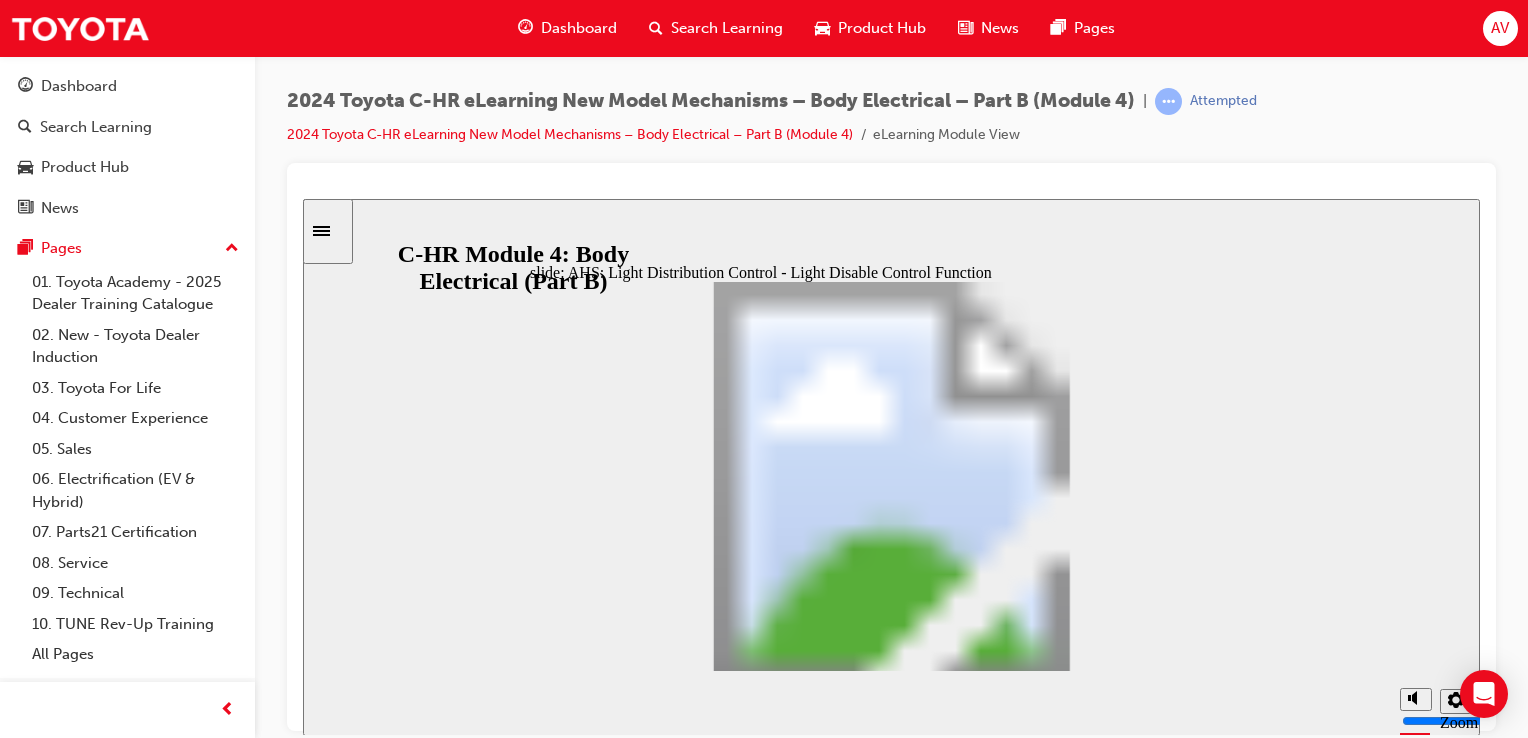 click 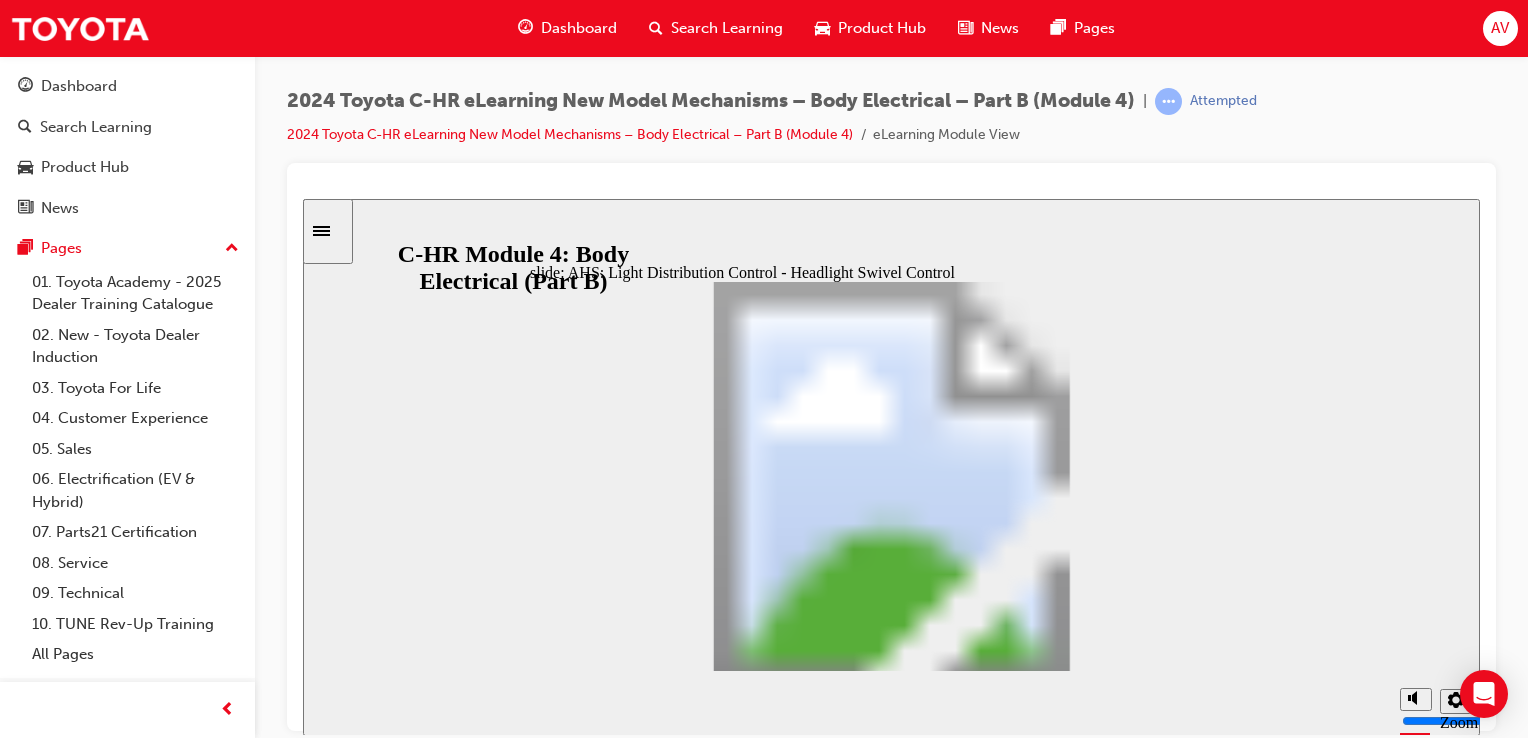 click 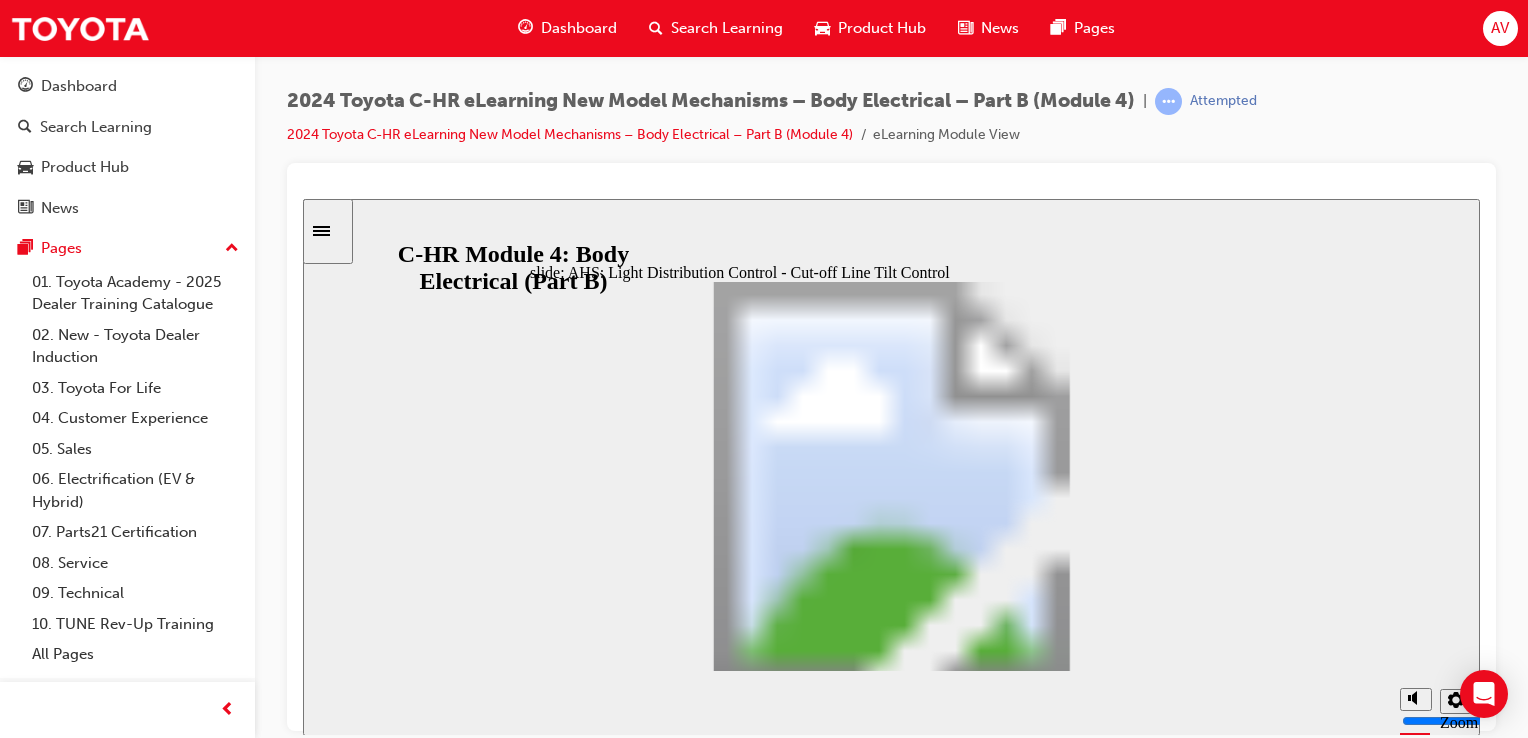 click 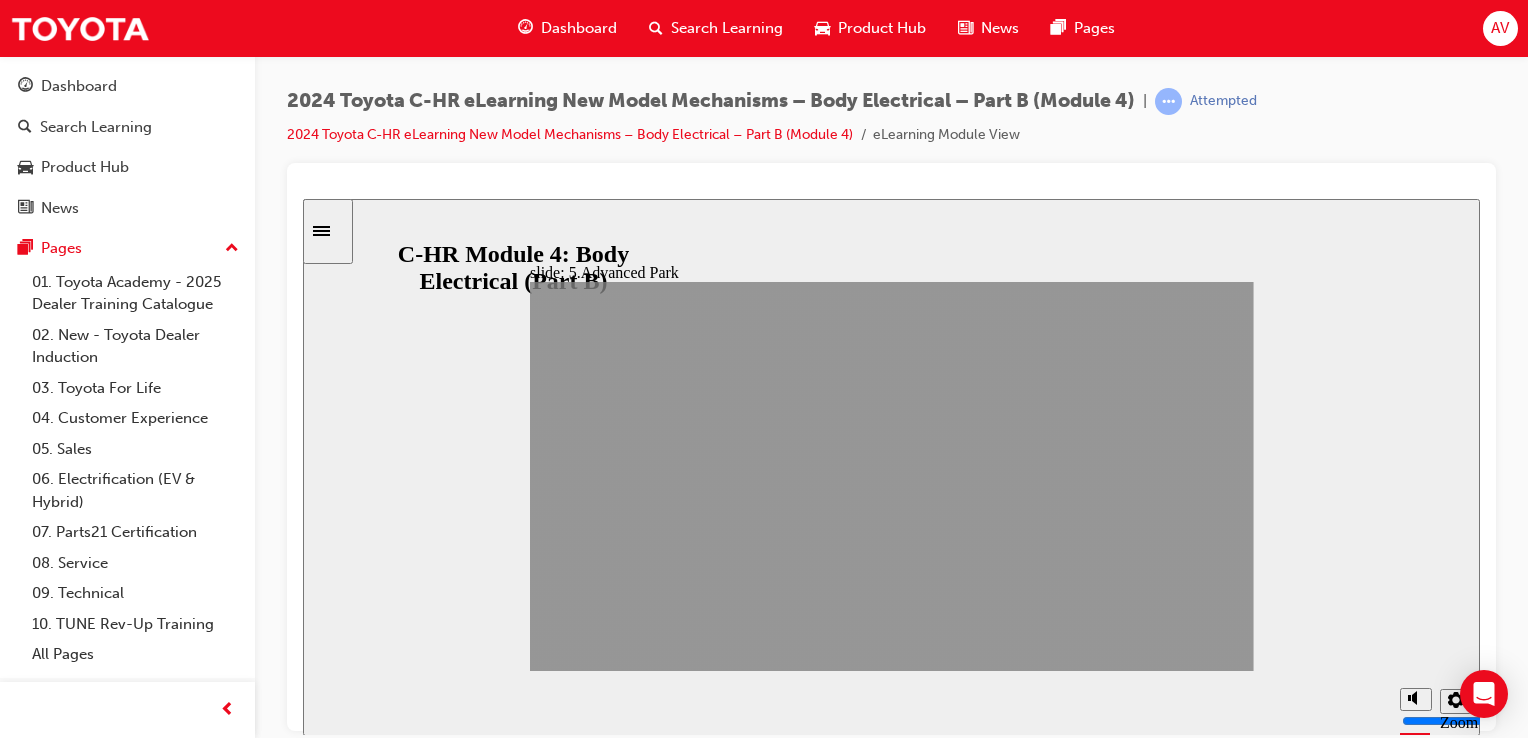 click 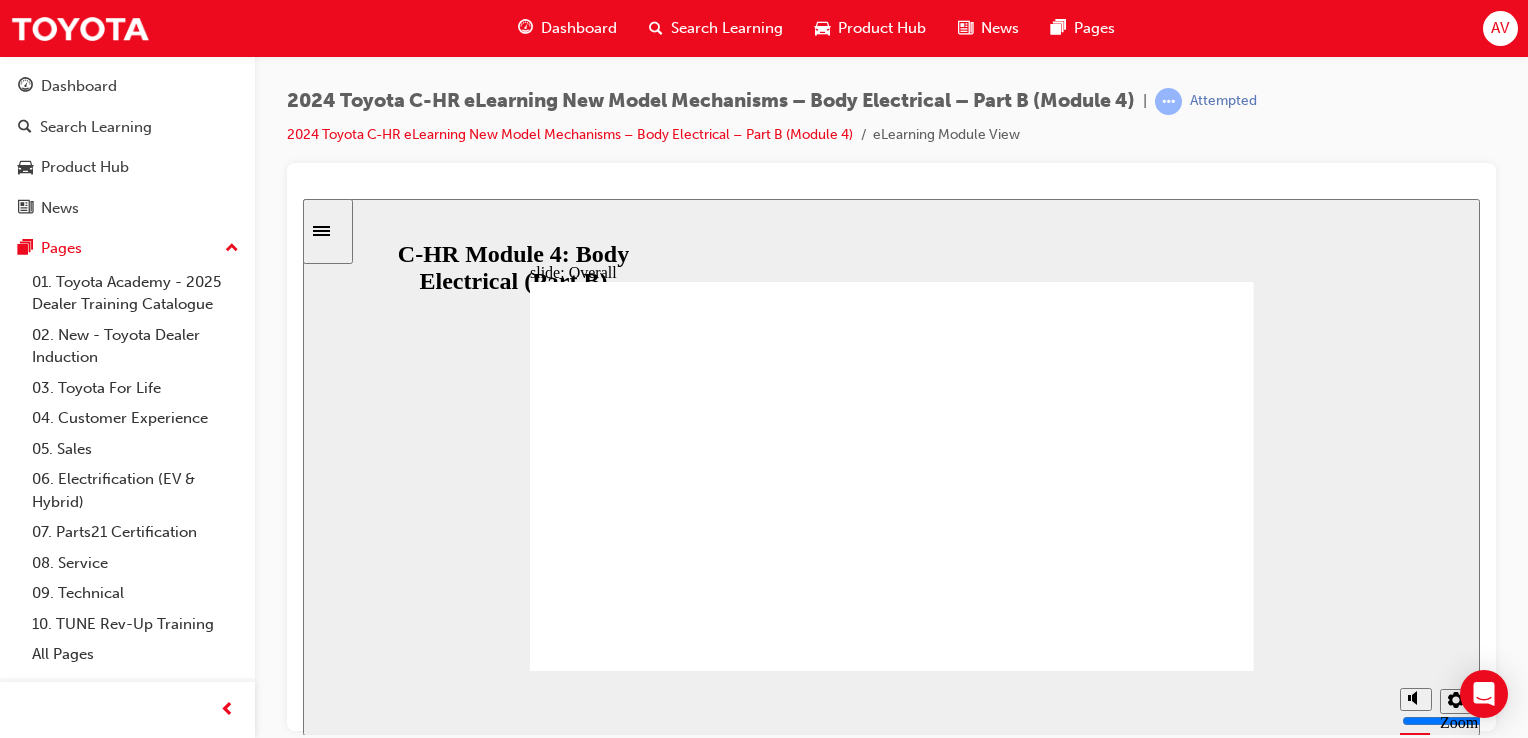 click 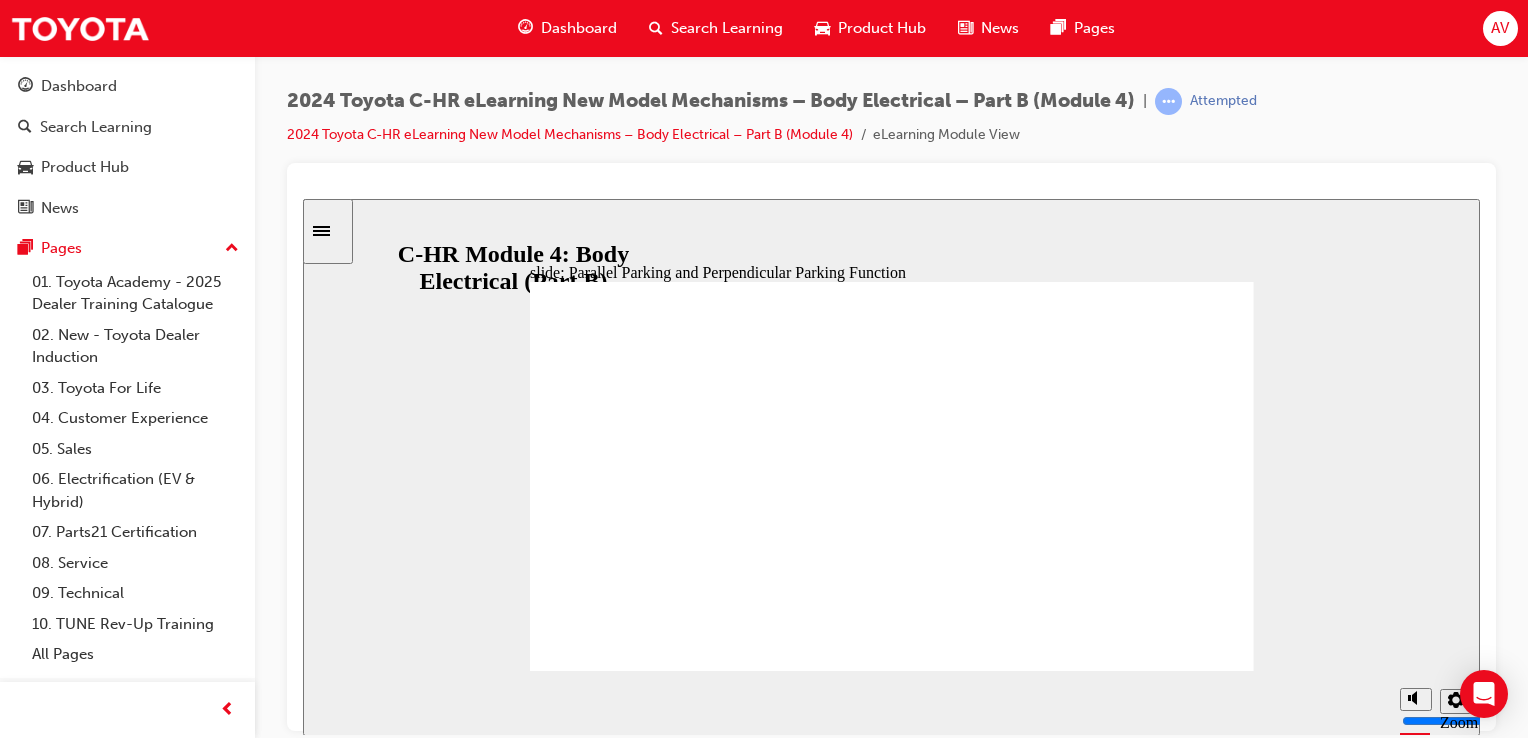 click 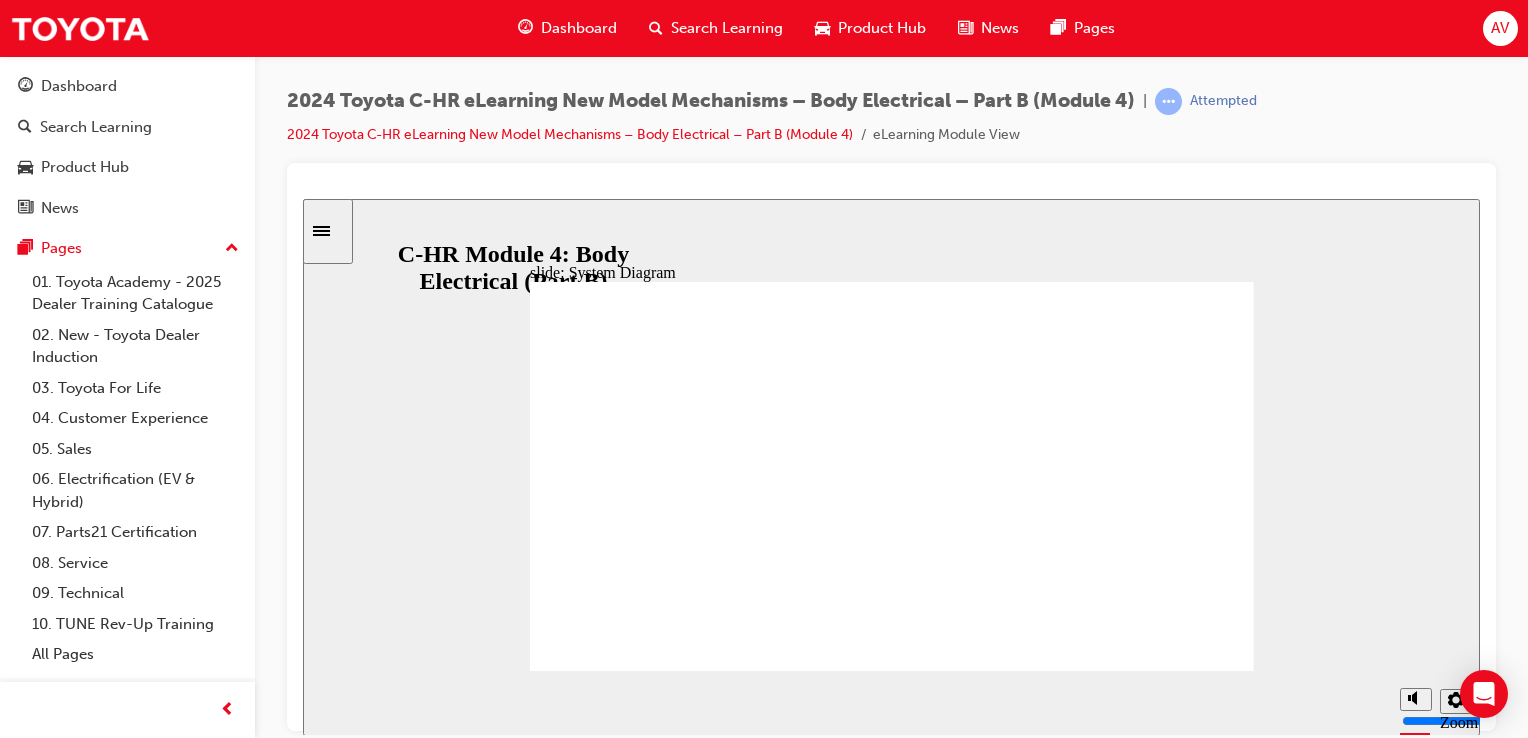 click 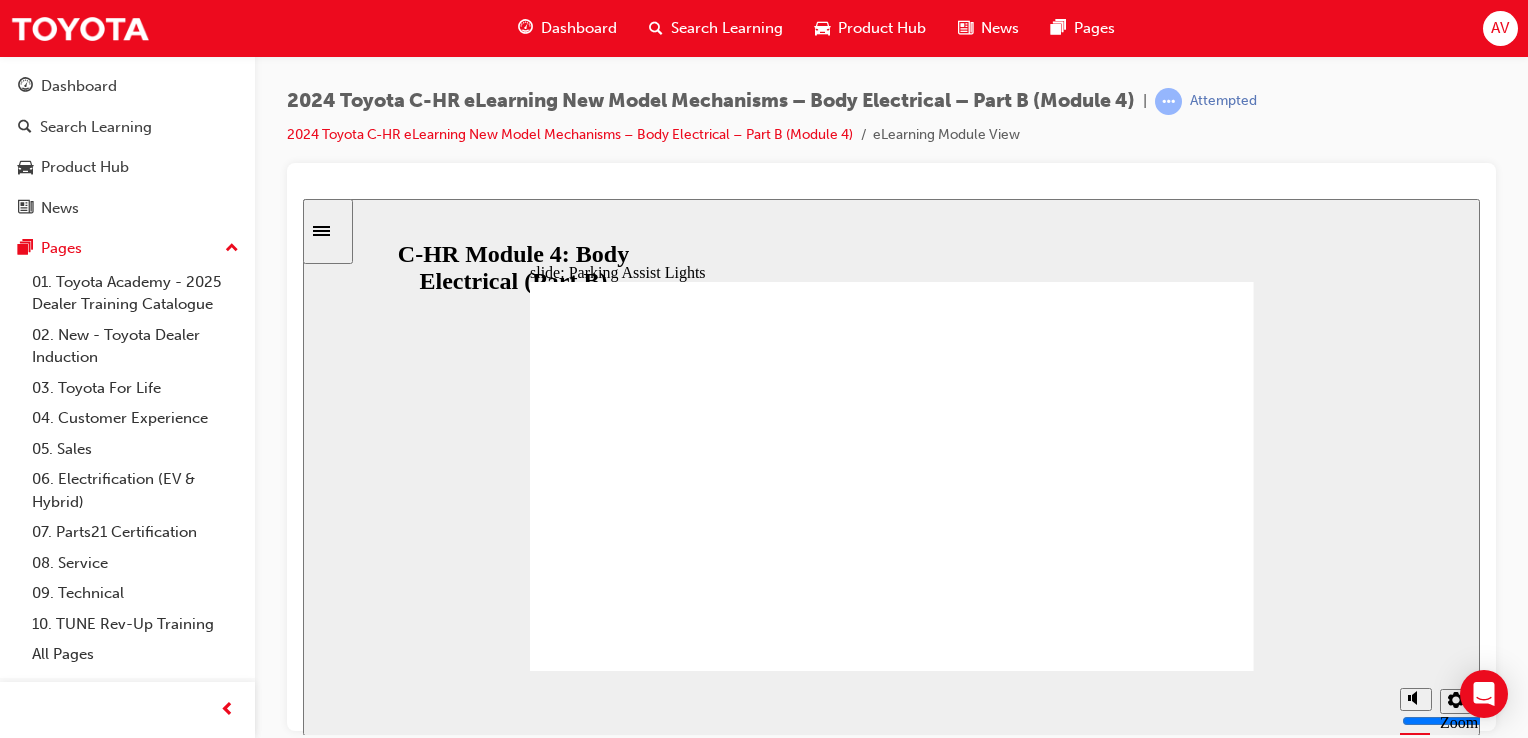 click 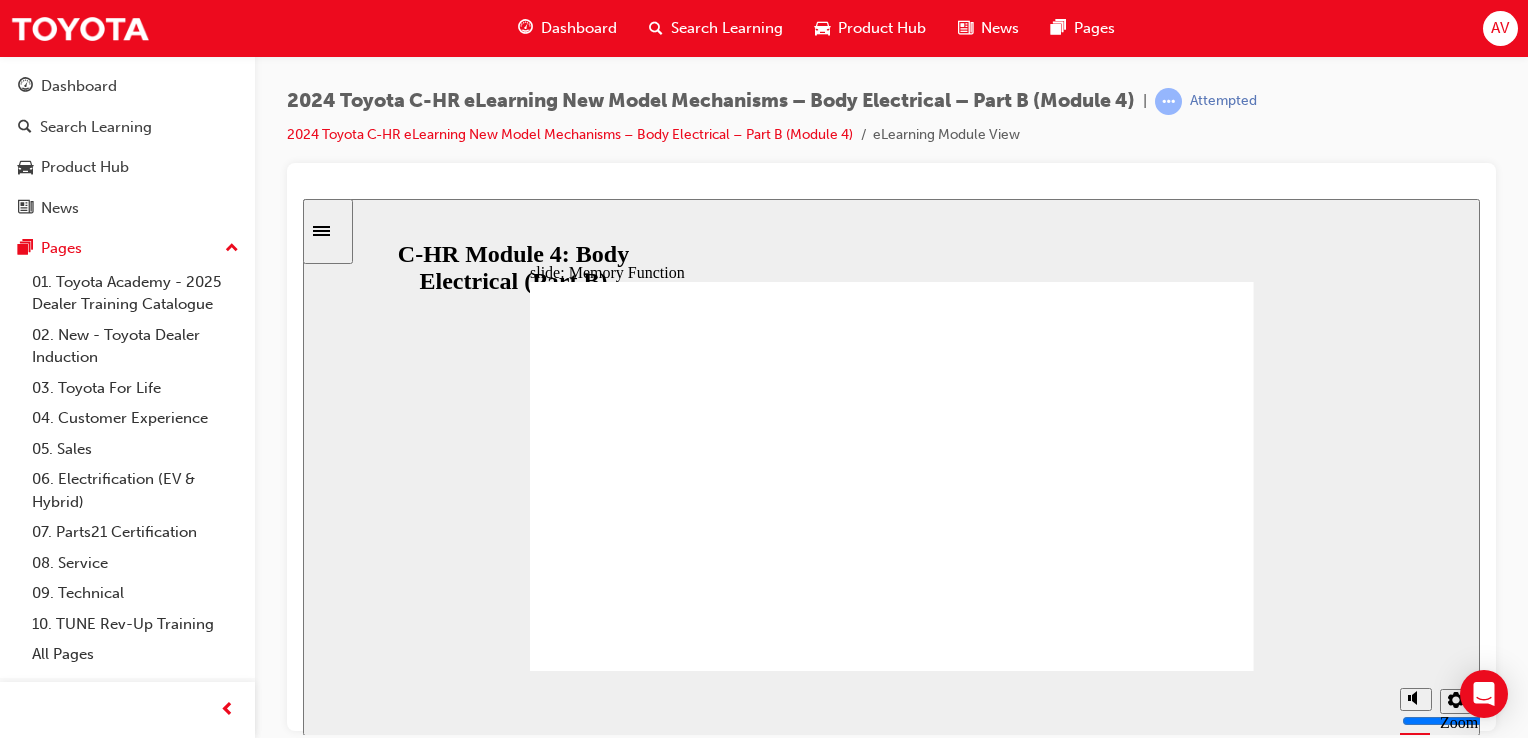 click 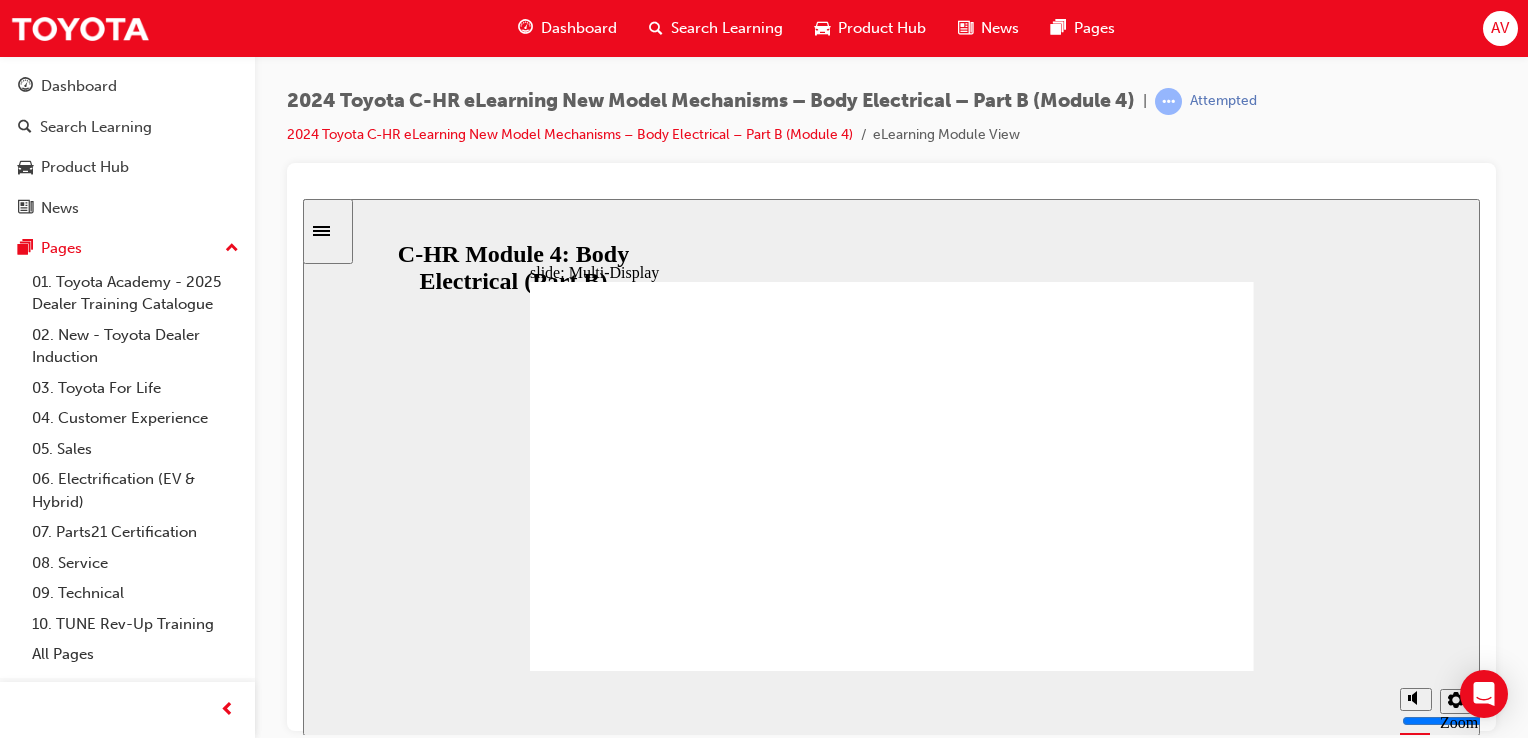 click 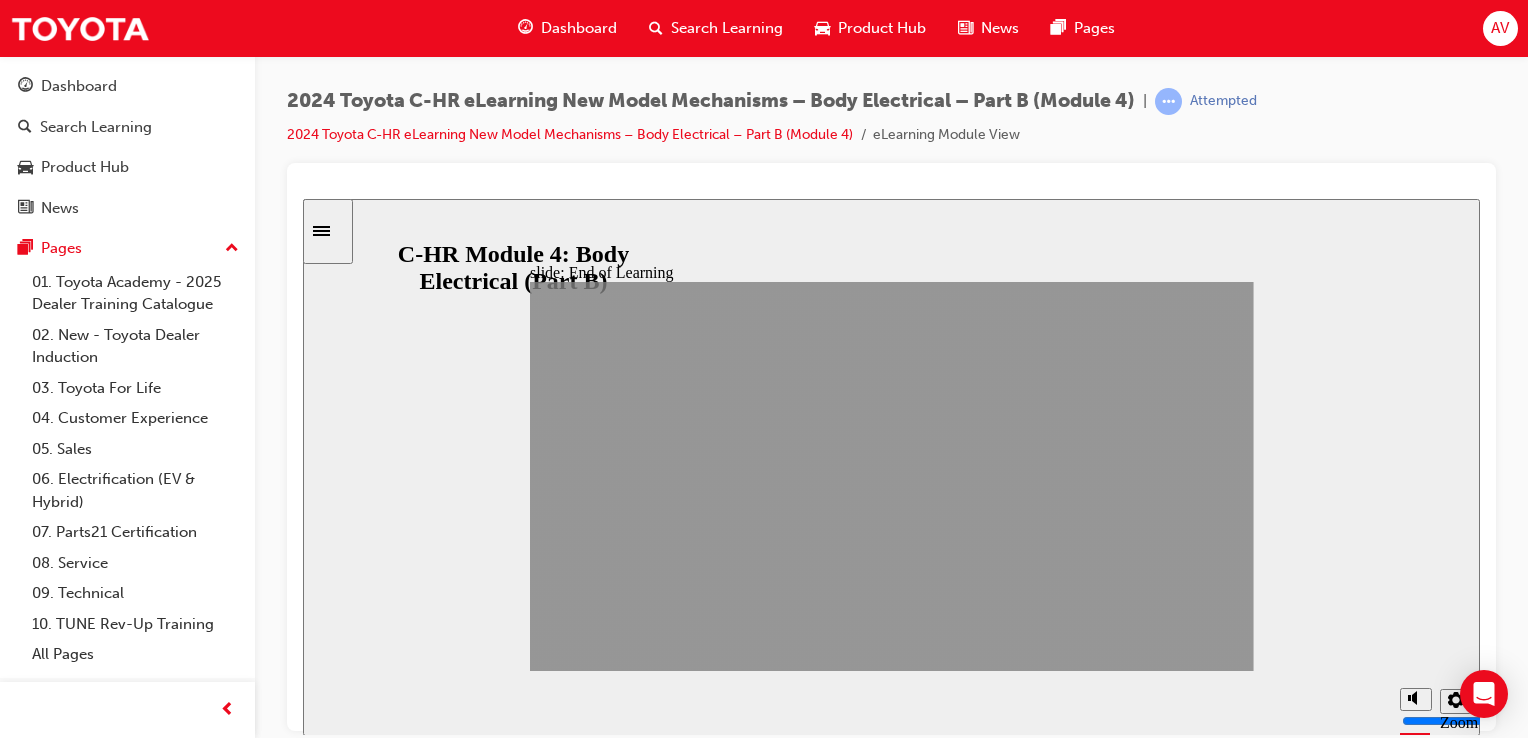 click 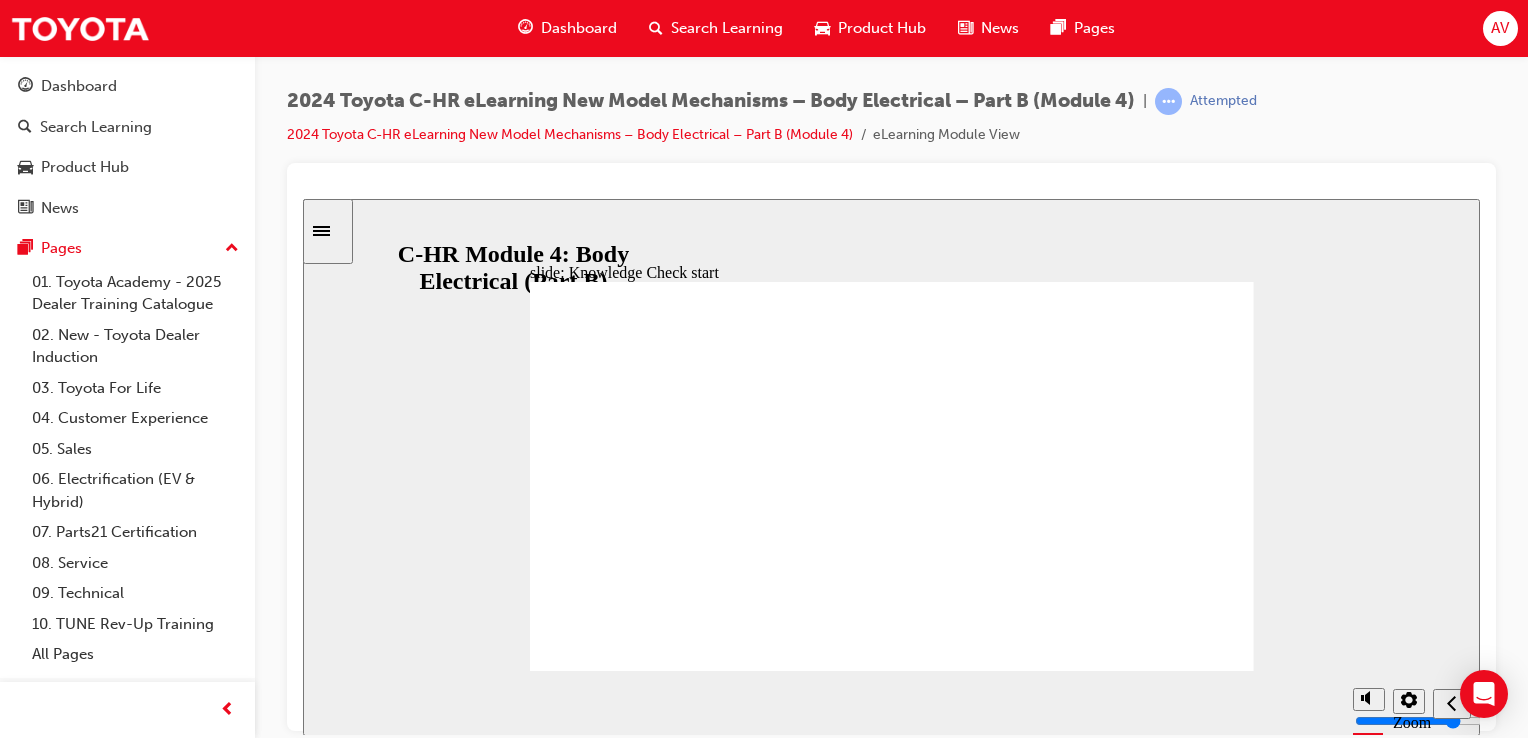 click 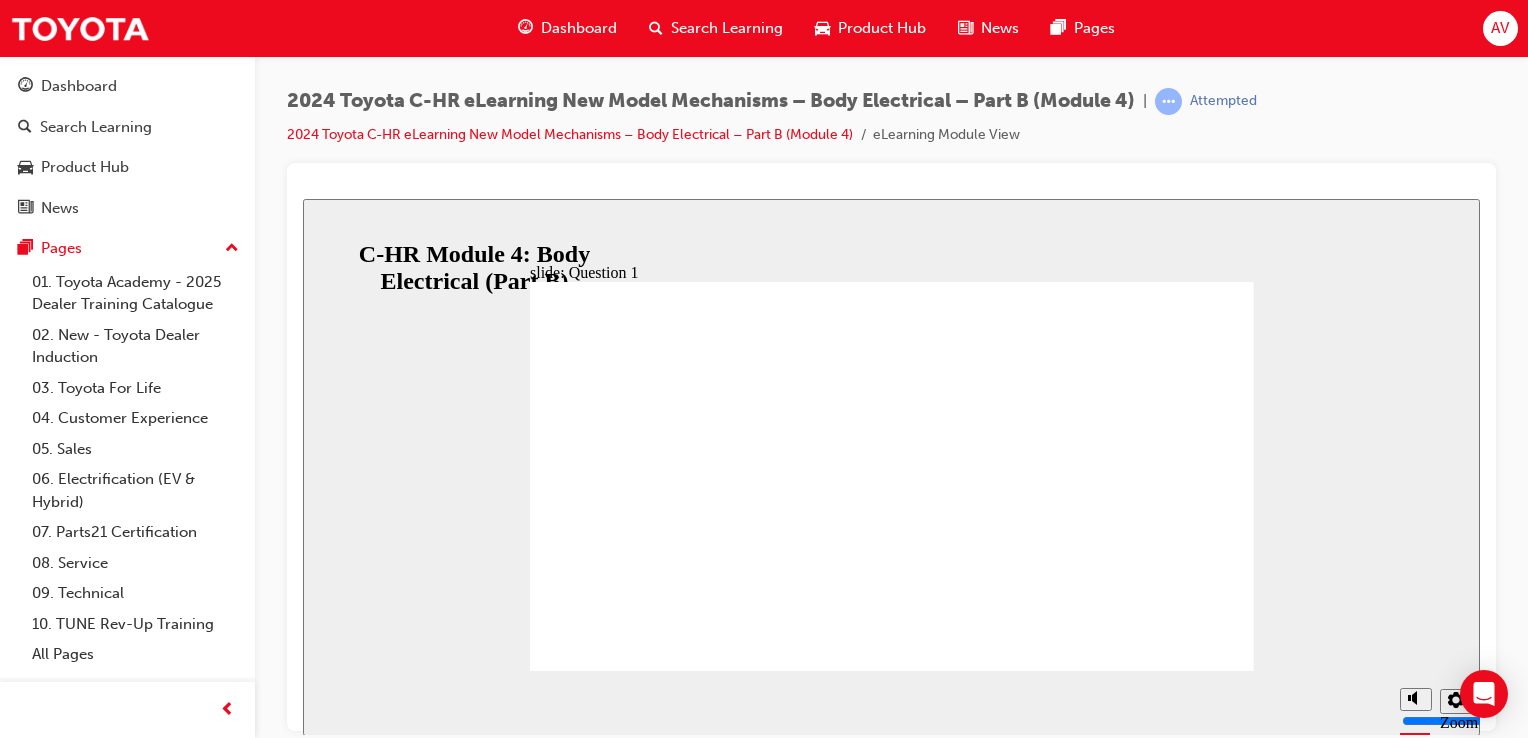 click 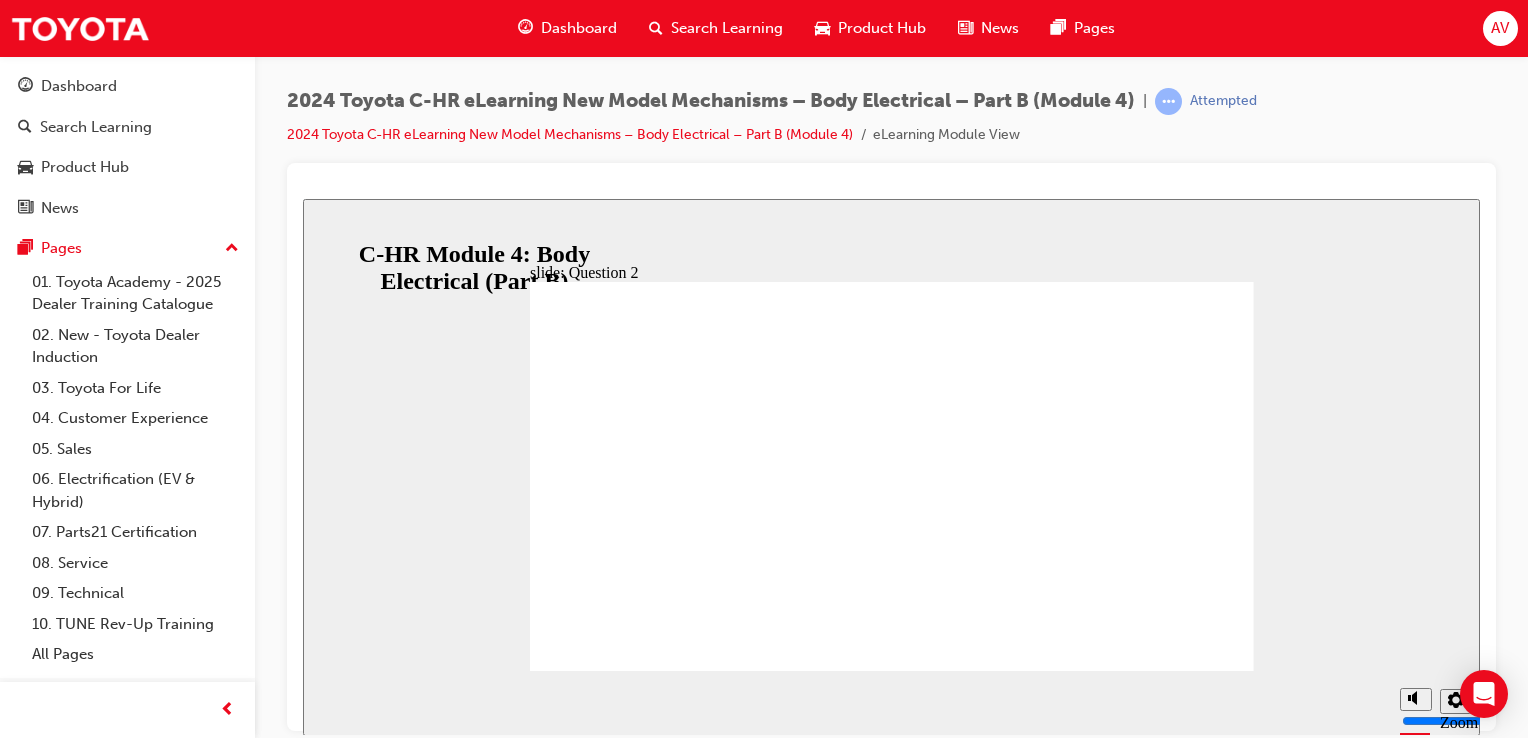 click 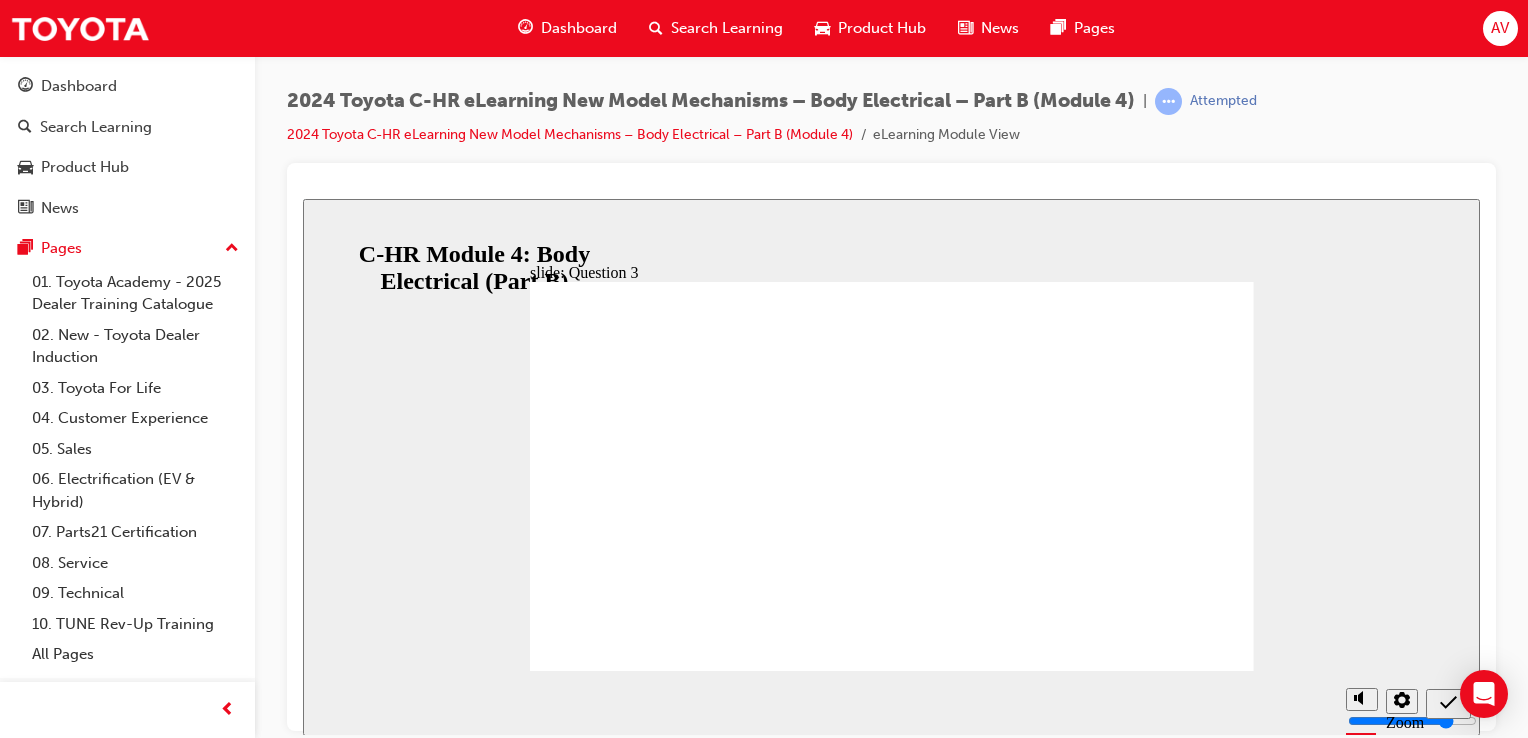 click 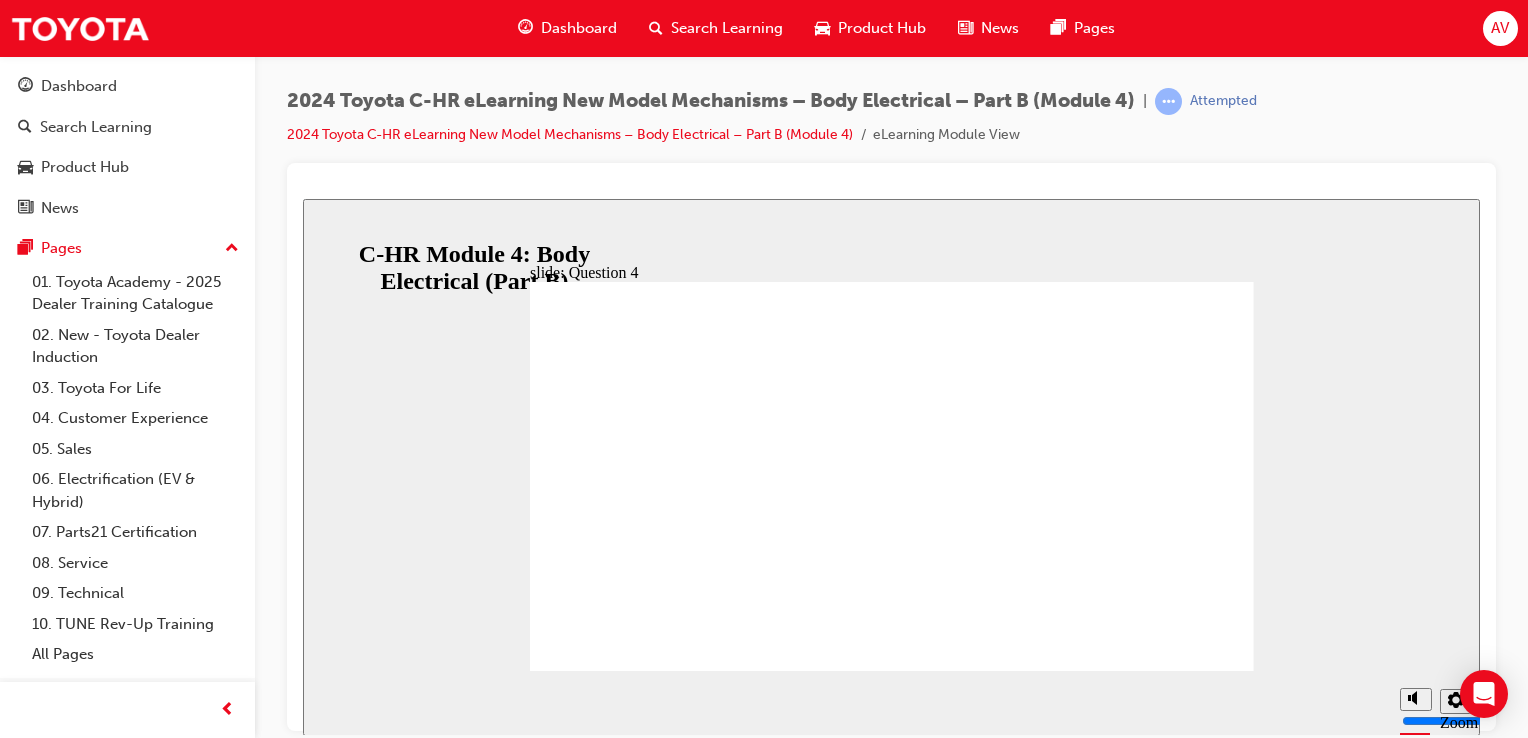 click 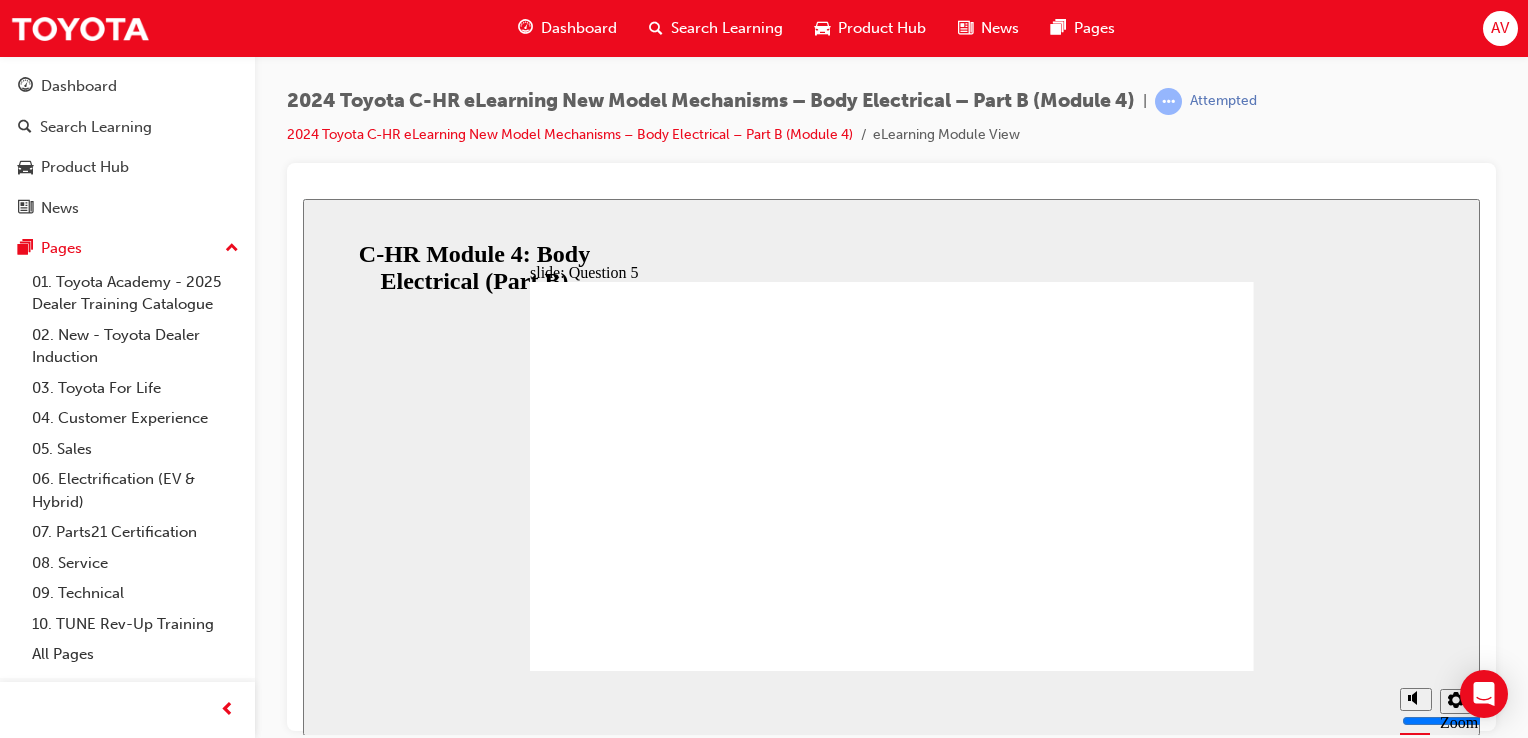 click 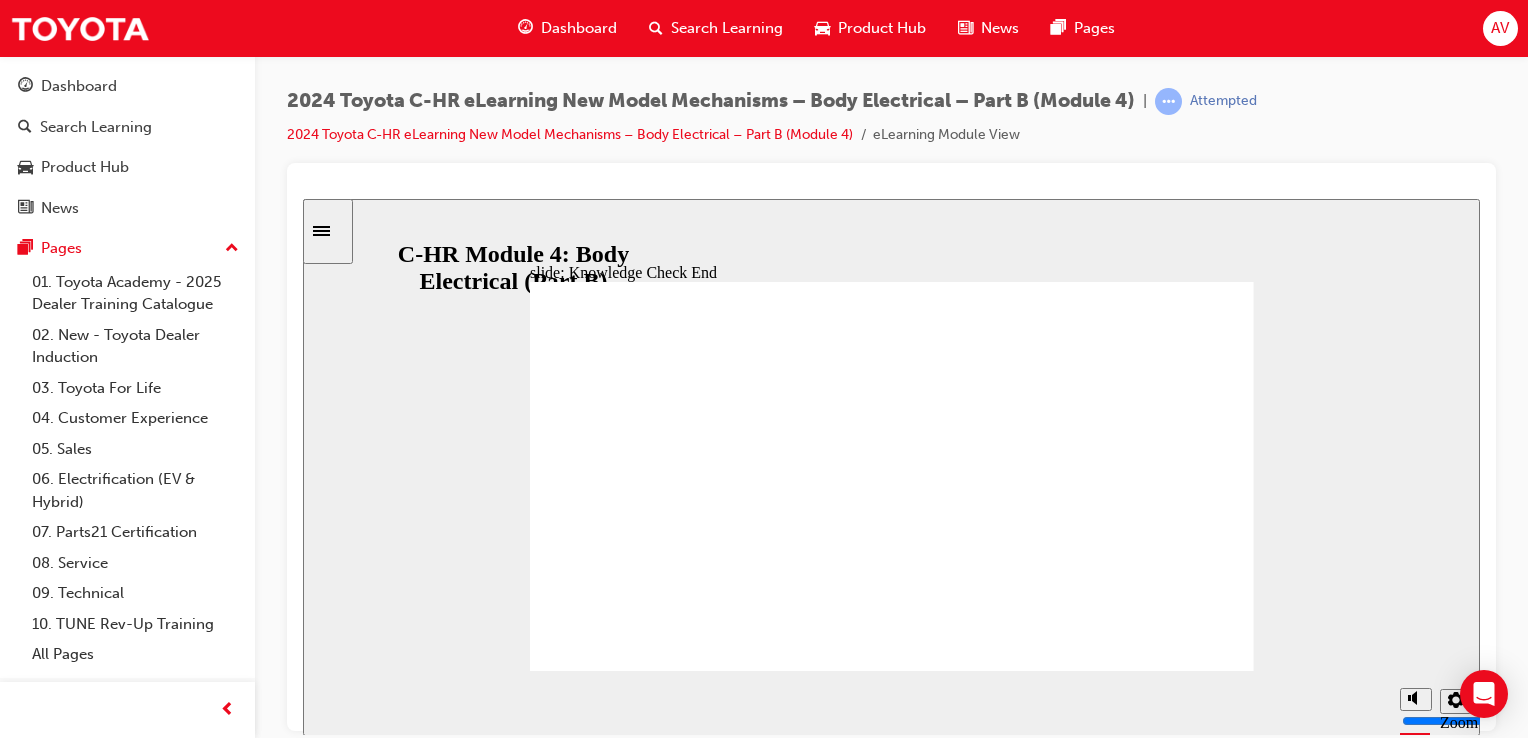 click 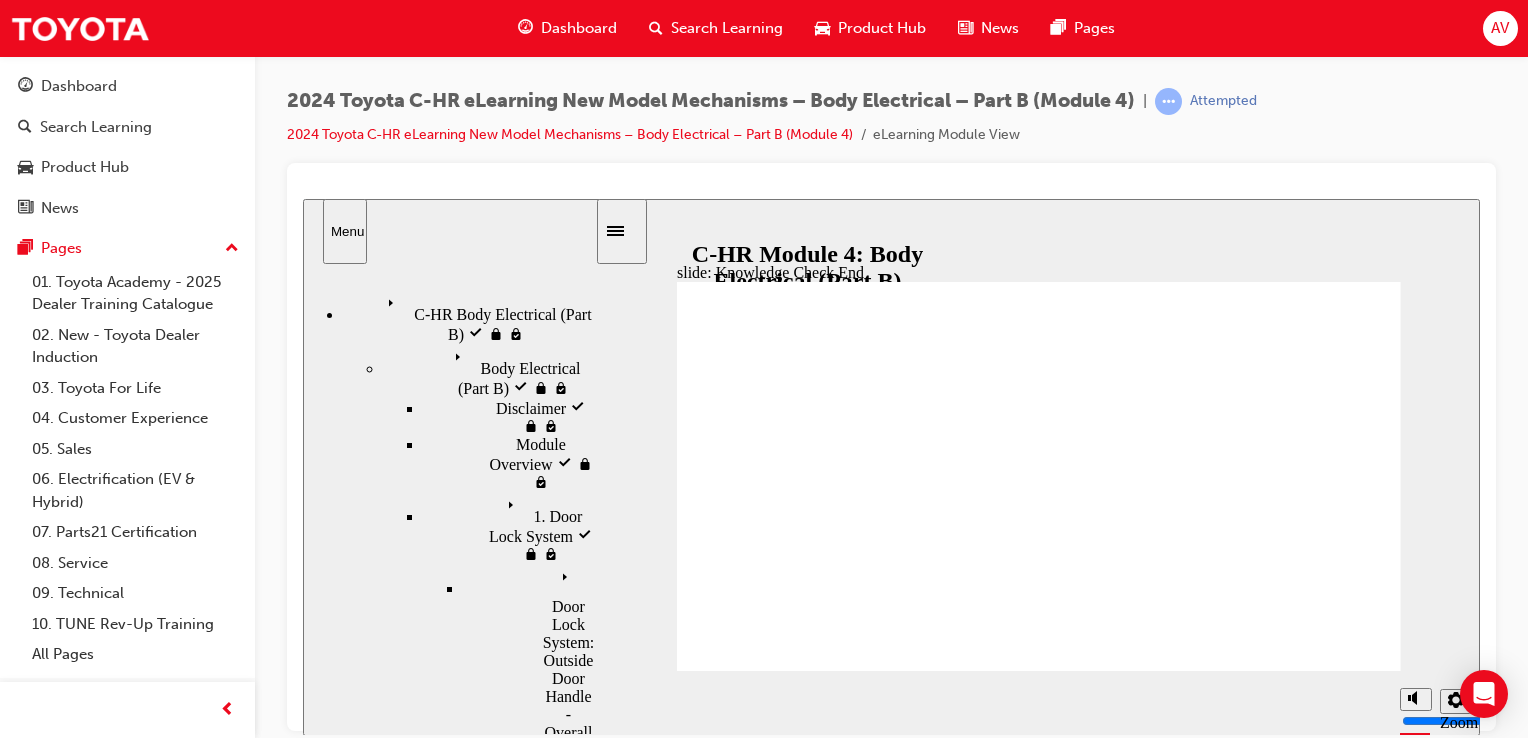 click on "Knowledge Check start visited" at bounding box center (516, 9885) 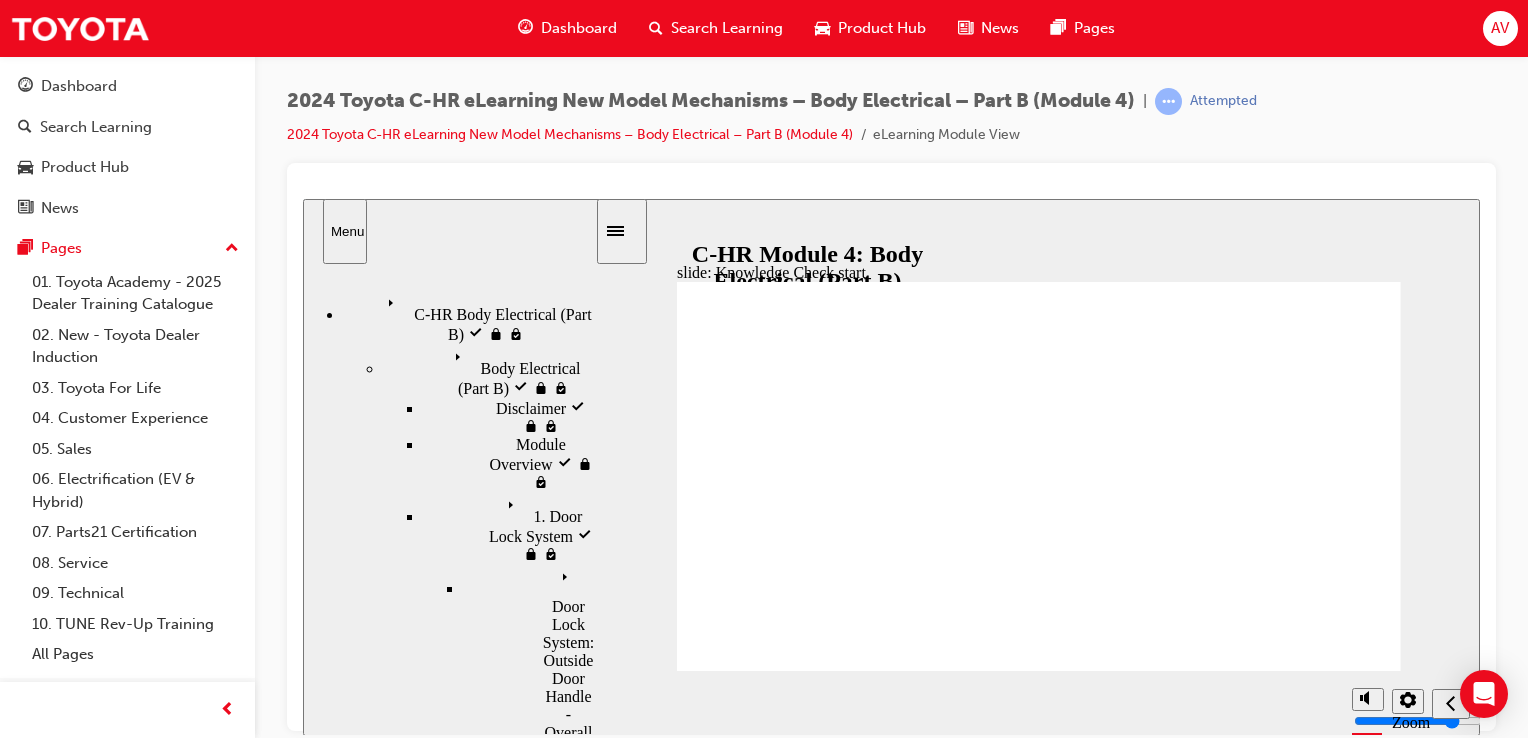 click 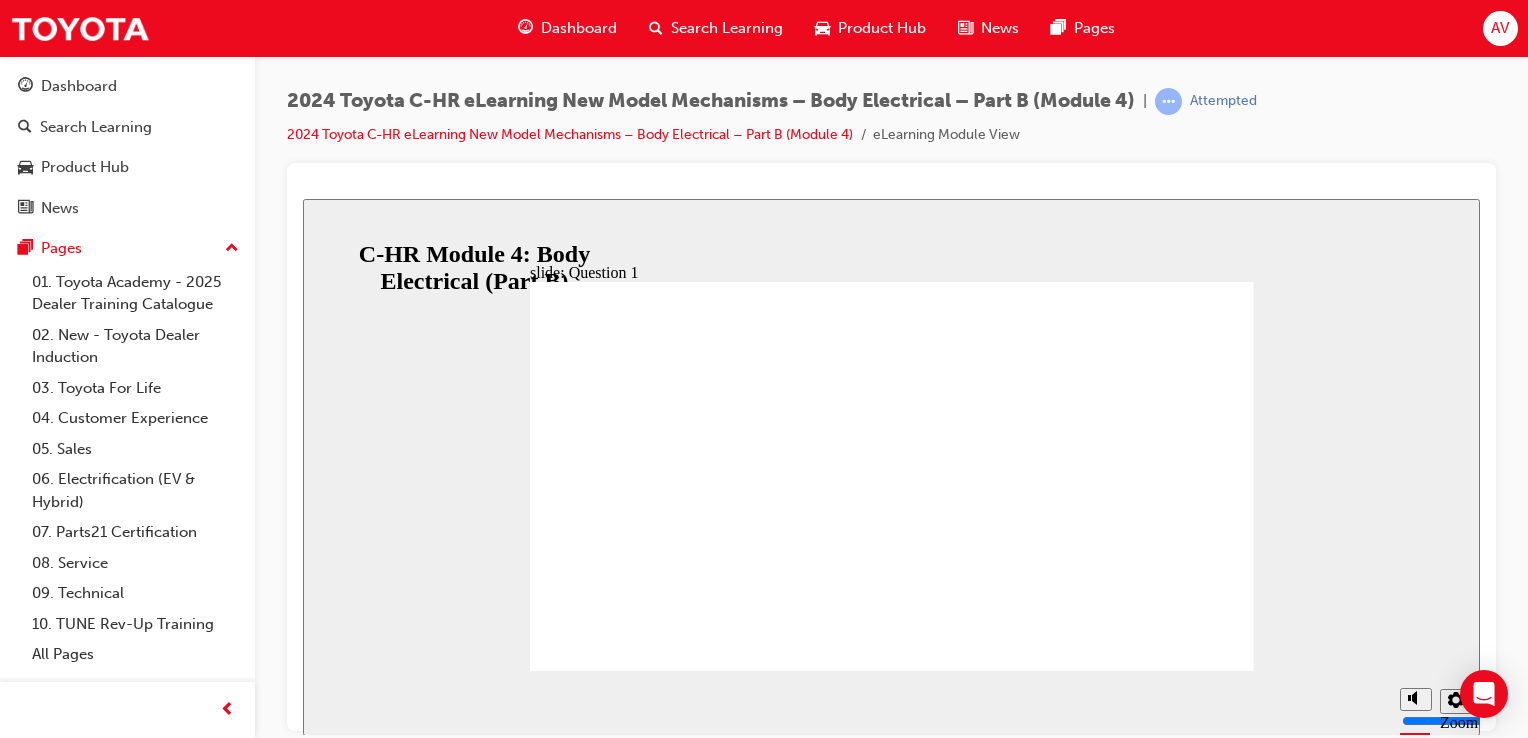 click 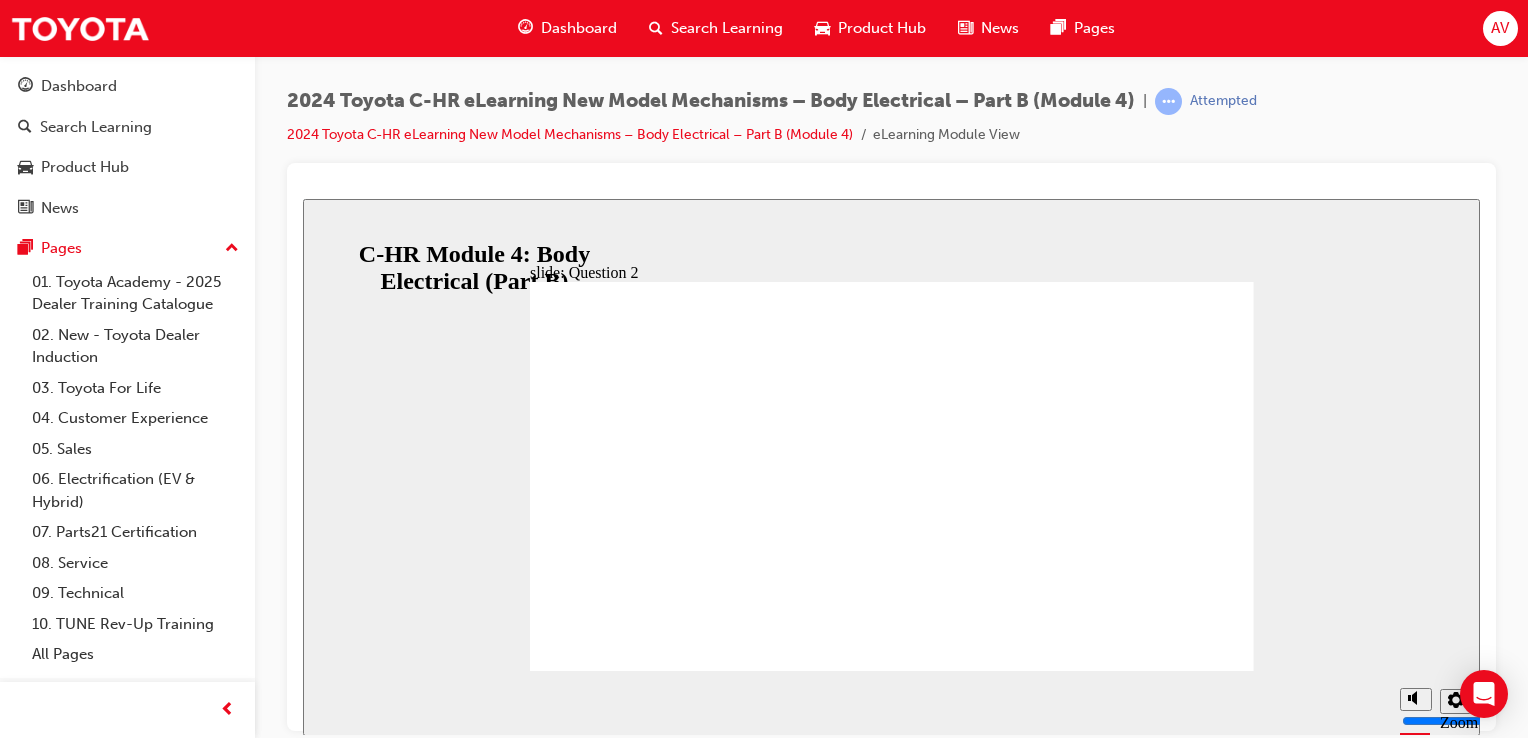 click 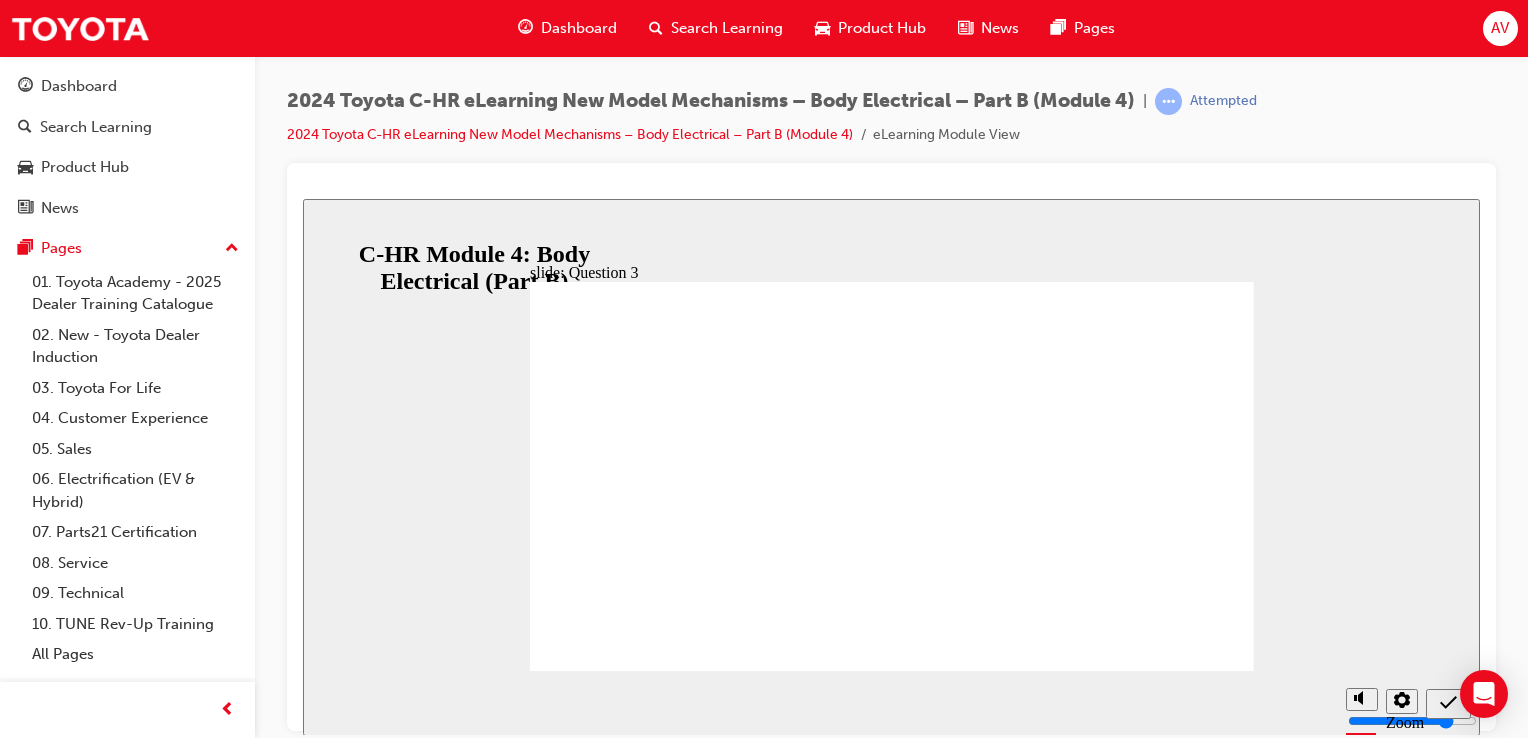 click 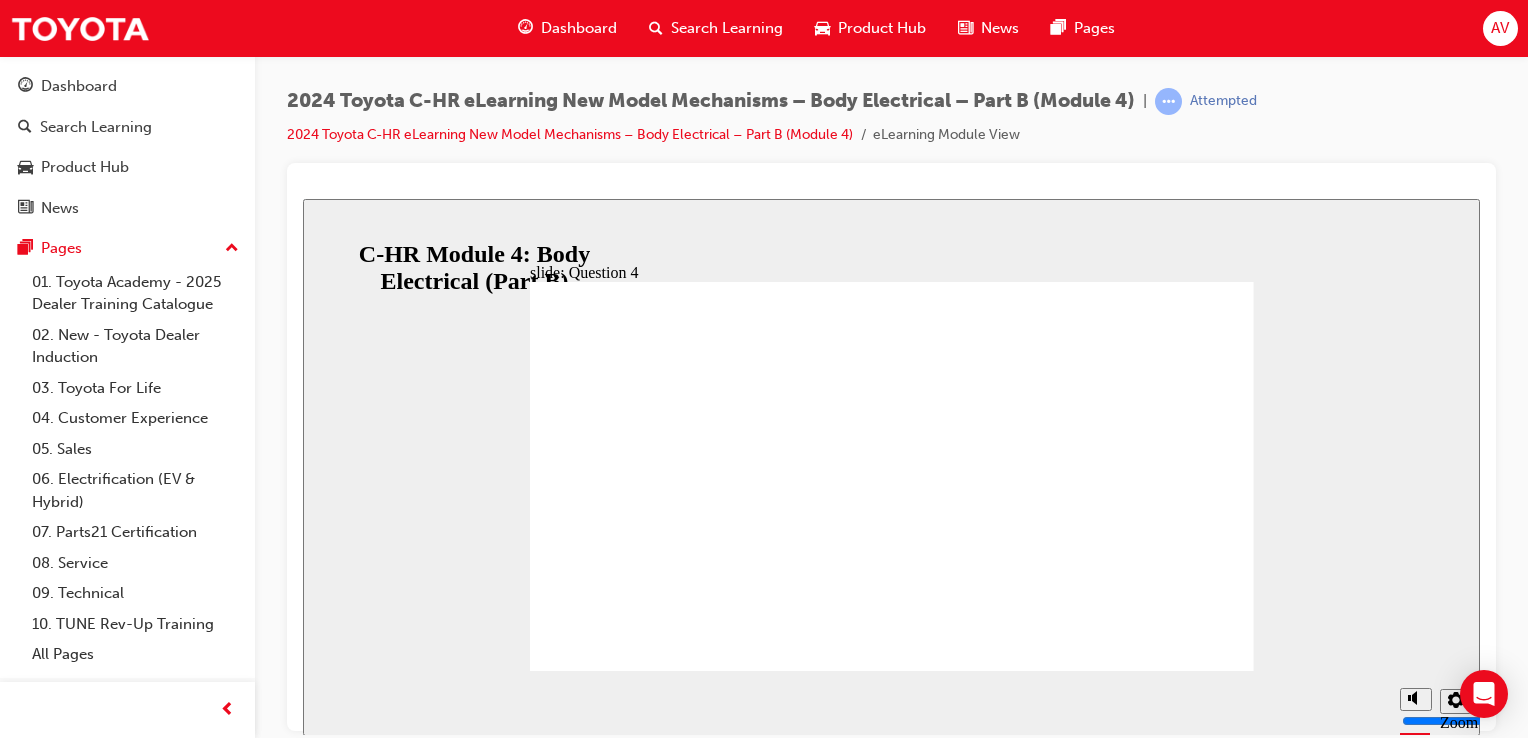 click 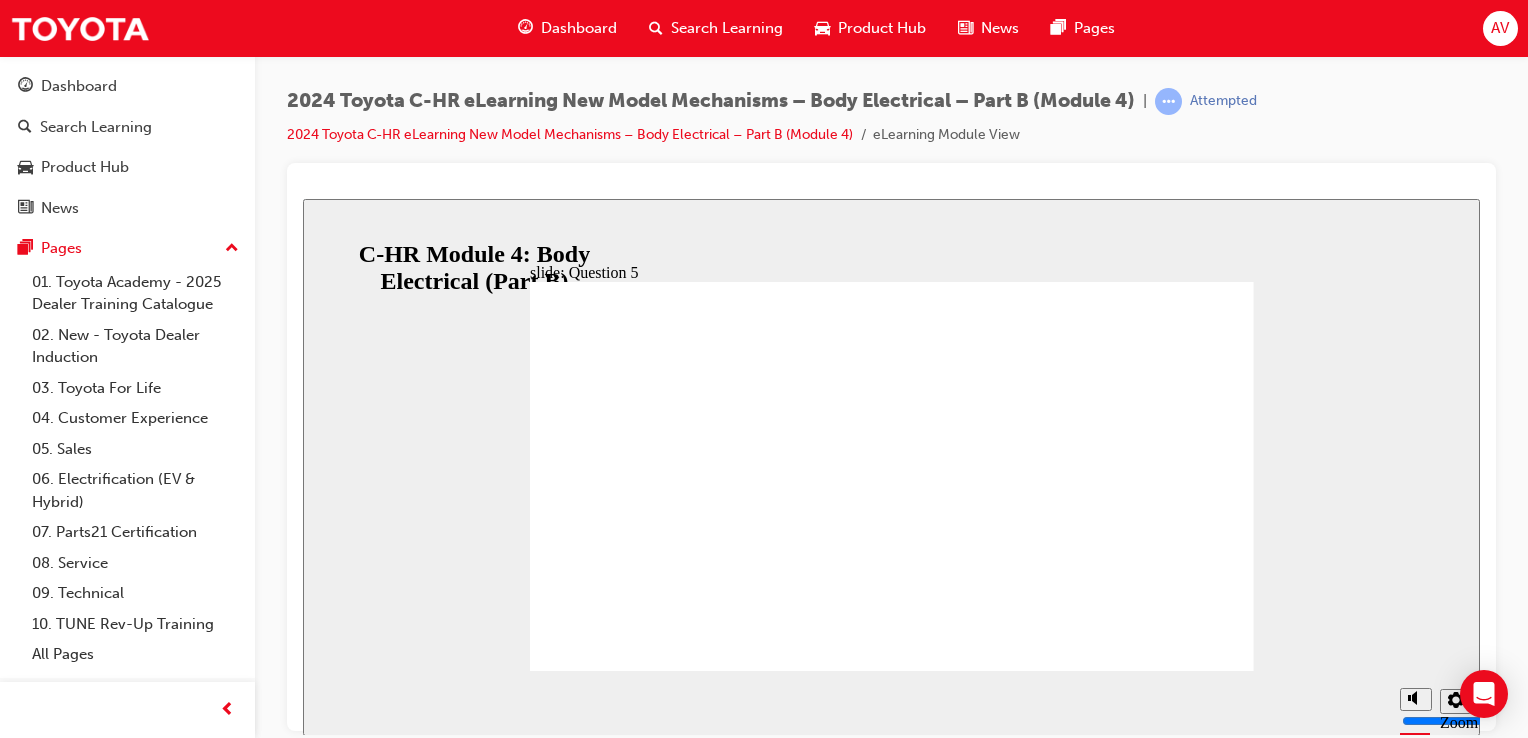 click 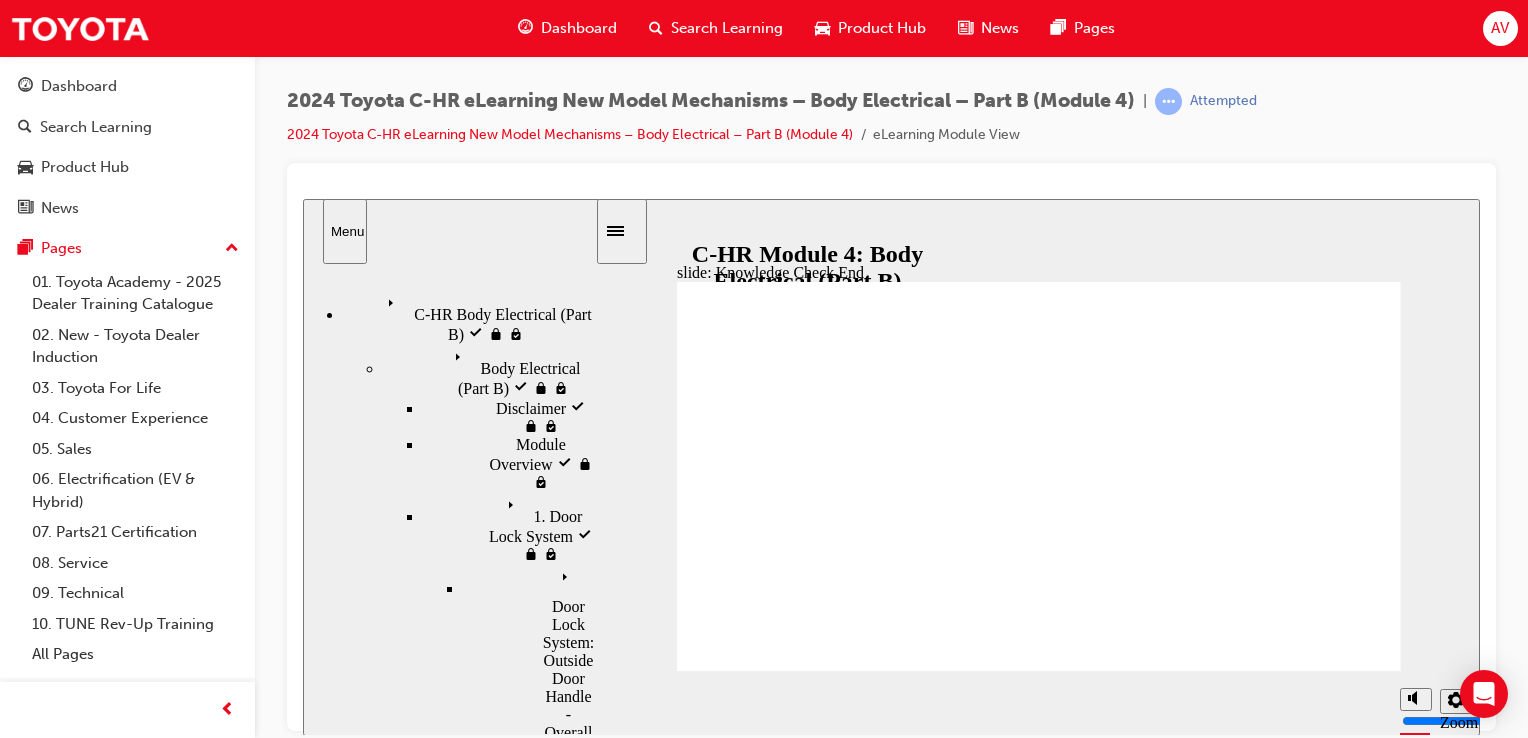 click 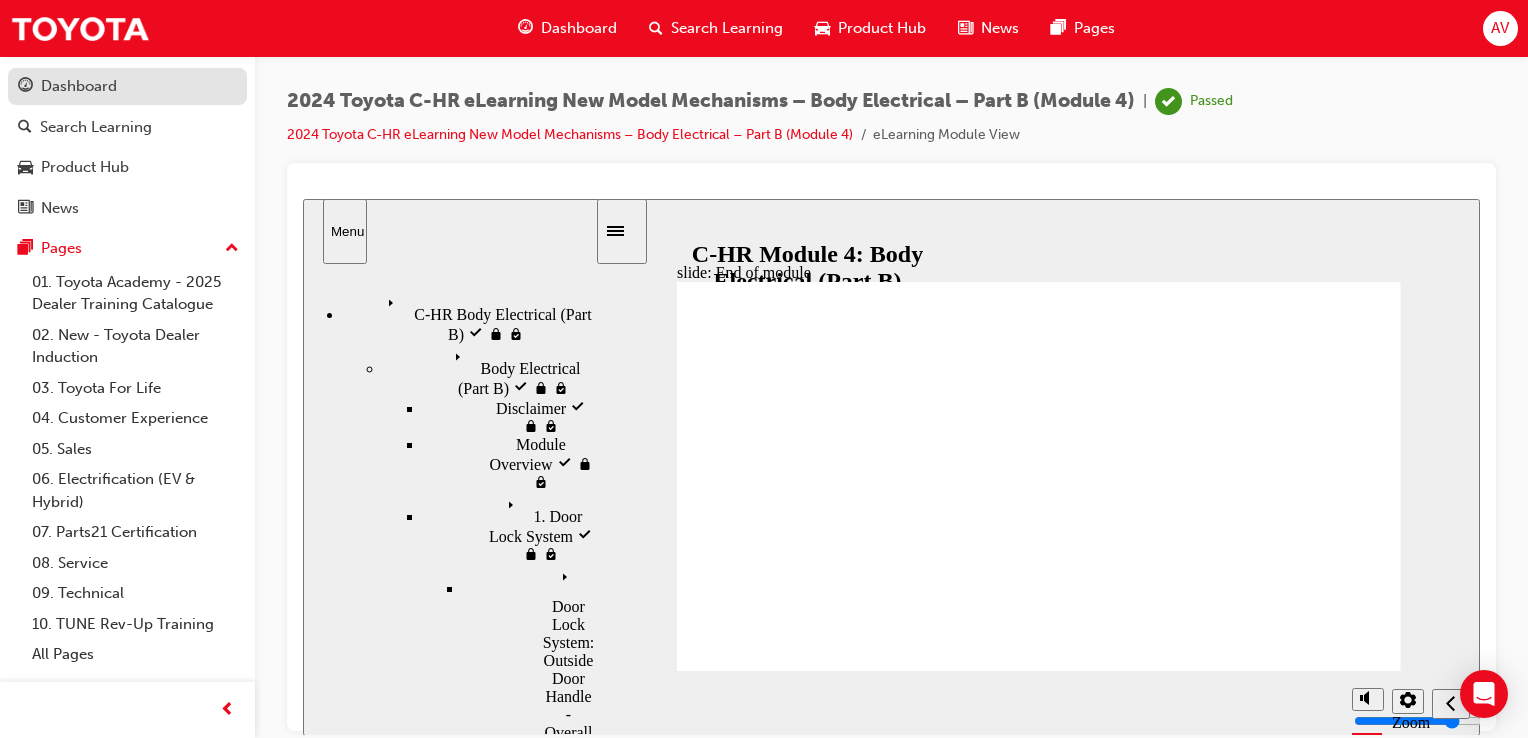 click on "Dashboard" at bounding box center [79, 86] 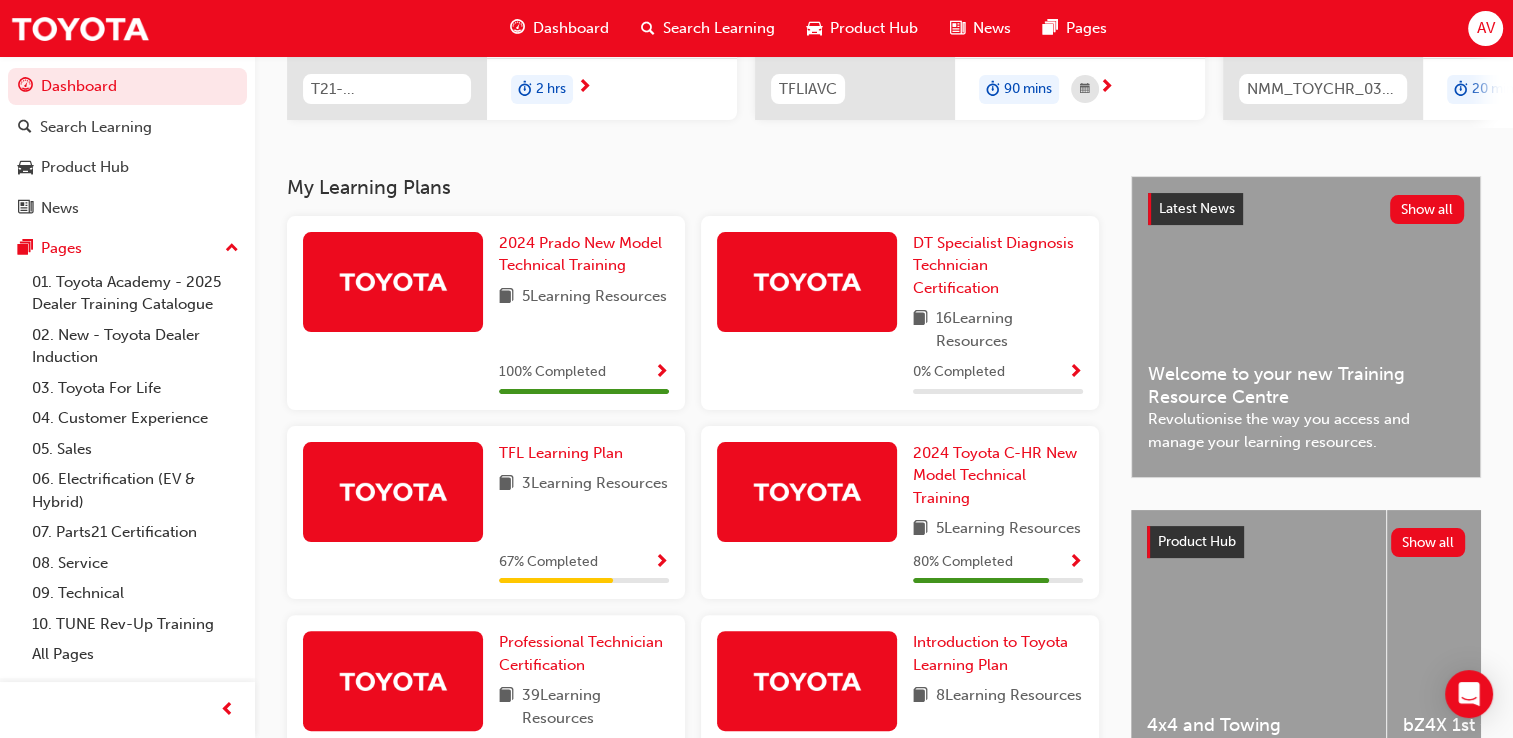 scroll, scrollTop: 440, scrollLeft: 0, axis: vertical 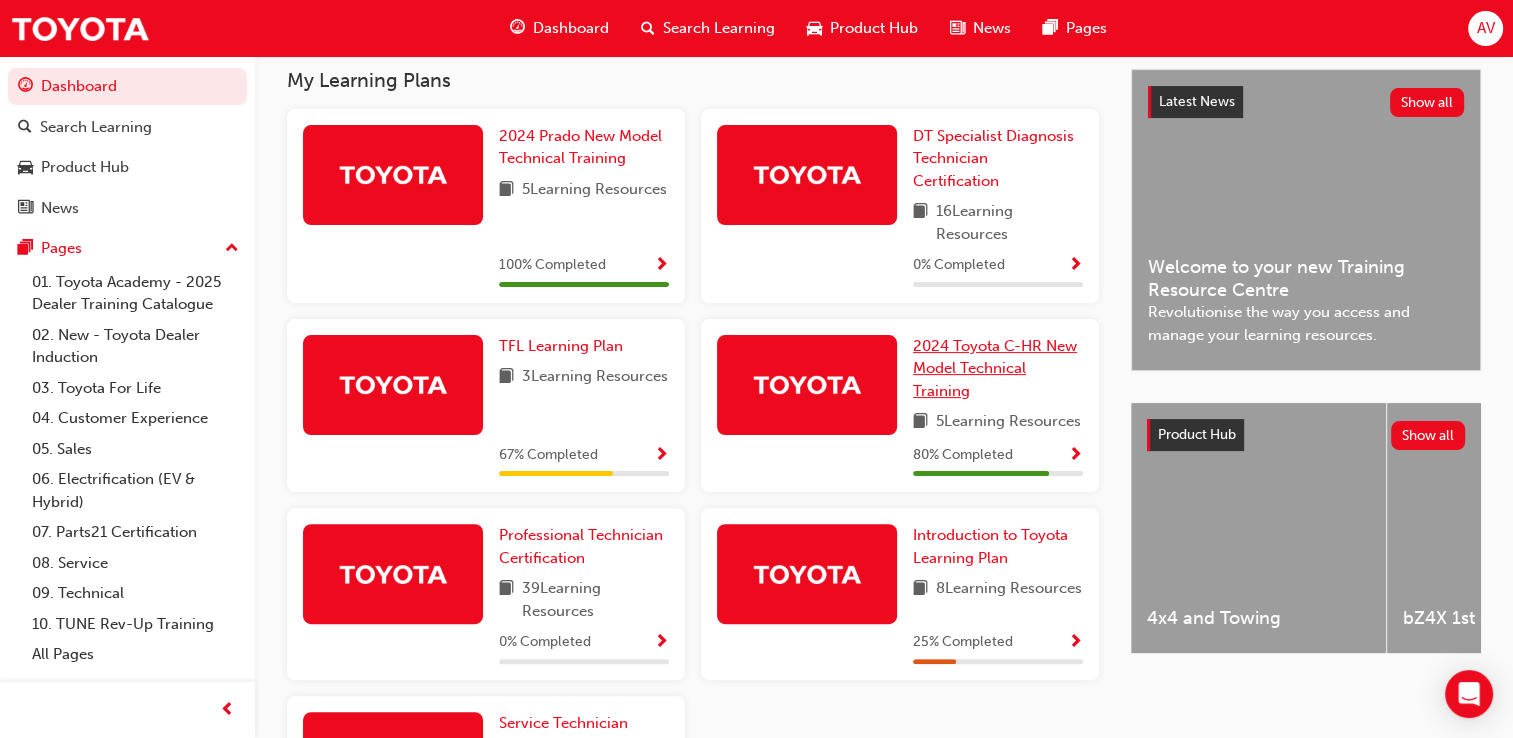click on "2024 Toyota C-HR New Model Technical Training" at bounding box center (995, 368) 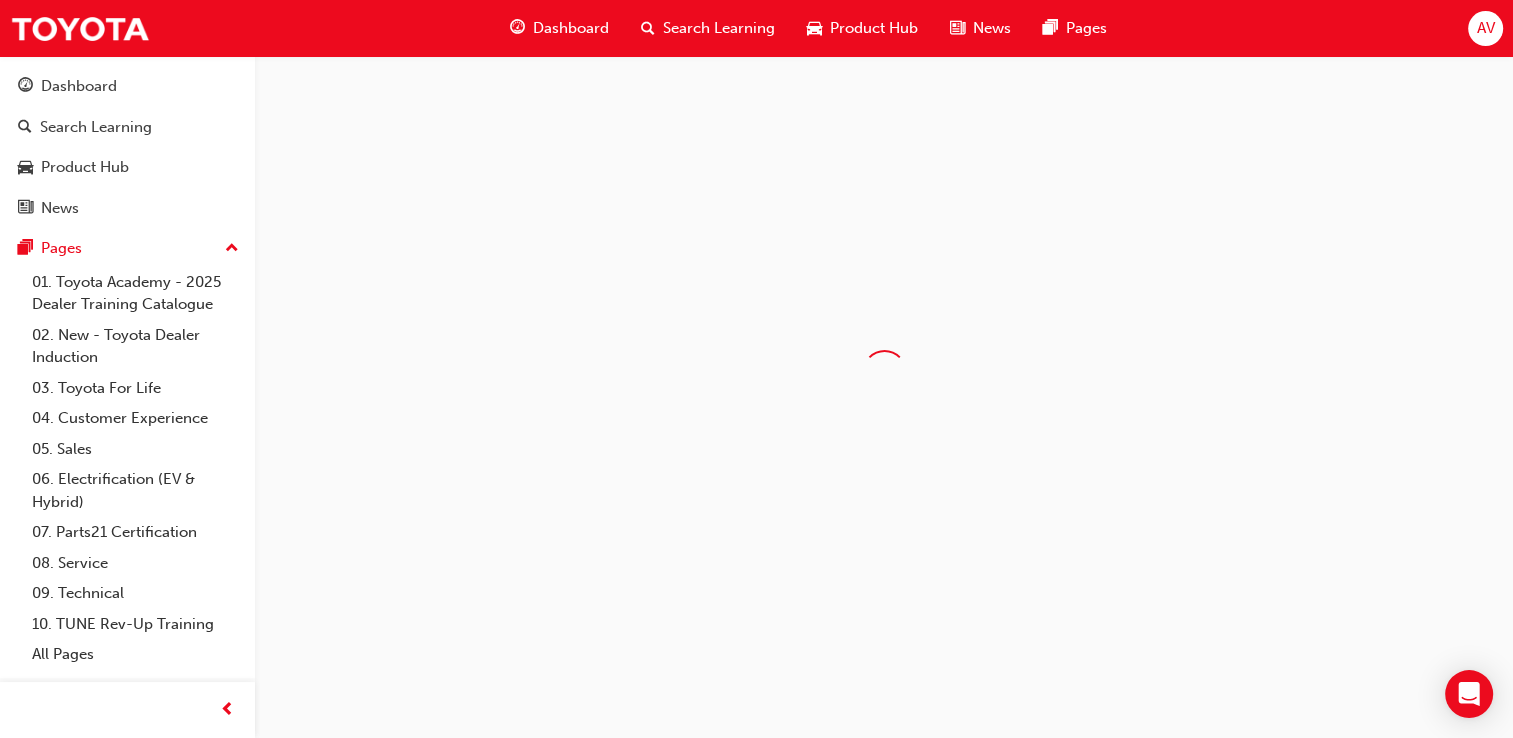 scroll, scrollTop: 0, scrollLeft: 0, axis: both 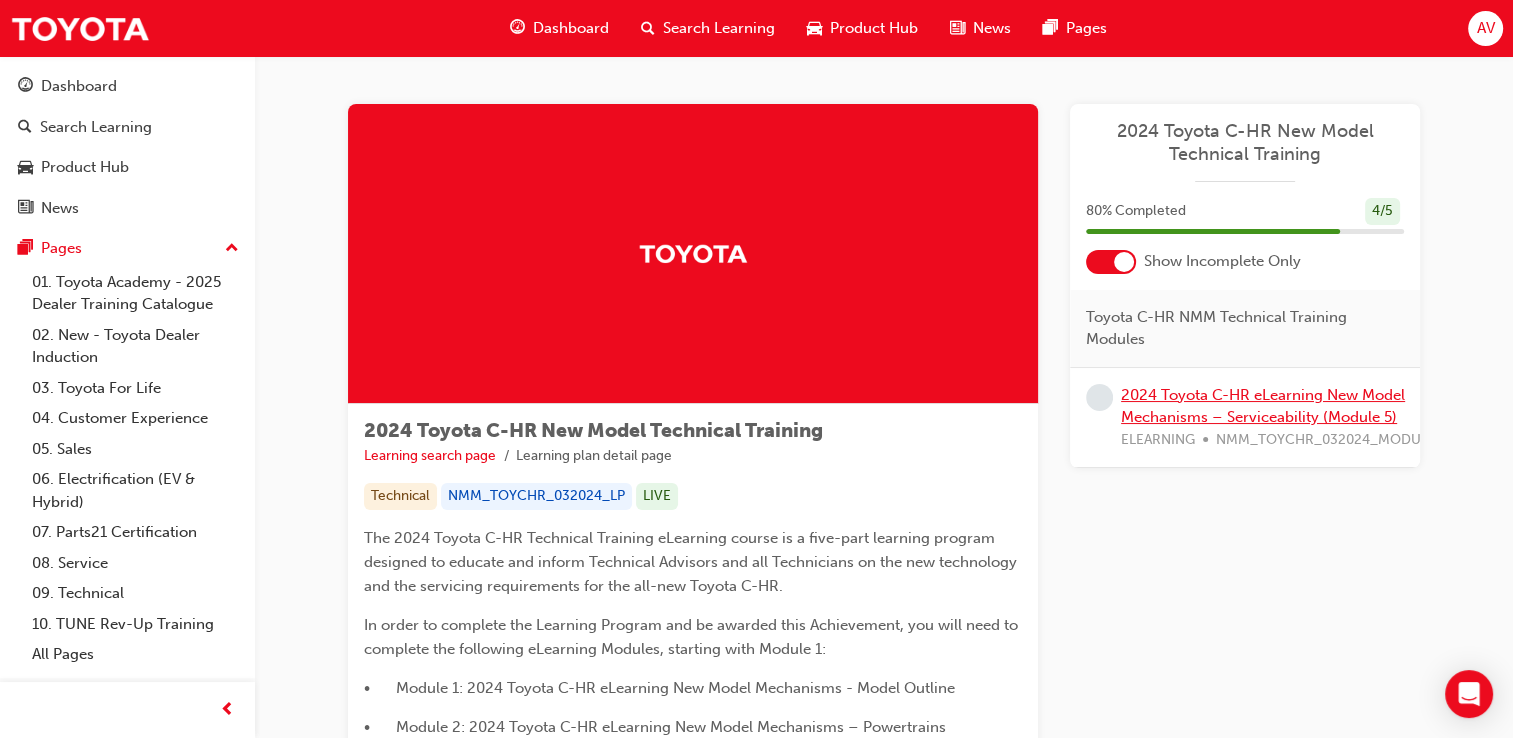 click on "2024 Toyota C-HR eLearning New Model Mechanisms – Serviceability (Module 5)" at bounding box center (1263, 406) 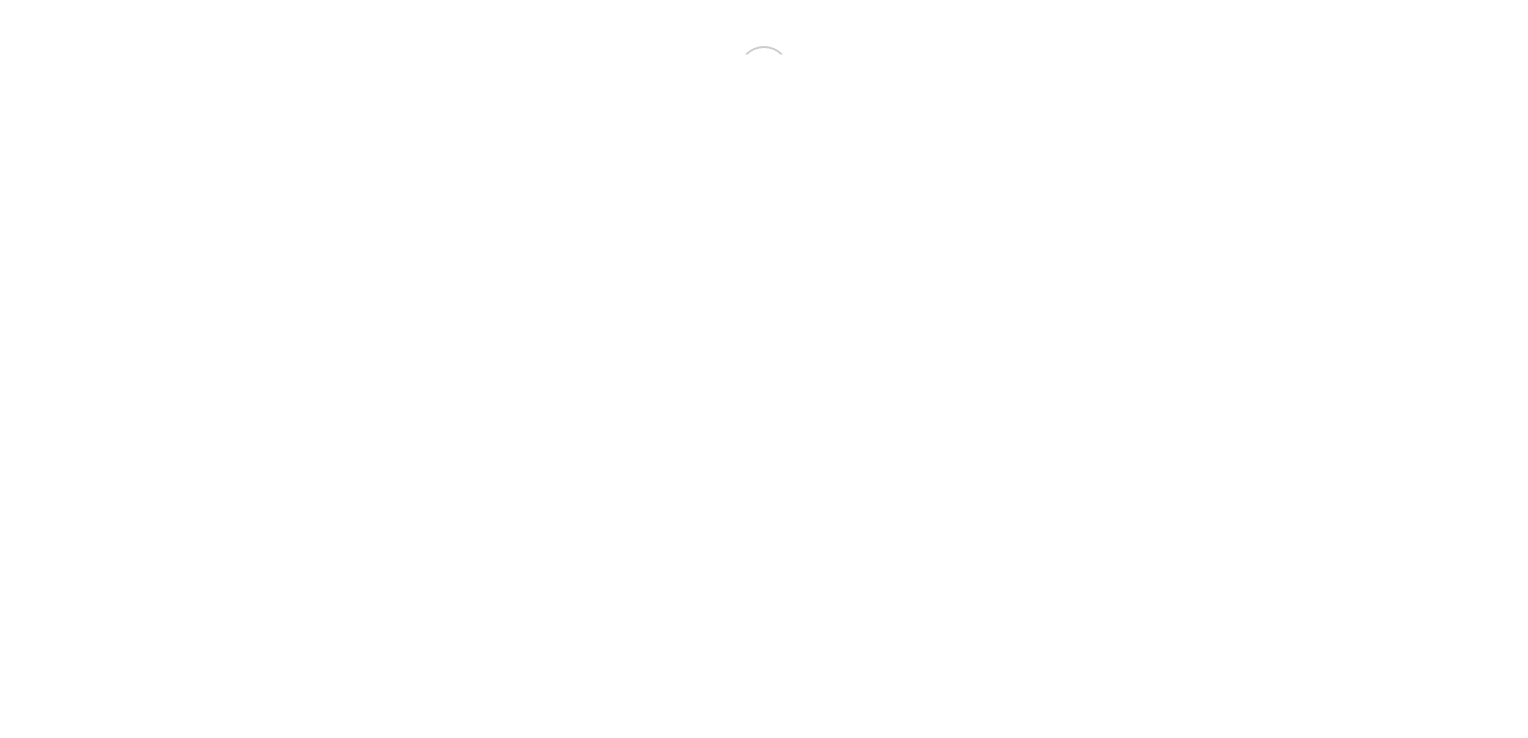 scroll, scrollTop: 0, scrollLeft: 0, axis: both 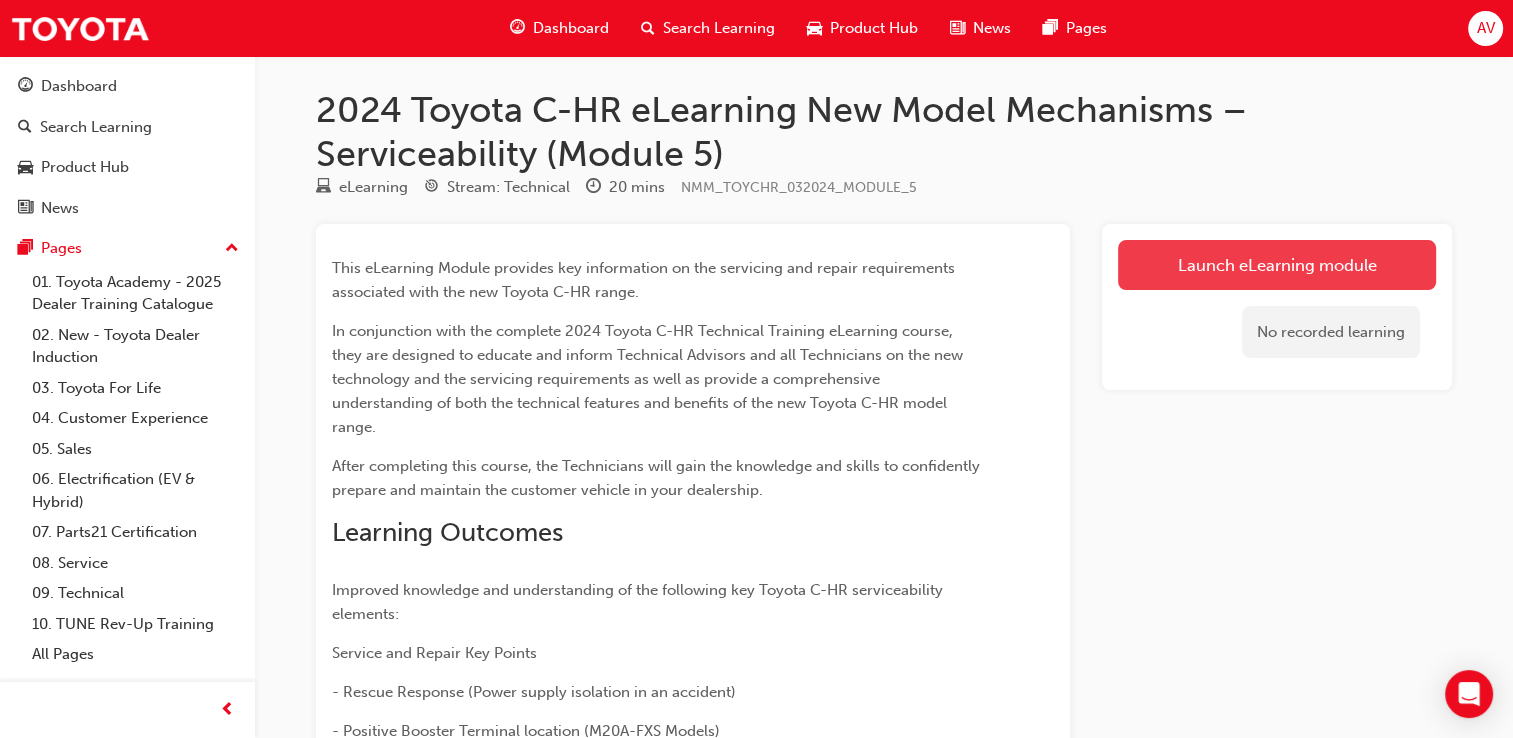 click on "Launch eLearning module" at bounding box center [1277, 265] 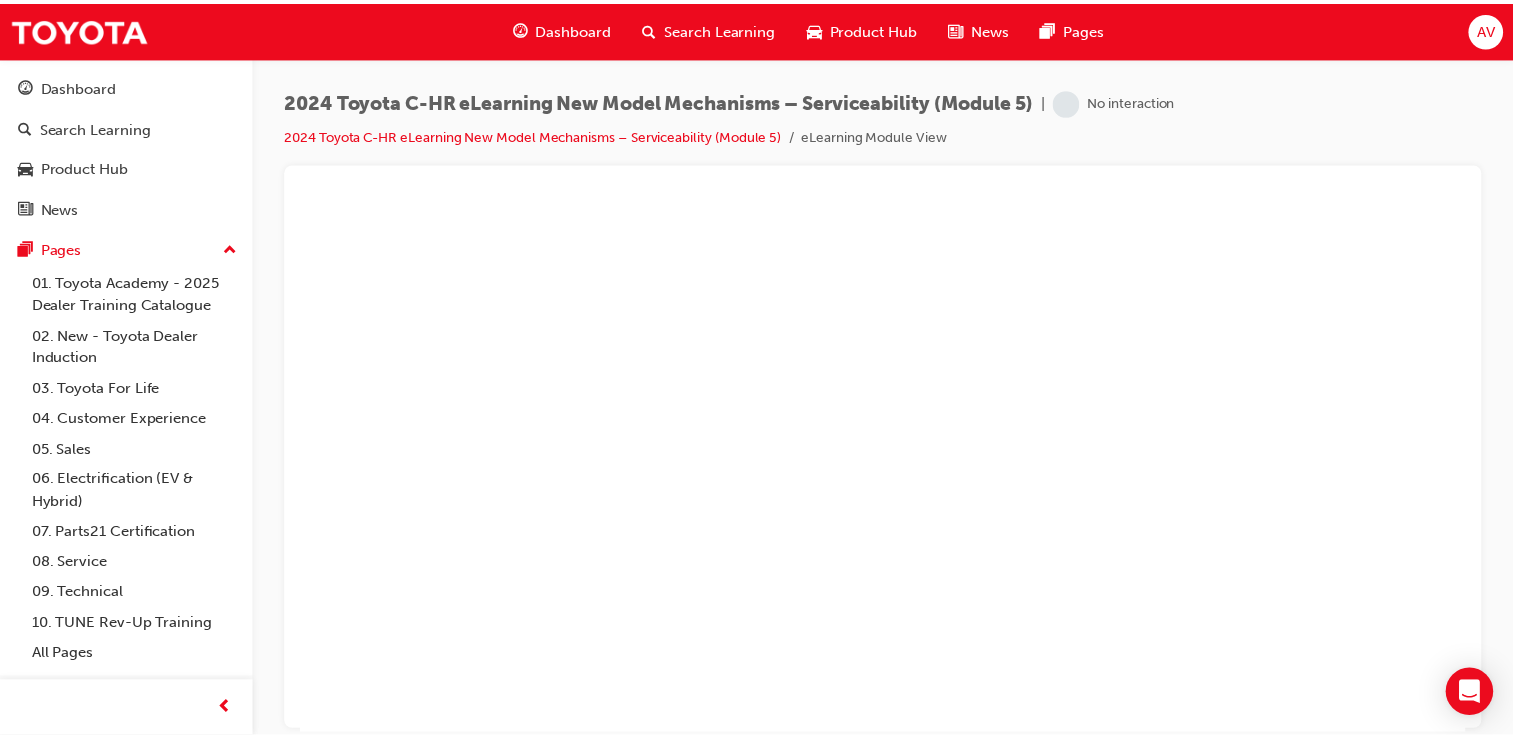 scroll, scrollTop: 0, scrollLeft: 0, axis: both 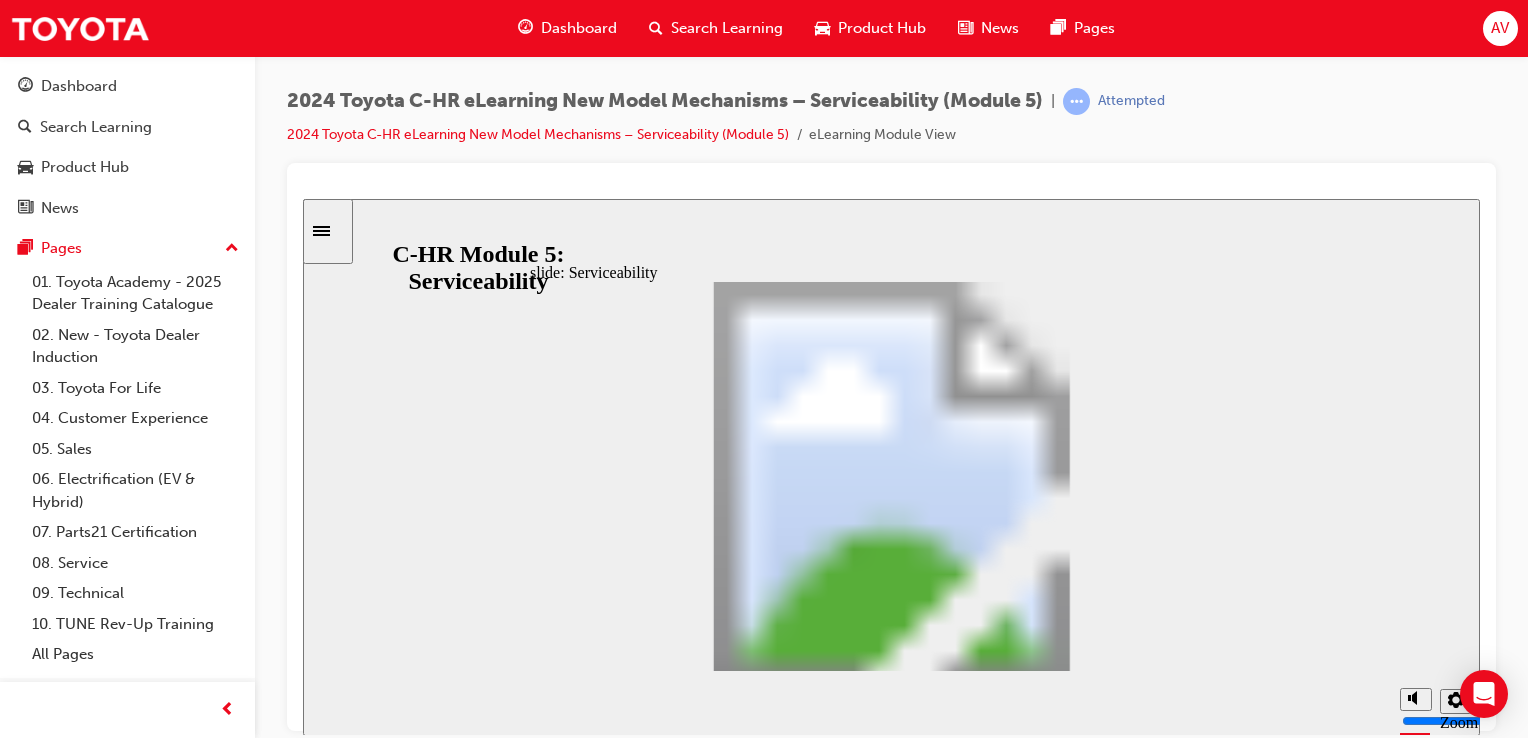 click 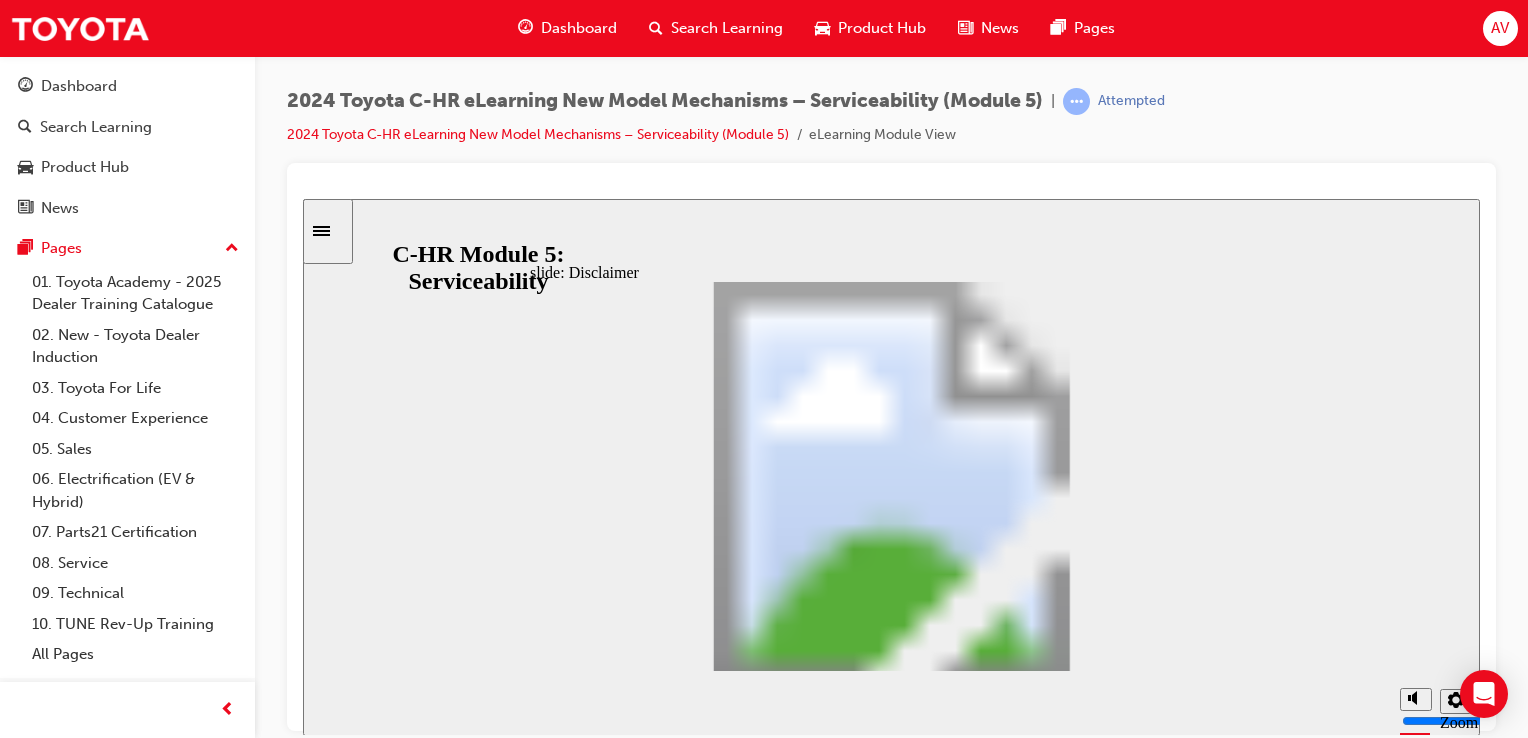 click 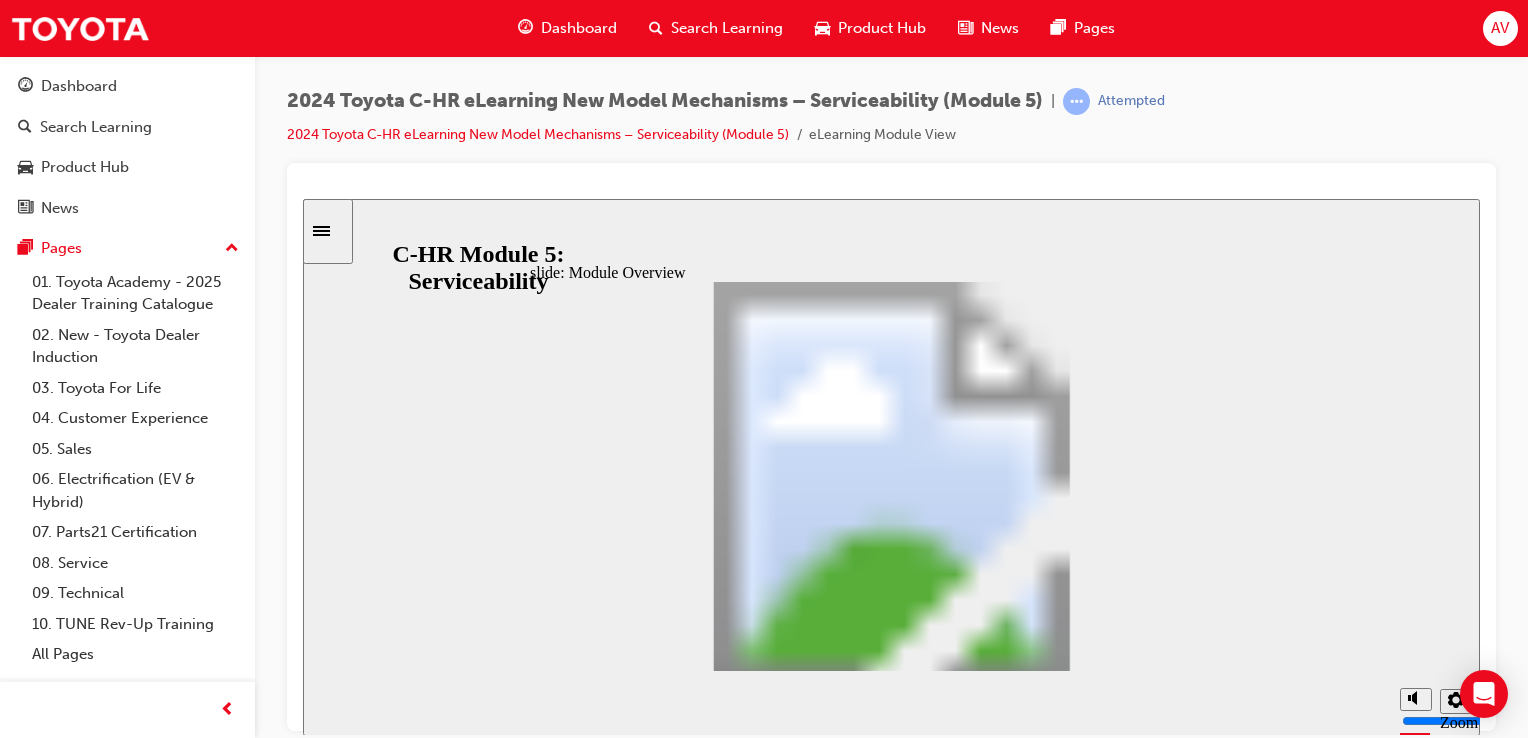 click 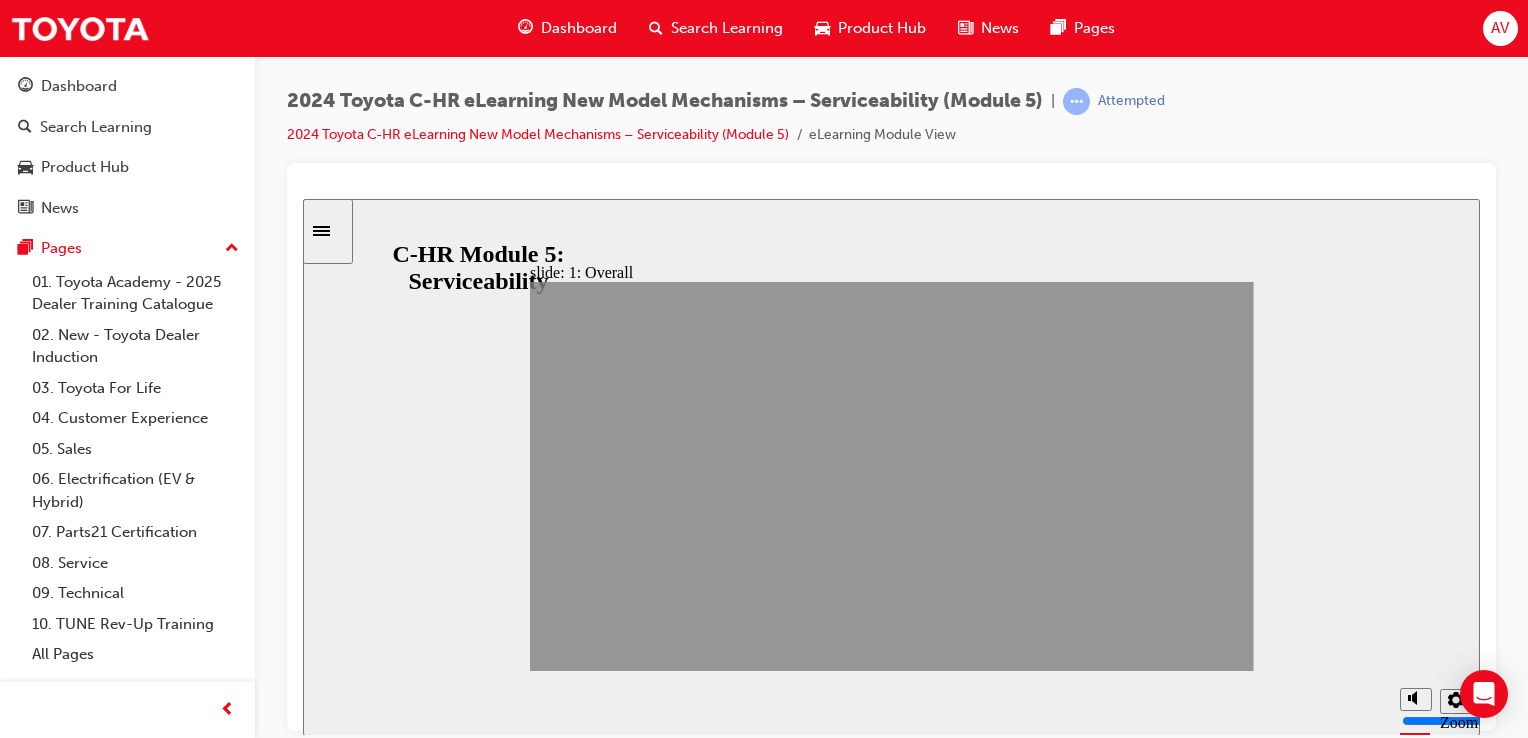 click 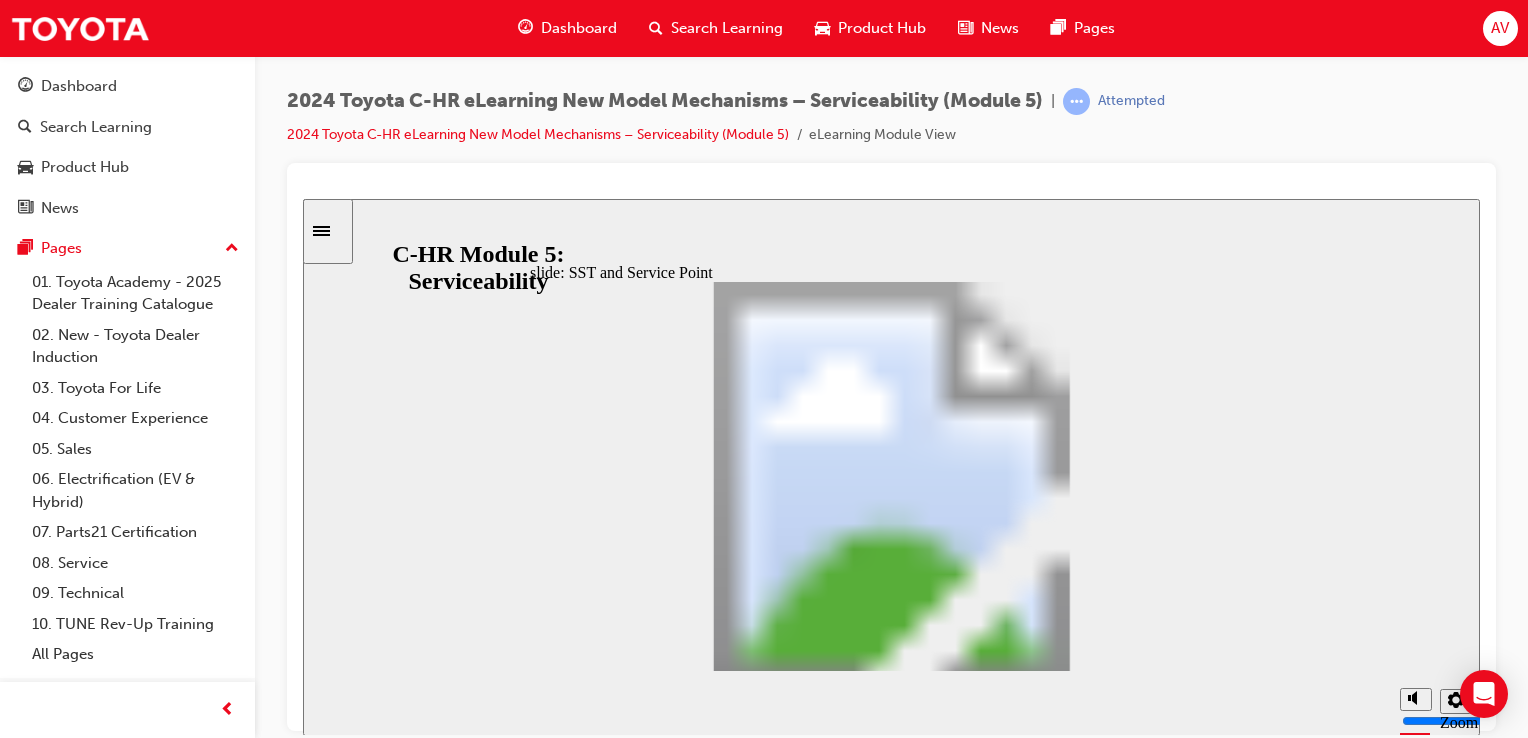 click at bounding box center [892, 1772] 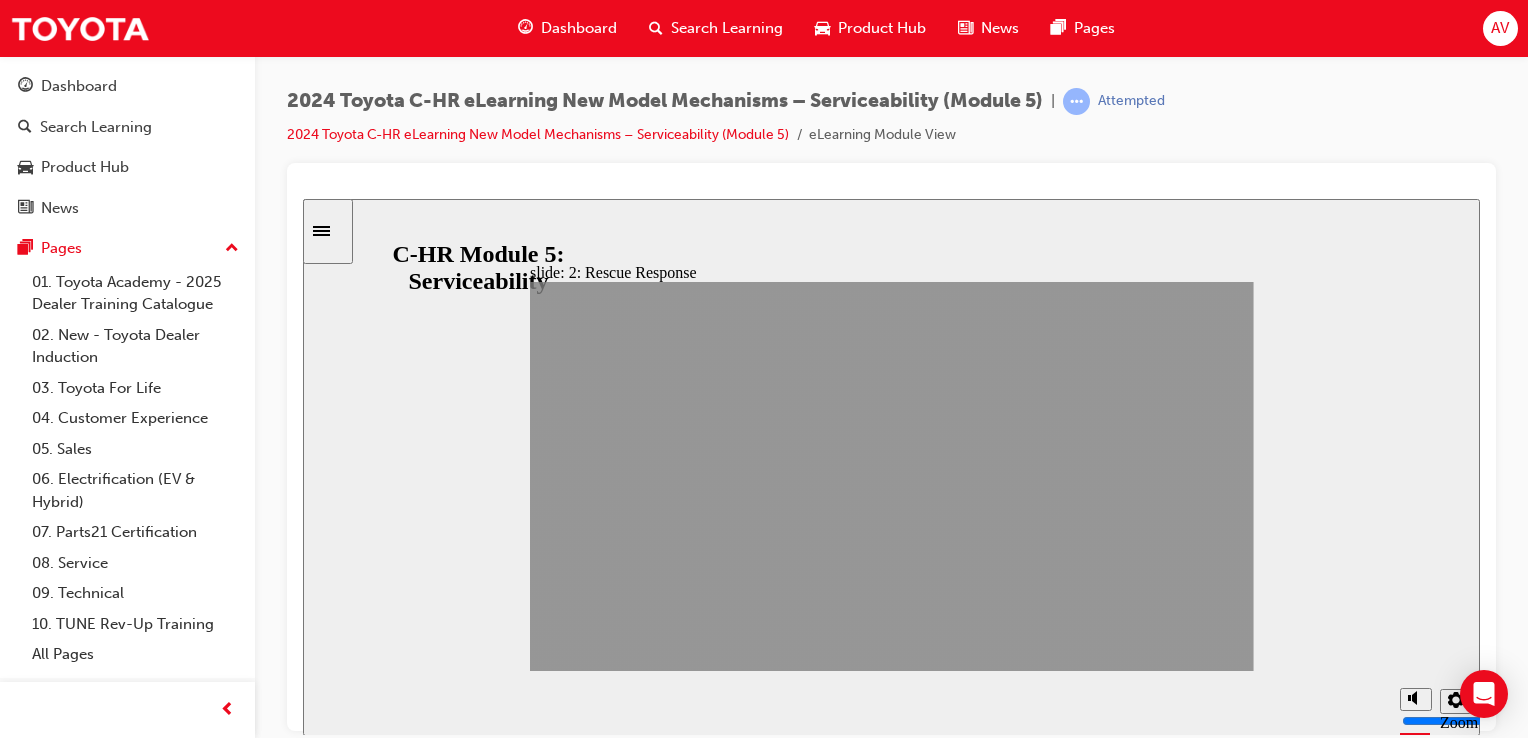 click 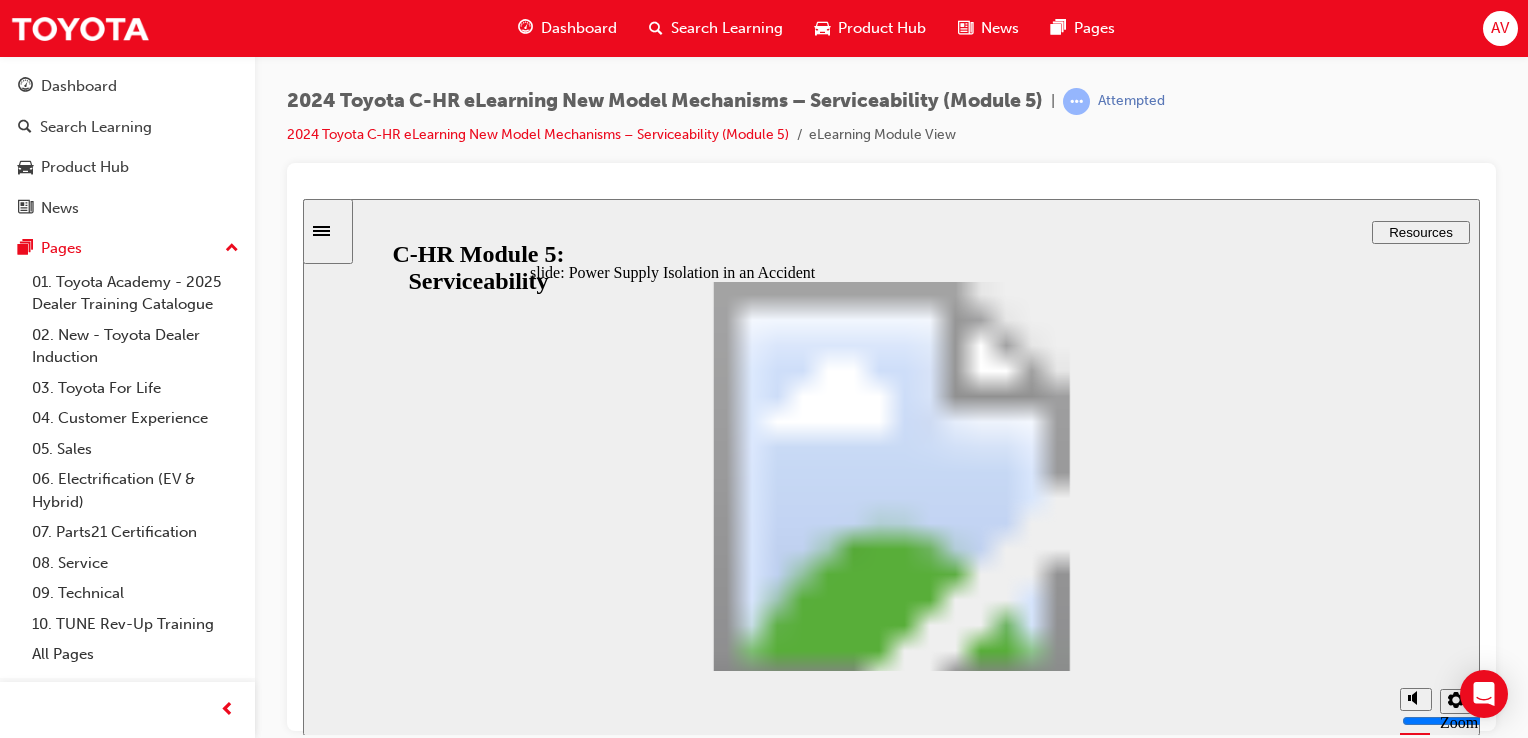 click 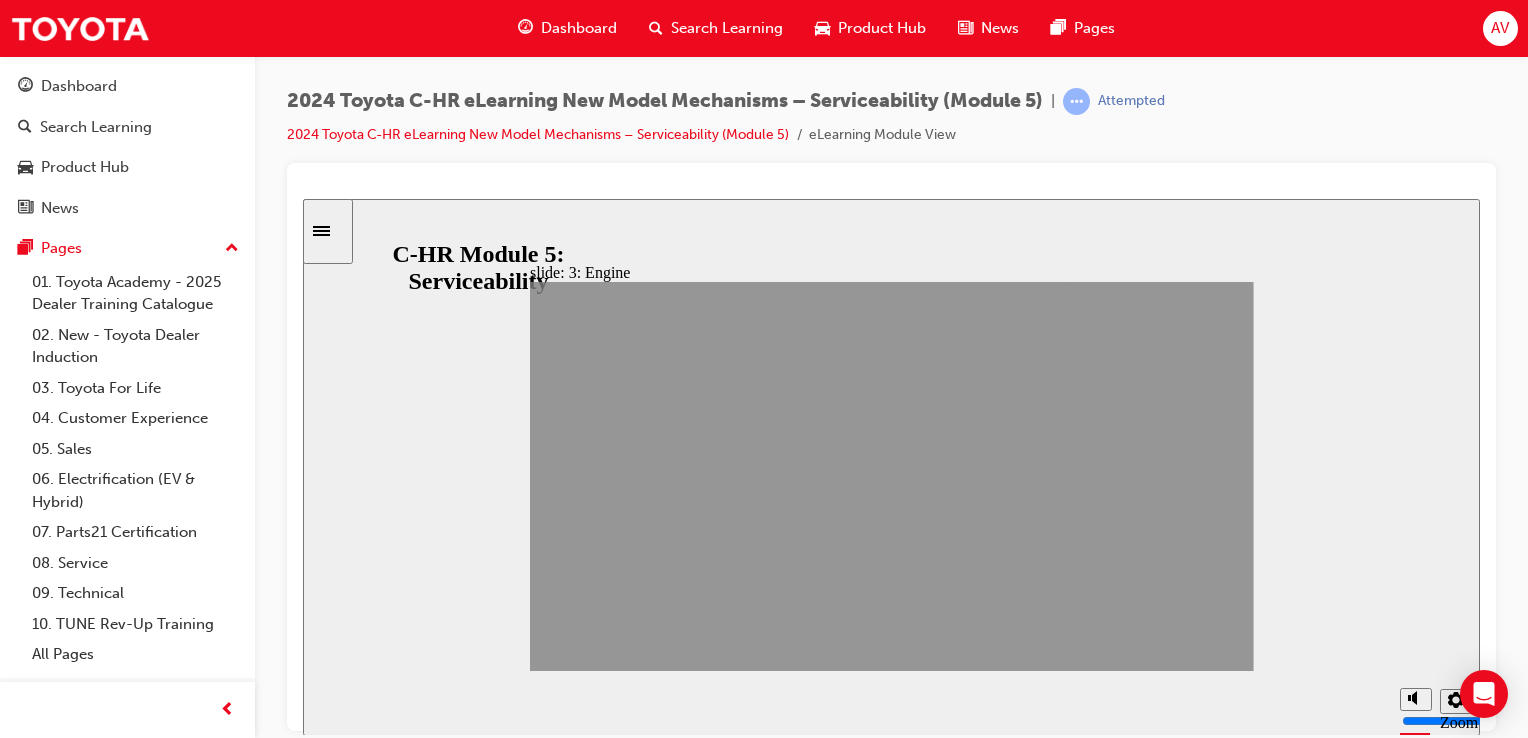click 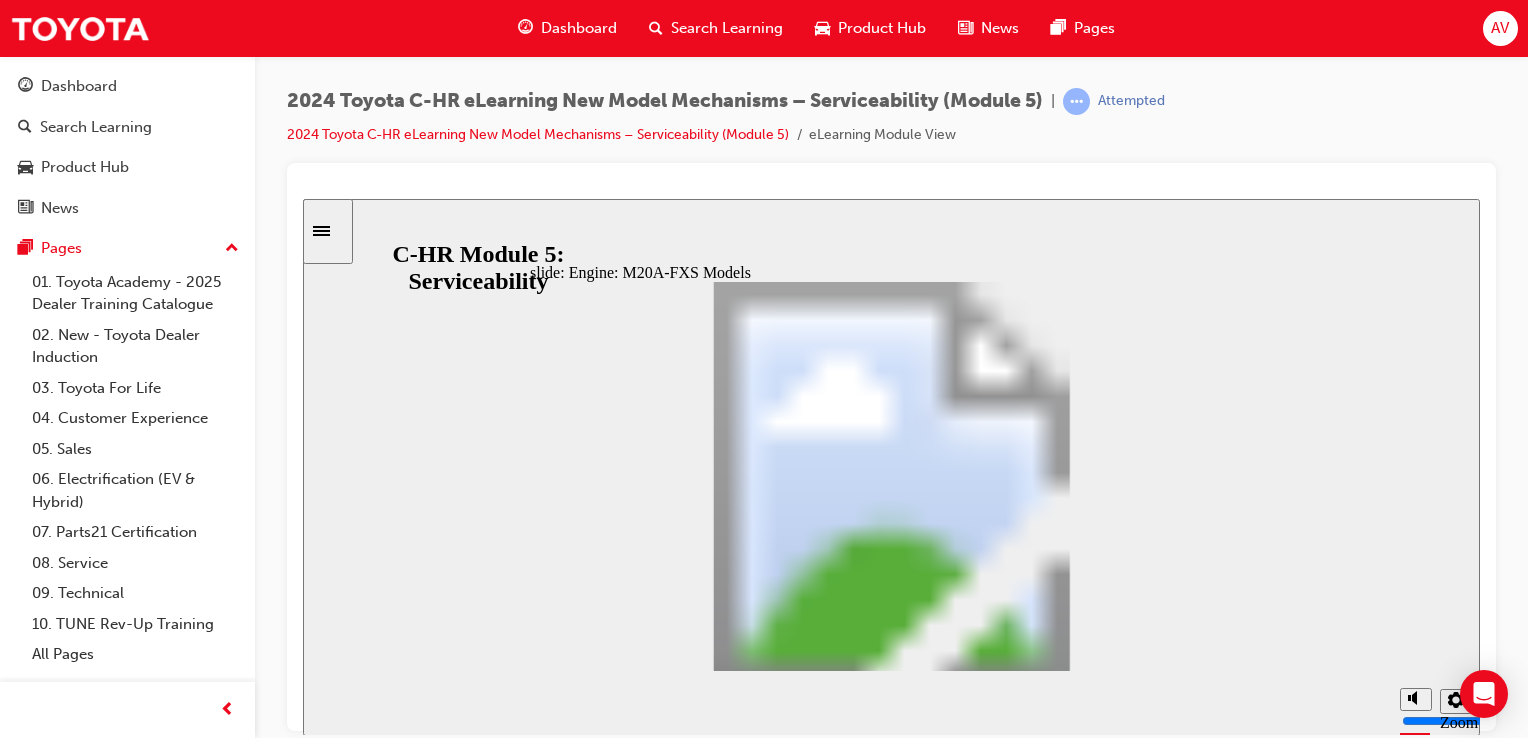 click 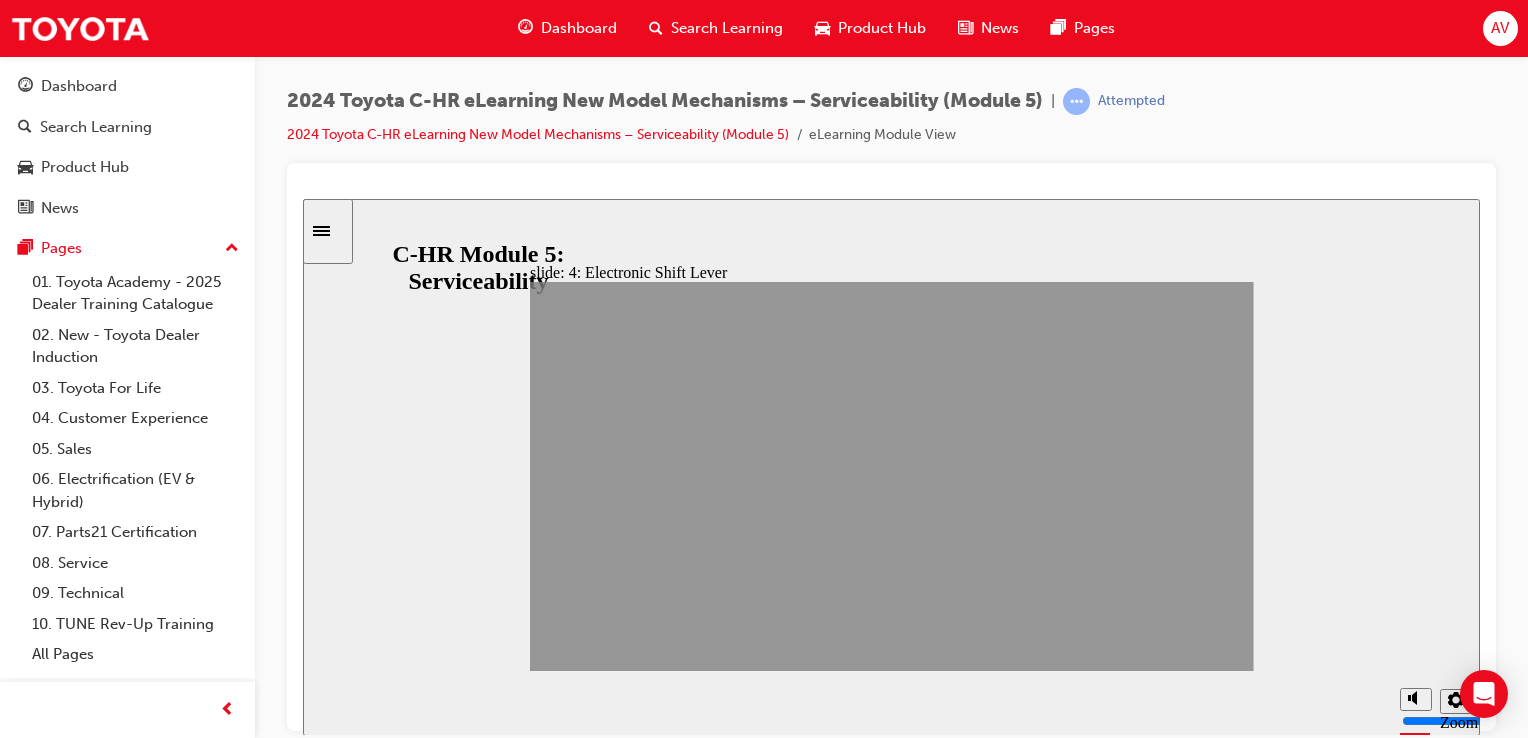 click 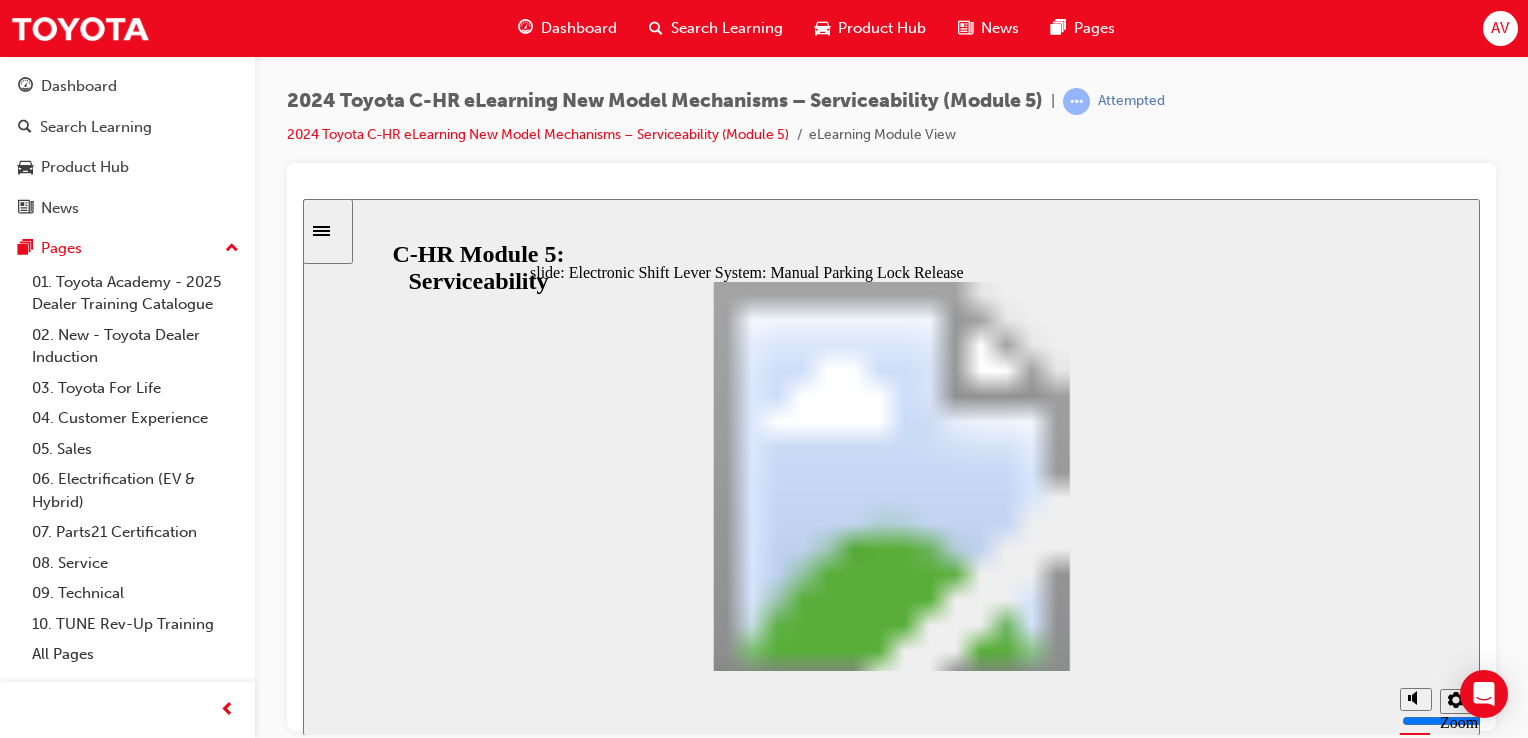 click 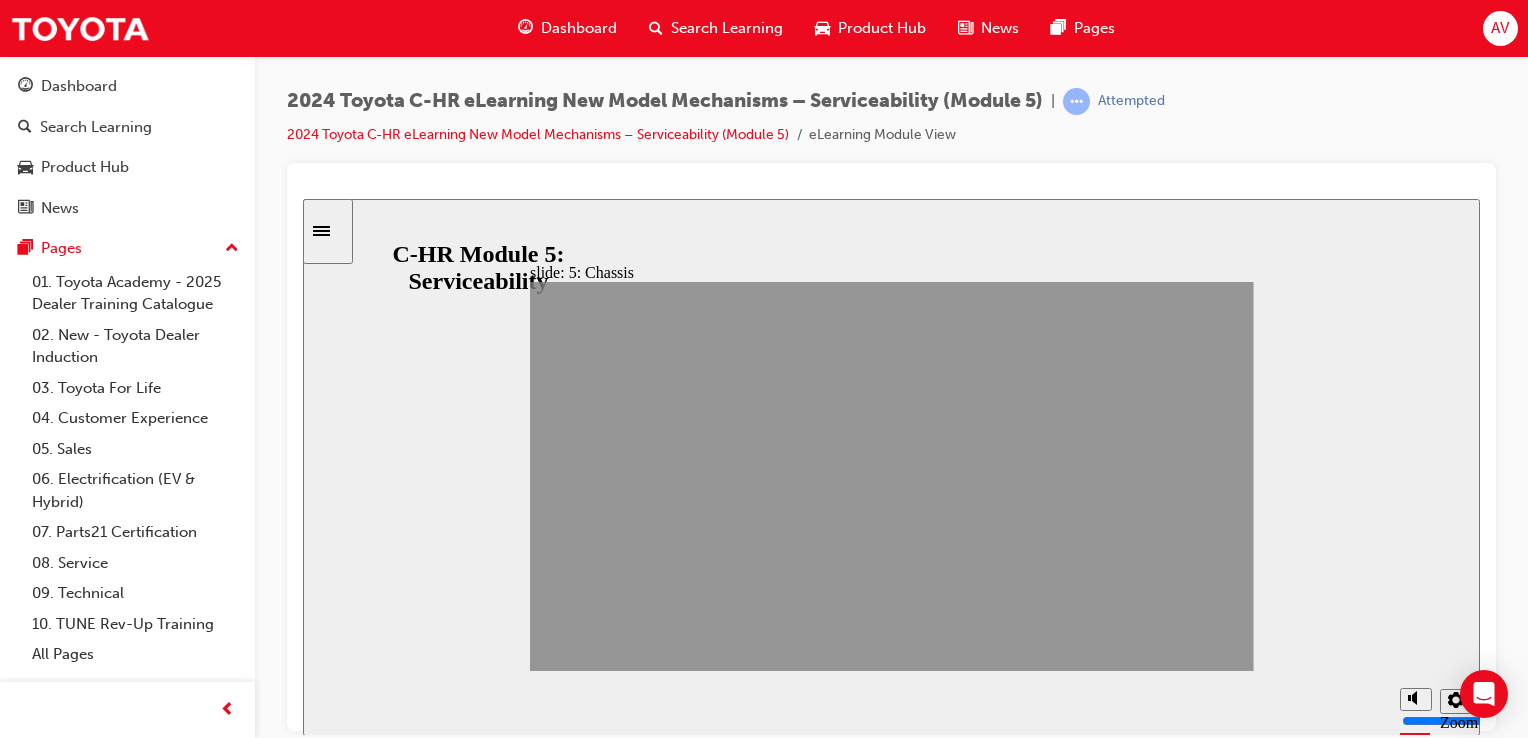 click 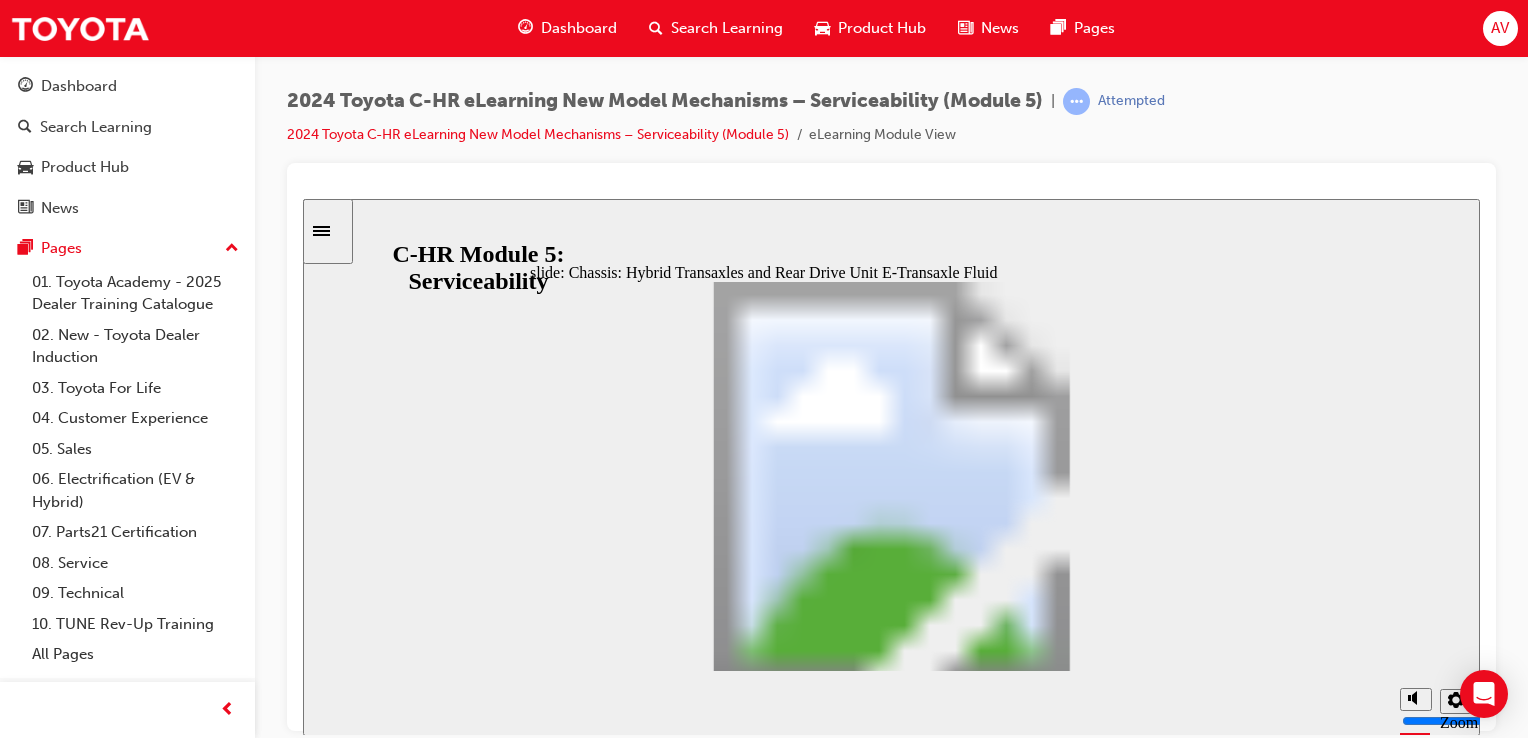 click 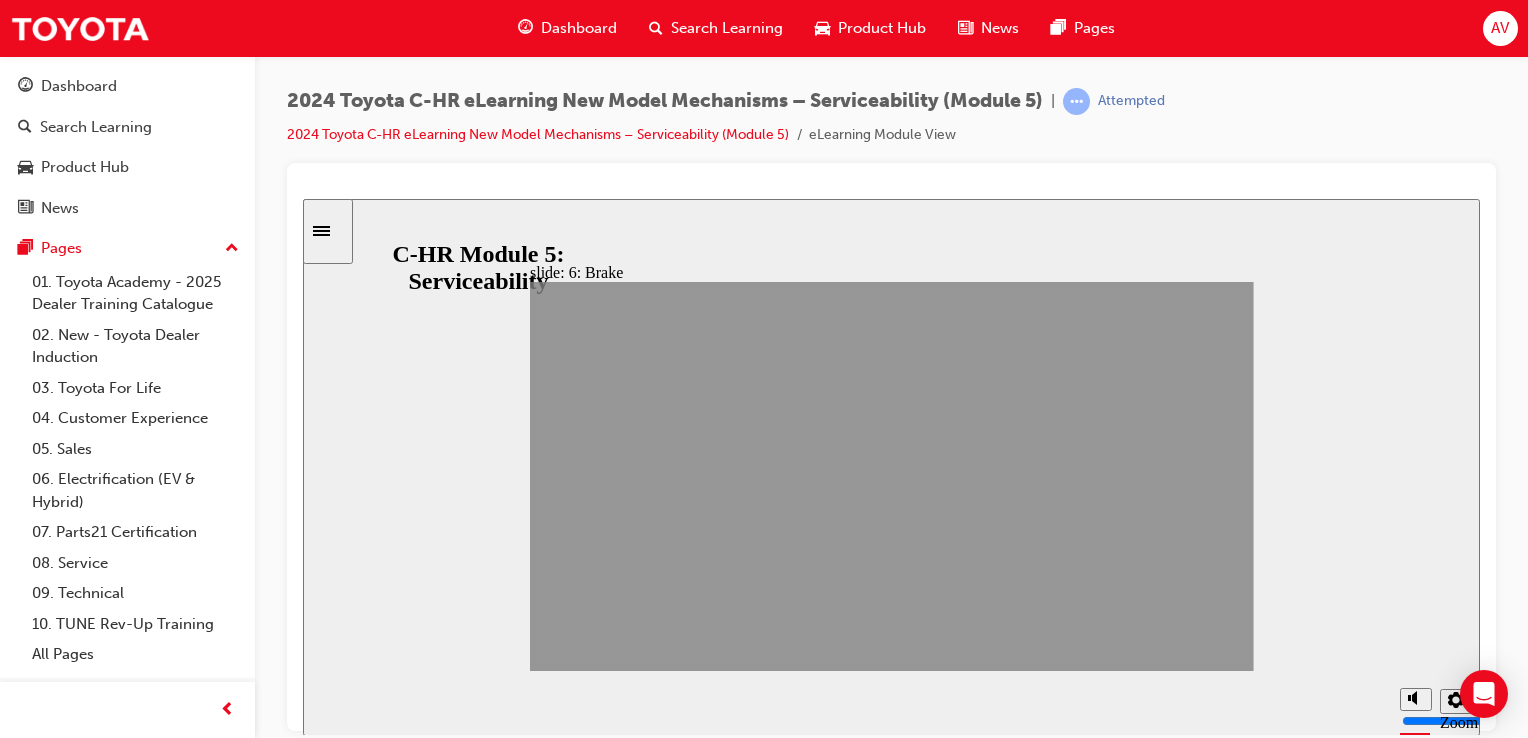 click 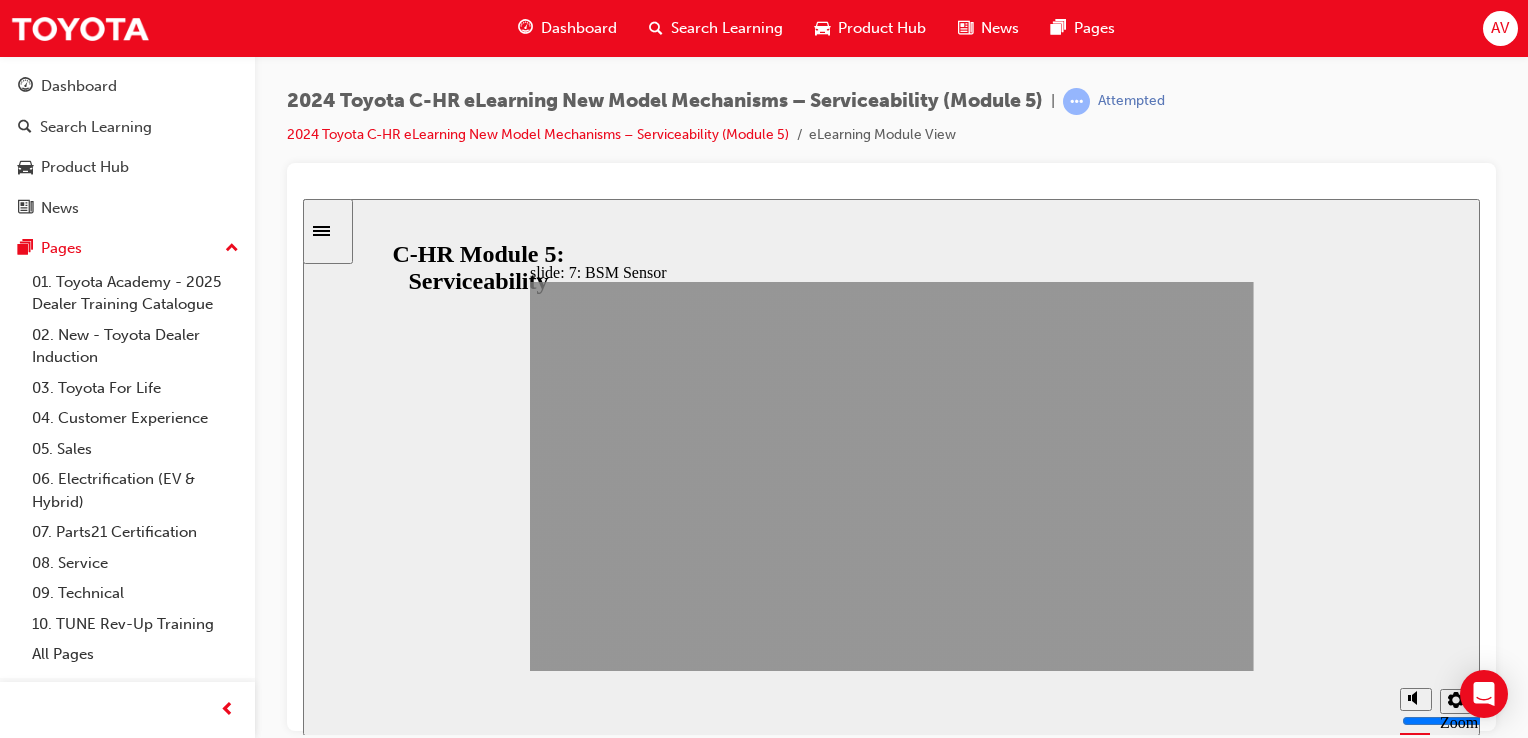 click 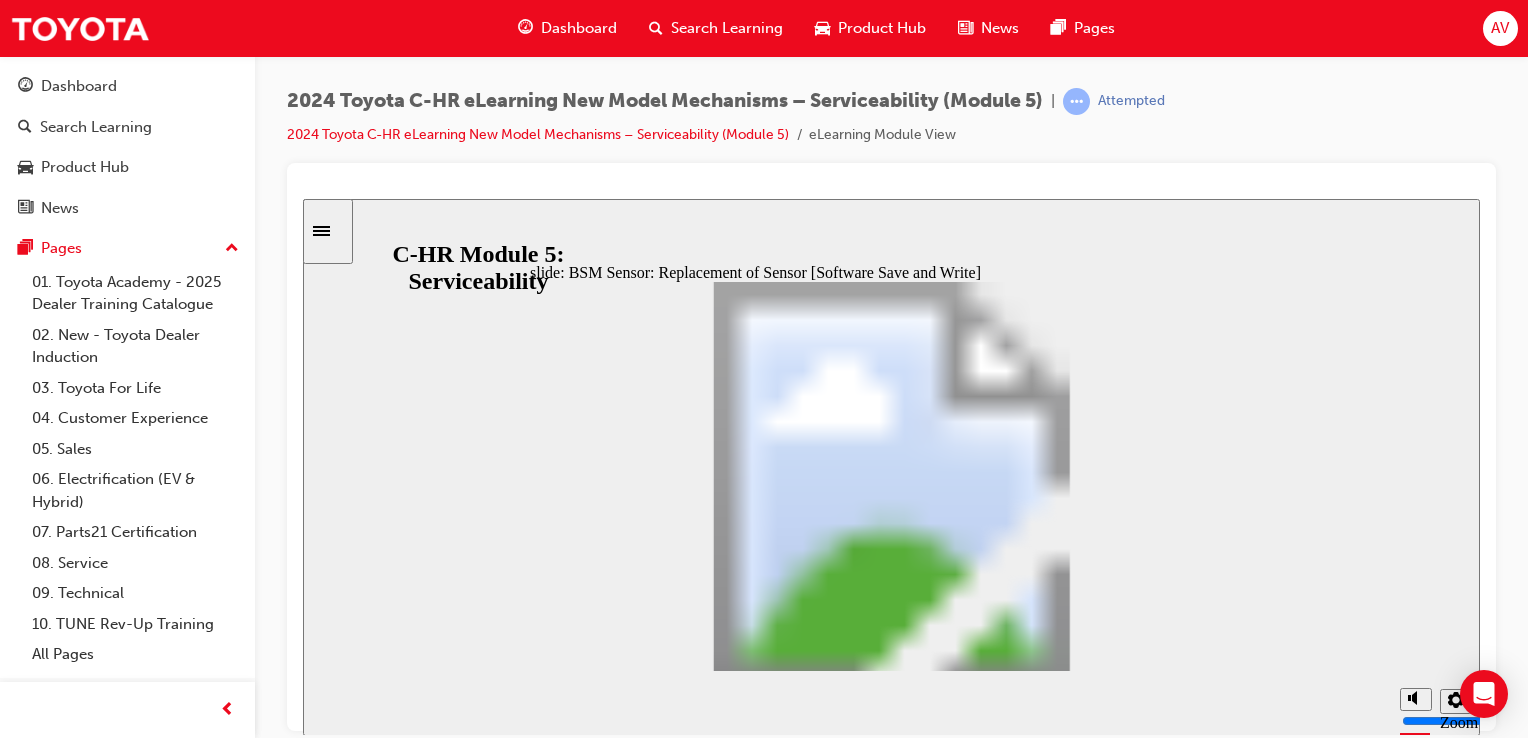click 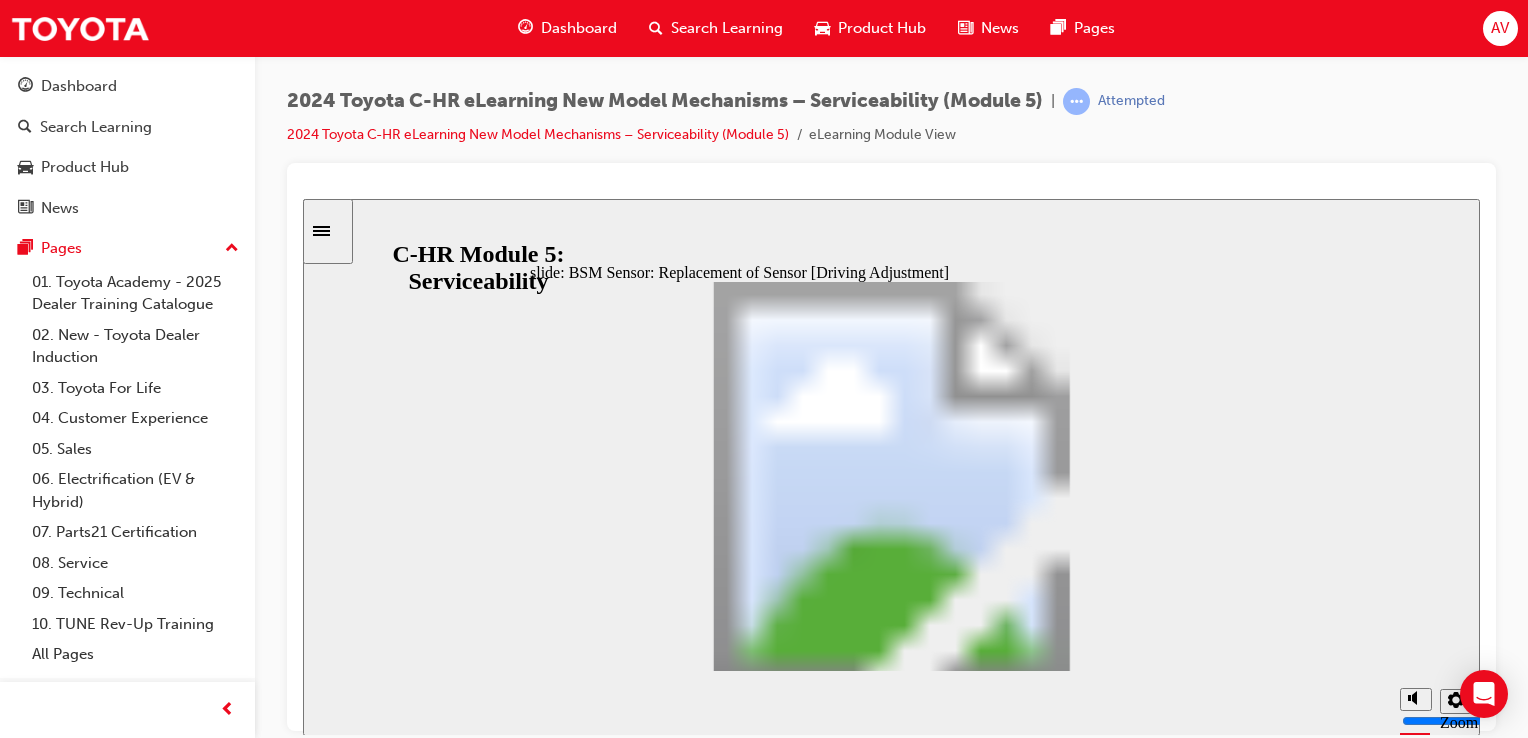 click 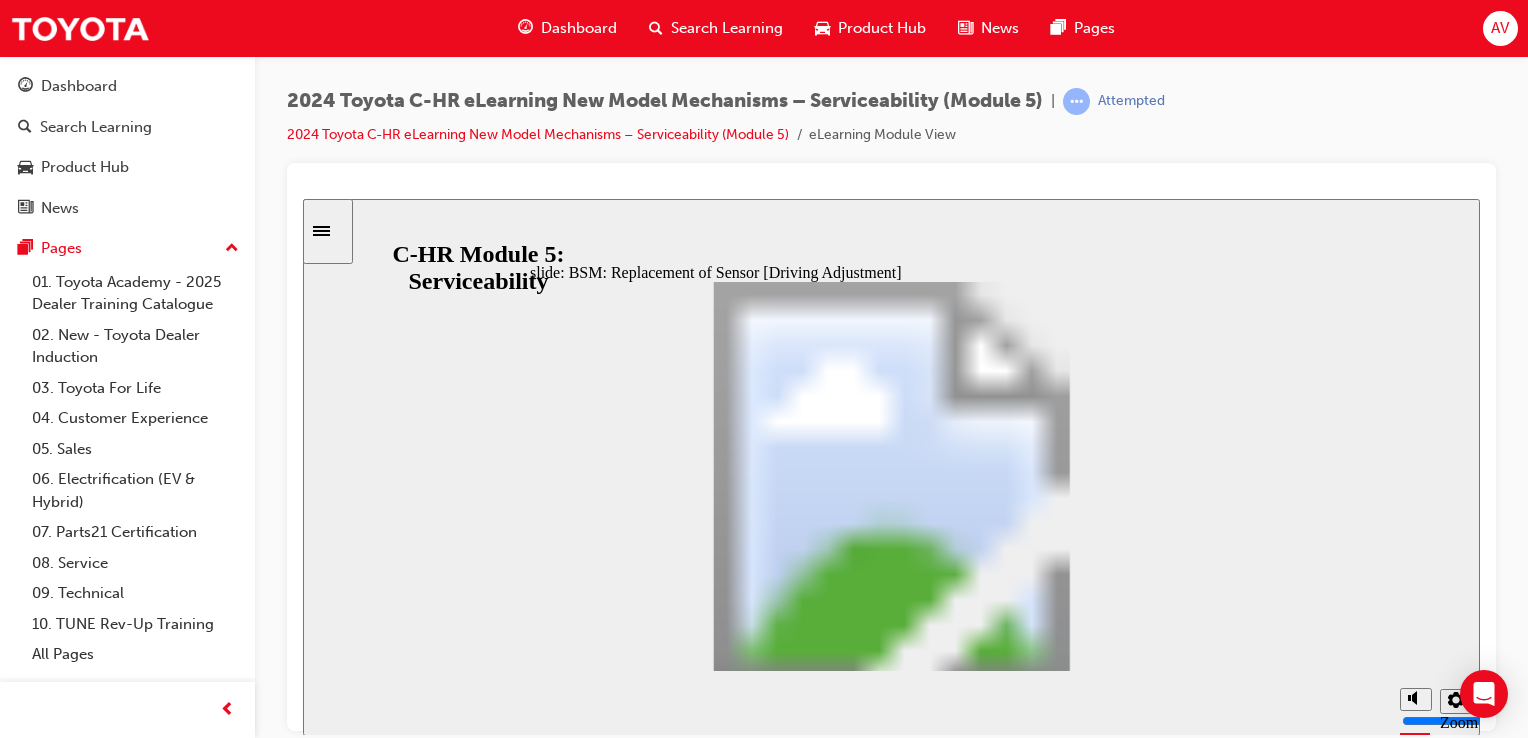 click 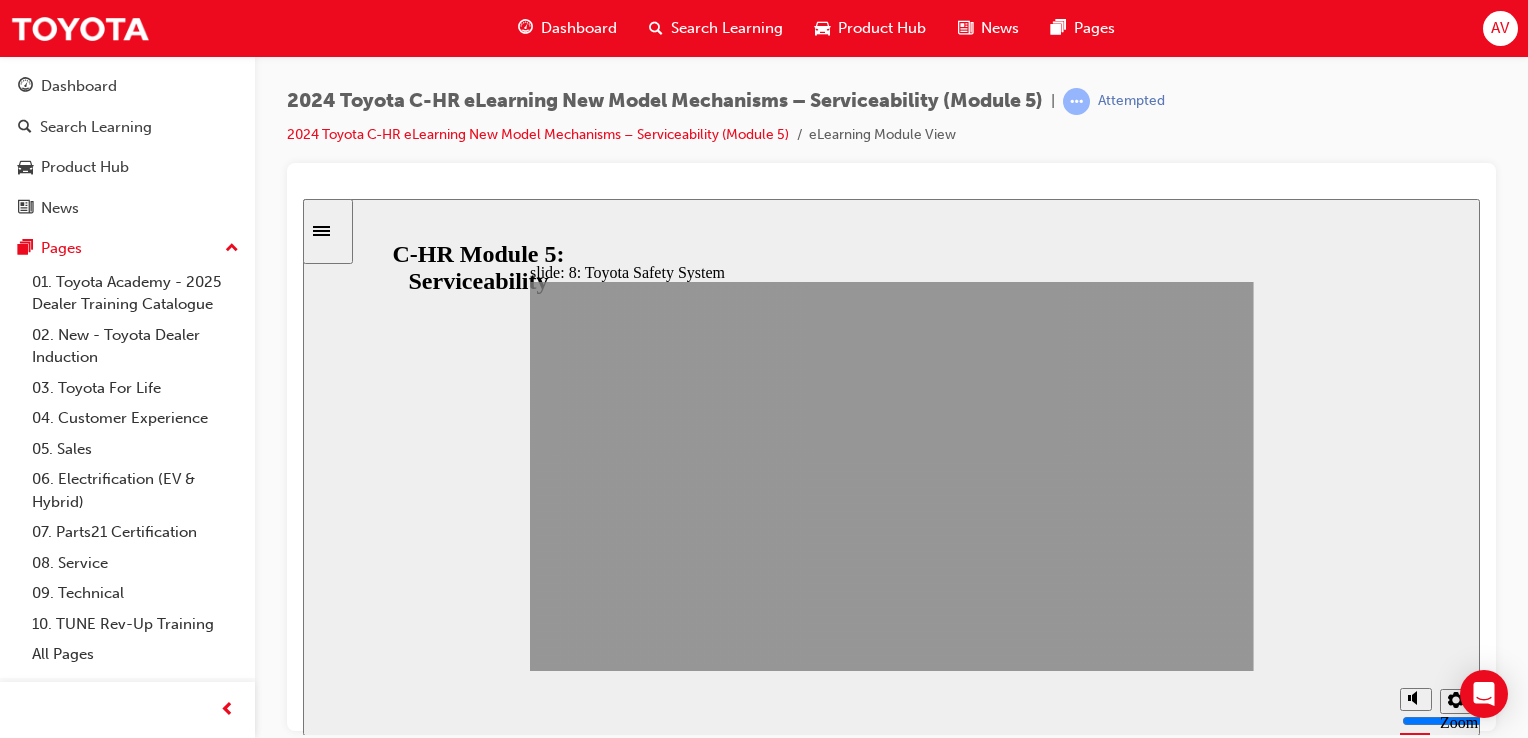click 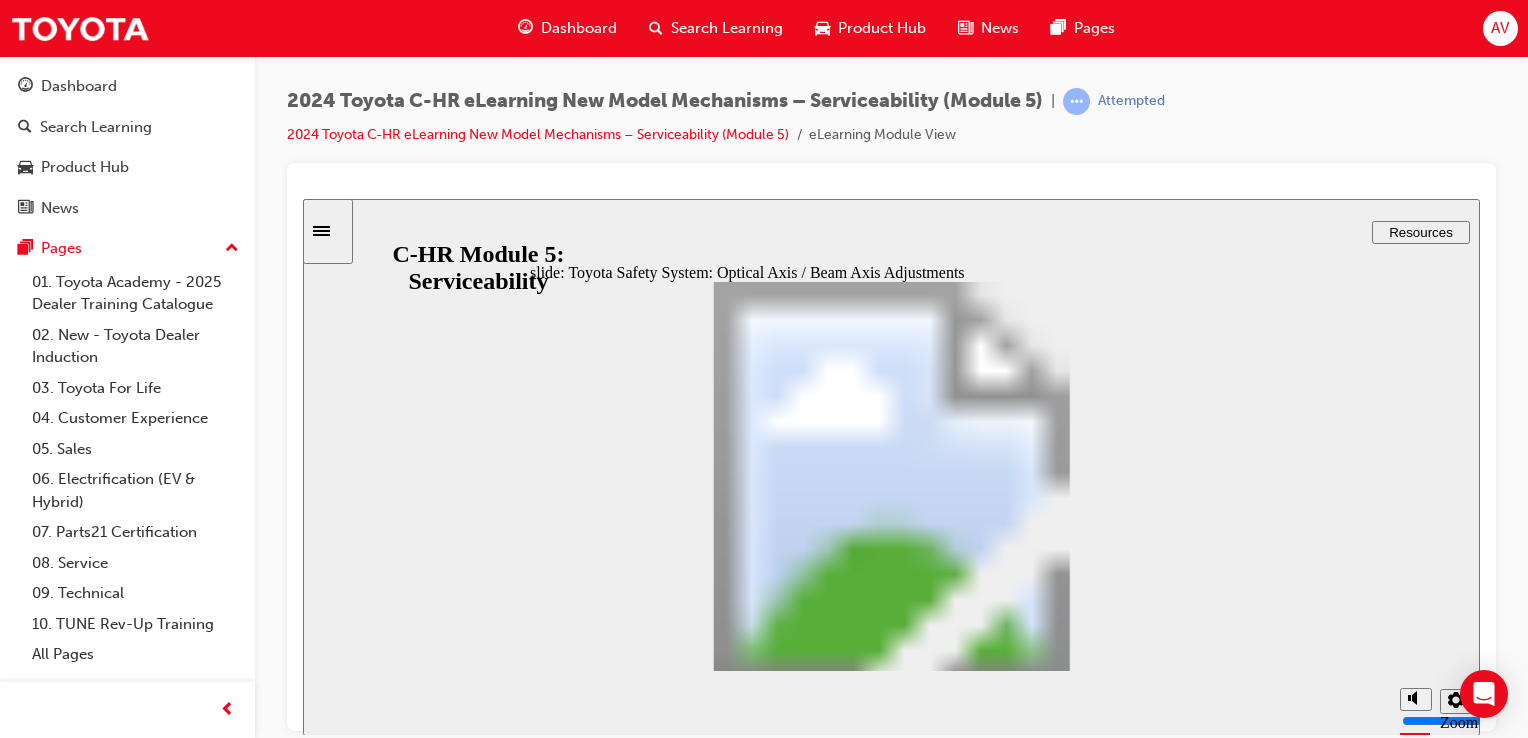 click 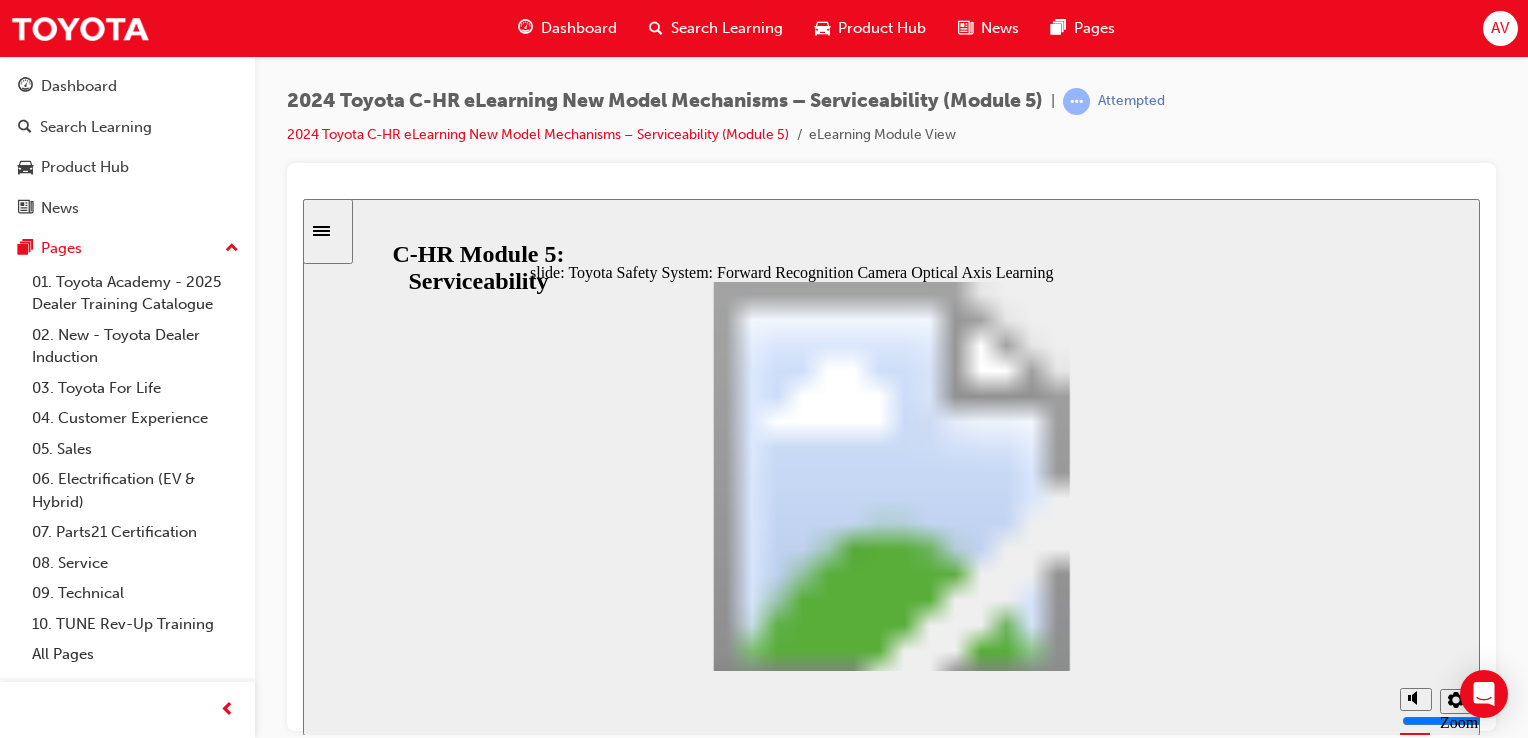 click 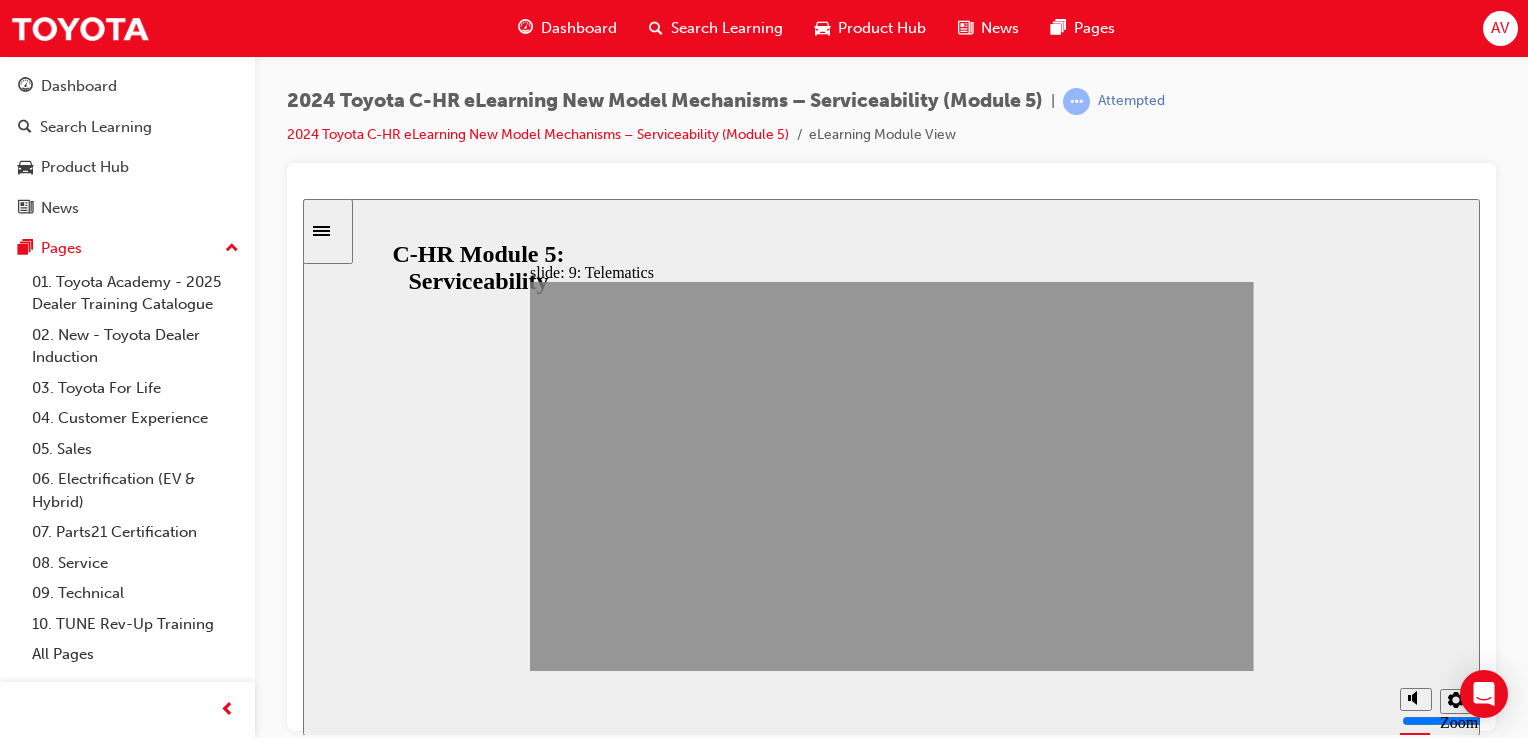 click 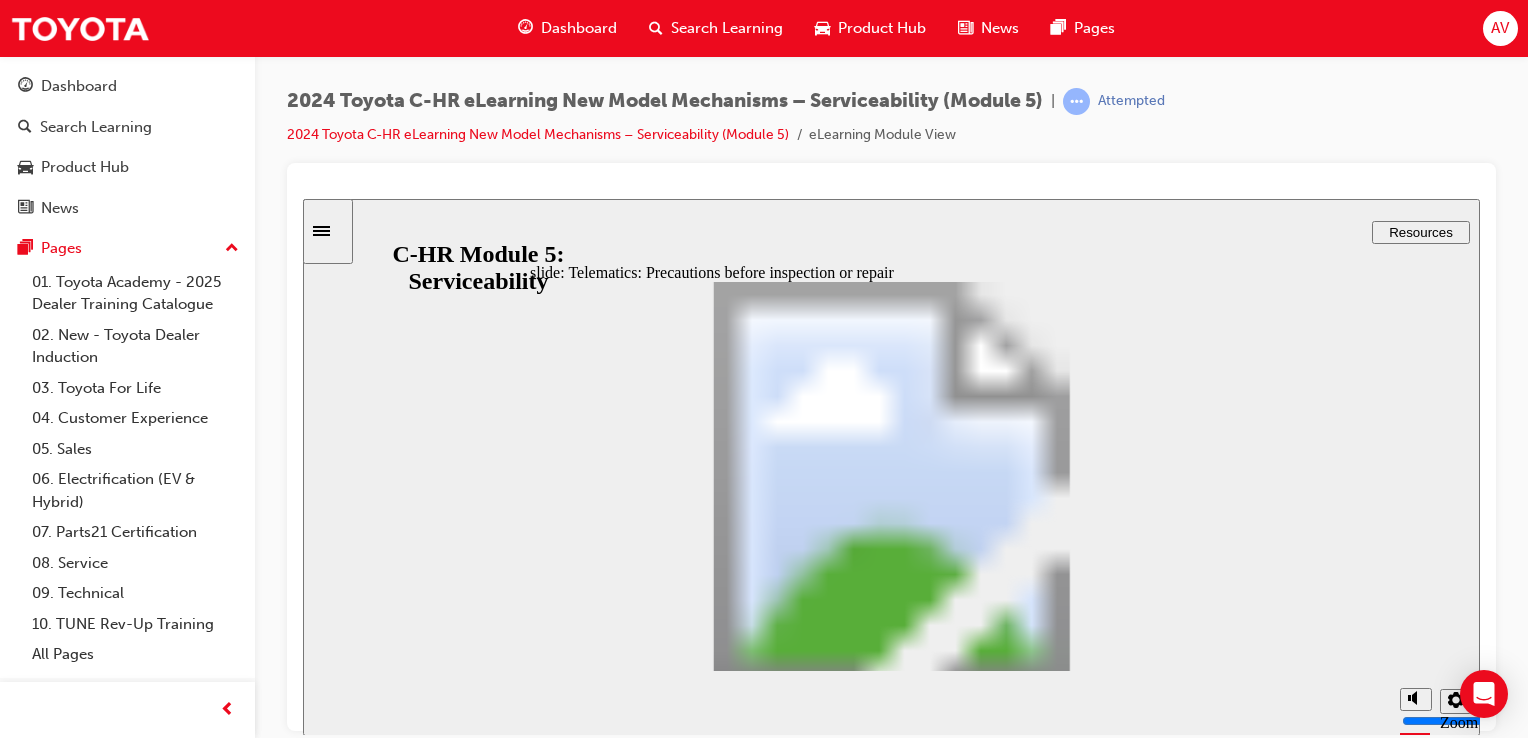 click 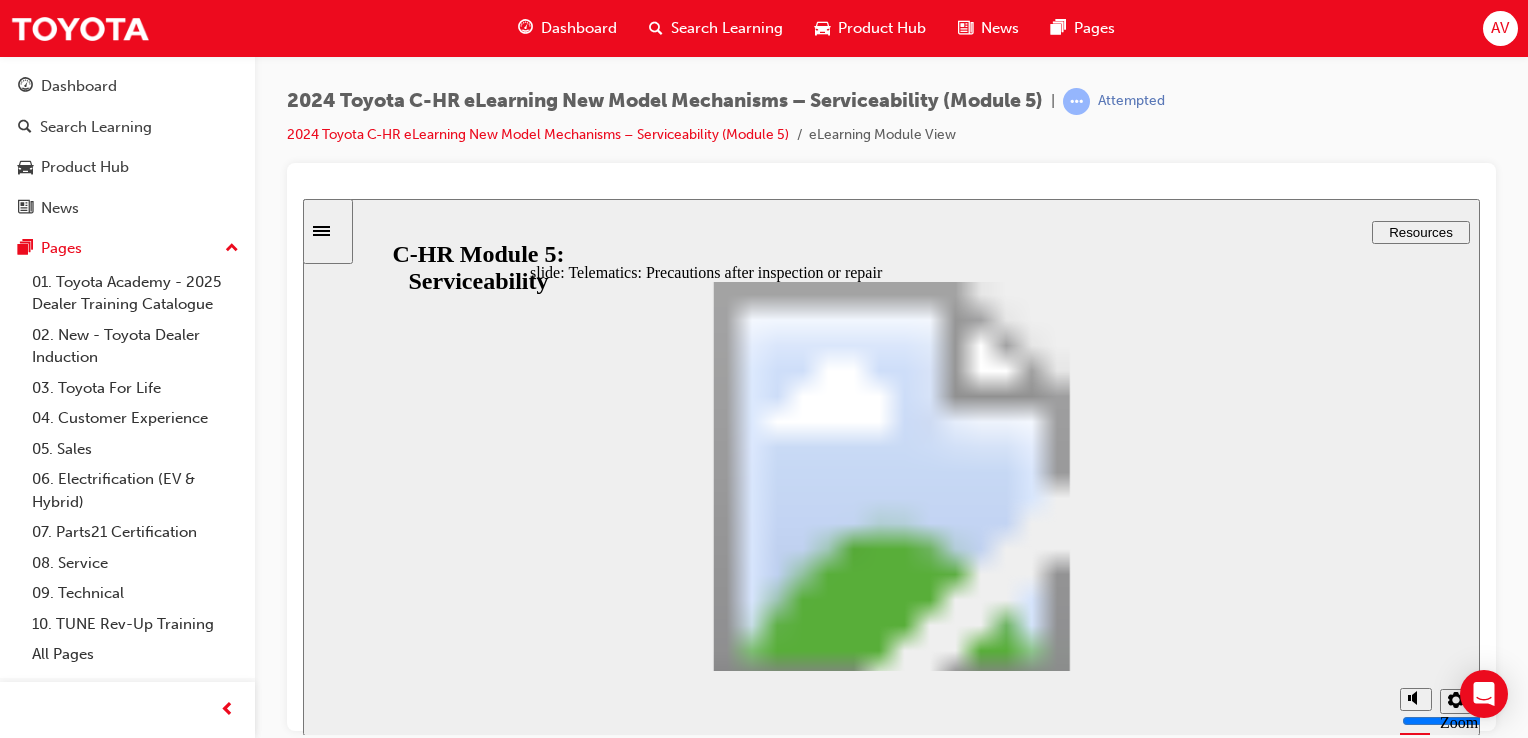 click 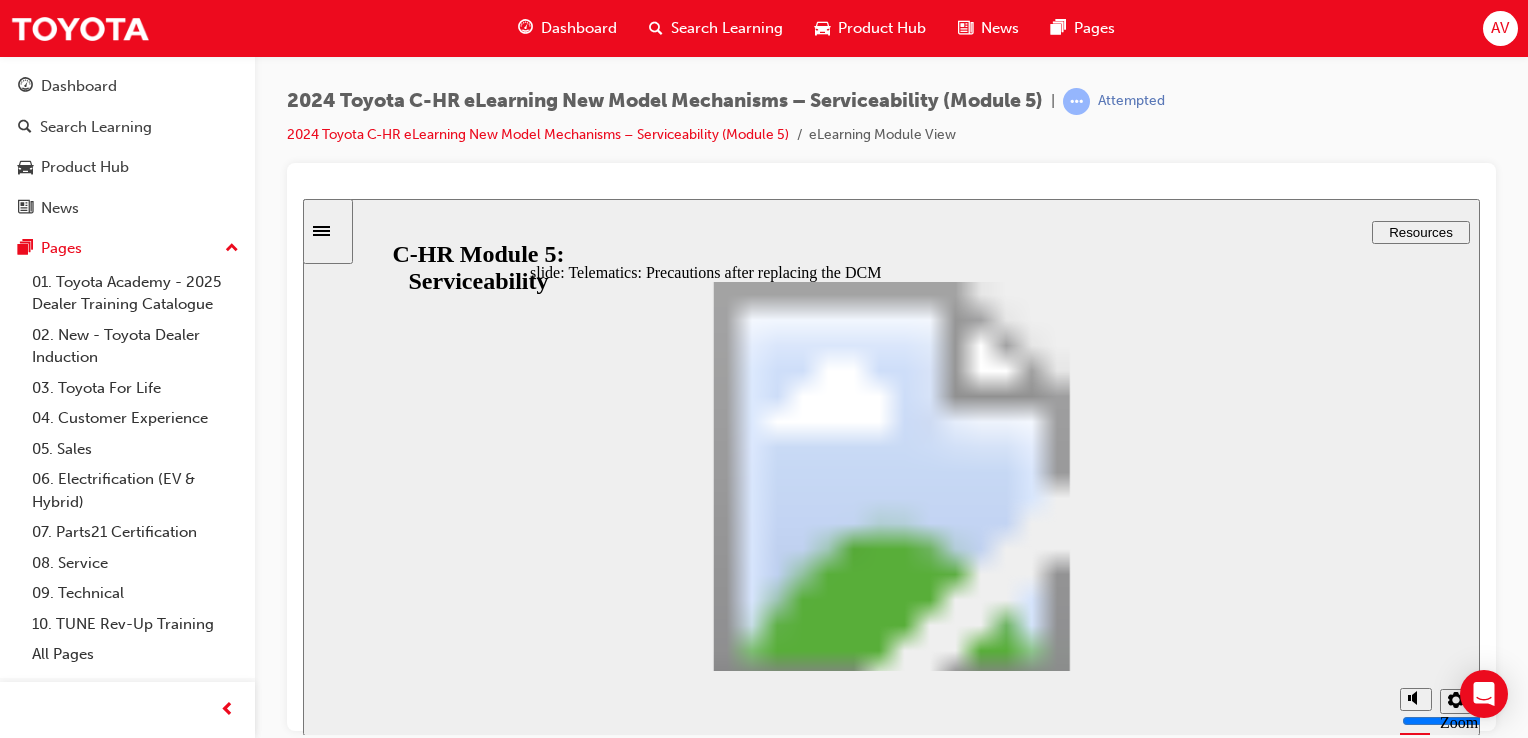 click 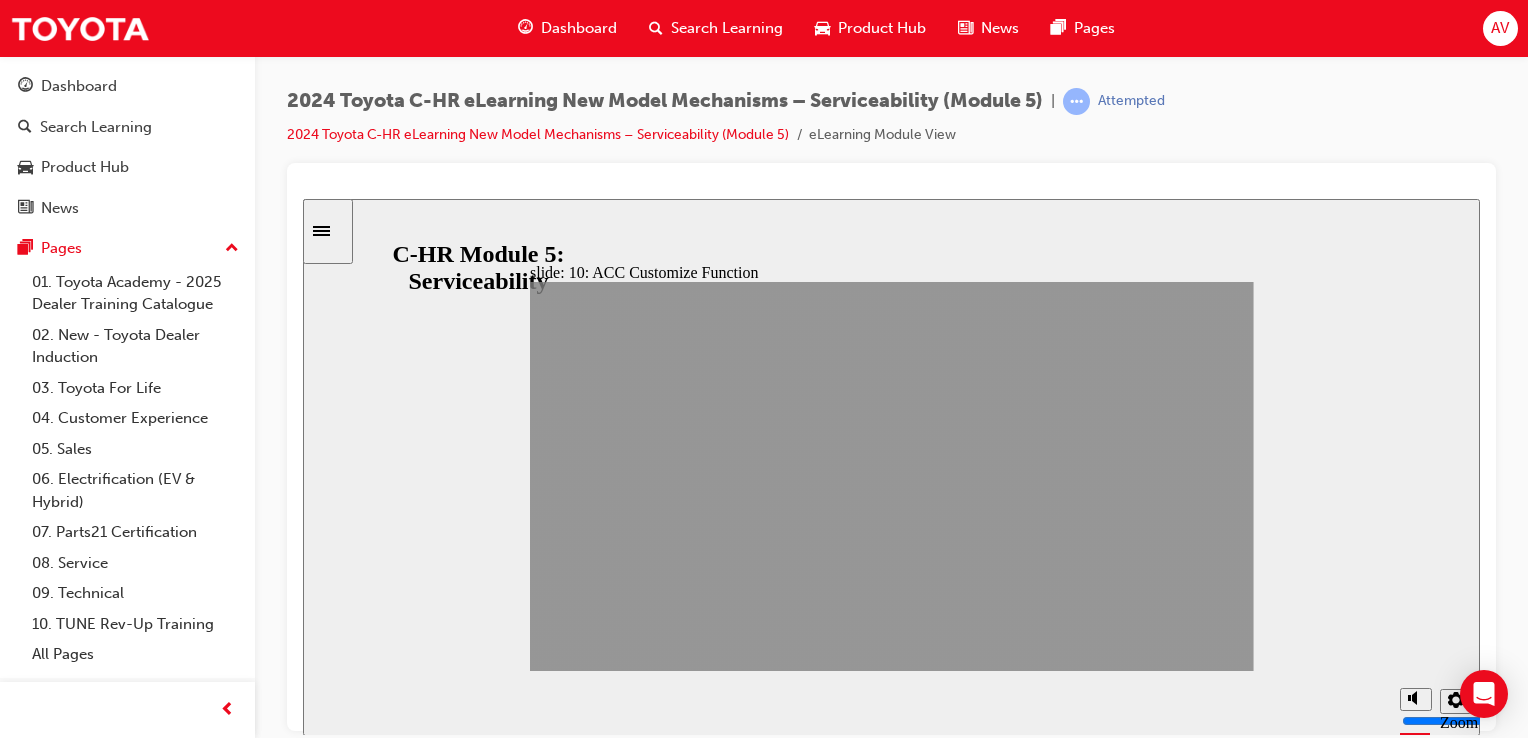 click 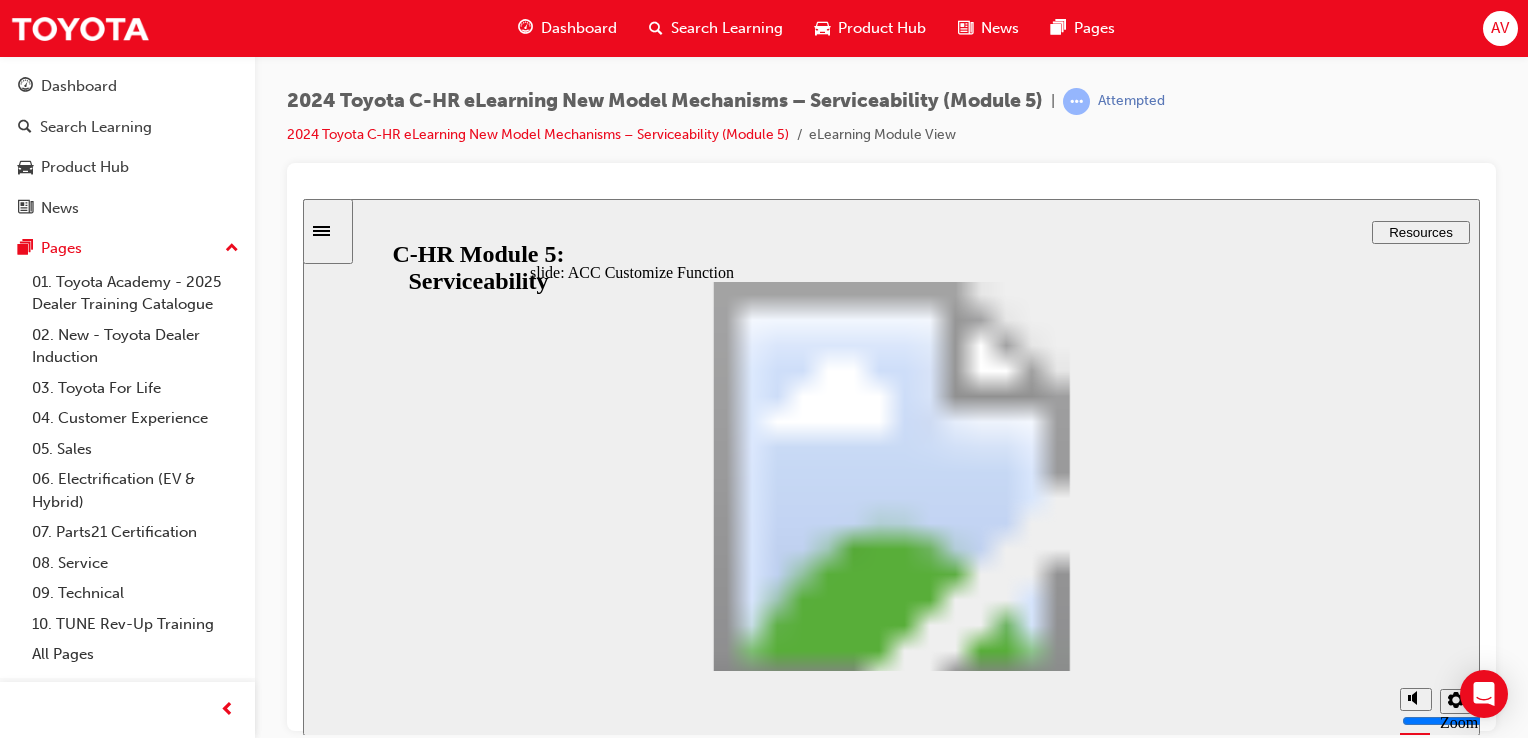 click 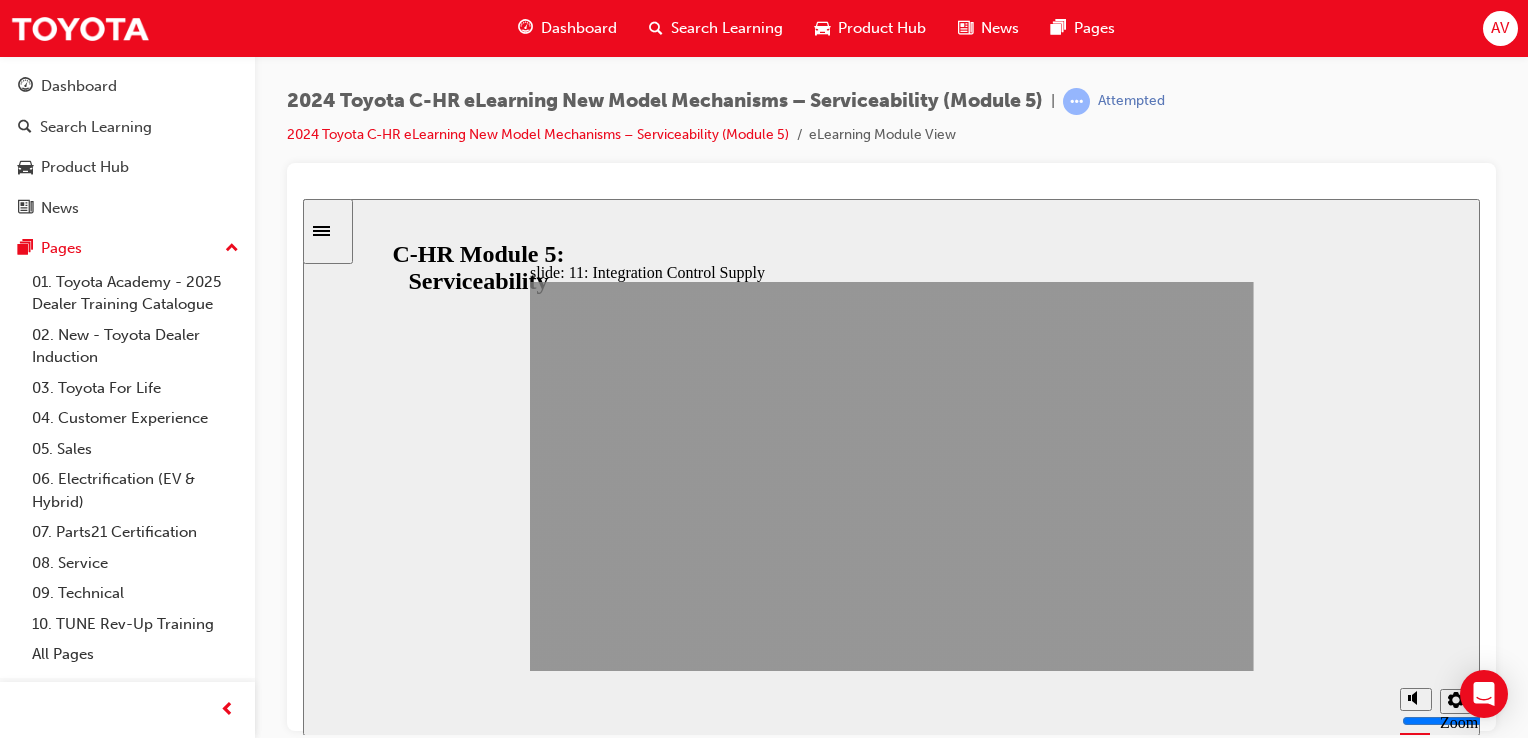 click 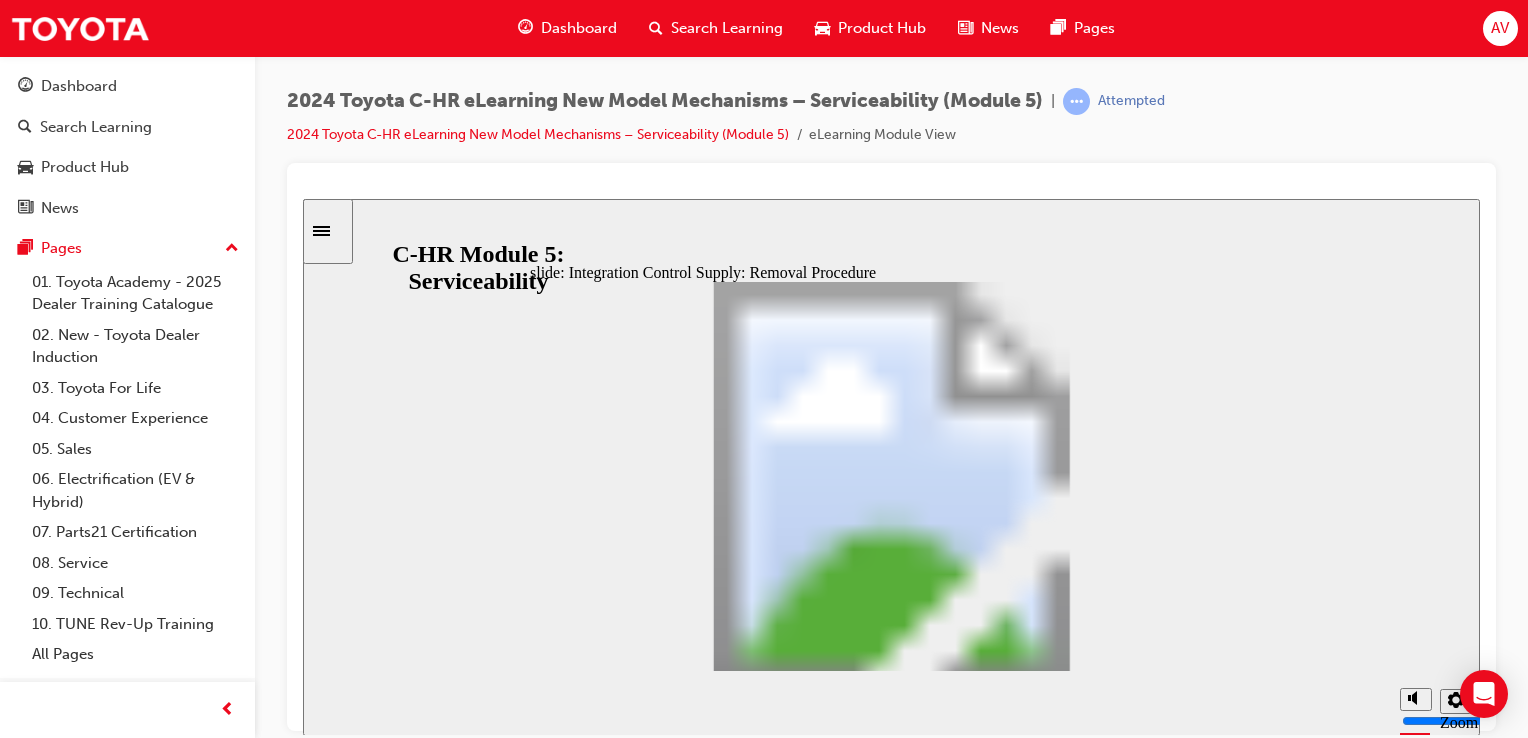 click 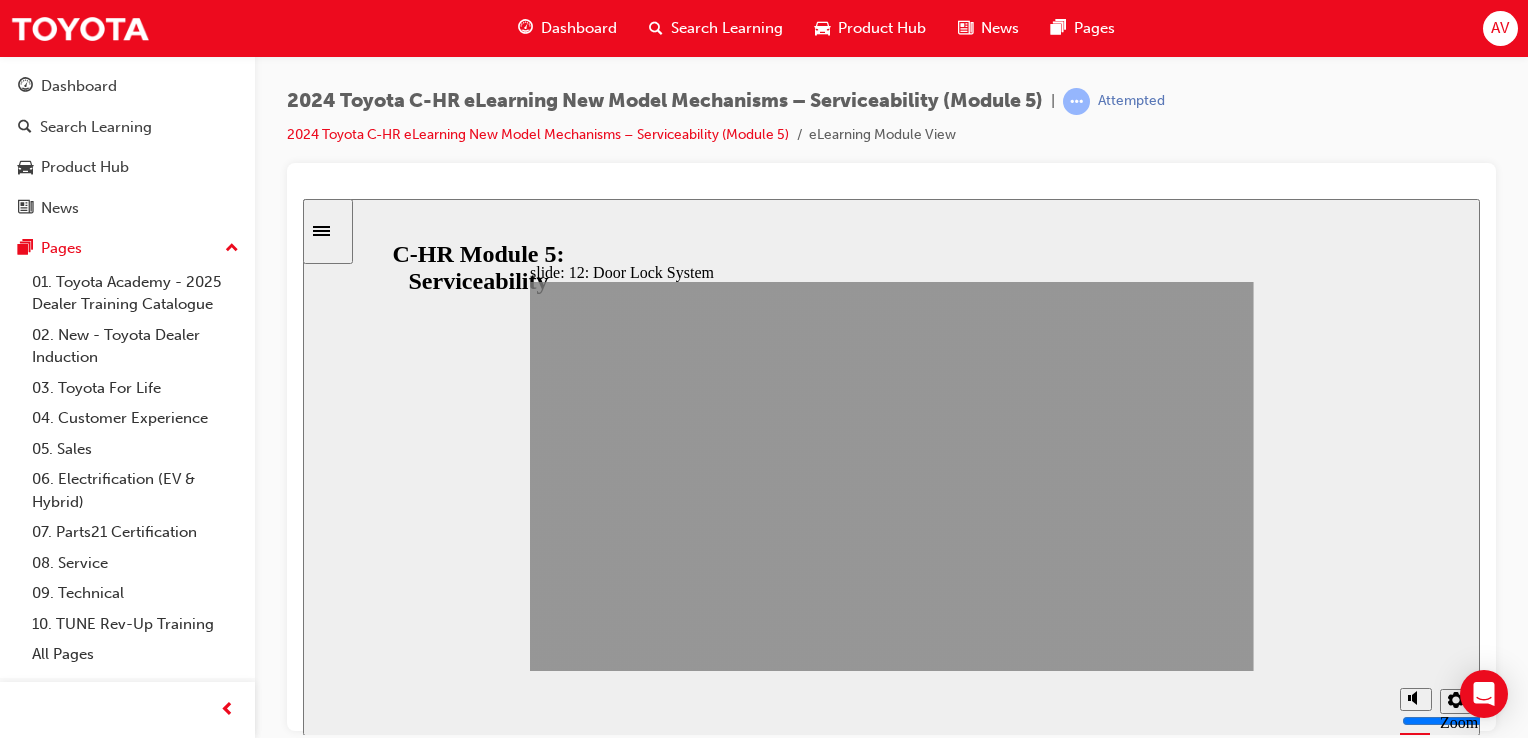click 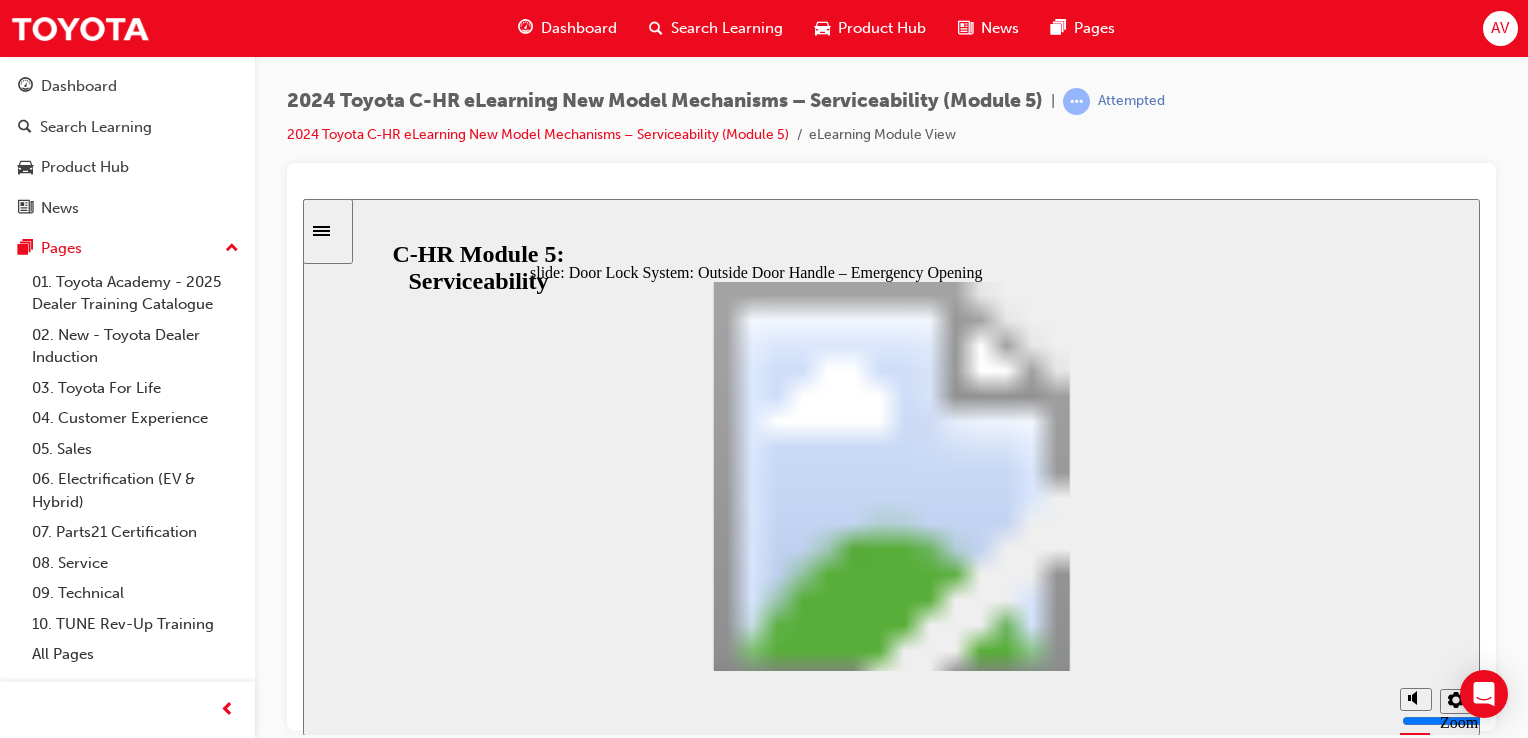click 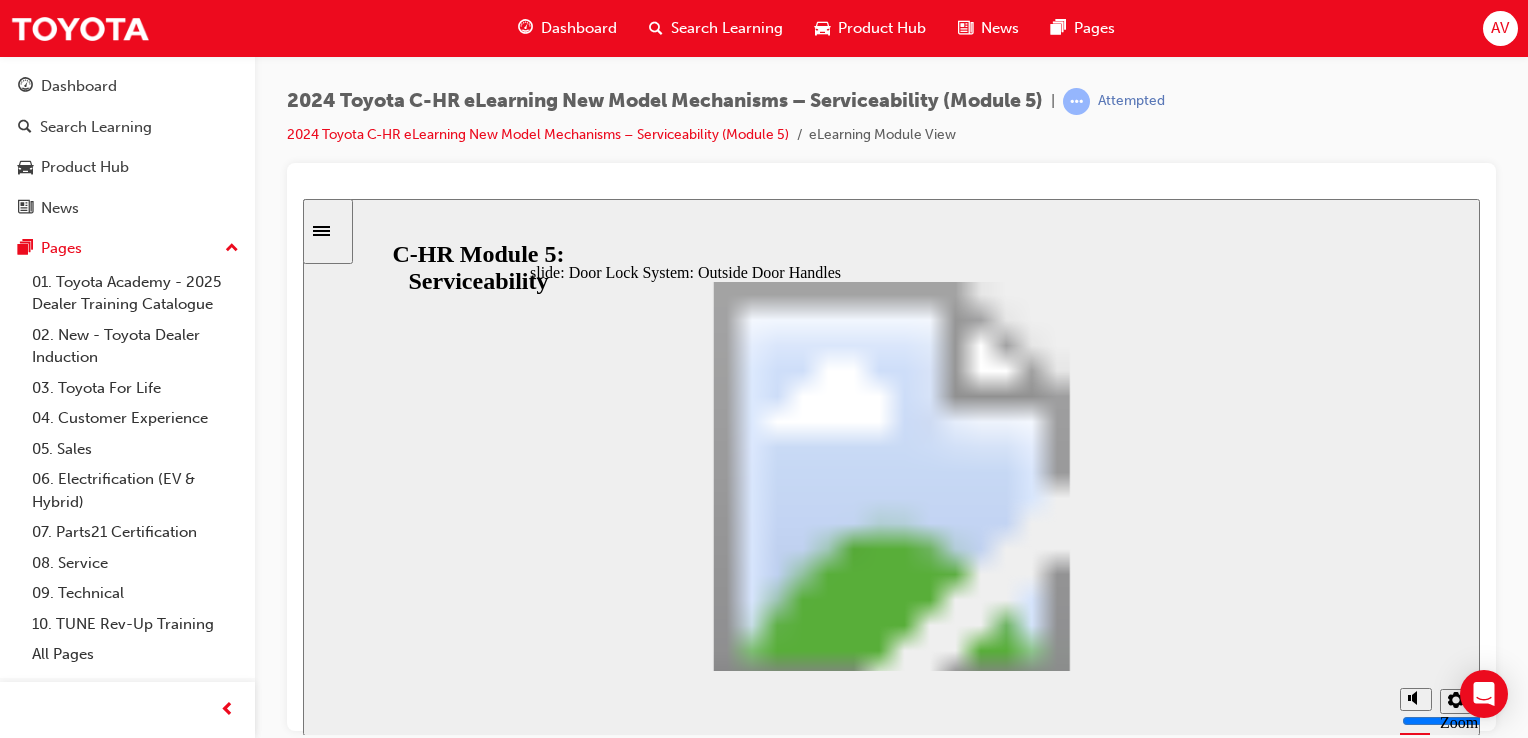 click 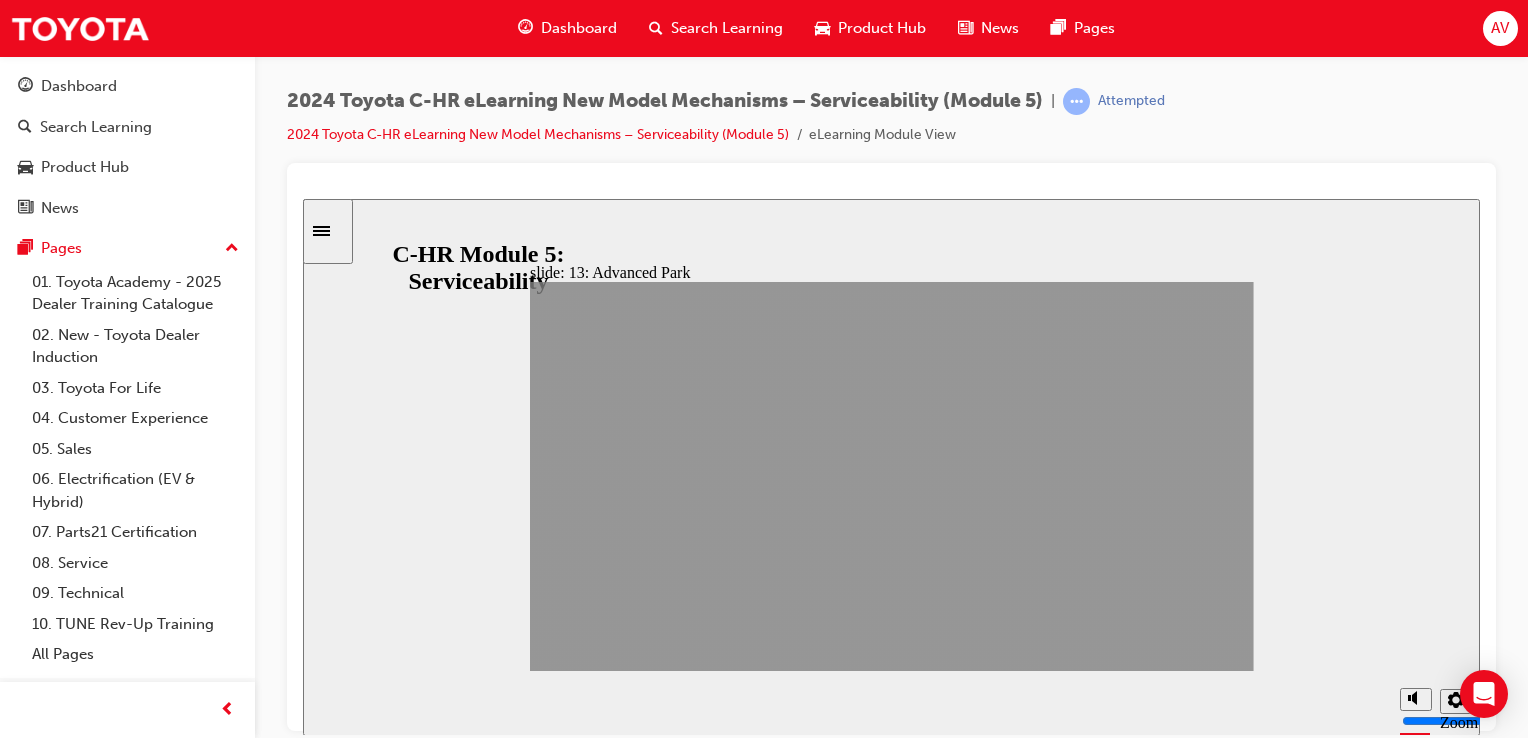 click 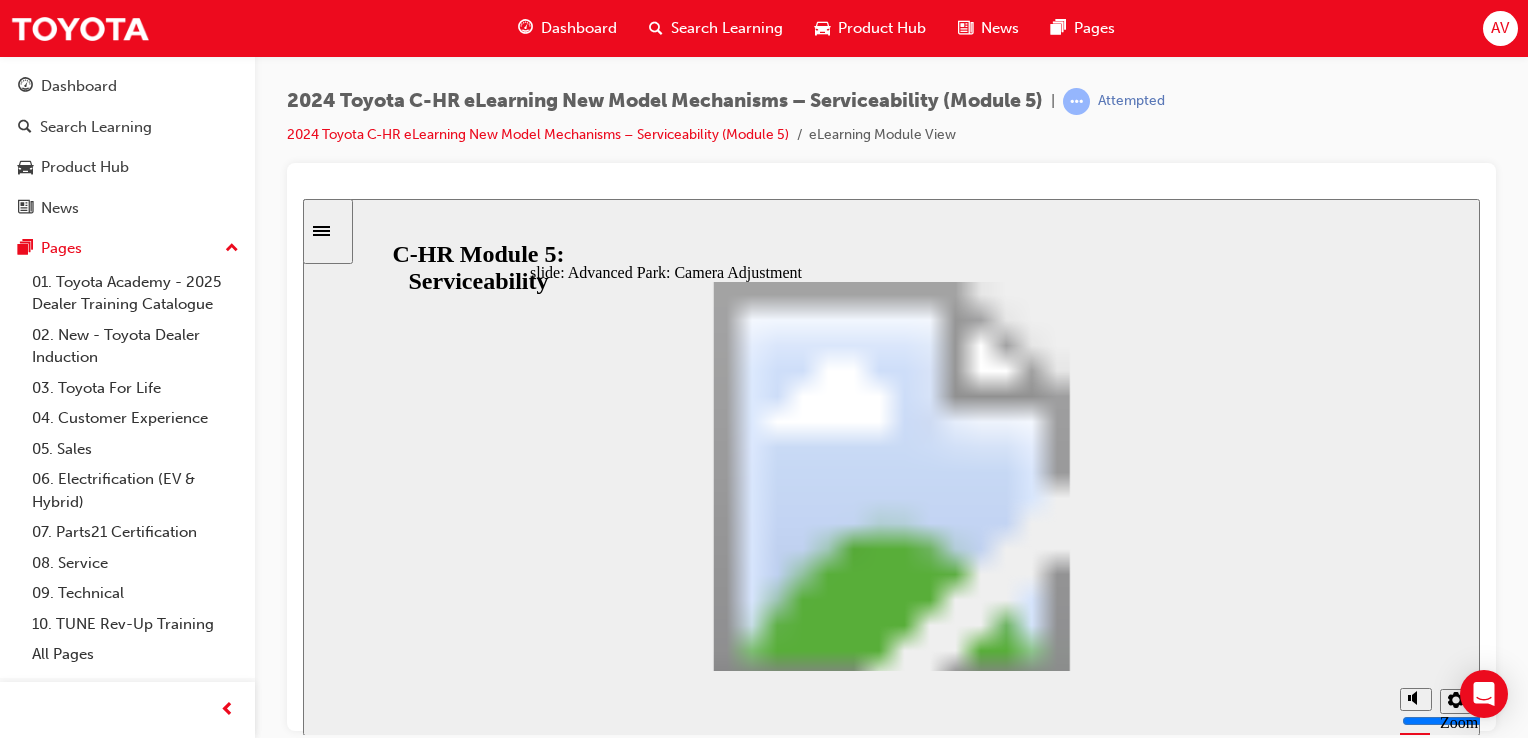 click 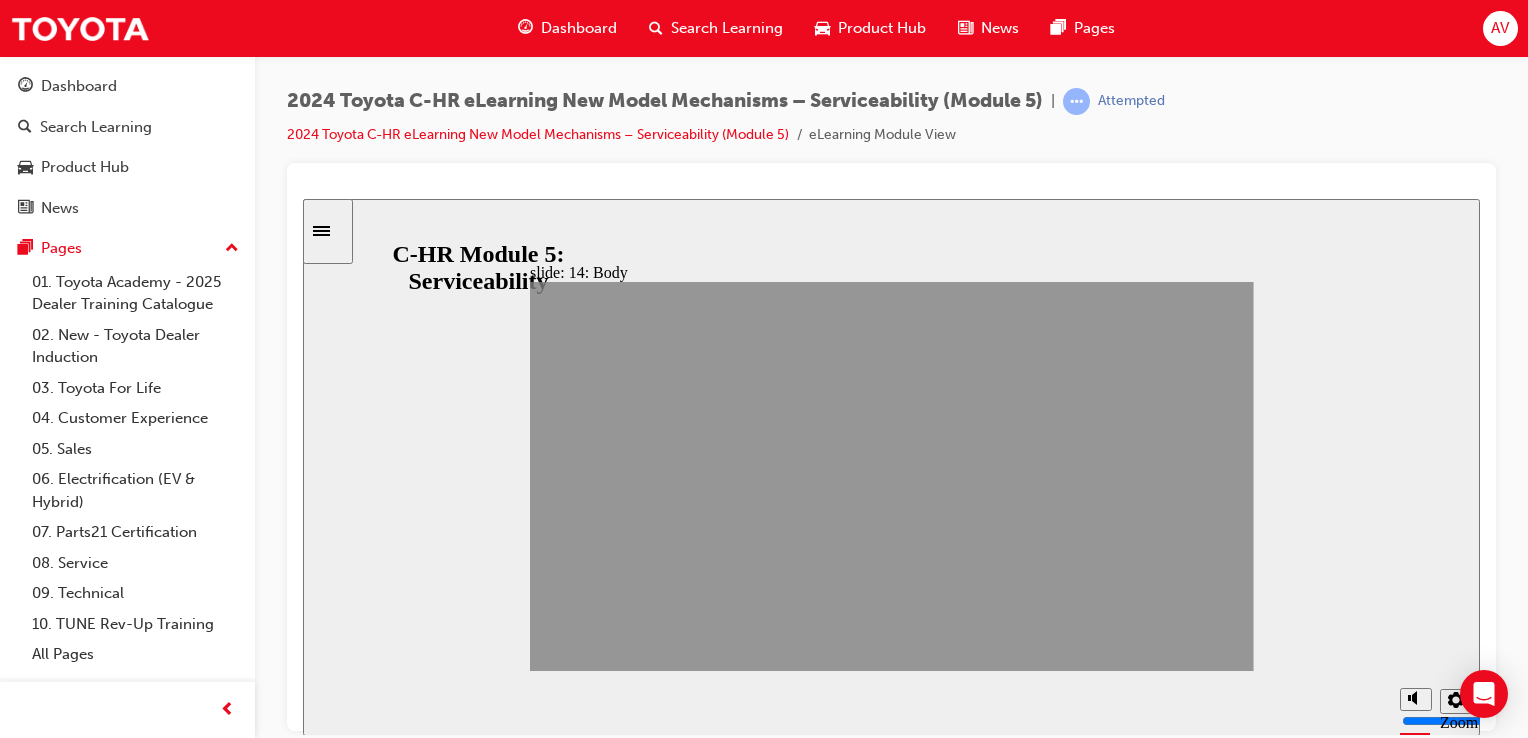 click 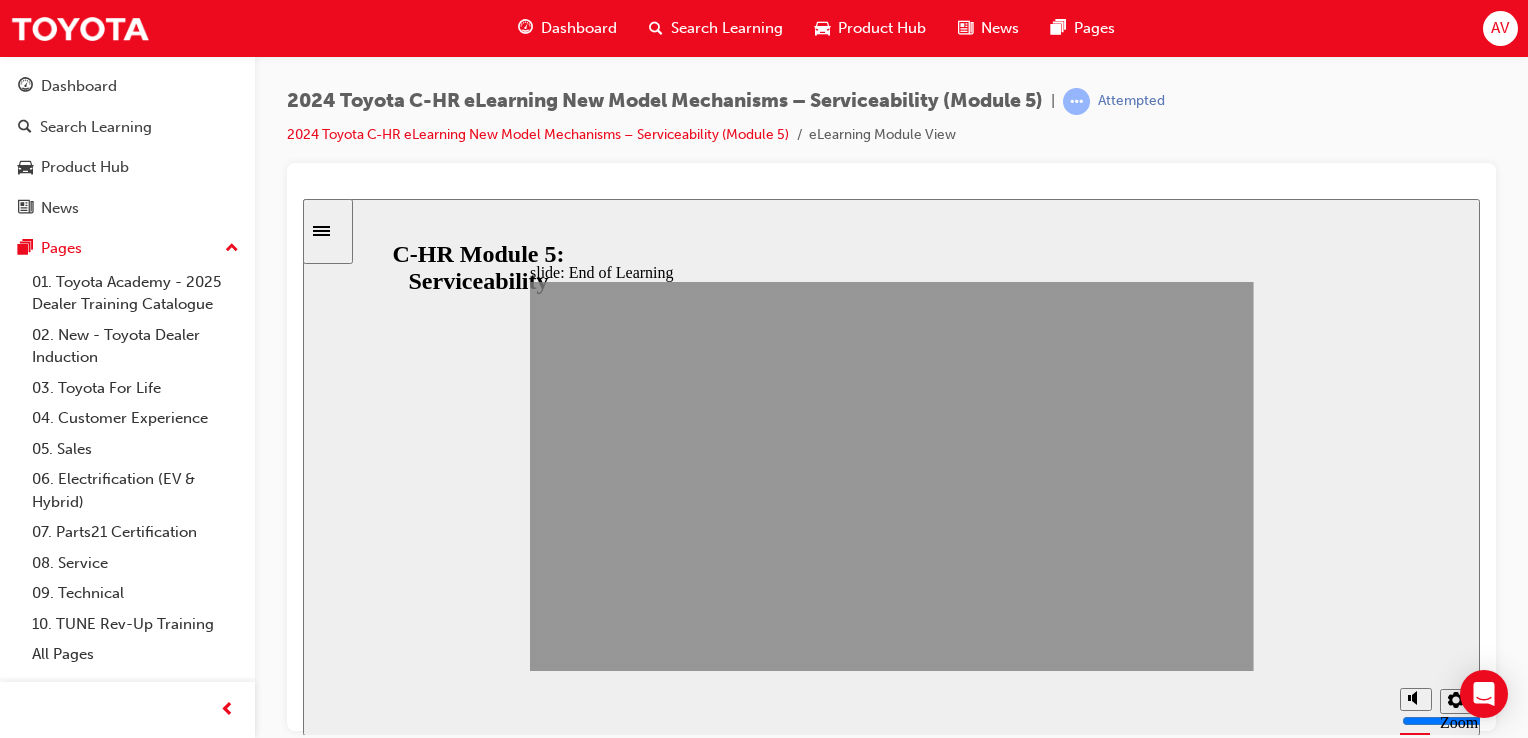 click 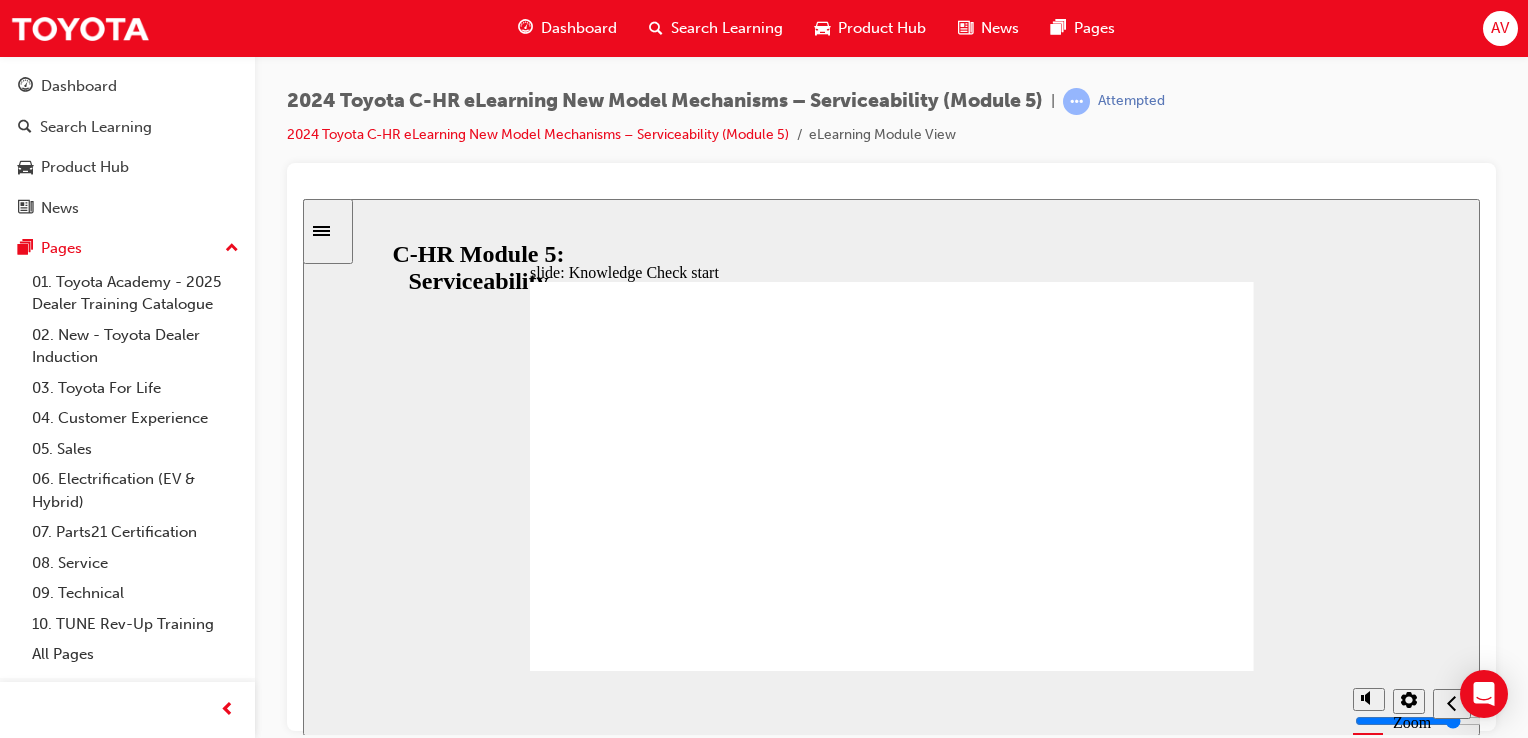 click 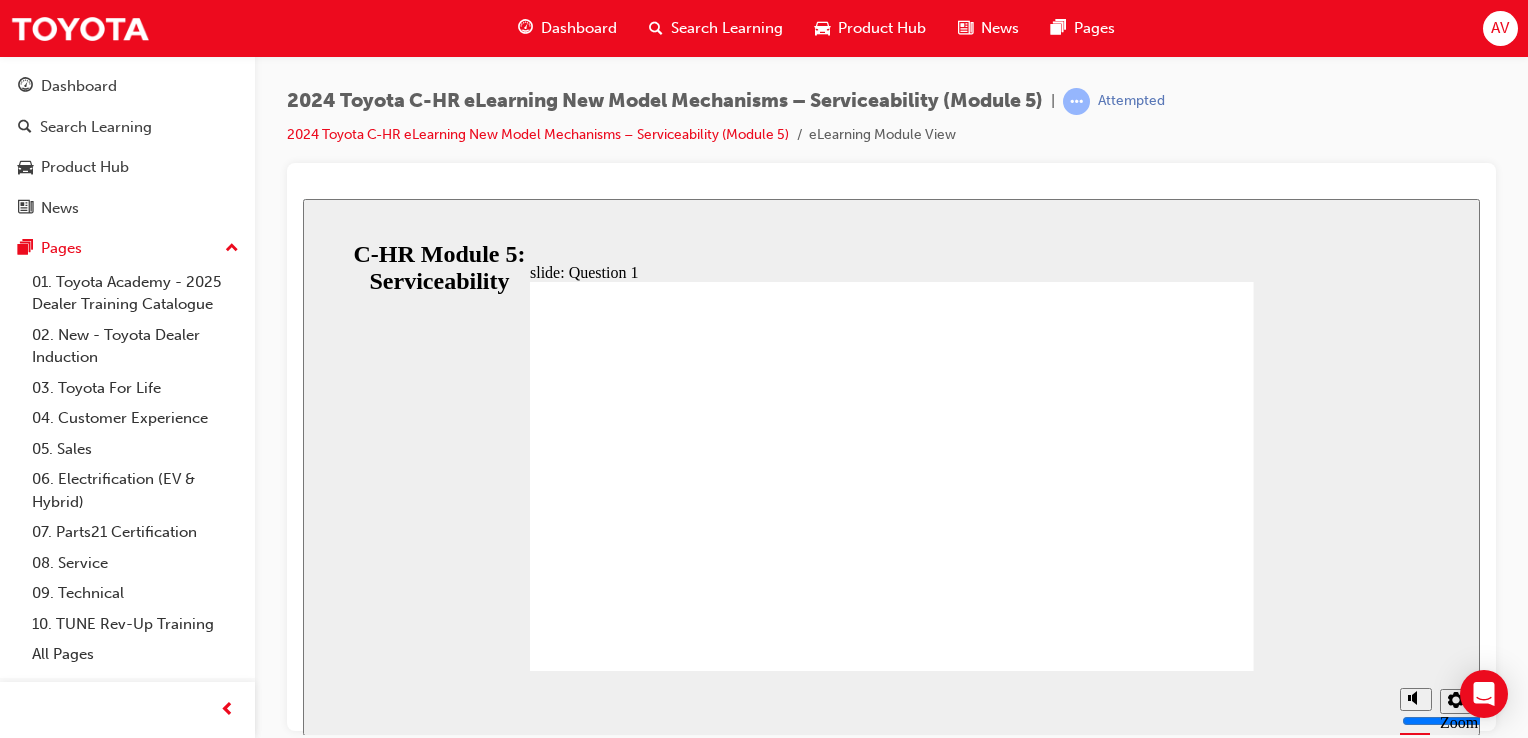 click 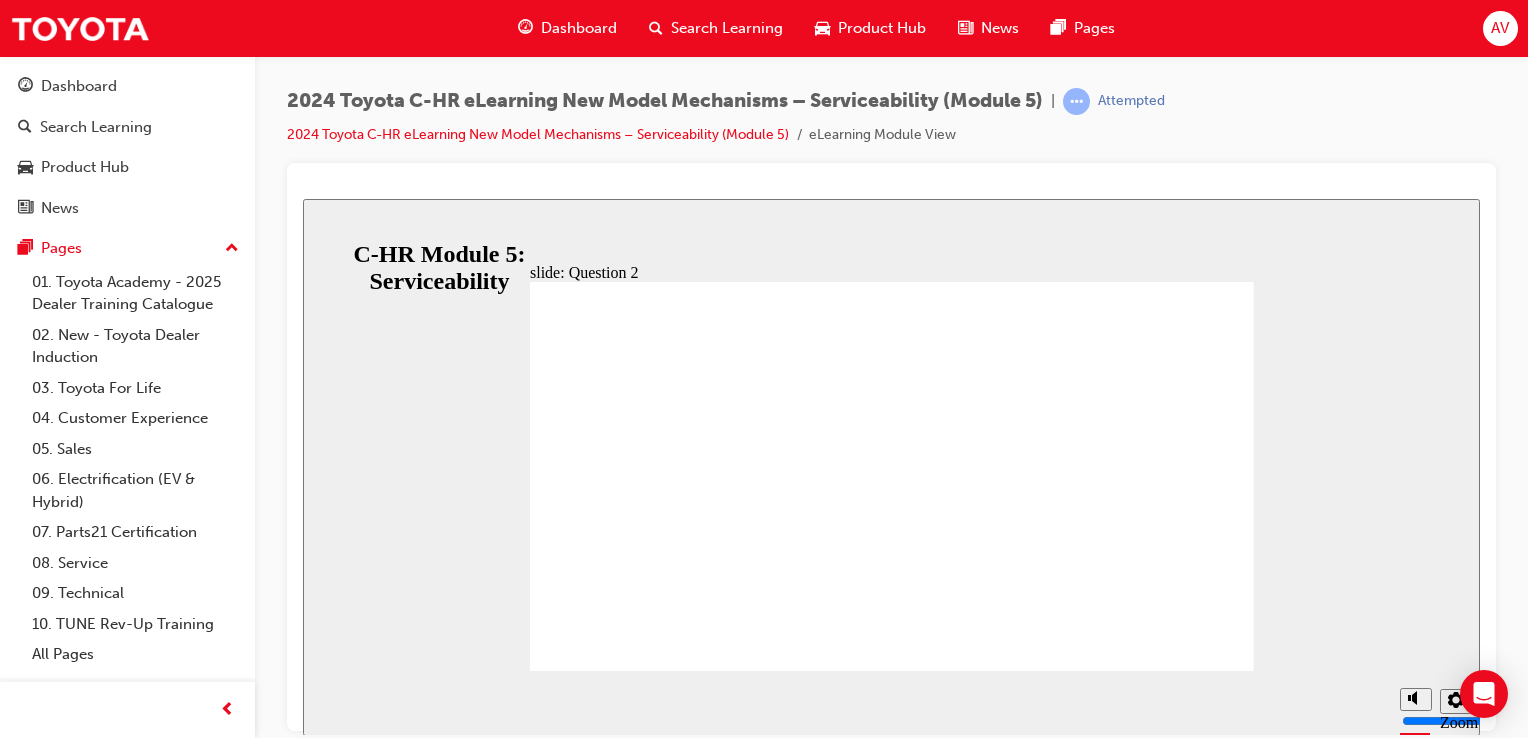 click 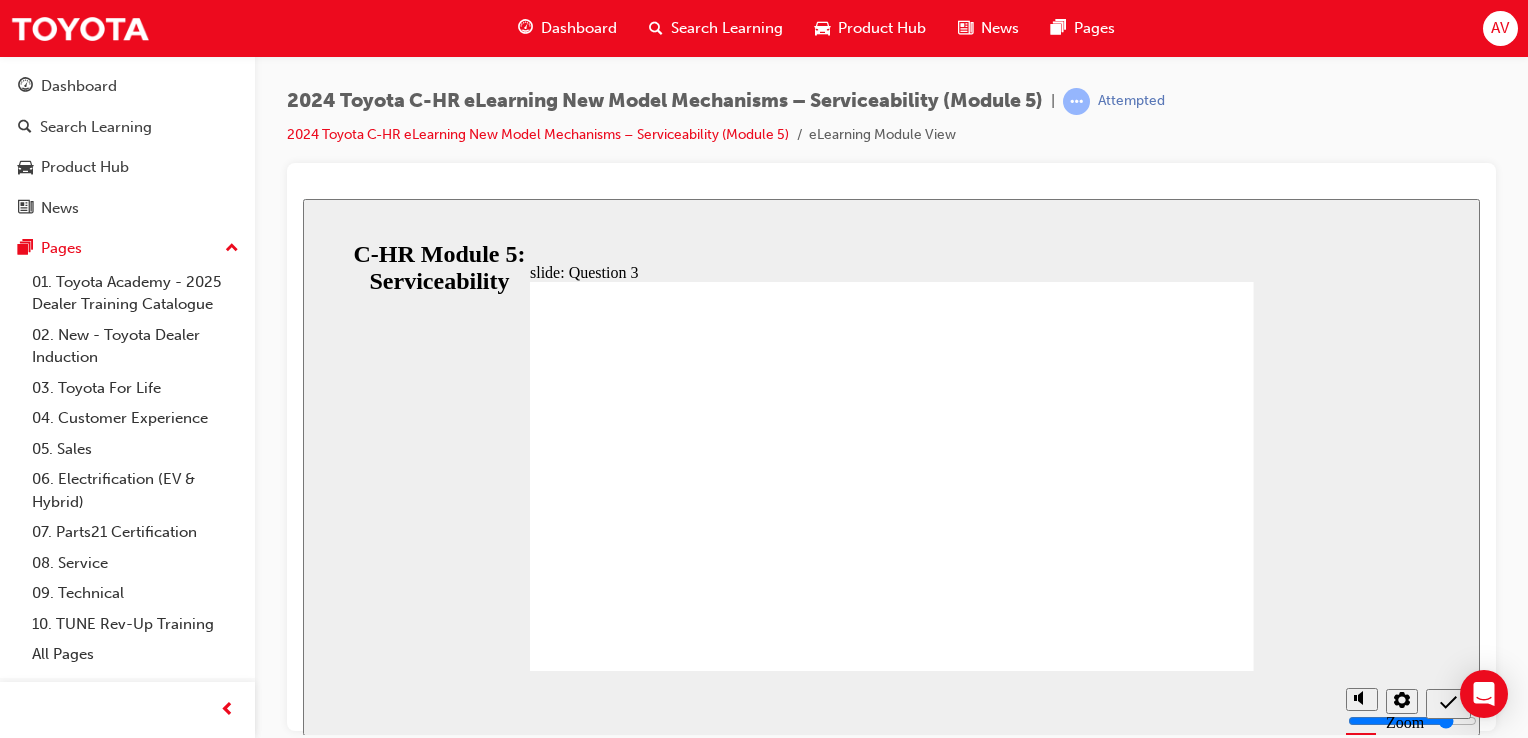 click 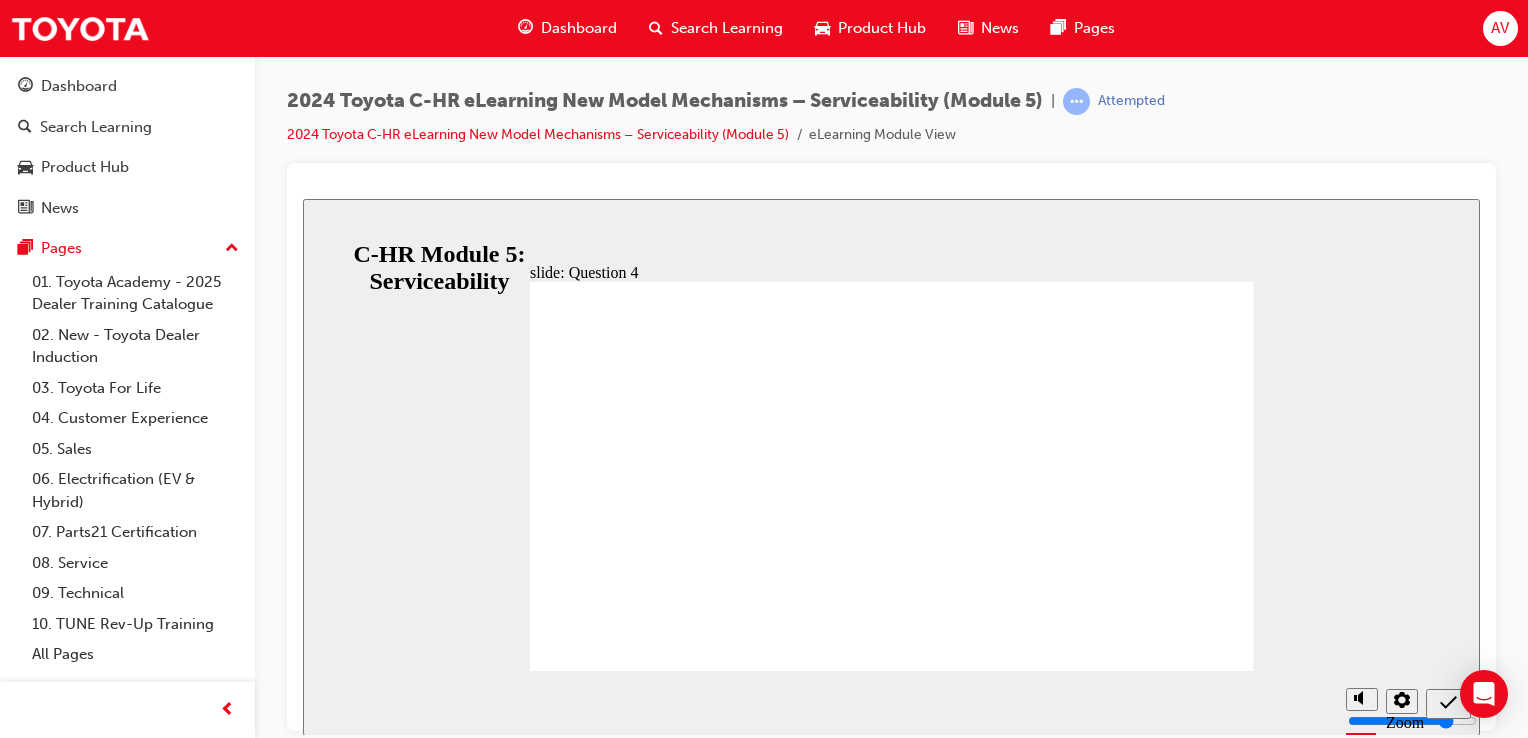click 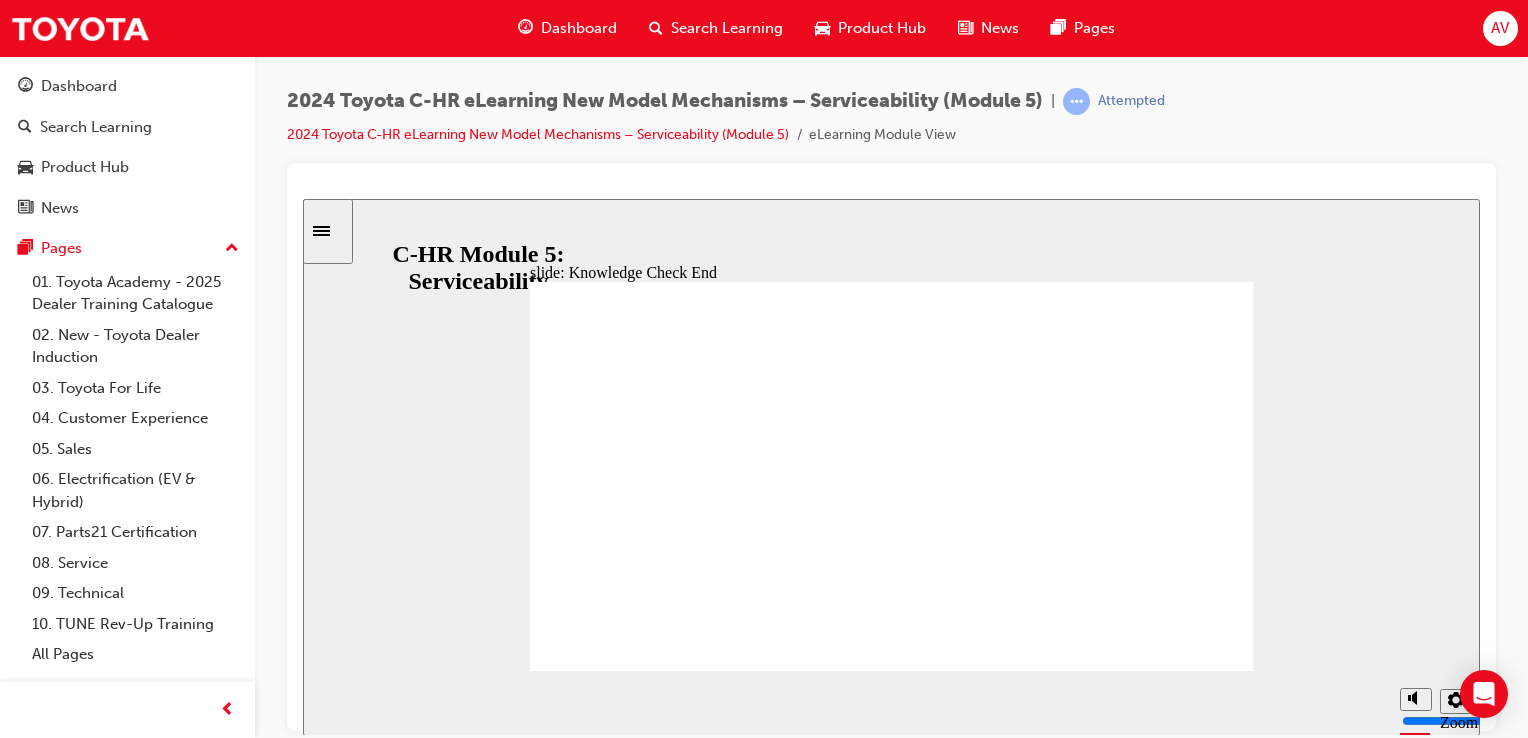 click 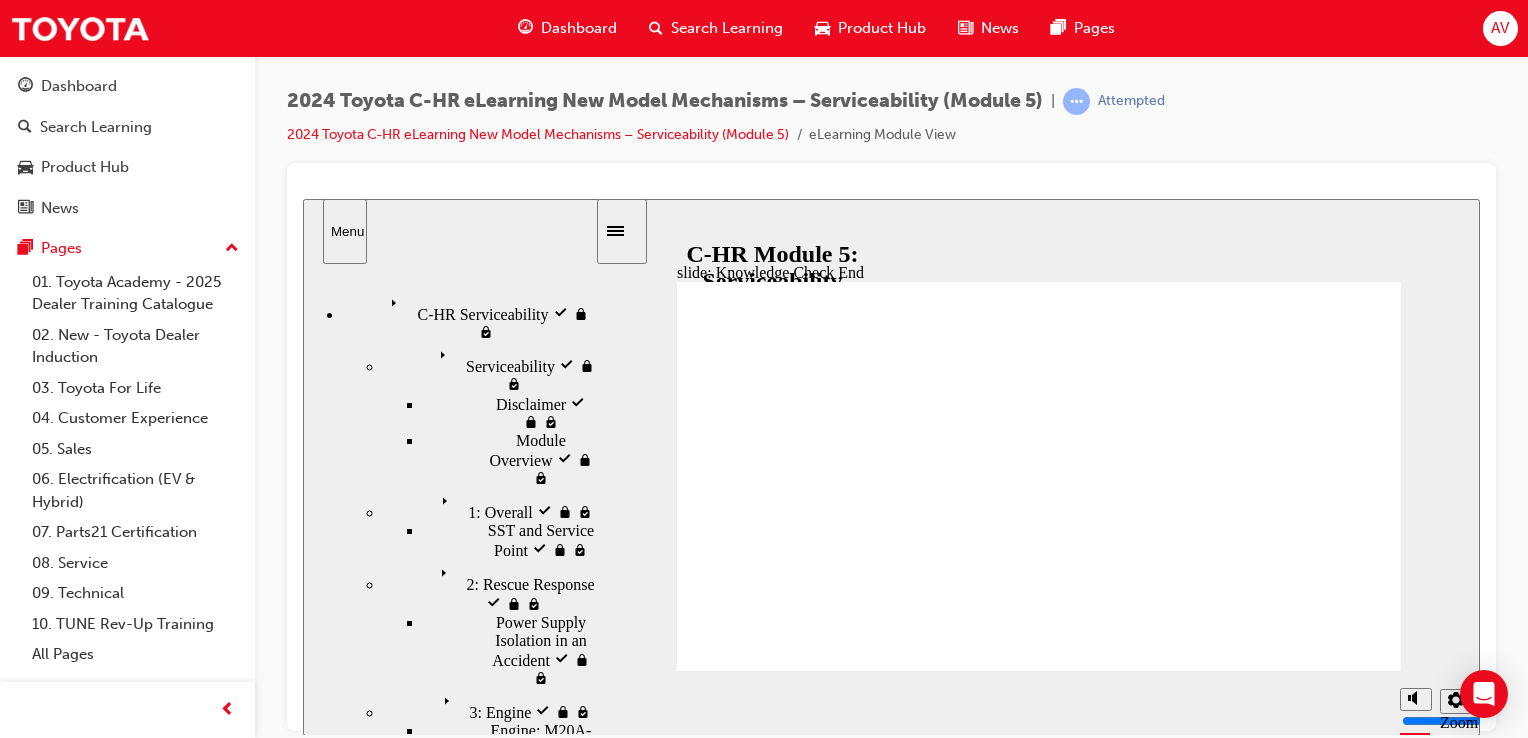 click on "Knowledge Check start visited" at bounding box center (516, 3351) 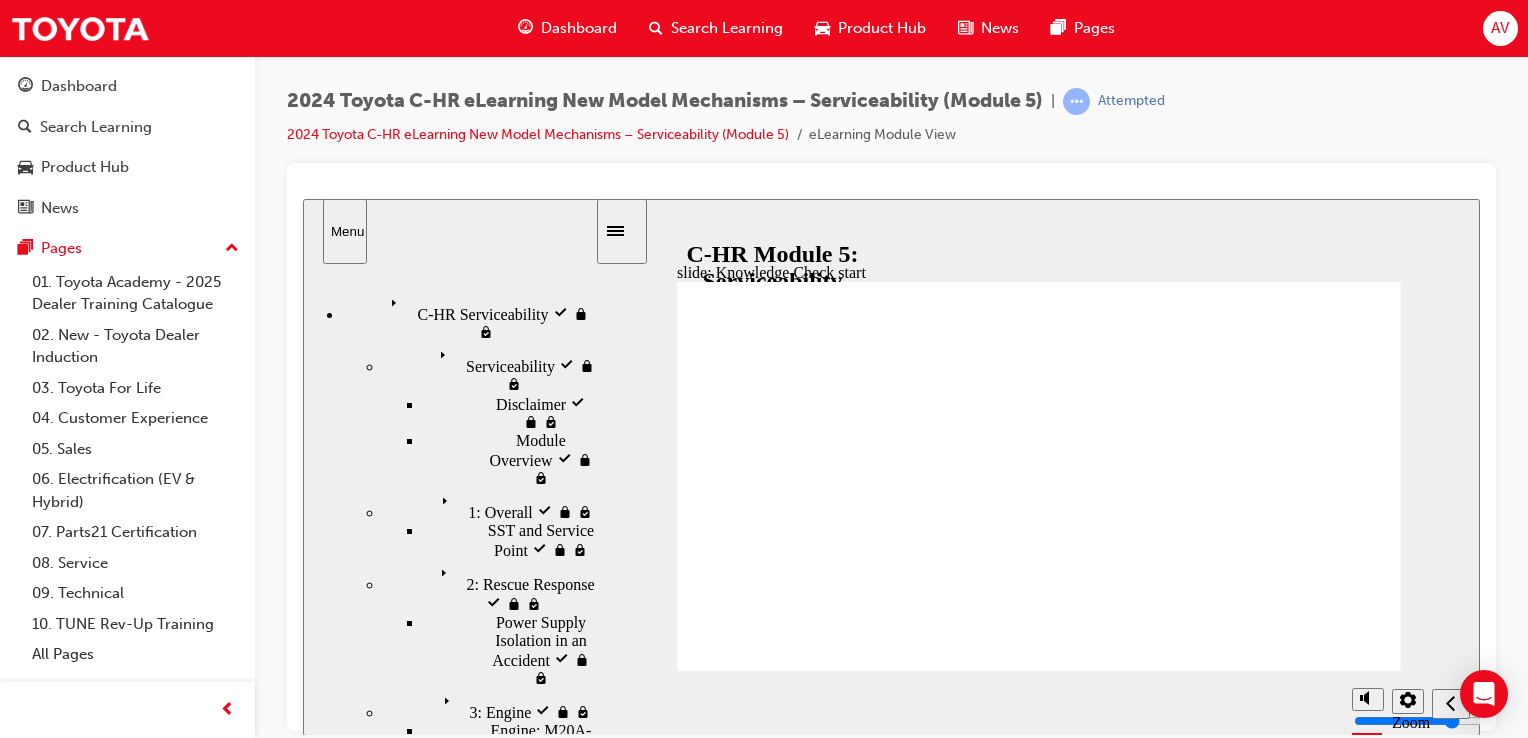 click 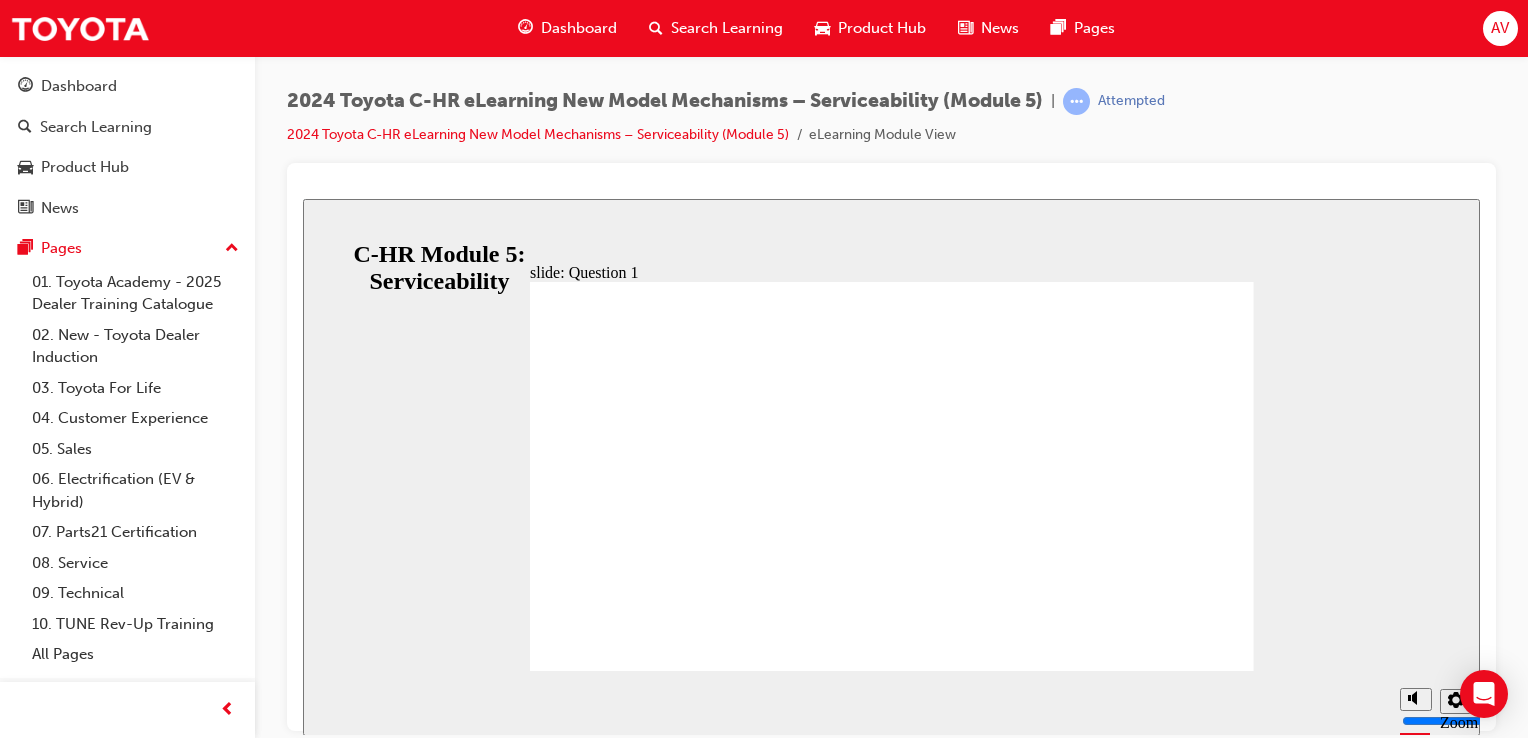 click 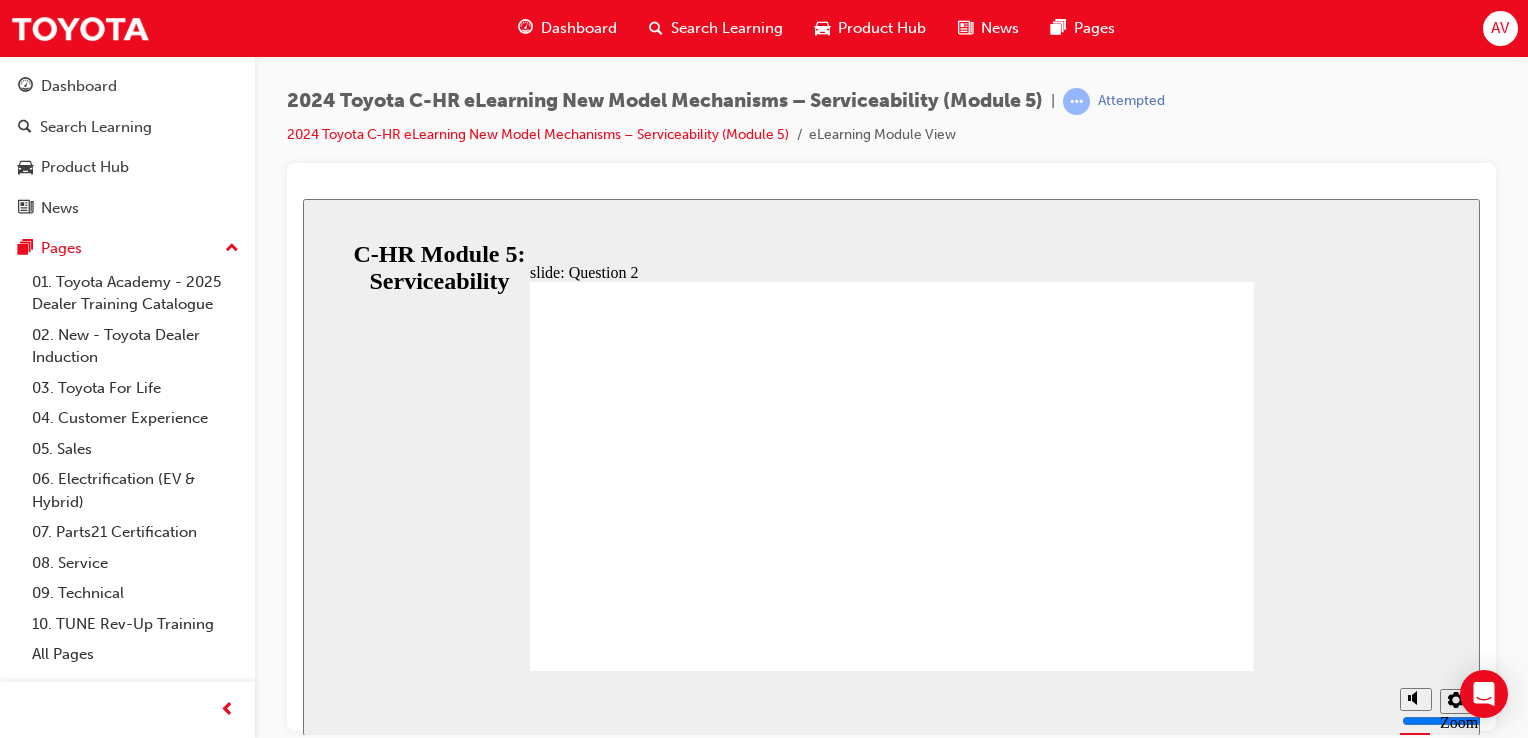 click 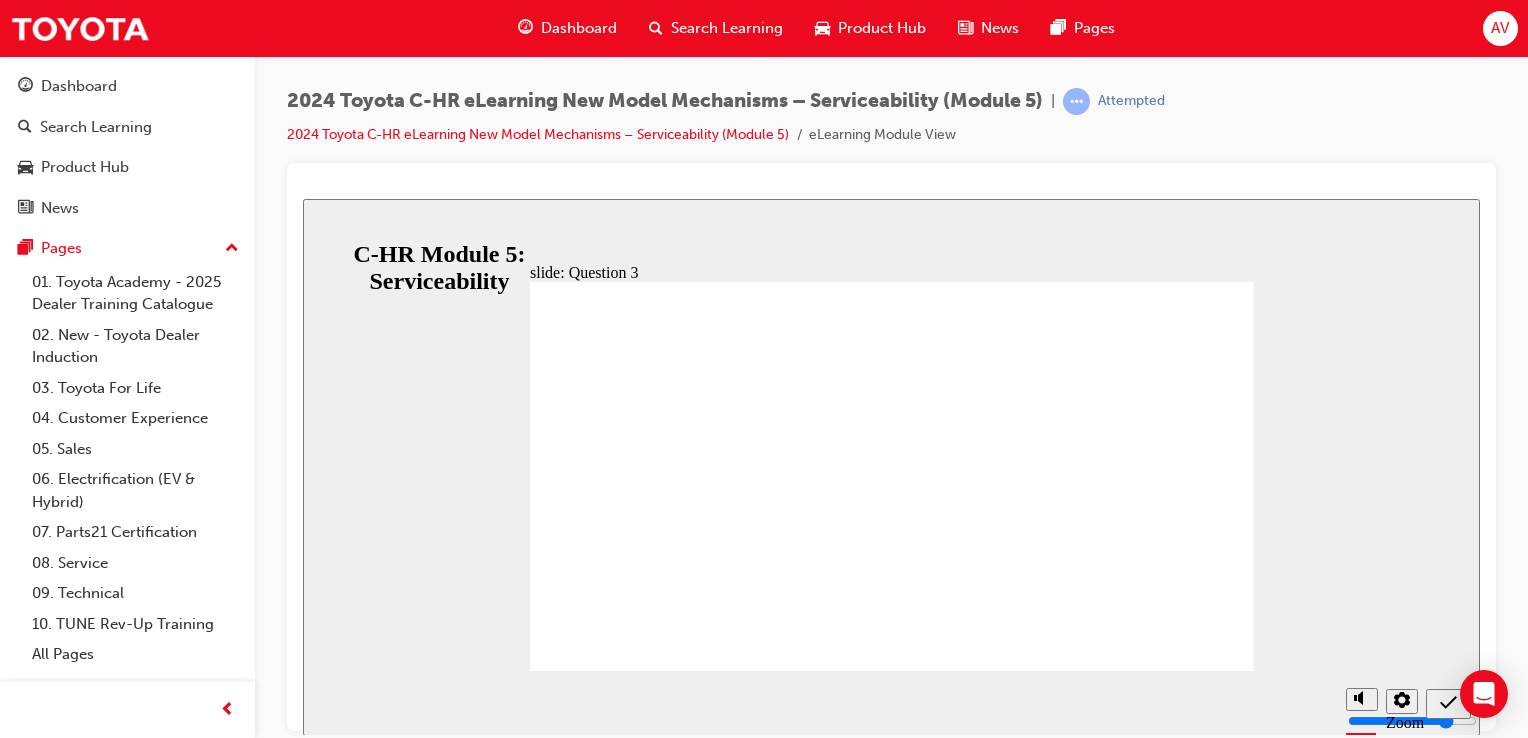 click 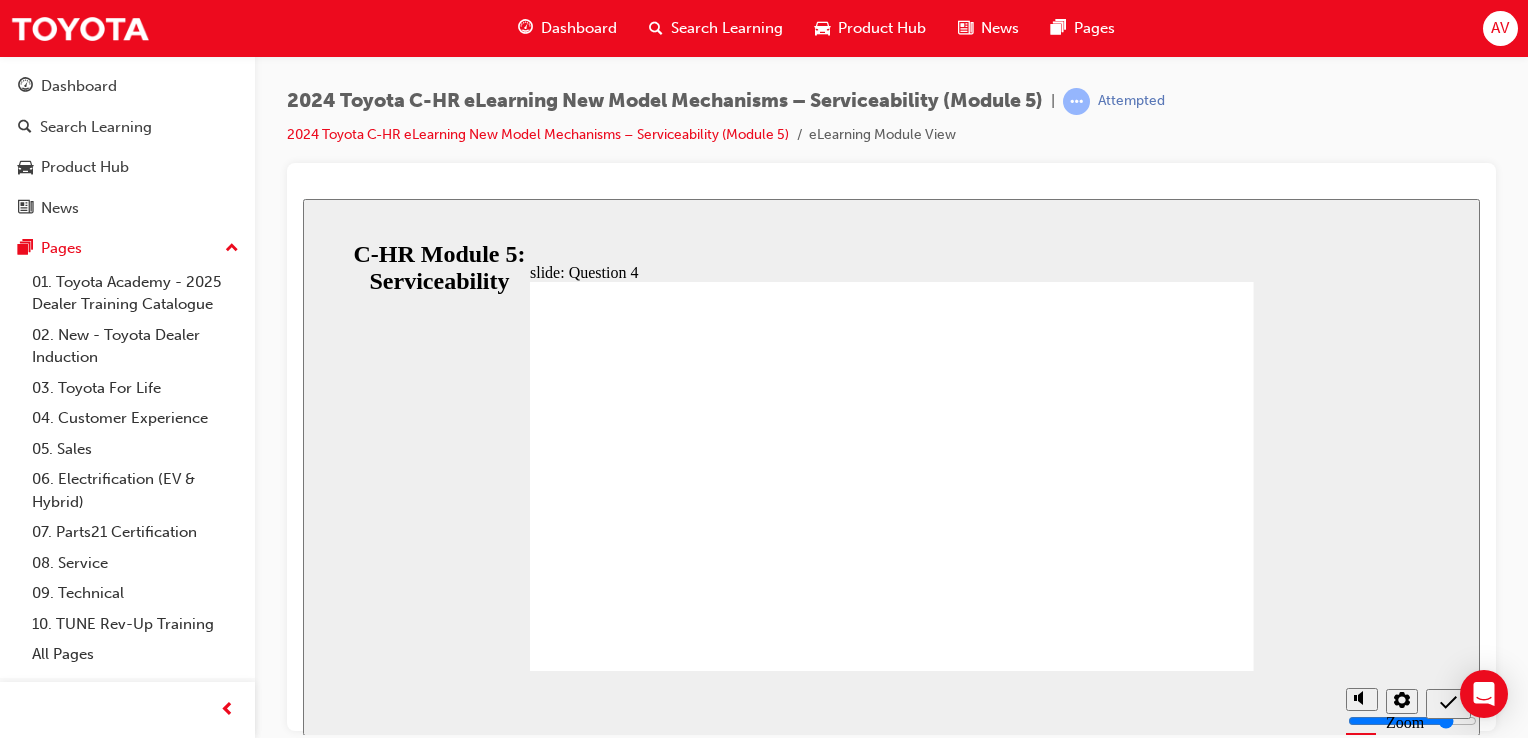 click 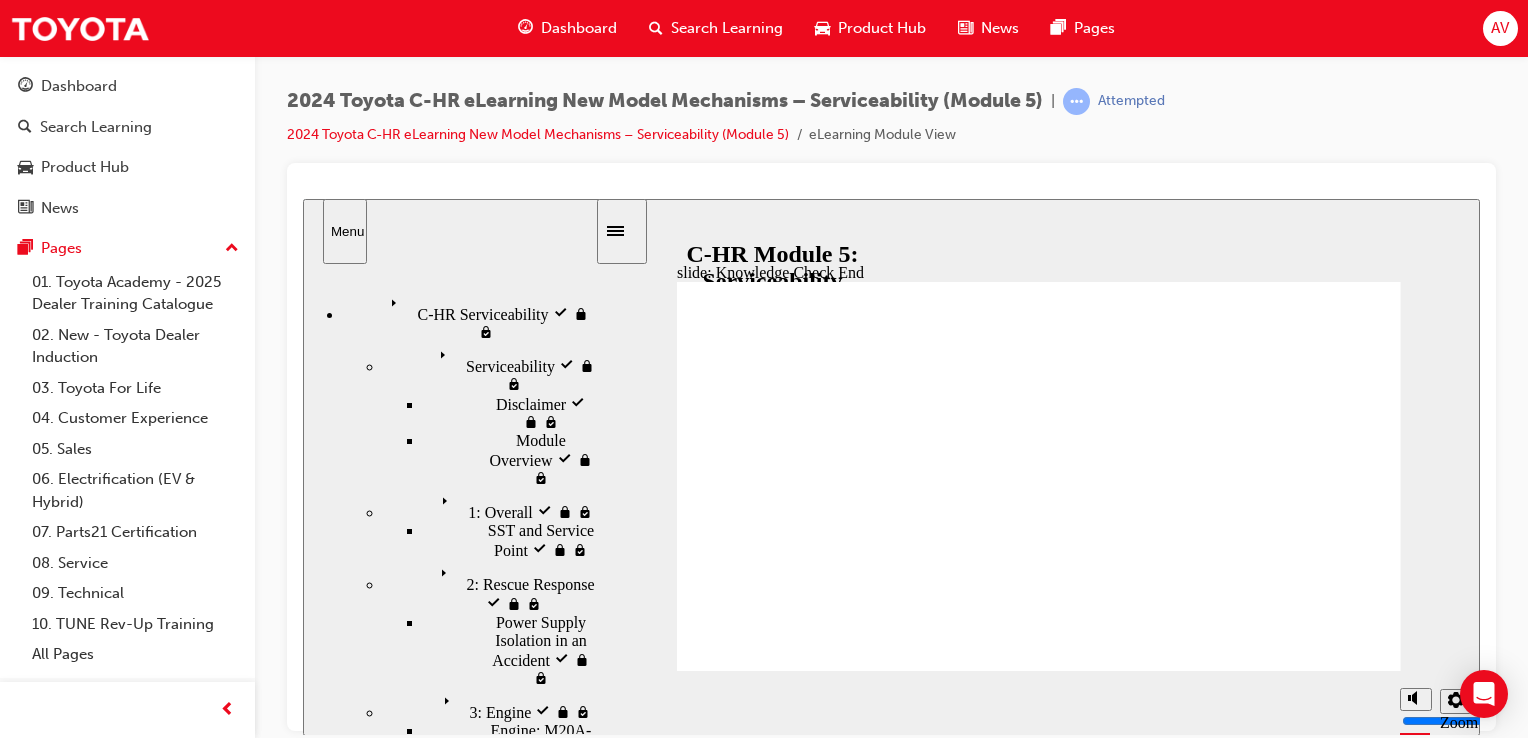 click on "Knowledge Check start visited
Knowledge Check start" at bounding box center (489, 3352) 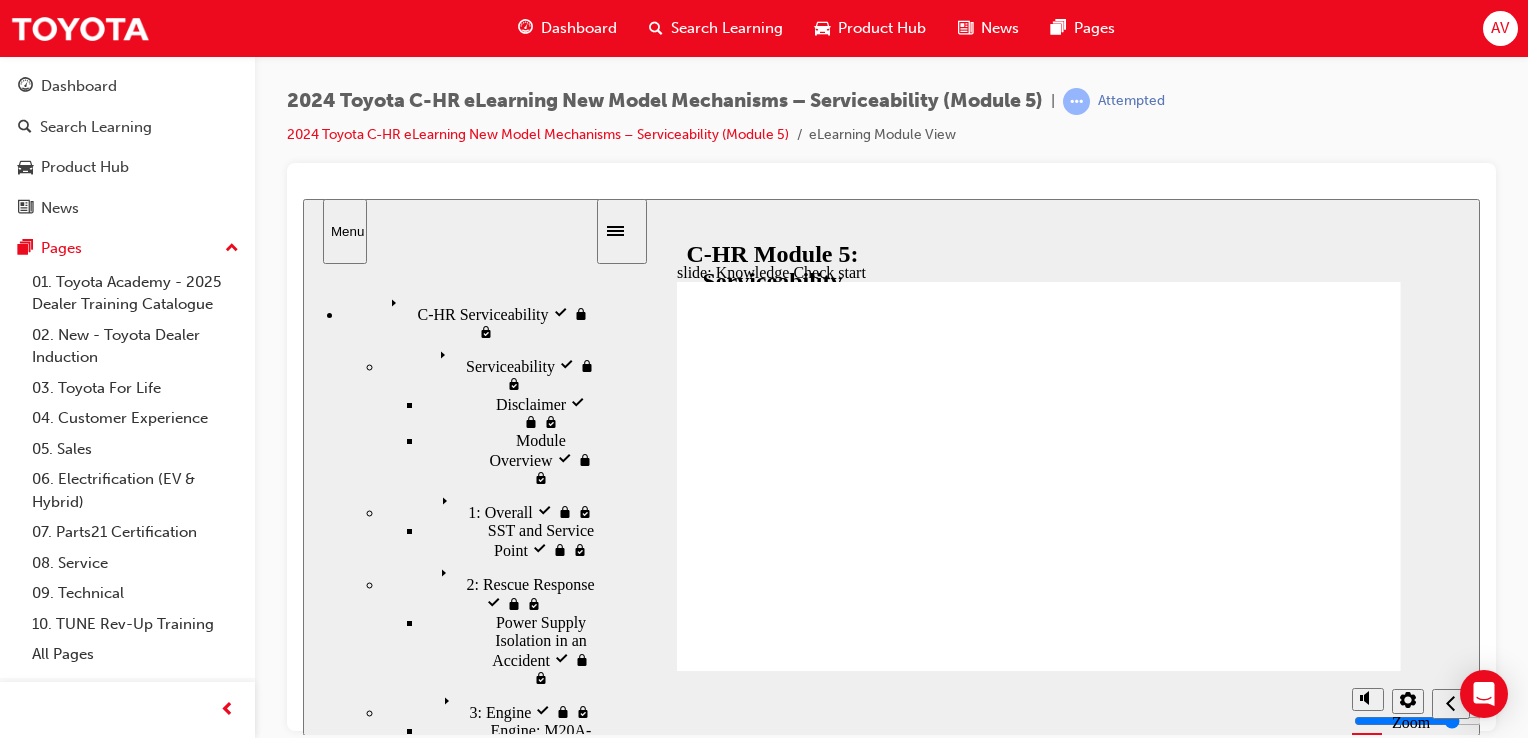 click 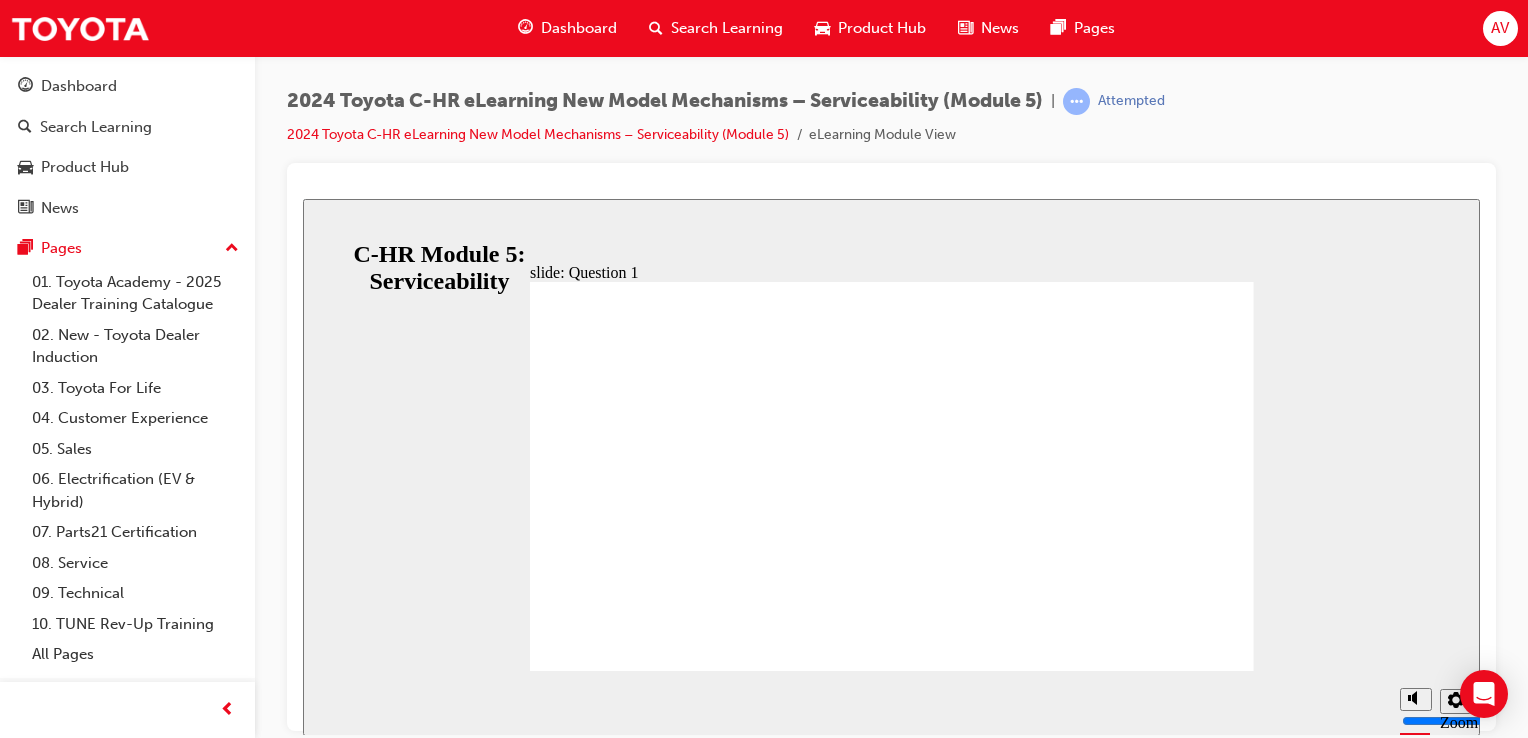 click 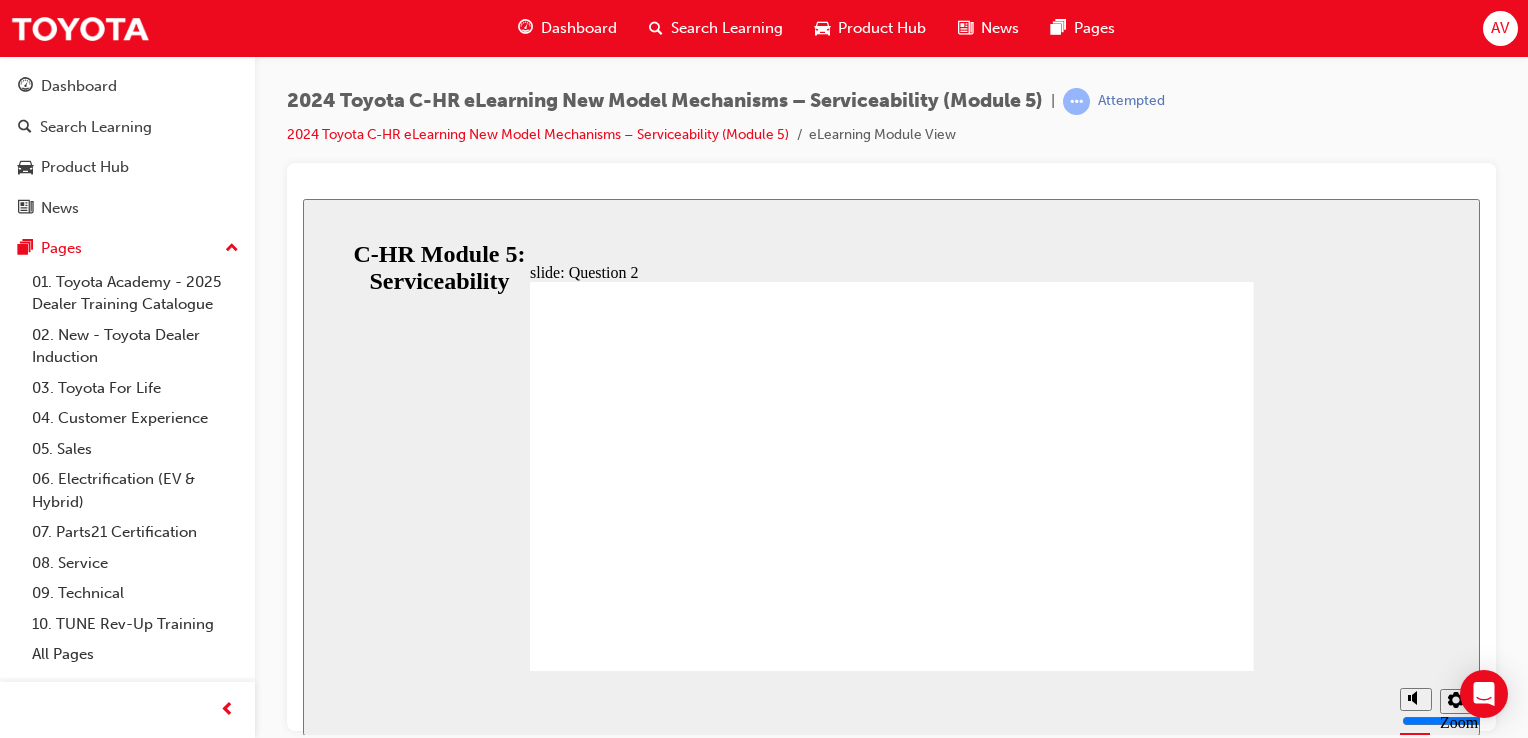 click 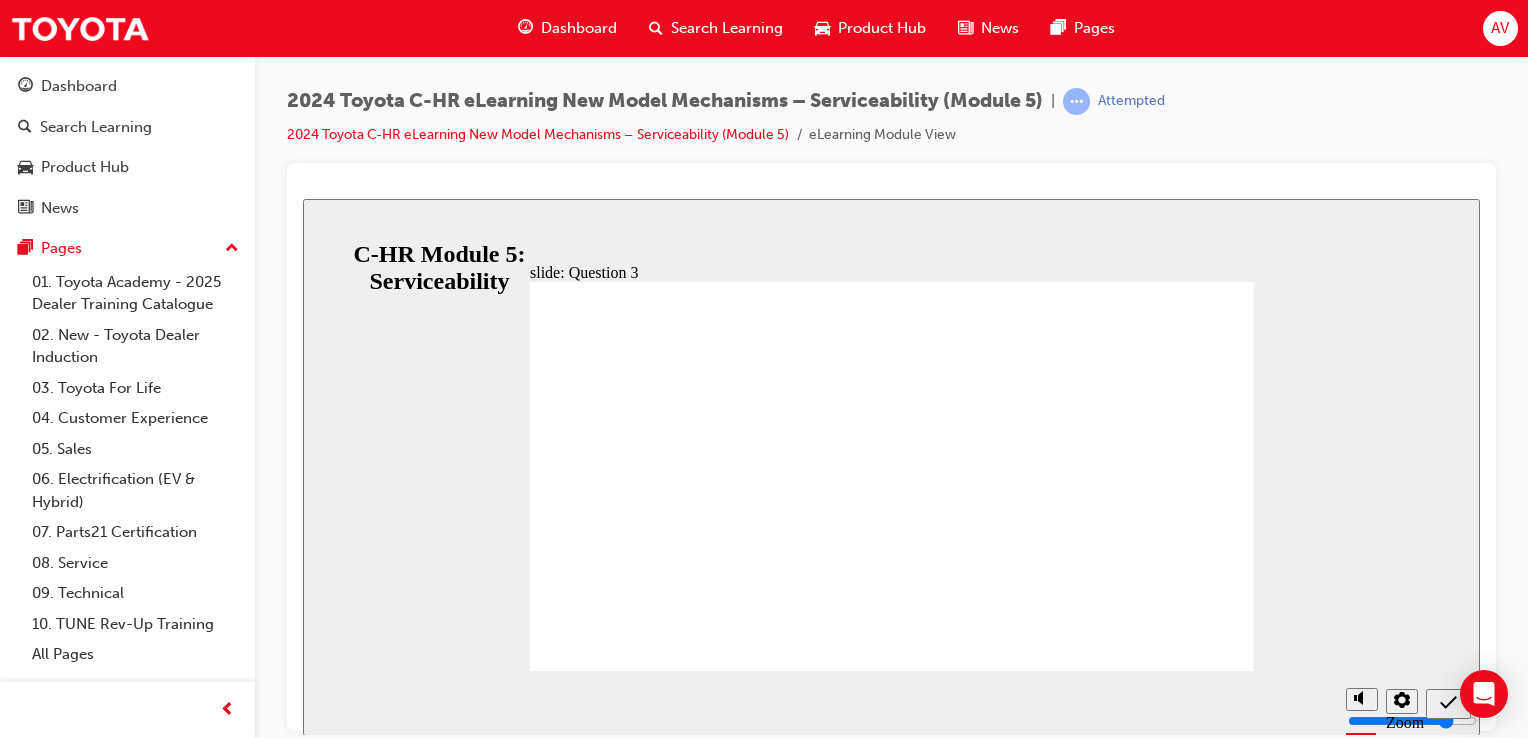 click 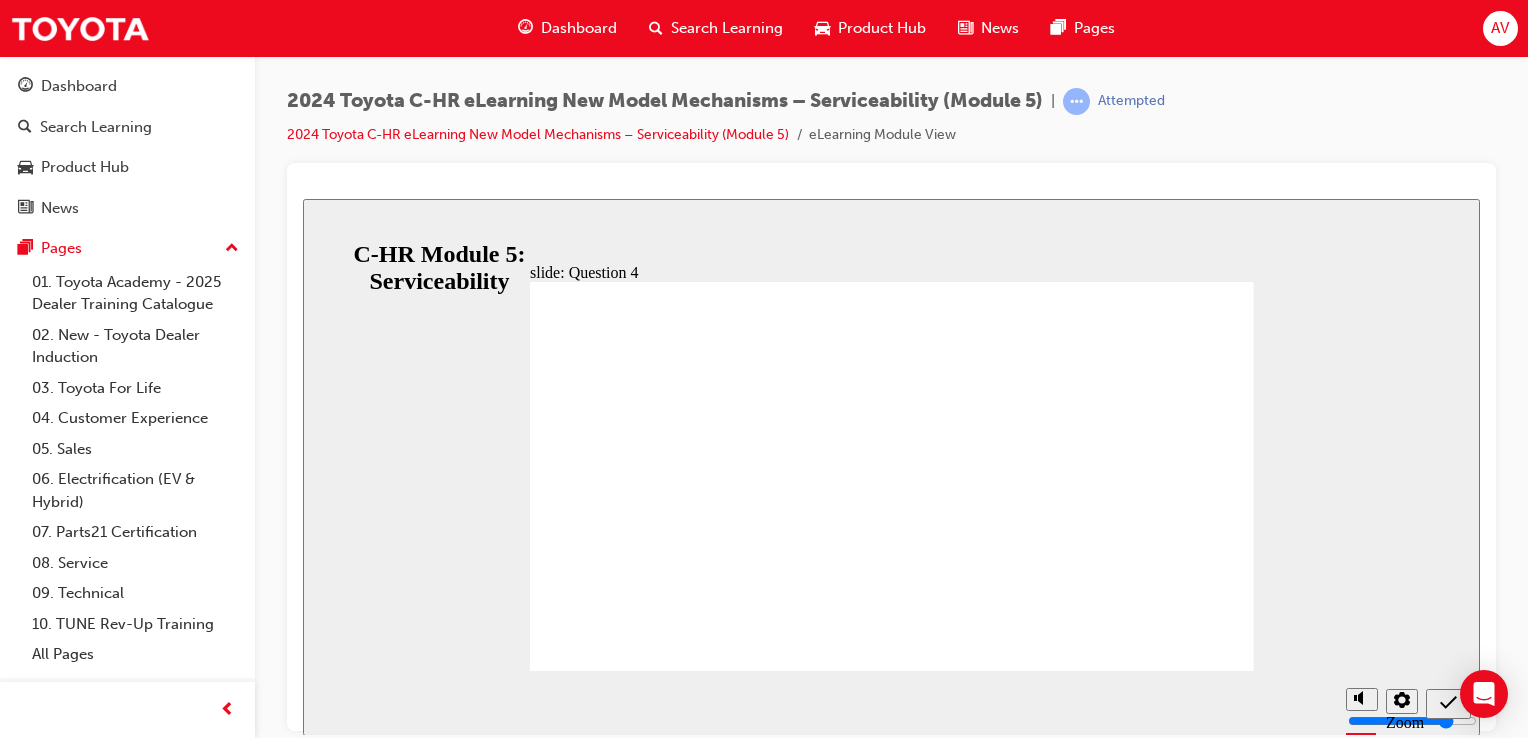 click 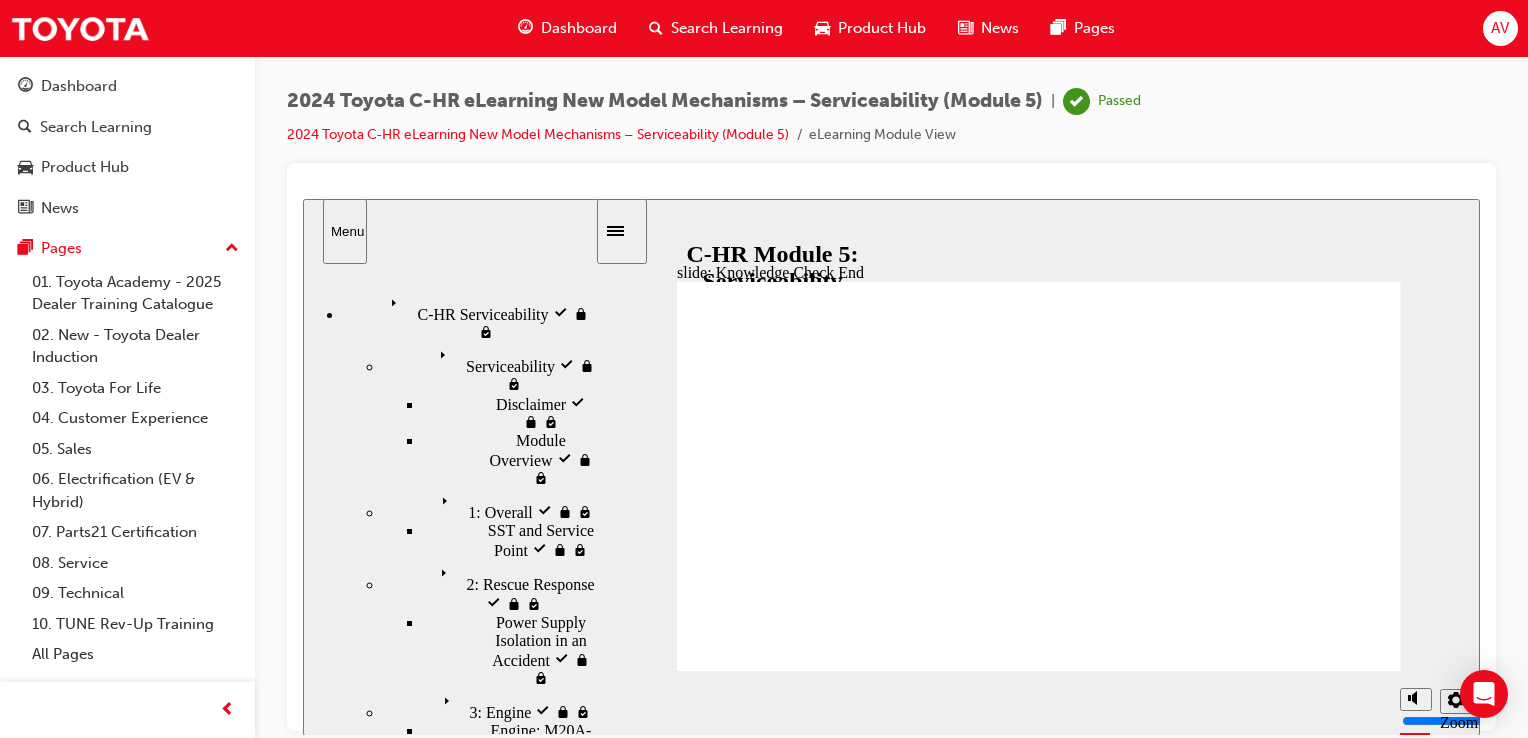 click 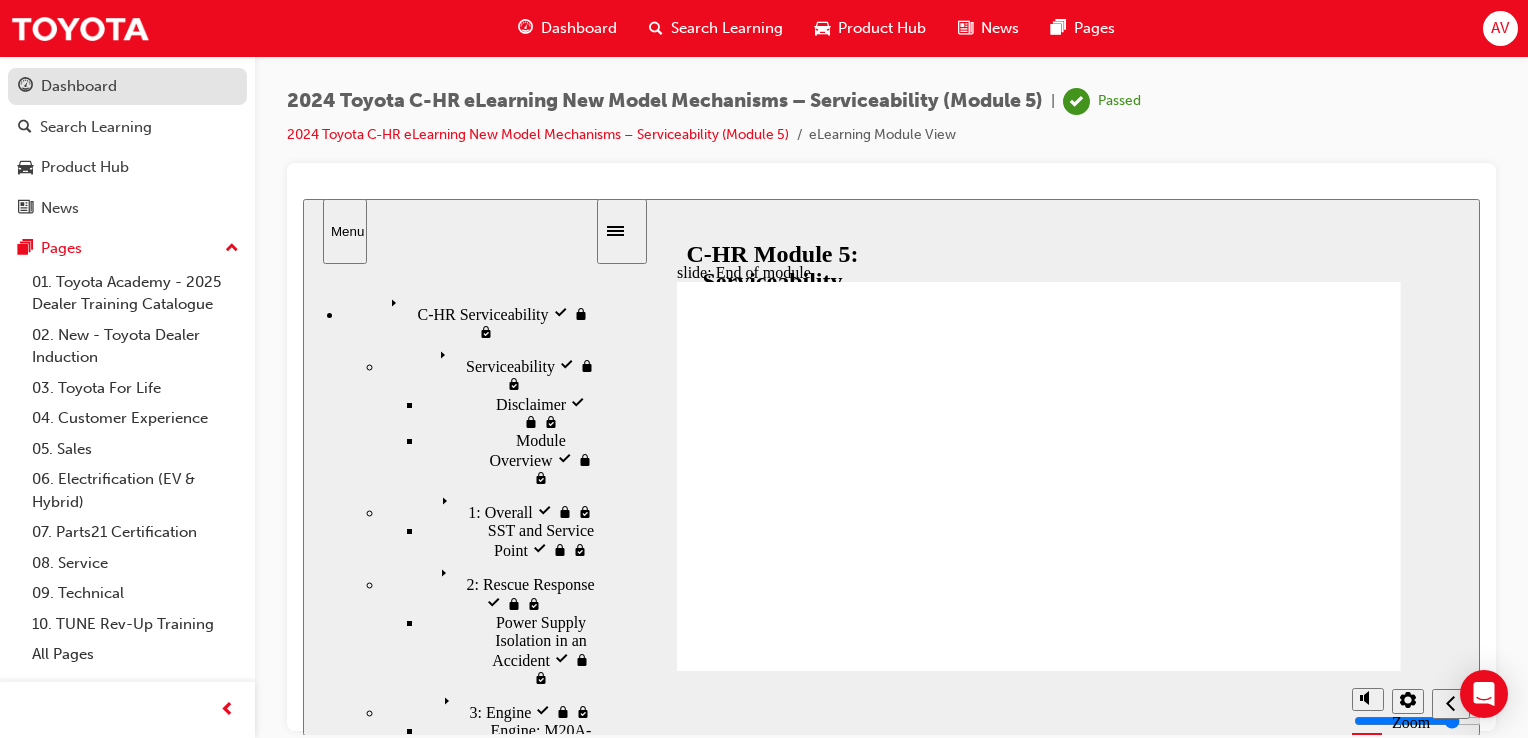 click on "Dashboard" at bounding box center [79, 86] 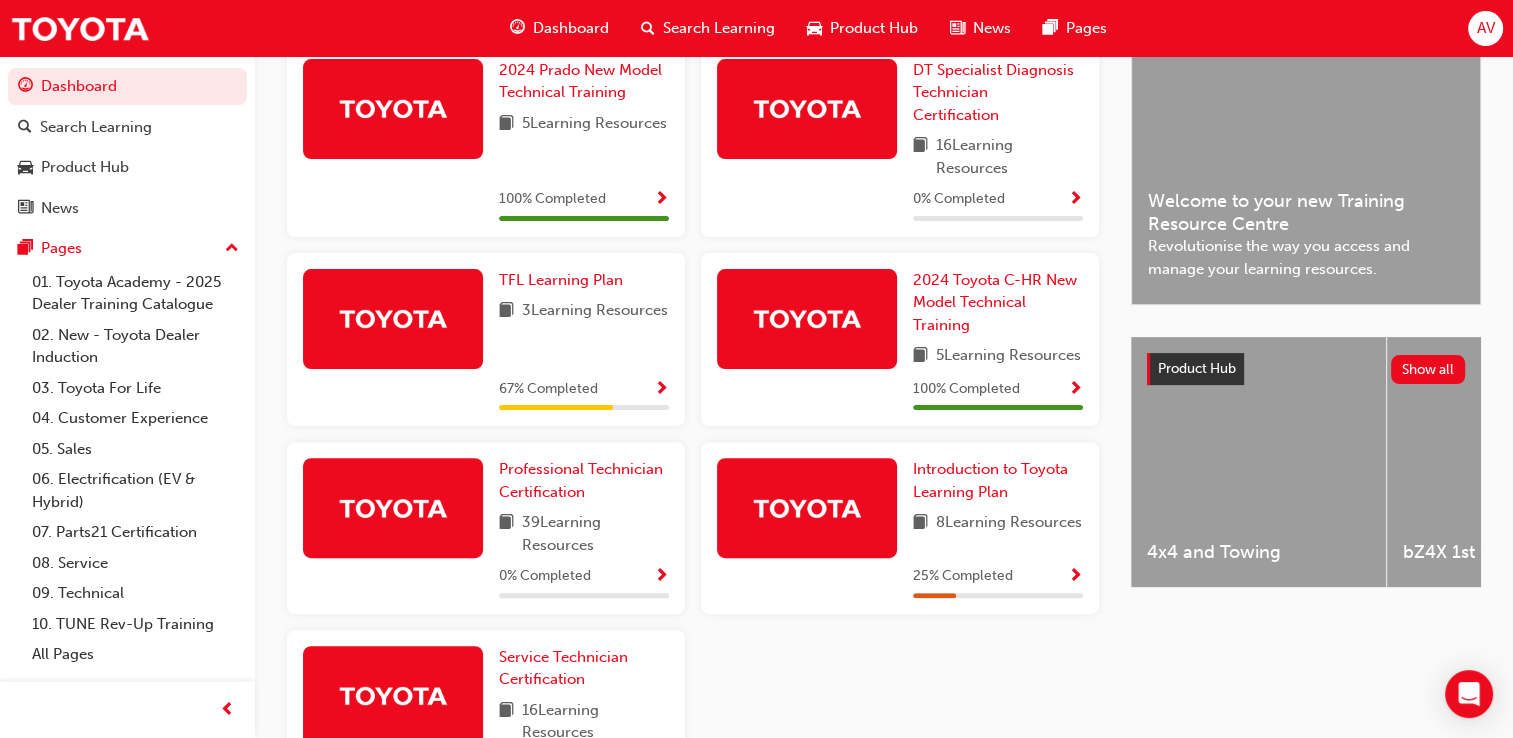 scroll, scrollTop: 546, scrollLeft: 0, axis: vertical 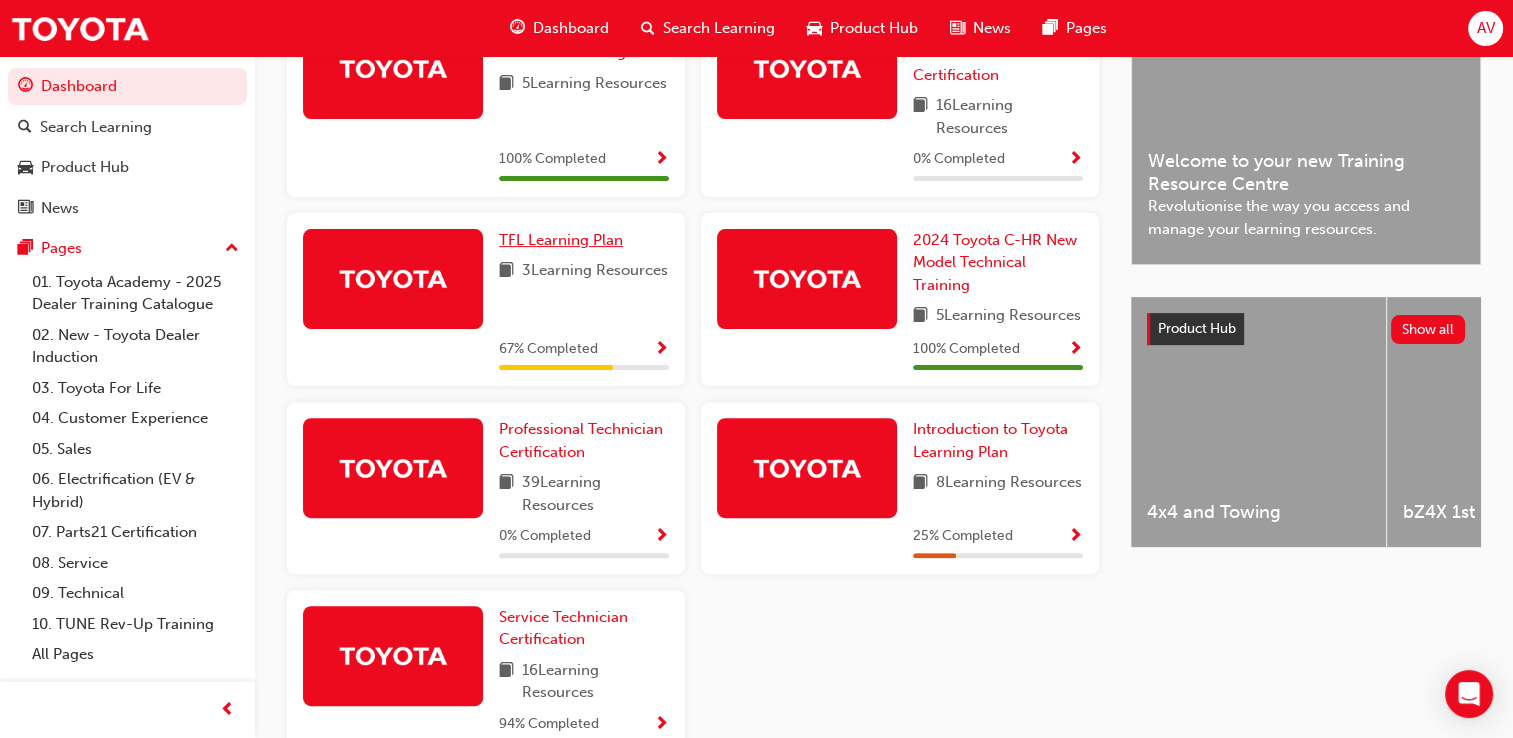 click on "TFL Learning Plan" at bounding box center (561, 240) 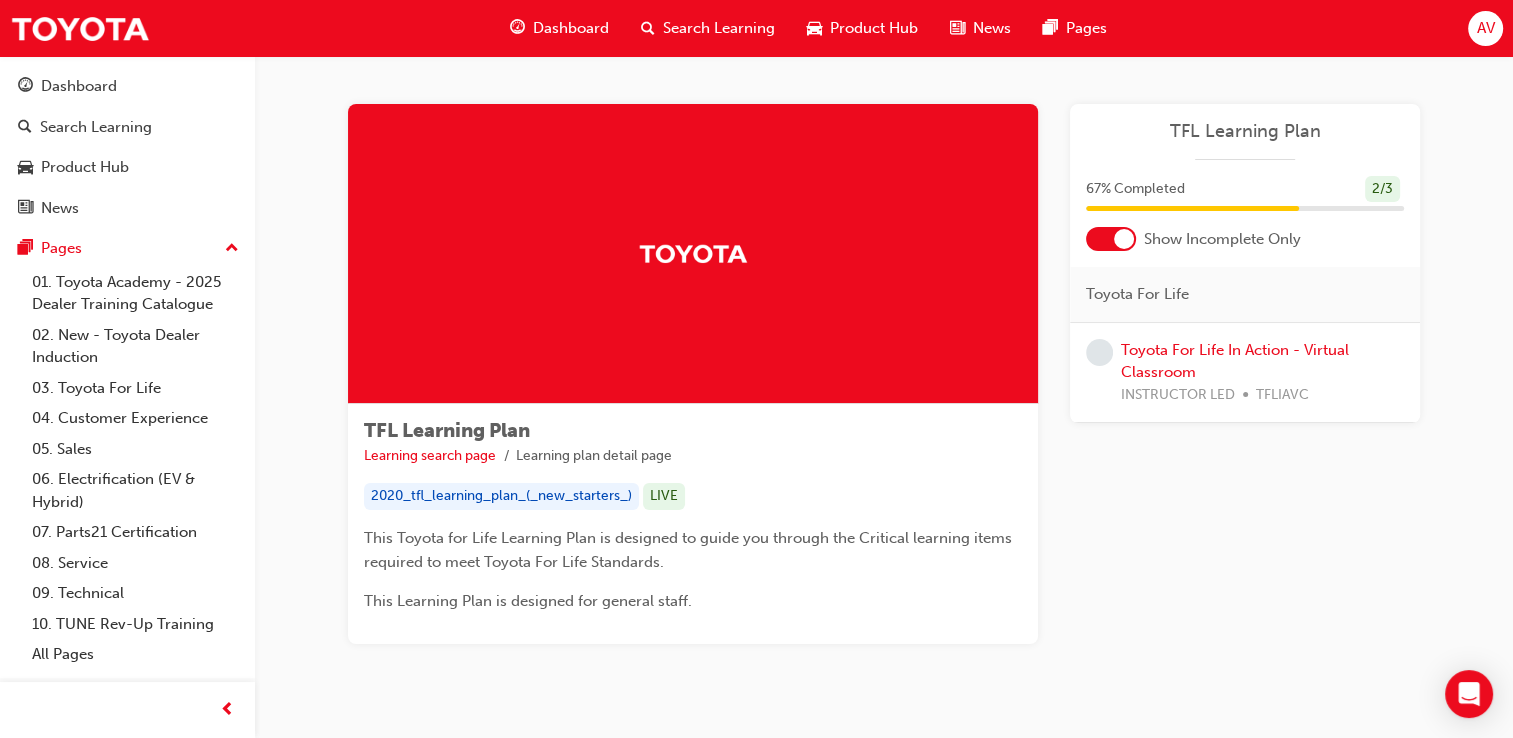 click on "Toyota For Life In Action - Virtual Classroom INSTRUCTOR LED TFLIAVC" at bounding box center [1262, 373] 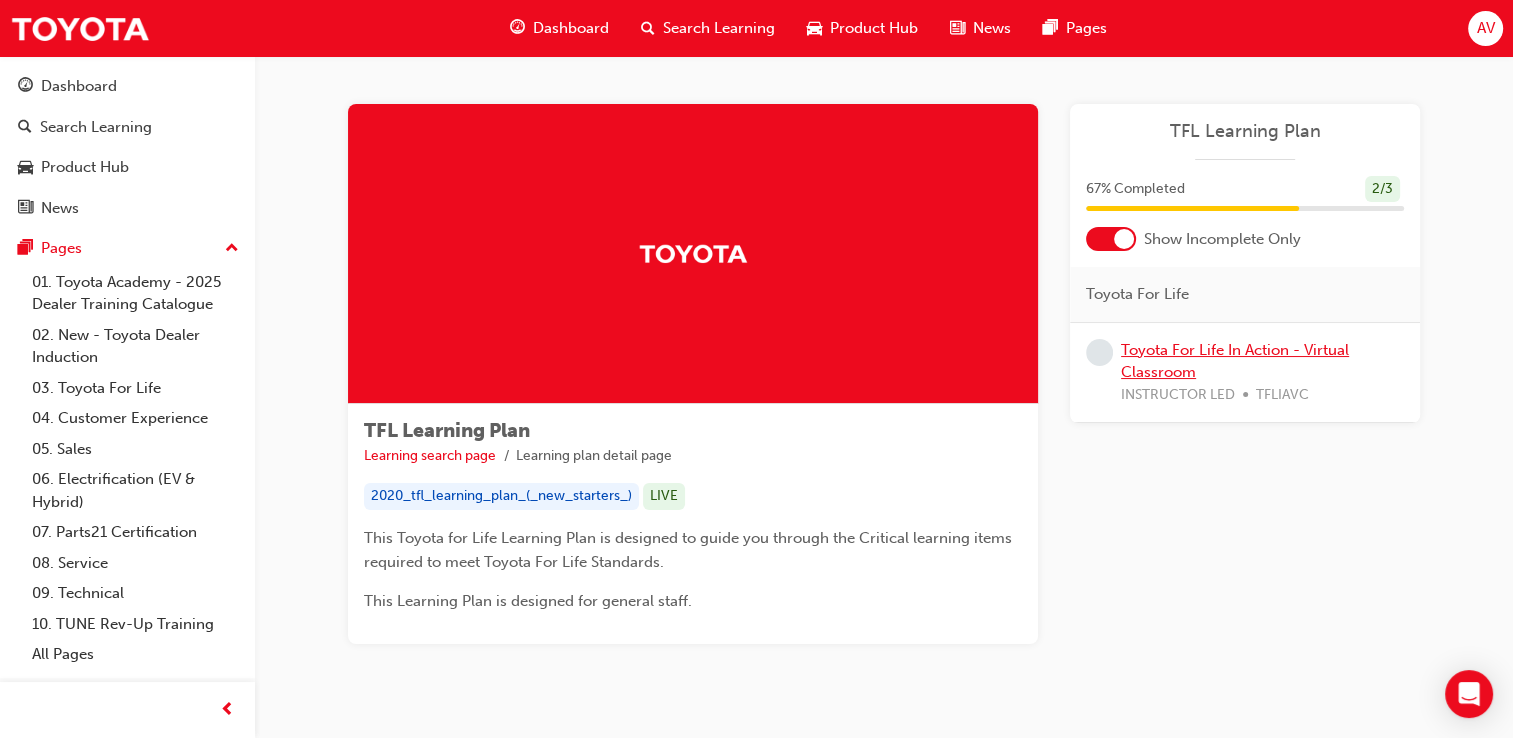 click on "Toyota For Life In Action - Virtual Classroom" at bounding box center [1235, 361] 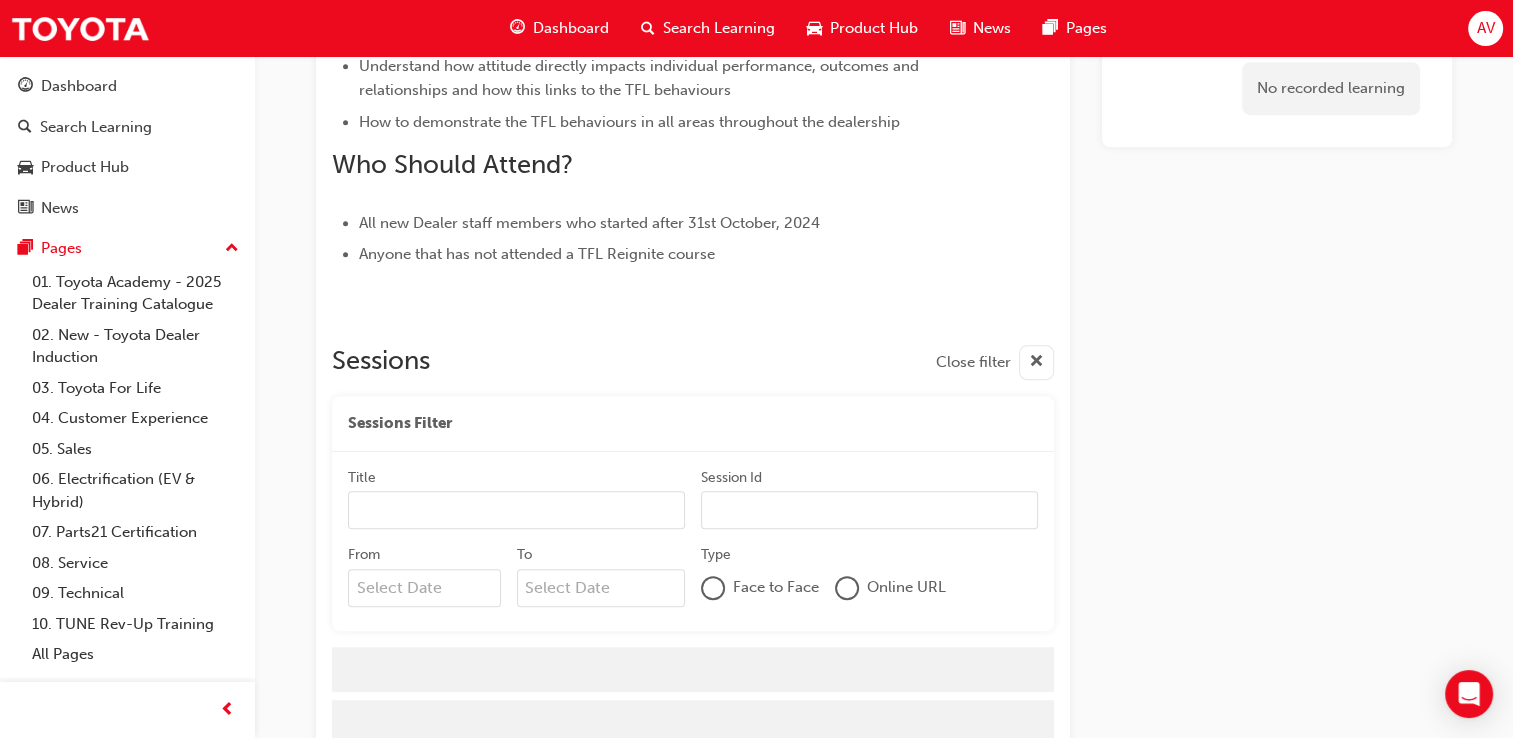 scroll, scrollTop: 1006, scrollLeft: 0, axis: vertical 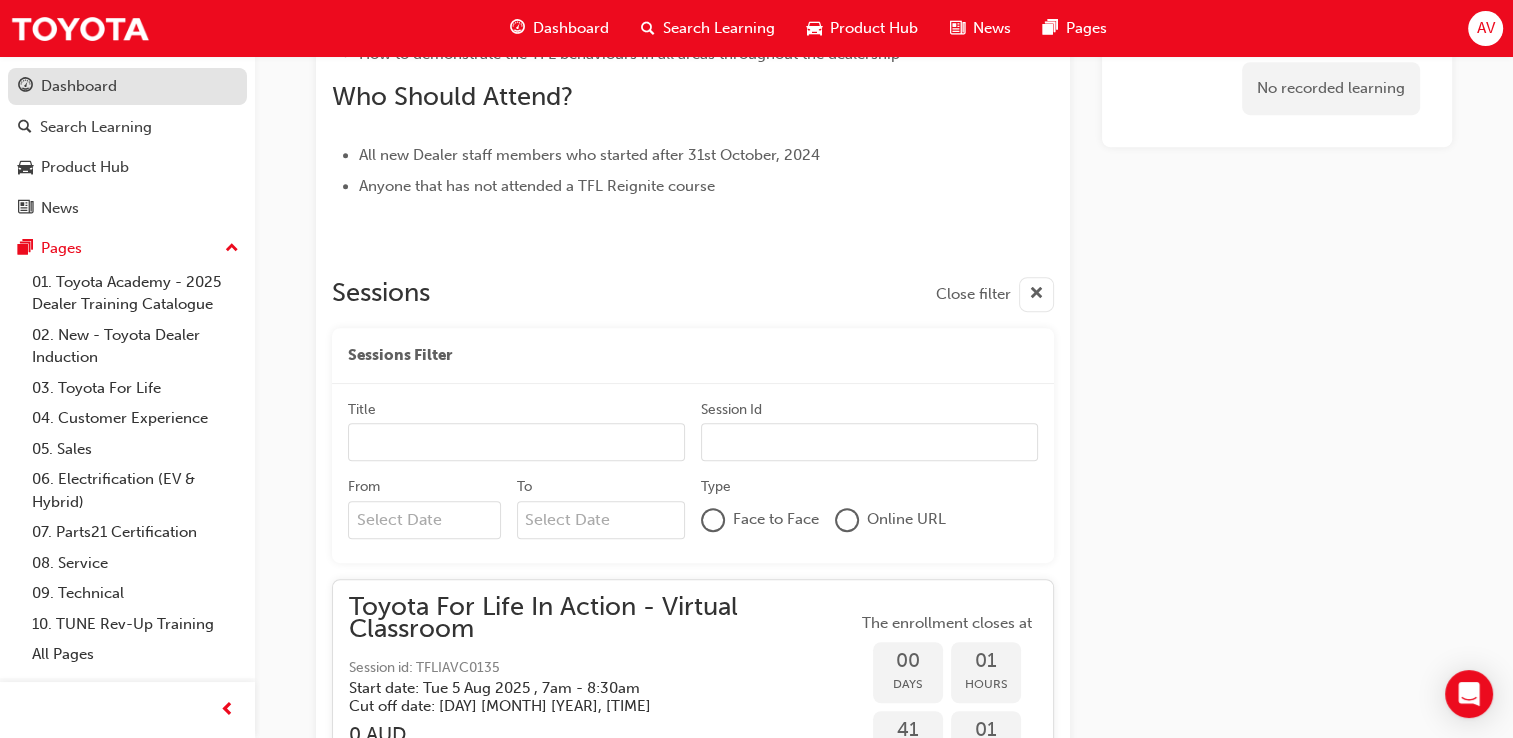 click on "Dashboard" at bounding box center [79, 86] 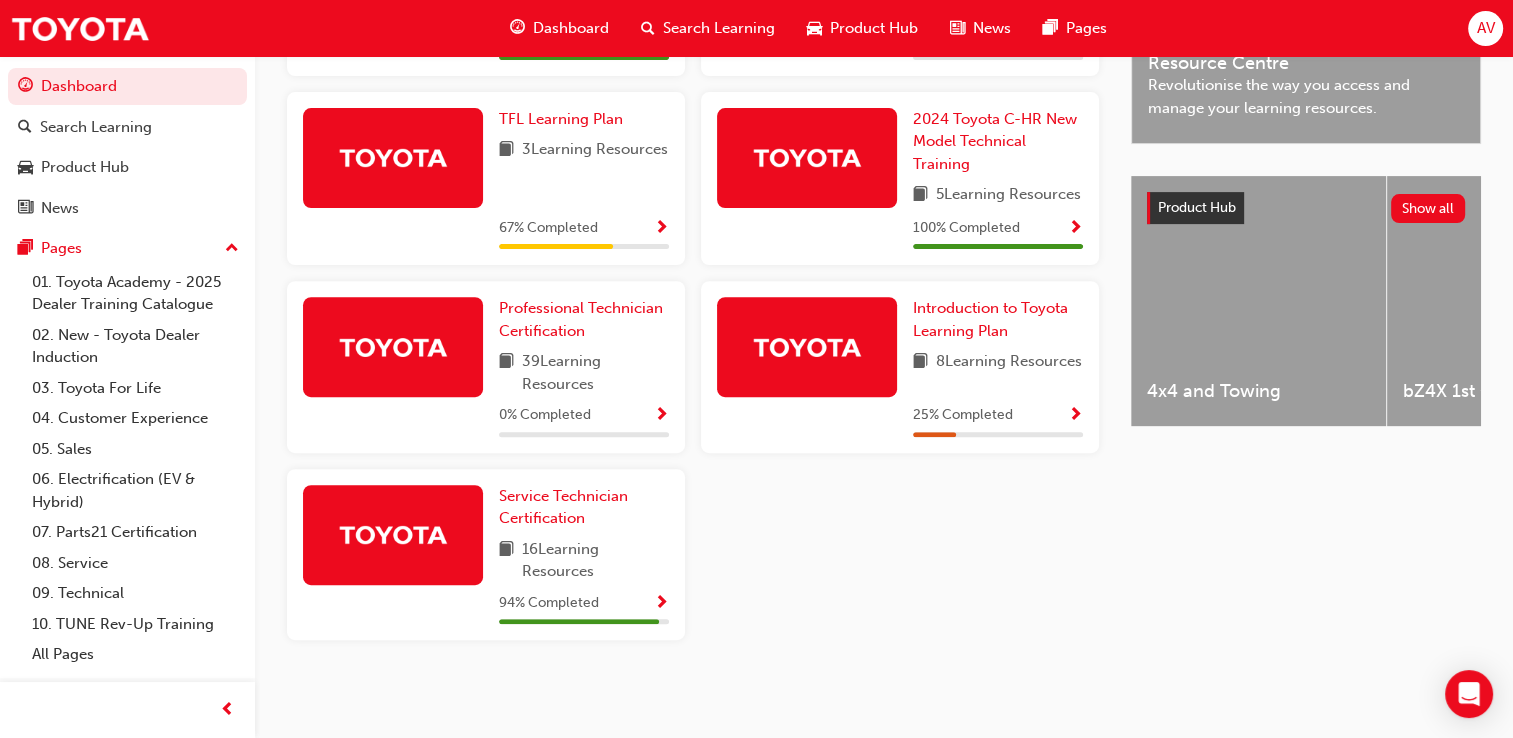 scroll, scrollTop: 695, scrollLeft: 0, axis: vertical 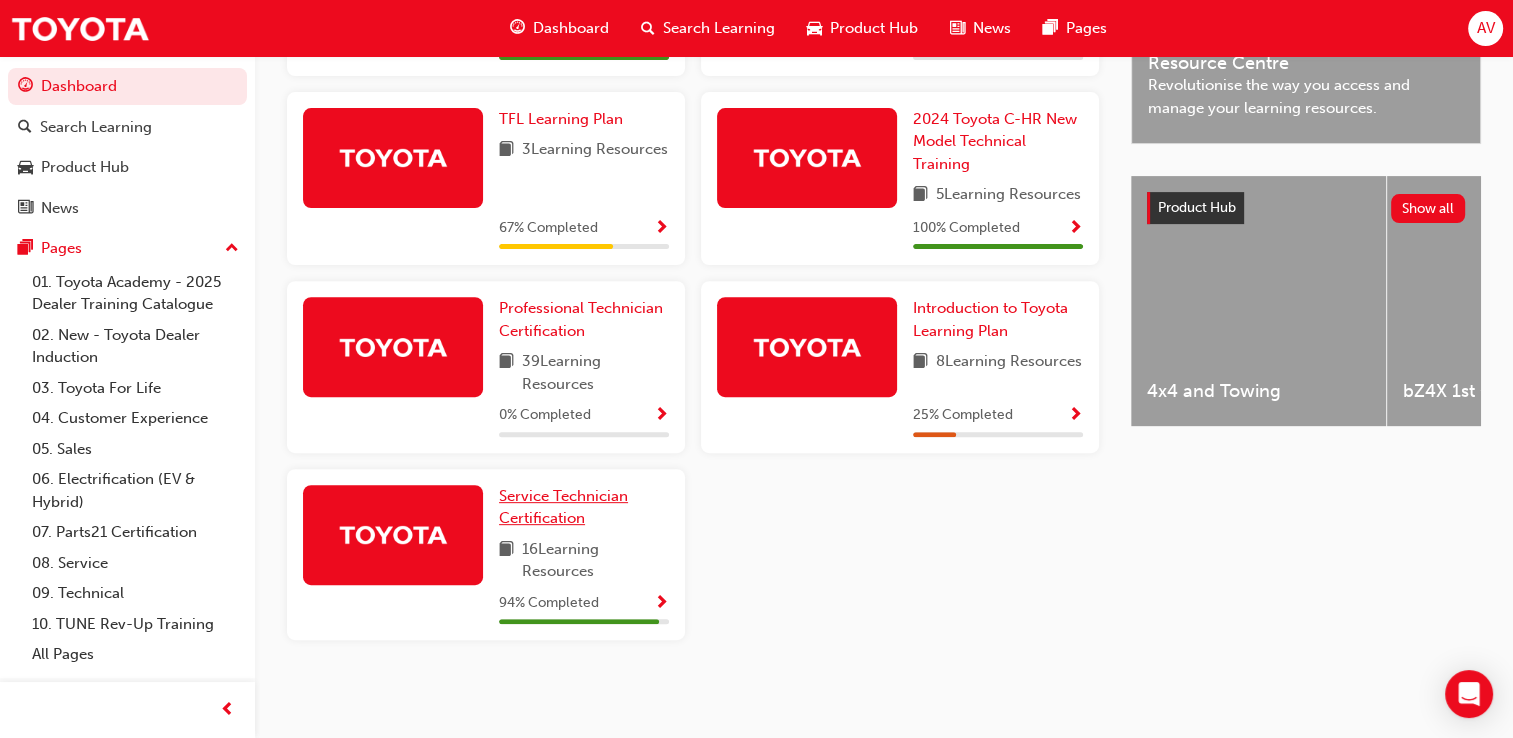 click on "Service Technician Certification" at bounding box center (563, 507) 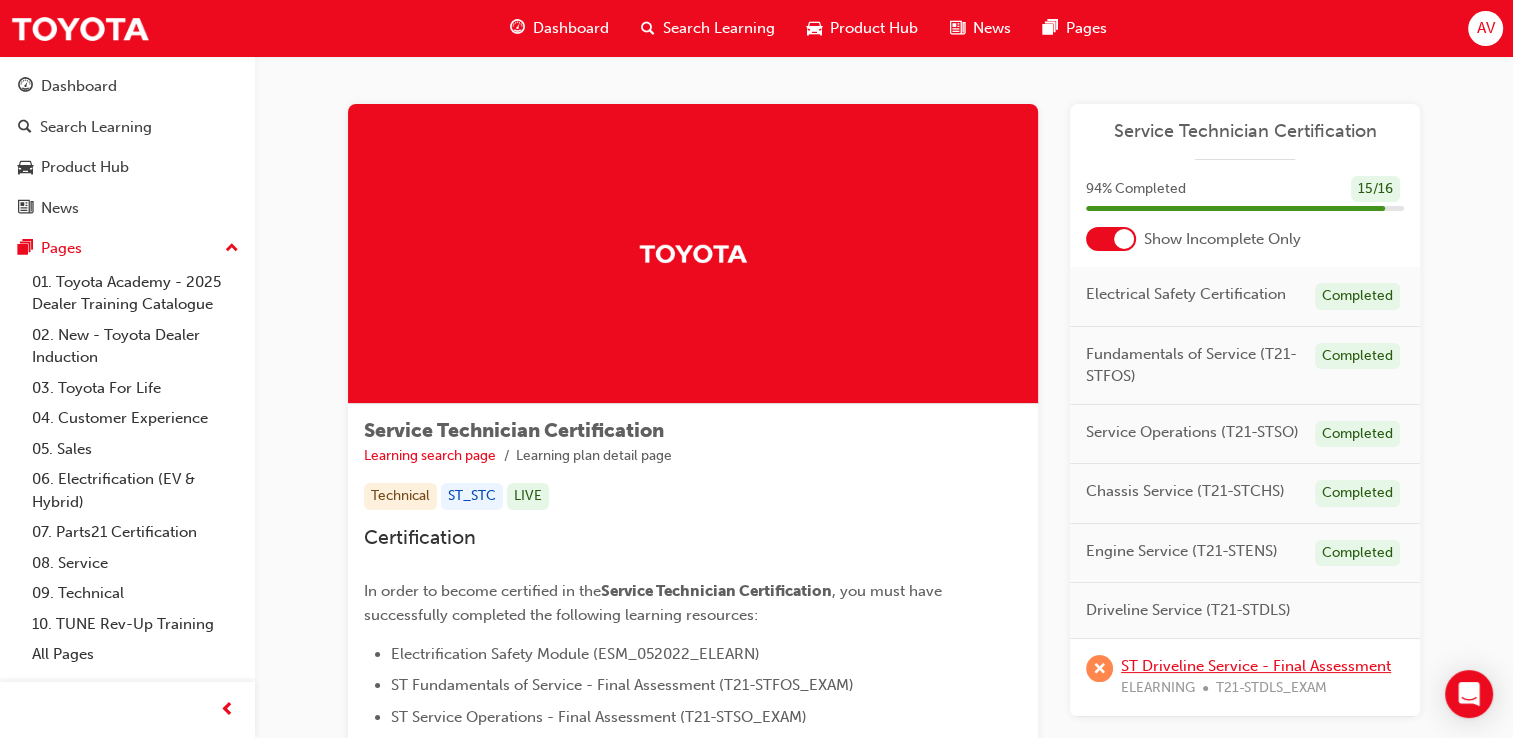 click on "ST Driveline Service - Final Assessment" at bounding box center (1256, 666) 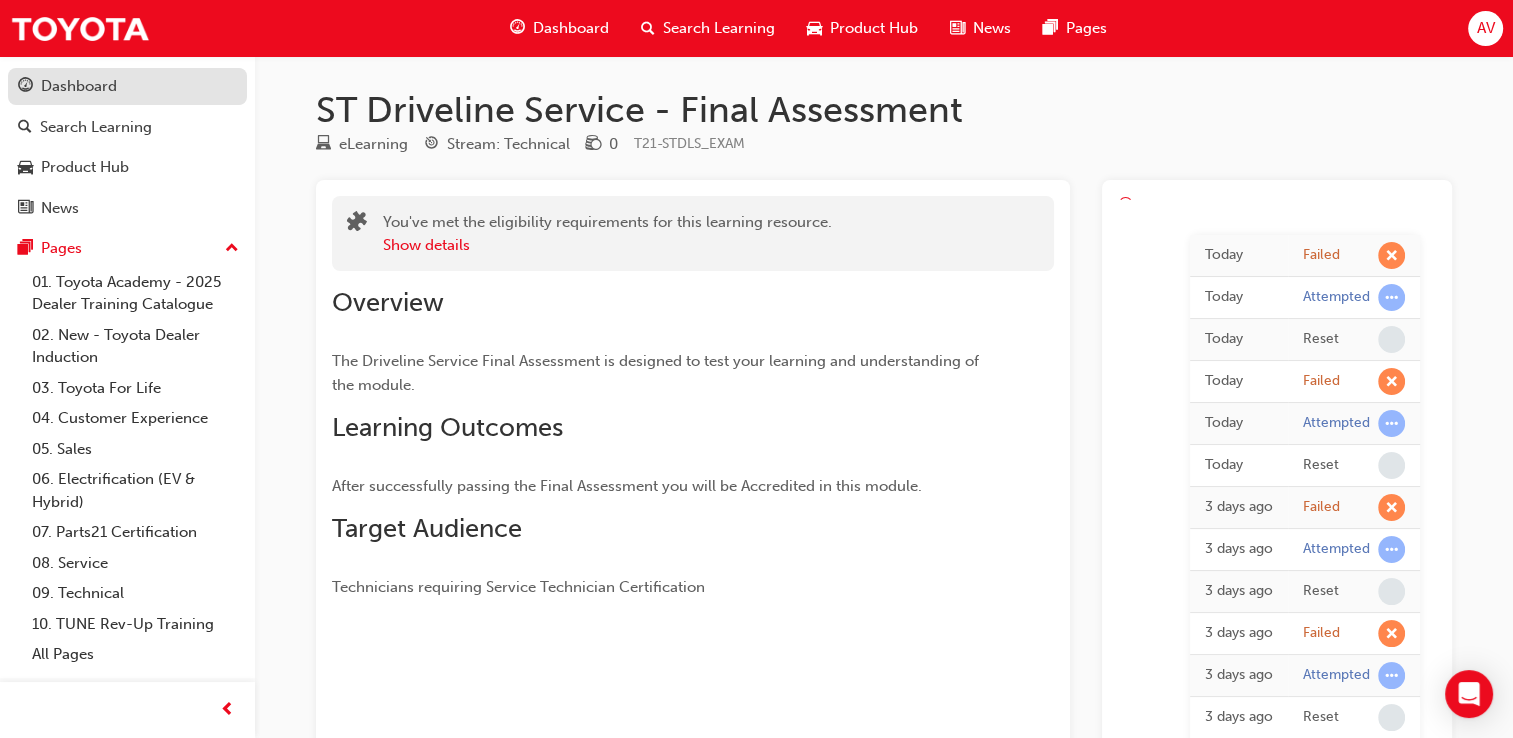 click on "Dashboard" at bounding box center [79, 86] 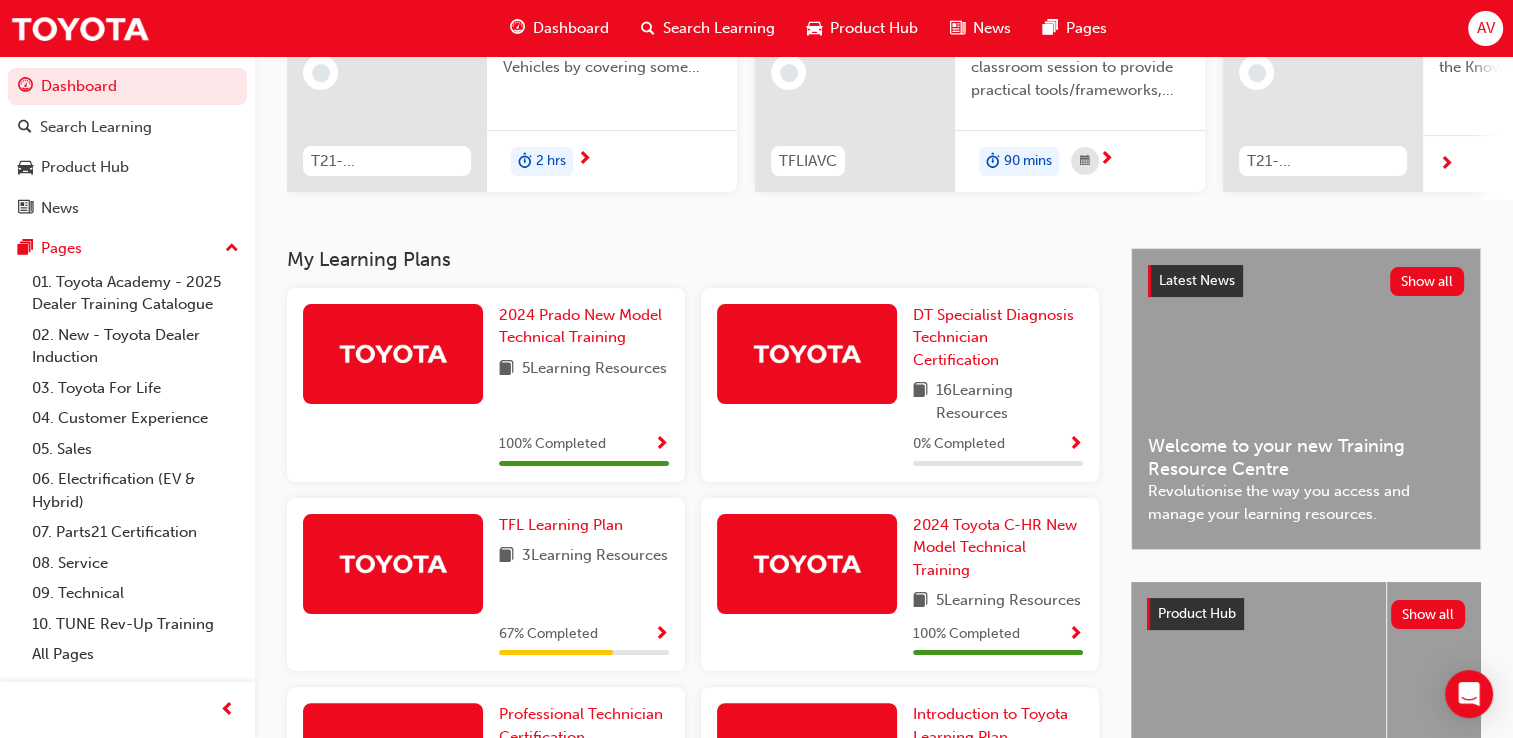 scroll, scrollTop: 280, scrollLeft: 0, axis: vertical 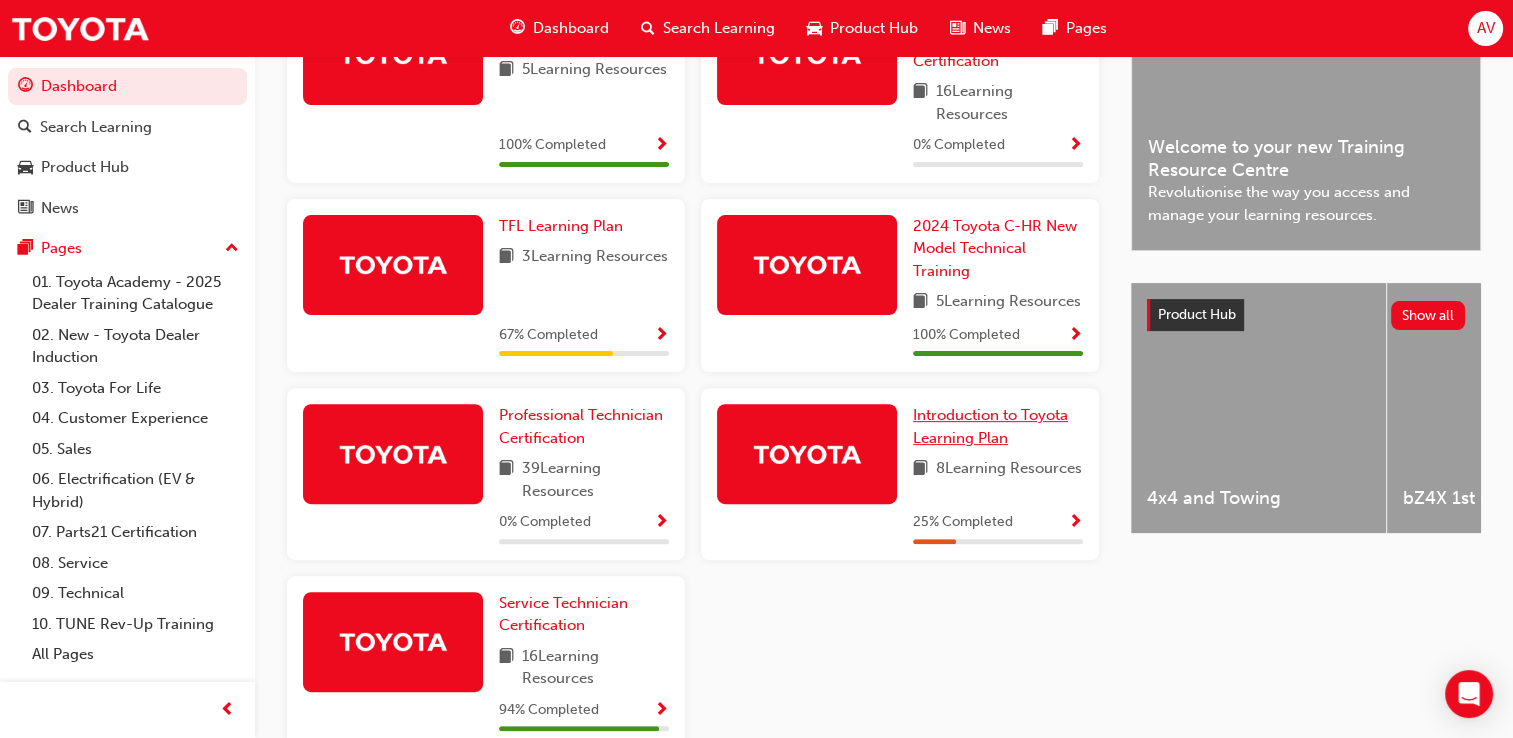 click on "Introduction to Toyota Learning Plan" at bounding box center (990, 426) 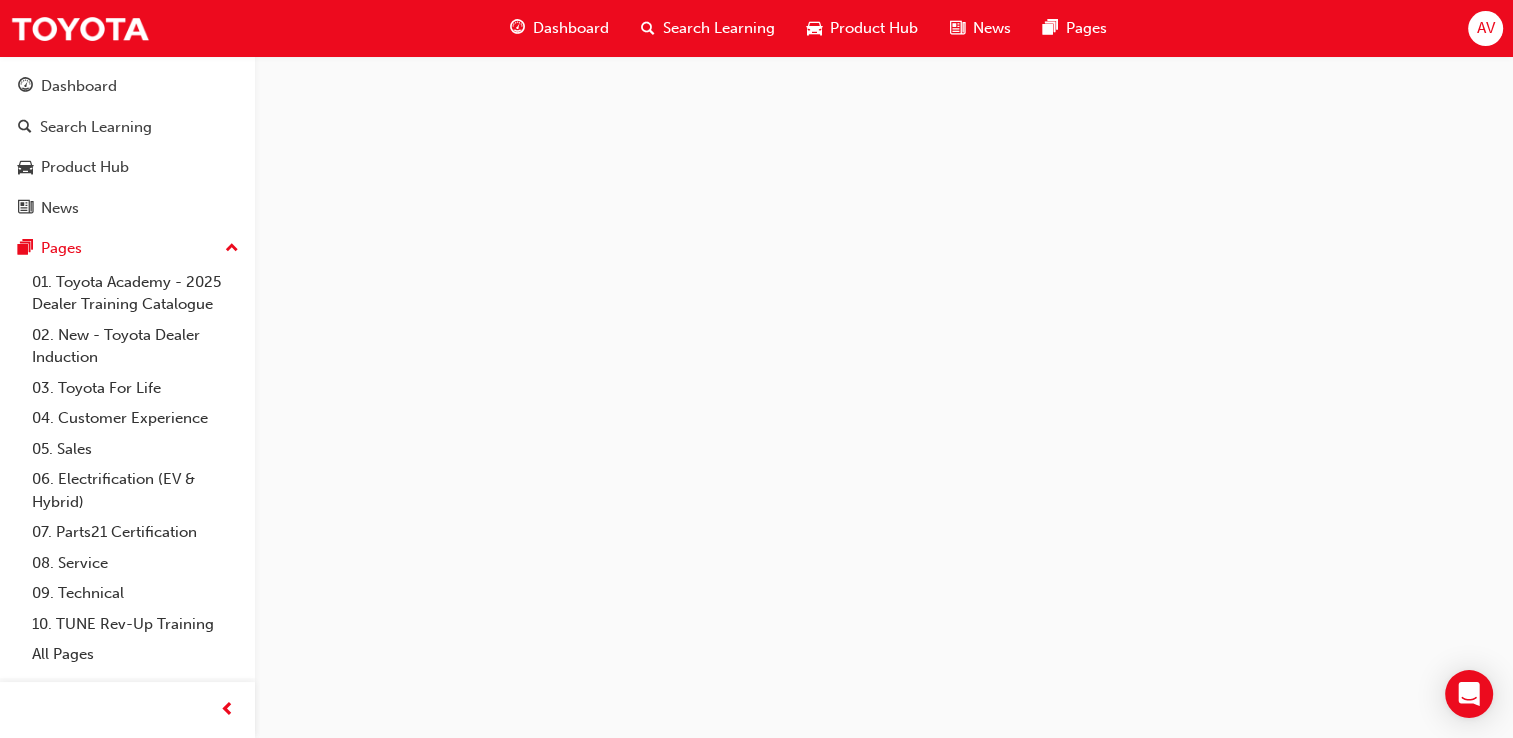 scroll, scrollTop: 0, scrollLeft: 0, axis: both 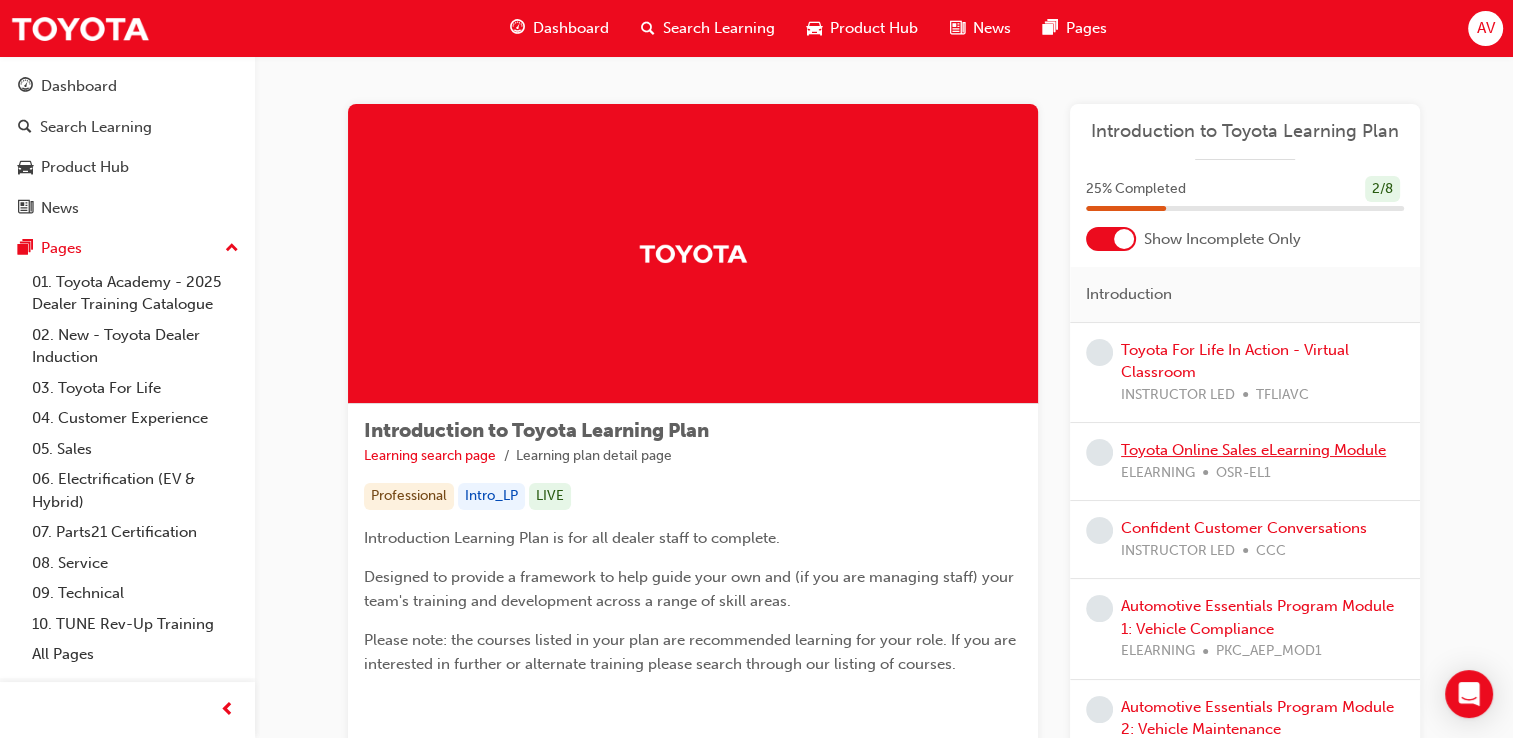 click on "Toyota Online Sales eLearning Module" at bounding box center [1253, 450] 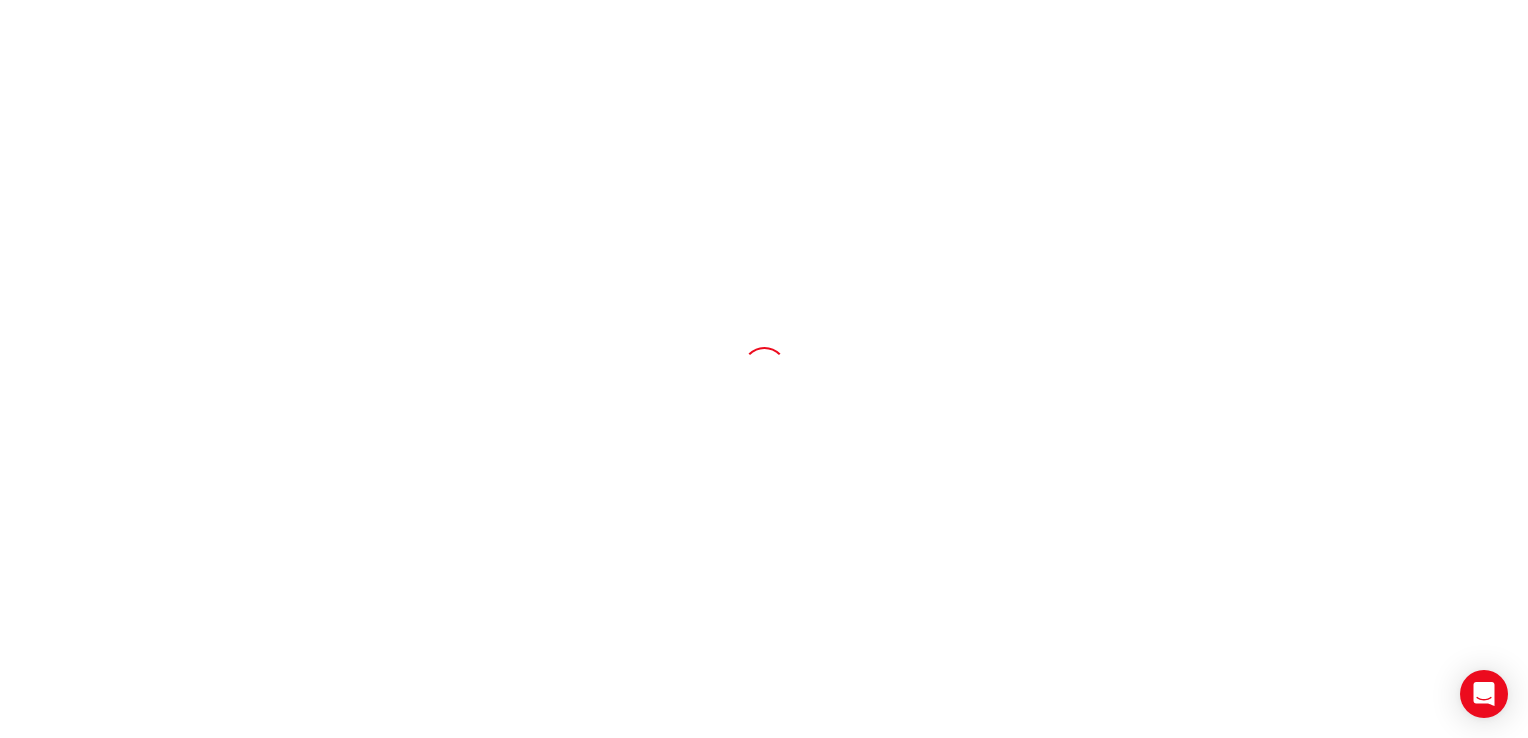 scroll, scrollTop: 0, scrollLeft: 0, axis: both 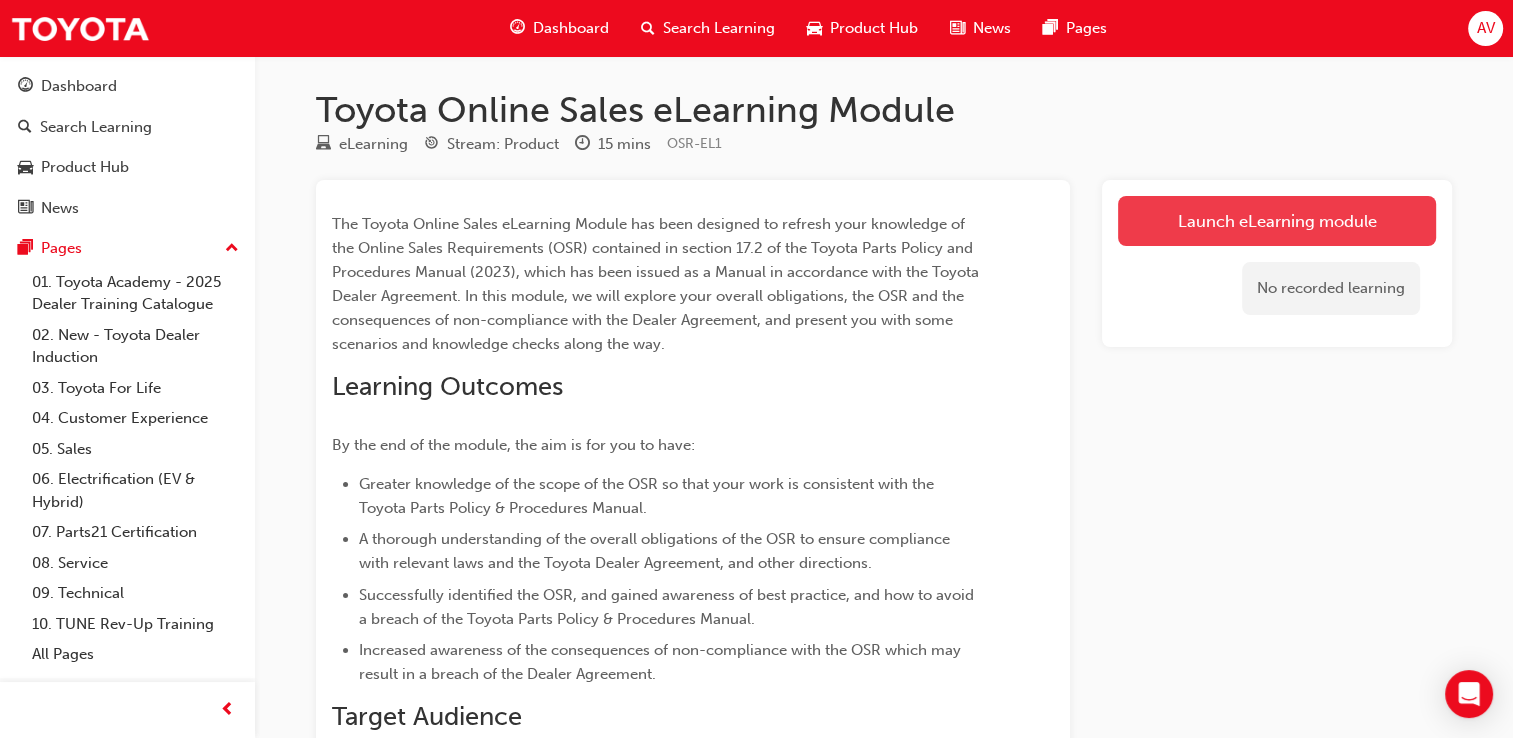 click on "Launch eLearning module" at bounding box center [1277, 221] 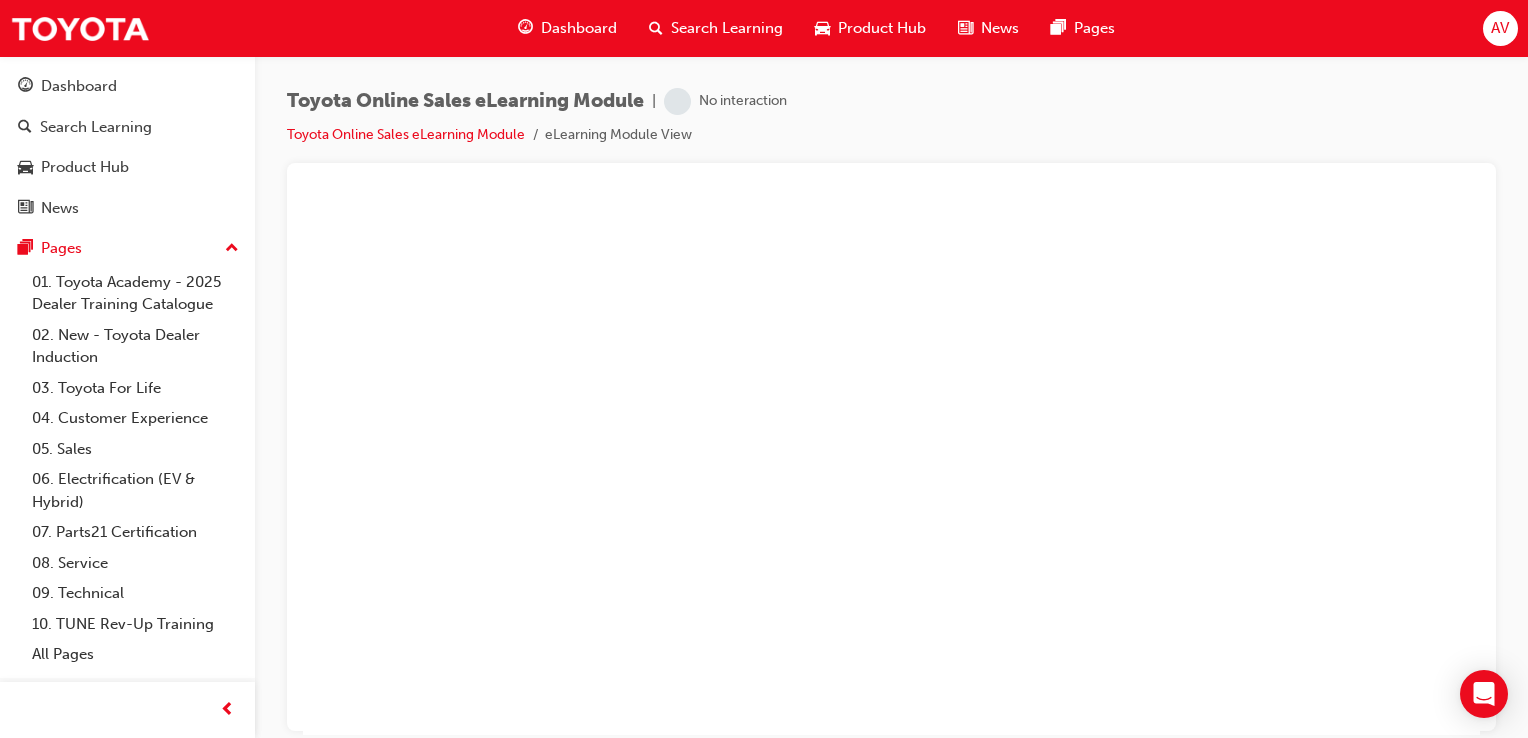 scroll, scrollTop: 0, scrollLeft: 0, axis: both 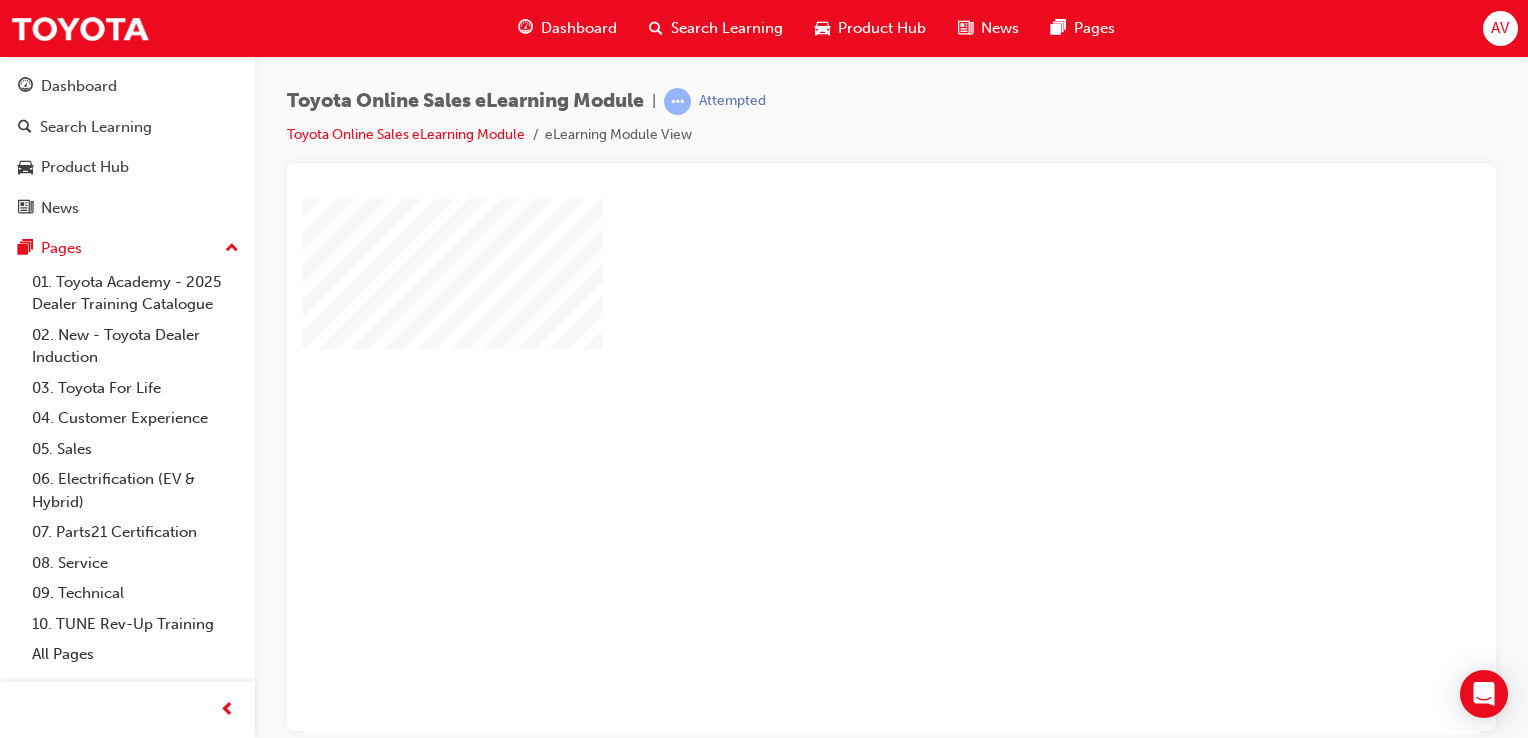 click at bounding box center [834, 409] 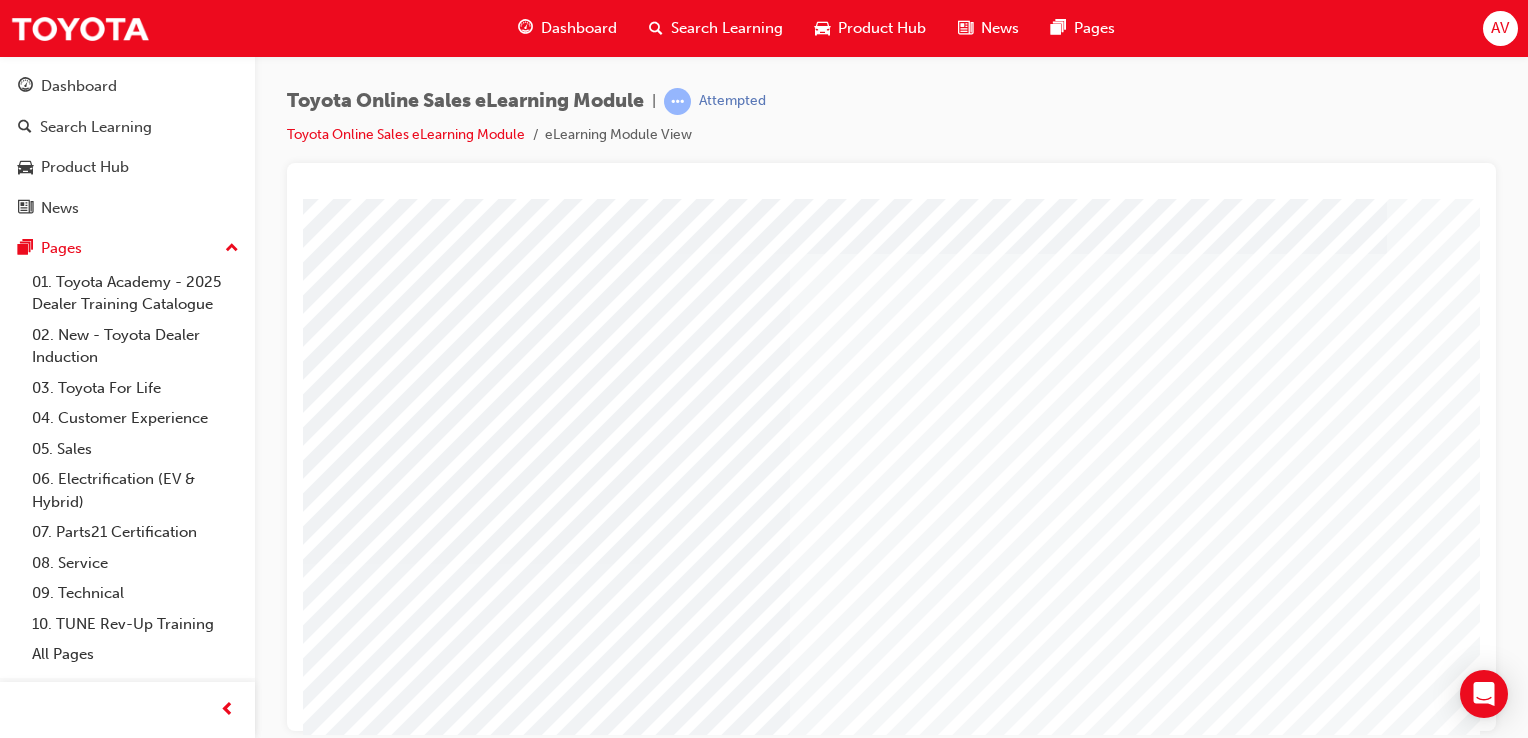 scroll, scrollTop: 0, scrollLeft: 198, axis: horizontal 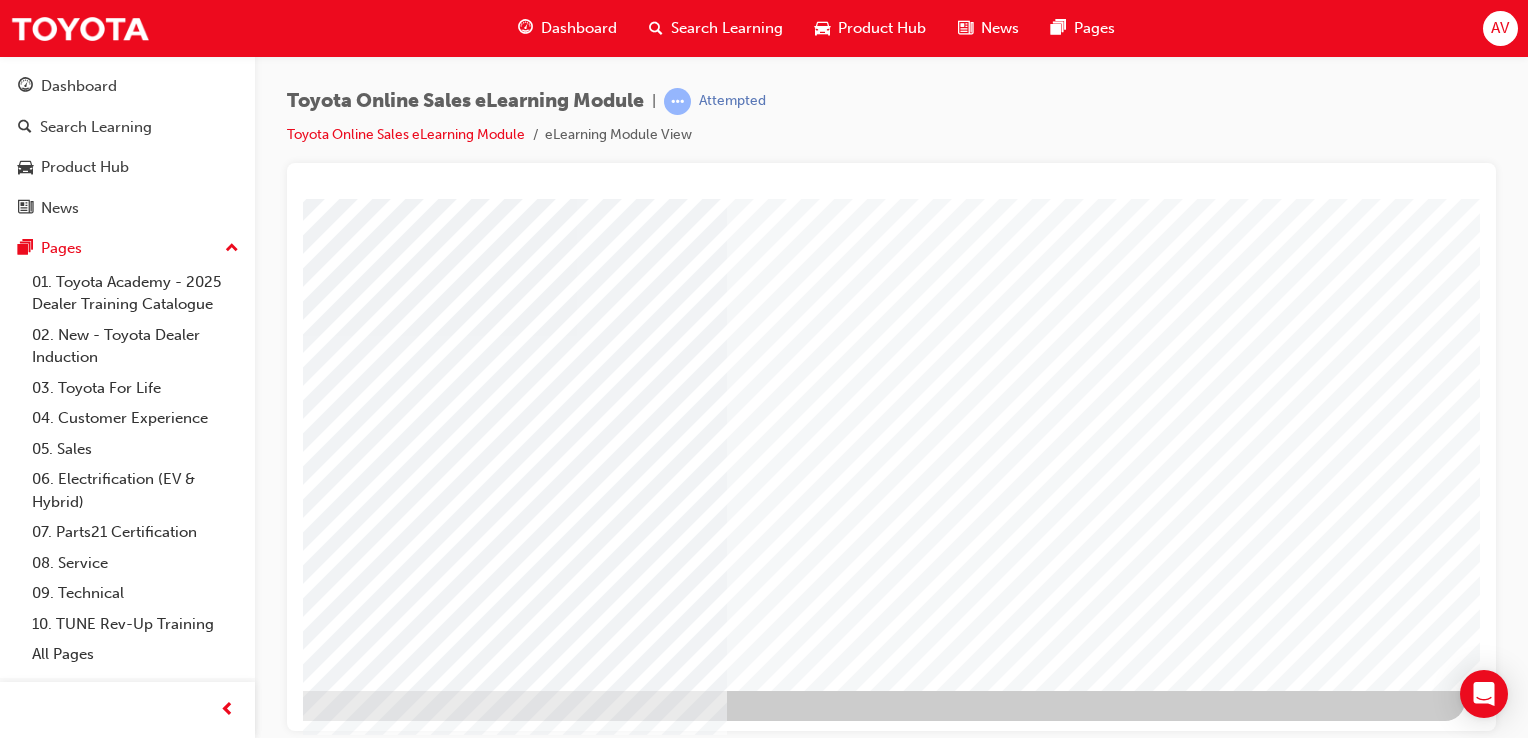 click at bounding box center [168, 3199] 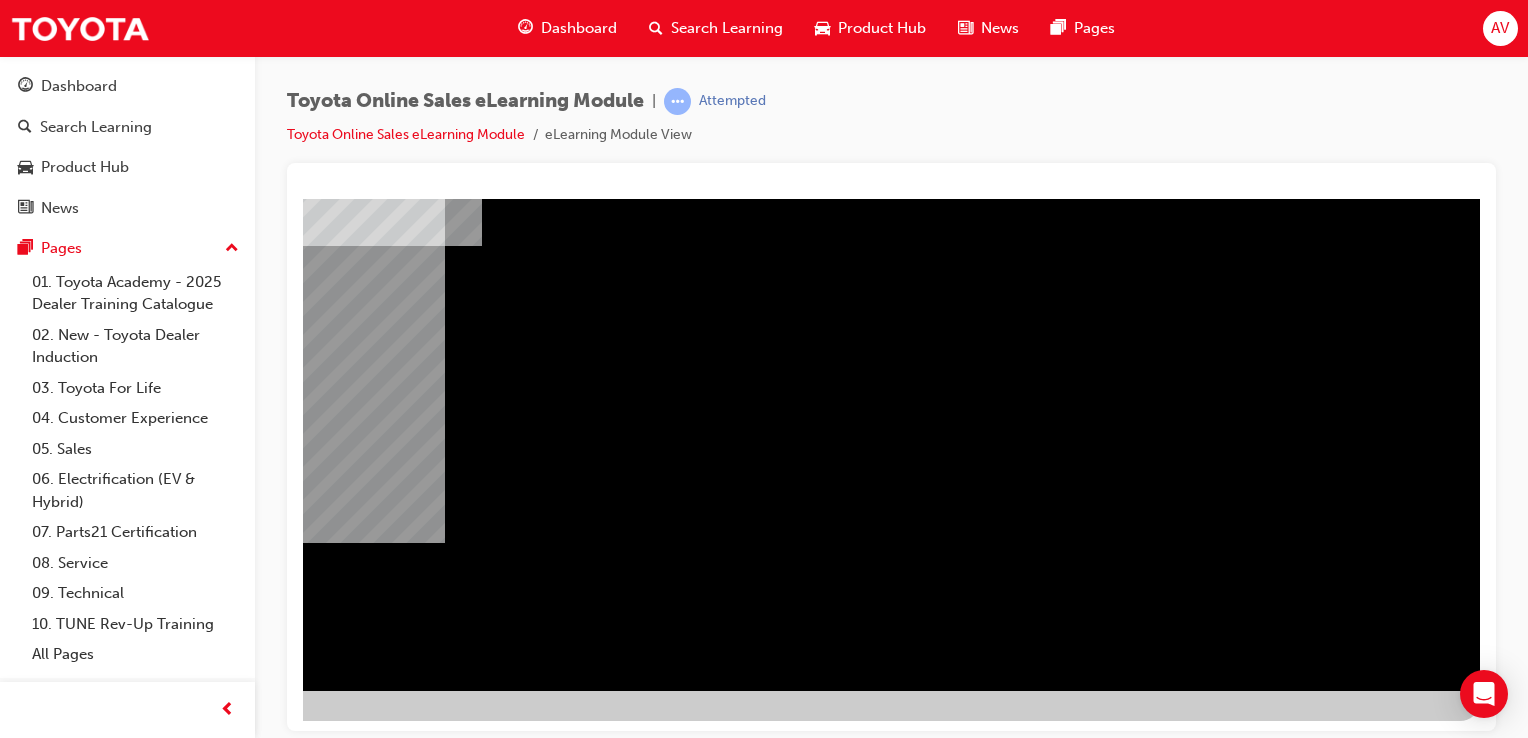 scroll, scrollTop: 0, scrollLeft: 0, axis: both 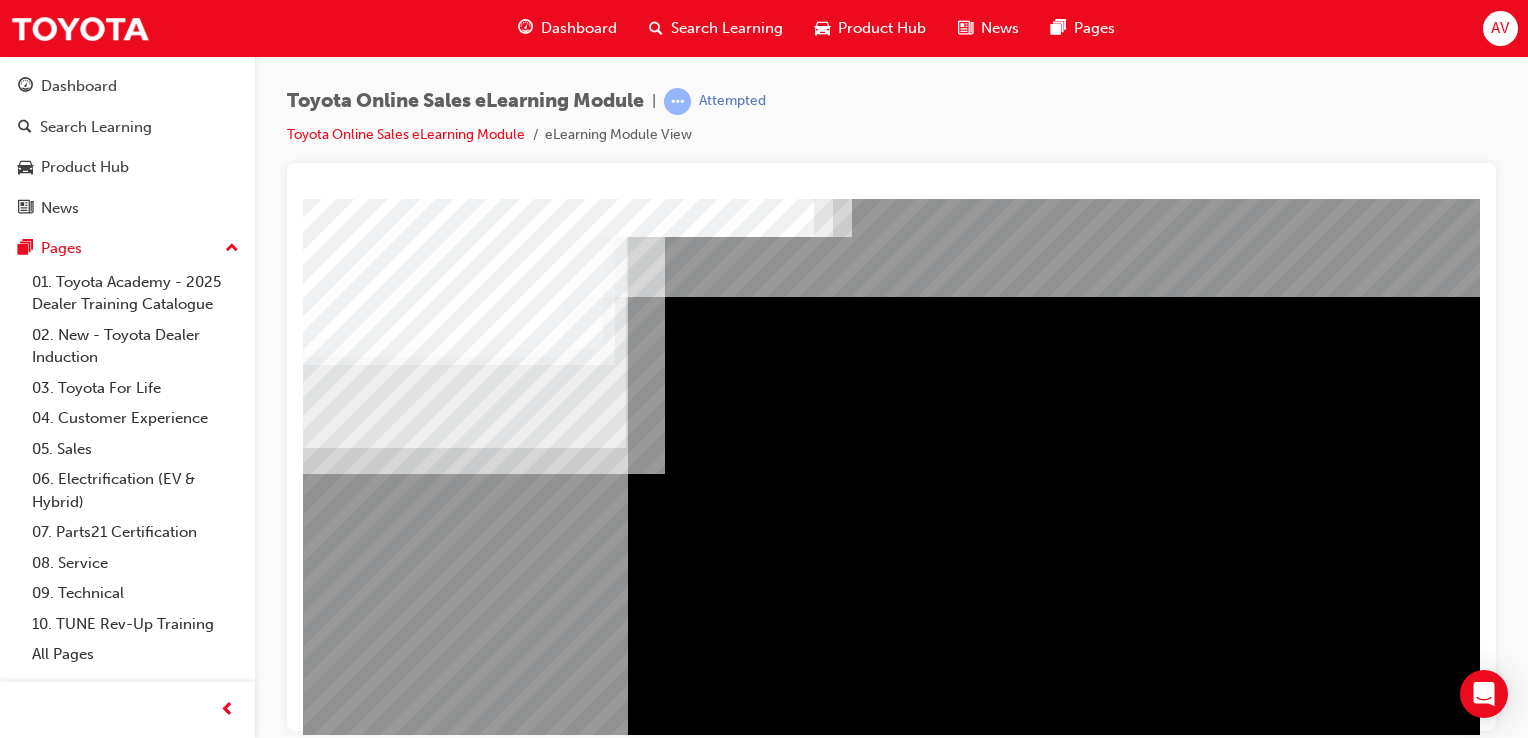 click at bounding box center [366, 1106] 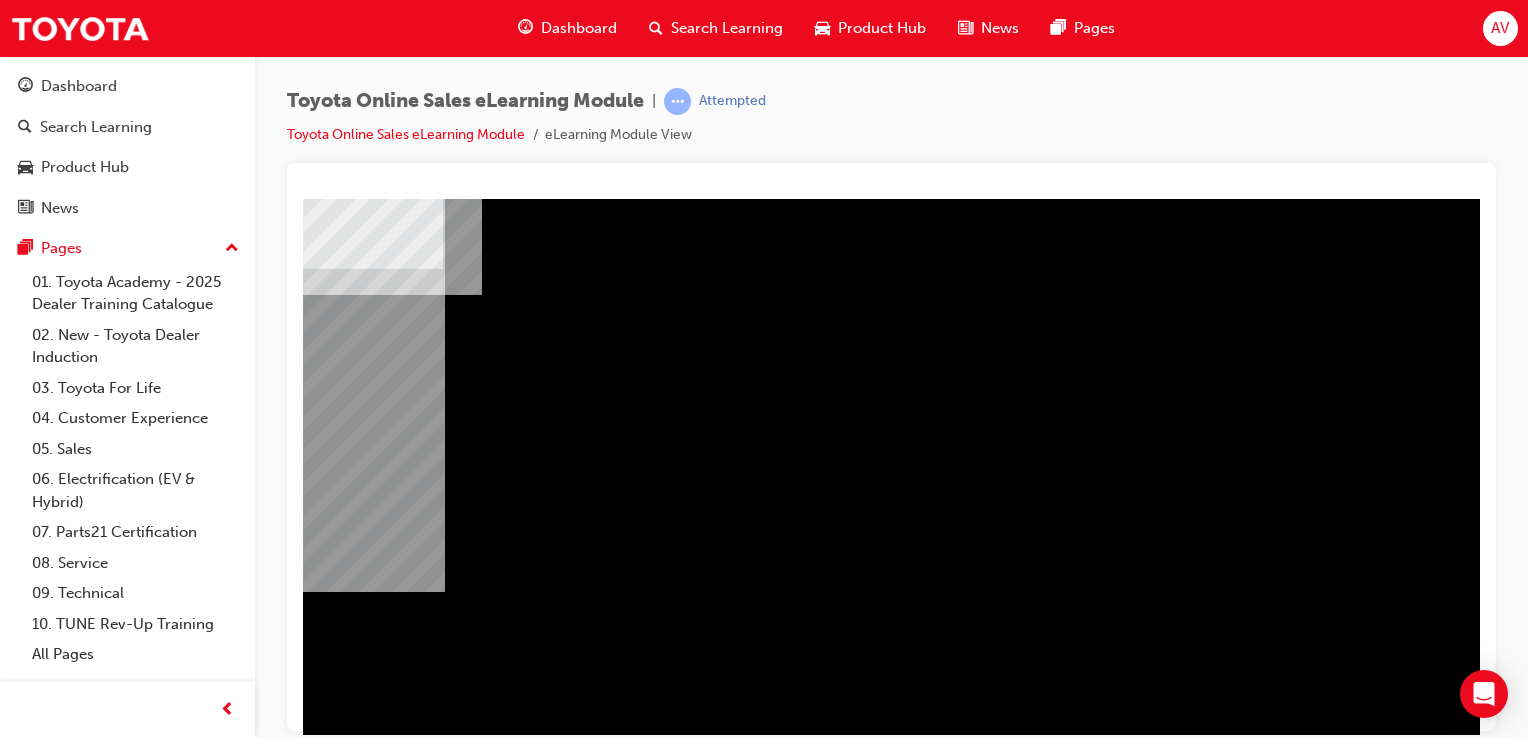 scroll, scrollTop: 228, scrollLeft: 198, axis: both 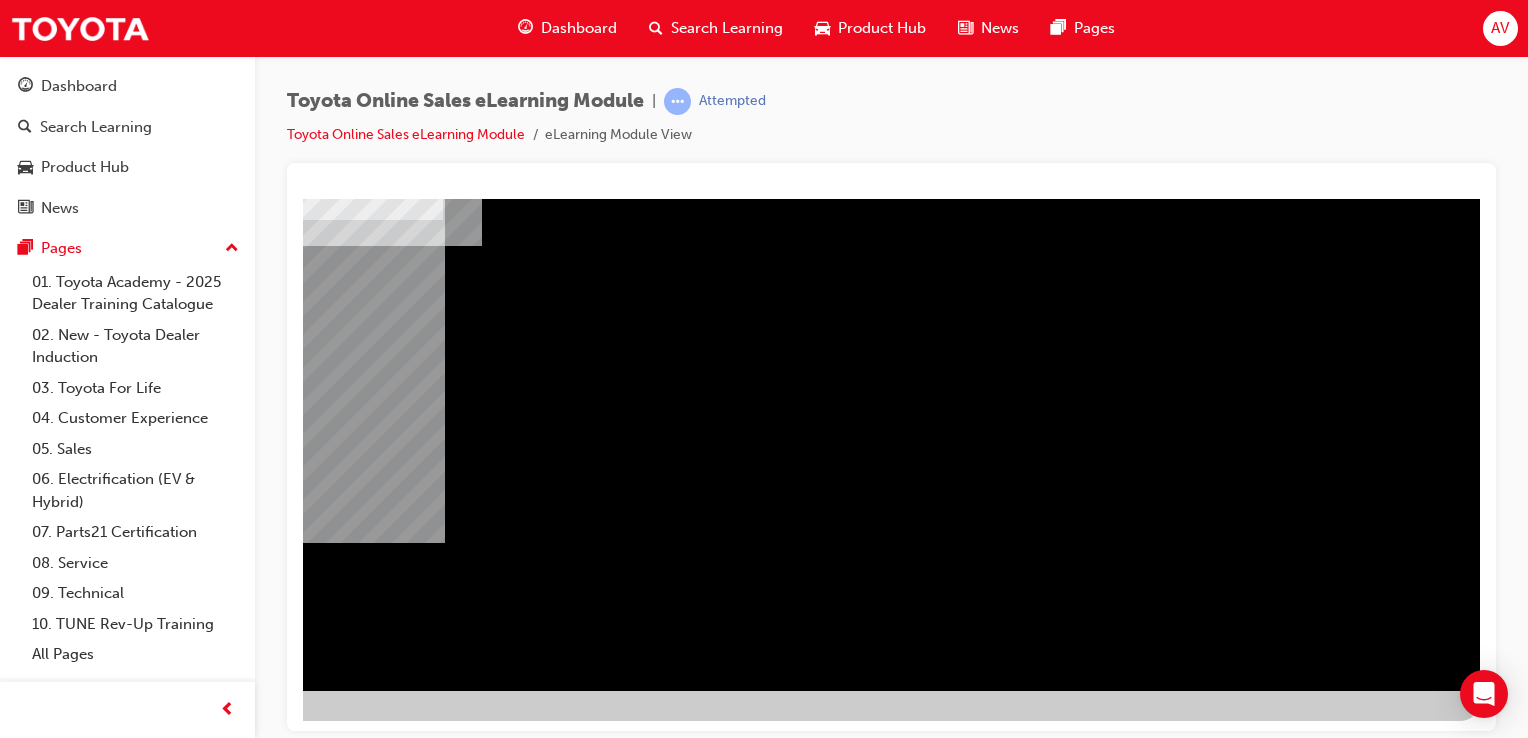 click at bounding box center [183, 2390] 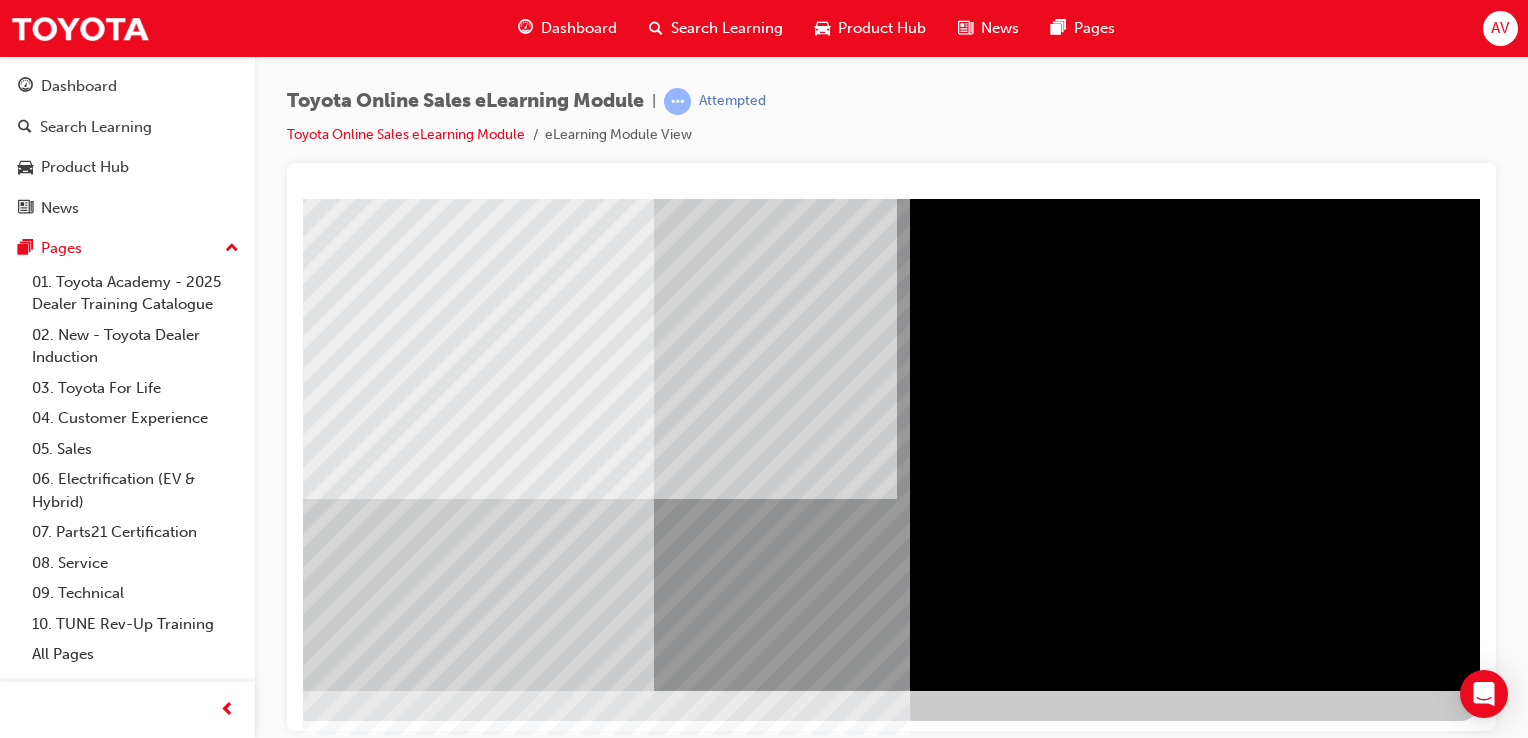 scroll, scrollTop: 0, scrollLeft: 0, axis: both 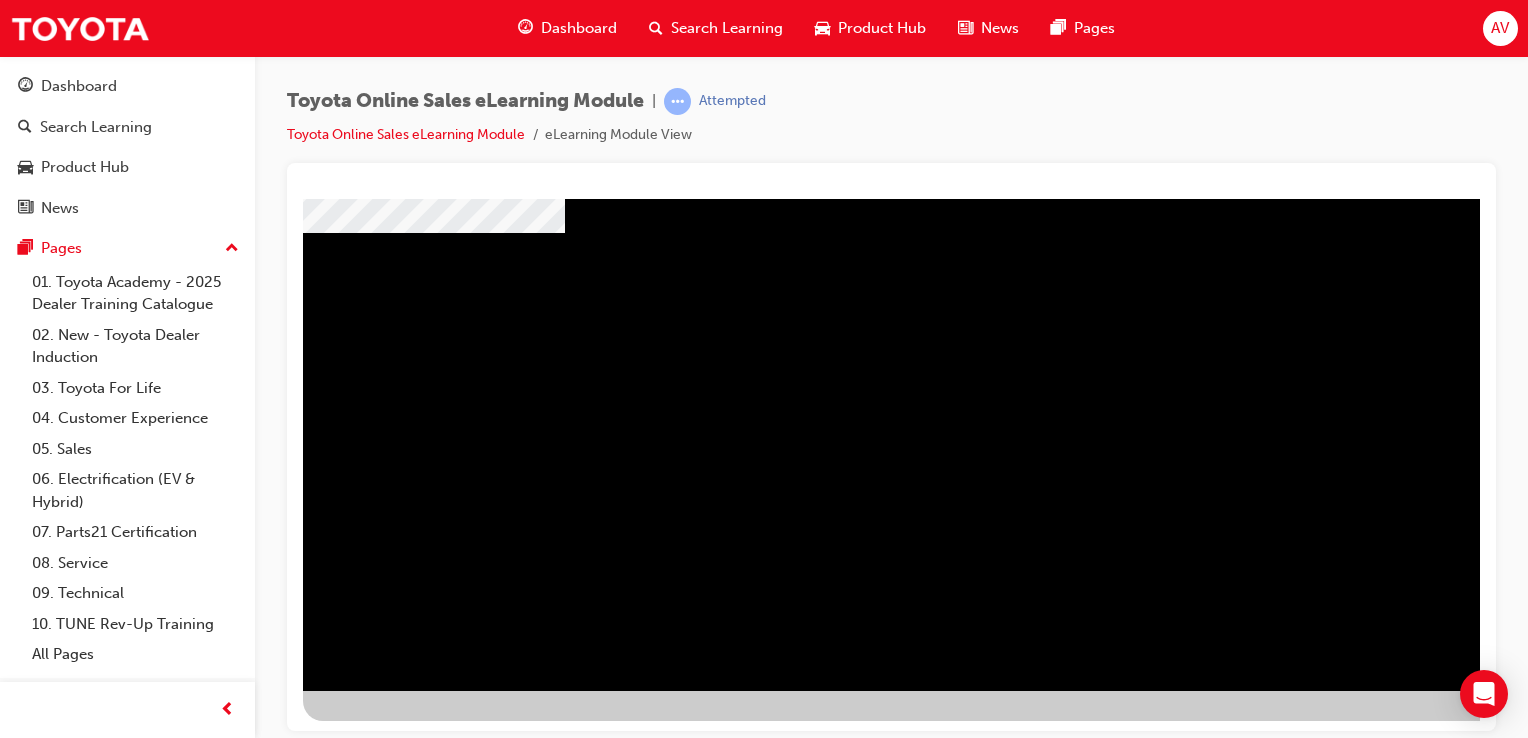 click at bounding box center (434, 857) 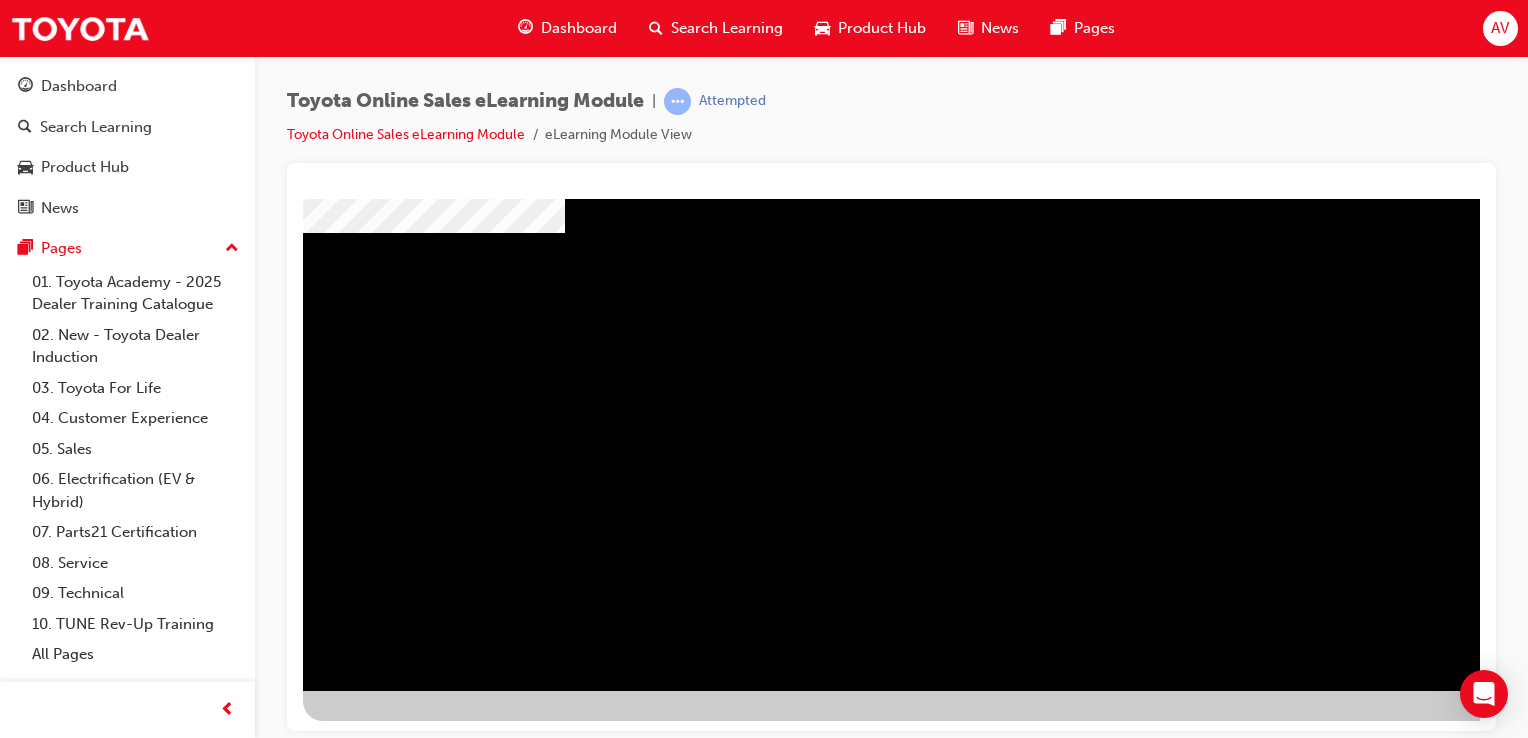 click at bounding box center (392, 1426) 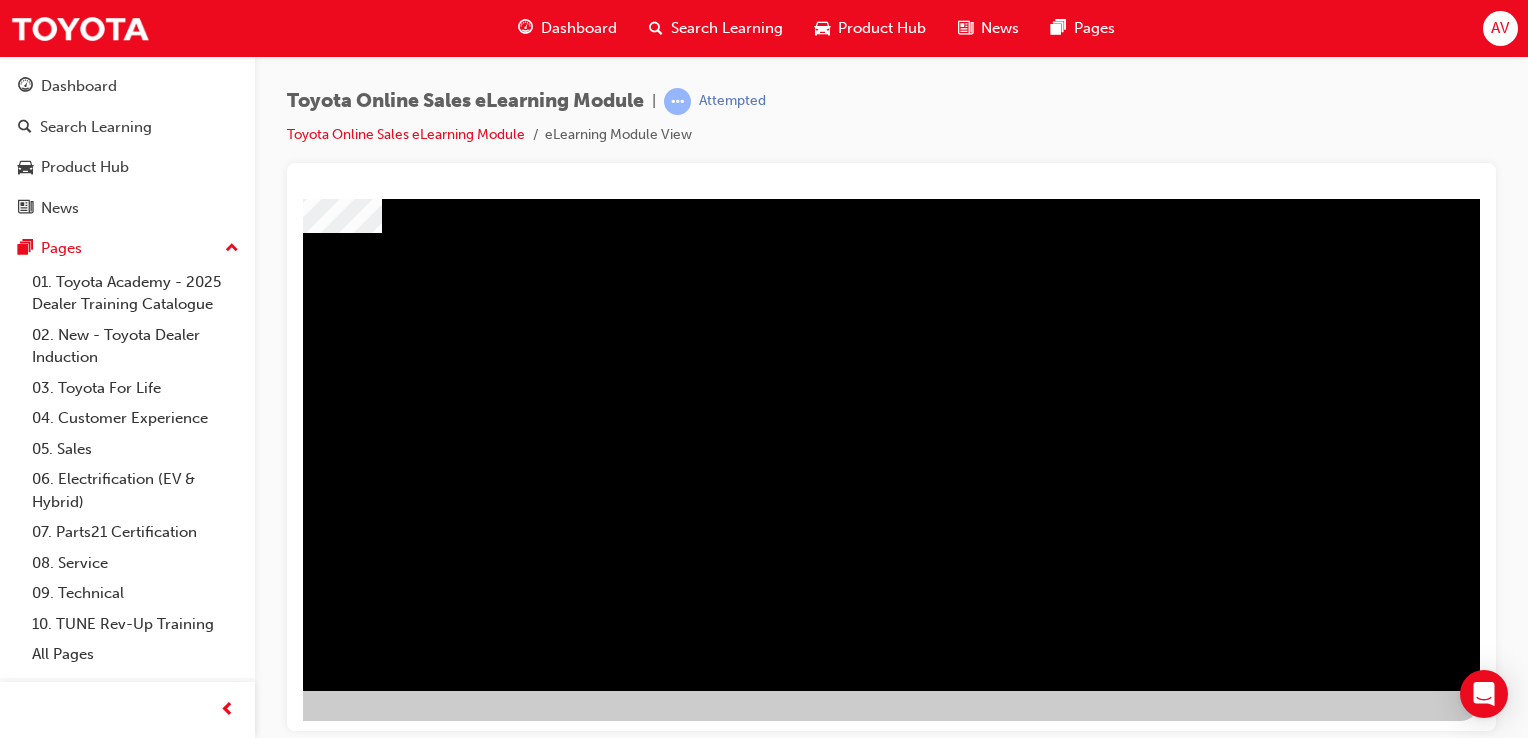 click at bounding box center (183, 2944) 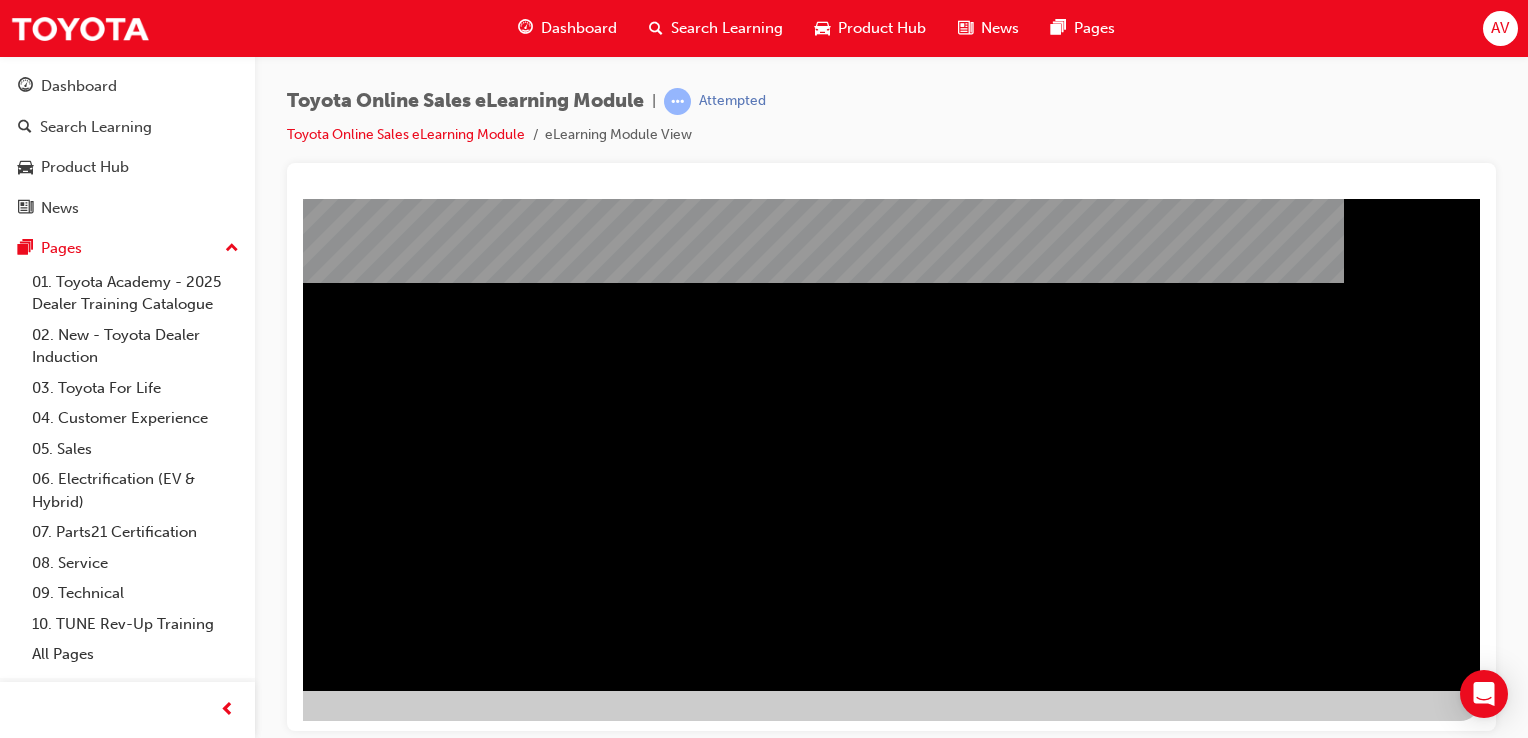 scroll, scrollTop: 0, scrollLeft: 0, axis: both 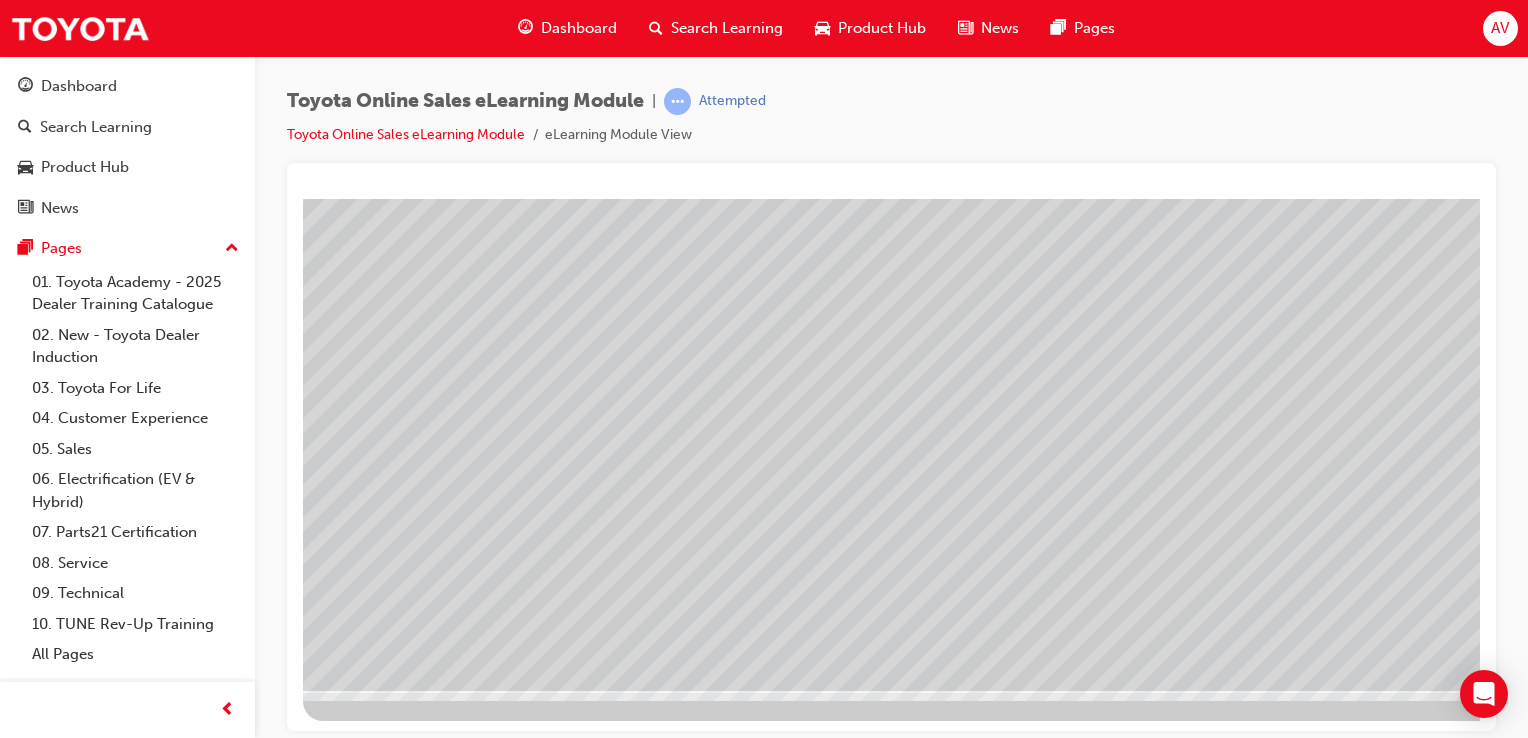 click on "Your version of Internet Explorer is outdated and not supported. Please upgrade to a modern browser . Dashboard Search Learning Product Hub News Pages AV Dashboard Search Learning Product Hub News Pages Pages 01. Toyota Academy - 2025 Dealer Training Catalogue 02. New - Toyota Dealer Induction 03. Toyota For Life 04. Customer Experience 05. Sales 06. Electrification (EV & Hybrid) 07. Parts21 Certification 08. Service 09. Technical 10. TUNE Rev-Up Training All Pages Toyota Online Sales eLearning Module | Attempted Toyota Online Sales eLearning Module eLearning Module View" at bounding box center (764, 369) 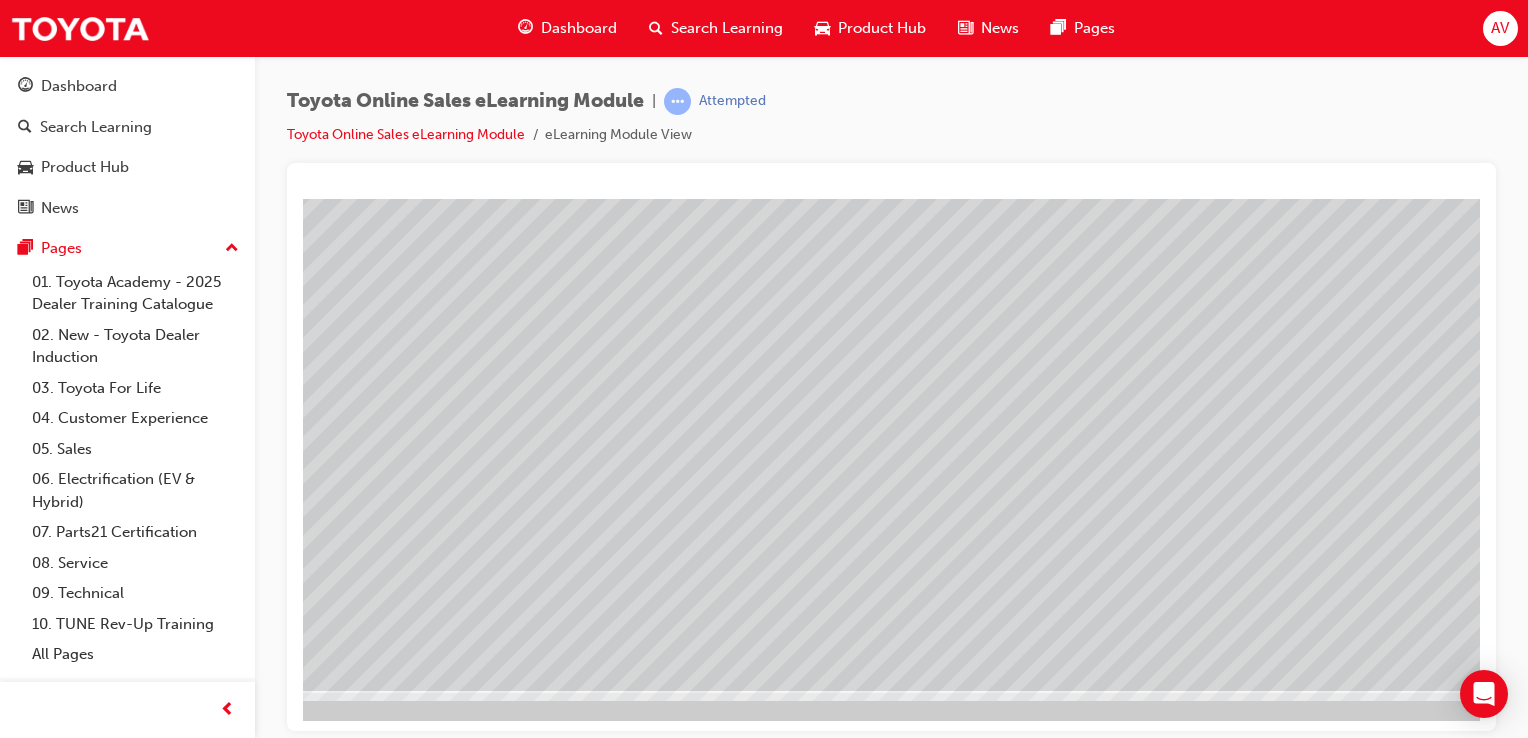 scroll, scrollTop: 228, scrollLeft: 198, axis: both 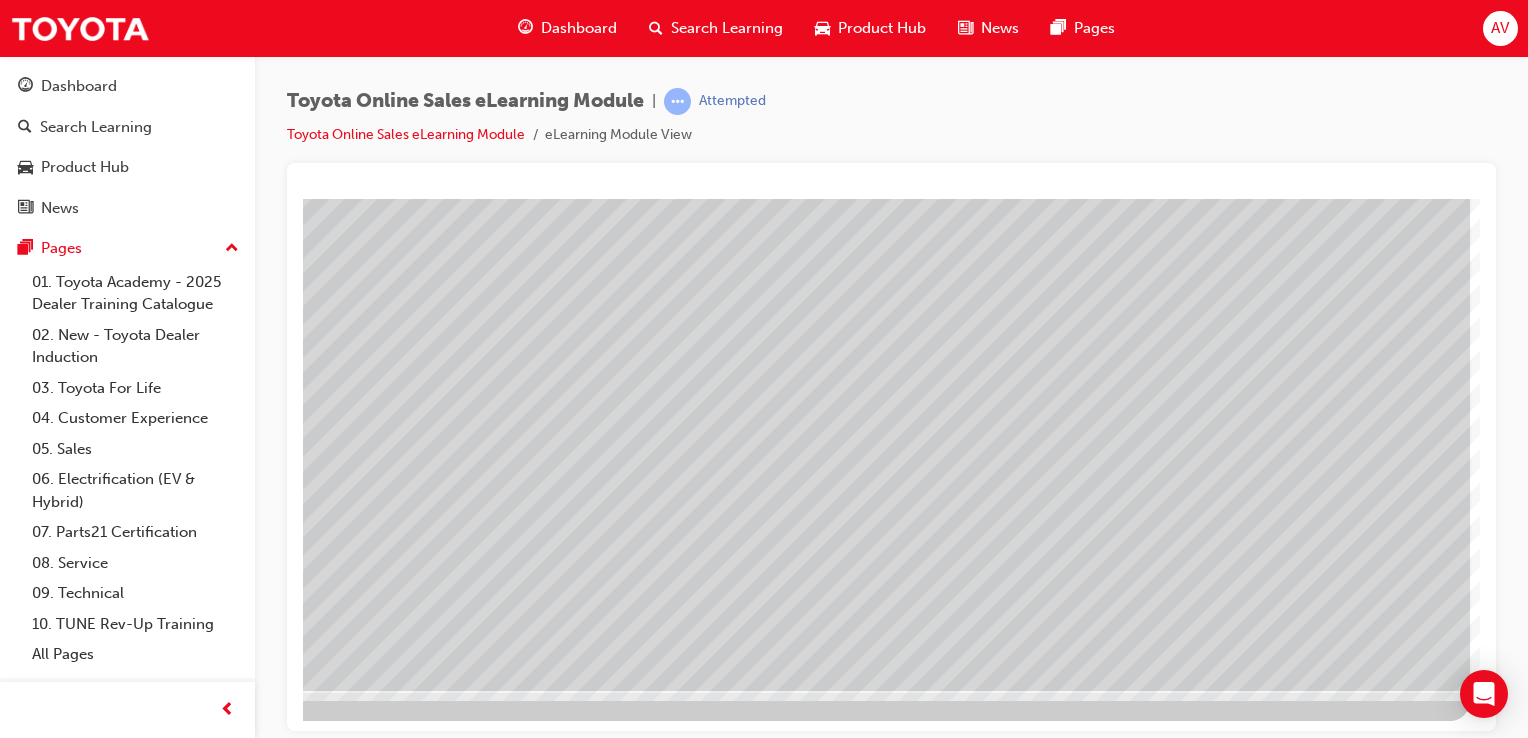 click at bounding box center (300, 3552) 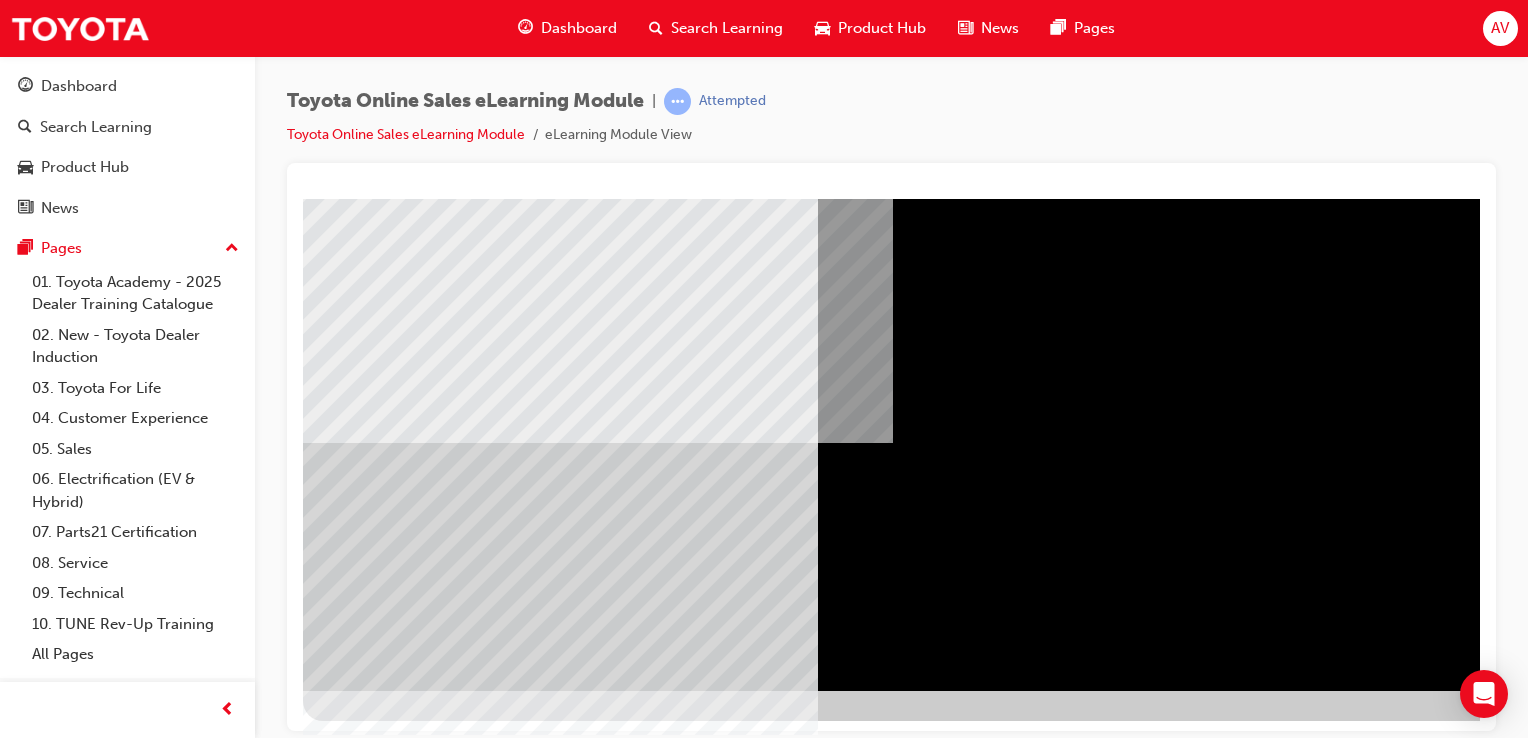 scroll, scrollTop: 228, scrollLeft: 198, axis: both 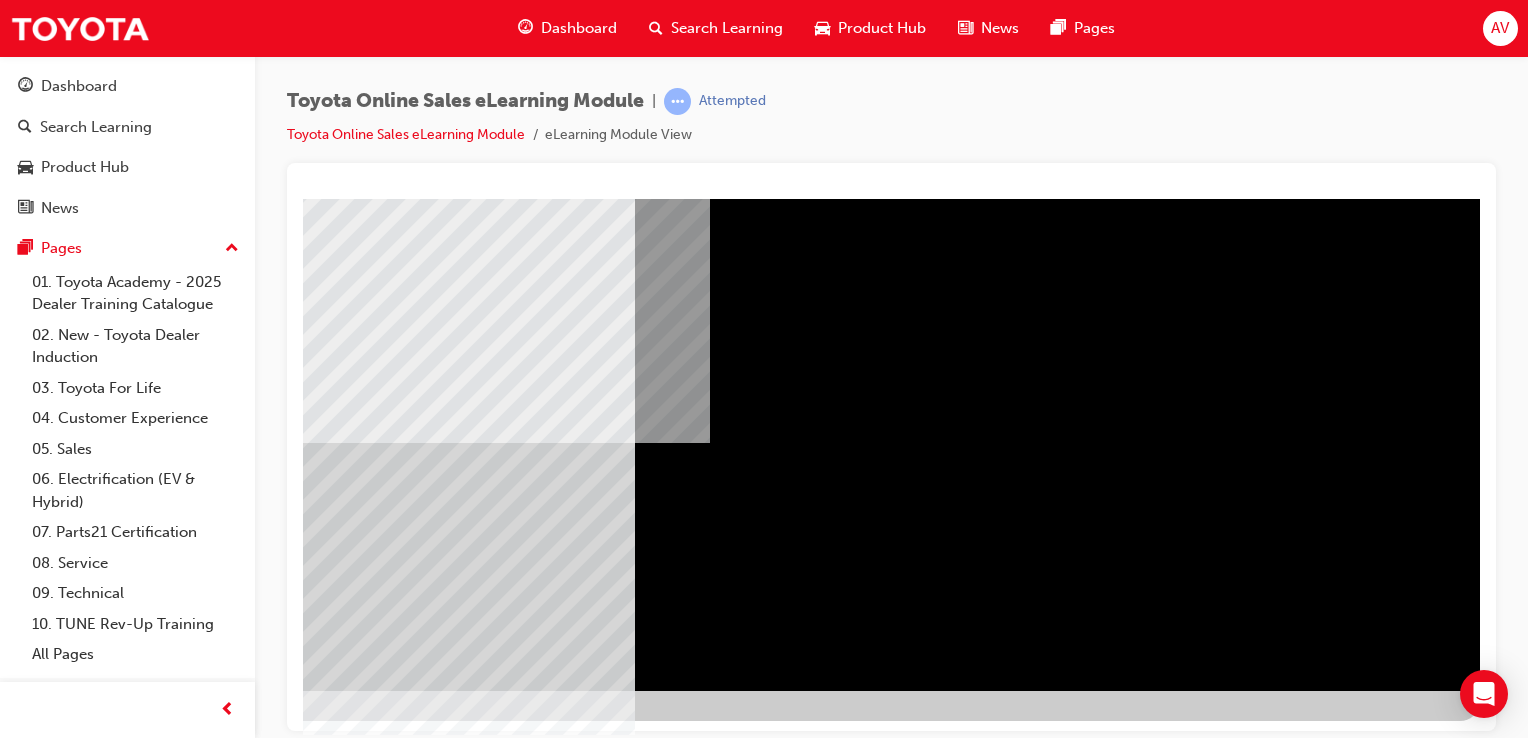 click at bounding box center (183, 2034) 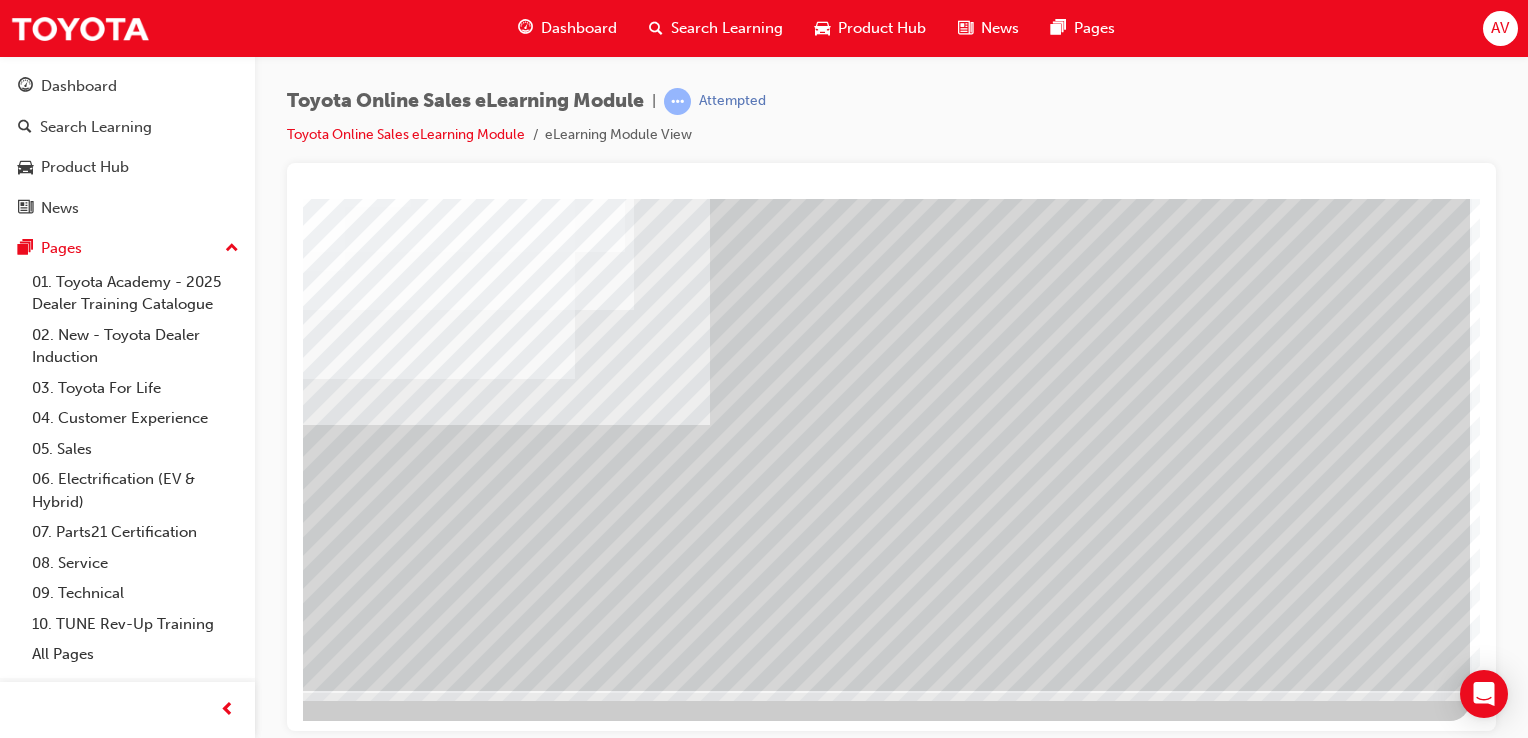 scroll, scrollTop: 0, scrollLeft: 0, axis: both 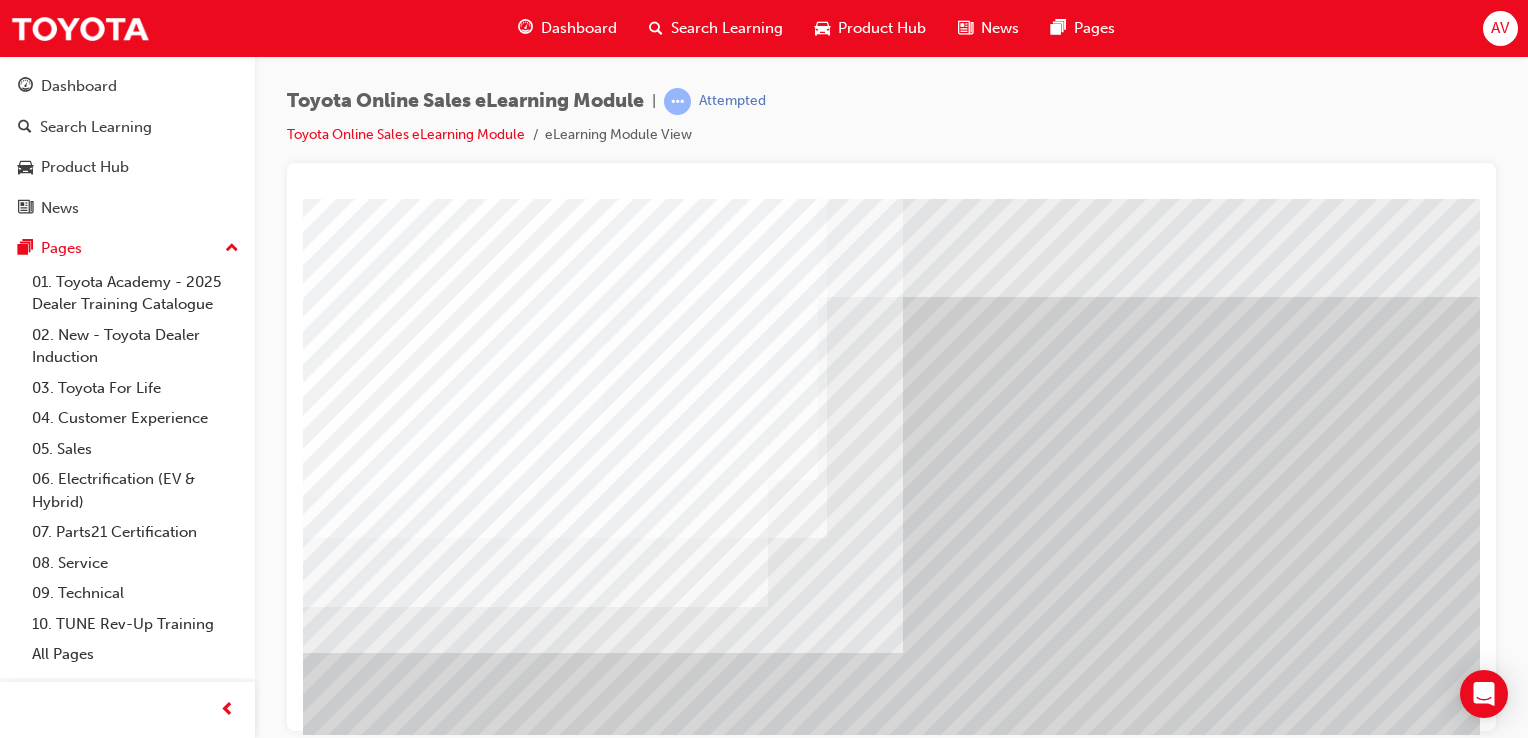click at bounding box center (328, 5510) 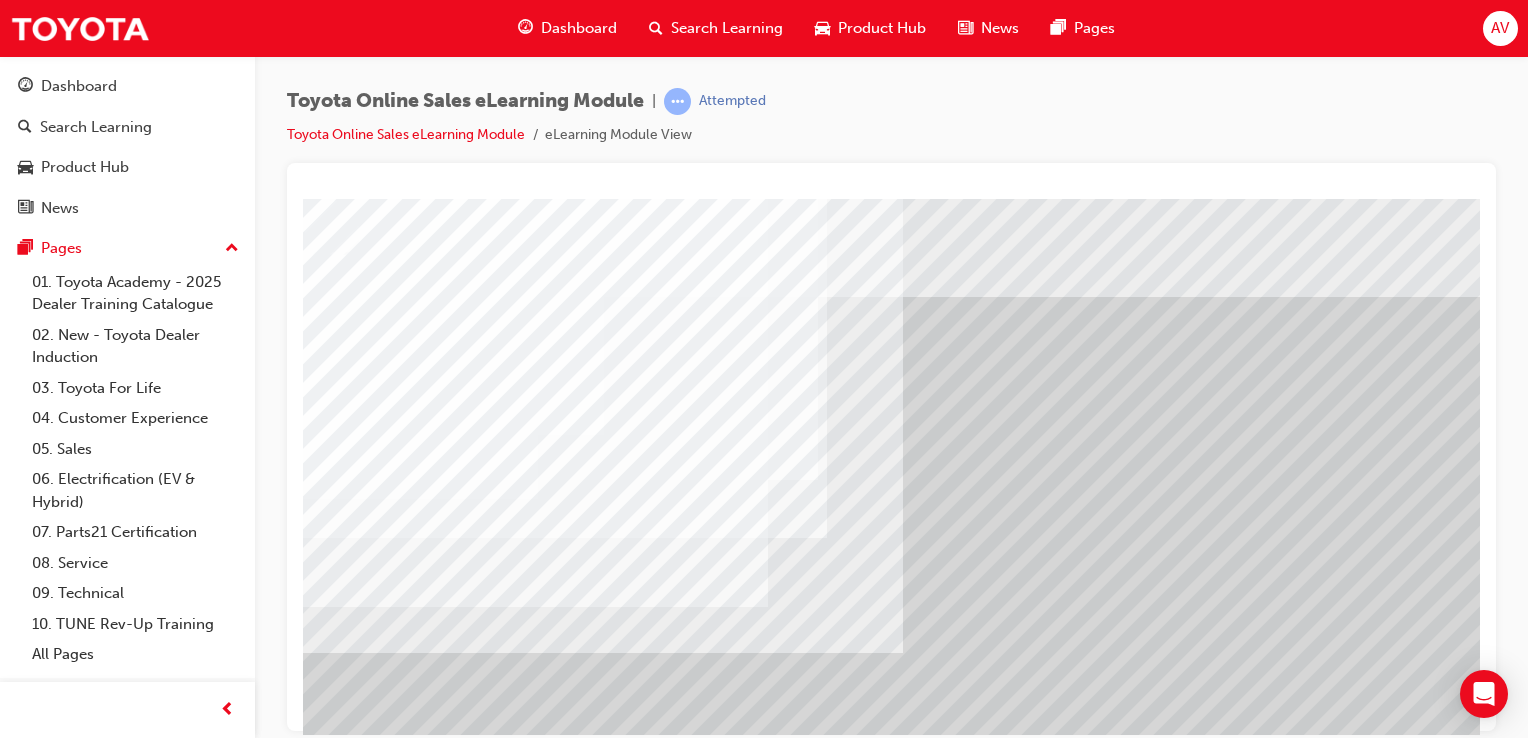 click at bounding box center (328, 6169) 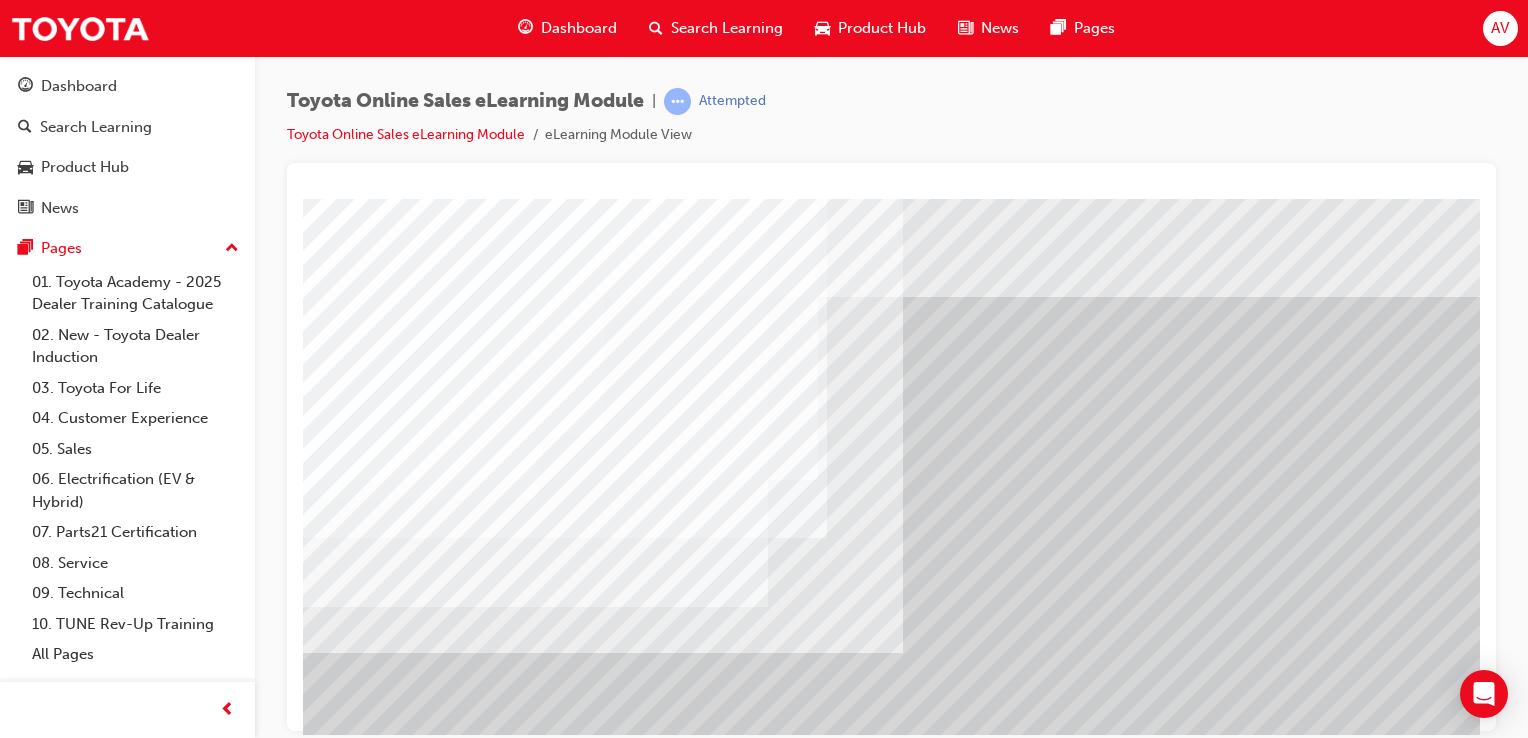 click at bounding box center (328, 5560) 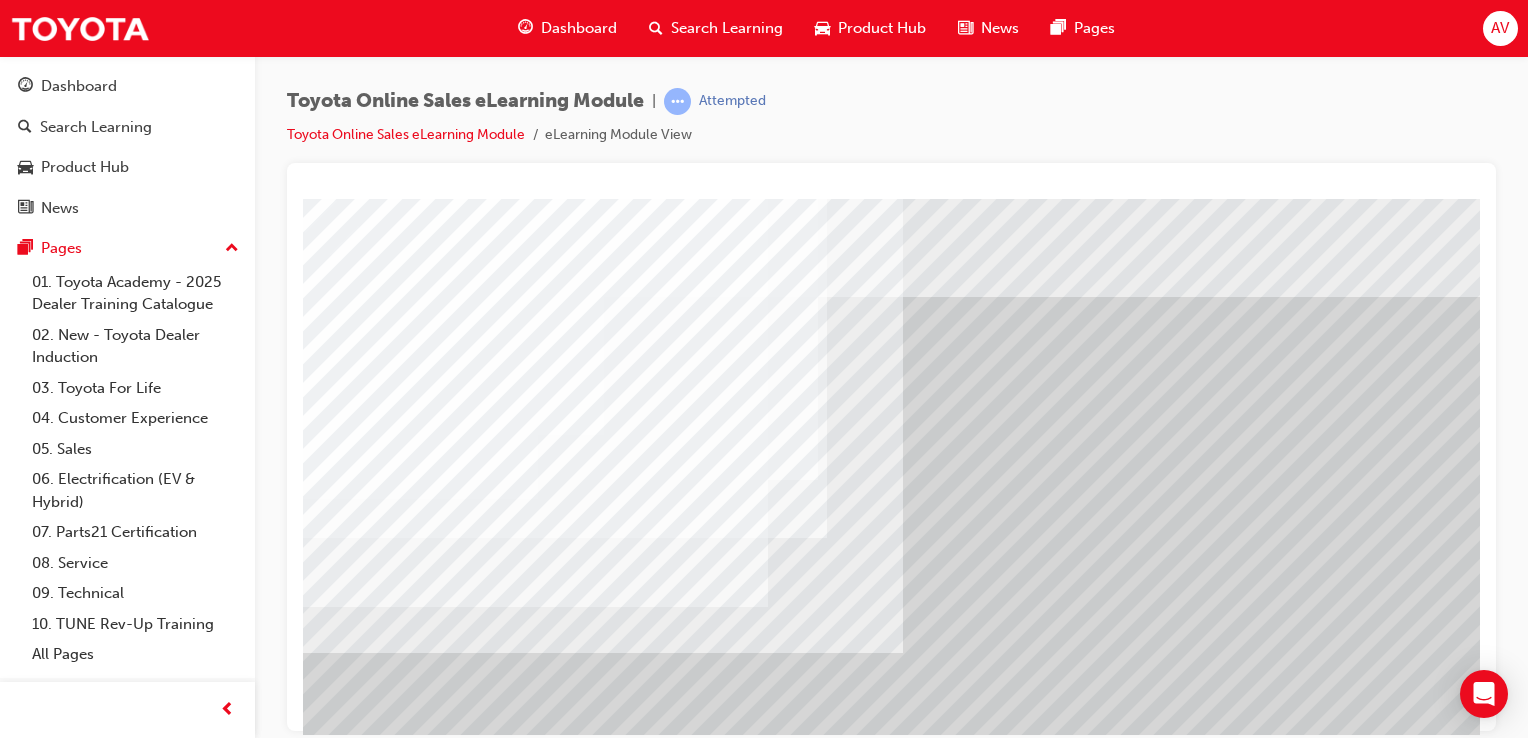 click at bounding box center [328, 4923] 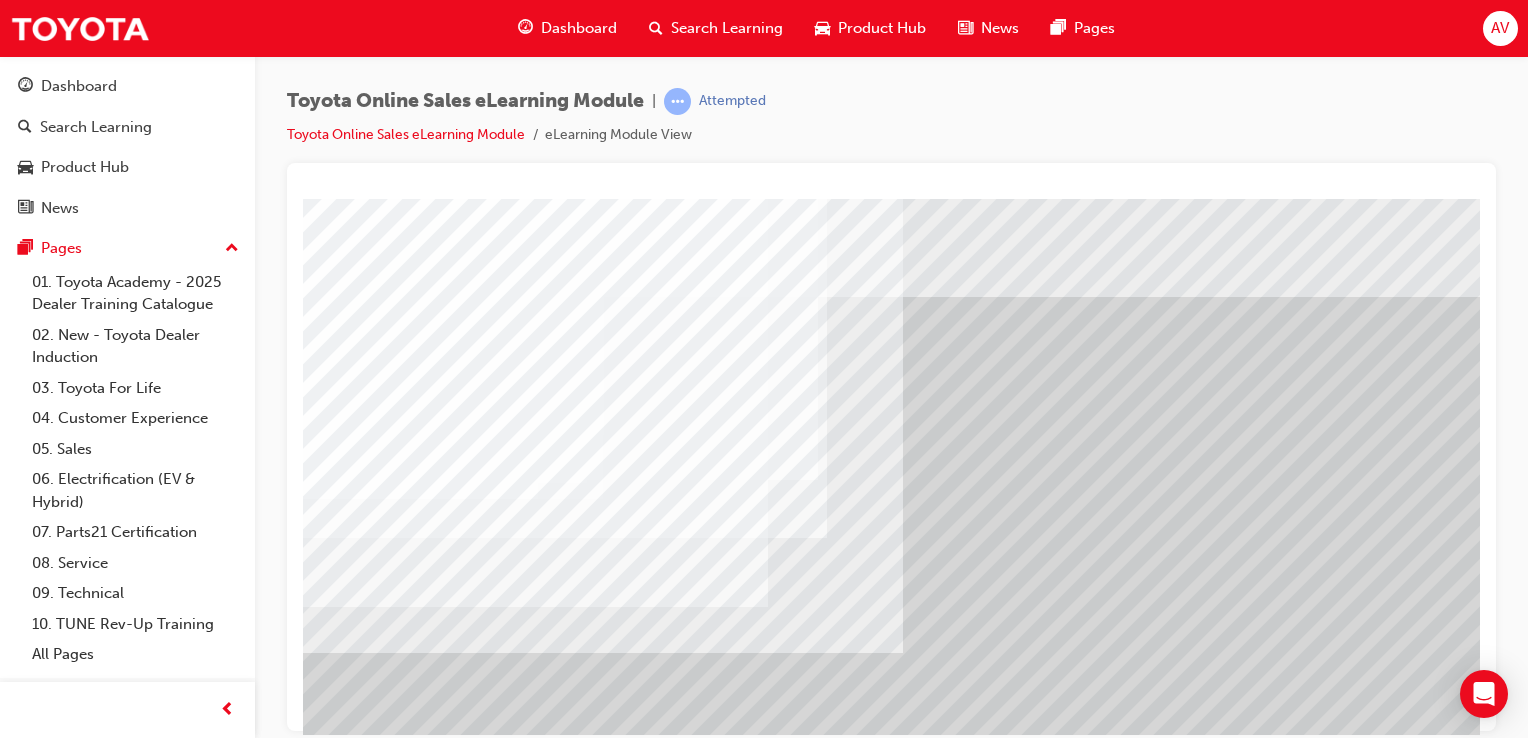 click at bounding box center [421, 4748] 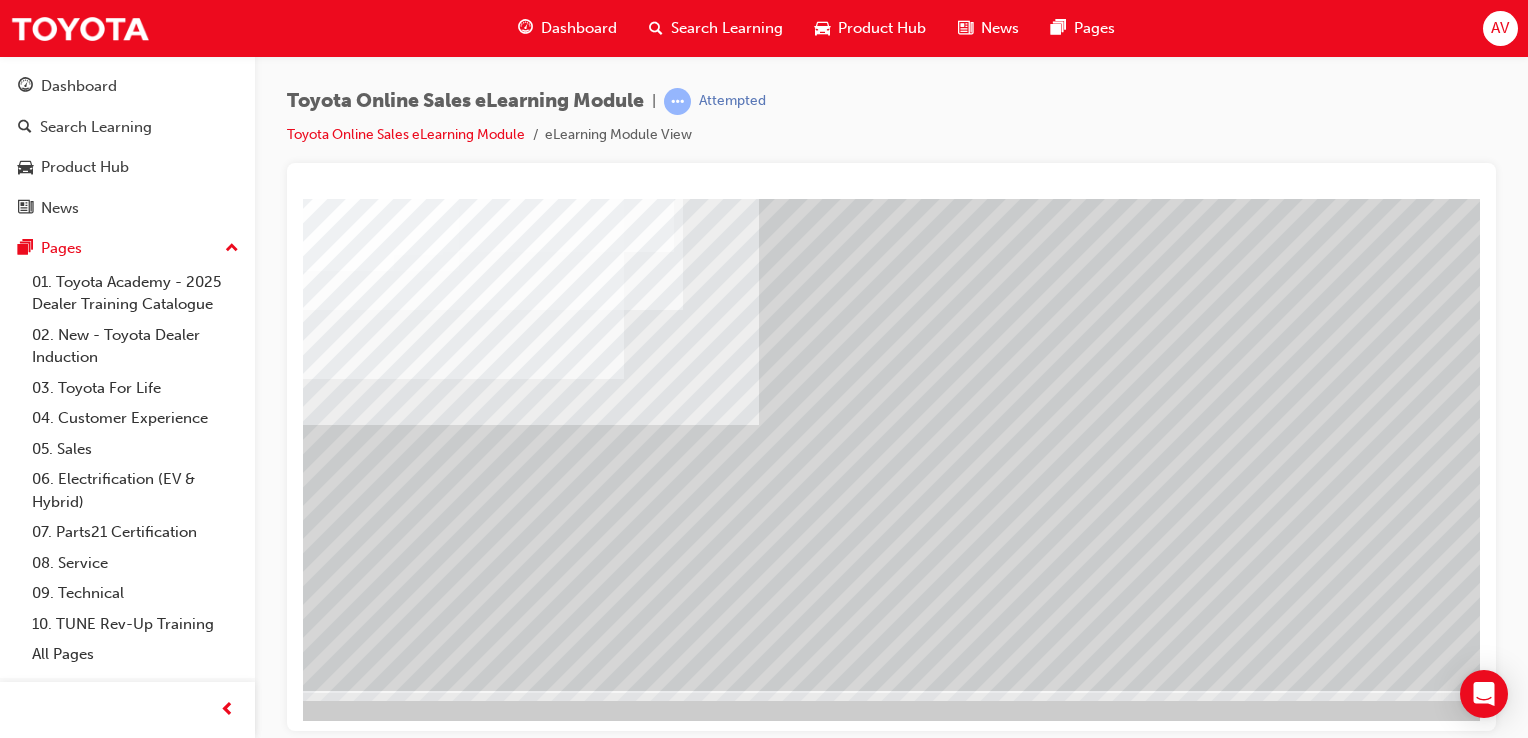 scroll, scrollTop: 228, scrollLeft: 198, axis: both 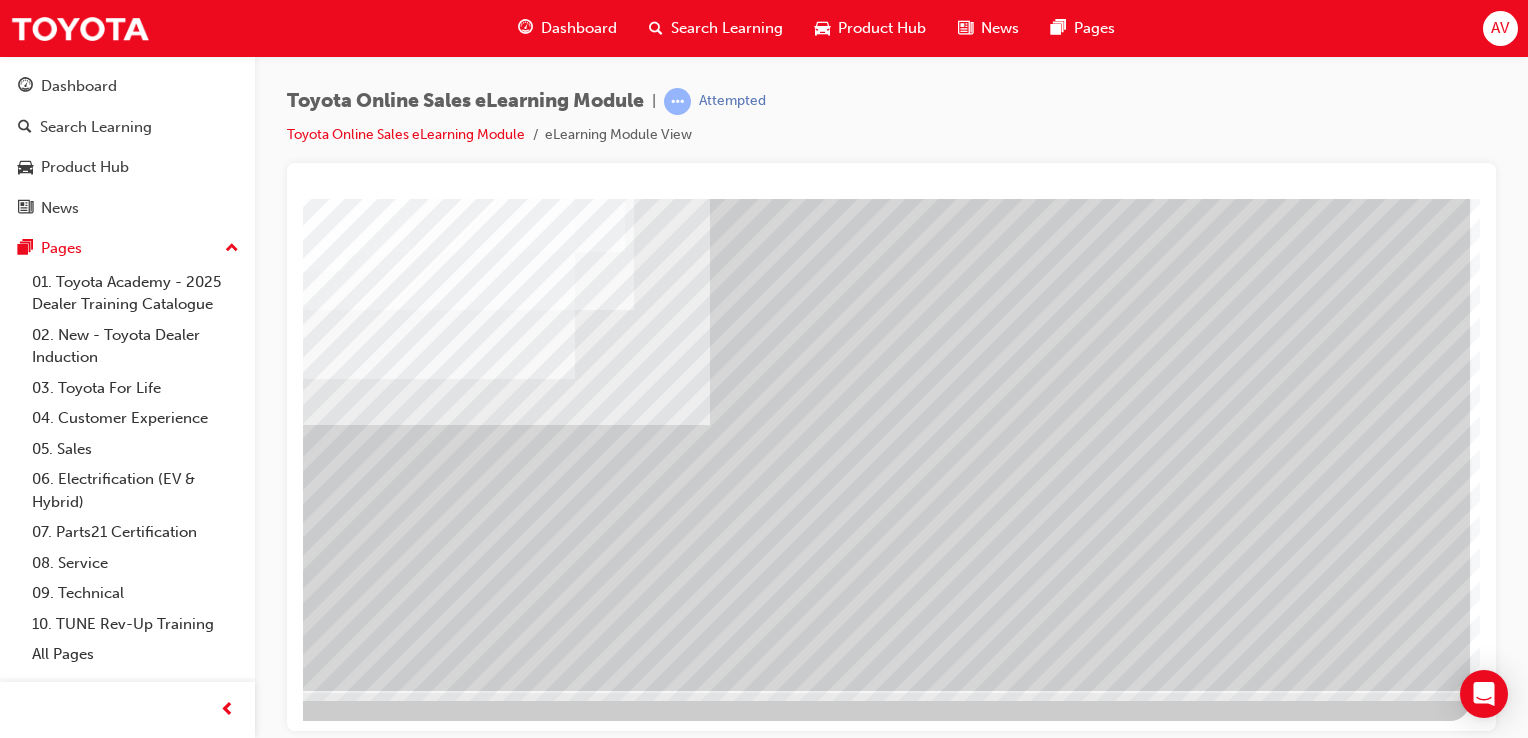 click at bounding box center [173, 3086] 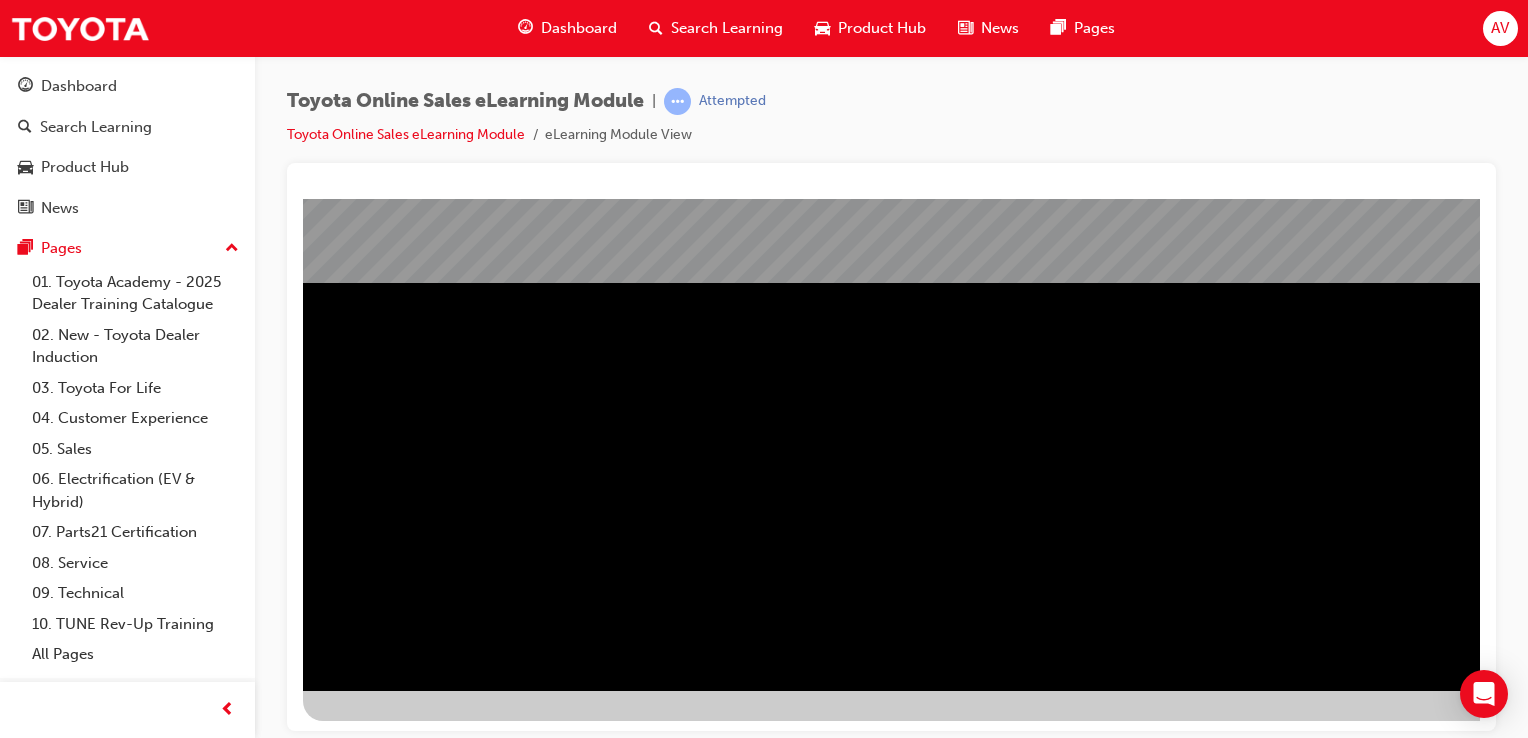 scroll, scrollTop: 228, scrollLeft: 198, axis: both 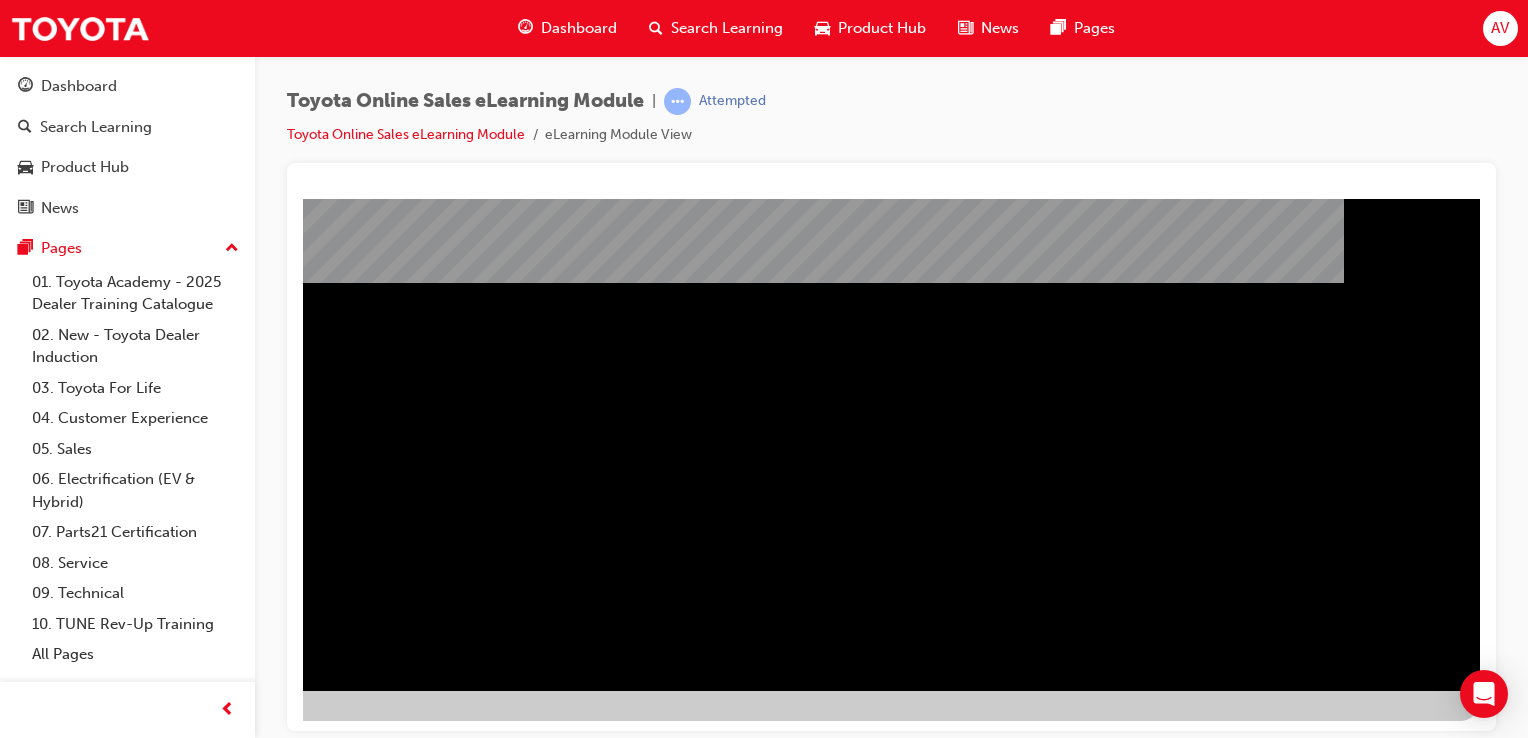 click at bounding box center (183, 1116) 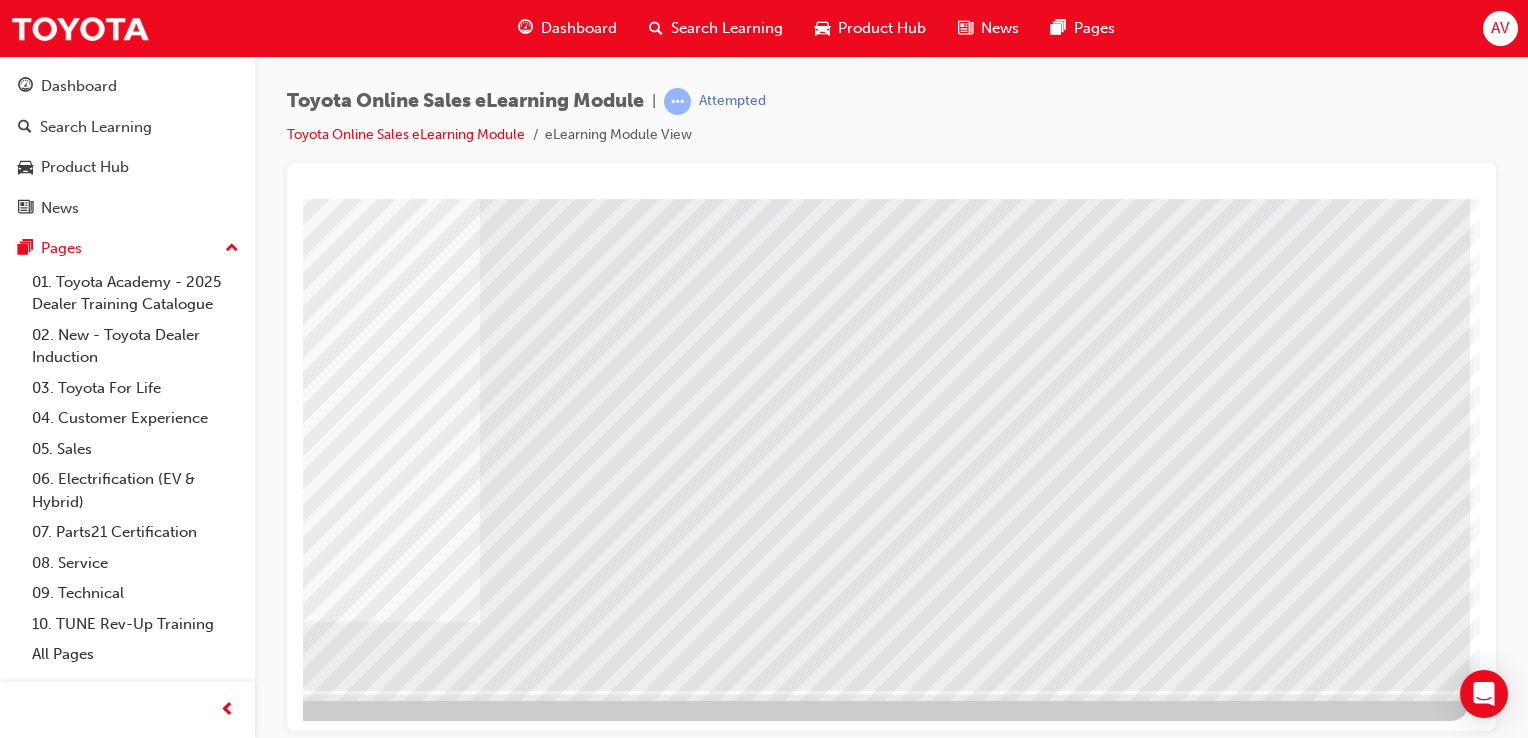 scroll, scrollTop: 0, scrollLeft: 0, axis: both 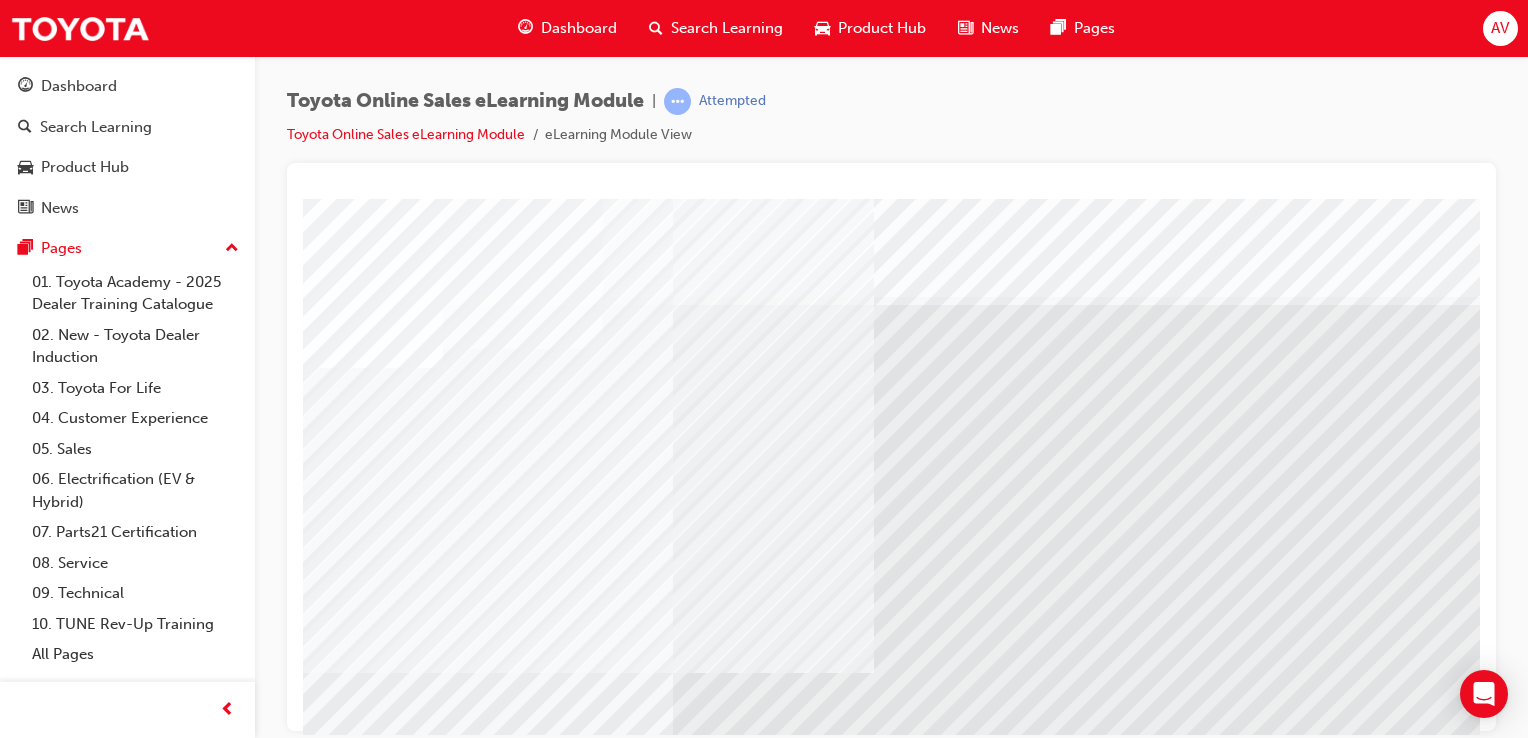 click at bounding box center [373, 4837] 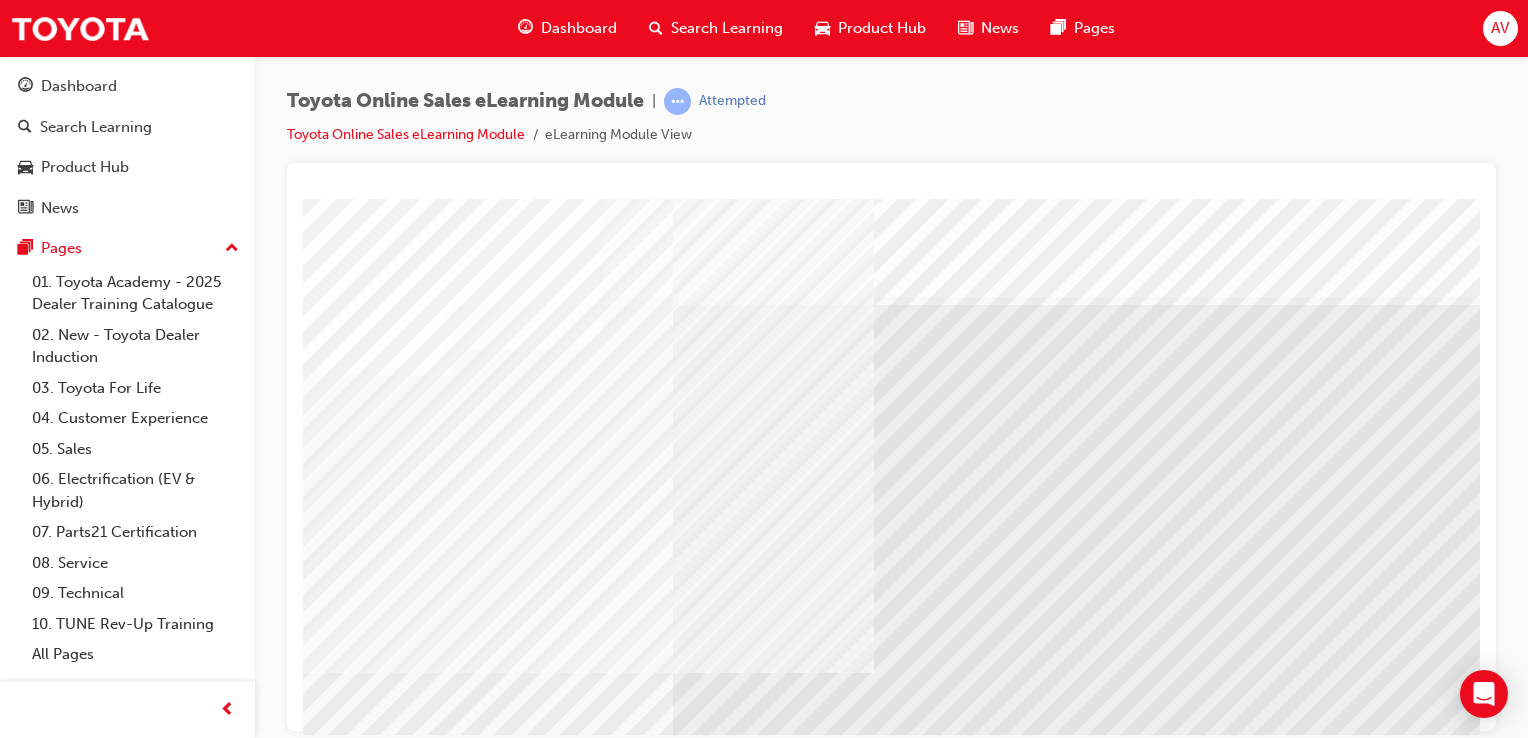 click at bounding box center (373, 5006) 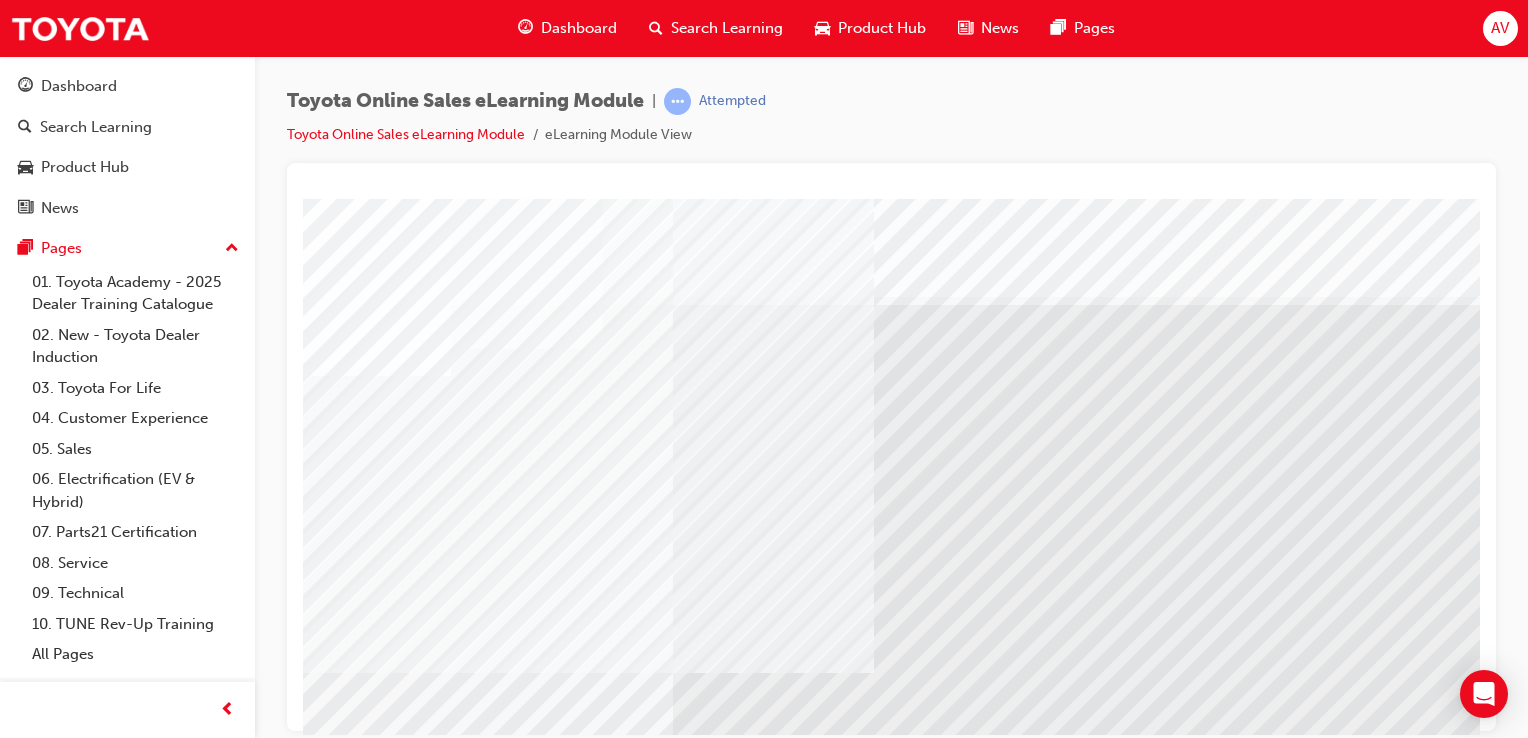 click at bounding box center [373, 5175] 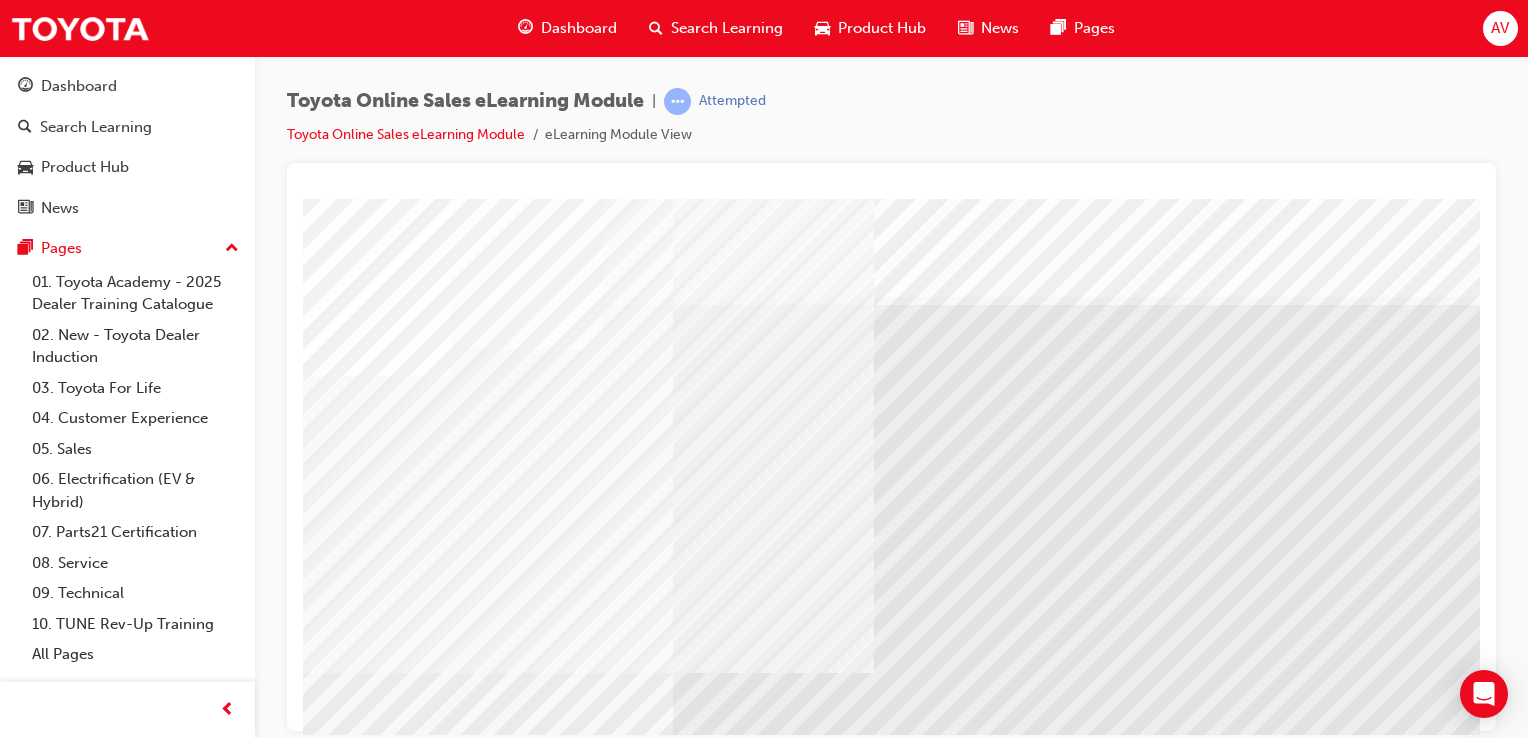 click at bounding box center (373, 5344) 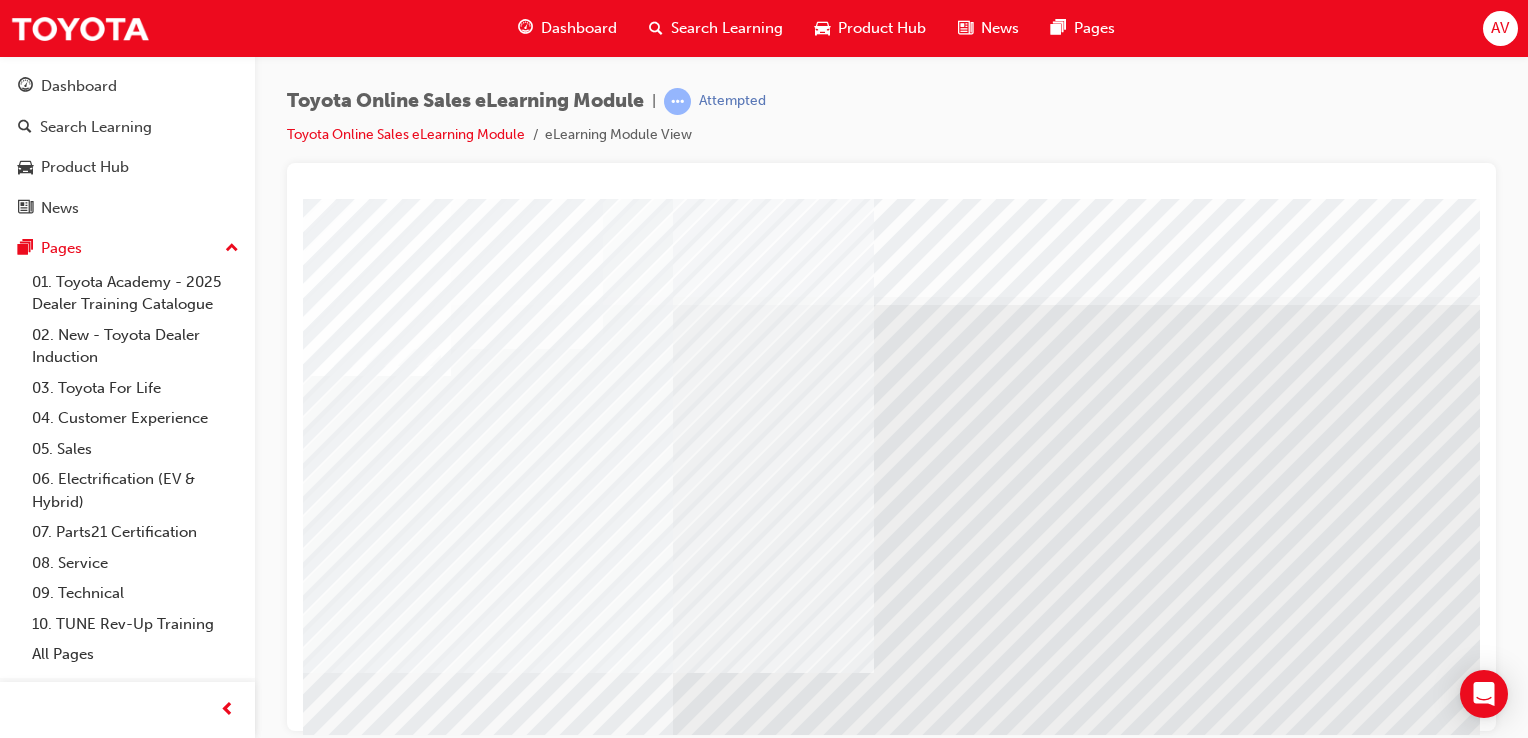 click at bounding box center [373, 5513] 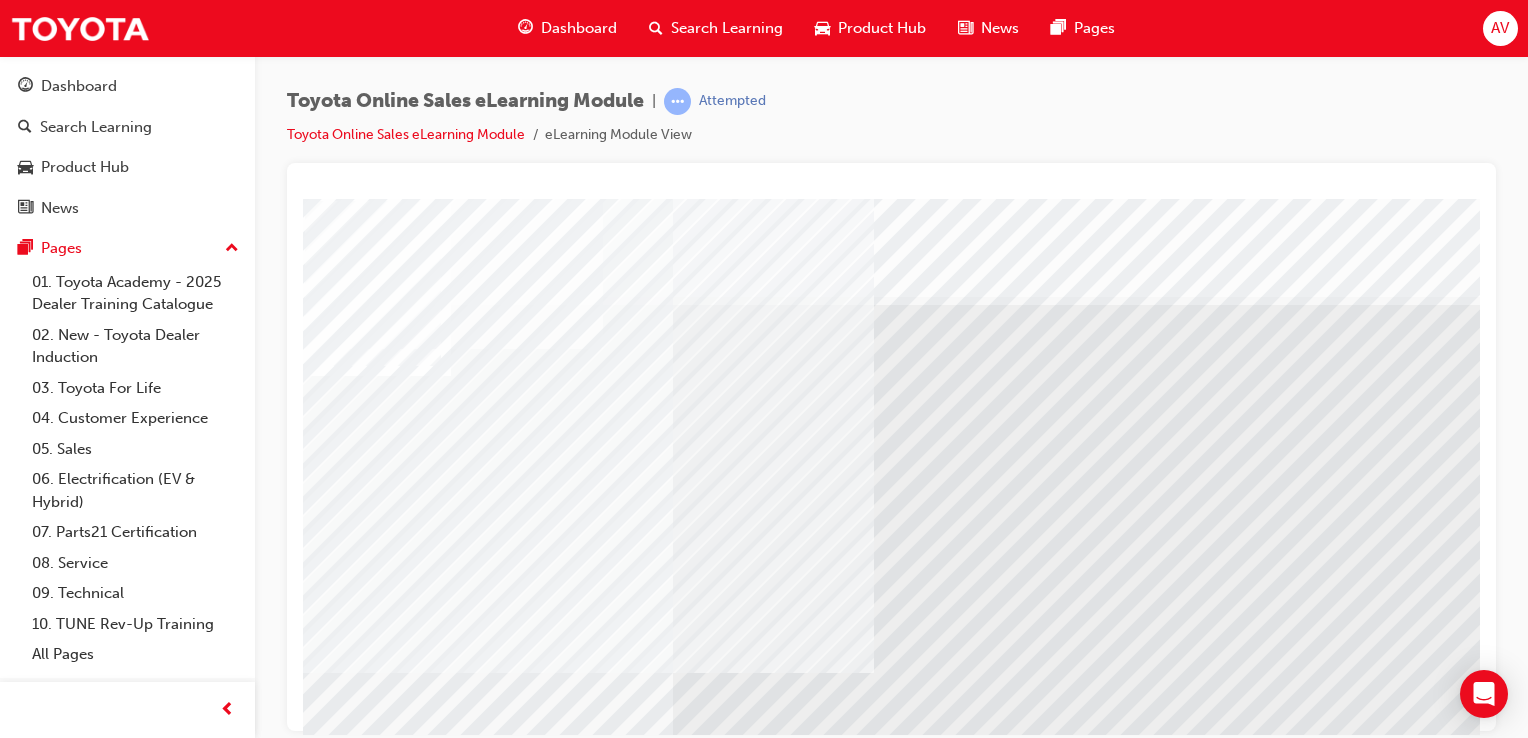 click at bounding box center [373, 5682] 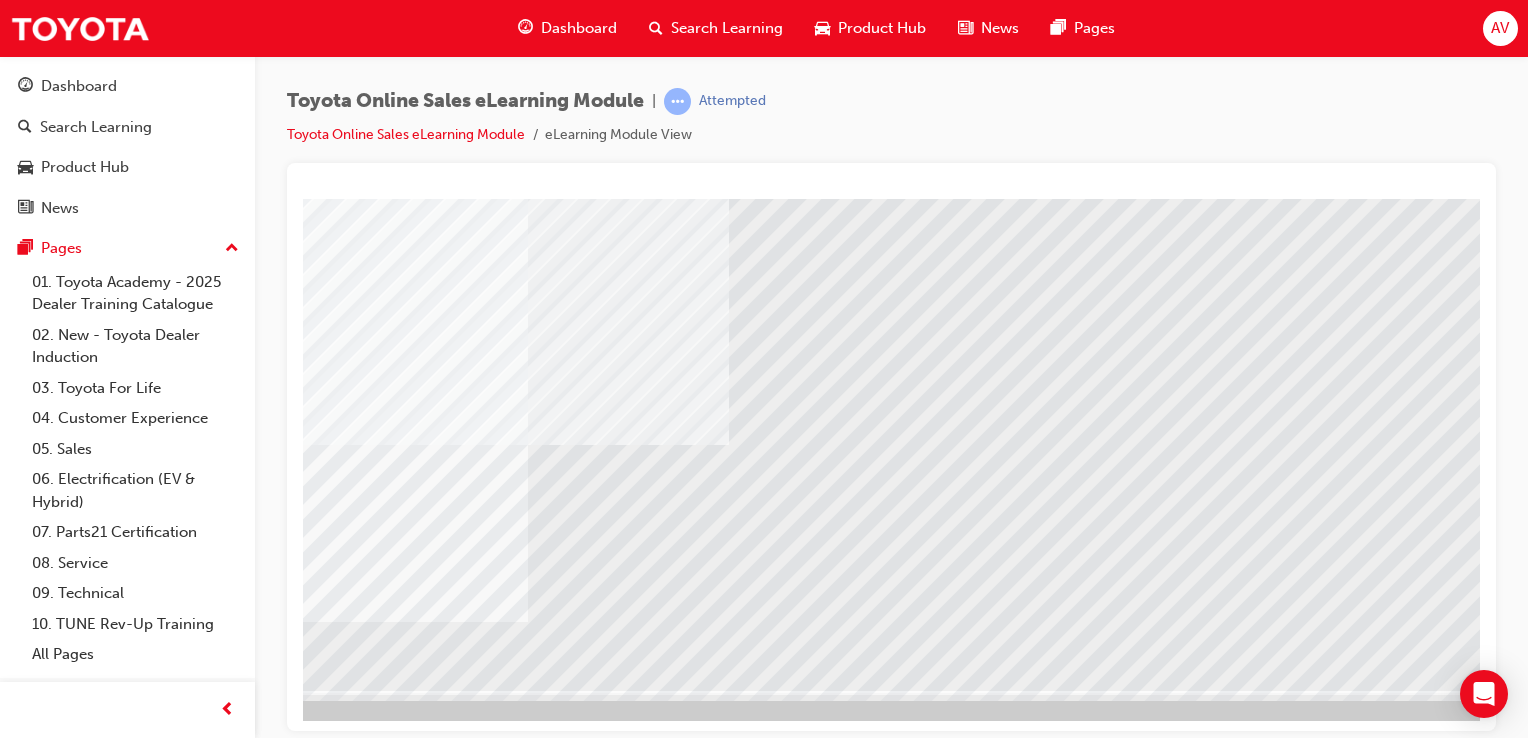 scroll, scrollTop: 228, scrollLeft: 198, axis: both 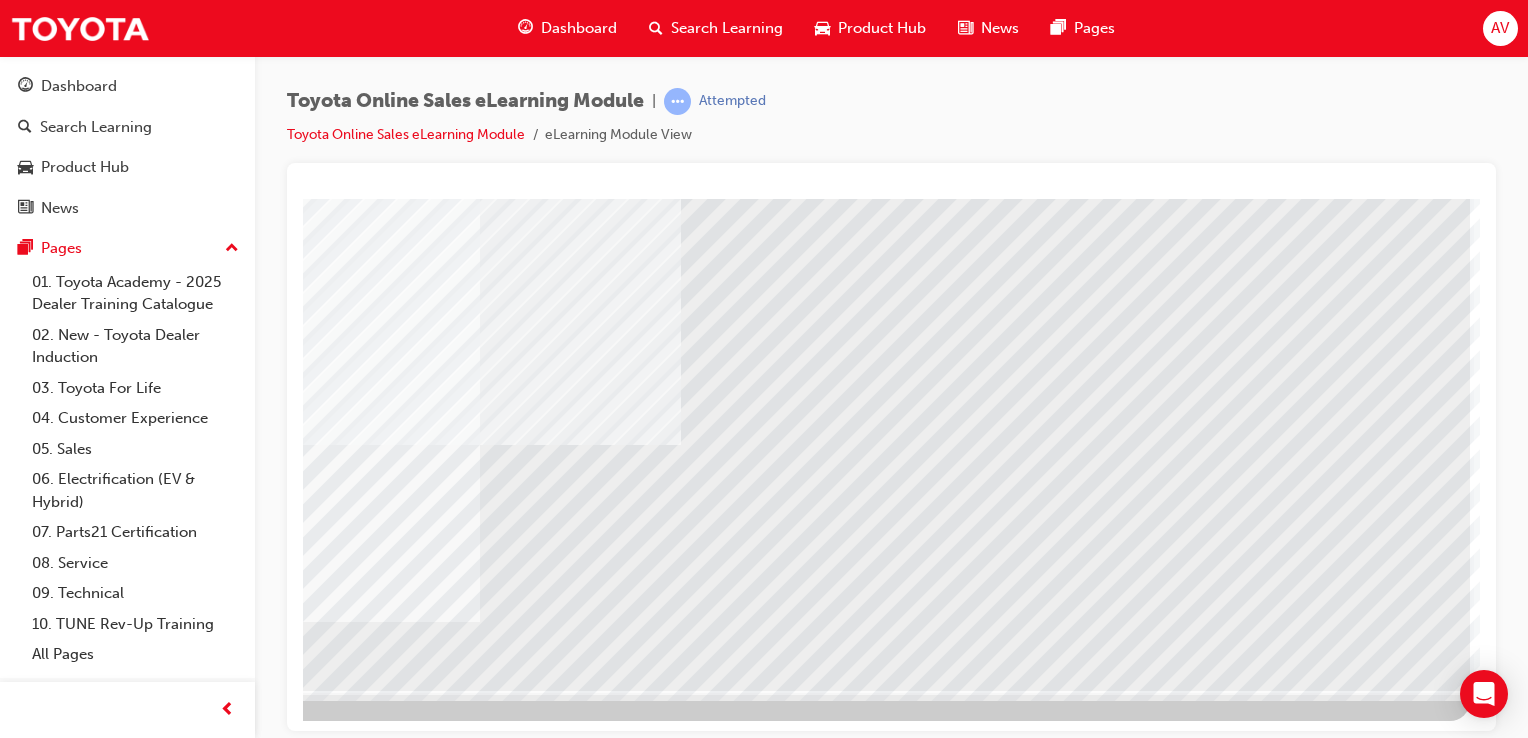 click at bounding box center [173, 4507] 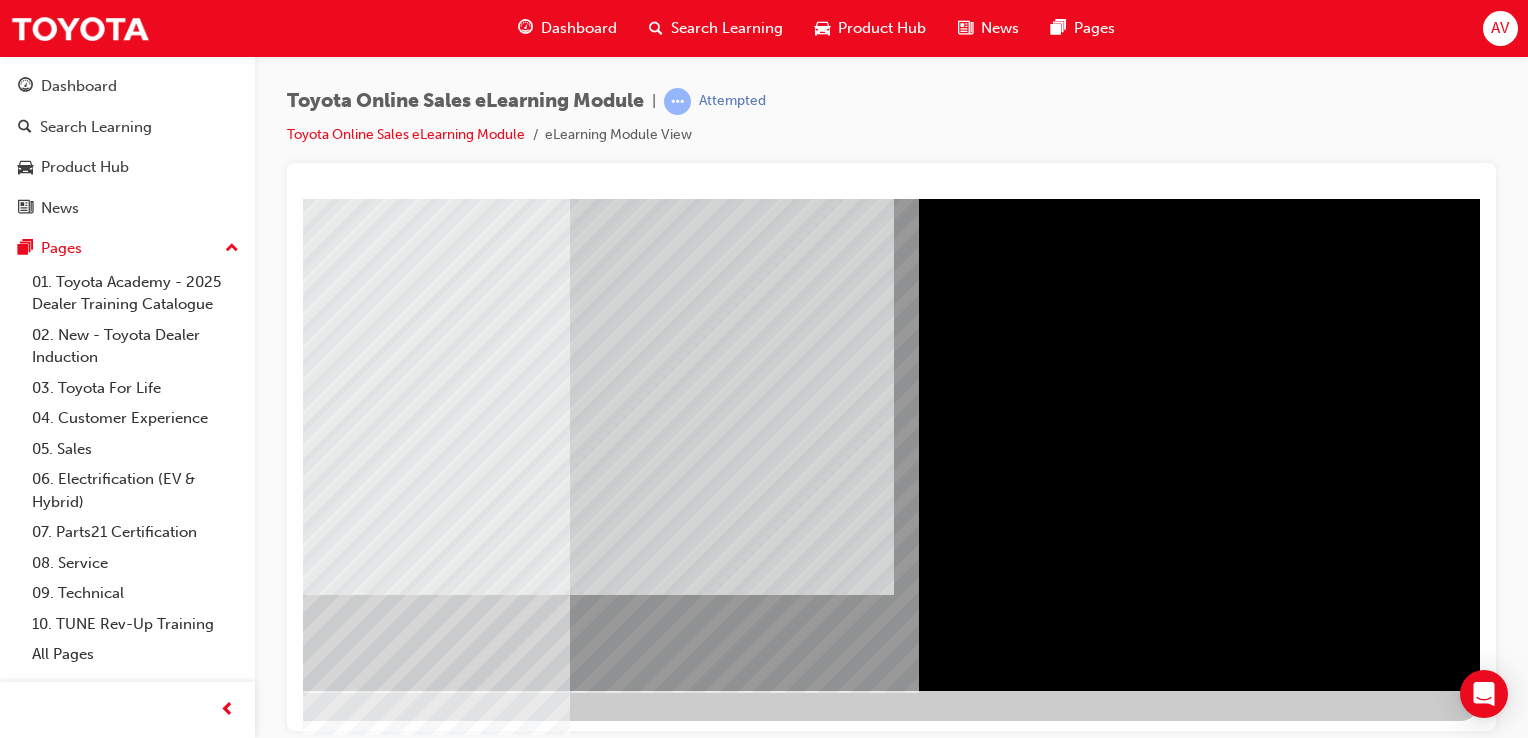 scroll, scrollTop: 0, scrollLeft: 0, axis: both 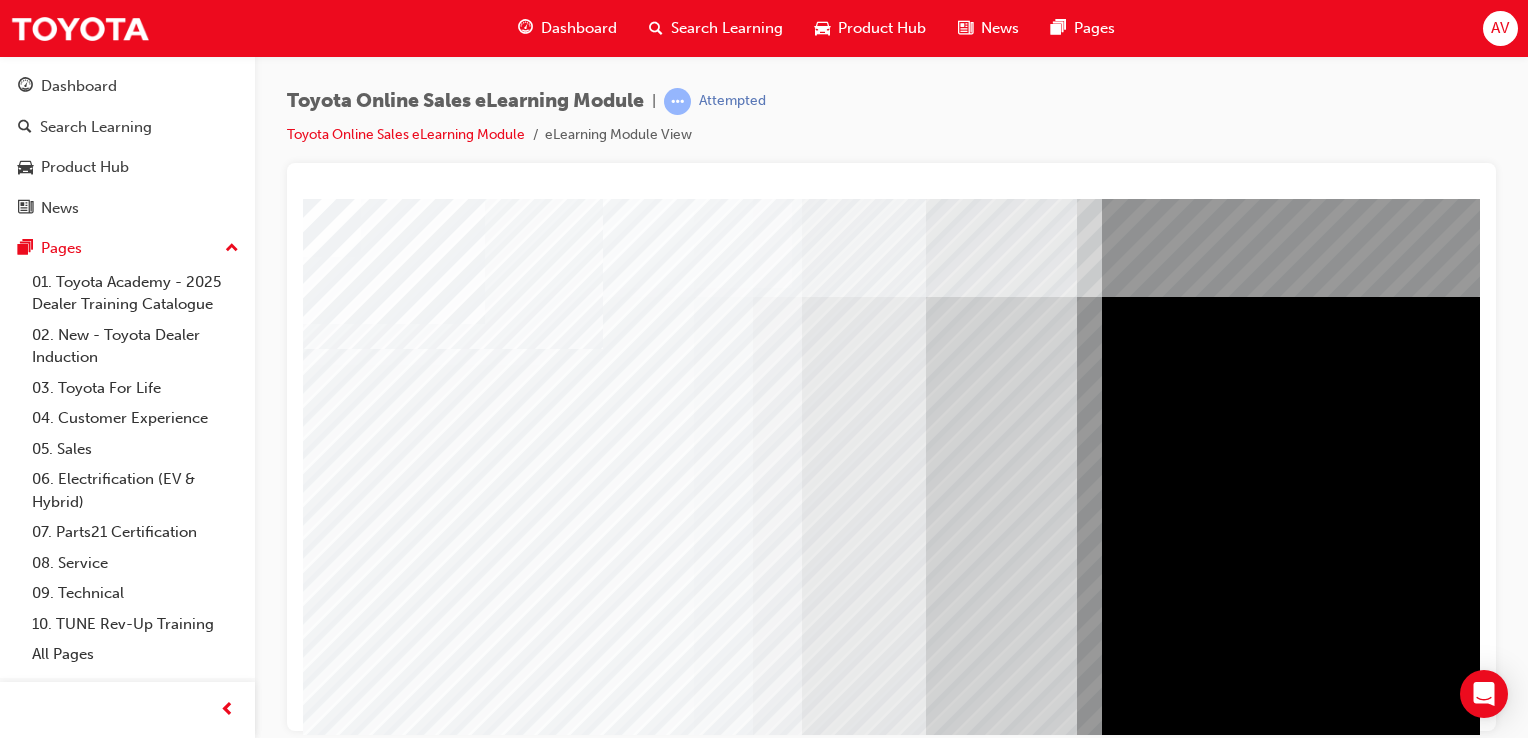 click at bounding box center (328, 5212) 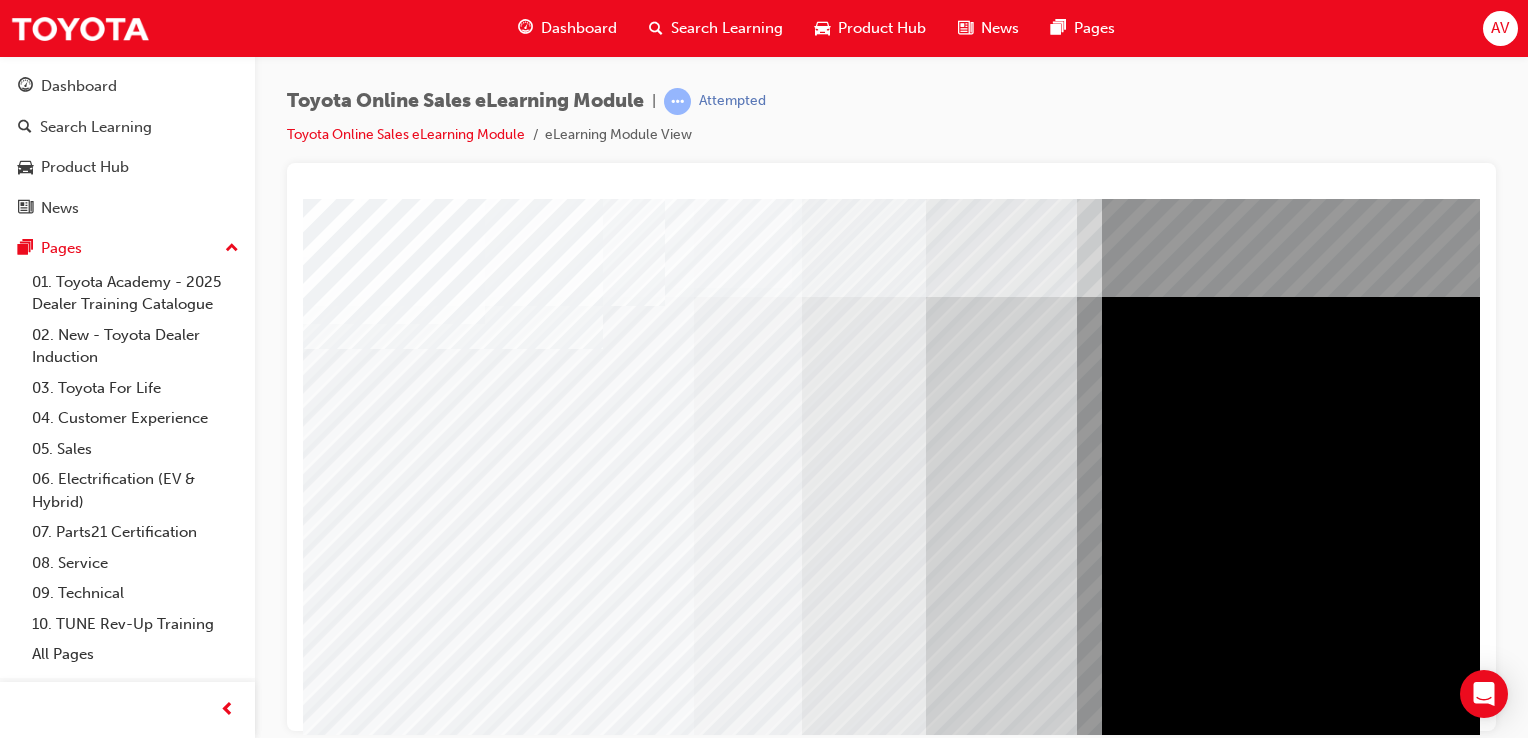 click at bounding box center (328, 5262) 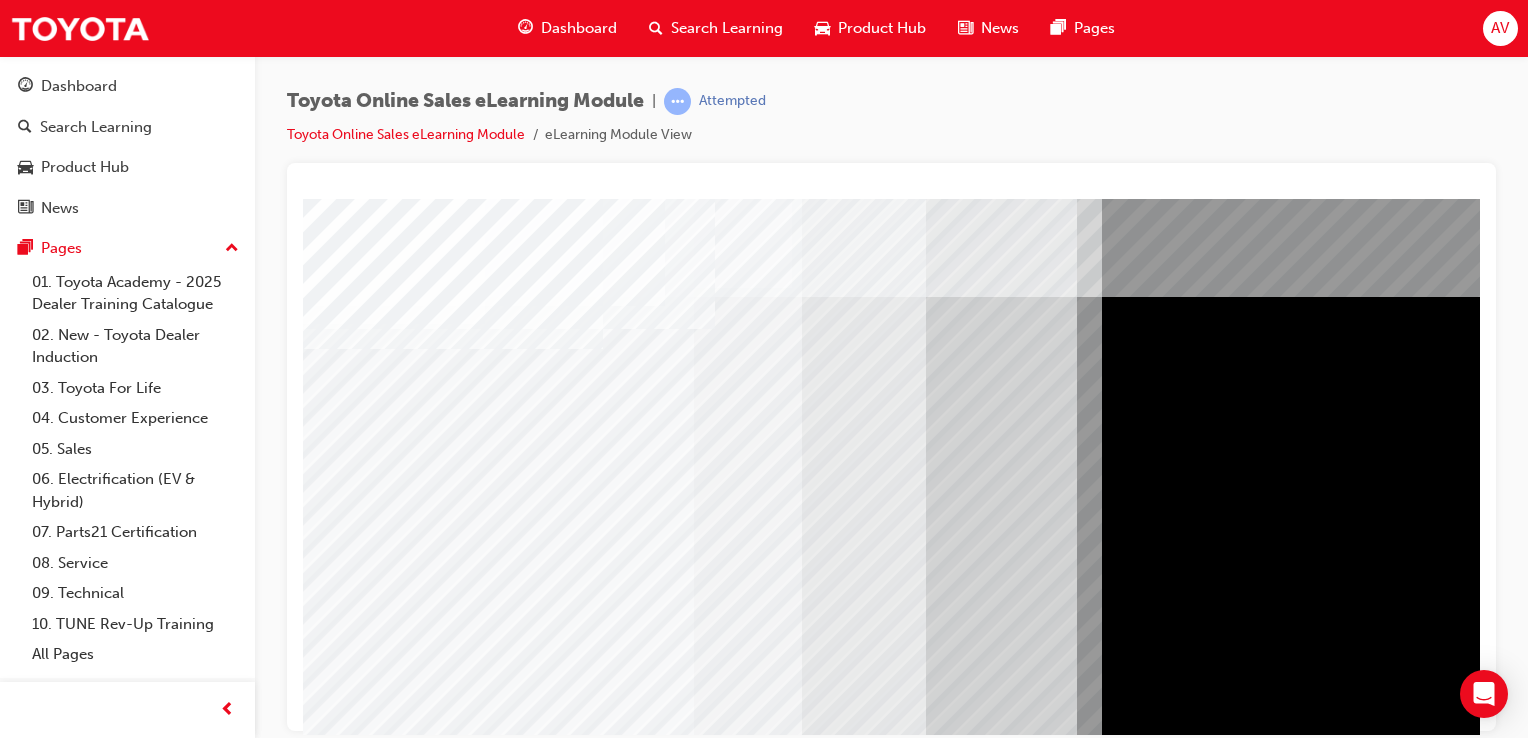 scroll, scrollTop: 228, scrollLeft: 0, axis: vertical 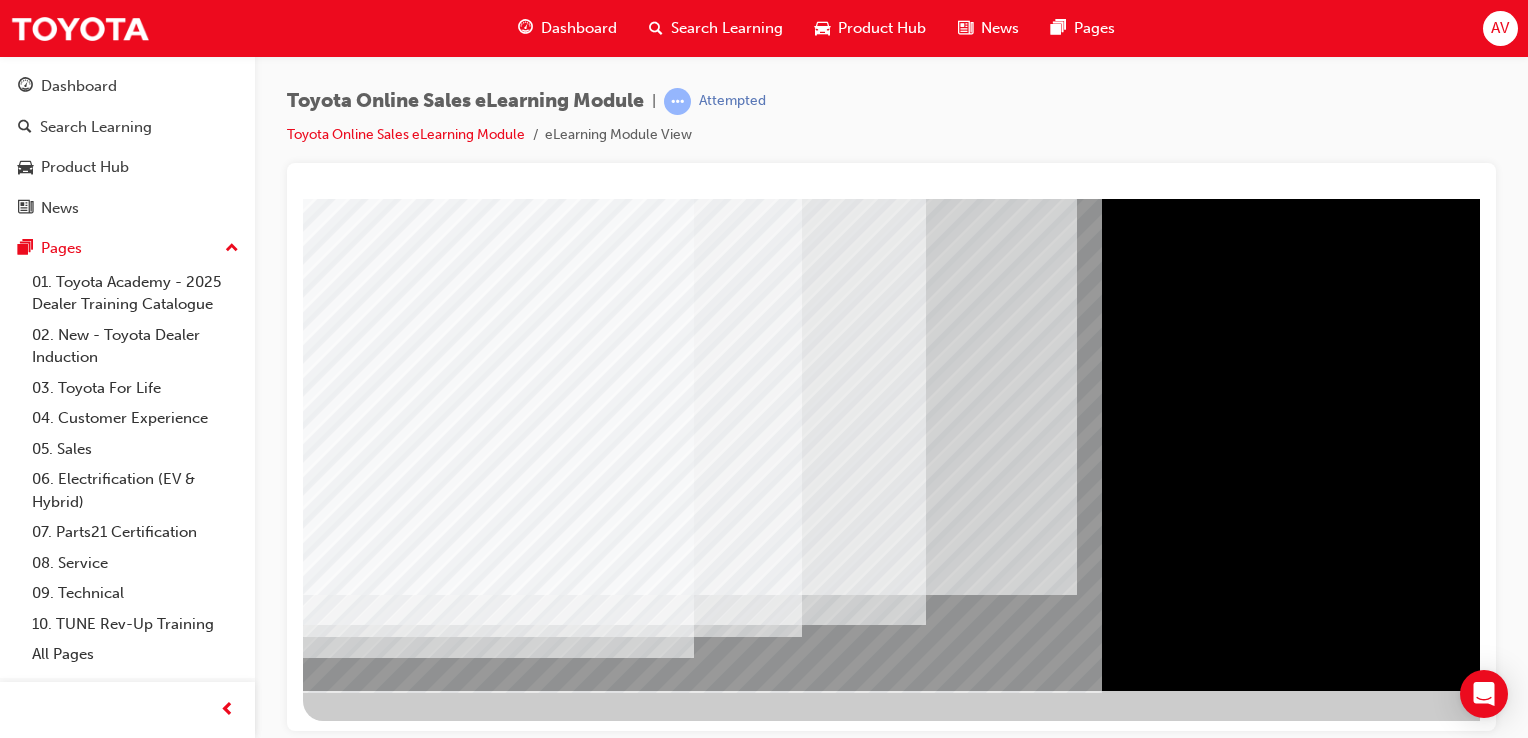 click at bounding box center [328, 5357] 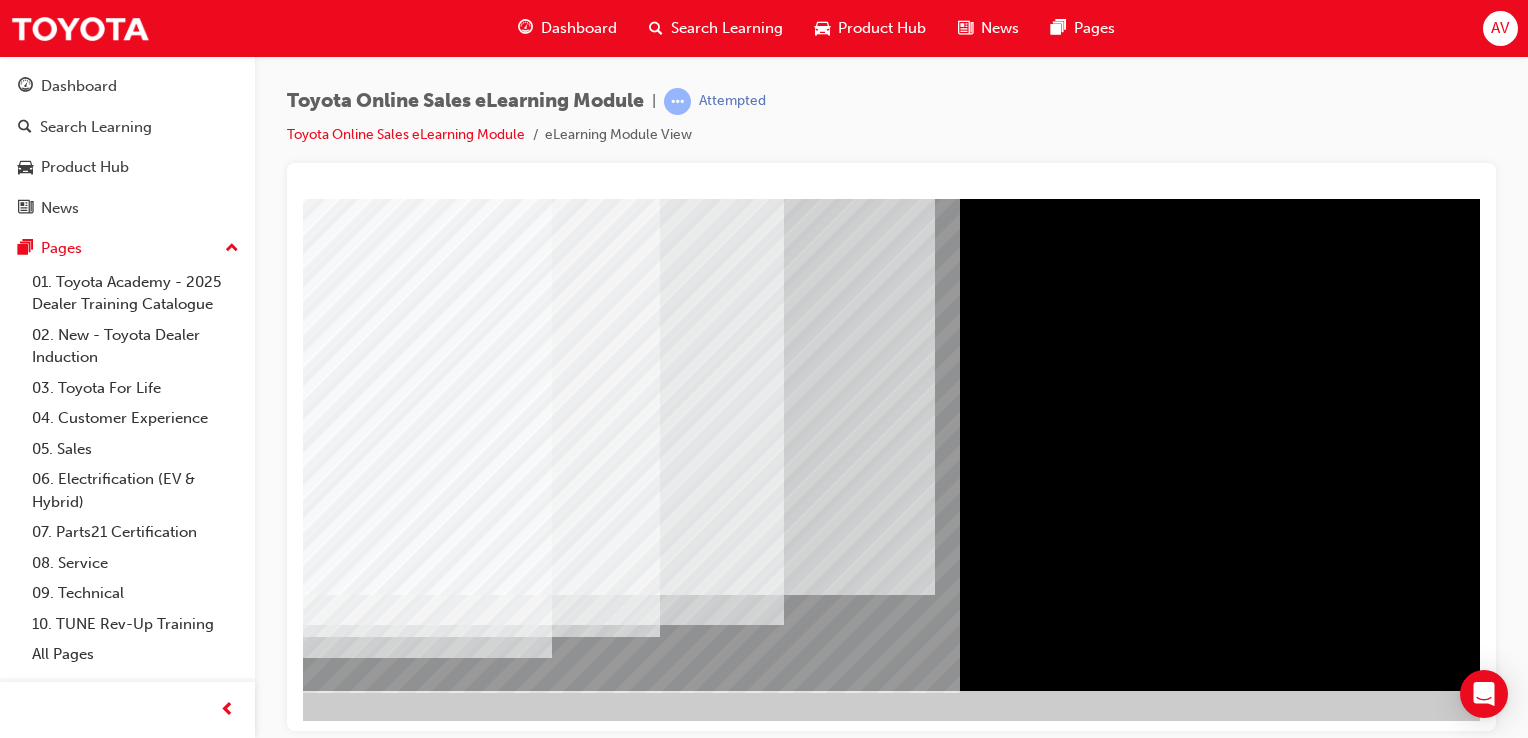 scroll, scrollTop: 228, scrollLeft: 198, axis: both 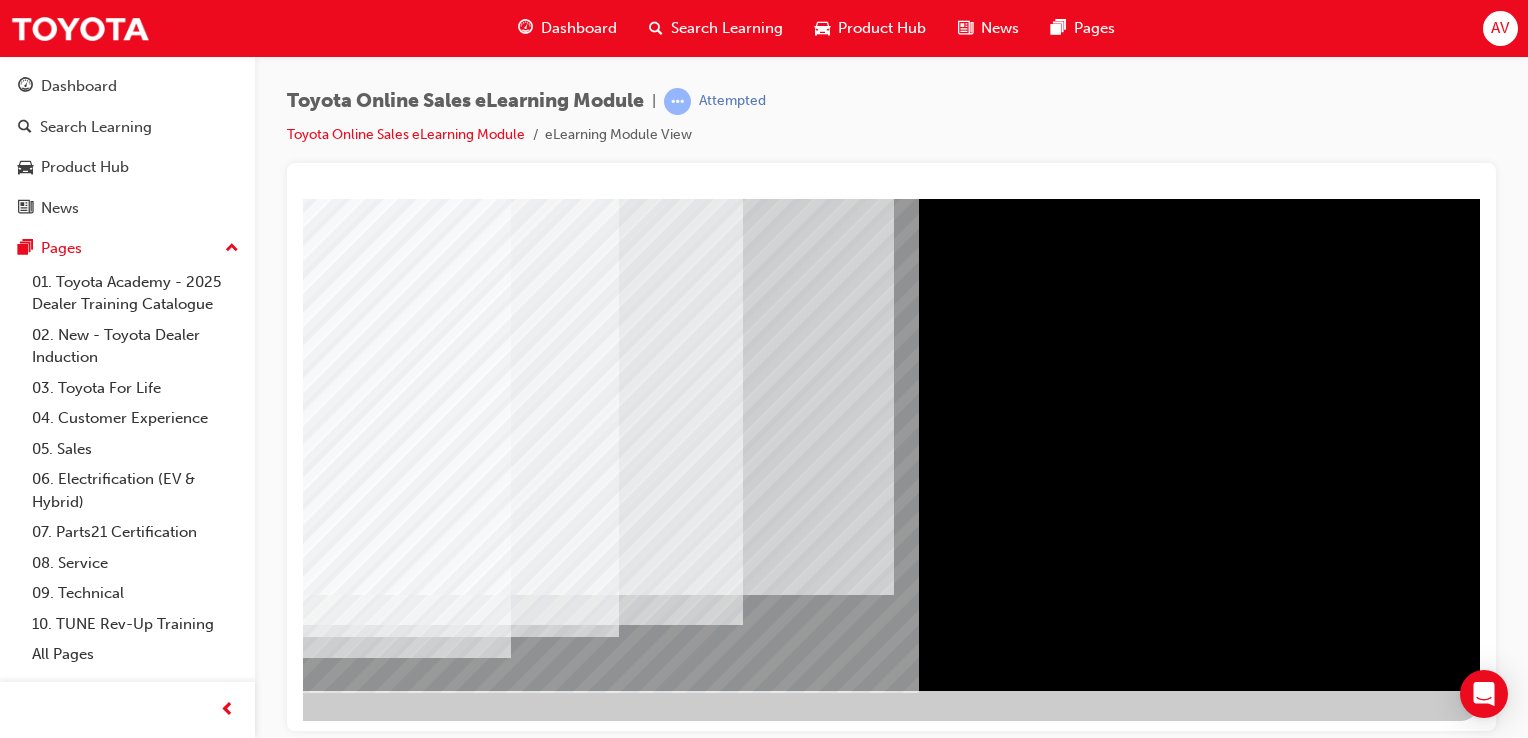 click at bounding box center [183, 5314] 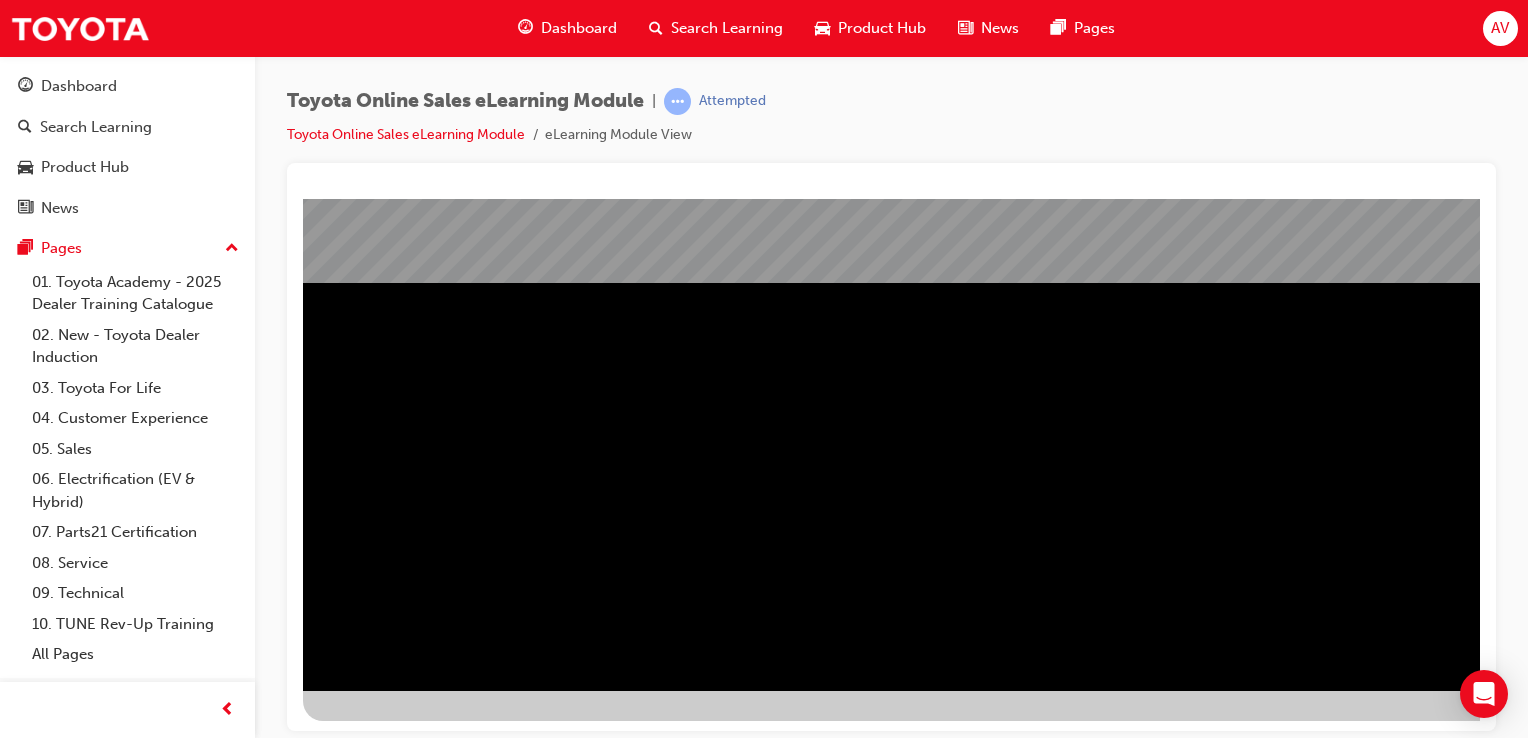 scroll, scrollTop: 228, scrollLeft: 198, axis: both 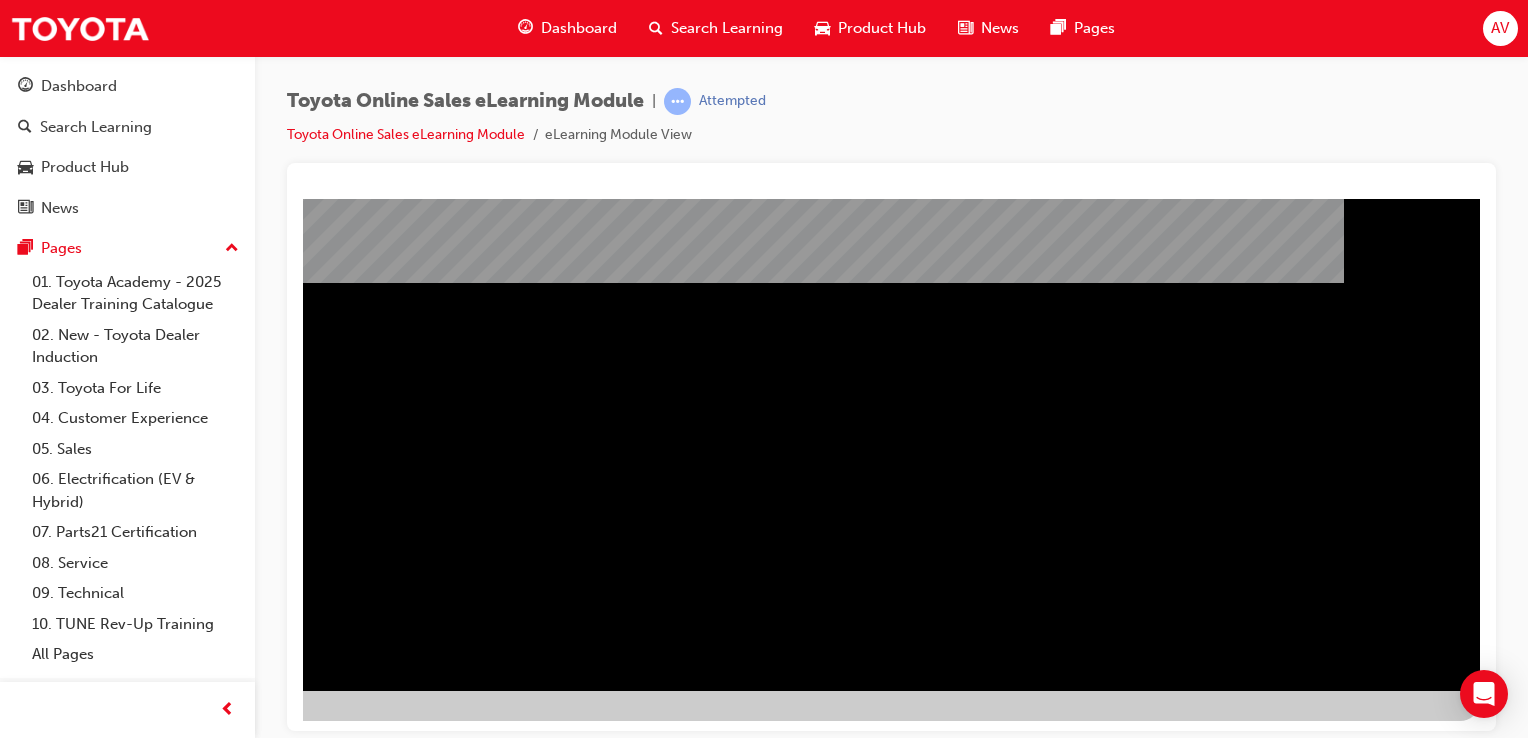 click at bounding box center [183, 1116] 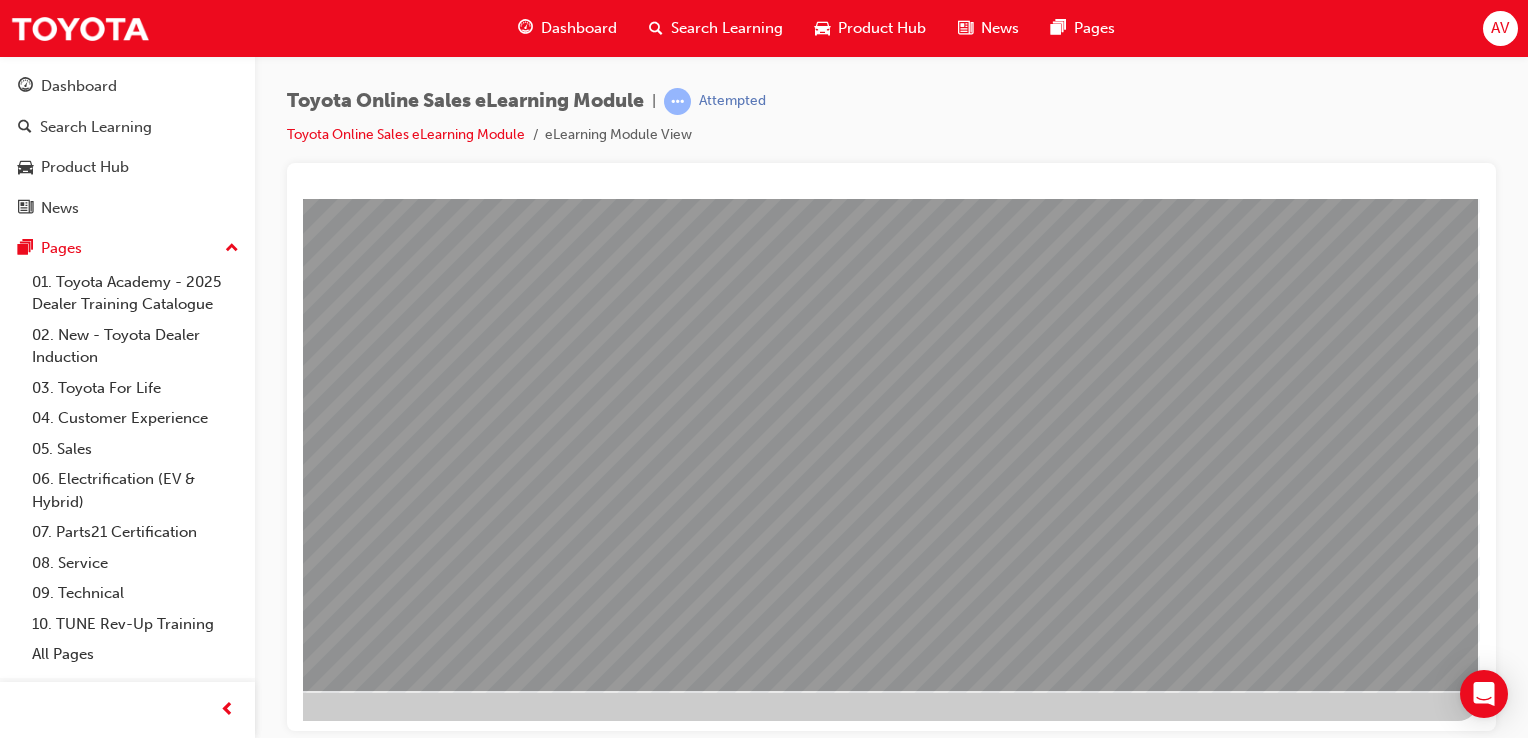 scroll, scrollTop: 0, scrollLeft: 0, axis: both 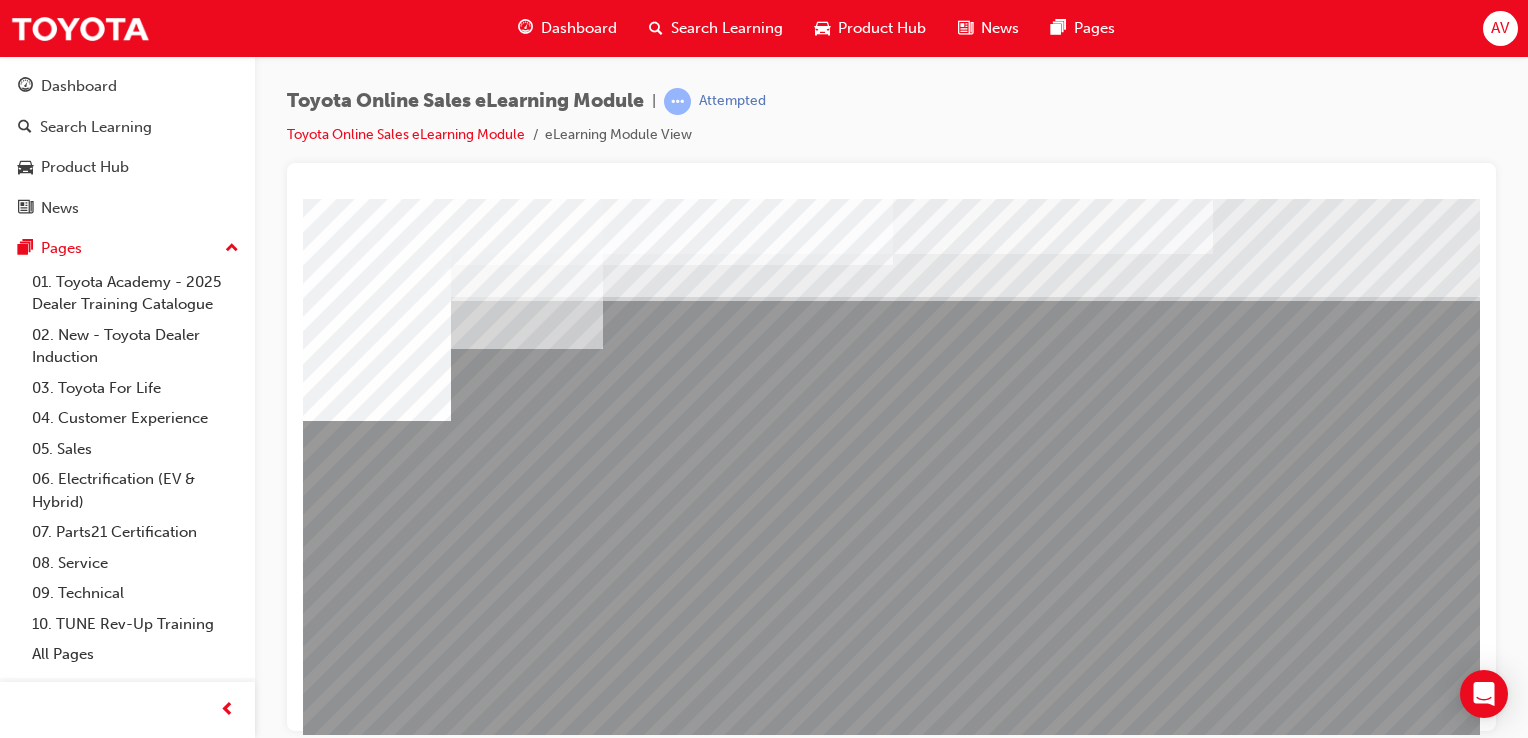 click at bounding box center (373, 4406) 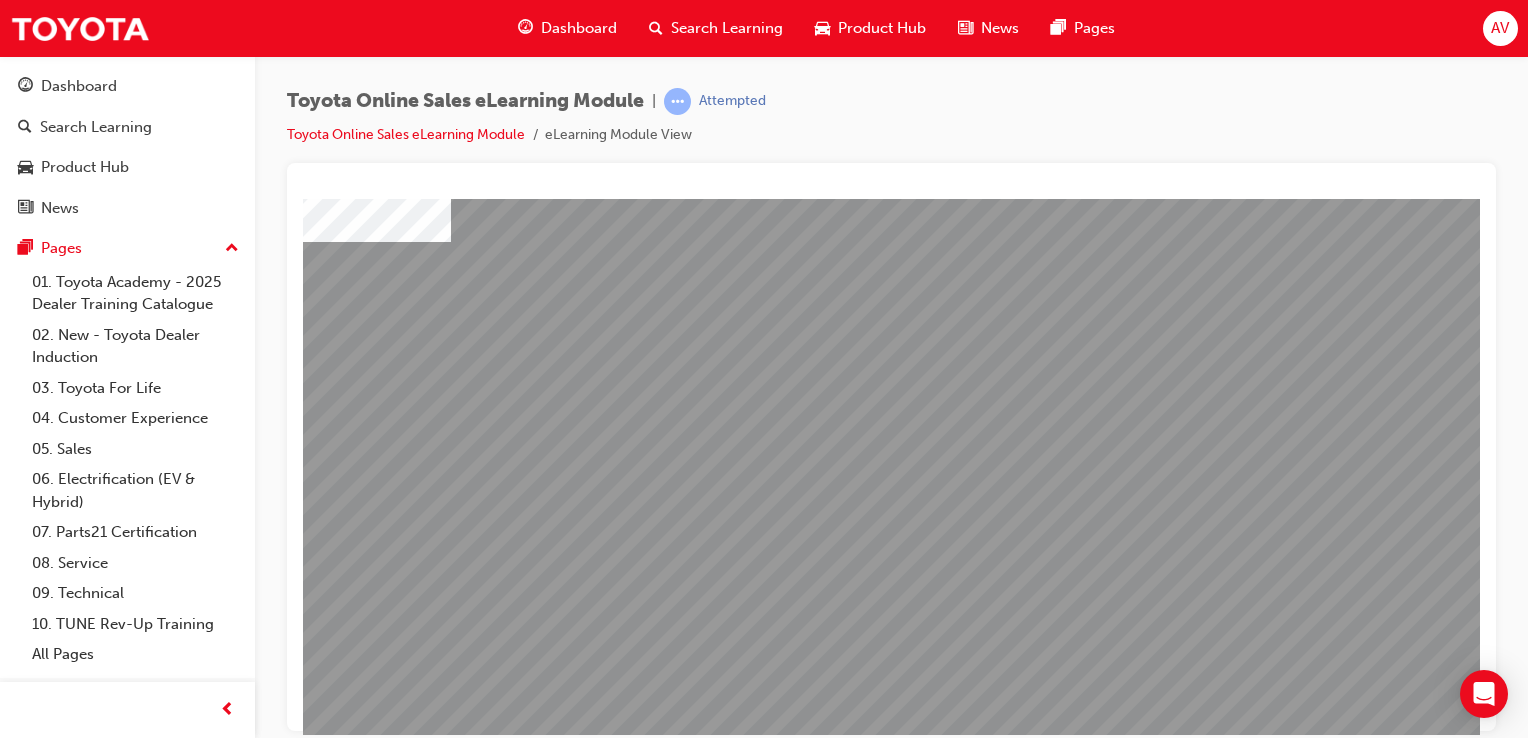 scroll, scrollTop: 228, scrollLeft: 0, axis: vertical 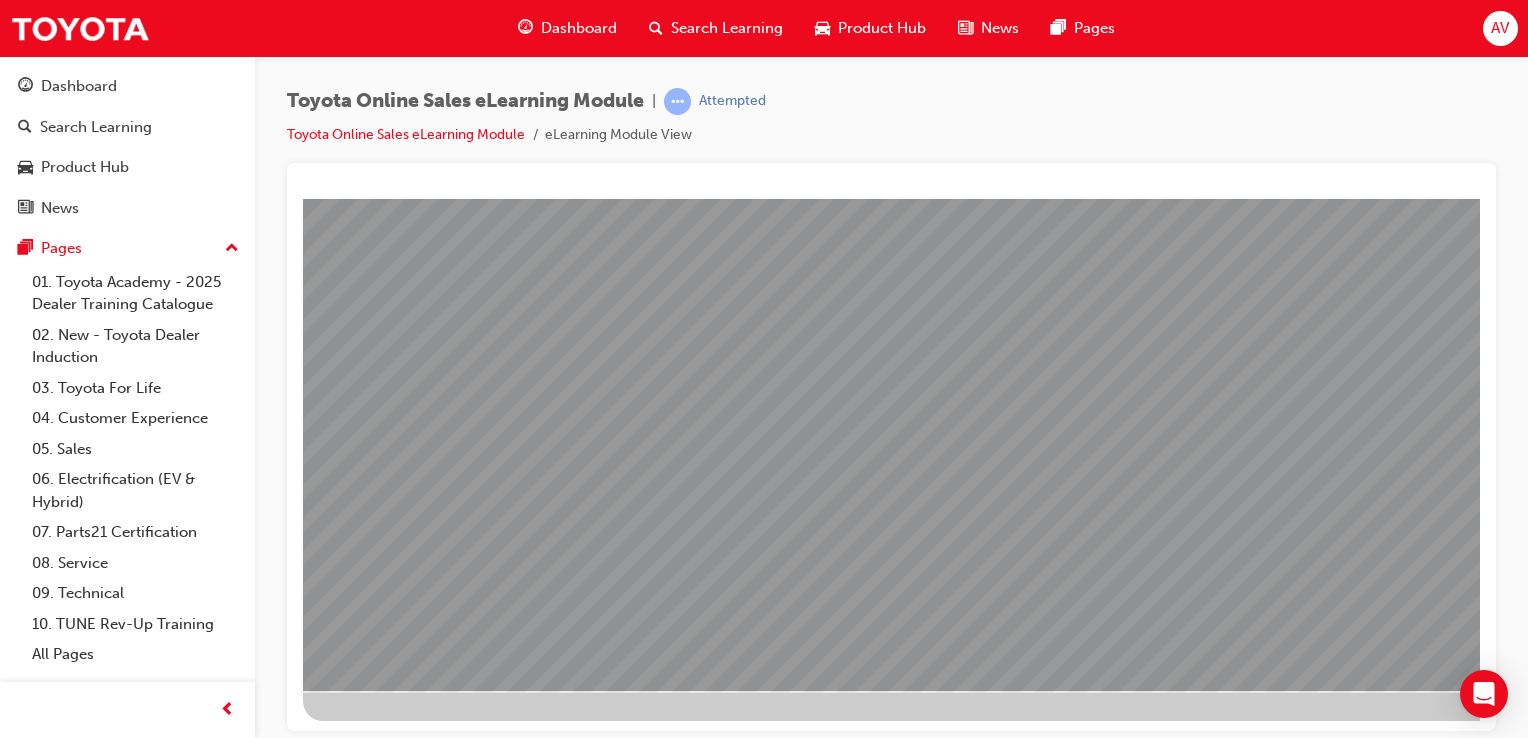 click at bounding box center [373, 4513] 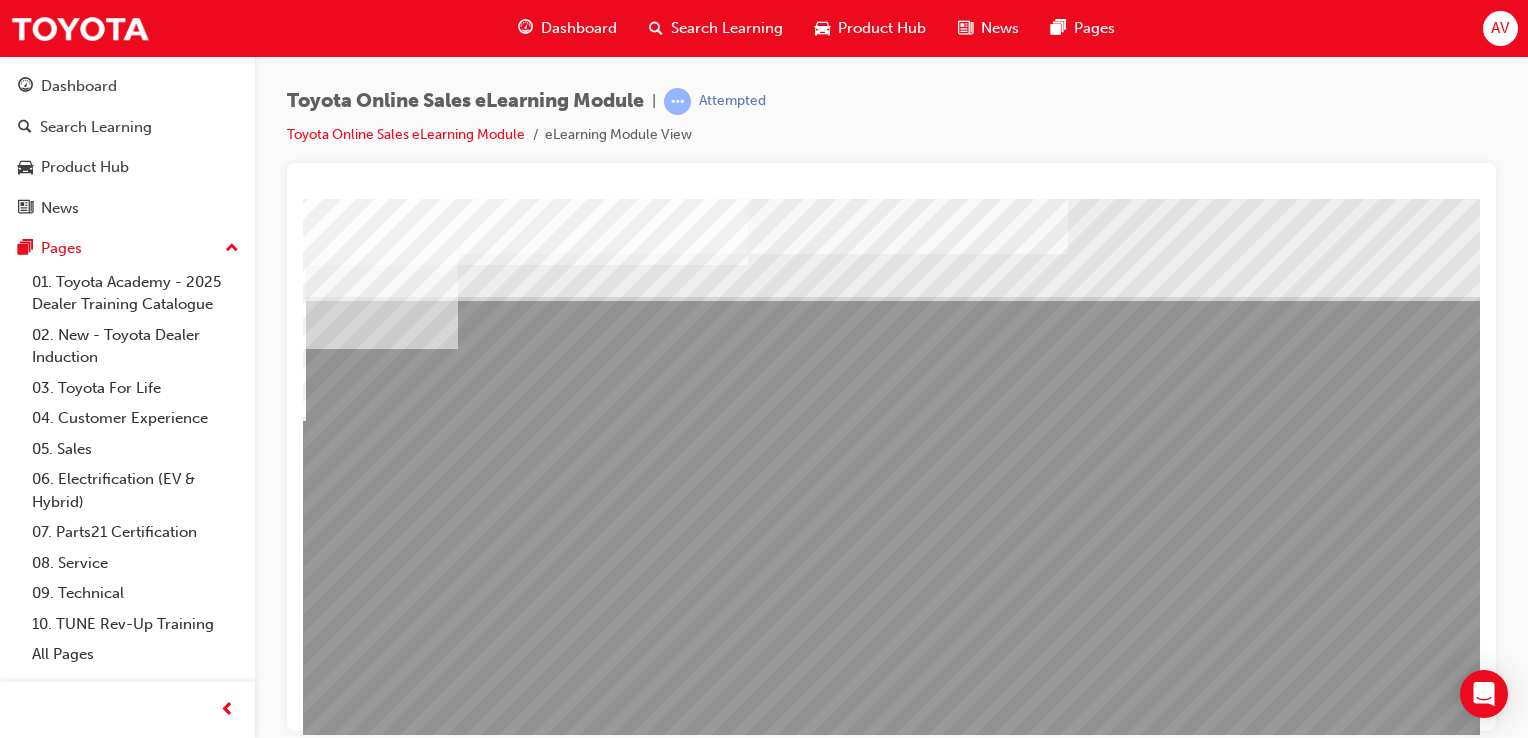 scroll, scrollTop: 0, scrollLeft: 198, axis: horizontal 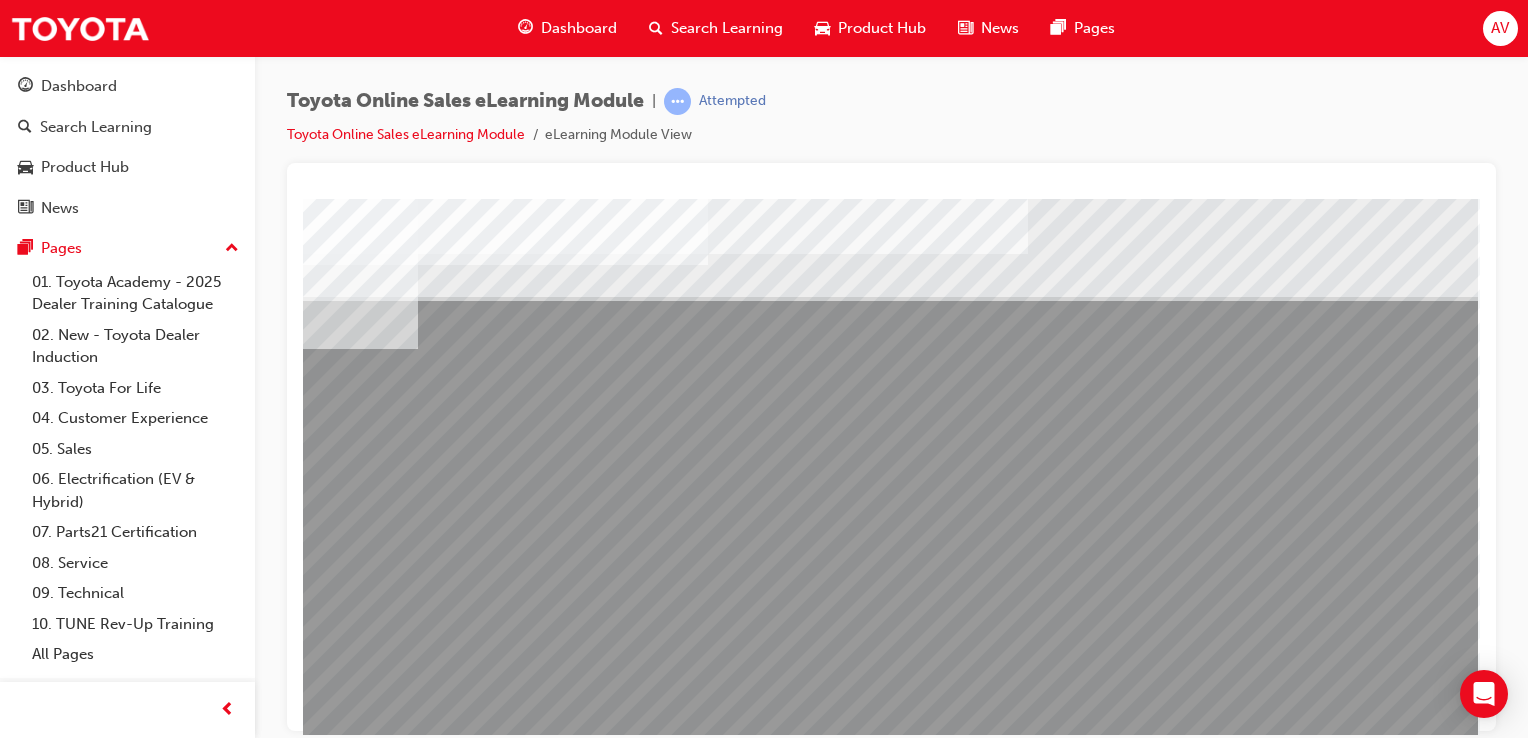 click at bounding box center (188, 4951) 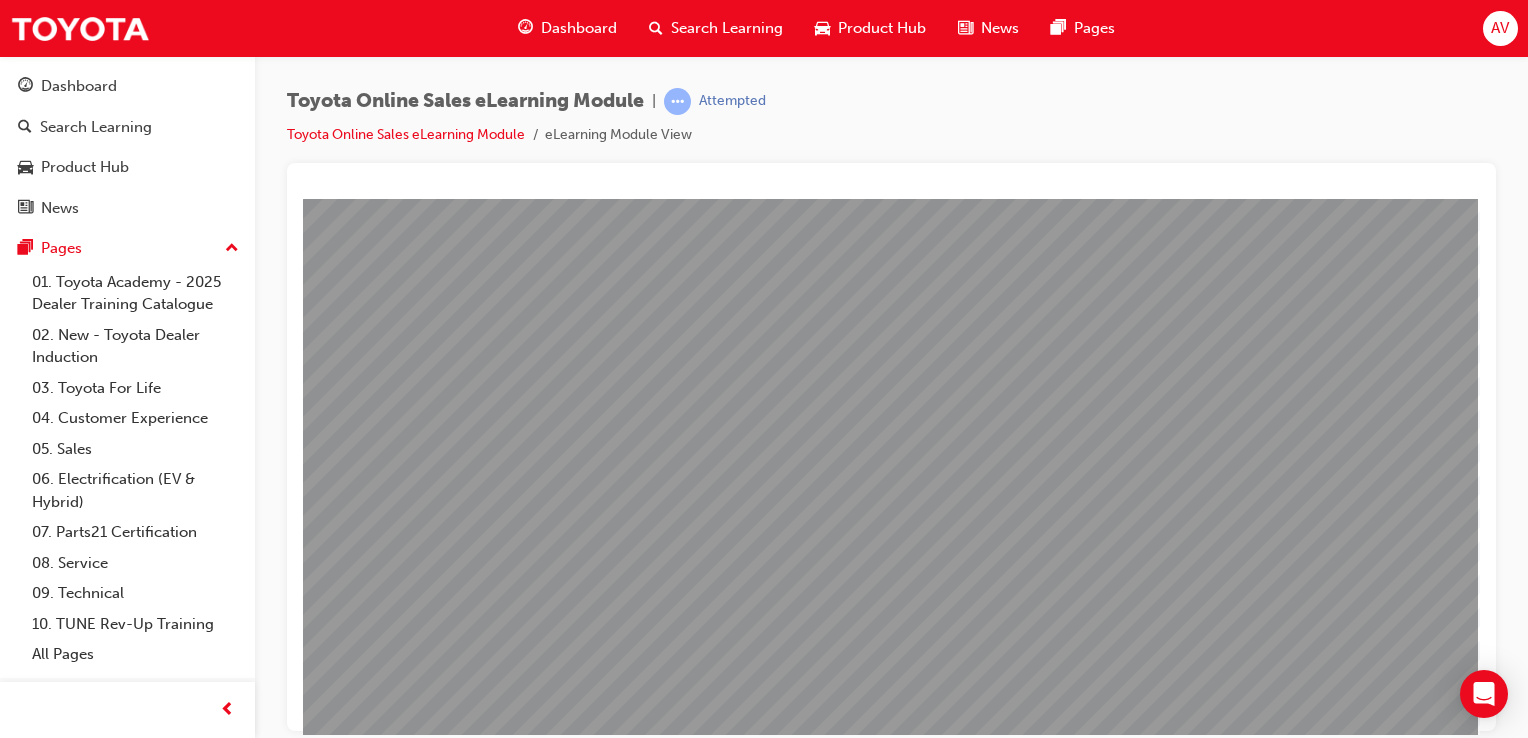 scroll, scrollTop: 228, scrollLeft: 198, axis: both 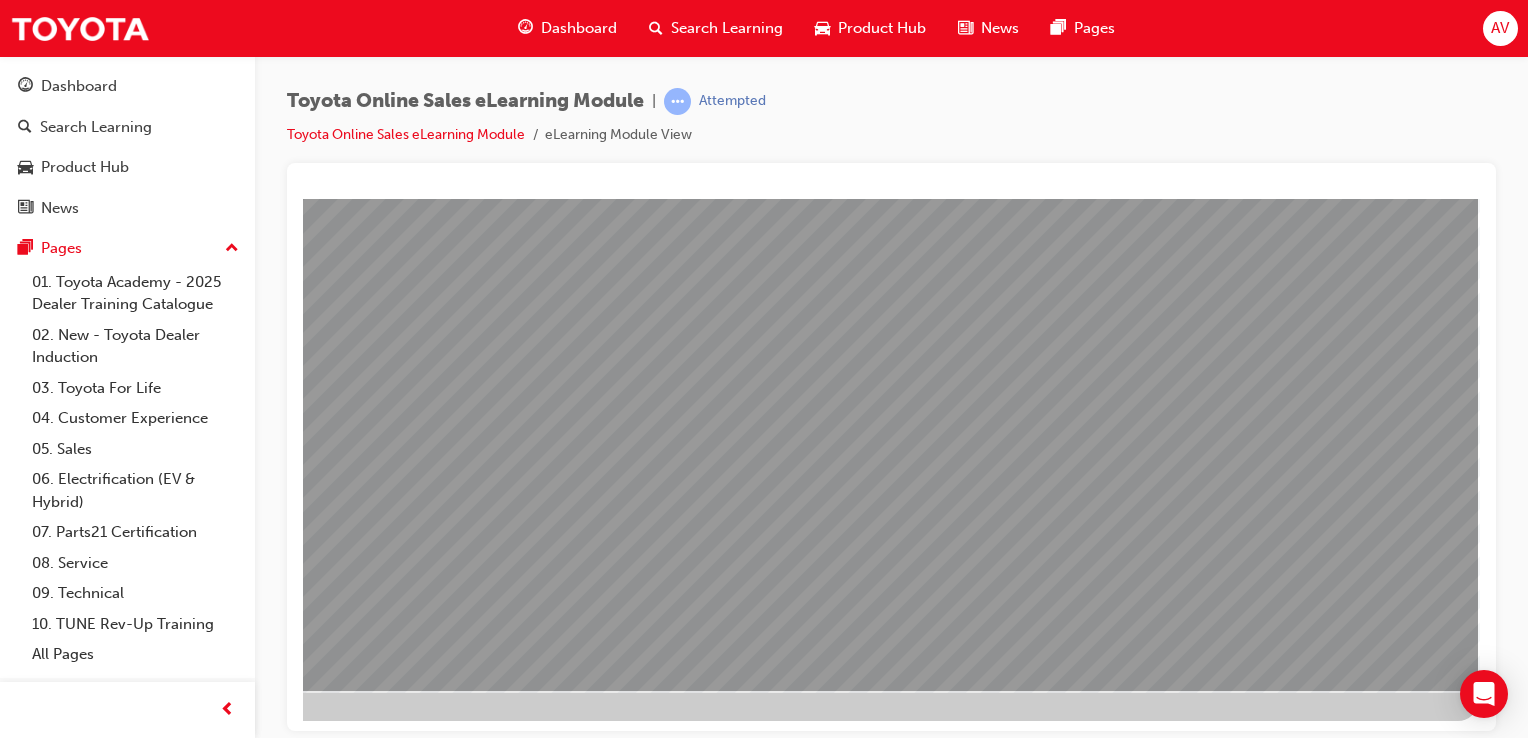 click at bounding box center [181, 2414] 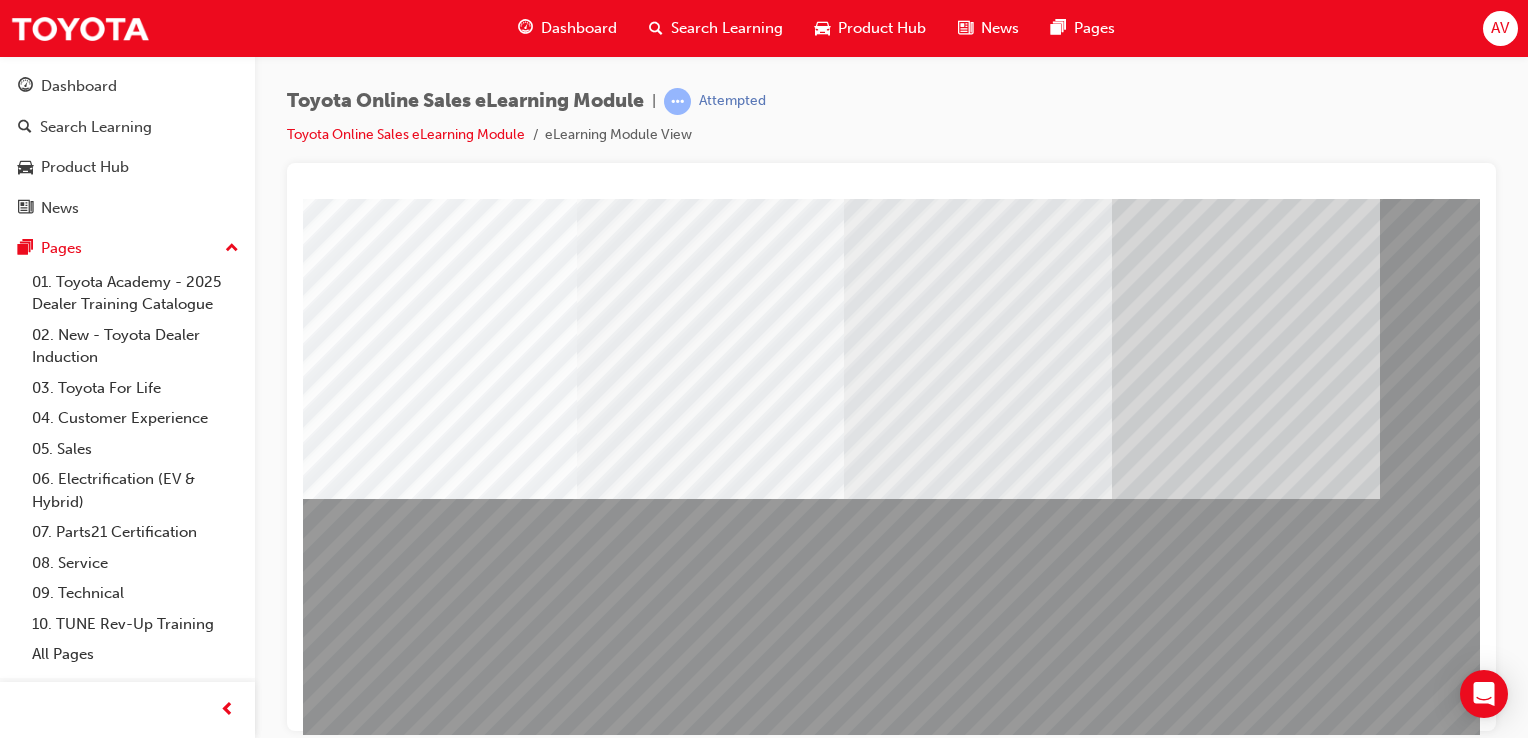 scroll, scrollTop: 228, scrollLeft: 0, axis: vertical 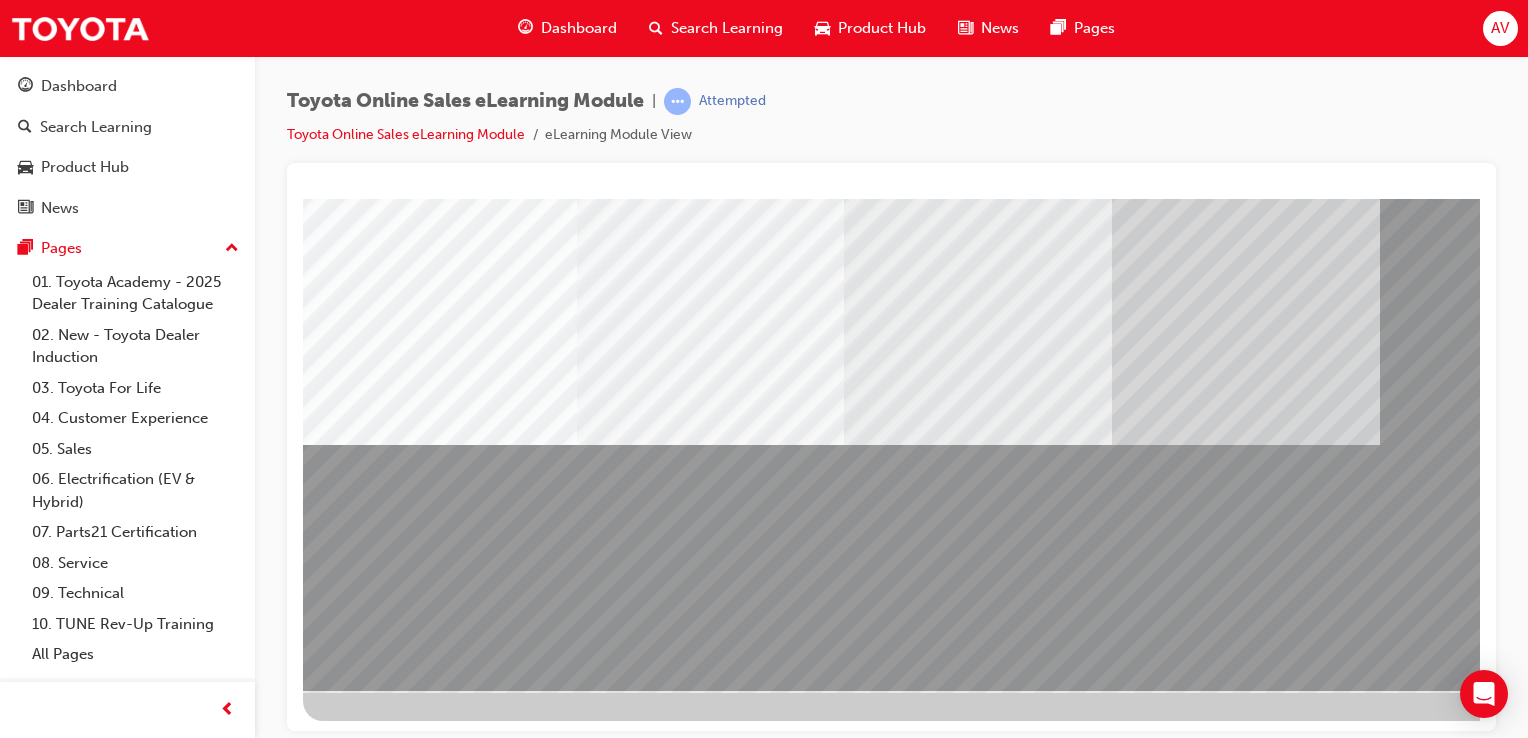 click on "Toyota Online Sales eLearning Module | Attempted Toyota Online Sales eLearning Module eLearning Module View" at bounding box center (764, 369) 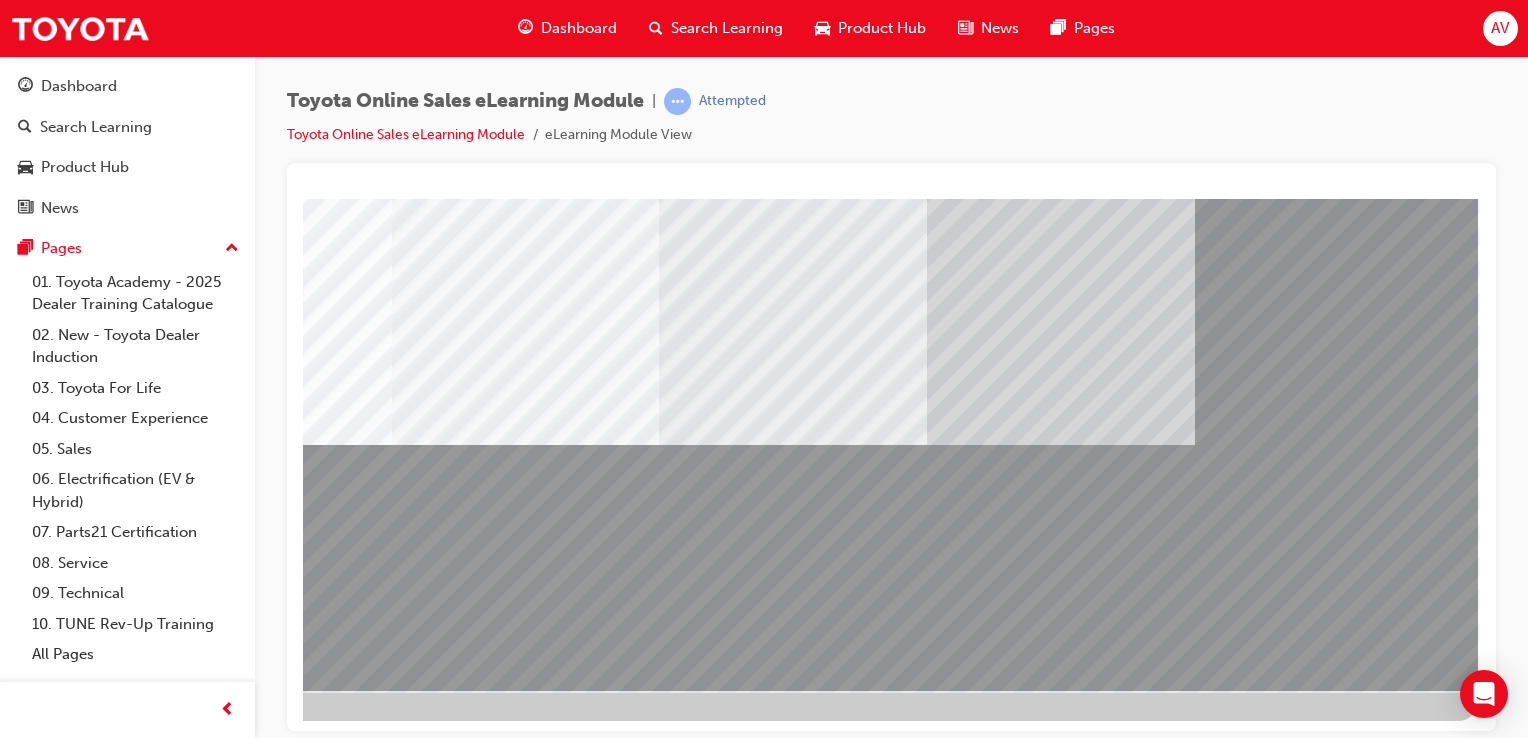 scroll, scrollTop: 228, scrollLeft: 189, axis: both 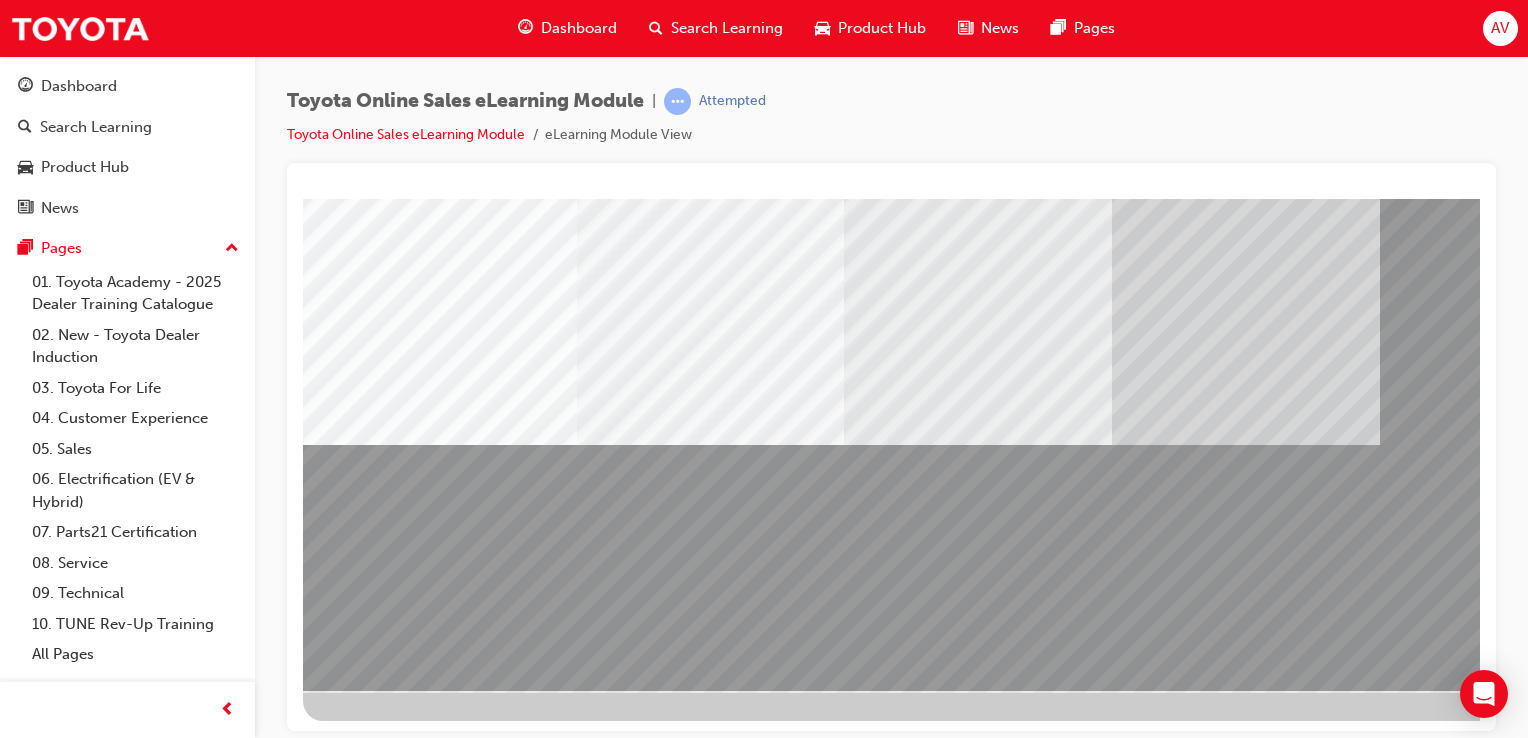 click at bounding box center [366, 3670] 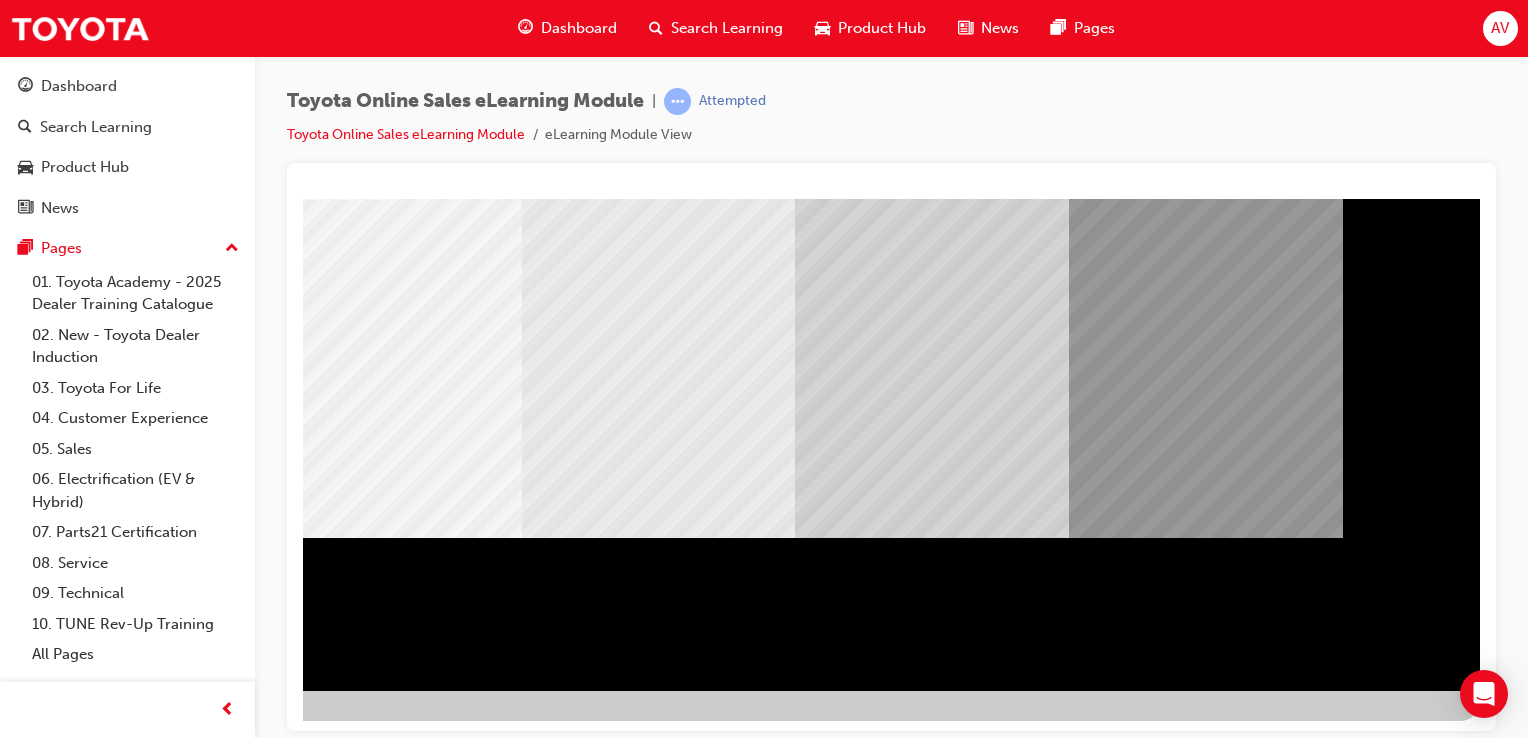 scroll, scrollTop: 0, scrollLeft: 0, axis: both 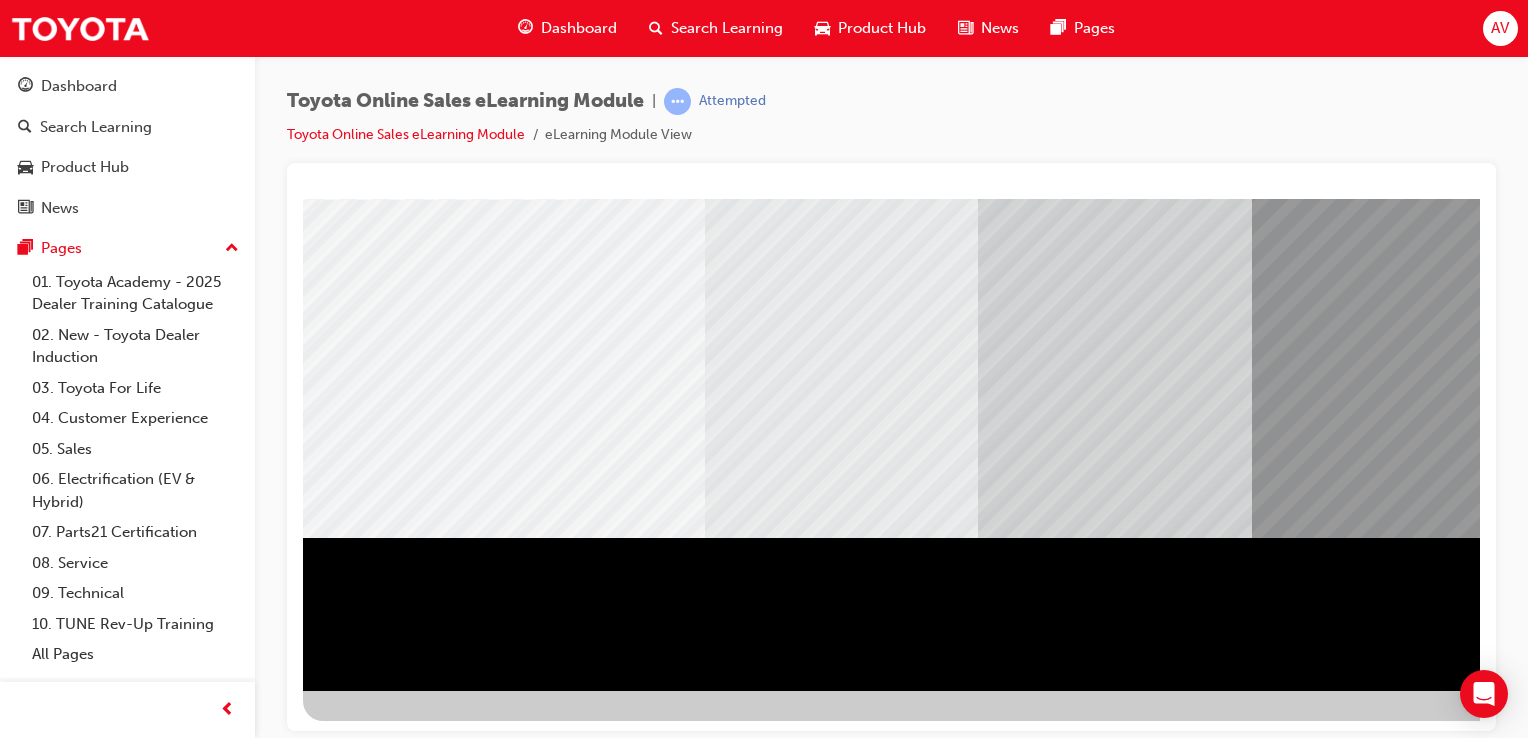 drag, startPoint x: 1470, startPoint y: 429, endPoint x: 1830, endPoint y: 788, distance: 508.41028 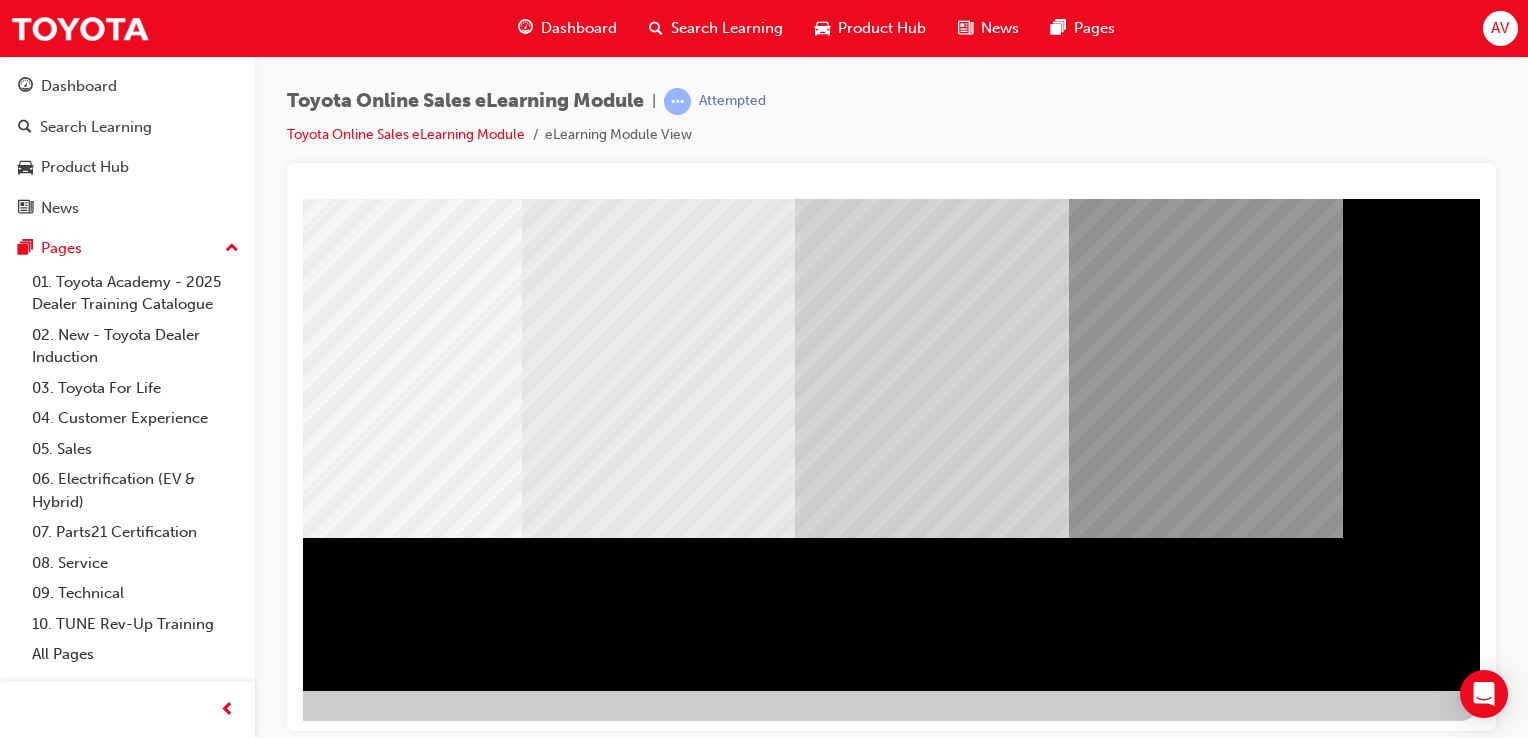 scroll, scrollTop: 228, scrollLeft: 191, axis: both 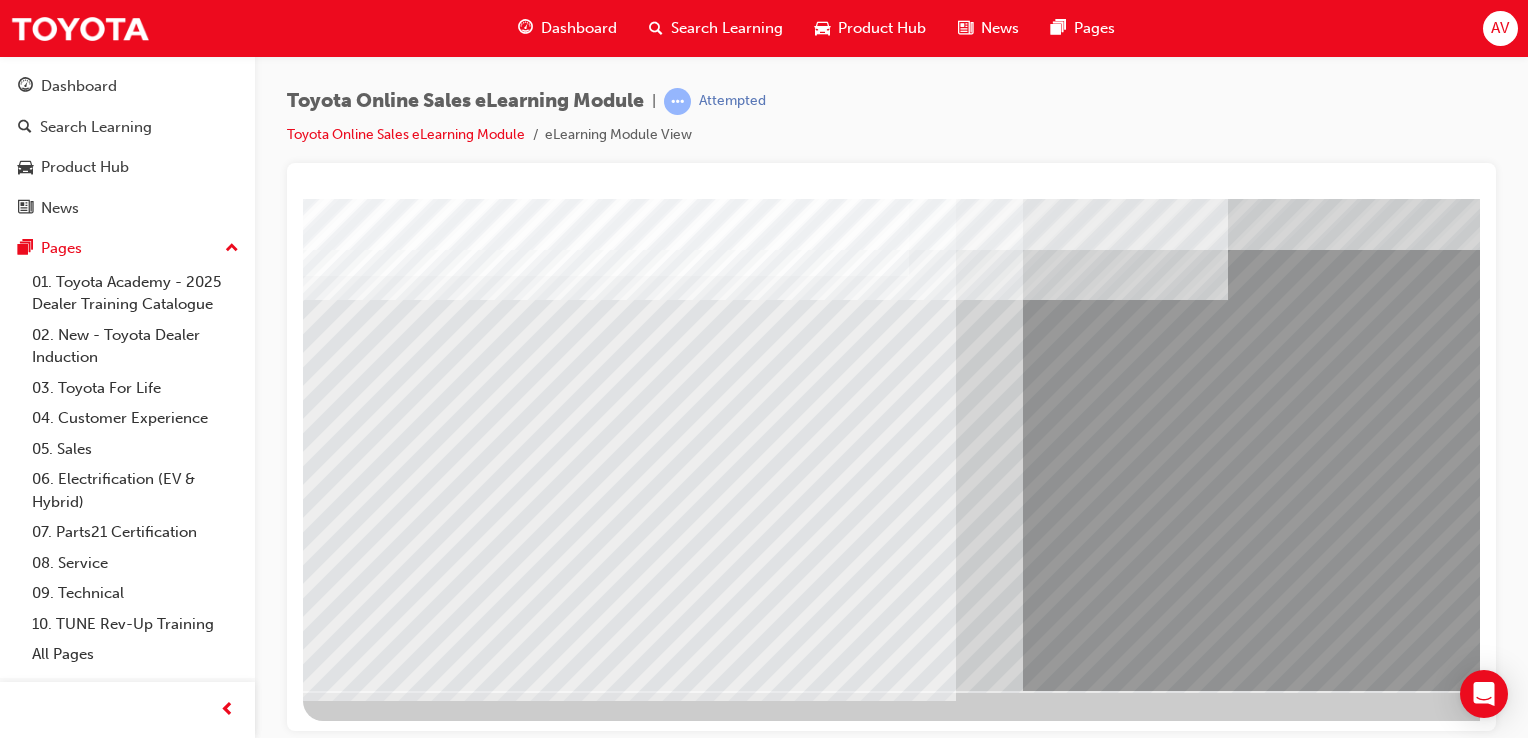 click on "Your version of Internet Explorer is outdated and not supported. Please upgrade to a modern browser . Dashboard Search Learning Product Hub News Pages AV Dashboard Search Learning Product Hub News Pages Pages 01. Toyota Academy - 2025 Dealer Training Catalogue 02. New - Toyota Dealer Induction 03. Toyota For Life 04. Customer Experience 05. Sales 06. Electrification (EV & Hybrid) 07. Parts21 Certification 08. Service 09. Technical 10. TUNE Rev-Up Training All Pages Toyota Online Sales eLearning Module | Attempted Toyota Online Sales eLearning Module eLearning Module View" at bounding box center [764, 369] 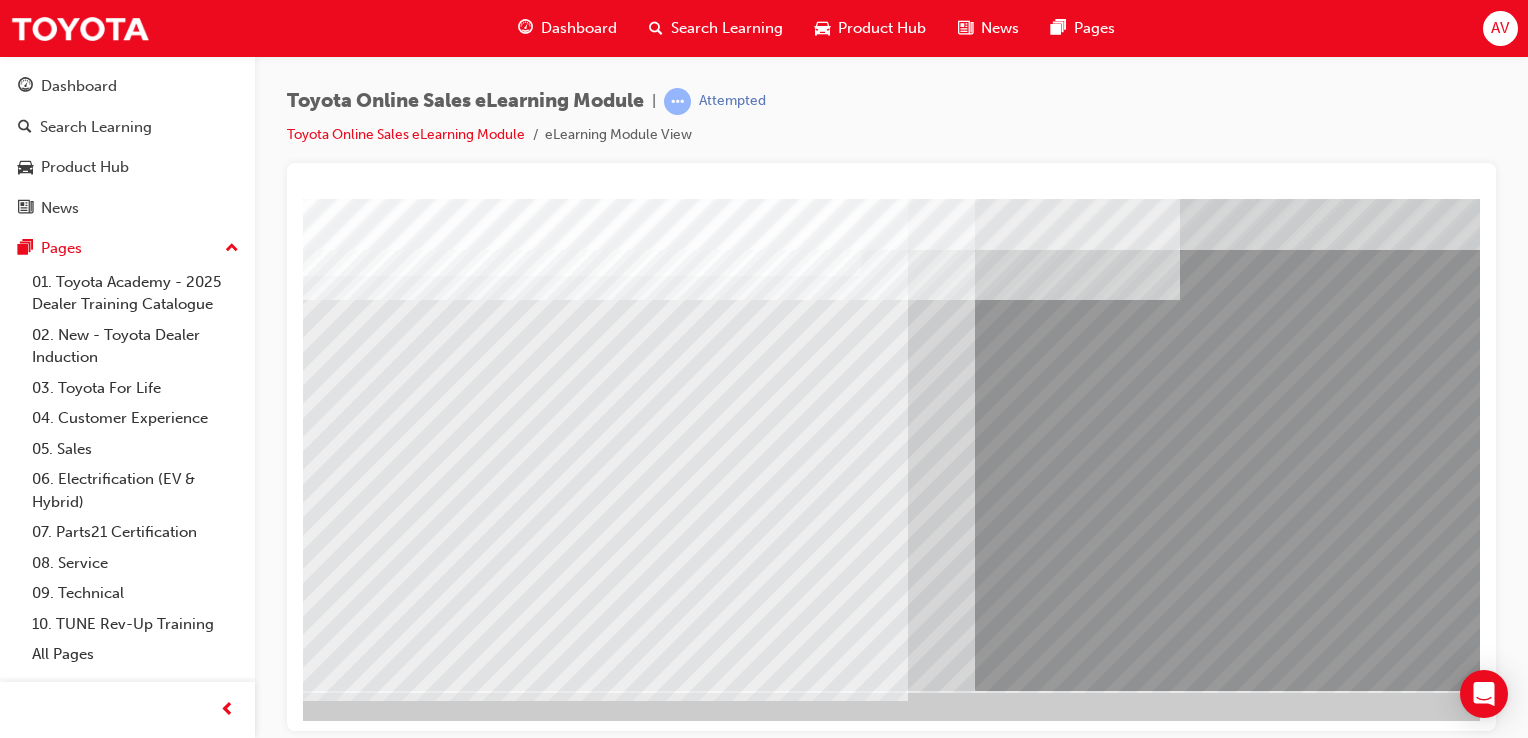 scroll, scrollTop: 228, scrollLeft: 0, axis: vertical 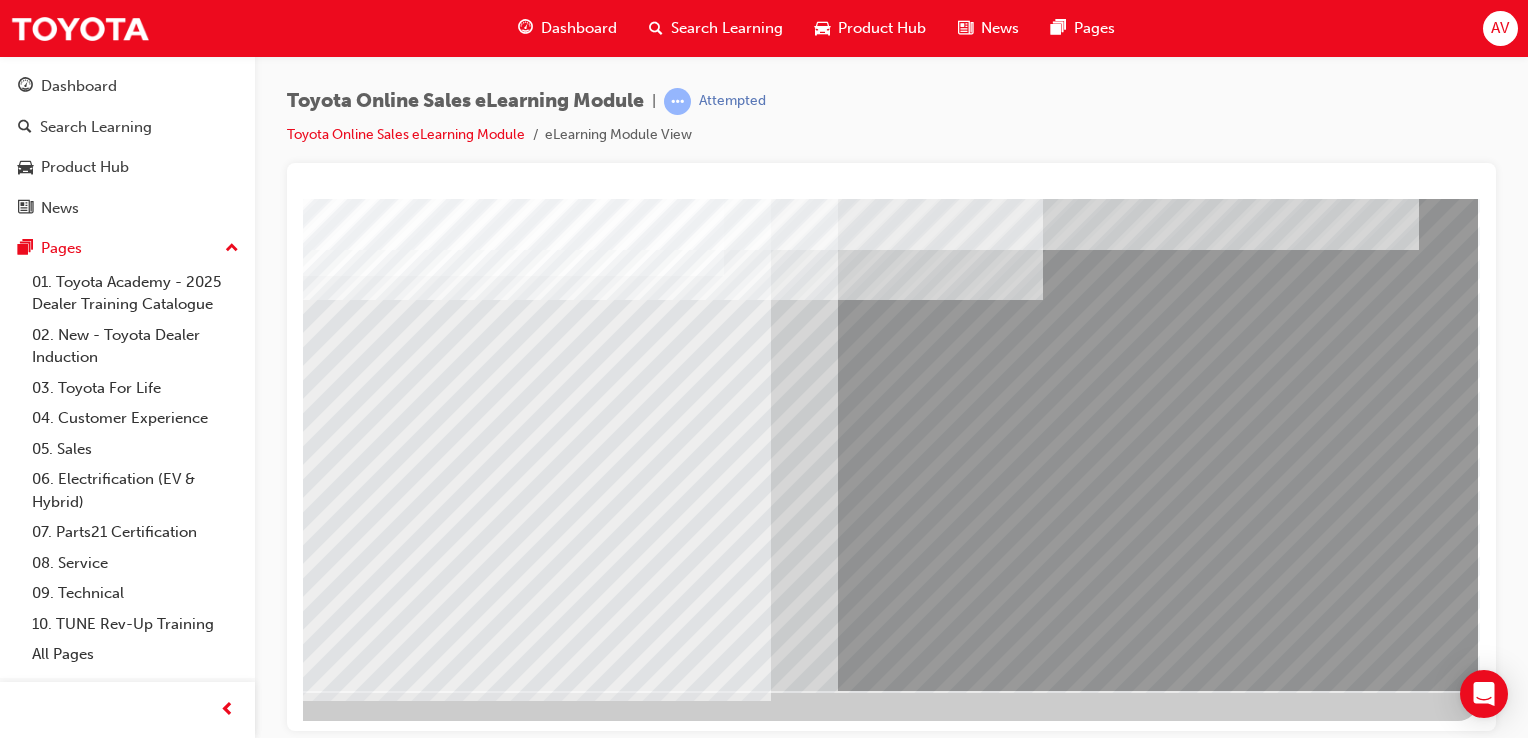 click at bounding box center [181, 3672] 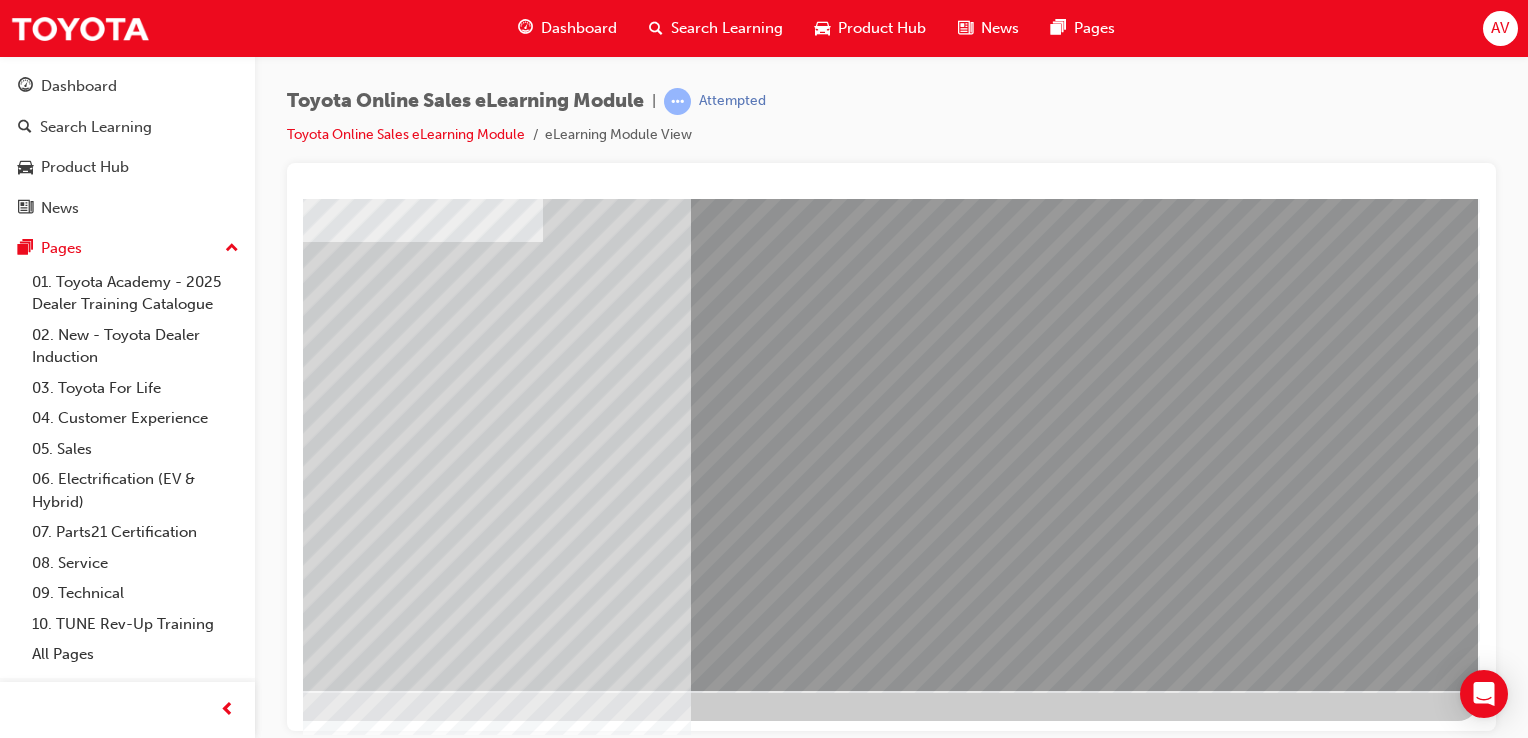 scroll, scrollTop: 0, scrollLeft: 0, axis: both 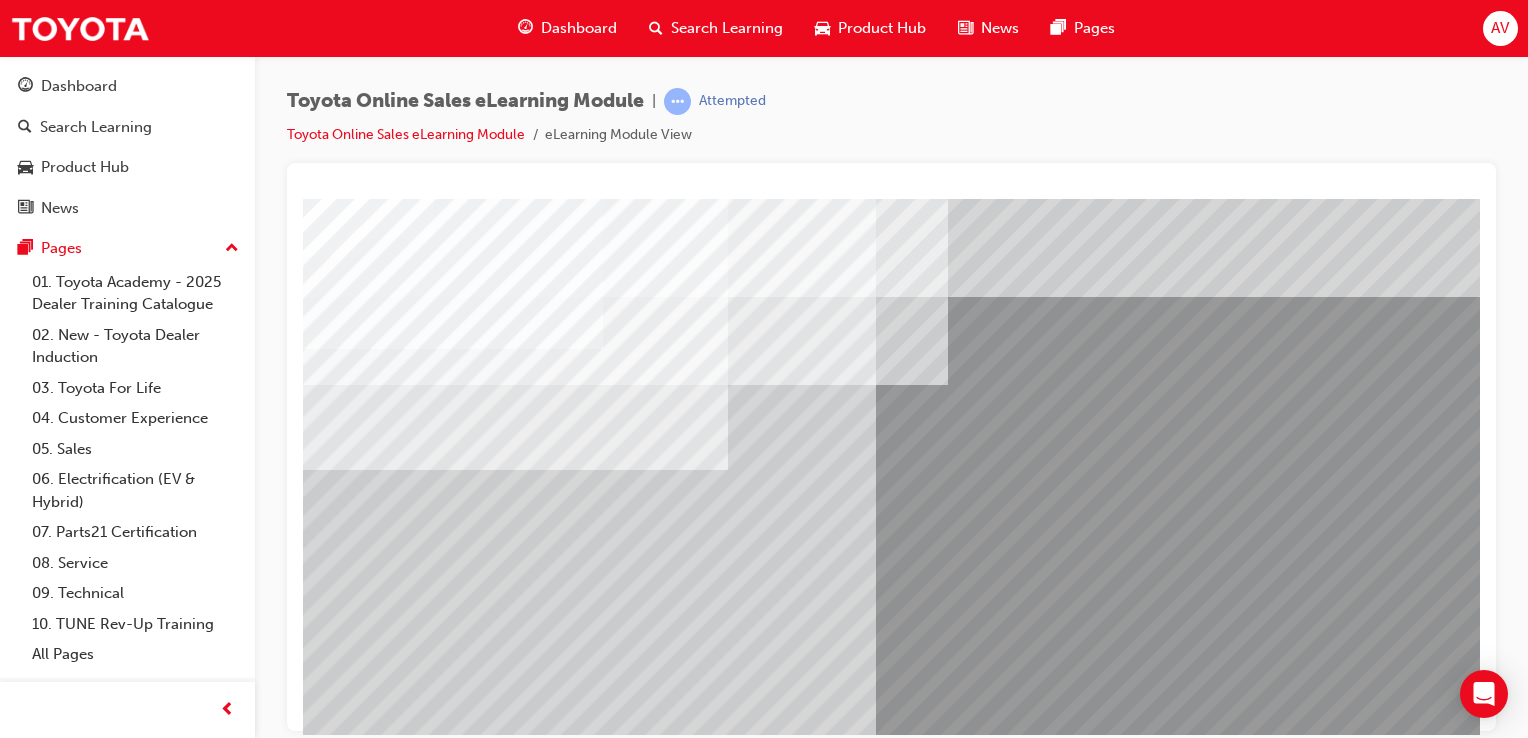 click at bounding box center [328, 4351] 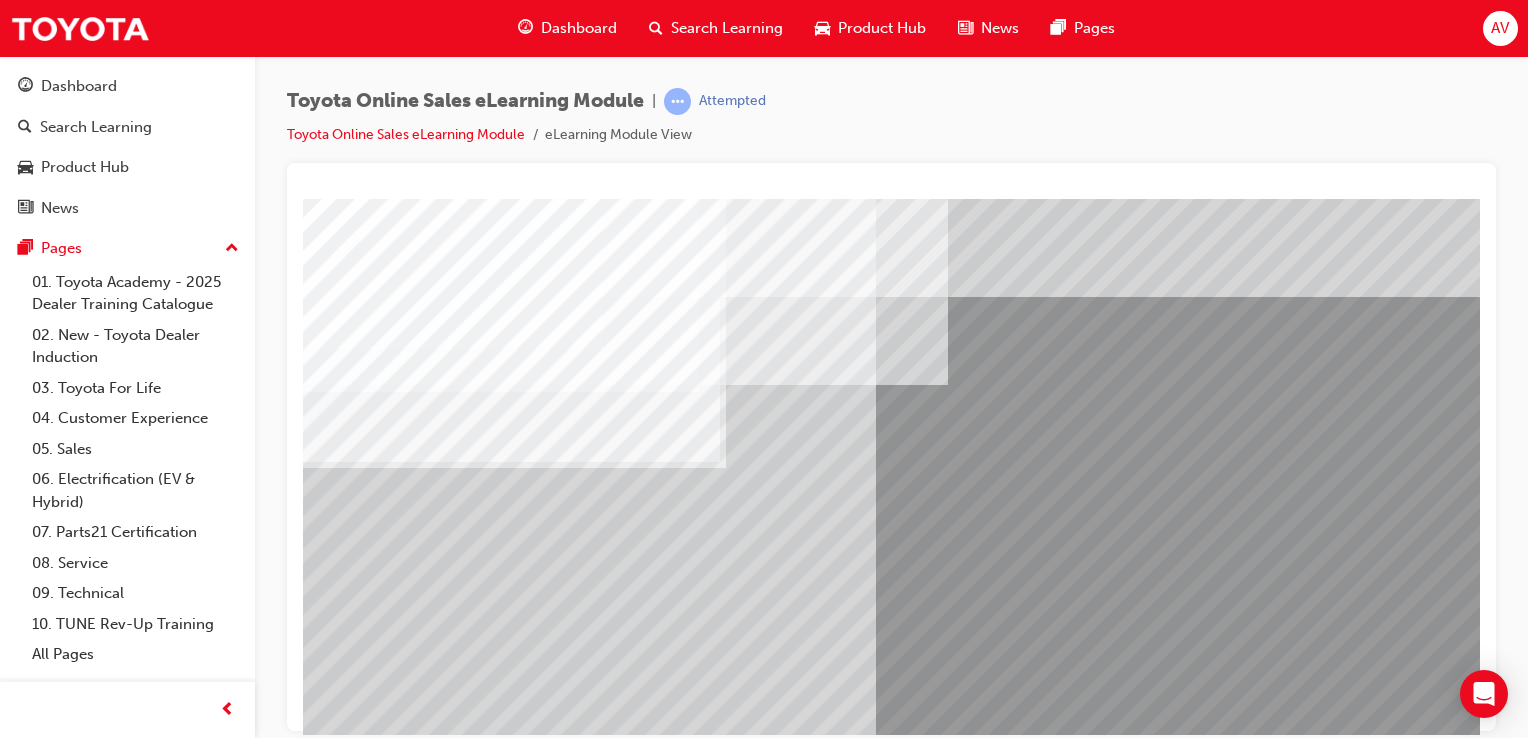 click at bounding box center (328, 4401) 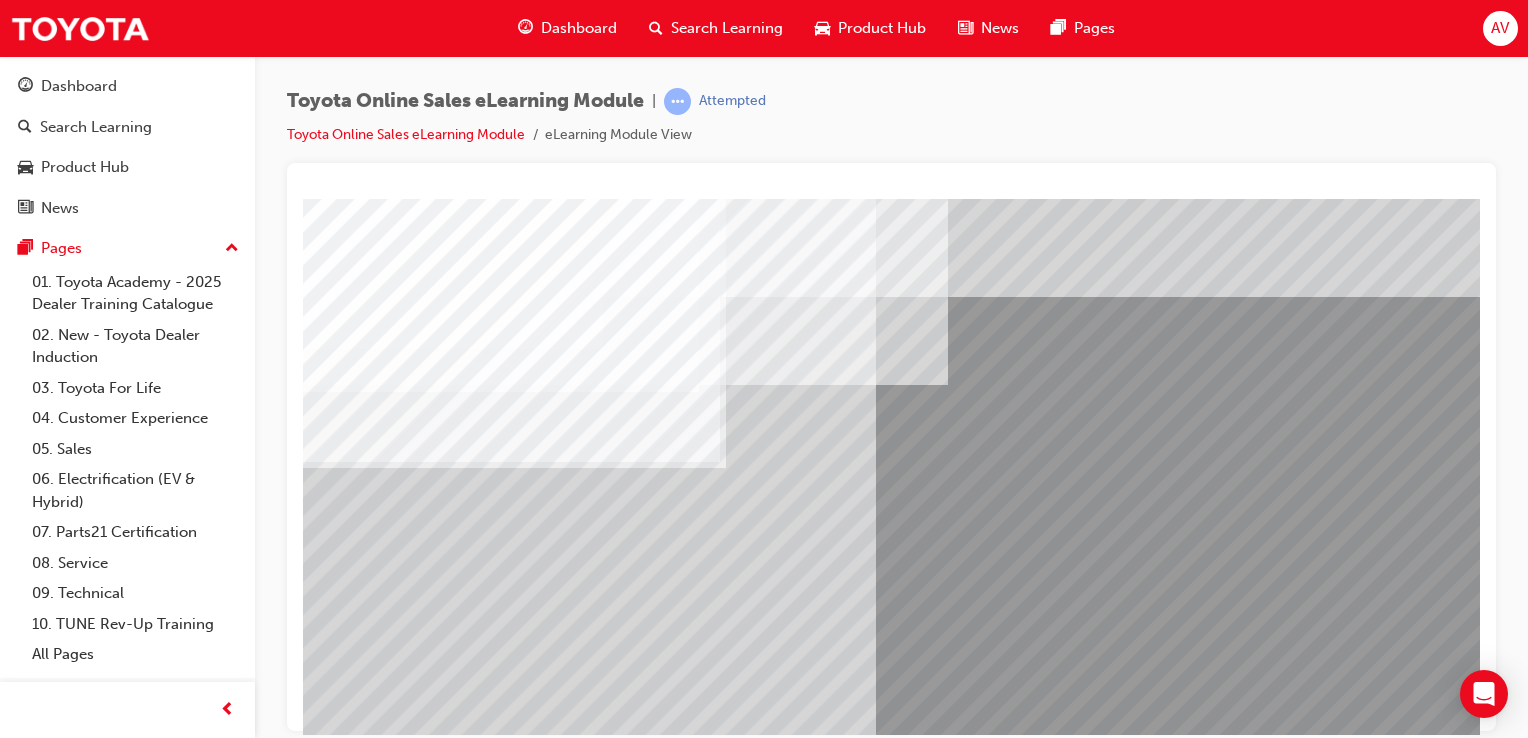 click at bounding box center (328, 4451) 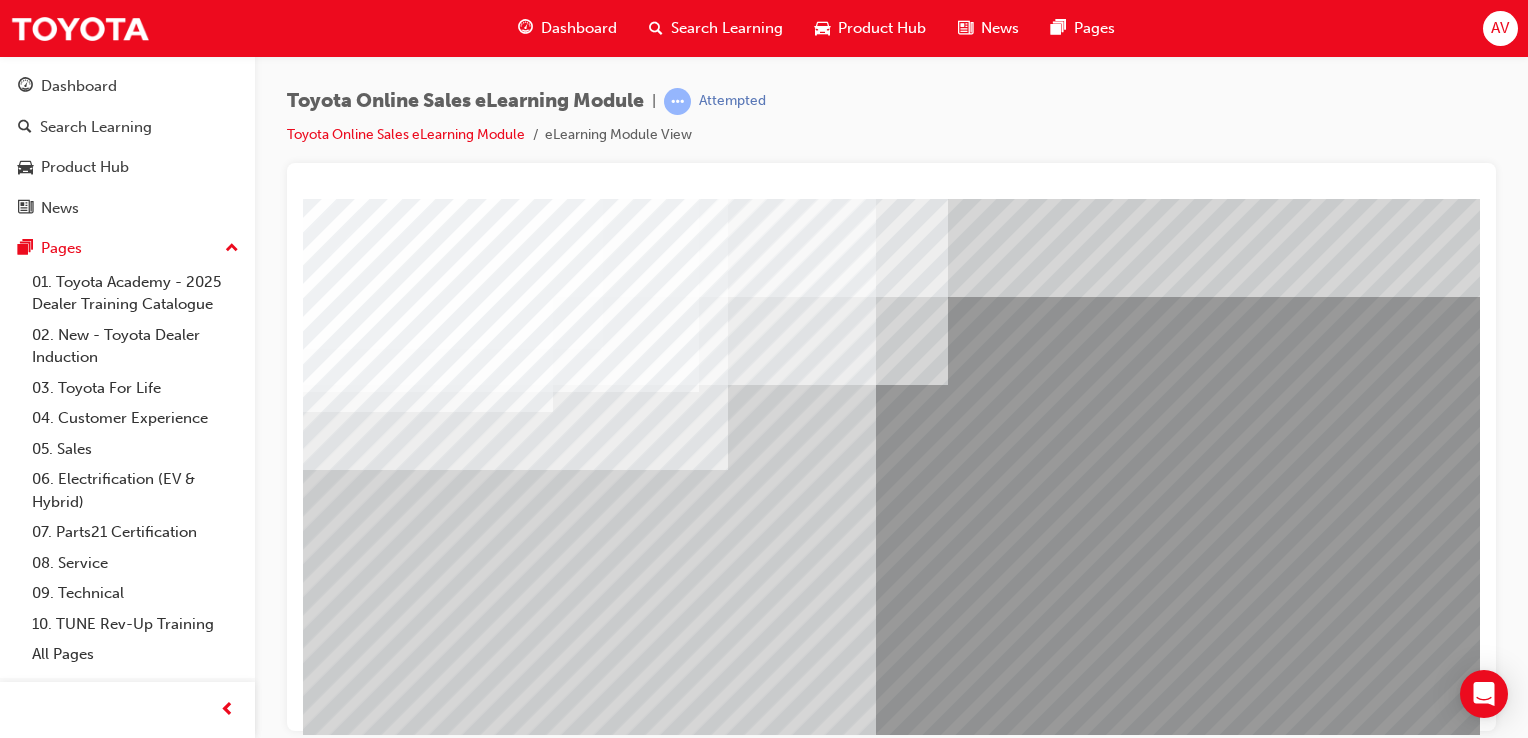 click at bounding box center (328, 4501) 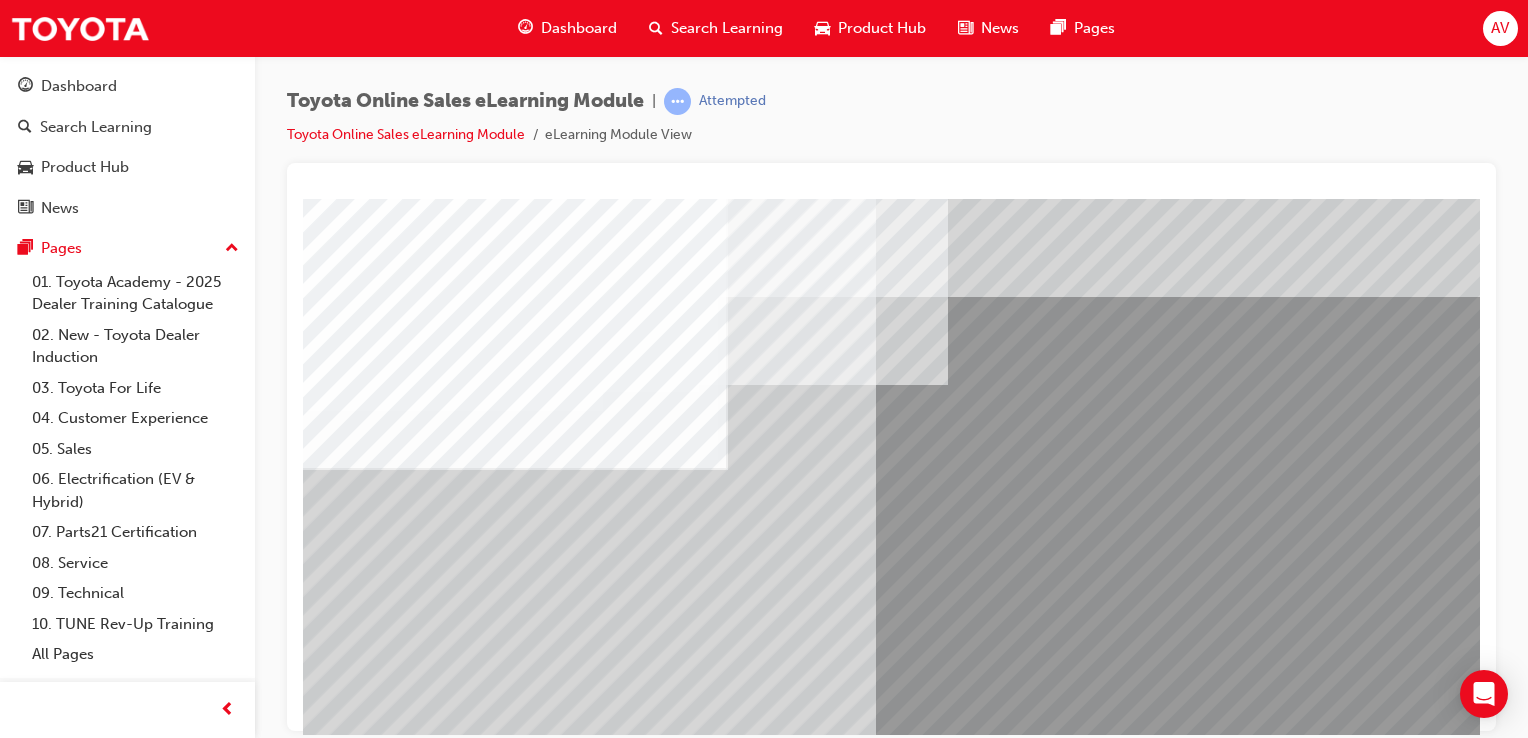 scroll, scrollTop: 0, scrollLeft: 198, axis: horizontal 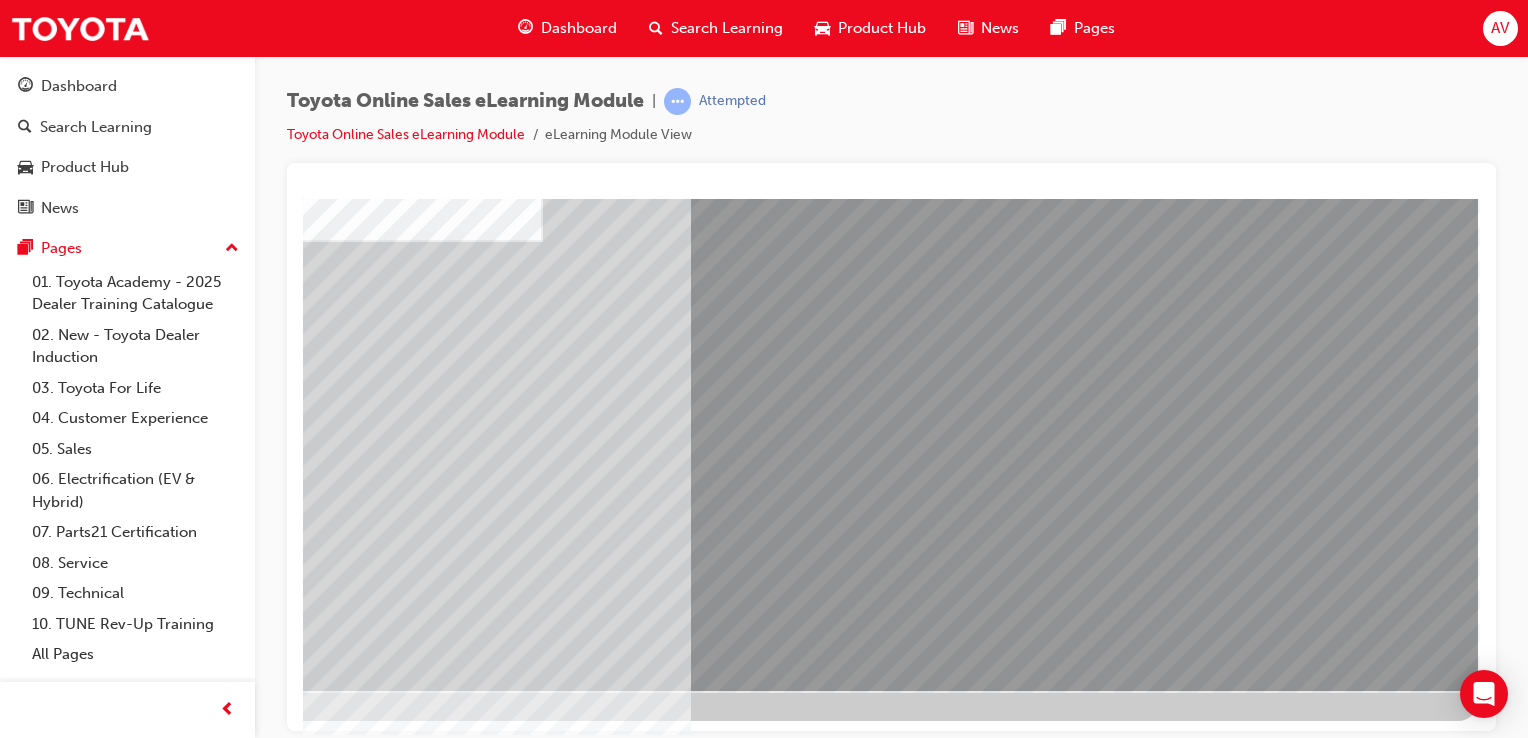 click at bounding box center (181, 5068) 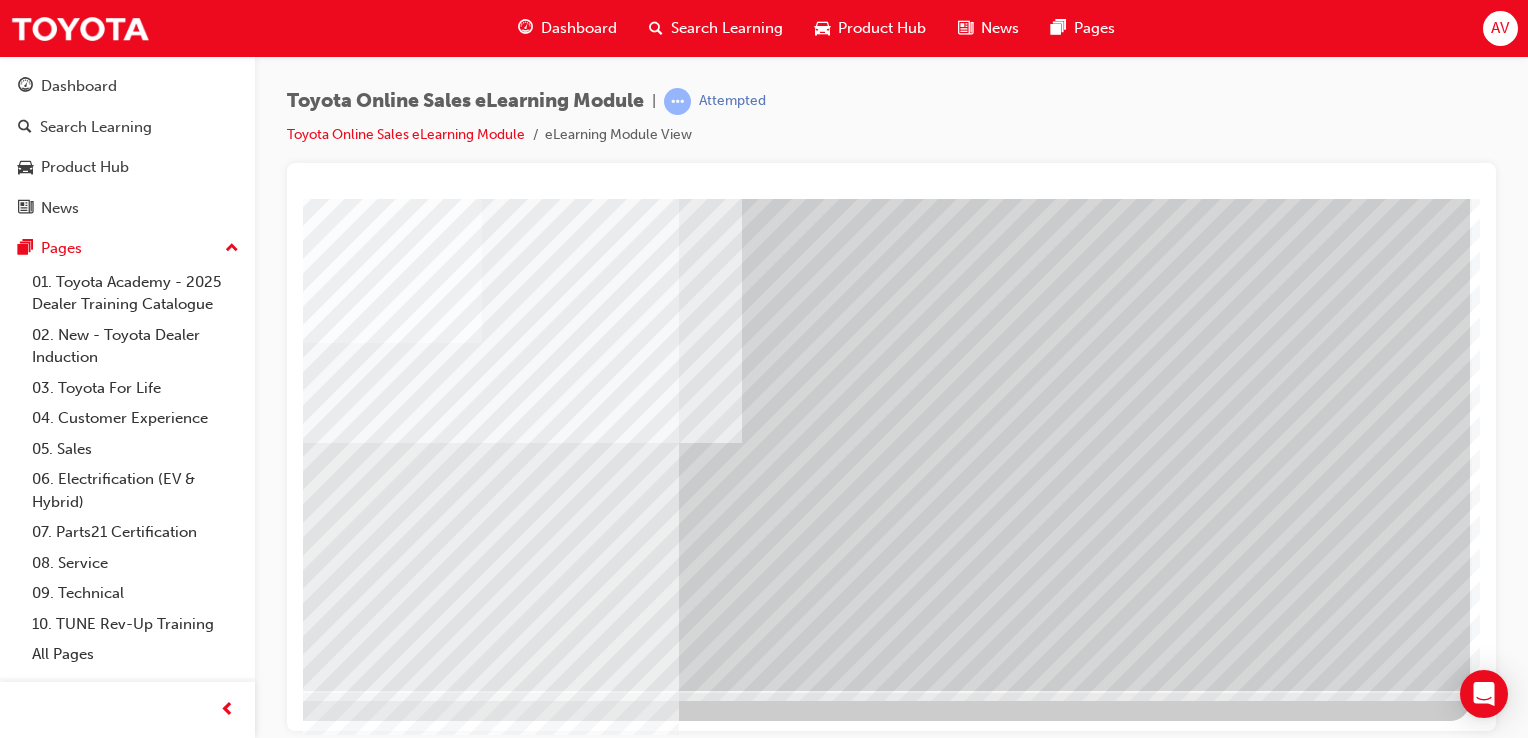 scroll, scrollTop: 0, scrollLeft: 0, axis: both 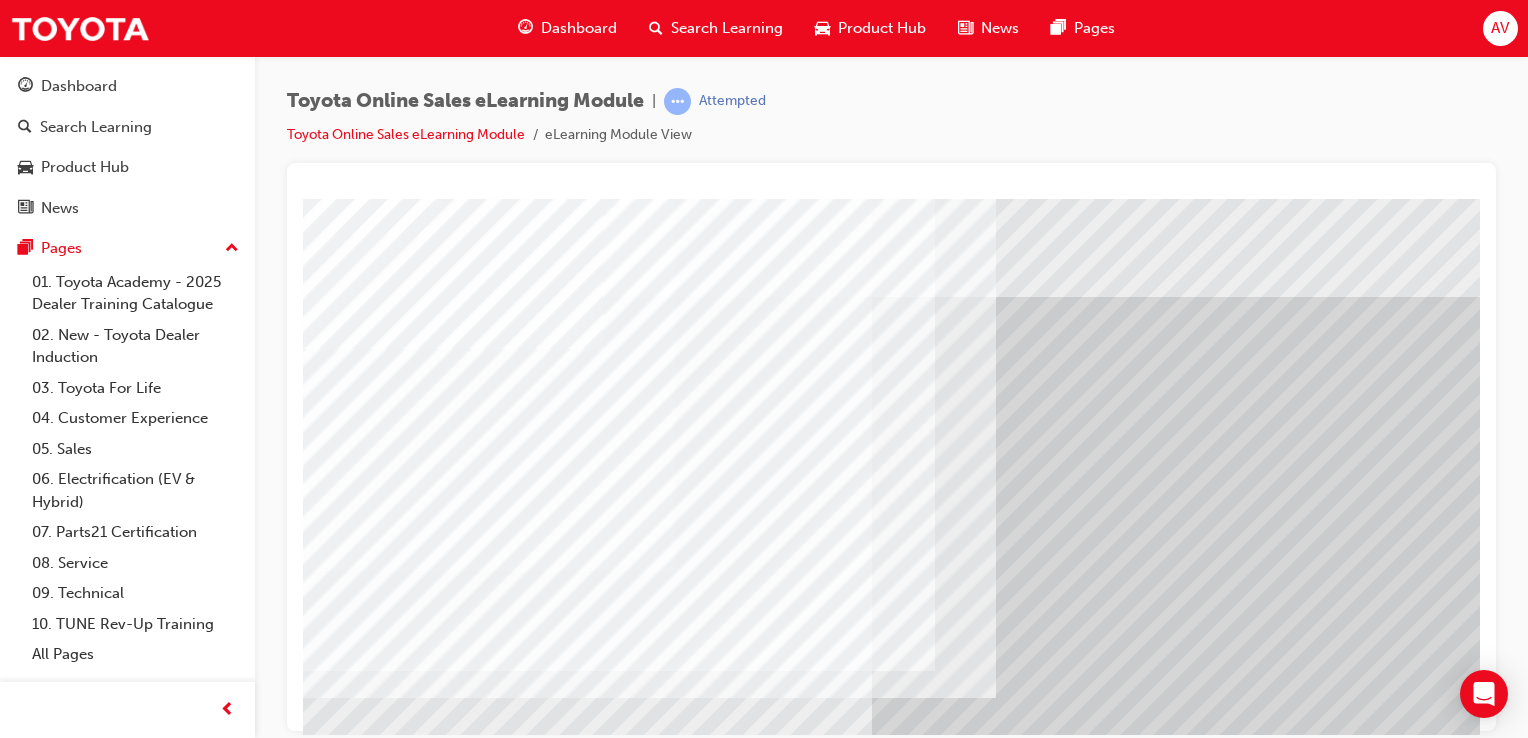 click at bounding box center [891, 447] 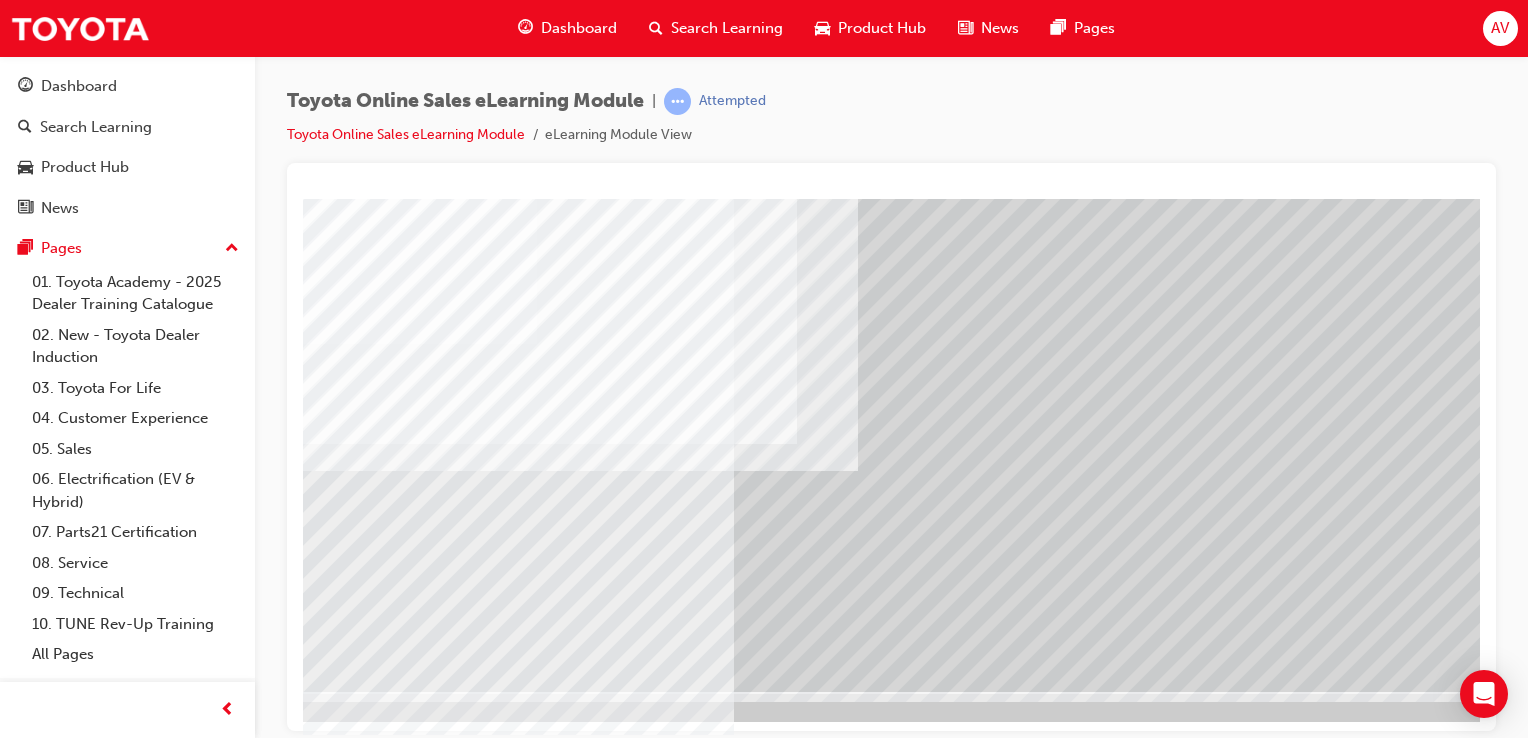 scroll, scrollTop: 227, scrollLeft: 198, axis: both 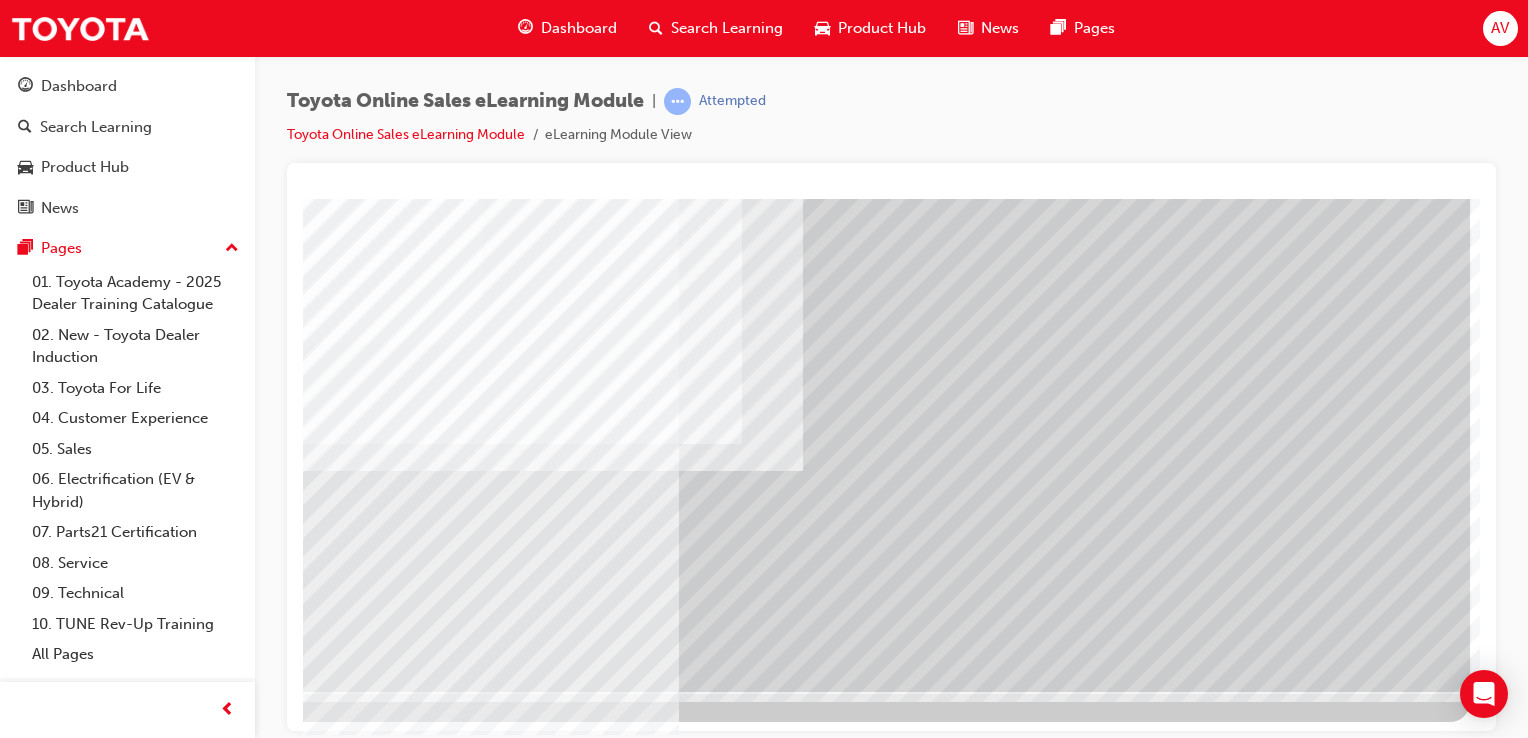 click at bounding box center (173, 3928) 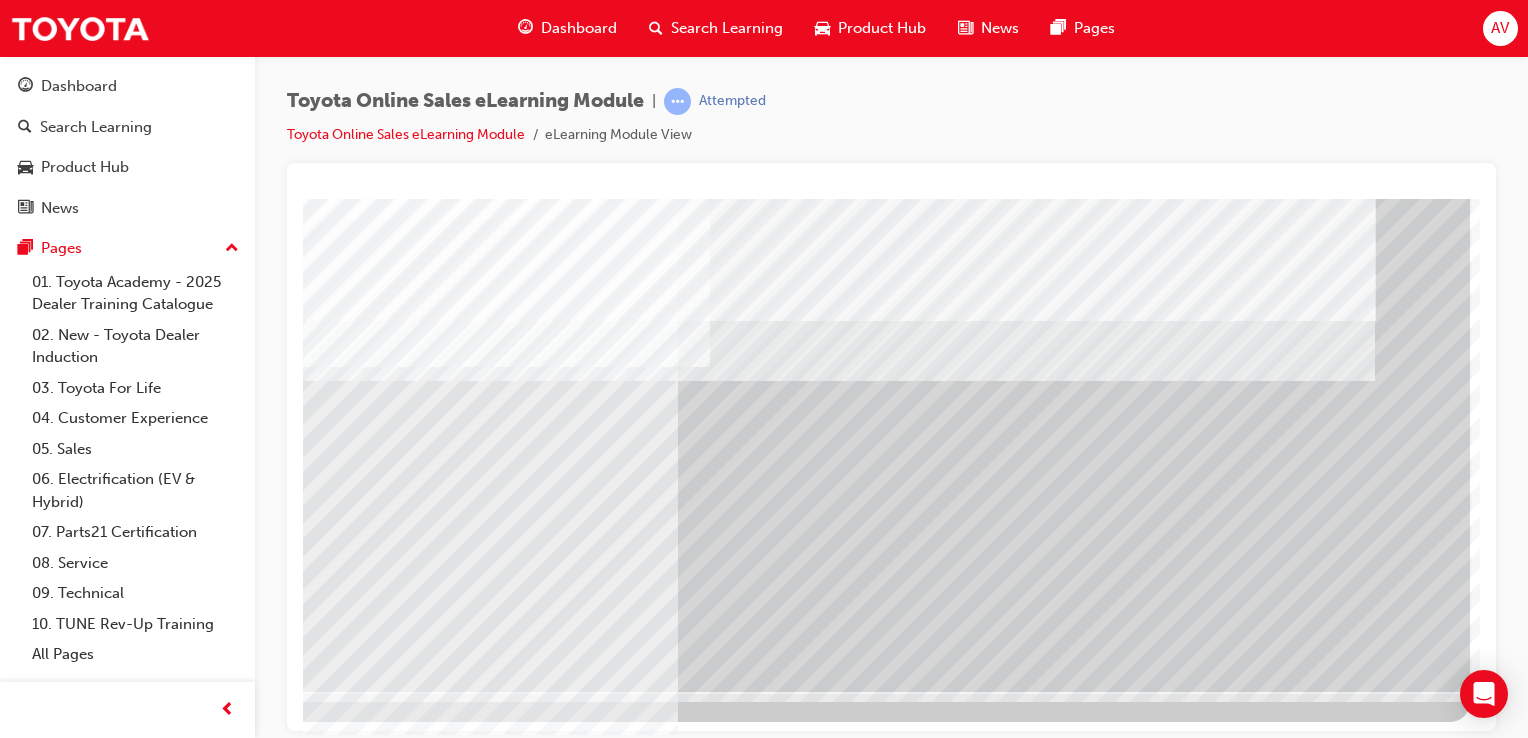 scroll, scrollTop: 0, scrollLeft: 0, axis: both 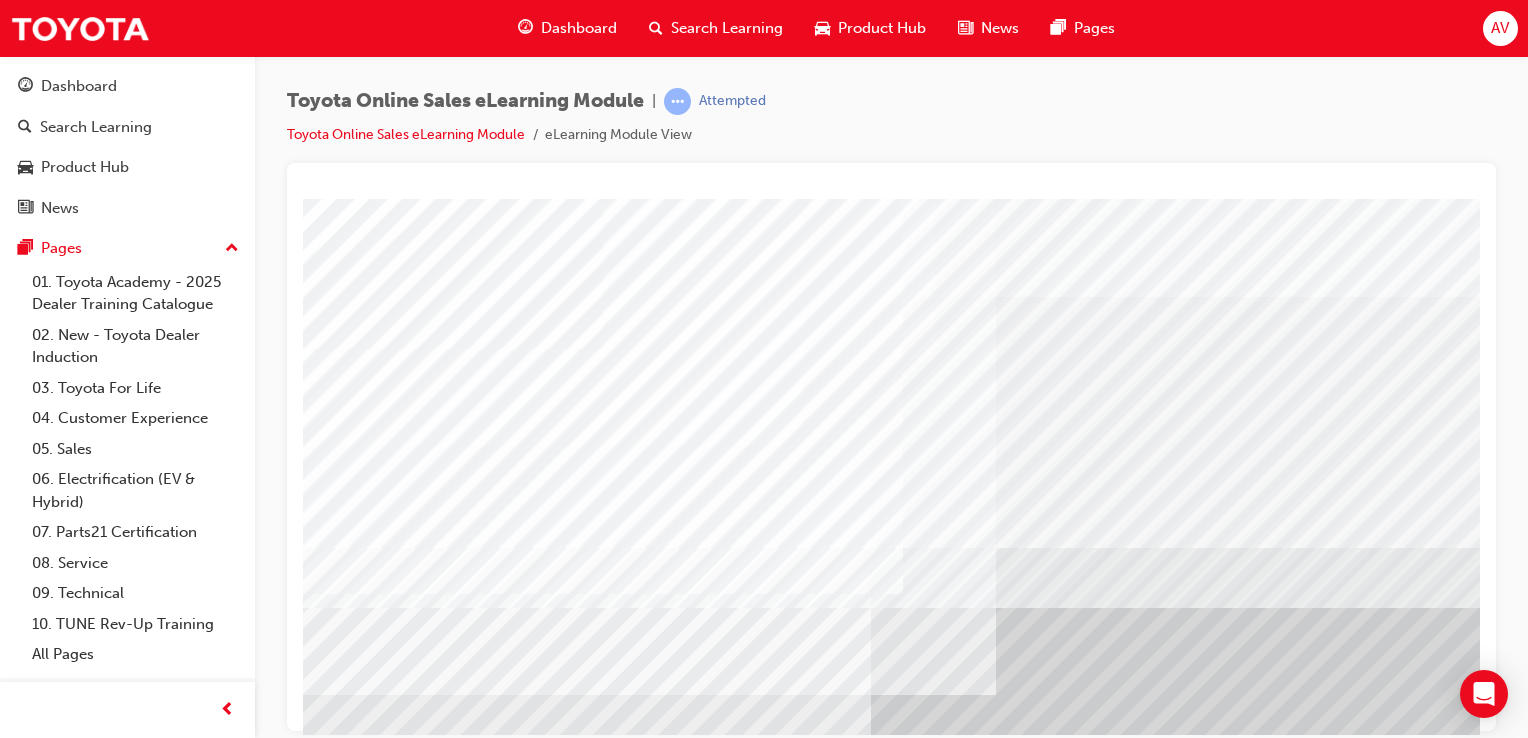 click on "Toyota Online Sales eLearning Module | Attempted Toyota Online Sales eLearning Module eLearning Module View" at bounding box center [764, 369] 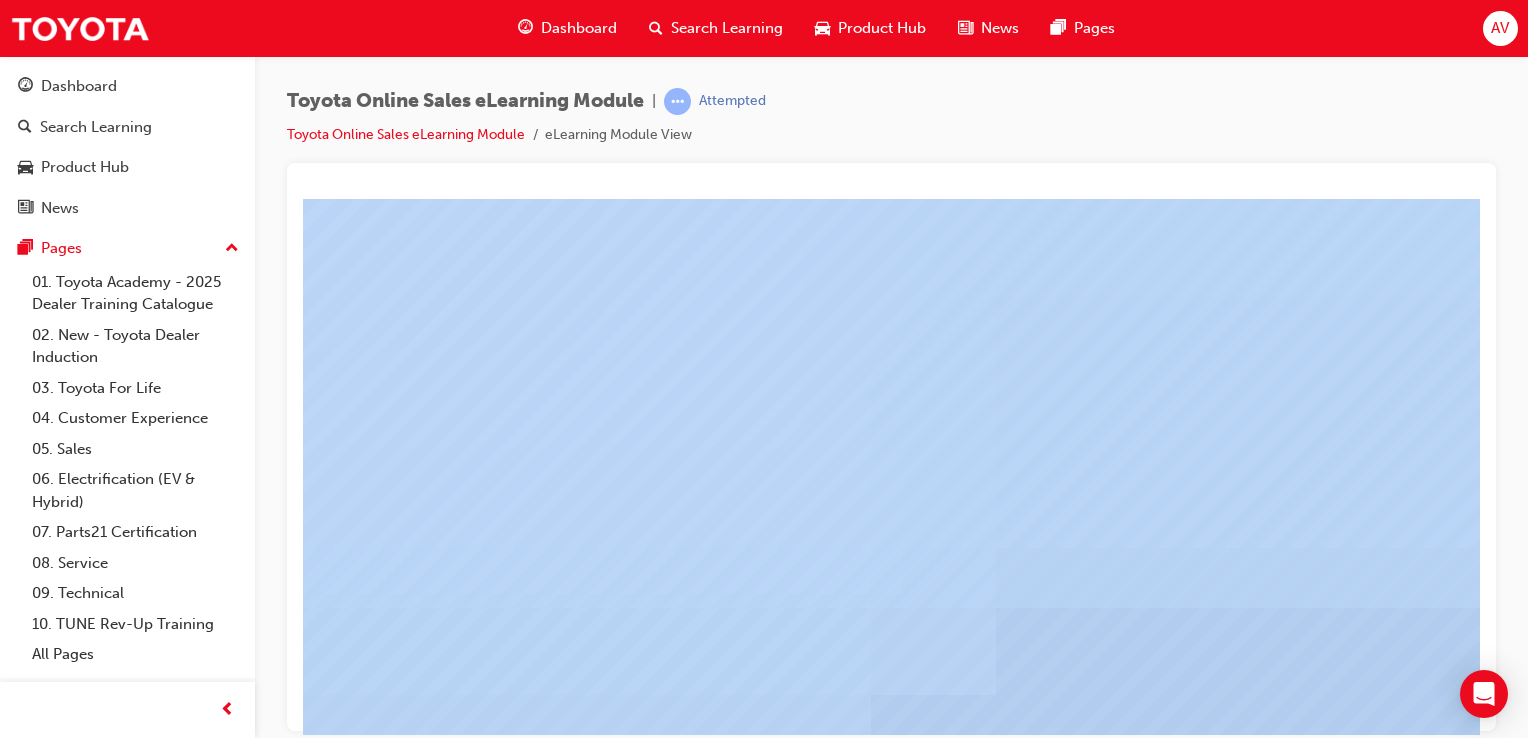 click on "Toyota Online Sales eLearning Module | Attempted Toyota Online Sales eLearning Module eLearning Module View" at bounding box center [764, 369] 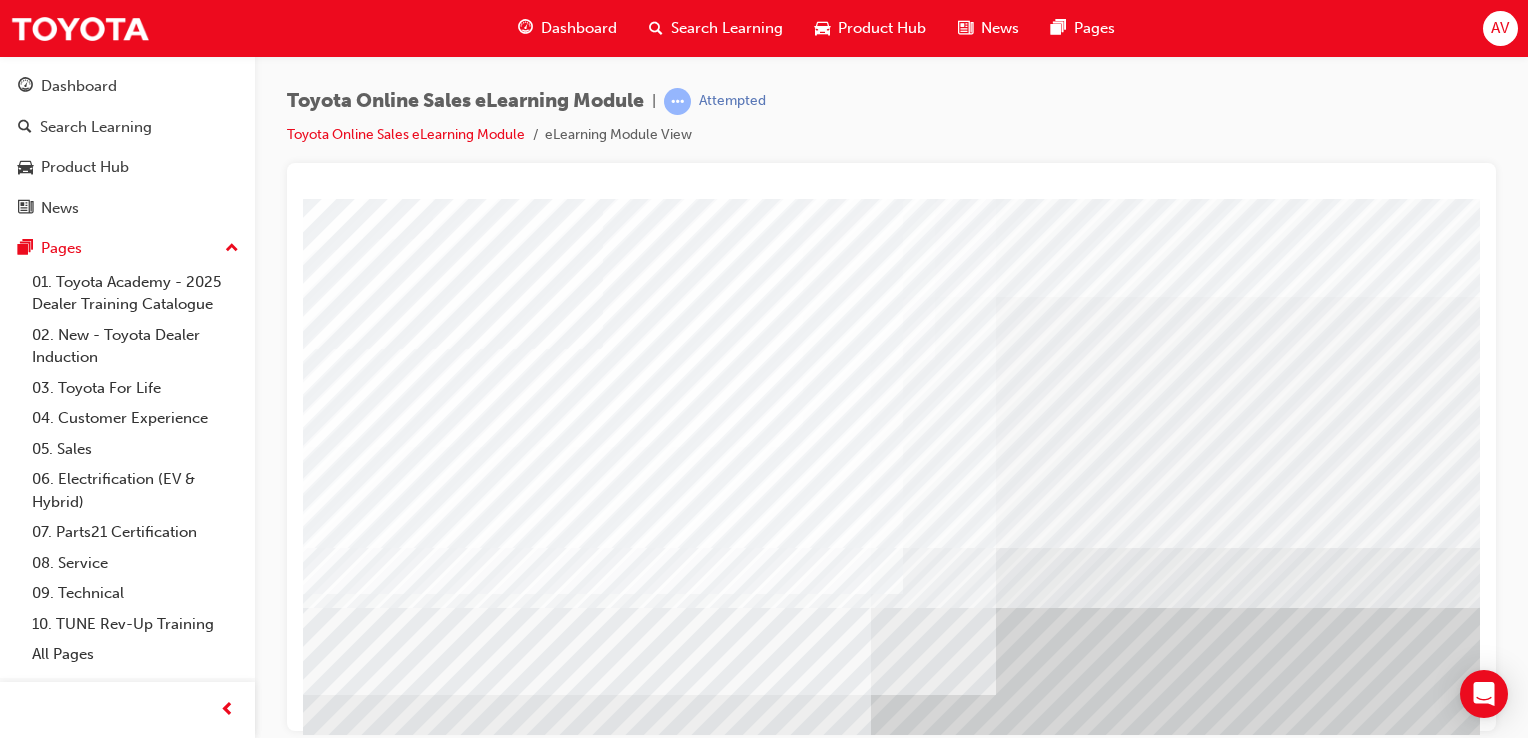 drag, startPoint x: 1637, startPoint y: 933, endPoint x: 1328, endPoint y: 661, distance: 411.66125 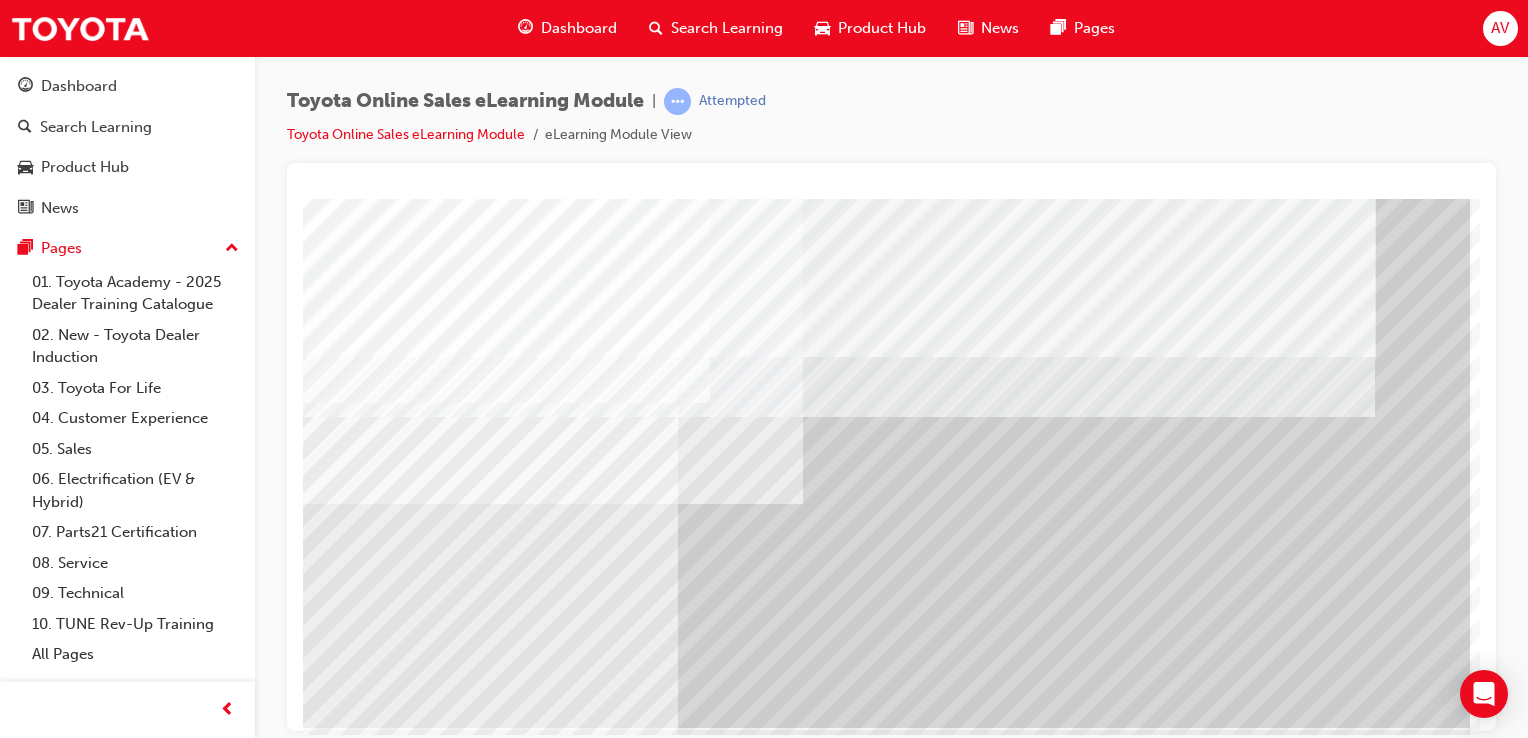 scroll, scrollTop: 228, scrollLeft: 198, axis: both 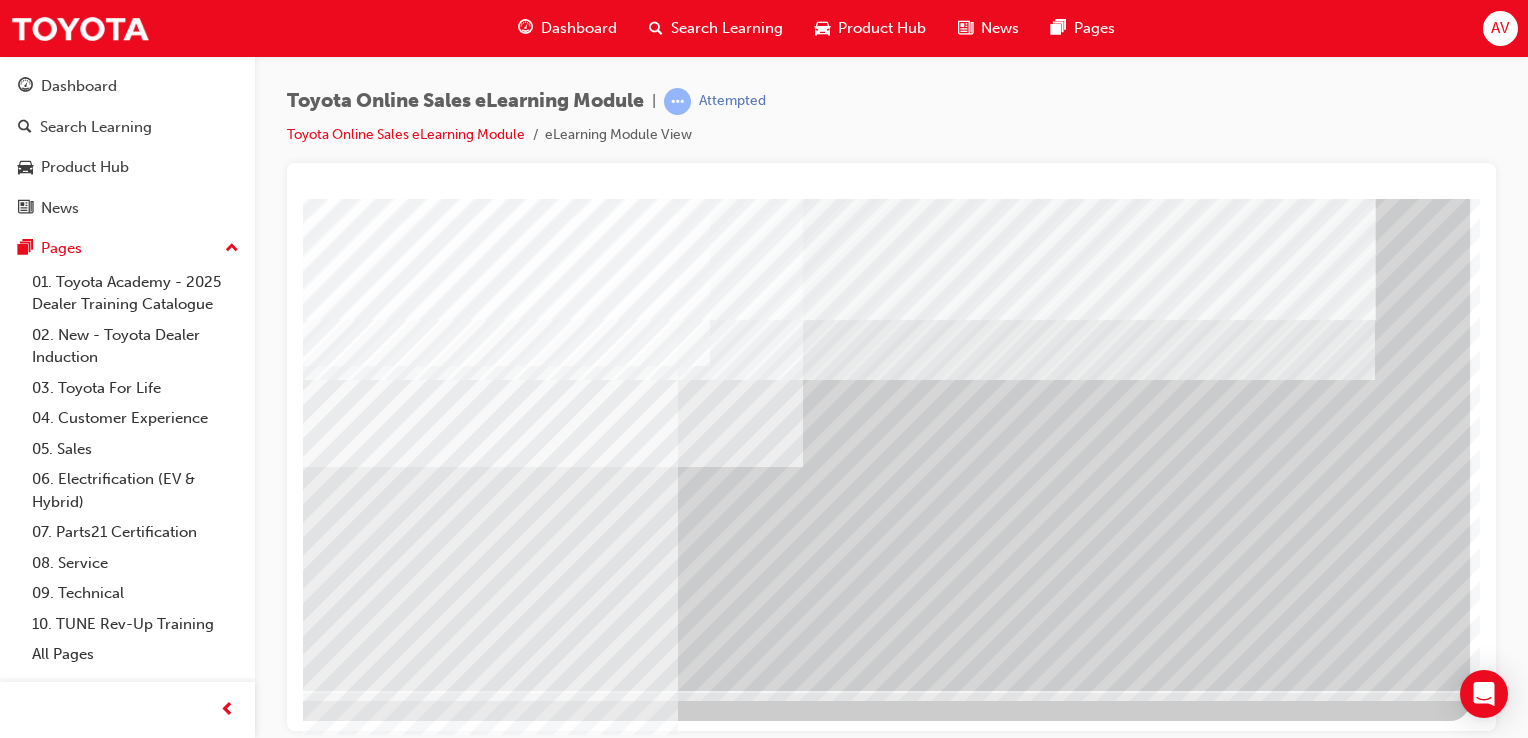 click at bounding box center (173, 3576) 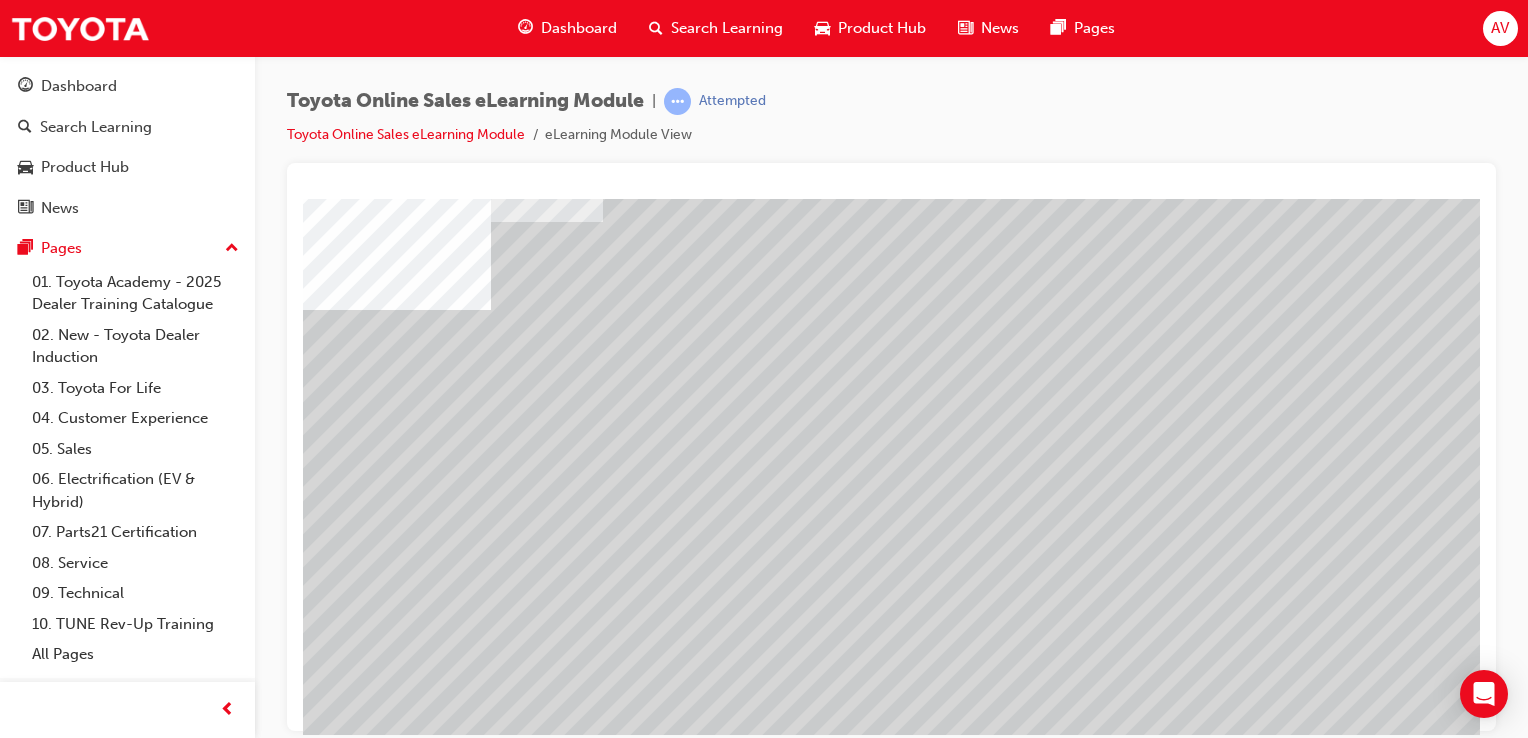 scroll, scrollTop: 108, scrollLeft: 0, axis: vertical 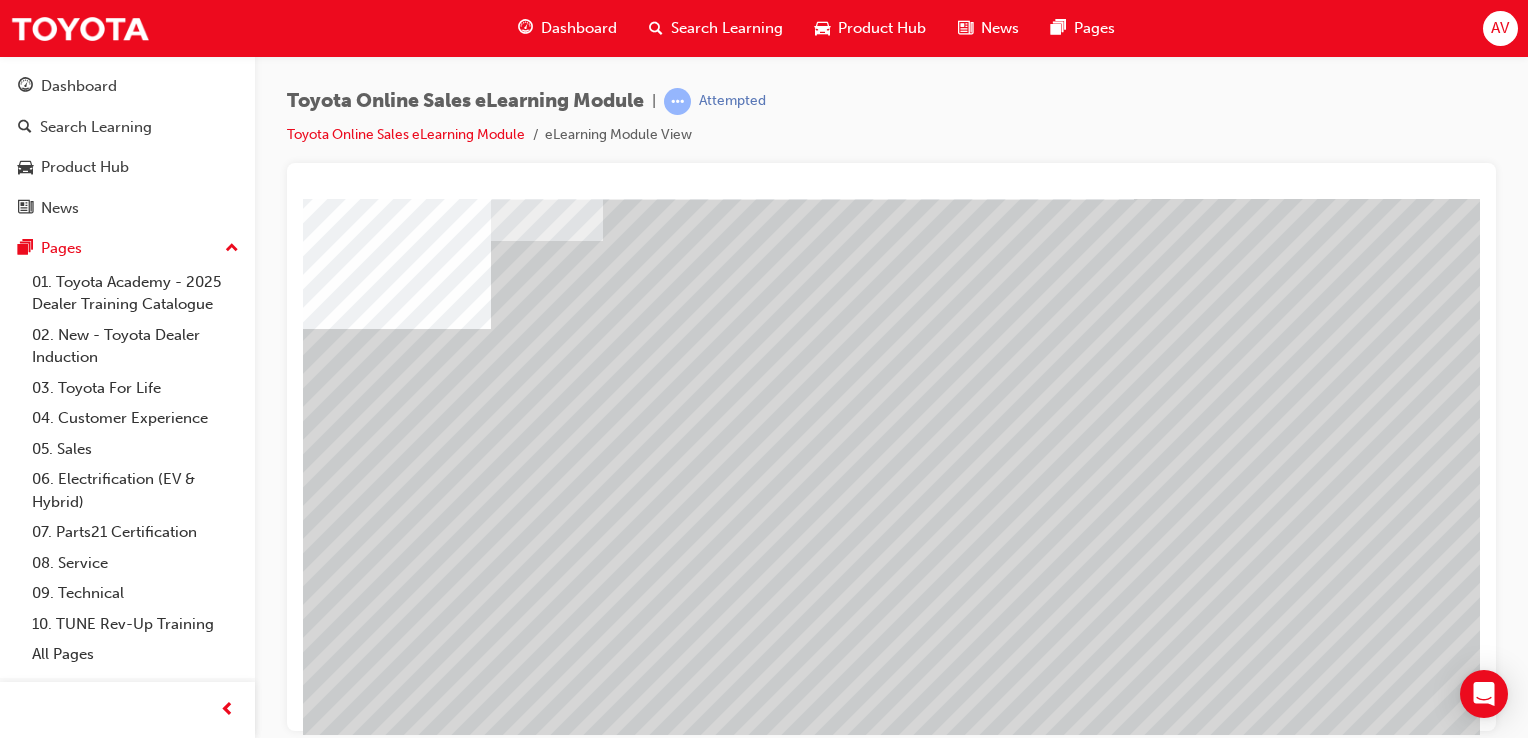 click at bounding box center [393, 4671] 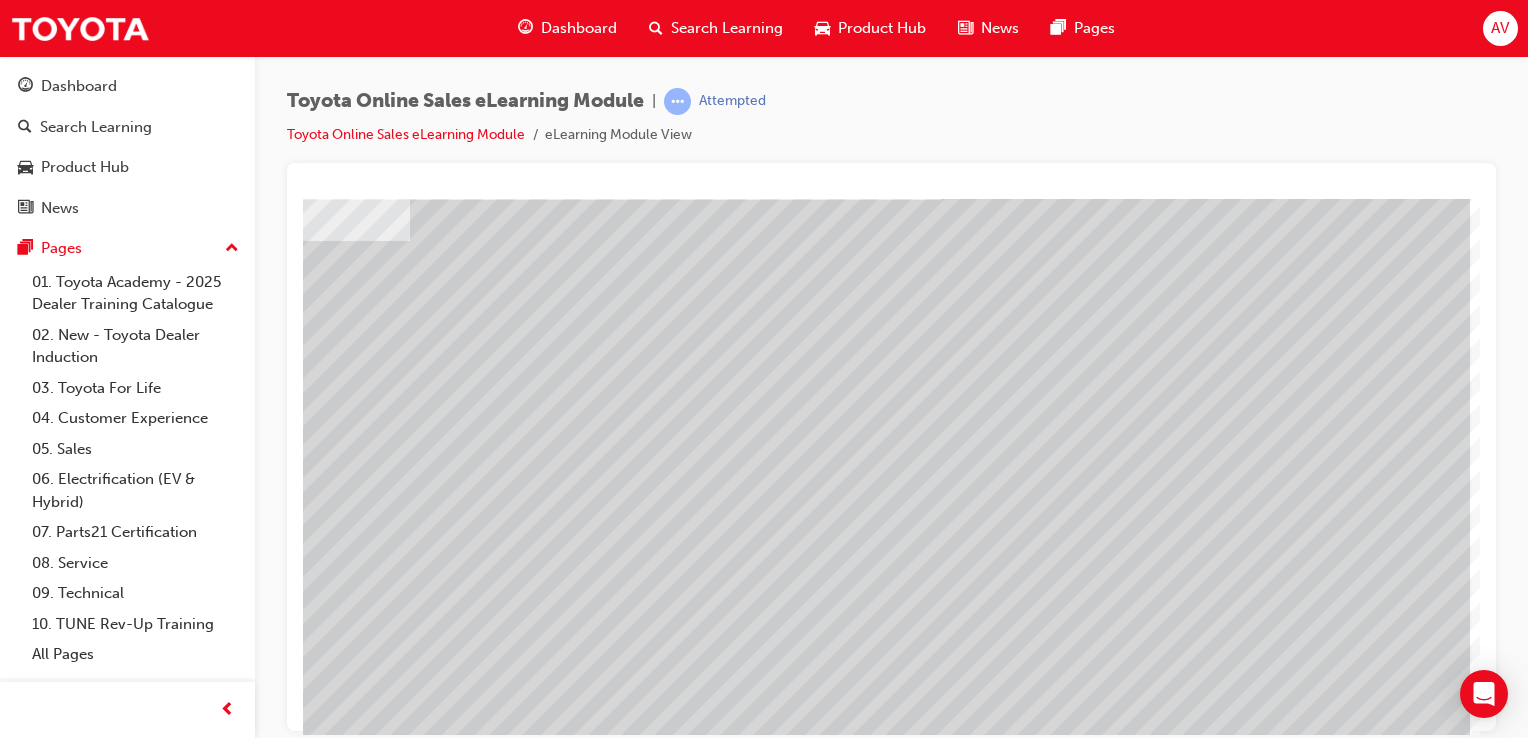 click at bounding box center (200, 4951) 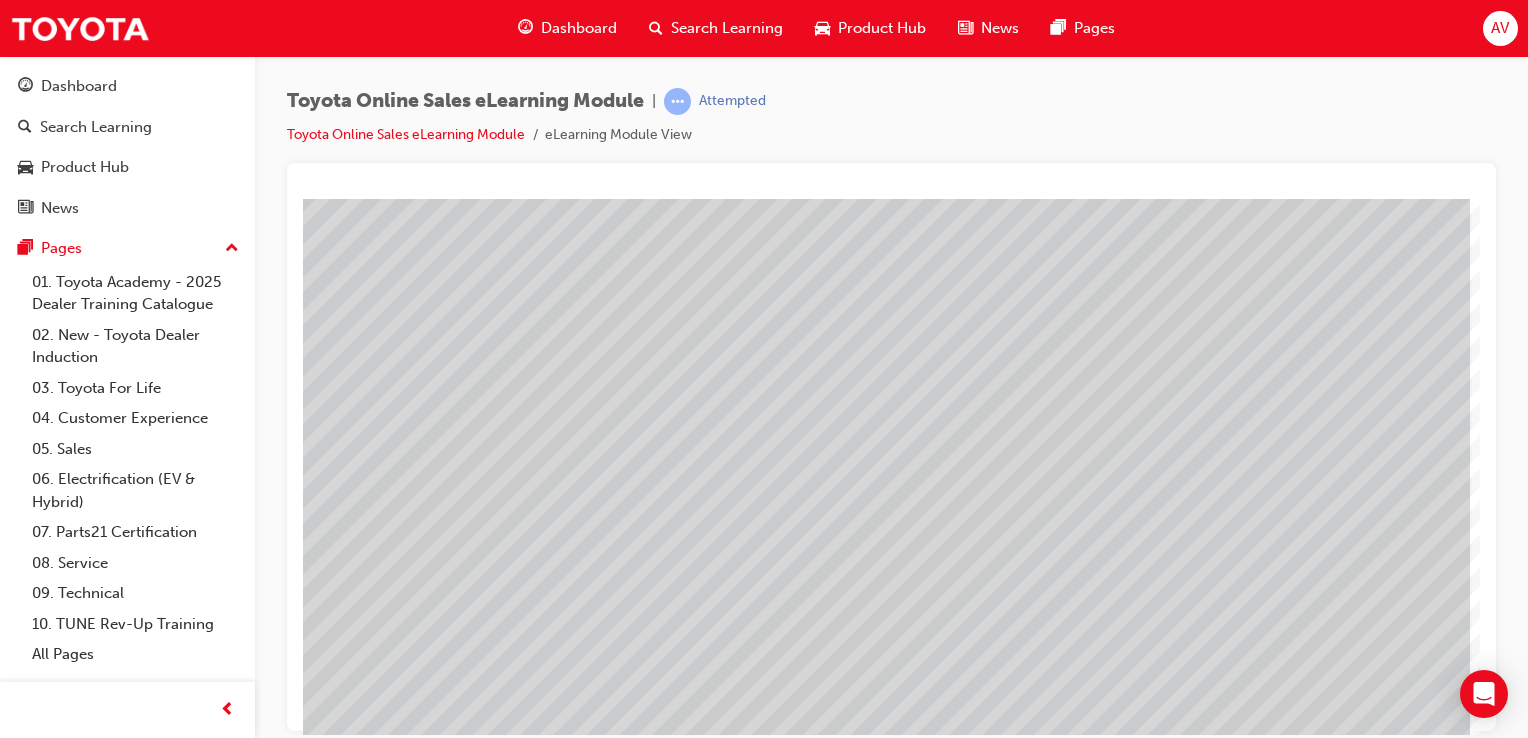 scroll, scrollTop: 228, scrollLeft: 198, axis: both 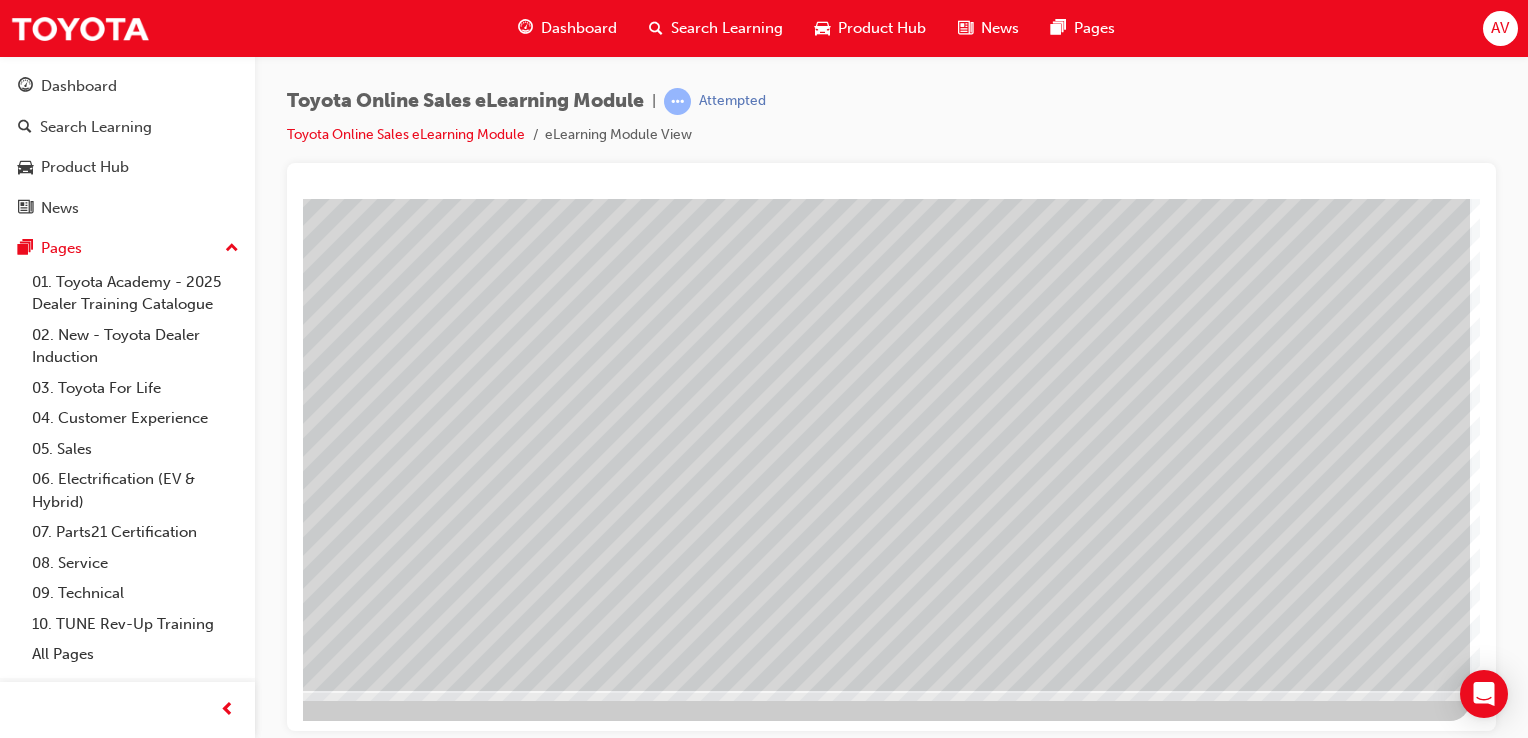 click at bounding box center [173, 8107] 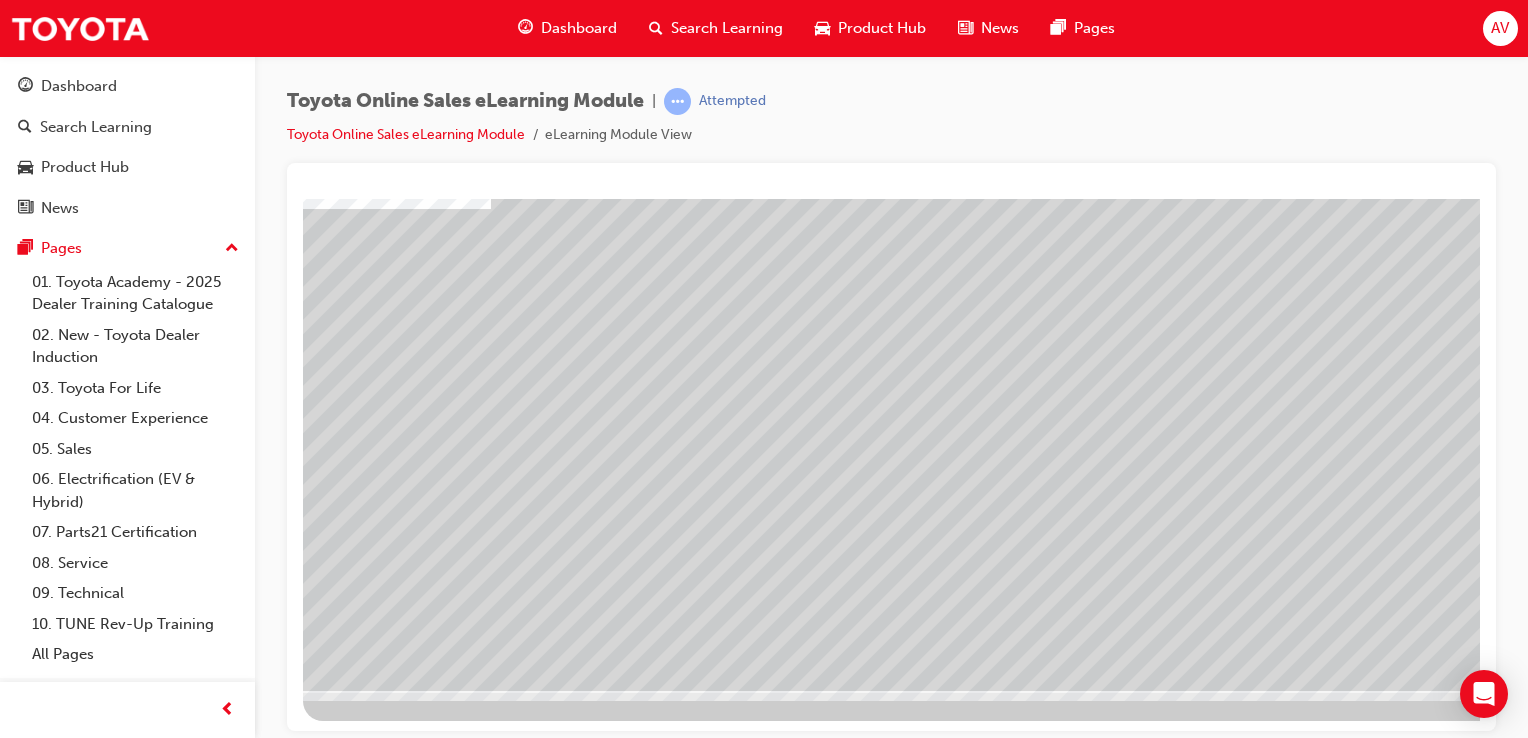 click at bounding box center [393, 4551] 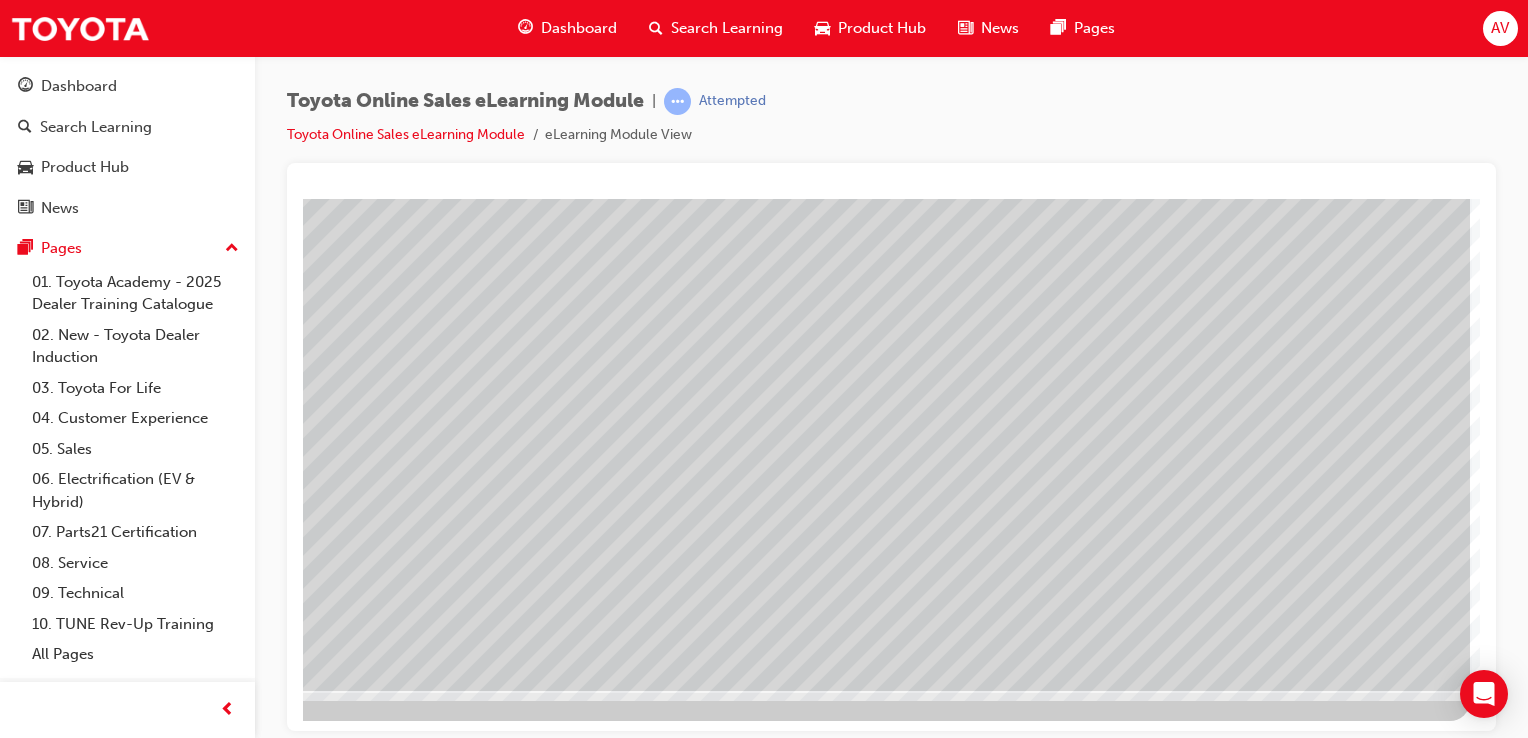 click at bounding box center (200, 4901) 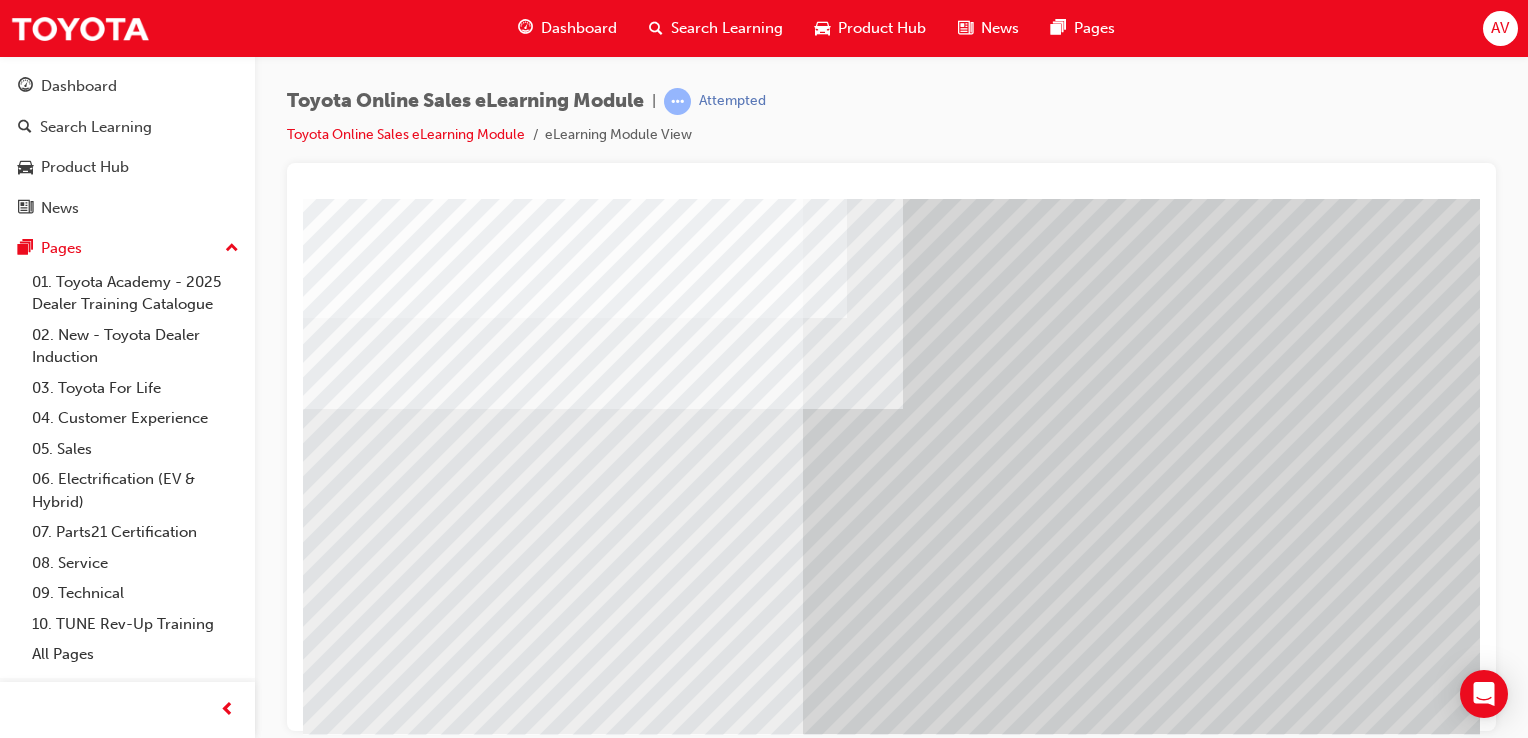 scroll, scrollTop: 228, scrollLeft: 0, axis: vertical 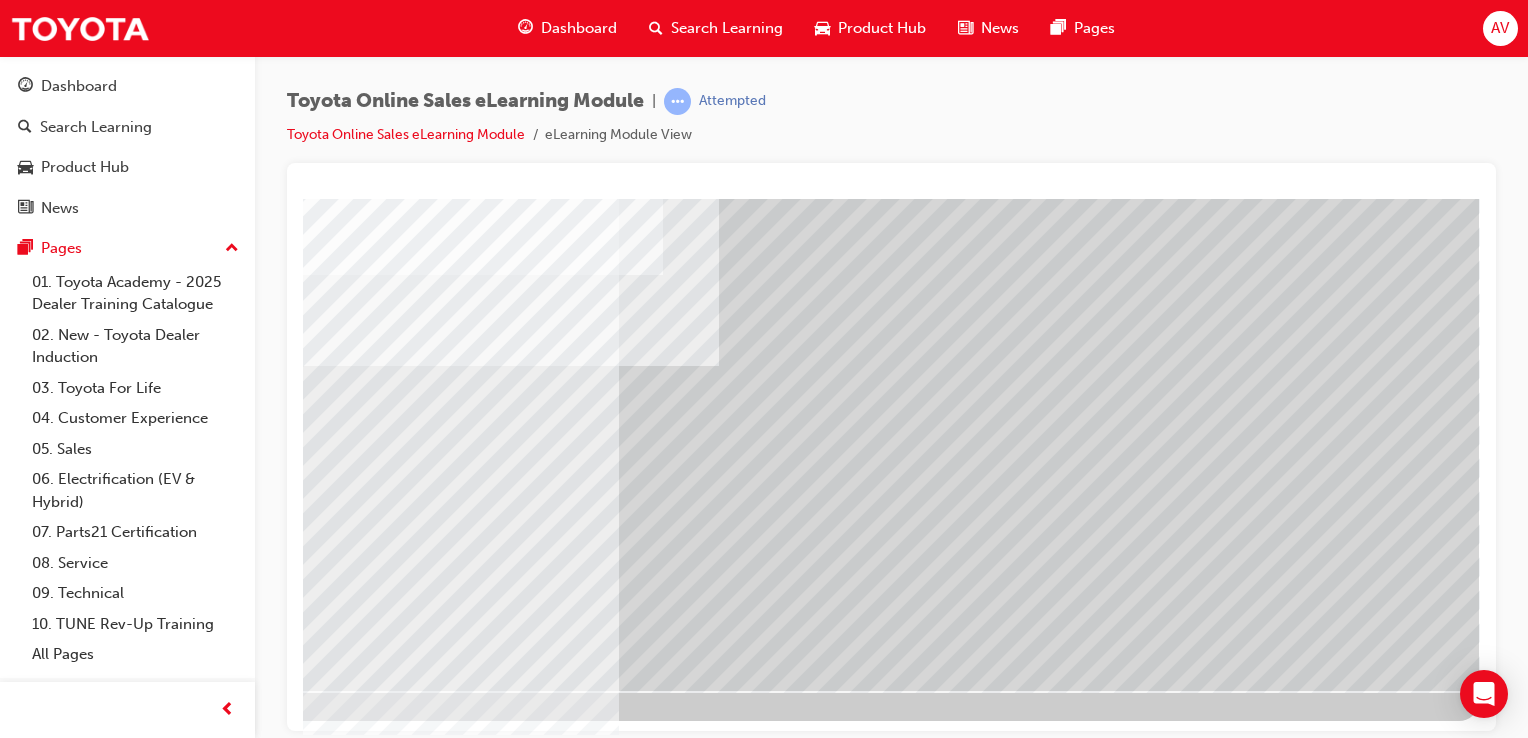 click at bounding box center [182, 4369] 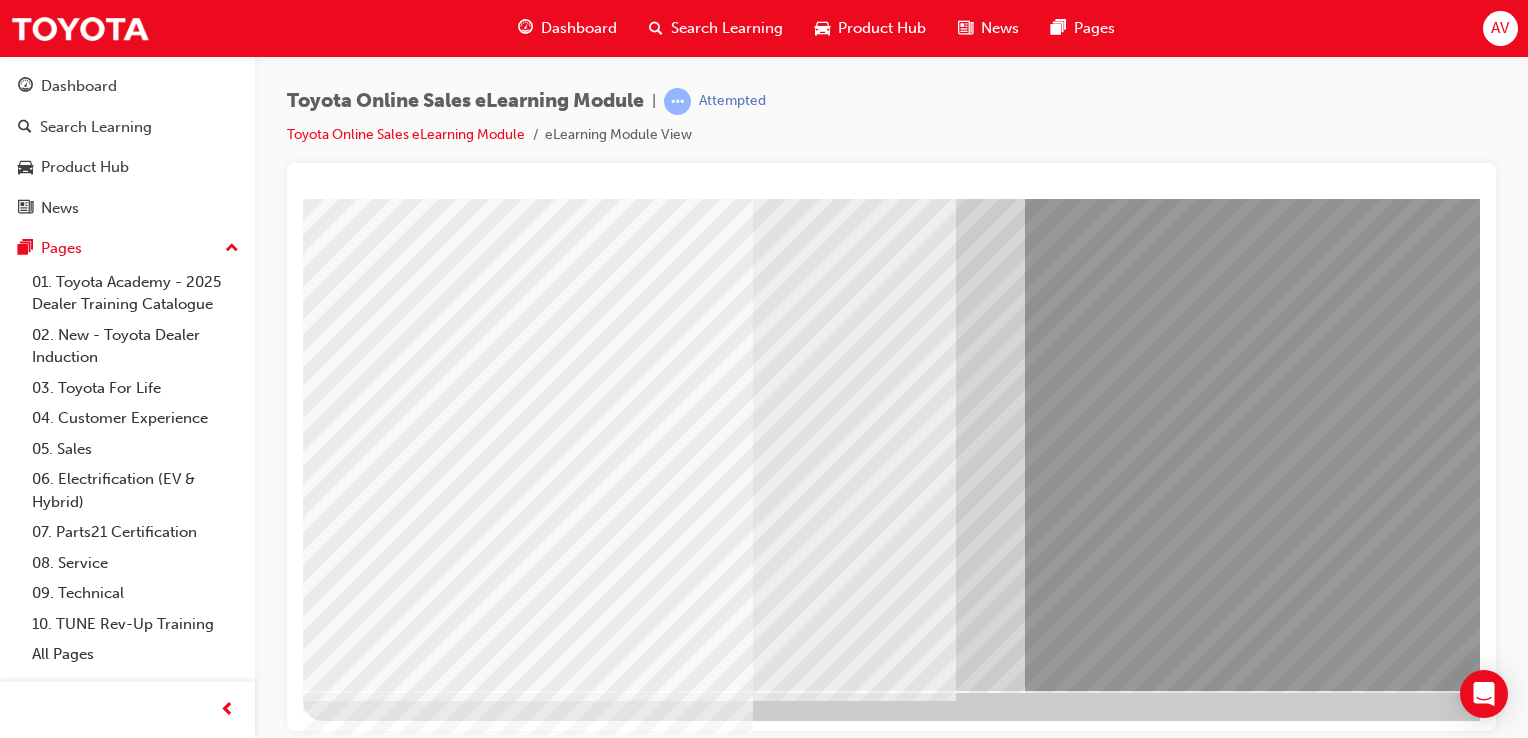 scroll, scrollTop: 228, scrollLeft: 198, axis: both 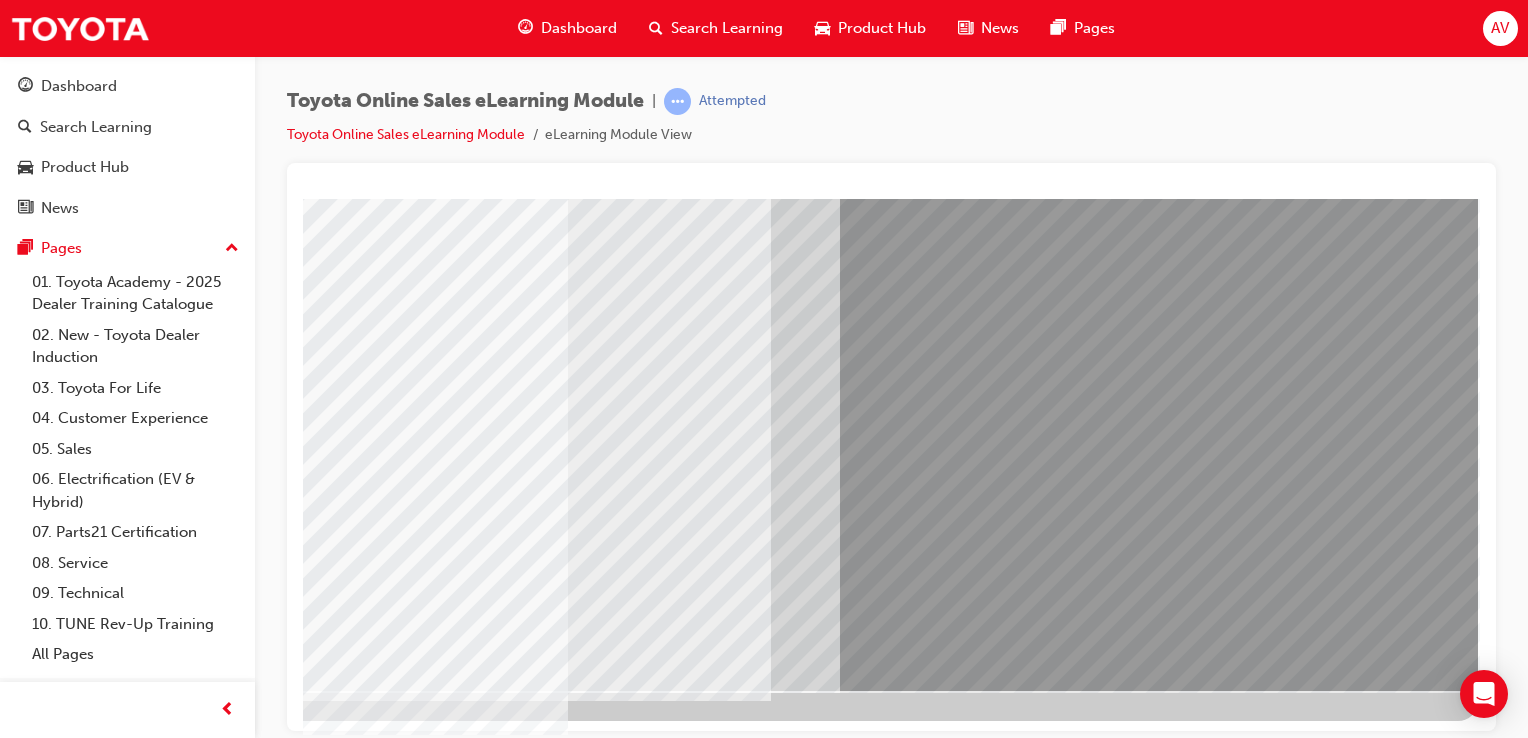 click at bounding box center (181, 3203) 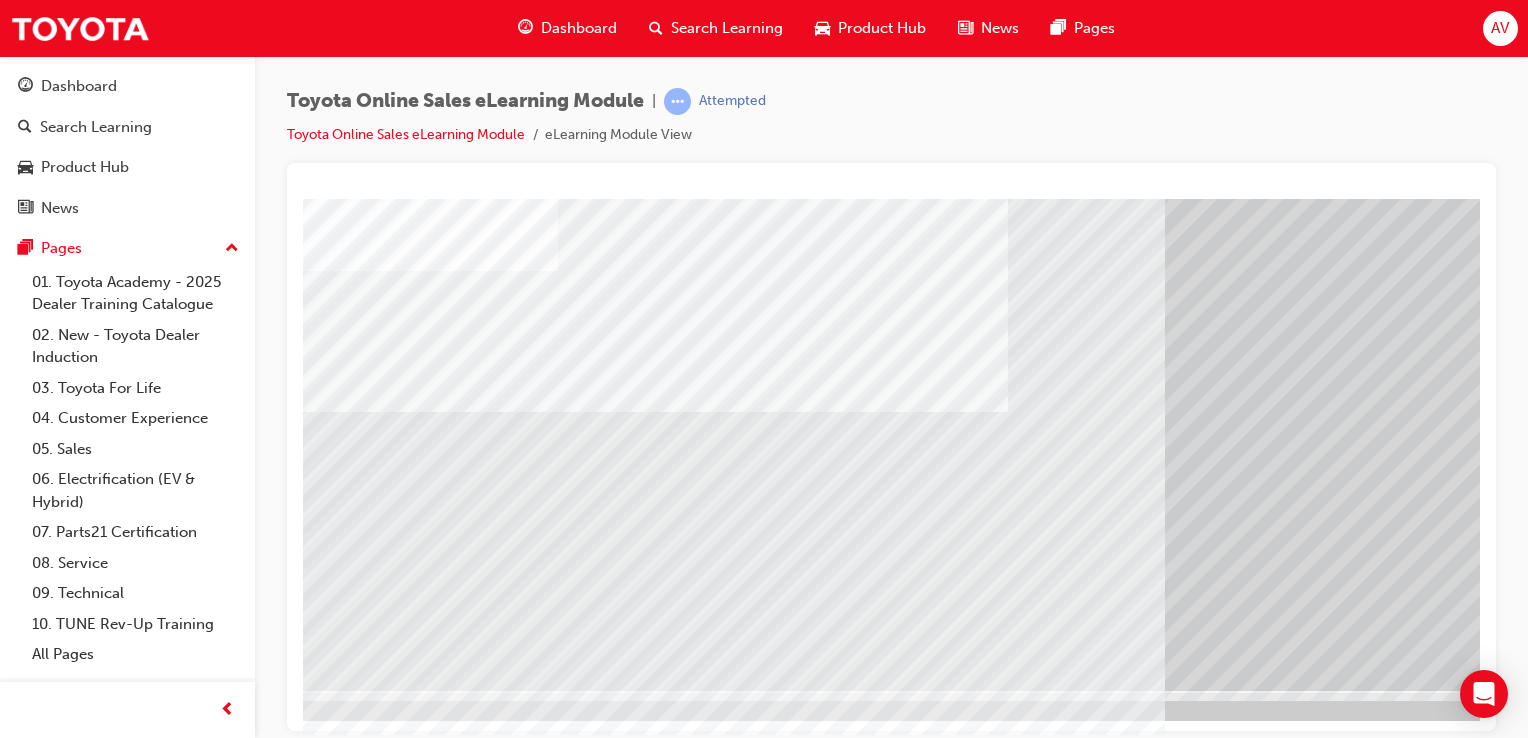 scroll, scrollTop: 228, scrollLeft: 198, axis: both 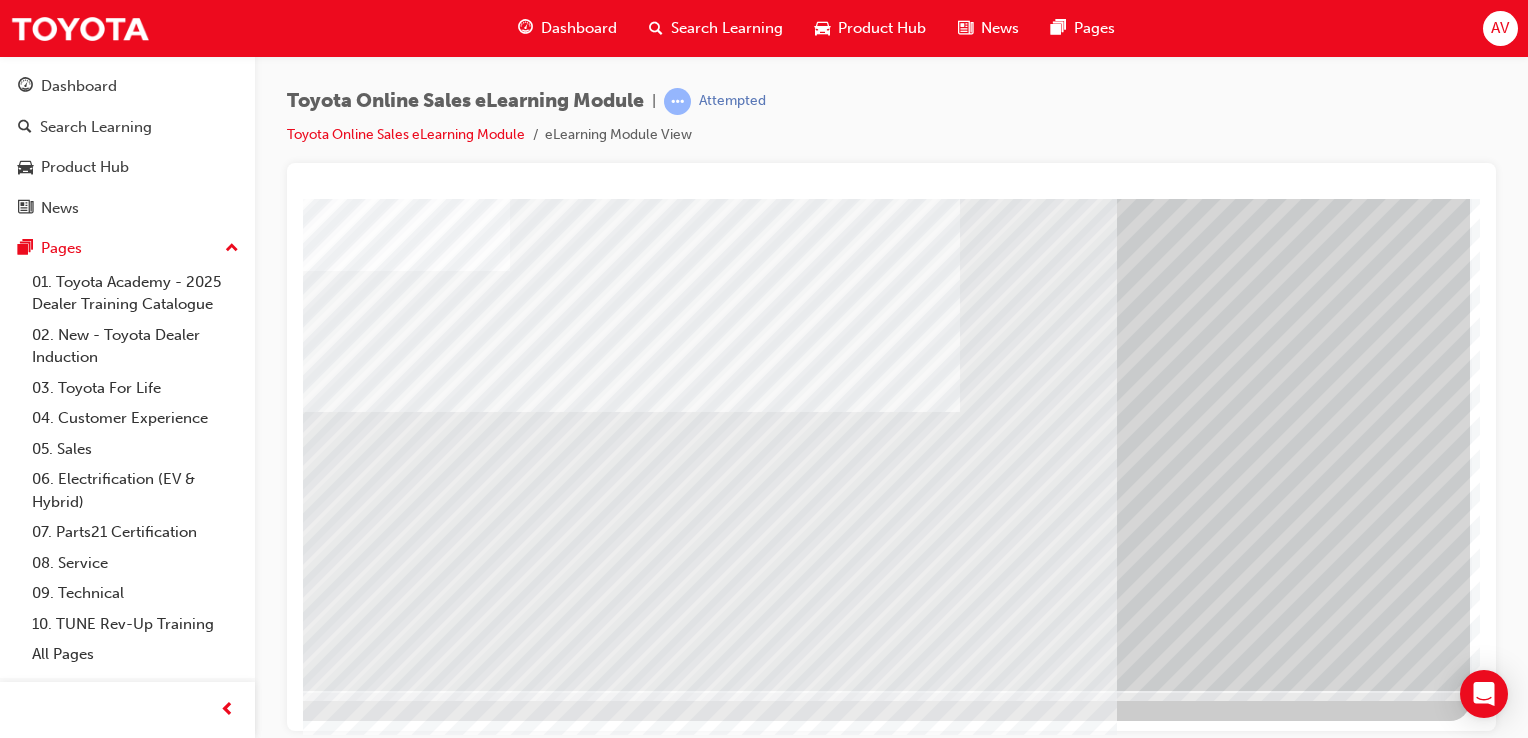 click at bounding box center (410, 3979) 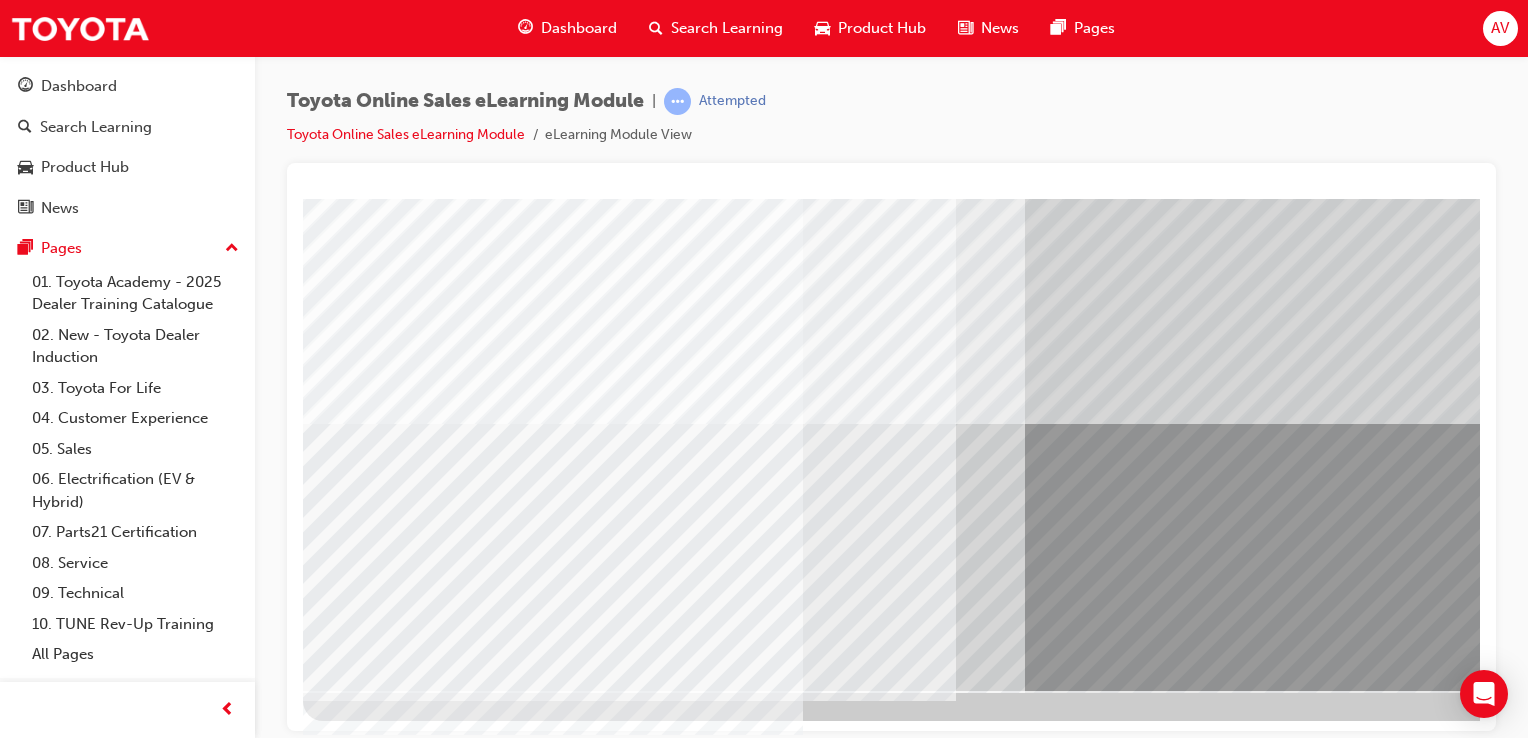scroll, scrollTop: 228, scrollLeft: 198, axis: both 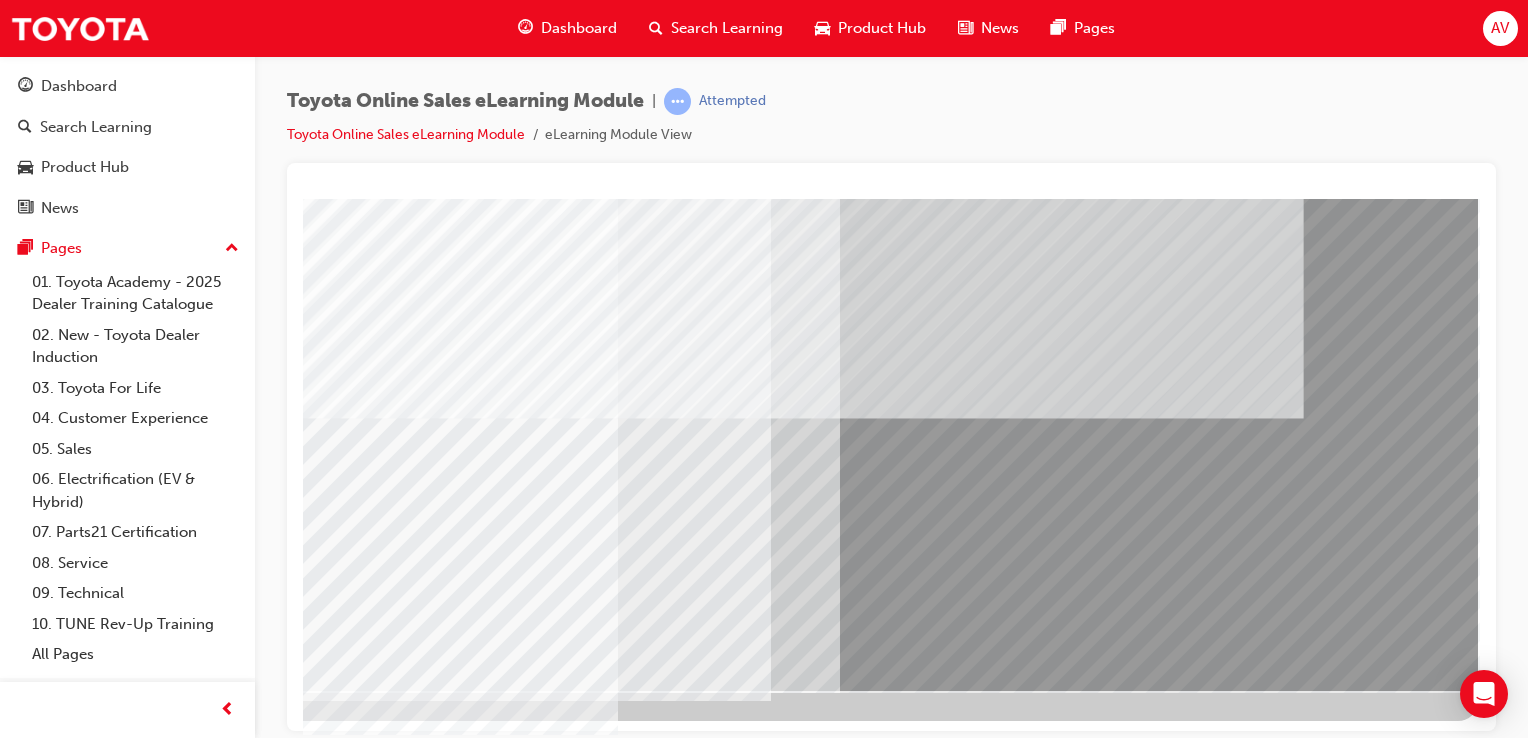 click at bounding box center [322, 4612] 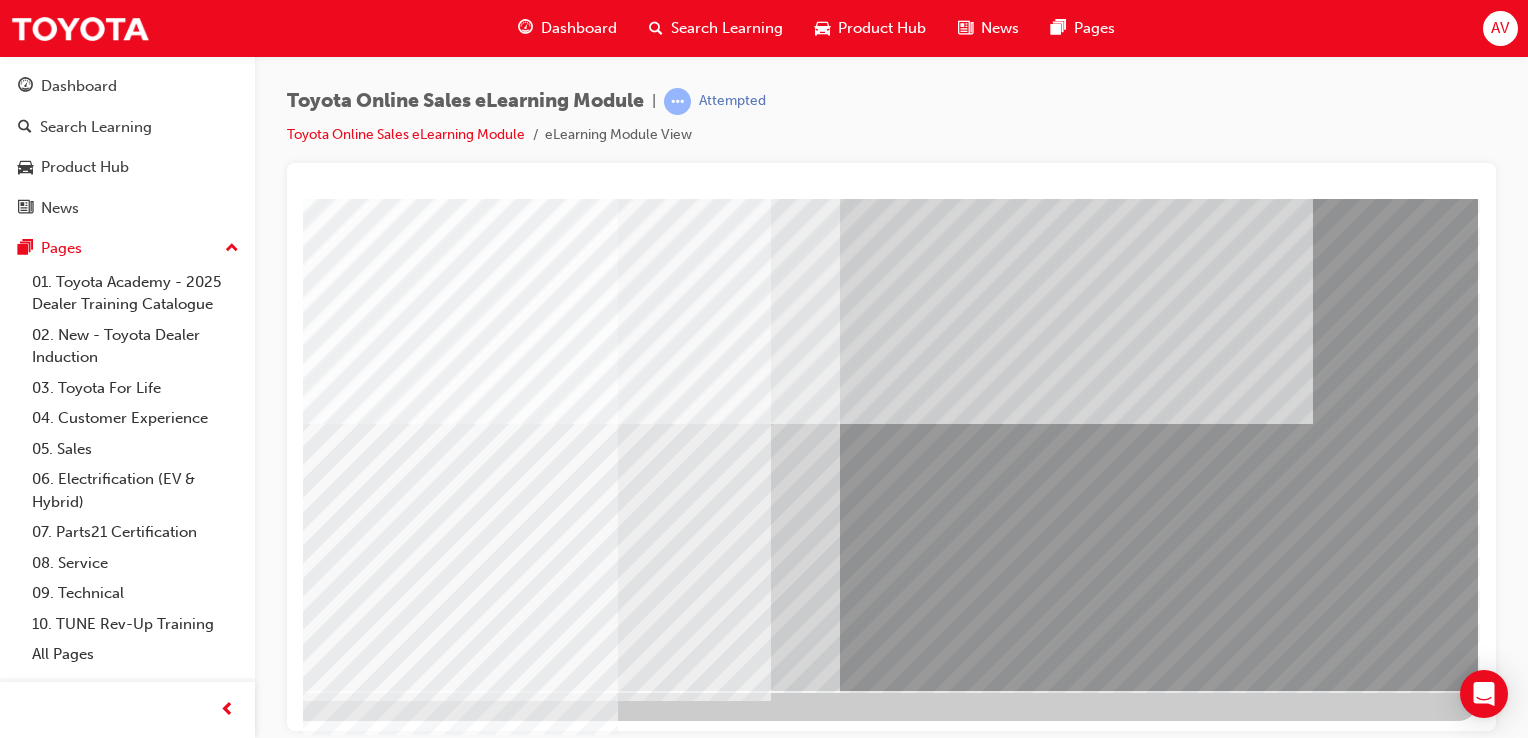 click at bounding box center (181, 3293) 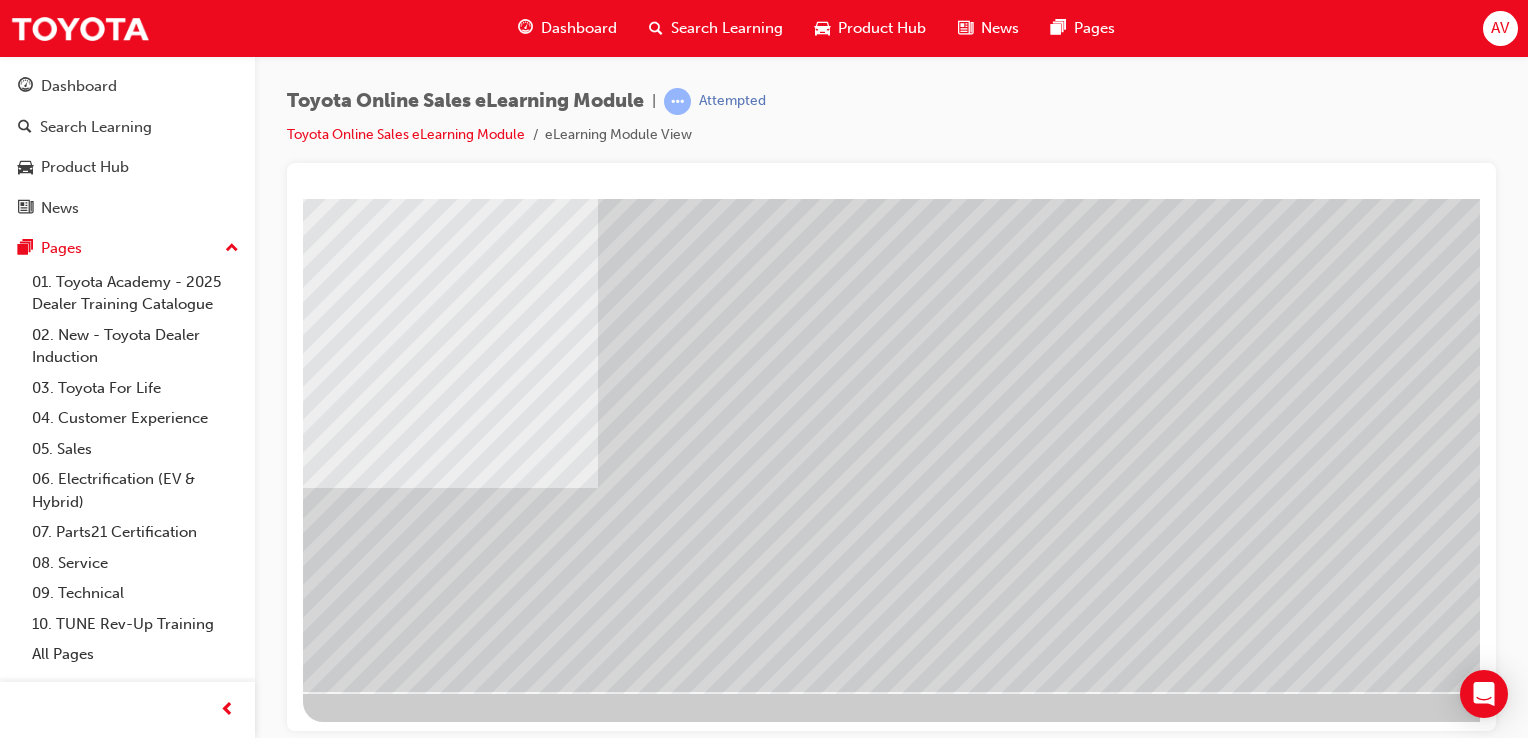 scroll, scrollTop: 227, scrollLeft: 198, axis: both 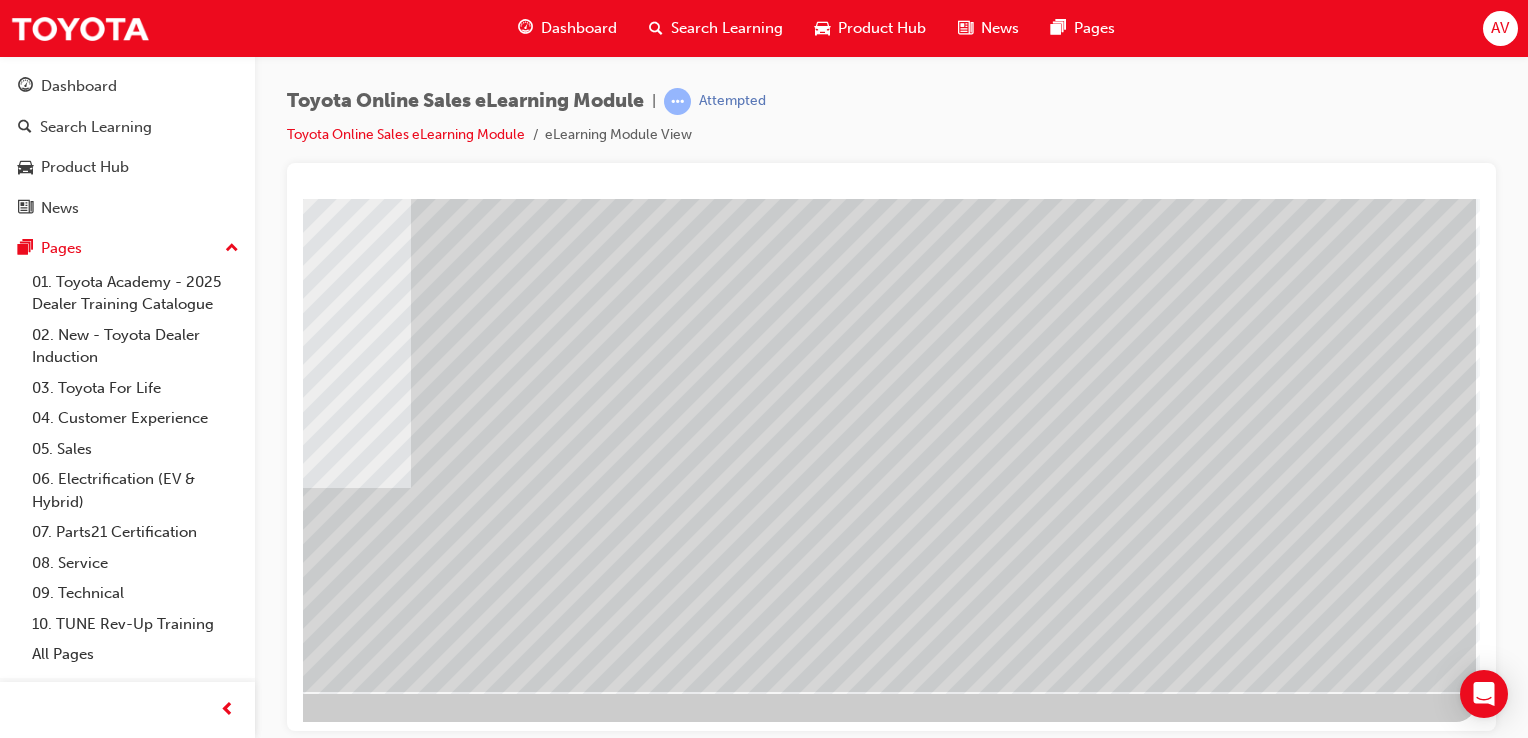 click at bounding box center (179, 2977) 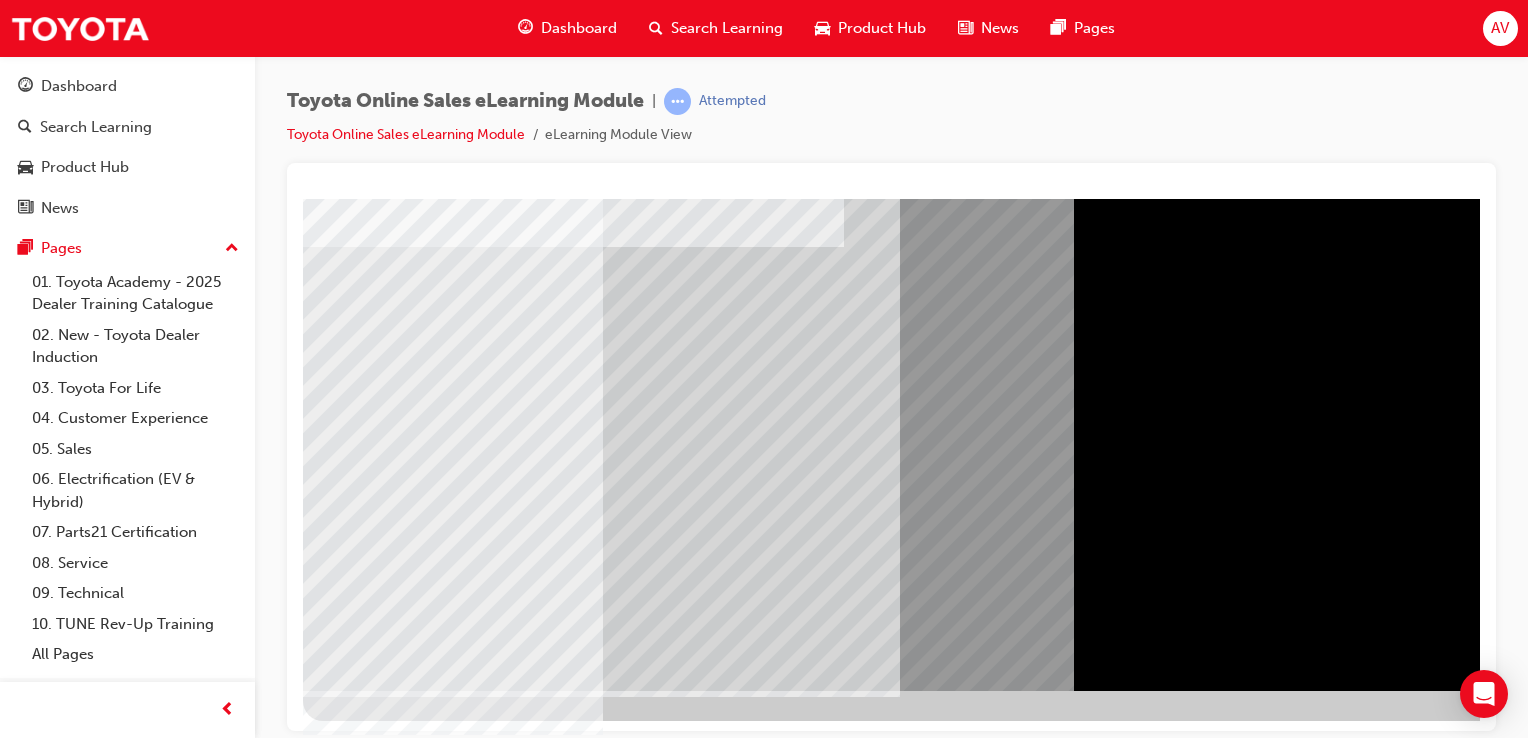 scroll, scrollTop: 228, scrollLeft: 198, axis: both 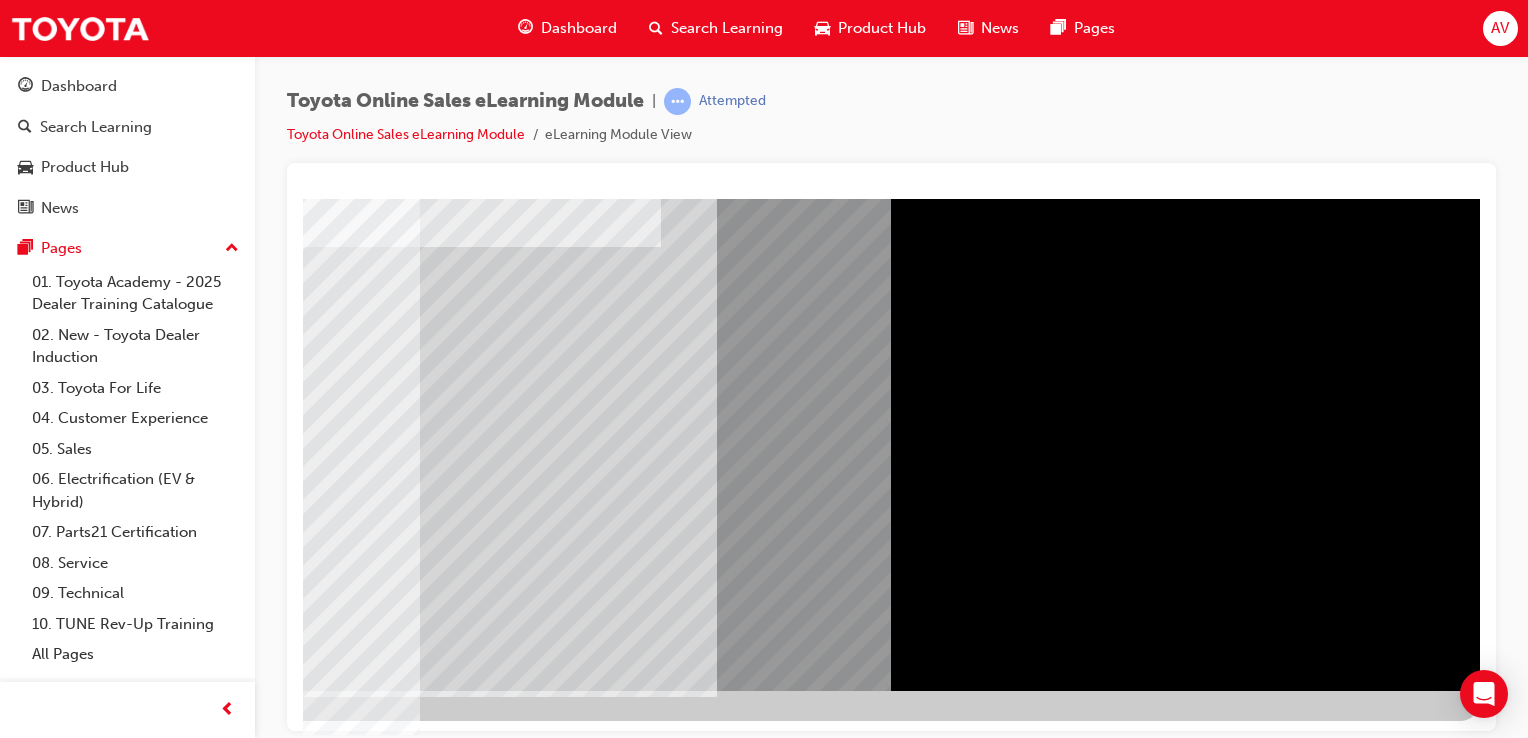 click at bounding box center [505, 1768] 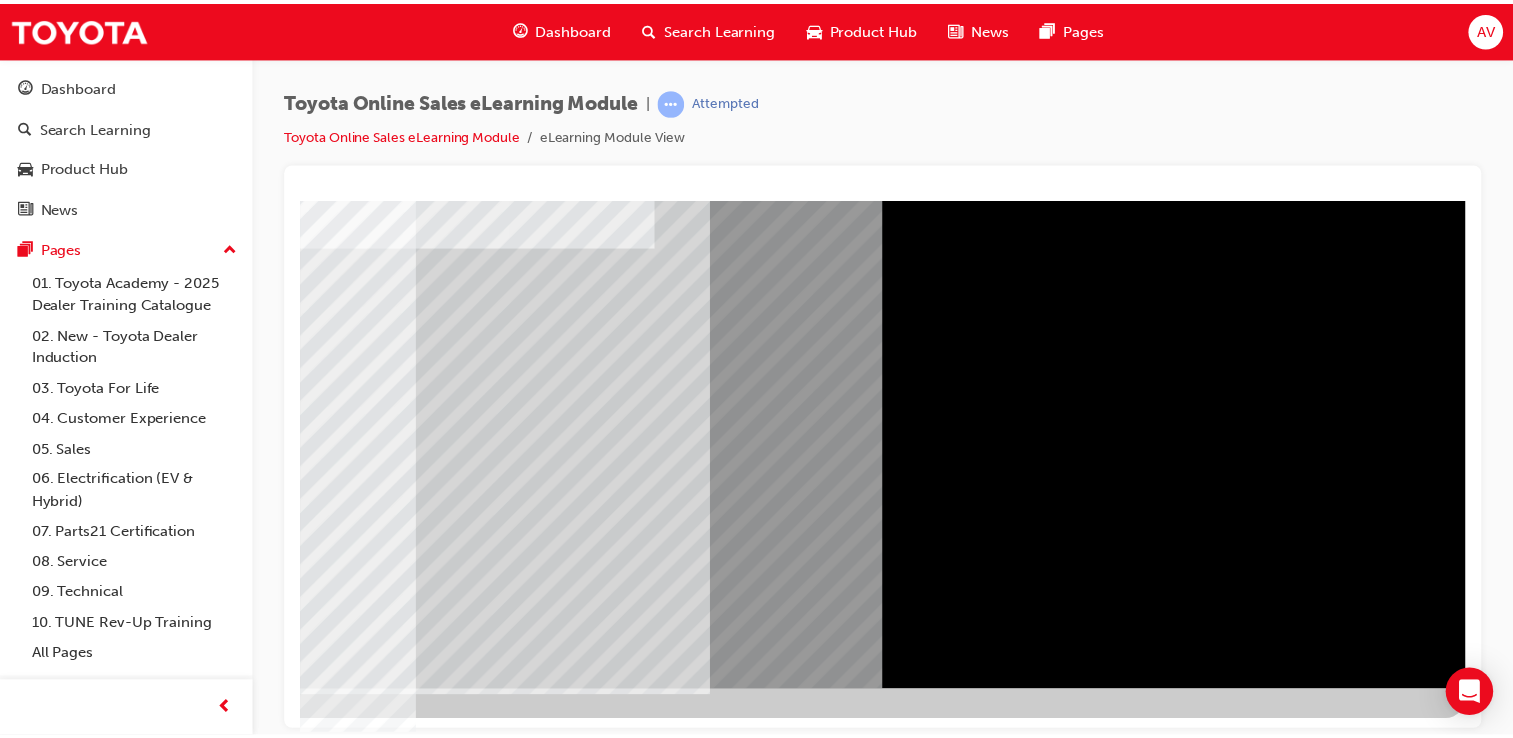scroll, scrollTop: 0, scrollLeft: 0, axis: both 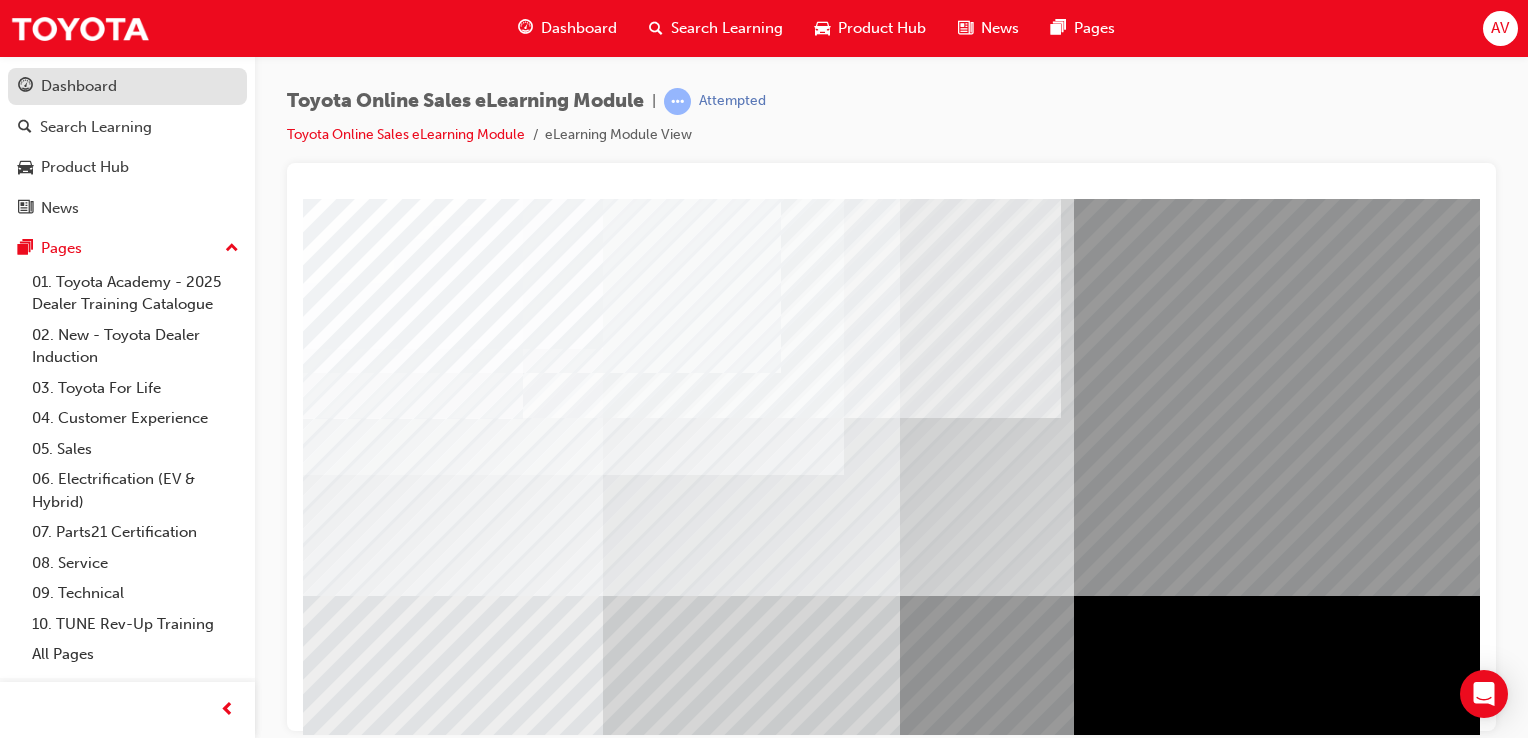 click on "Dashboard" at bounding box center (79, 86) 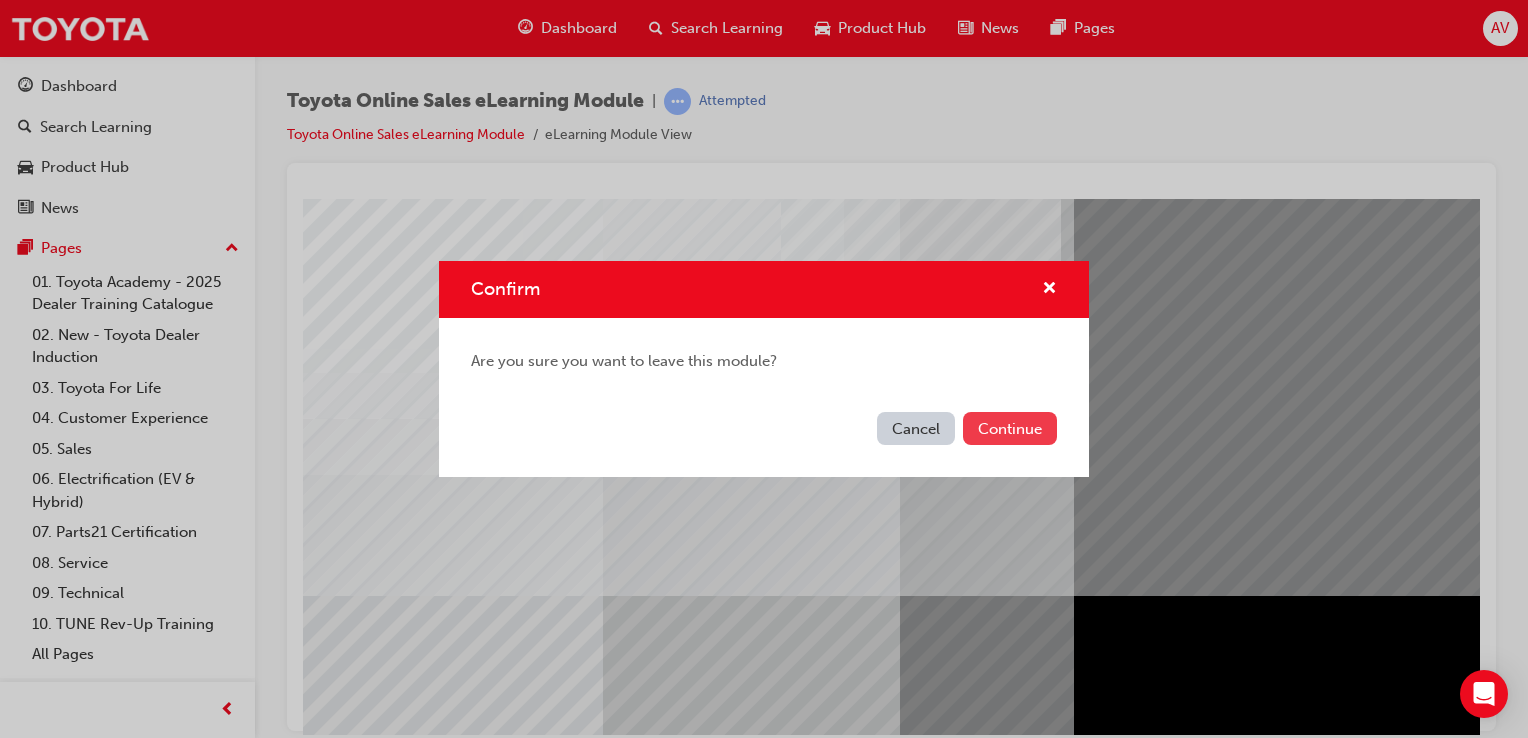 click on "Continue" at bounding box center (1010, 428) 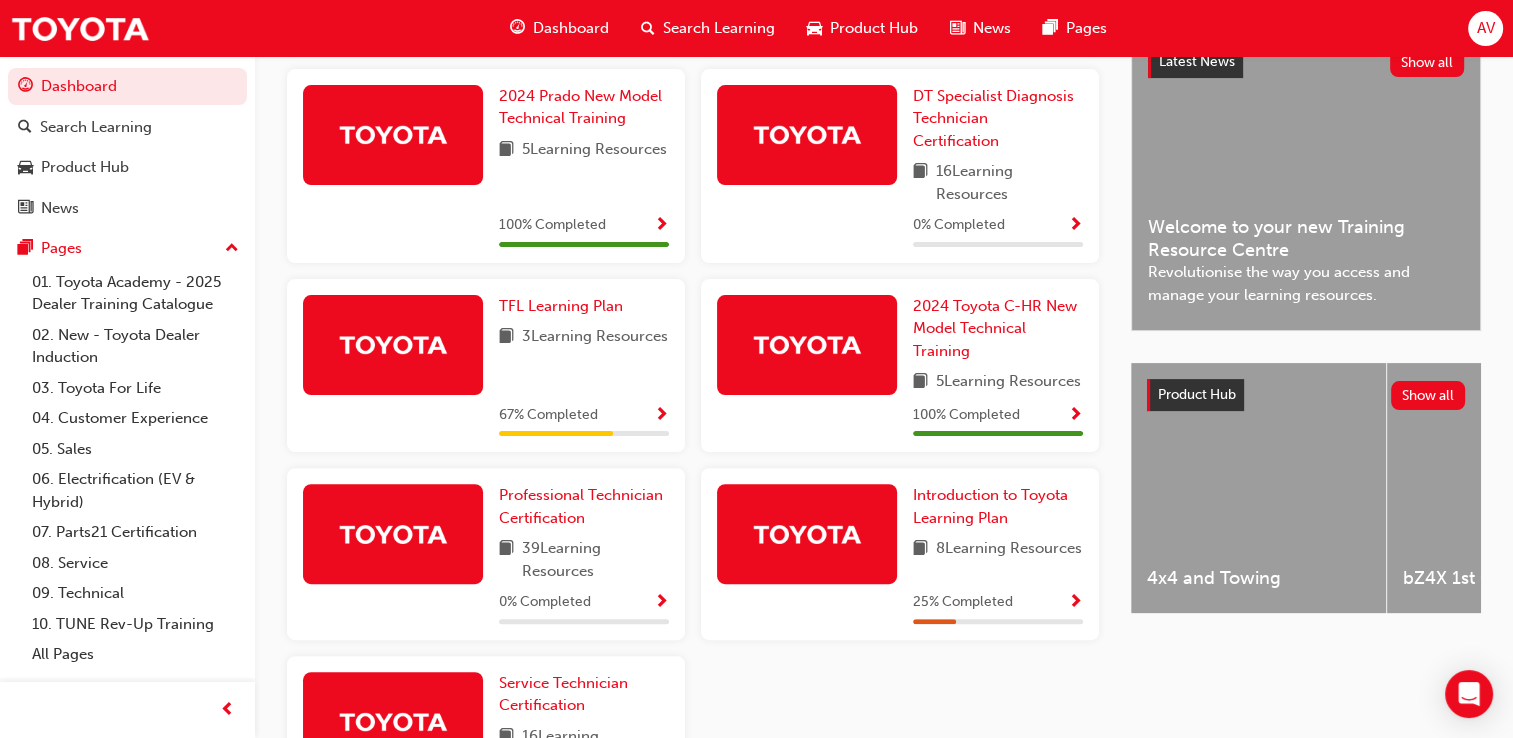 scroll, scrollTop: 520, scrollLeft: 0, axis: vertical 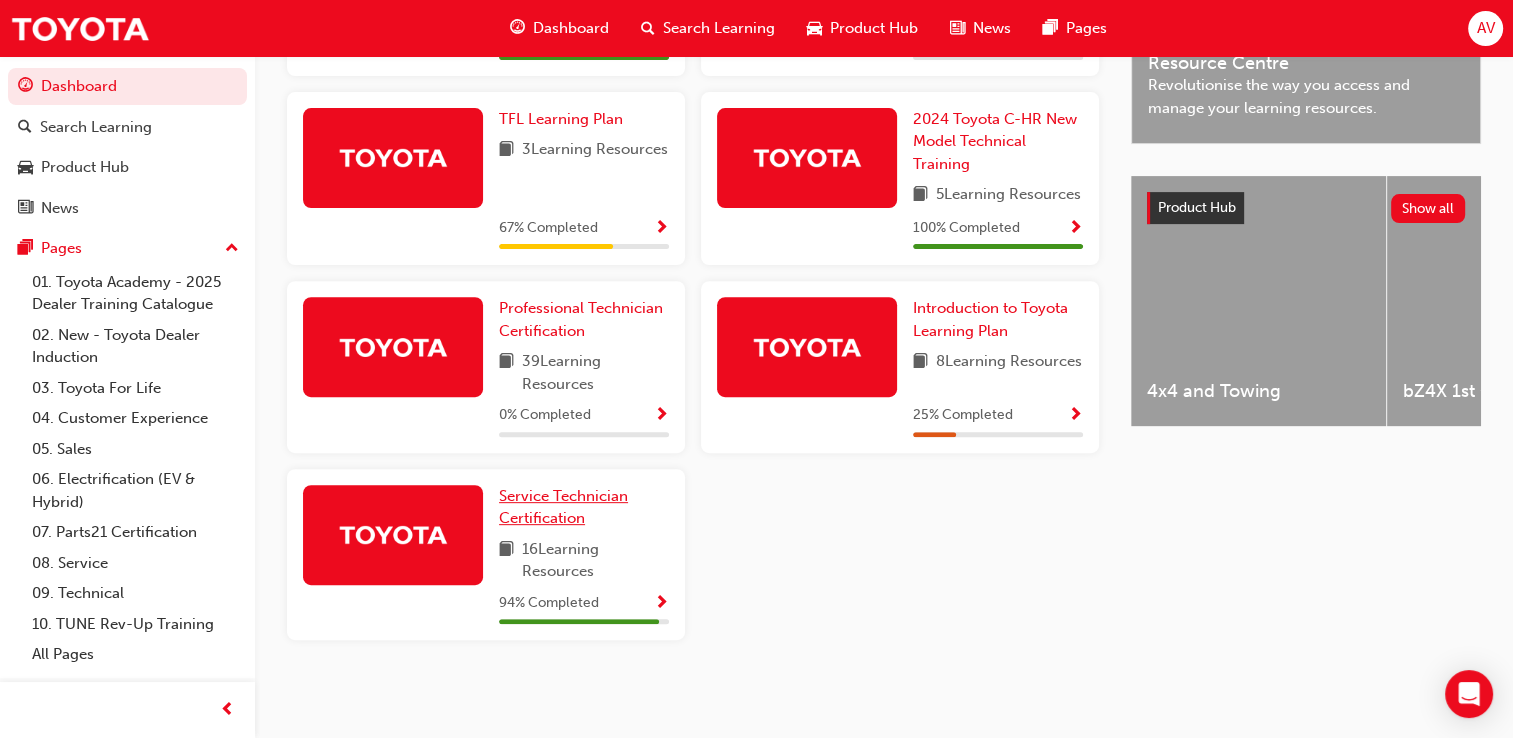 click on "Service Technician Certification" at bounding box center [563, 507] 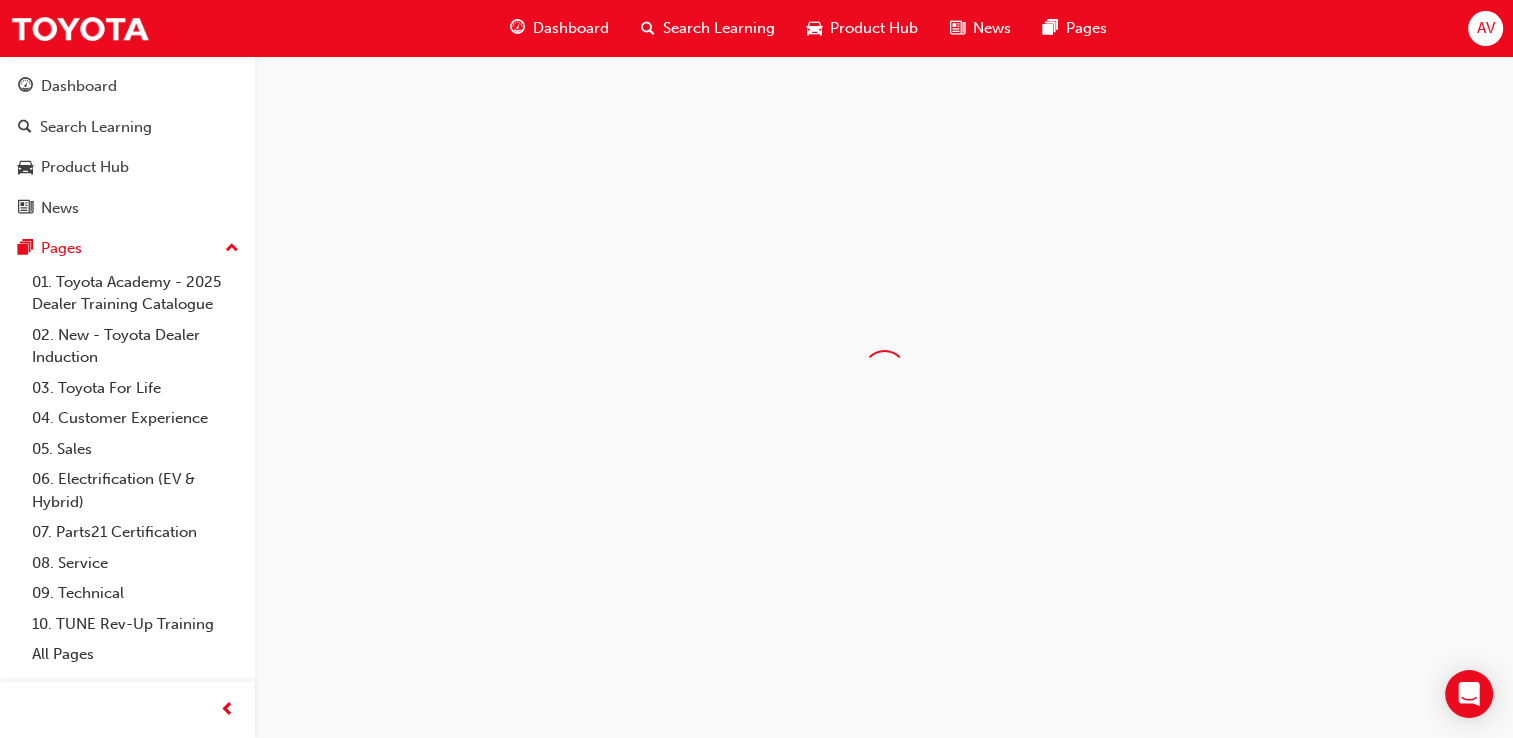 scroll, scrollTop: 0, scrollLeft: 0, axis: both 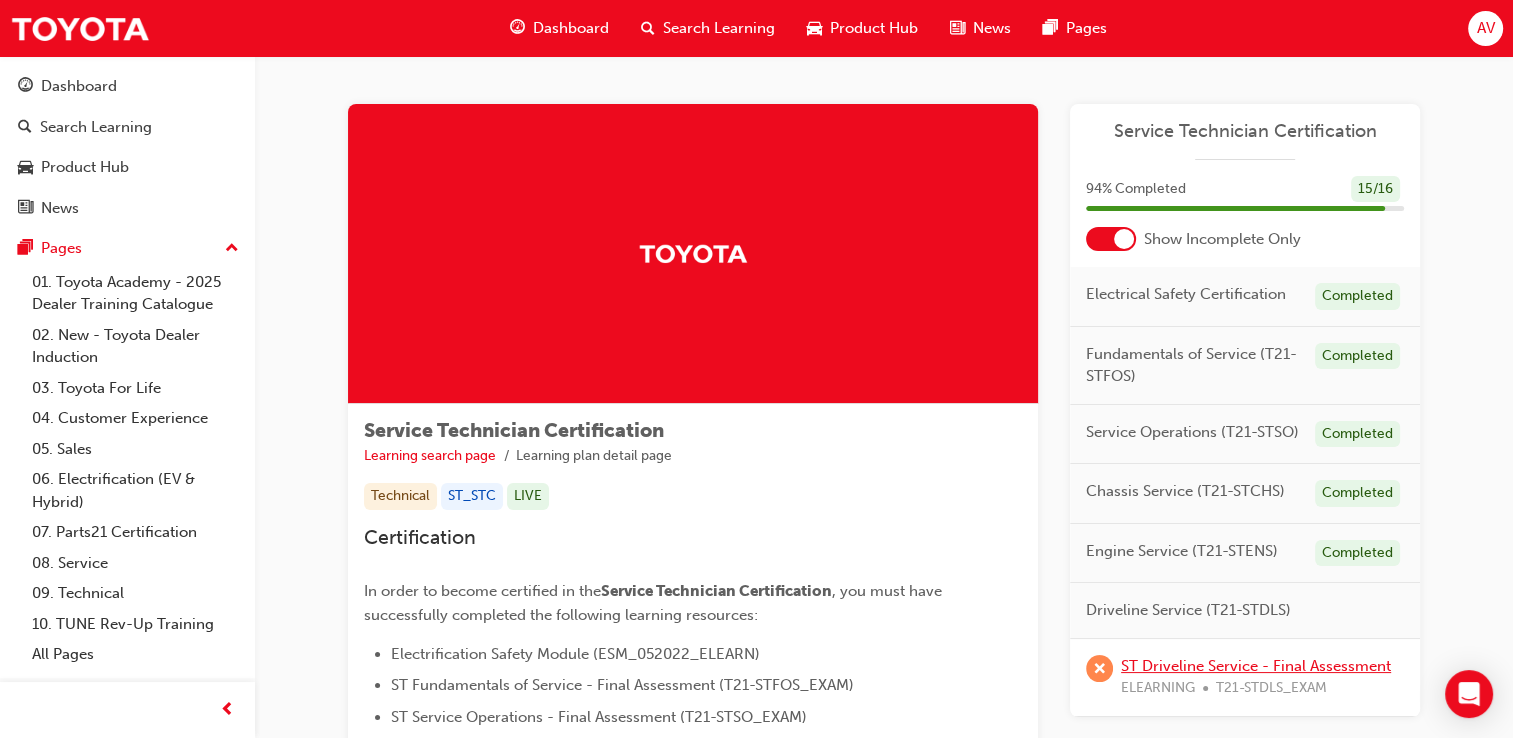 click on "ST Driveline Service - Final Assessment" at bounding box center [1256, 666] 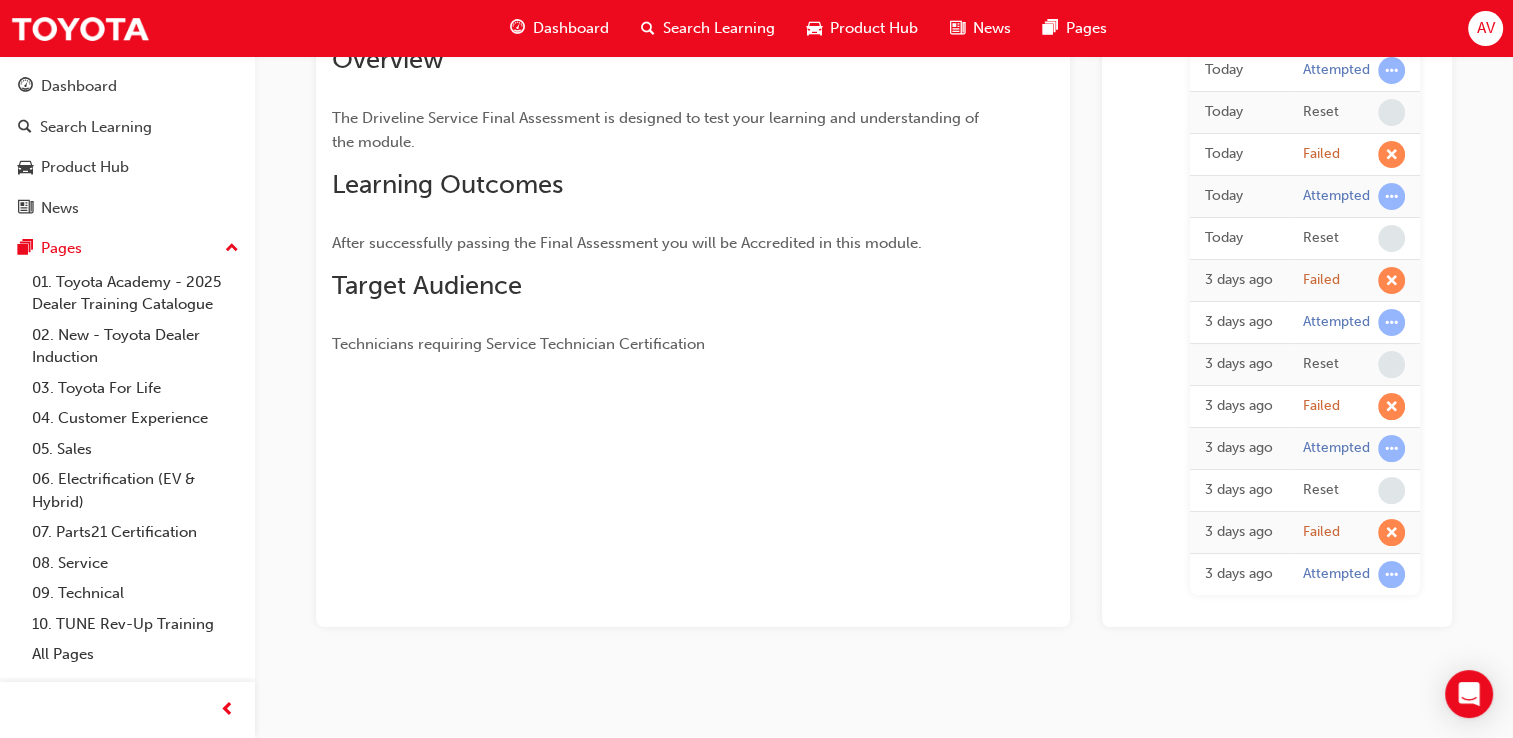 scroll, scrollTop: 242, scrollLeft: 0, axis: vertical 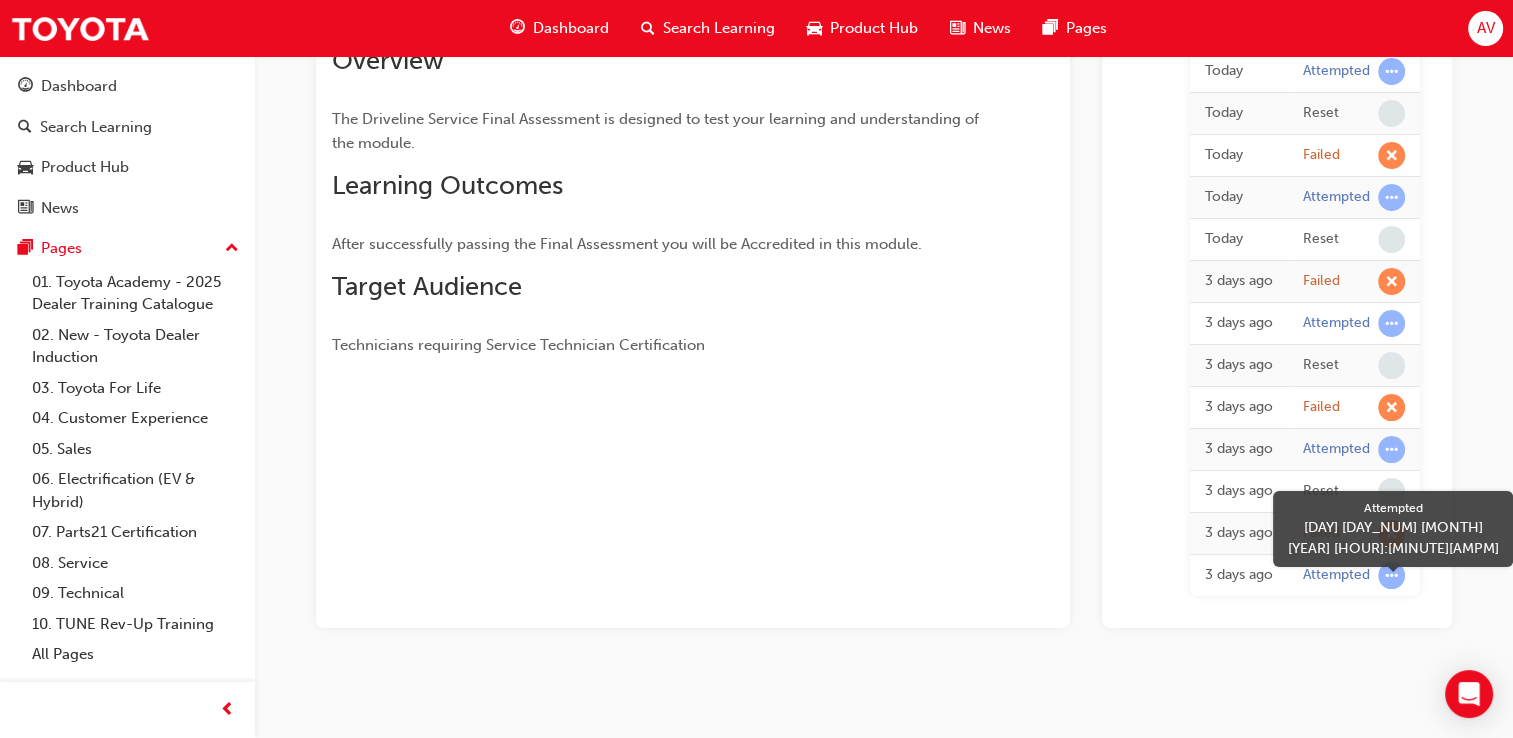 click at bounding box center [1391, 575] 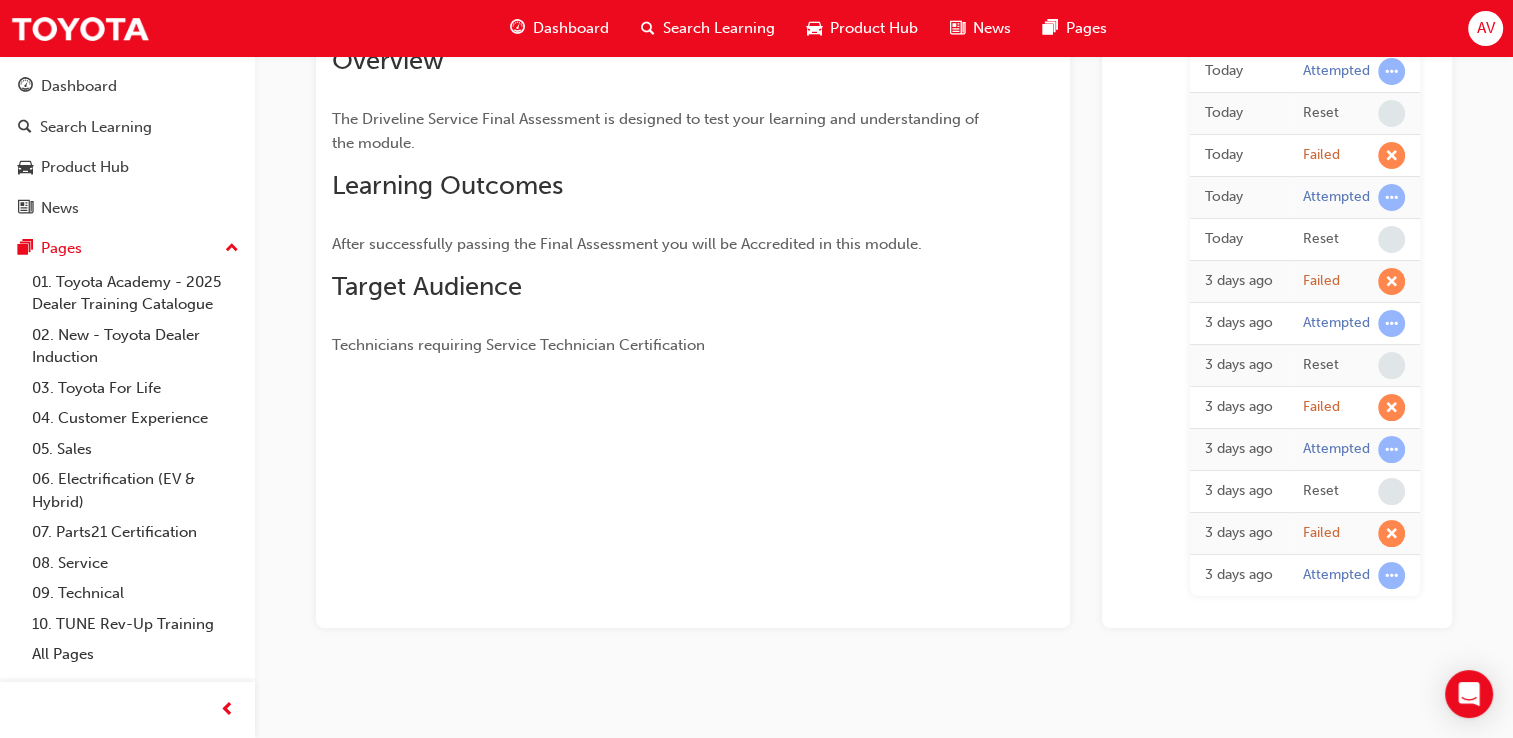 click on "3 days ago" at bounding box center (1239, 575) 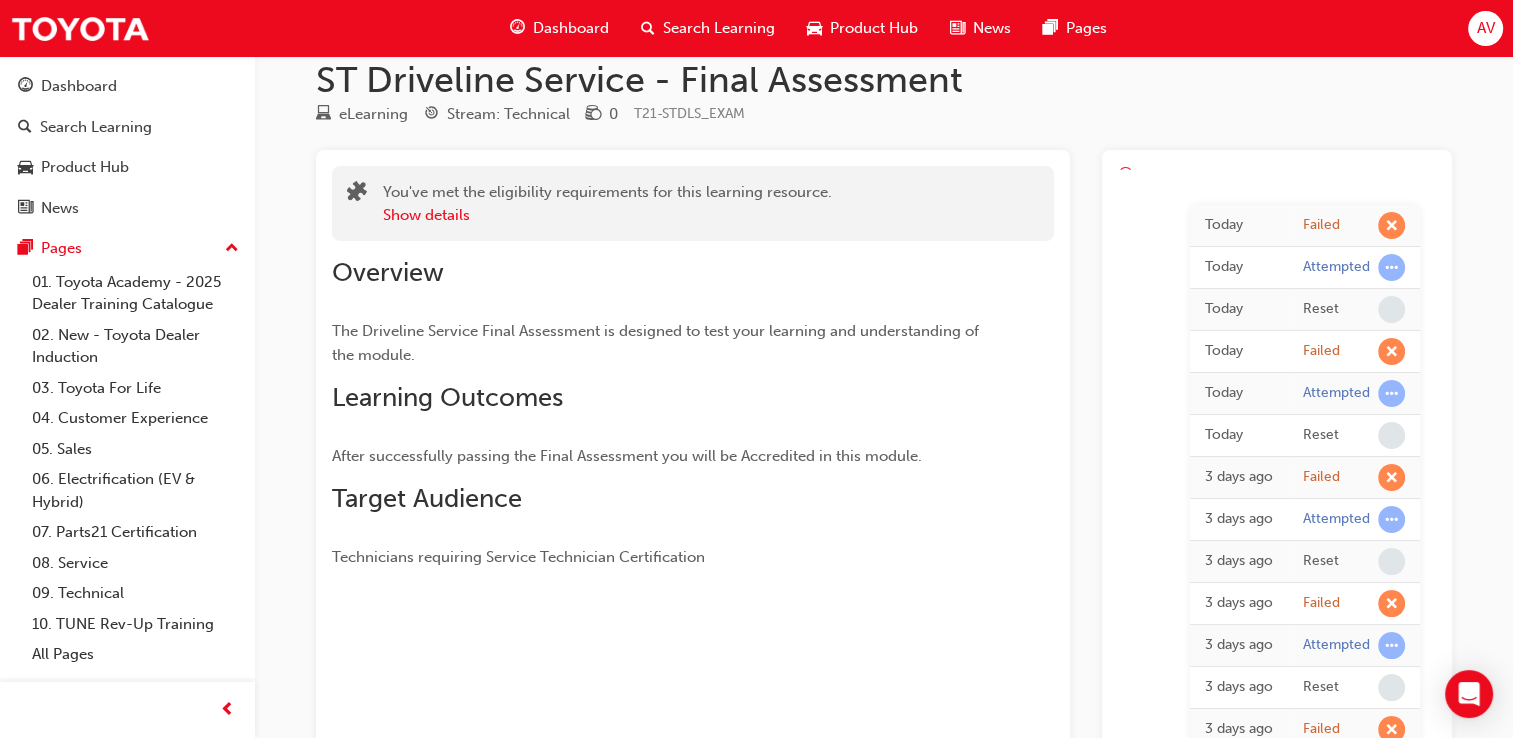 scroll, scrollTop: 0, scrollLeft: 0, axis: both 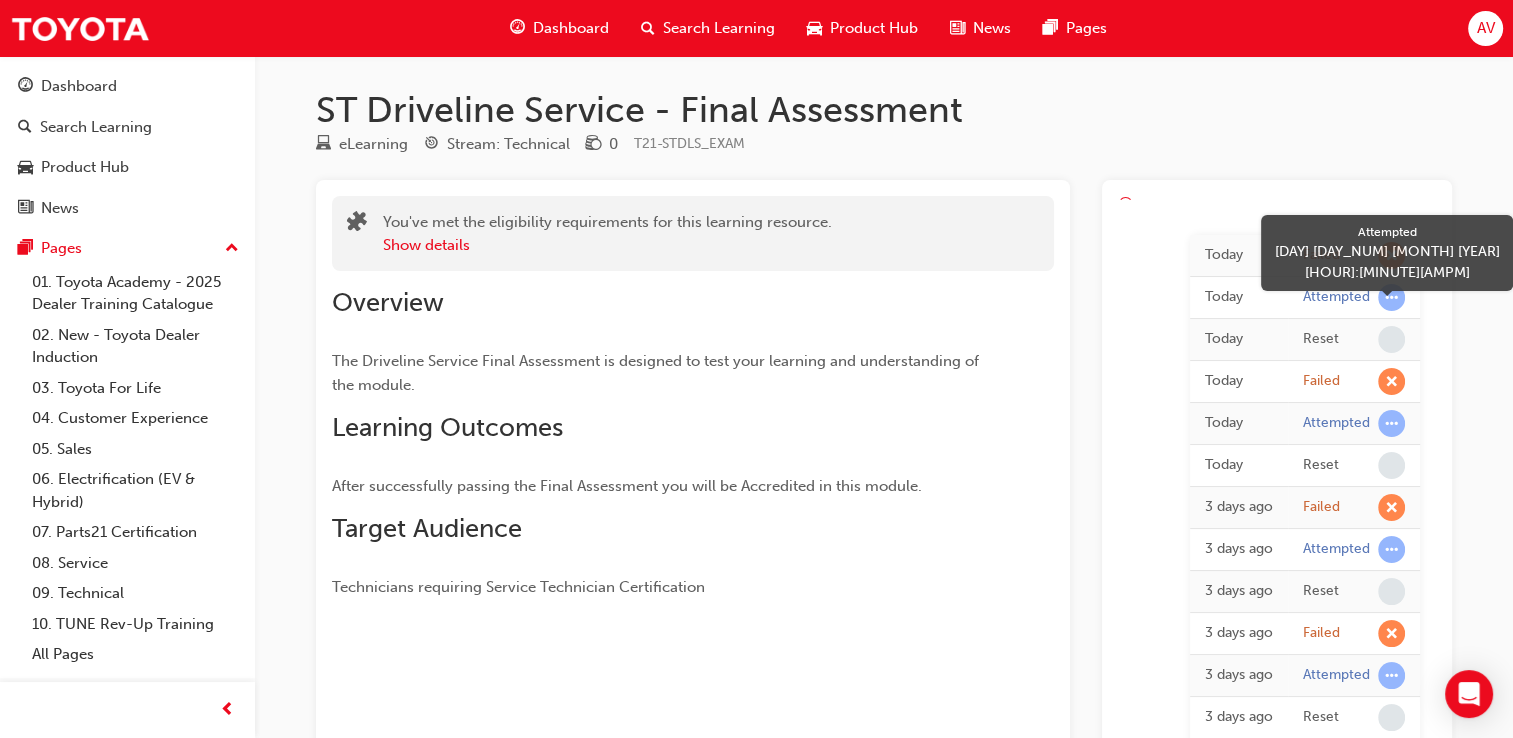 click at bounding box center [1391, 297] 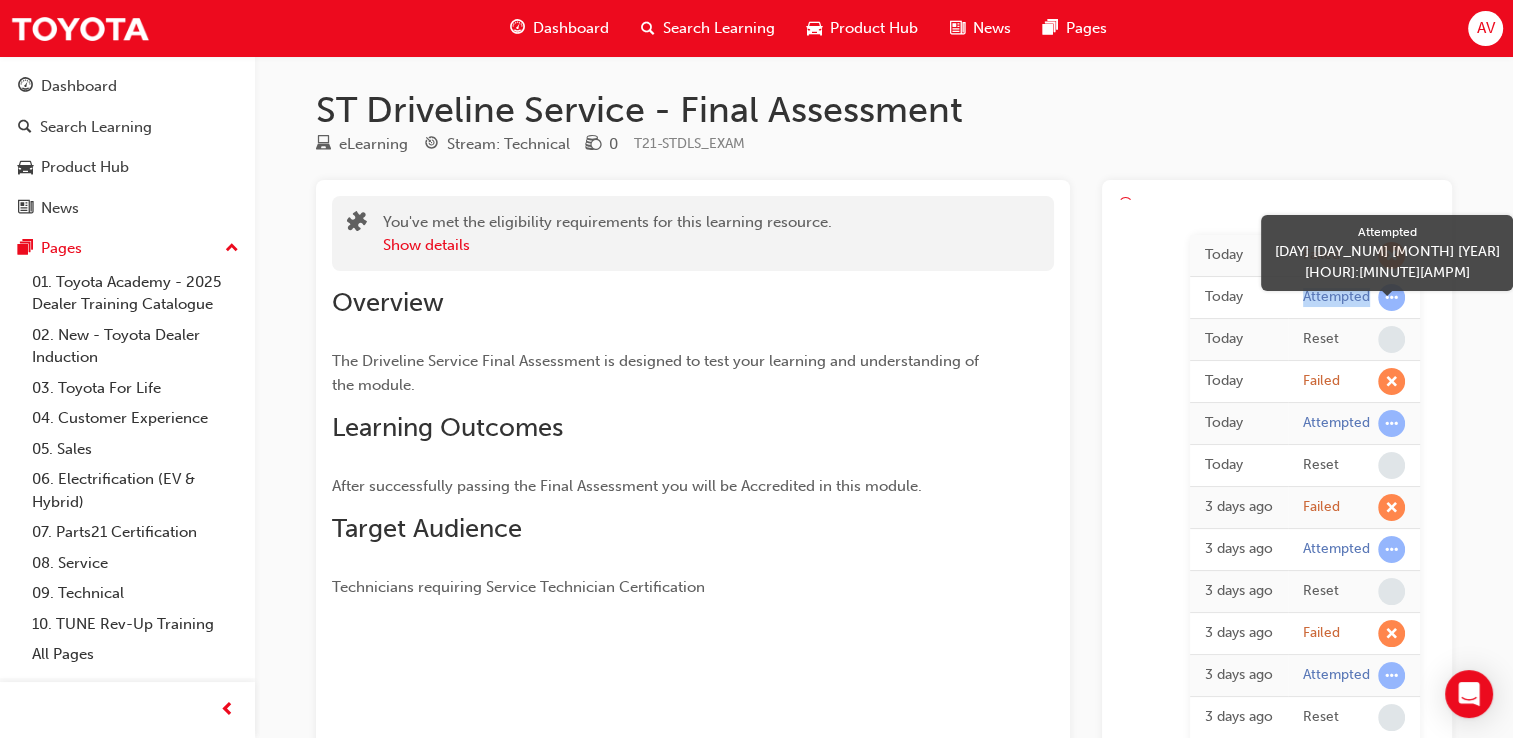 click on "Attempted" at bounding box center (1336, 297) 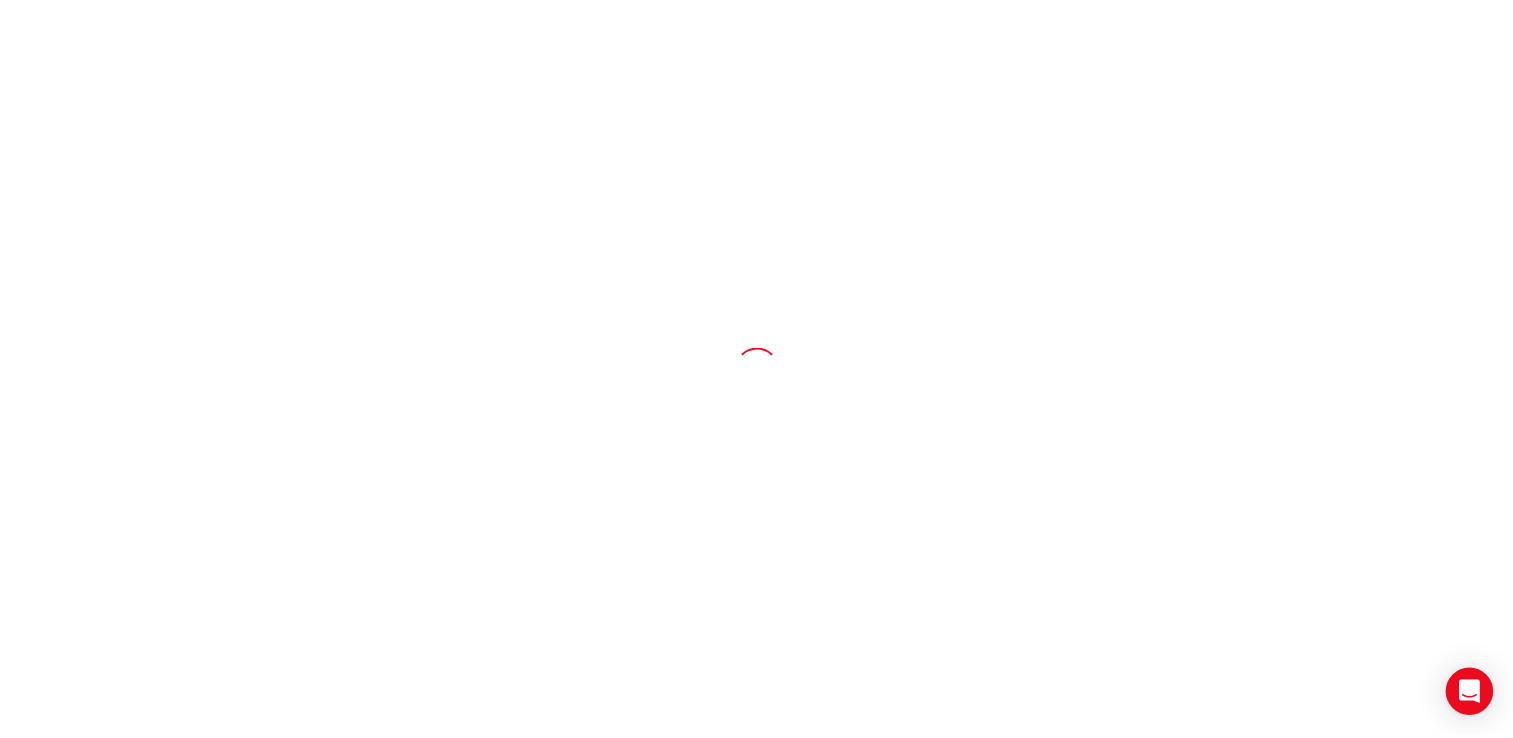 scroll, scrollTop: 0, scrollLeft: 0, axis: both 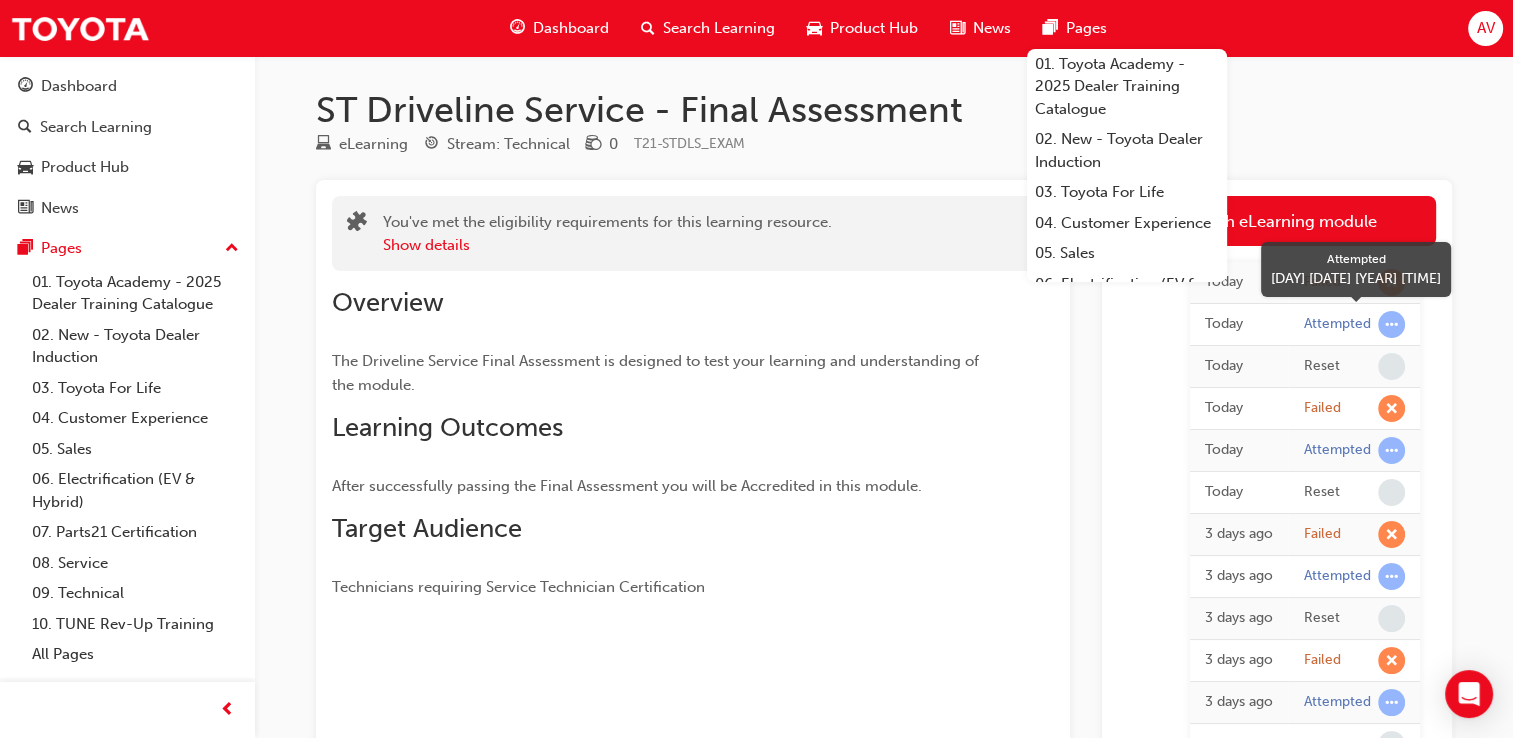 click at bounding box center (1391, 324) 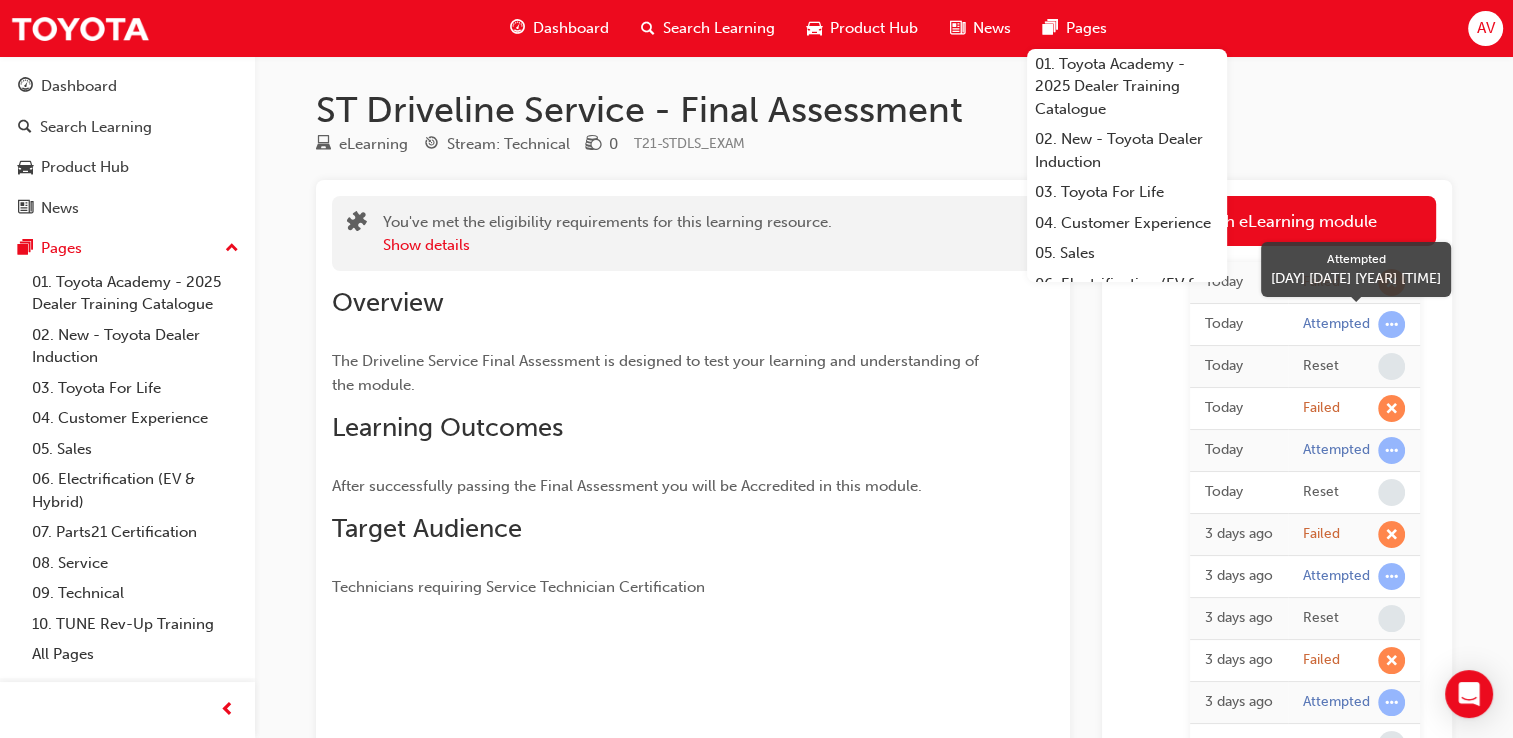 click at bounding box center (1391, 324) 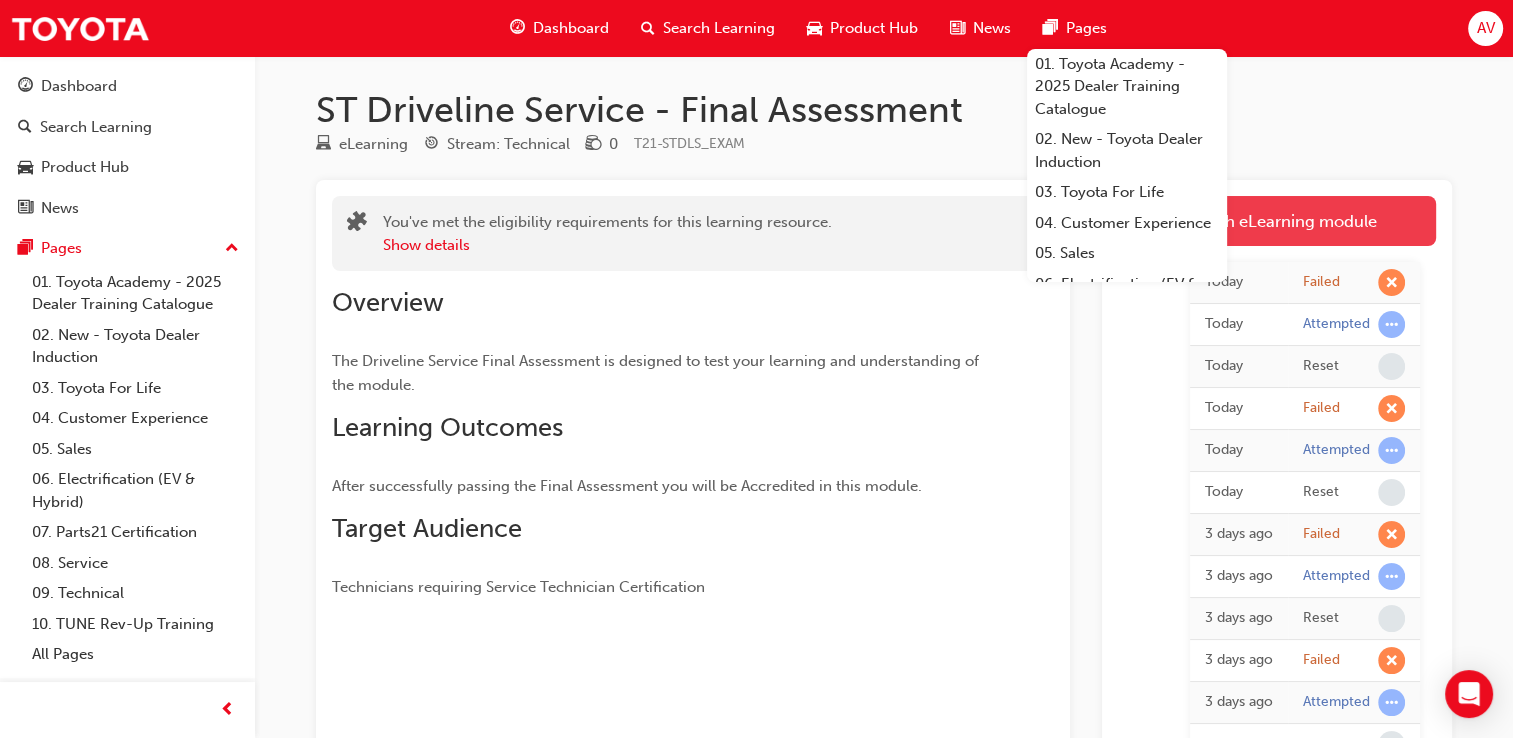 click on "Launch eLearning module" at bounding box center (1277, 221) 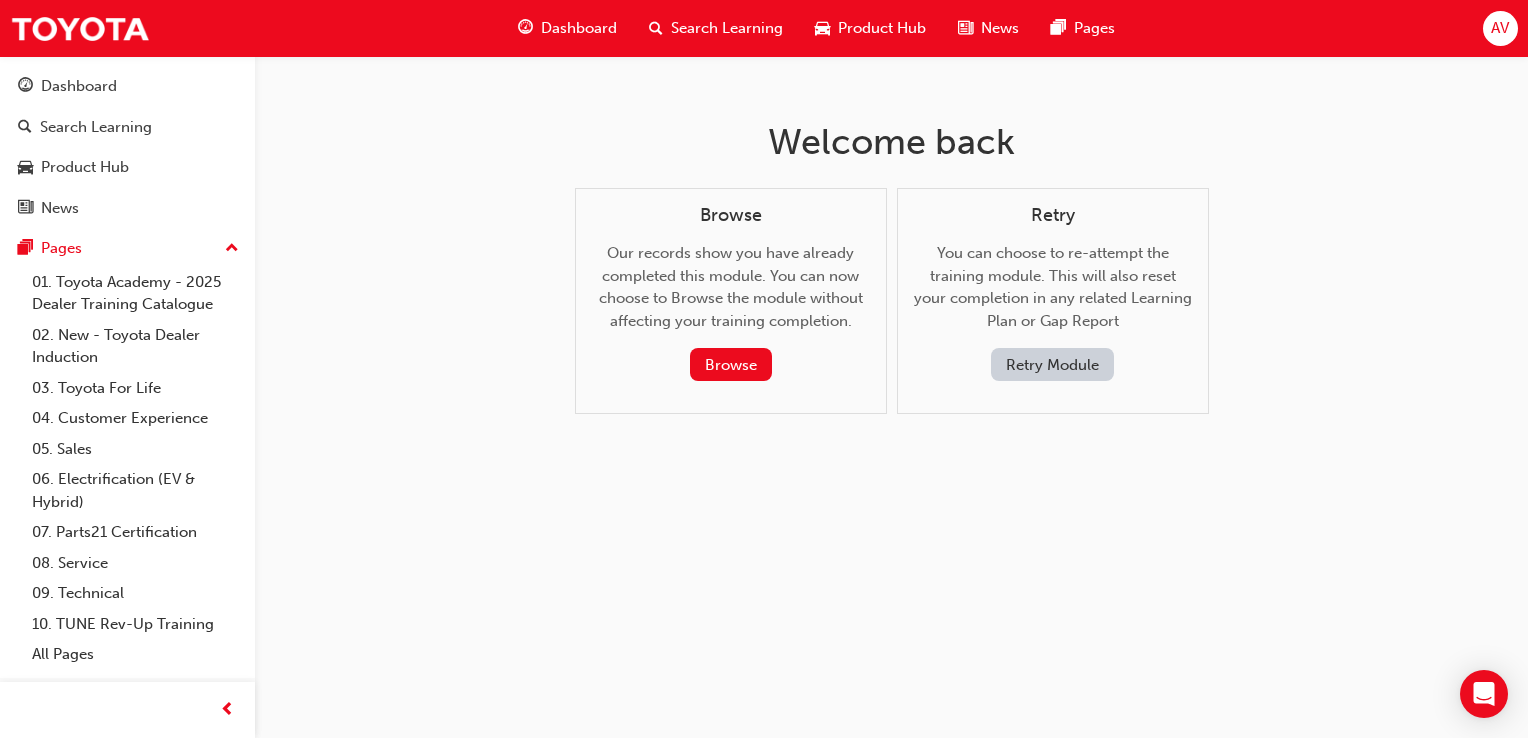 click on "Retry Module" at bounding box center [1052, 364] 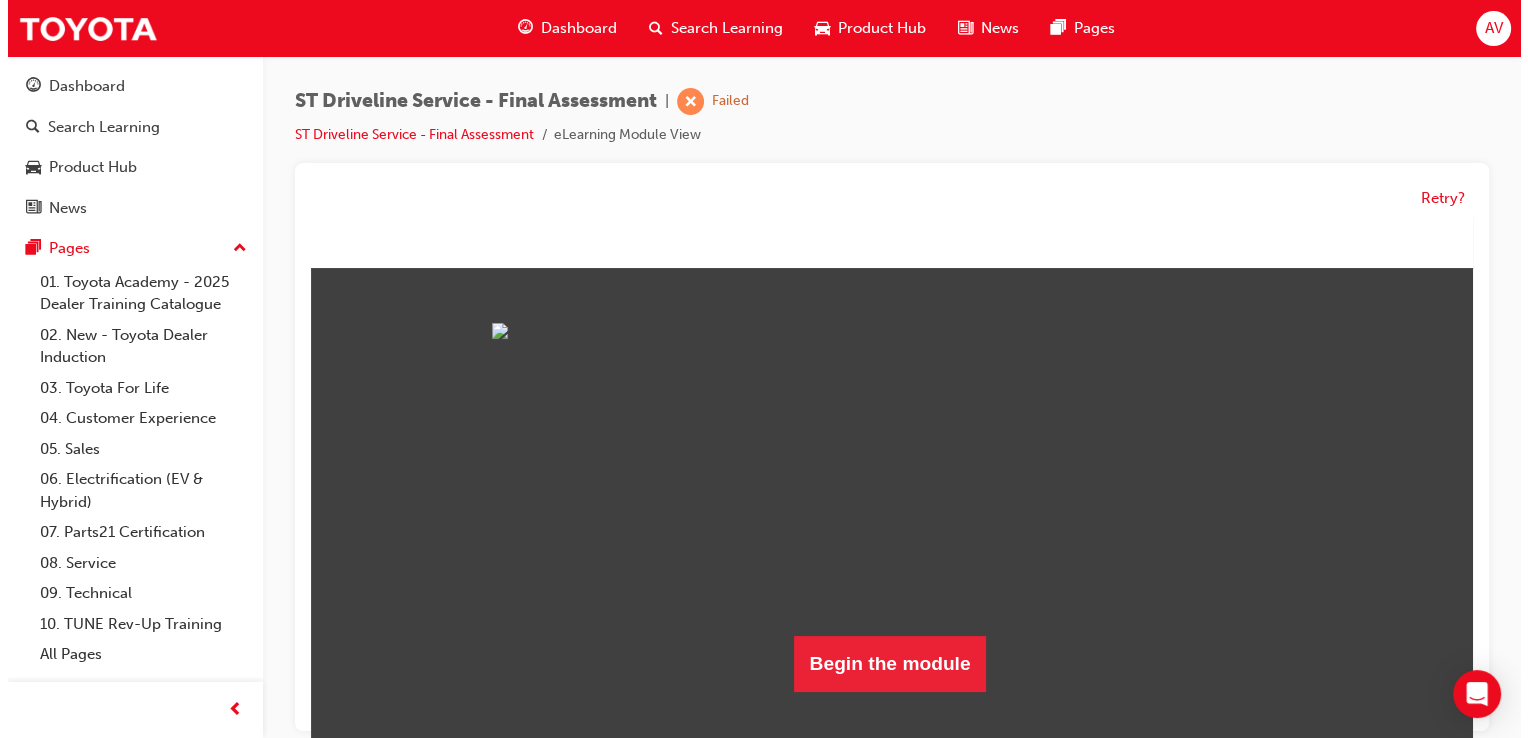 scroll, scrollTop: 0, scrollLeft: 0, axis: both 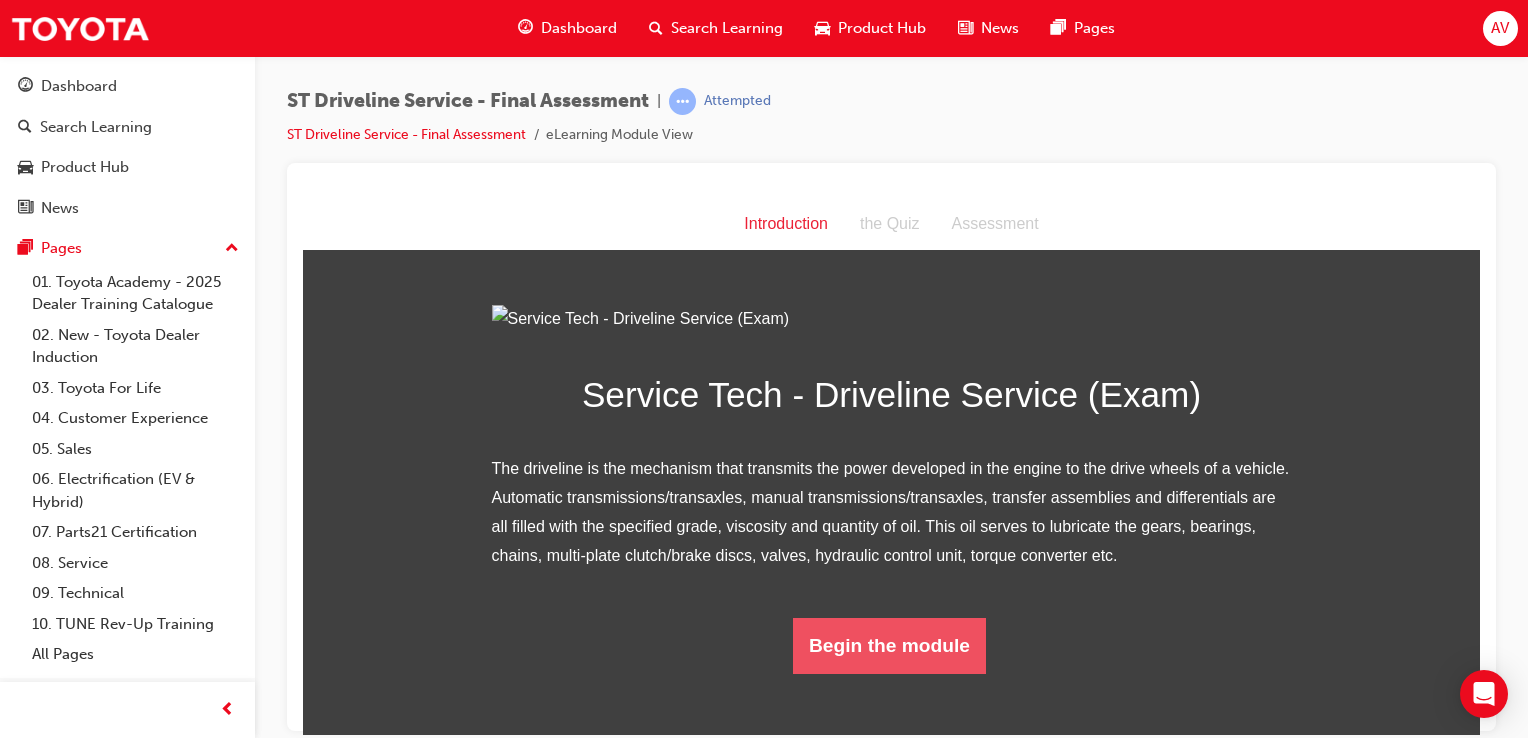 click on "Begin the module" at bounding box center [889, 645] 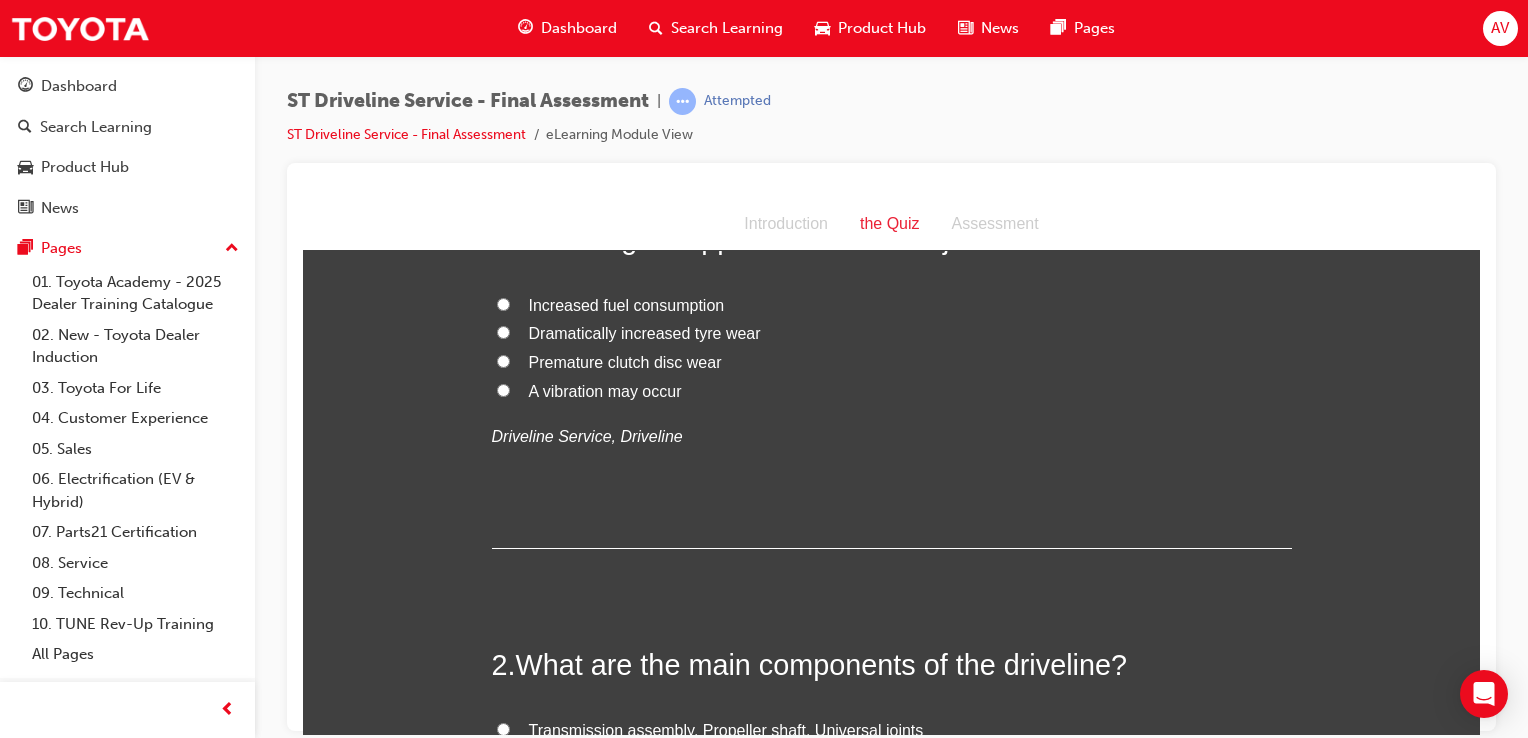 scroll, scrollTop: 0, scrollLeft: 0, axis: both 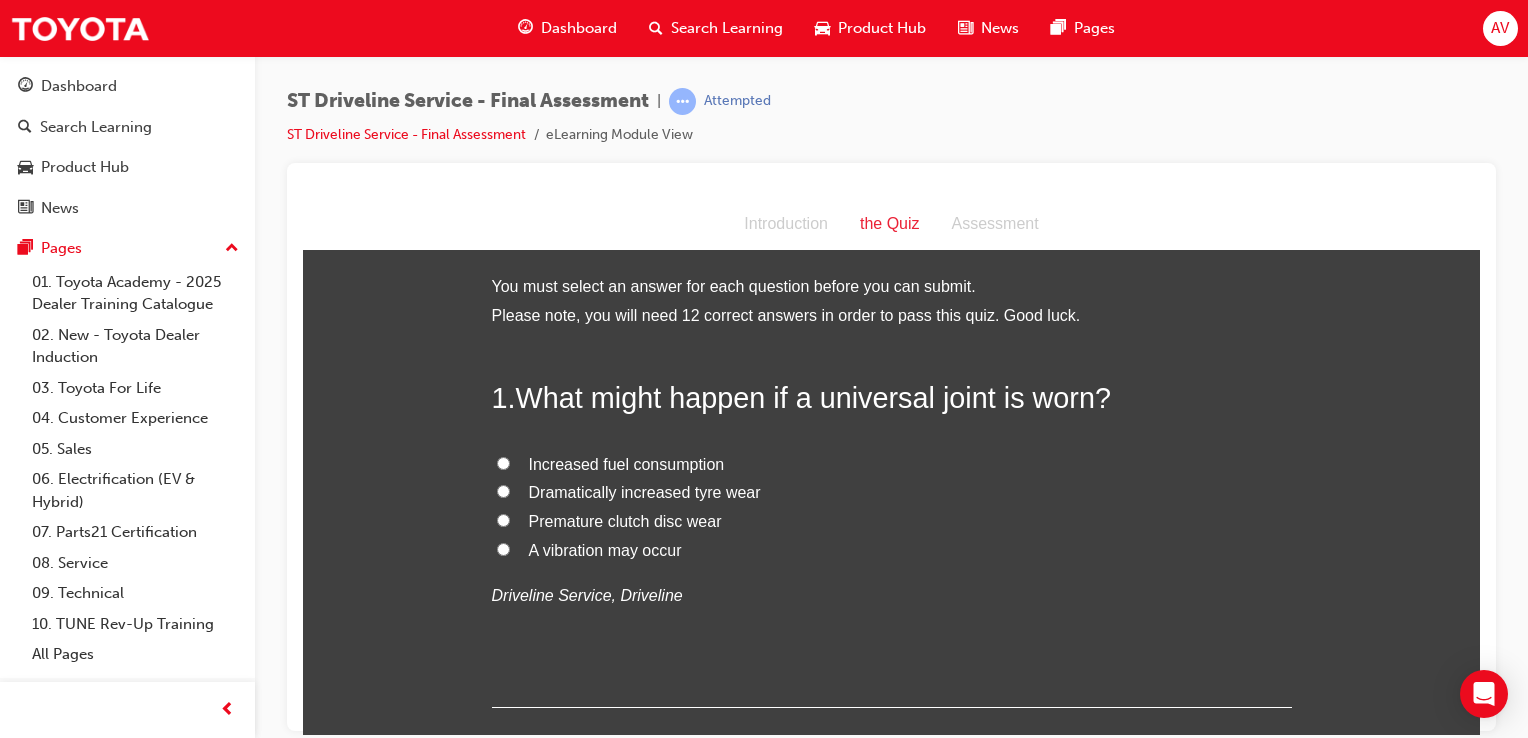 click on "A vibration may occur" at bounding box center [605, 549] 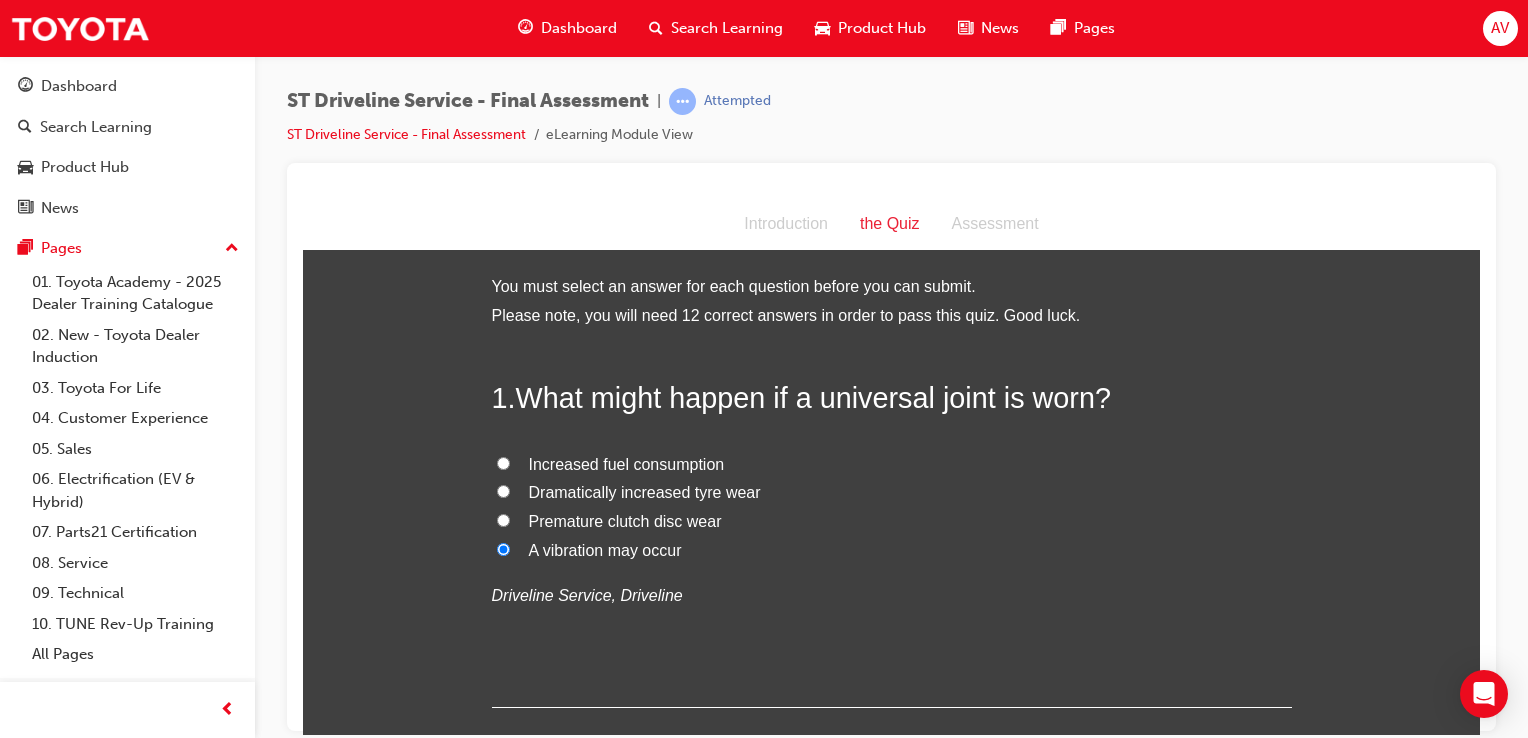 radio on "true" 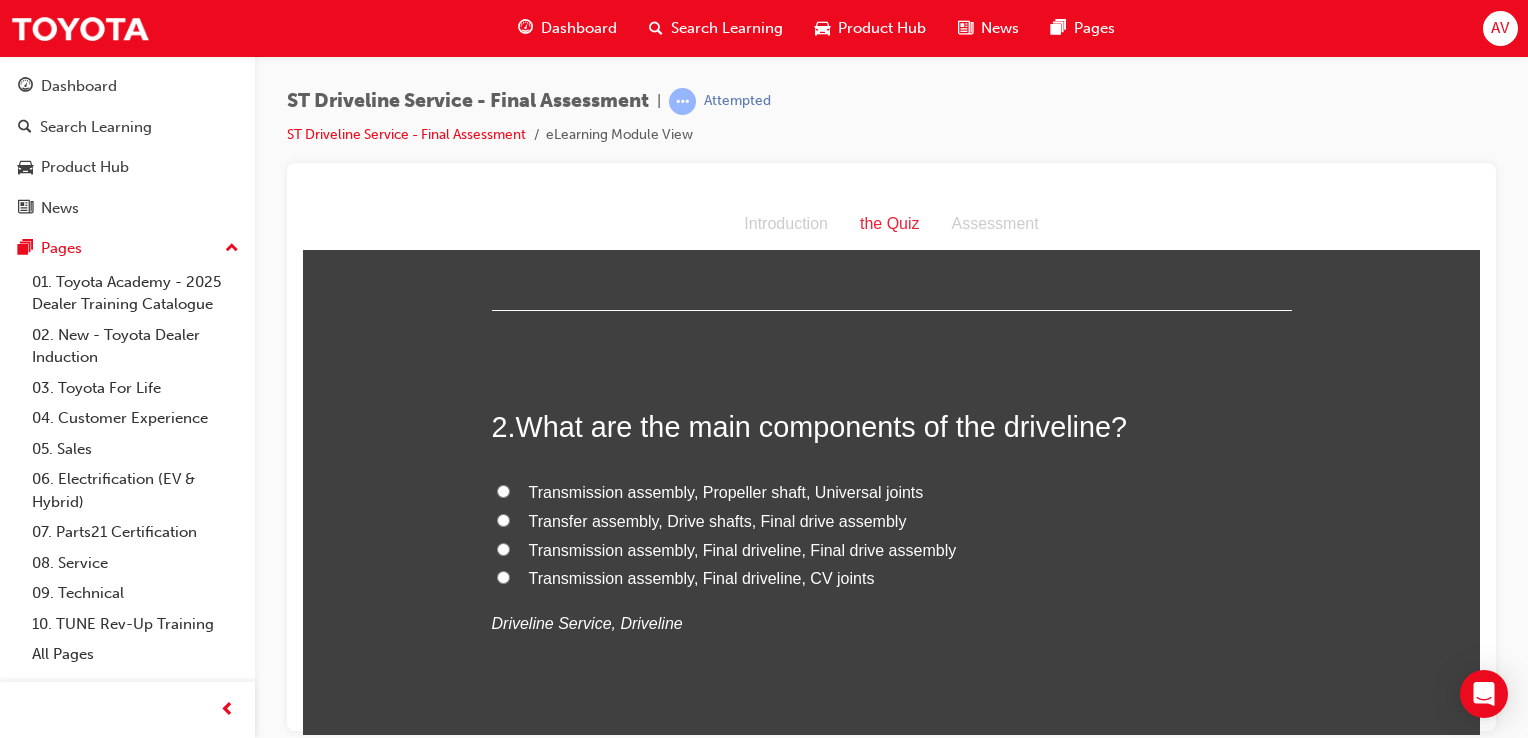 scroll, scrollTop: 400, scrollLeft: 0, axis: vertical 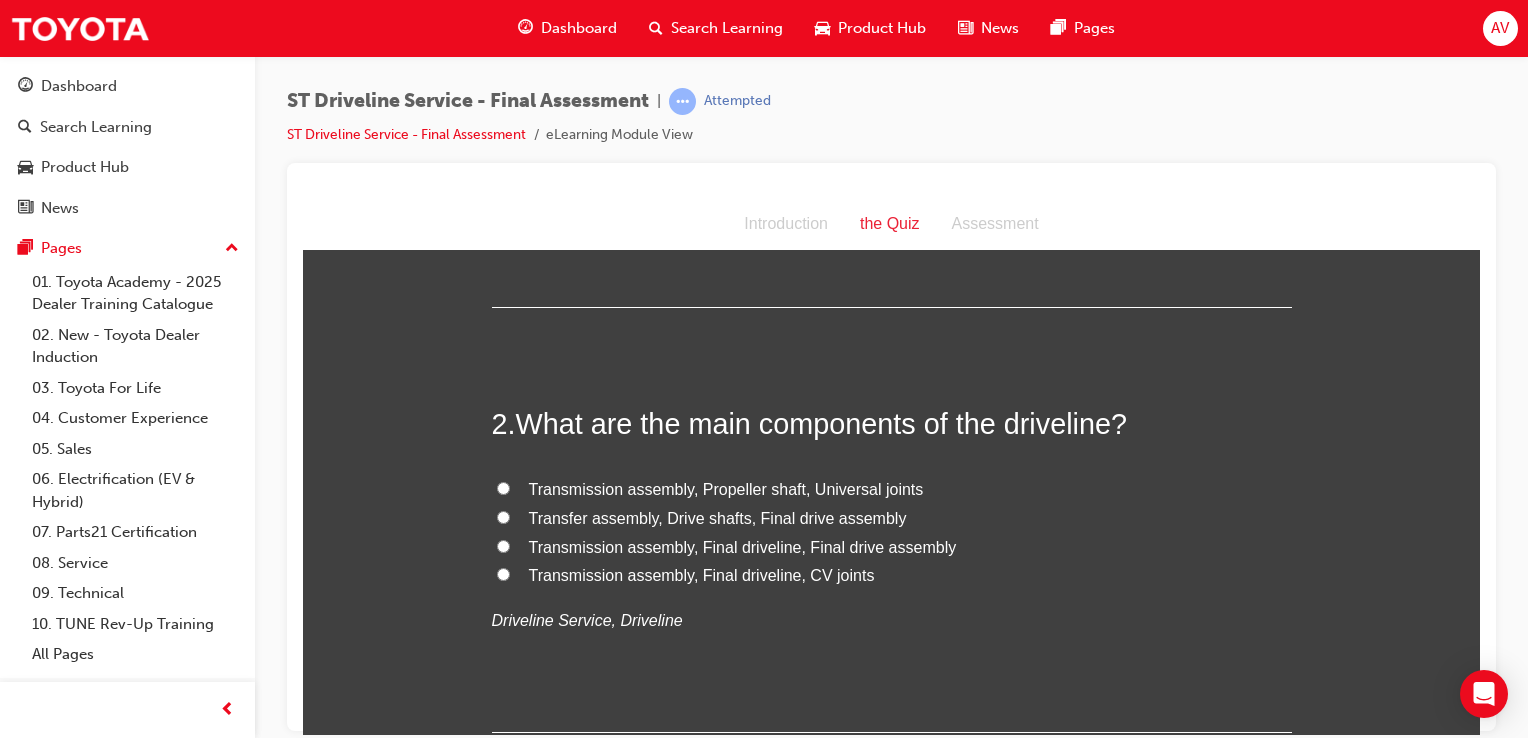 click on "Transmission assembly, Propeller shaft, Universal joints" at bounding box center (503, 487) 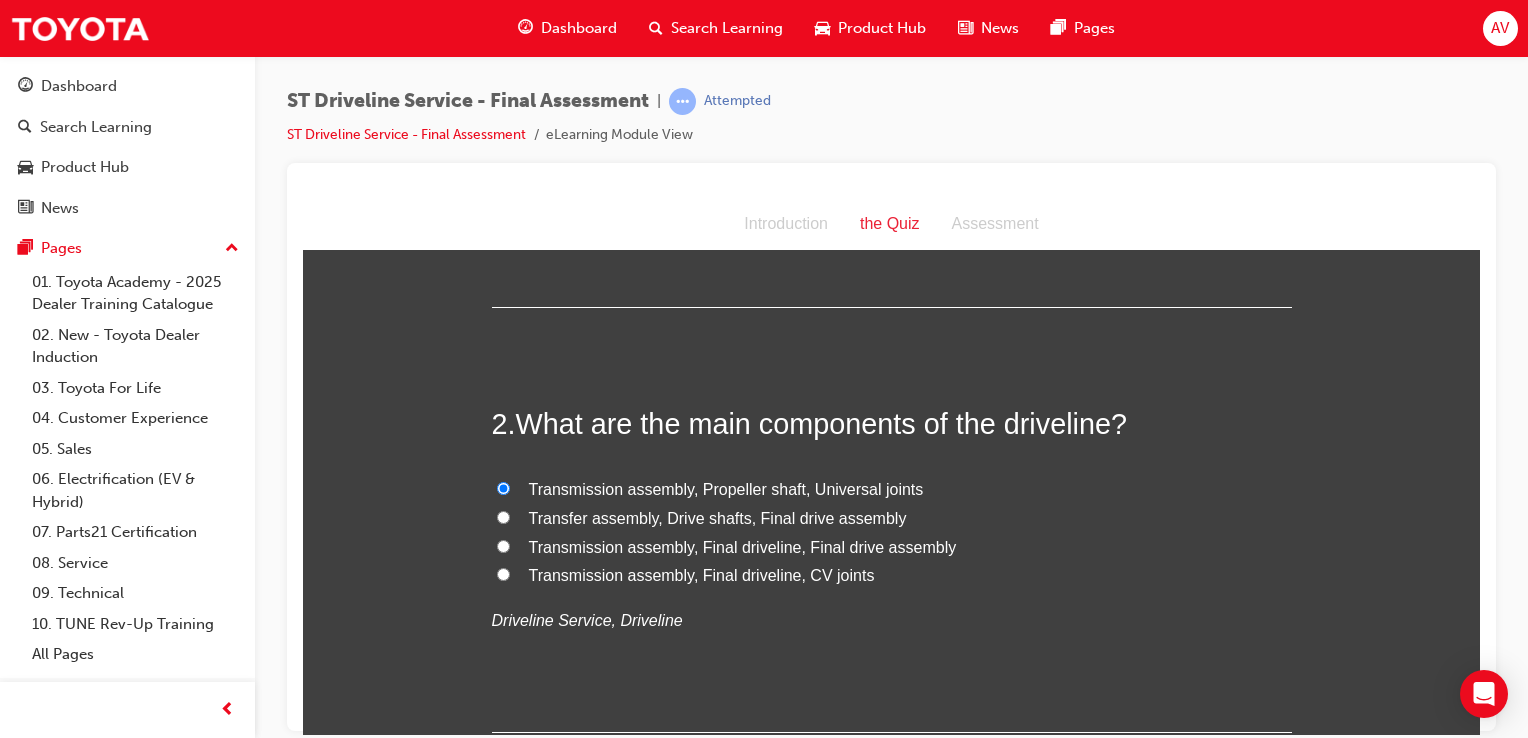 radio on "true" 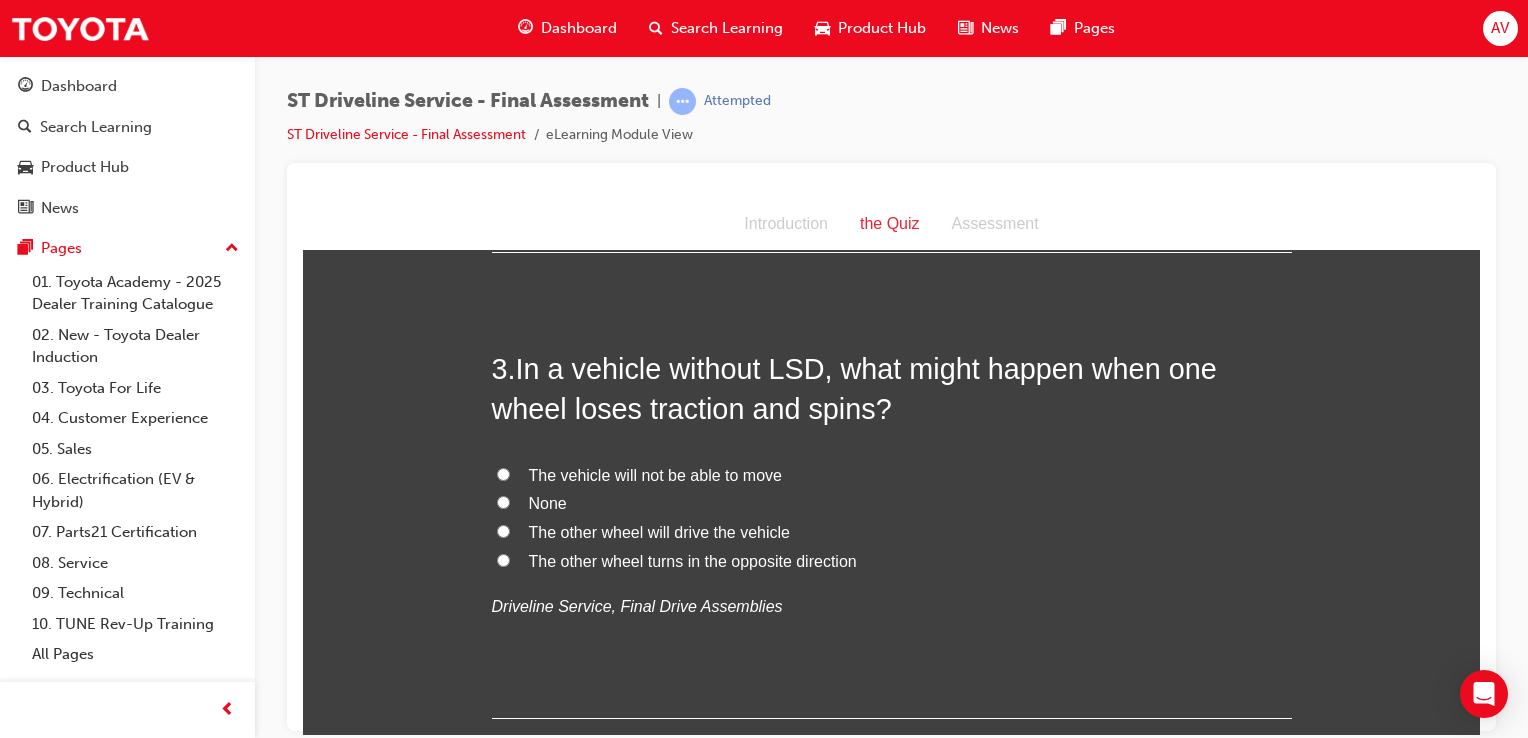 scroll, scrollTop: 920, scrollLeft: 0, axis: vertical 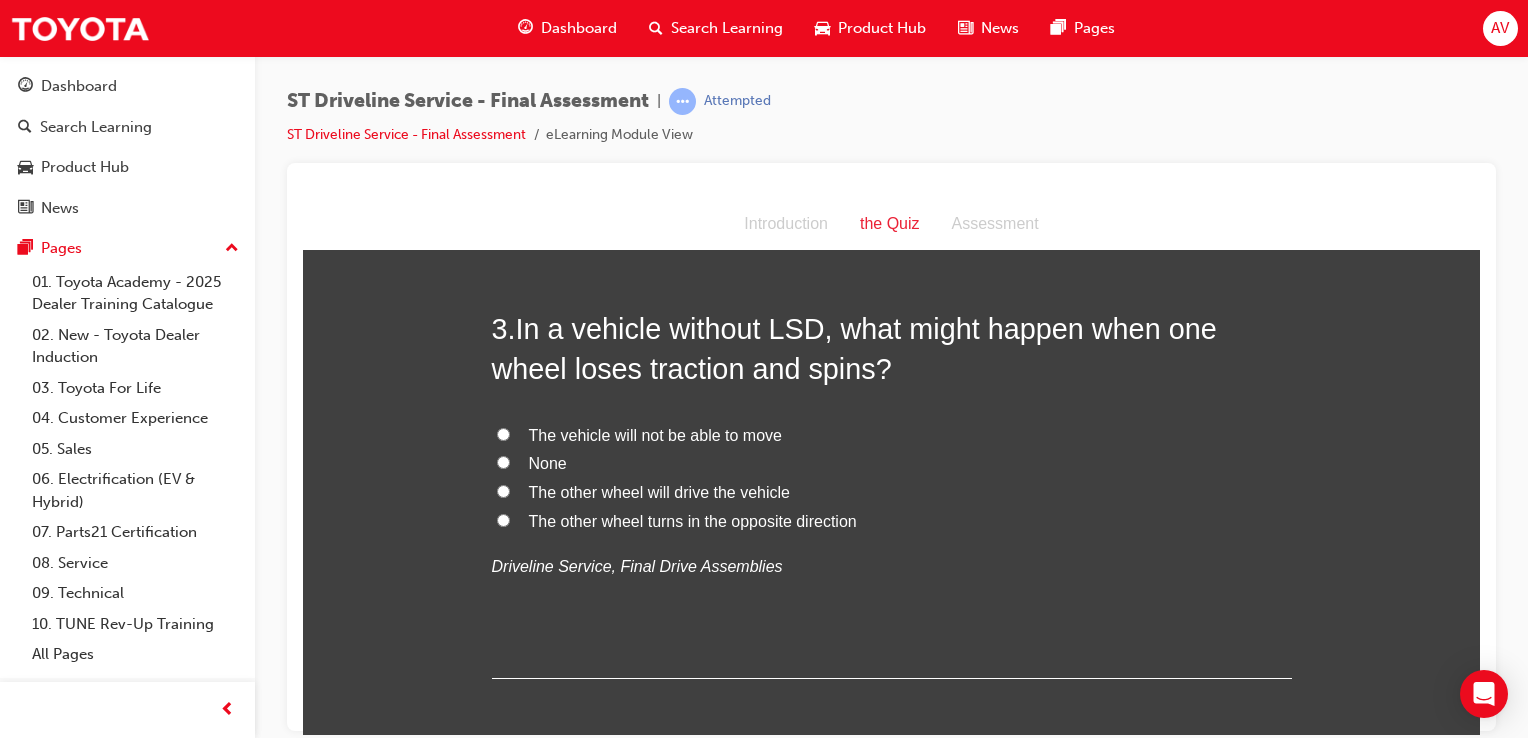 click on "The vehicle will not be able to move" at bounding box center [503, 433] 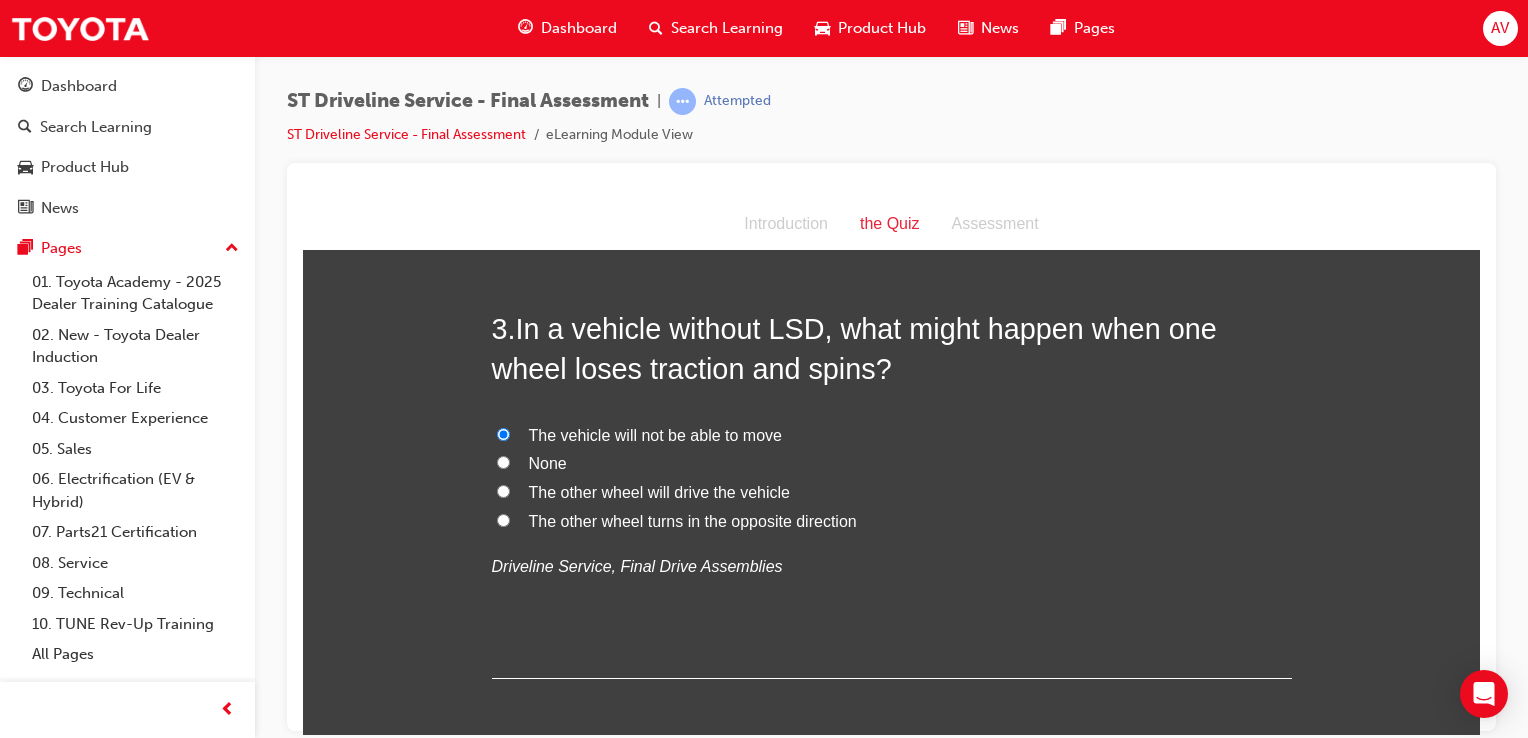 radio on "true" 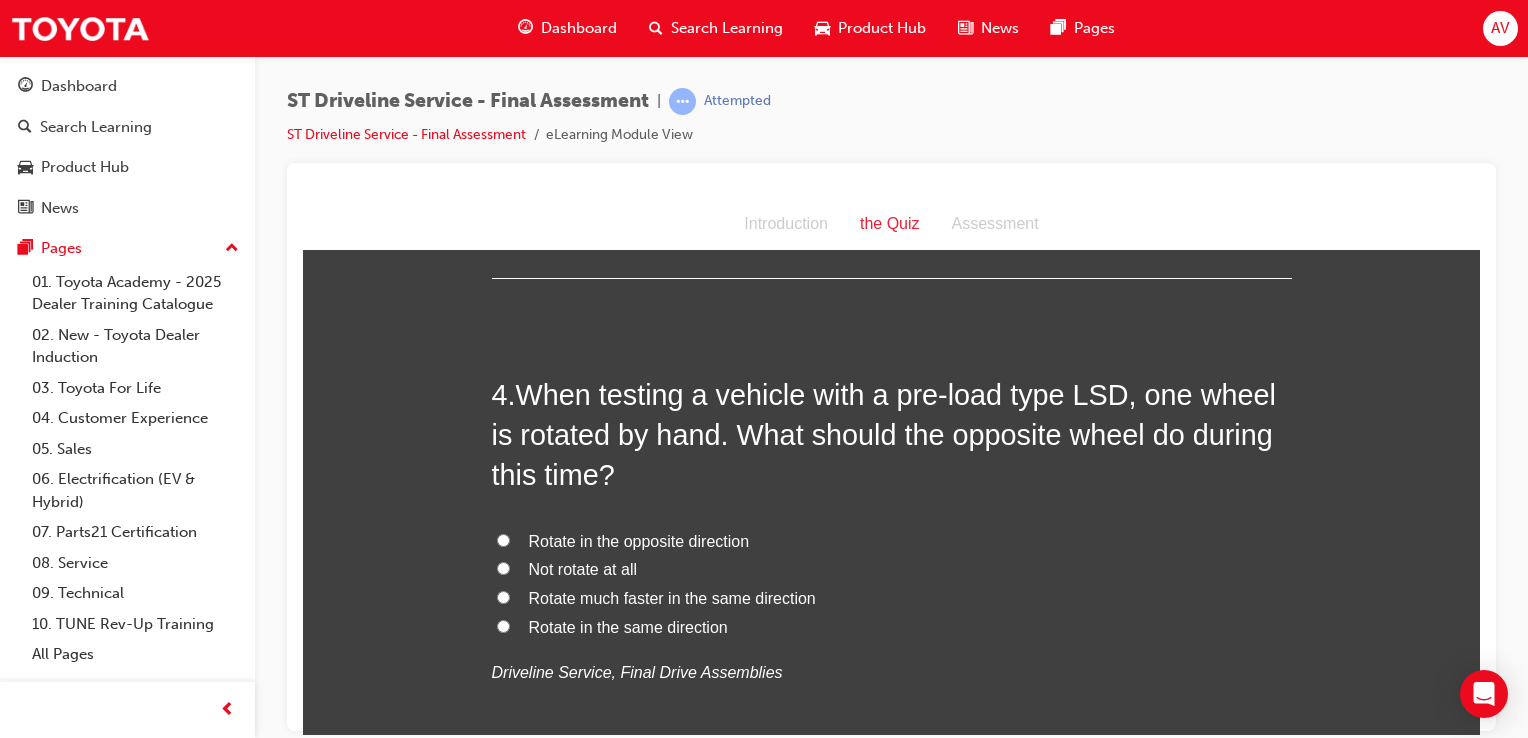 scroll, scrollTop: 1360, scrollLeft: 0, axis: vertical 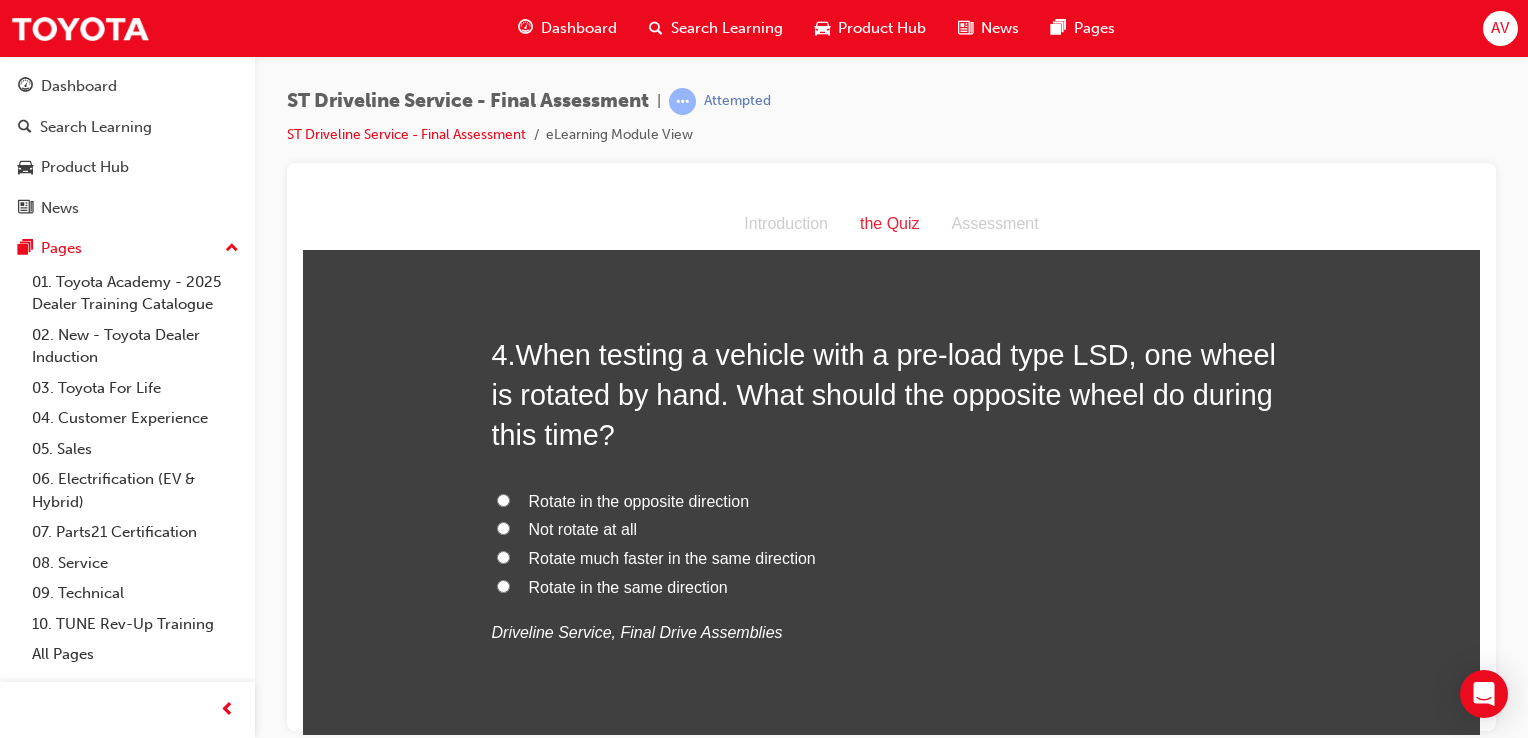 click on "Rotate in the same direction" at bounding box center (503, 585) 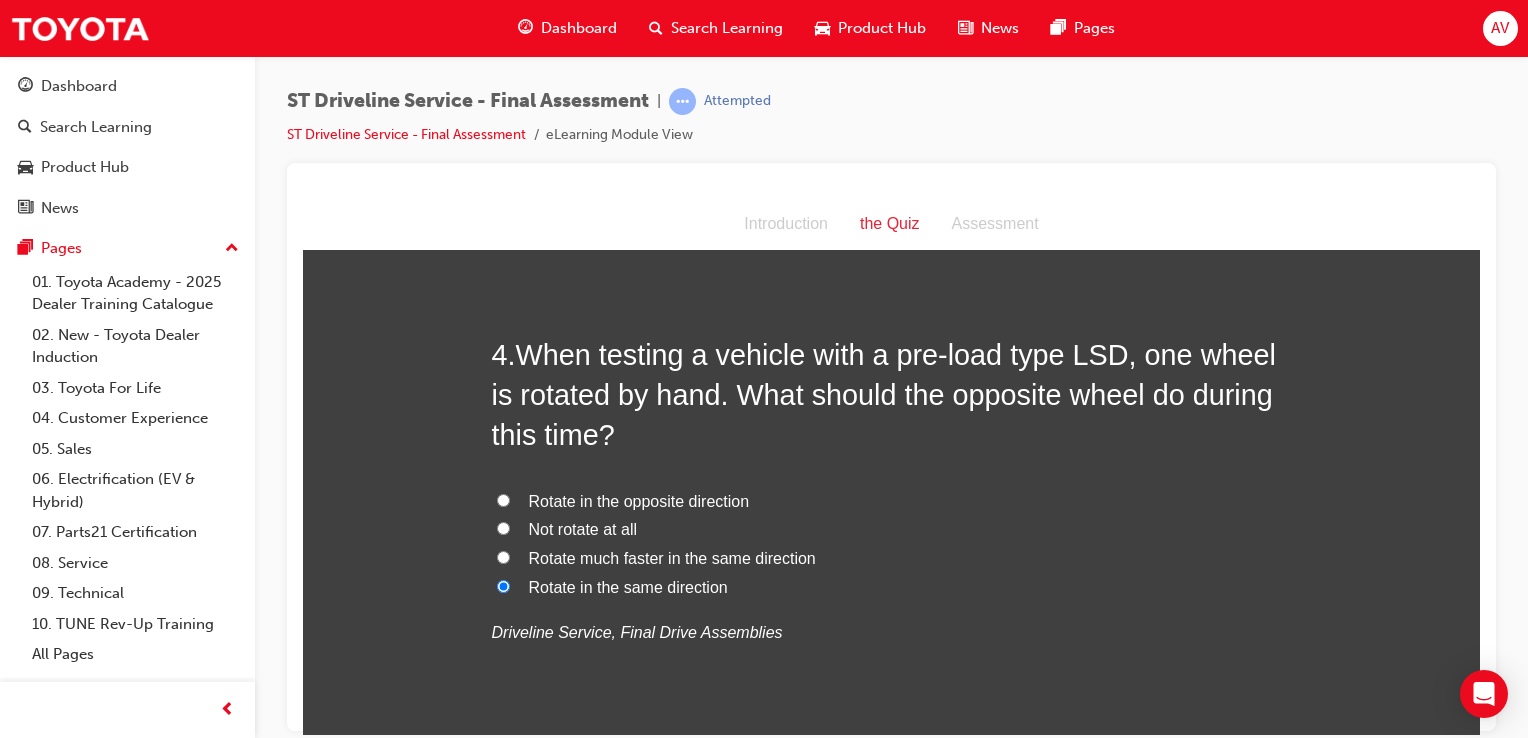 radio on "true" 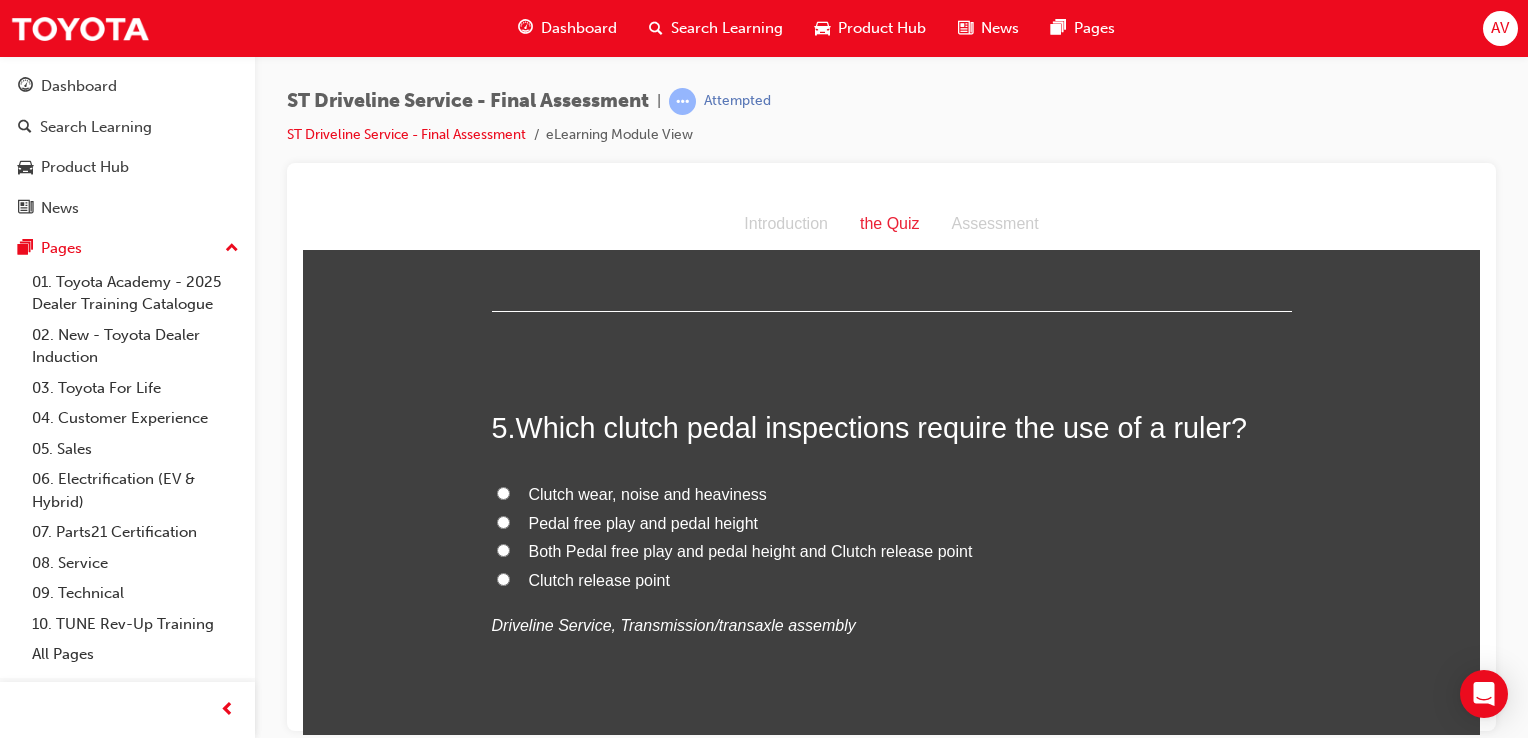 scroll, scrollTop: 1800, scrollLeft: 0, axis: vertical 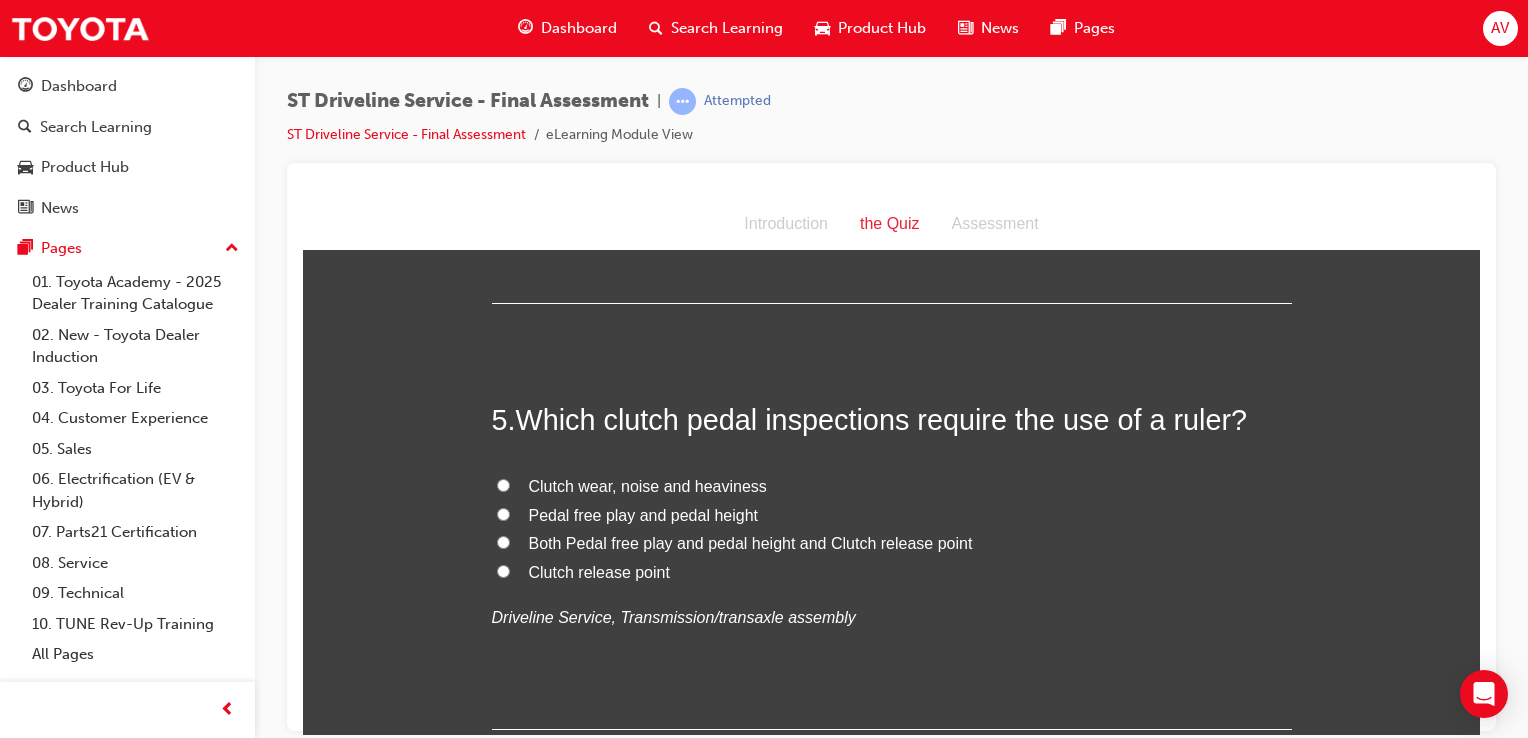click on "Both Pedal free play and pedal height and Clutch release point" at bounding box center [503, 541] 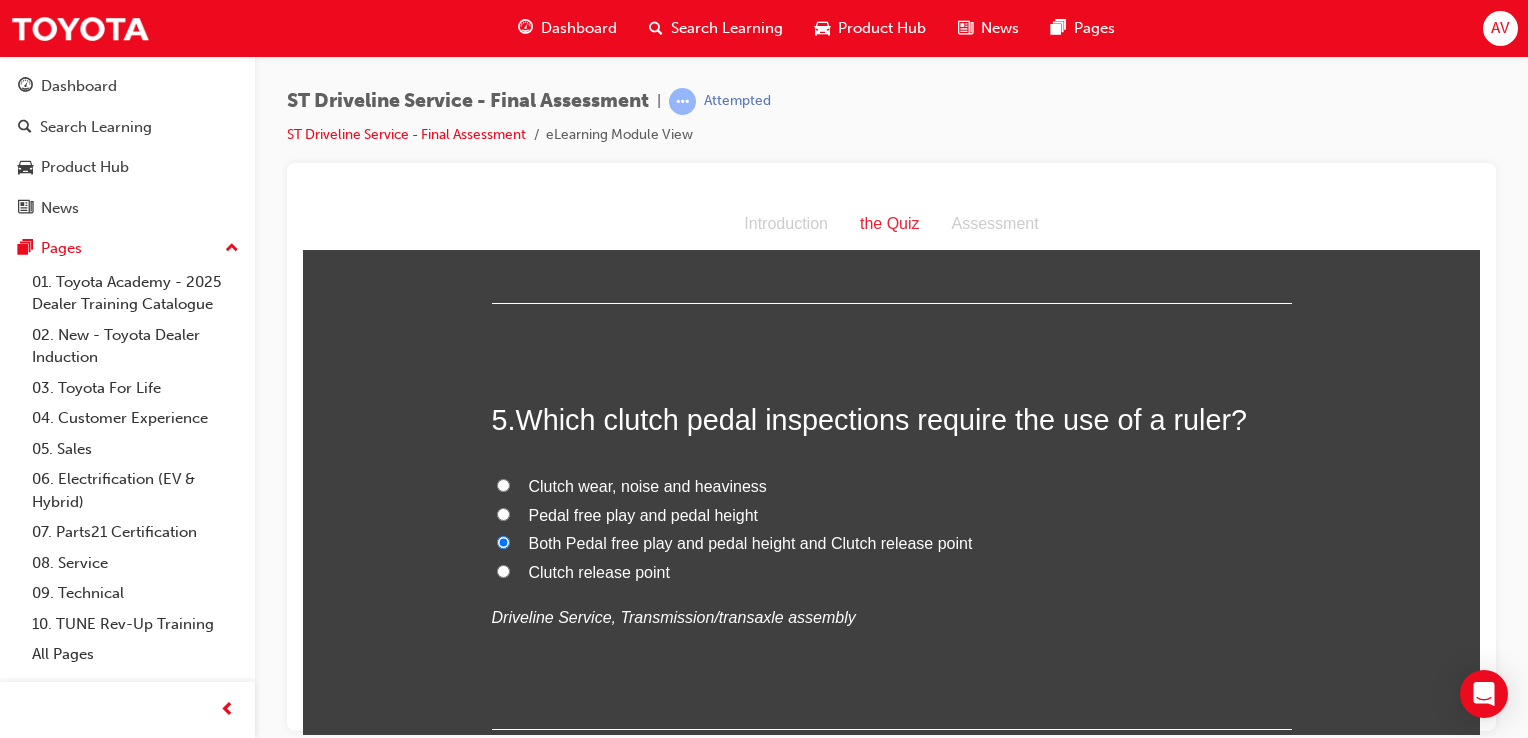 radio on "true" 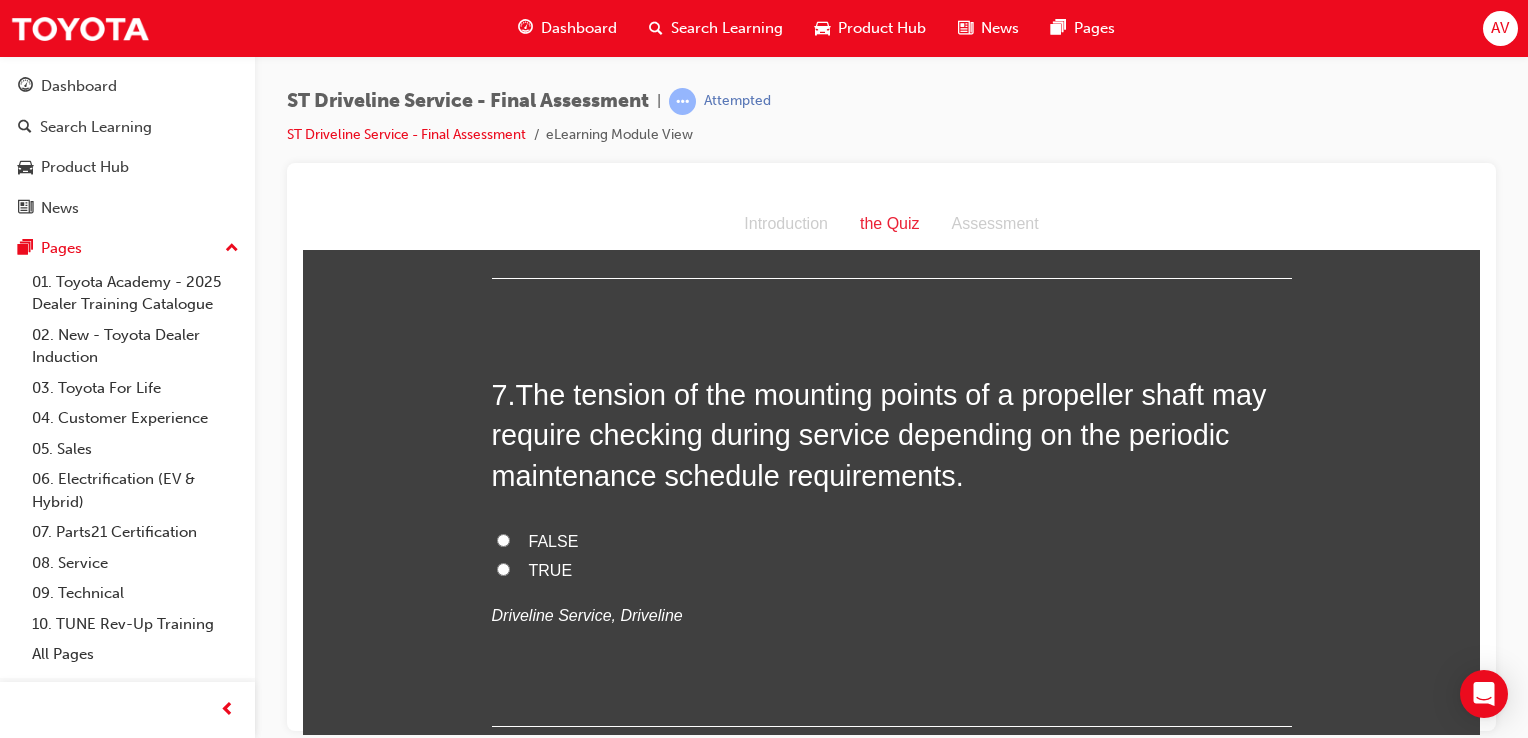 scroll, scrollTop: 2680, scrollLeft: 0, axis: vertical 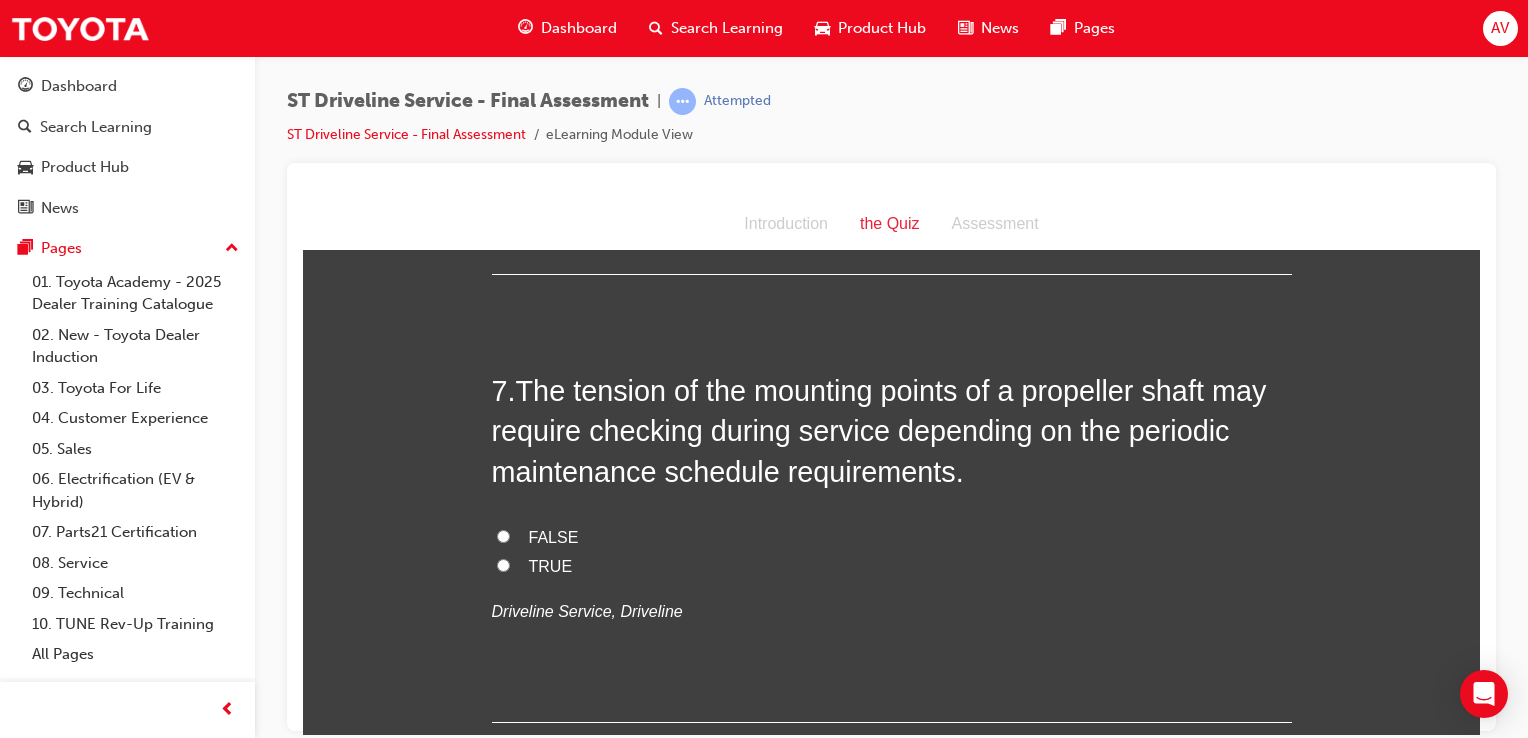 click on "TRUE" at bounding box center [503, 564] 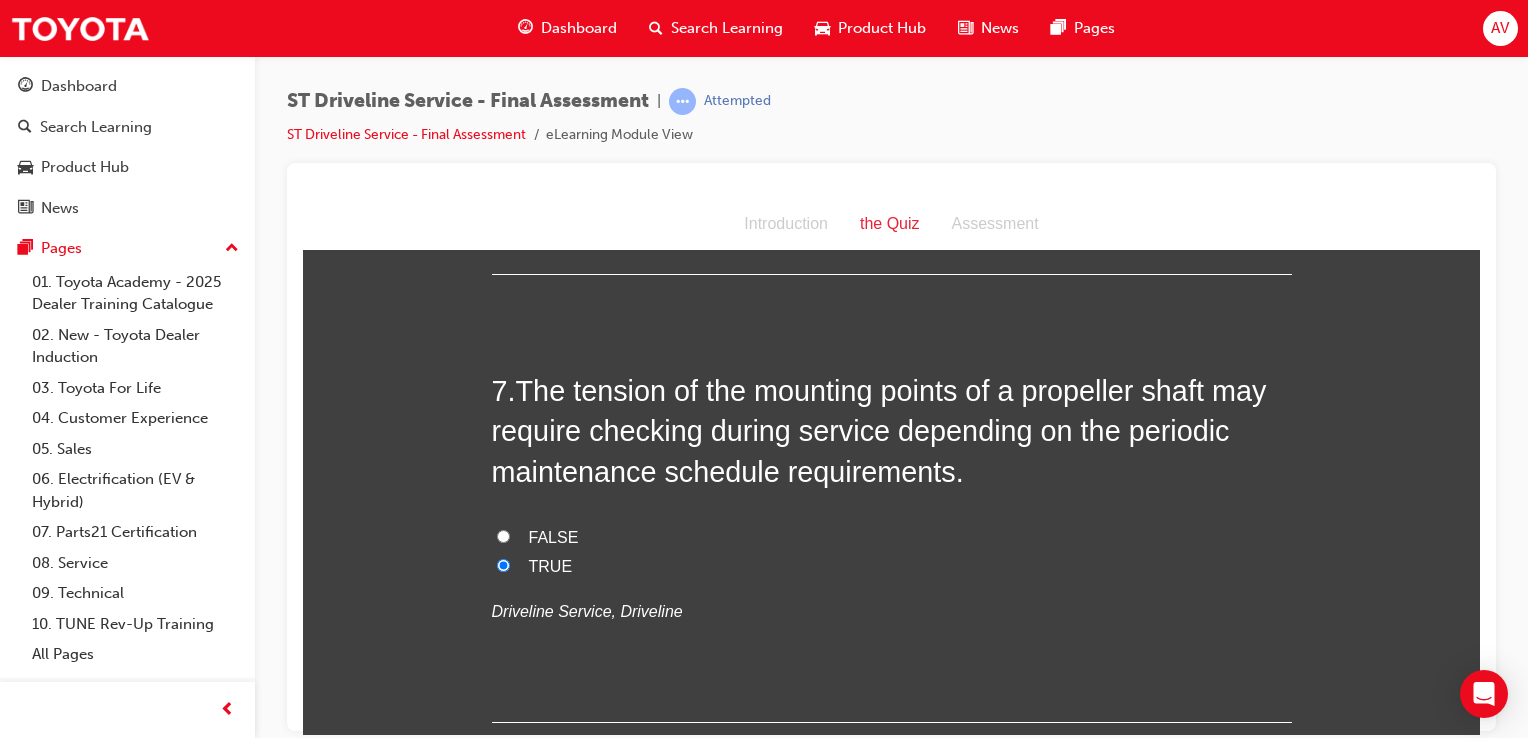 radio on "true" 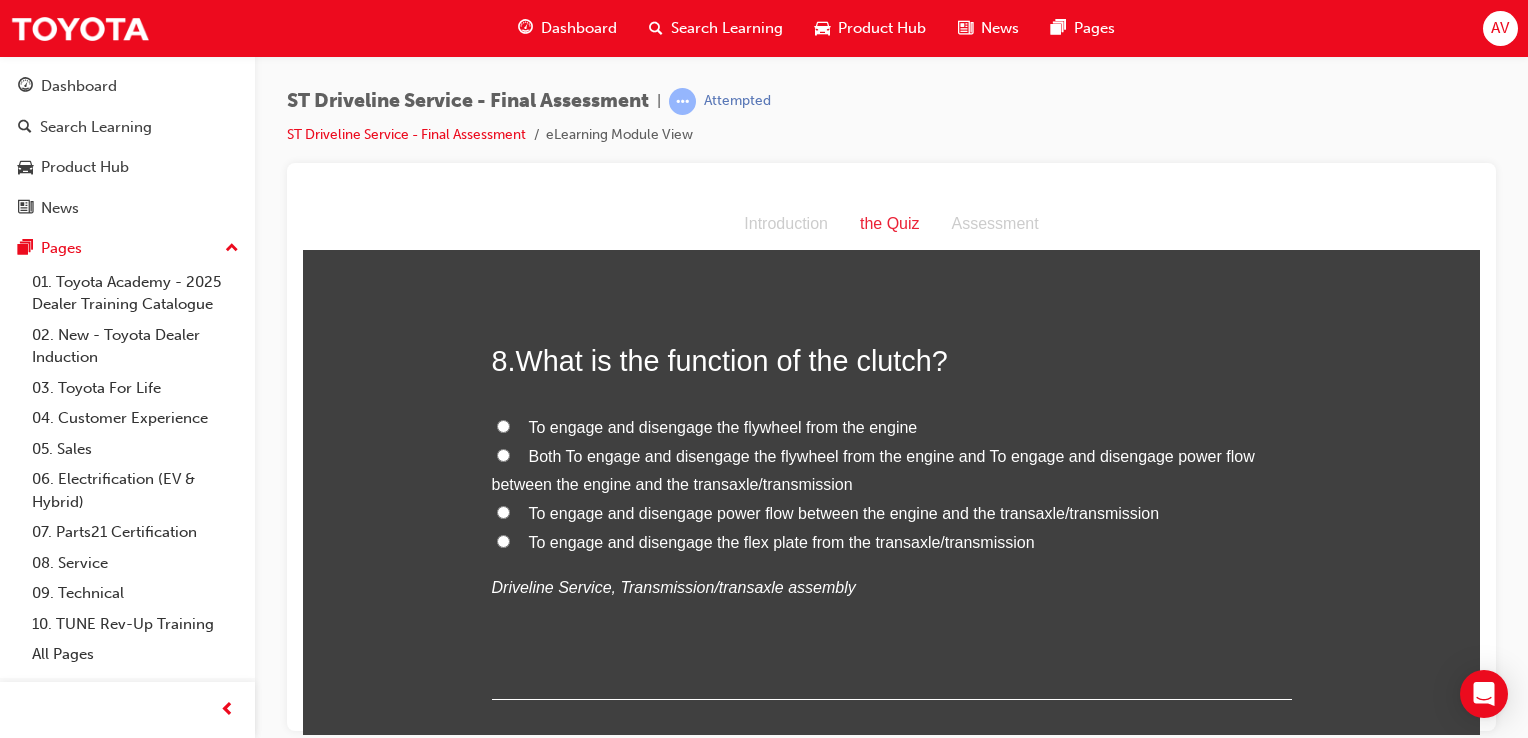 scroll, scrollTop: 3160, scrollLeft: 0, axis: vertical 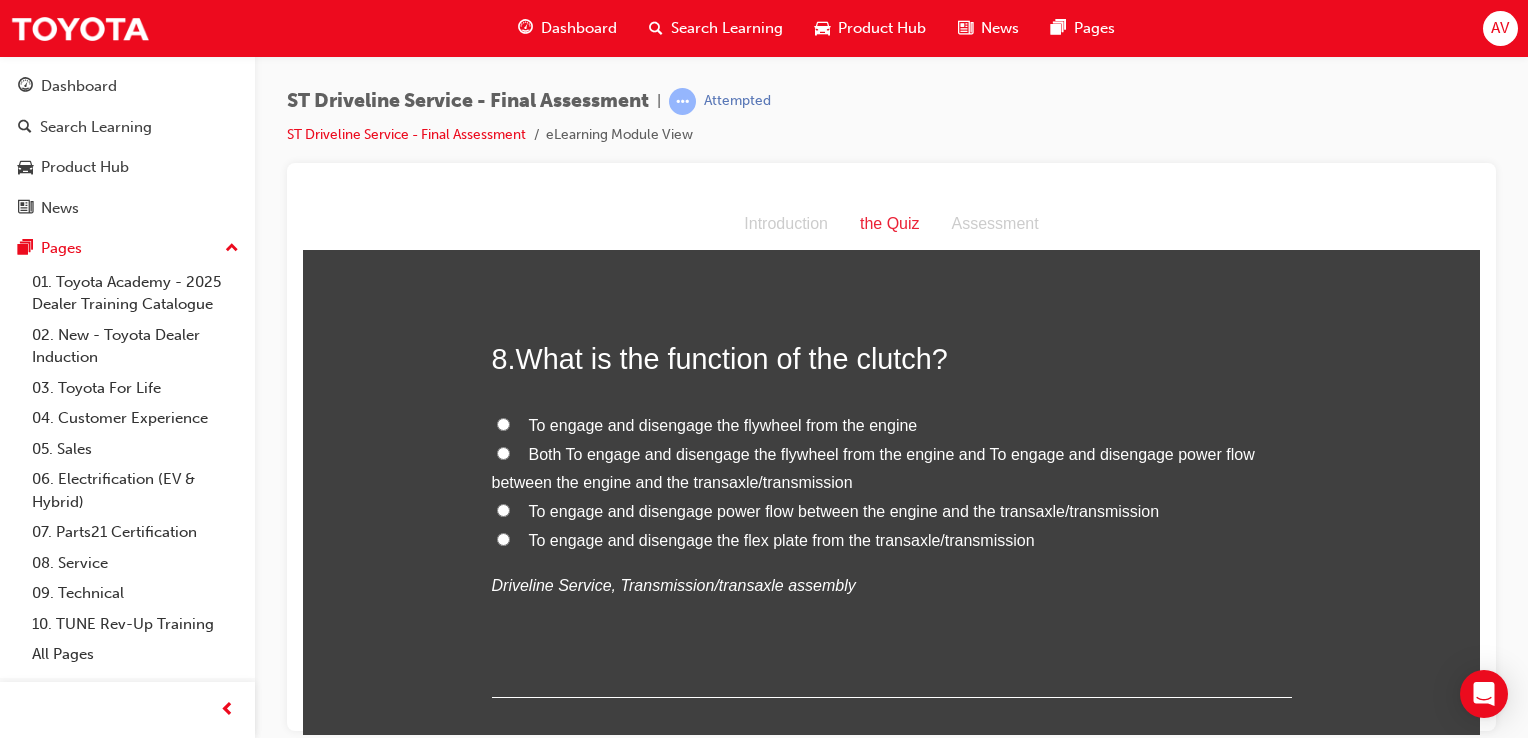 click on "Both To engage and disengage the flywheel from the engine and To engage and disengage power flow between the engine and the transaxle/transmission" at bounding box center [503, 452] 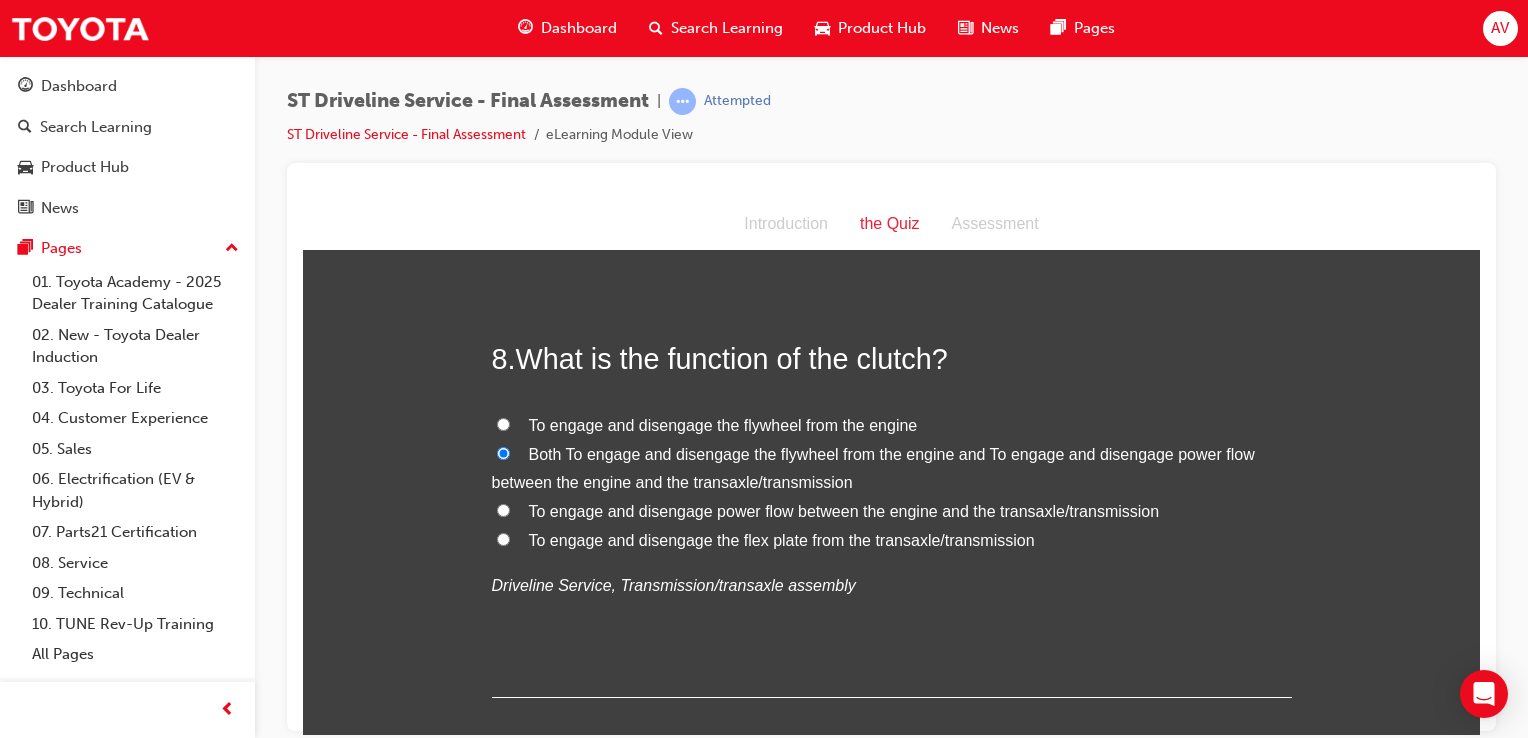radio on "true" 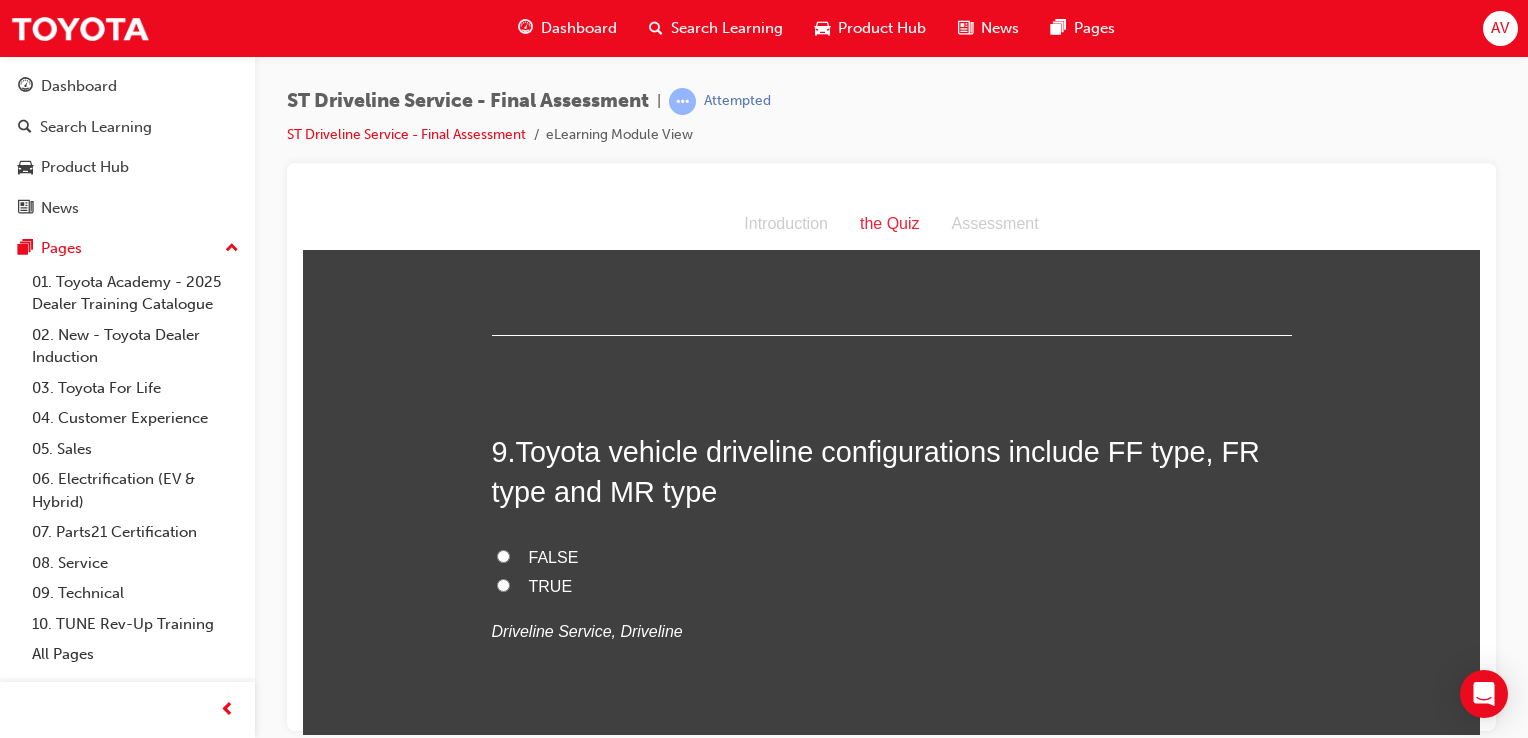 scroll, scrollTop: 3560, scrollLeft: 0, axis: vertical 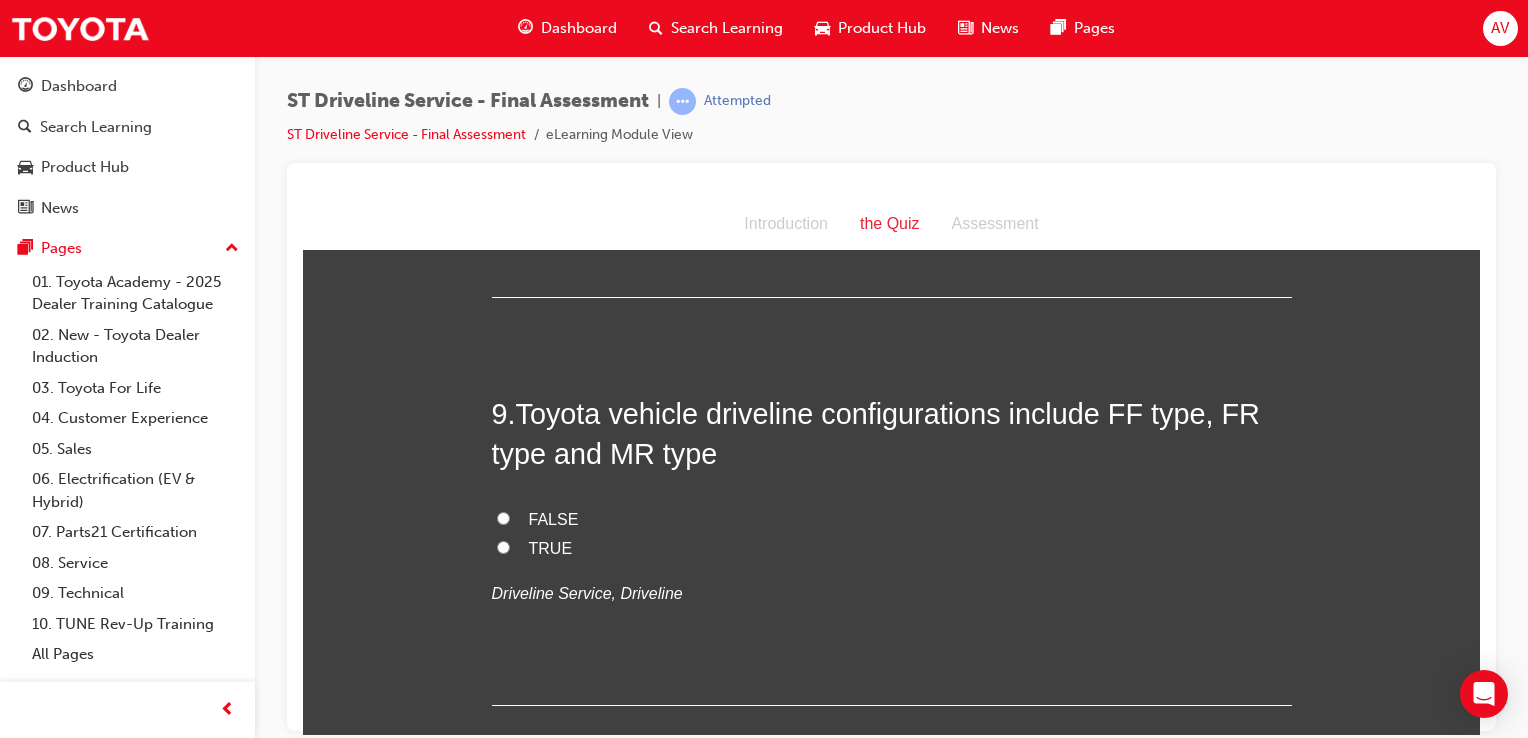 click on "TRUE" at bounding box center (892, 548) 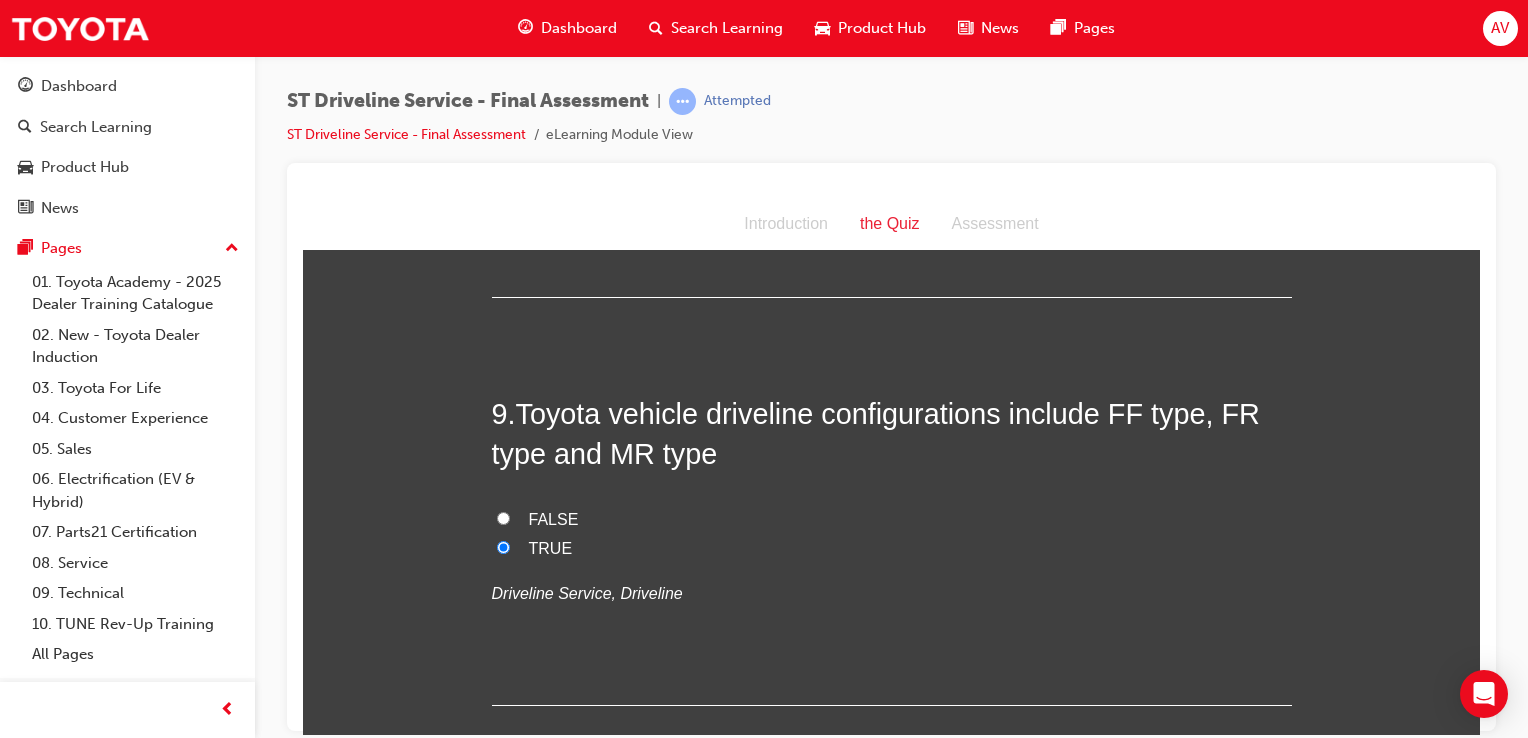 radio on "true" 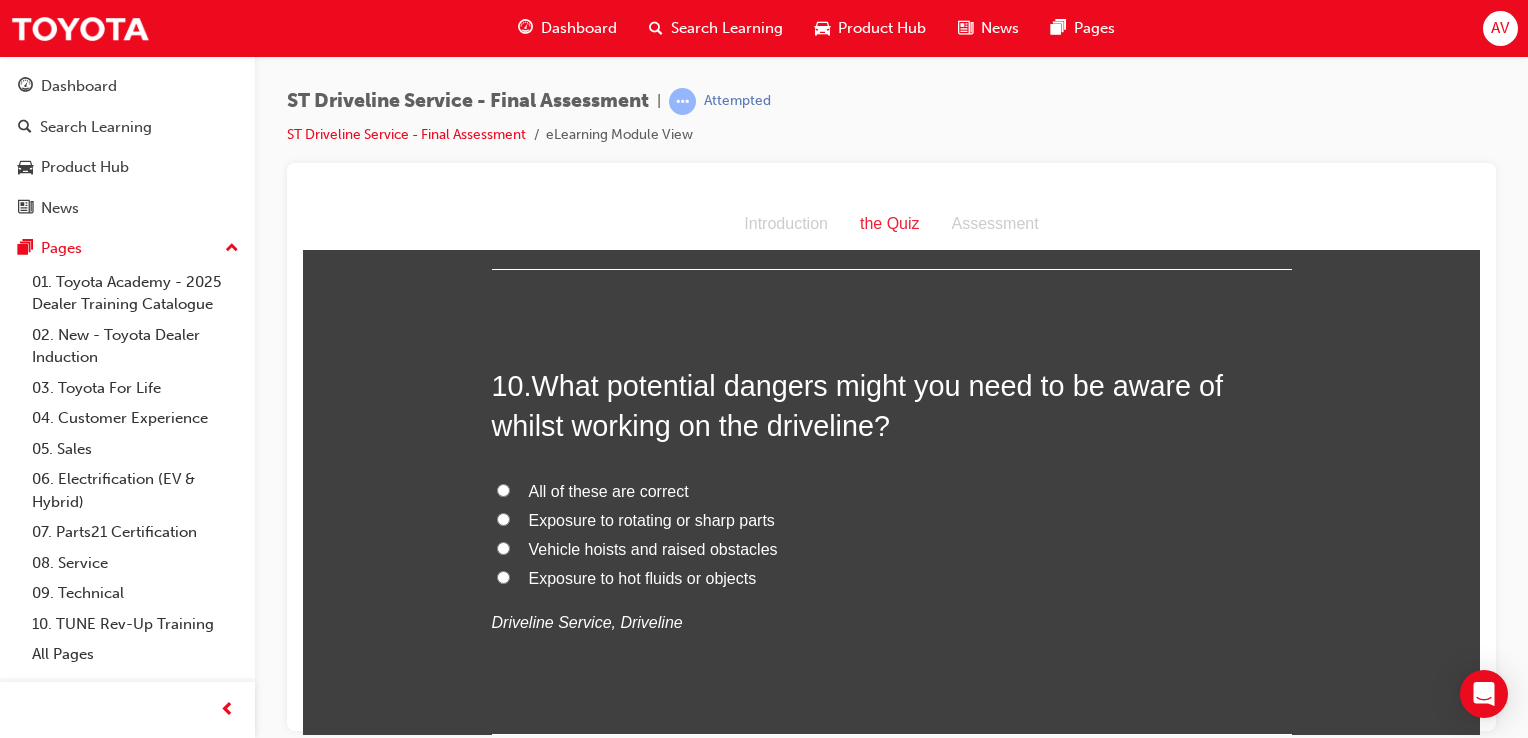 scroll, scrollTop: 4000, scrollLeft: 0, axis: vertical 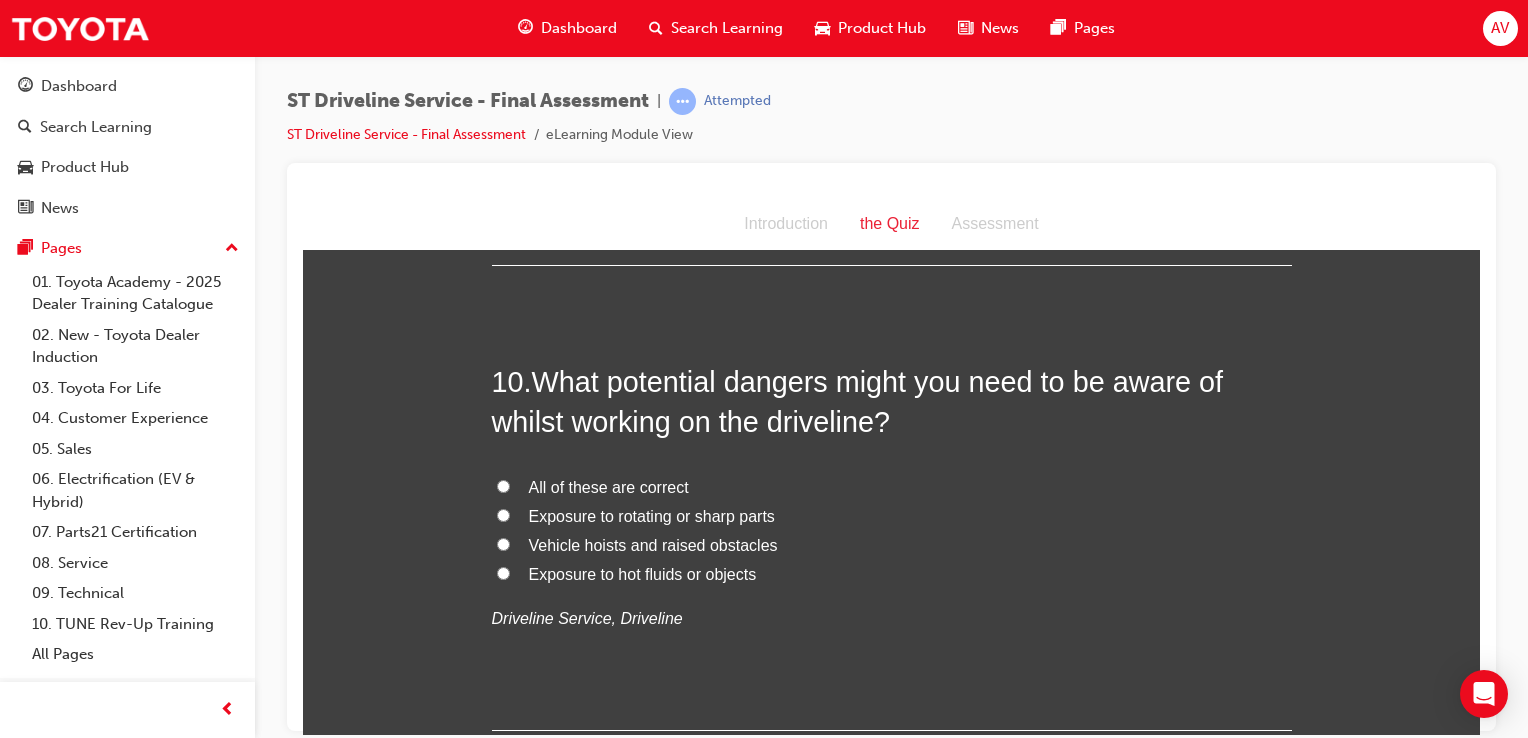 click on "All of these are correct" at bounding box center [892, 487] 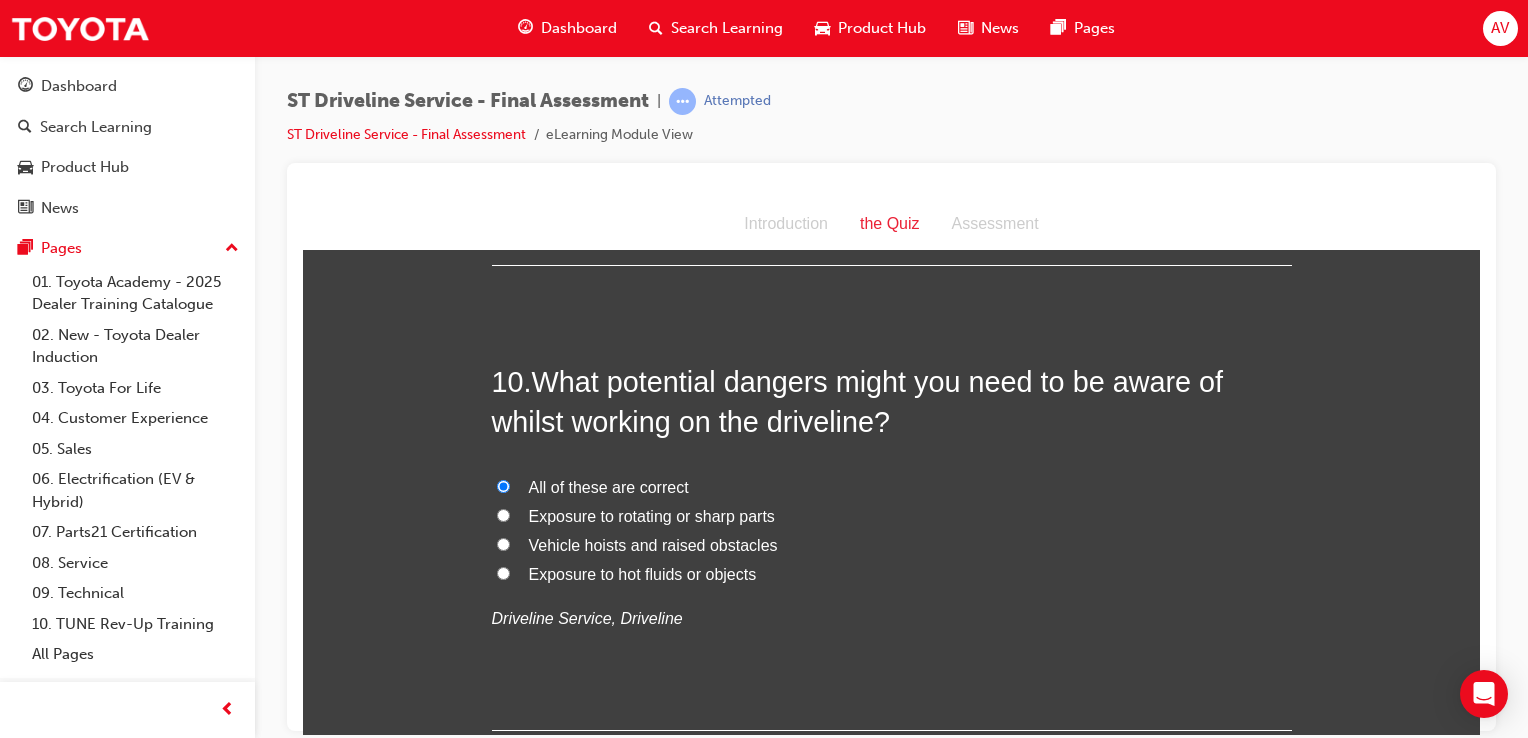 radio on "true" 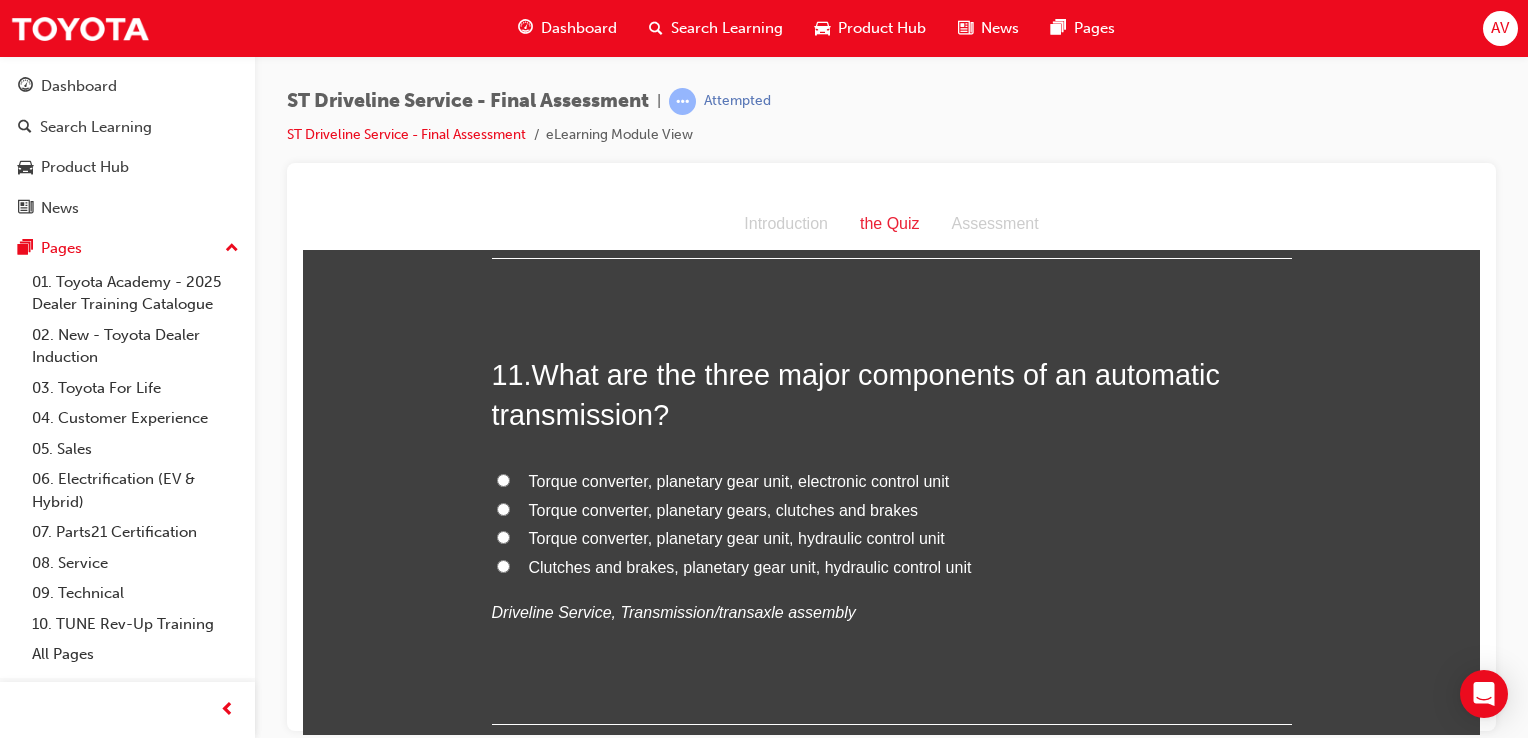 scroll, scrollTop: 4480, scrollLeft: 0, axis: vertical 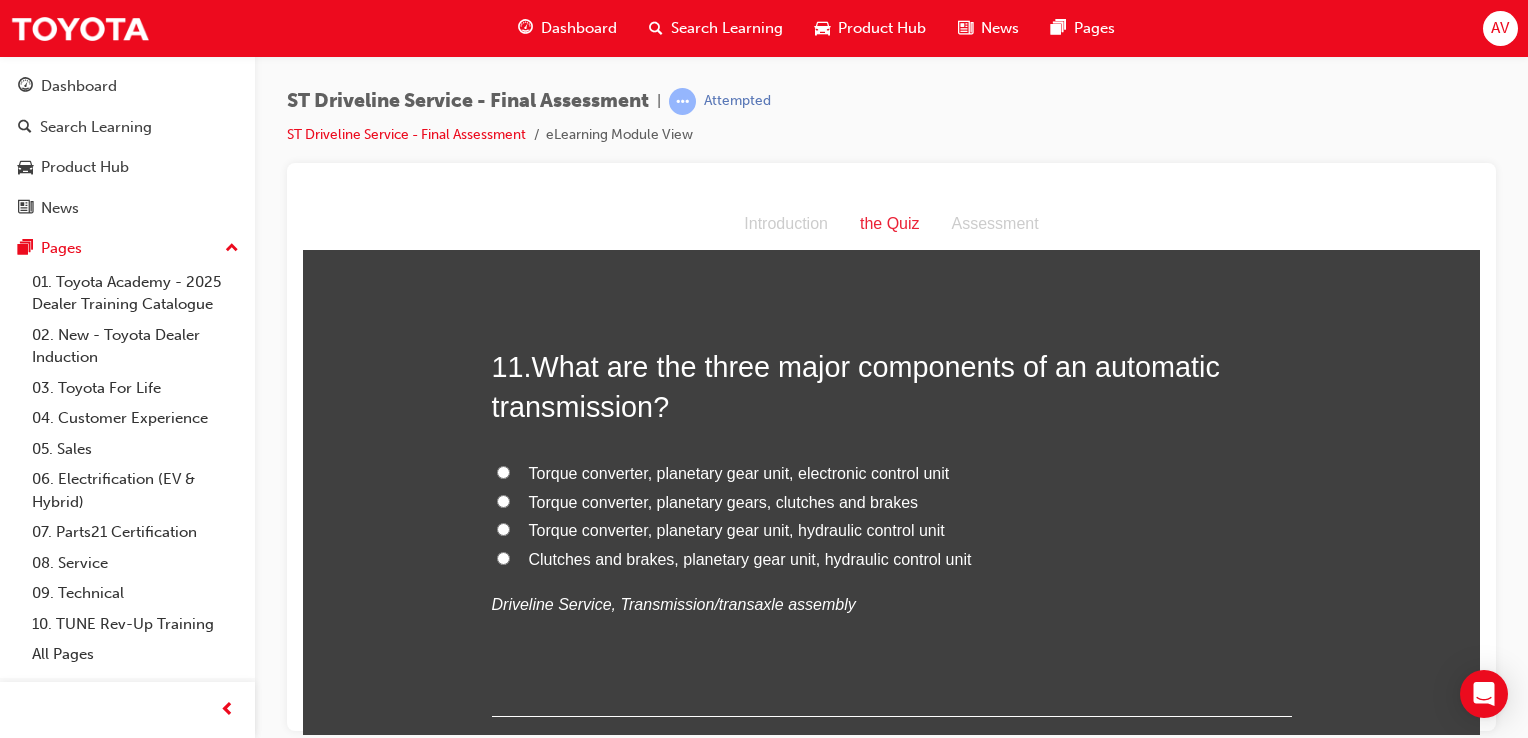 click on "Torque converter, planetary gear unit, electronic control unit" at bounding box center [503, 471] 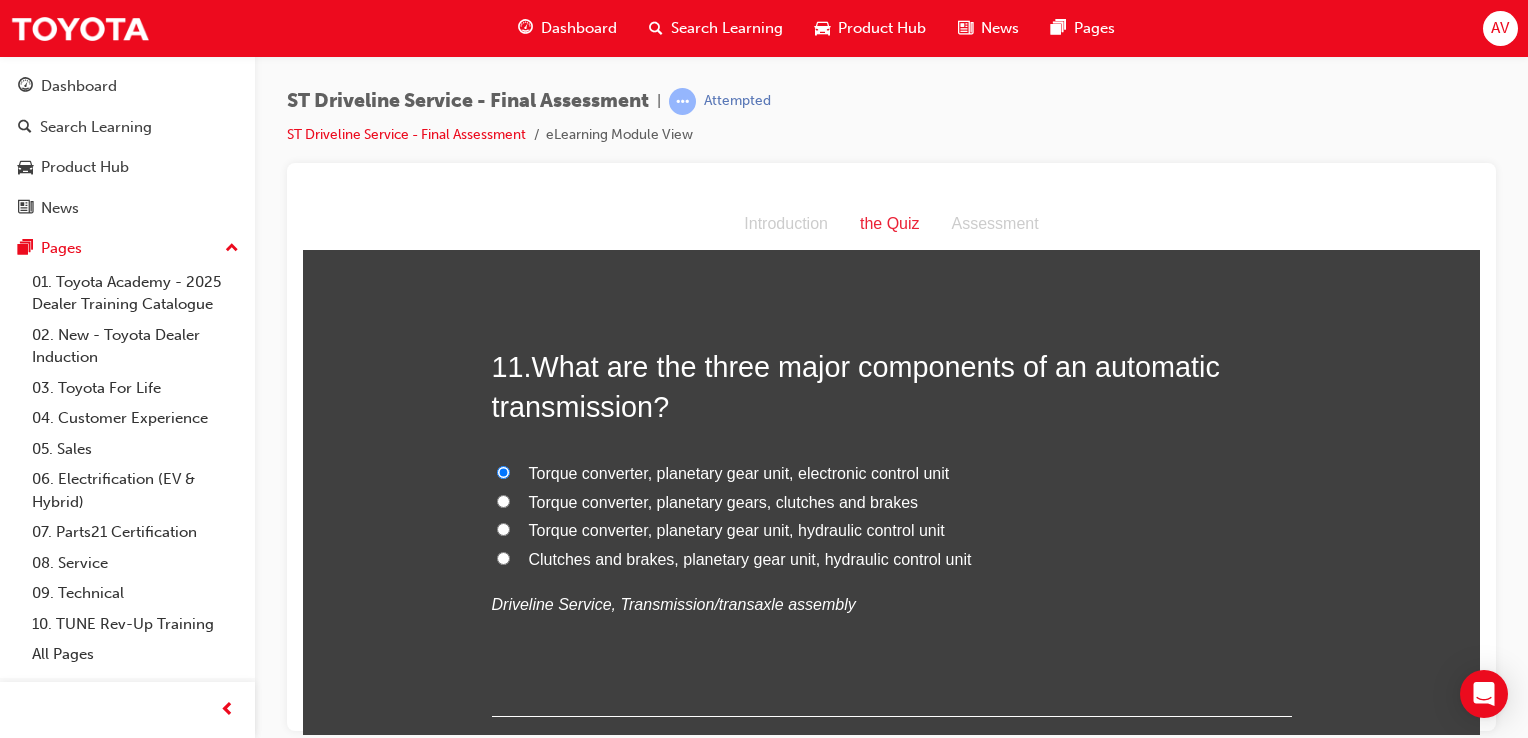 radio on "true" 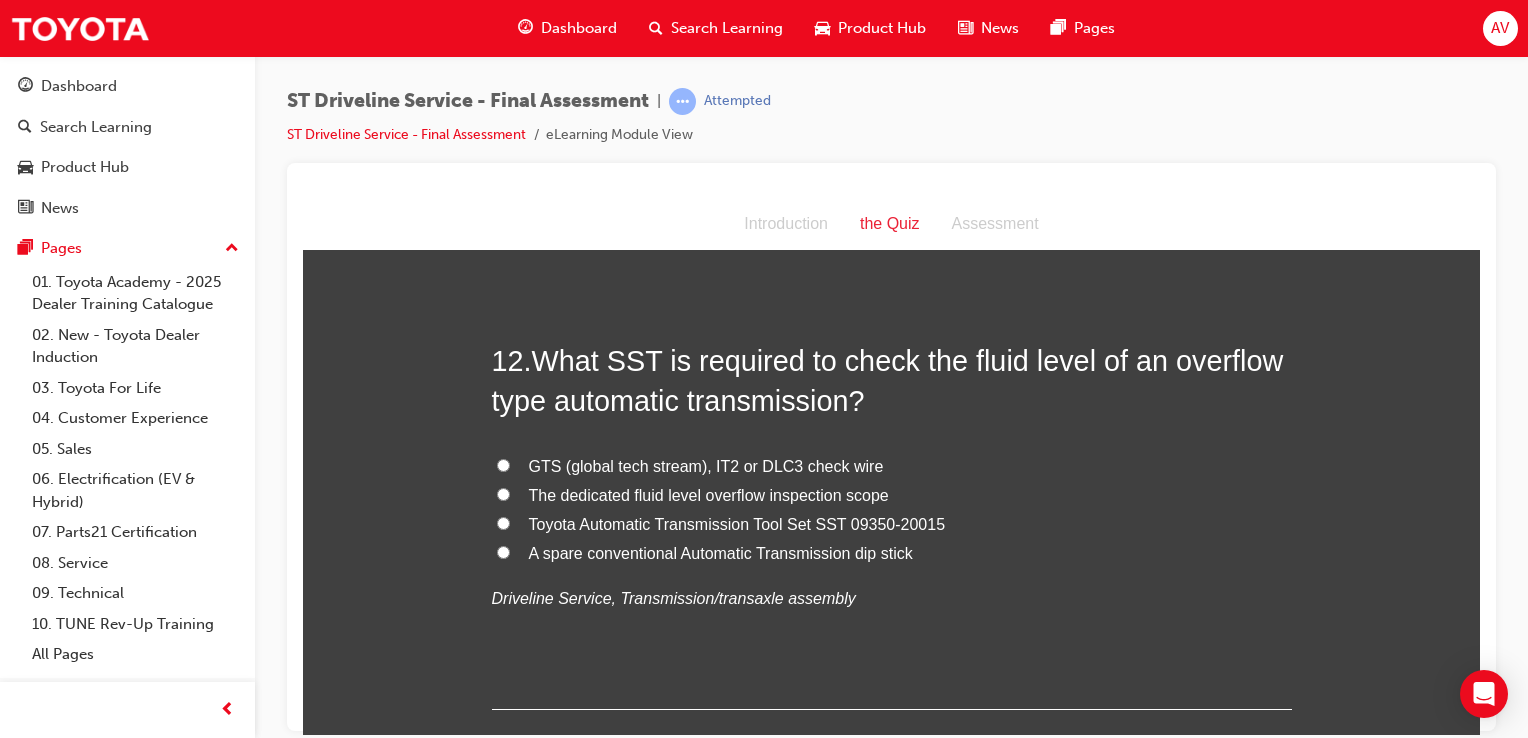 scroll, scrollTop: 4960, scrollLeft: 0, axis: vertical 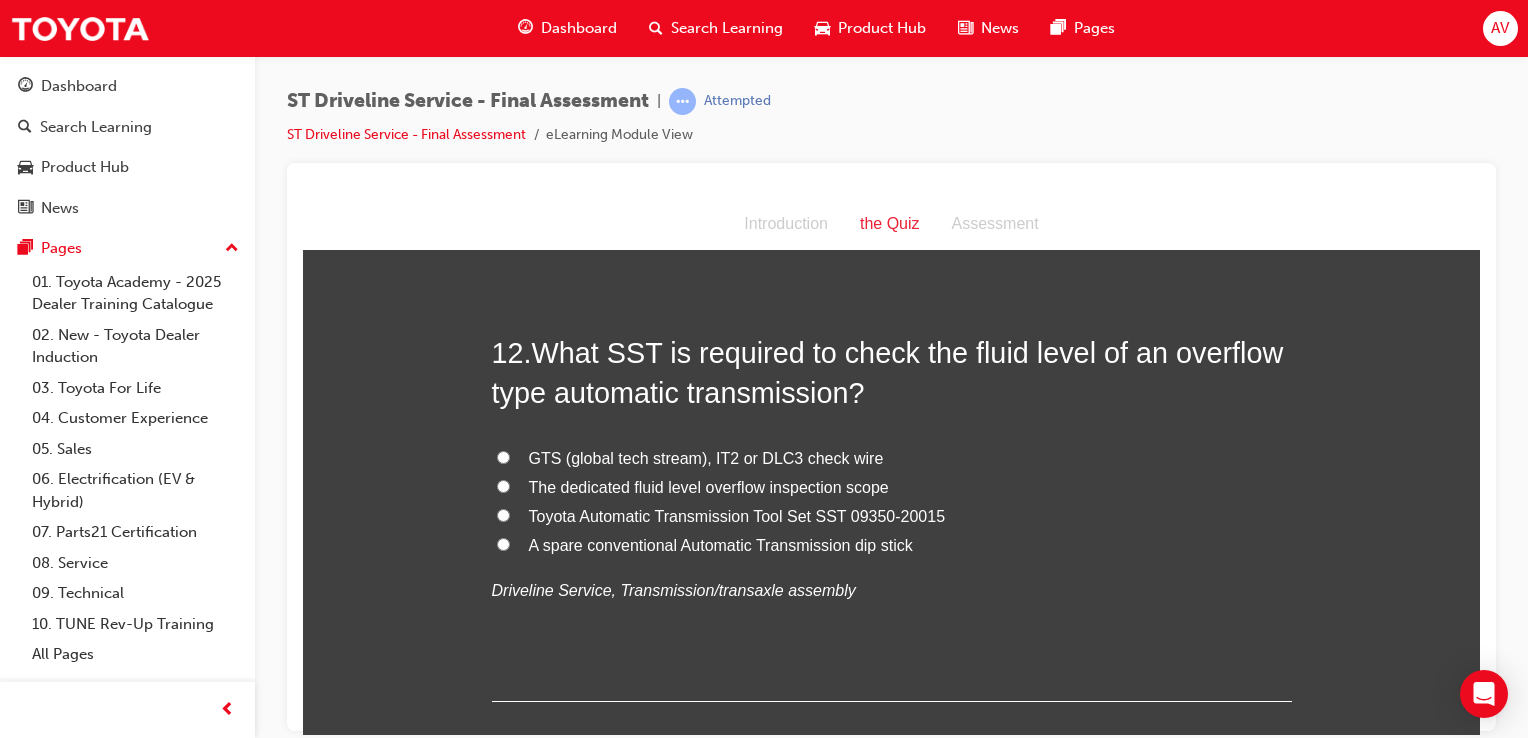 click on "Toyota Automatic Transmission Tool Set SST 09350-20015" at bounding box center (503, 514) 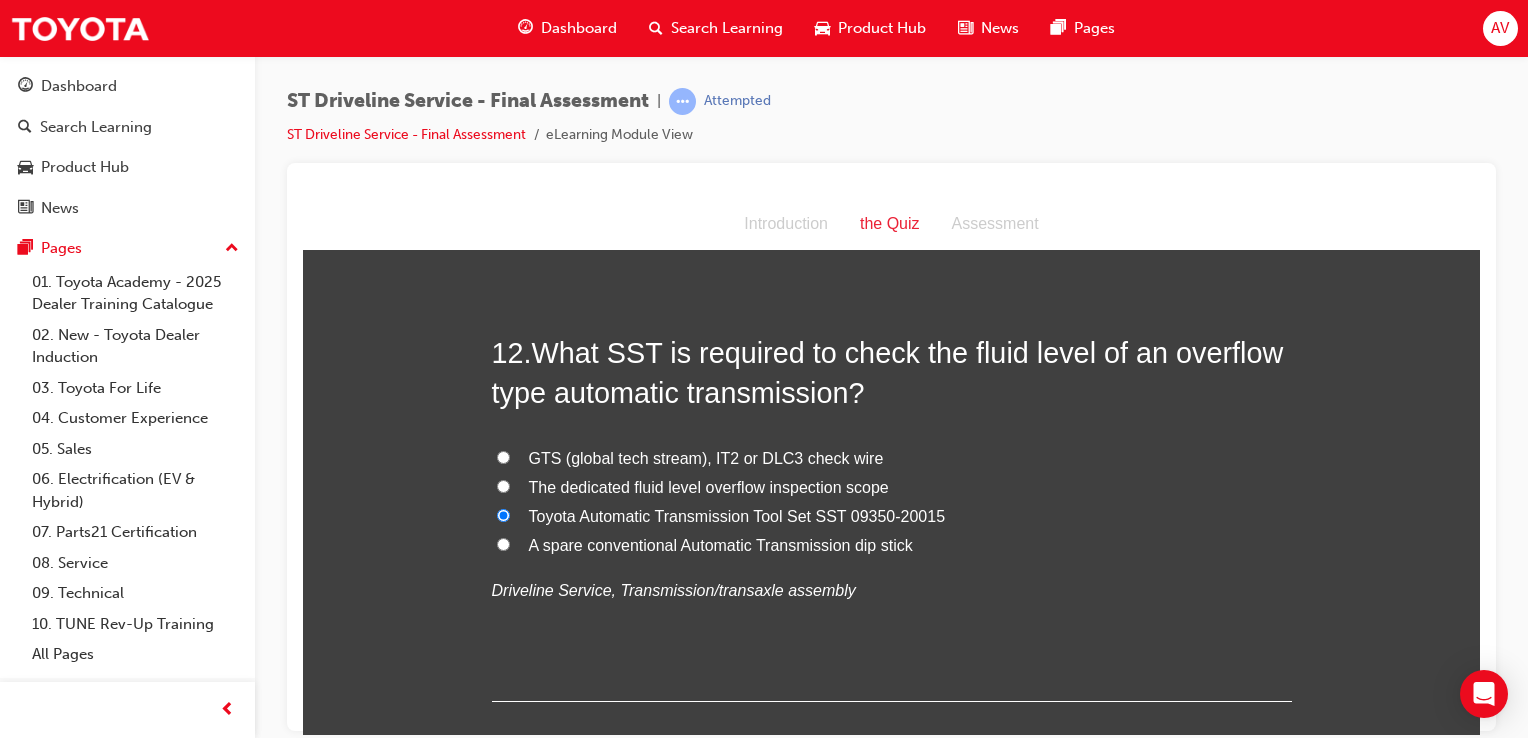 radio on "true" 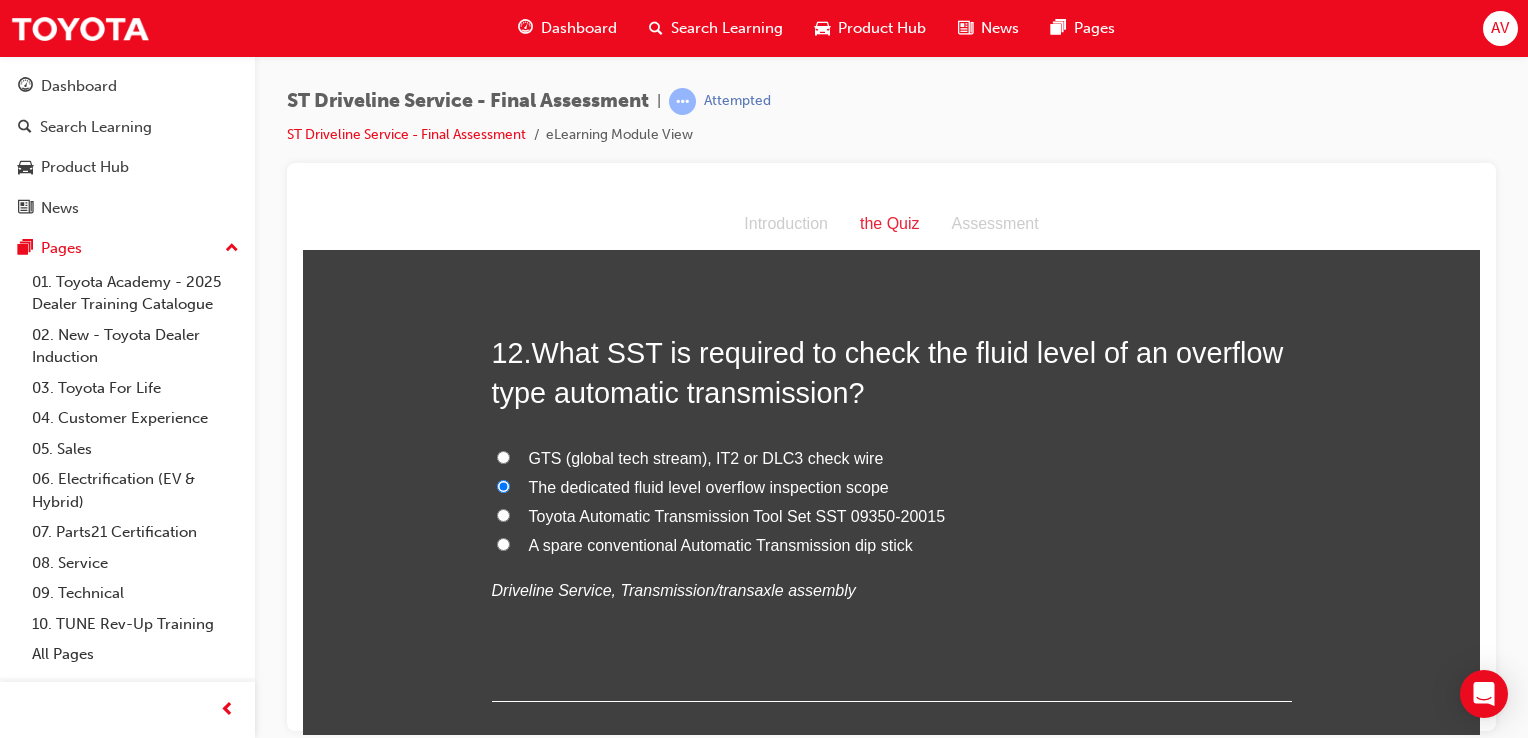 click on "You must select an answer for each question before you can submit. Please note, you will need 12 correct answers in order to pass this quiz. Good luck. 1 .  What might happen if a universal joint is worn? Increased fuel consumption Dramatically increased tyre wear Premature clutch disc wear A vibration may occur
Driveline Service, Driveline 2 .  What are the main components of the driveline? Transmission assembly, Propeller shaft, Universal joints Transfer assembly, Drive shafts, Final drive assembly Transmission assembly, Final driveline, Final drive assembly Transmission assembly, Final driveline, CV joints
Driveline Service, Driveline 3 .  In a vehicle without LSD, what might happen when one wheel loses traction and spins? The vehicle will not be able to move None The other wheel will drive the vehicle The other wheel turns in the opposite direction
Driveline Service, Final Drive Assemblies 4 .  Rotate in the opposite direction Not rotate at all Rotate much faster in the same direction
5 ." at bounding box center (891, -1225) 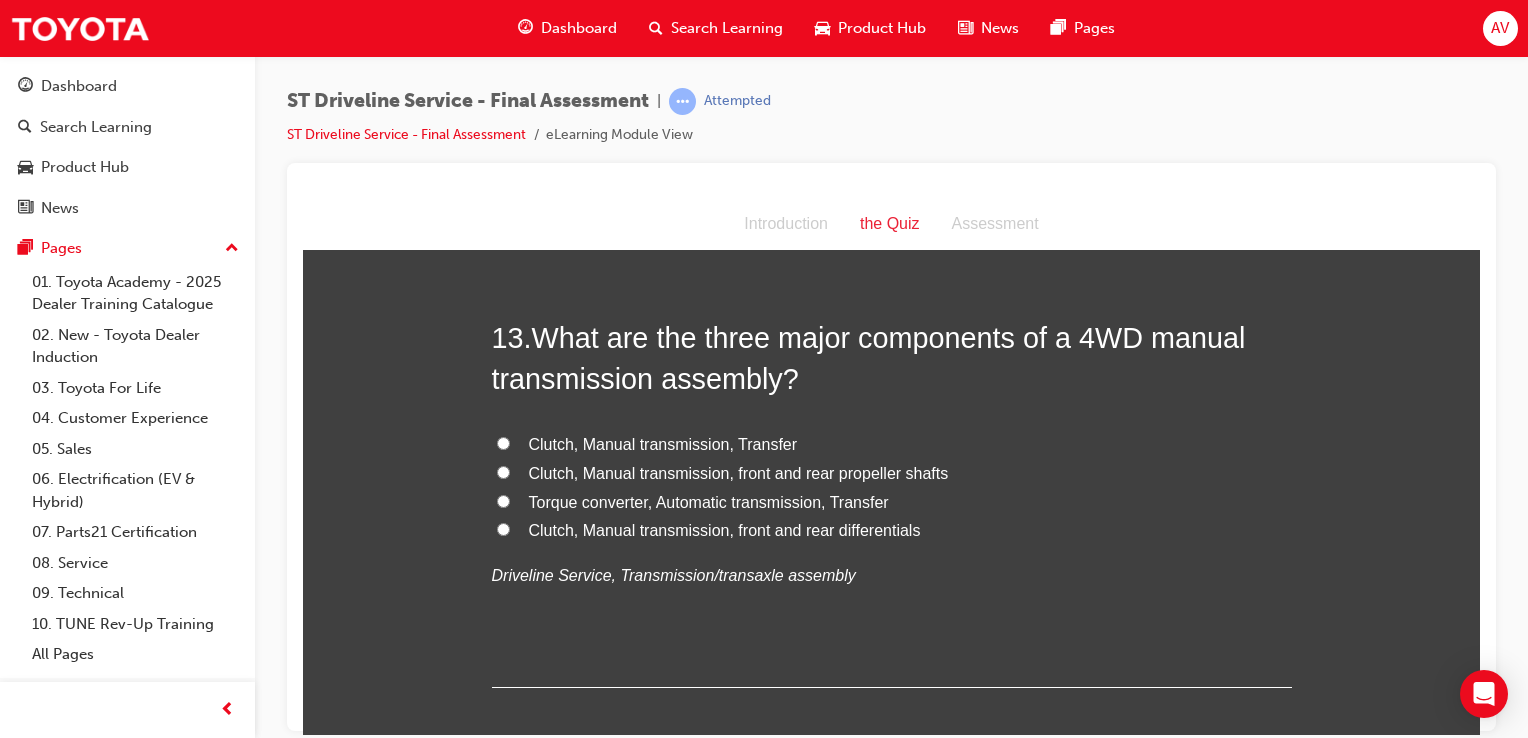 scroll, scrollTop: 5480, scrollLeft: 0, axis: vertical 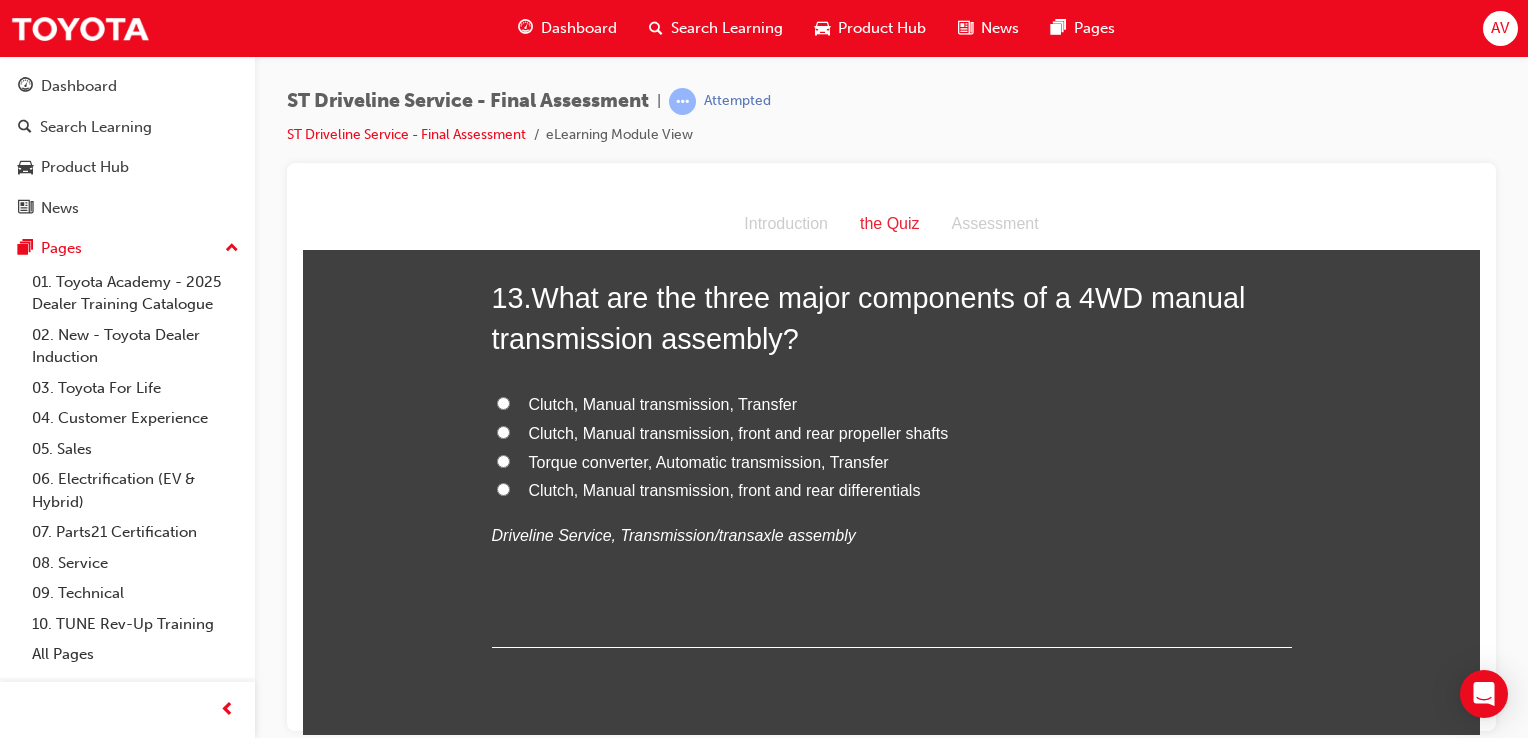 click on "Clutch, Manual transmission, front and rear differentials" at bounding box center (892, 490) 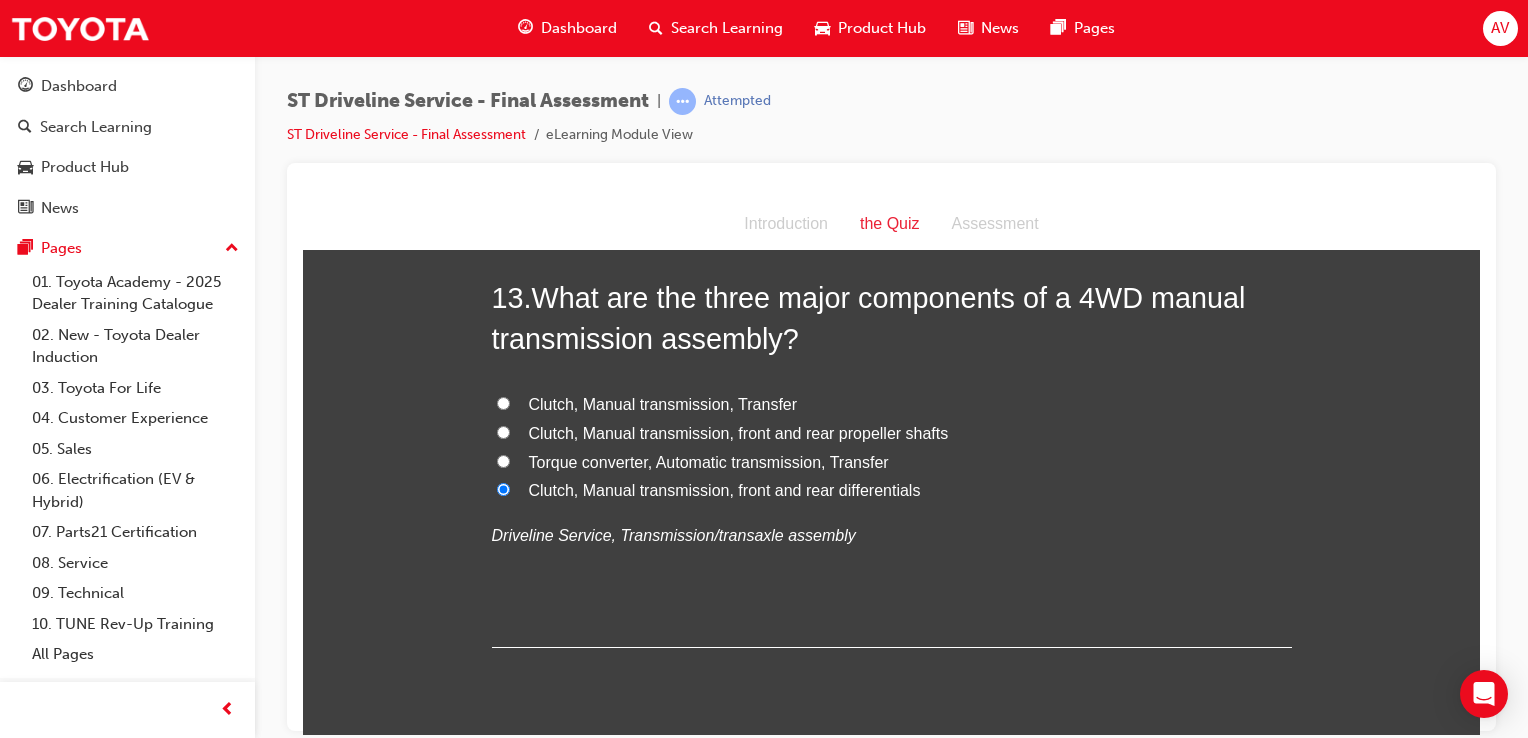 radio on "true" 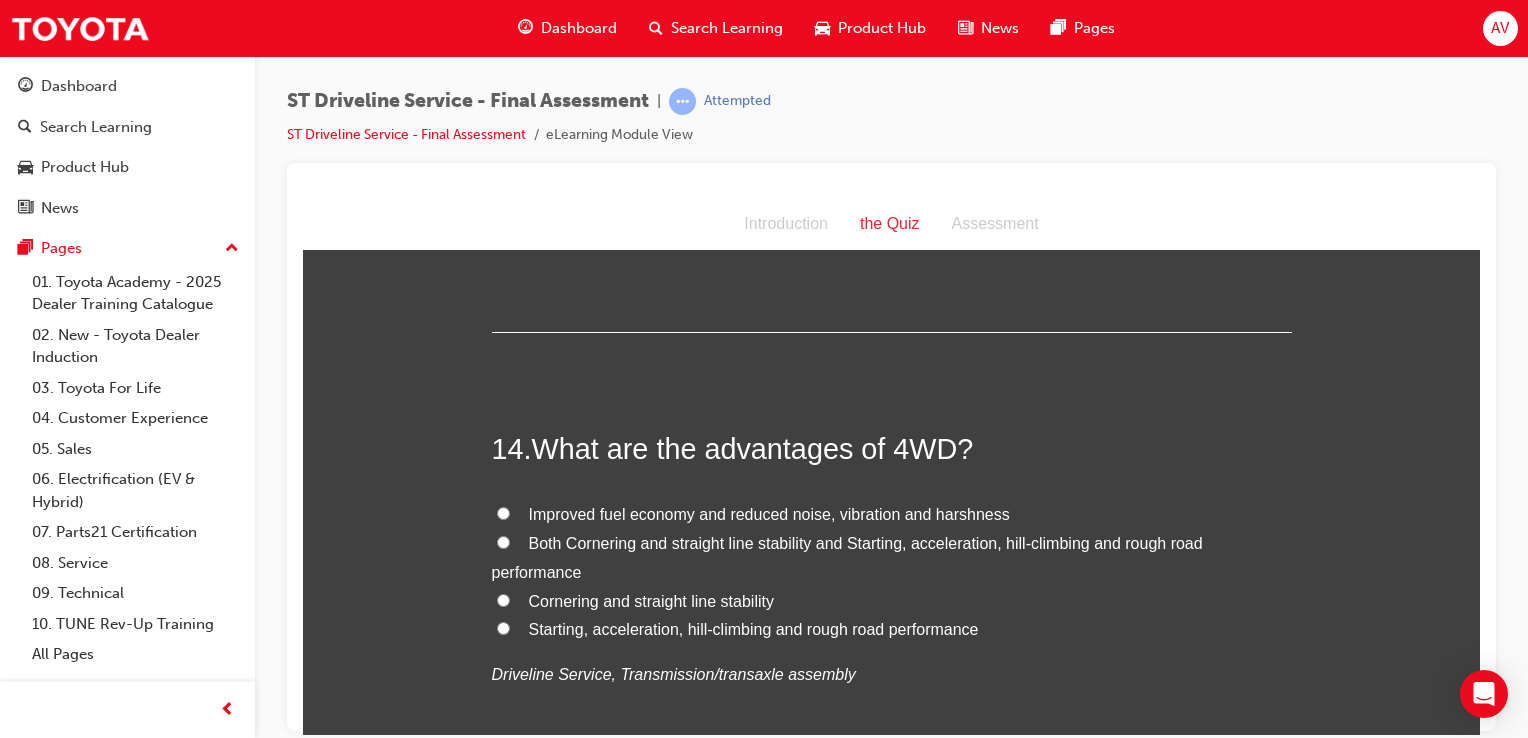 scroll, scrollTop: 5800, scrollLeft: 0, axis: vertical 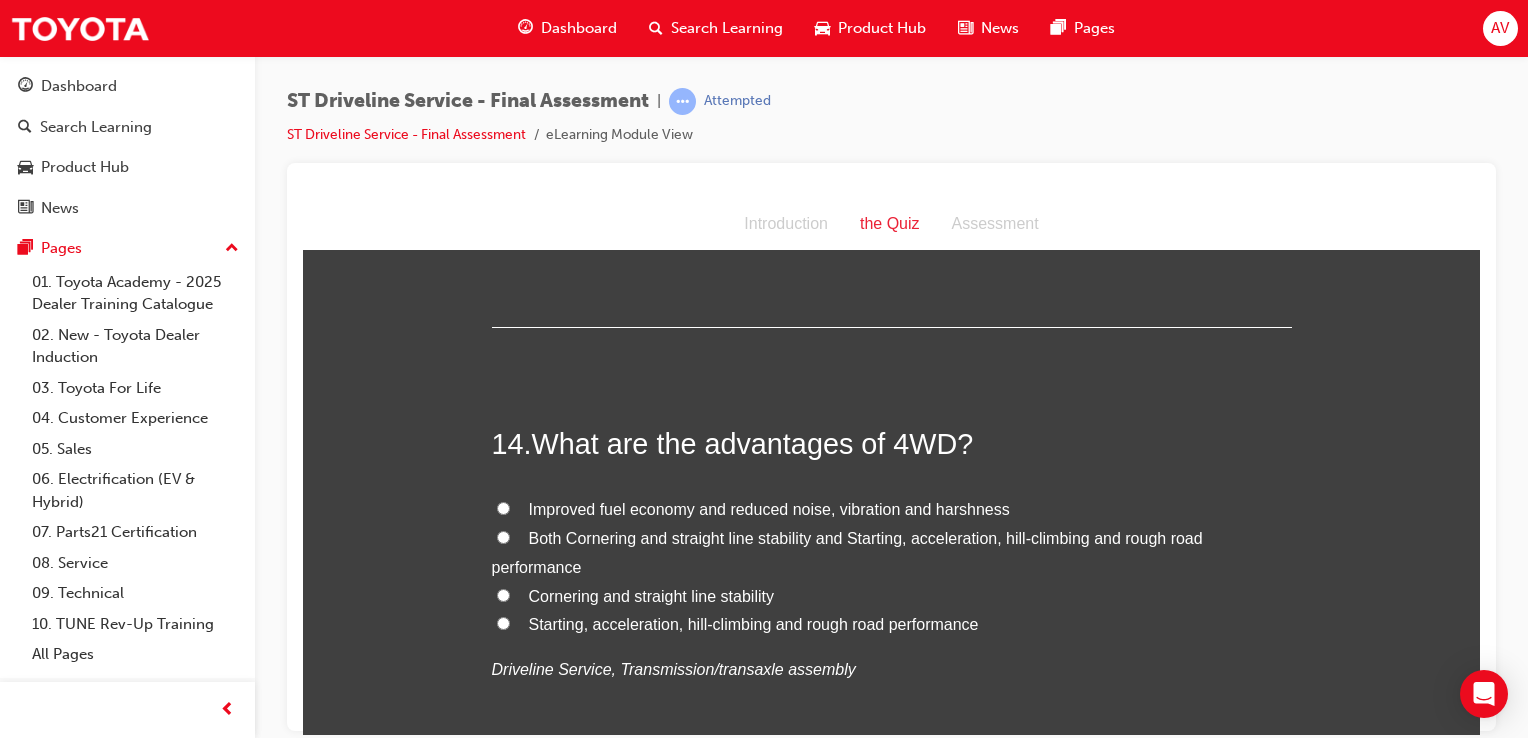 click on "Both Cornering and straight line stability and Starting, acceleration, hill-climbing and rough road performance" at bounding box center [503, 536] 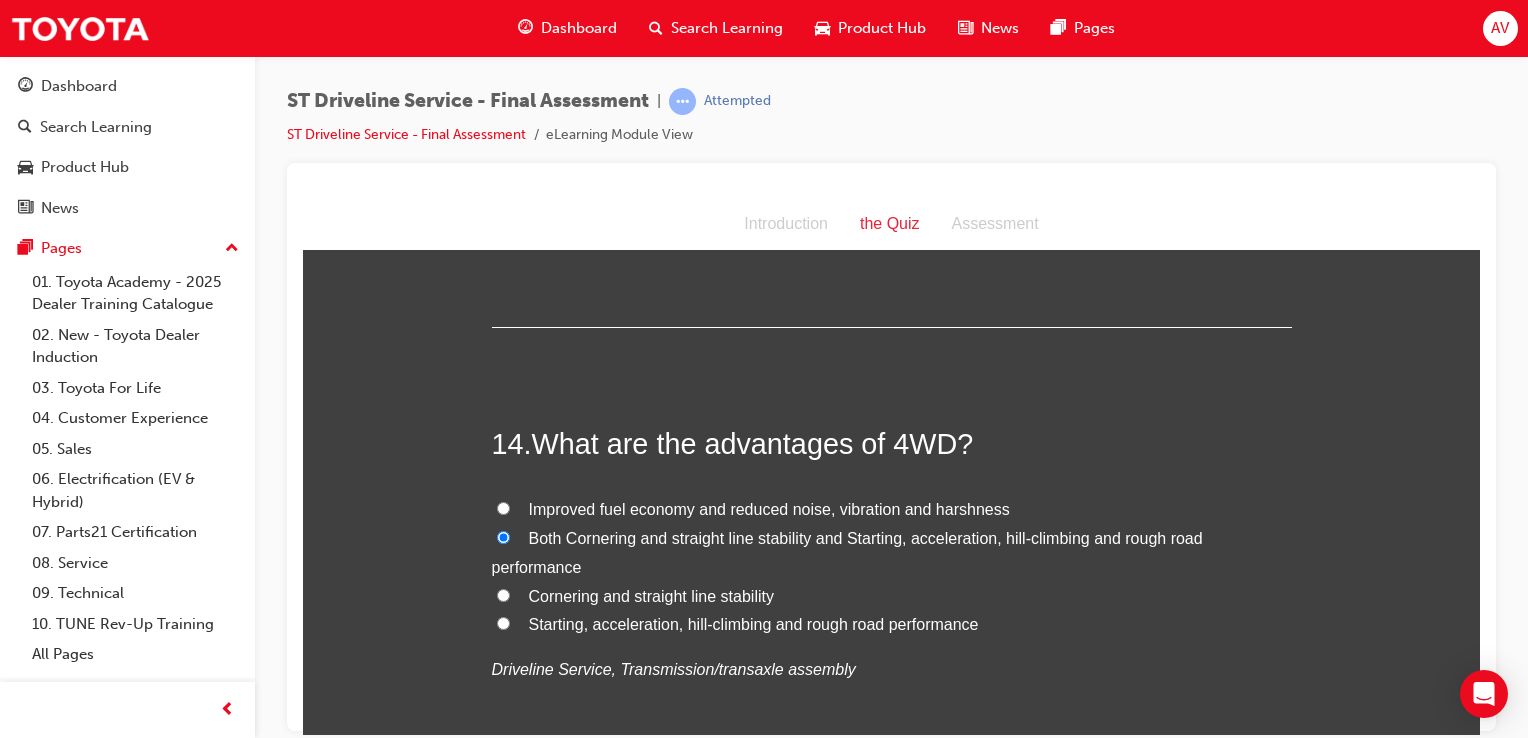 radio on "true" 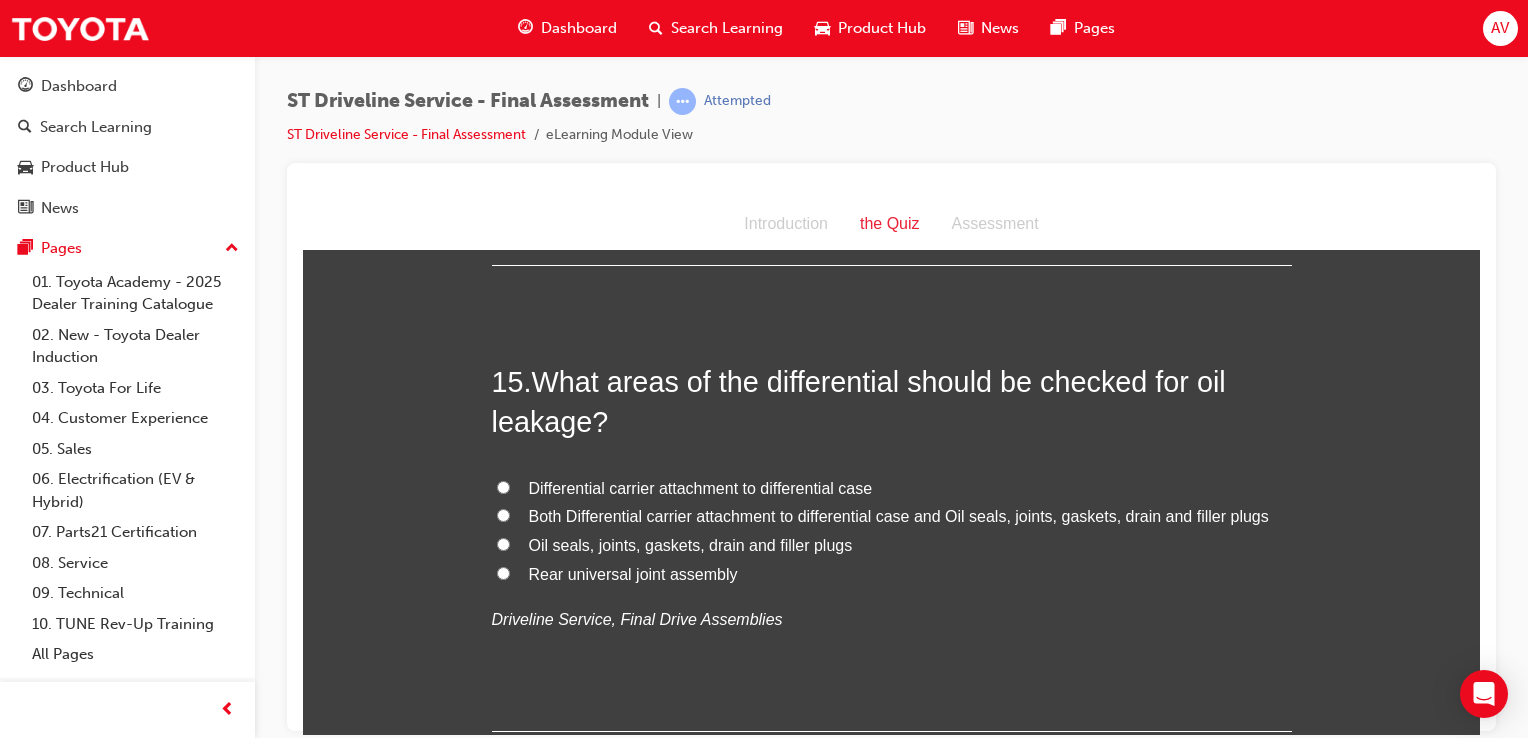 scroll, scrollTop: 6320, scrollLeft: 0, axis: vertical 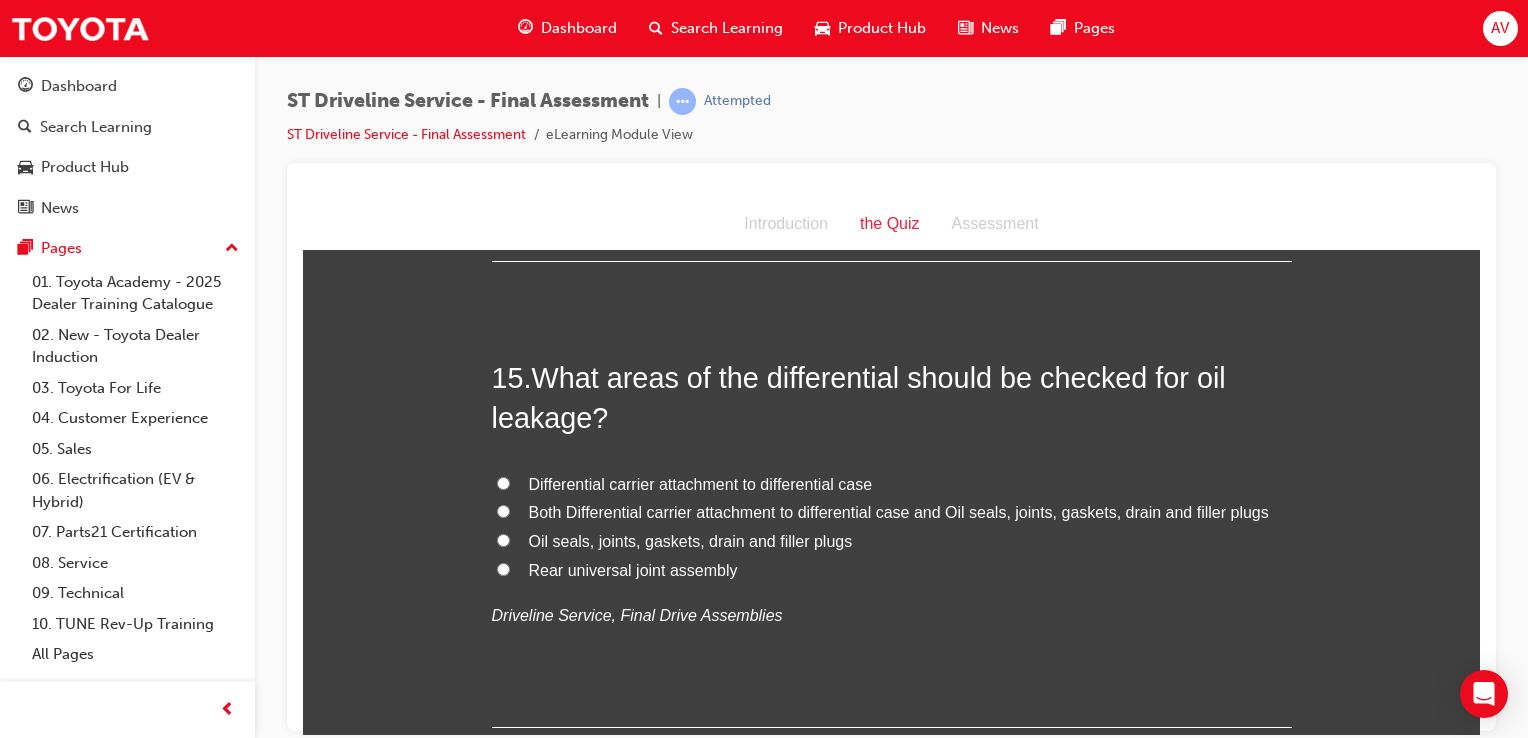 click on "Both Differential carrier attachment to differential case and Oil seals, joints, gaskets, drain and filler plugs" at bounding box center [503, 510] 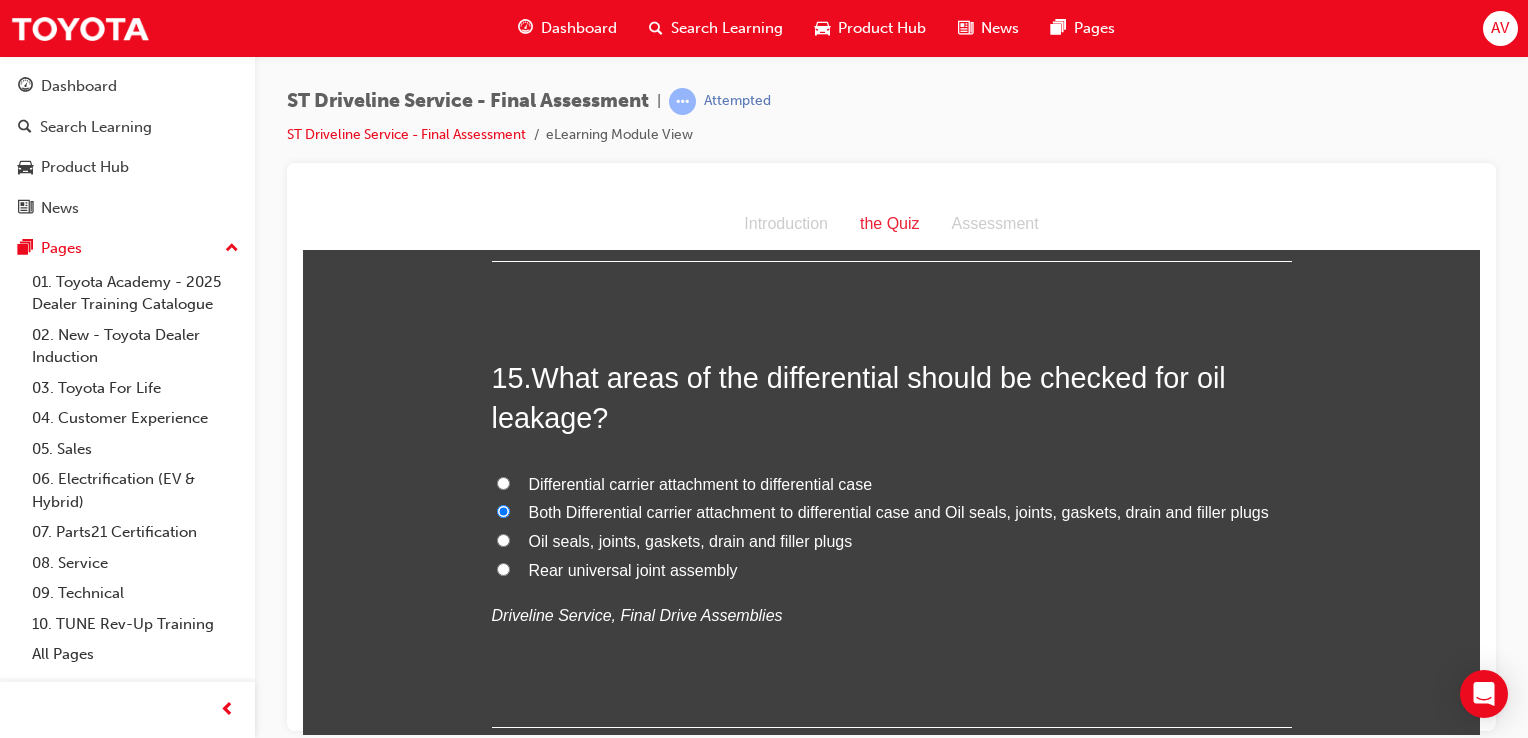 radio on "true" 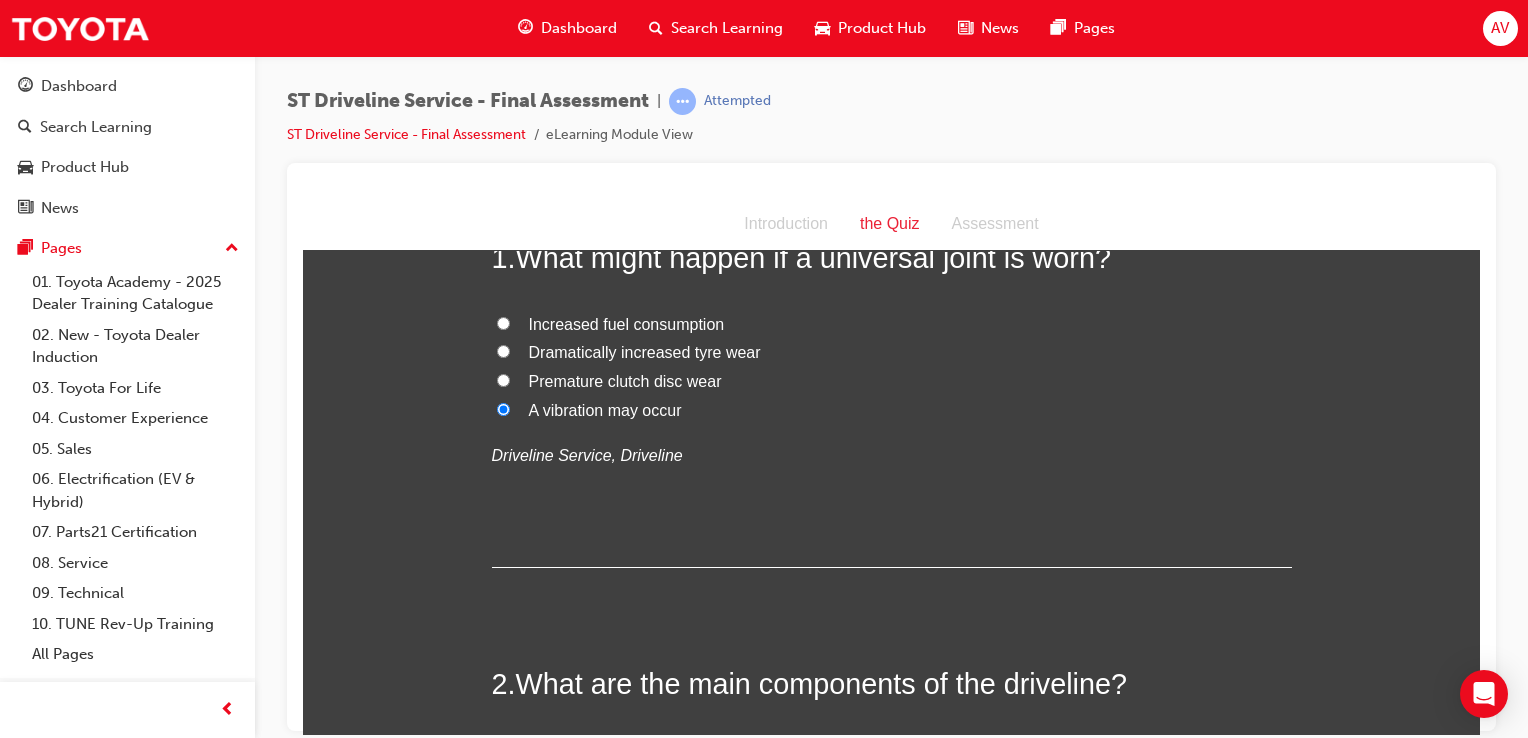 scroll, scrollTop: 0, scrollLeft: 0, axis: both 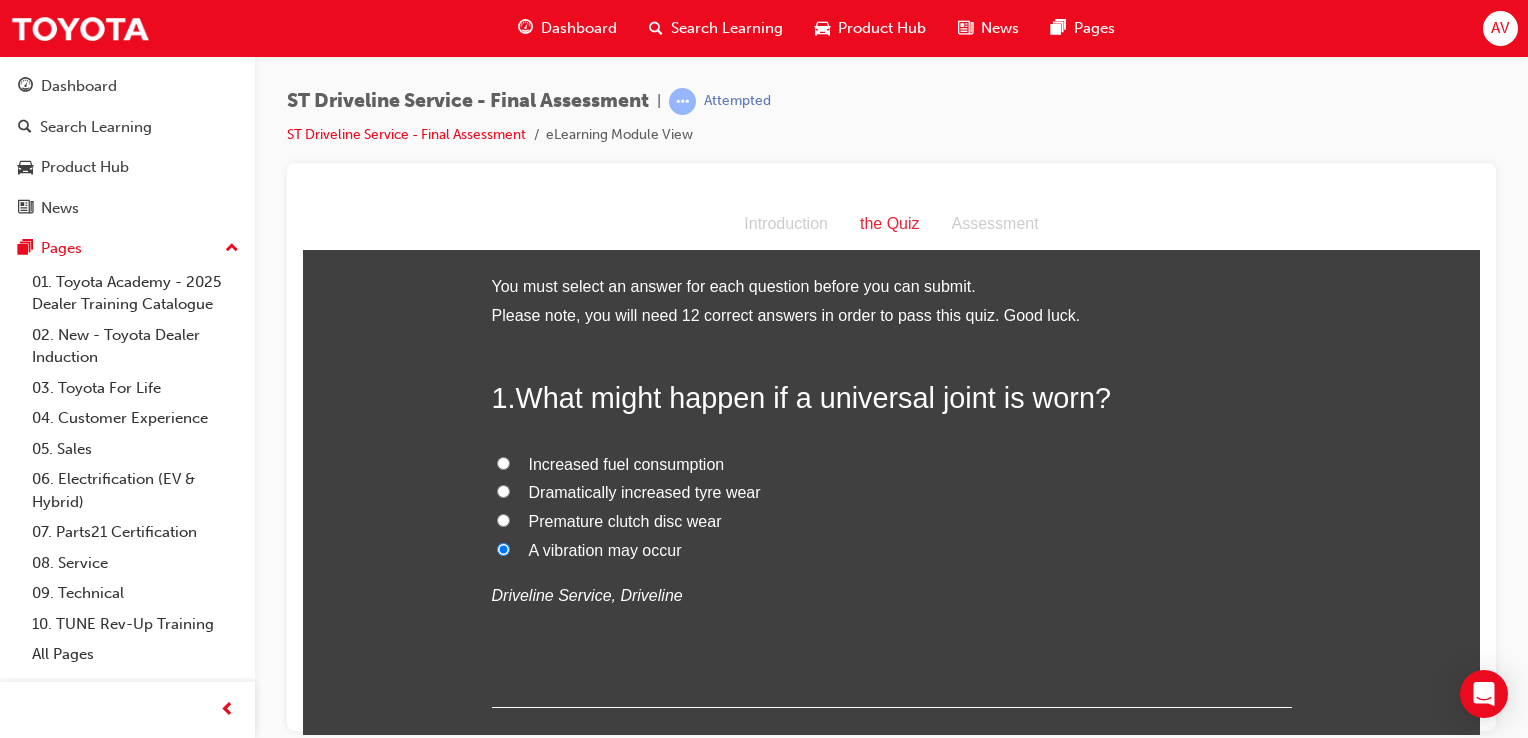 click on "You must select an answer for each question before you can submit. Please note, you will need 12 correct answers in order to pass this quiz. Good luck. 1 .  What might happen if a universal joint is worn? Increased fuel consumption Dramatically increased tyre wear Premature clutch disc wear A vibration may occur
Driveline Service, Driveline 2 .  What are the main components of the driveline? Transmission assembly, Propeller shaft, Universal joints Transfer assembly, Drive shafts, Final drive assembly Transmission assembly, Final driveline, Final drive assembly Transmission assembly, Final driveline, CV joints
Driveline Service, Driveline 3 .  In a vehicle without LSD, what might happen when one wheel loses traction and spins? The vehicle will not be able to move None The other wheel will drive the vehicle The other wheel turns in the opposite direction
Driveline Service, Final Drive Assemblies 4 .  Rotate in the opposite direction Not rotate at all Rotate much faster in the same direction
5 ." at bounding box center [891, 3735] 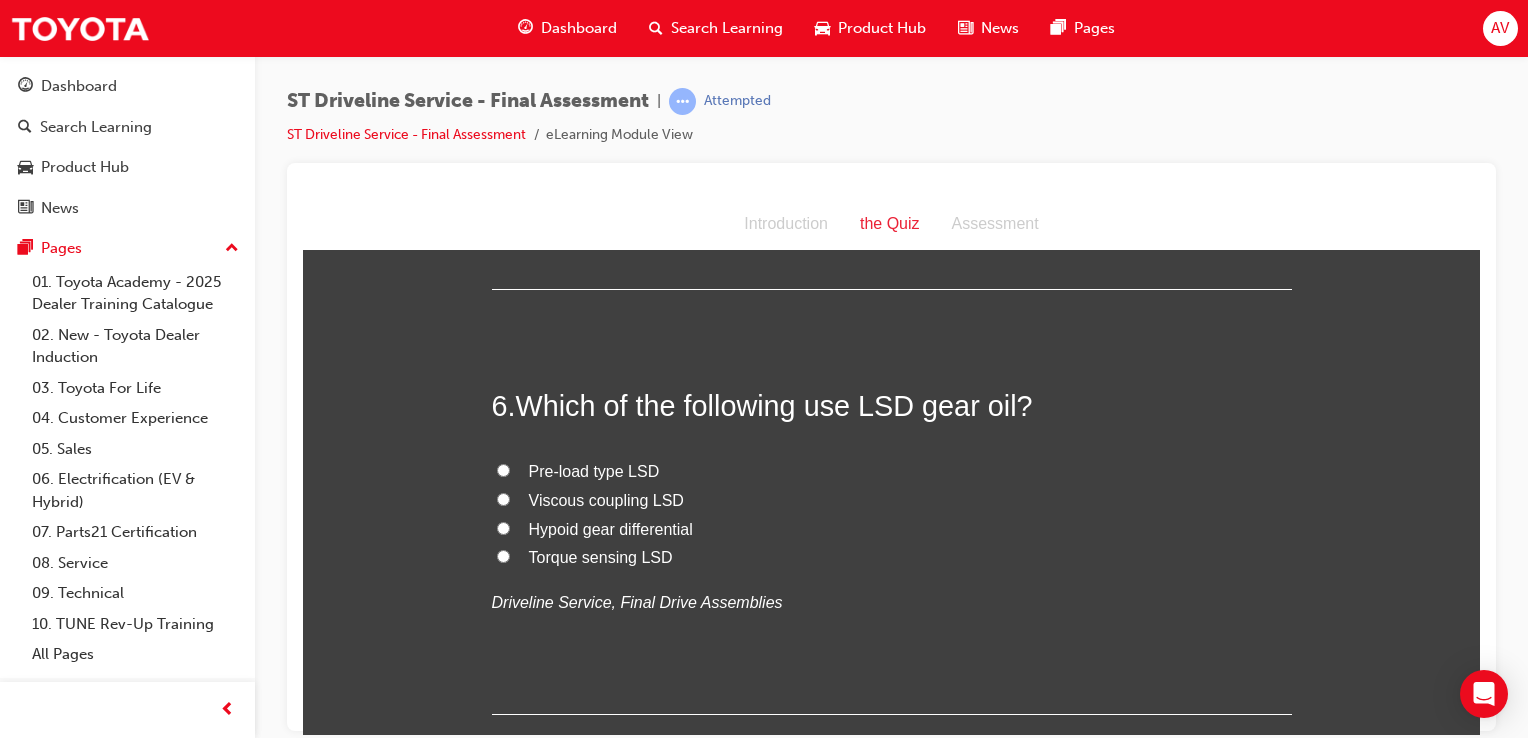 scroll, scrollTop: 2280, scrollLeft: 0, axis: vertical 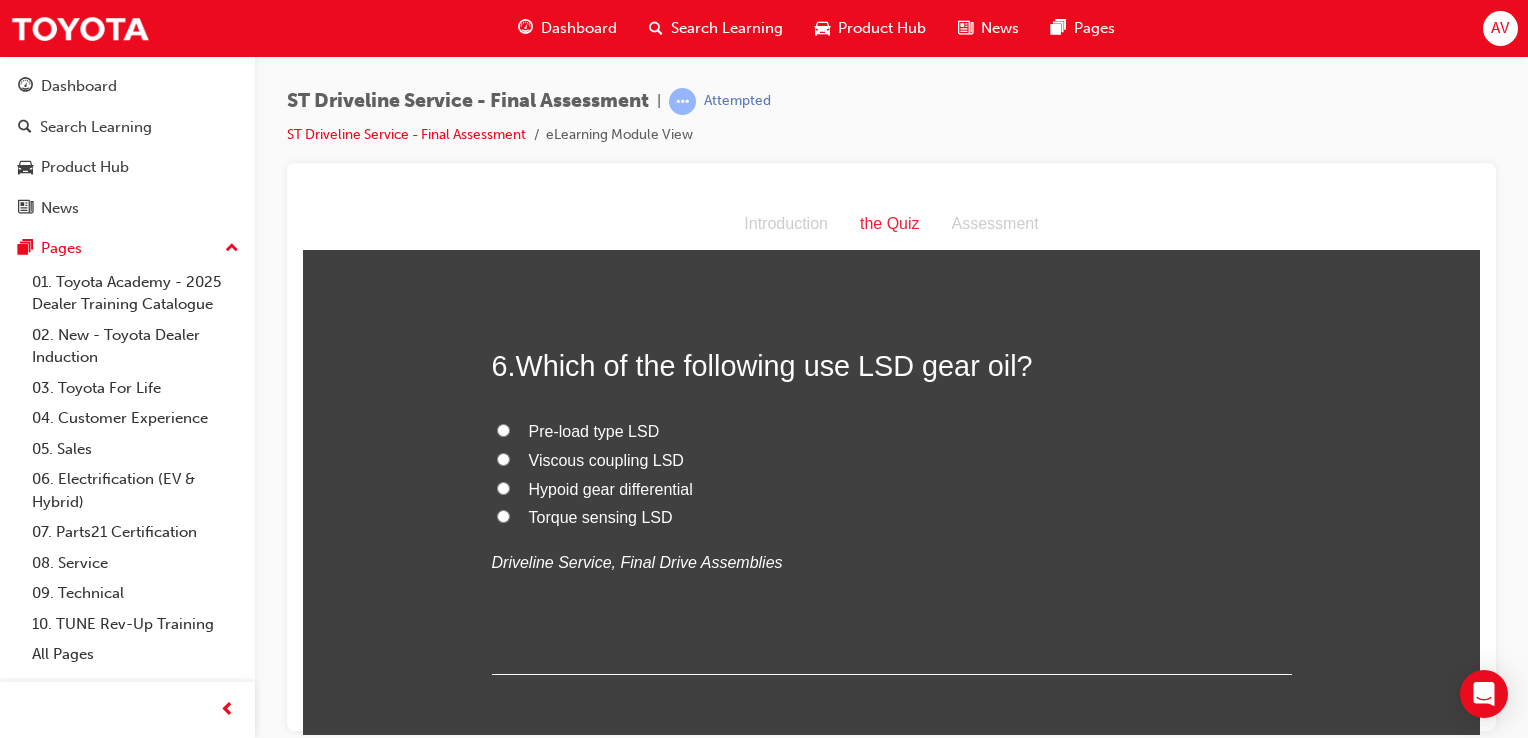 click on "Pre-load type LSD" at bounding box center [503, 429] 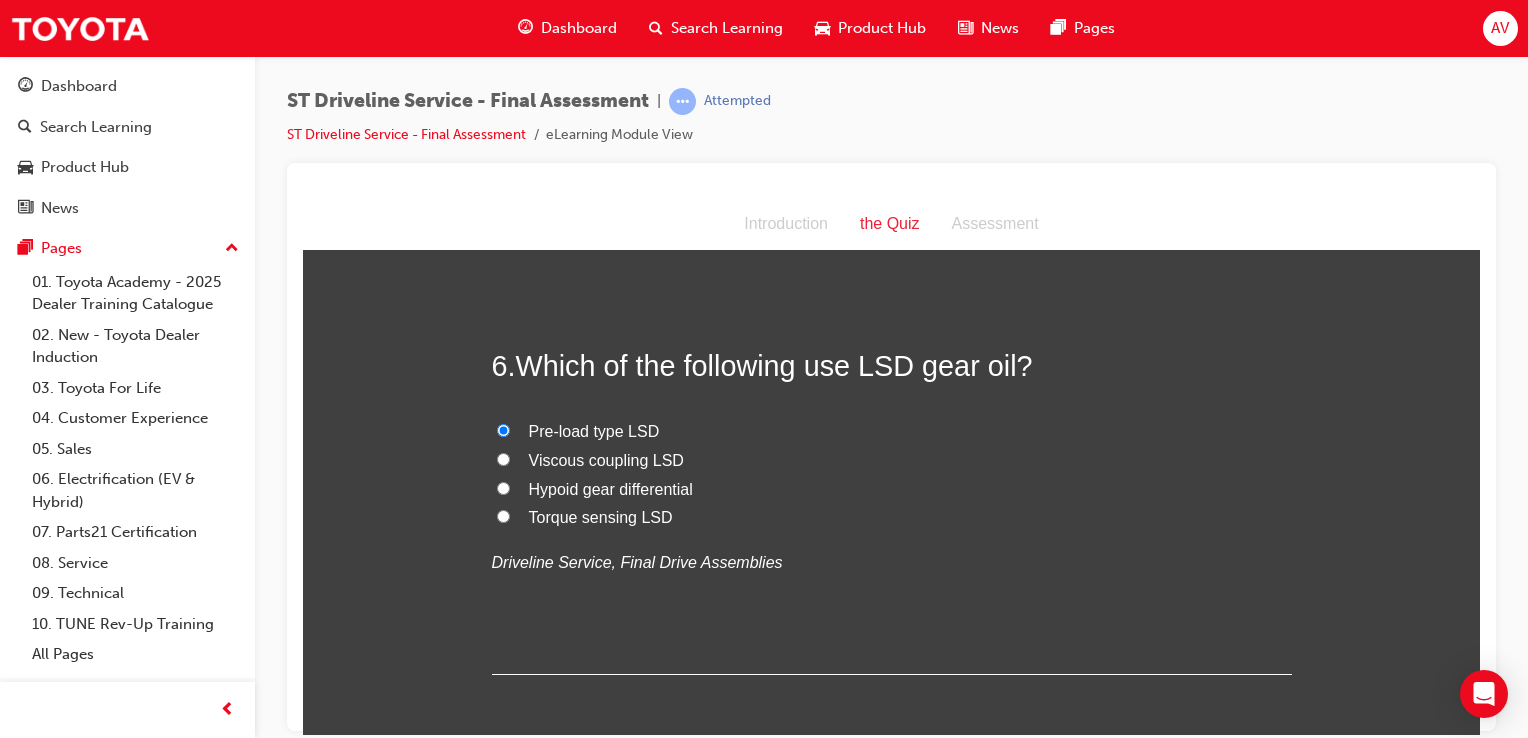 radio on "true" 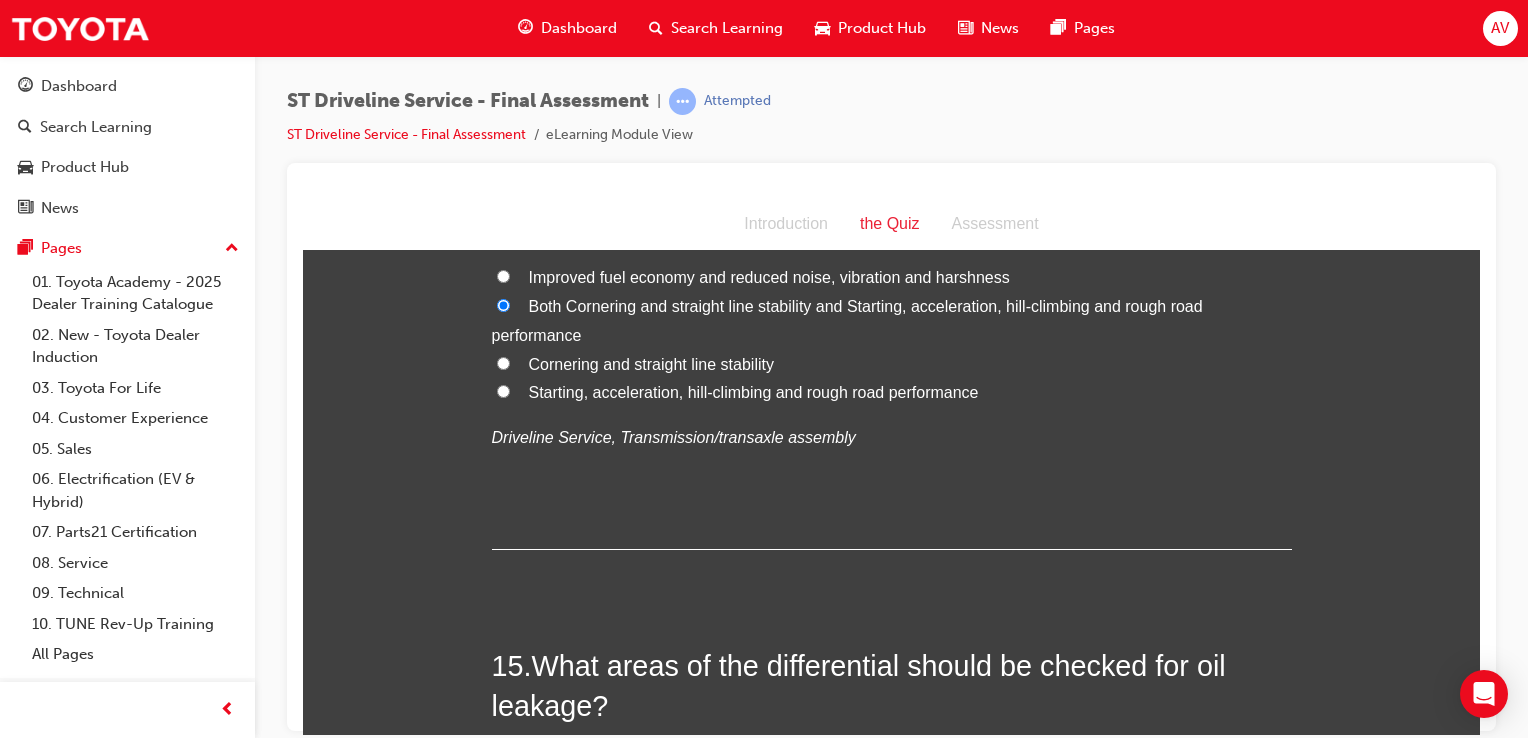 scroll, scrollTop: 6460, scrollLeft: 0, axis: vertical 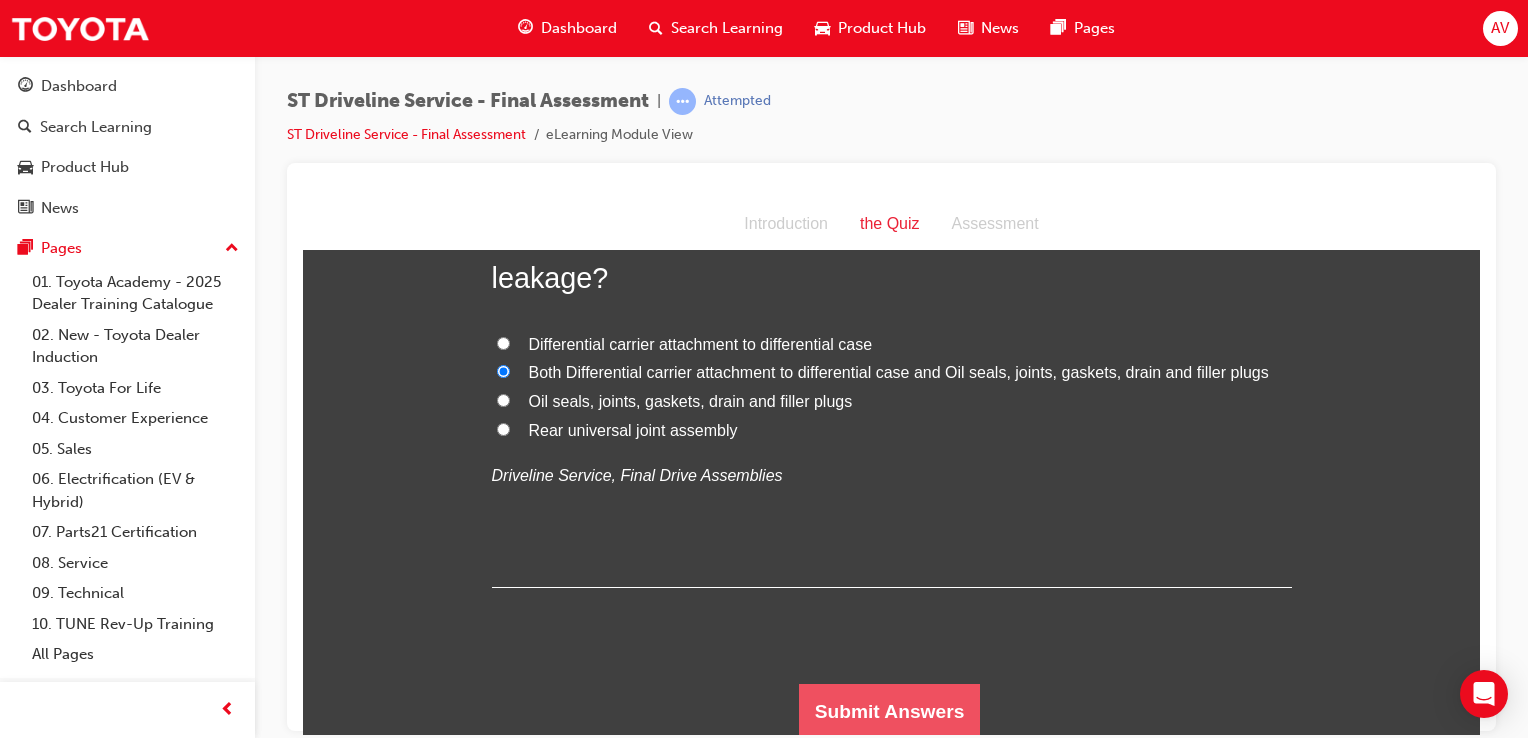click on "Submit Answers" at bounding box center [890, 711] 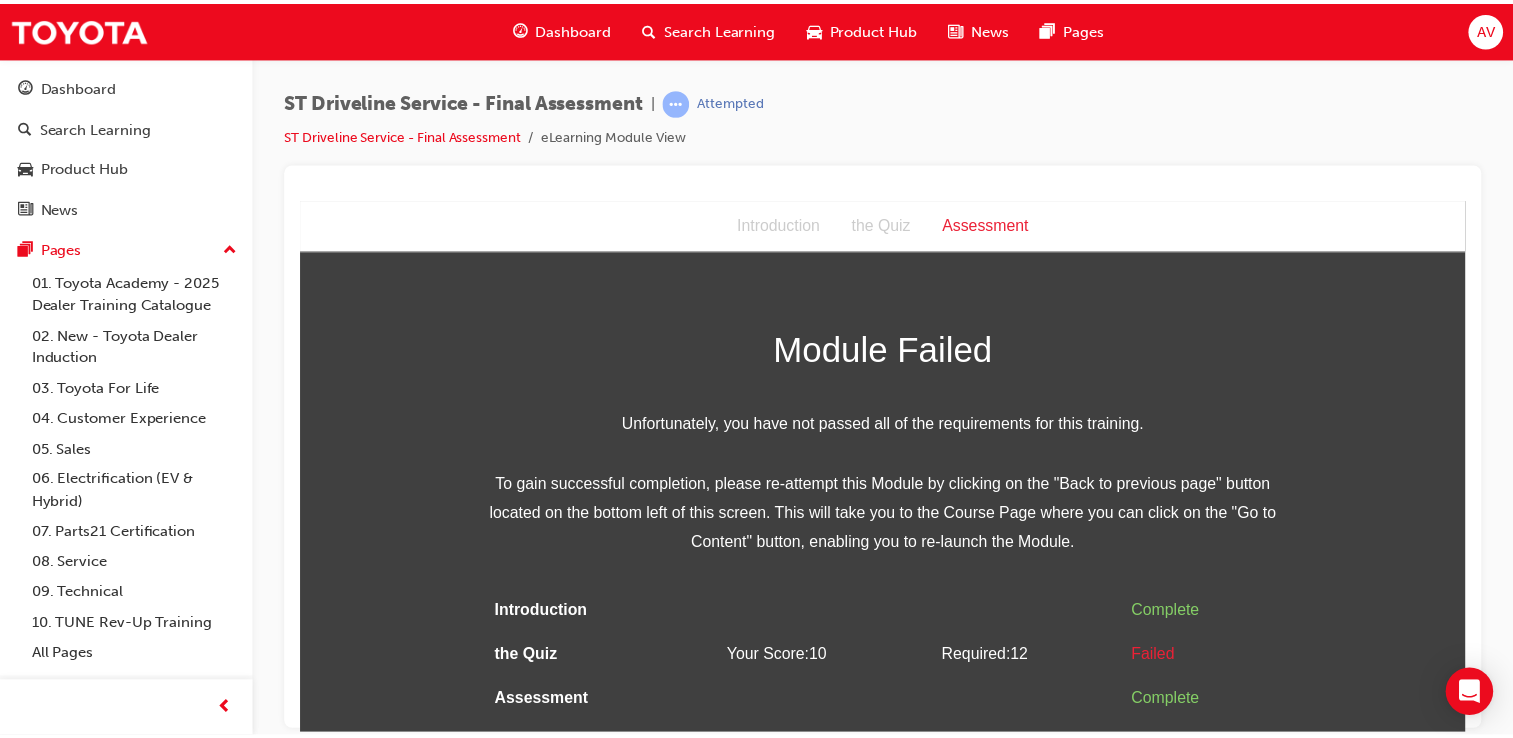scroll, scrollTop: 0, scrollLeft: 0, axis: both 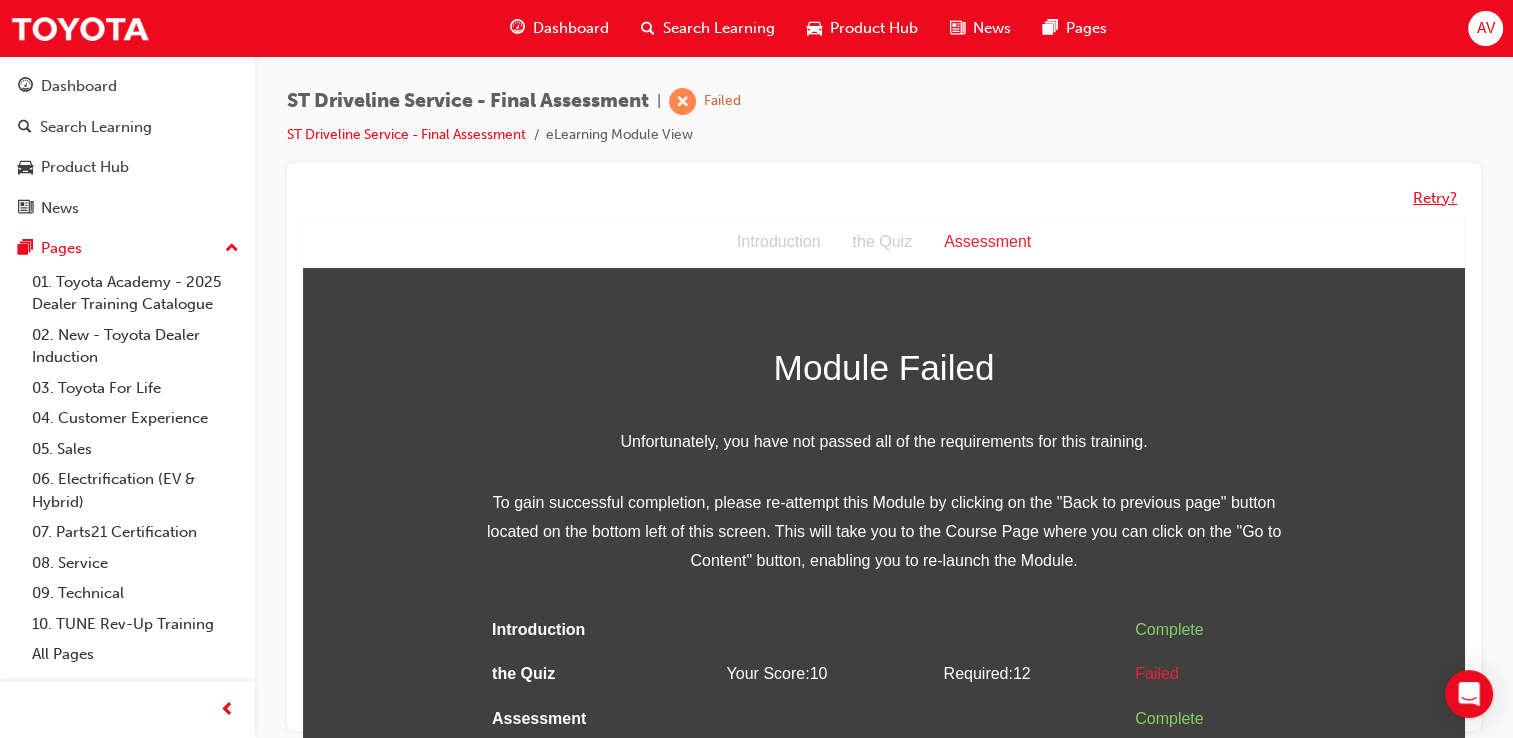 click on "Retry?" at bounding box center (1435, 198) 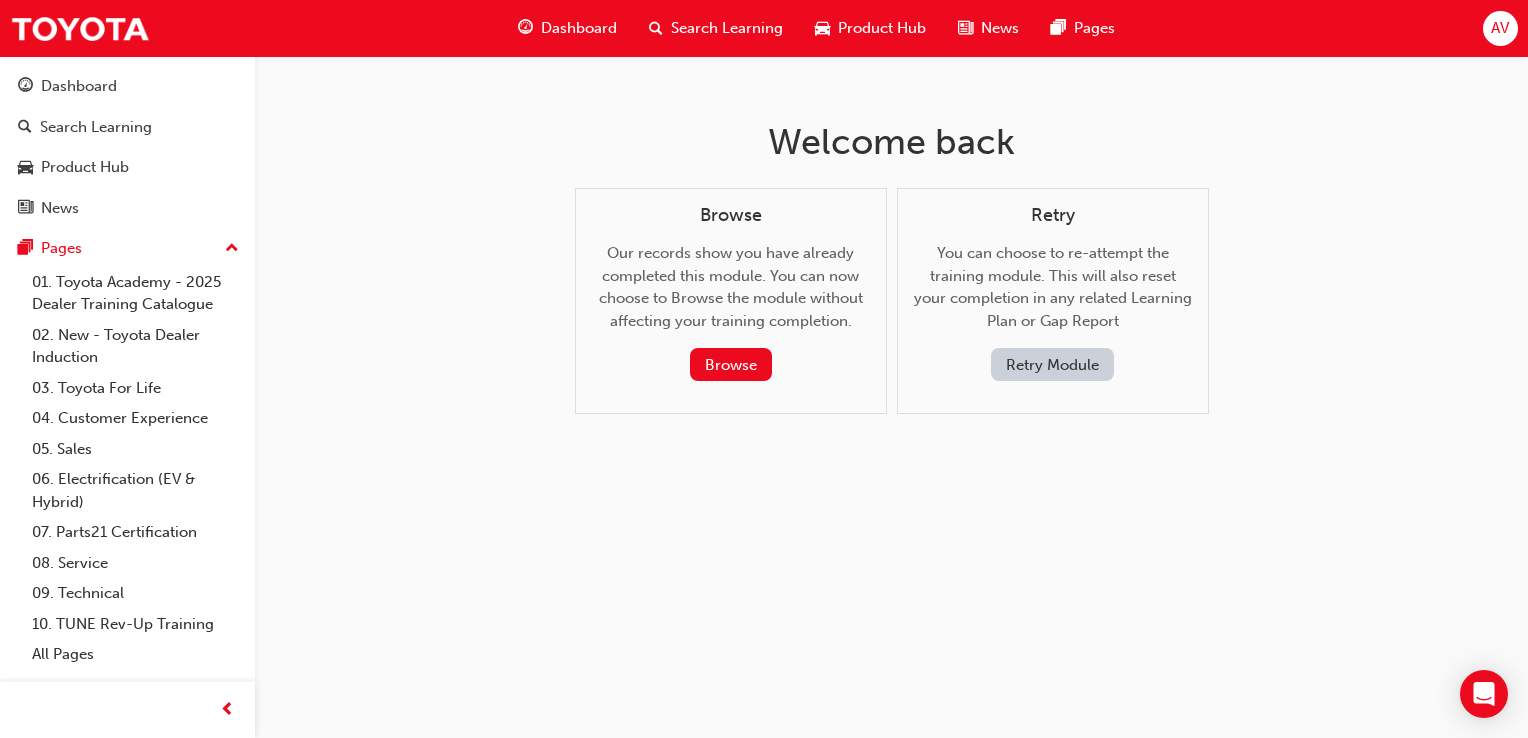 click on "Retry Module" at bounding box center (1052, 364) 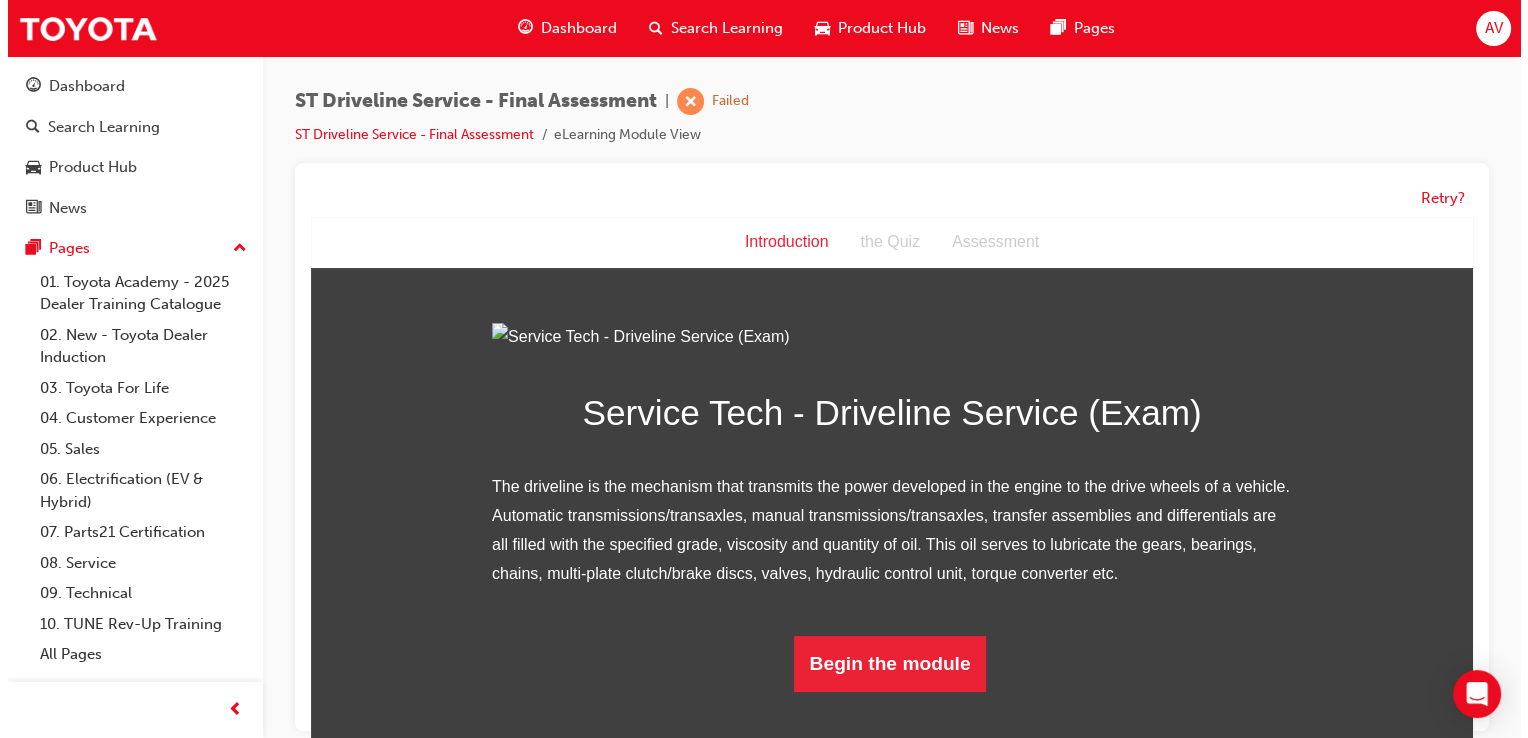 scroll, scrollTop: 0, scrollLeft: 0, axis: both 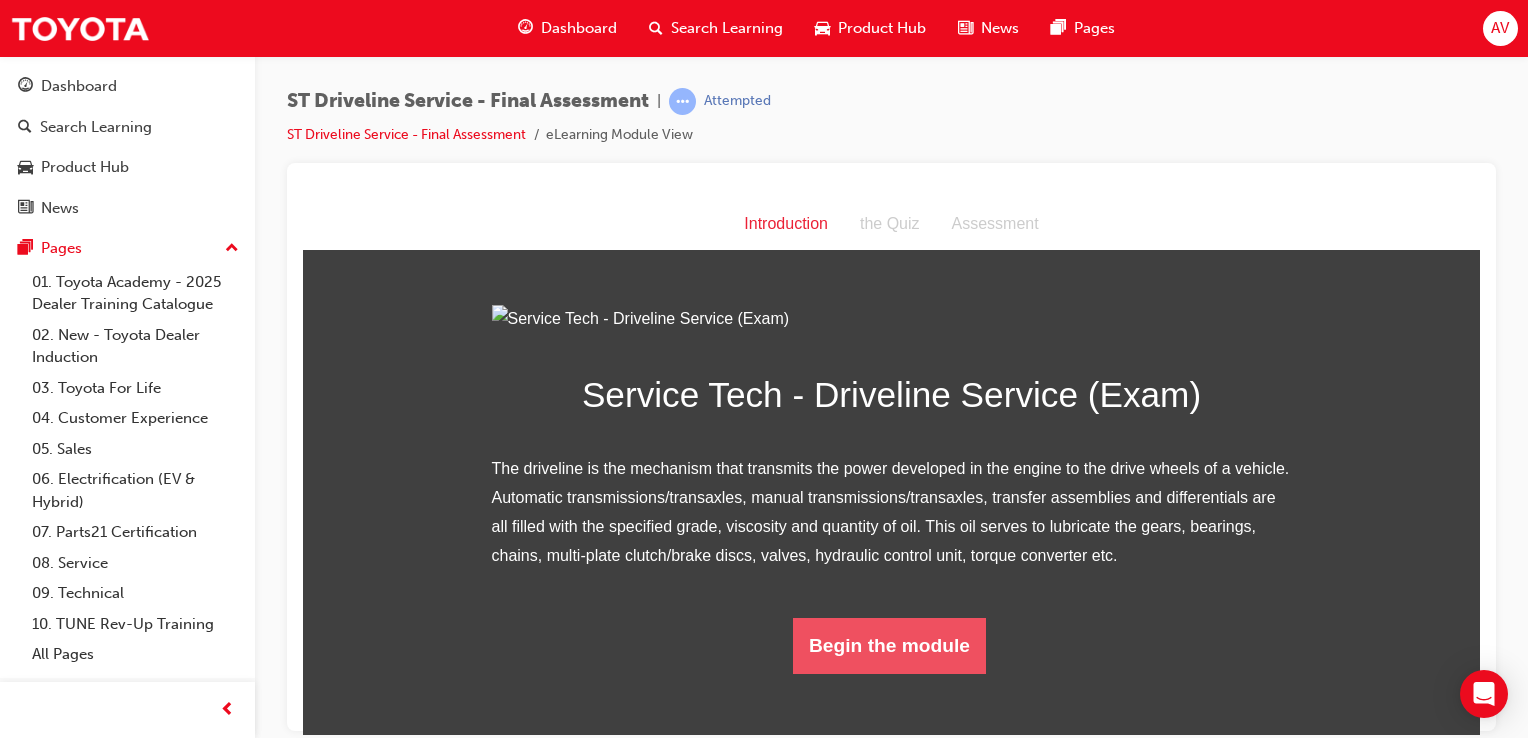 click on "Begin the module" at bounding box center [889, 645] 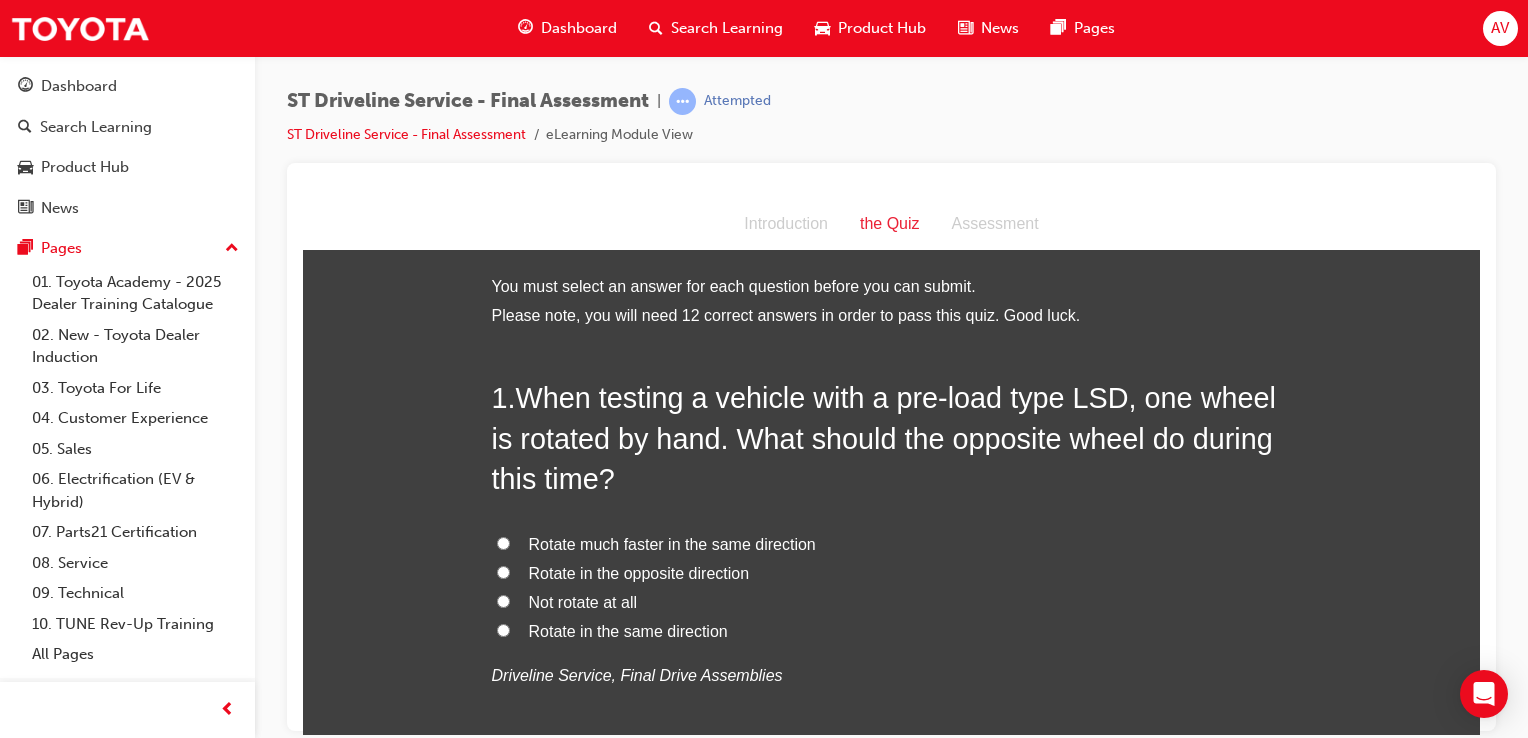 click on "Rotate in the same direction" at bounding box center (503, 629) 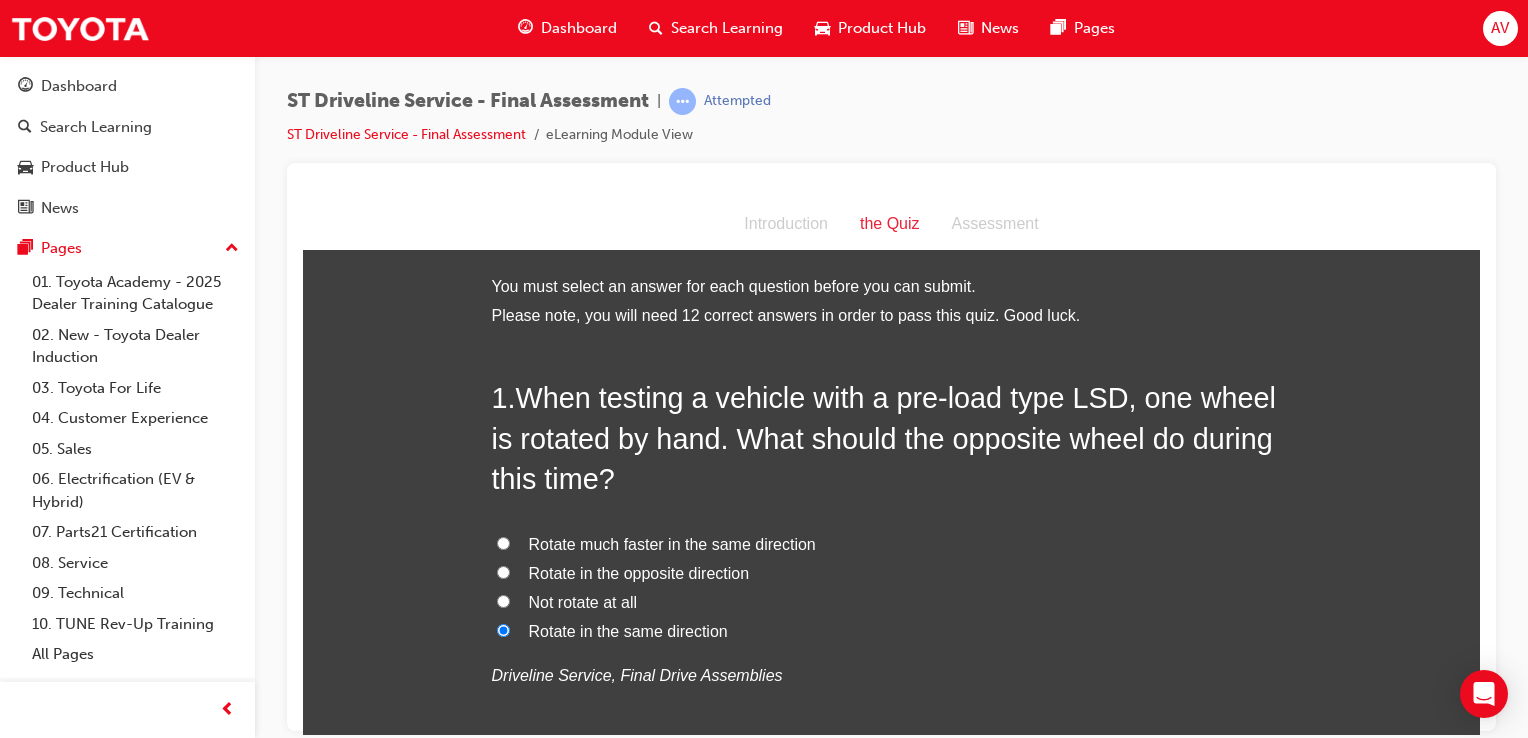 radio on "true" 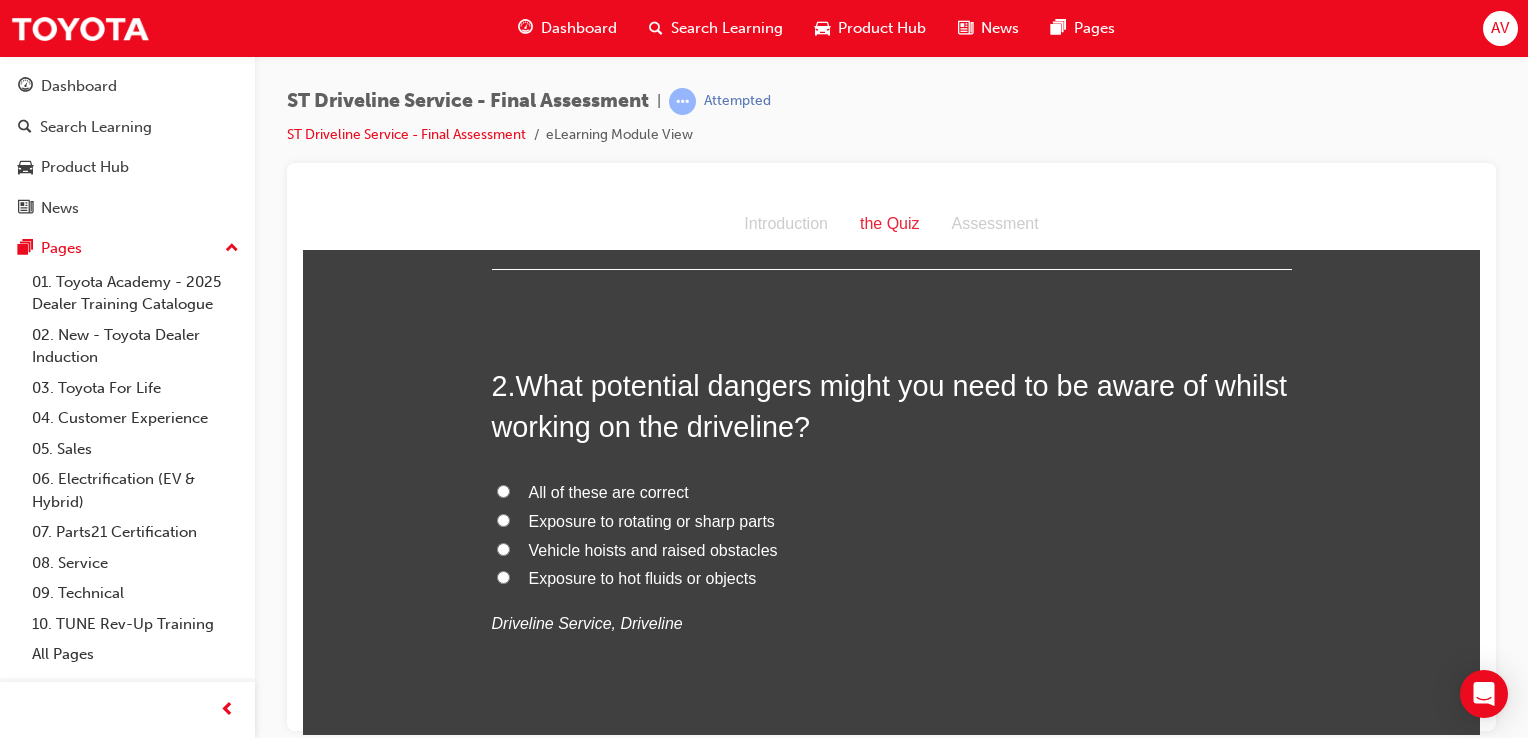 scroll, scrollTop: 520, scrollLeft: 0, axis: vertical 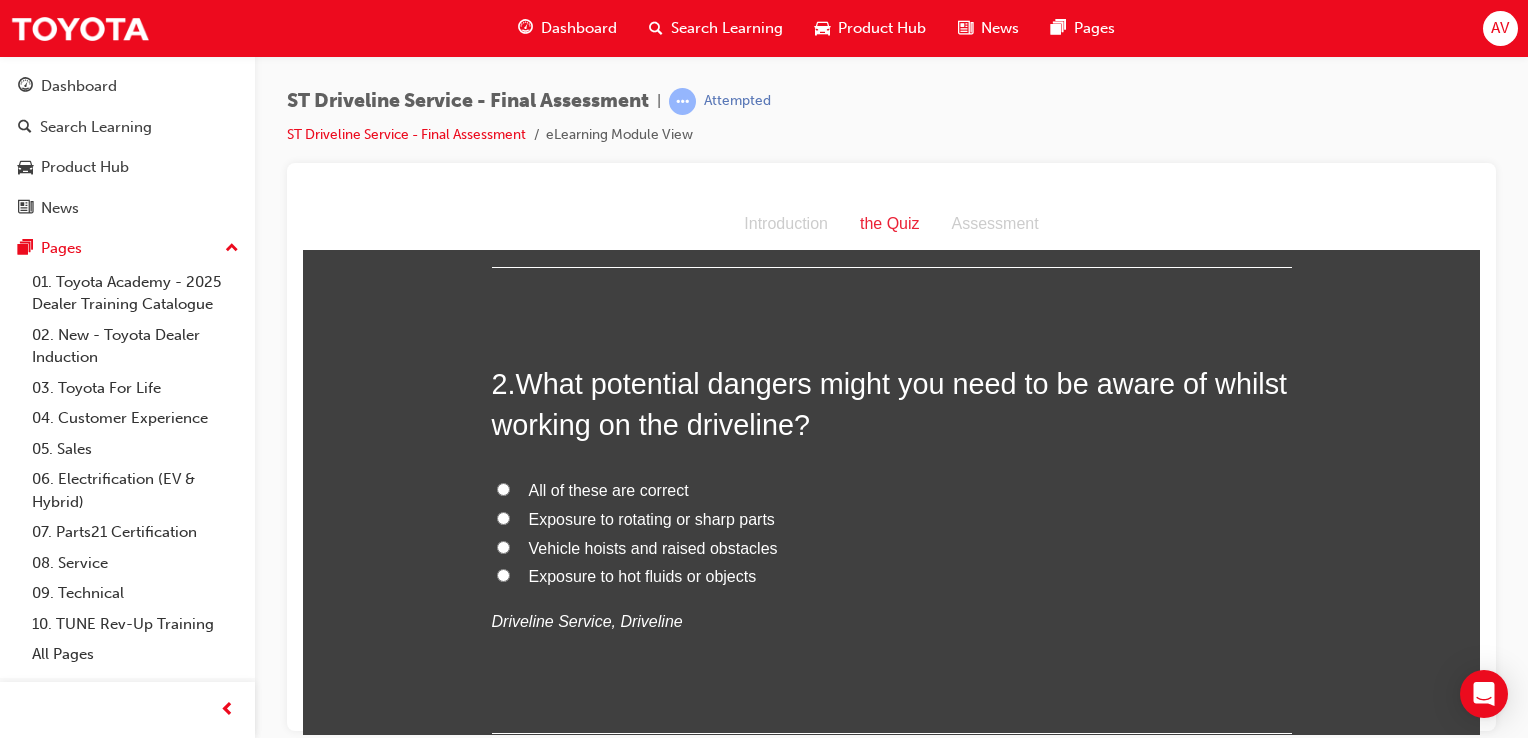 click on "All of these are correct" at bounding box center [503, 488] 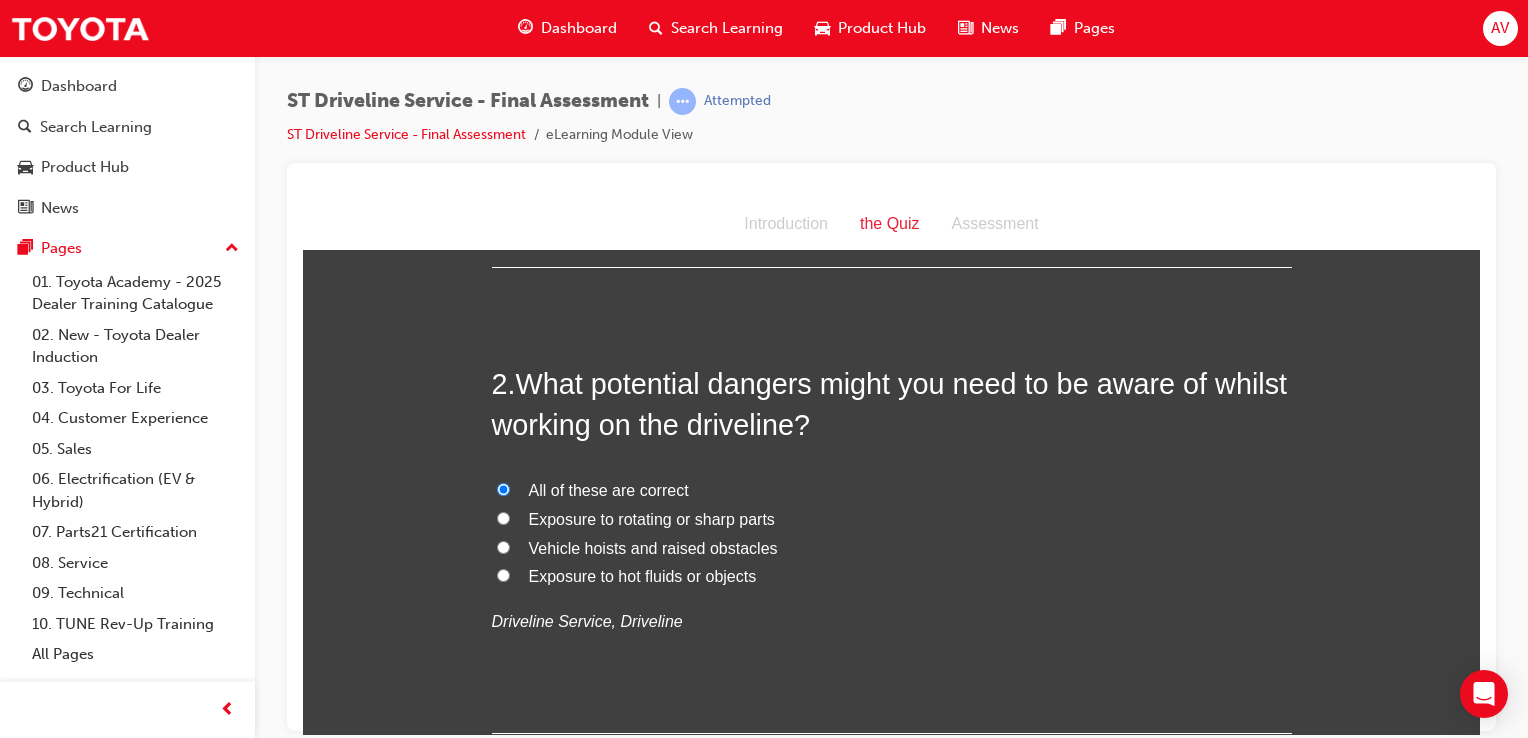 radio on "true" 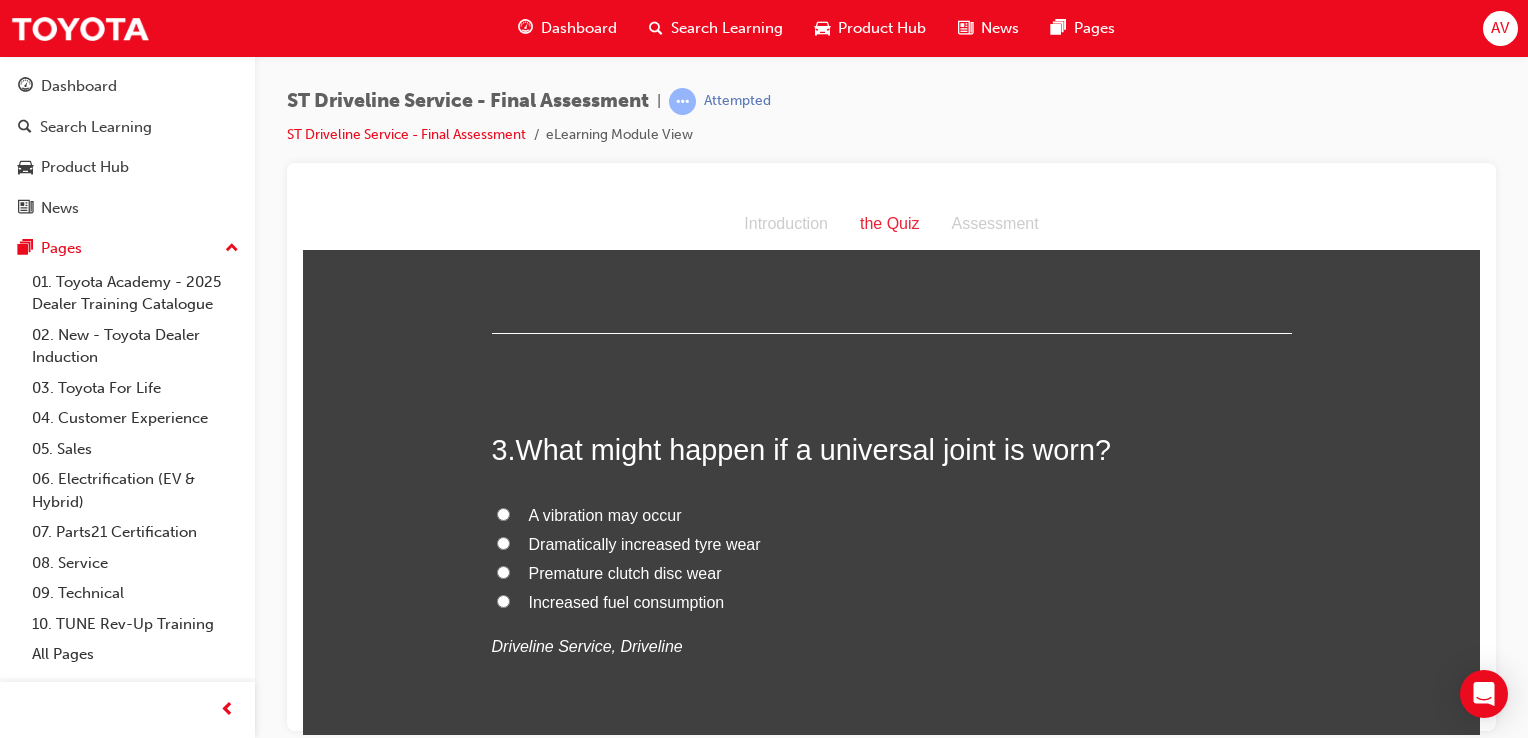 scroll, scrollTop: 960, scrollLeft: 0, axis: vertical 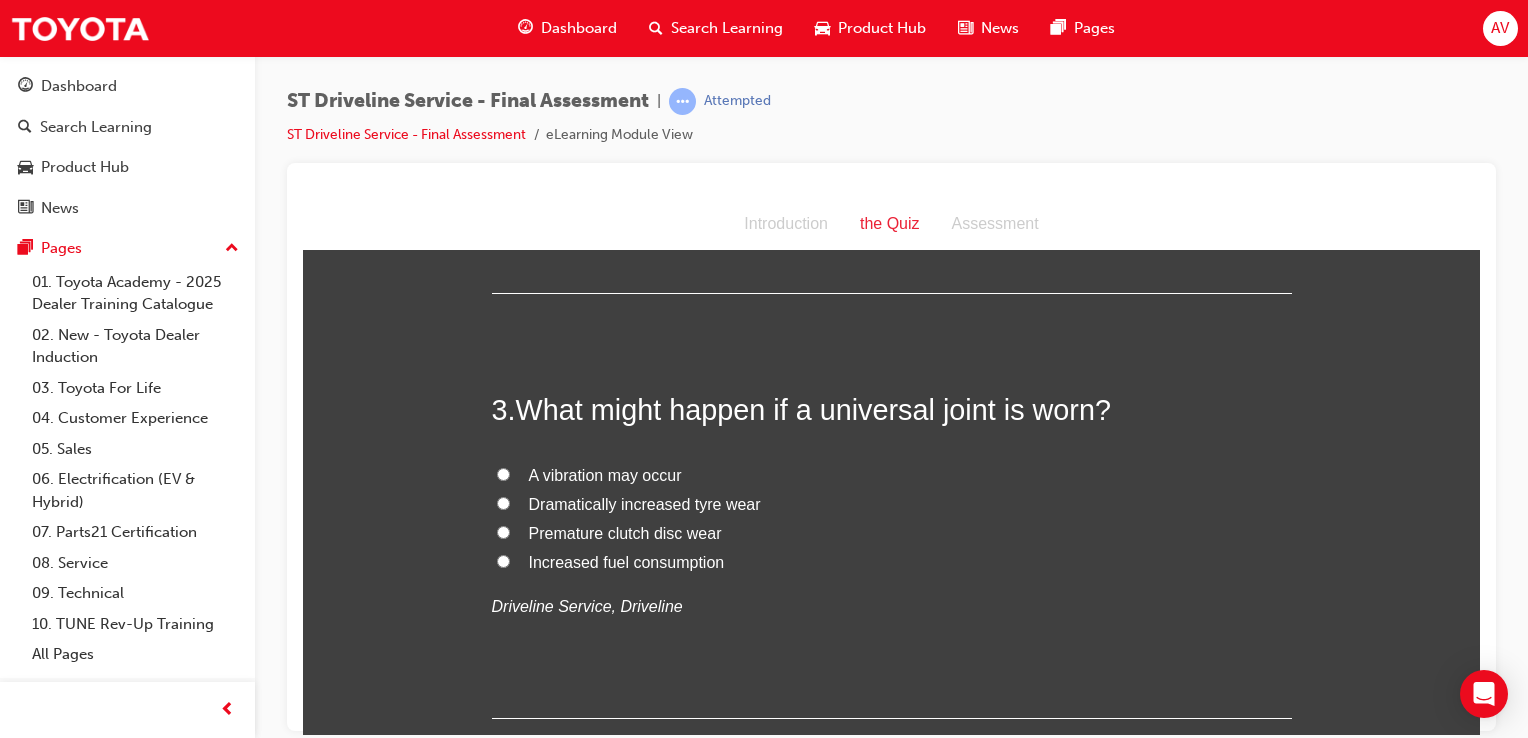 click on "A vibration may occur" at bounding box center (503, 473) 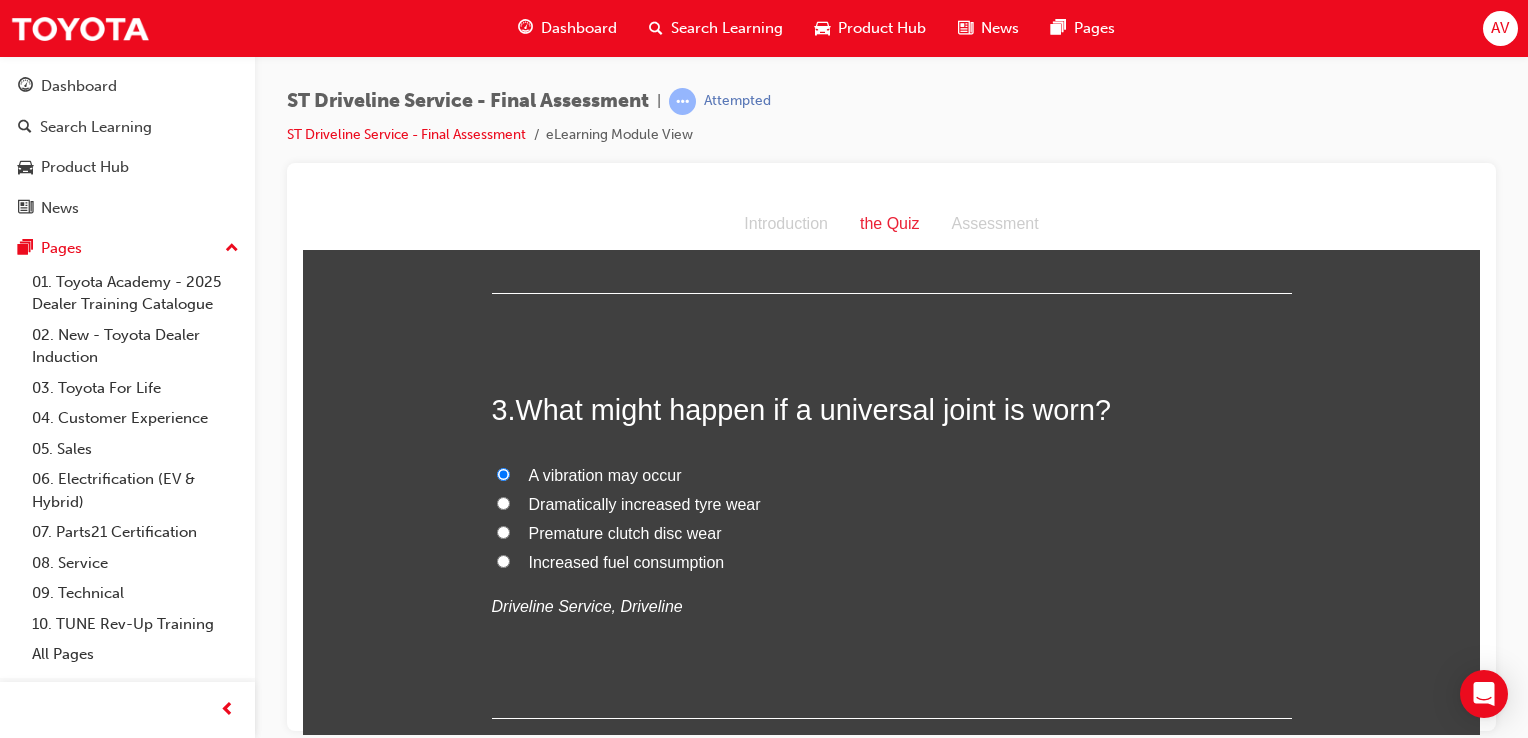 radio on "true" 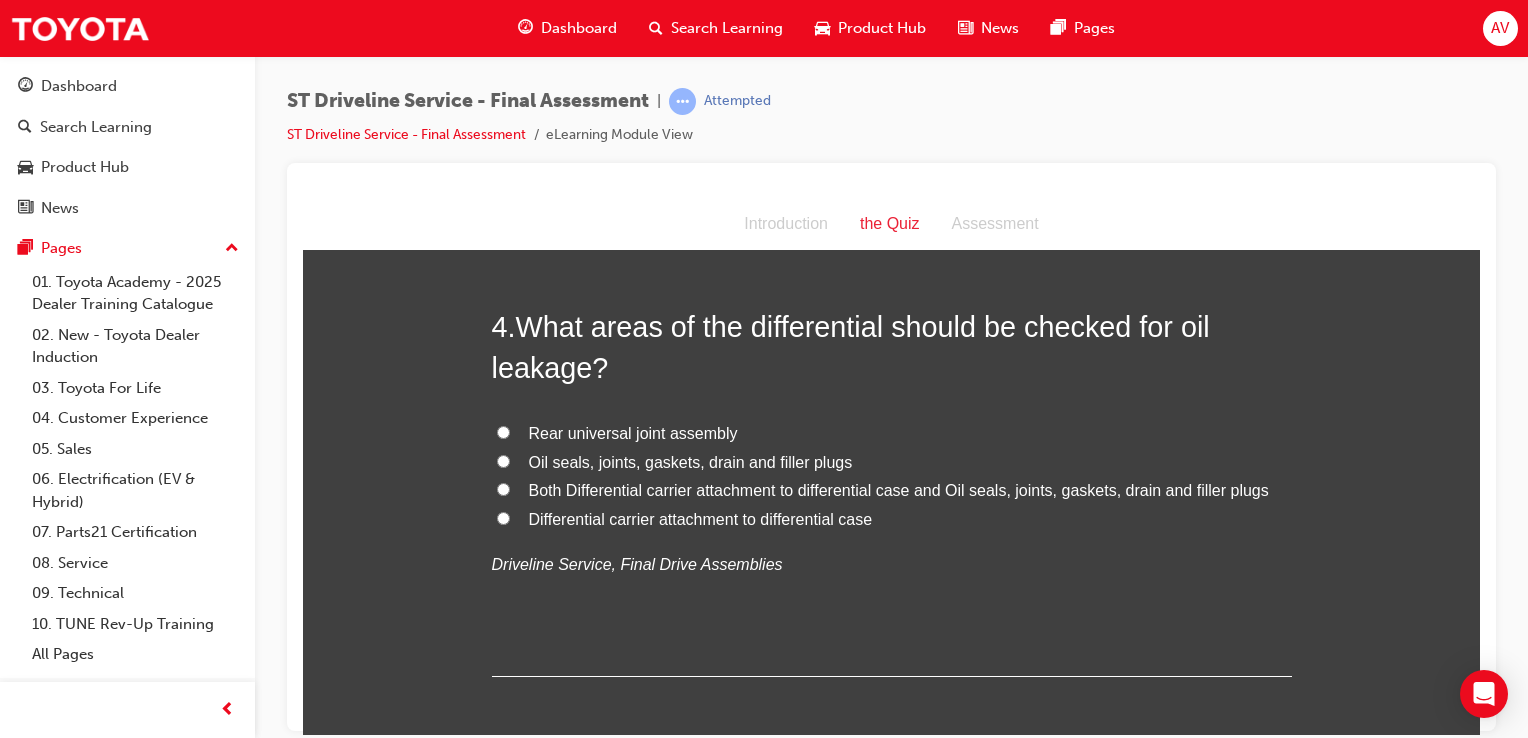 scroll, scrollTop: 1480, scrollLeft: 0, axis: vertical 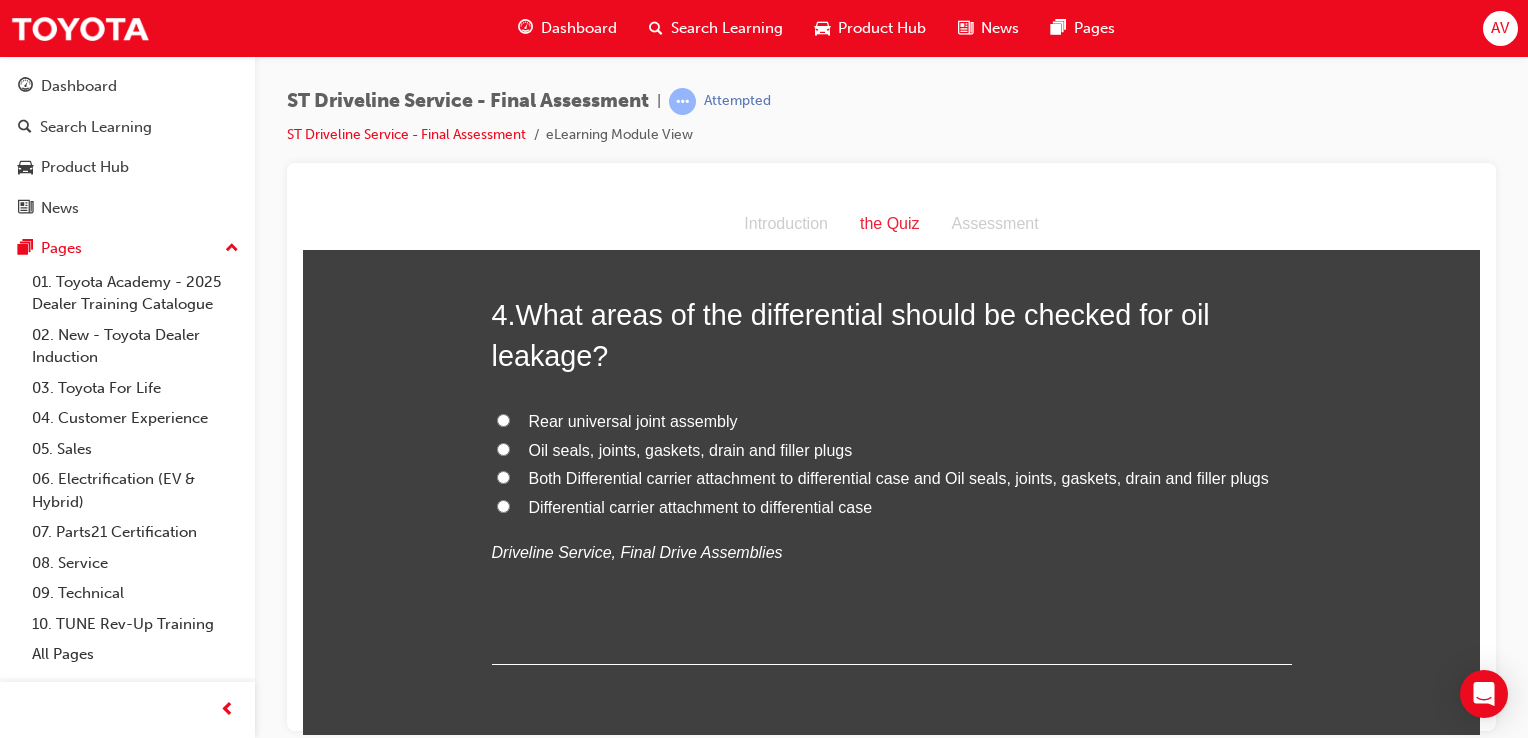 click on "Both Differential carrier attachment to differential case and Oil seals, joints, gaskets, drain and filler plugs" at bounding box center (503, 476) 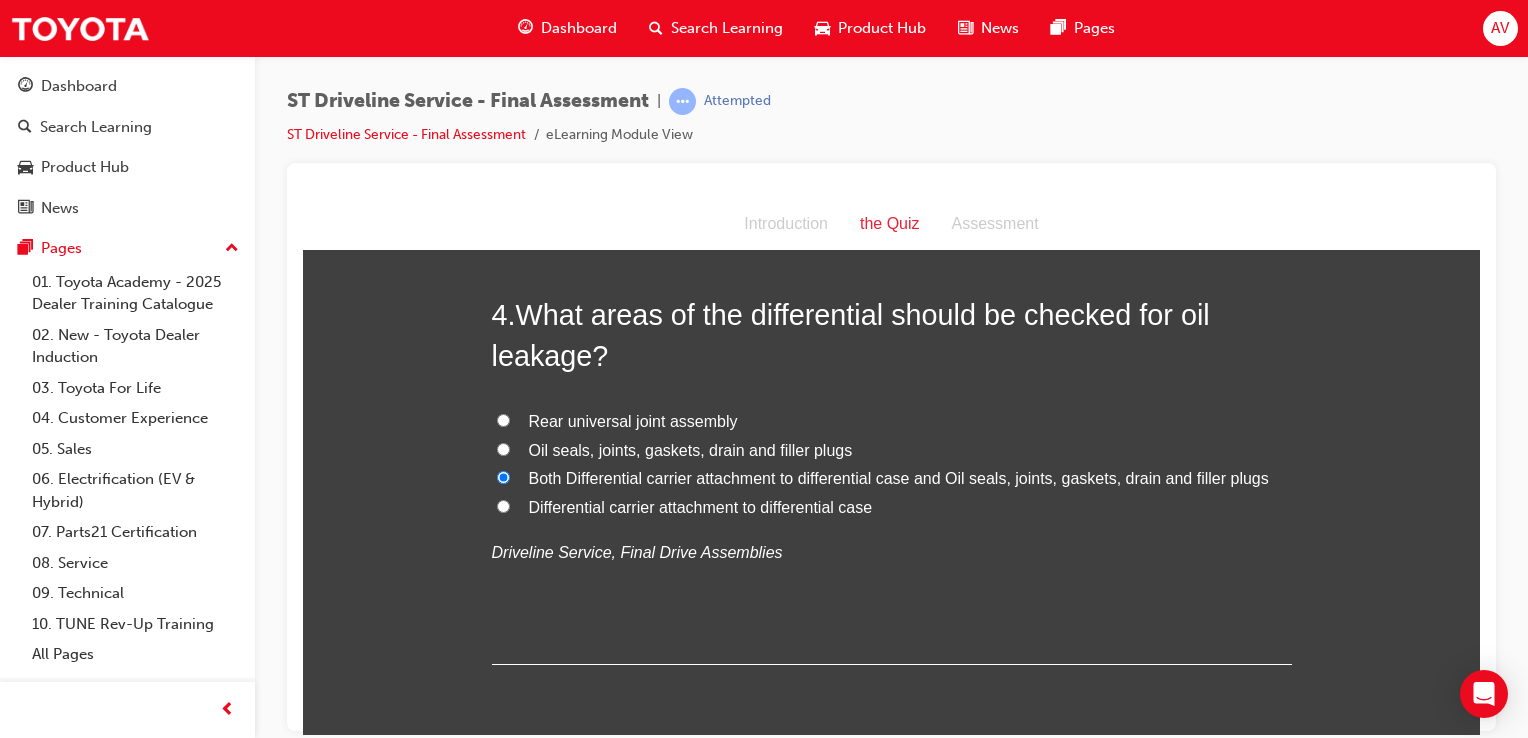 radio on "true" 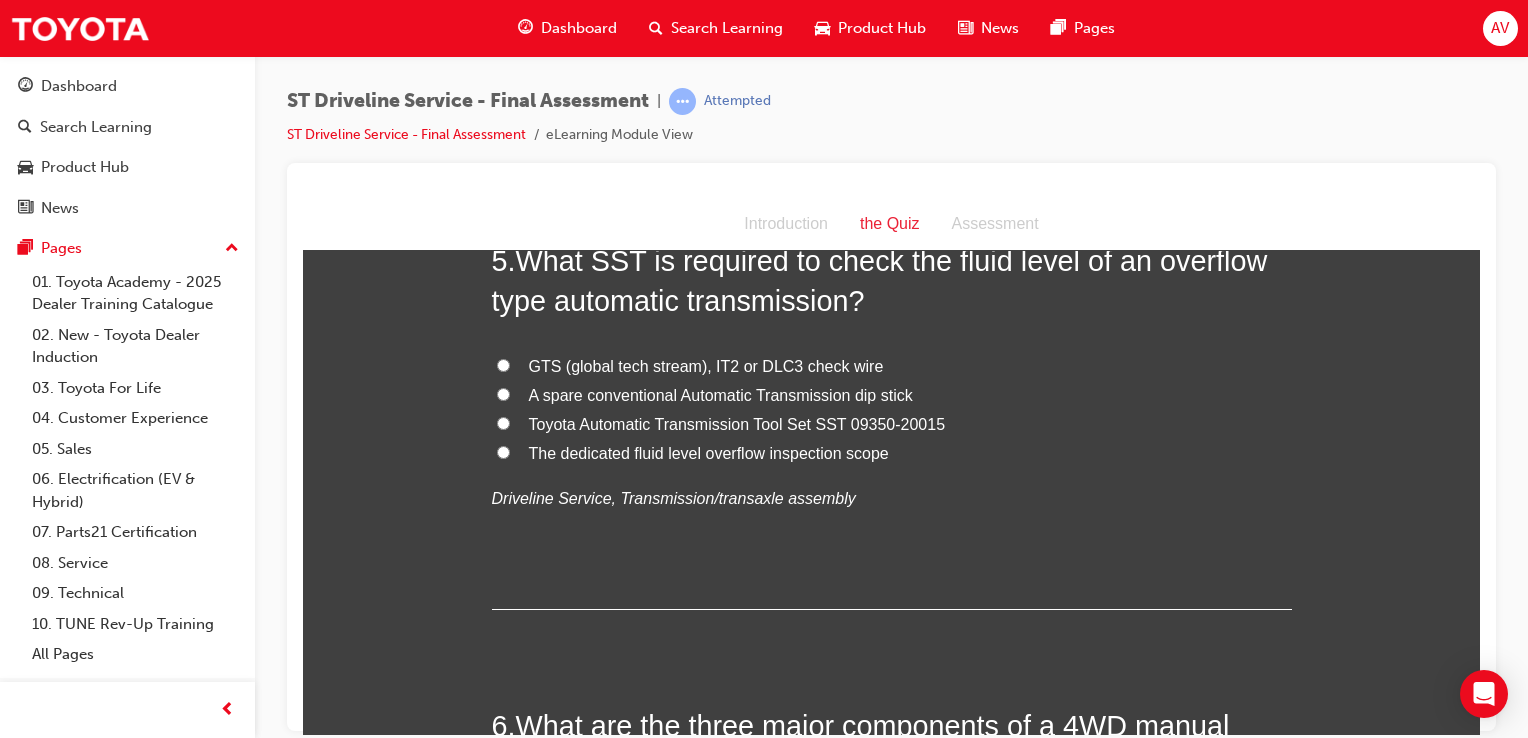 scroll, scrollTop: 2040, scrollLeft: 0, axis: vertical 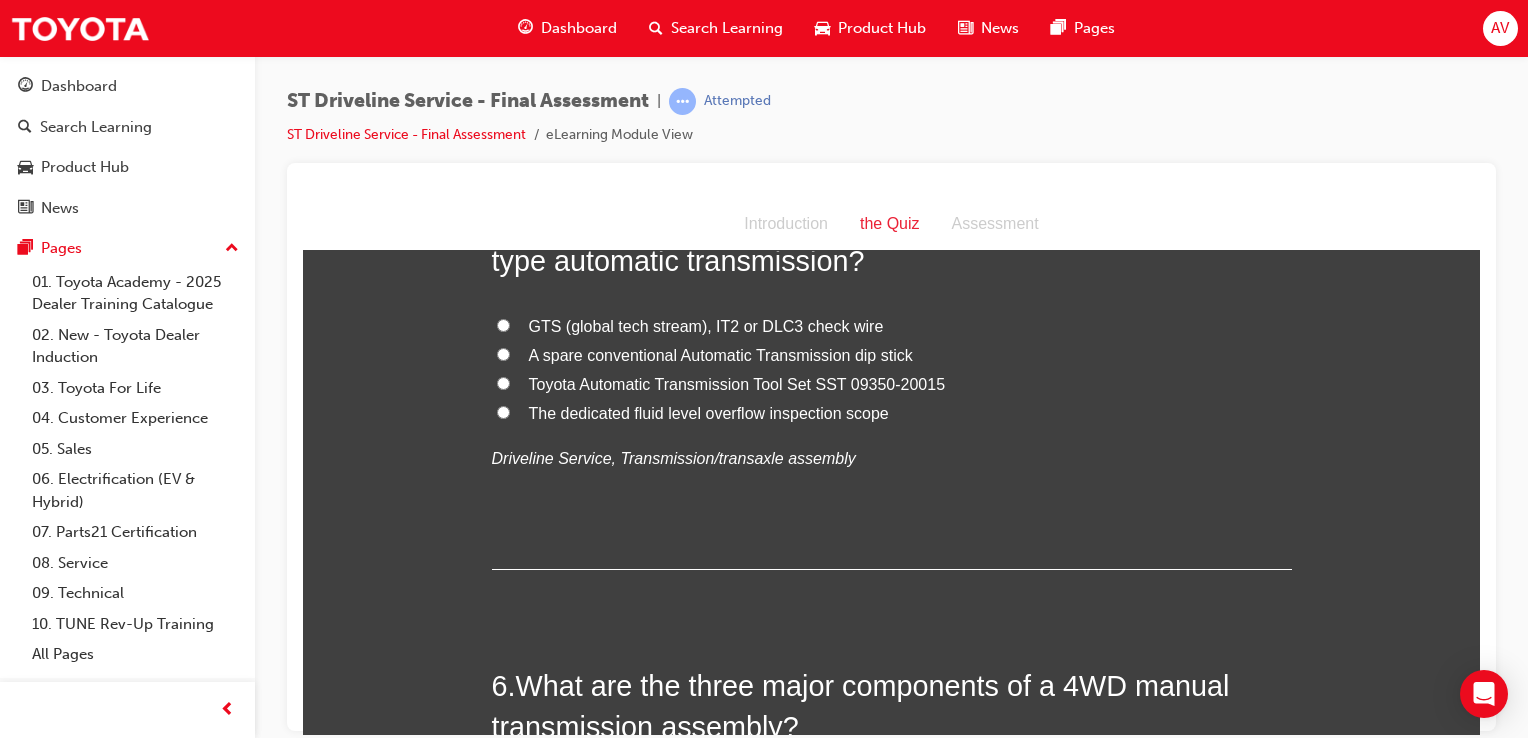 click on "Toyota Automatic Transmission Tool Set SST 09350-20015" at bounding box center (503, 382) 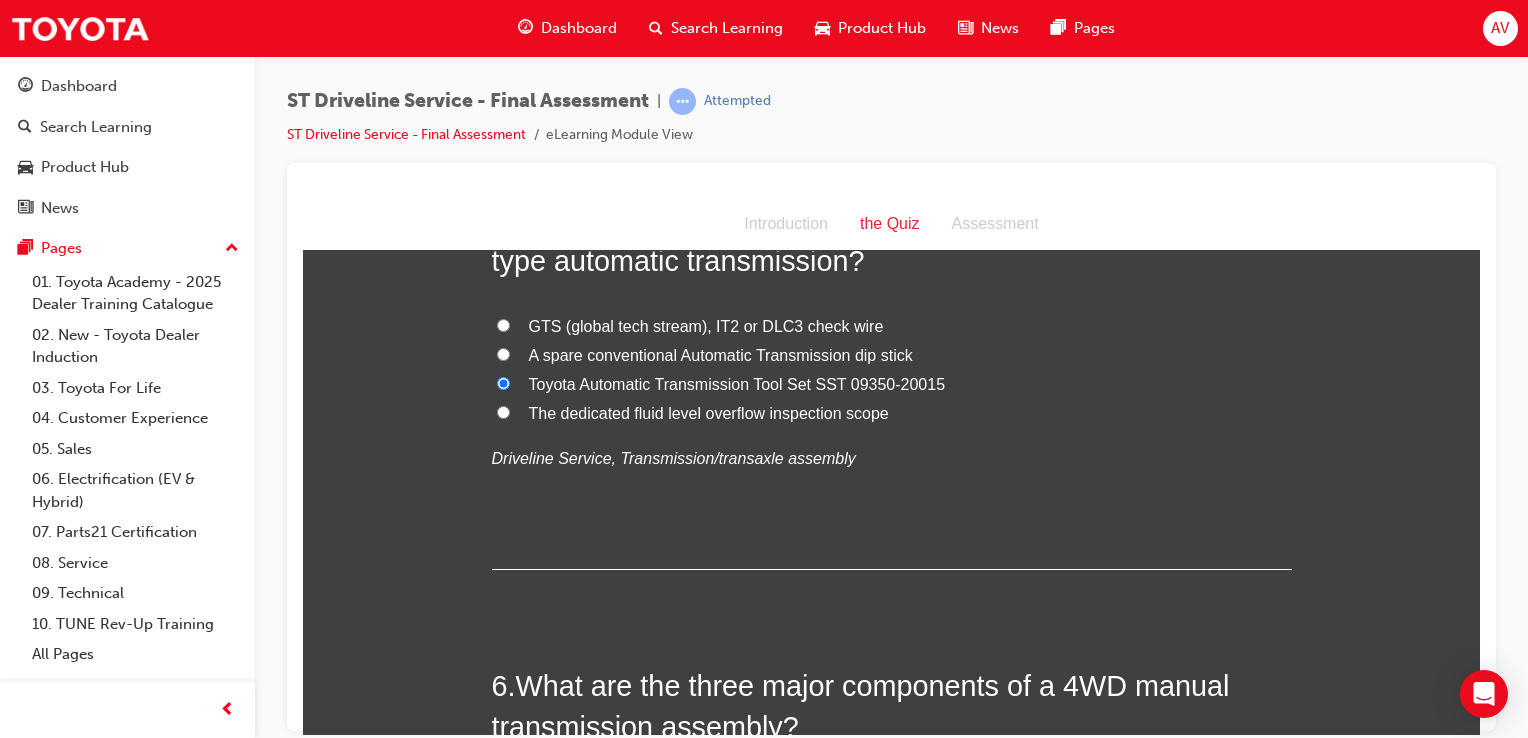 radio on "true" 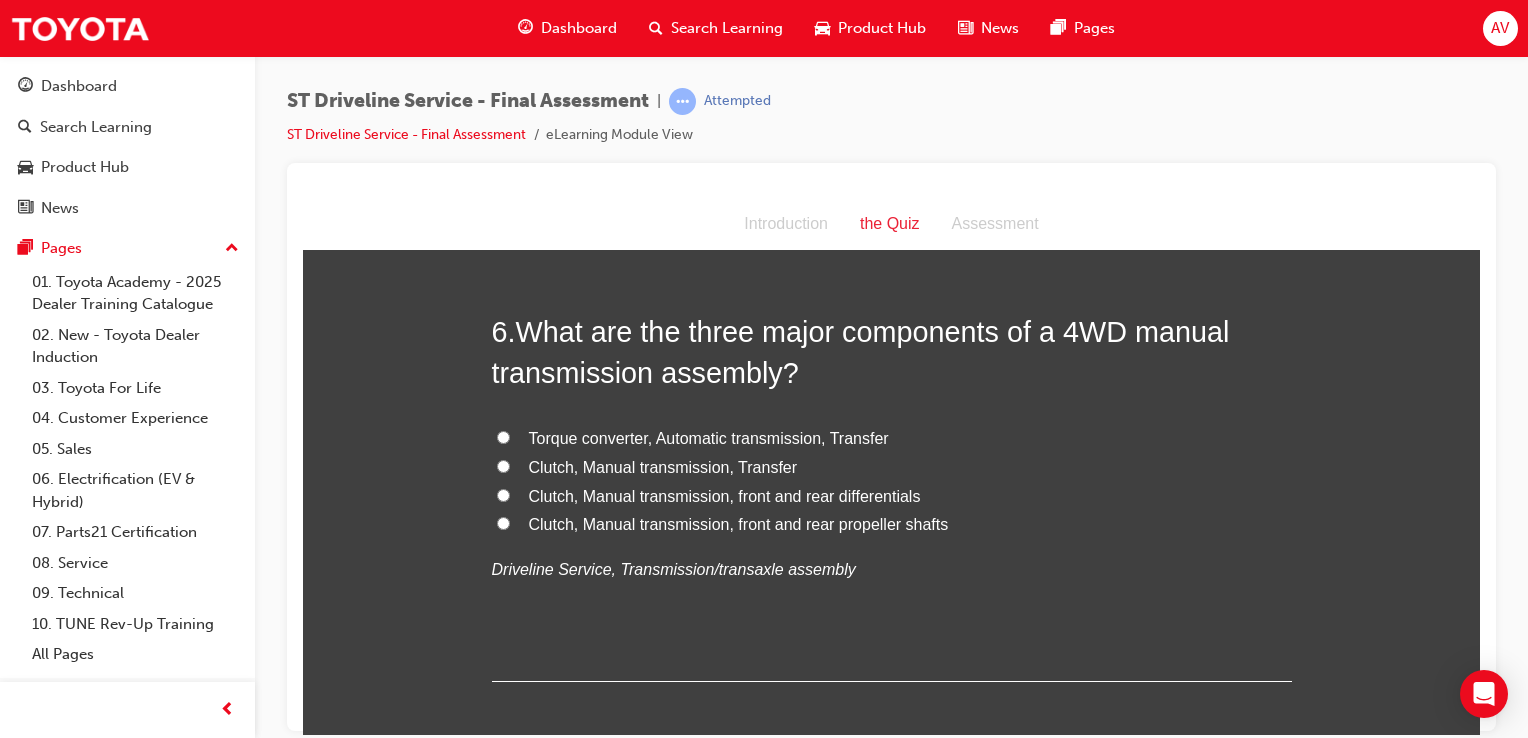 scroll, scrollTop: 2400, scrollLeft: 0, axis: vertical 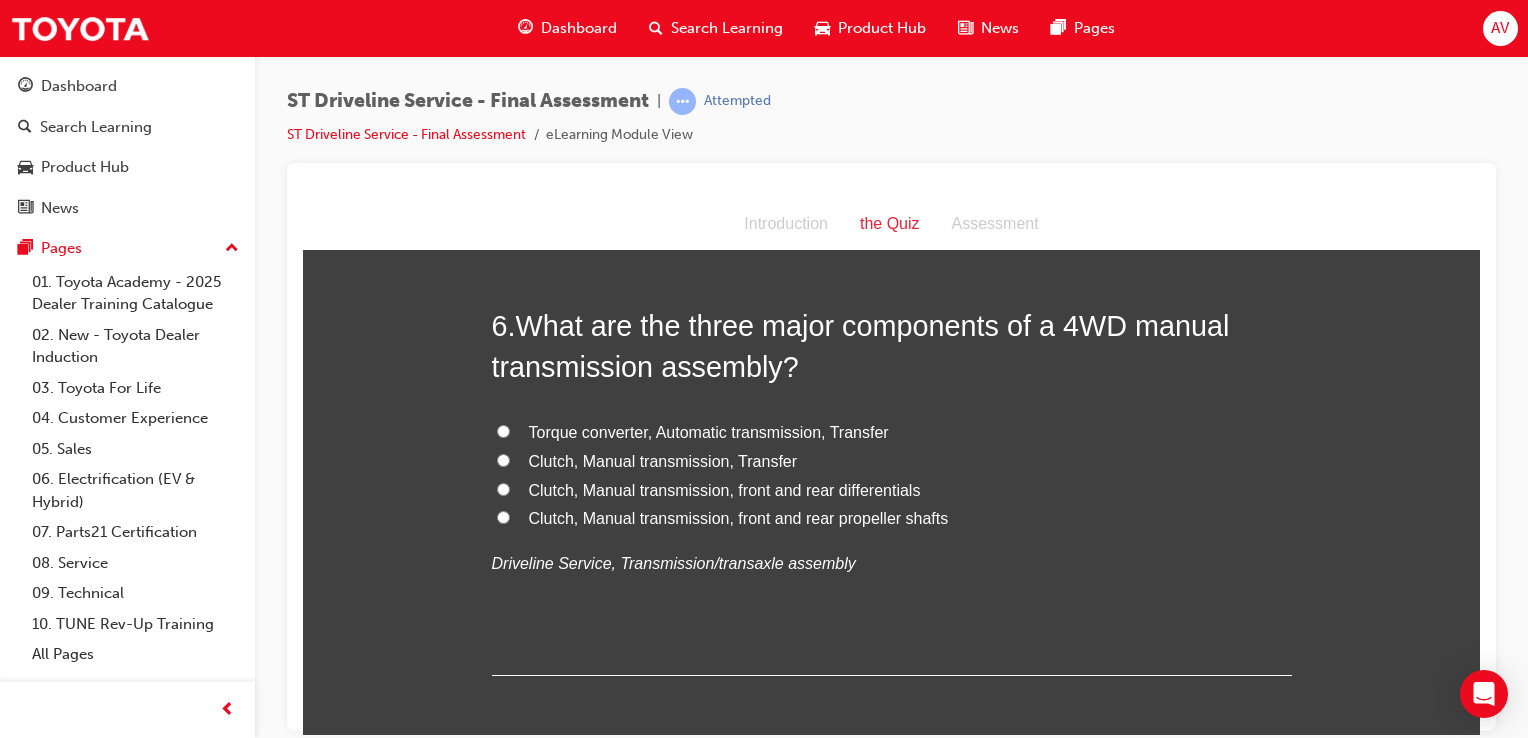 click on "Clutch, Manual transmission, front and rear differentials" at bounding box center (503, 488) 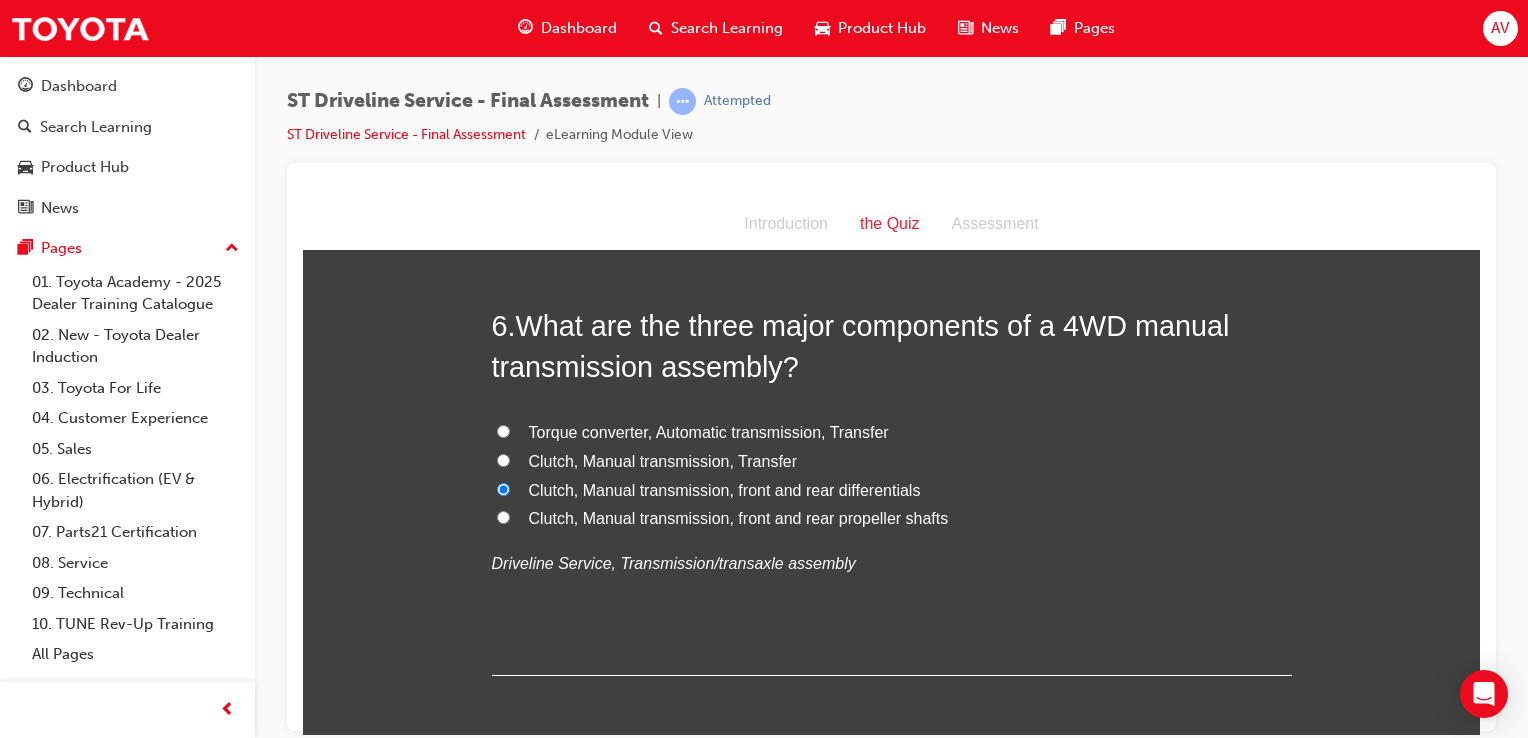 radio on "true" 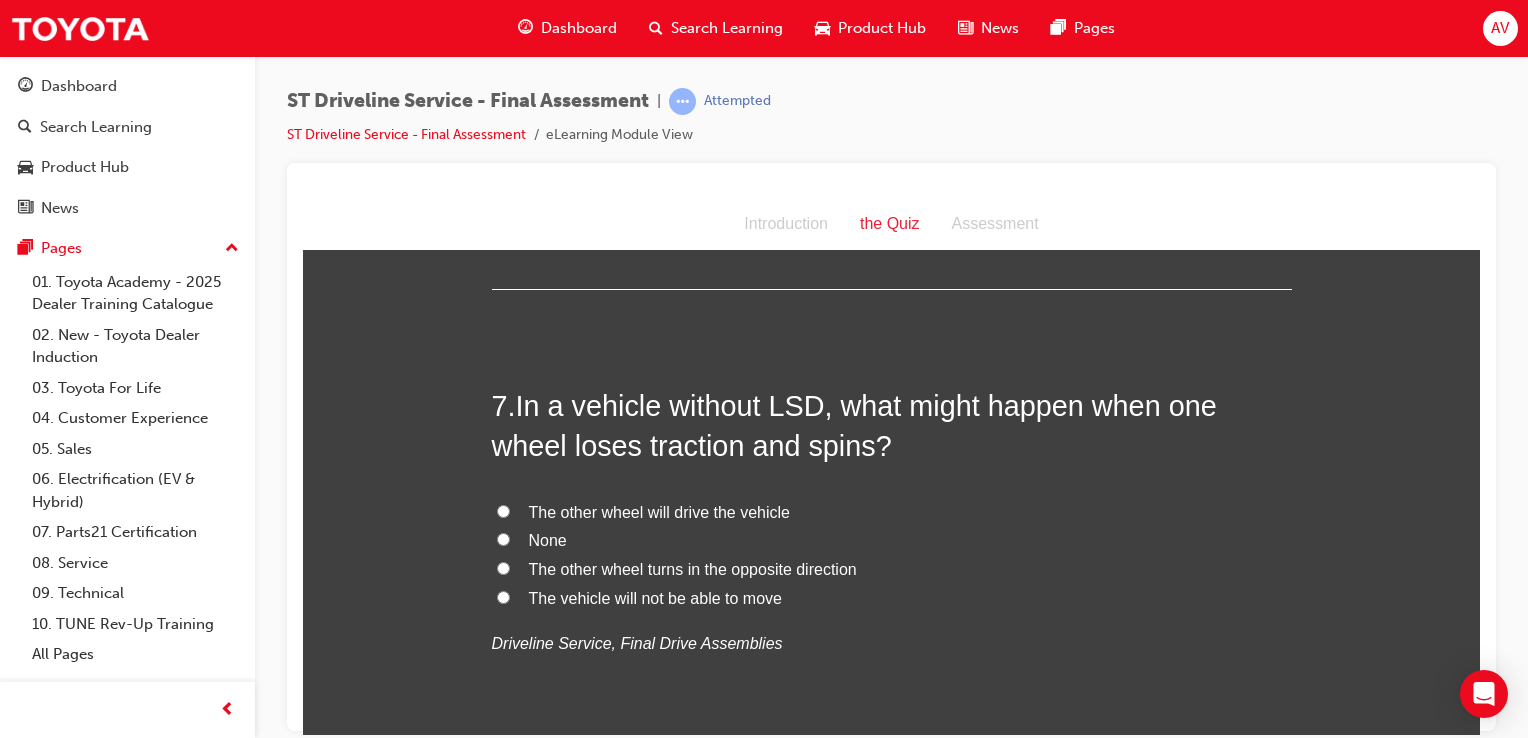 scroll, scrollTop: 2840, scrollLeft: 0, axis: vertical 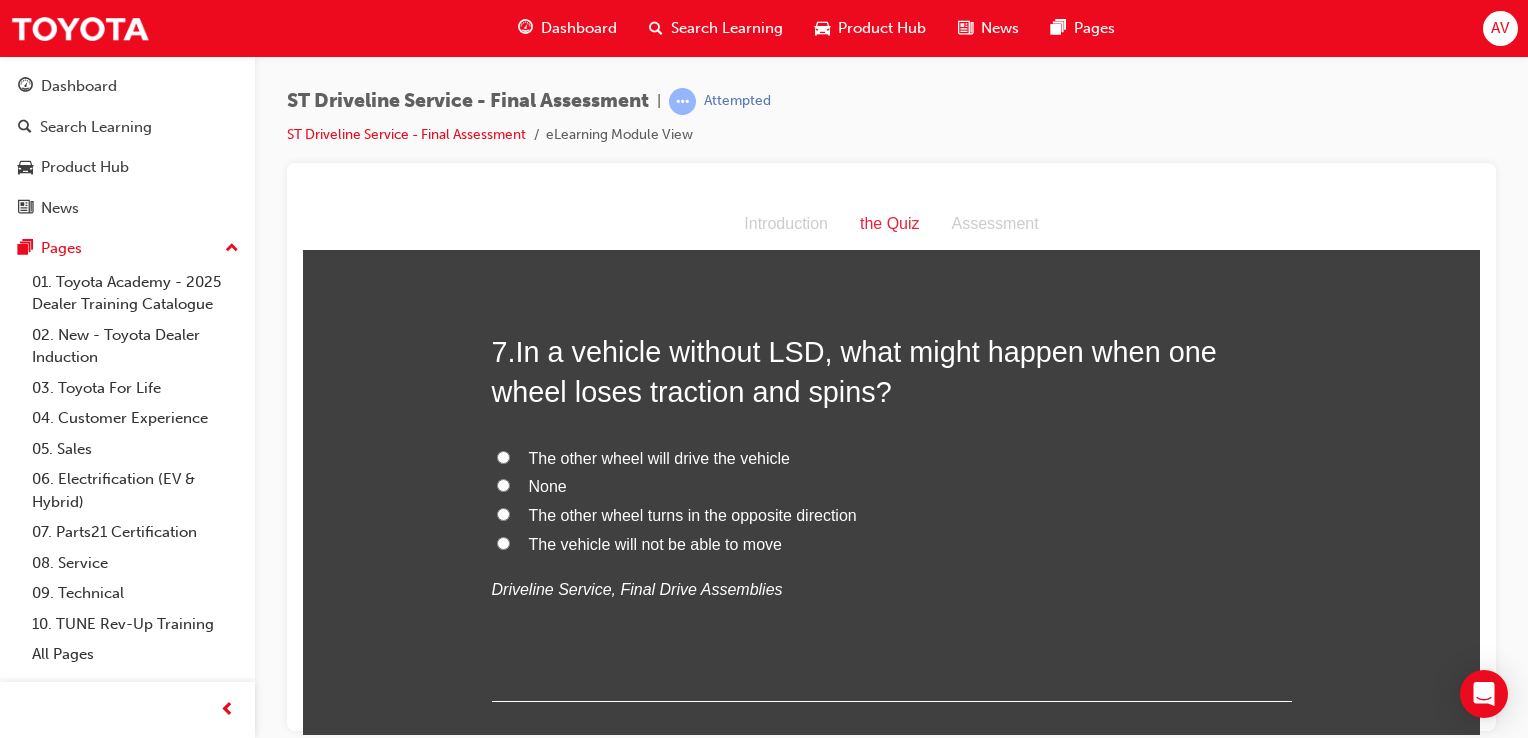 click on "The vehicle will not be able to move" at bounding box center (503, 542) 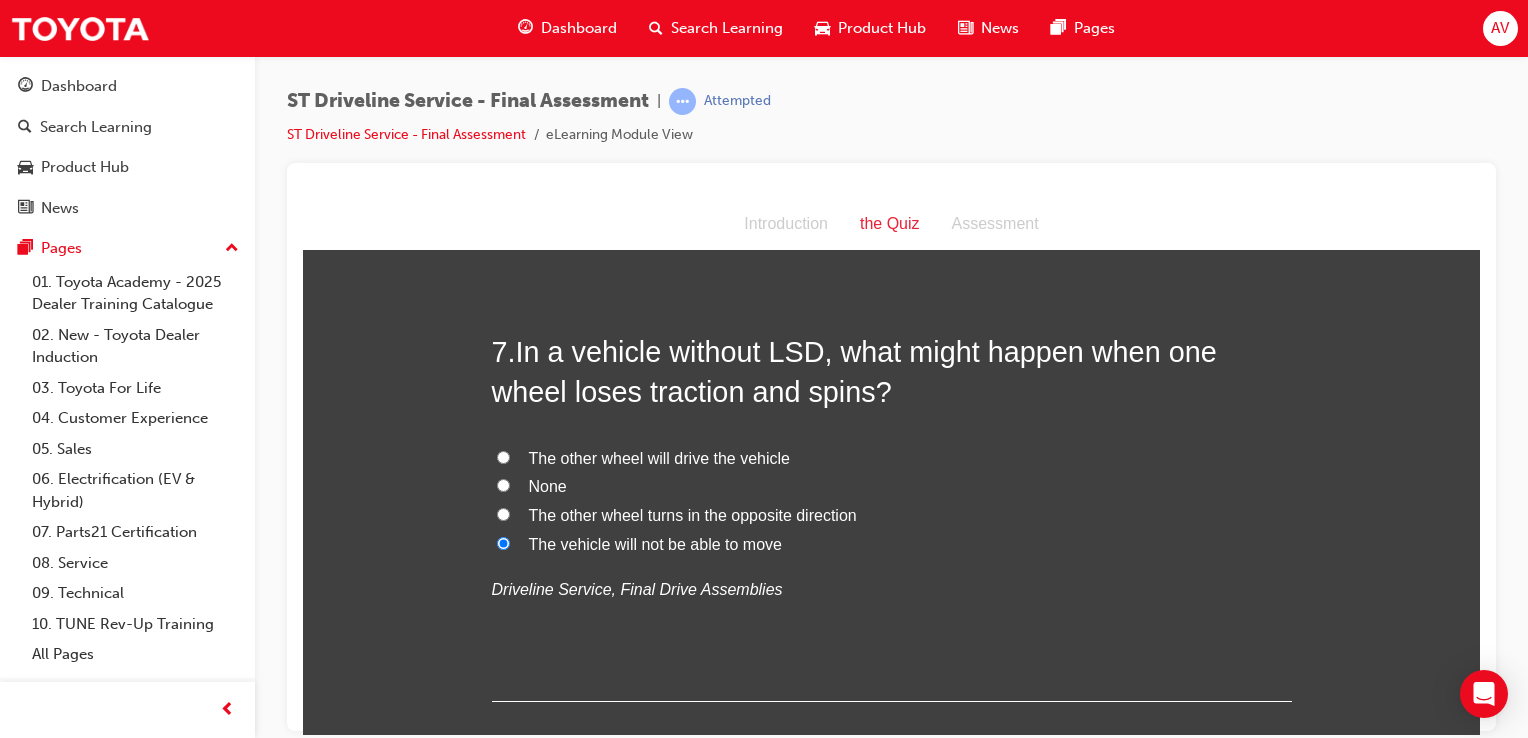 radio on "true" 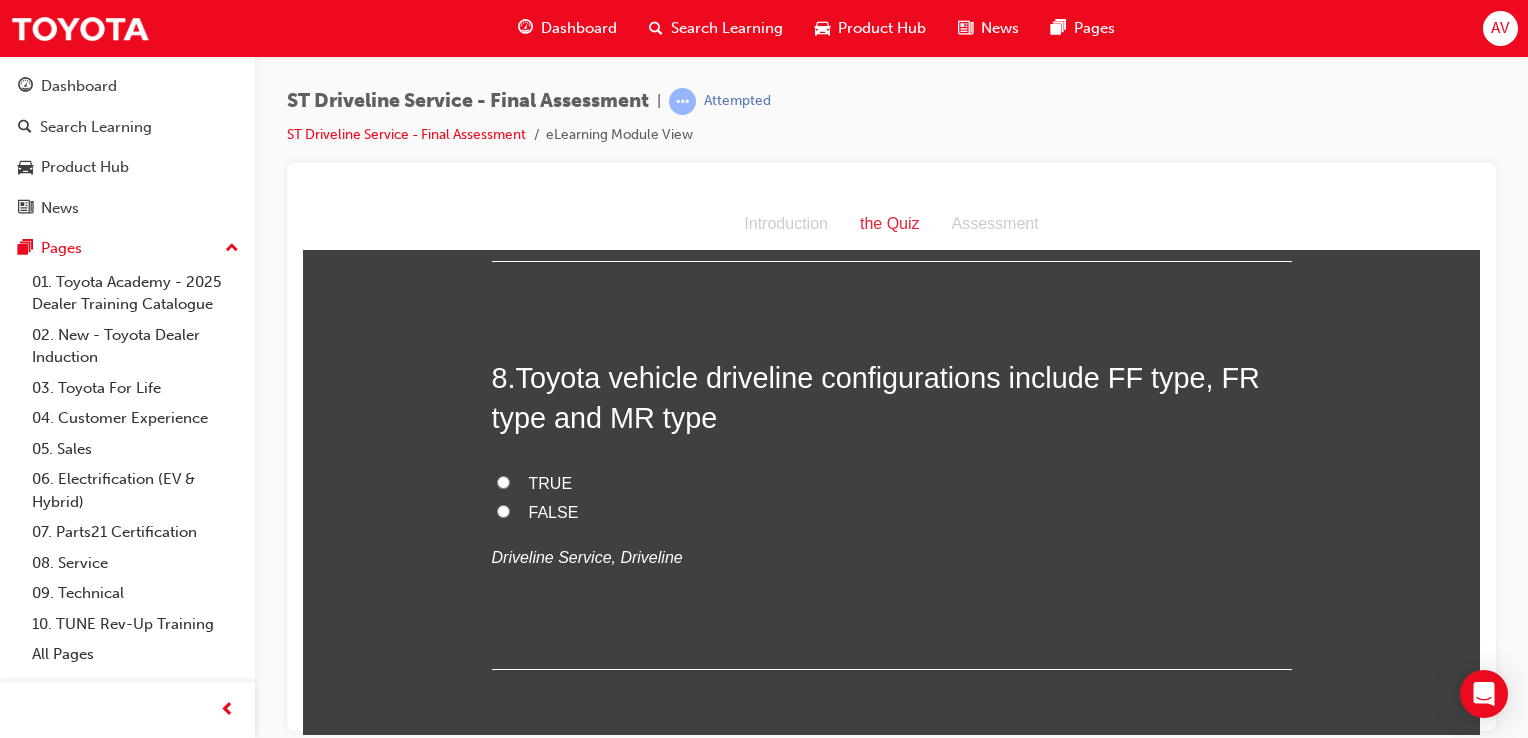 scroll, scrollTop: 3320, scrollLeft: 0, axis: vertical 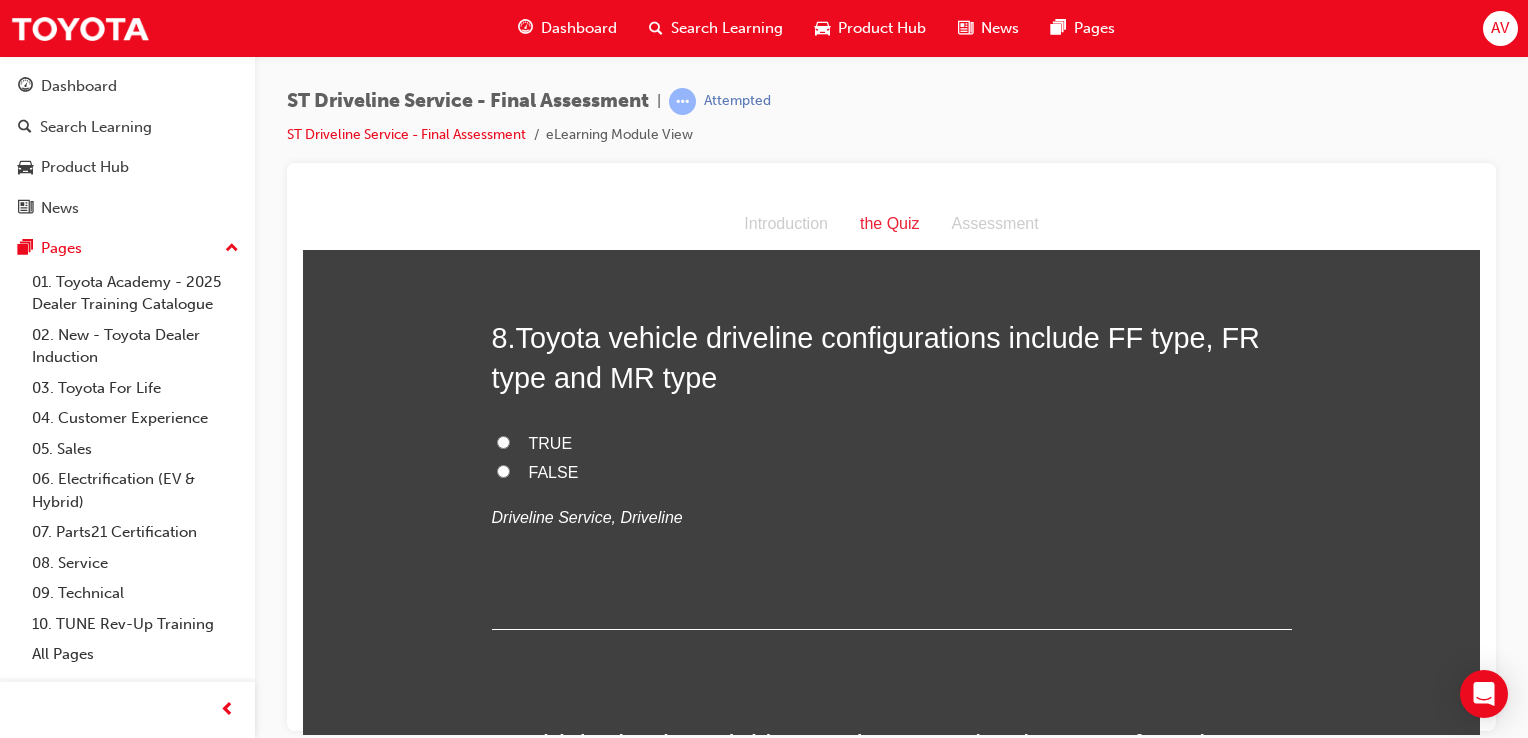 click on "TRUE" at bounding box center [503, 441] 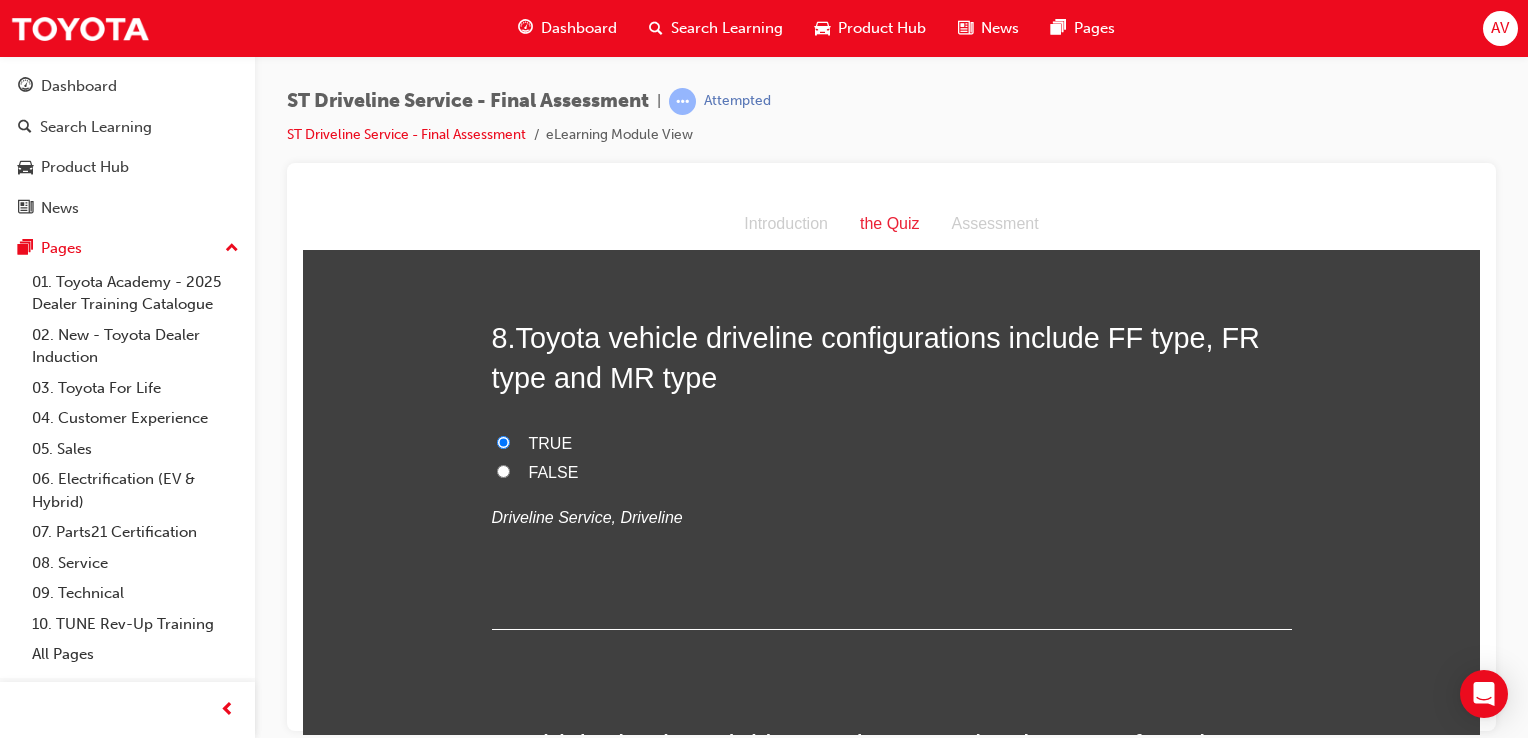 radio on "true" 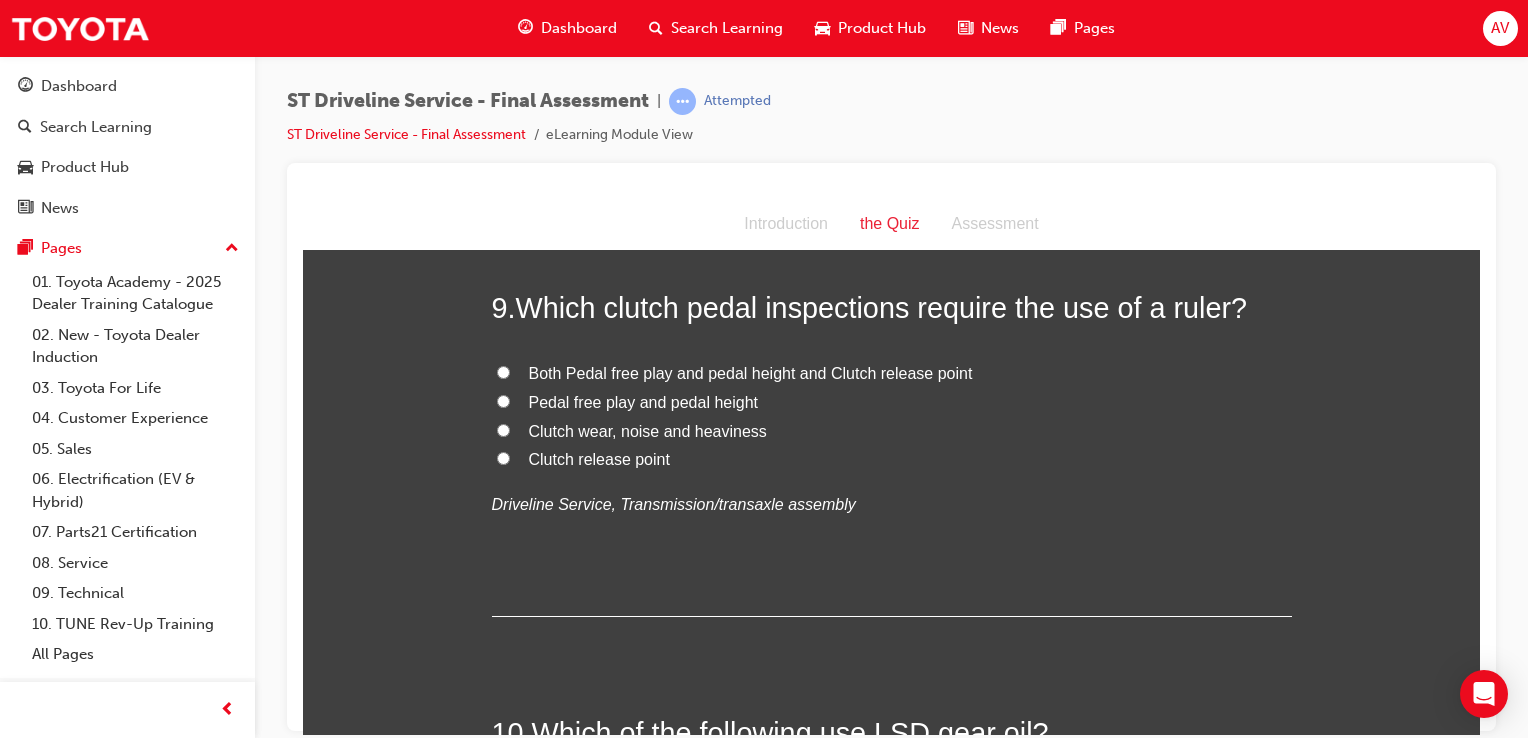 scroll, scrollTop: 3760, scrollLeft: 0, axis: vertical 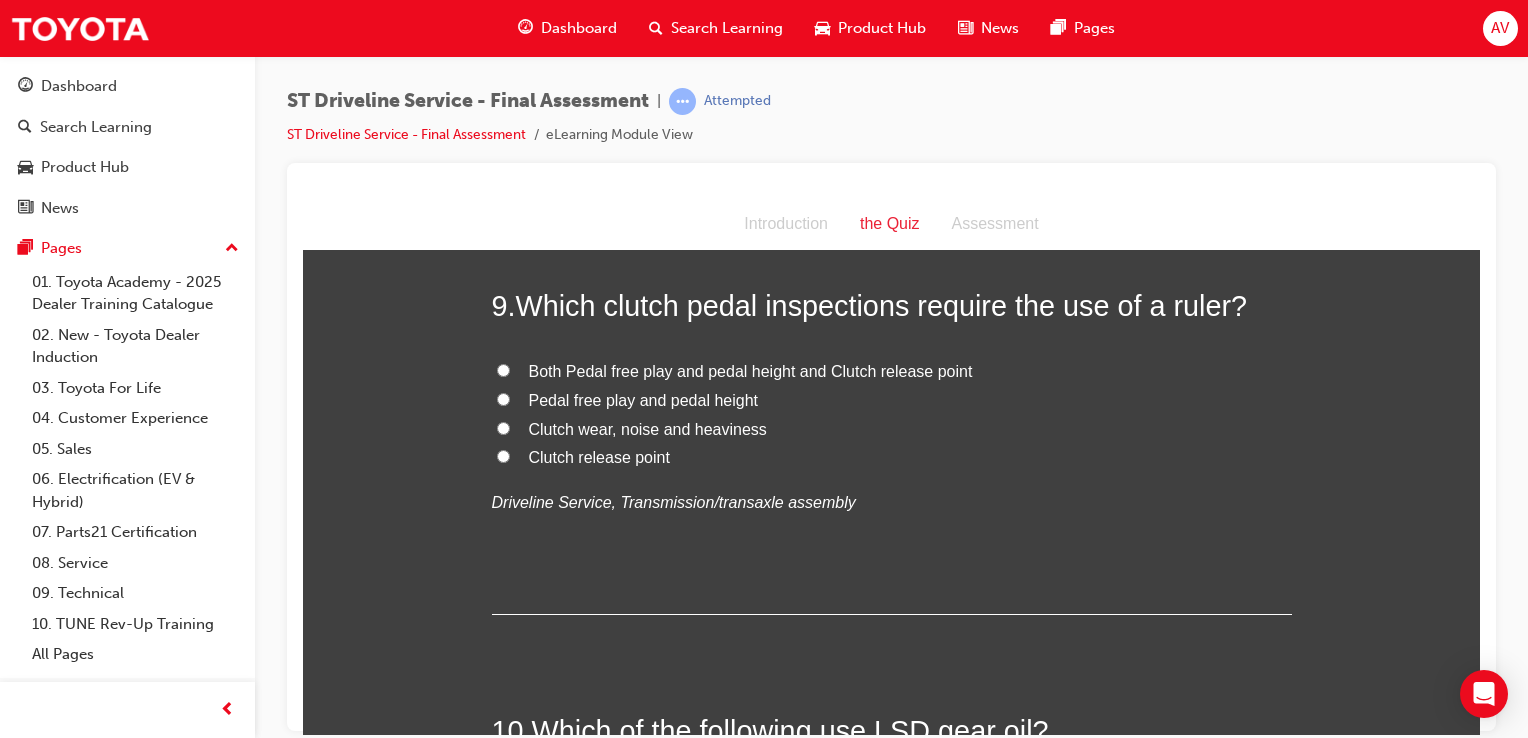 click on "Both Pedal free play and pedal height and Clutch release point" at bounding box center (503, 369) 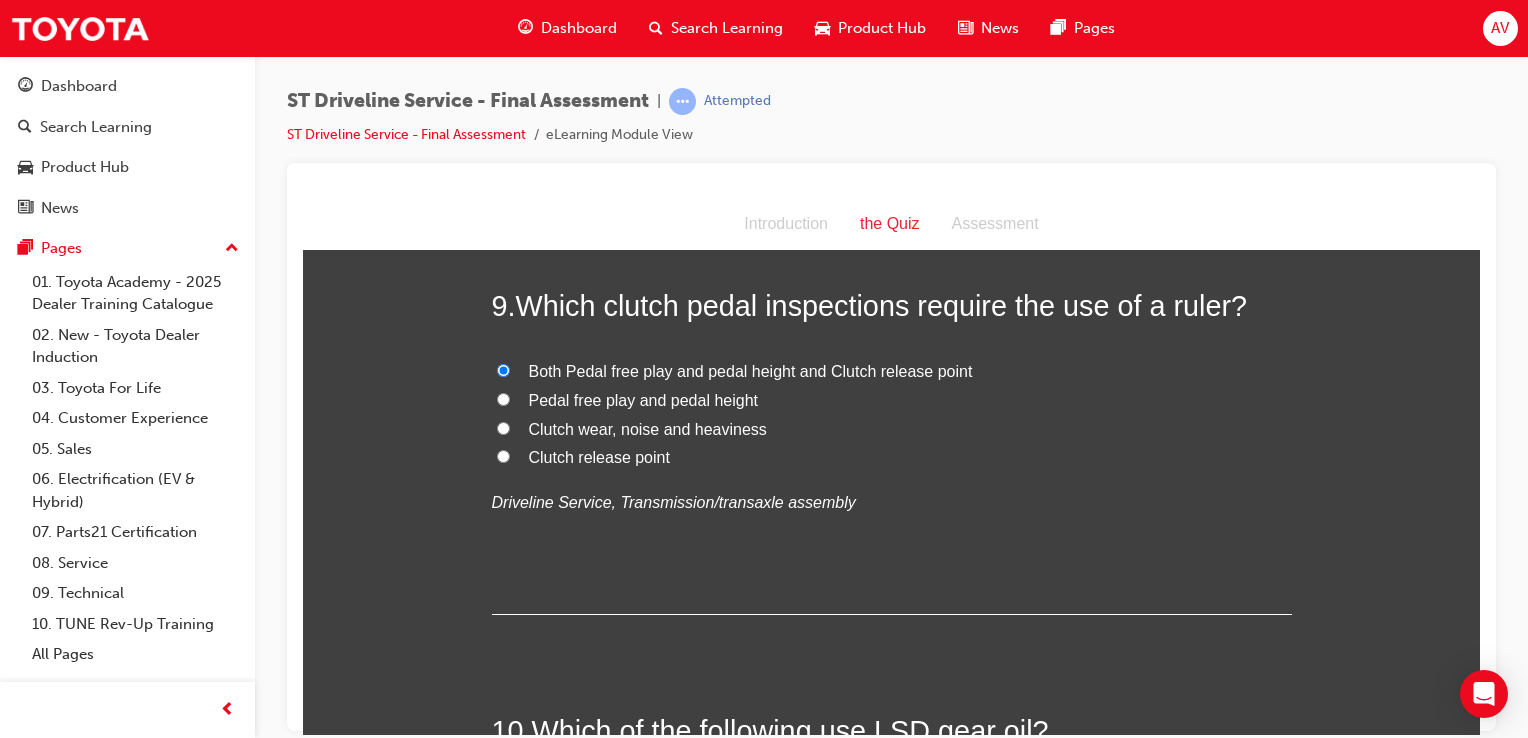 radio on "true" 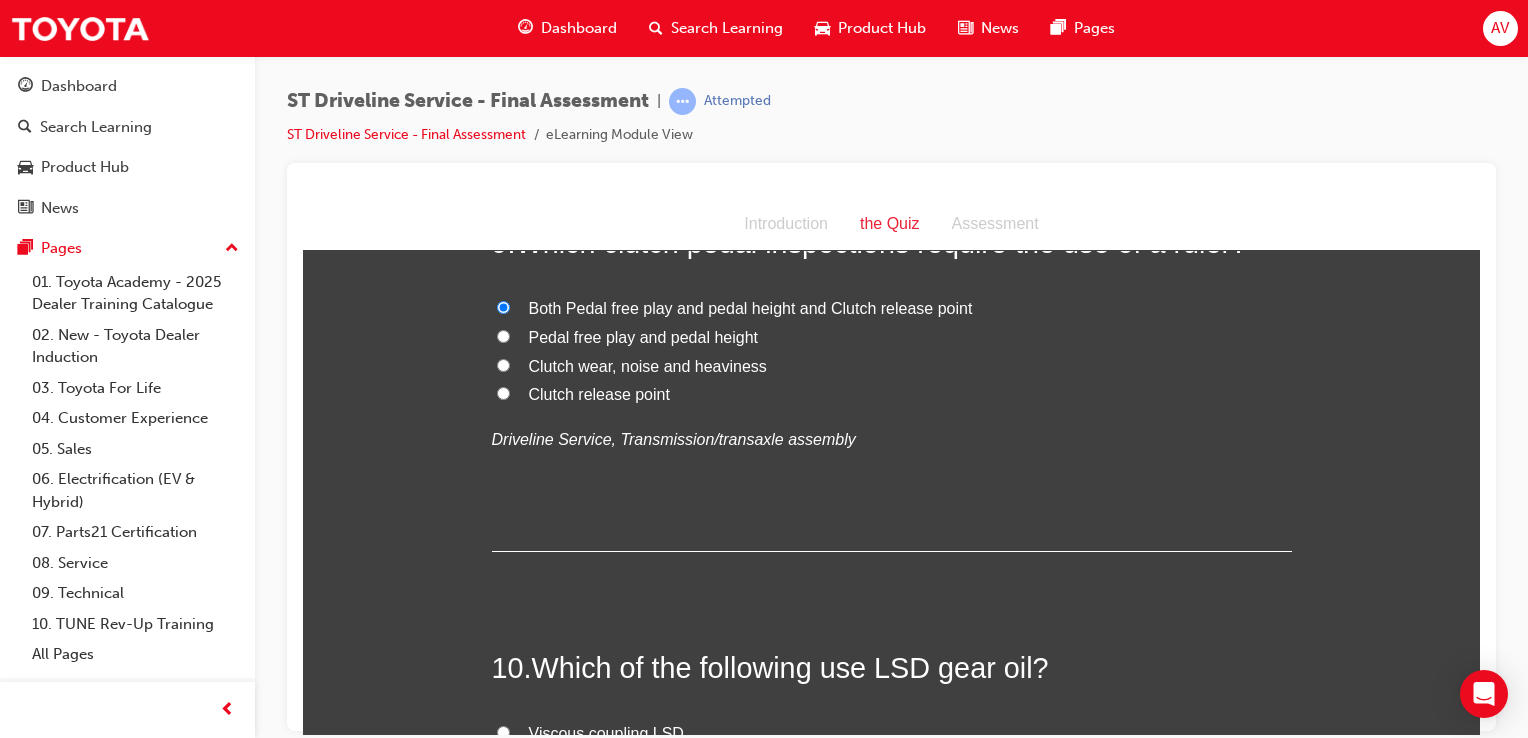 scroll, scrollTop: 3760, scrollLeft: 0, axis: vertical 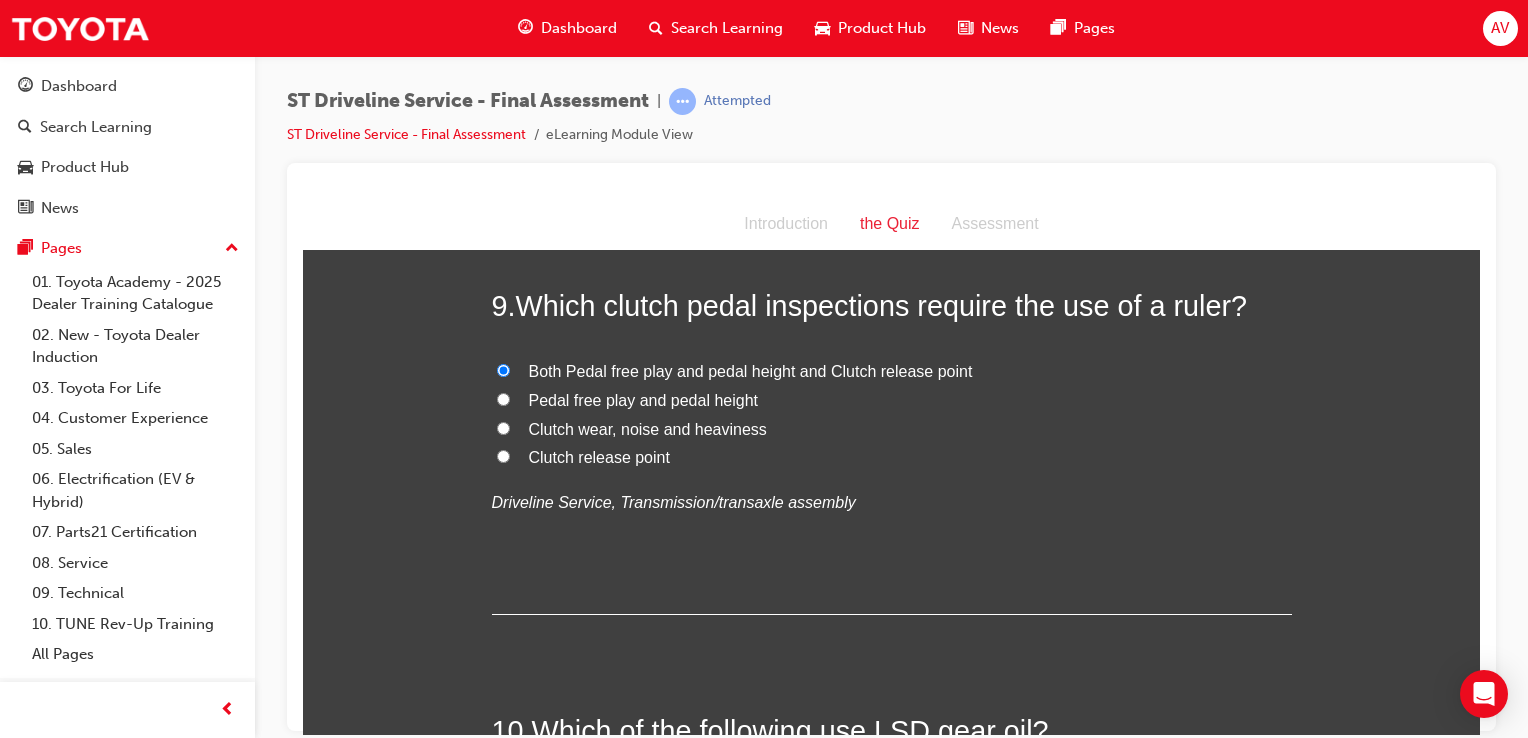click on "Clutch release point" at bounding box center (503, 455) 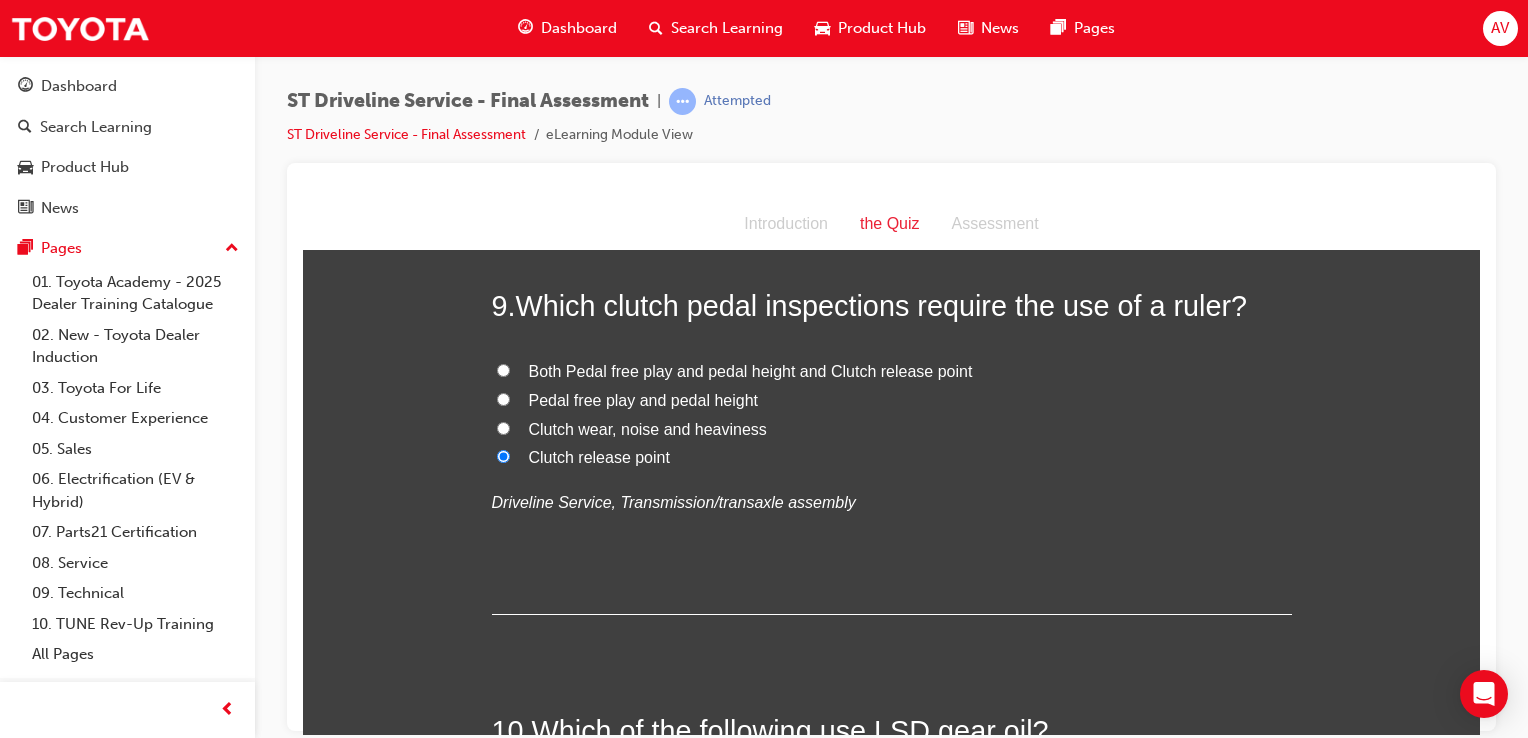 click on "Both Pedal free play and pedal height and Clutch release point" at bounding box center (503, 369) 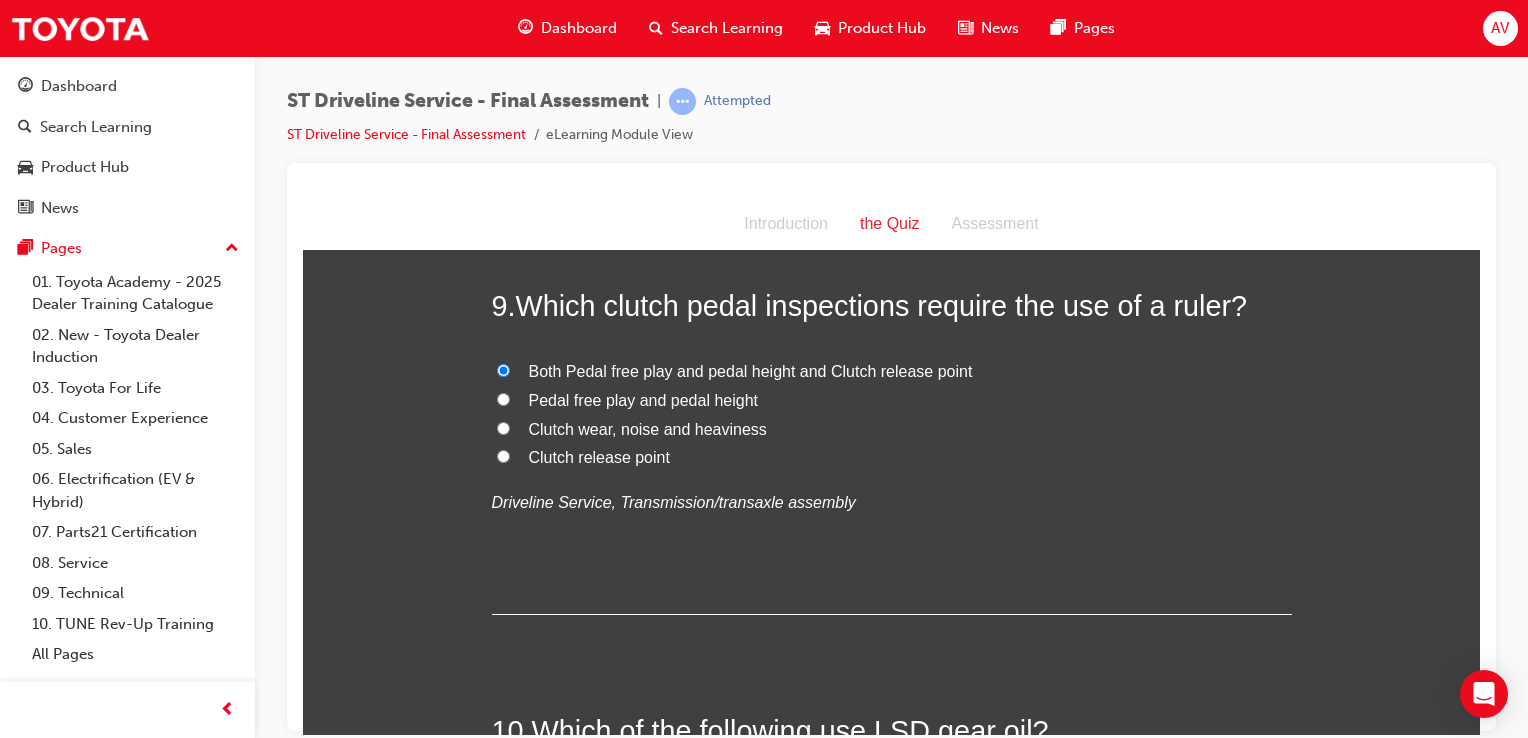 click on "You must select an answer for each question before you can submit. Please note, you will need 12 correct answers in order to pass this quiz. Good luck. 1 .  When testing a vehicle with a pre-load type LSD, one wheel is rotated by hand. What should the opposite wheel do during this time? Rotate much faster in the same direction Rotate in the opposite direction Not rotate at all Rotate in the same direction
Driveline Service, Final Drive Assemblies 2 .  What potential dangers might you need to be aware of whilst working on the driveline? All of these are correct Exposure to rotating or sharp parts Vehicle hoists and raised obstacles Exposure to hot fluids or objects
Driveline Service, Driveline 3 .  What might happen if a universal joint is worn? A vibration may occur Dramatically increased tyre wear Premature clutch disc wear Increased fuel consumption
Driveline Service, Driveline 4 .  What areas of the differential should be checked for oil leakage? Rear universal joint assembly
5 .
6 .
7" at bounding box center [891, -25] 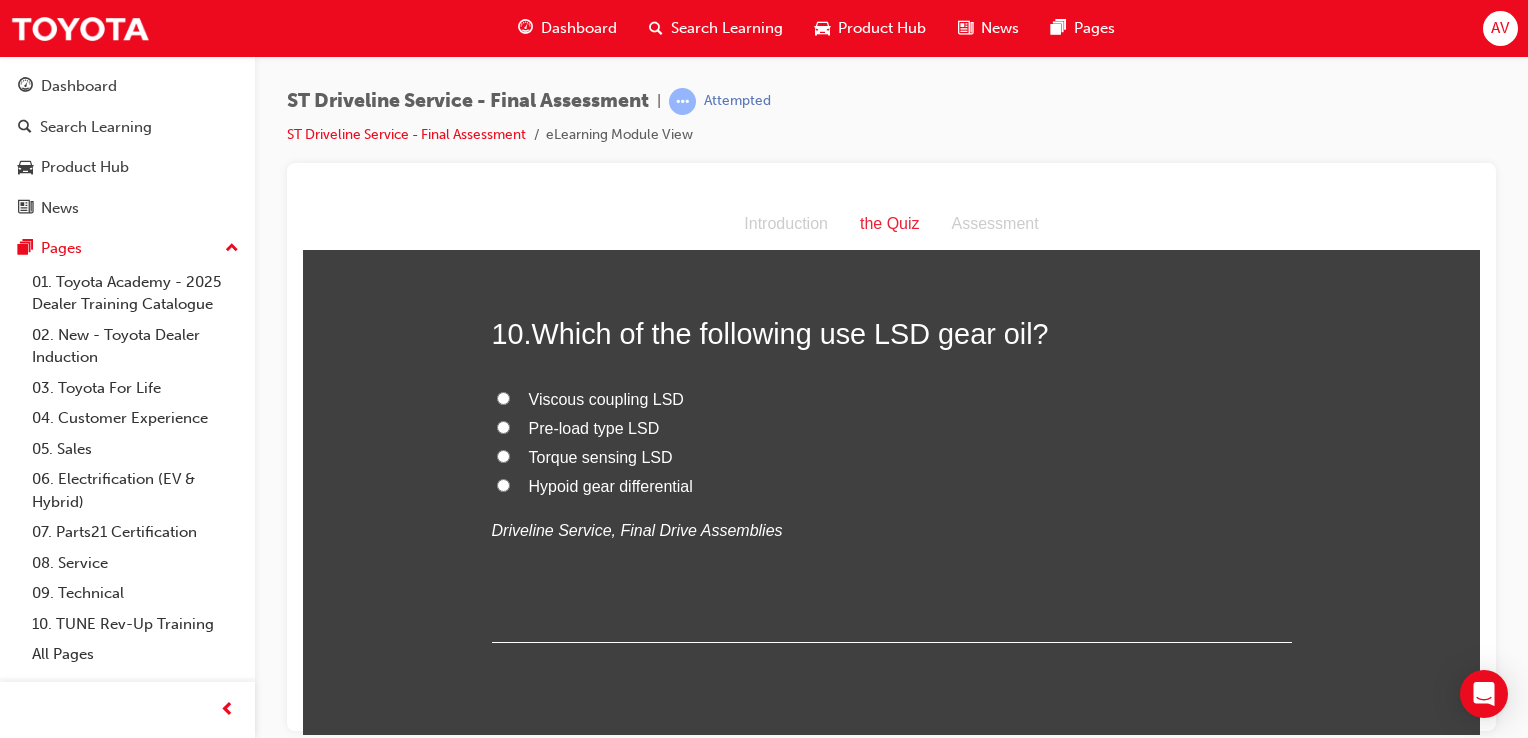 scroll, scrollTop: 4160, scrollLeft: 0, axis: vertical 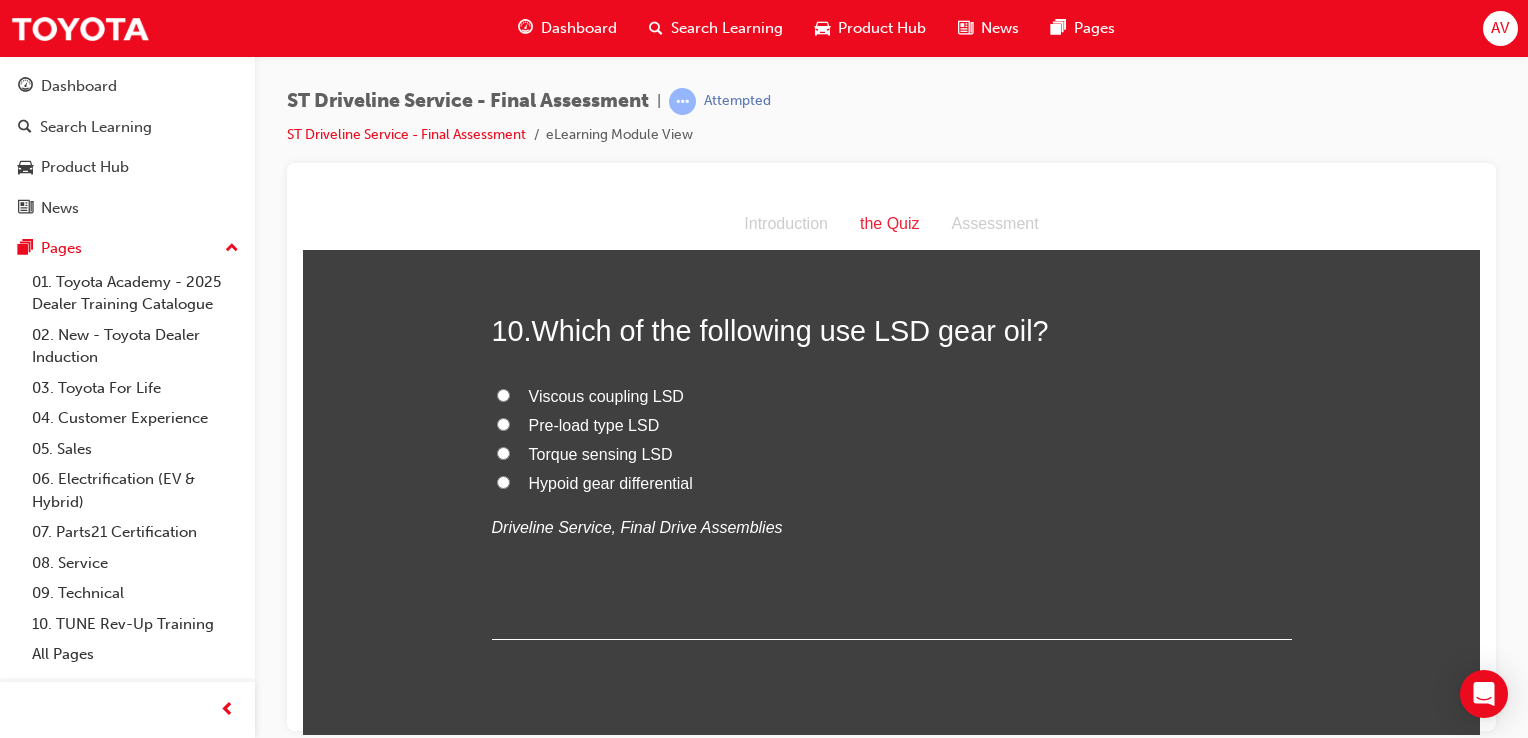 click on "Viscous coupling LSD" at bounding box center (503, 394) 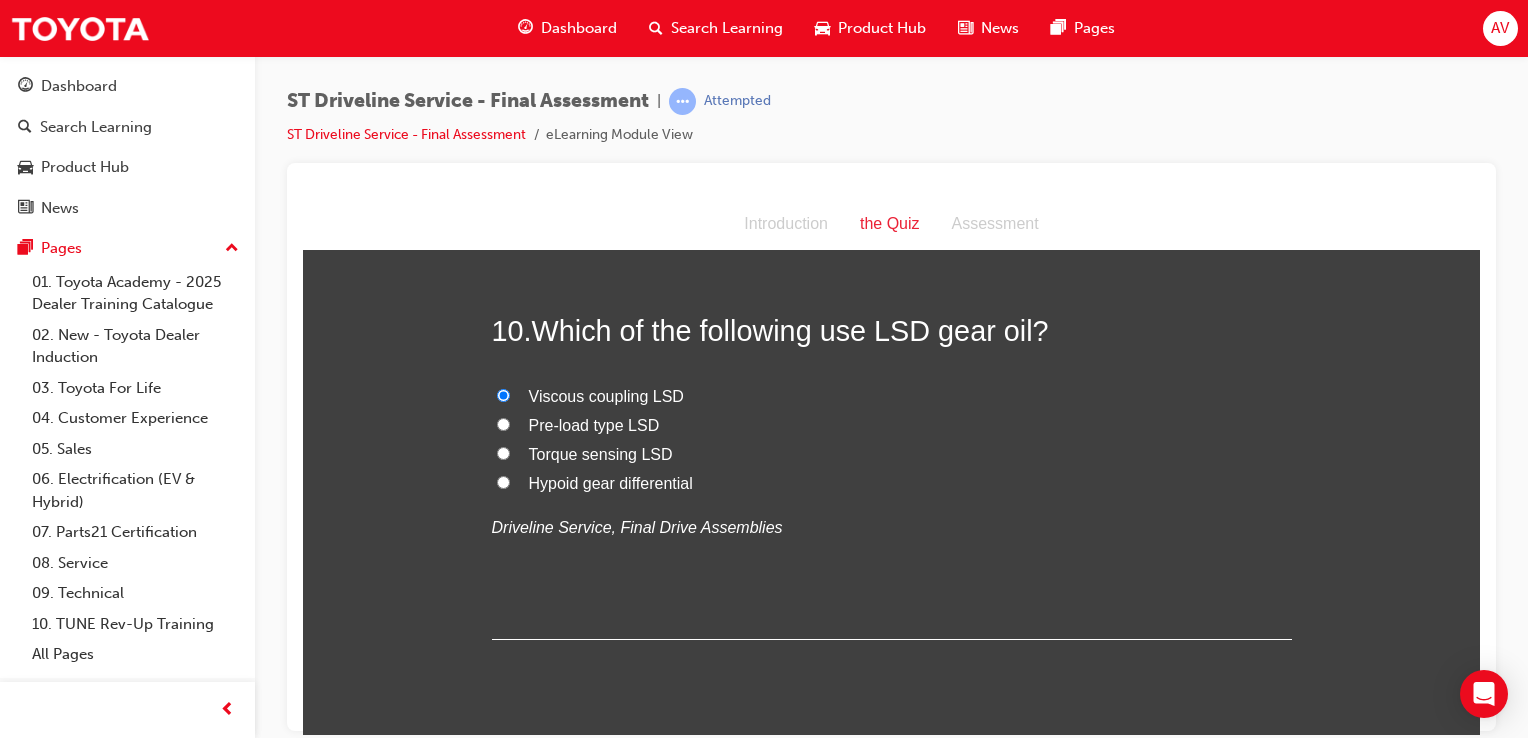 radio on "true" 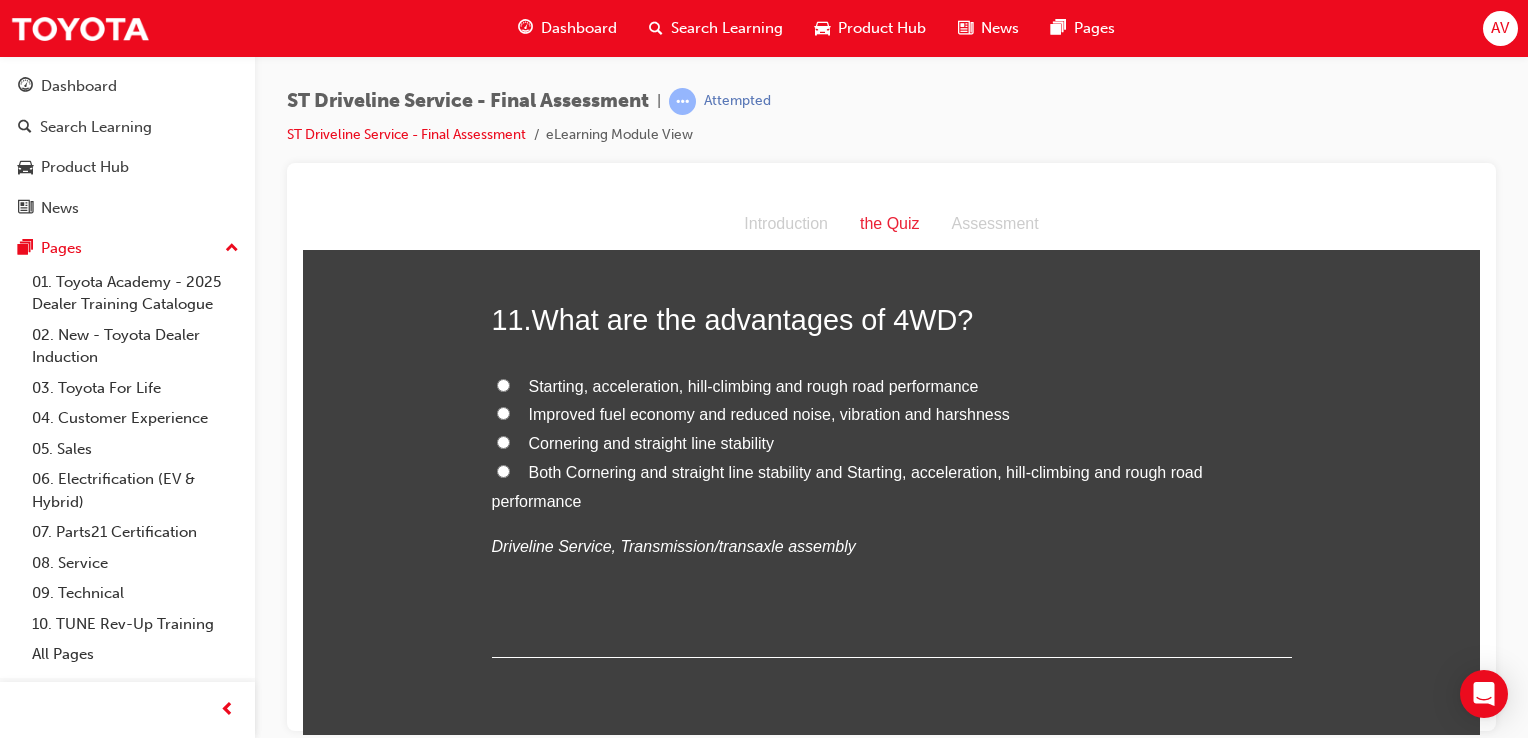 scroll, scrollTop: 4600, scrollLeft: 0, axis: vertical 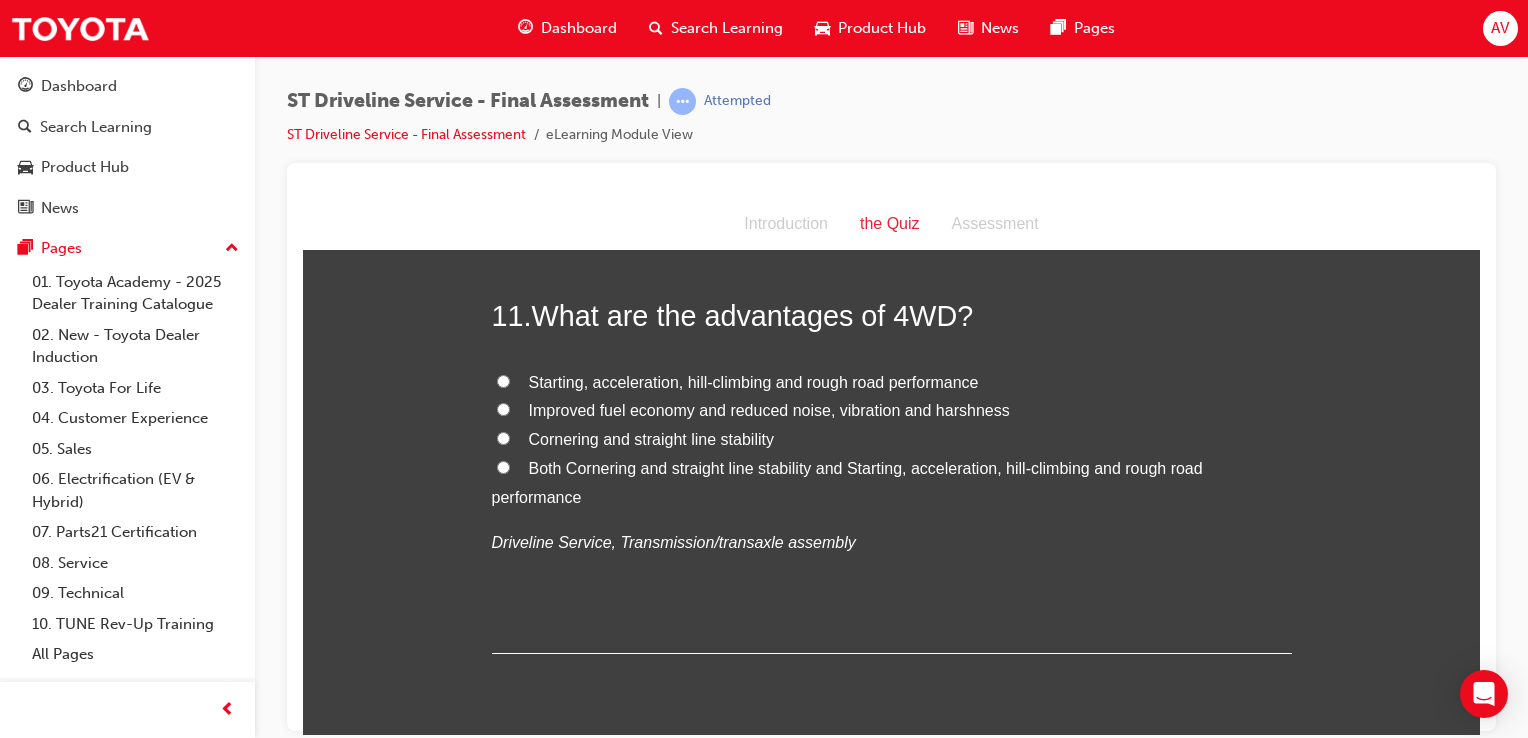 click on "Both Cornering and straight line stability and Starting, acceleration, hill-climbing and rough road performance" at bounding box center [503, 466] 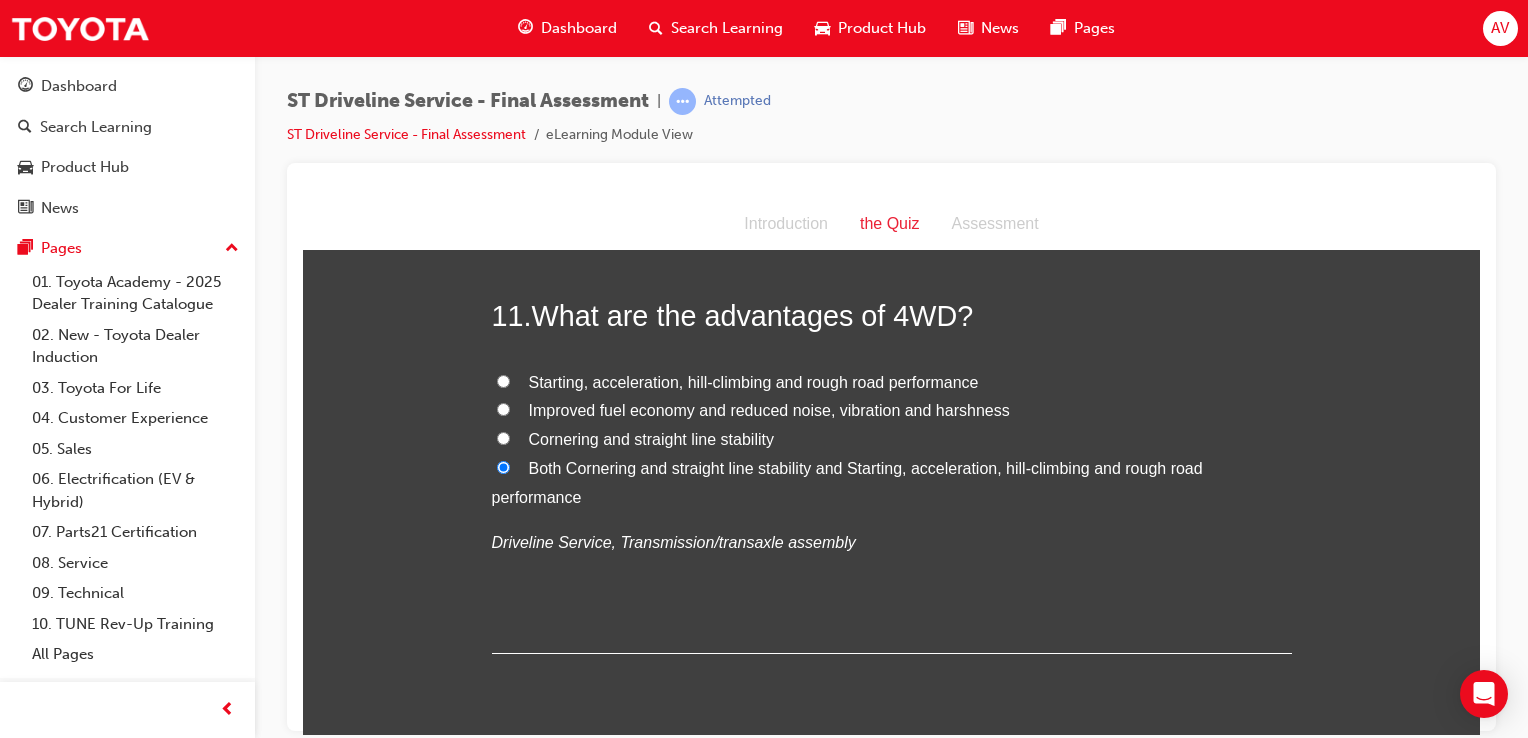 radio on "true" 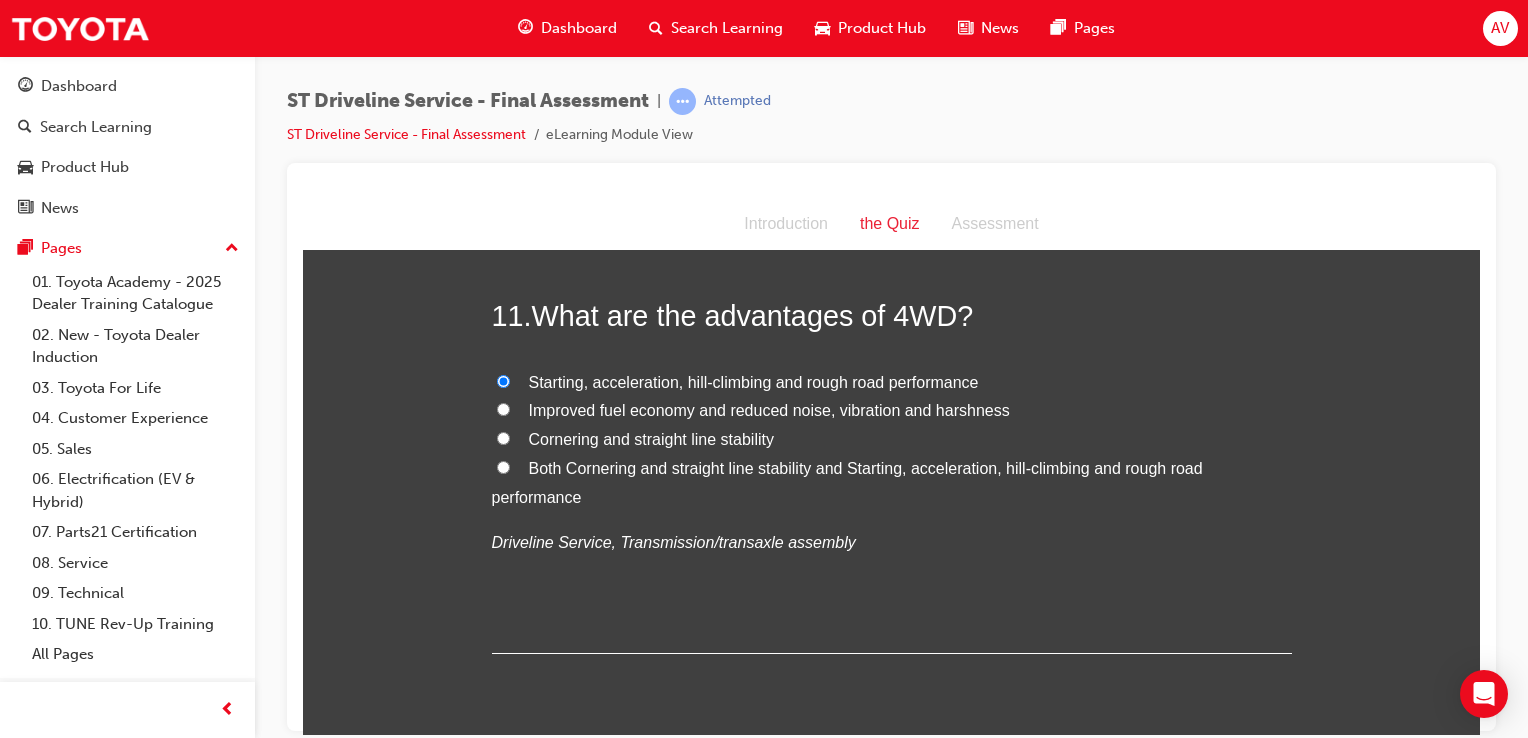 click on "You must select an answer for each question before you can submit. Please note, you will need 12 correct answers in order to pass this quiz. Good luck. 1 .  When testing a vehicle with a pre-load type LSD, one wheel is rotated by hand. What should the opposite wheel do during this time? Rotate much faster in the same direction Rotate in the opposite direction Not rotate at all Rotate in the same direction
Driveline Service, Final Drive Assemblies 2 .  What potential dangers might you need to be aware of whilst working on the driveline? All of these are correct Exposure to rotating or sharp parts Vehicle hoists and raised obstacles Exposure to hot fluids or objects
Driveline Service, Driveline 3 .  What might happen if a universal joint is worn? A vibration may occur Dramatically increased tyre wear Premature clutch disc wear Increased fuel consumption
Driveline Service, Driveline 4 .  What areas of the differential should be checked for oil leakage? Rear universal joint assembly
5 .
6 .
7" at bounding box center (891, -865) 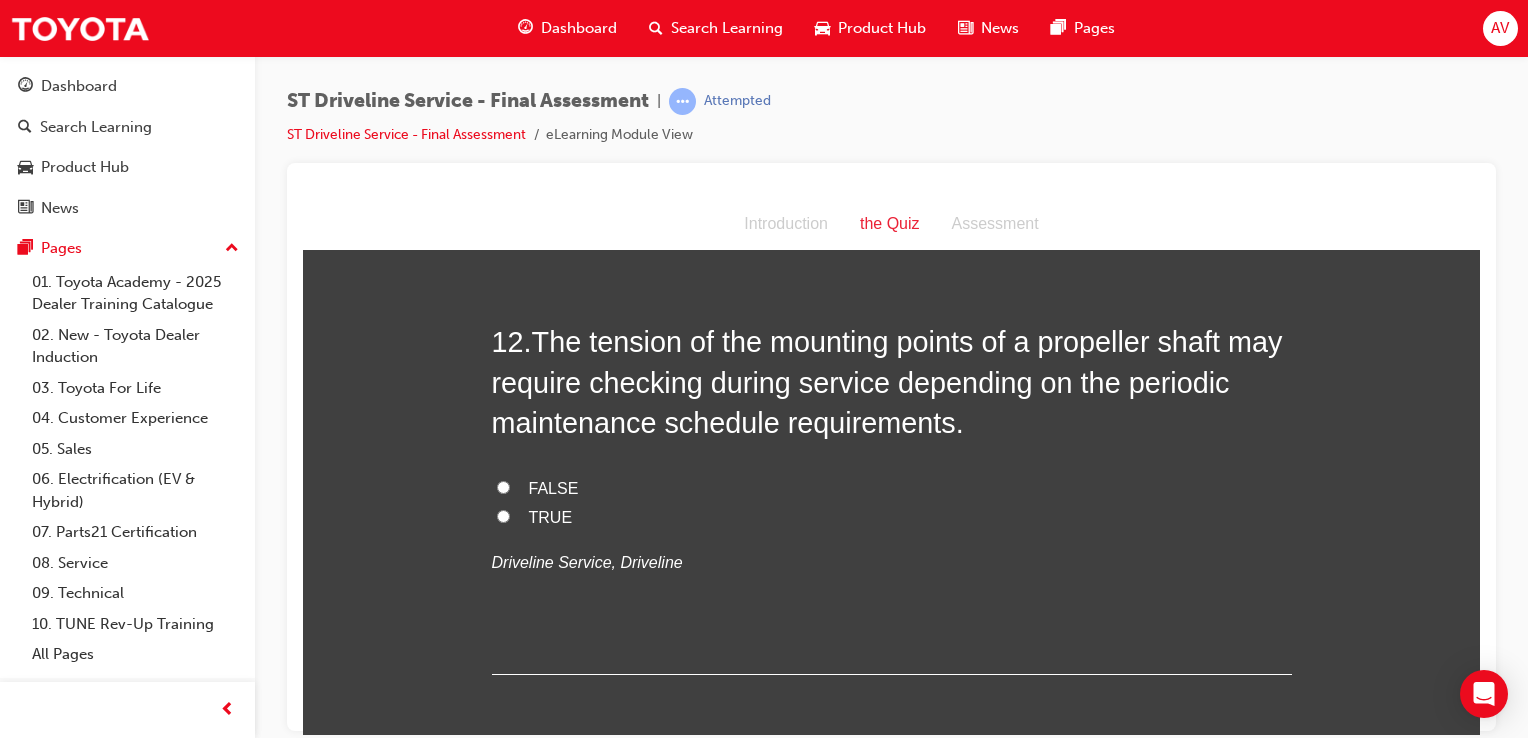 scroll, scrollTop: 5040, scrollLeft: 0, axis: vertical 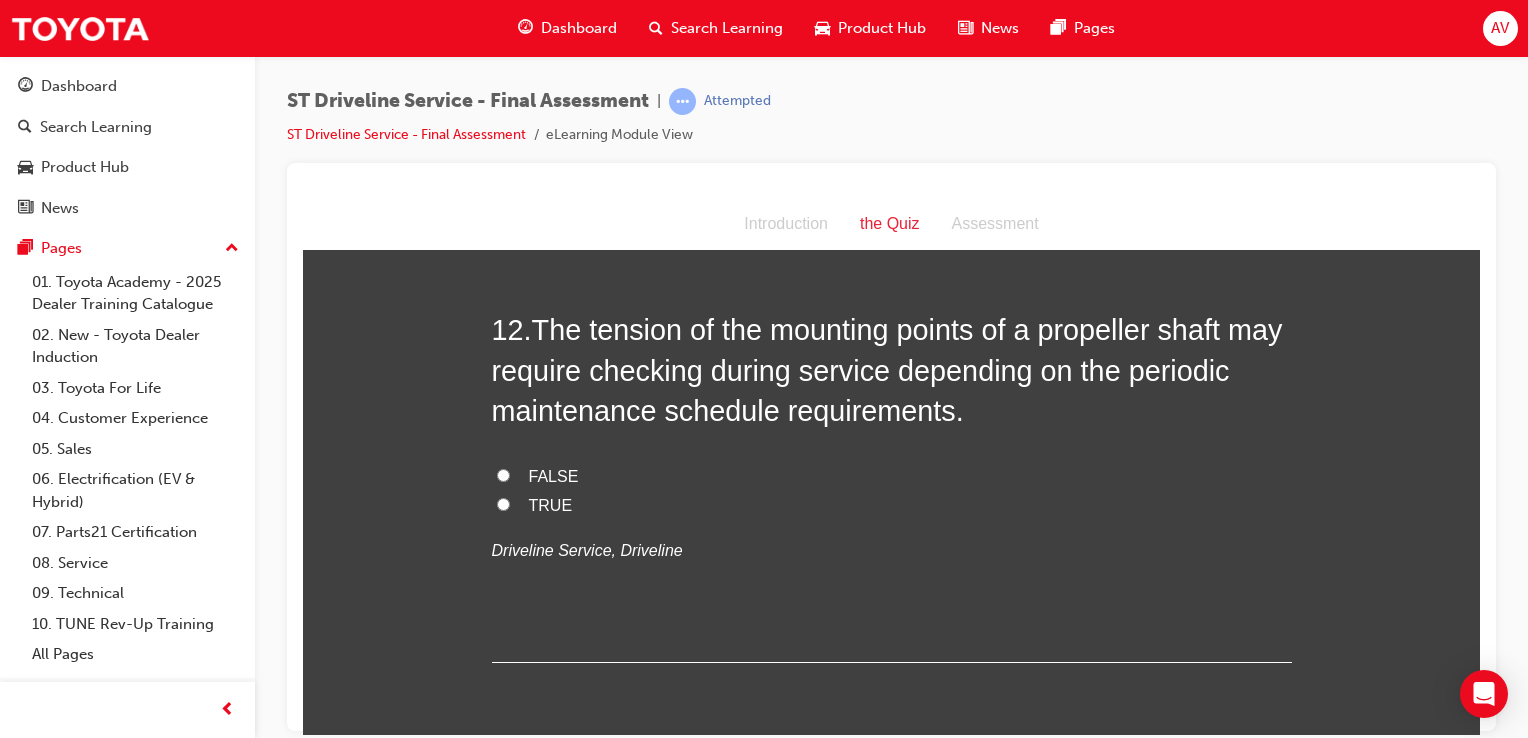 click on "TRUE" at bounding box center [503, 503] 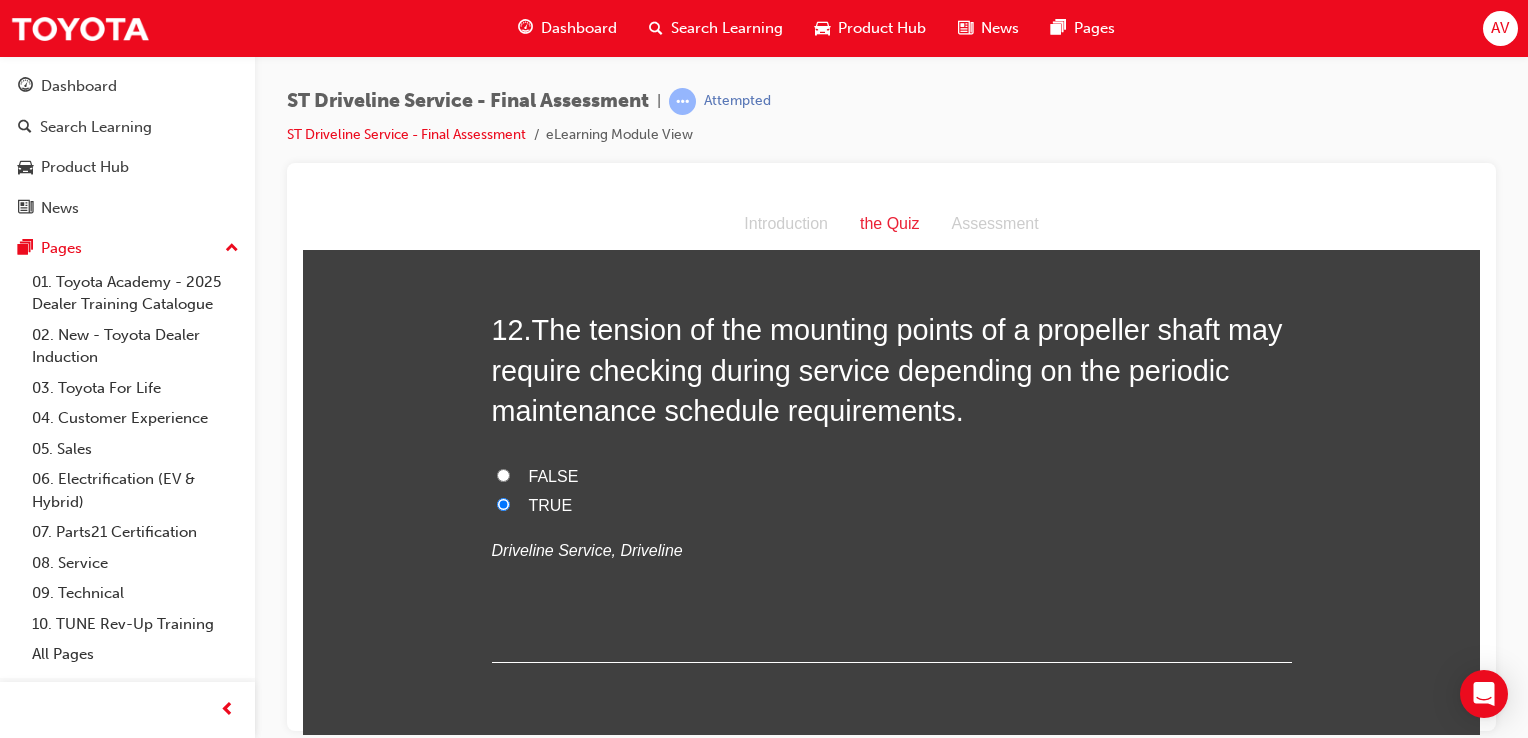 radio on "true" 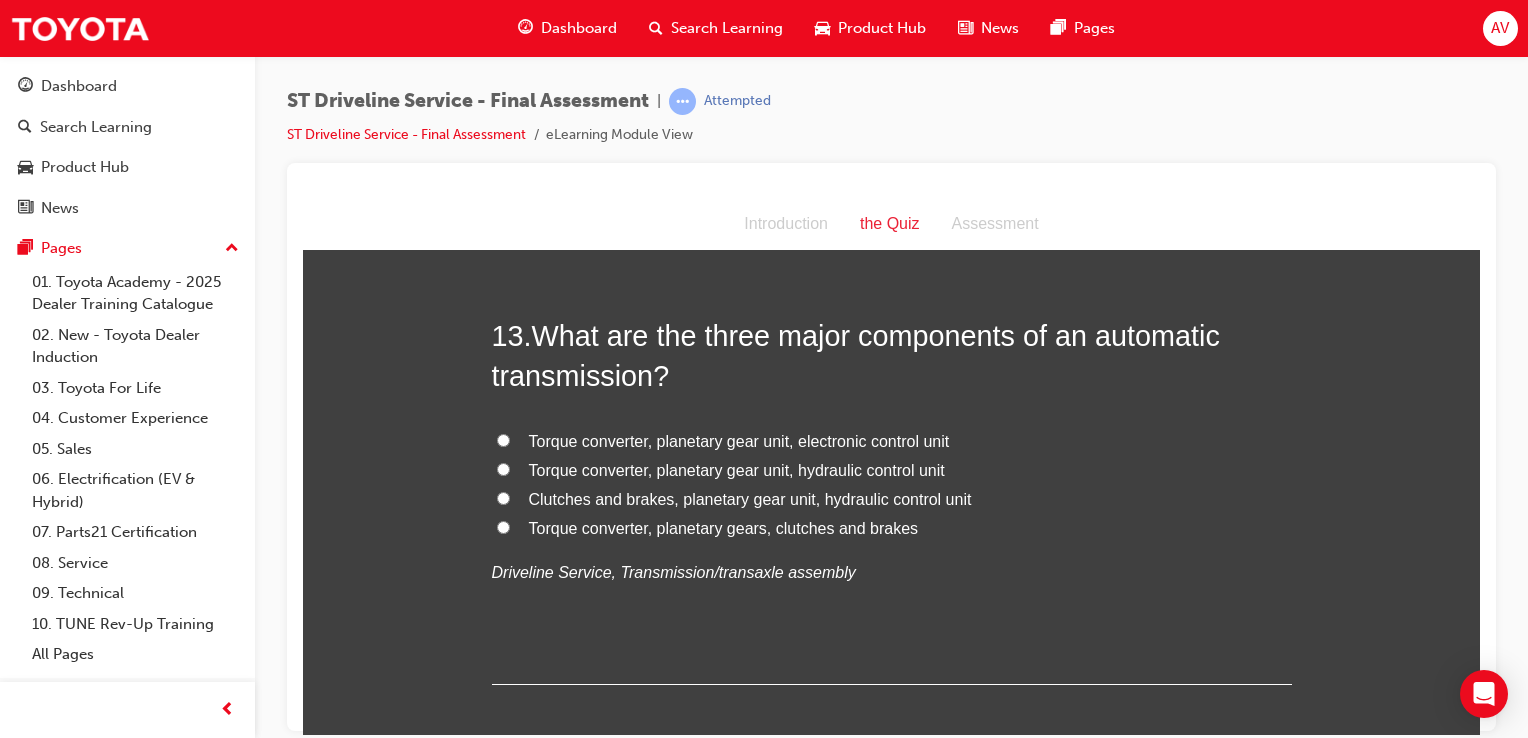 scroll, scrollTop: 5480, scrollLeft: 0, axis: vertical 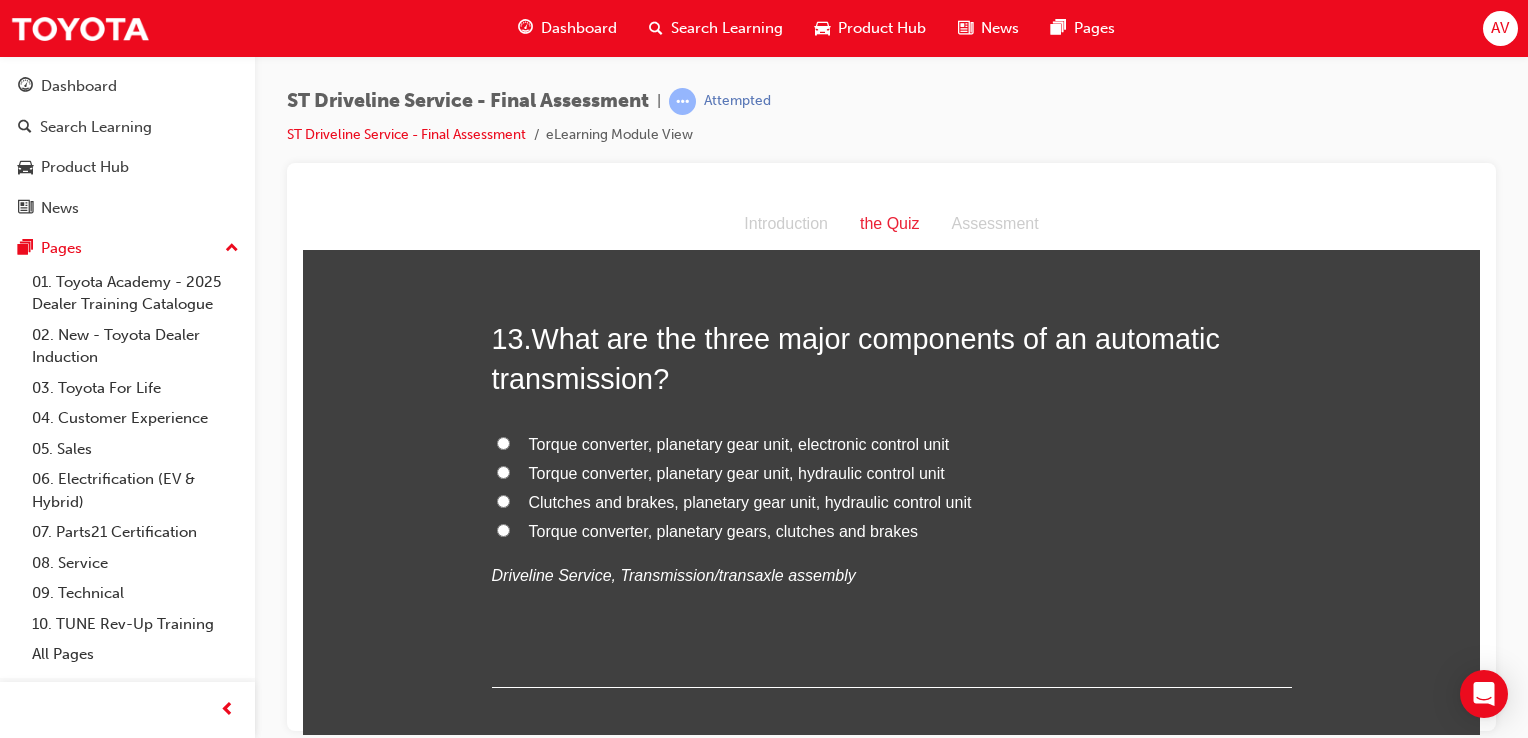 click on "Torque converter, planetary gear unit, electronic control unit" at bounding box center (503, 442) 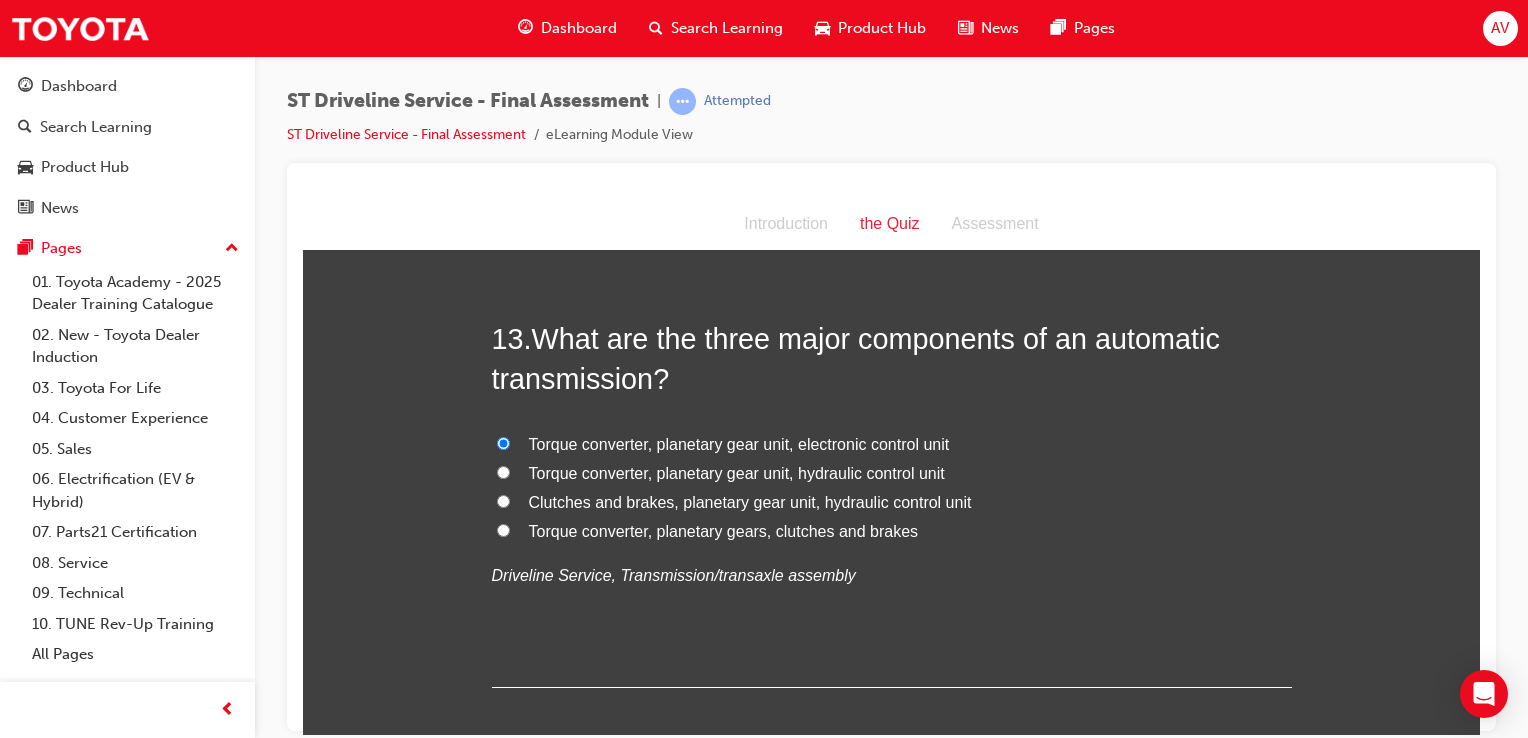 radio on "true" 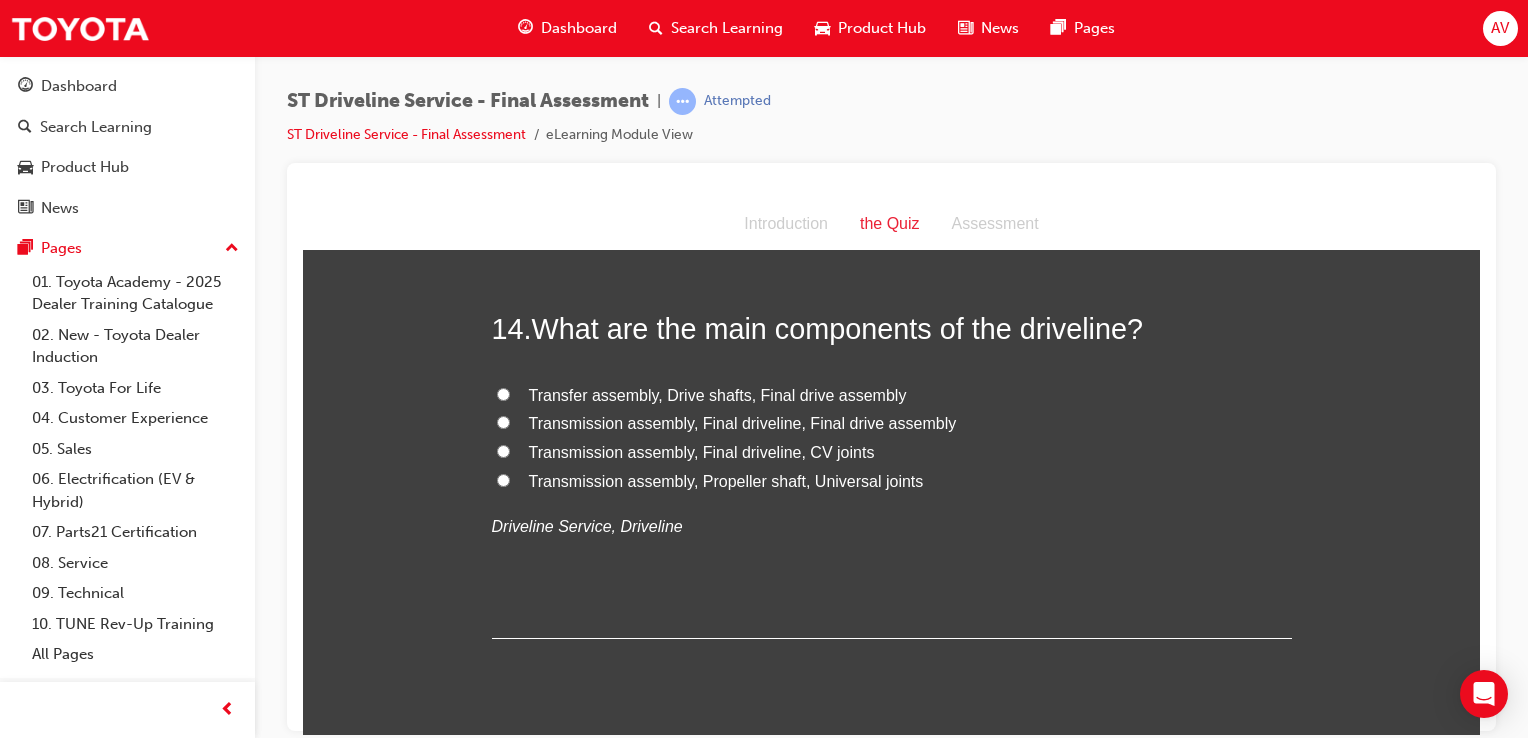 scroll, scrollTop: 5960, scrollLeft: 0, axis: vertical 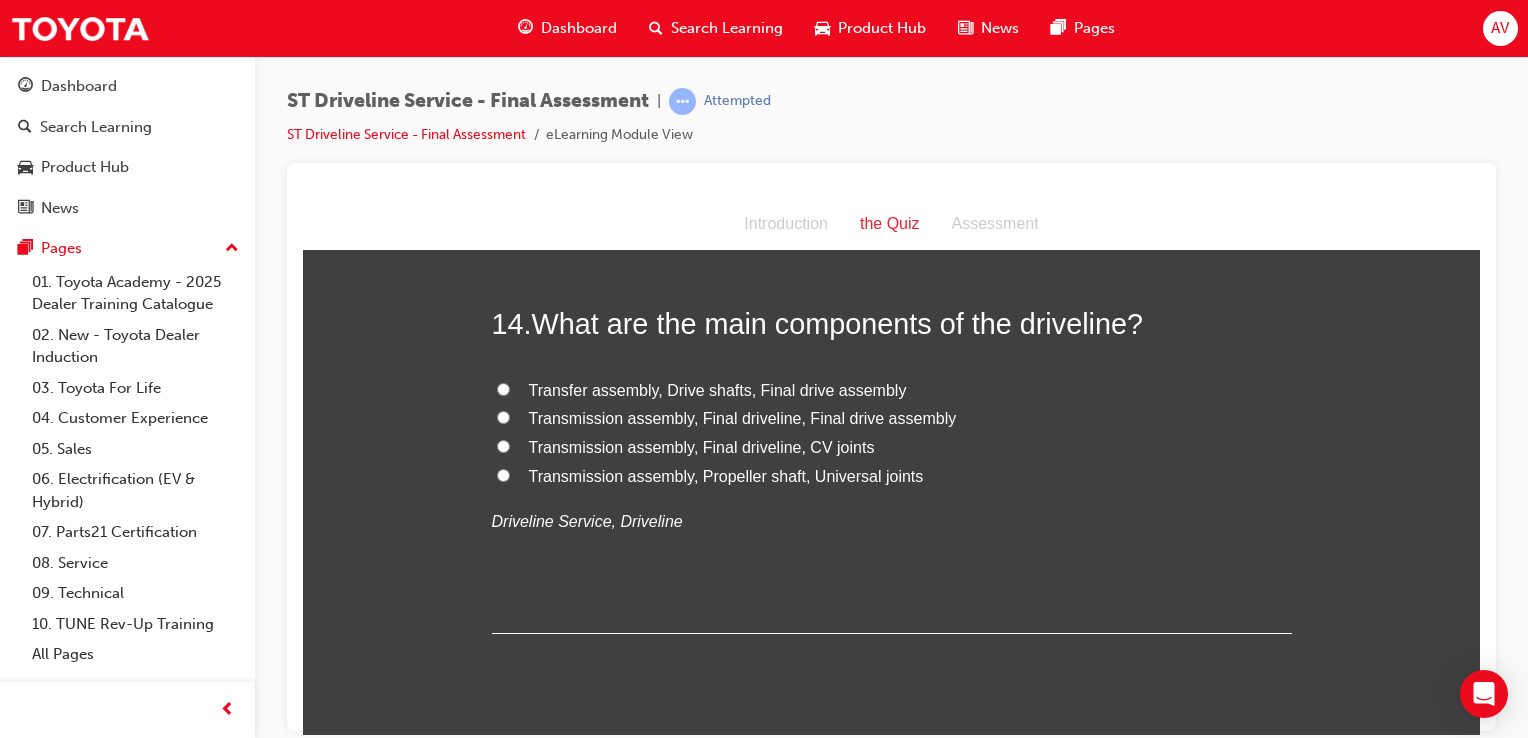 click on "Transmission assembly, Final driveline, CV joints" at bounding box center (702, 446) 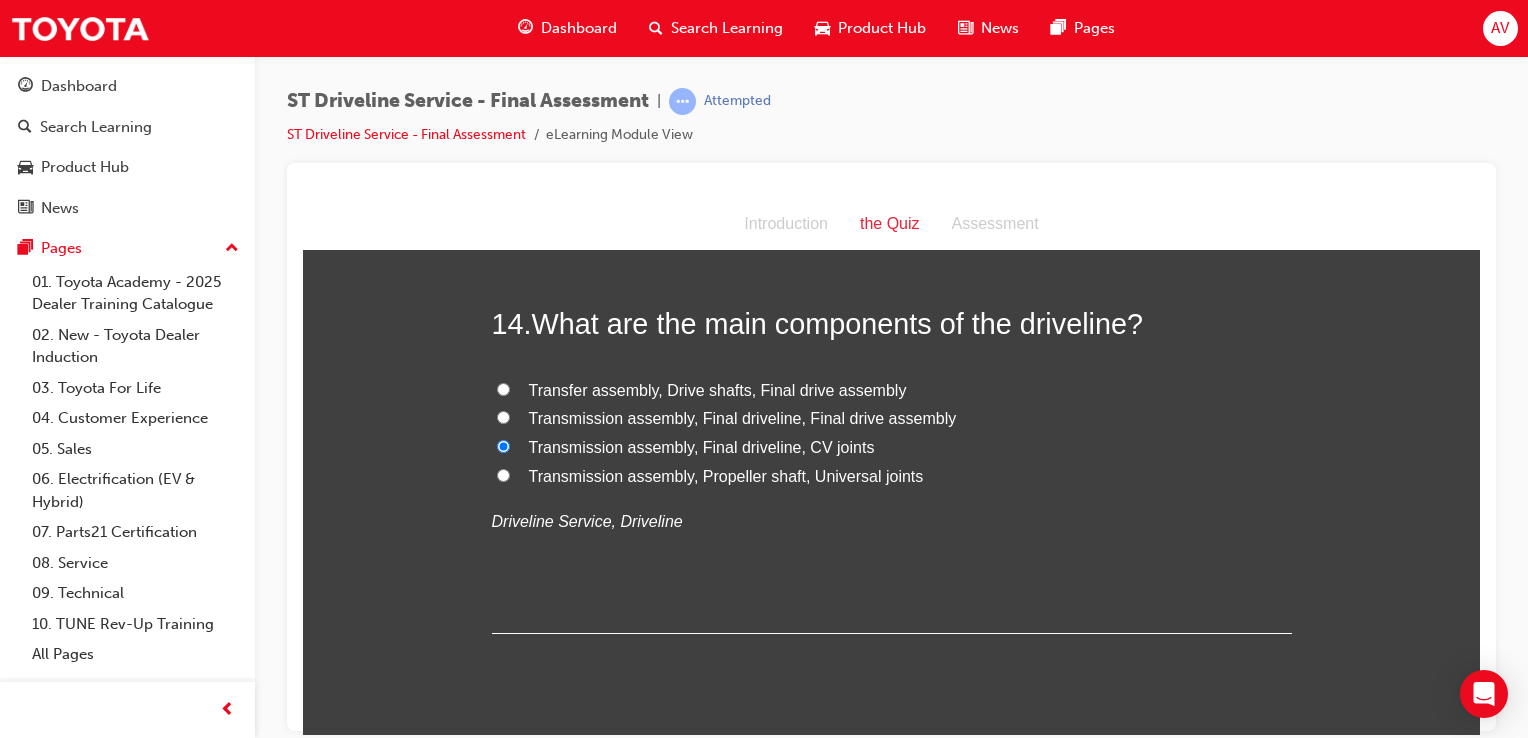 radio on "true" 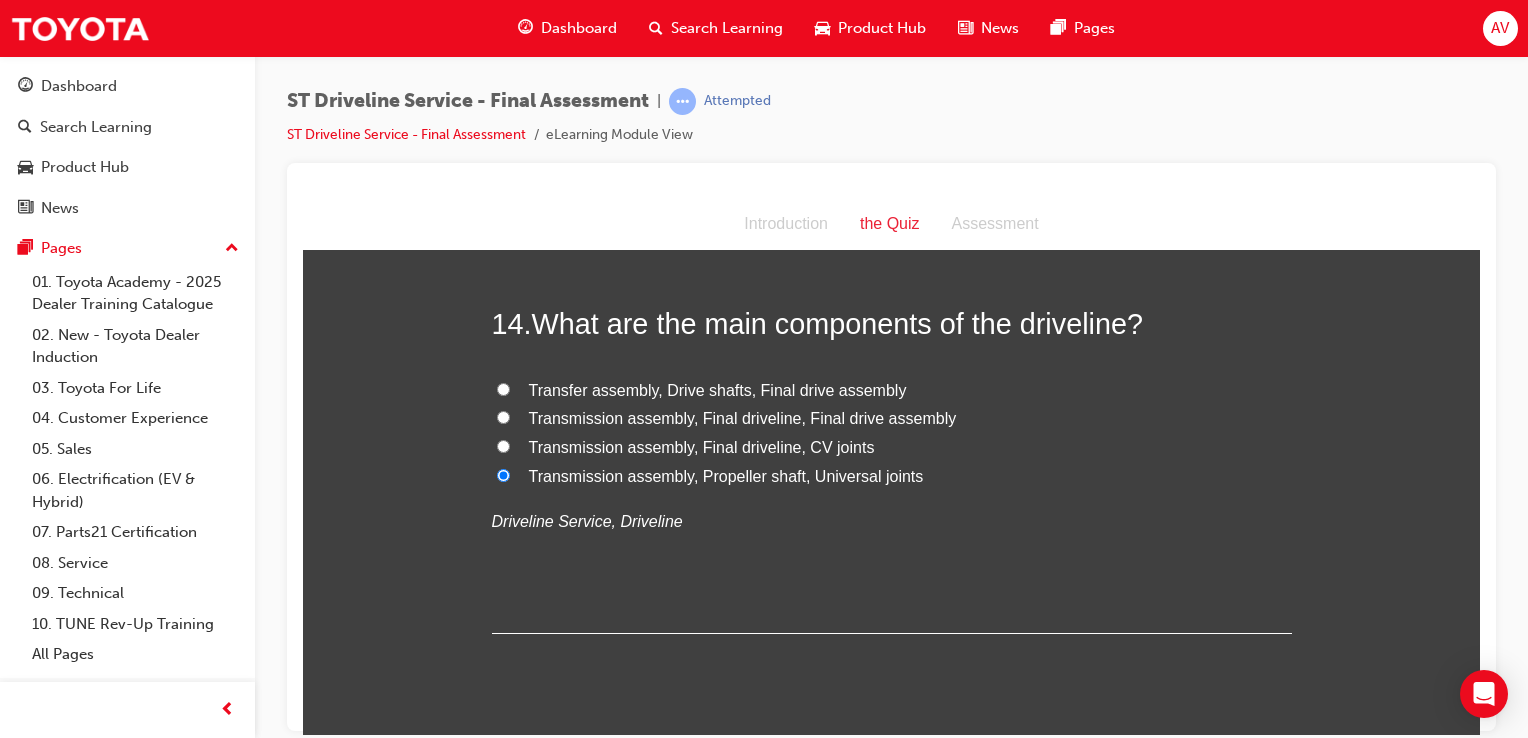 click on "Transfer assembly, Drive shafts, Final drive assembly" at bounding box center (718, 389) 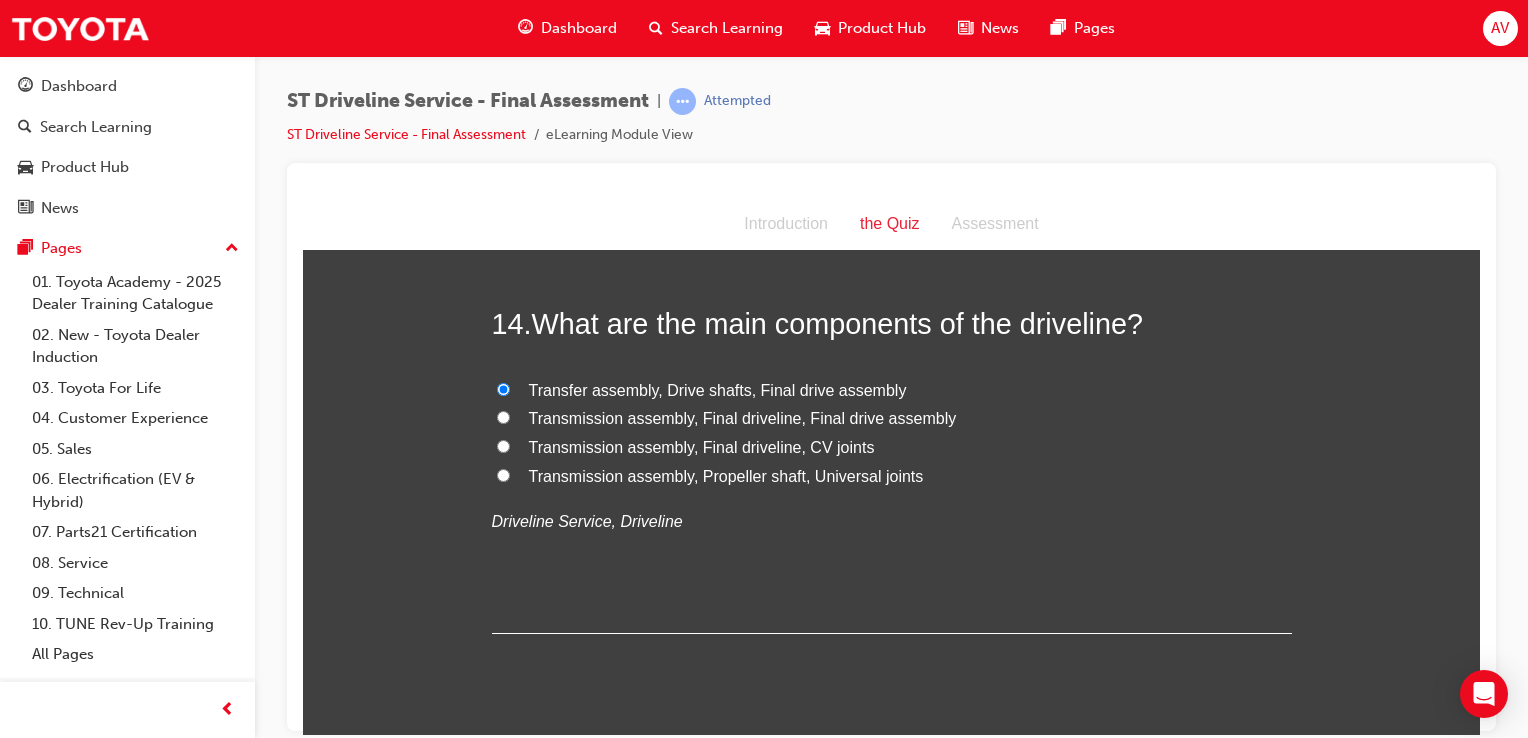 click on "You must select an answer for each question before you can submit. Please note, you will need 12 correct answers in order to pass this quiz. Good luck. 1 .  When testing a vehicle with a pre-load type LSD, one wheel is rotated by hand. What should the opposite wheel do during this time? Rotate much faster in the same direction Rotate in the opposite direction Not rotate at all Rotate in the same direction
Driveline Service, Final Drive Assemblies 2 .  What potential dangers might you need to be aware of whilst working on the driveline? All of these are correct Exposure to rotating or sharp parts Vehicle hoists and raised obstacles Exposure to hot fluids or objects
Driveline Service, Driveline 3 .  What might happen if a universal joint is worn? A vibration may occur Dramatically increased tyre wear Premature clutch disc wear Increased fuel consumption
Driveline Service, Driveline 4 .  What areas of the differential should be checked for oil leakage? Rear universal joint assembly
5 .
6 .
7" at bounding box center [891, -2225] 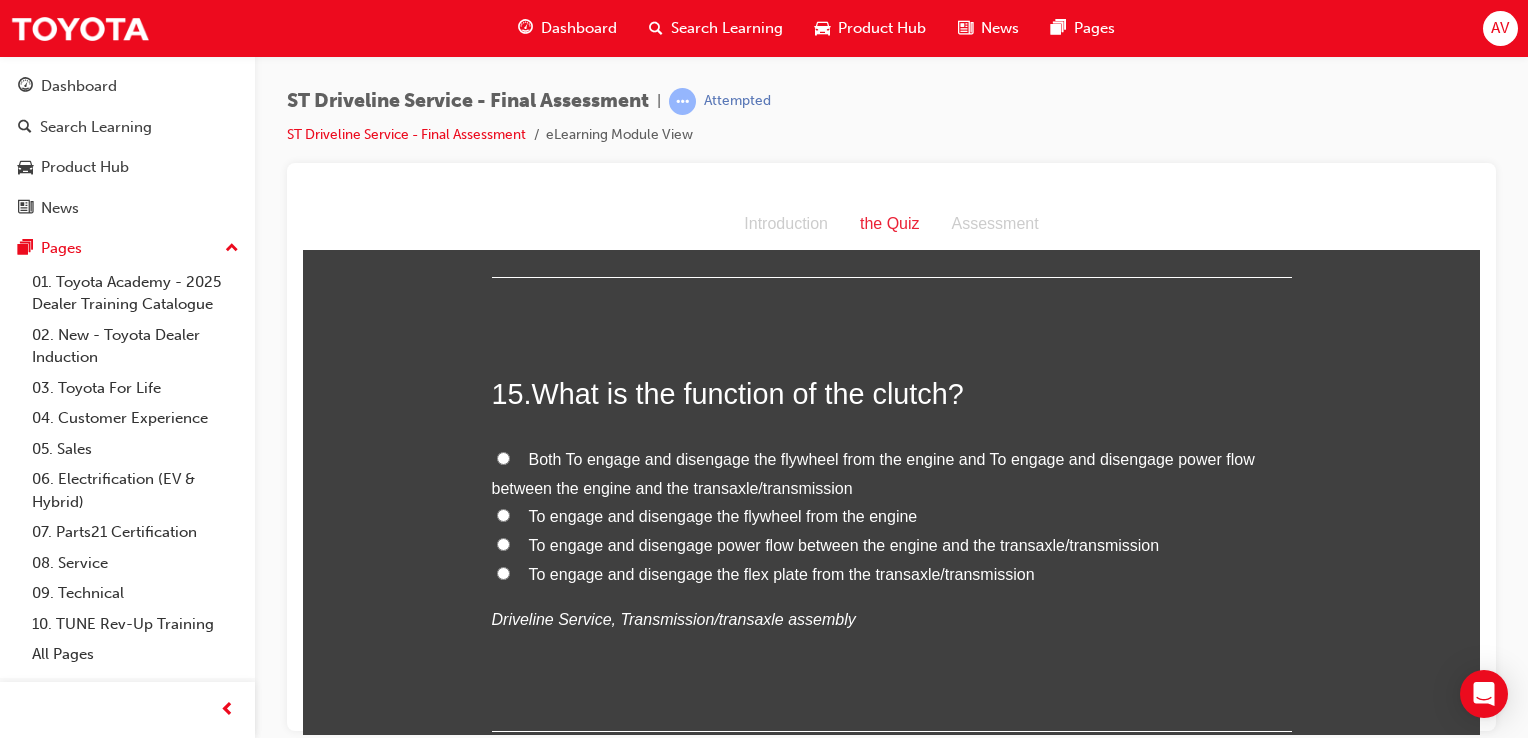 scroll, scrollTop: 6320, scrollLeft: 0, axis: vertical 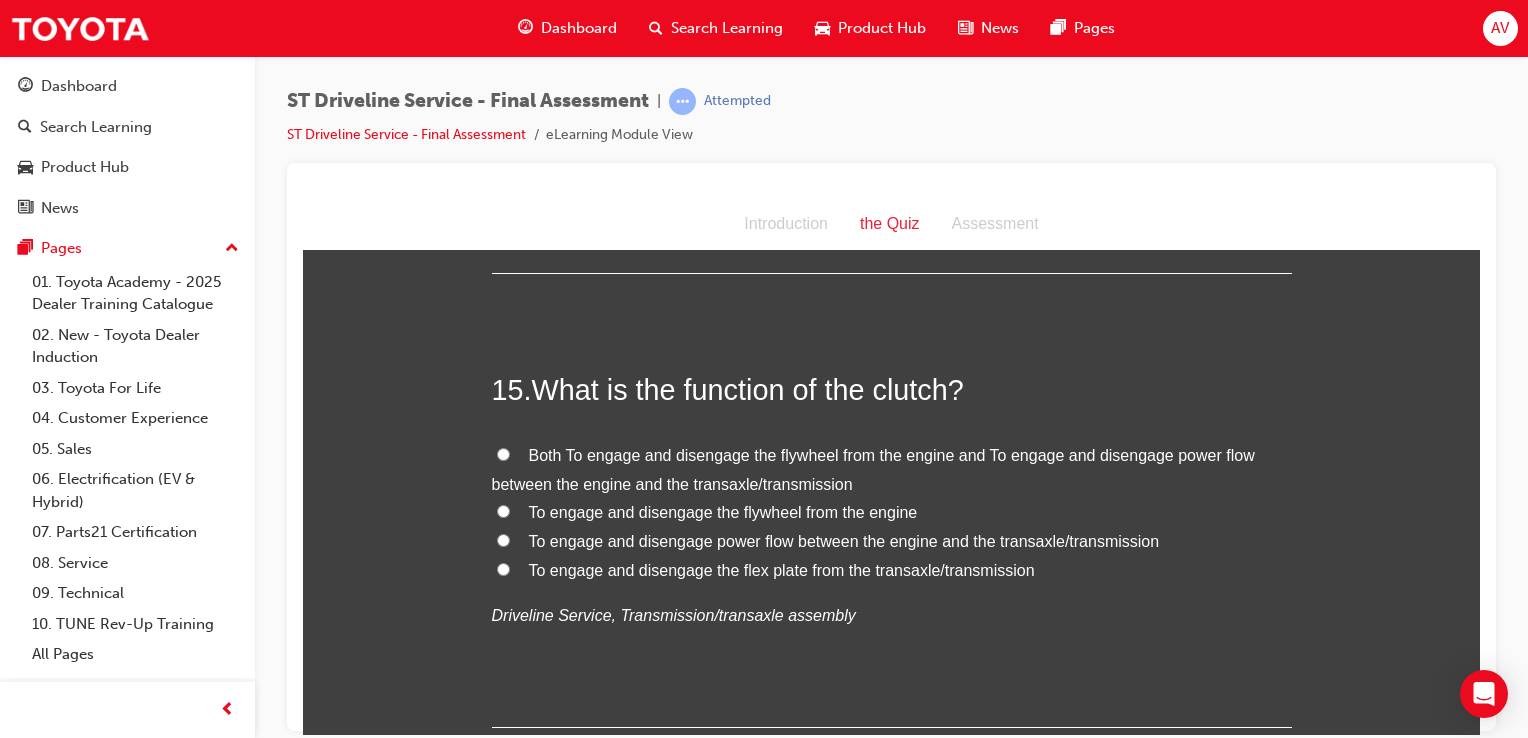 click on "Both To engage and disengage the flywheel from the engine and To engage and disengage power flow between the engine and the transaxle/transmission" at bounding box center (503, 453) 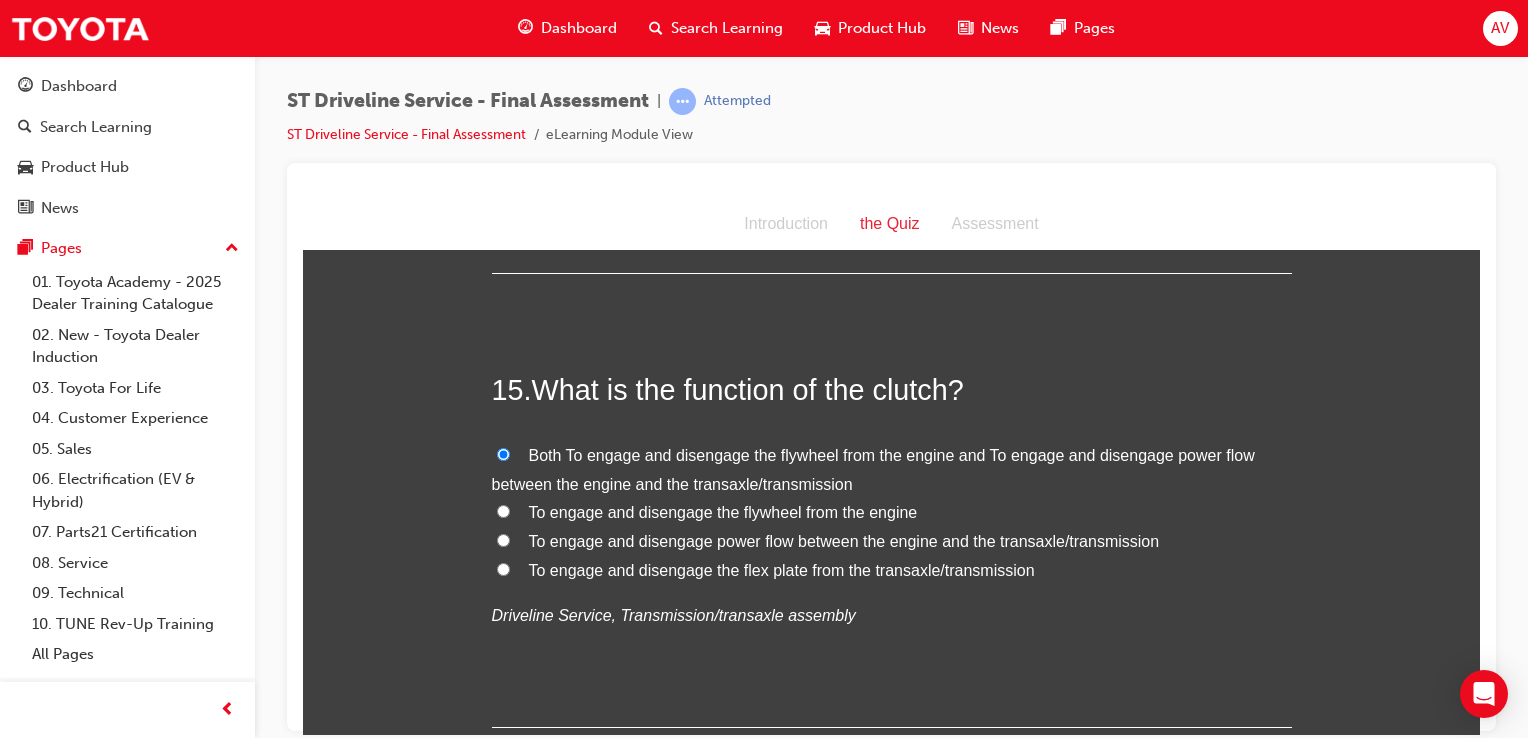 radio on "true" 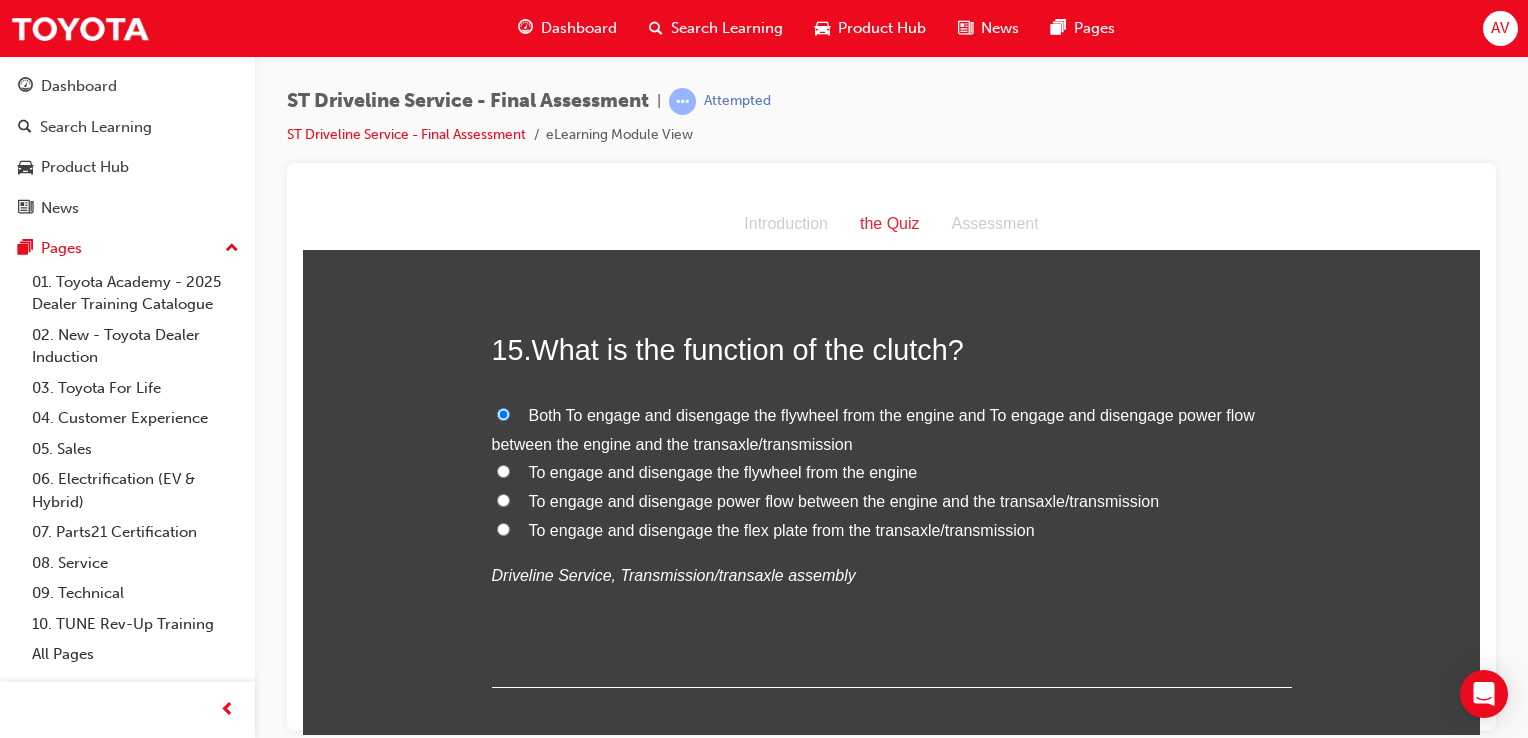 scroll, scrollTop: 6460, scrollLeft: 0, axis: vertical 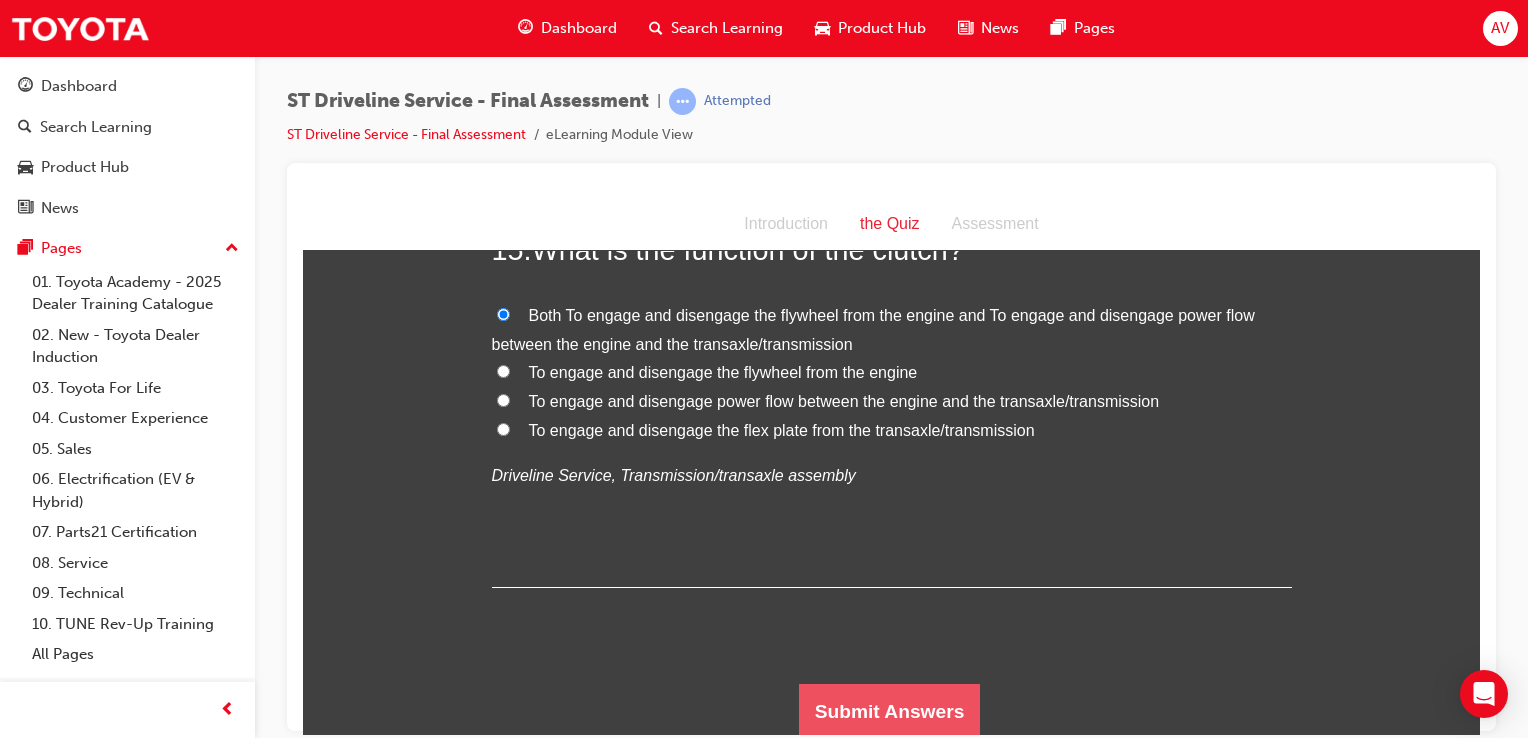 click on "Submit Answers" at bounding box center [890, 711] 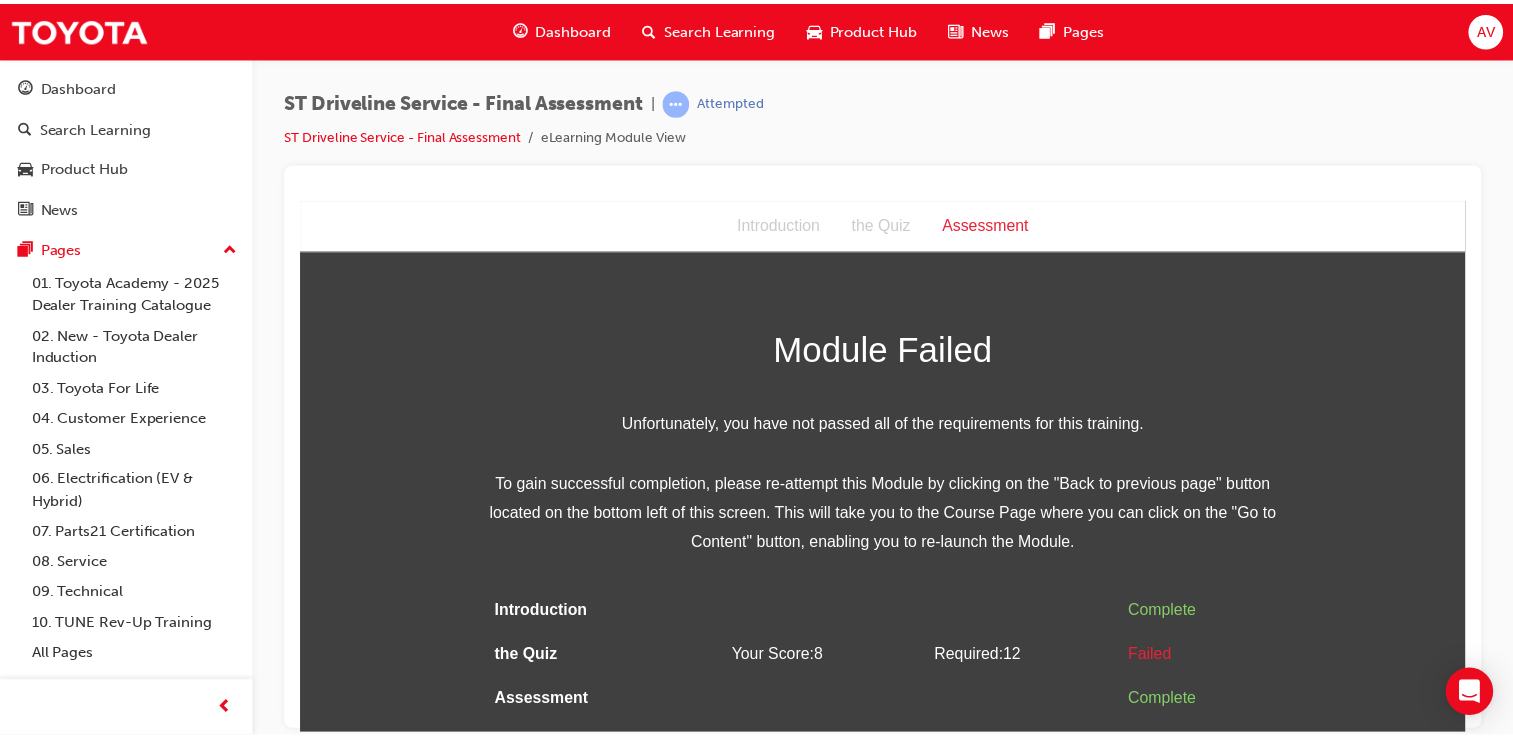 scroll, scrollTop: 0, scrollLeft: 0, axis: both 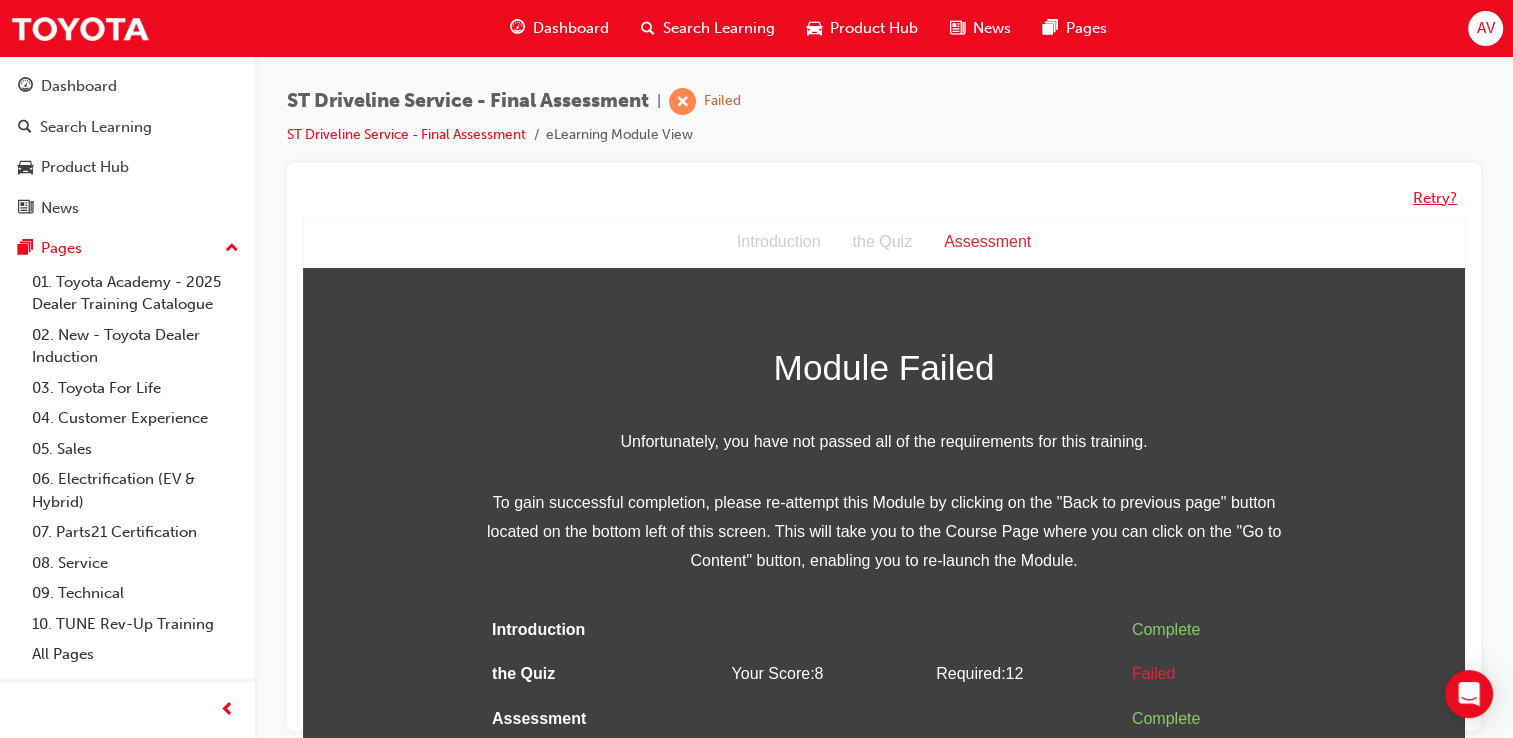 click on "Retry?" at bounding box center [1435, 198] 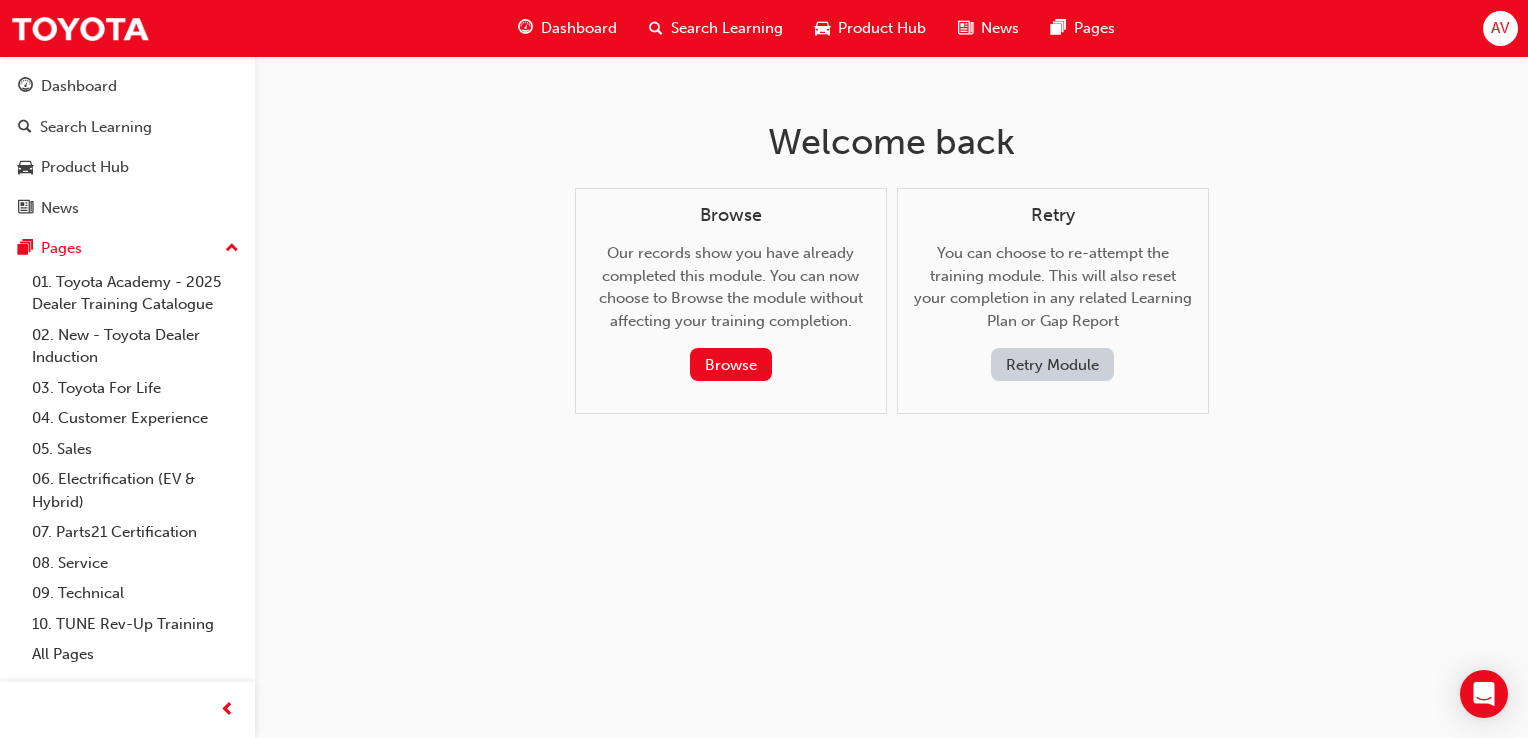 click on "Retry Module" at bounding box center [1052, 364] 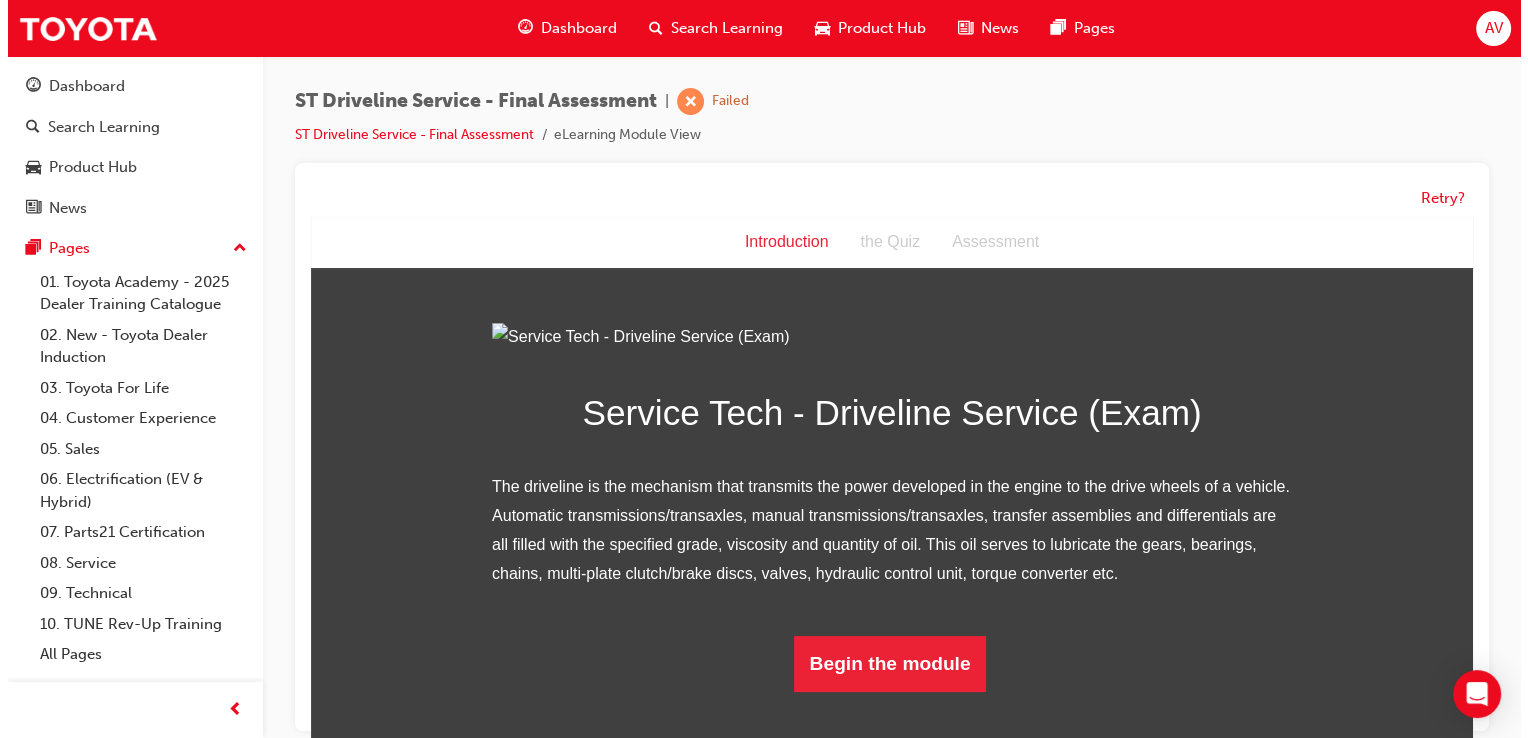 scroll, scrollTop: 0, scrollLeft: 0, axis: both 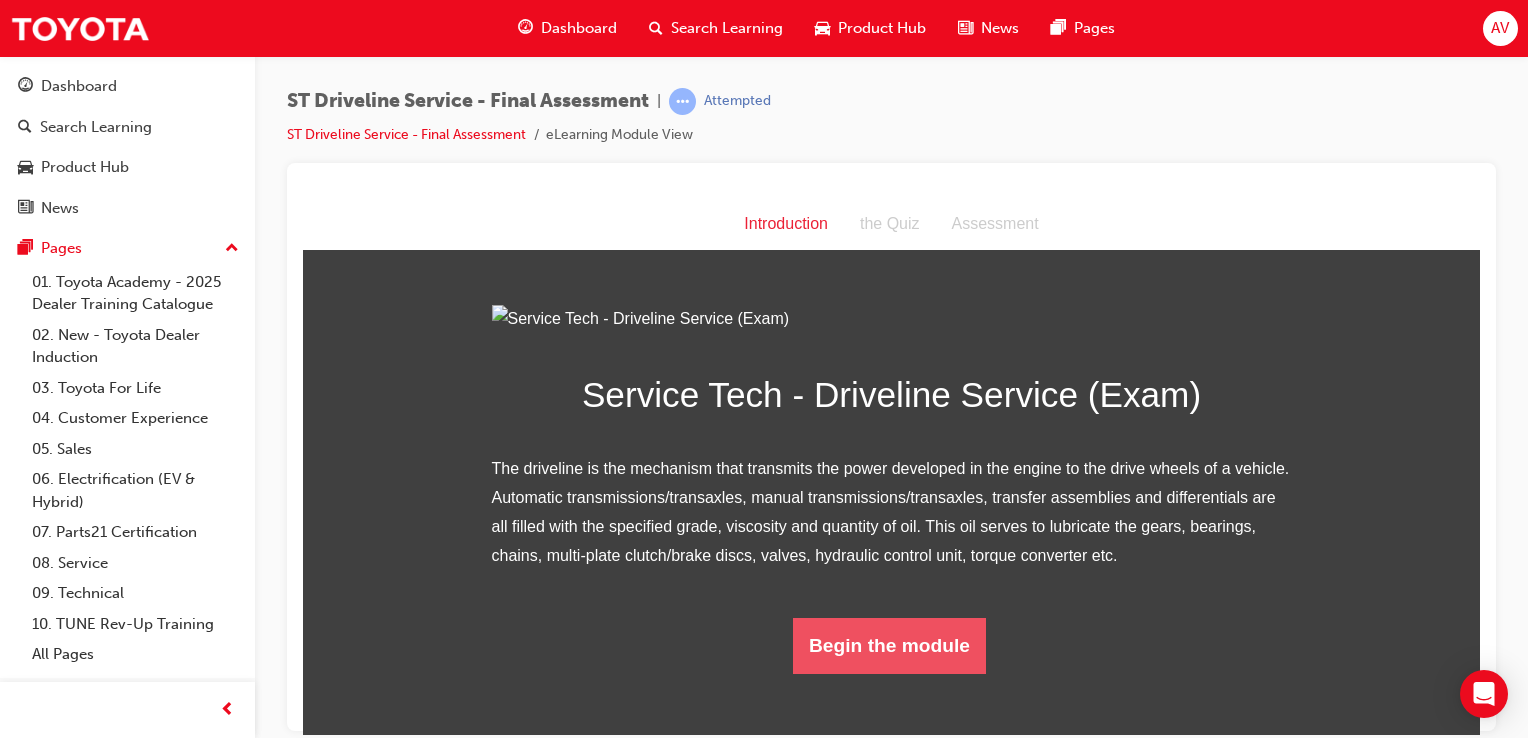 click on "Begin the module" at bounding box center [889, 645] 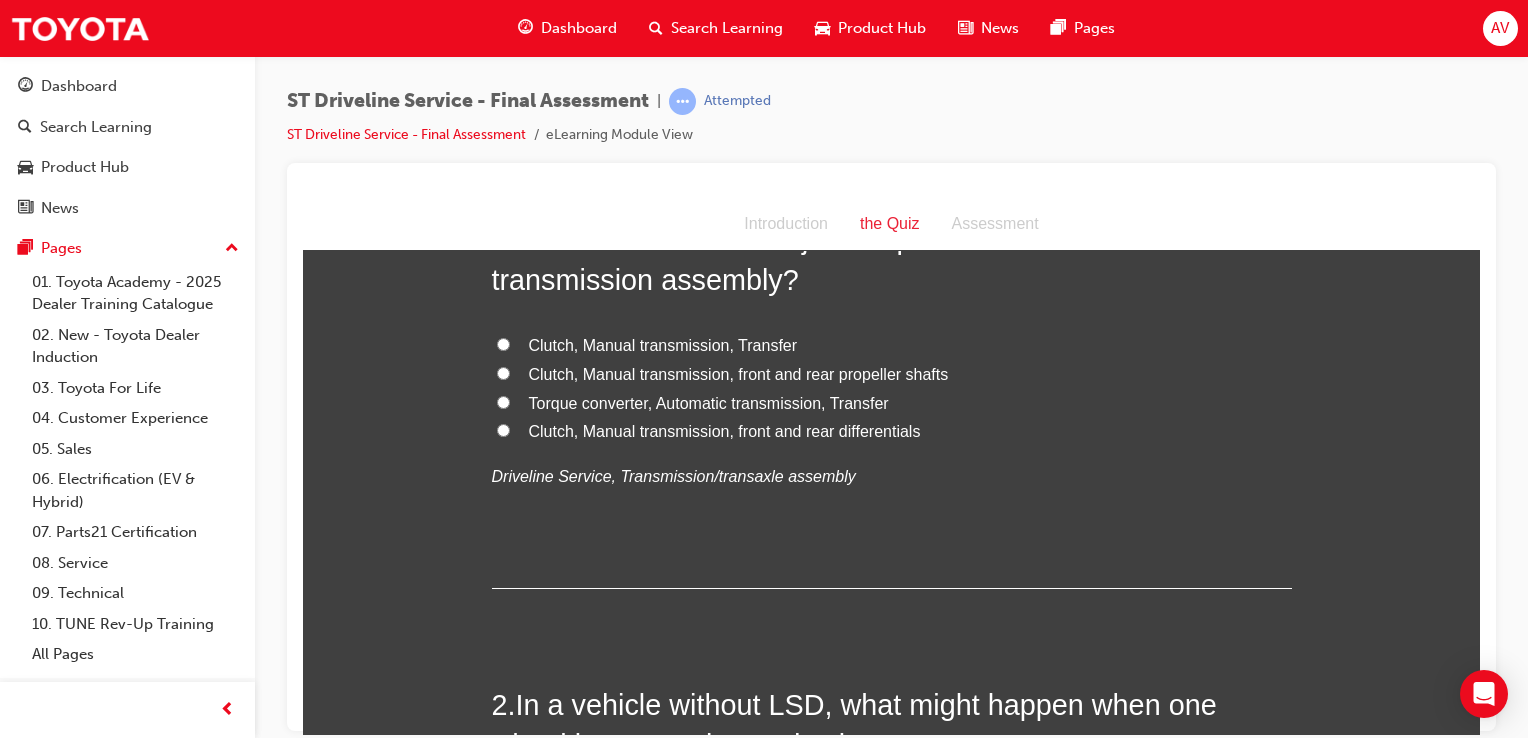 scroll, scrollTop: 0, scrollLeft: 0, axis: both 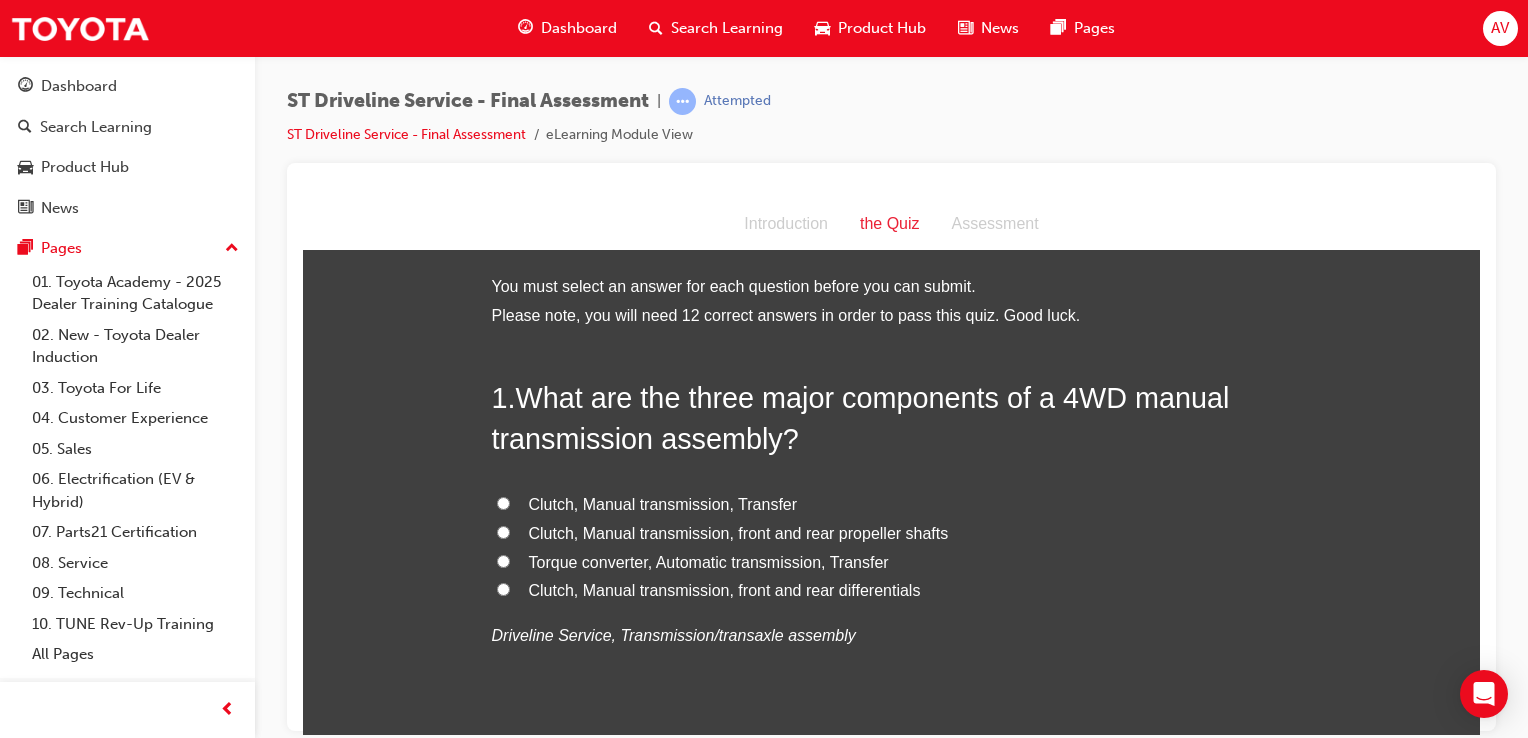 click on "Clutch, Manual transmission, front and rear differentials" at bounding box center (725, 589) 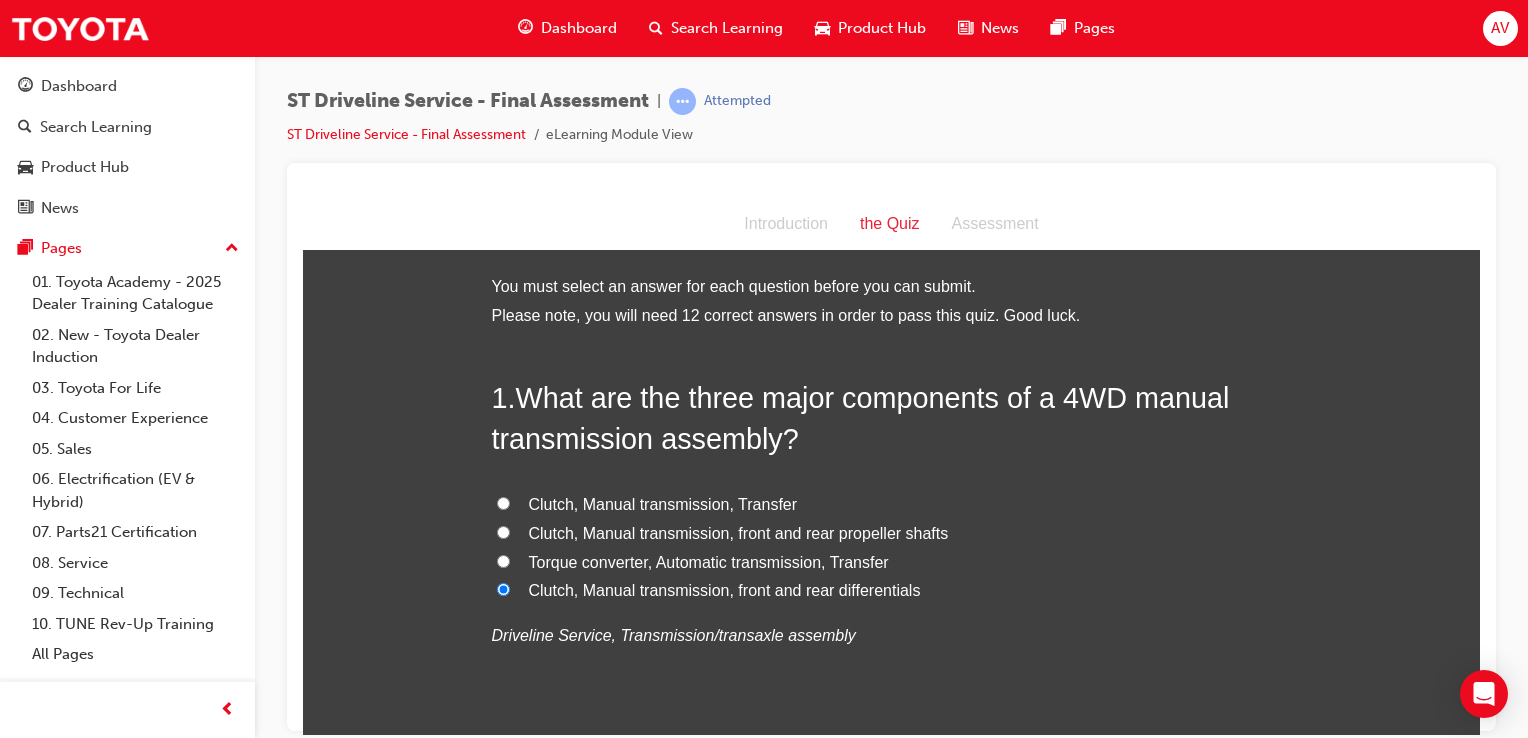 radio on "true" 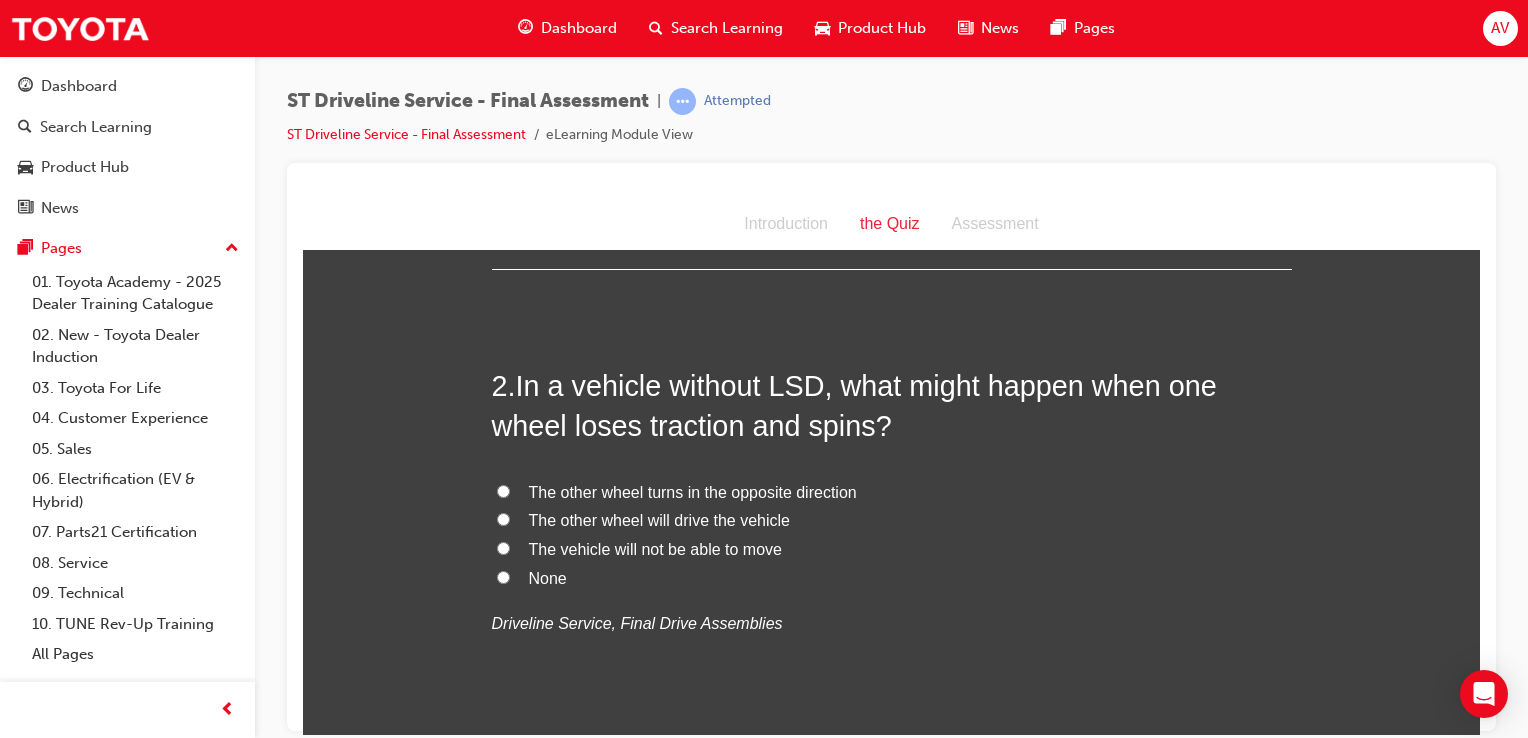 scroll, scrollTop: 480, scrollLeft: 0, axis: vertical 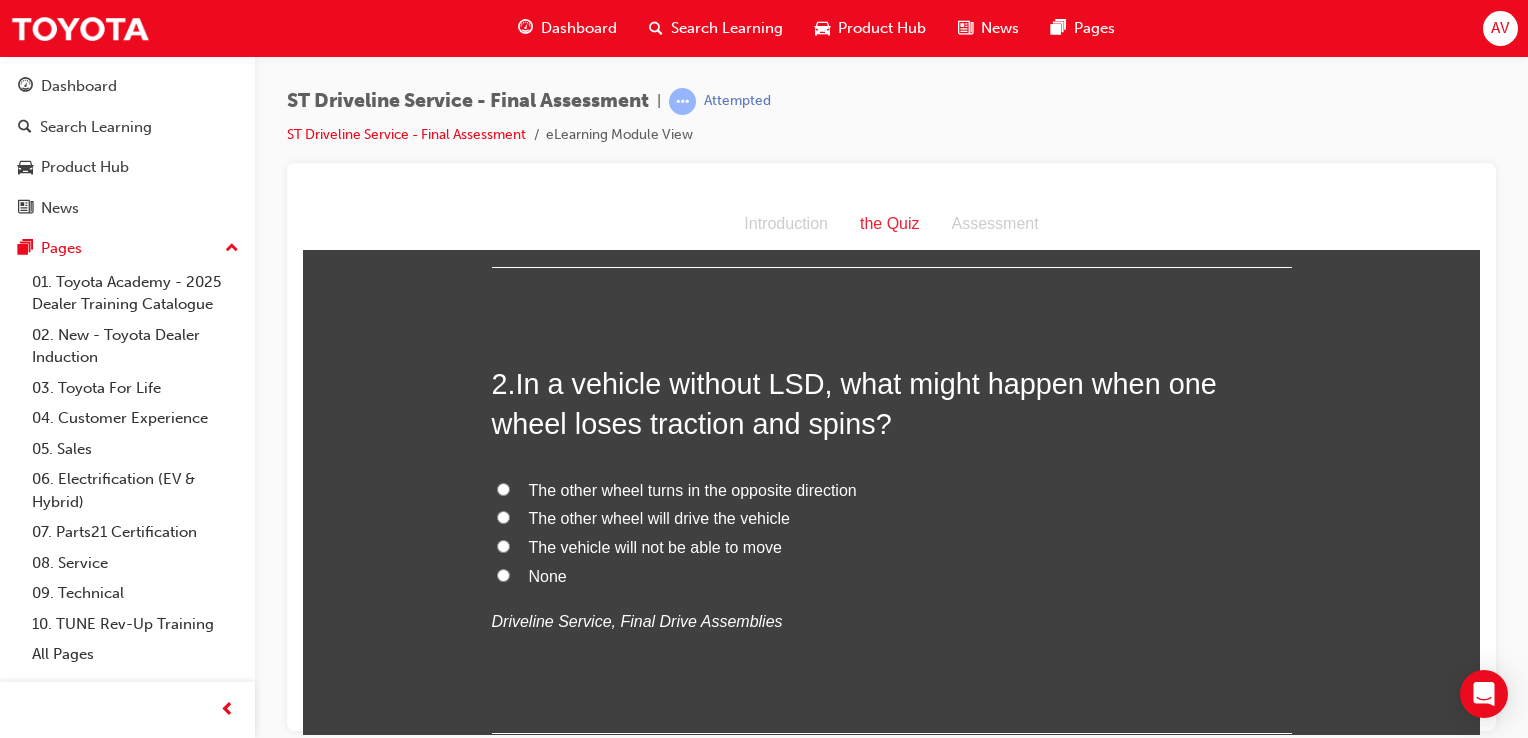 click on "The vehicle will not be able to move" at bounding box center (655, 546) 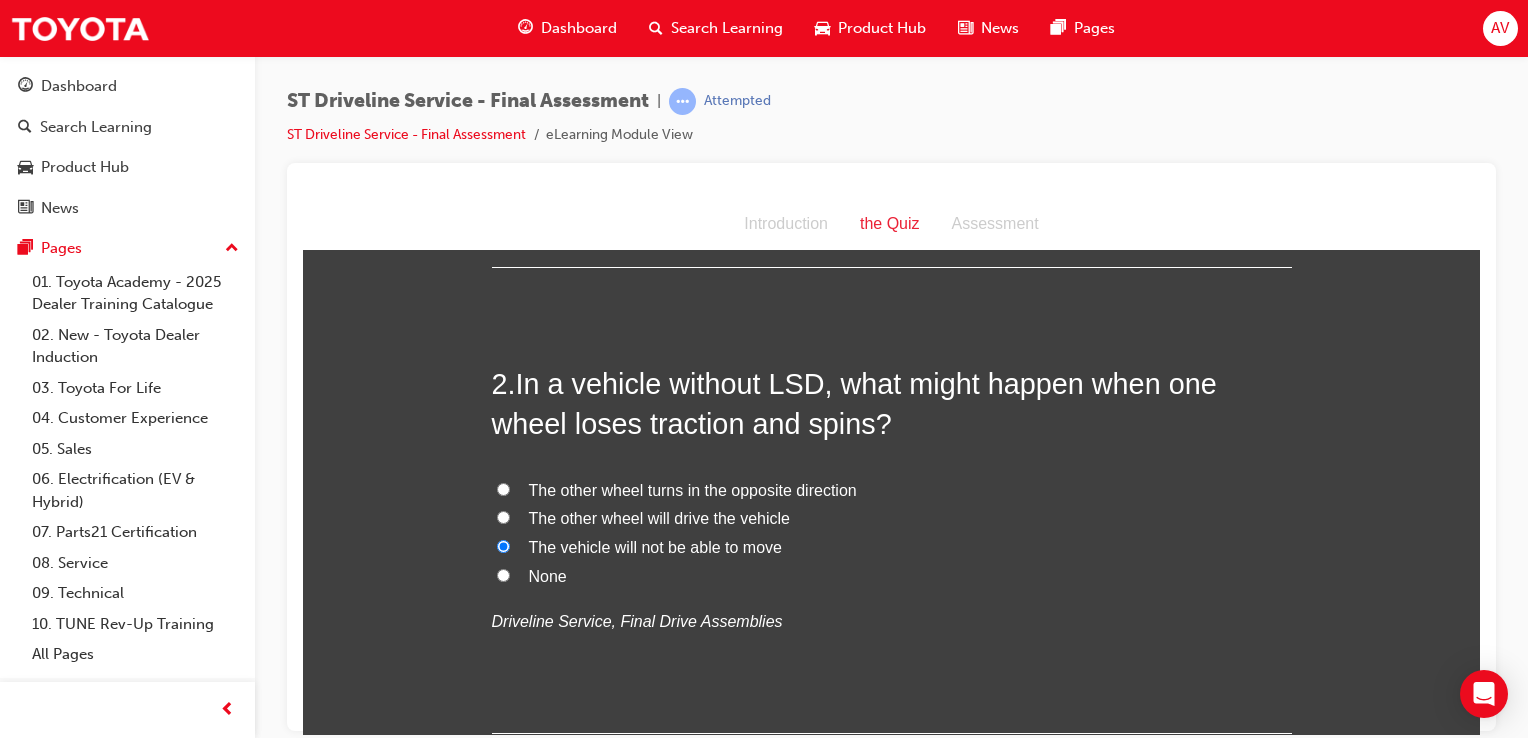 radio on "true" 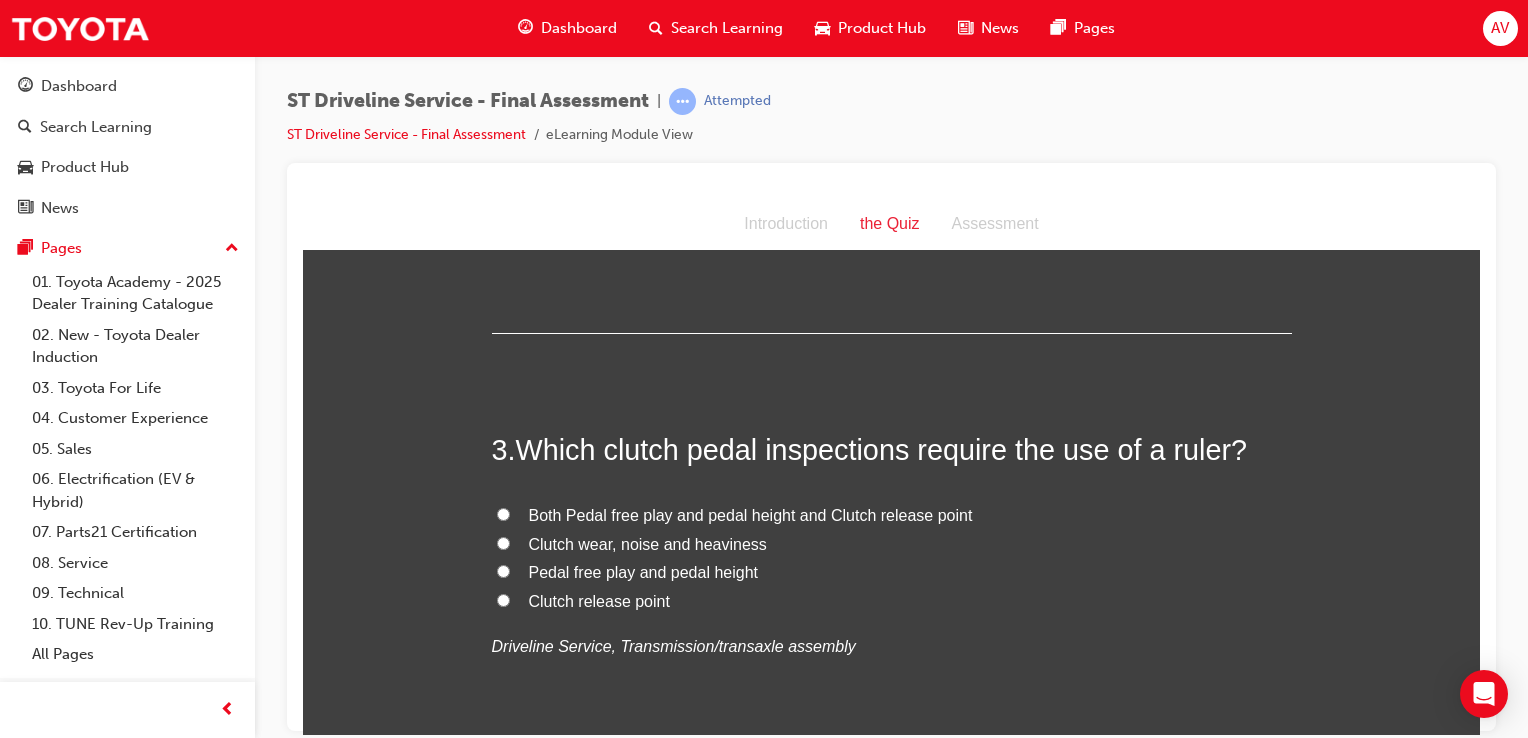 scroll, scrollTop: 920, scrollLeft: 0, axis: vertical 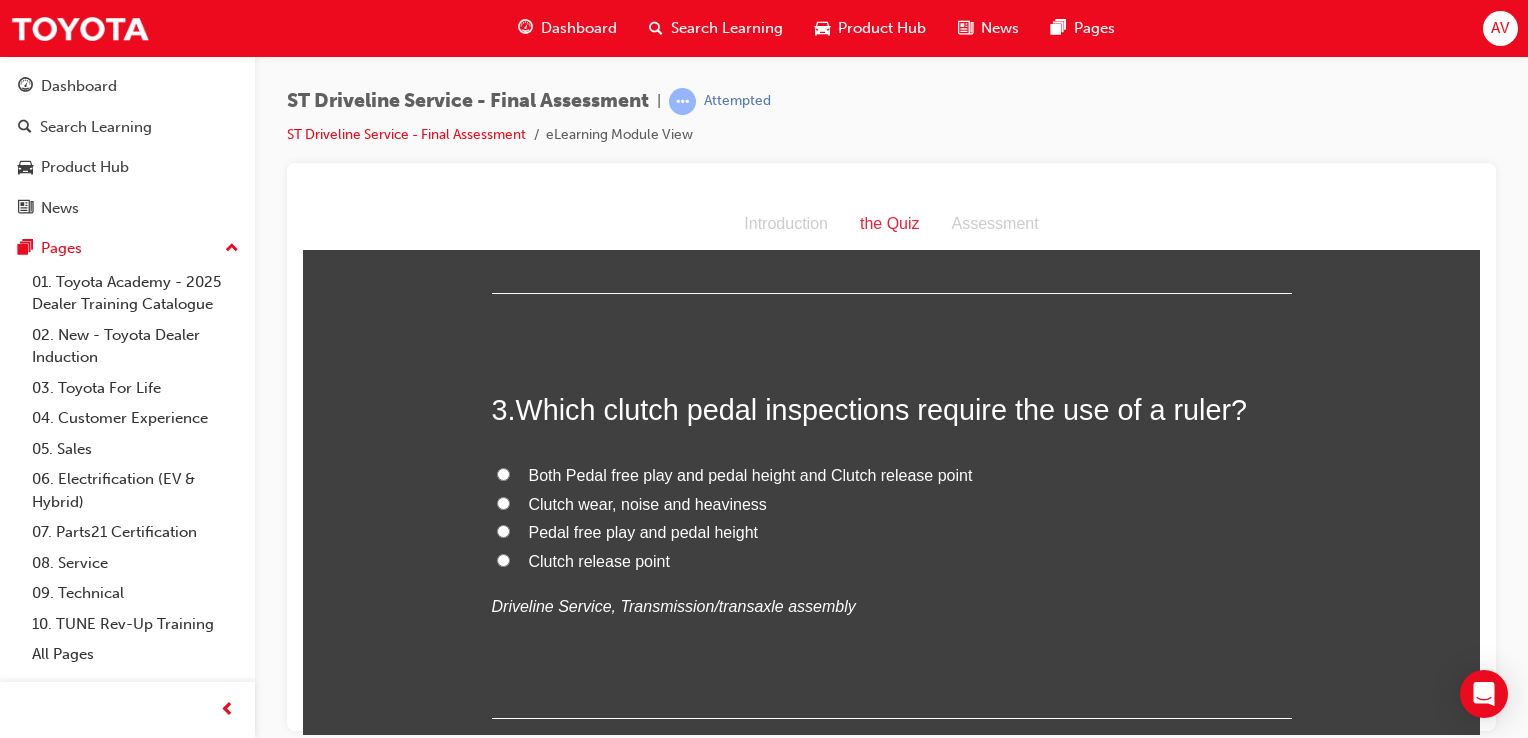 click on "Both Pedal free play and pedal height and Clutch release point" at bounding box center (892, 475) 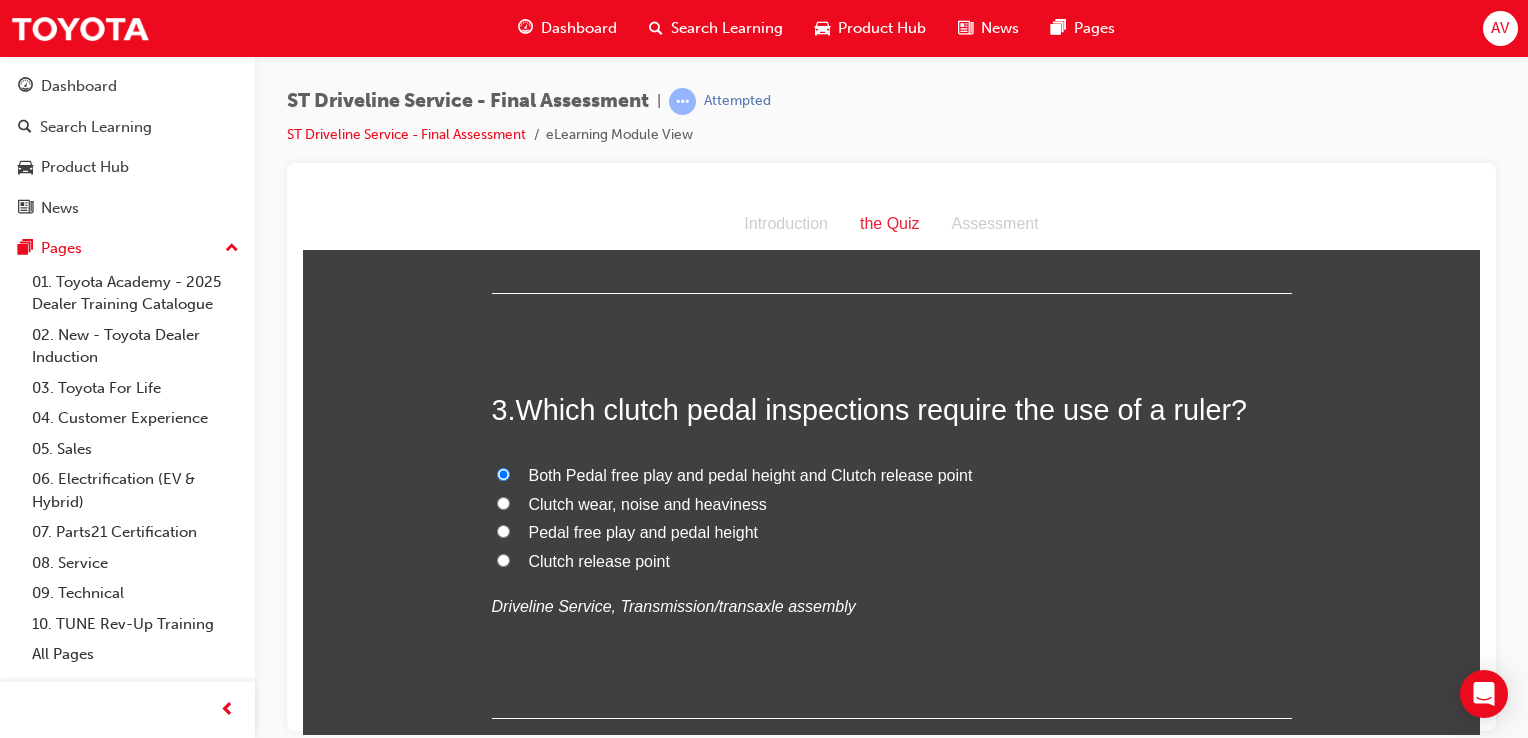 radio on "true" 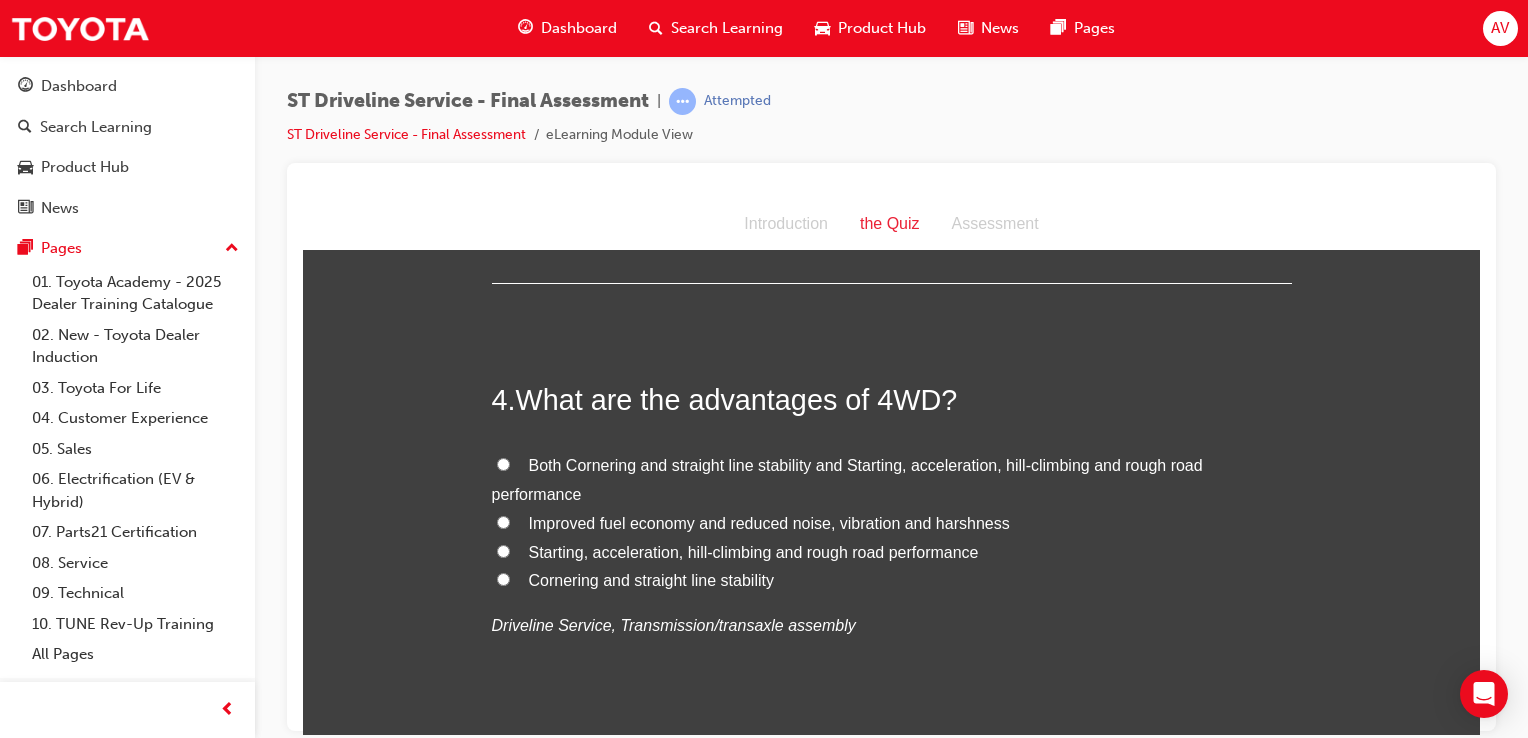 scroll, scrollTop: 1360, scrollLeft: 0, axis: vertical 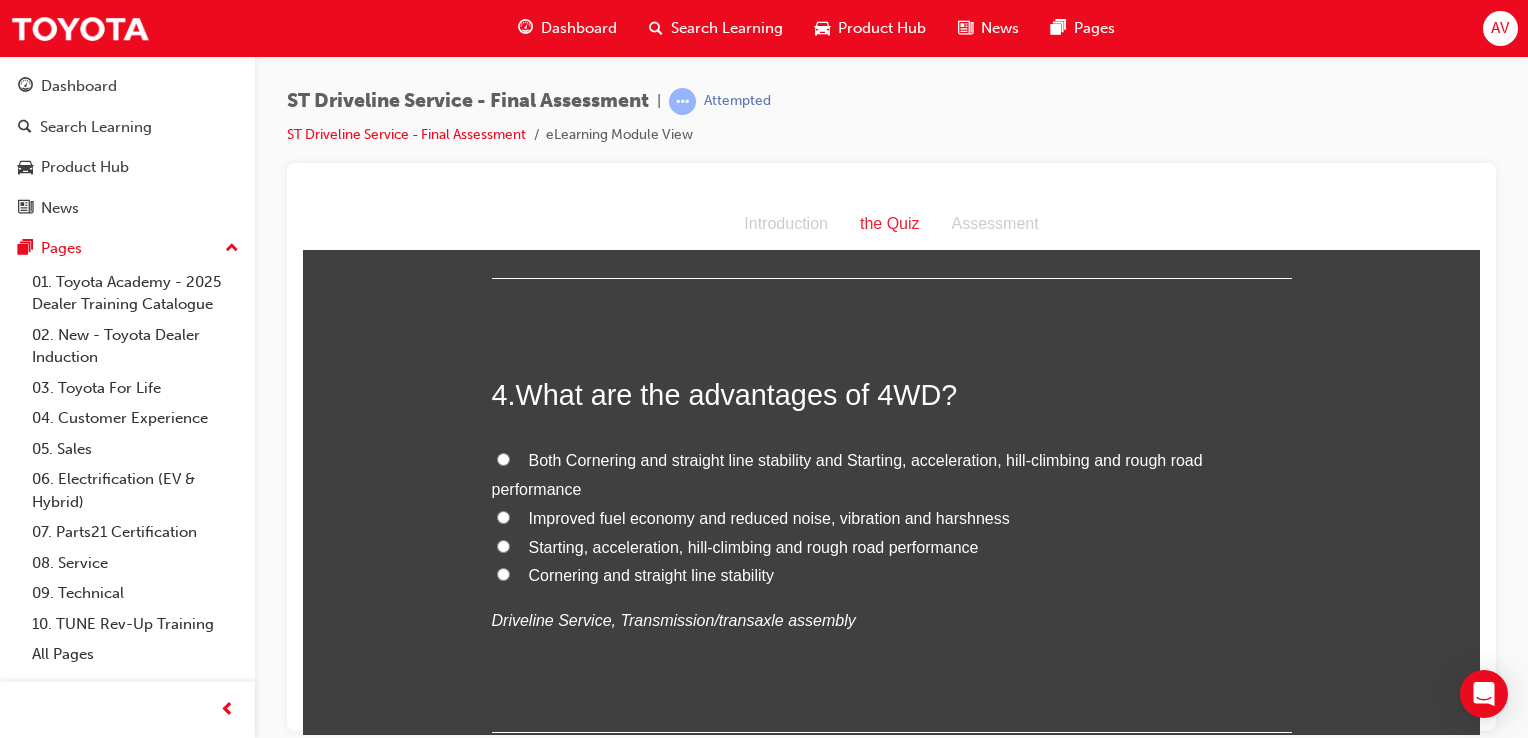 click on "Both Cornering and straight line stability and Starting, acceleration, hill-climbing and rough road performance" at bounding box center [503, 458] 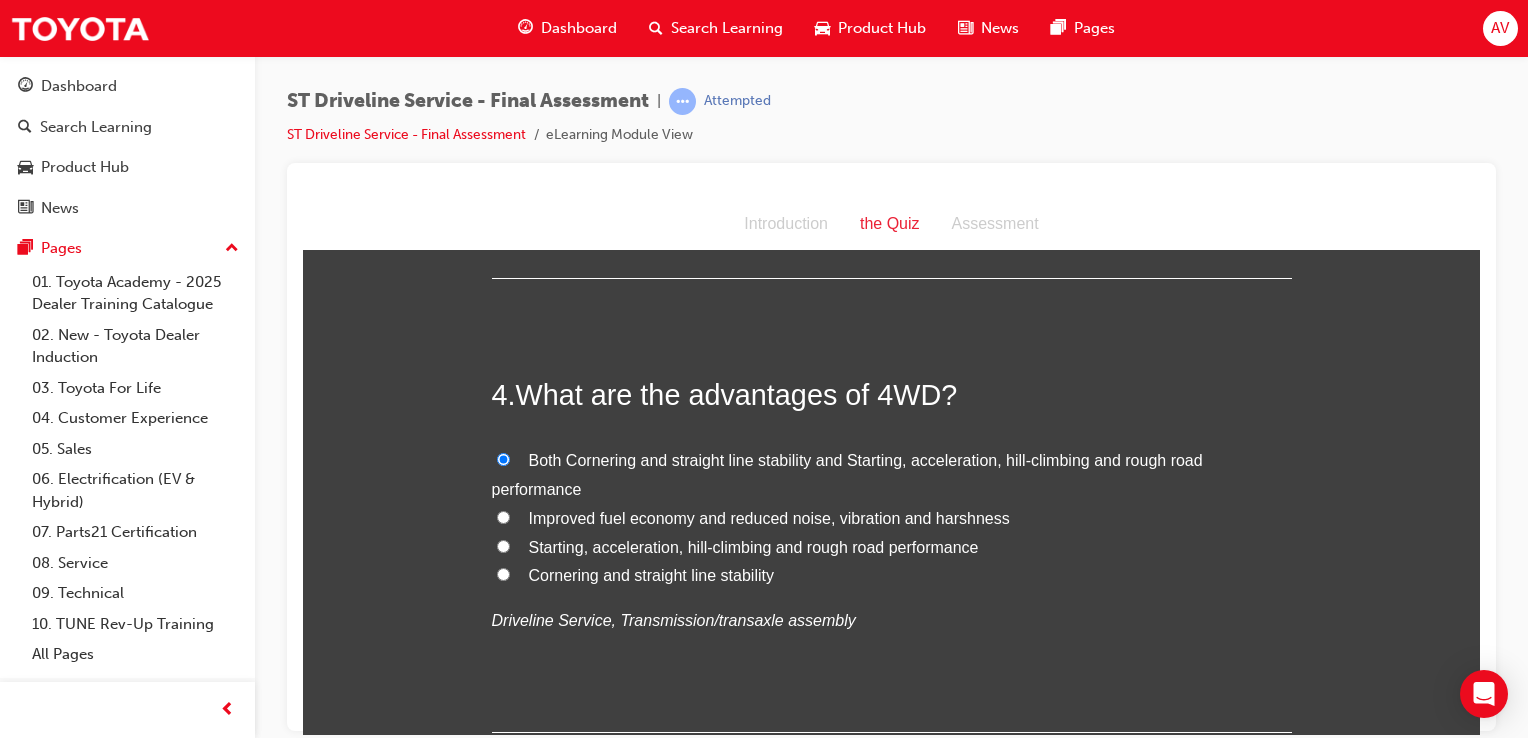 radio on "true" 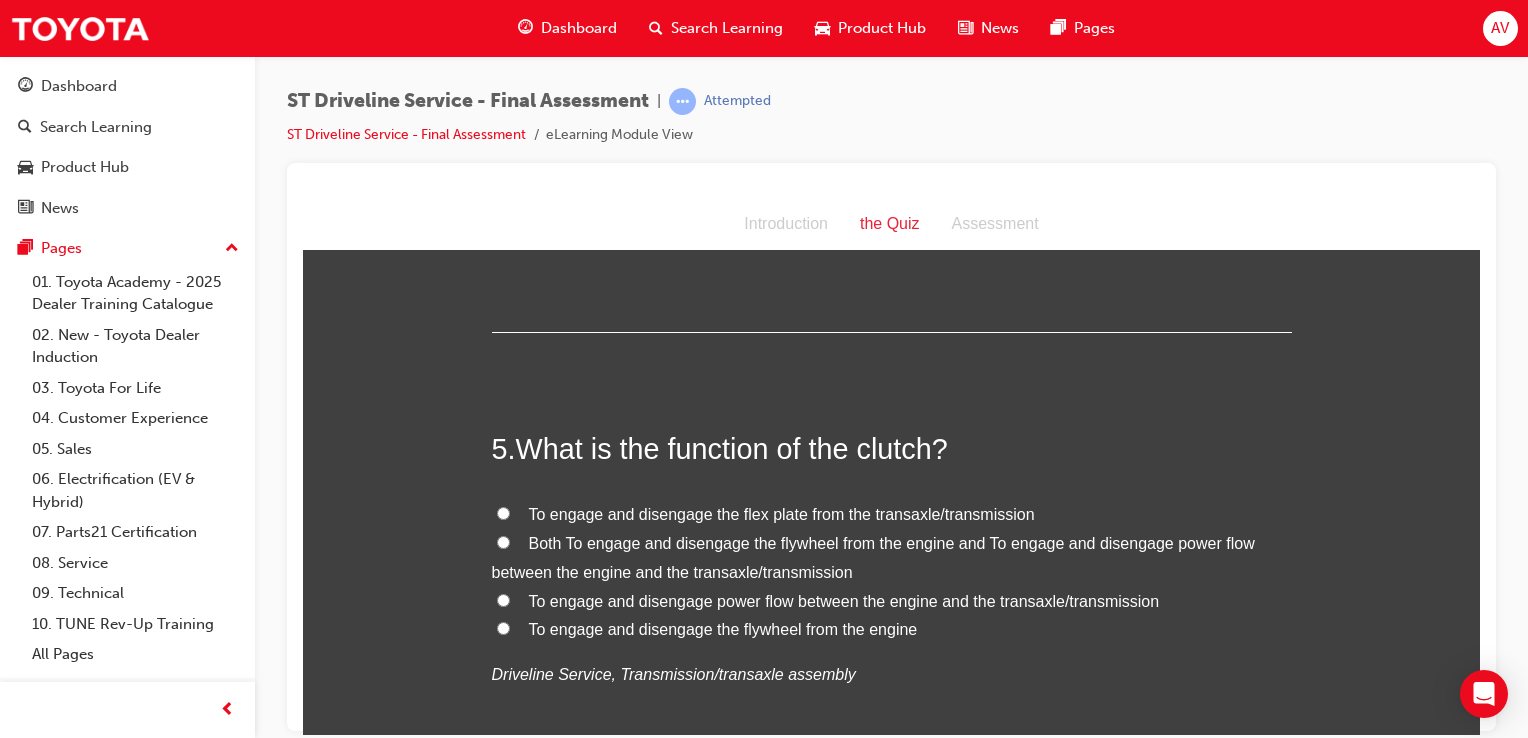 scroll, scrollTop: 1800, scrollLeft: 0, axis: vertical 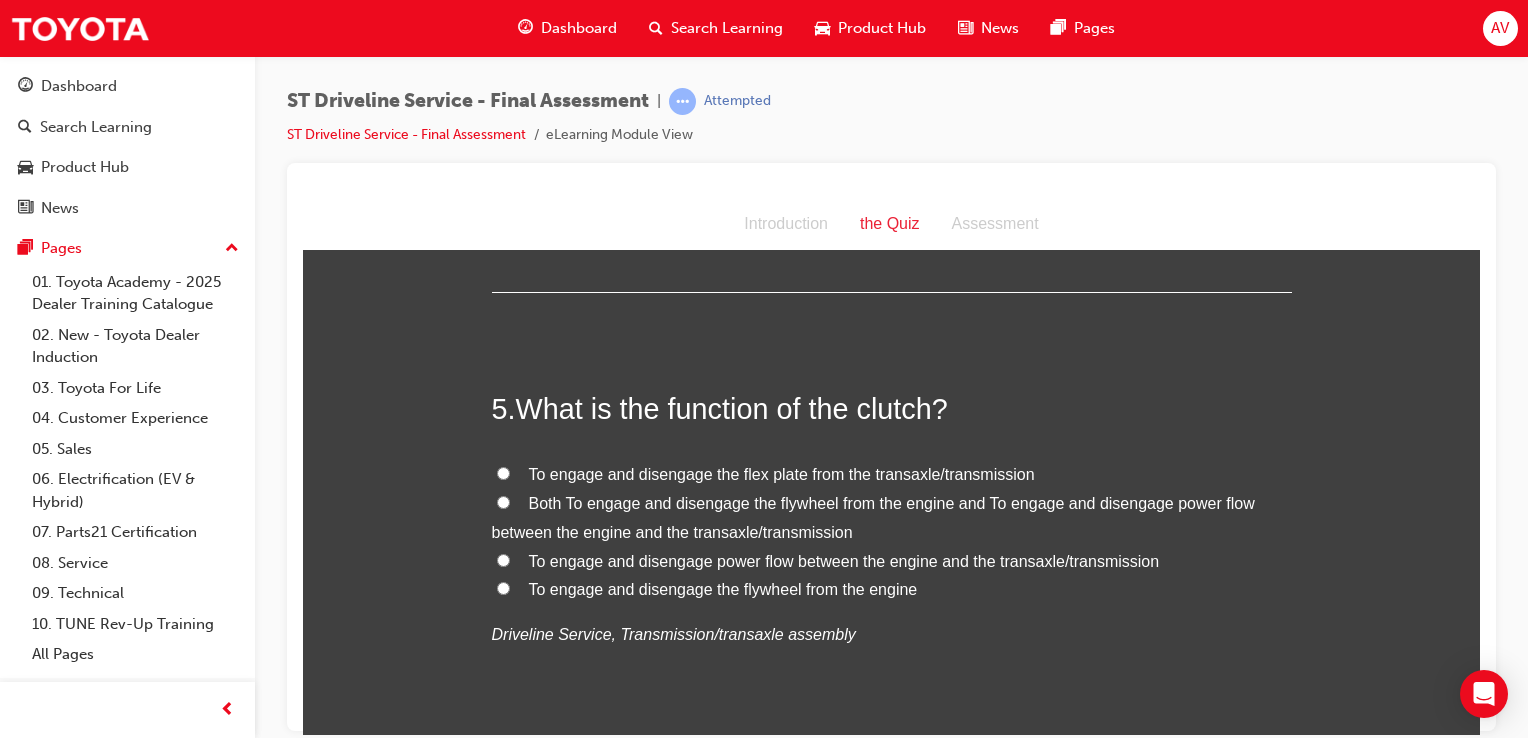 click on "Both To engage and disengage the flywheel from the engine and To engage and disengage power flow between the engine and the transaxle/transmission" at bounding box center (503, 501) 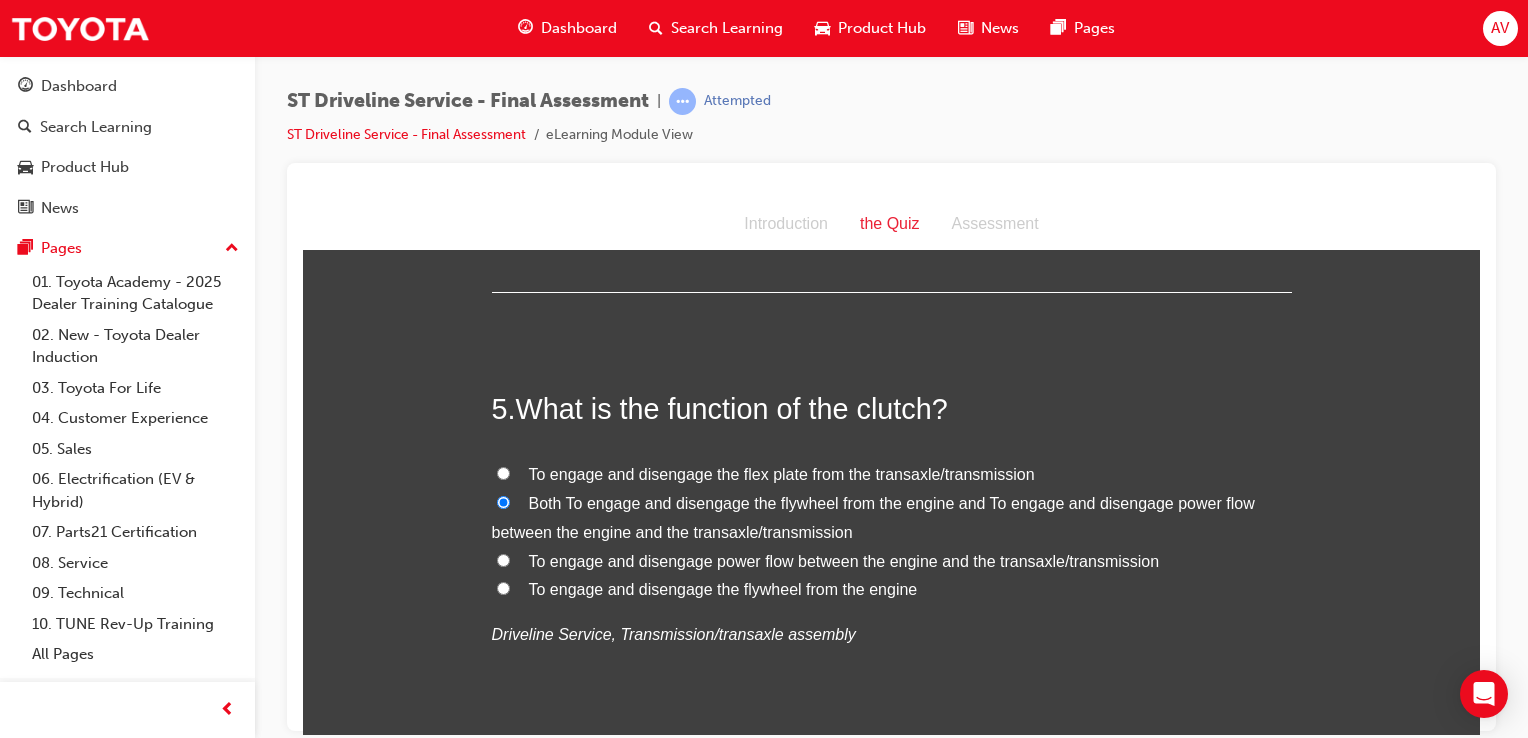 radio on "true" 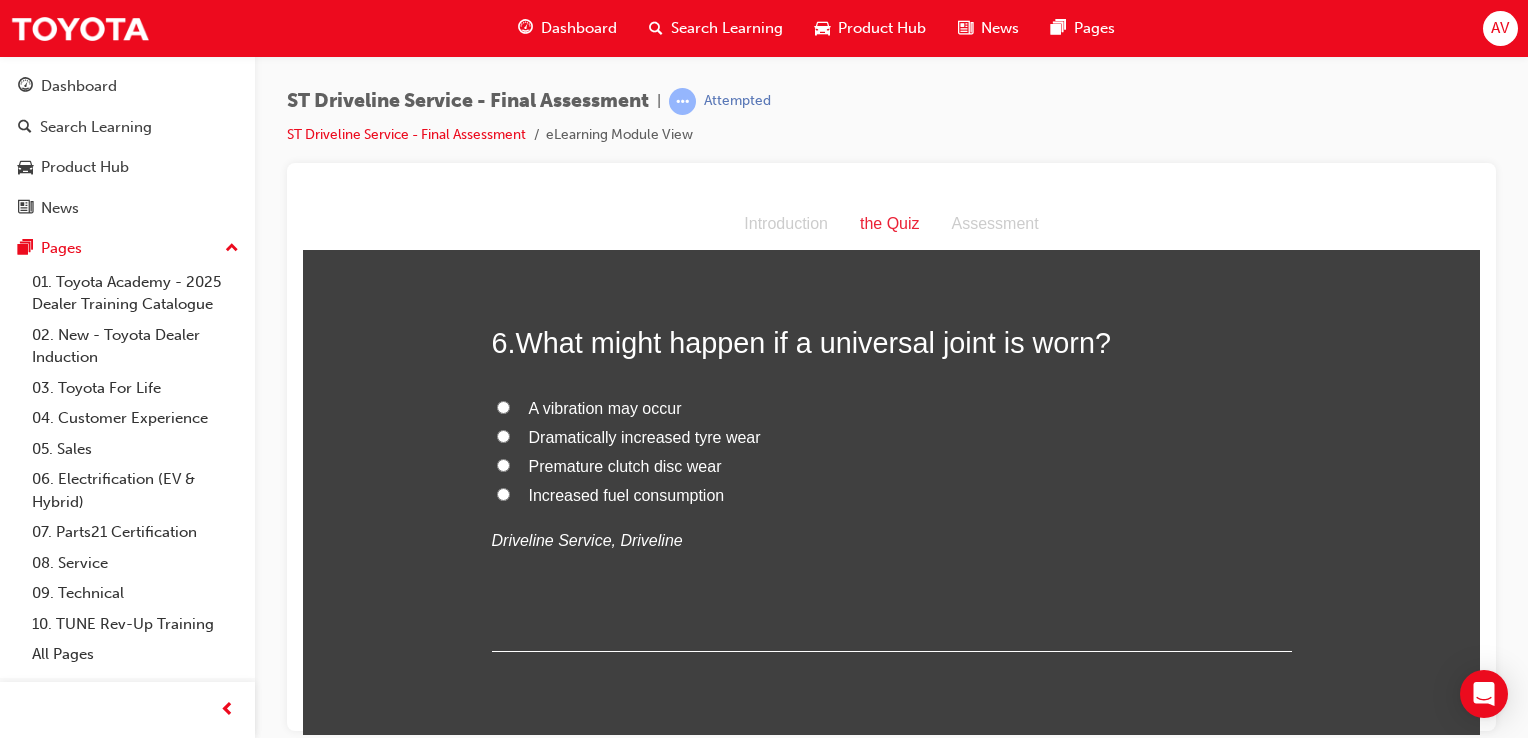 scroll, scrollTop: 2360, scrollLeft: 0, axis: vertical 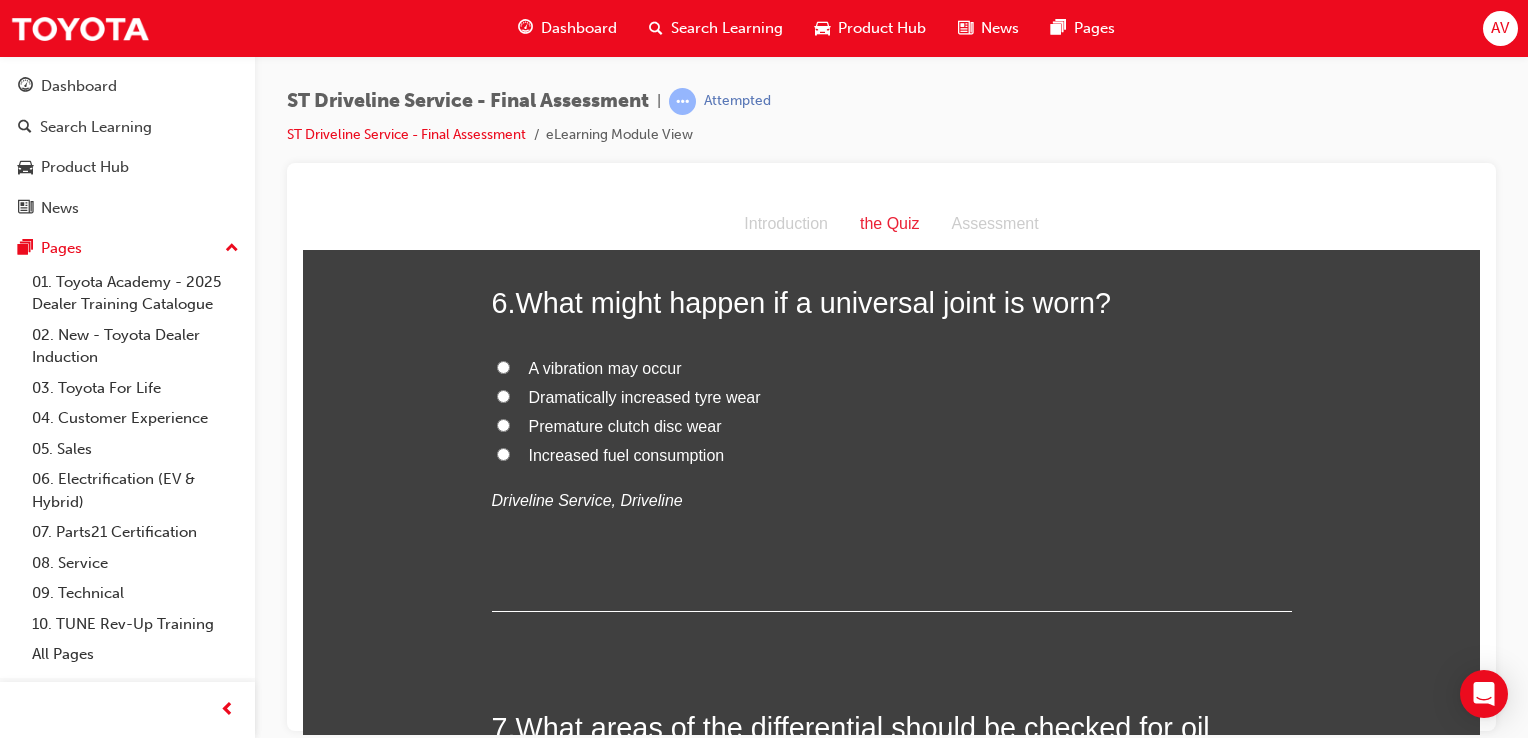 click on "A vibration may occur" at bounding box center [503, 366] 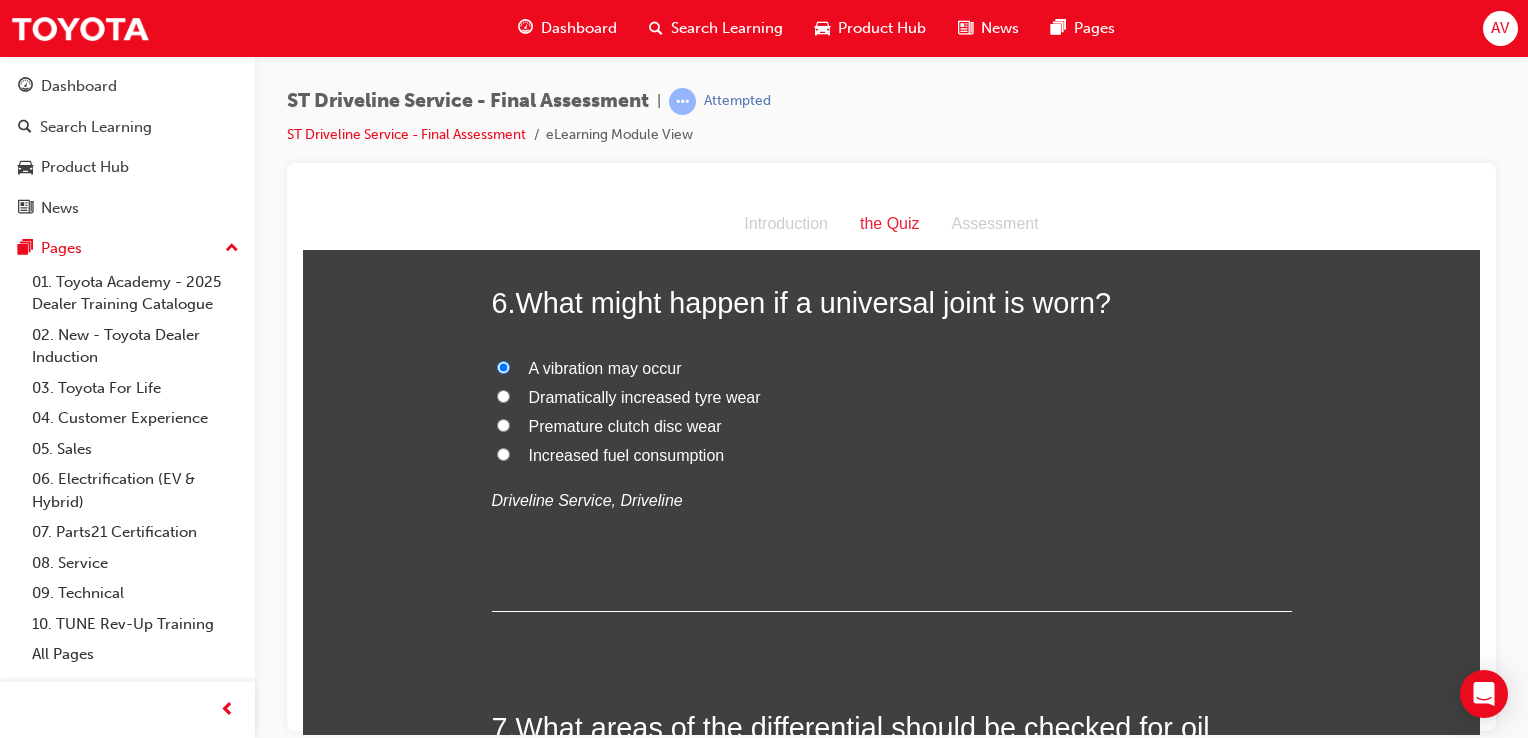radio on "true" 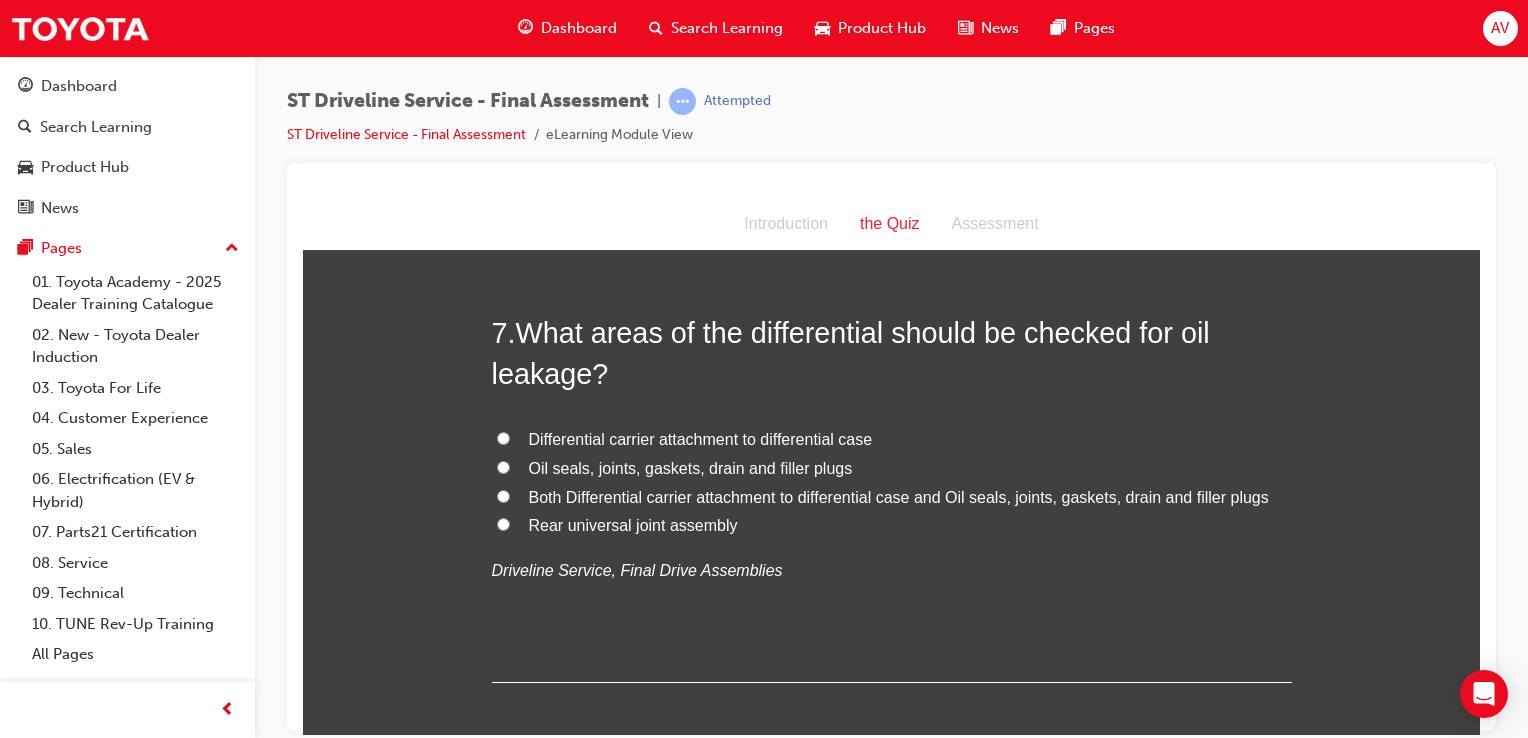 scroll, scrollTop: 2760, scrollLeft: 0, axis: vertical 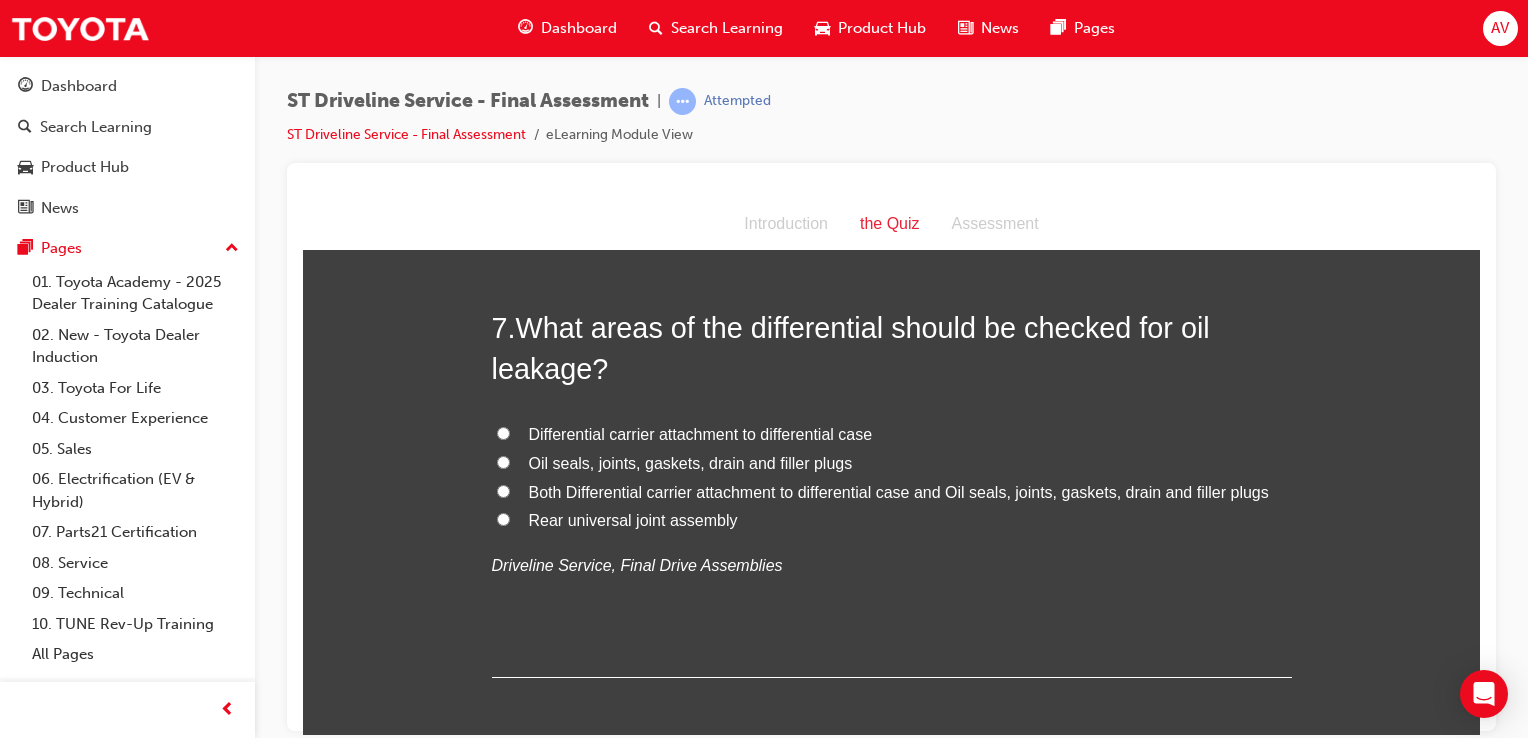 click on "Both Differential carrier attachment to differential case and Oil seals, joints, gaskets, drain and filler plugs" at bounding box center [899, 491] 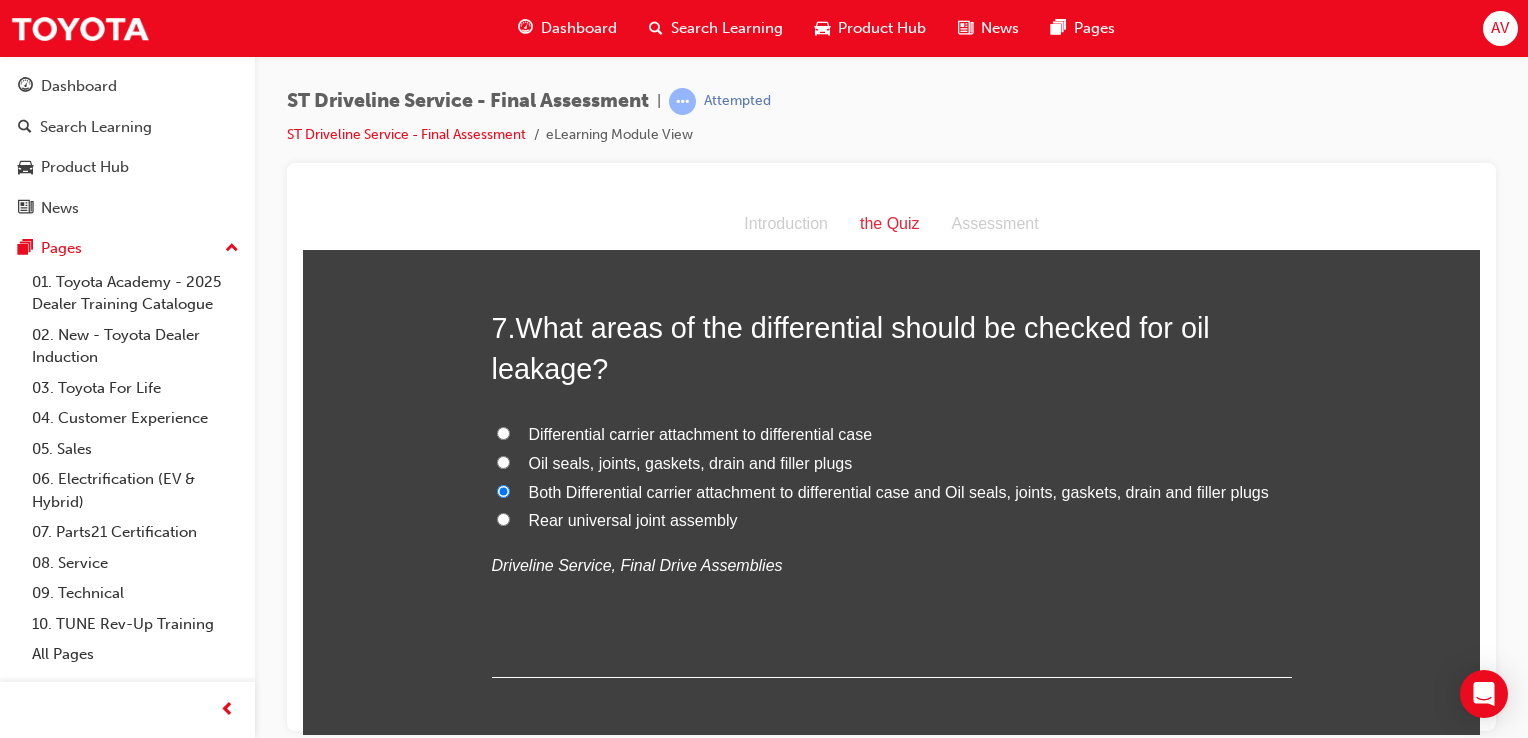 radio on "true" 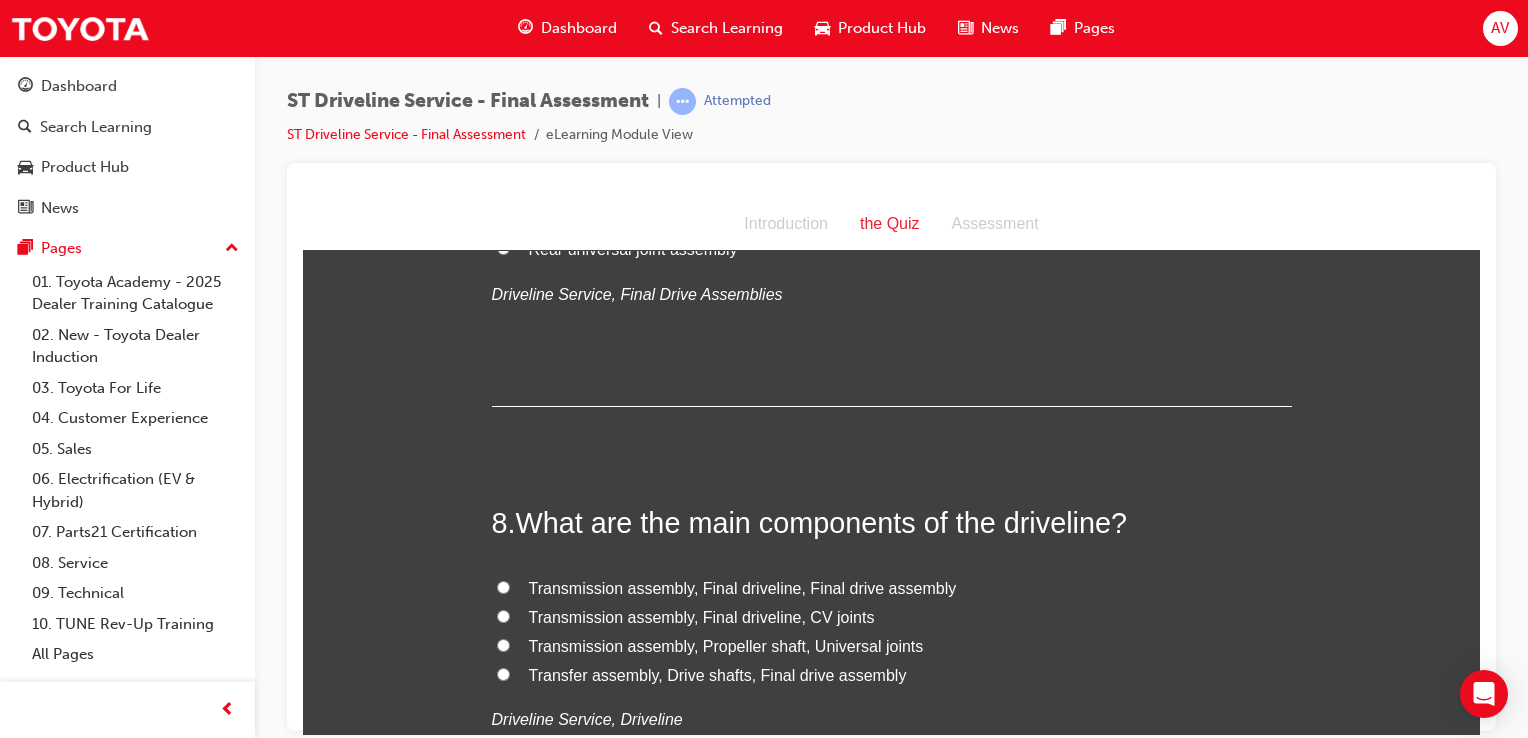 scroll, scrollTop: 3040, scrollLeft: 0, axis: vertical 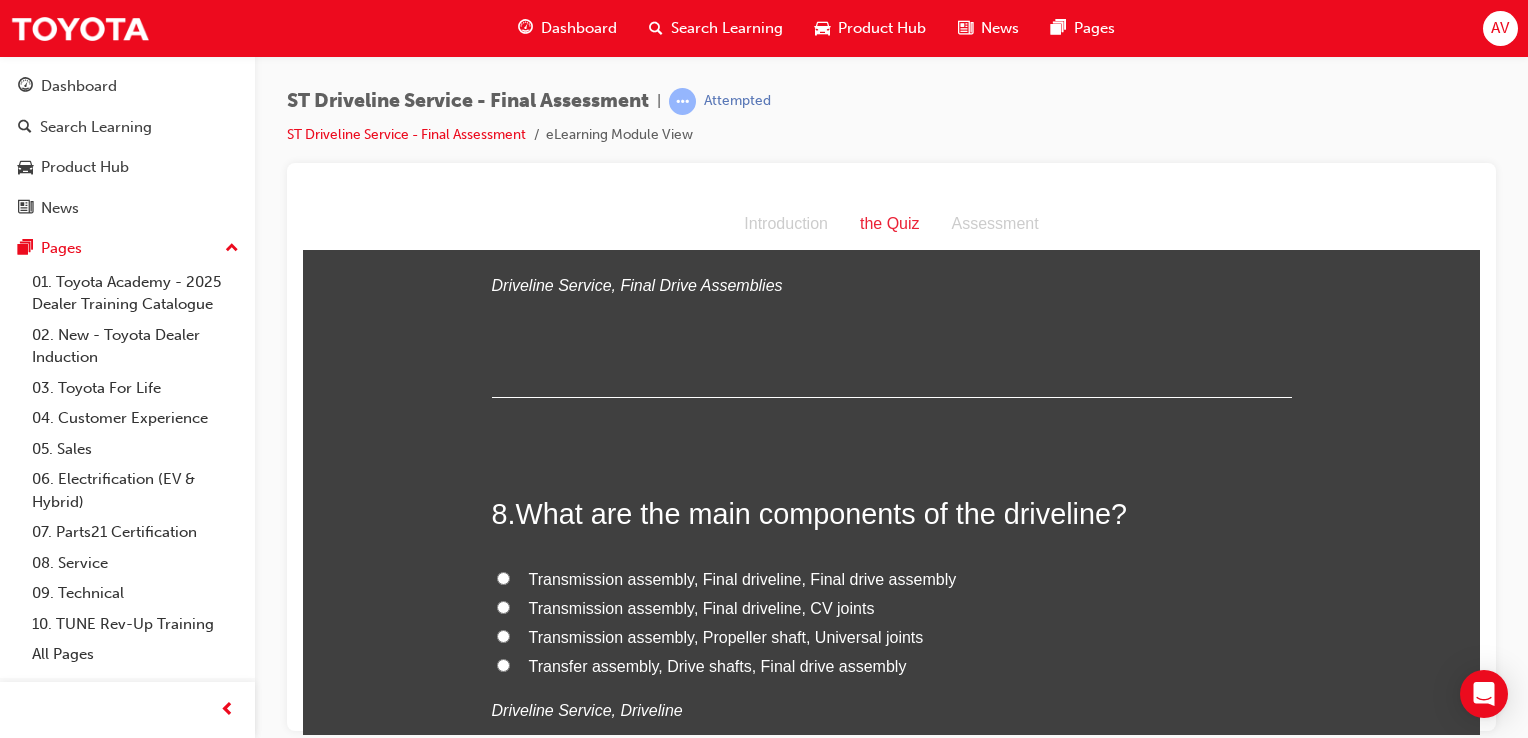 click on "Transfer assembly, Drive shafts, Final drive assembly" at bounding box center (718, 665) 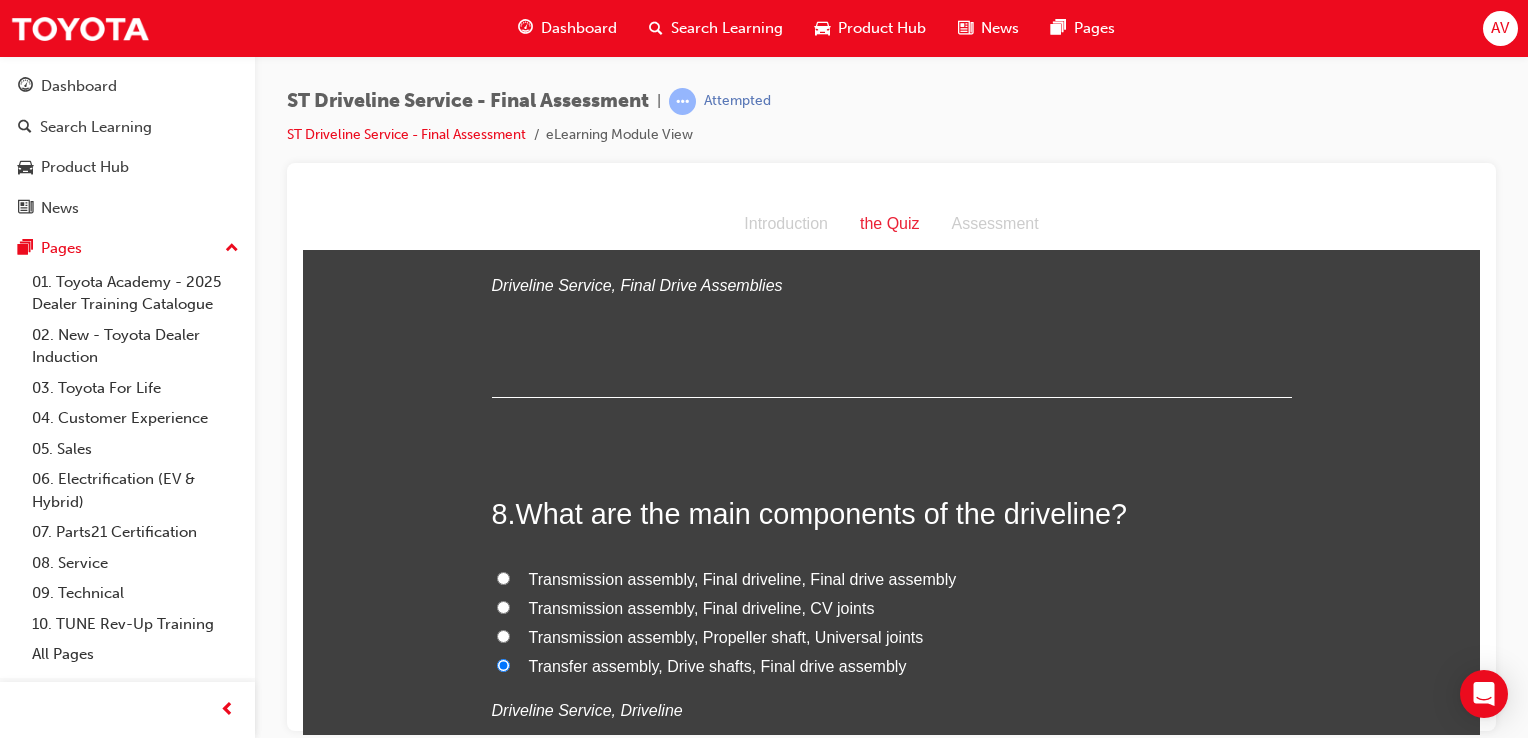 radio on "true" 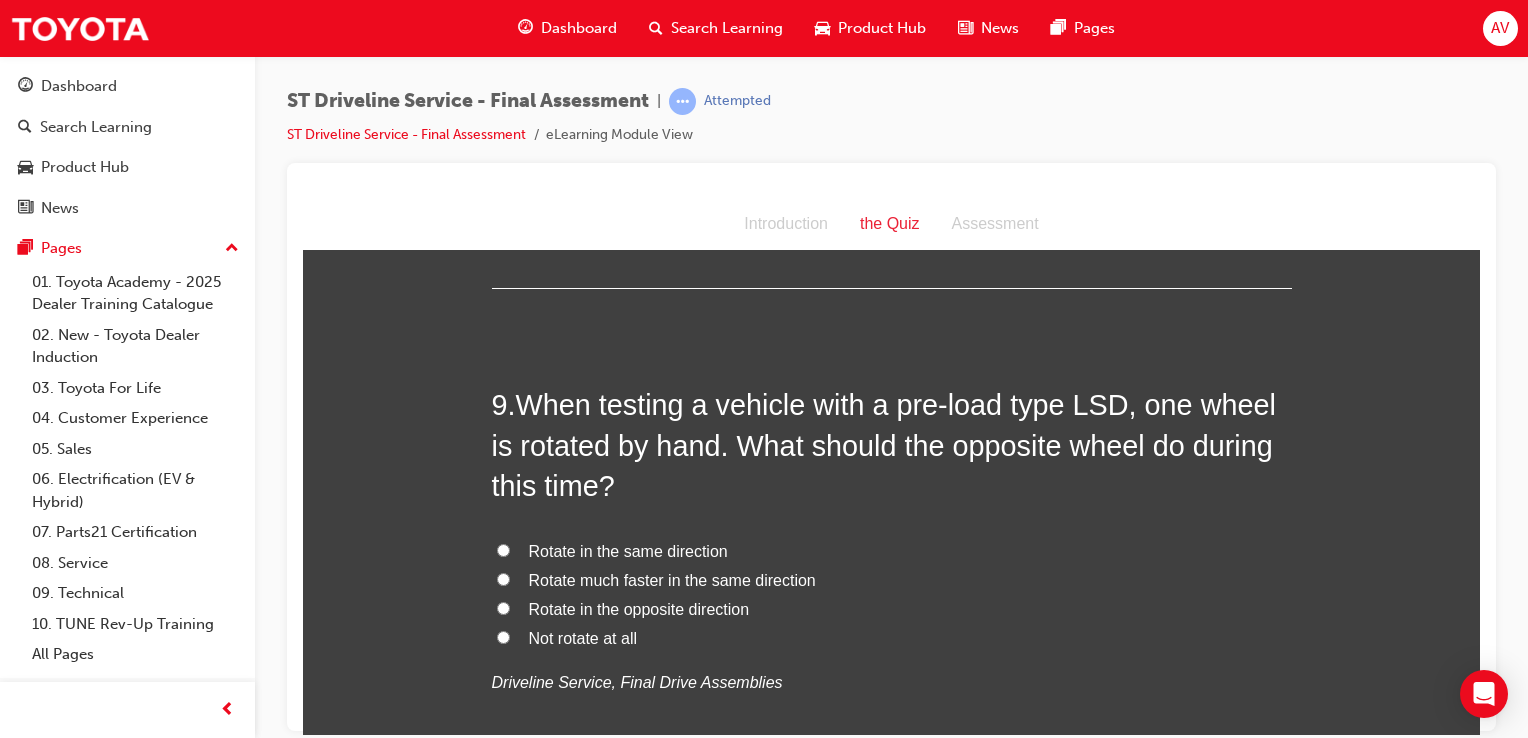 scroll, scrollTop: 3600, scrollLeft: 0, axis: vertical 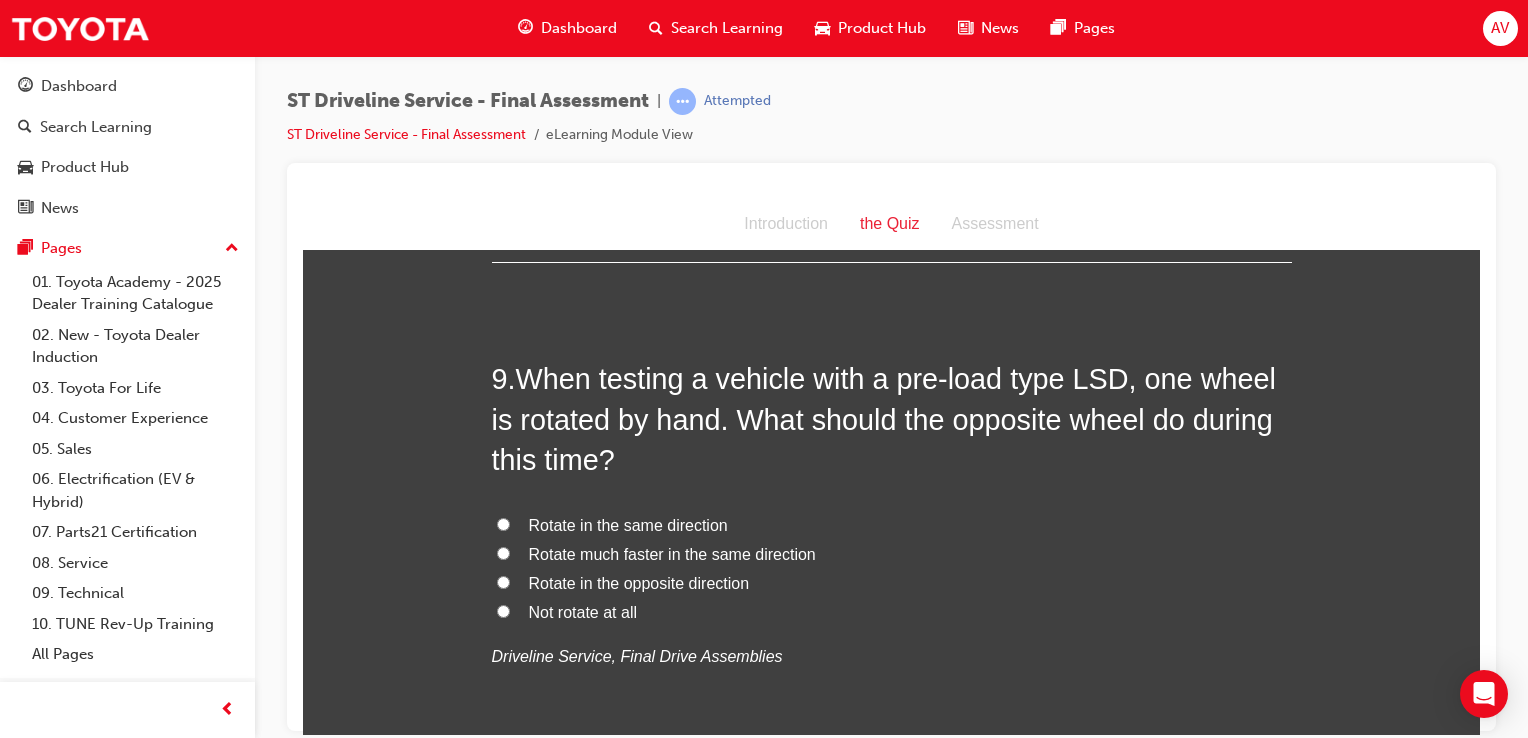 click on "Rotate in the same direction" at bounding box center [628, 524] 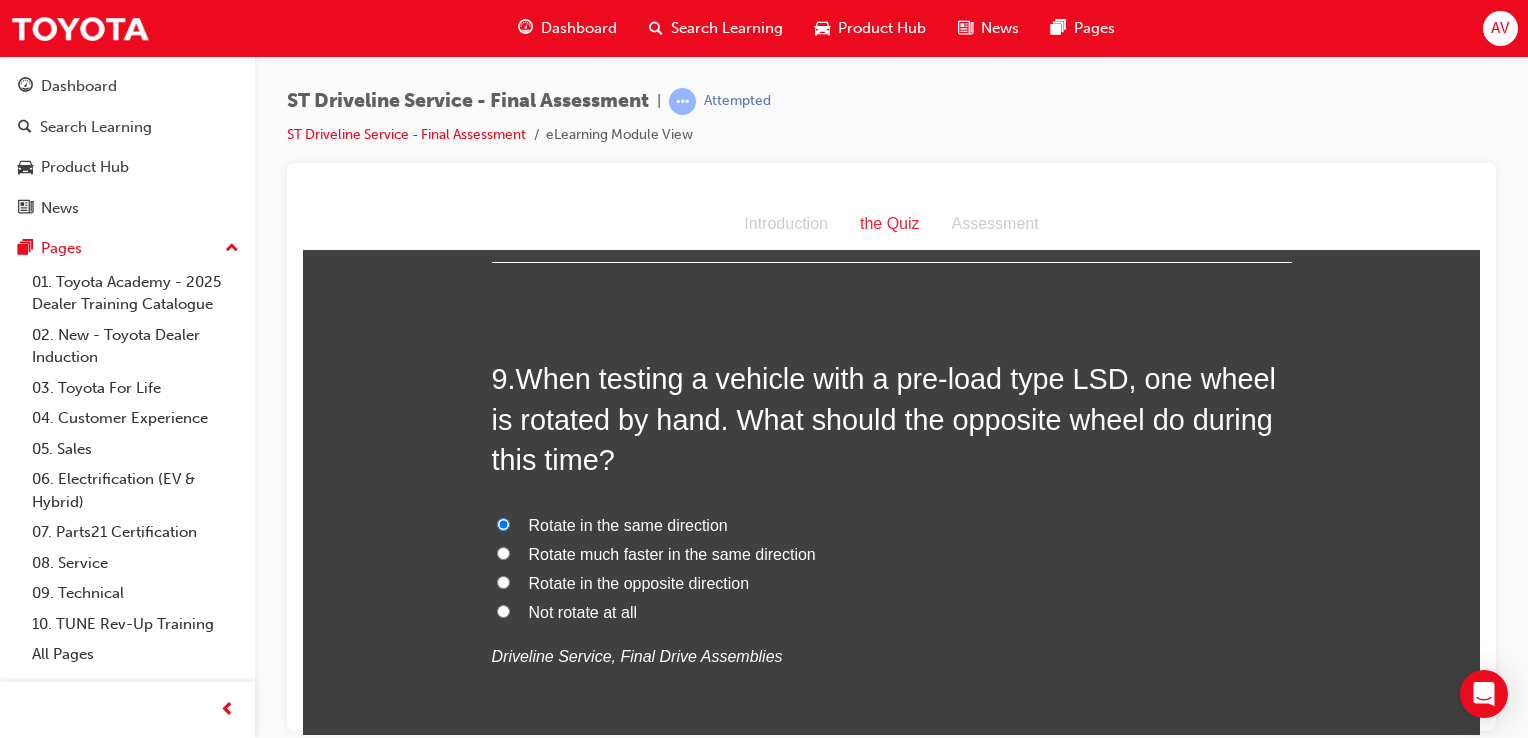 radio on "true" 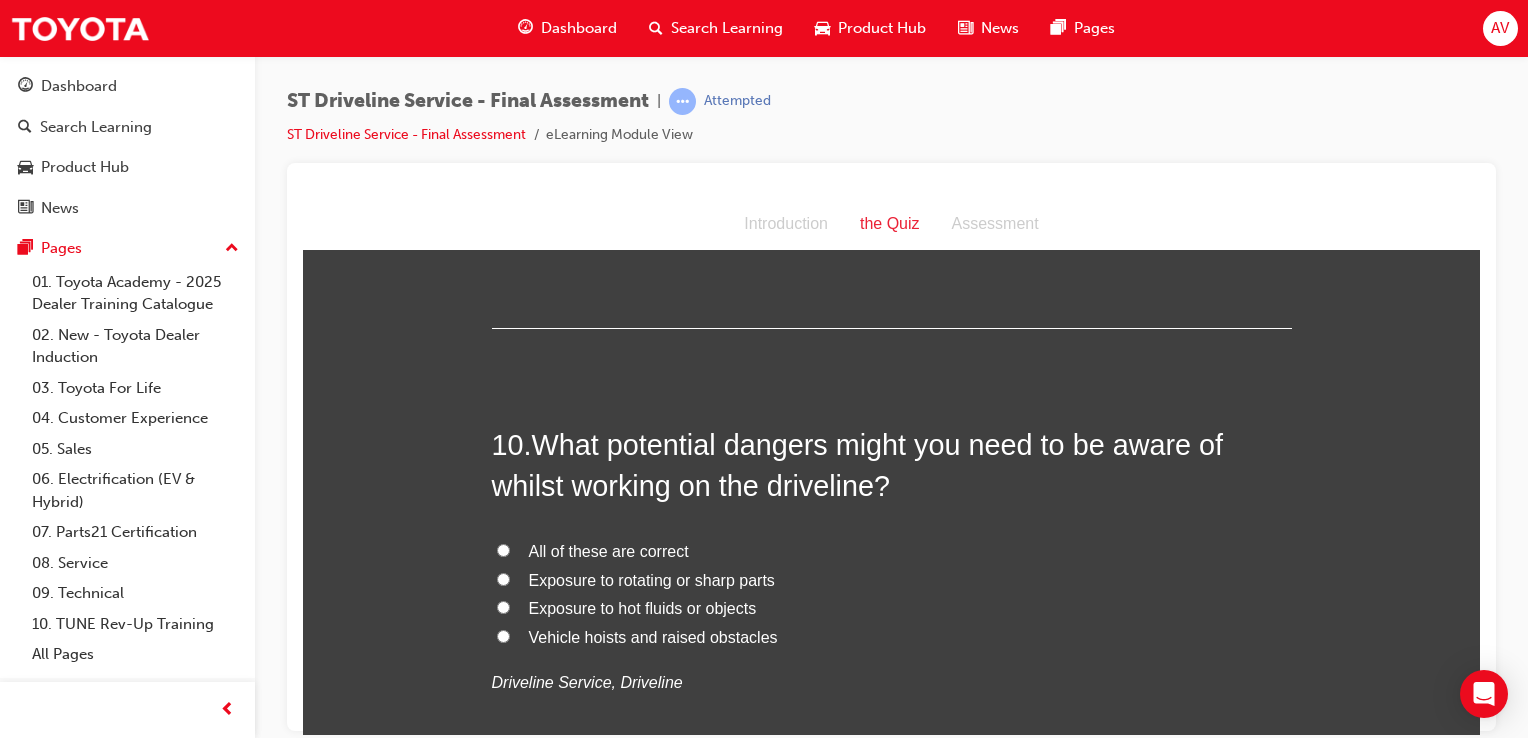 scroll, scrollTop: 4080, scrollLeft: 0, axis: vertical 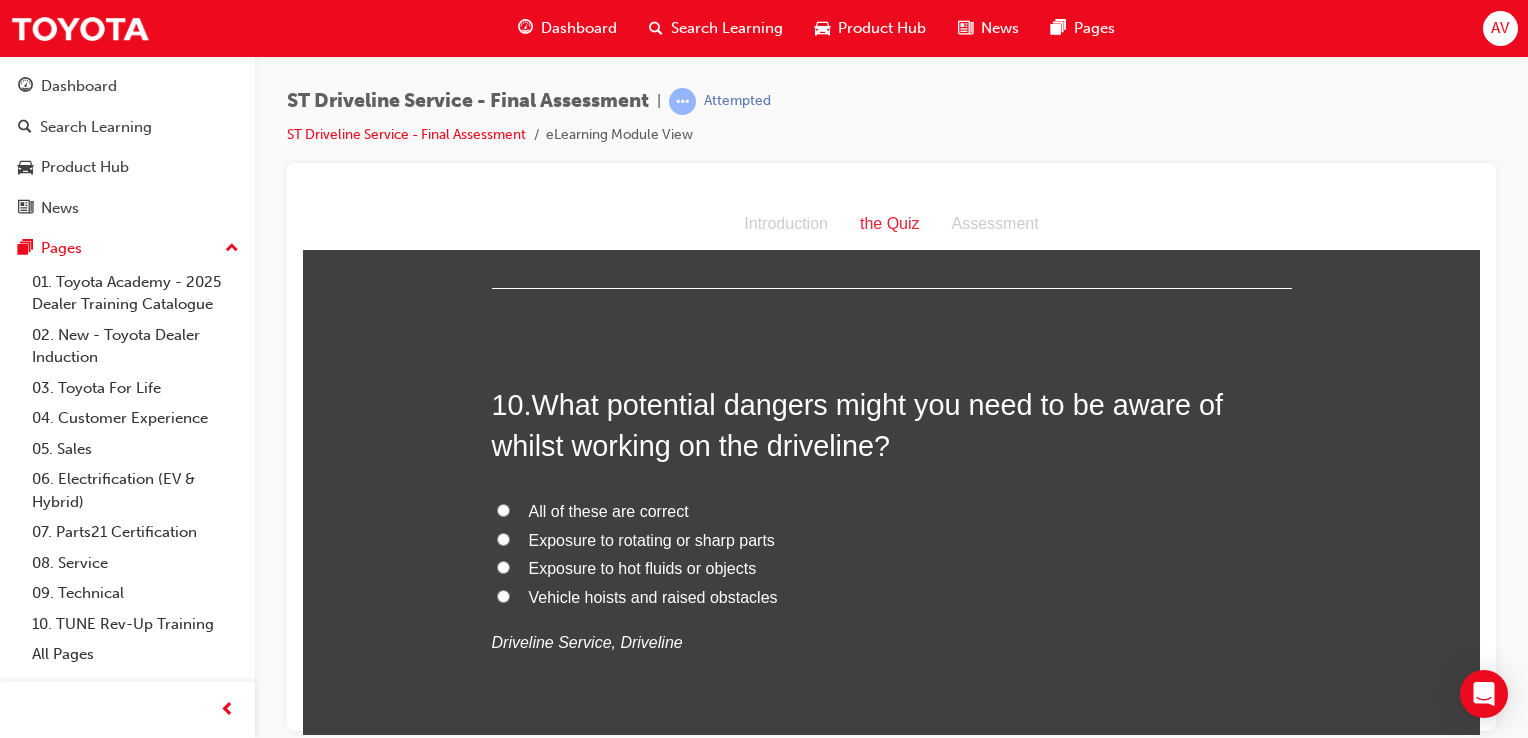 click on "All of these are correct" at bounding box center [503, 509] 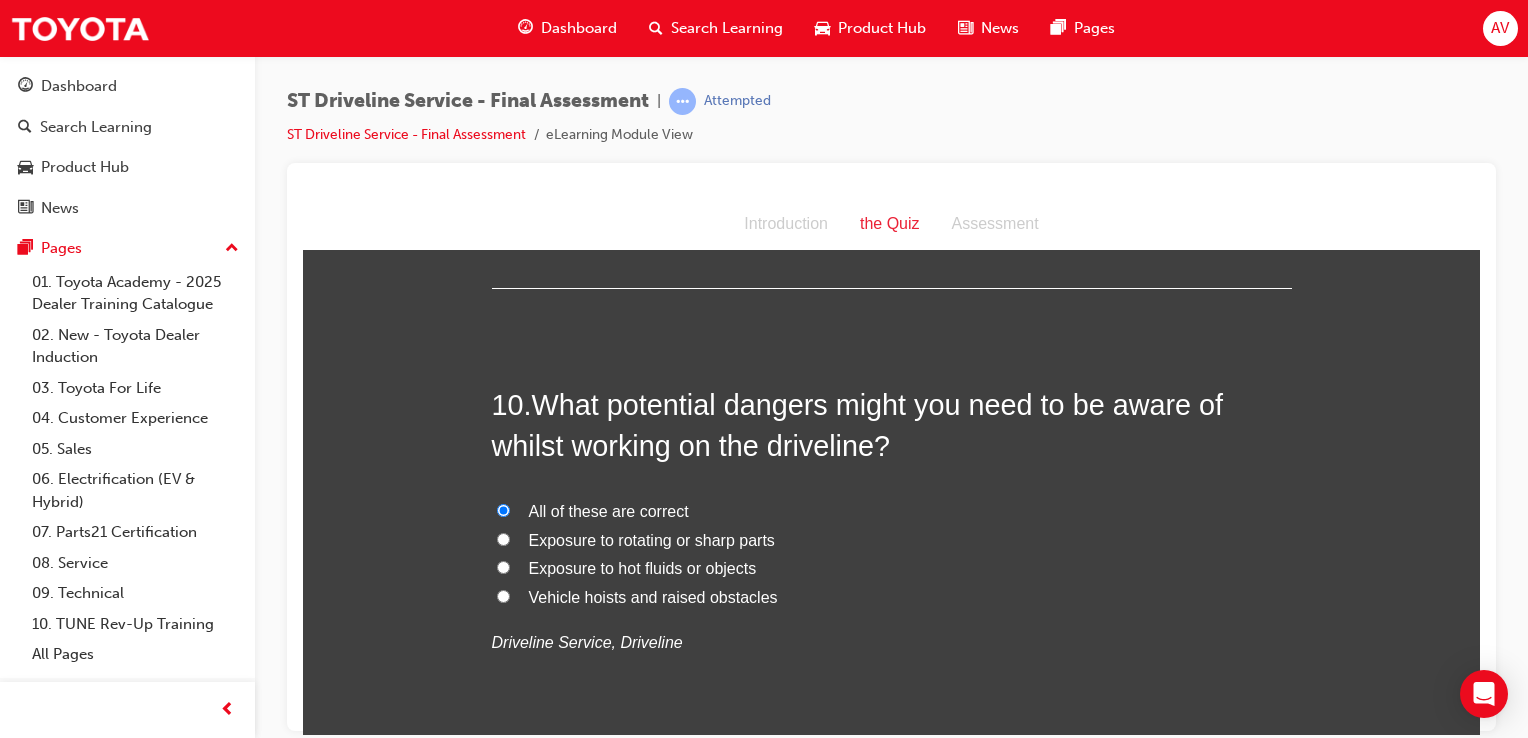 radio on "true" 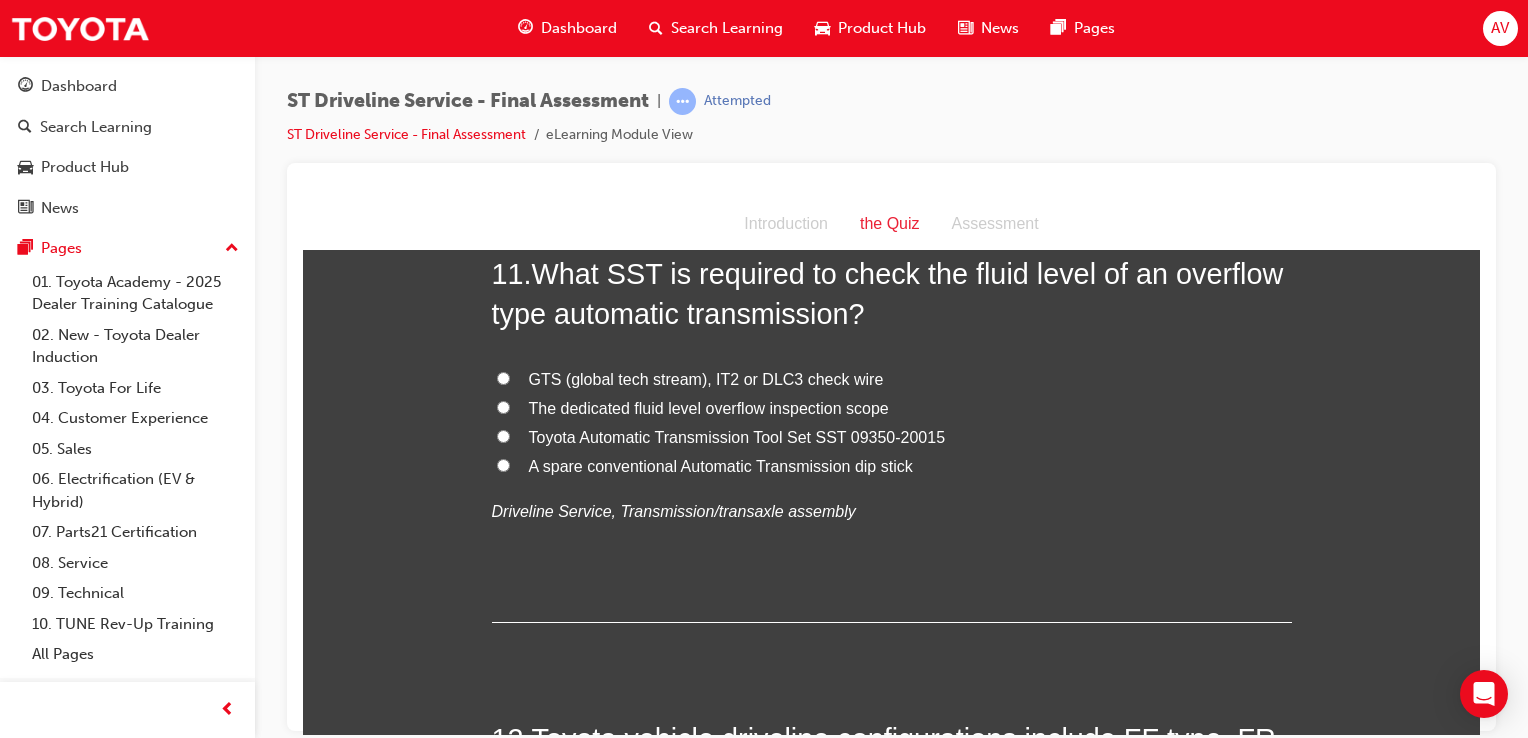 scroll, scrollTop: 4680, scrollLeft: 0, axis: vertical 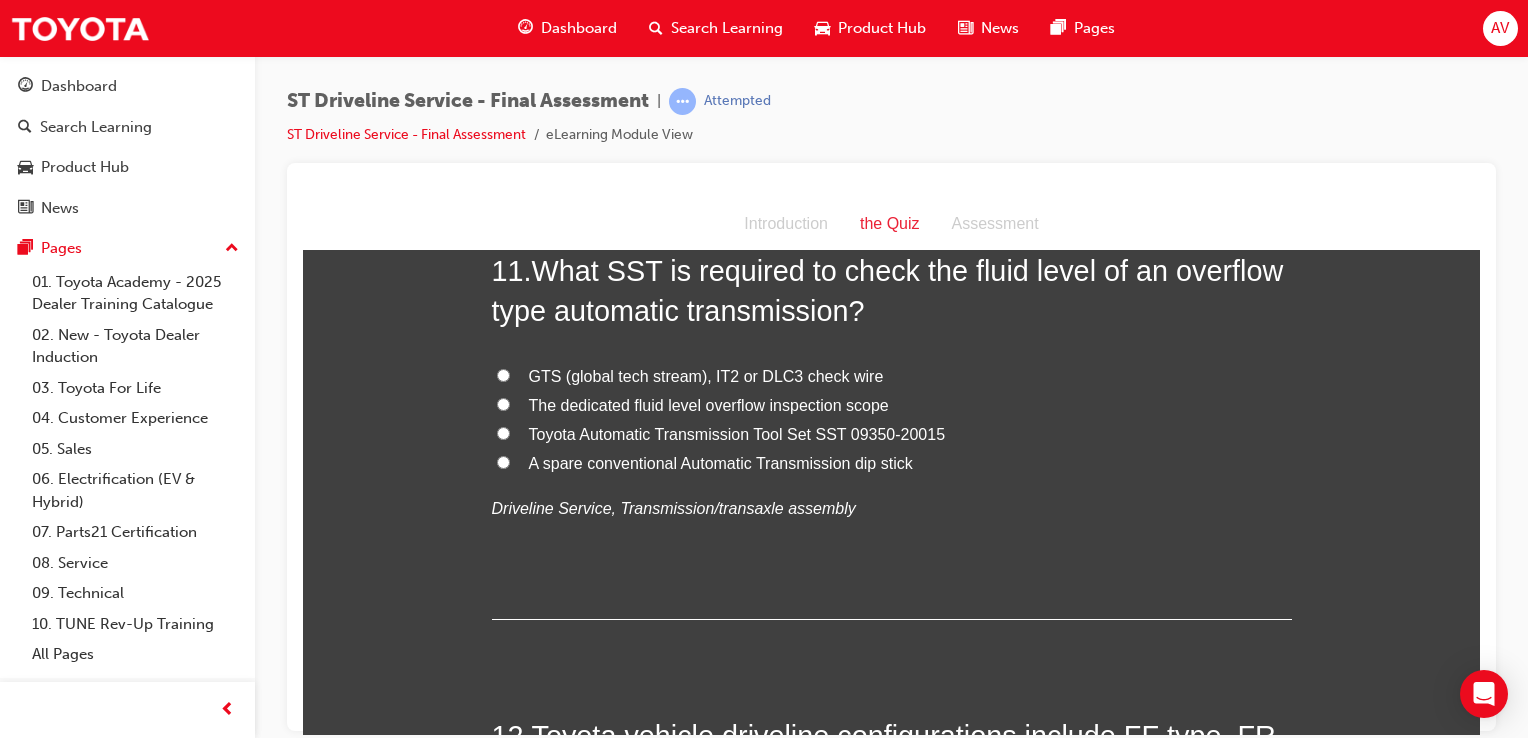 click on "The dedicated fluid level overflow inspection scope" at bounding box center (503, 403) 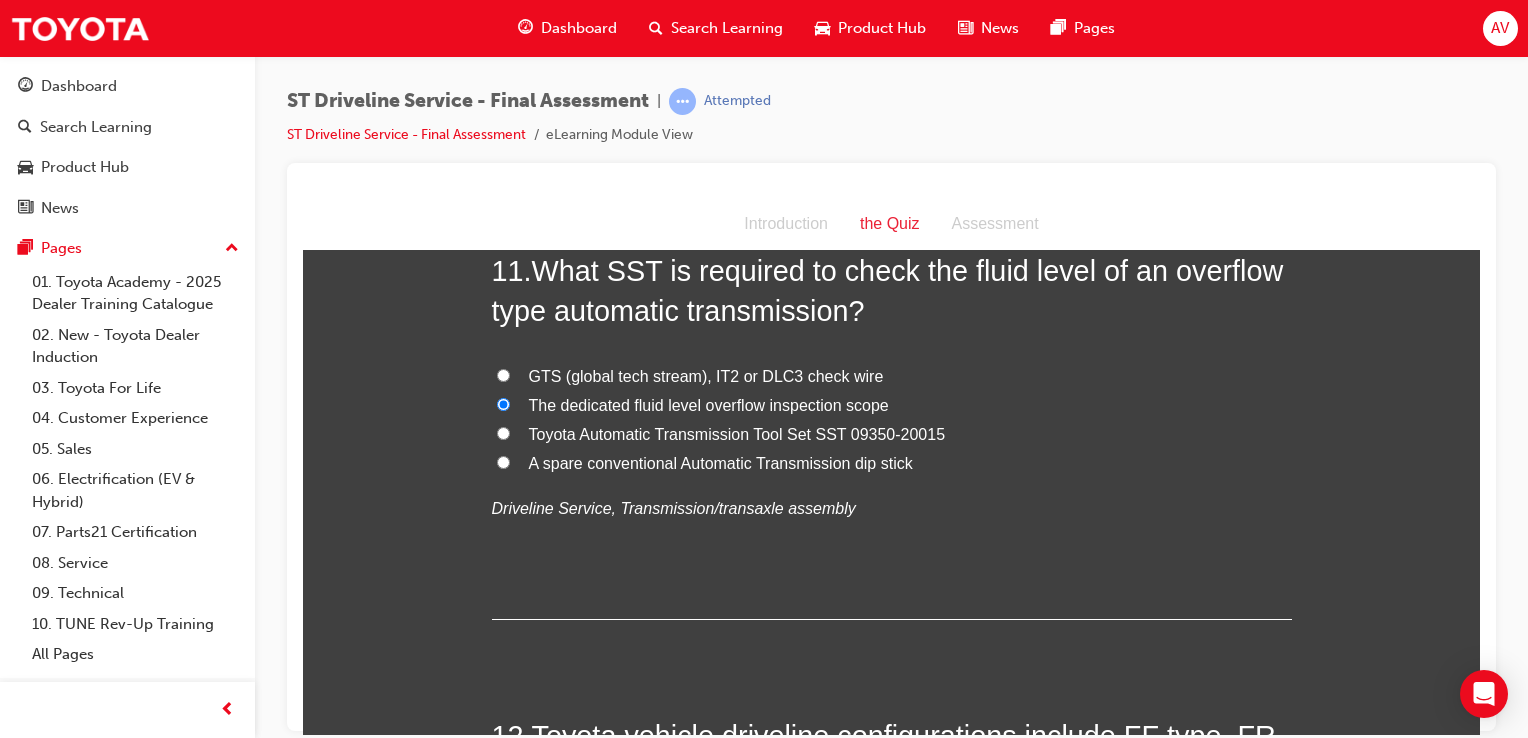 radio on "true" 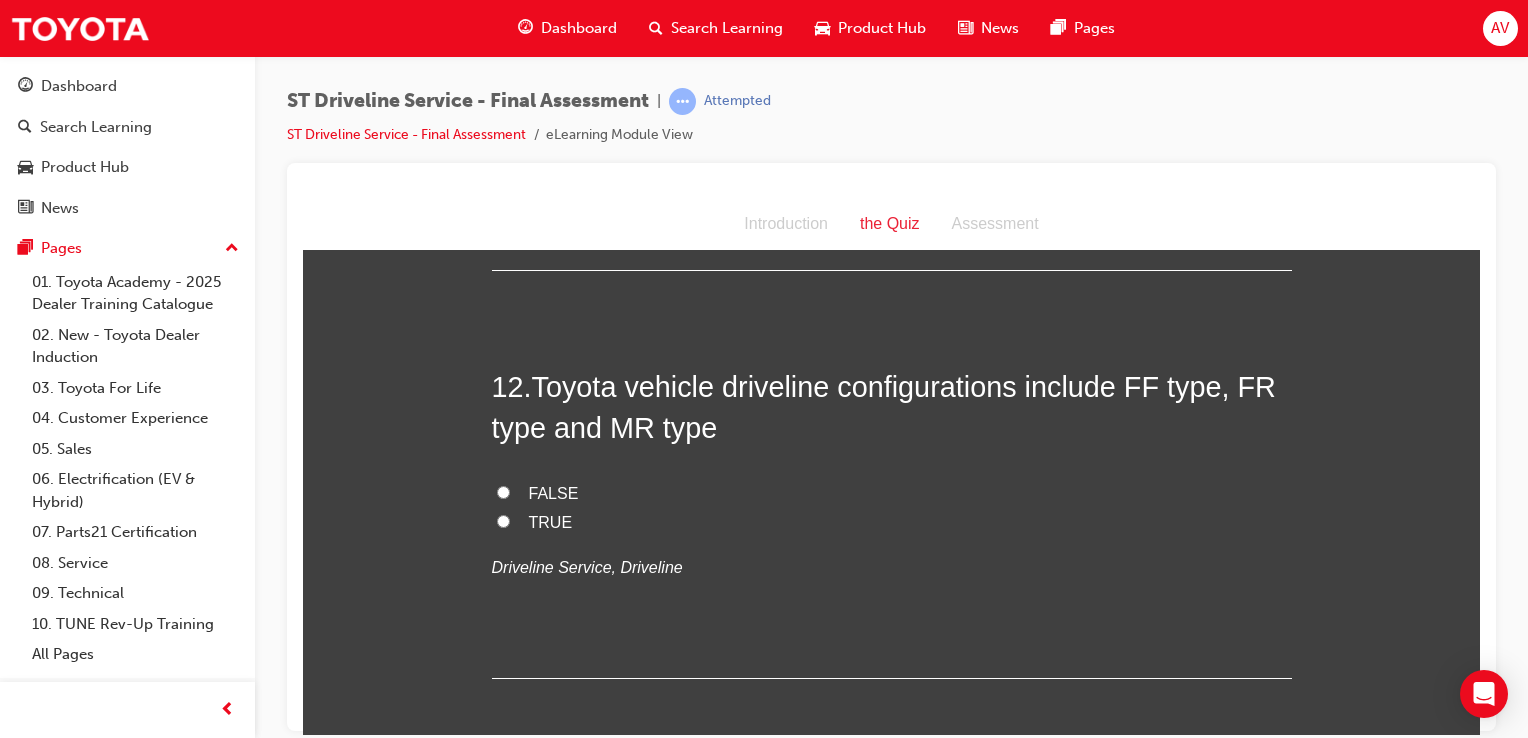 scroll, scrollTop: 5040, scrollLeft: 0, axis: vertical 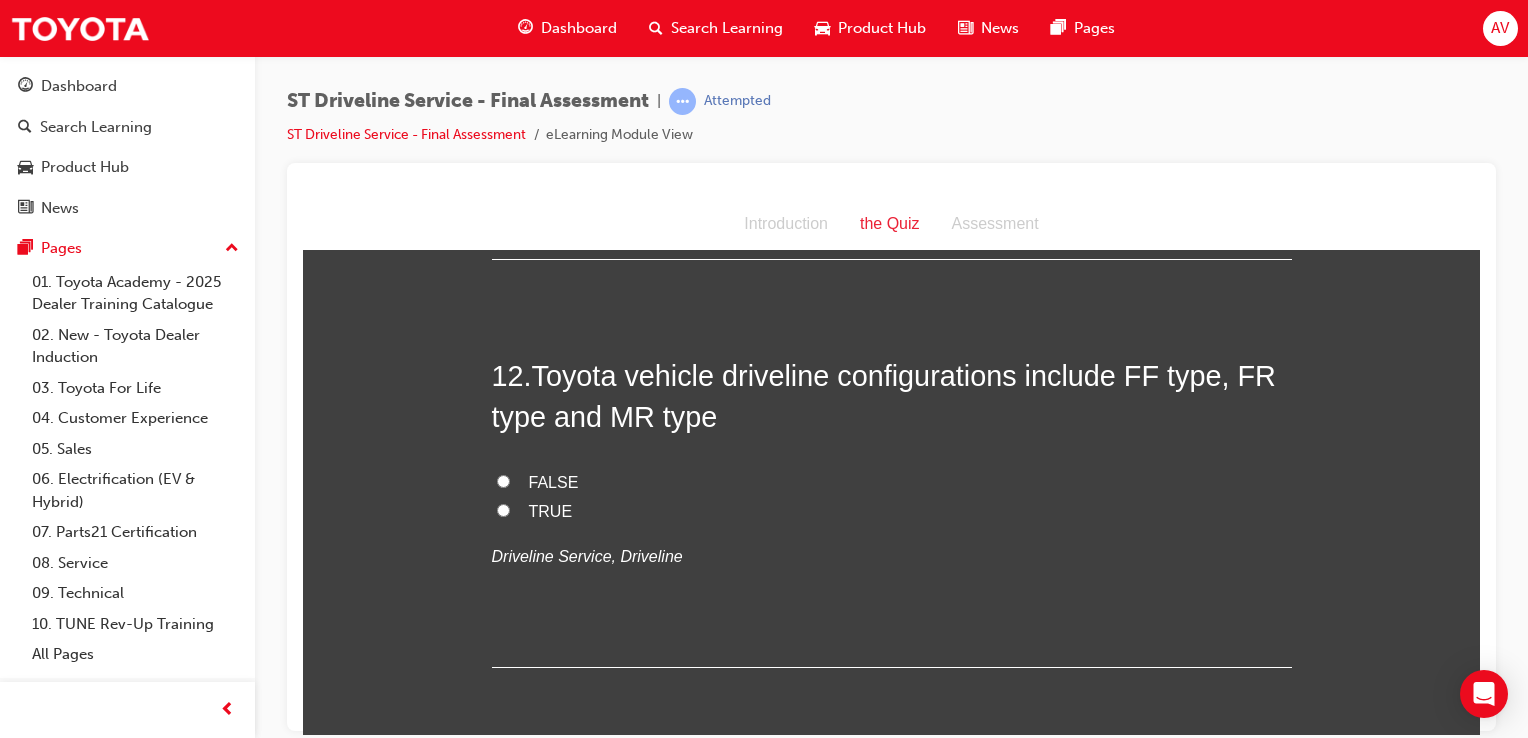 click on "FALSE" at bounding box center [554, 481] 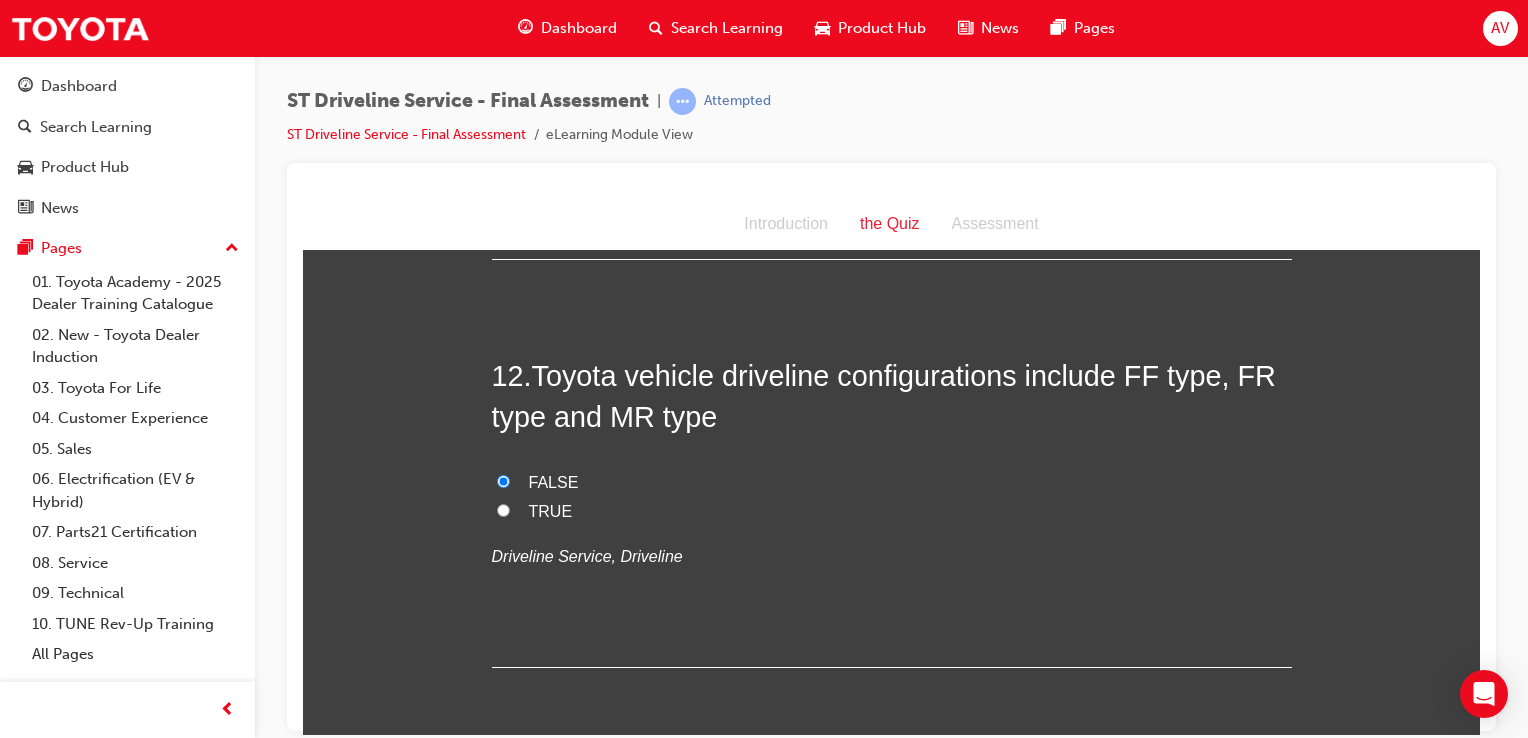 radio on "true" 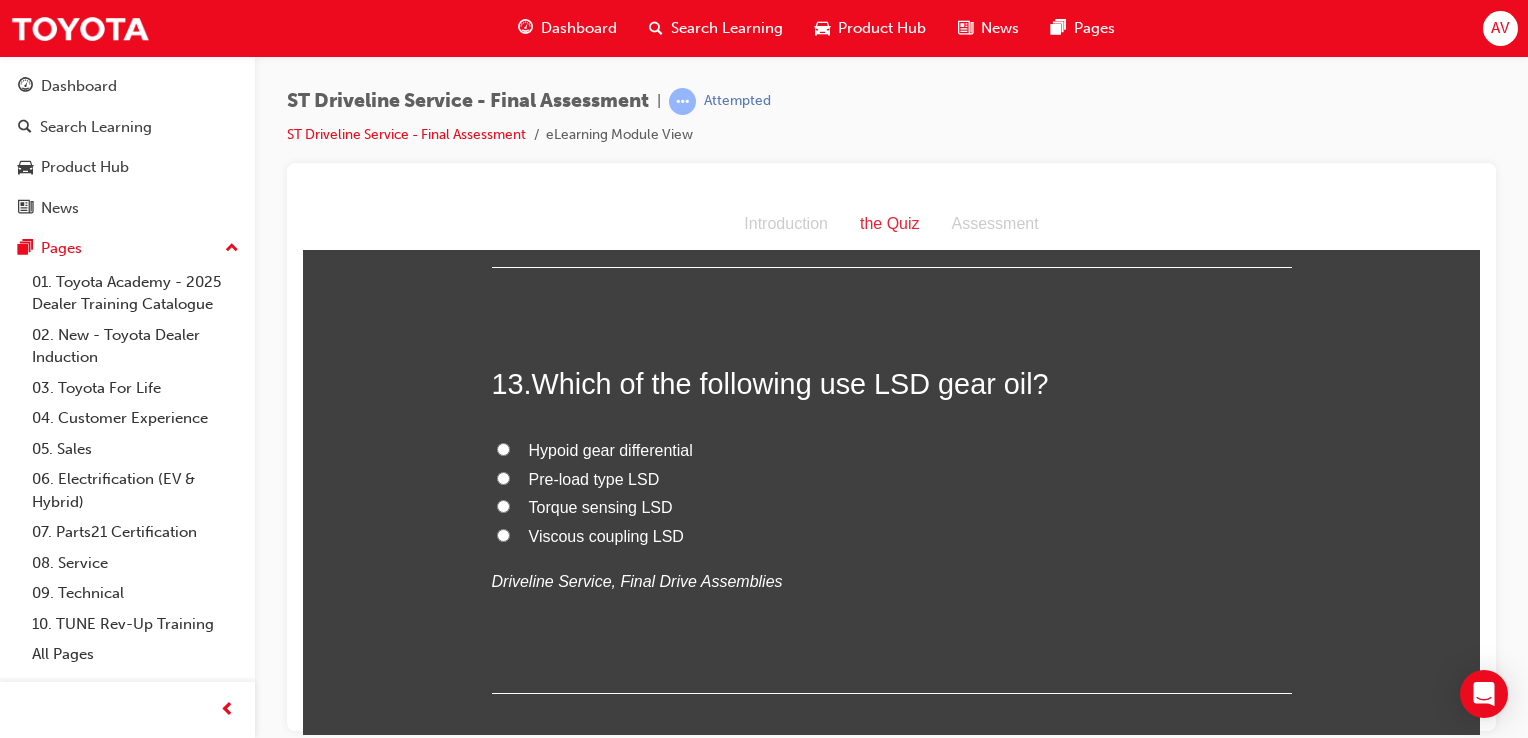 scroll, scrollTop: 5480, scrollLeft: 0, axis: vertical 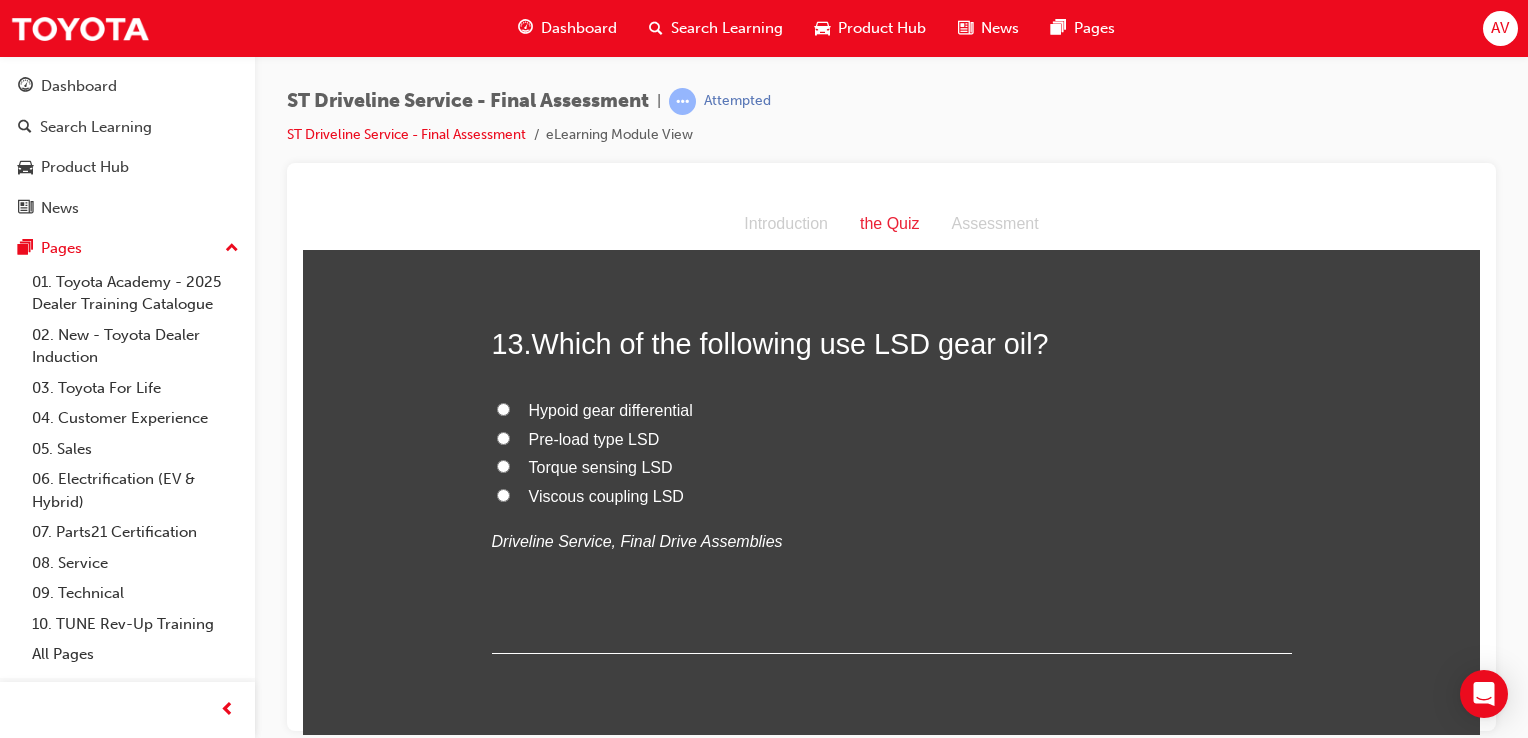 click on "Viscous coupling LSD" at bounding box center [892, 496] 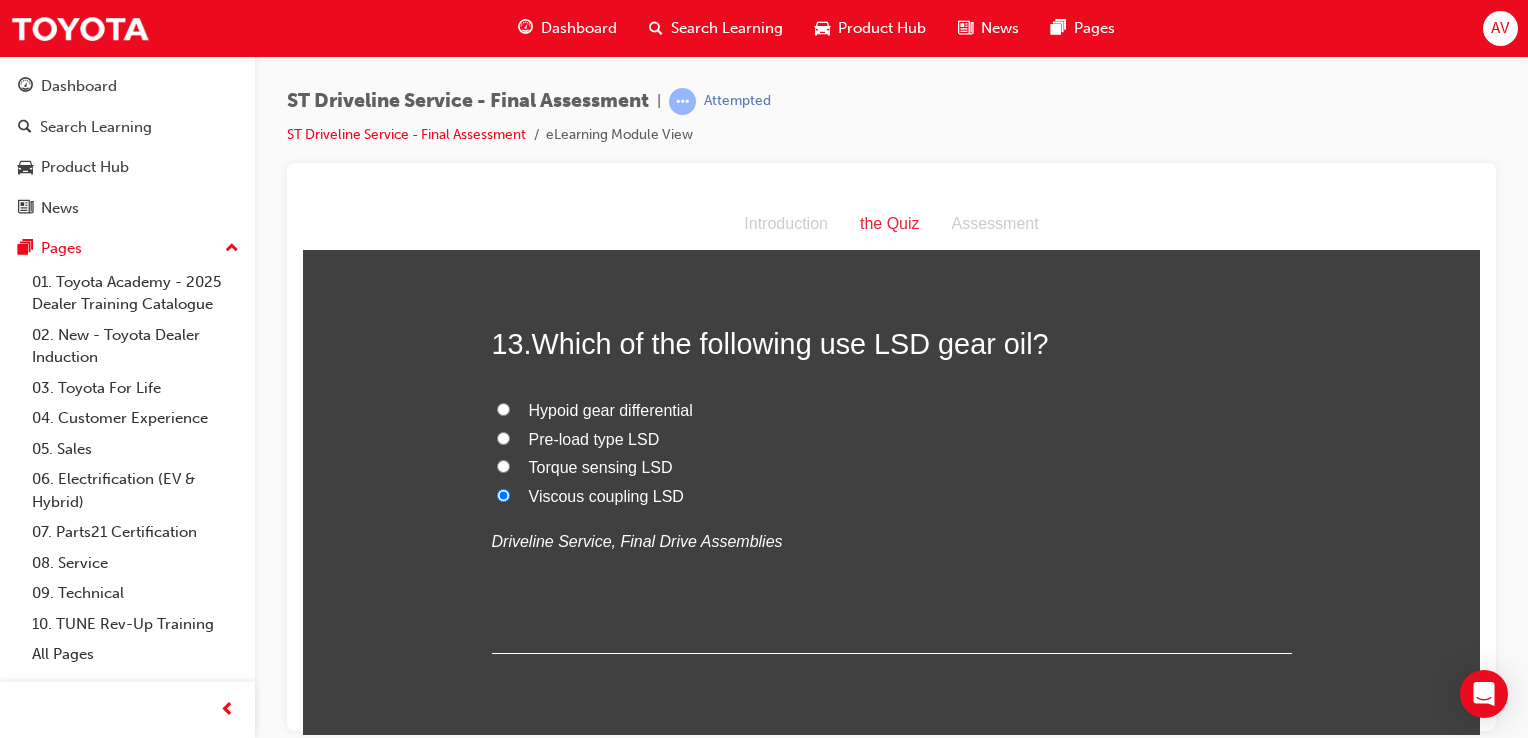 radio on "true" 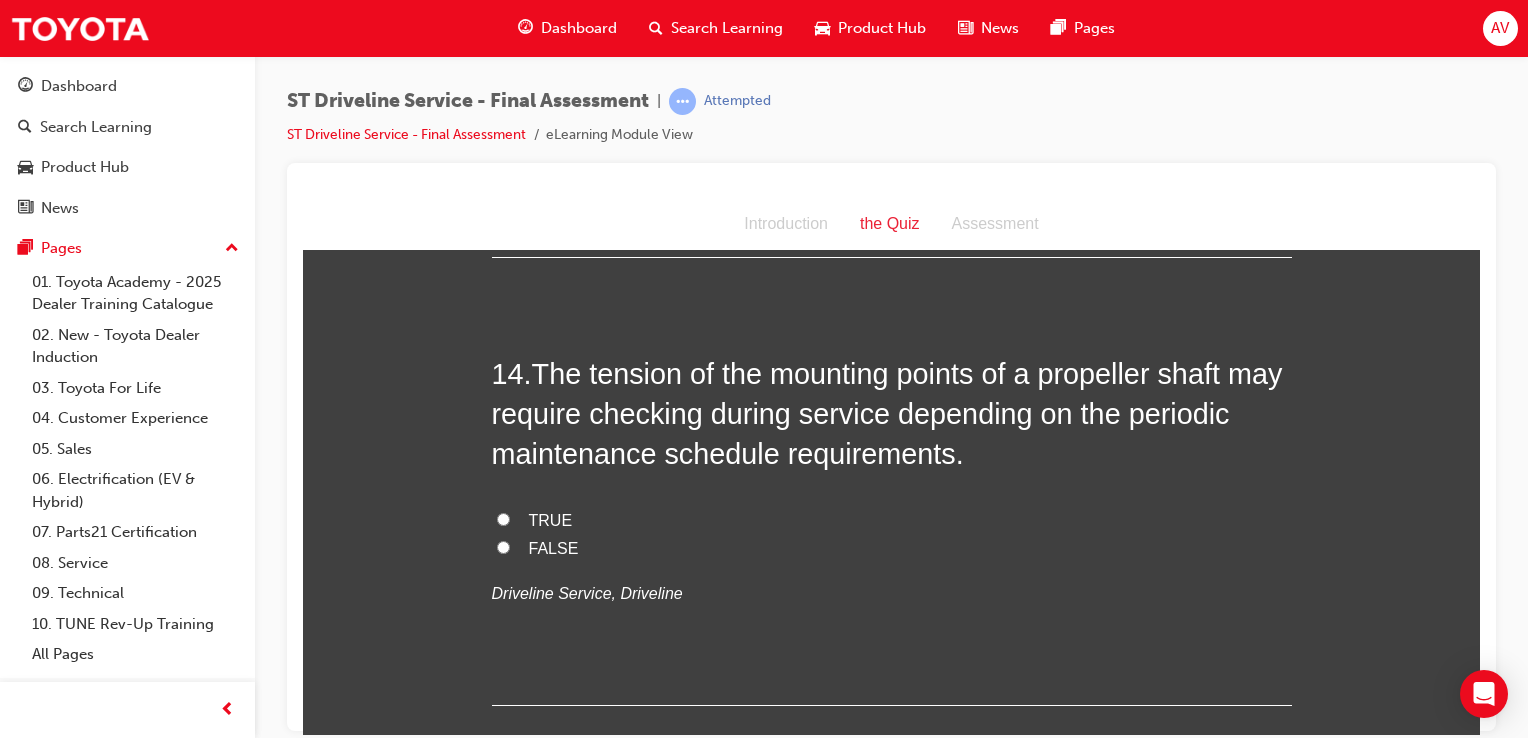 scroll, scrollTop: 5880, scrollLeft: 0, axis: vertical 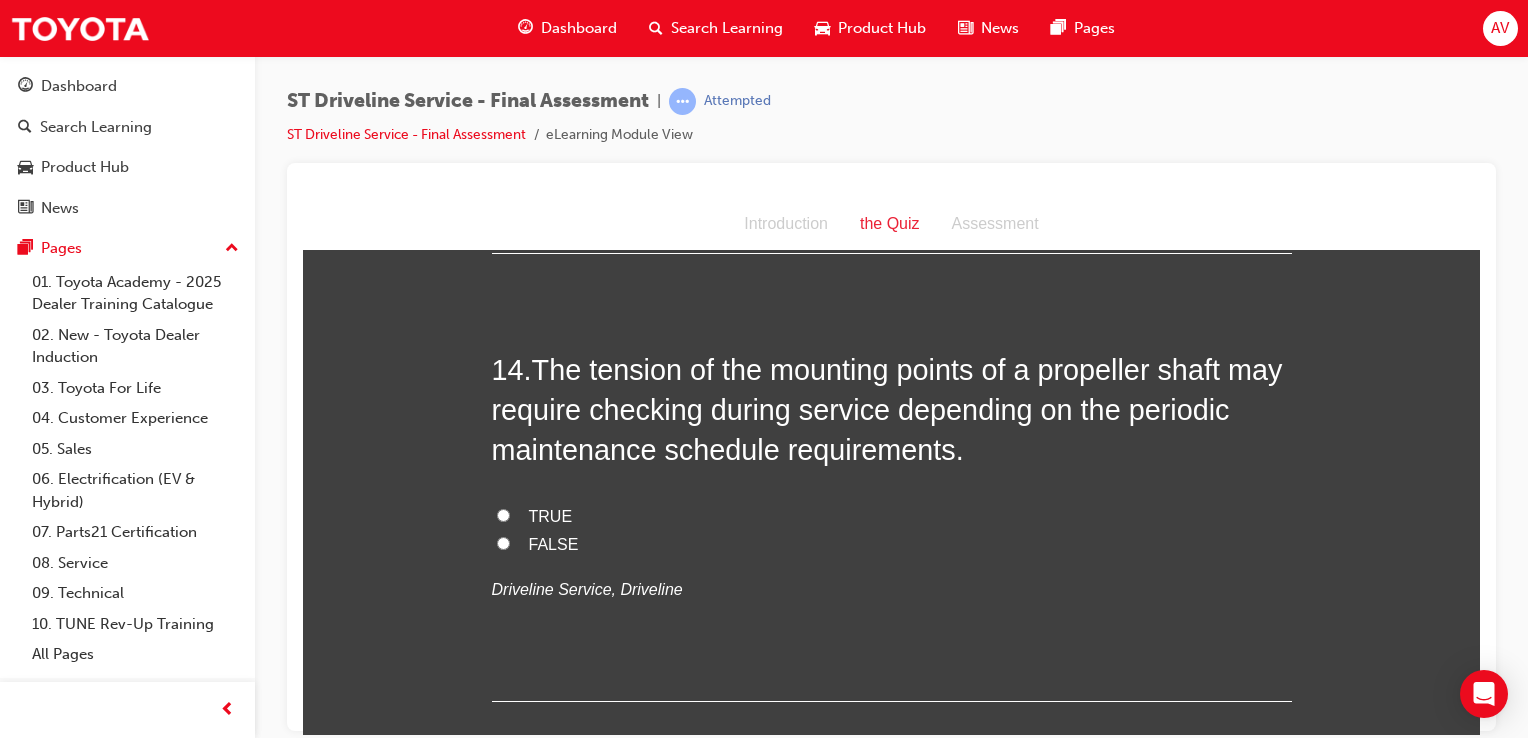 click on "TRUE" at bounding box center [503, 514] 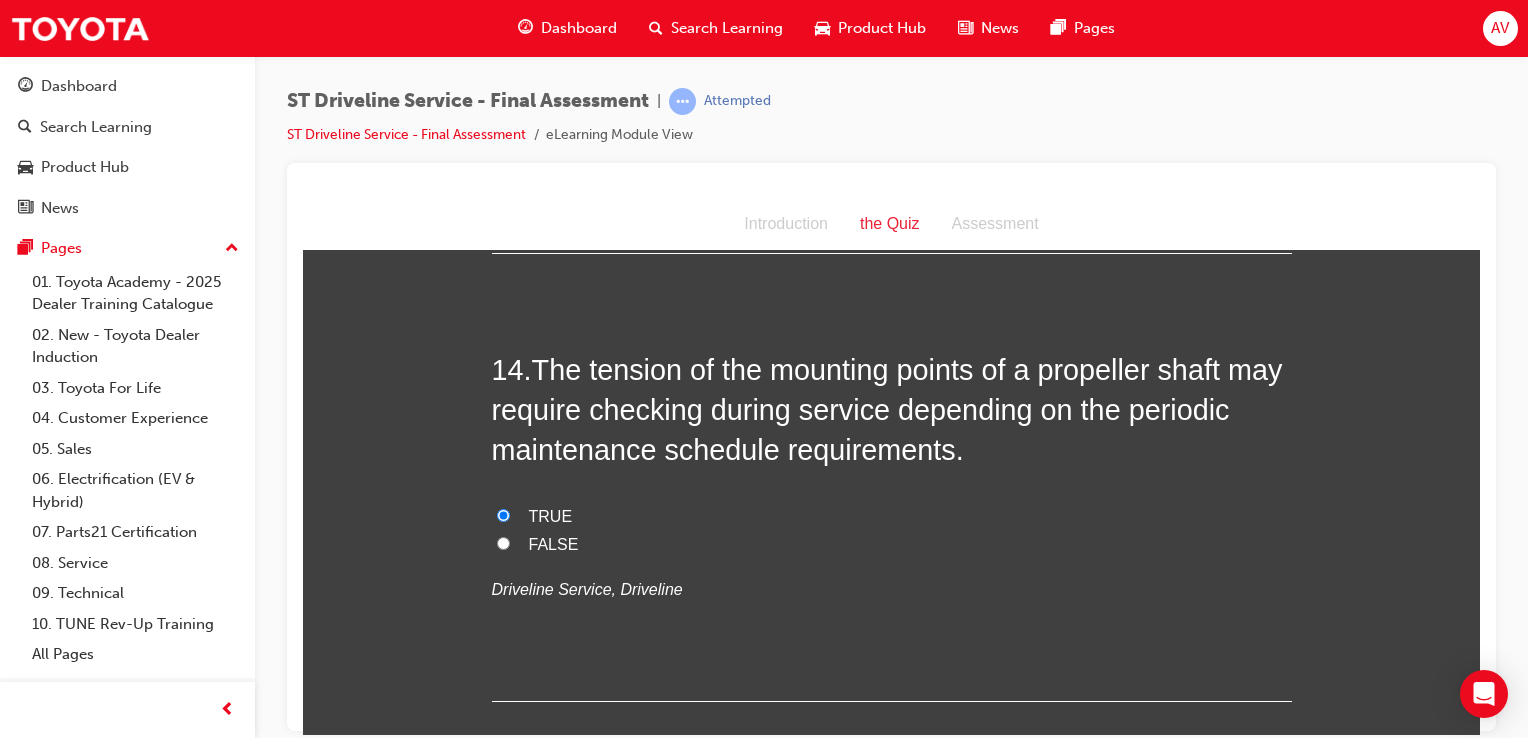radio on "true" 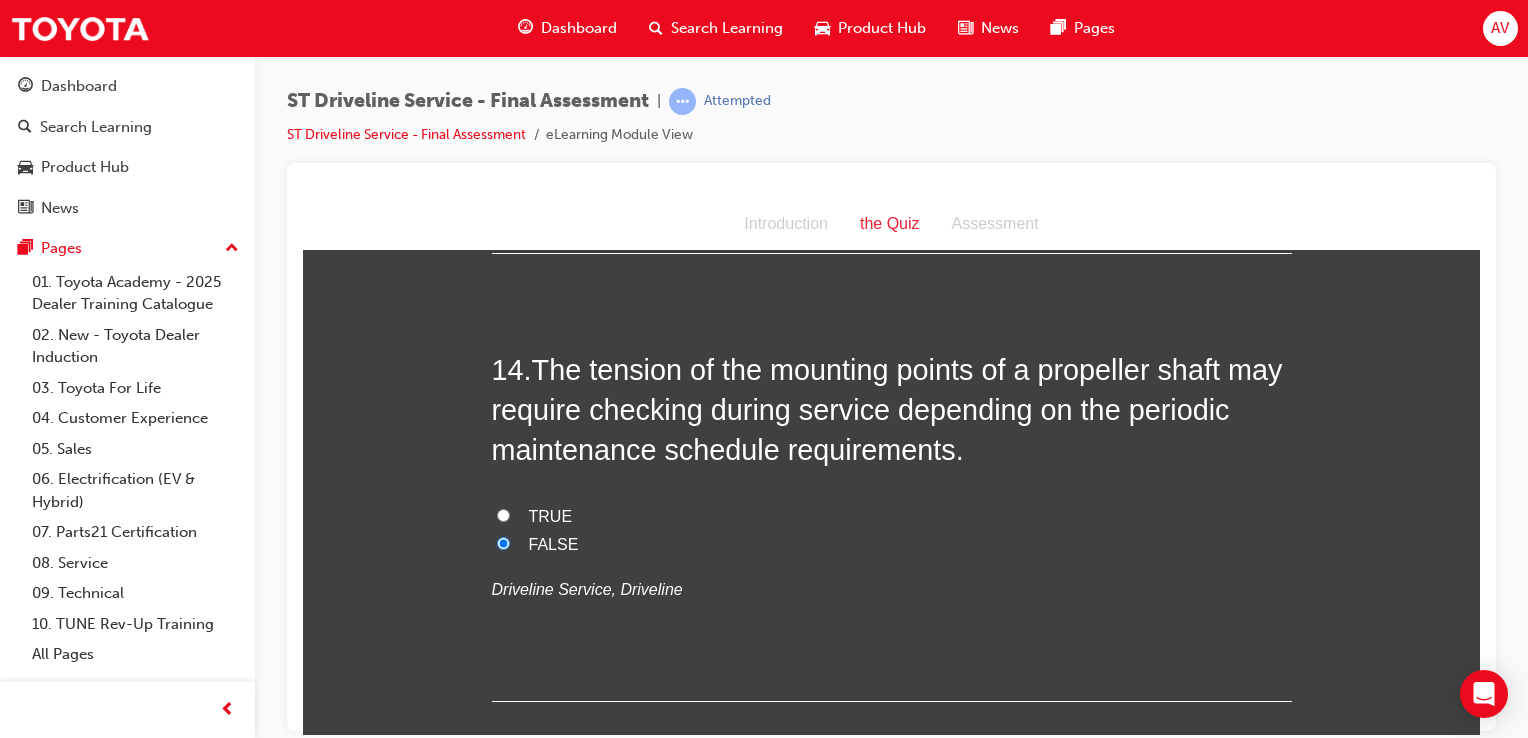 click on "You must select an answer for each question before you can submit. Please note, you will need 12 correct answers in order to pass this quiz. Good luck. 1 .  What are the three major components of a 4WD manual transmission assembly? Clutch, Manual transmission, Transfer Clutch, Manual transmission, front and rear propeller shafts Torque converter, Automatic transmission, Transfer Clutch, Manual transmission, front and rear differentials
Driveline Service, Transmission/transaxle assembly 2 .  In a vehicle without LSD, what might happen when one wheel loses traction and spins? The other wheel turns in the opposite direction The other wheel will drive the vehicle The vehicle will not be able to move None
Driveline Service, Final Drive Assemblies 3 .  Which clutch pedal inspections require the use of a ruler? Both Pedal free play and pedal height and Clutch release point Clutch wear, noise and heaviness Pedal free play and pedal height Clutch release point
4 .  What are the advantages of 4WD?
5 .
6" at bounding box center [891, -2145] 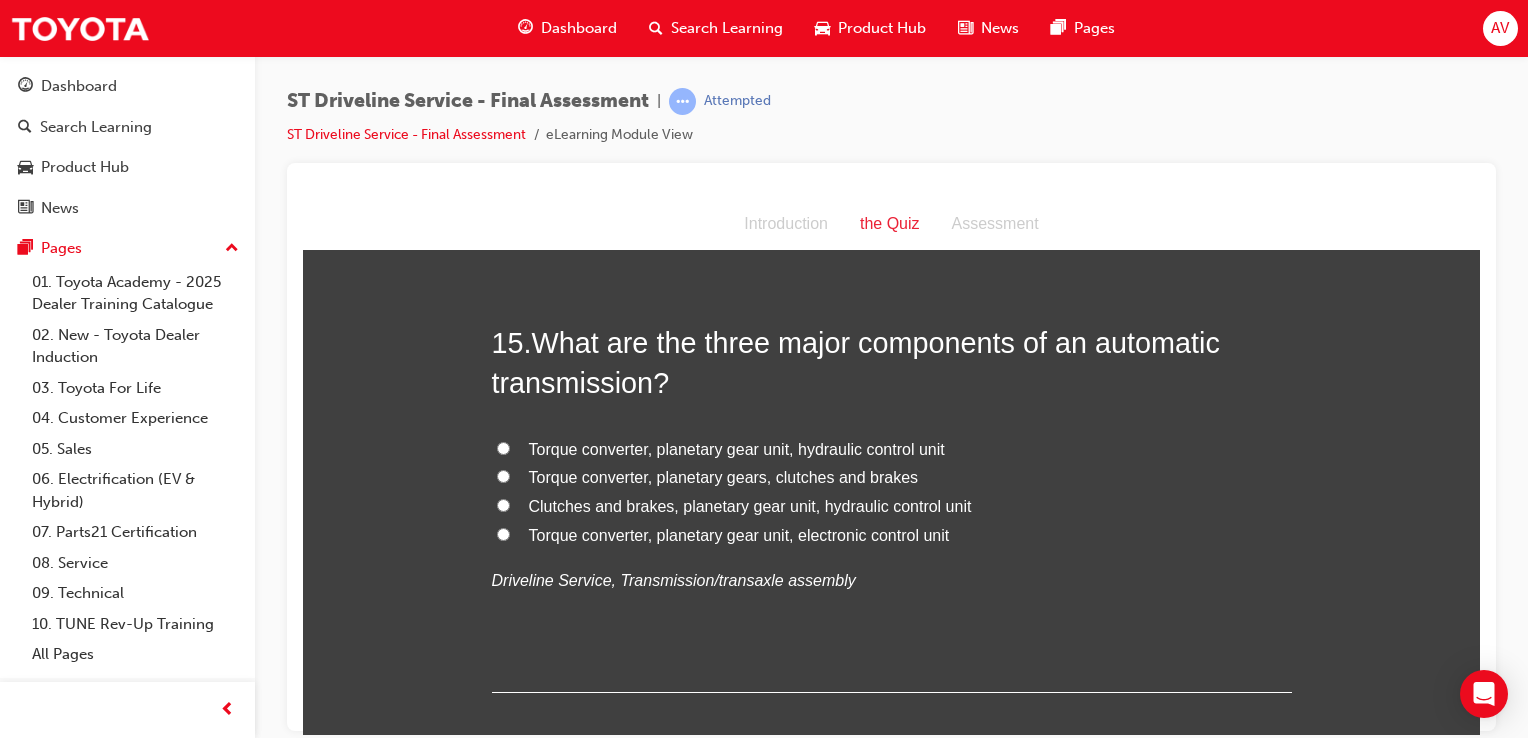 scroll, scrollTop: 6360, scrollLeft: 0, axis: vertical 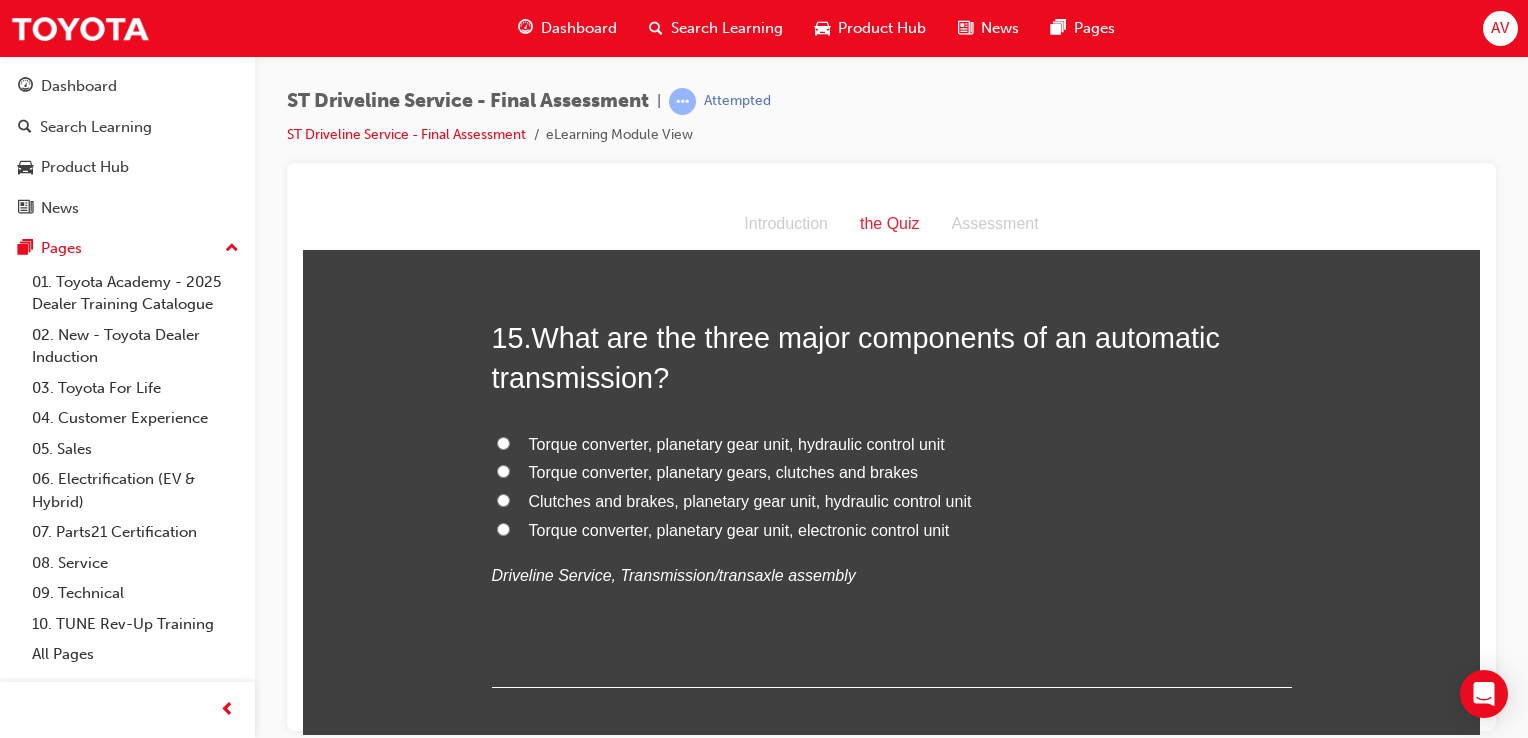 click on "Torque converter, planetary gear unit, hydraulic control unit" at bounding box center (737, 443) 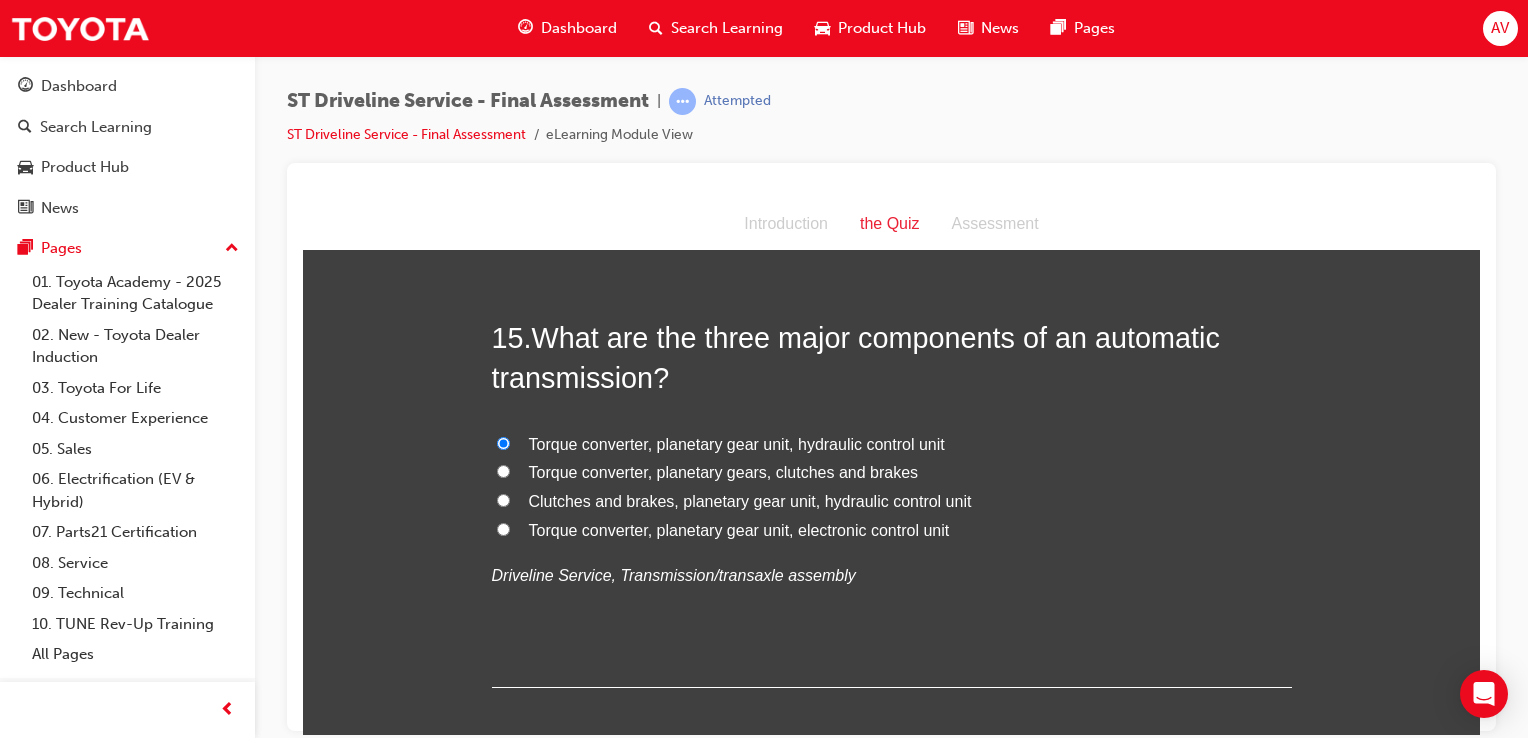 radio on "true" 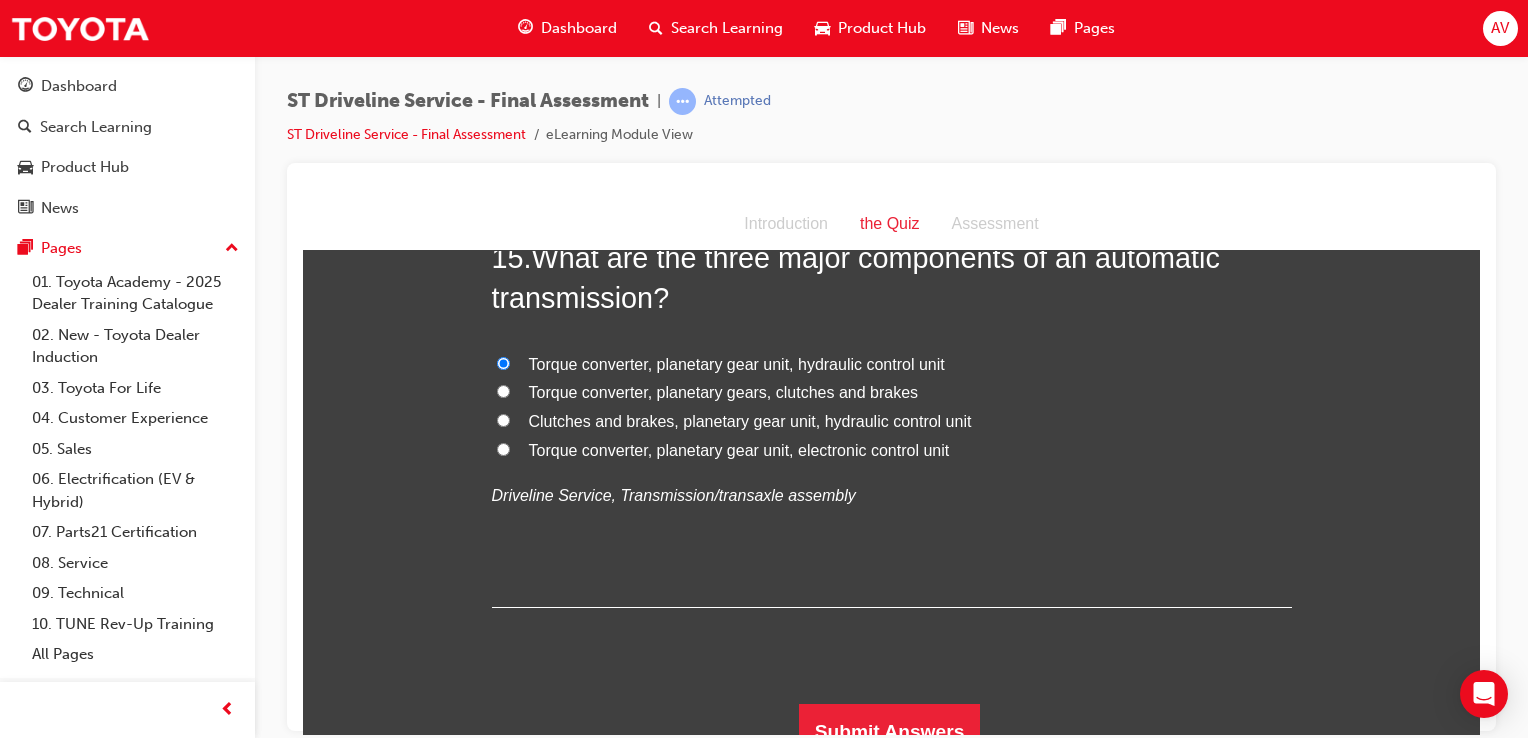scroll, scrollTop: 6460, scrollLeft: 0, axis: vertical 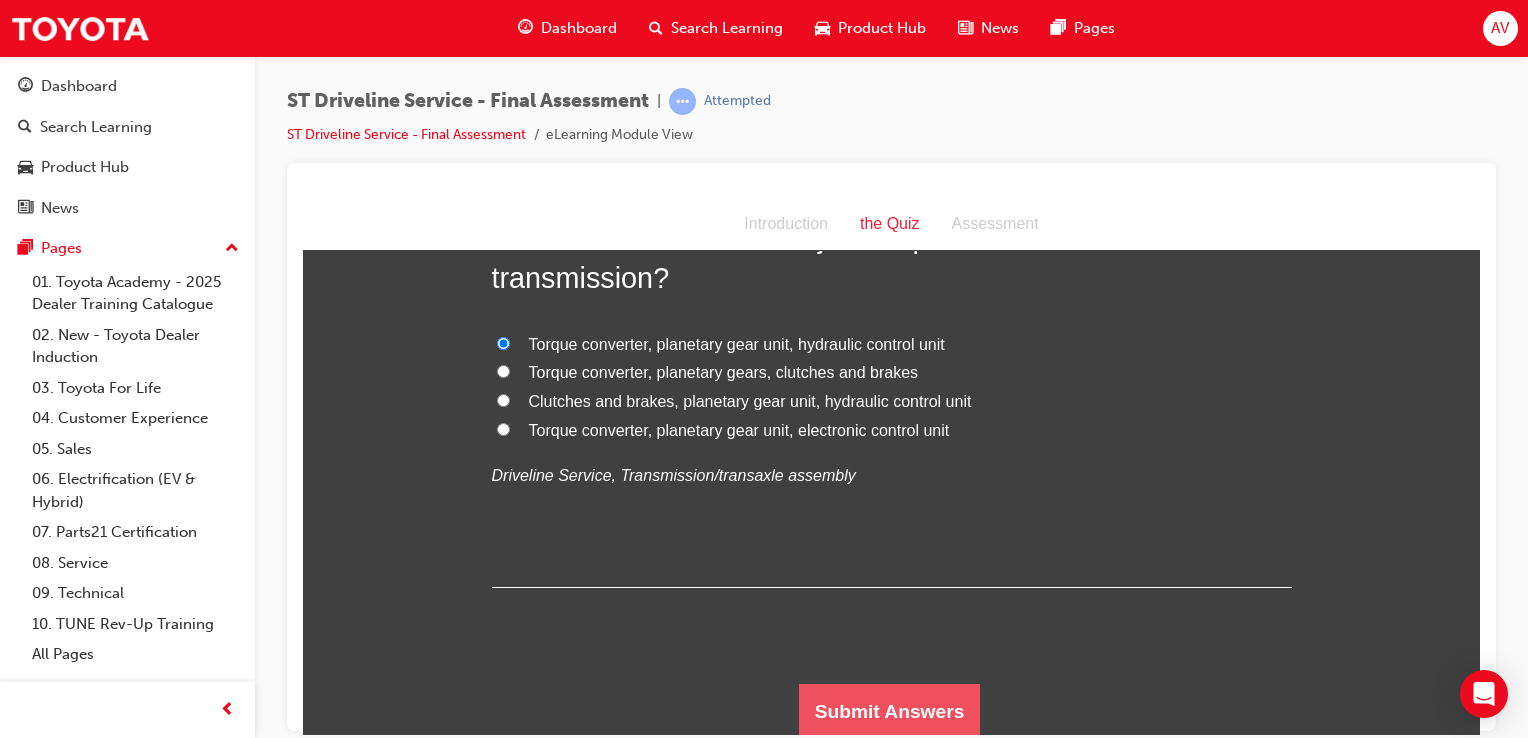 click on "Submit Answers" at bounding box center [890, 711] 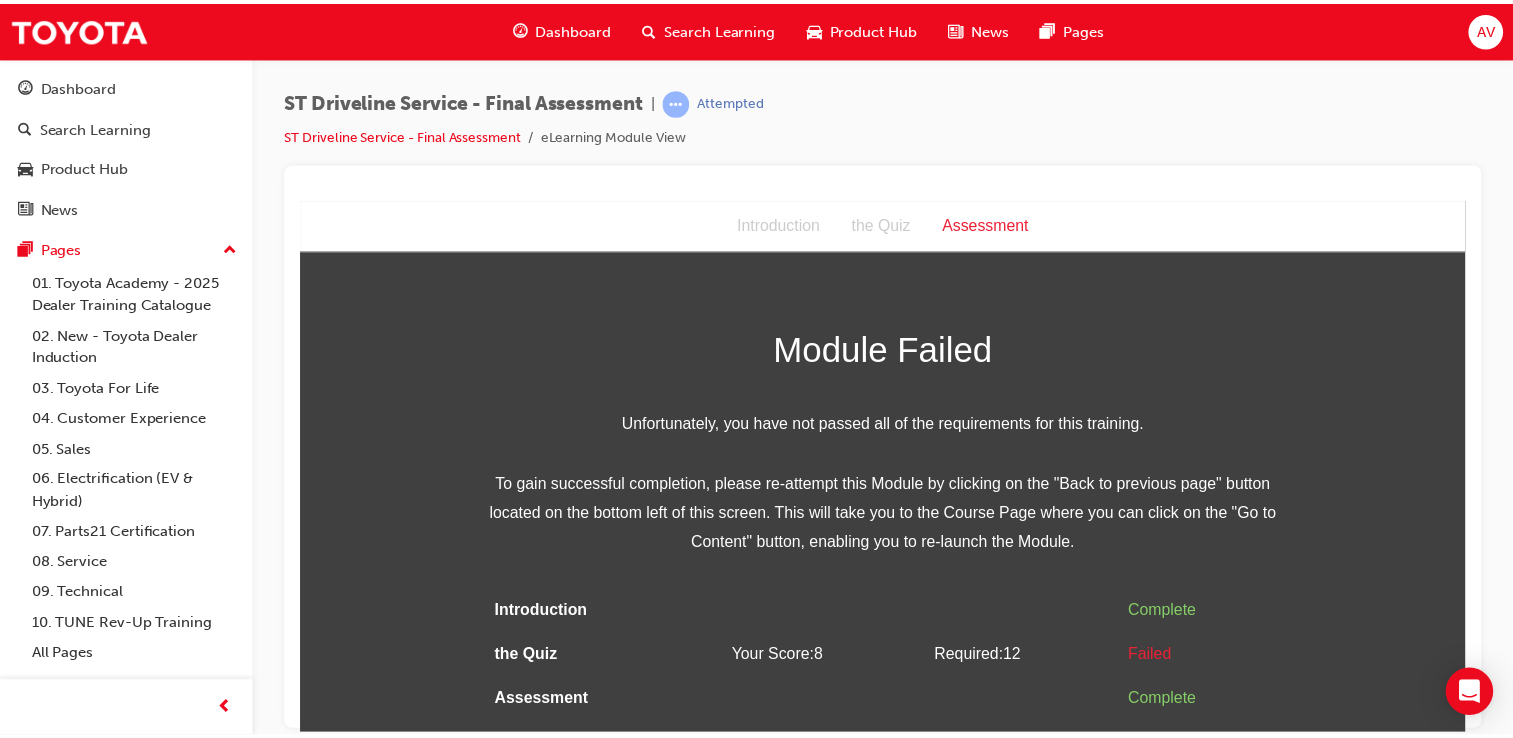 scroll, scrollTop: 0, scrollLeft: 0, axis: both 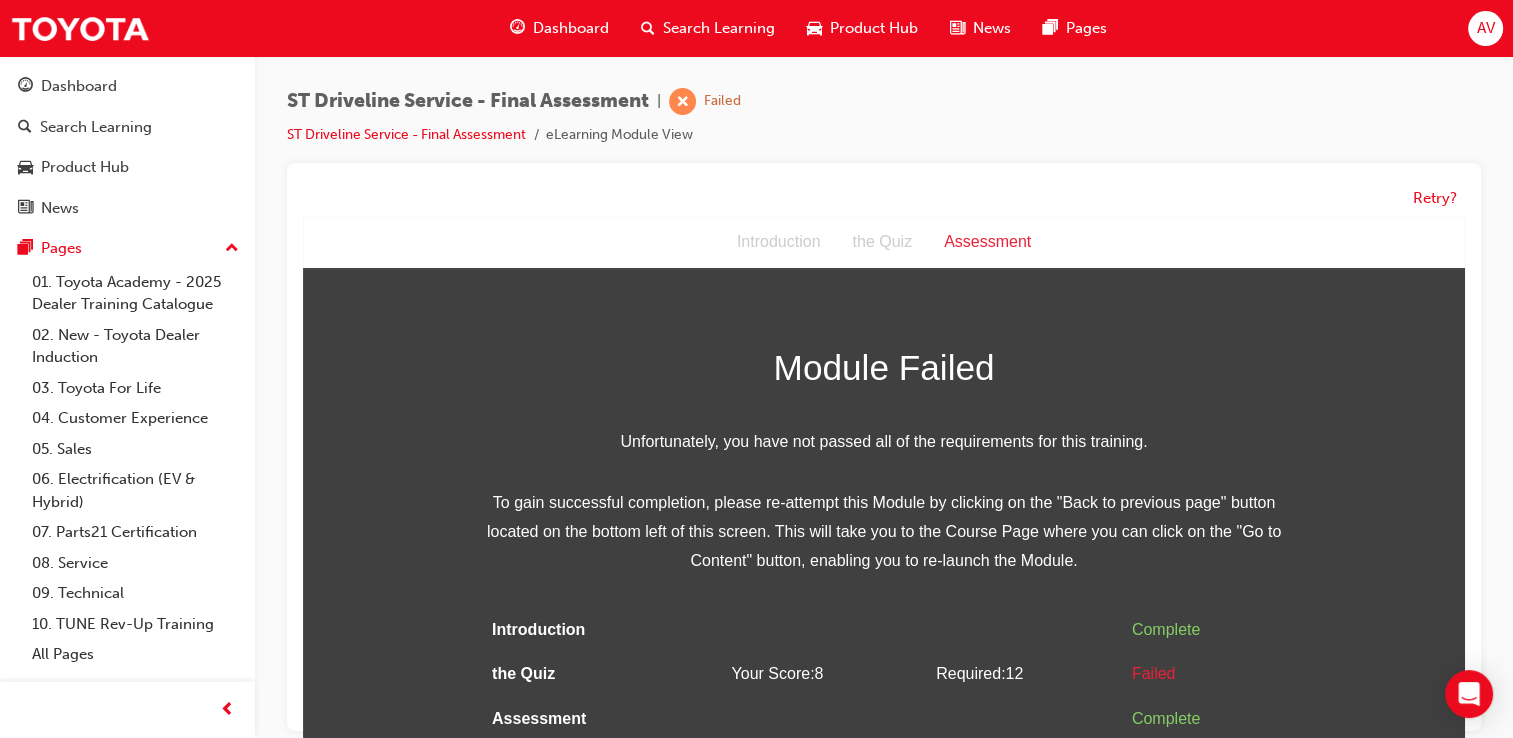 click on "AV" at bounding box center [1485, 28] 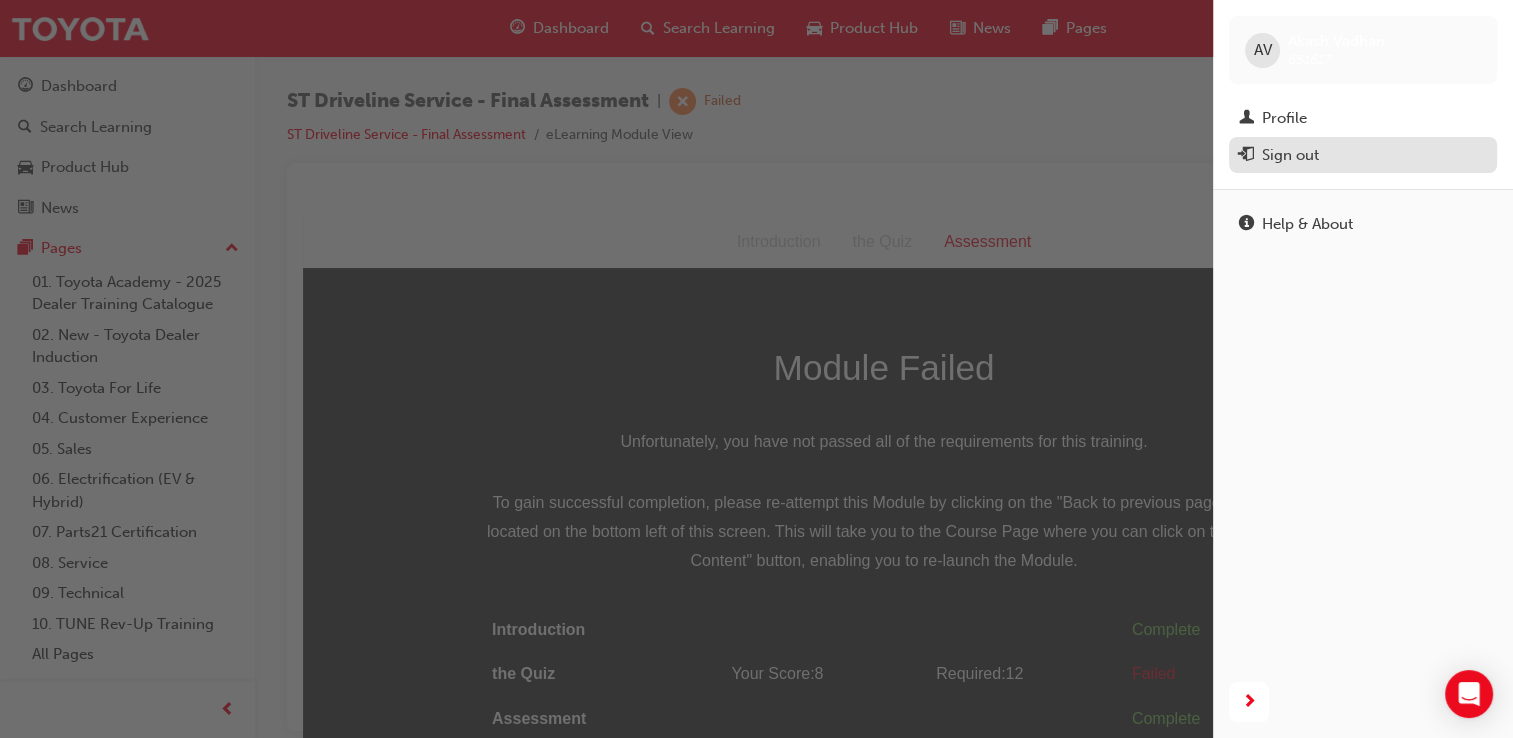 click on "Sign out" at bounding box center [1290, 155] 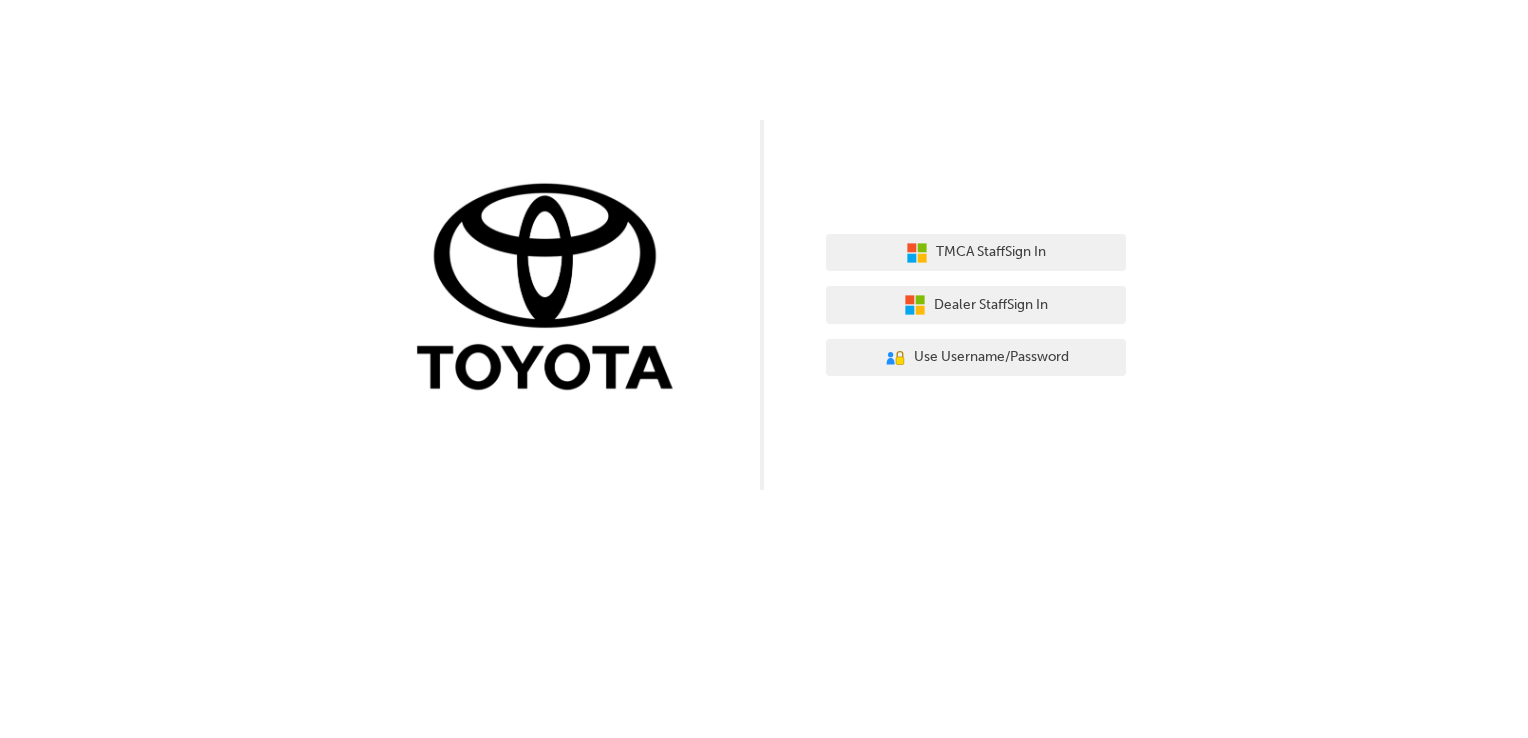 scroll, scrollTop: 0, scrollLeft: 0, axis: both 